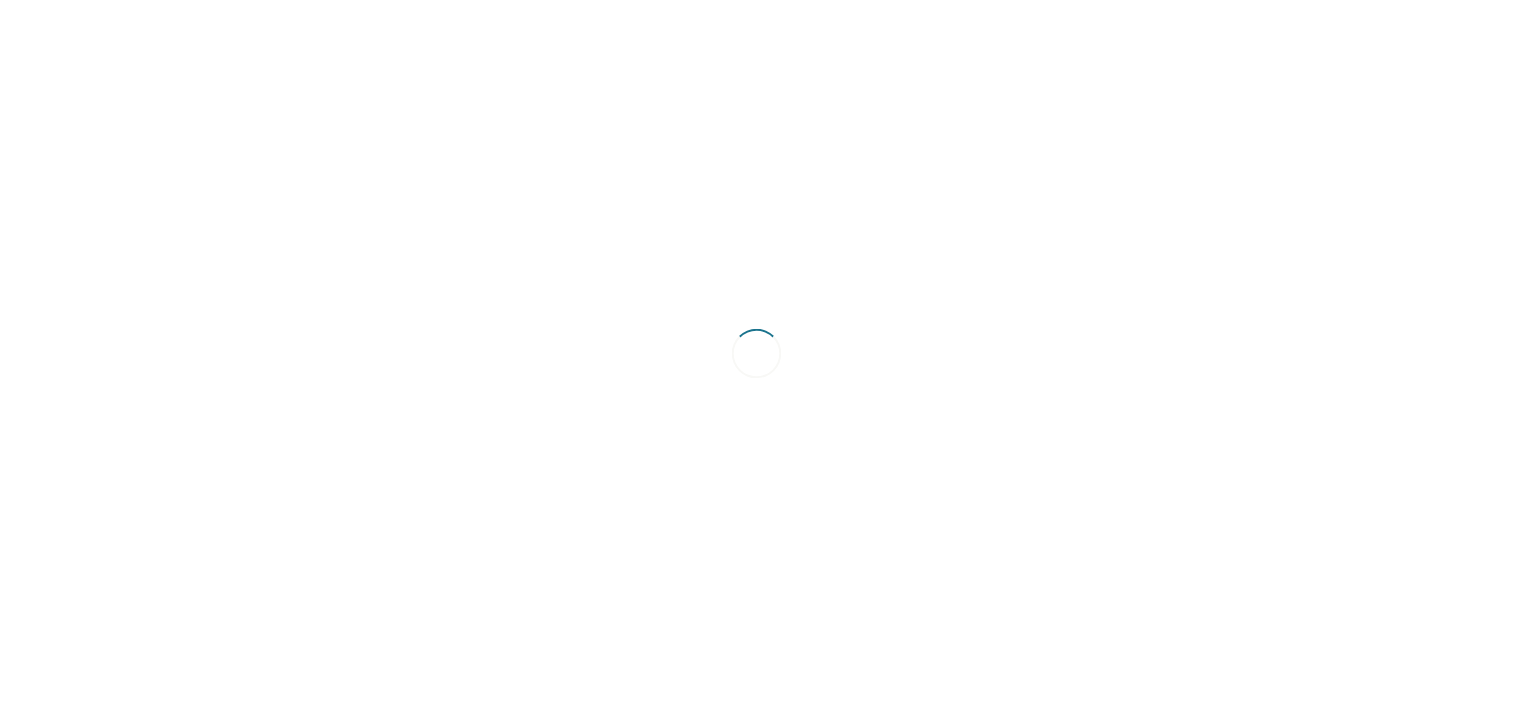 scroll, scrollTop: 0, scrollLeft: 0, axis: both 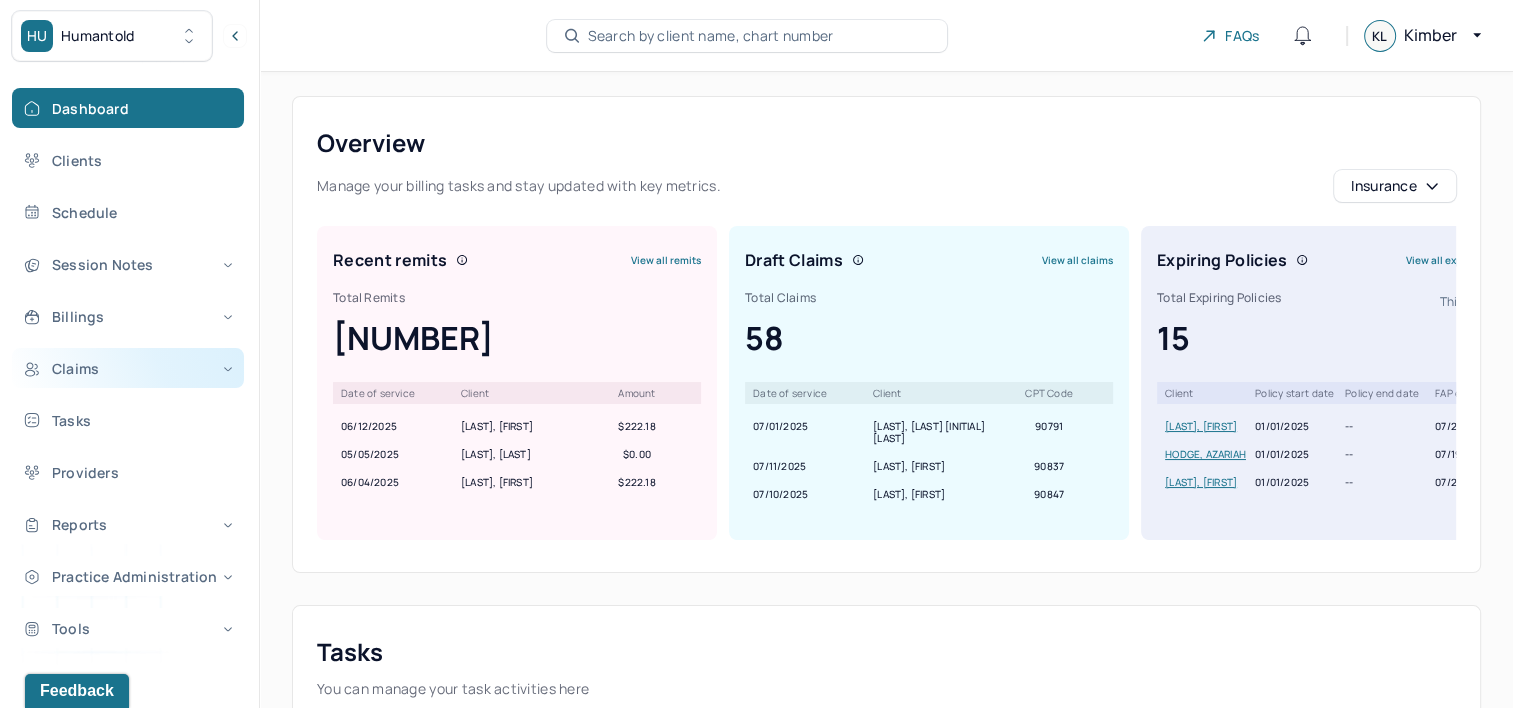 click on "Claims" at bounding box center [128, 368] 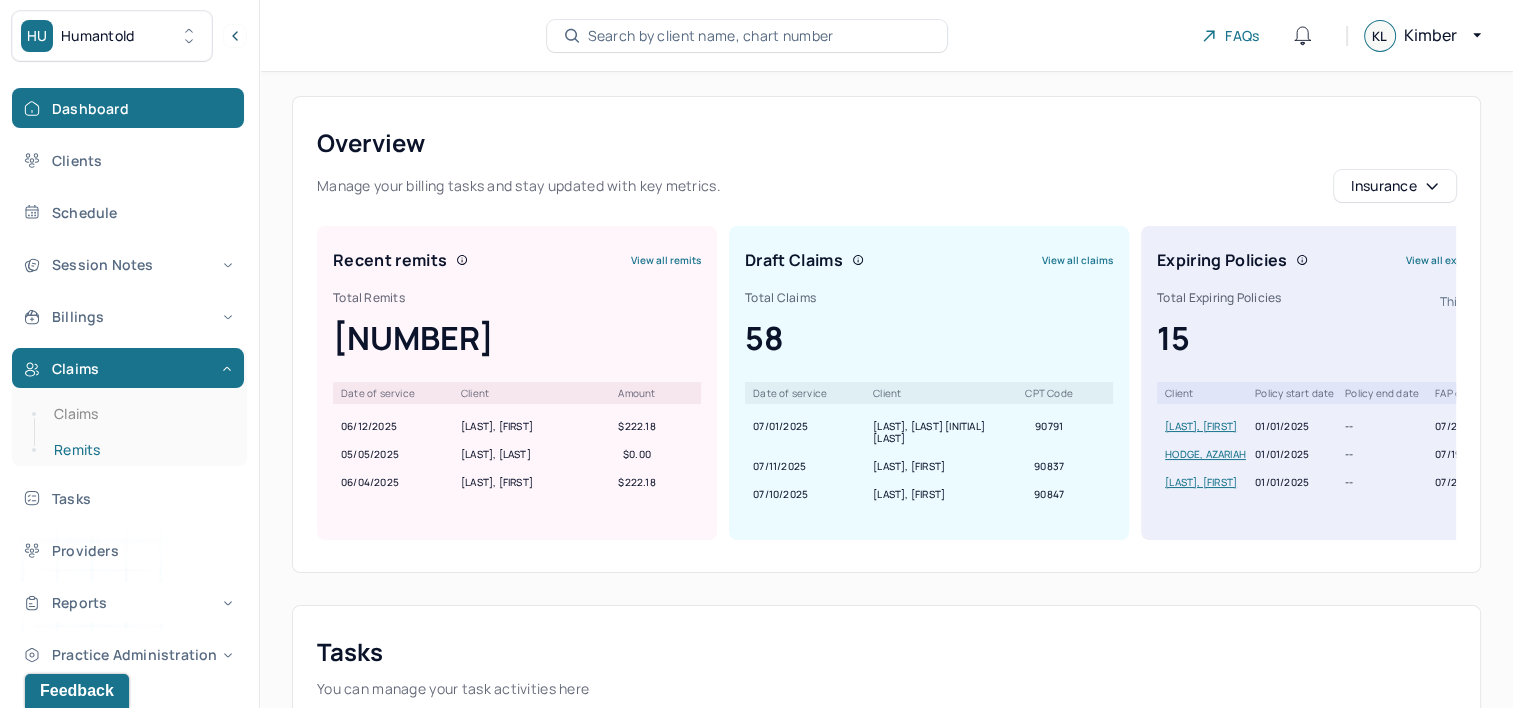 click on "Remits" at bounding box center (139, 450) 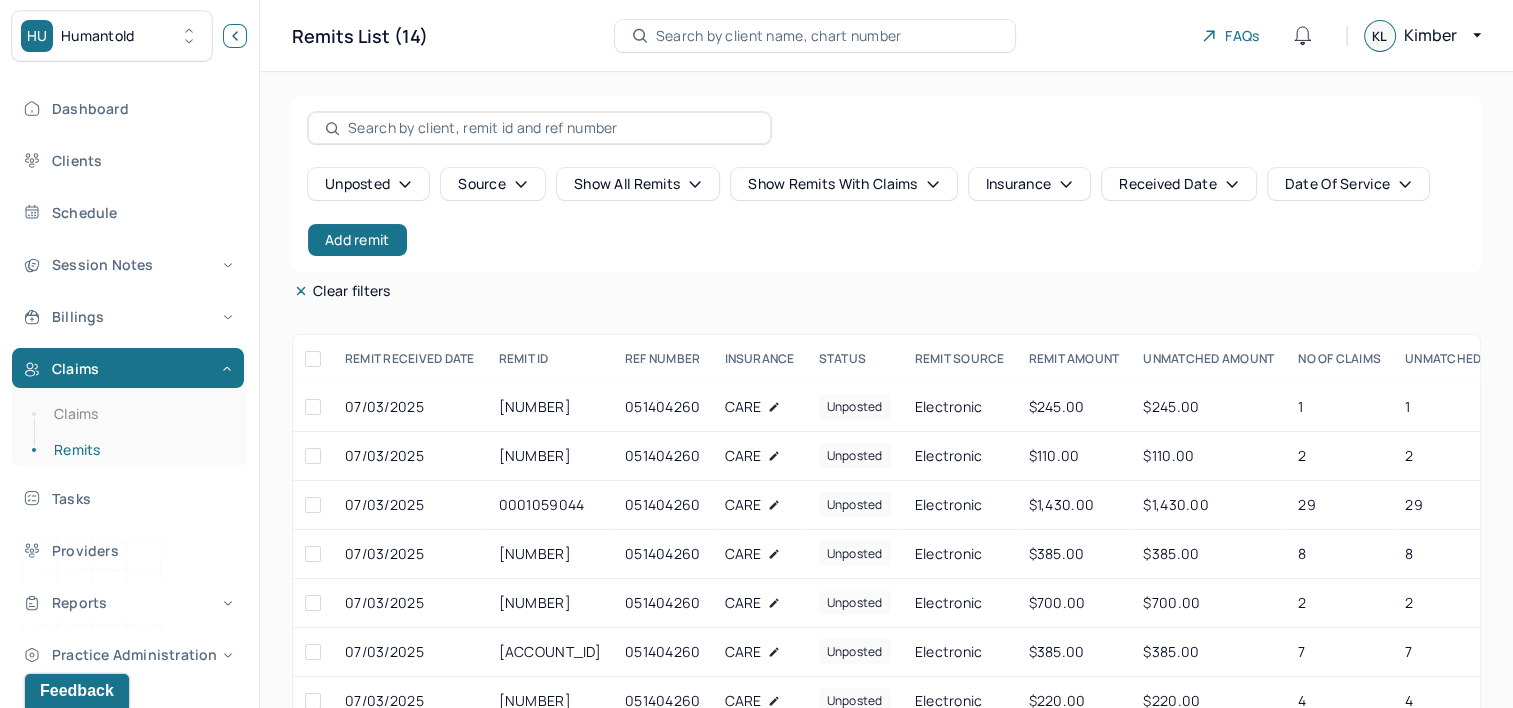click at bounding box center [235, 36] 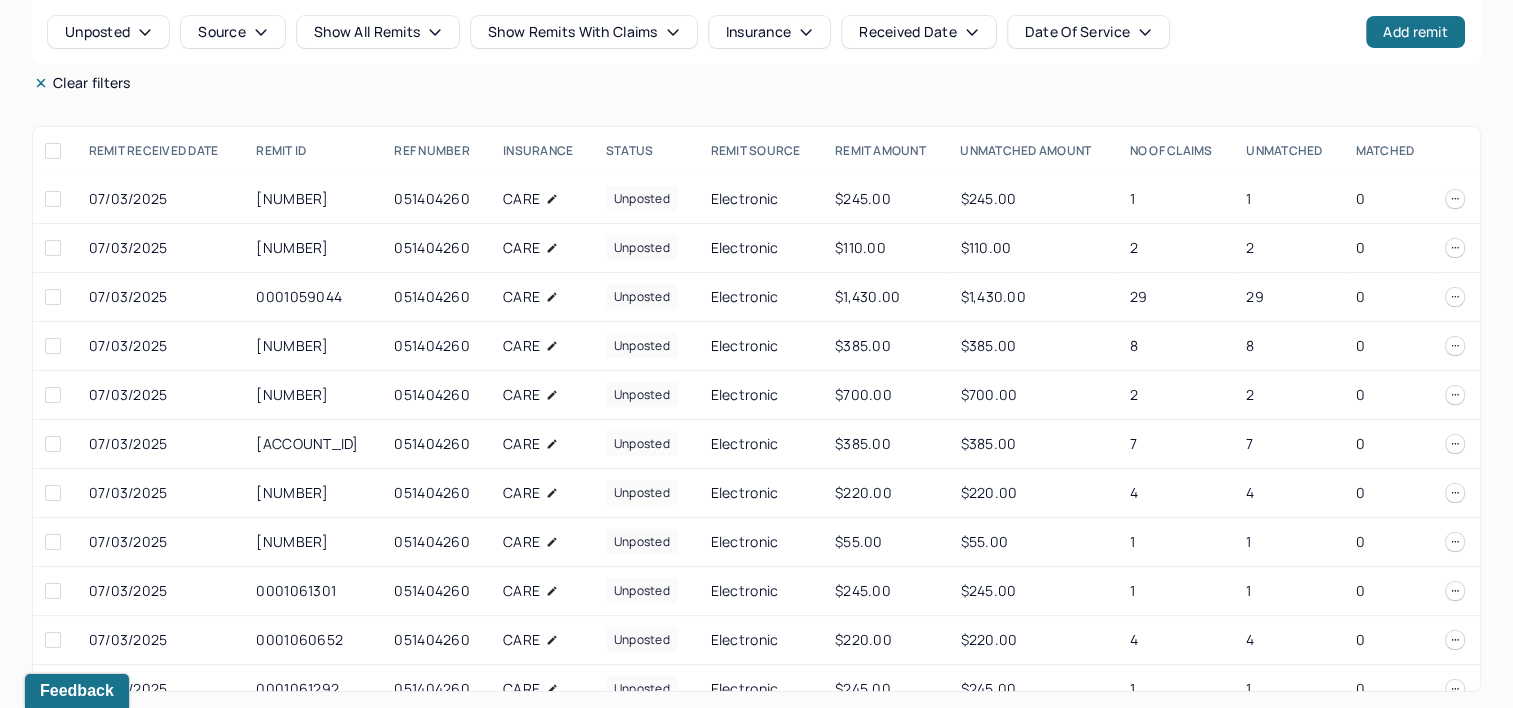scroll, scrollTop: 160, scrollLeft: 0, axis: vertical 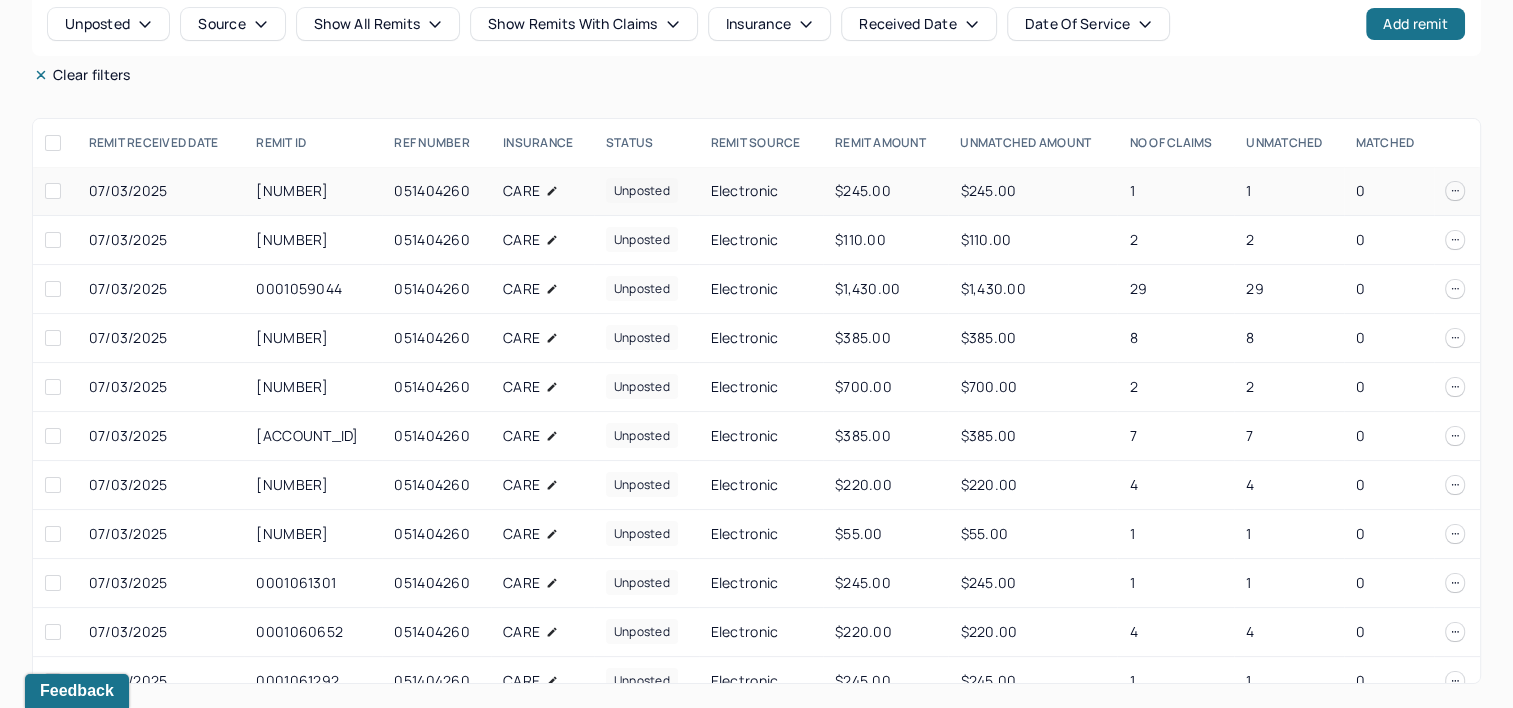 click on "Electronic" at bounding box center (761, 191) 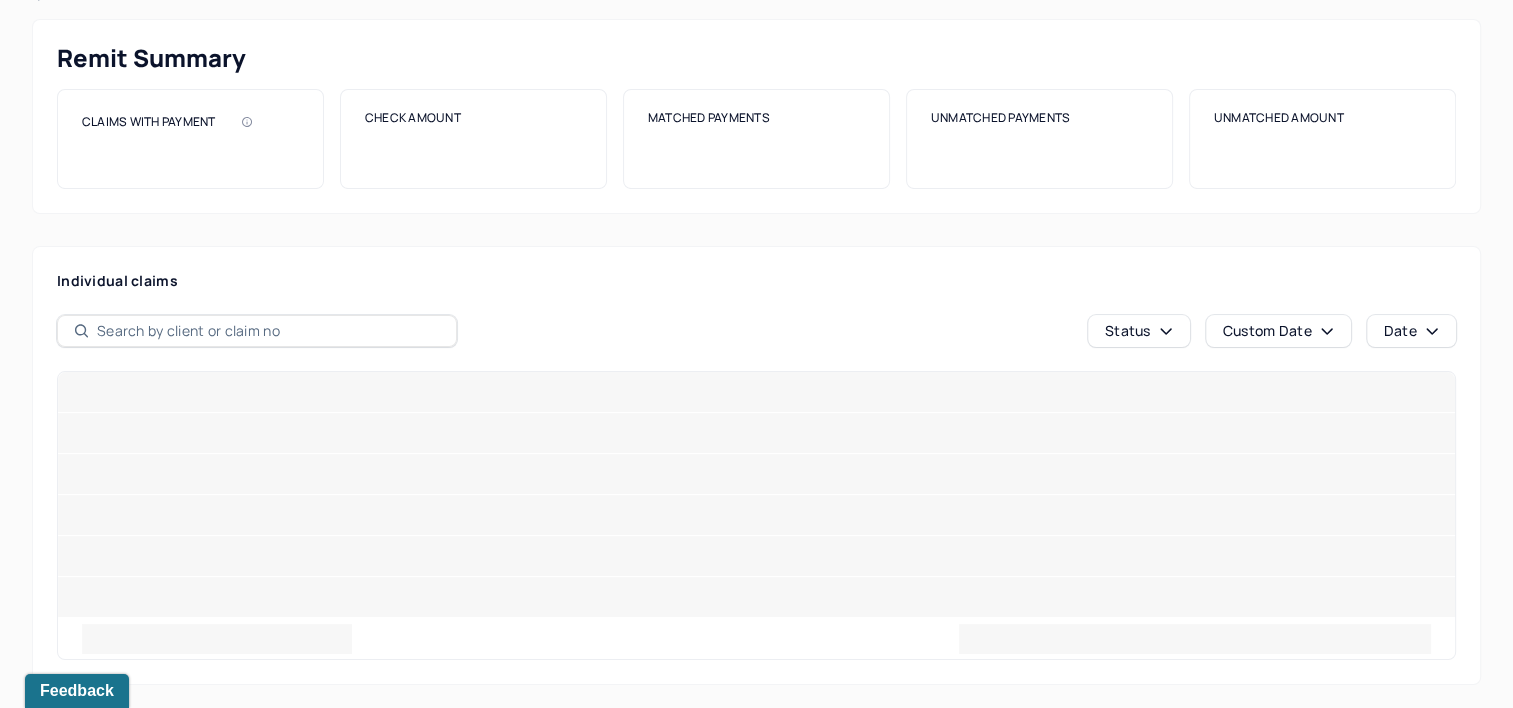 scroll, scrollTop: 0, scrollLeft: 0, axis: both 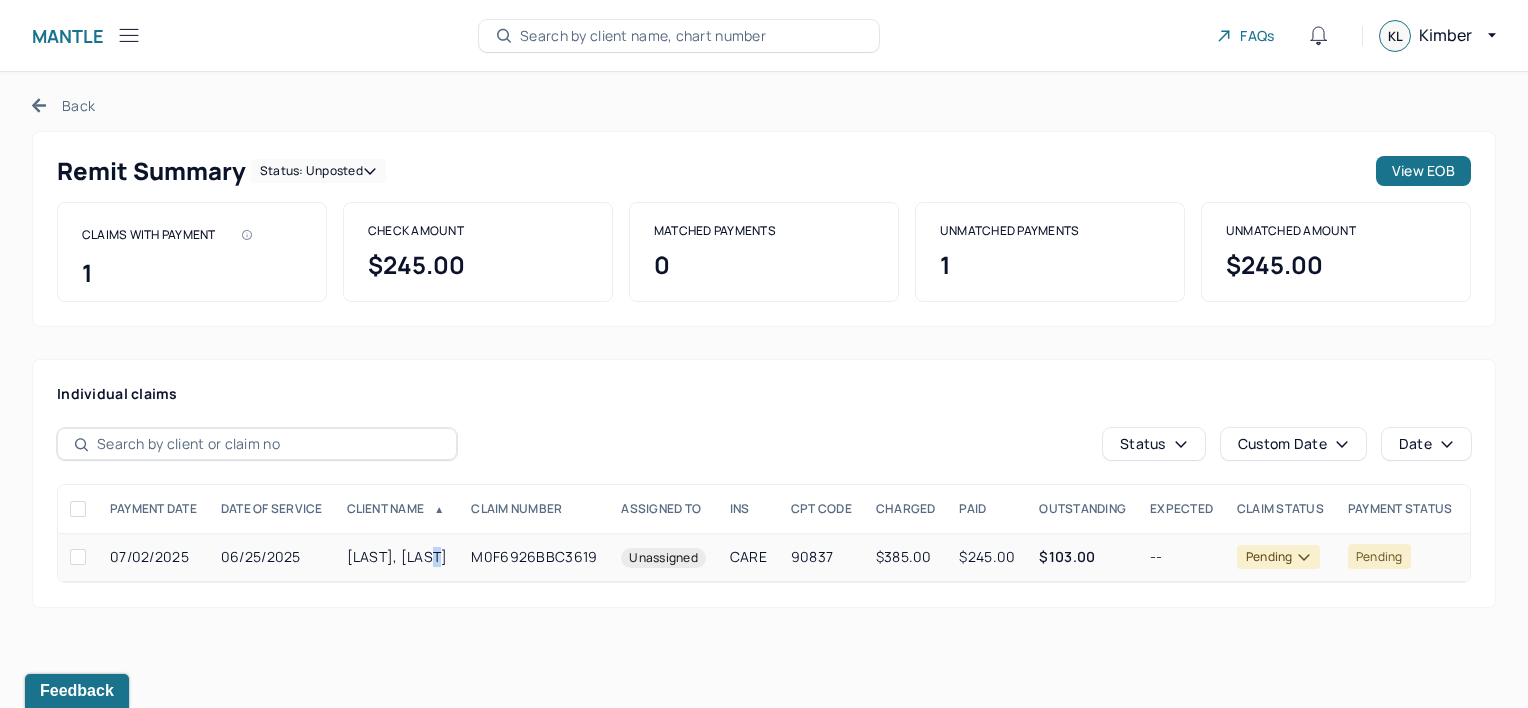 click on "[LAST], [LAST]" at bounding box center (397, 557) 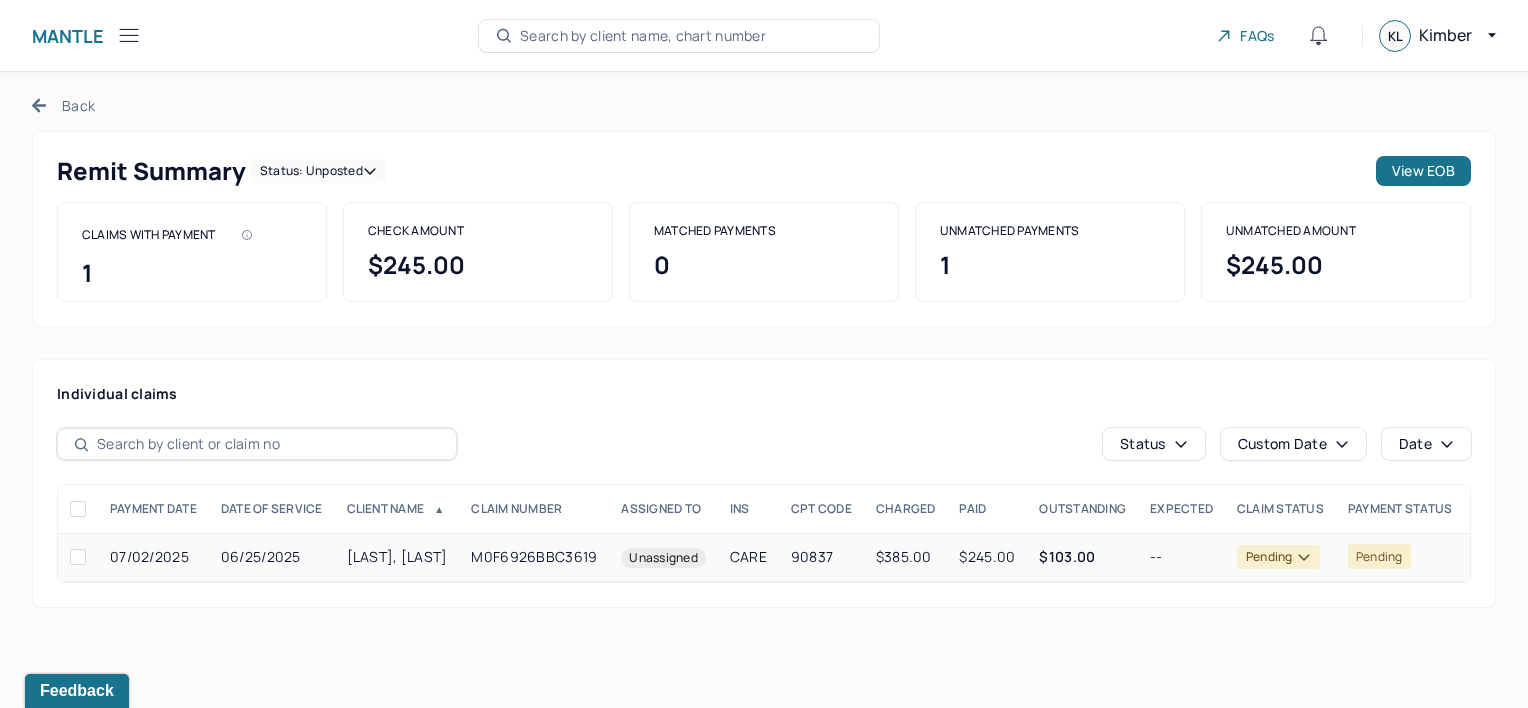 click on "M0F6926BBC3619" at bounding box center (534, 557) 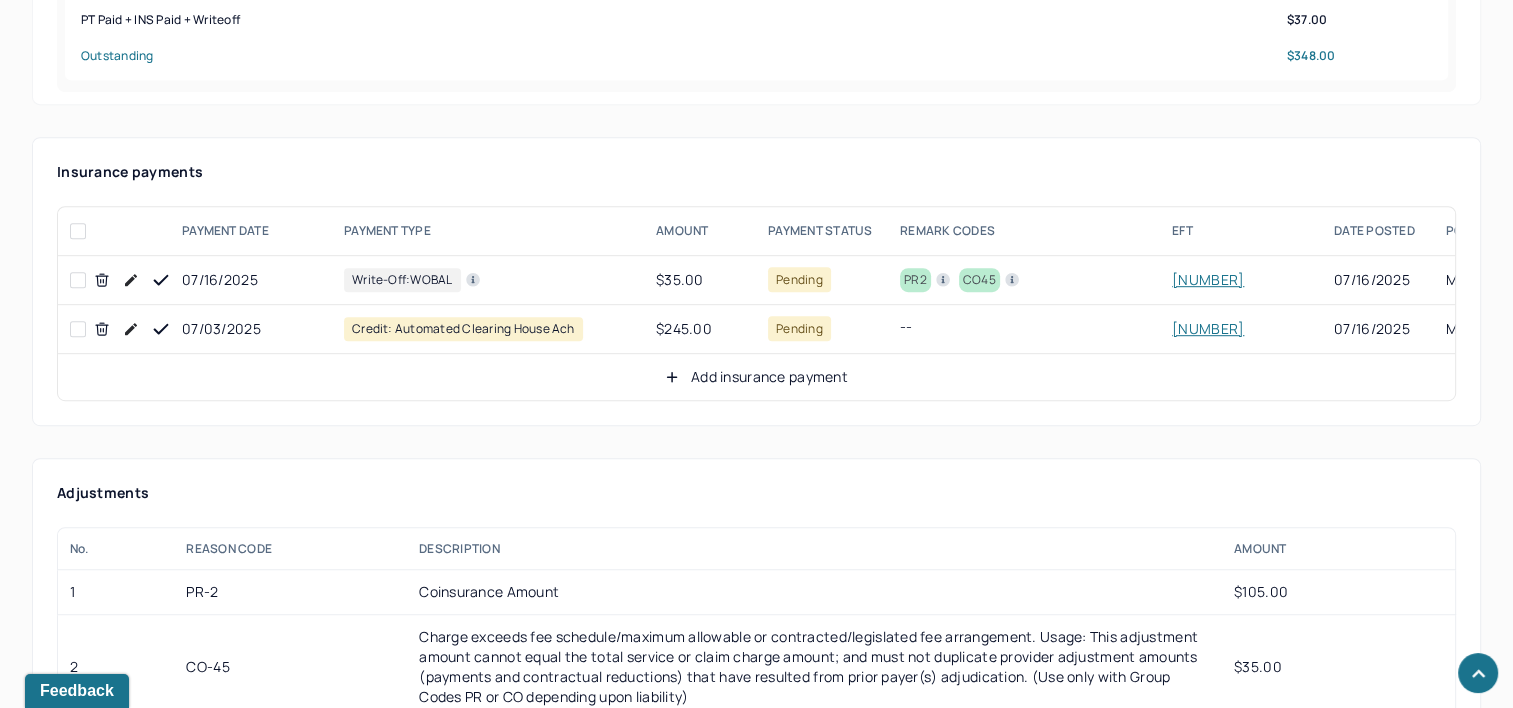 scroll, scrollTop: 1200, scrollLeft: 0, axis: vertical 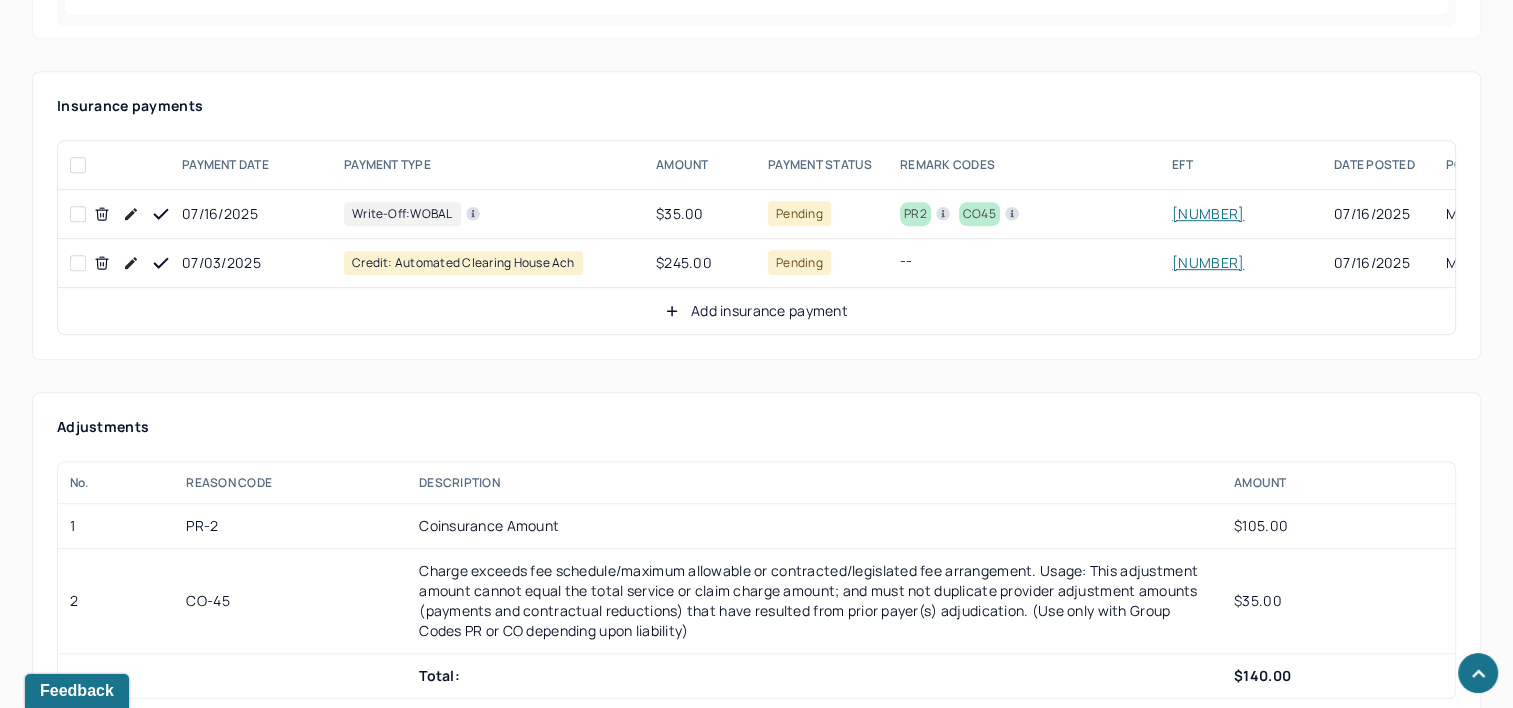 click 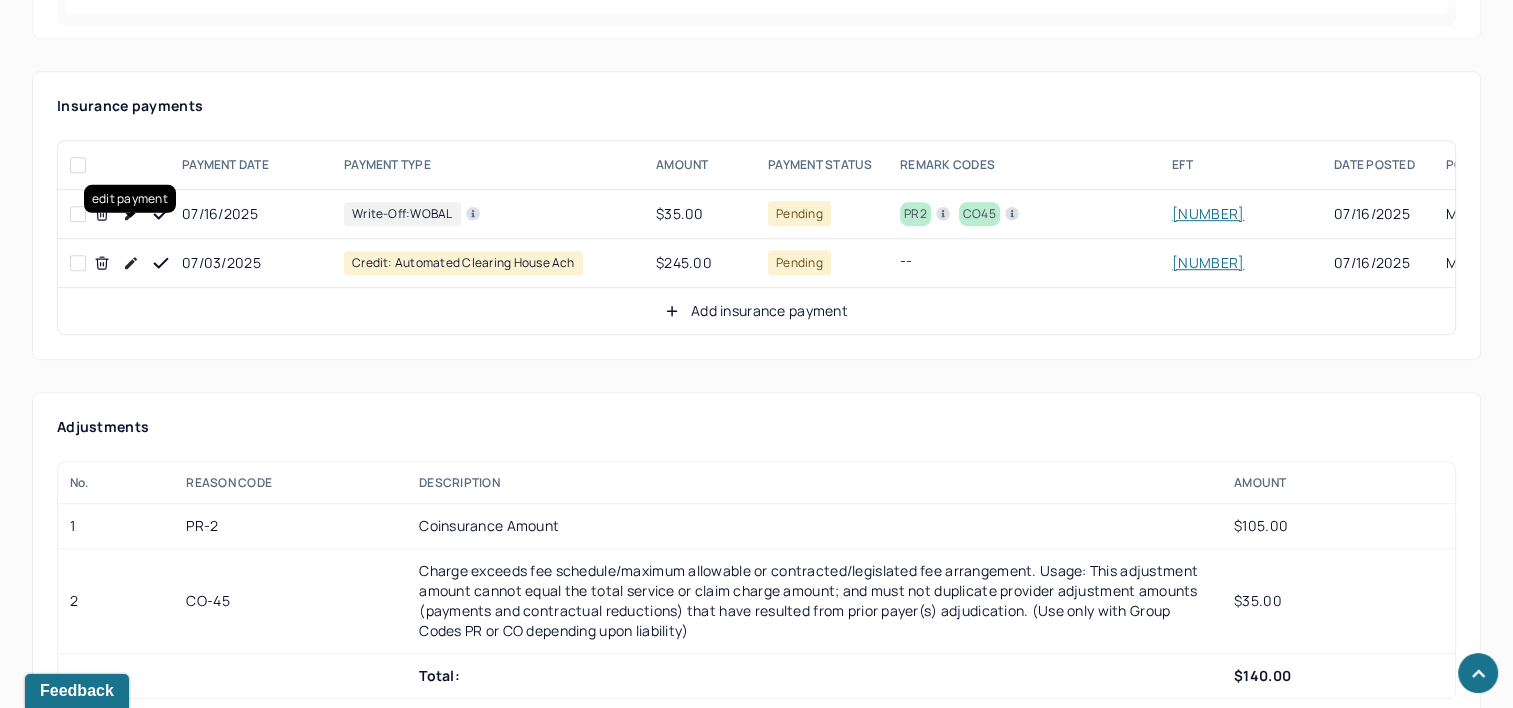 click 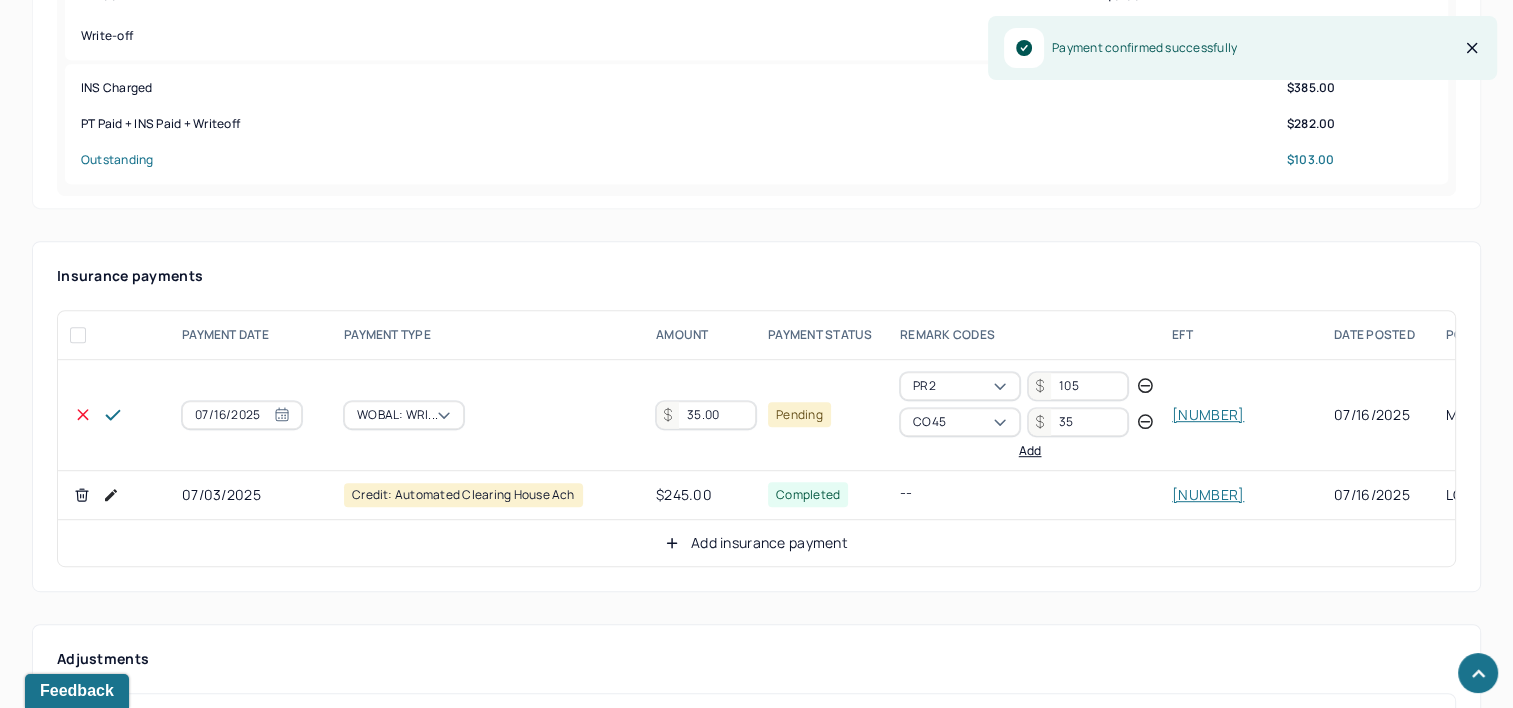 scroll, scrollTop: 1000, scrollLeft: 0, axis: vertical 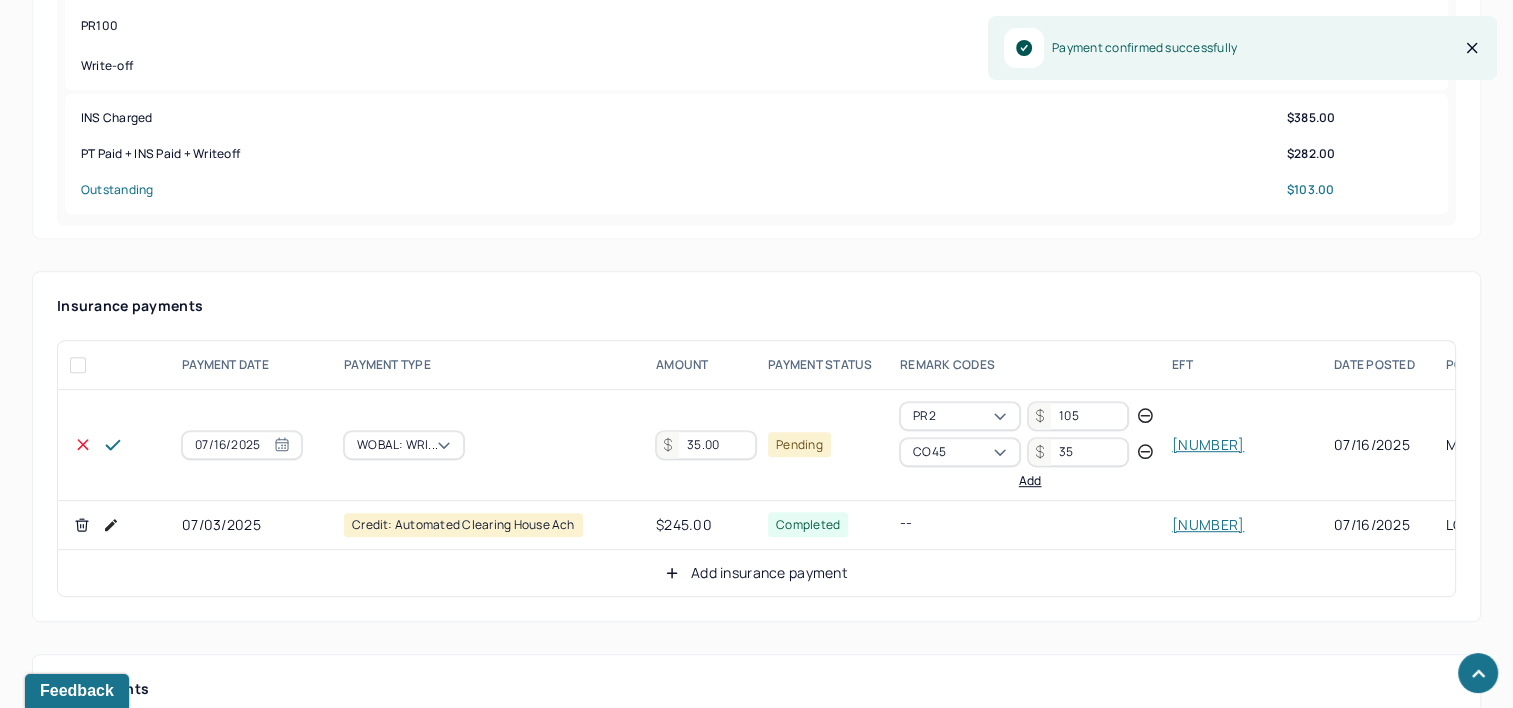 click on "35.00" at bounding box center (706, 445) 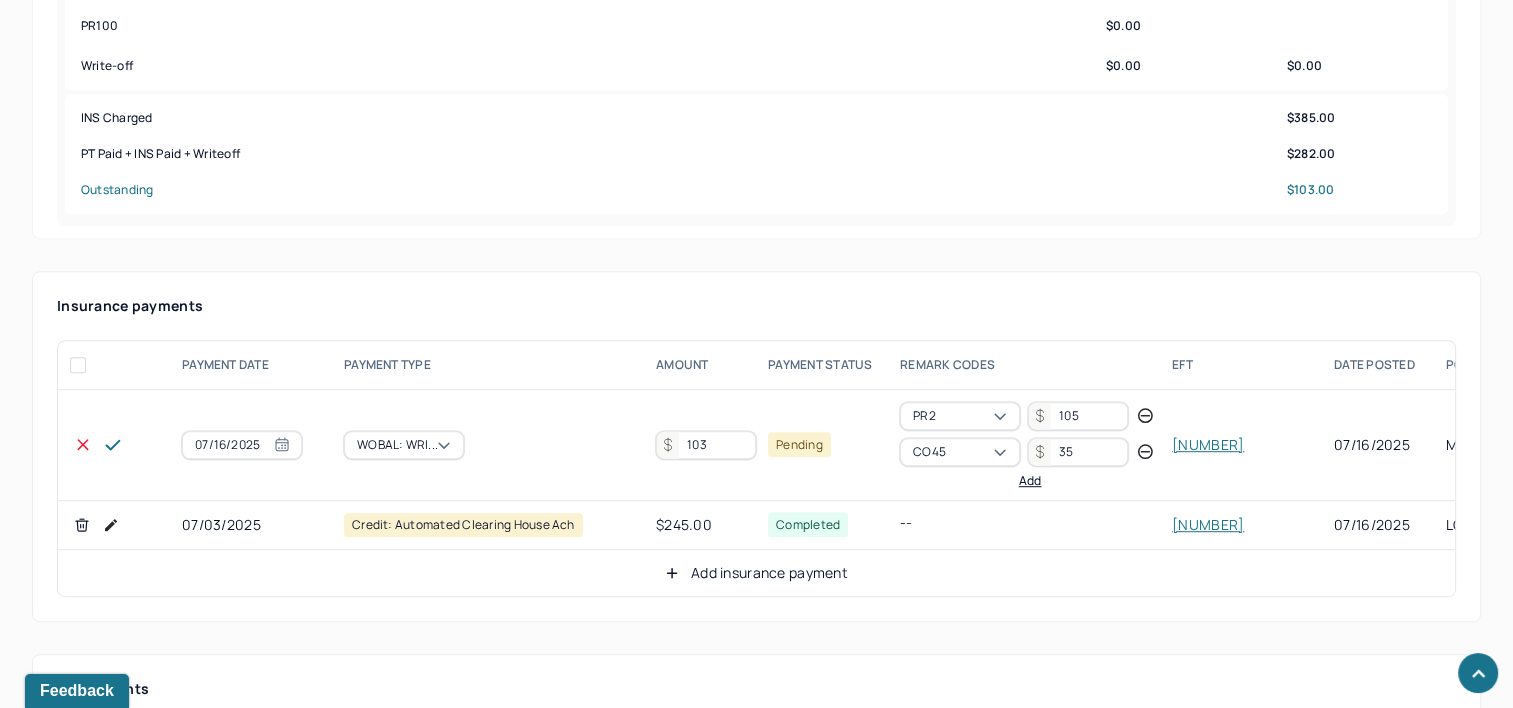 type on "103" 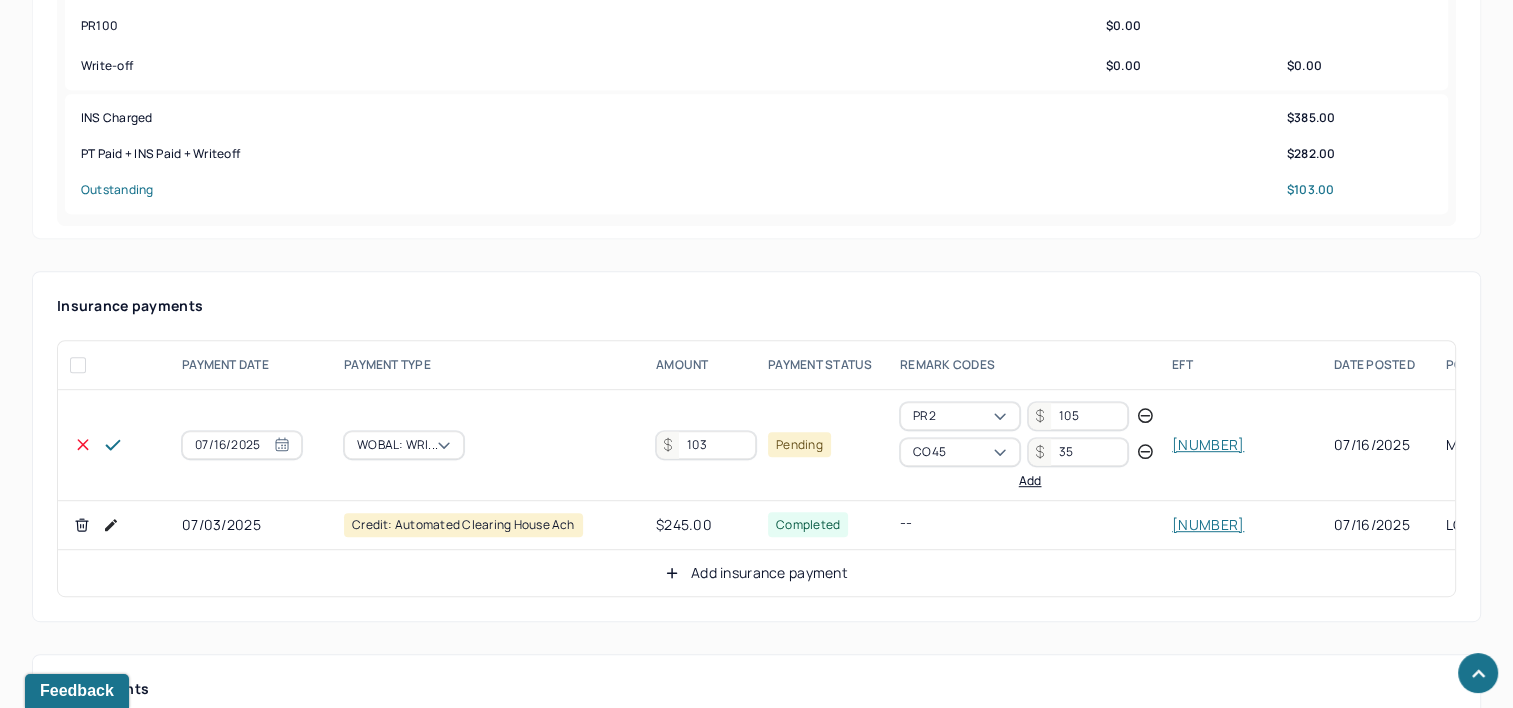 click 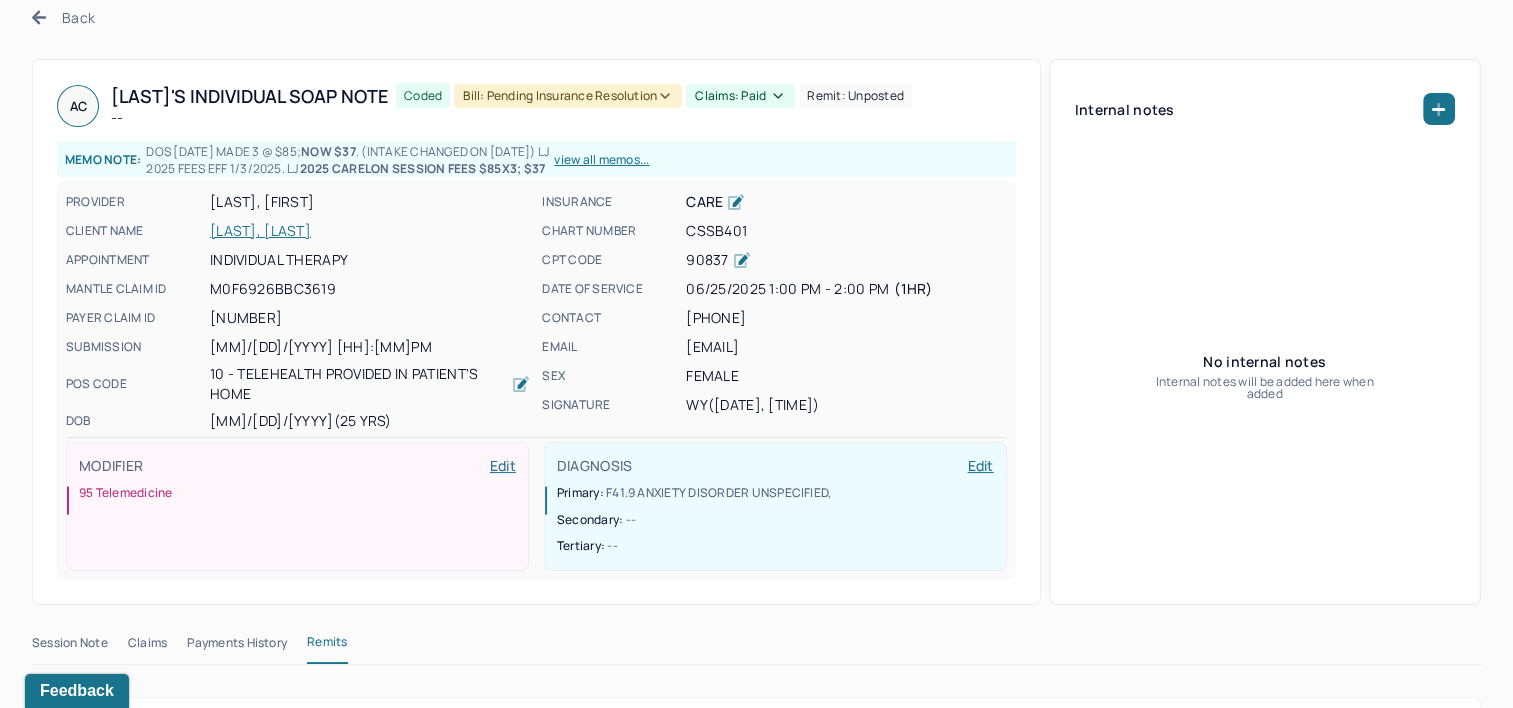 scroll, scrollTop: 0, scrollLeft: 0, axis: both 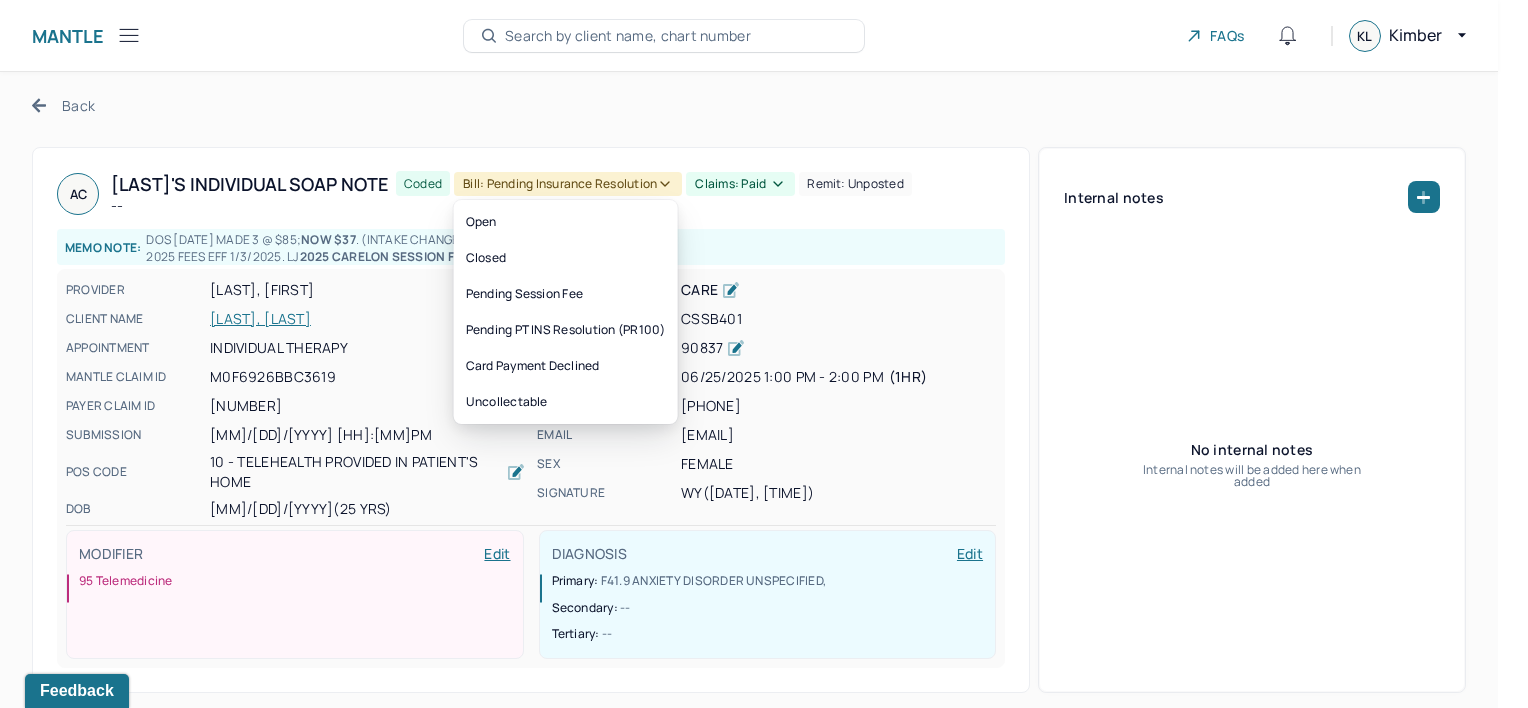 click on "Bill: Pending Insurance Resolution" at bounding box center [568, 184] 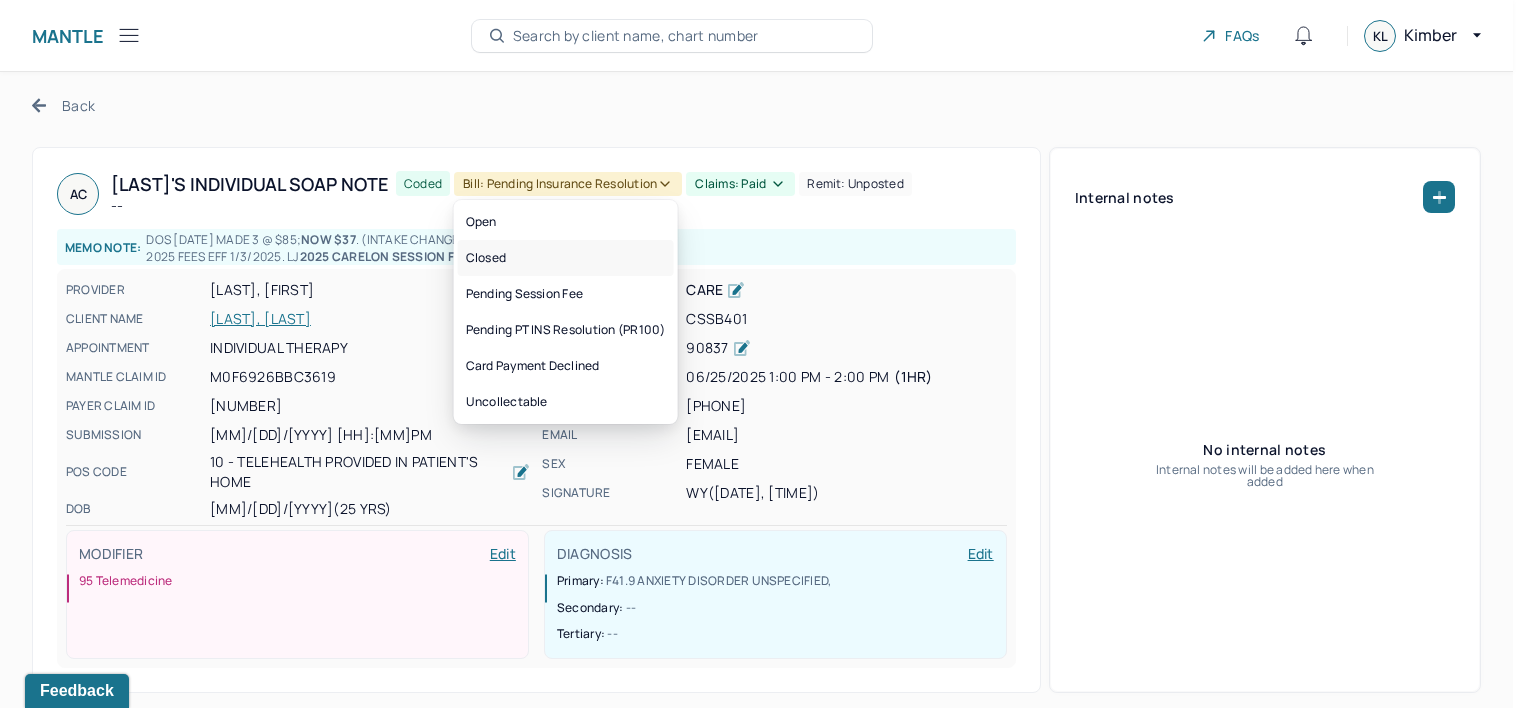 click on "Closed" at bounding box center (566, 258) 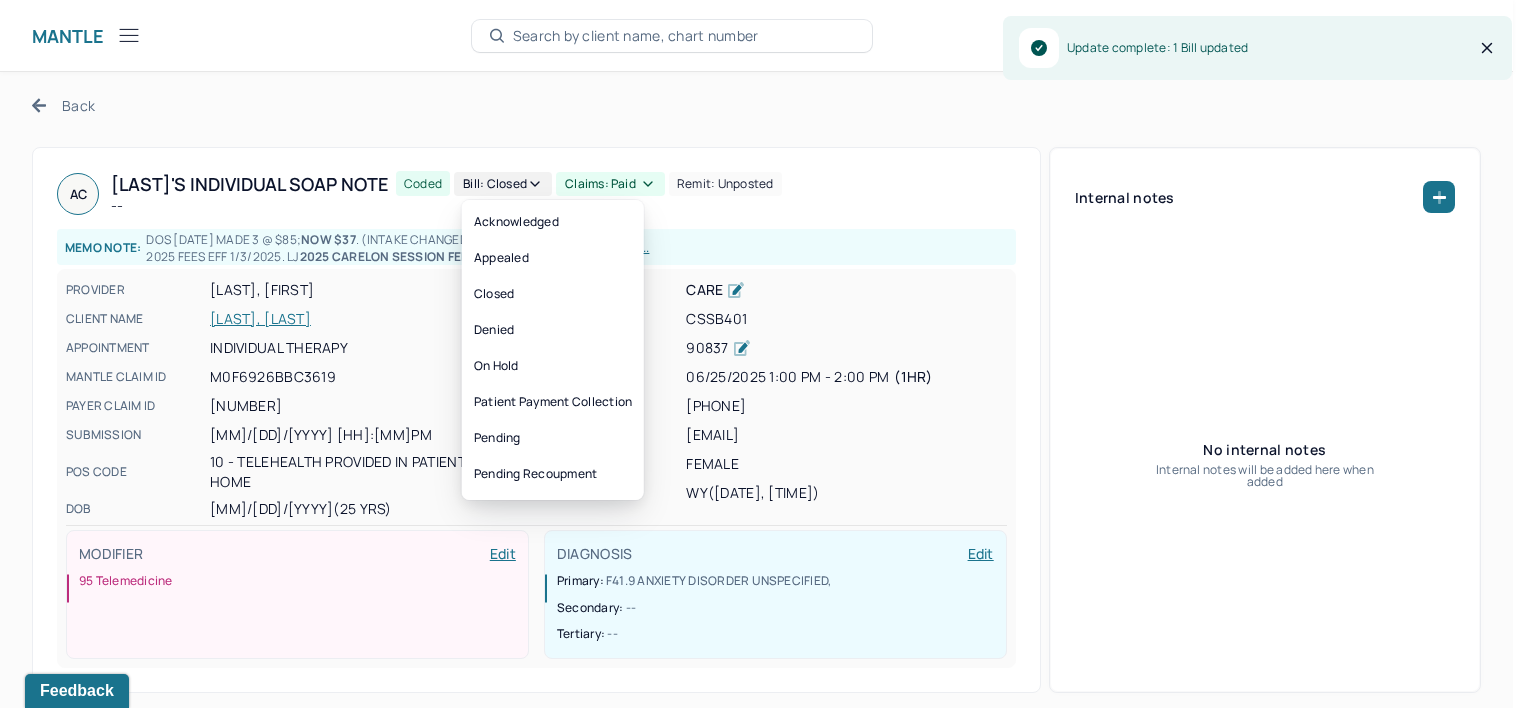 click on "Claims: paid" at bounding box center (610, 184) 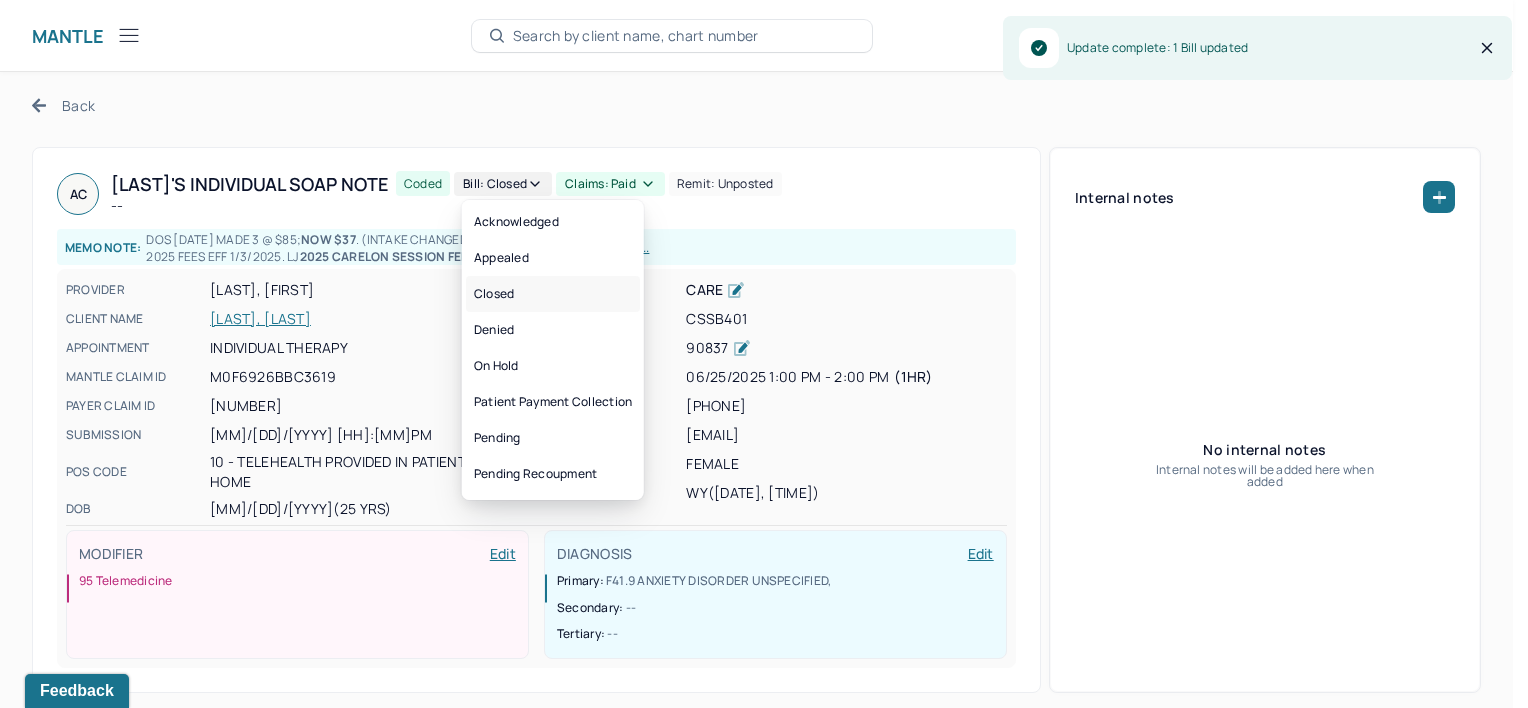 click on "Closed" at bounding box center [553, 294] 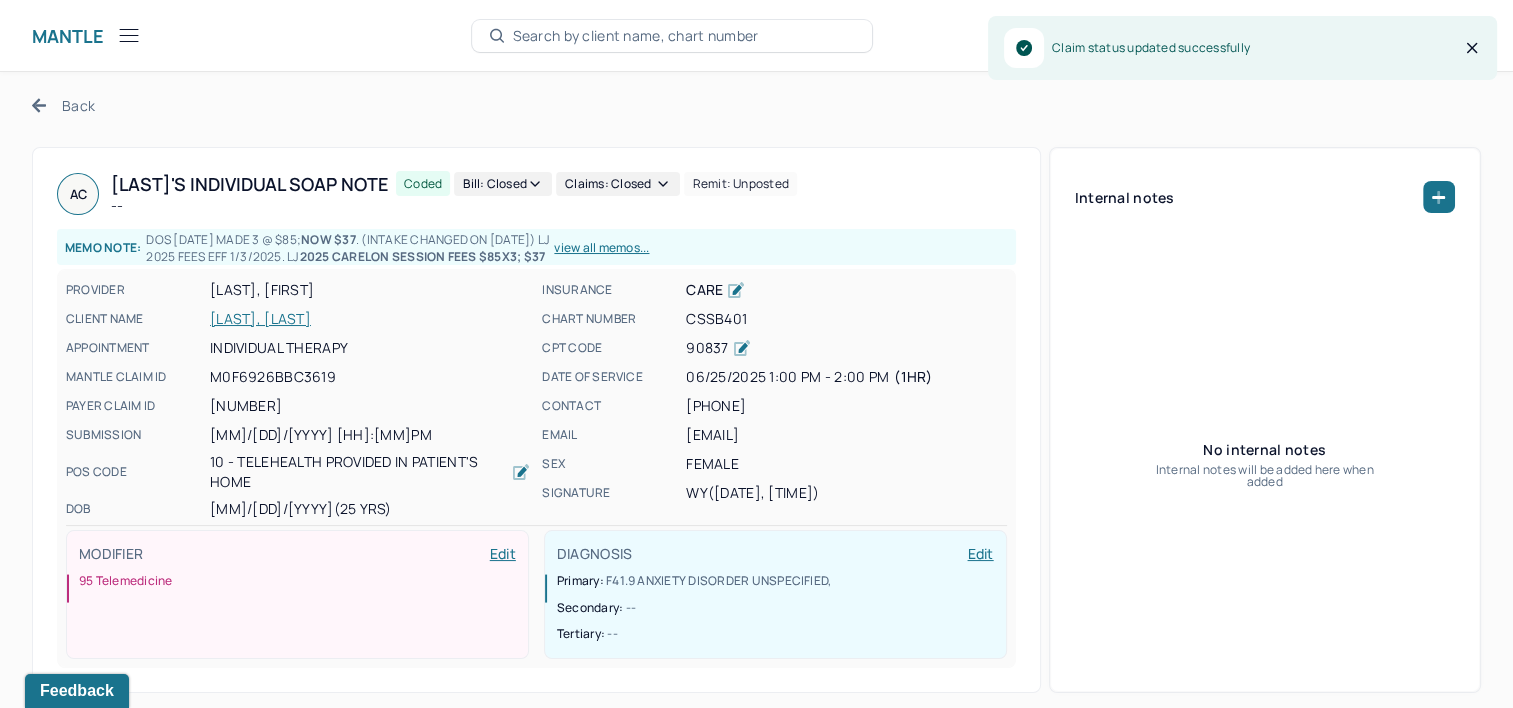 click on "Back" at bounding box center (63, 105) 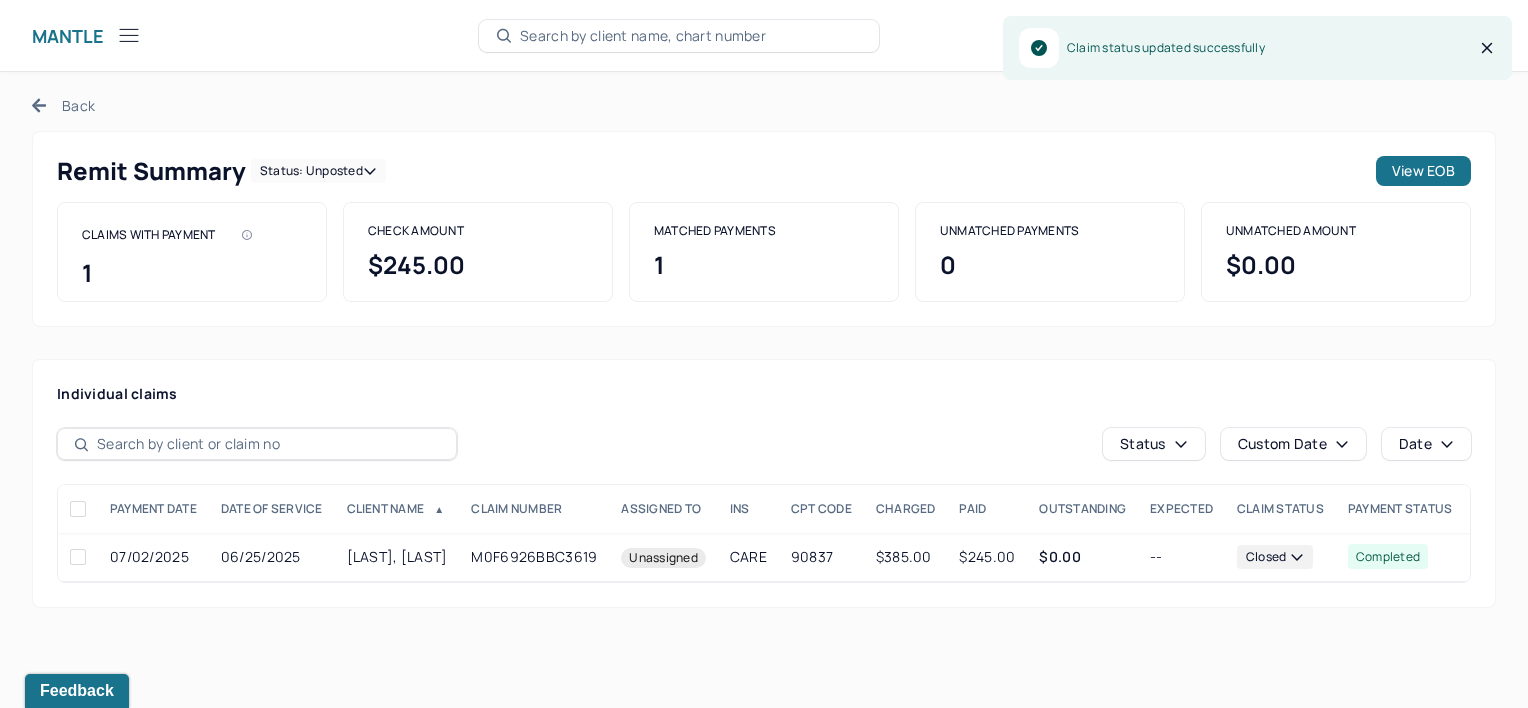 click on "Back" at bounding box center (63, 105) 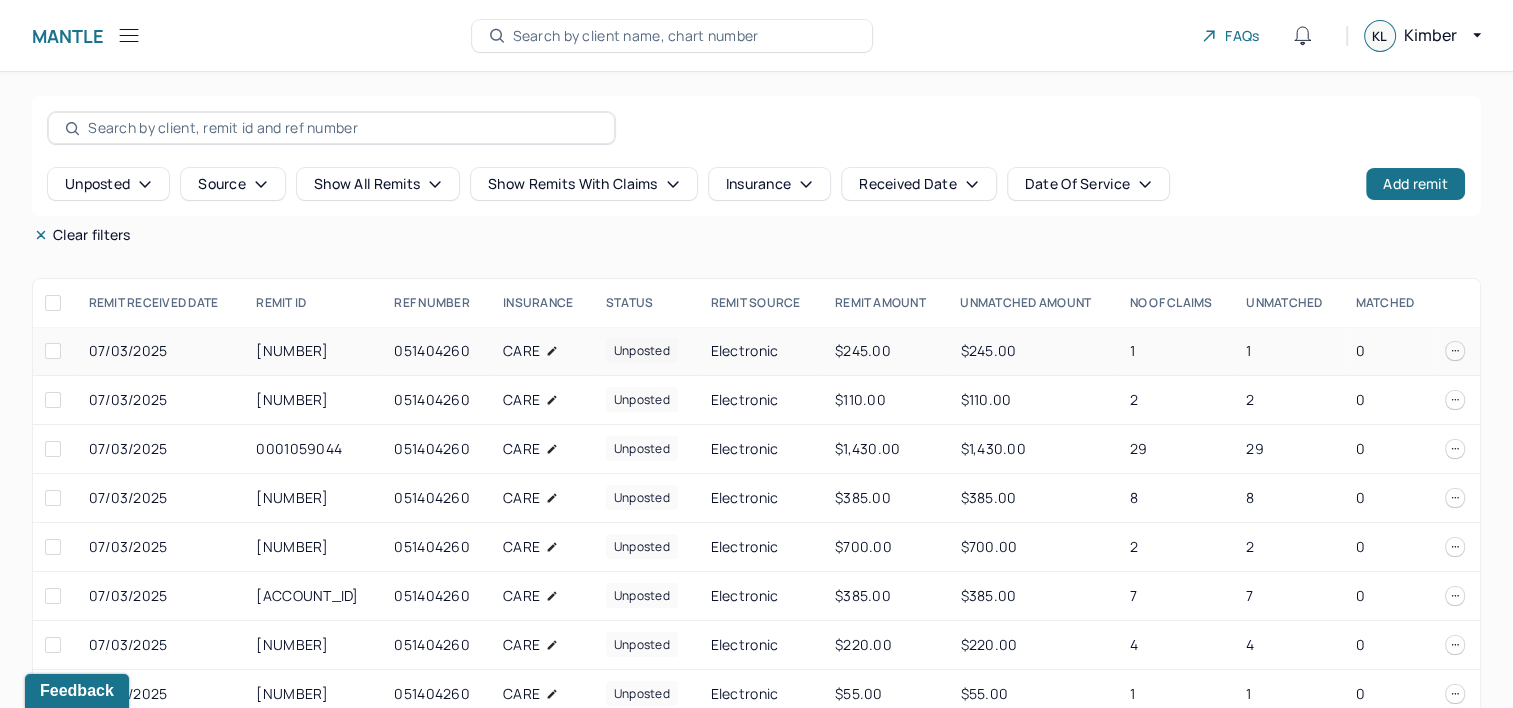 drag, startPoint x: 259, startPoint y: 351, endPoint x: 335, endPoint y: 351, distance: 76 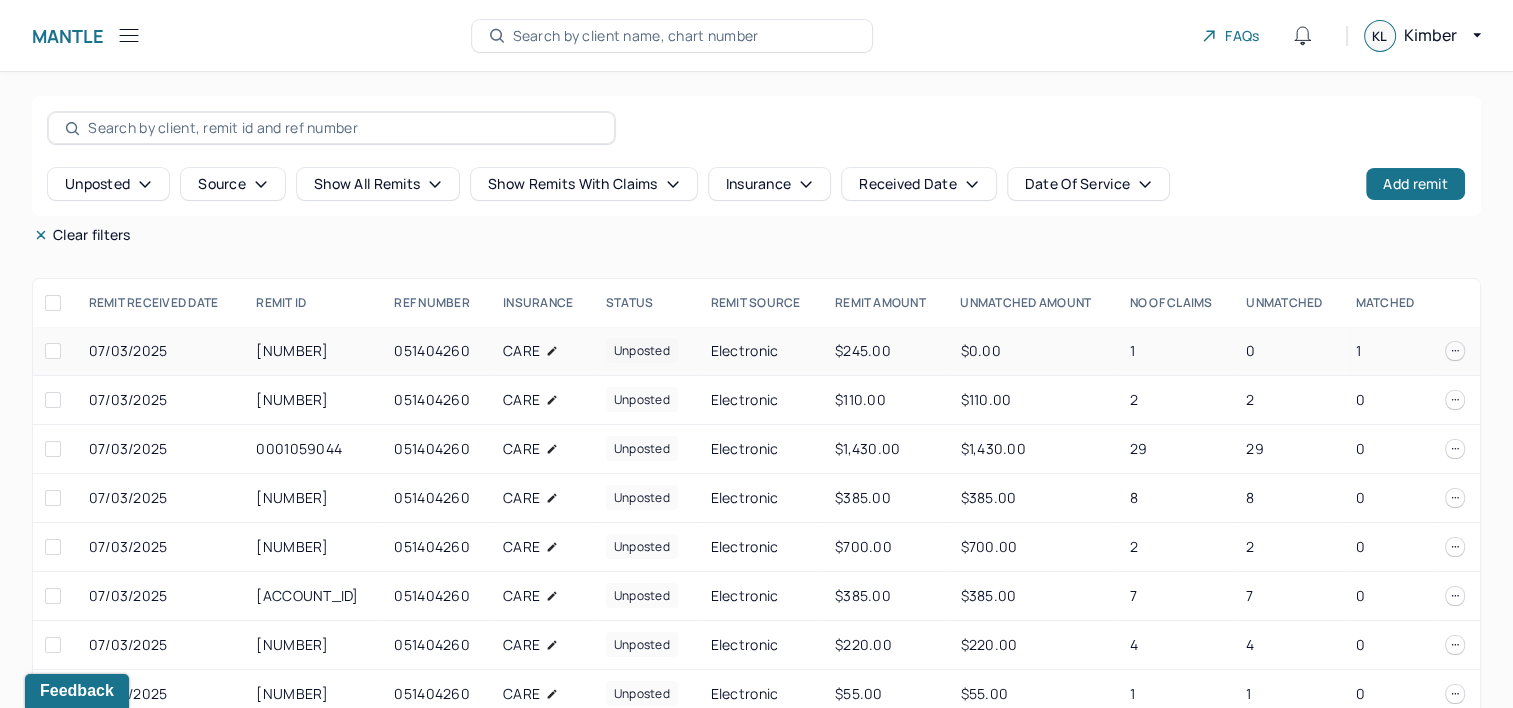 copy on "[NUMBER]" 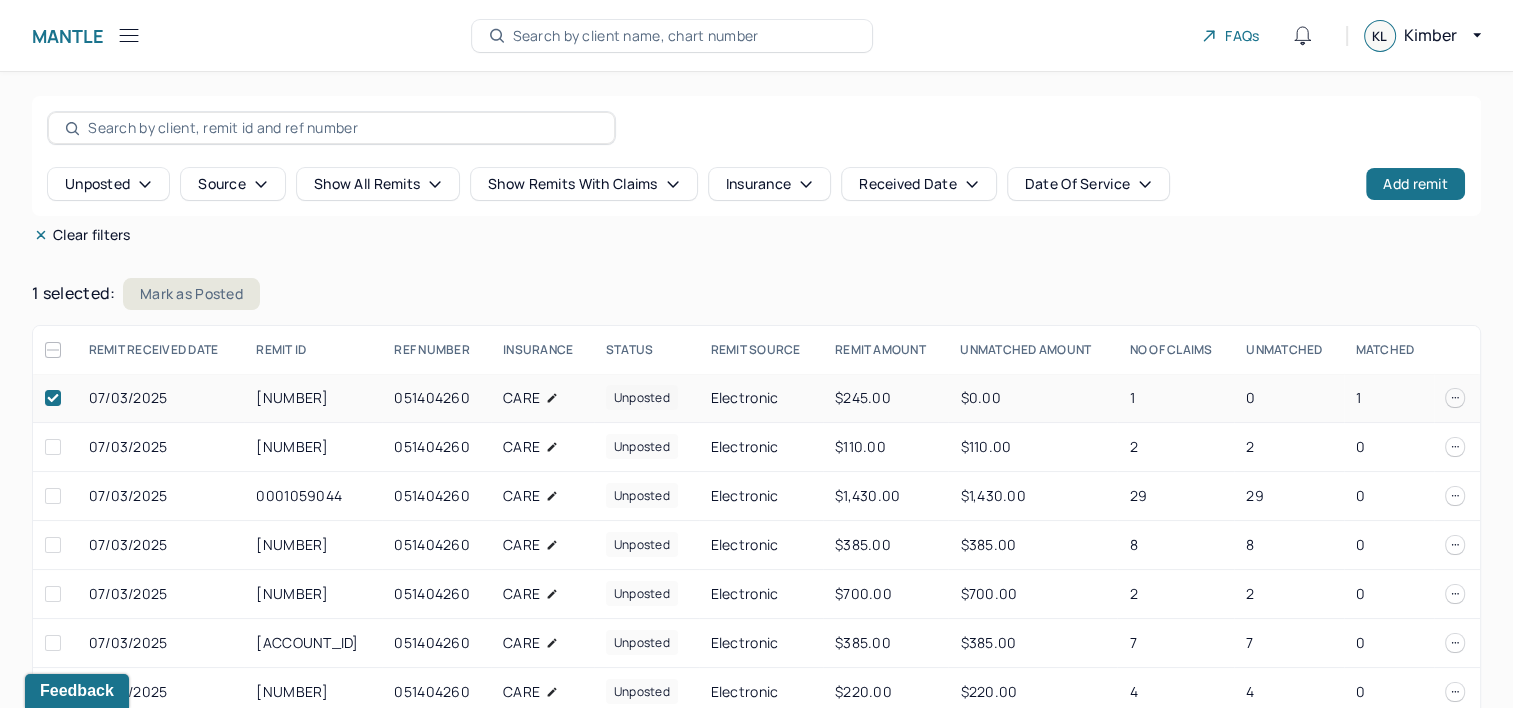click on "1 selected :   Mark as Posted" at bounding box center (756, 294) 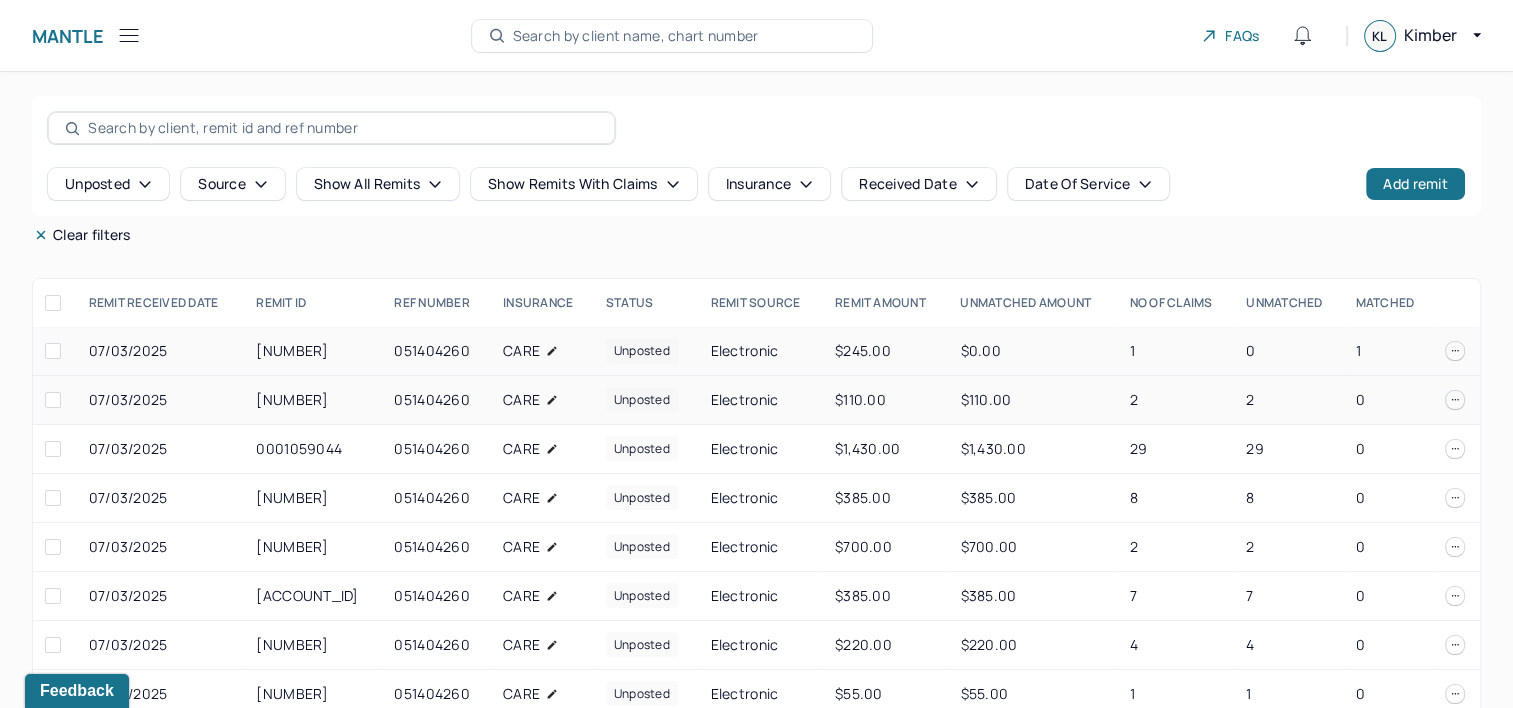 click on "[NUMBER]" at bounding box center [313, 400] 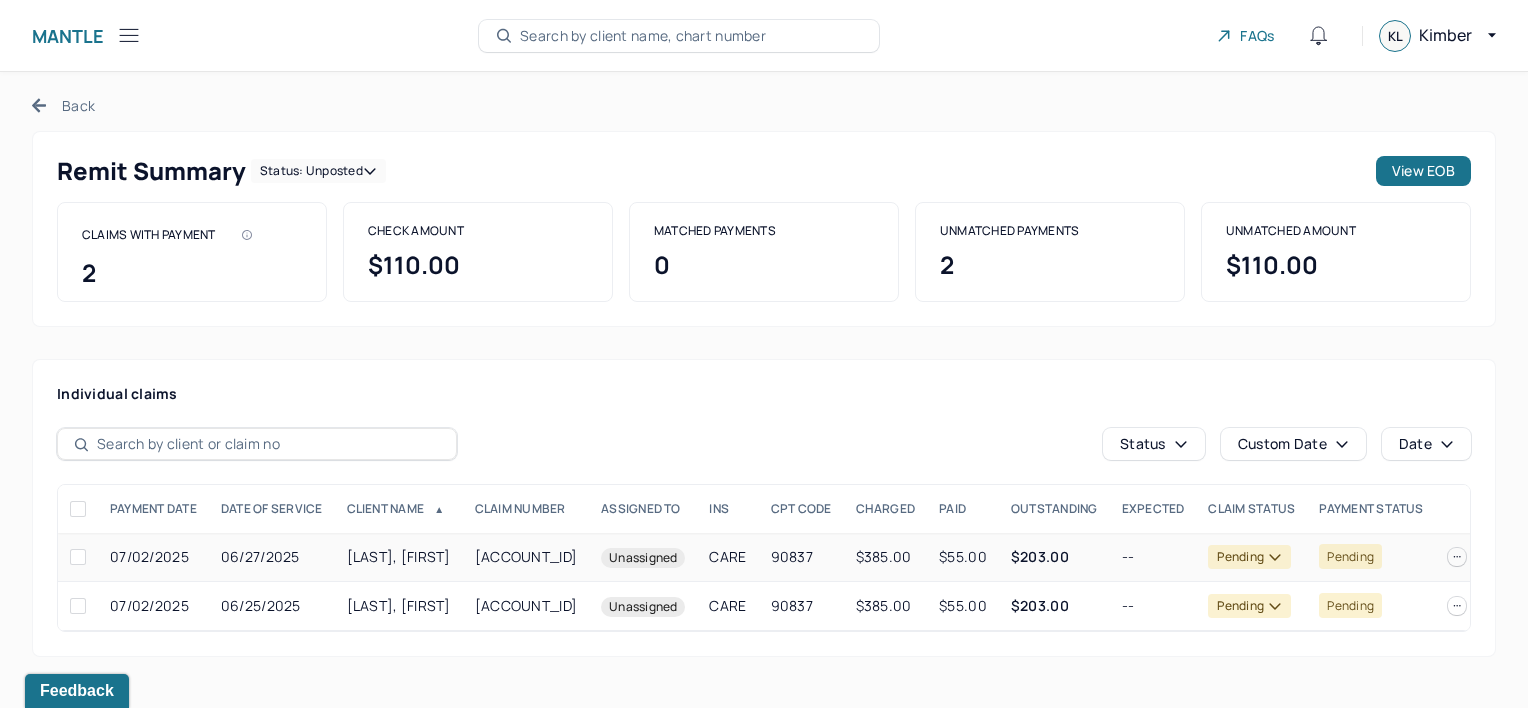 click on "[LAST], [FIRST]" at bounding box center [399, 557] 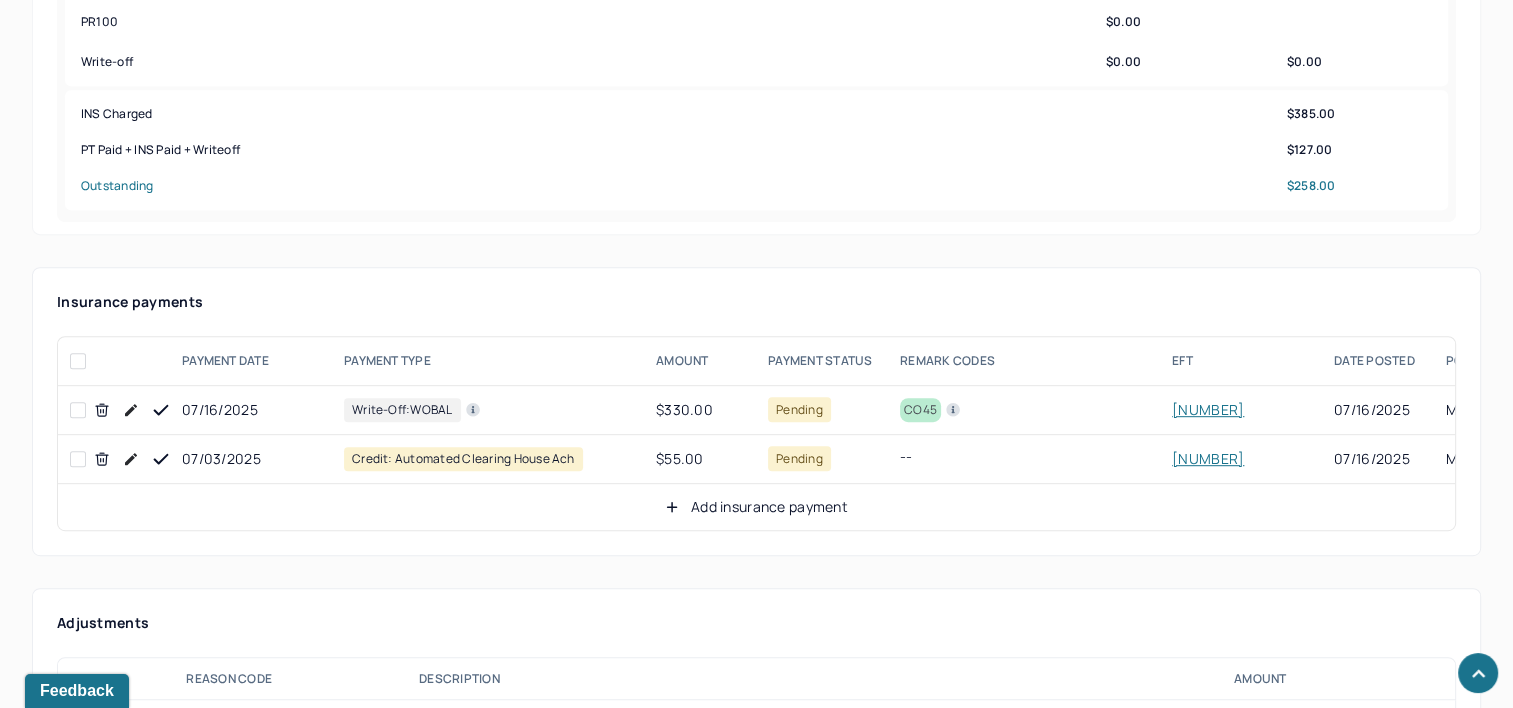 scroll, scrollTop: 1000, scrollLeft: 0, axis: vertical 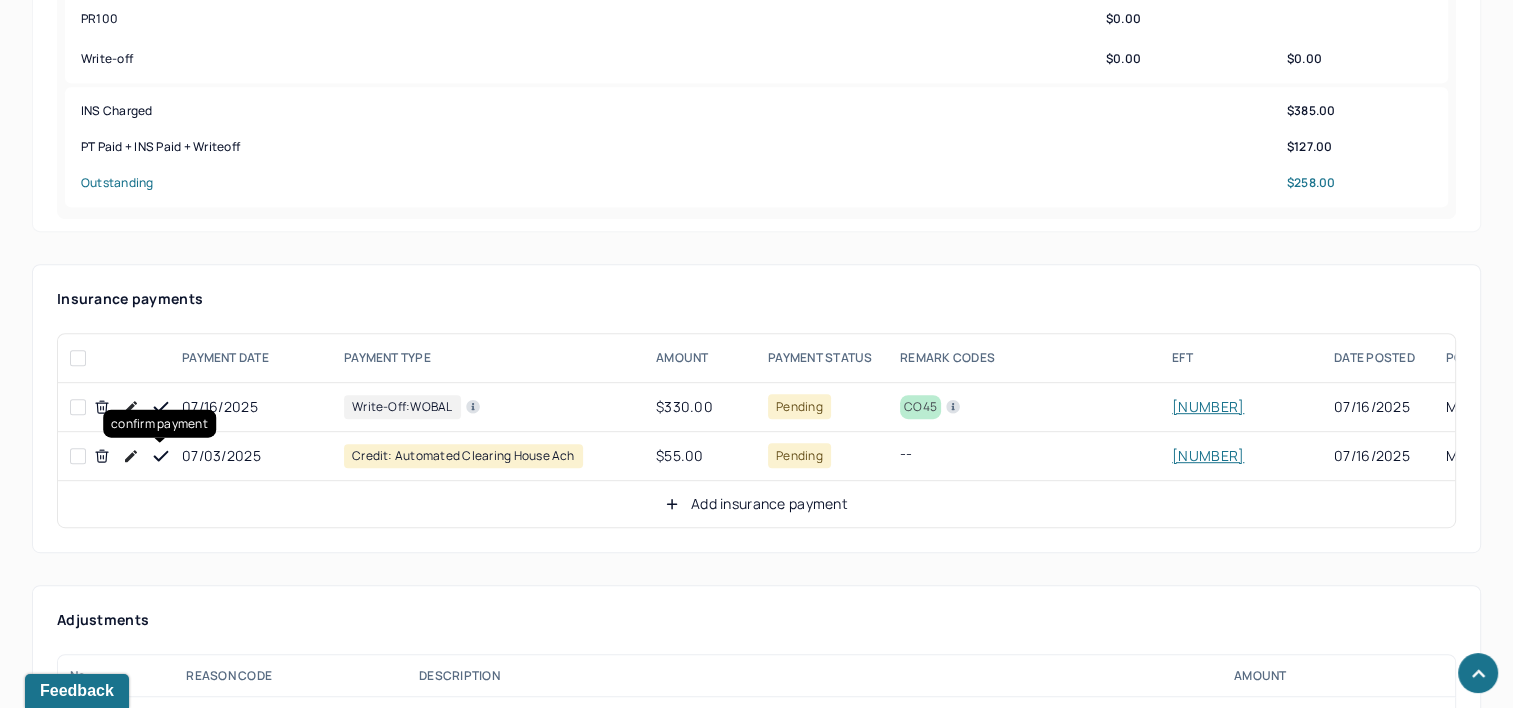 click 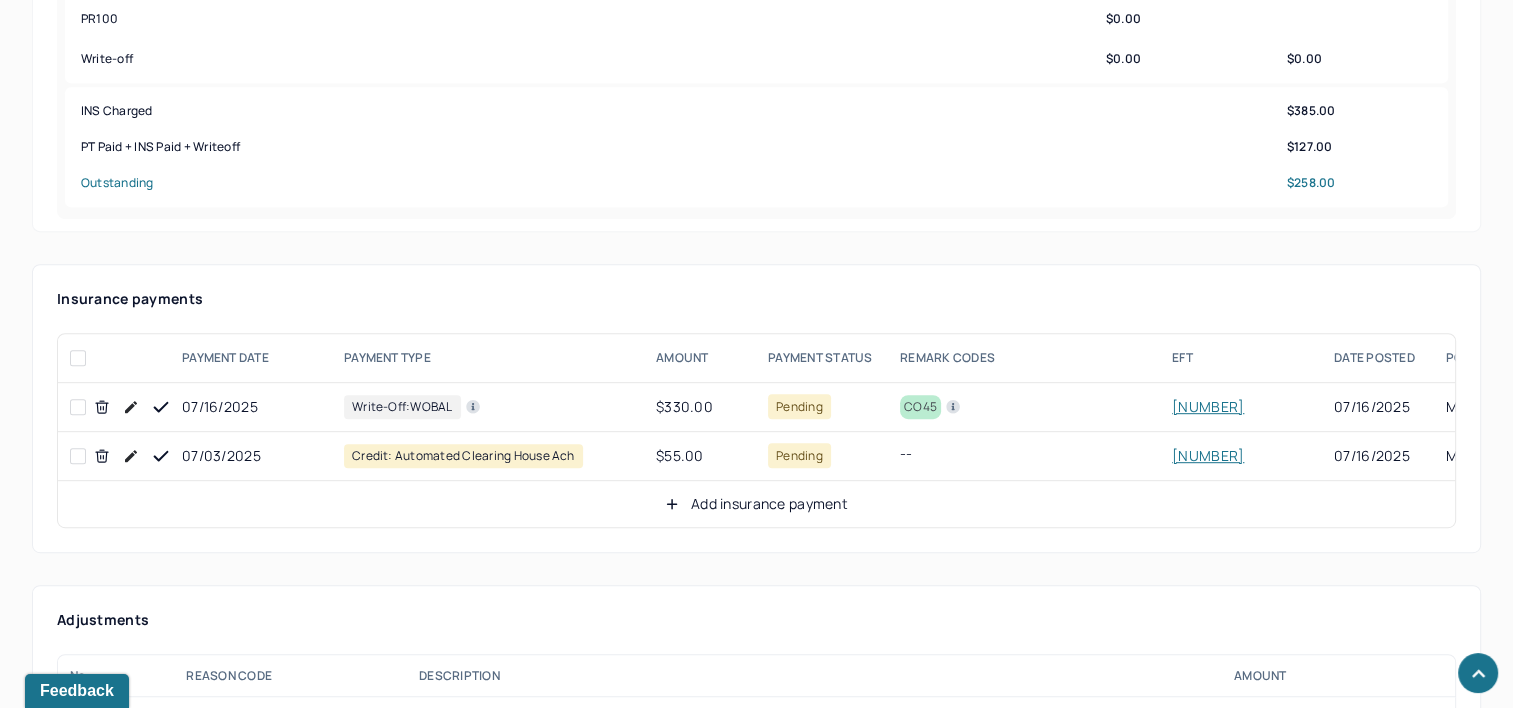 click 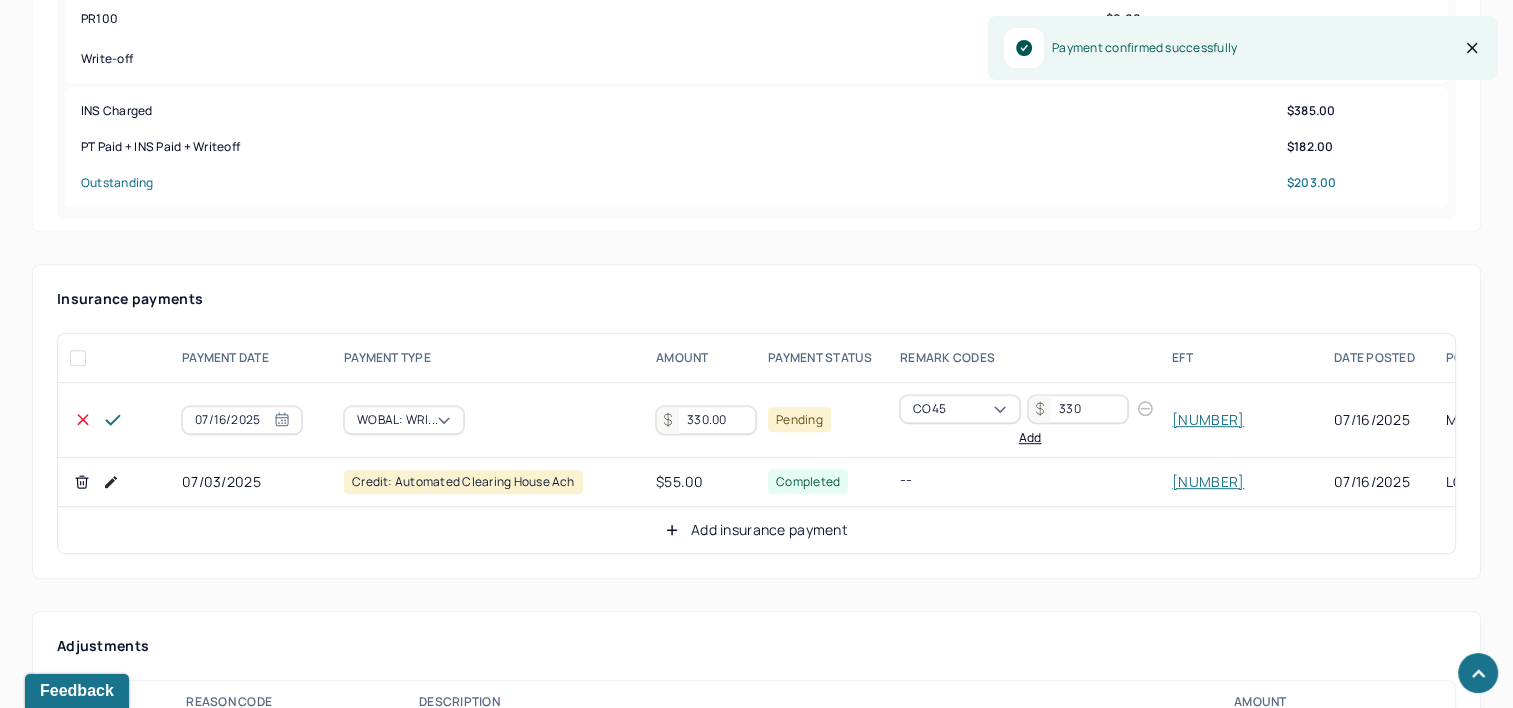 click on "330.00" at bounding box center (706, 420) 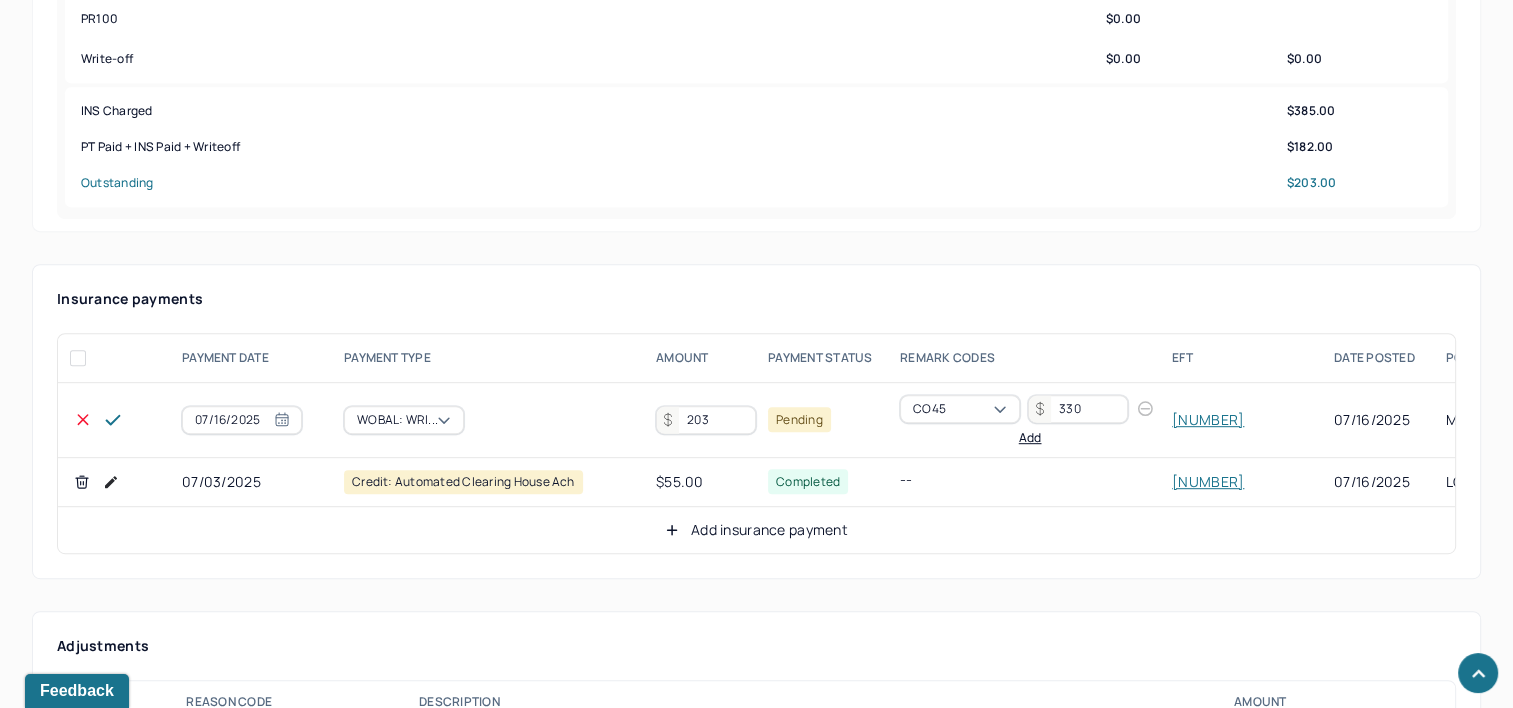type on "203" 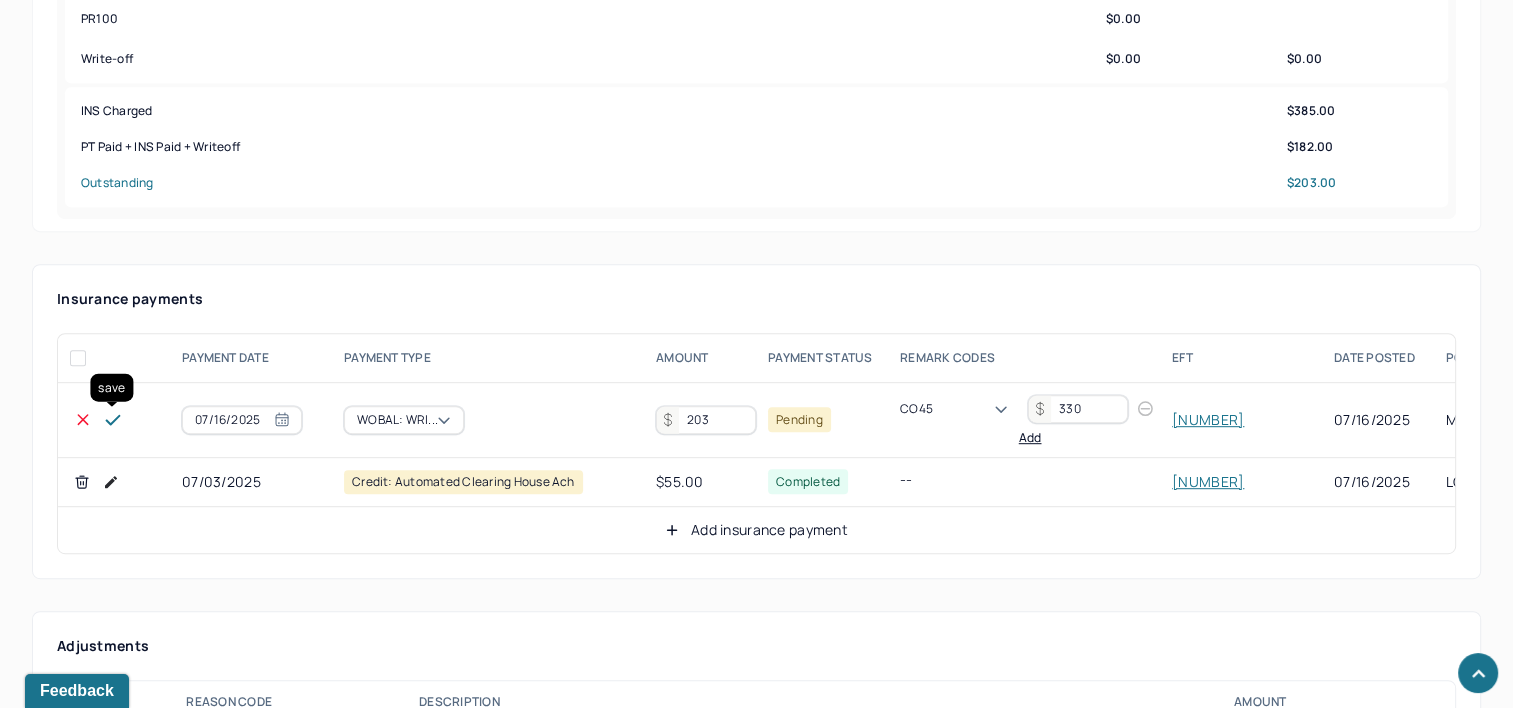 click 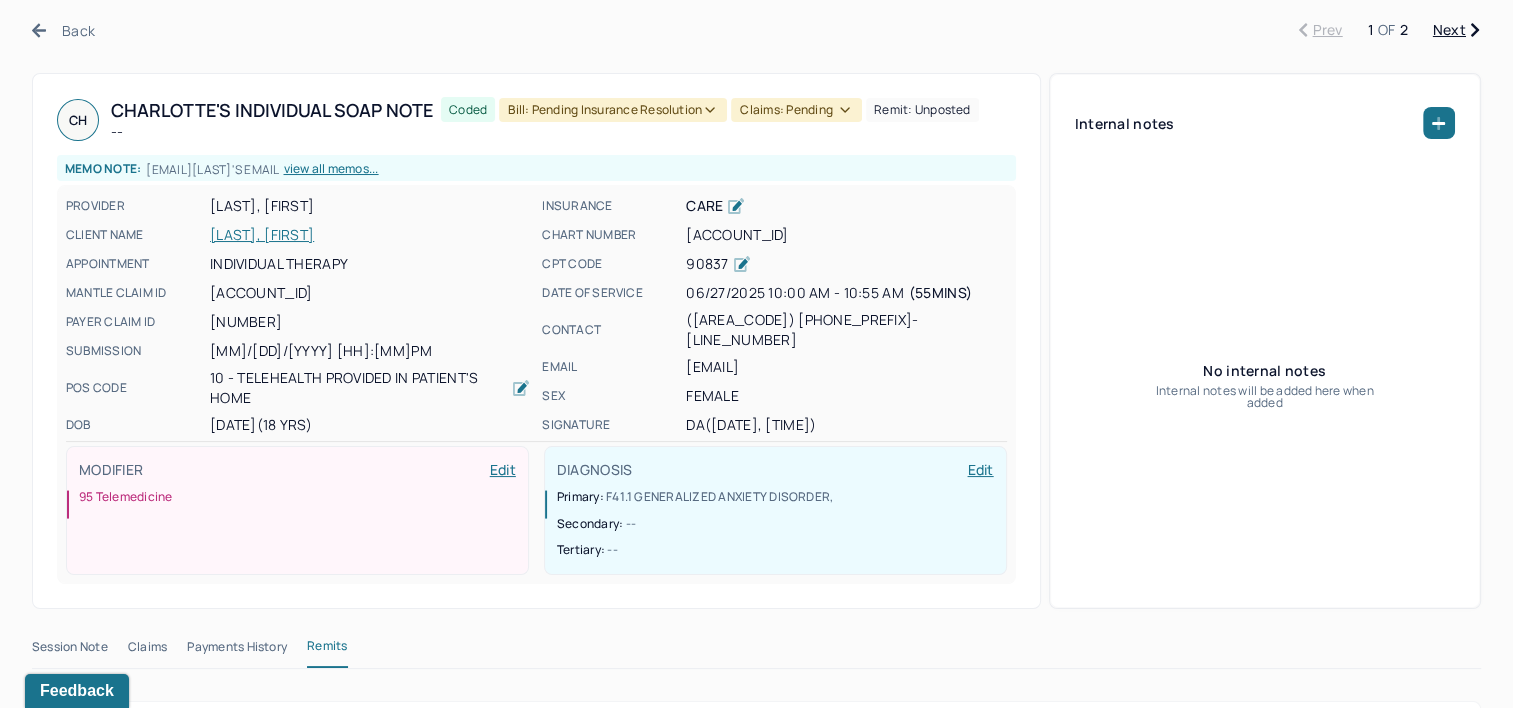 scroll, scrollTop: 0, scrollLeft: 0, axis: both 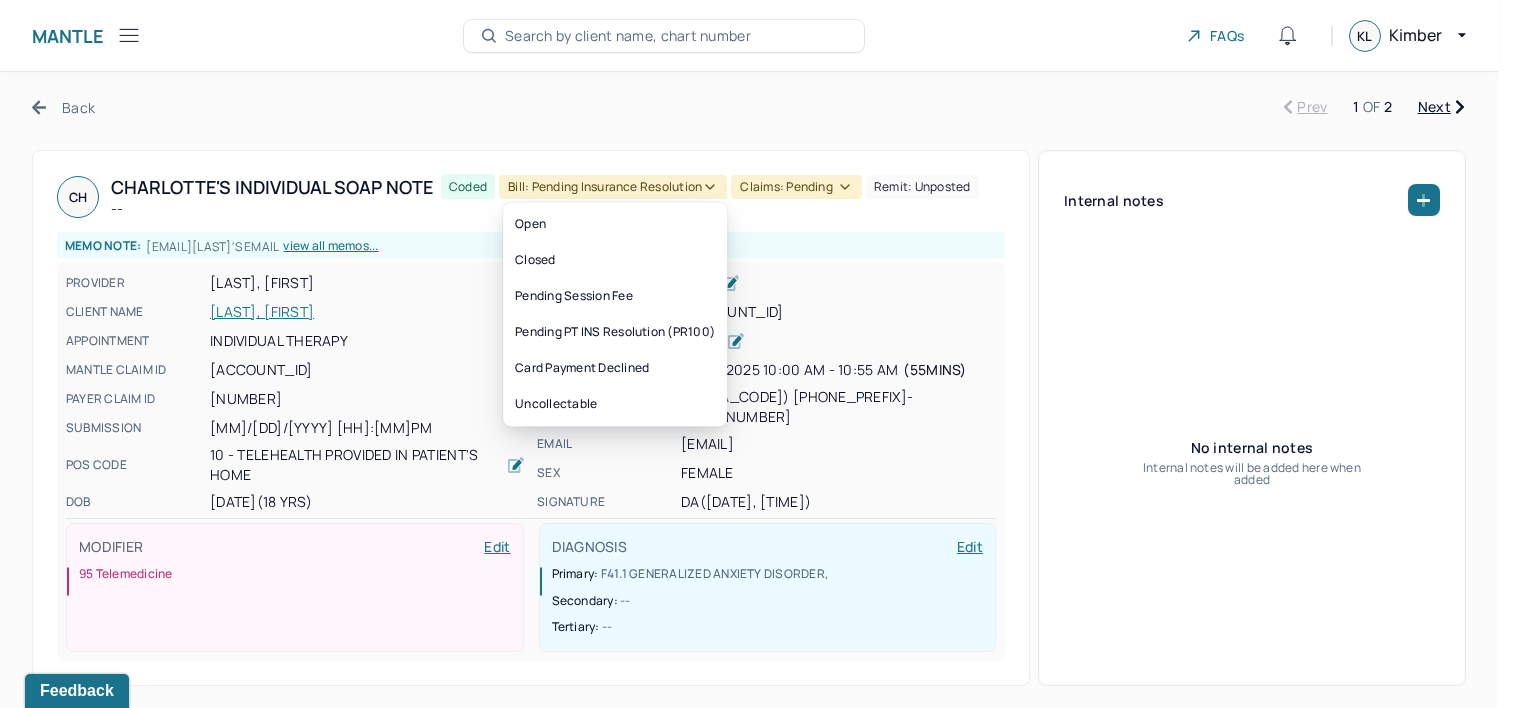 click on "Bill: Pending Insurance Resolution" at bounding box center [613, 187] 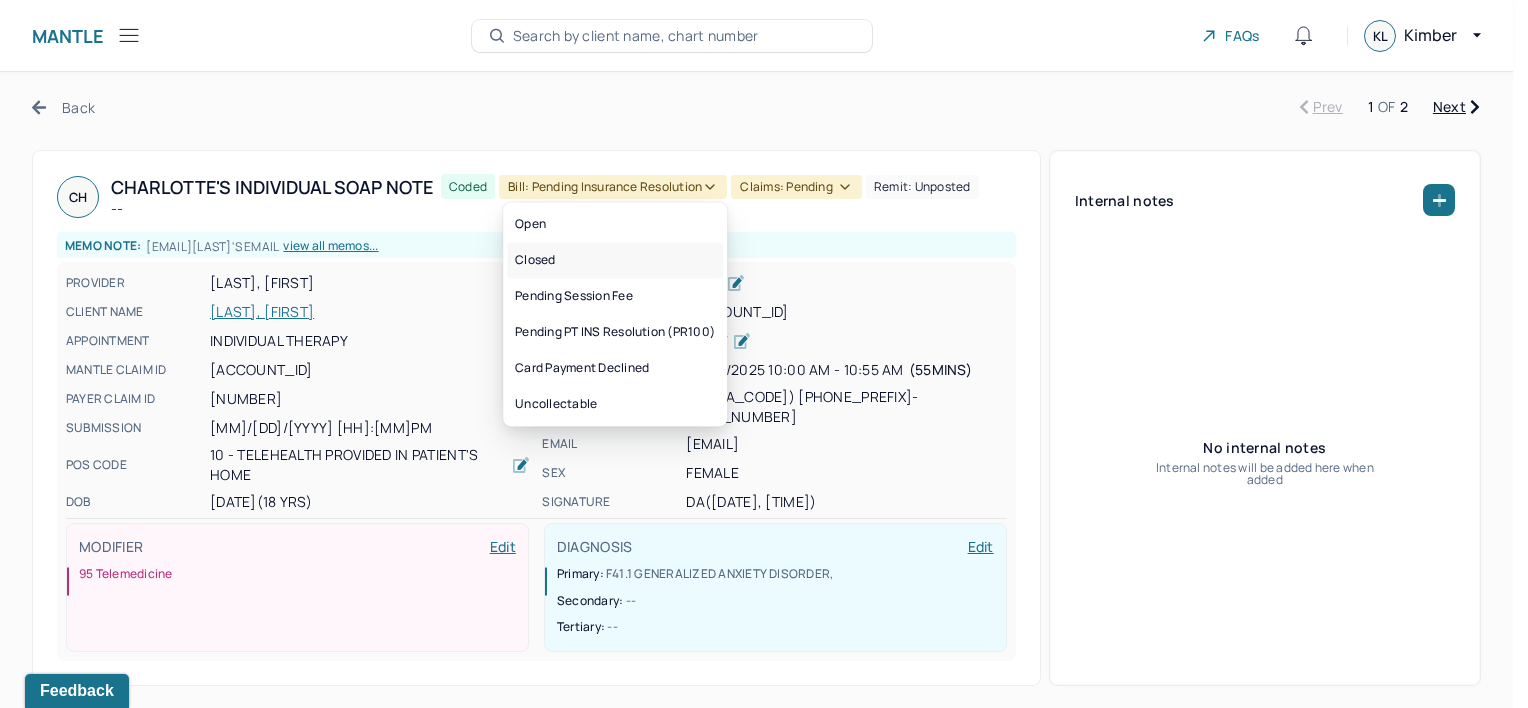 click on "Closed" at bounding box center [615, 260] 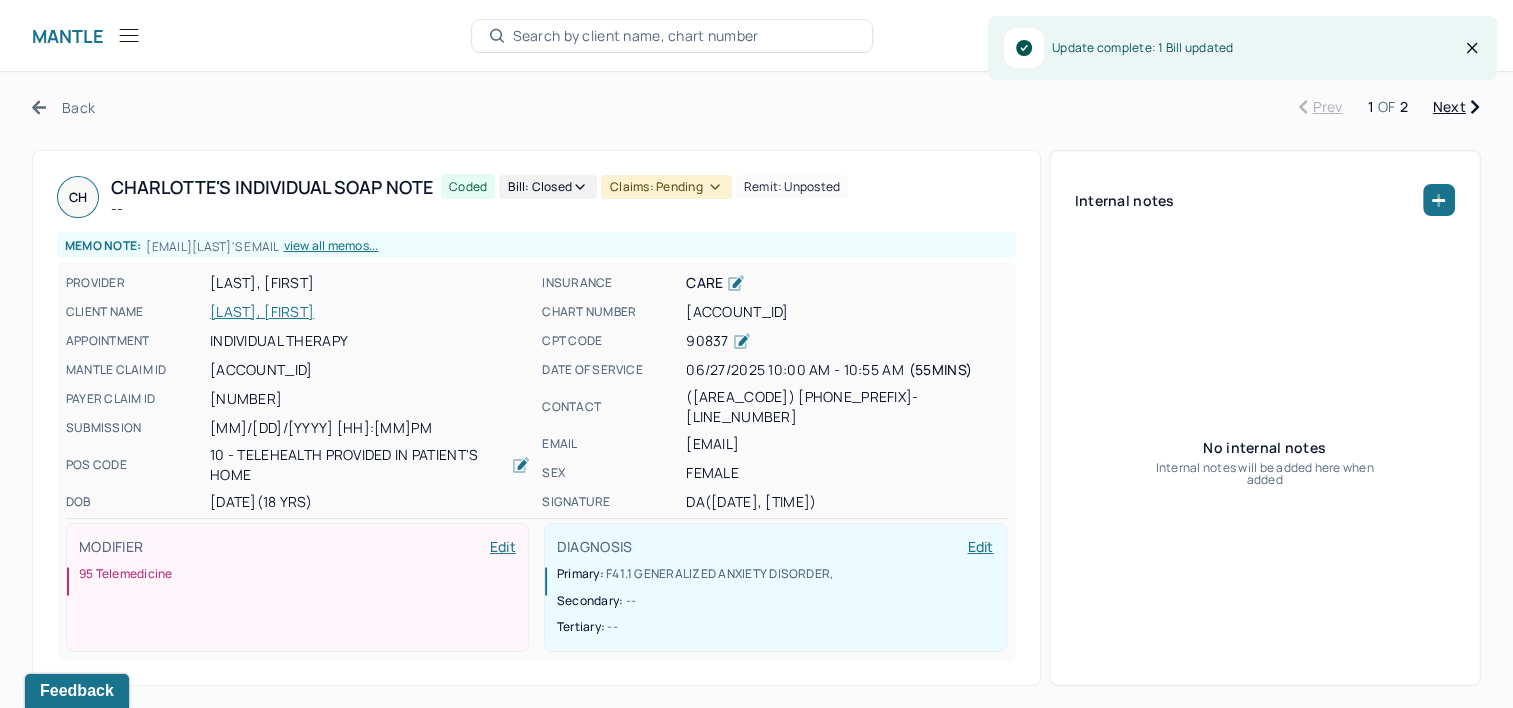 click on "Claims: pending" at bounding box center (666, 187) 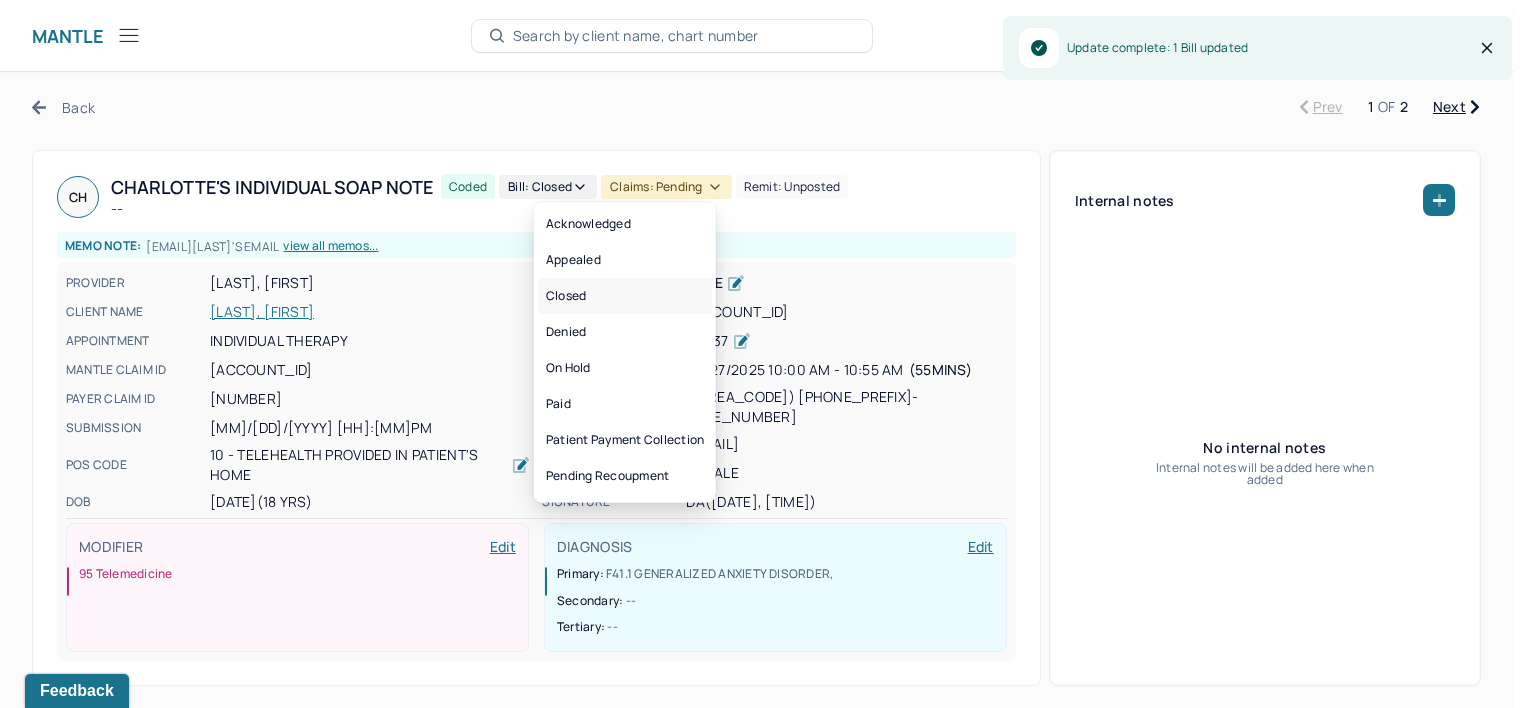 click on "Closed" at bounding box center (625, 296) 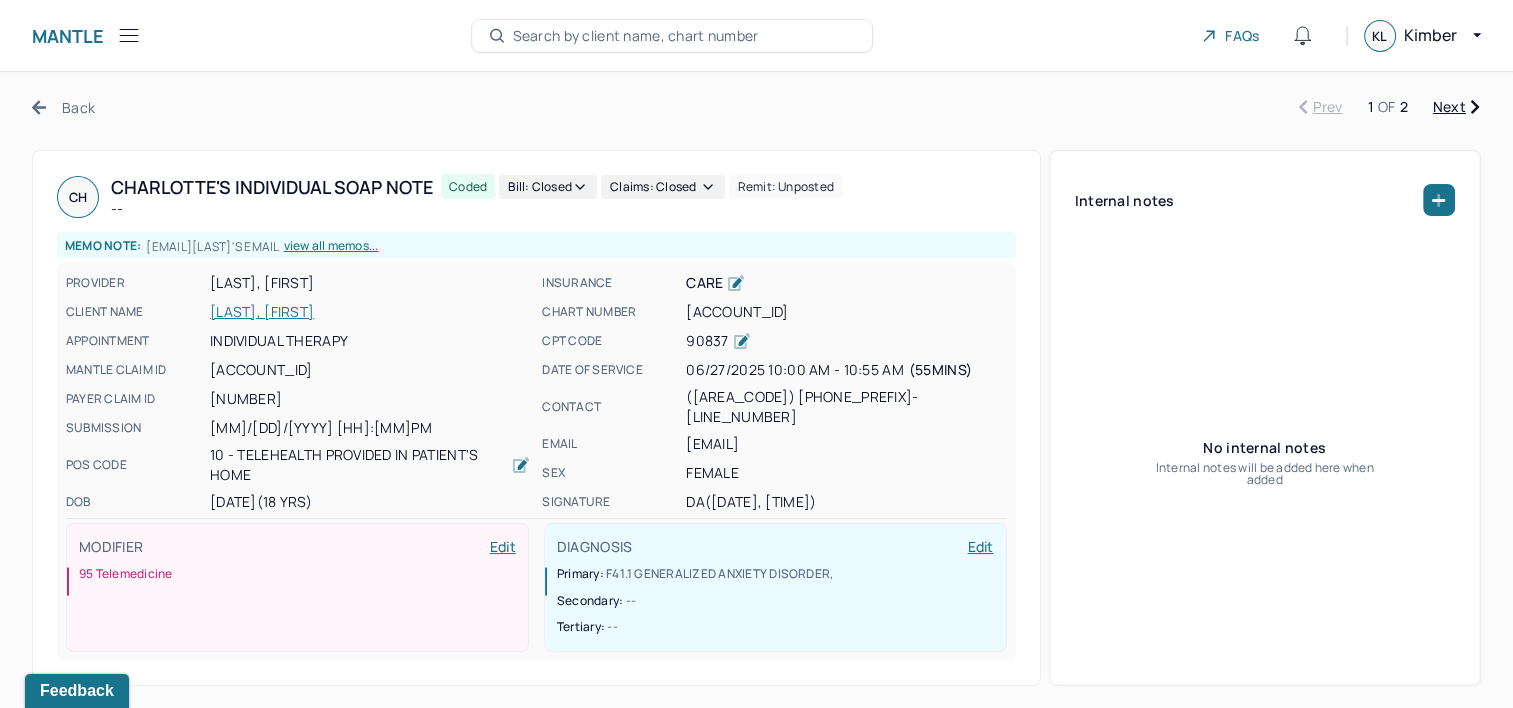 click on "Next" at bounding box center (1456, 107) 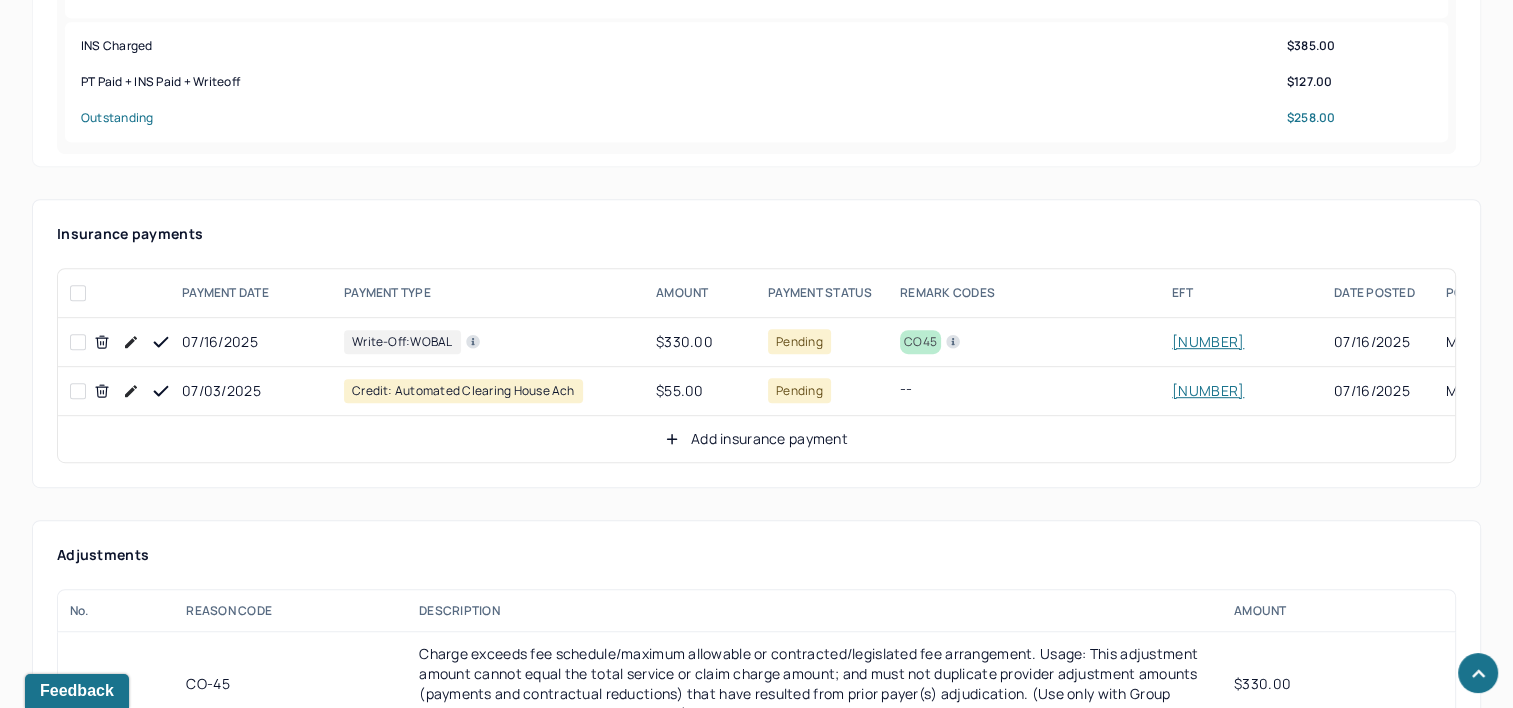 scroll, scrollTop: 1100, scrollLeft: 0, axis: vertical 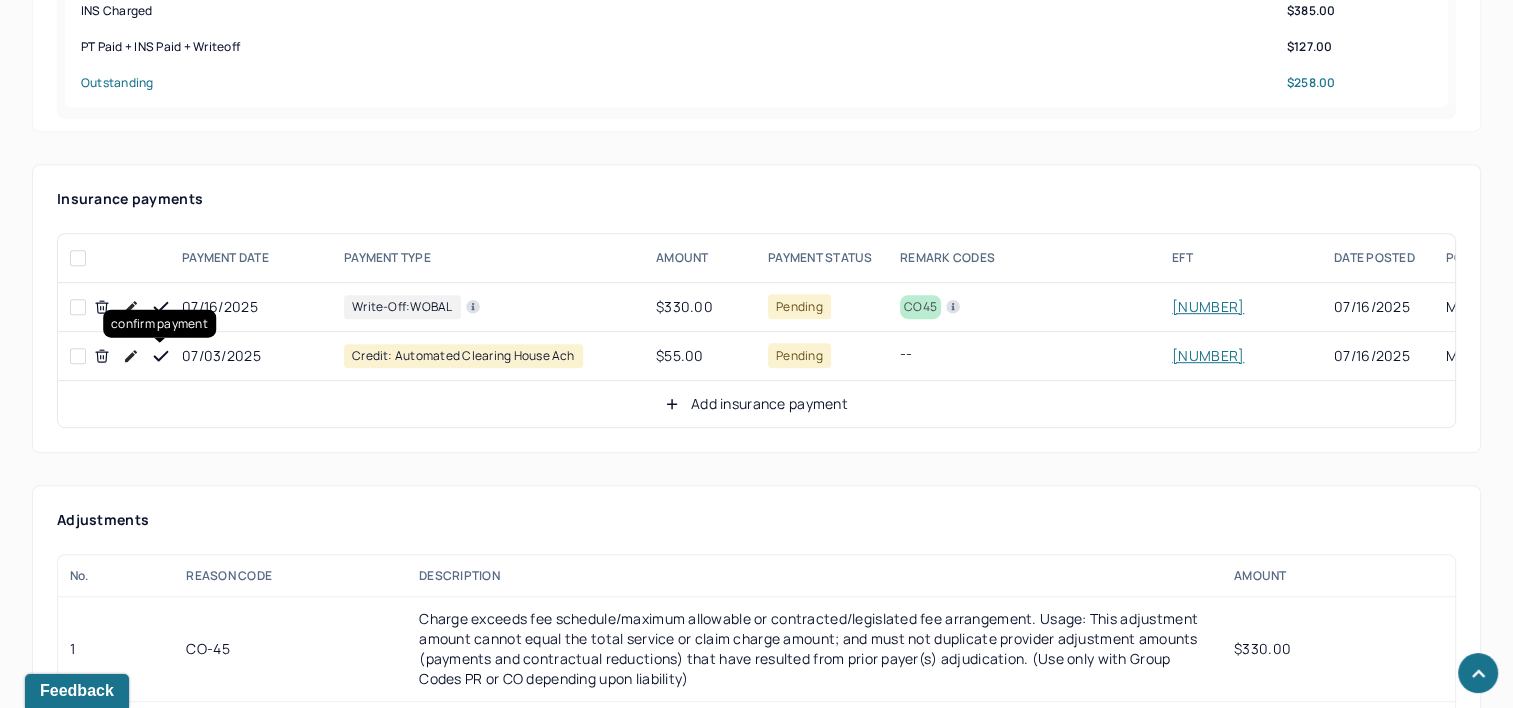 click 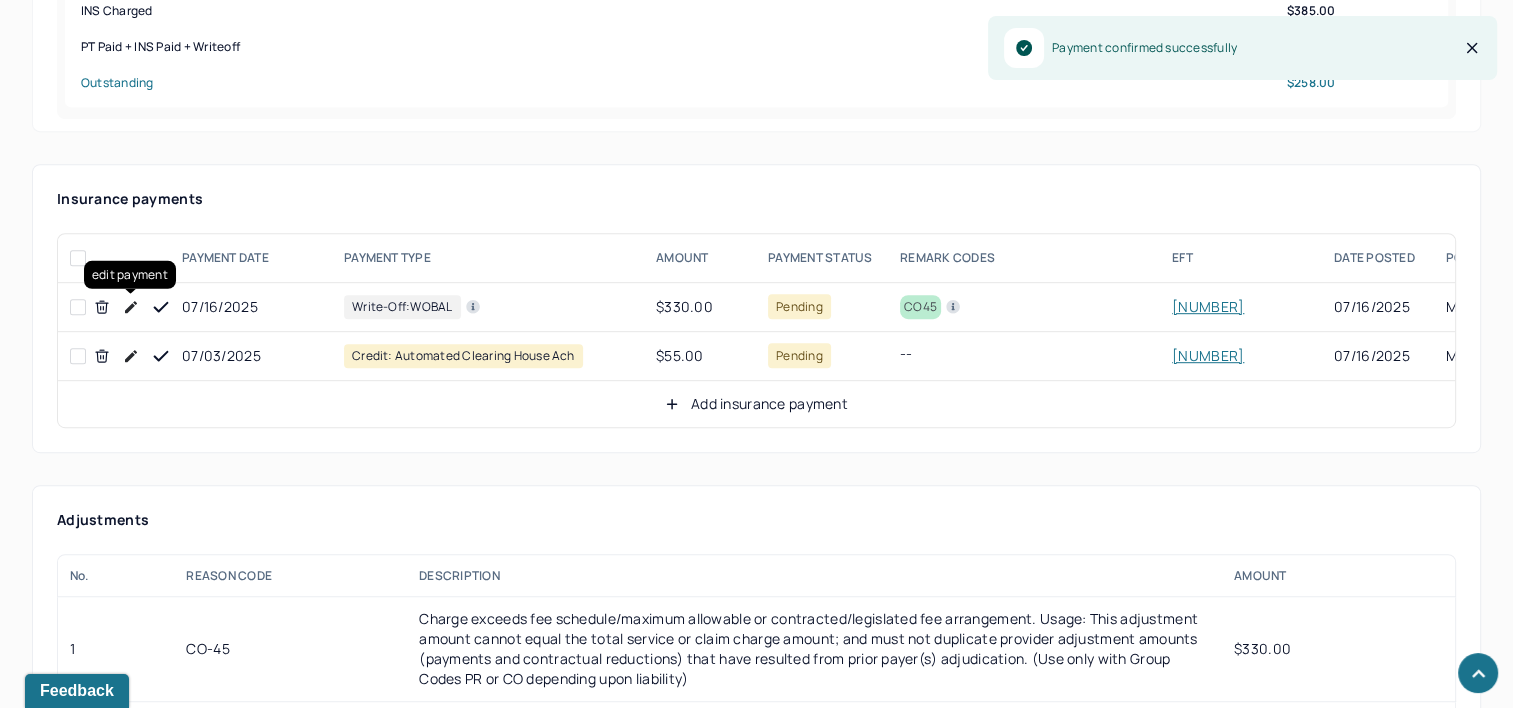 click 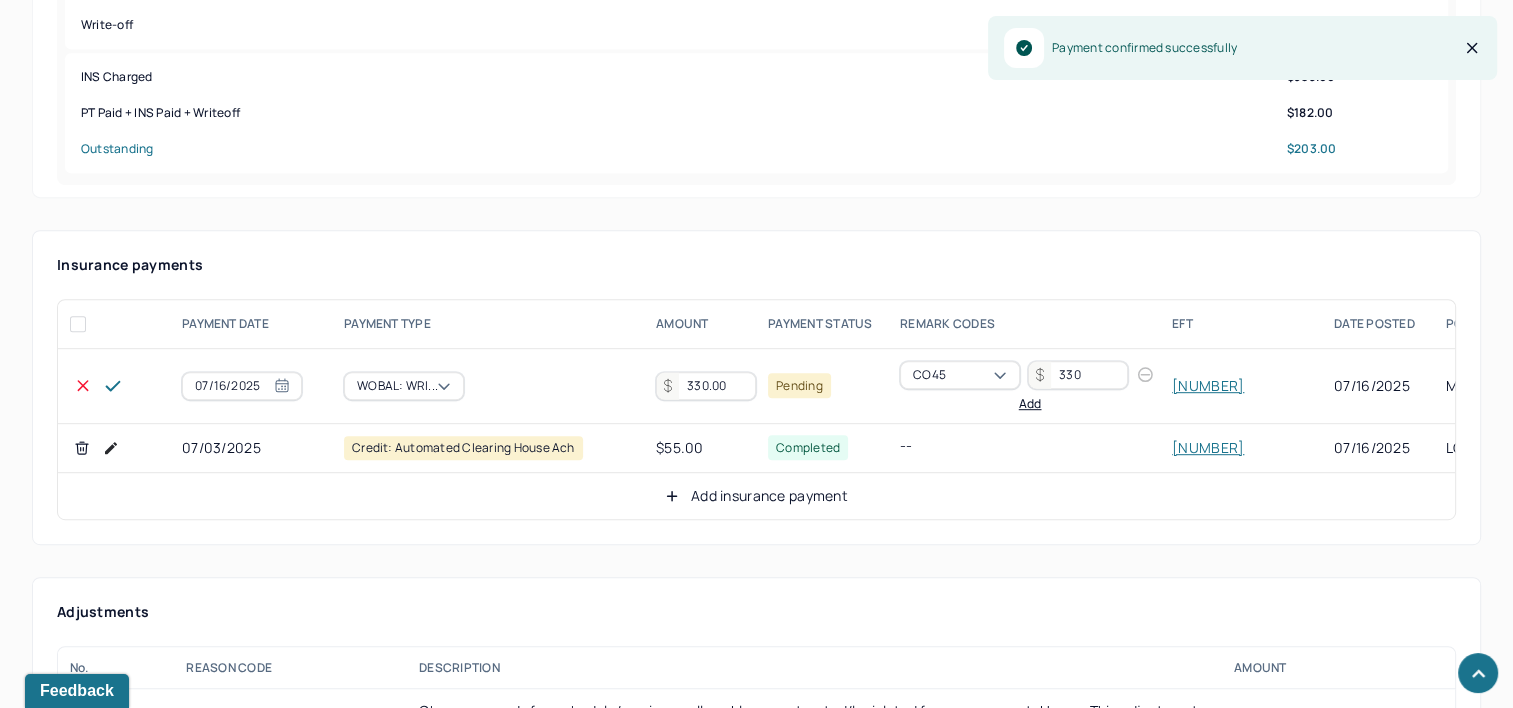scroll, scrollTop: 1000, scrollLeft: 0, axis: vertical 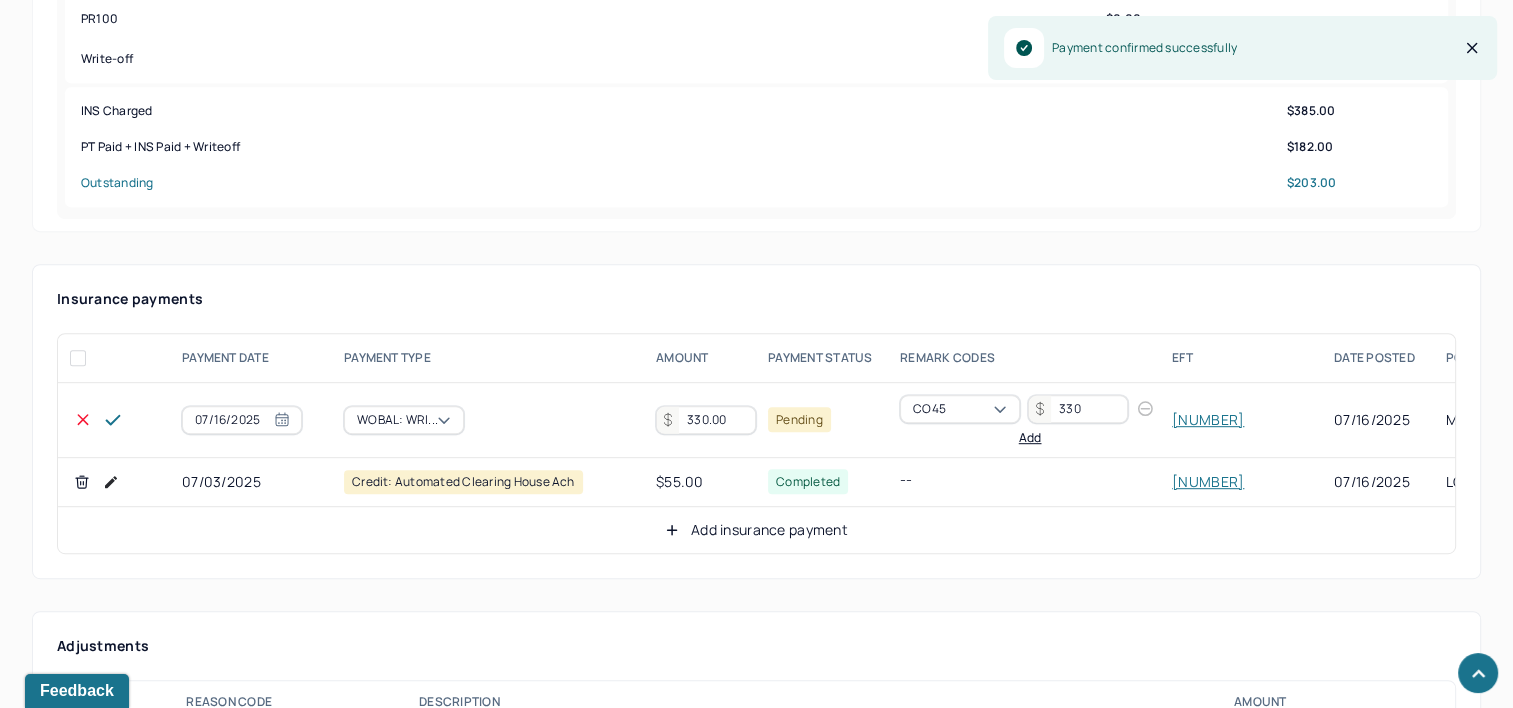 click on "330.00" at bounding box center [706, 420] 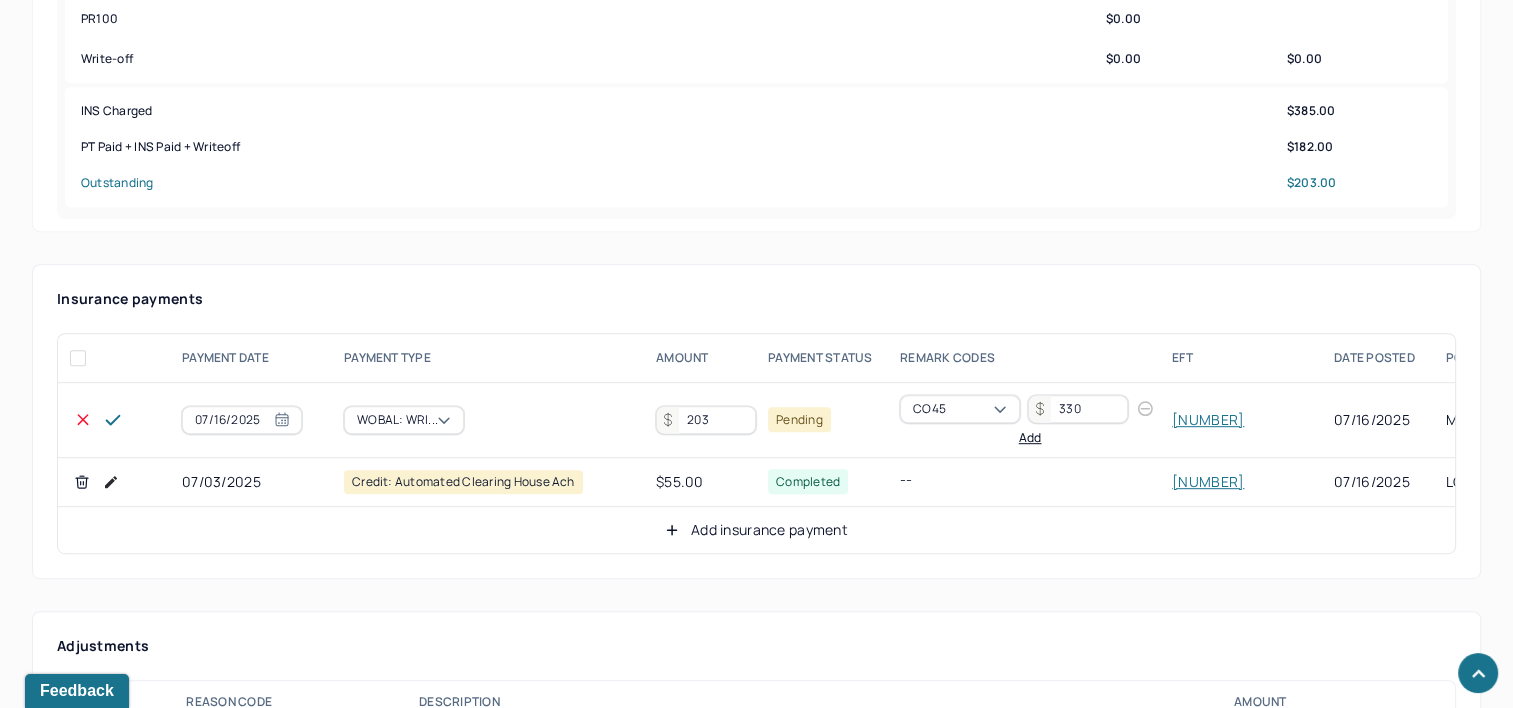 type on "203" 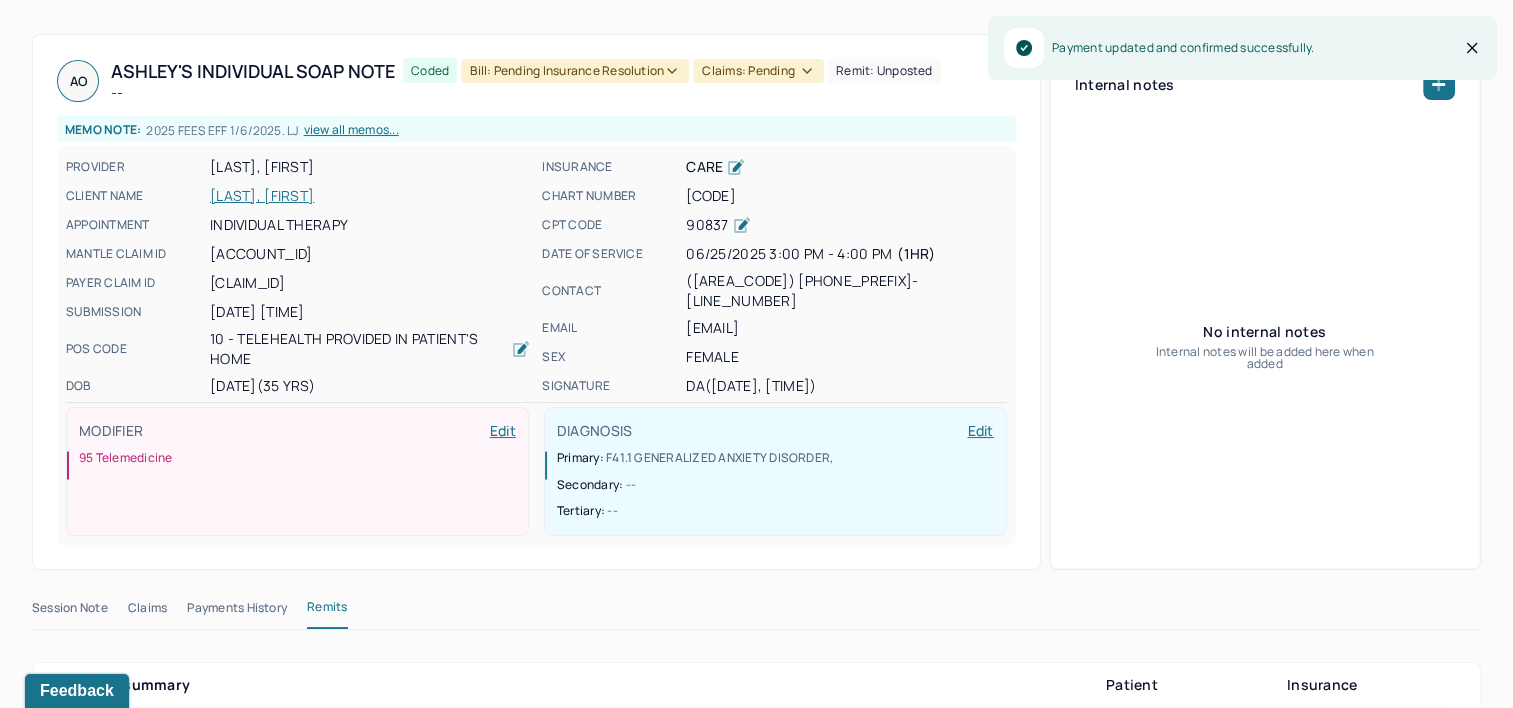 scroll, scrollTop: 0, scrollLeft: 0, axis: both 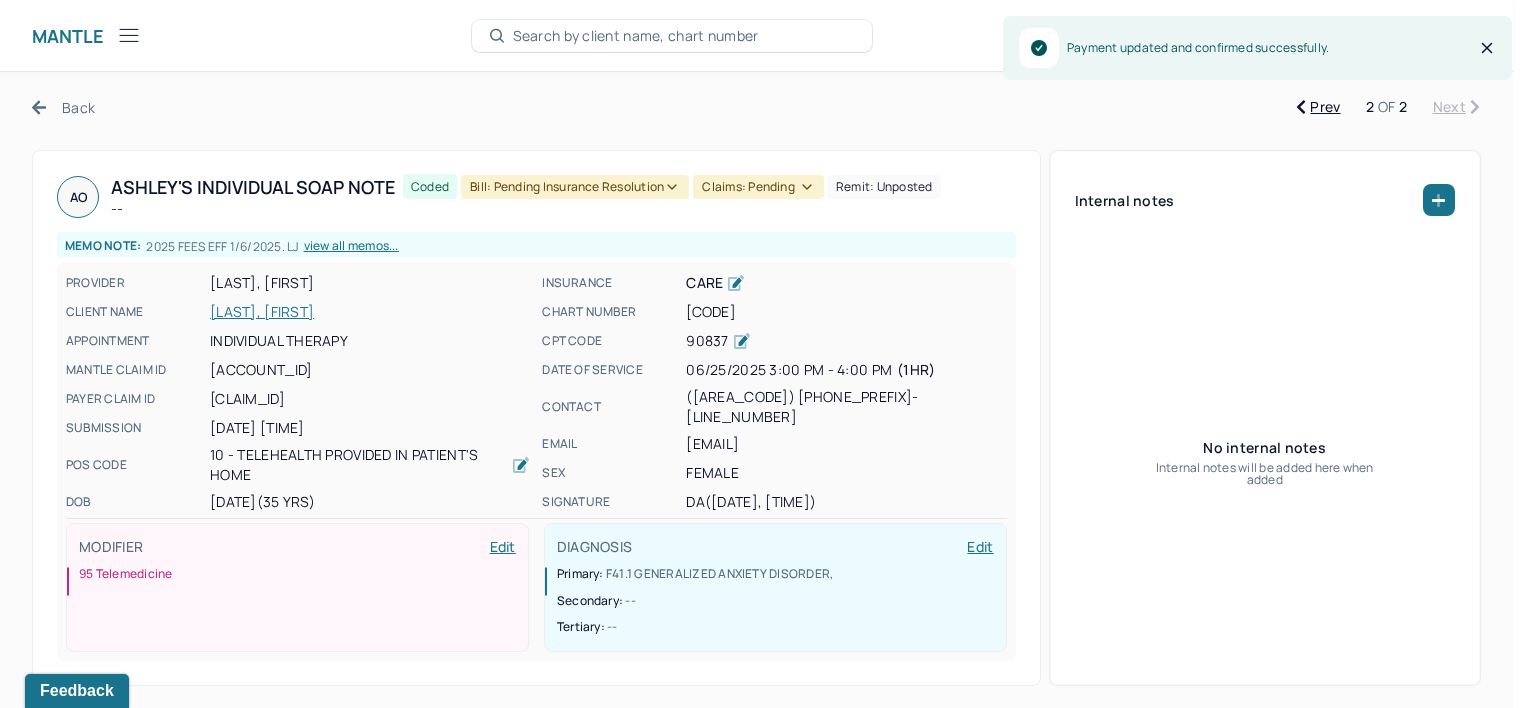 click on "Bill: Pending Insurance Resolution" at bounding box center (575, 187) 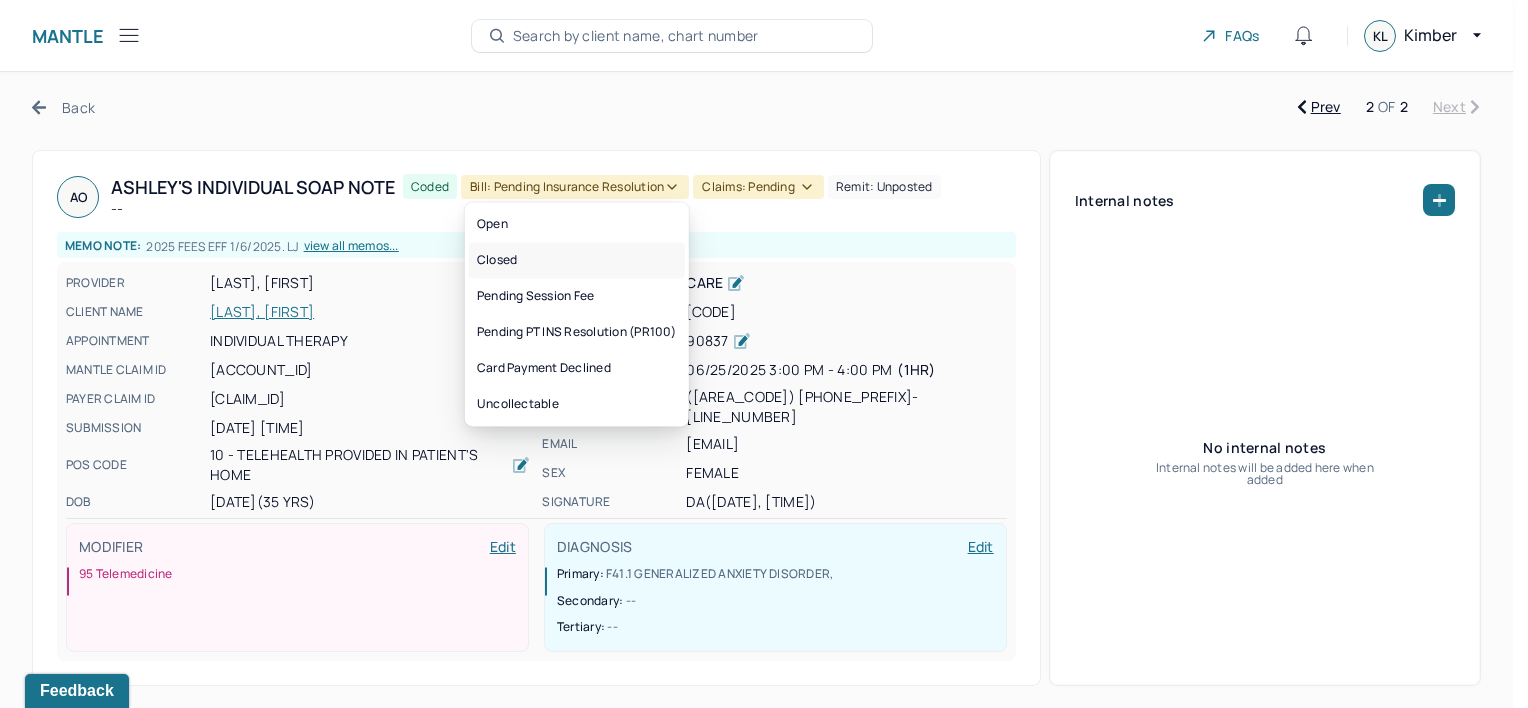 click on "Closed" at bounding box center (577, 260) 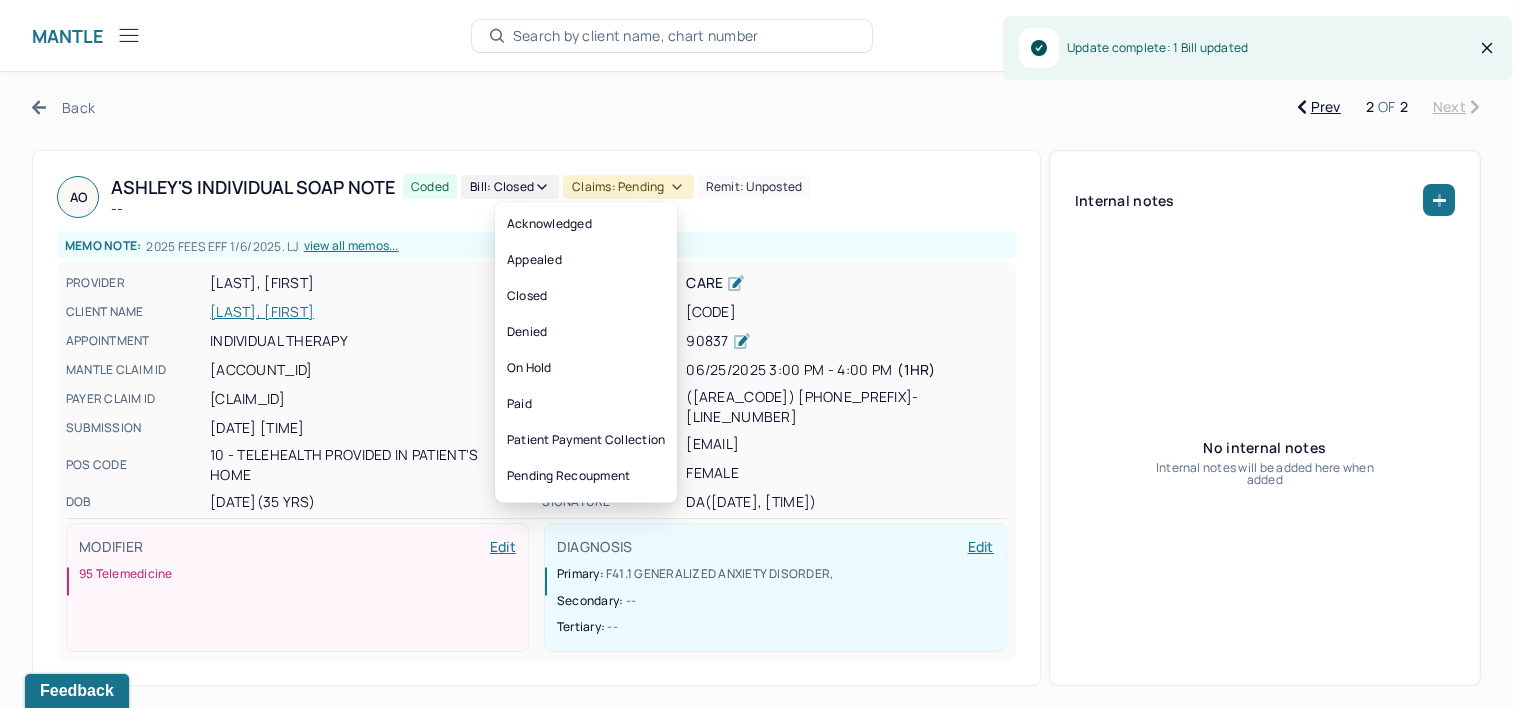 click on "Claims: pending" at bounding box center [628, 187] 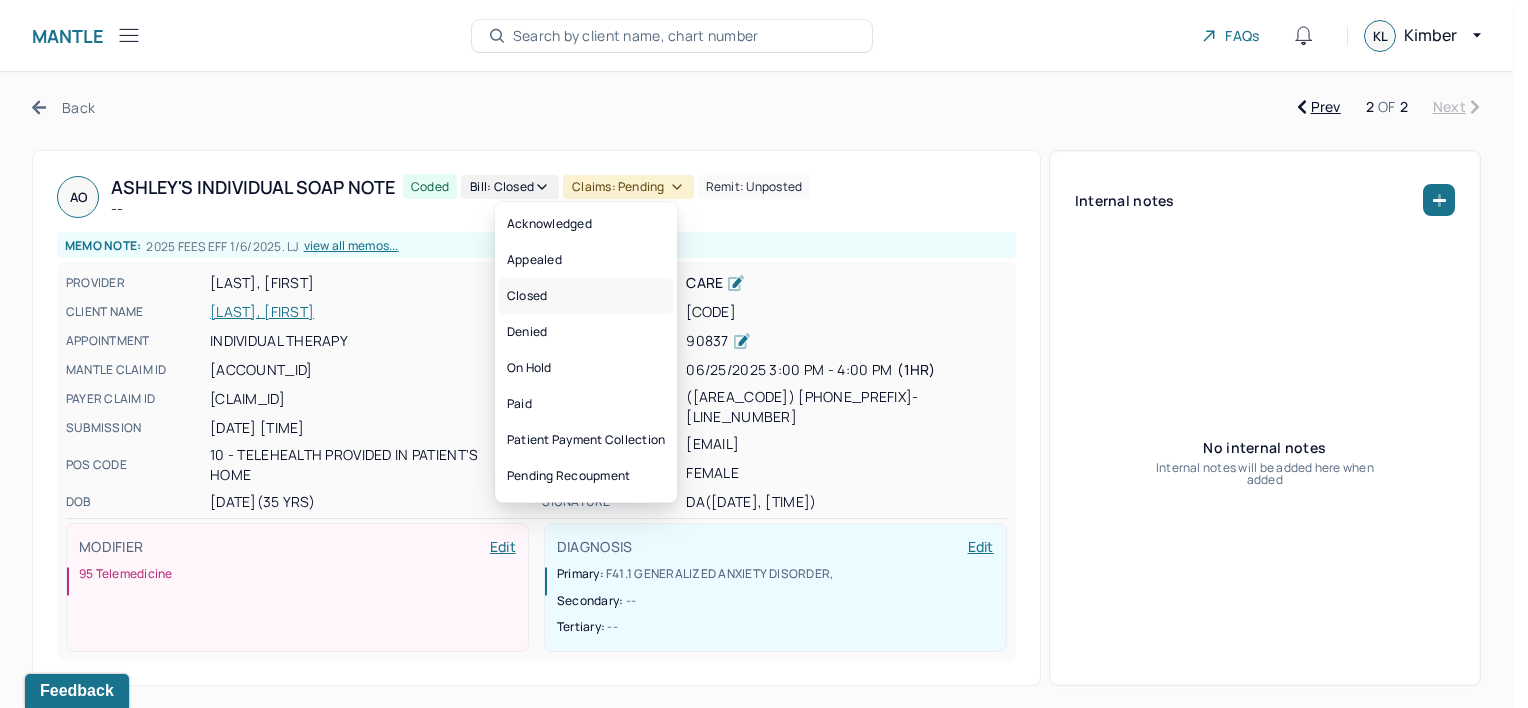 click on "Closed" at bounding box center [586, 296] 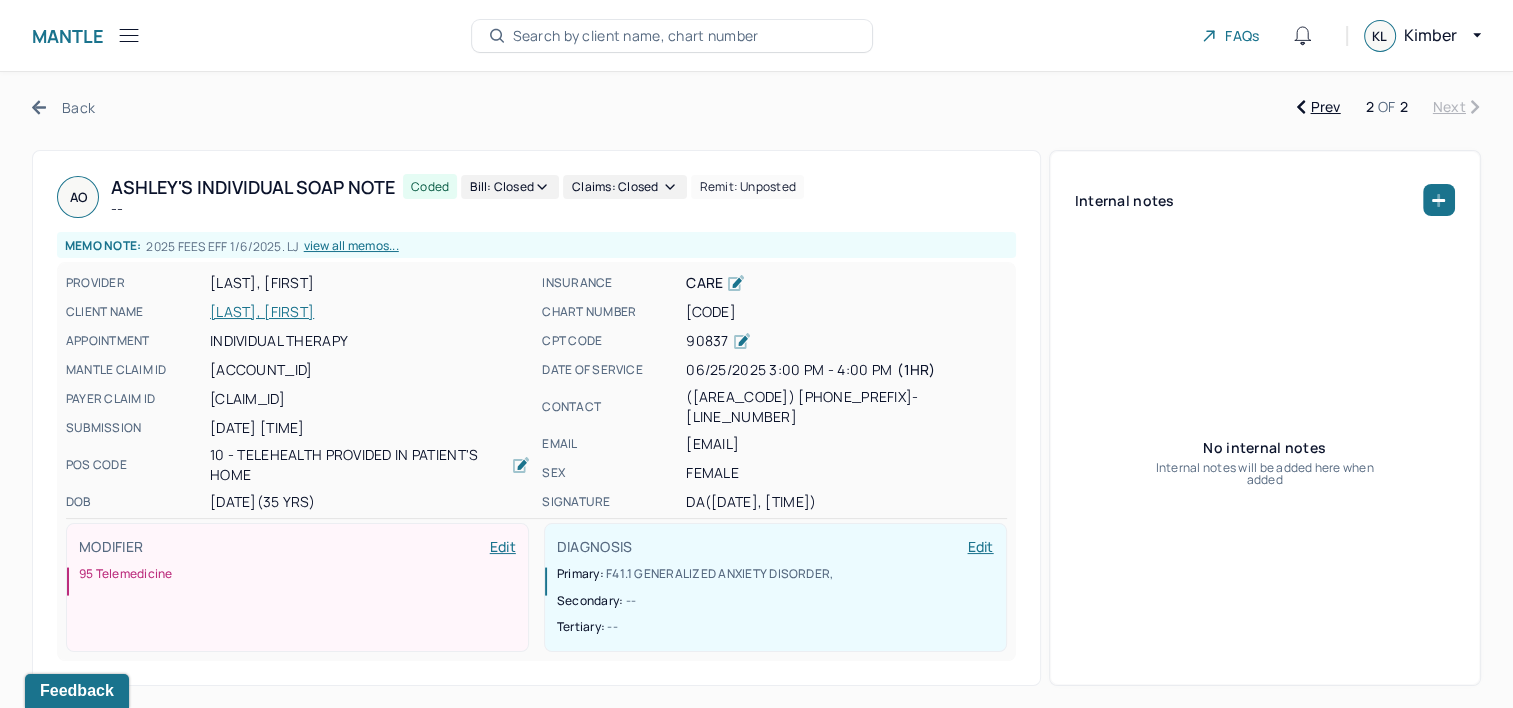 click on "Back" at bounding box center (63, 107) 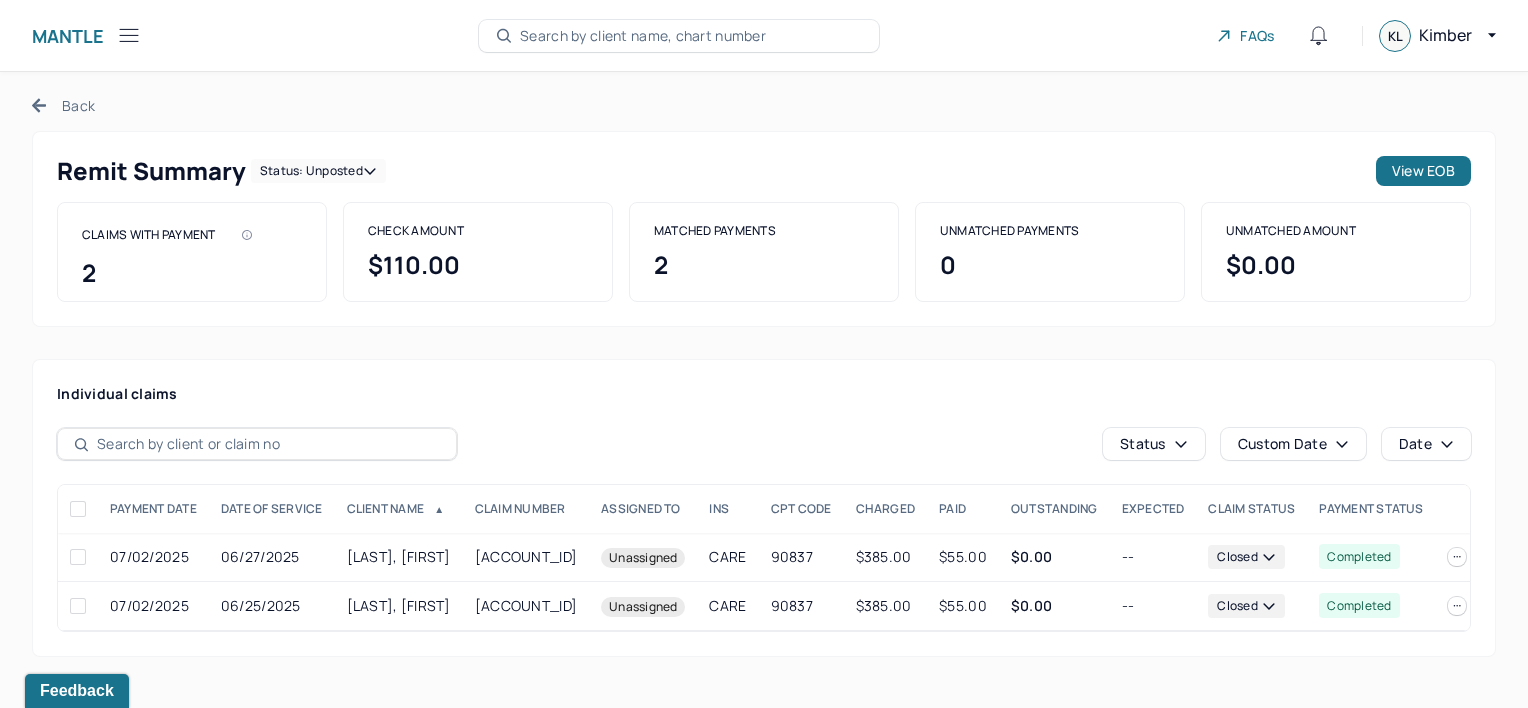 click on "Back" at bounding box center [63, 105] 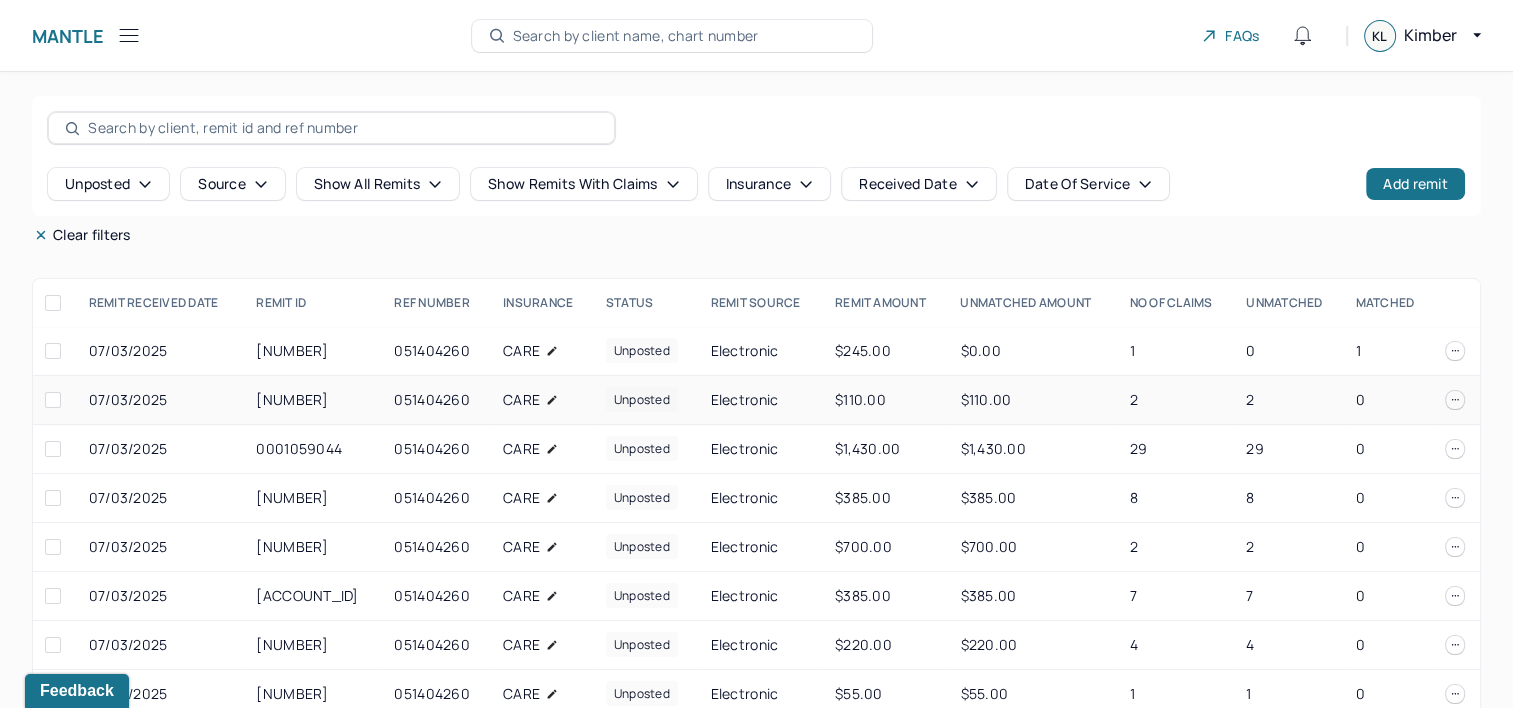 drag, startPoint x: 257, startPoint y: 396, endPoint x: 348, endPoint y: 397, distance: 91.00549 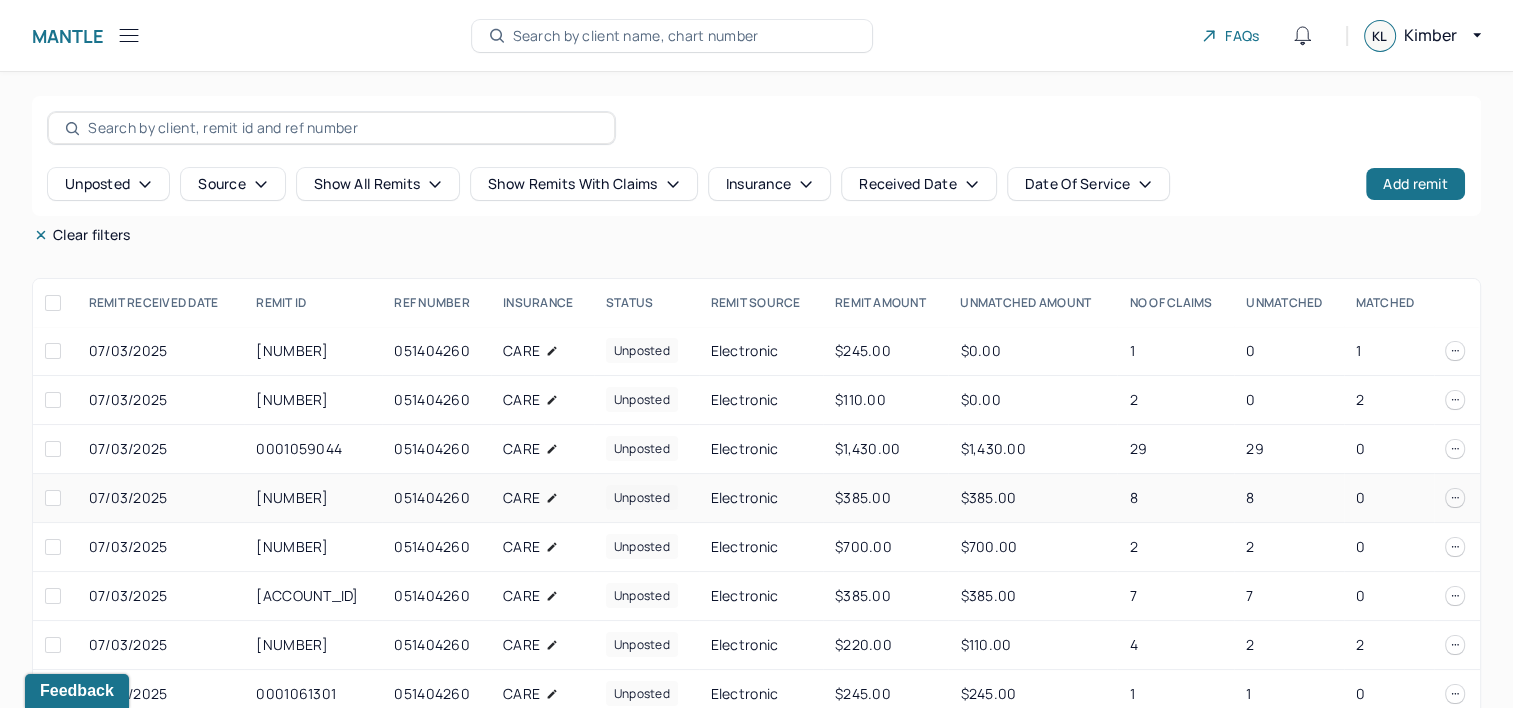 click on "[NUMBER]" at bounding box center [313, 498] 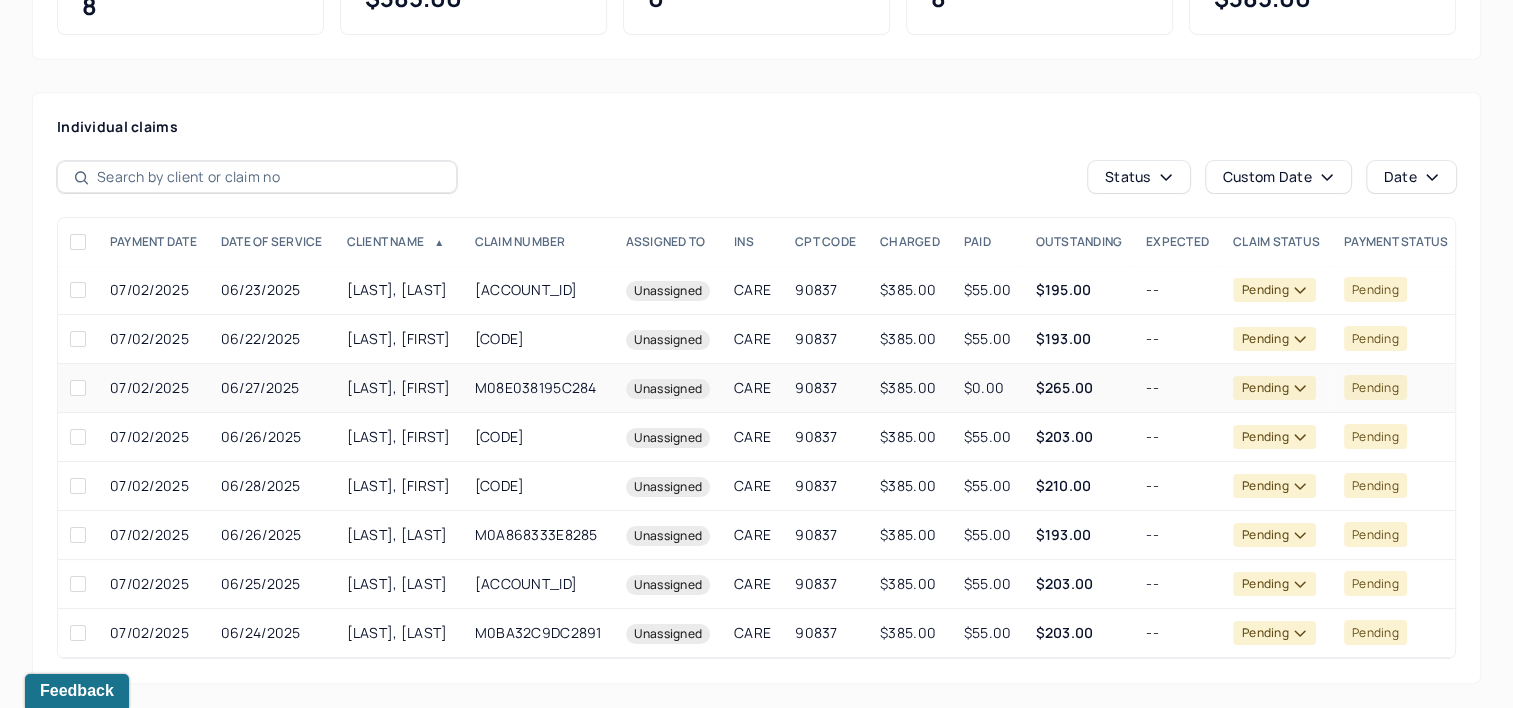 scroll, scrollTop: 280, scrollLeft: 0, axis: vertical 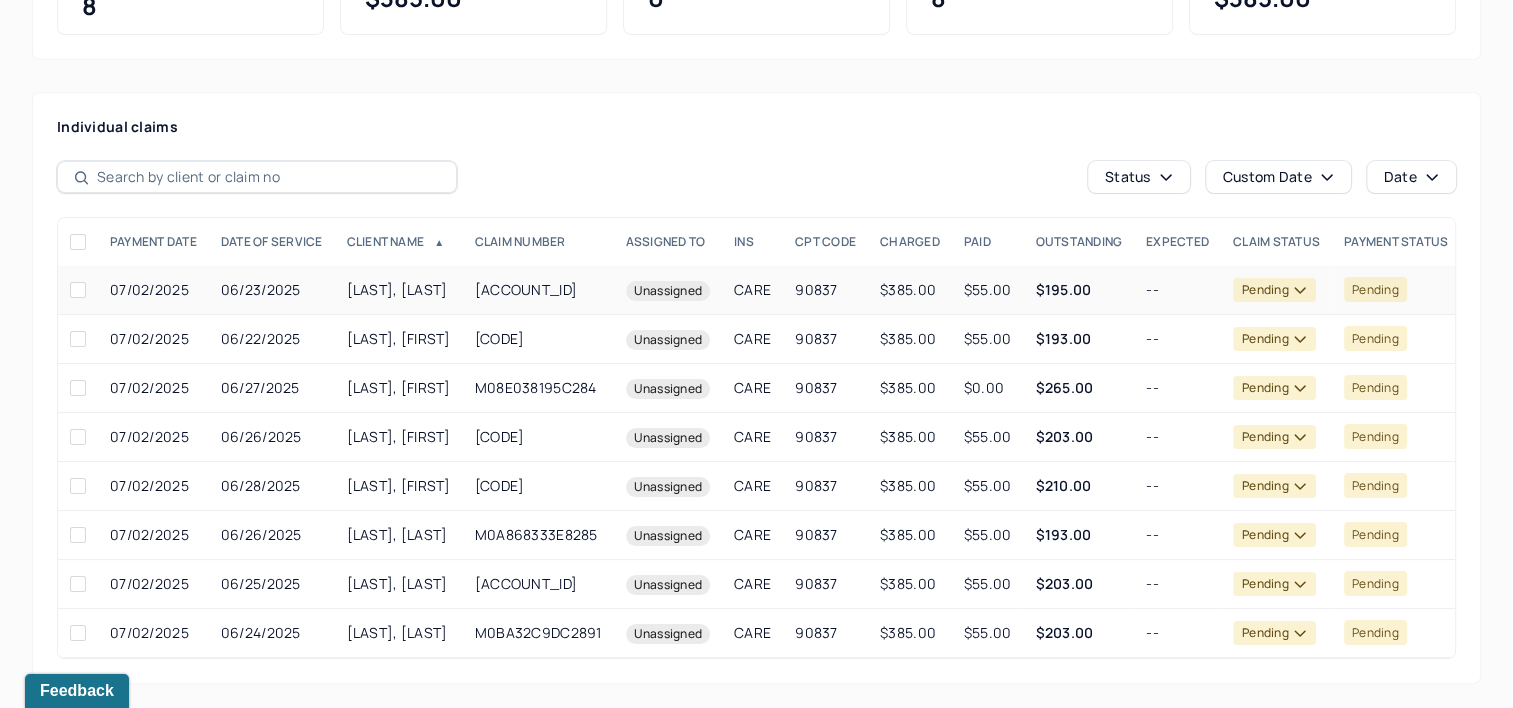 click on "[LAST], [LAST]" at bounding box center [399, 290] 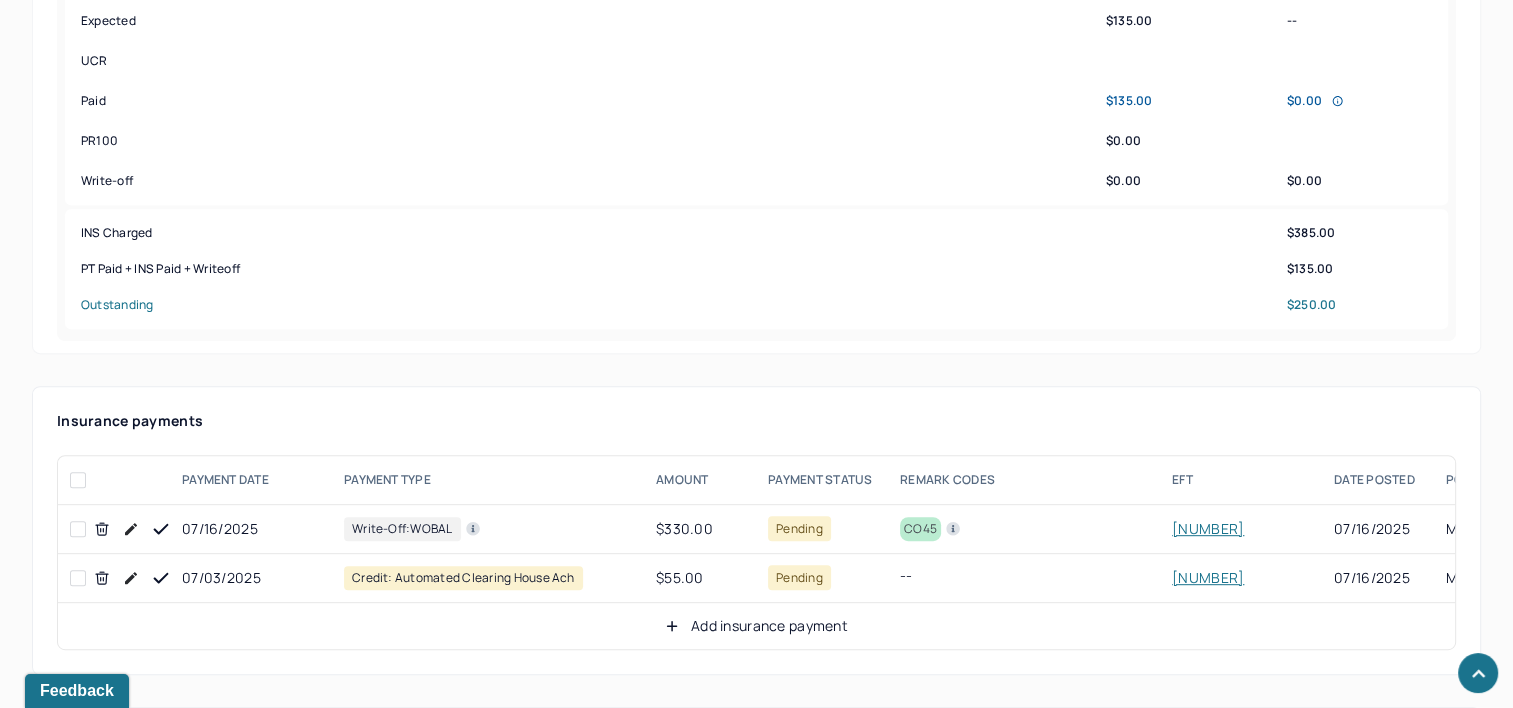scroll, scrollTop: 1080, scrollLeft: 0, axis: vertical 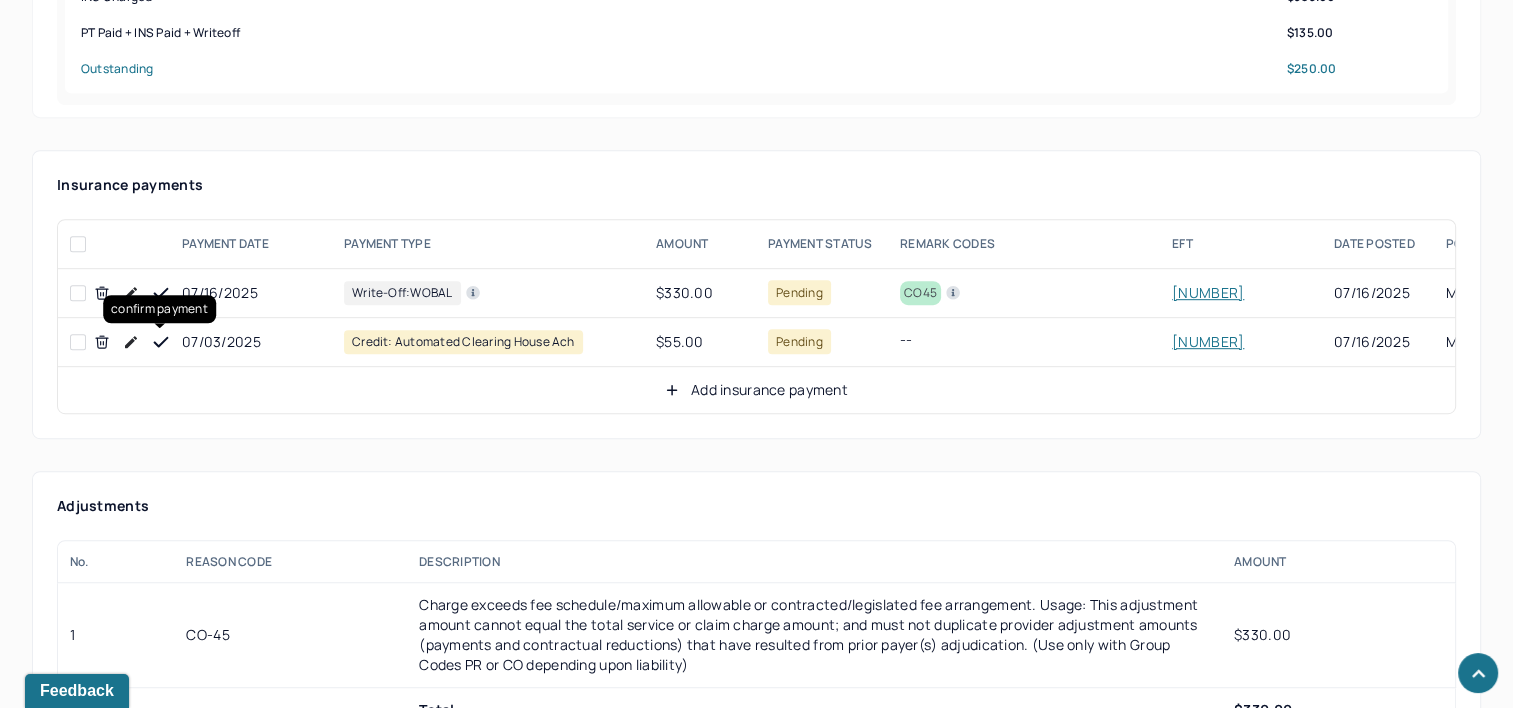 click 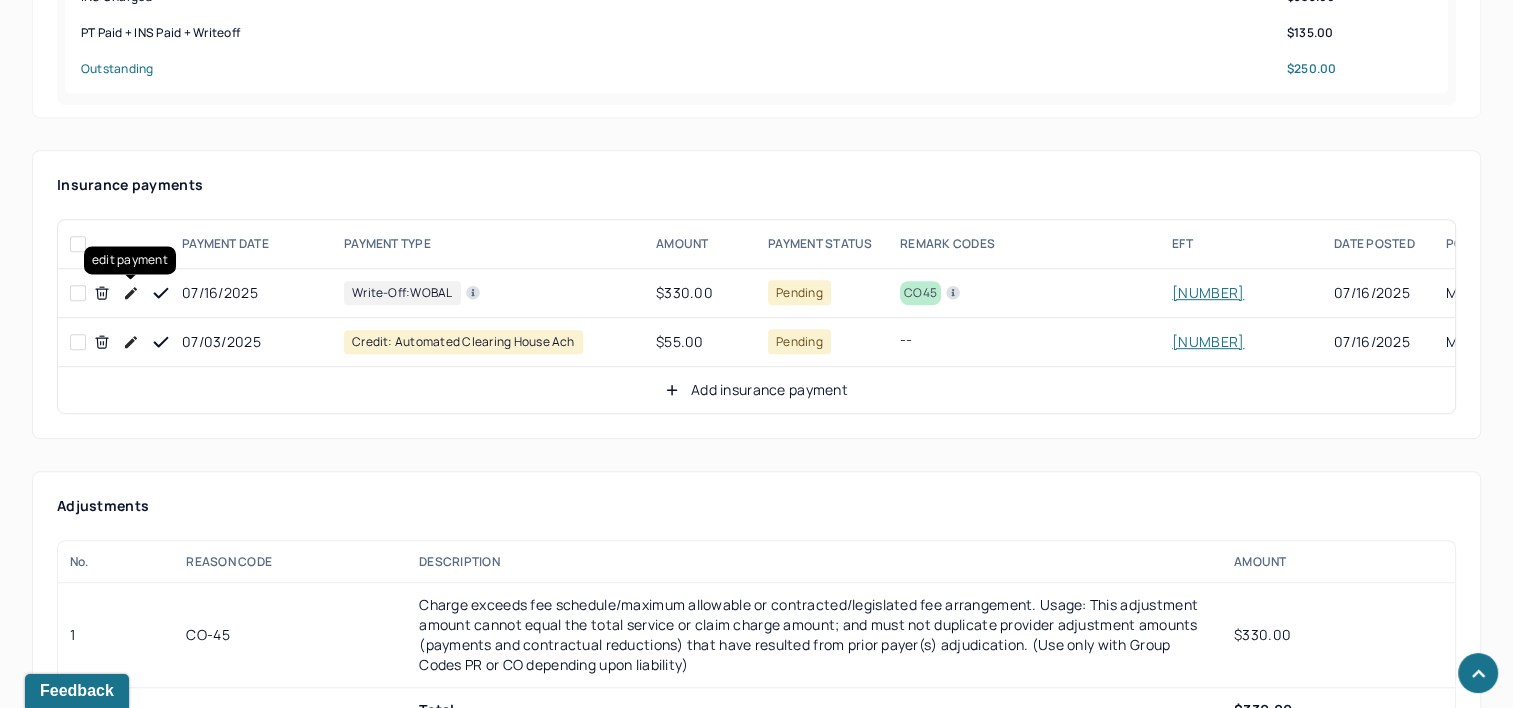 click 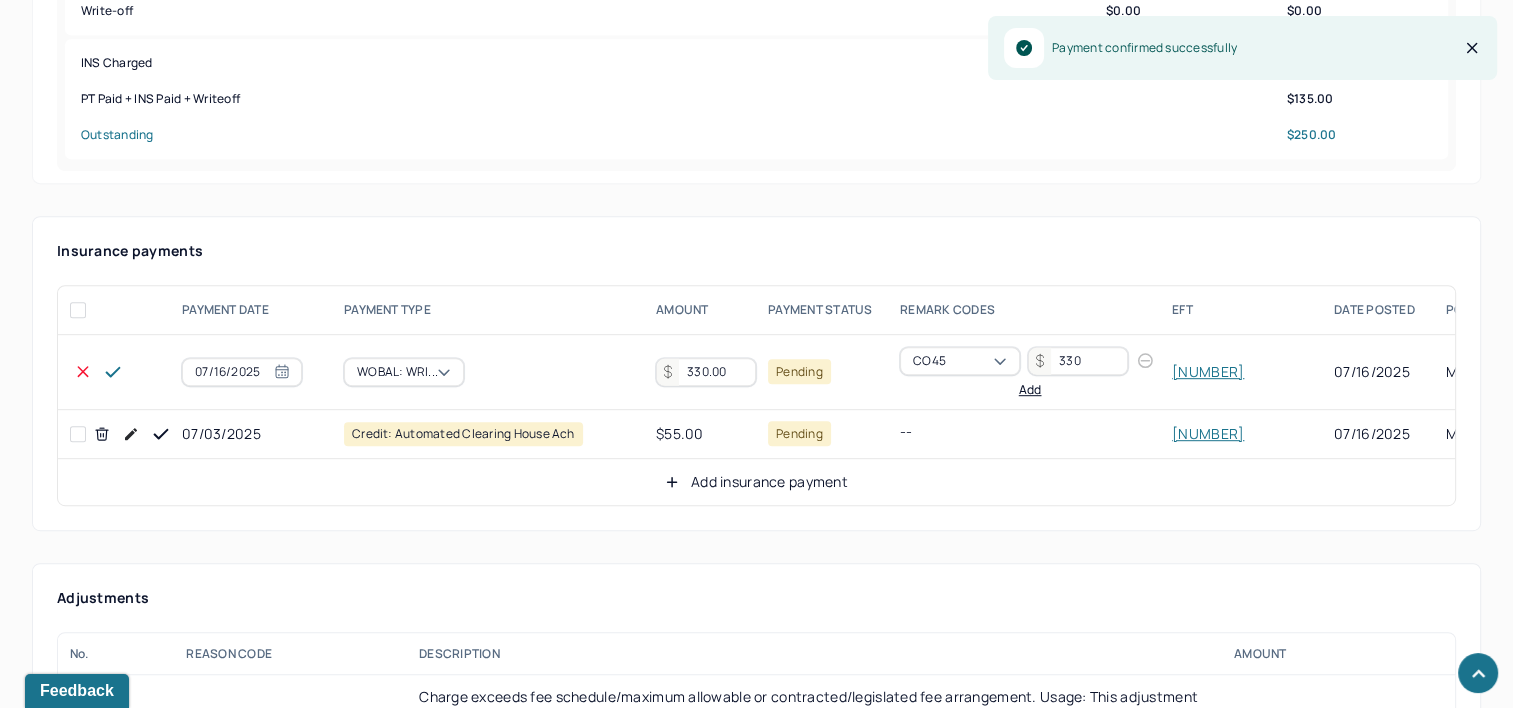 scroll, scrollTop: 980, scrollLeft: 0, axis: vertical 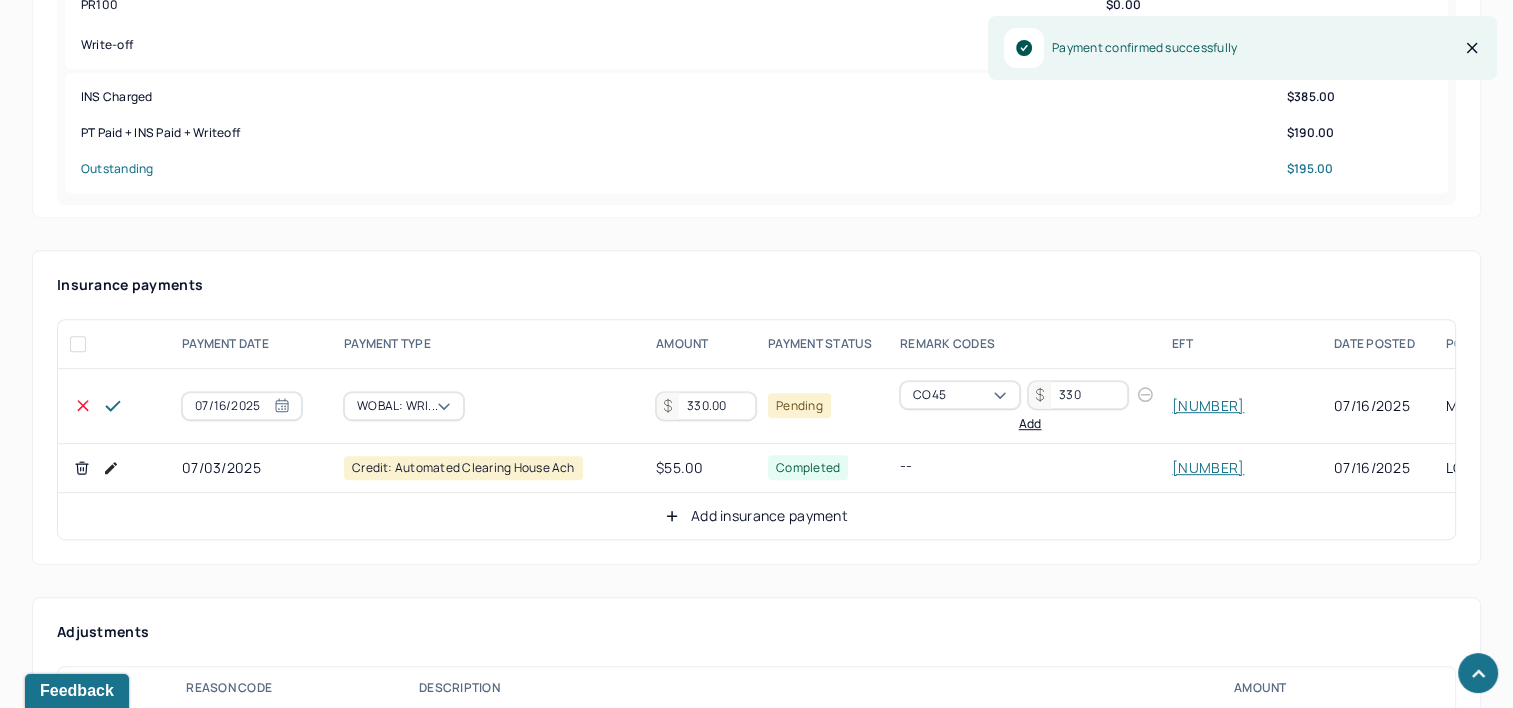 click on "330.00" at bounding box center [706, 406] 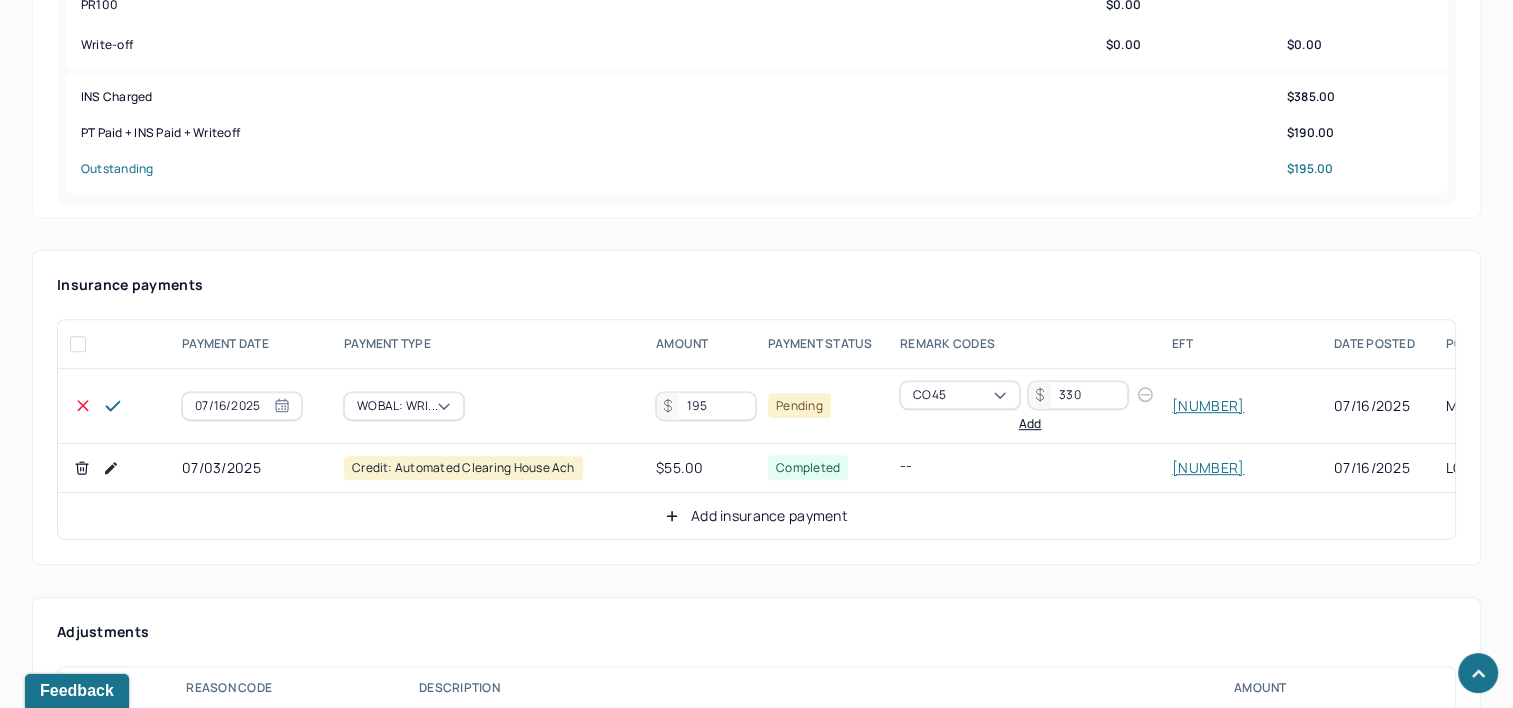 type on "195" 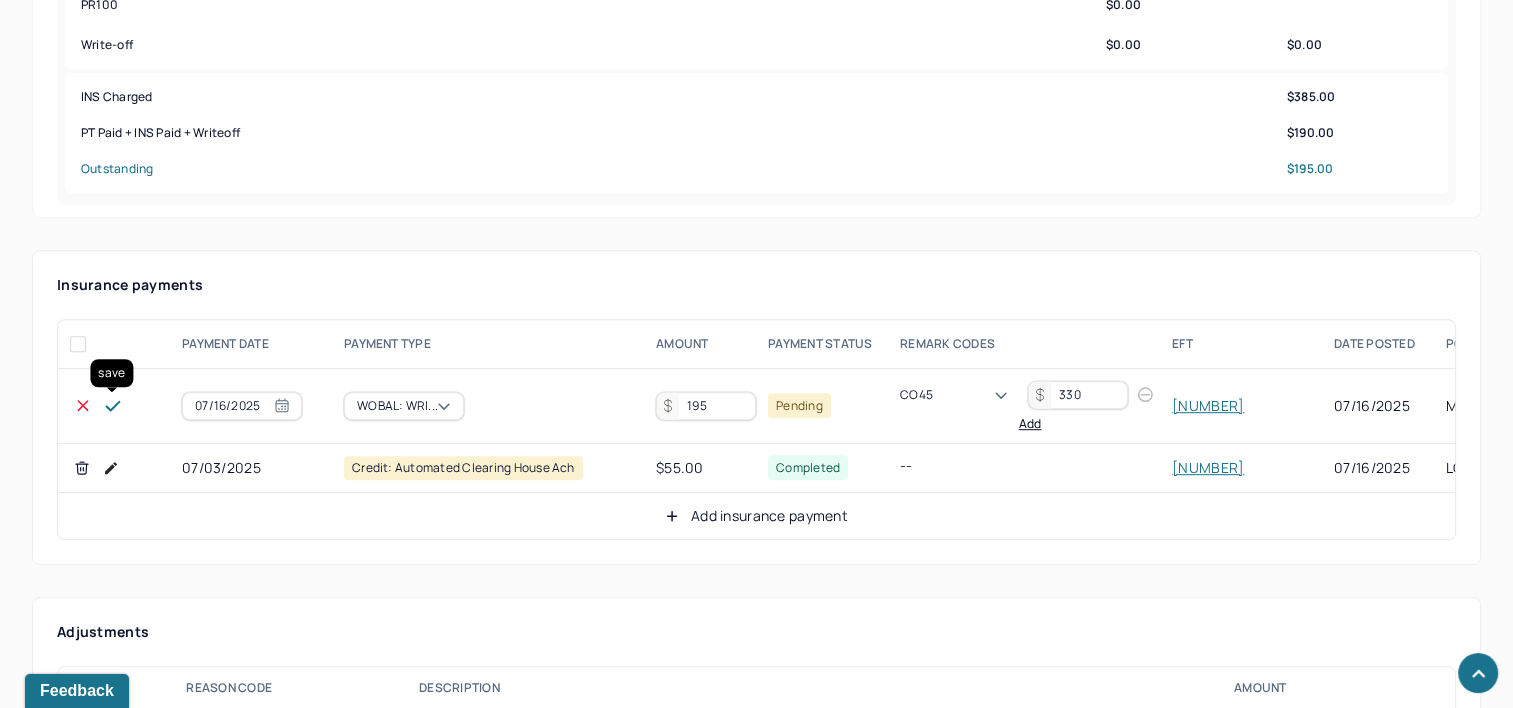 click 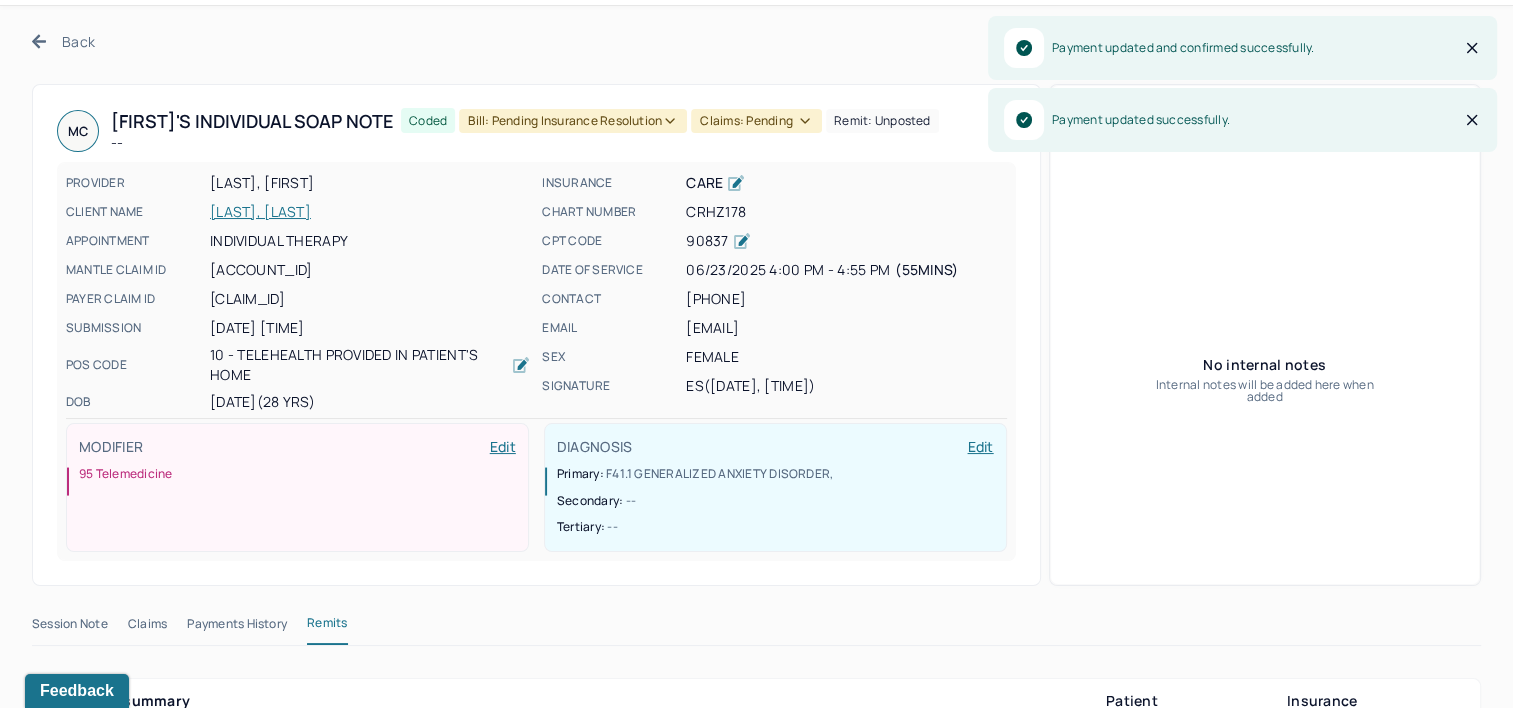 scroll, scrollTop: 0, scrollLeft: 0, axis: both 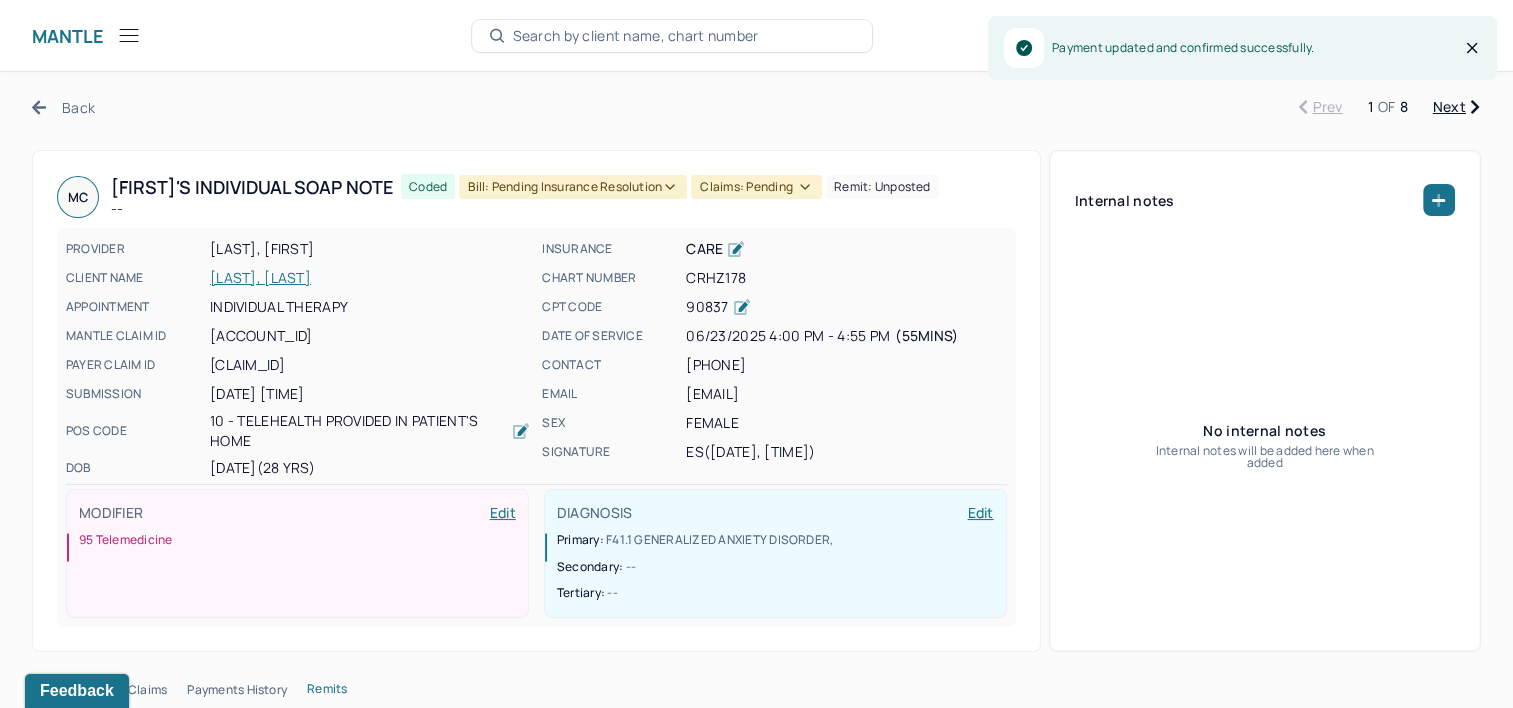 click on "Bill: Pending Insurance Resolution" at bounding box center [573, 187] 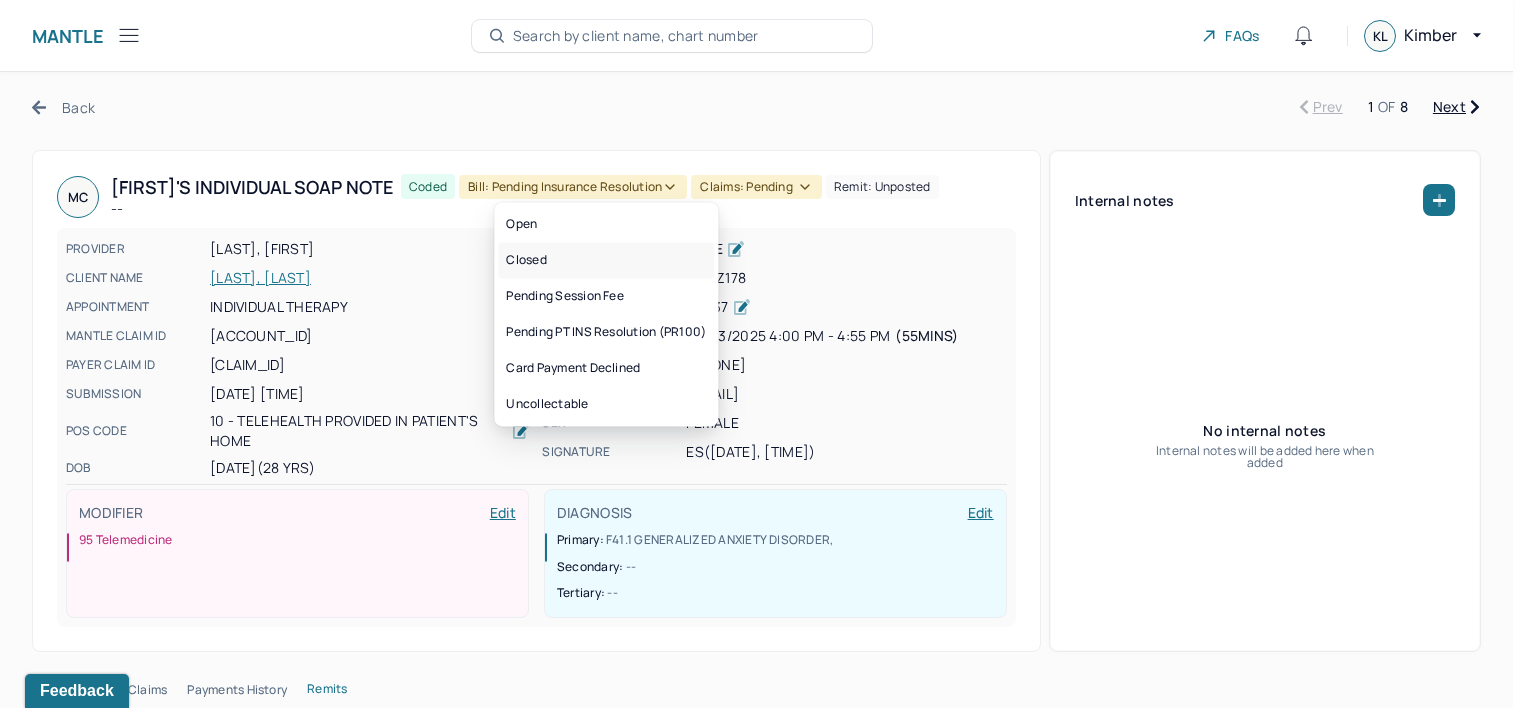 click on "Closed" at bounding box center [606, 260] 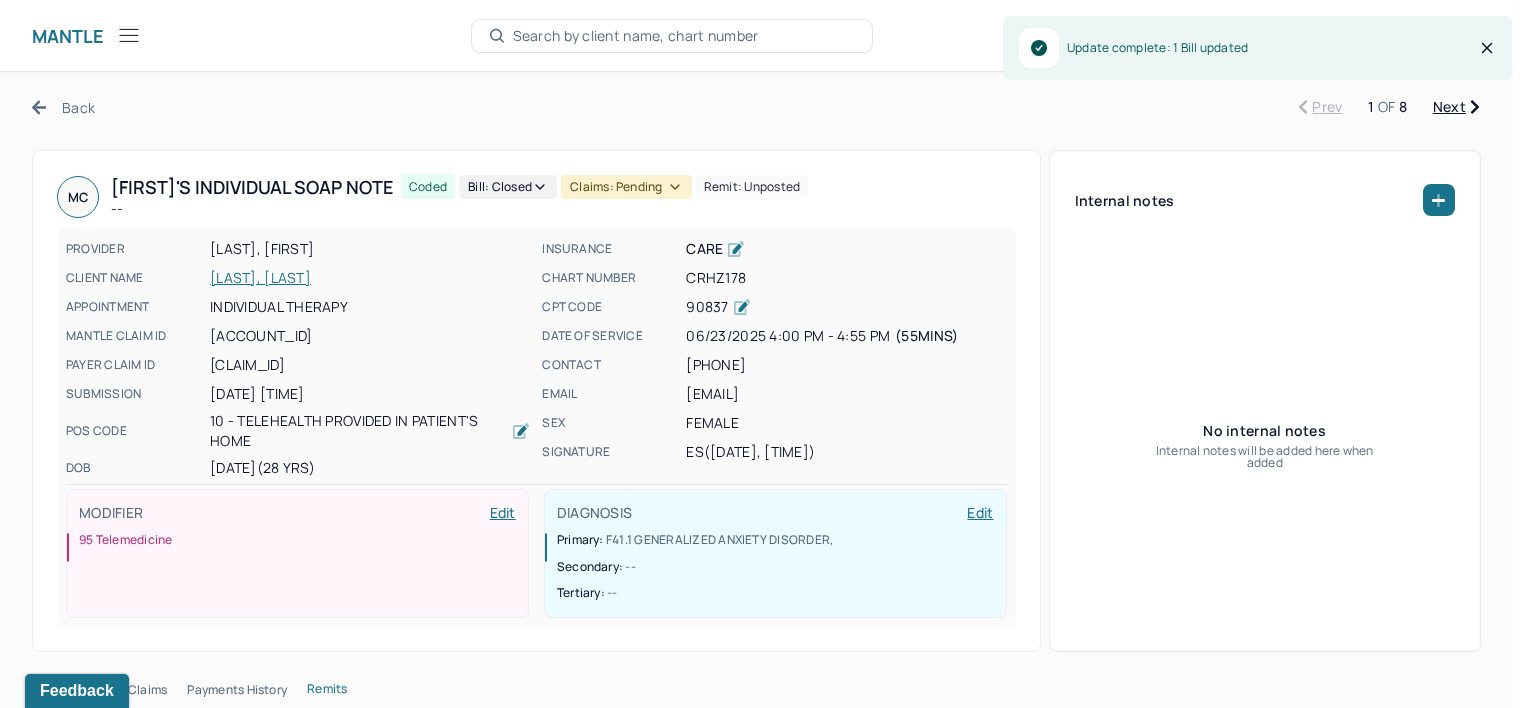 click on "Claims: pending" at bounding box center (626, 187) 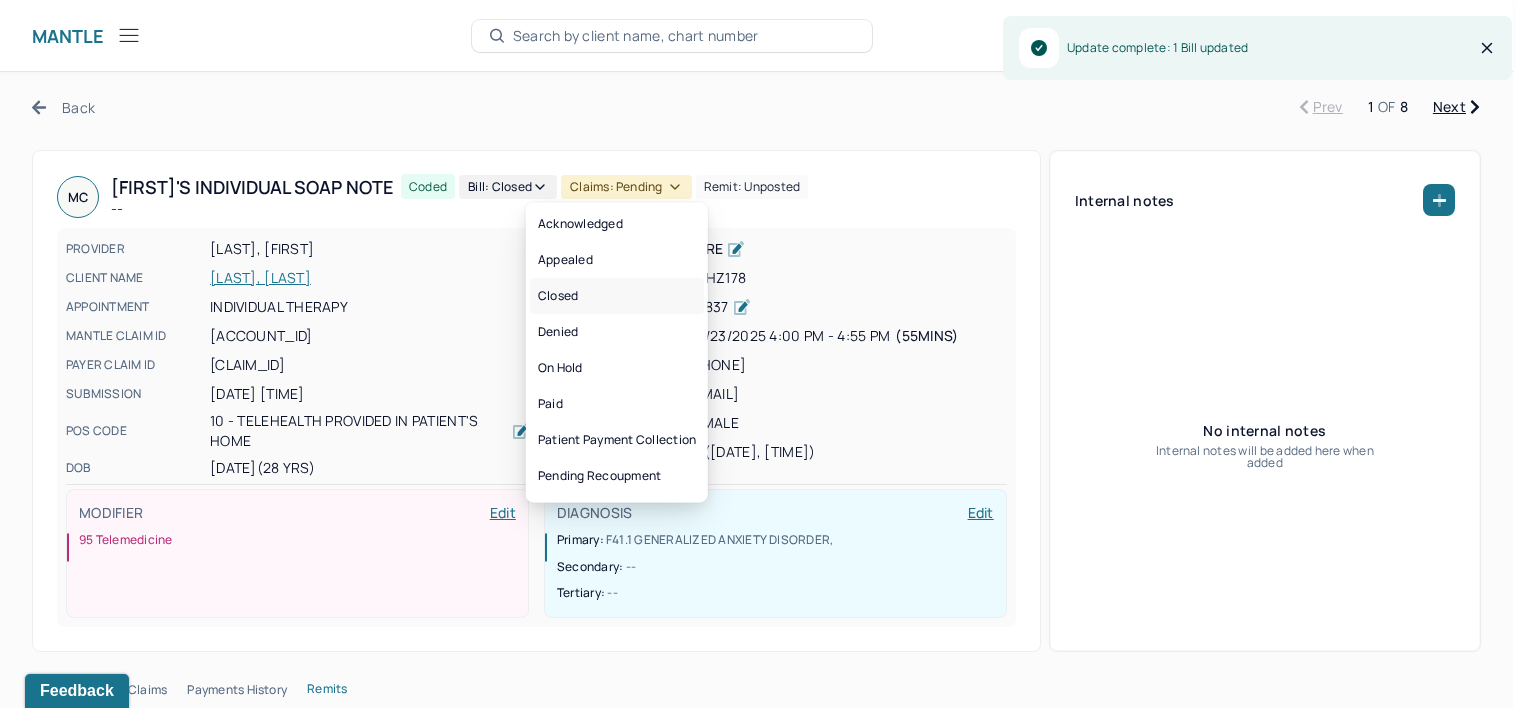 click on "Closed" at bounding box center (617, 296) 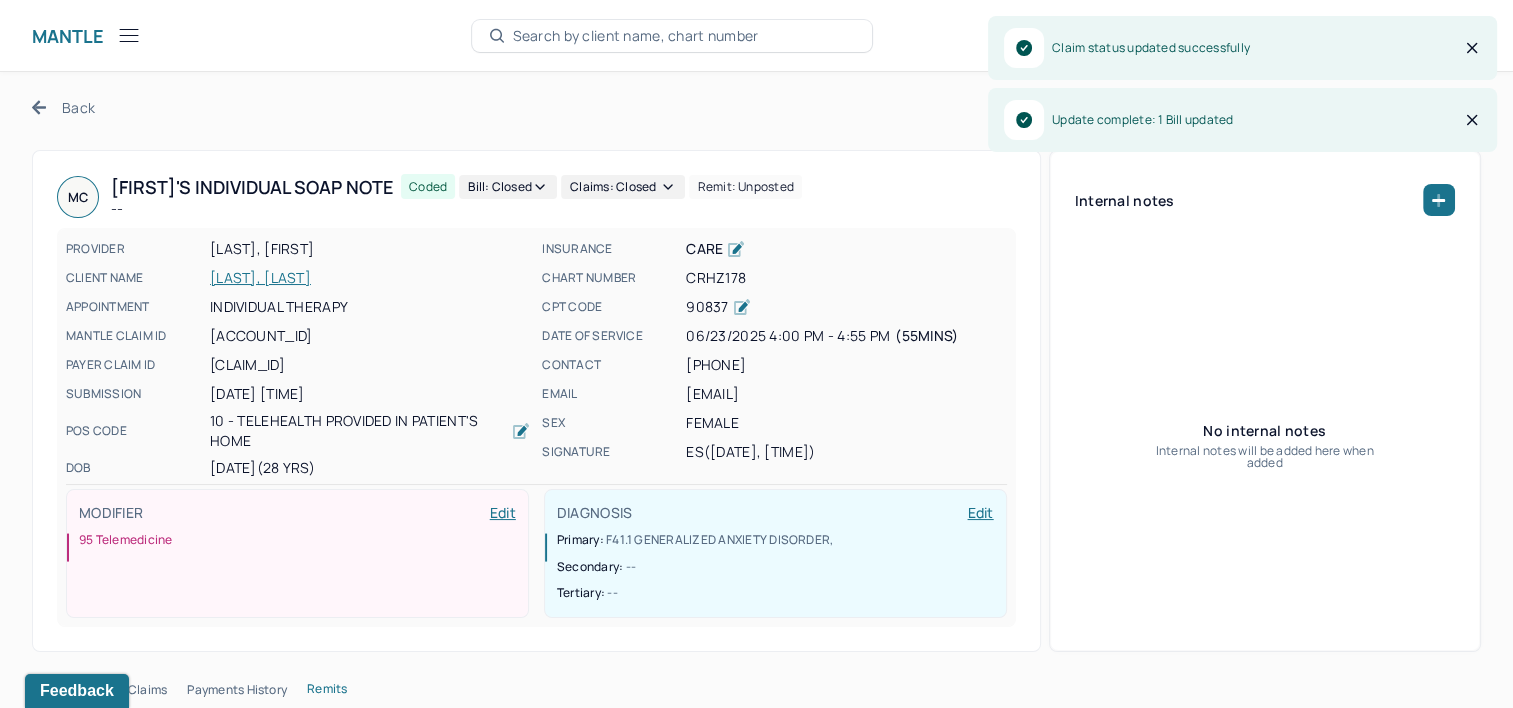 click on "Next" at bounding box center [1456, 107] 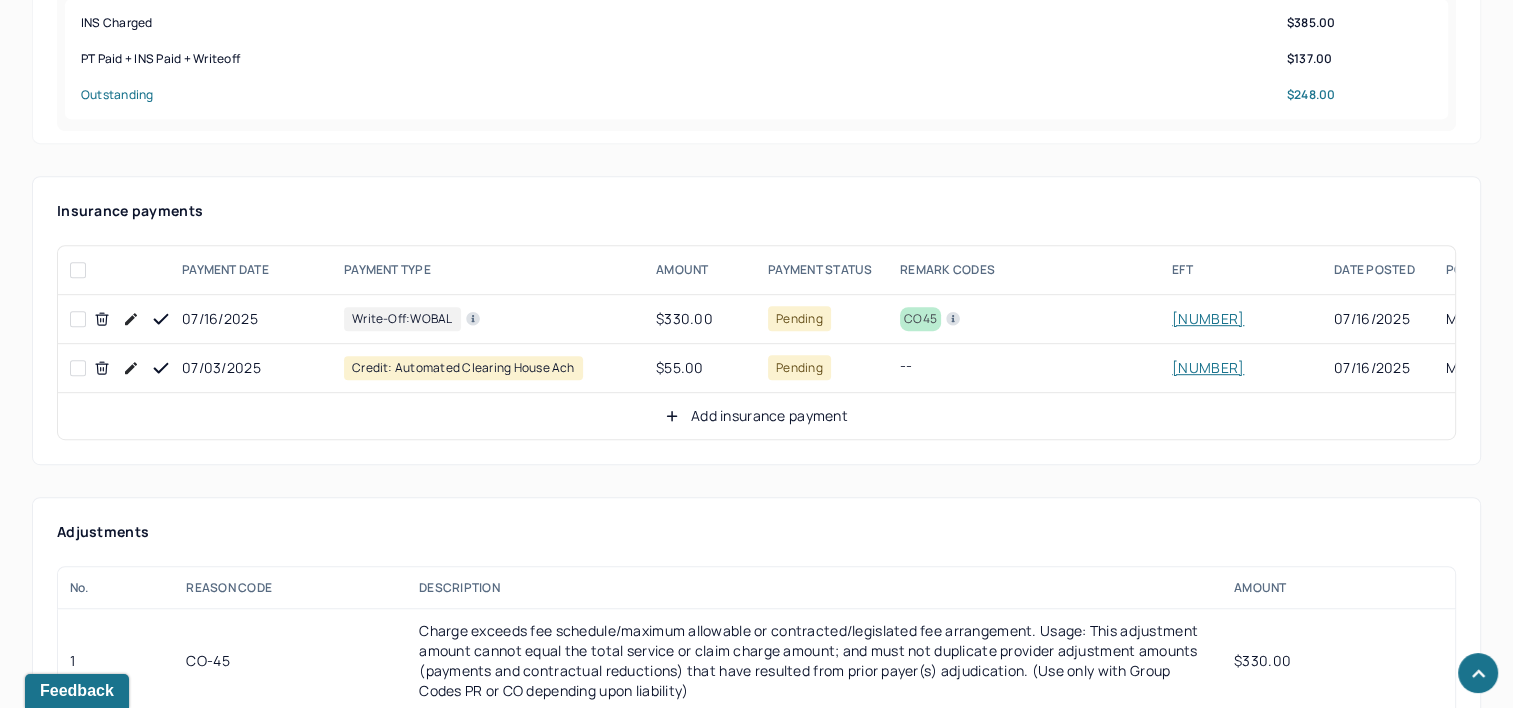scroll, scrollTop: 1100, scrollLeft: 0, axis: vertical 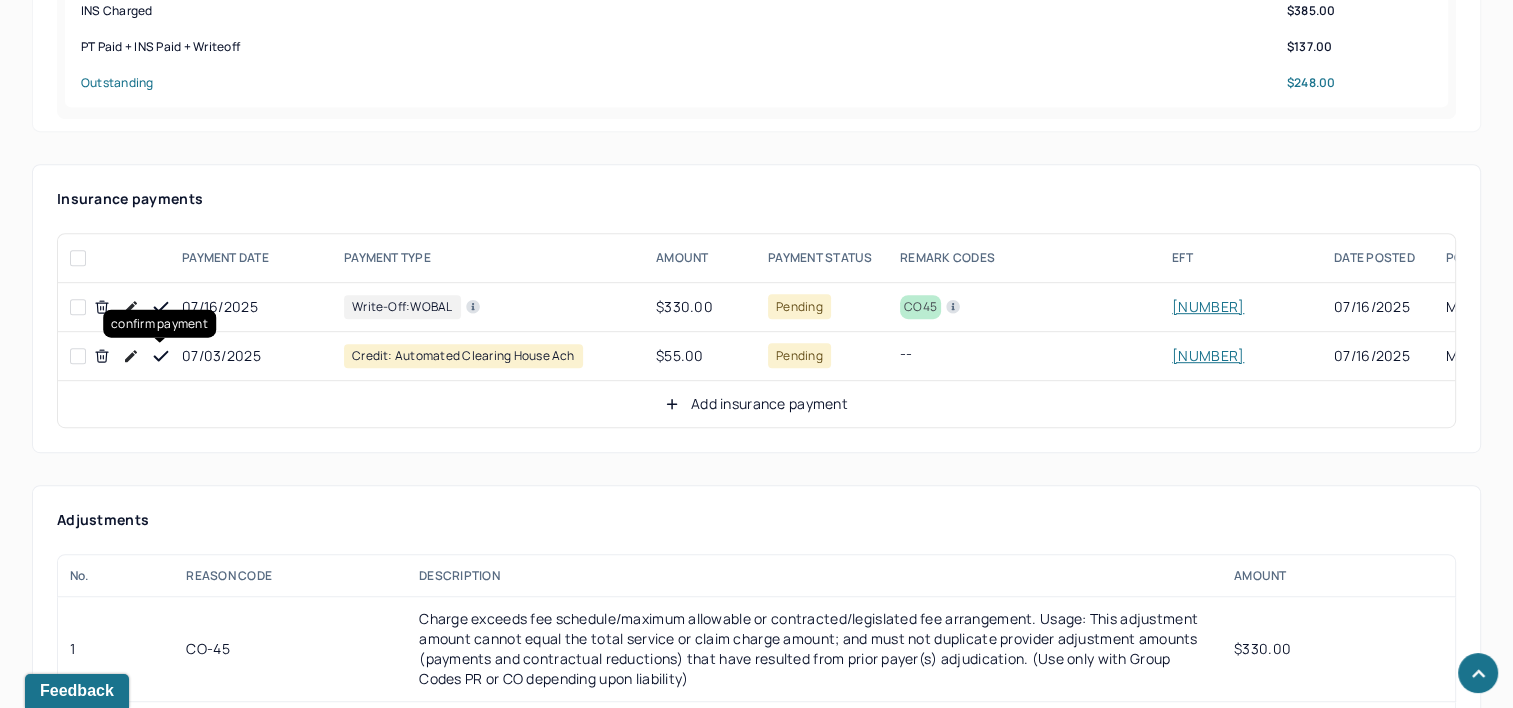 click 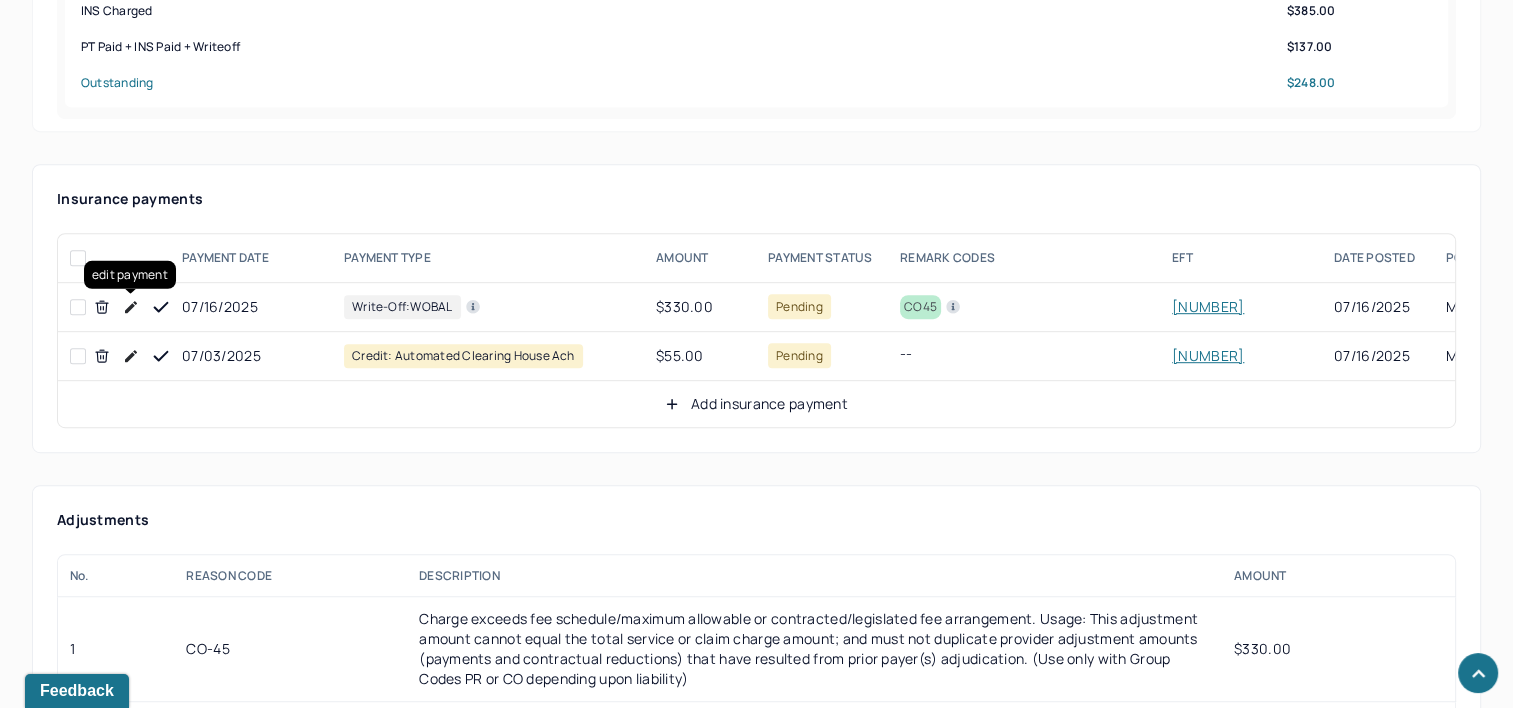 click 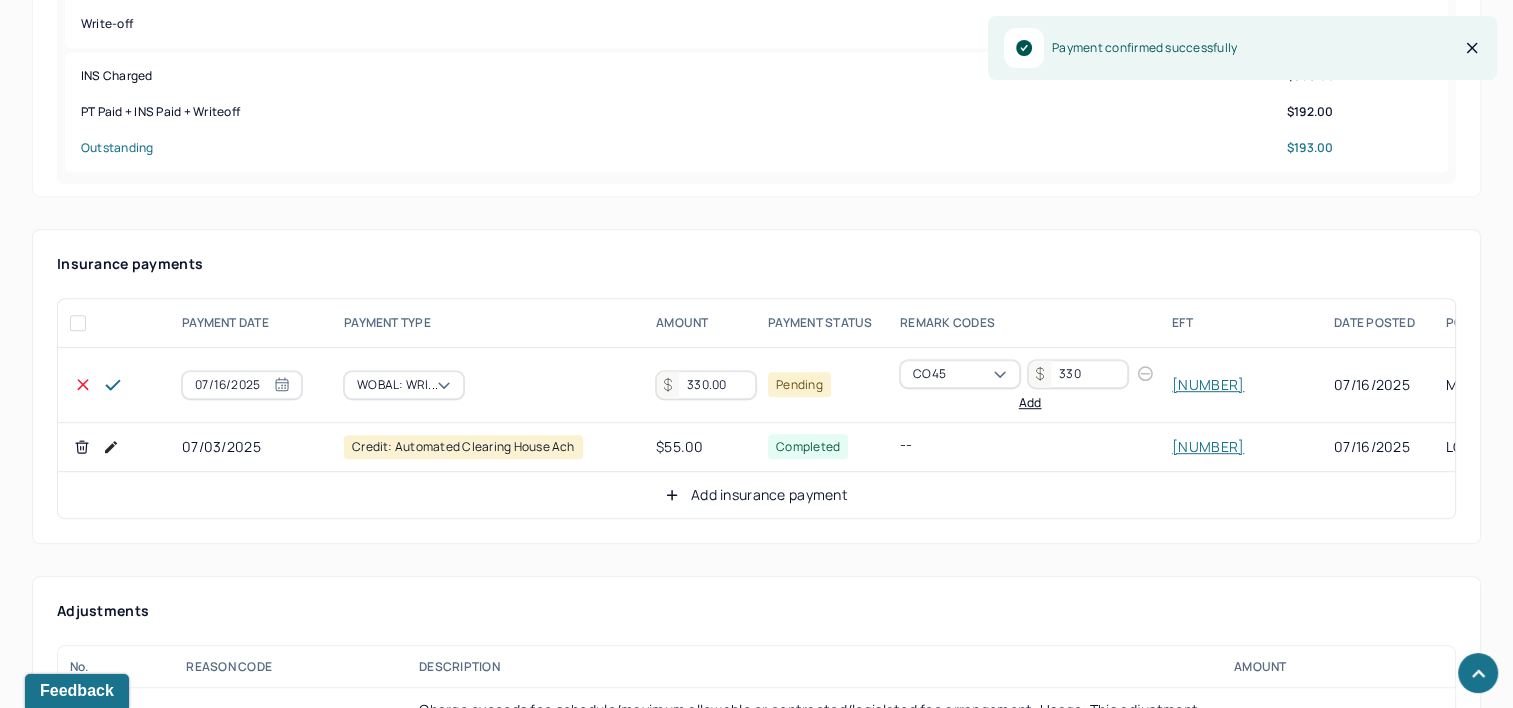 scroll, scrollTop: 1000, scrollLeft: 0, axis: vertical 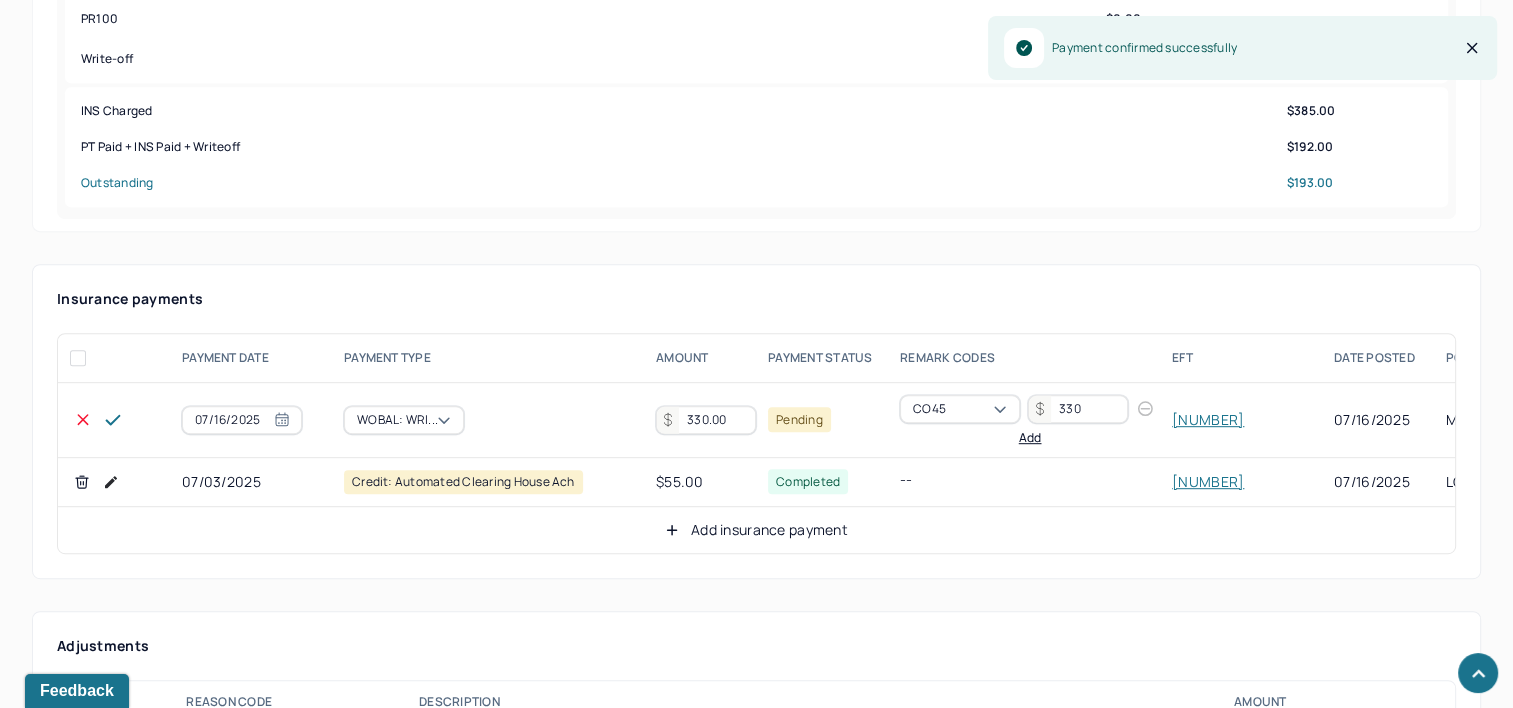 click on "330.00" at bounding box center [706, 420] 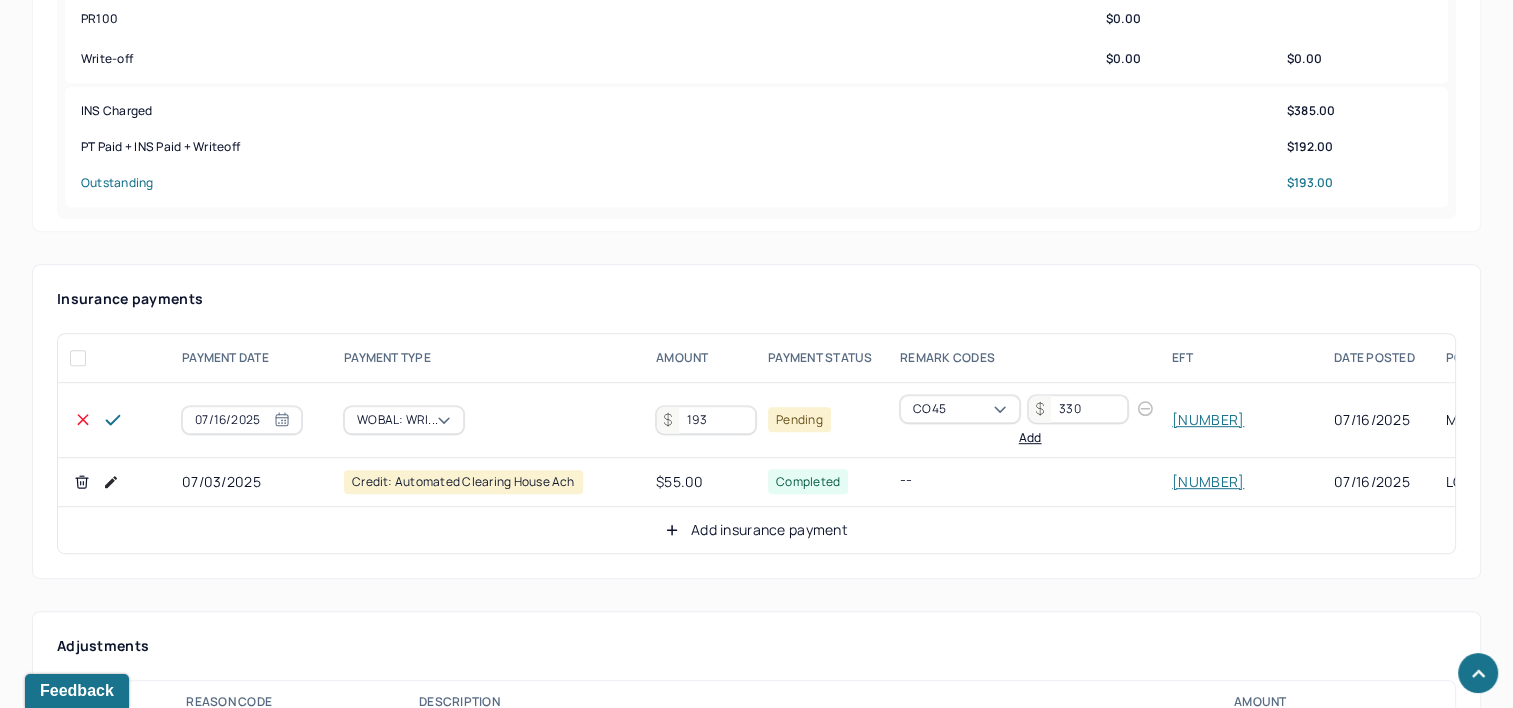 type on "193" 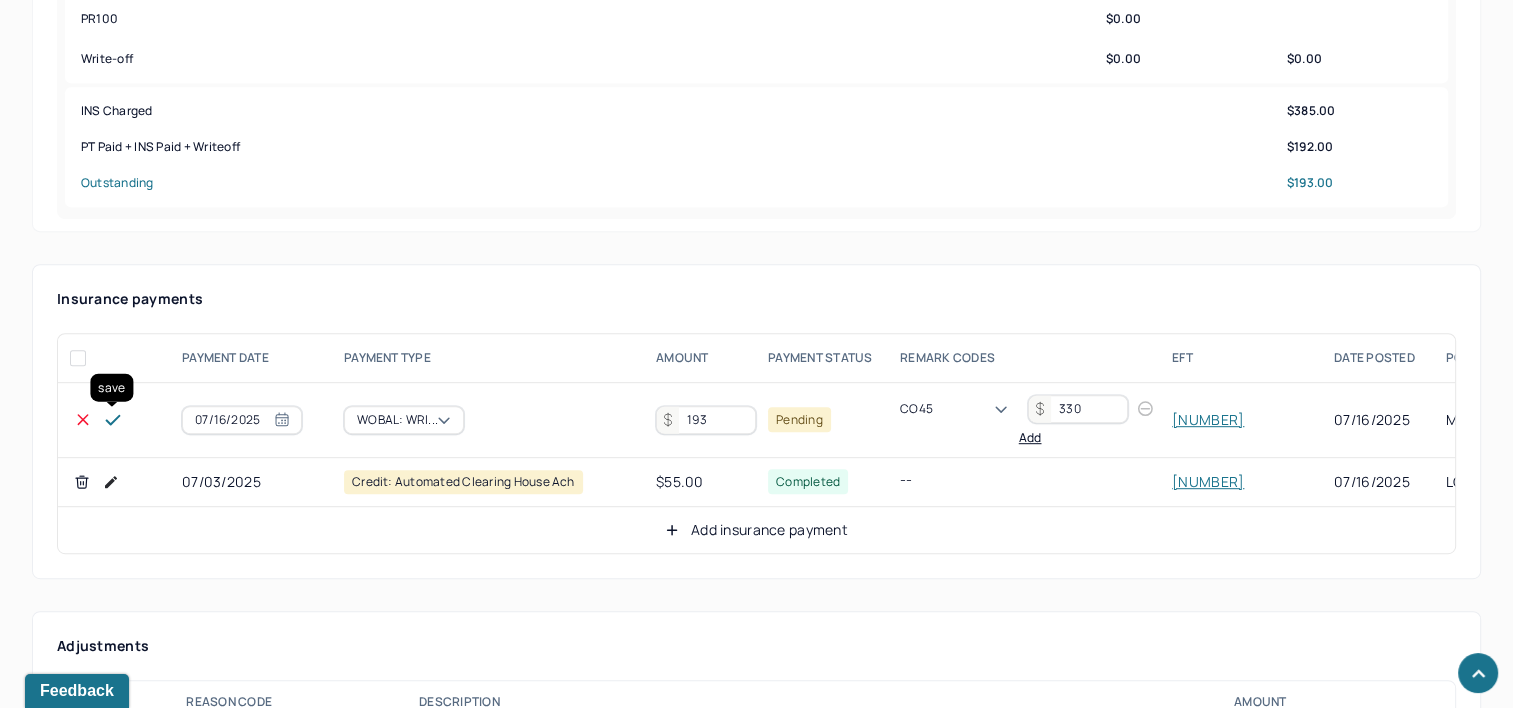 click 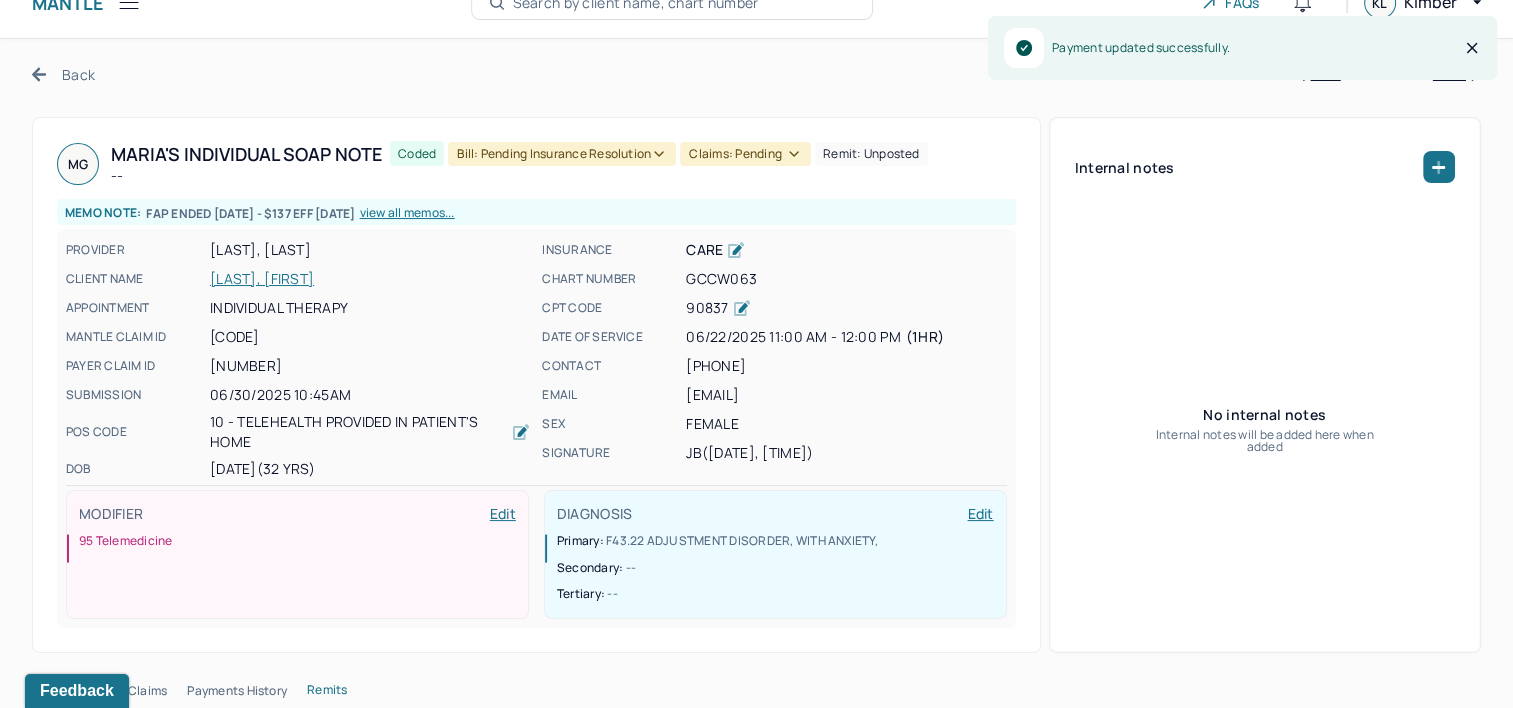 scroll, scrollTop: 0, scrollLeft: 0, axis: both 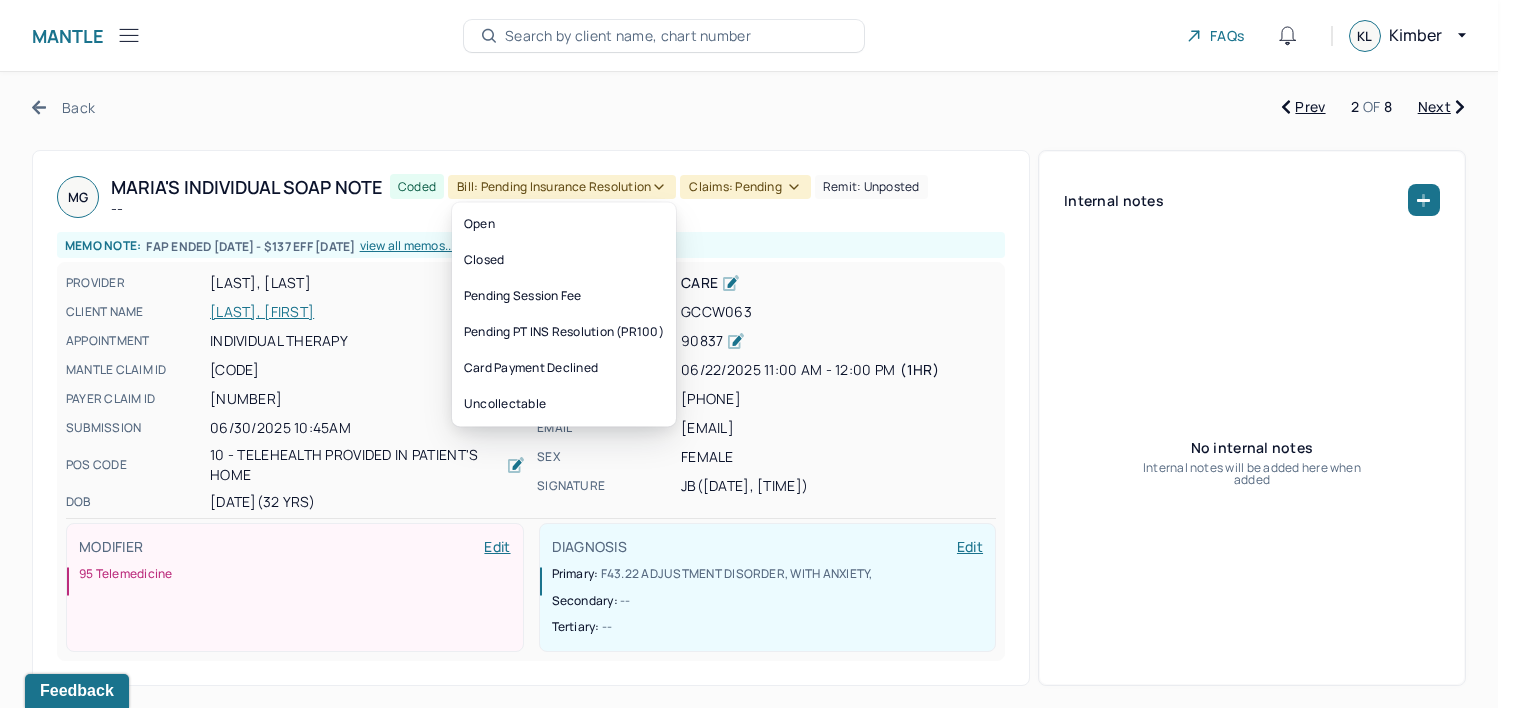 click on "Bill: Pending Insurance Resolution" at bounding box center [562, 187] 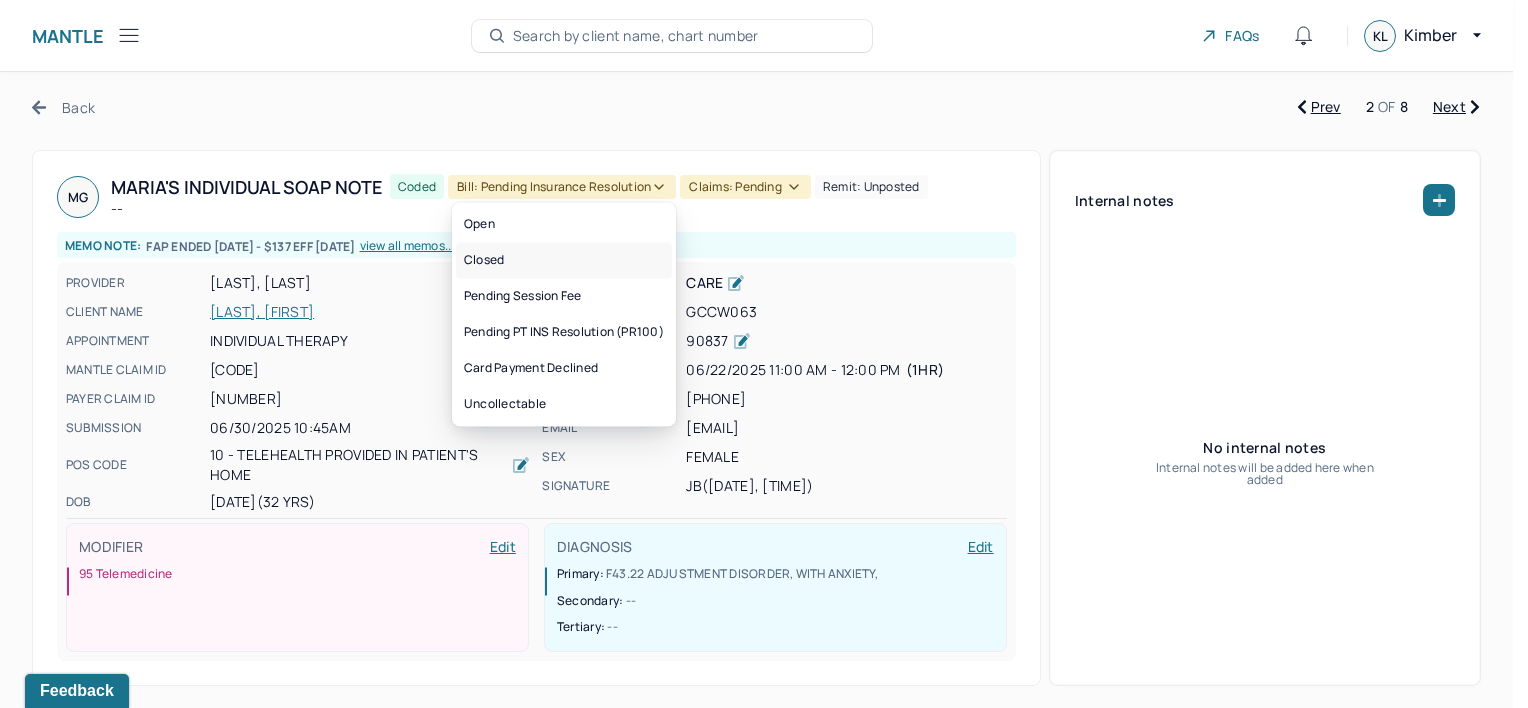click on "Closed" at bounding box center [564, 260] 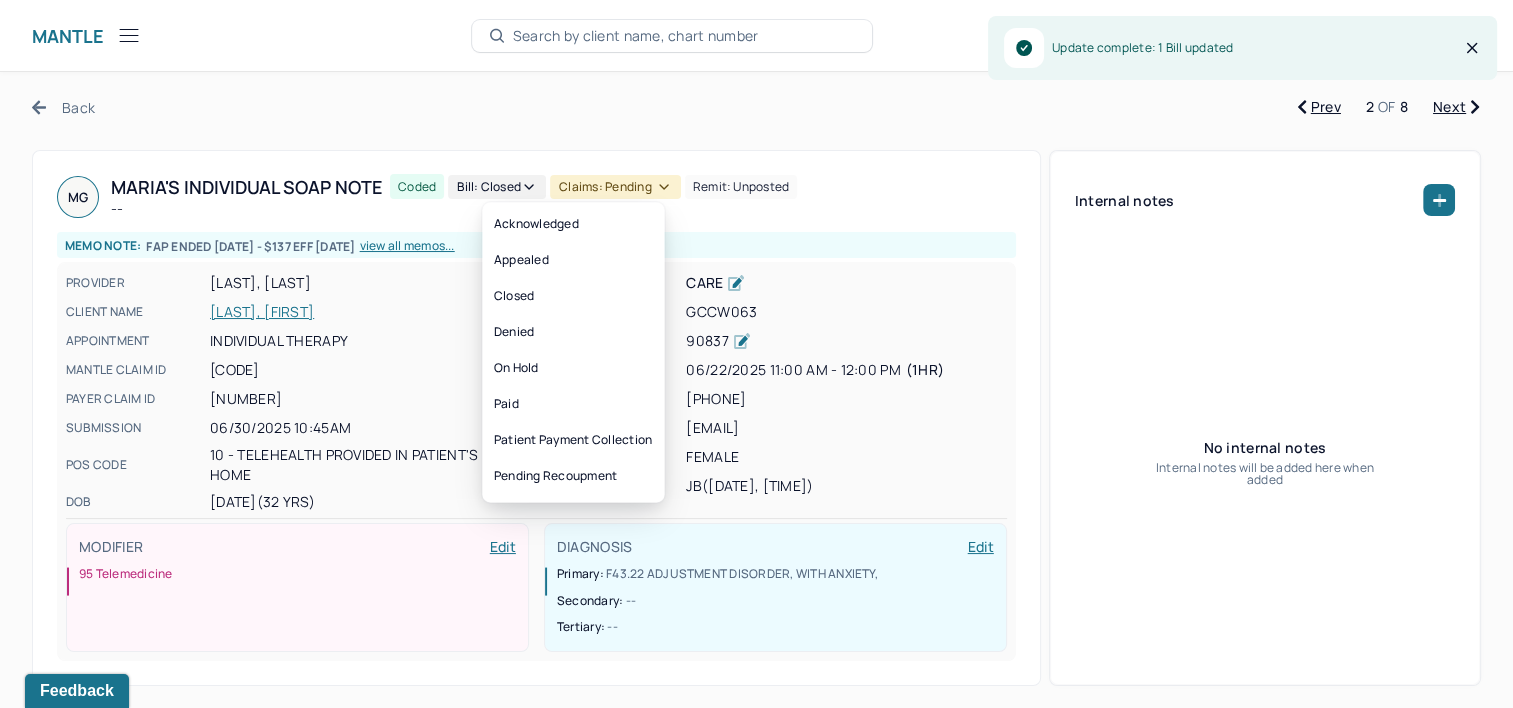 click on "Claims: pending" at bounding box center [615, 187] 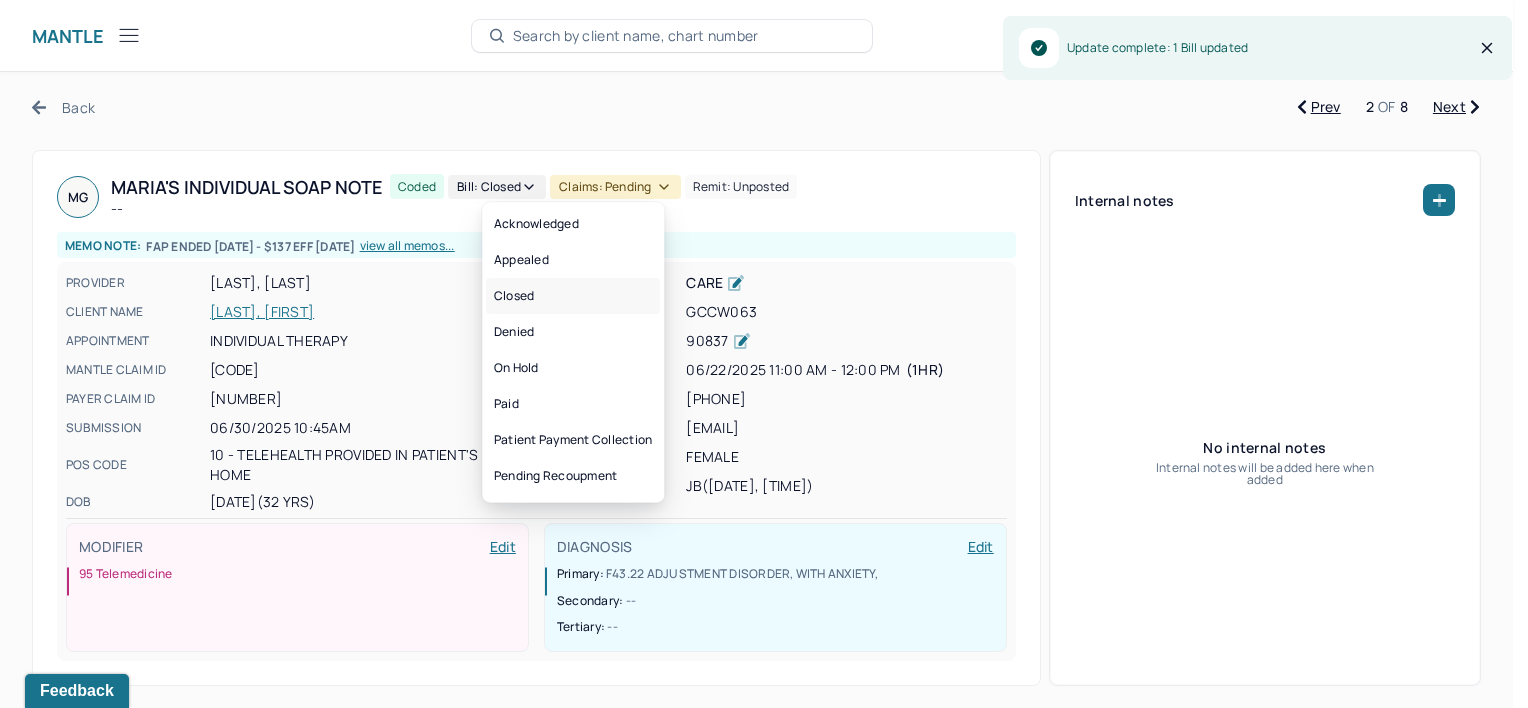 click on "Closed" at bounding box center (573, 296) 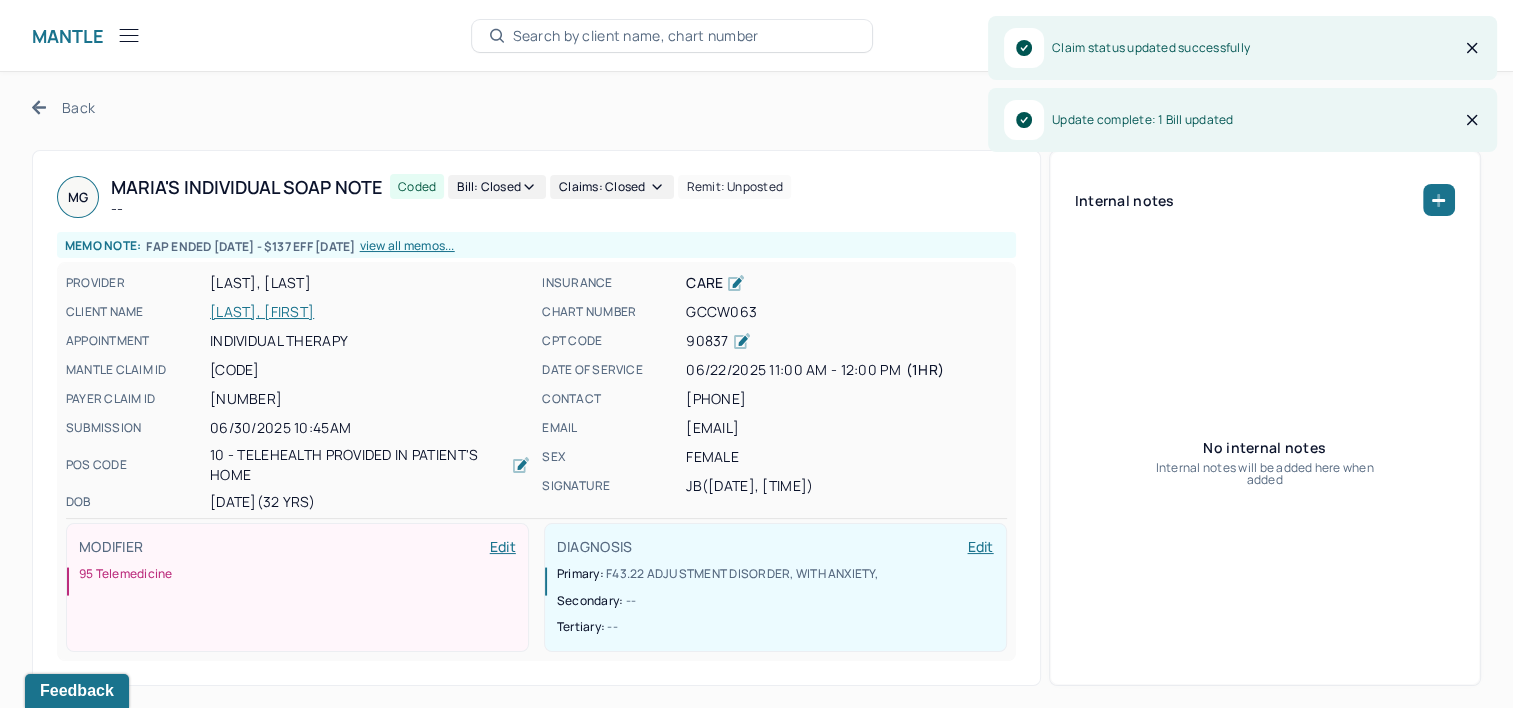 click on "Back    Prev   2 OF 8   Next   MG [LAST]'s   Individual soap note -- Coded   Bill: Closed     Claims: closed   Remit: unposted Memo note: FAP ENDED [DATE] - $[NUMBER] EFF [DATE]  view all memos... PROVIDER BAILEY, JANAY CLIENT NAME GINDLER, [LAST] APPOINTMENT Individual therapy   MANTLE CLAIM ID [CODE] PAYER CLAIM ID [NUMBER] SUBMISSION [DATE] [TIME] POS CODE 10 - Telehealth Provided in Patient's Home     DOB [DATE]  ([NUMBER] Yrs) INSURANCE CARE     CHART NUMBER [CODE] CPT CODE 90837     DATE OF SERVICE [DATE]   [TIME]   -   [TIME] ( [NUMBER]hr ) CONTACT [PHONE] EMAIL [EMAIL] SEX female SIGNATURE JB  ([DATE], [TIME]) MODIFIER   Edit   95 Telemedicine DIAGNOSIS   Edit   Primary:   F43.22 ADJUSTMENT DISORDER, WITH ANXIETY ,  Secondary:   -- Tertiary:   -- Internal notes     No internal notes Internal notes will be added here when added   Session Note     Claims     Payments History     Remits   Payment summary Patient Insurance Charged $[NUMBER] $[NUMBER] -- UCR" at bounding box center [756, 2240] 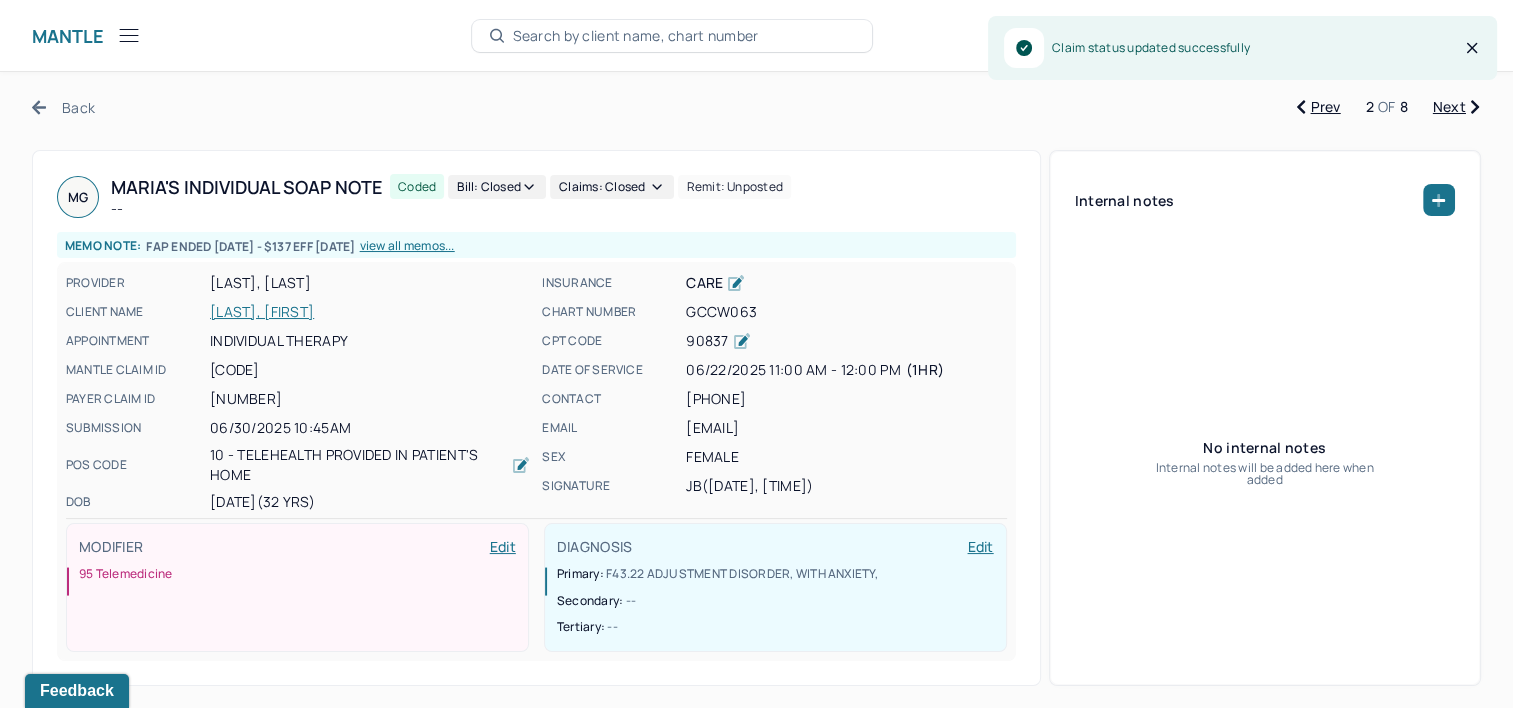 drag, startPoint x: 1465, startPoint y: 106, endPoint x: 833, endPoint y: 131, distance: 632.49426 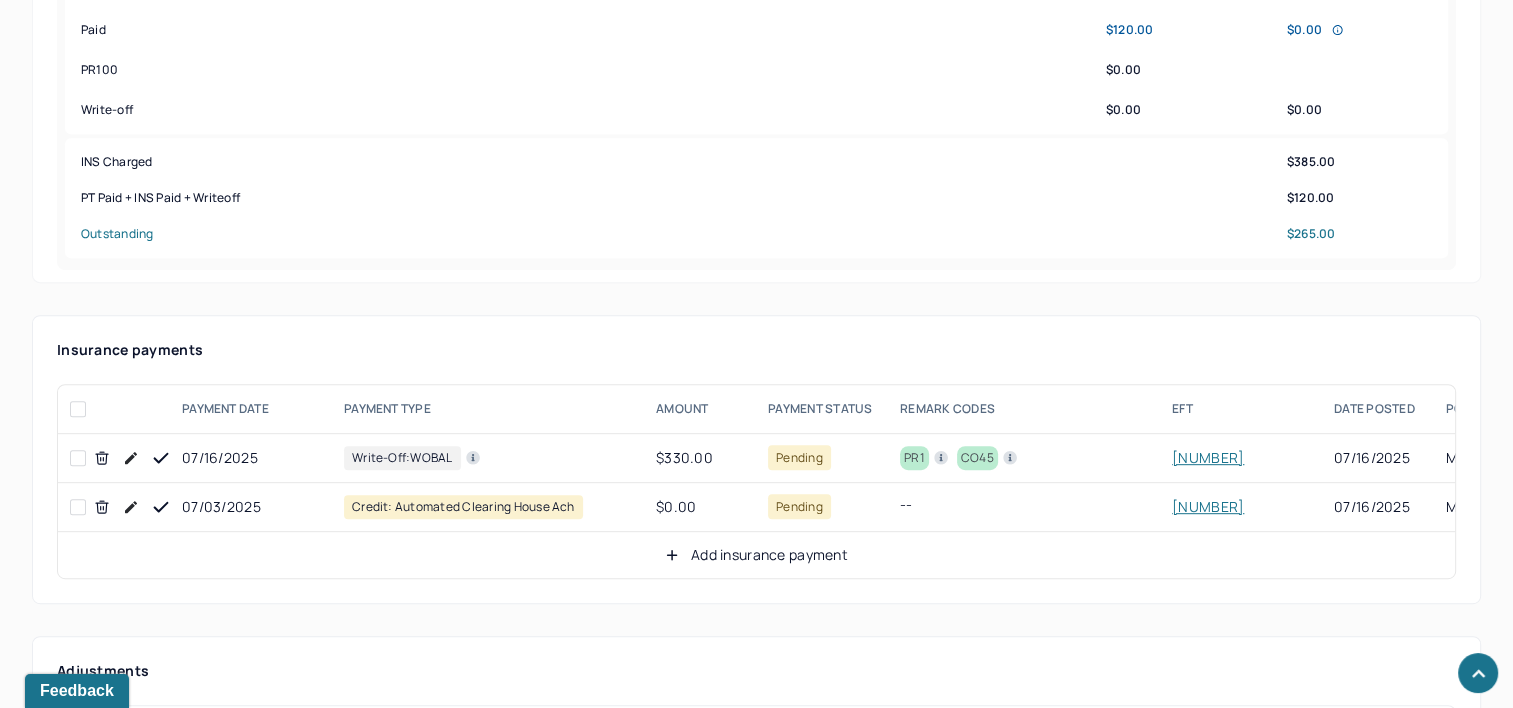 scroll, scrollTop: 900, scrollLeft: 0, axis: vertical 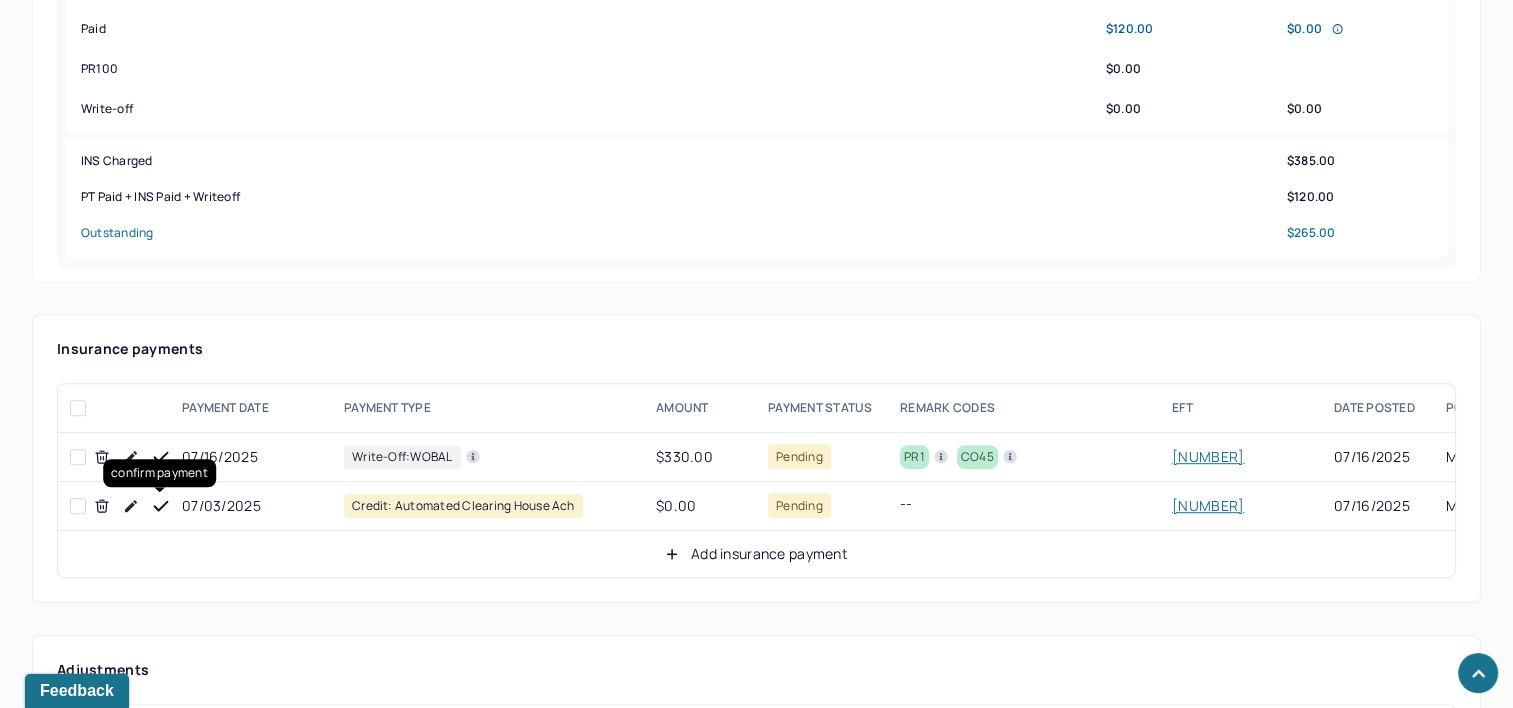 click 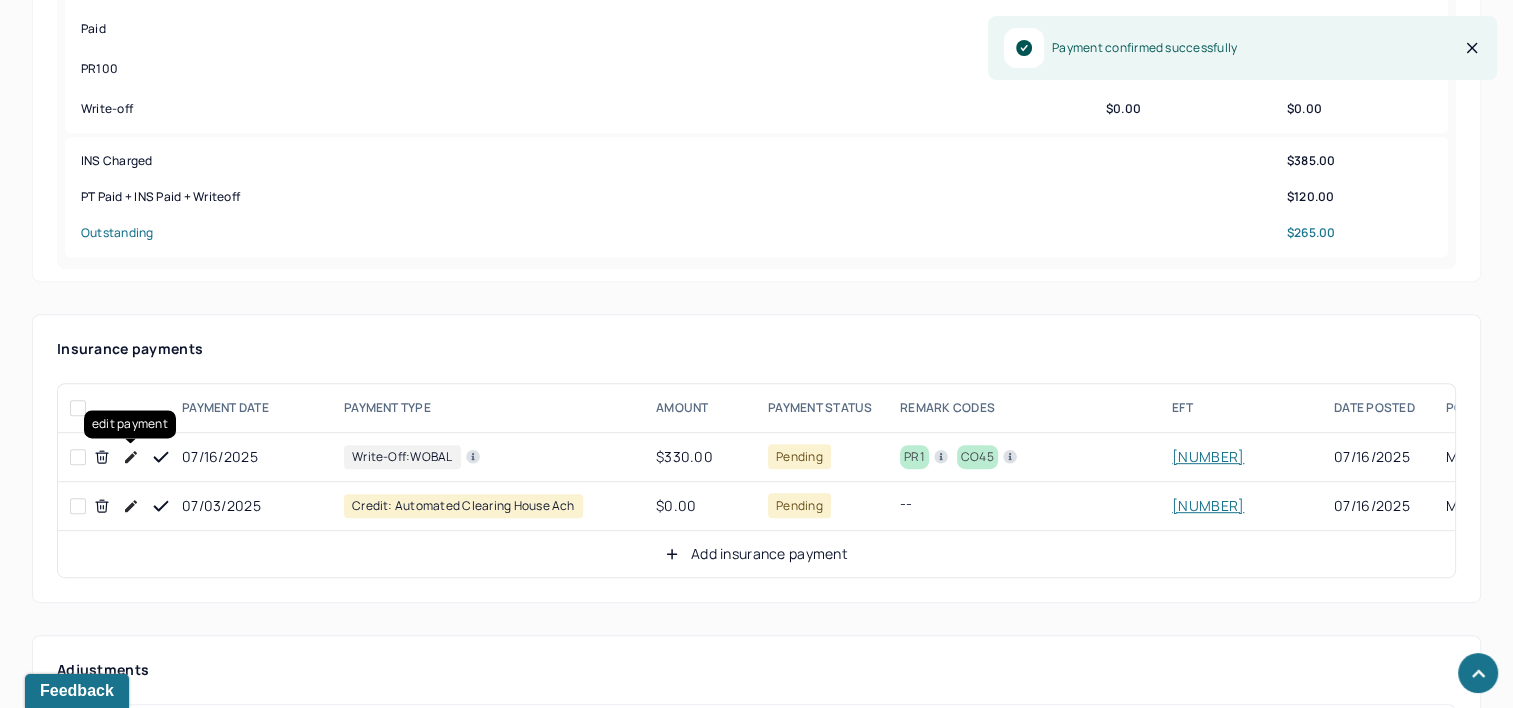 click 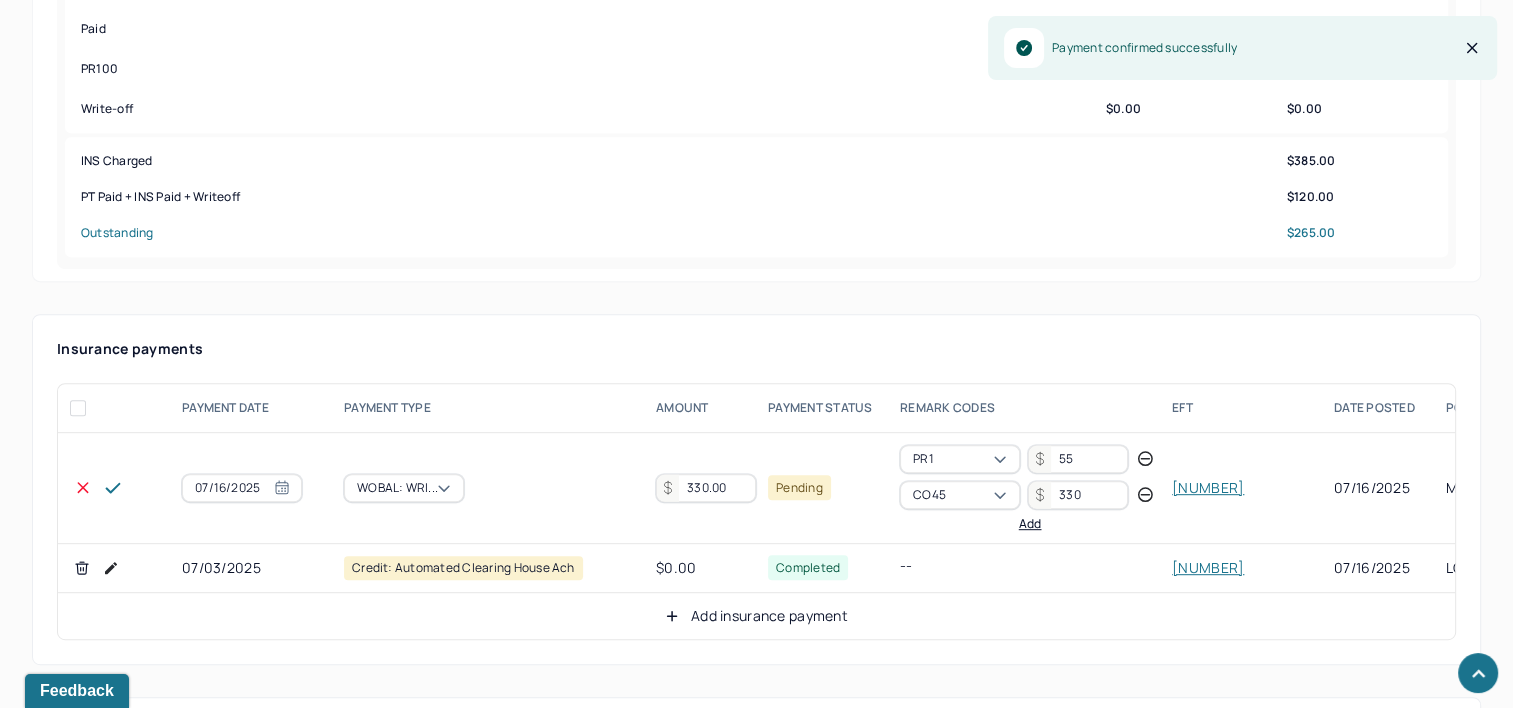 click on "330.00" at bounding box center [706, 488] 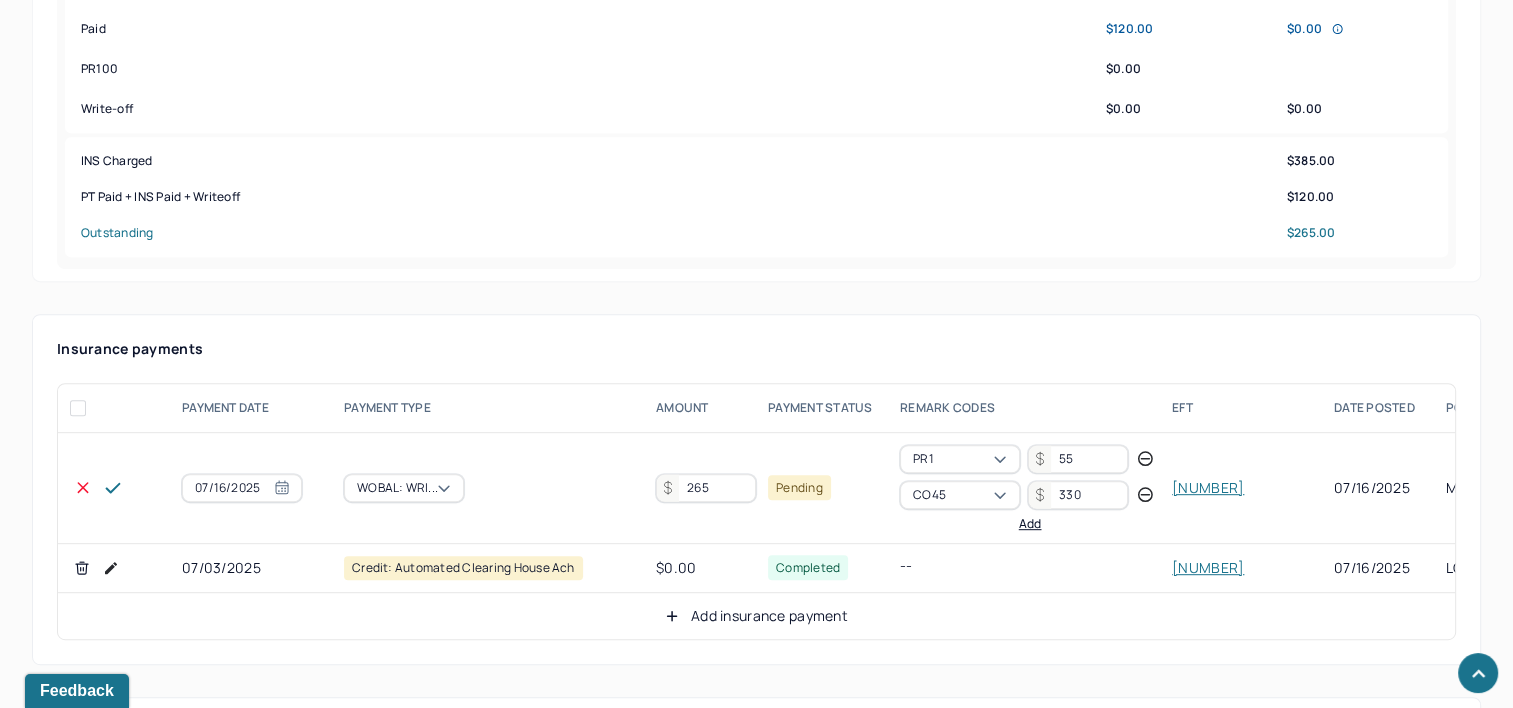 type on "265" 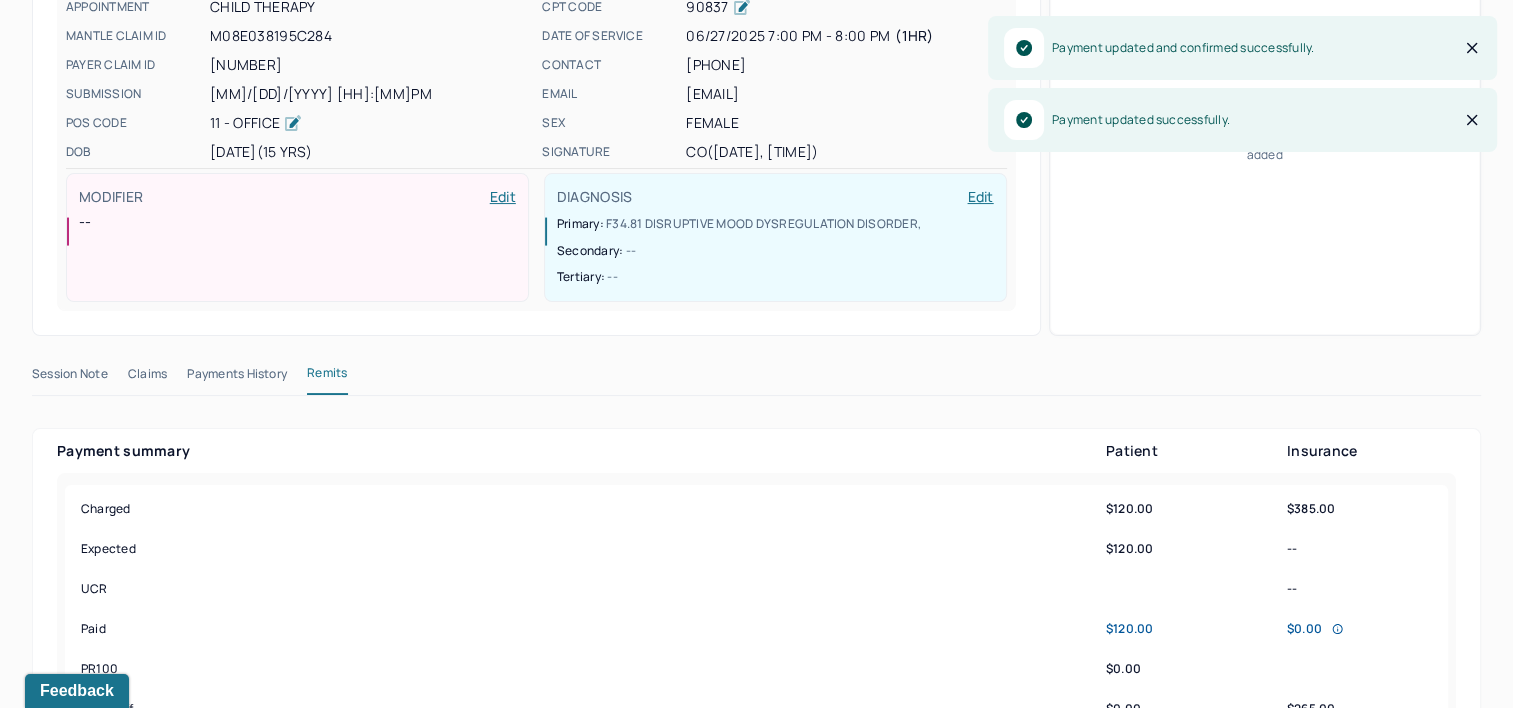 scroll, scrollTop: 0, scrollLeft: 0, axis: both 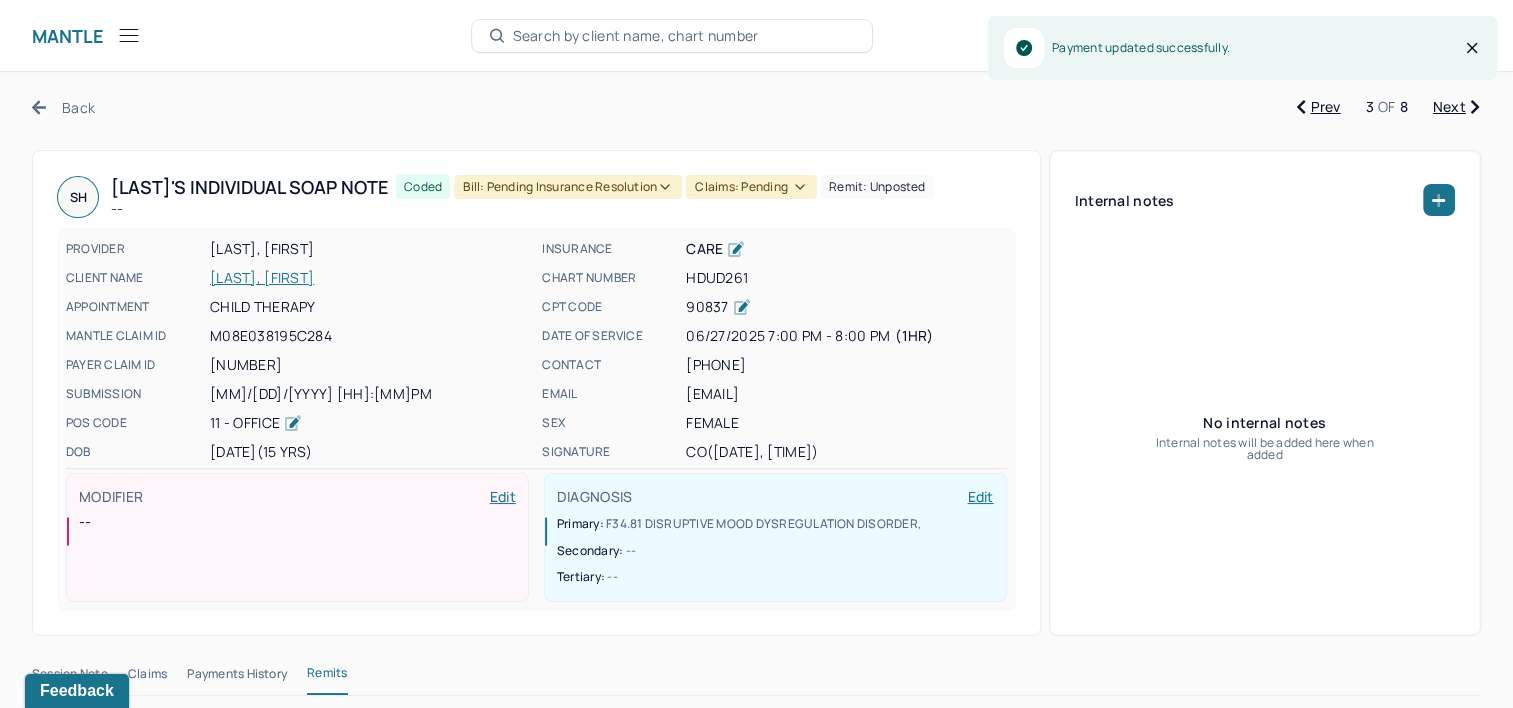 click on "Bill: Pending Insurance Resolution" at bounding box center (568, 187) 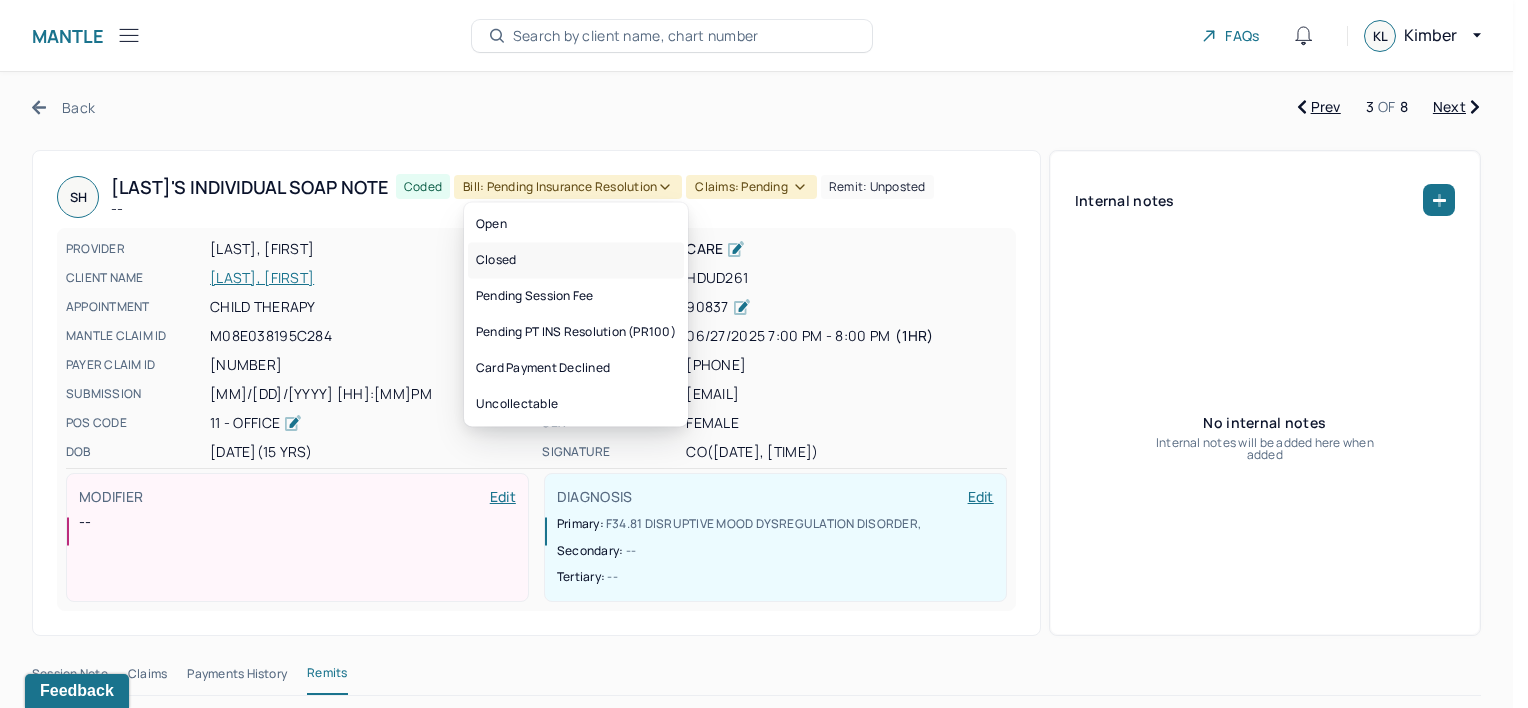 click on "Closed" at bounding box center [576, 260] 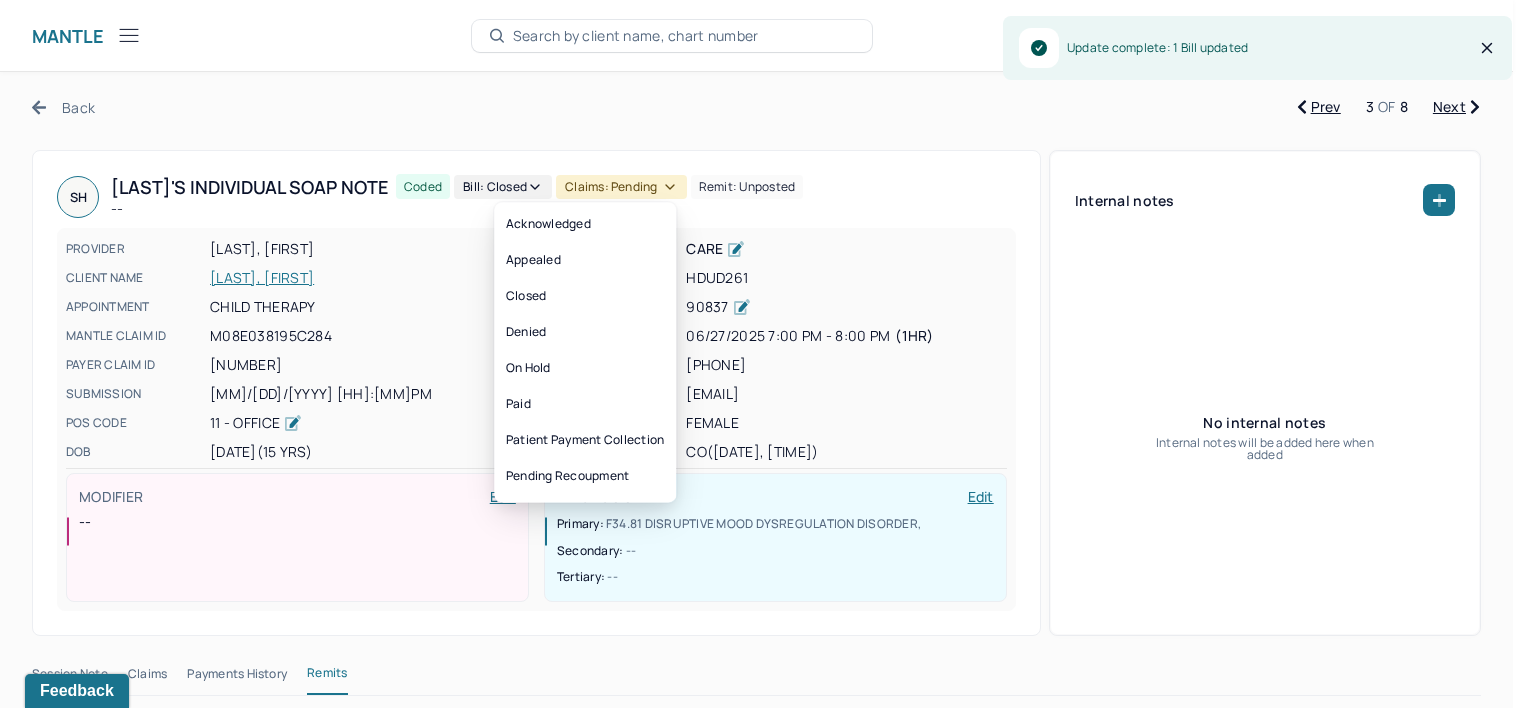 click on "Claims: pending" at bounding box center (621, 187) 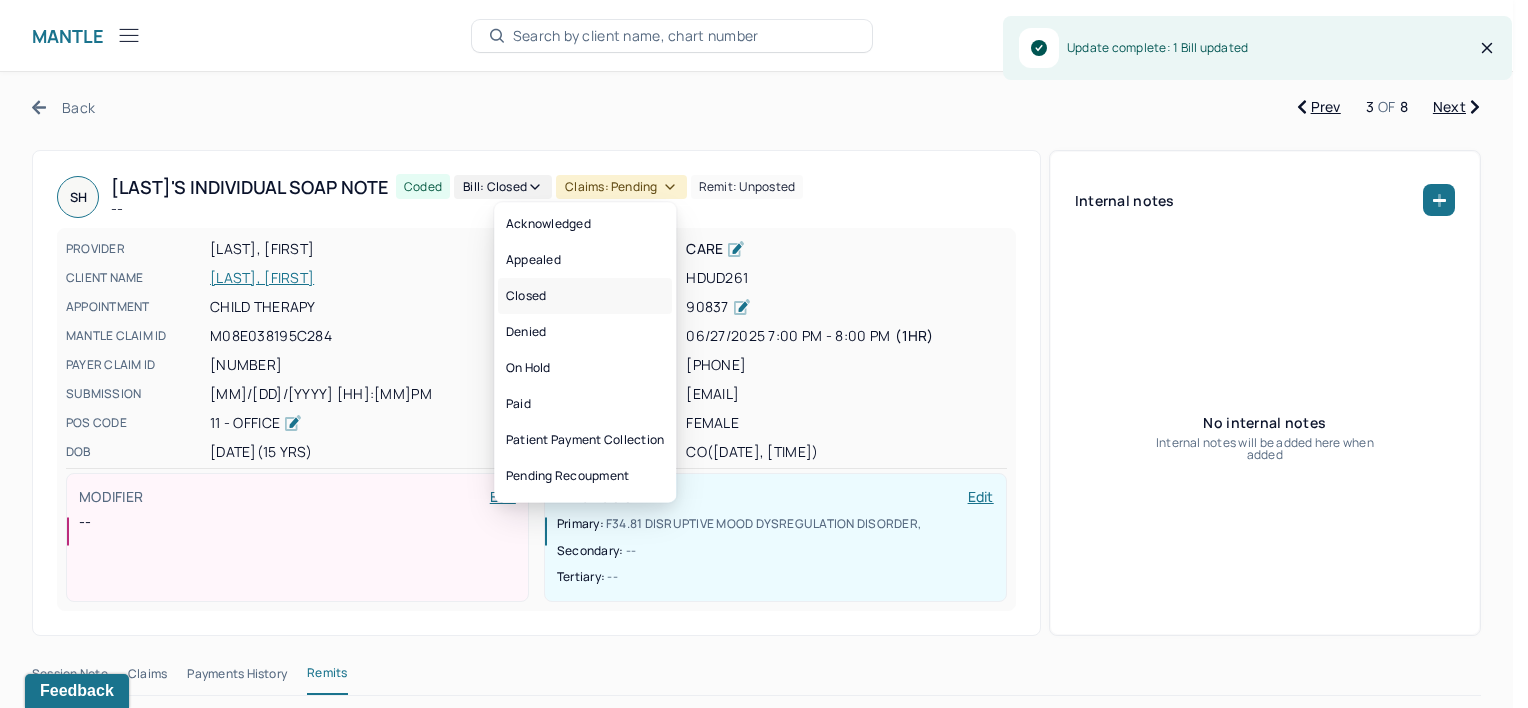 click on "Closed" at bounding box center [585, 296] 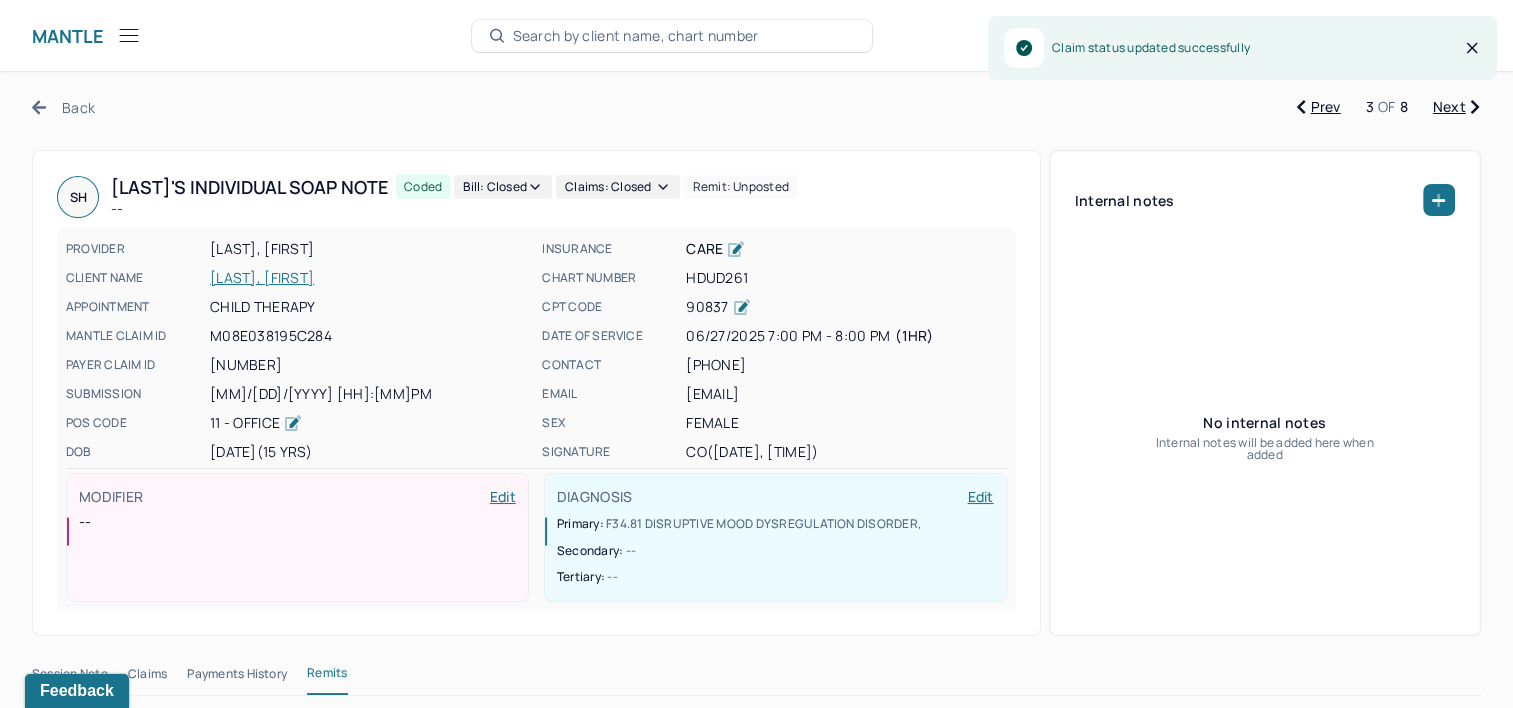 click on "Next" at bounding box center (1456, 107) 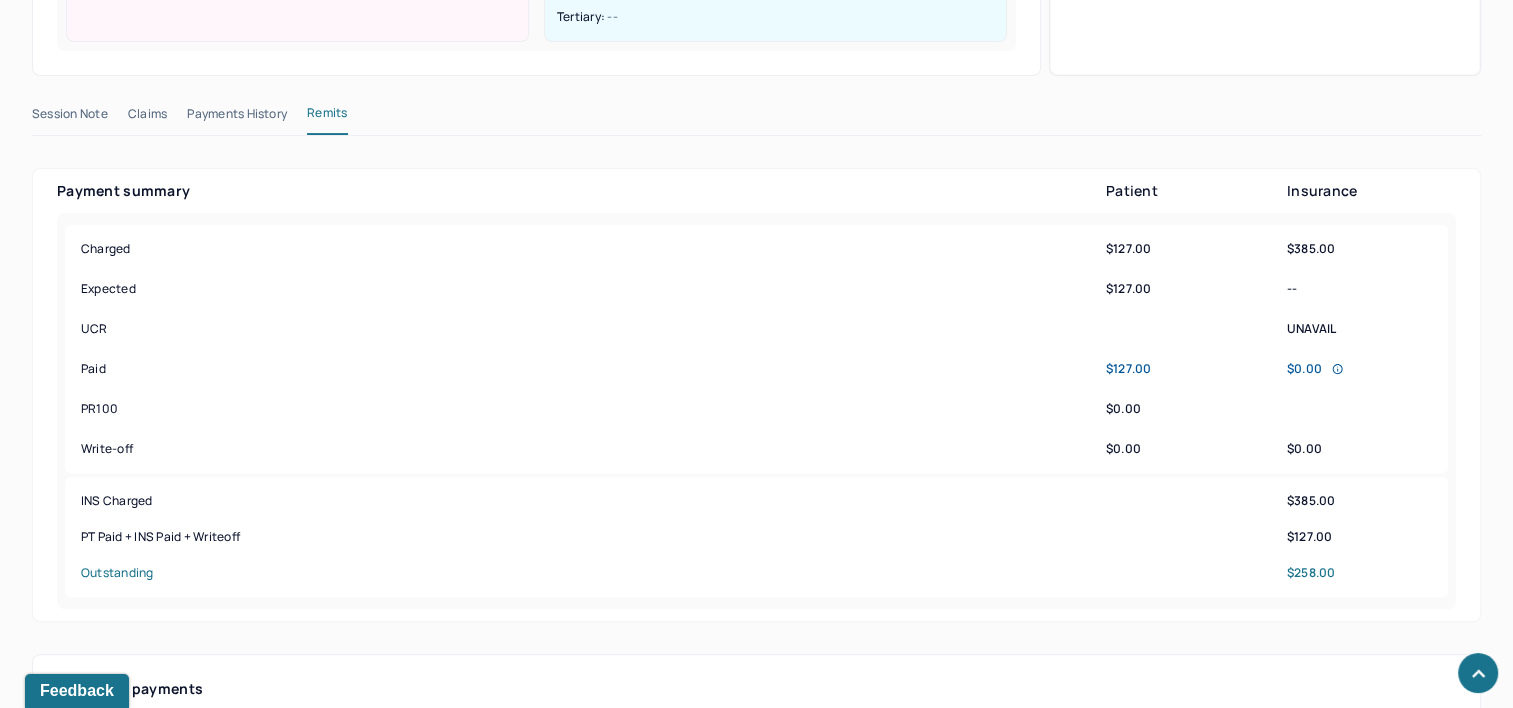scroll, scrollTop: 900, scrollLeft: 0, axis: vertical 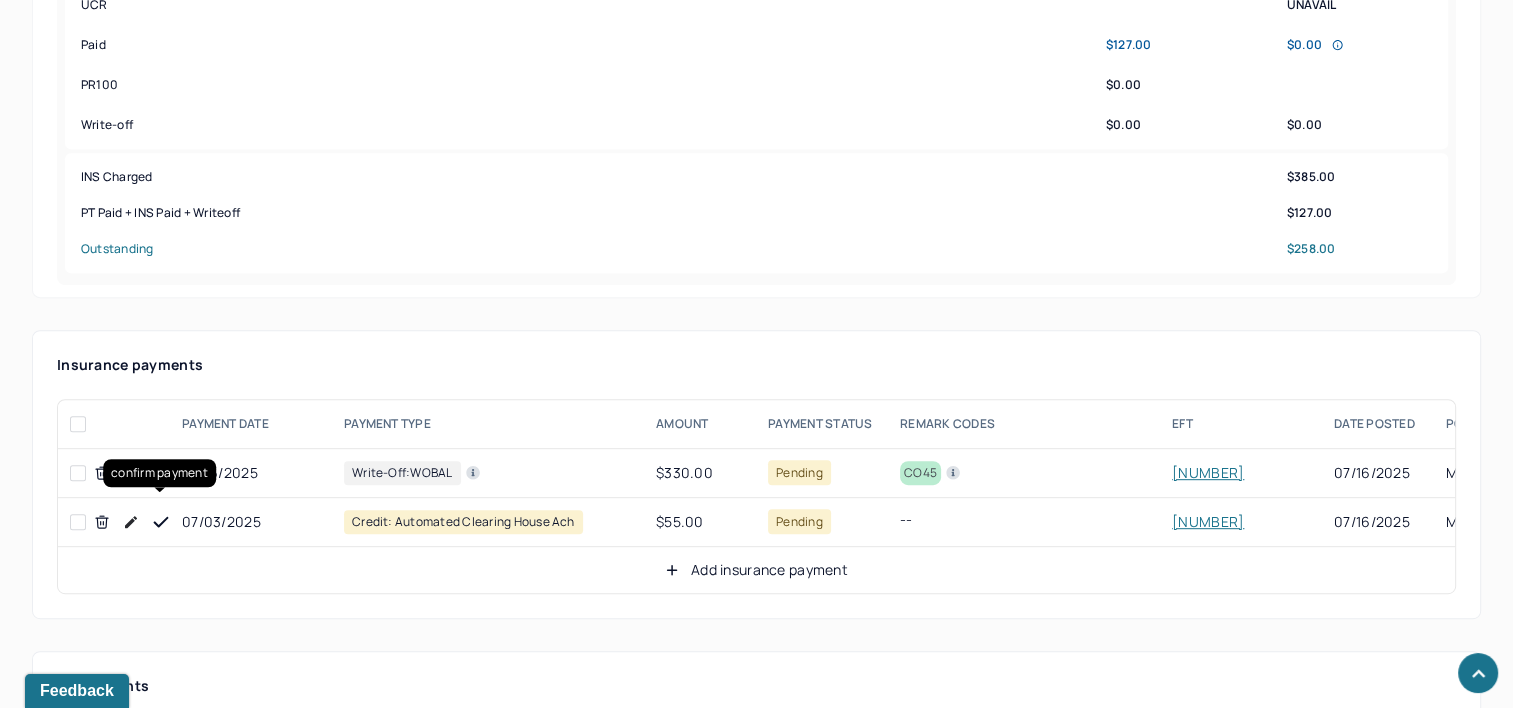 click 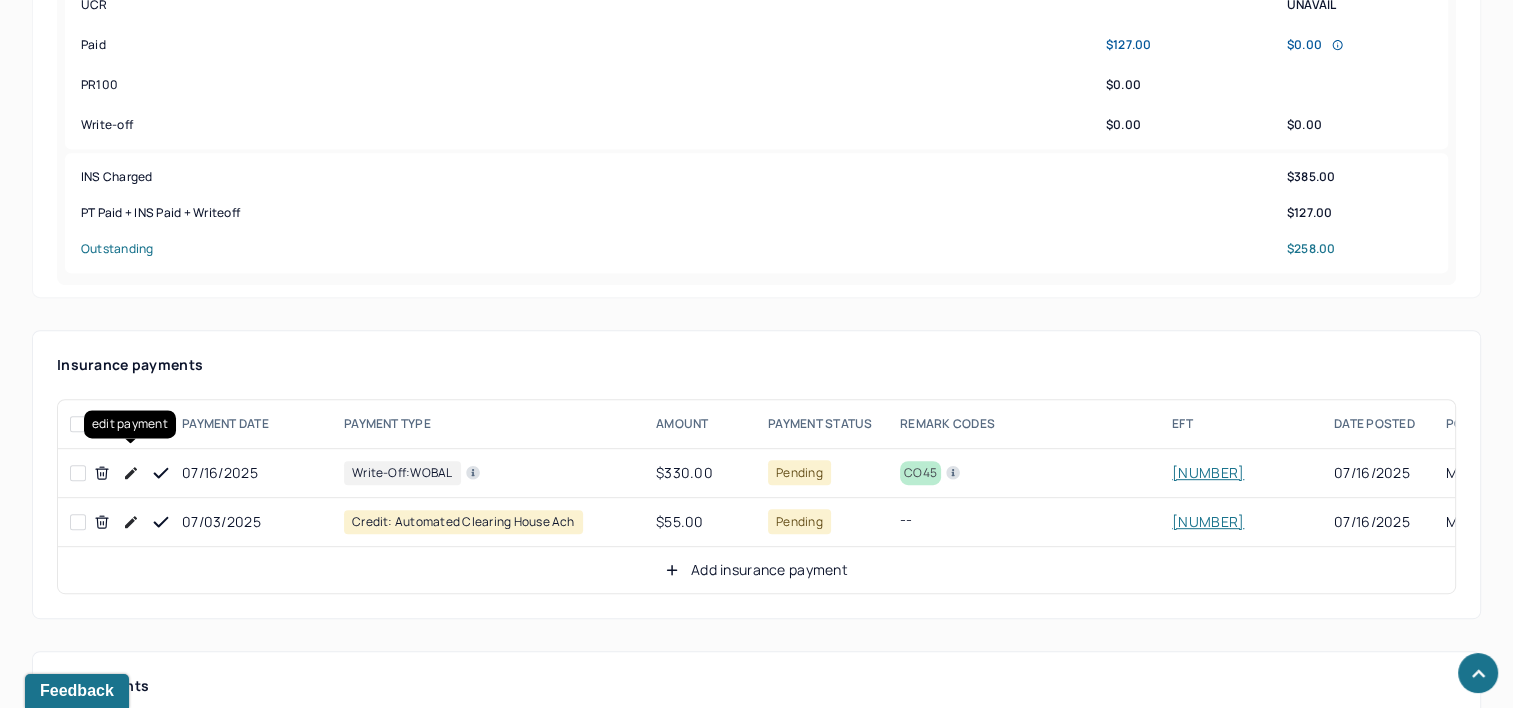 click 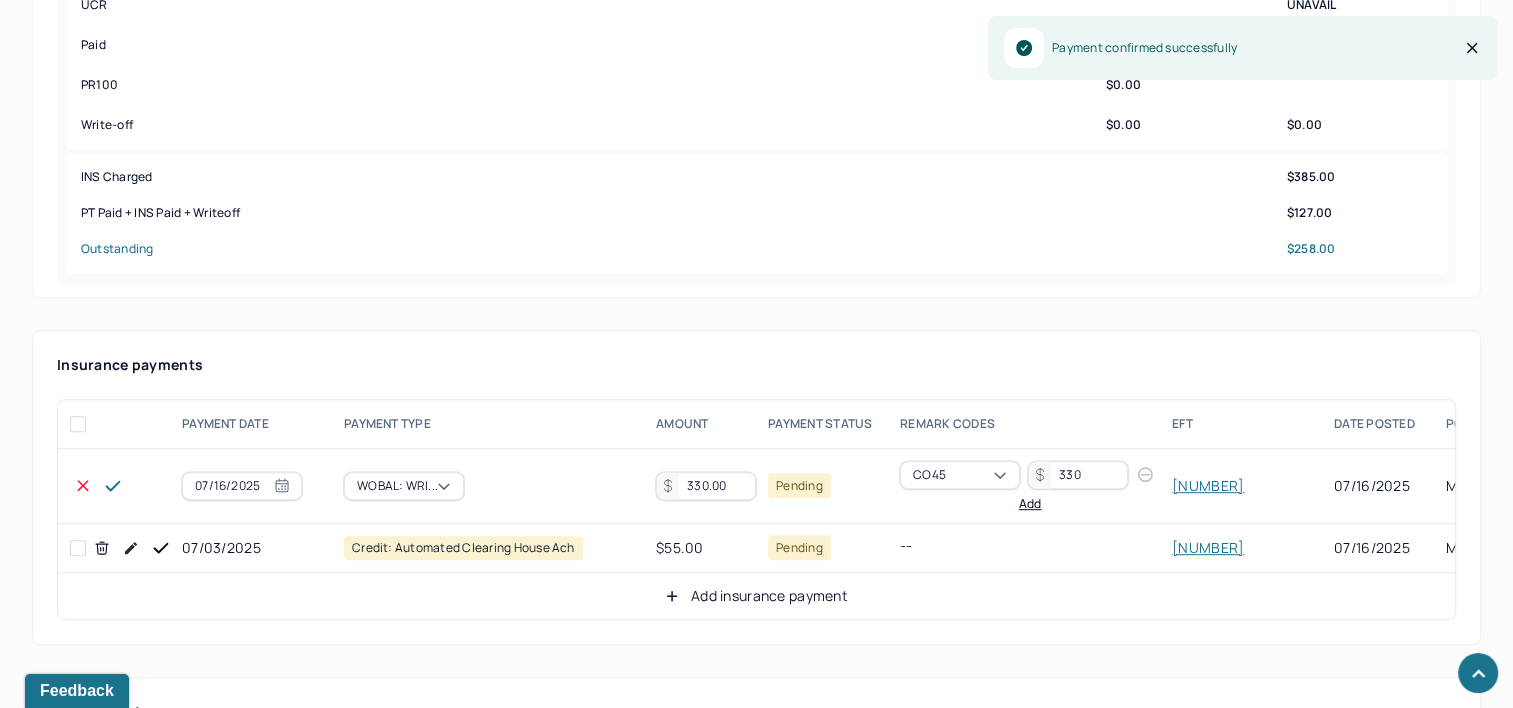 click on "330.00" at bounding box center (706, 486) 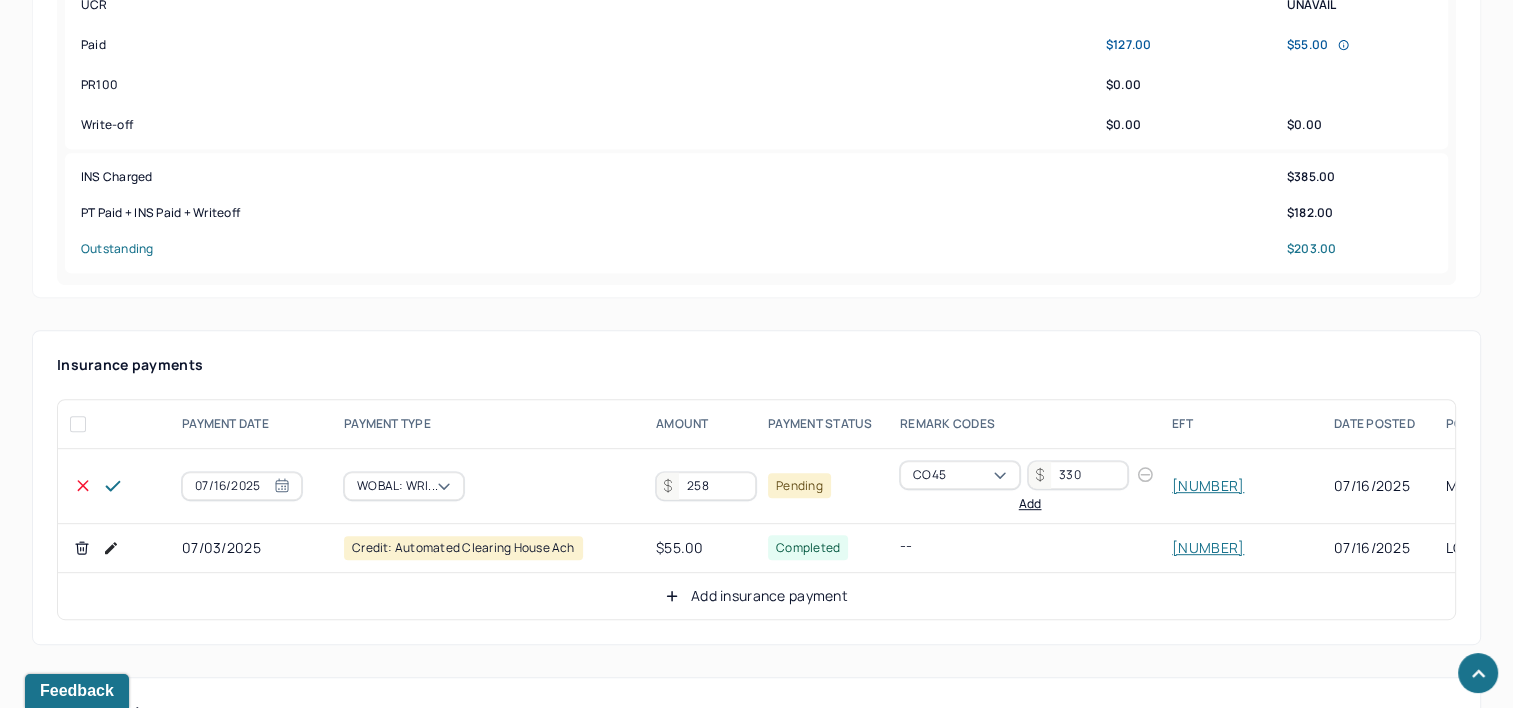 click on "258" at bounding box center [706, 486] 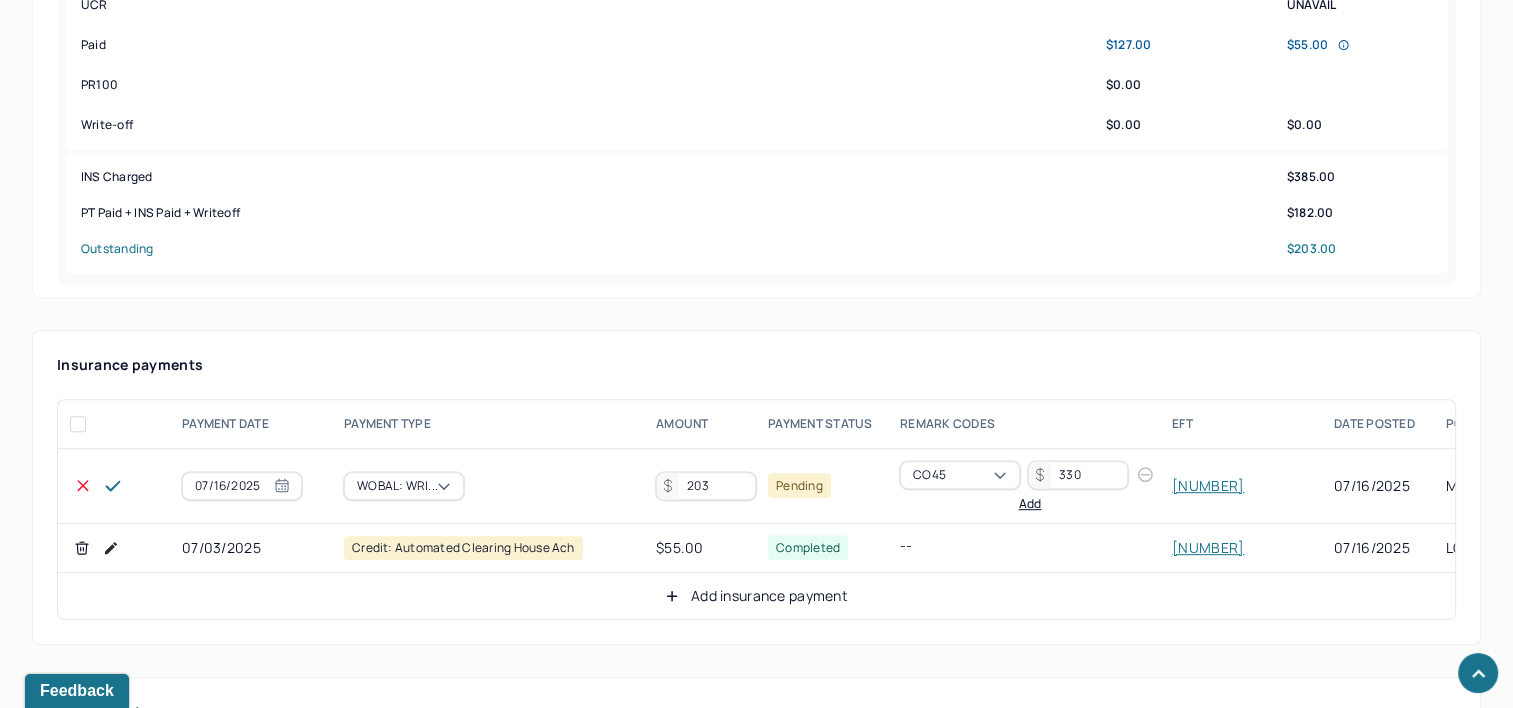 type on "203" 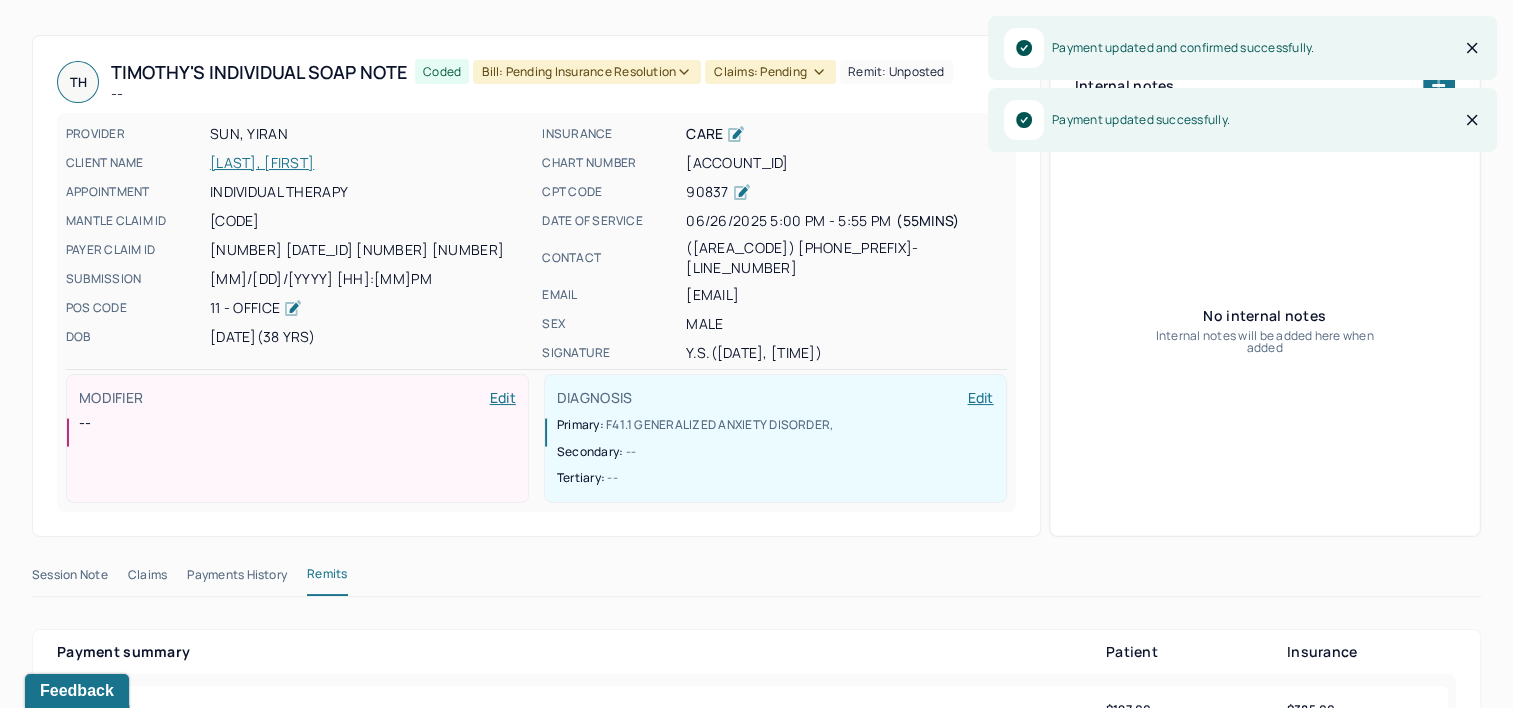 scroll, scrollTop: 0, scrollLeft: 0, axis: both 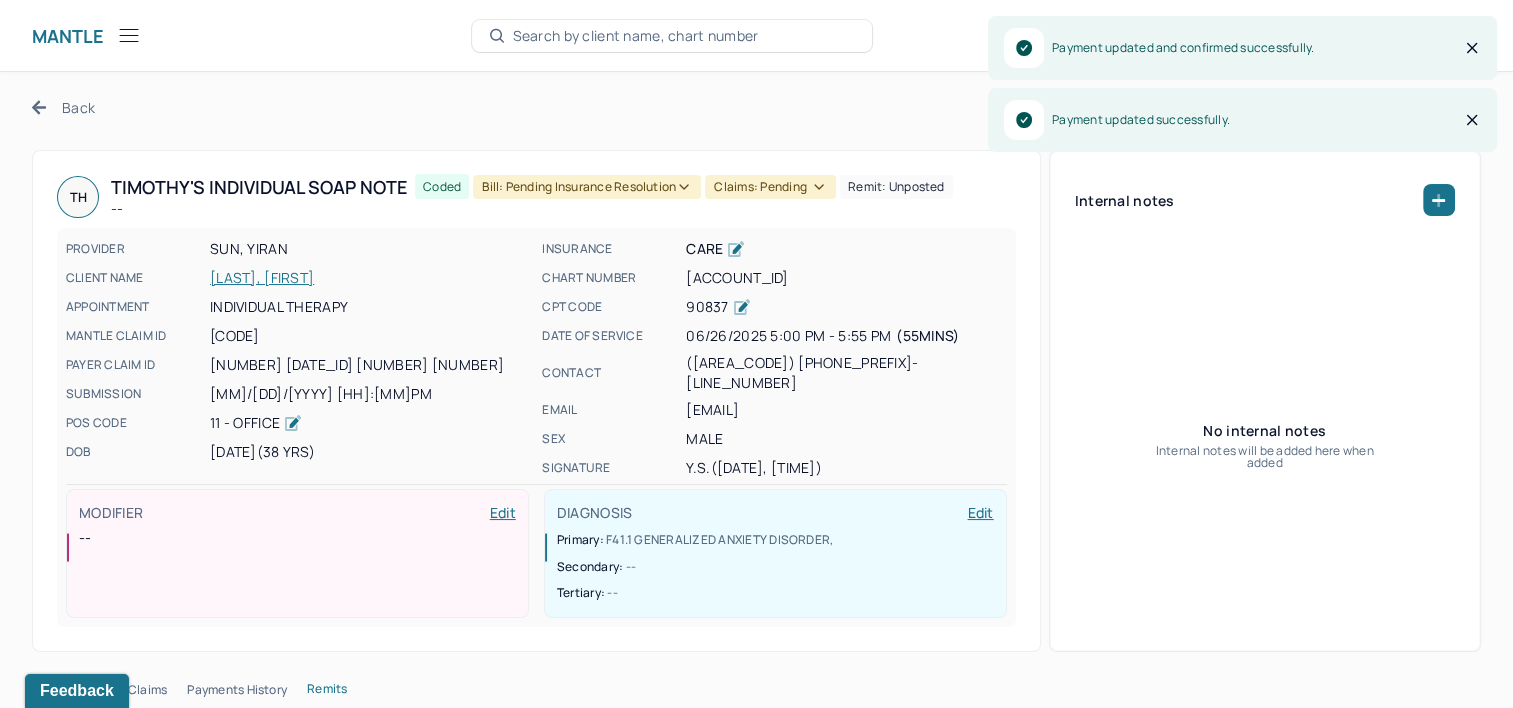 click on "Bill: Pending Insurance Resolution" at bounding box center [587, 187] 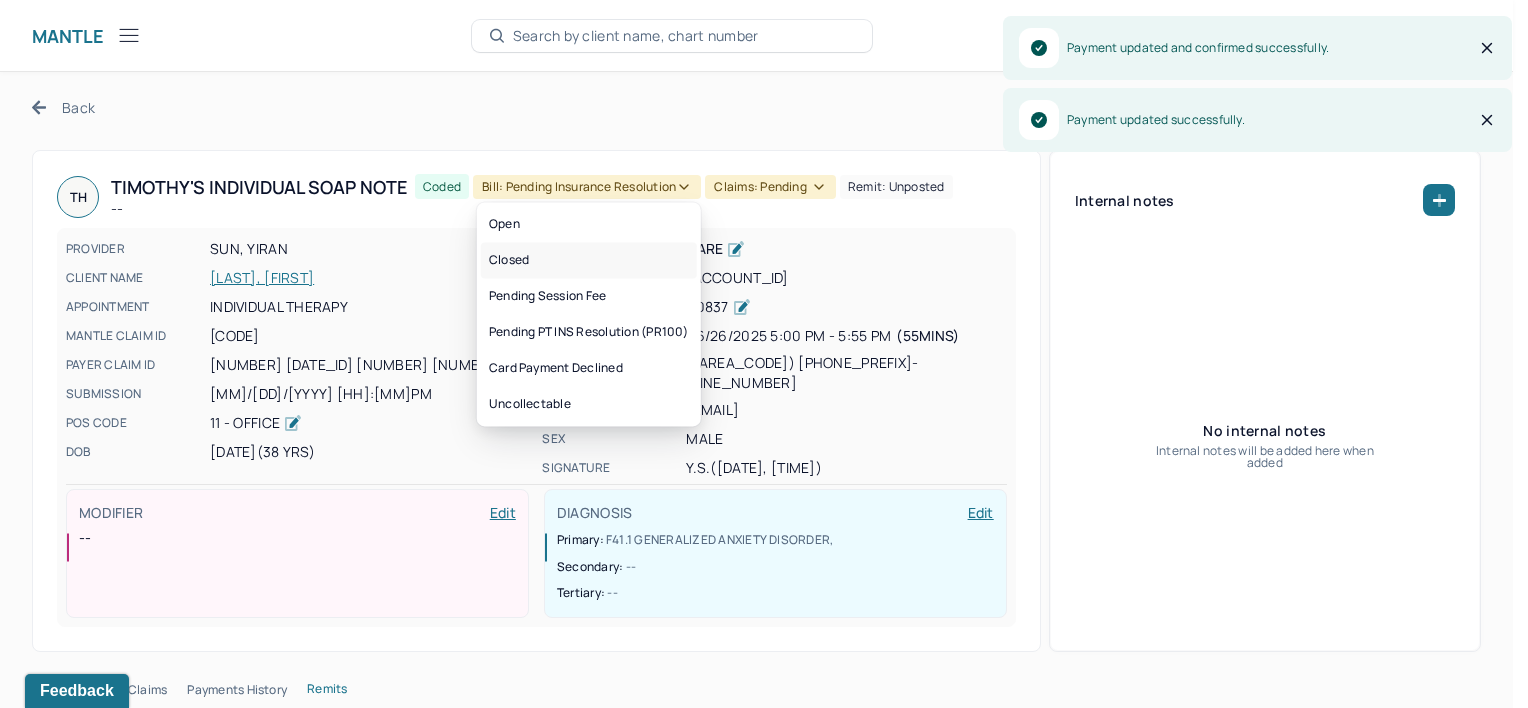 click on "Closed" at bounding box center [589, 260] 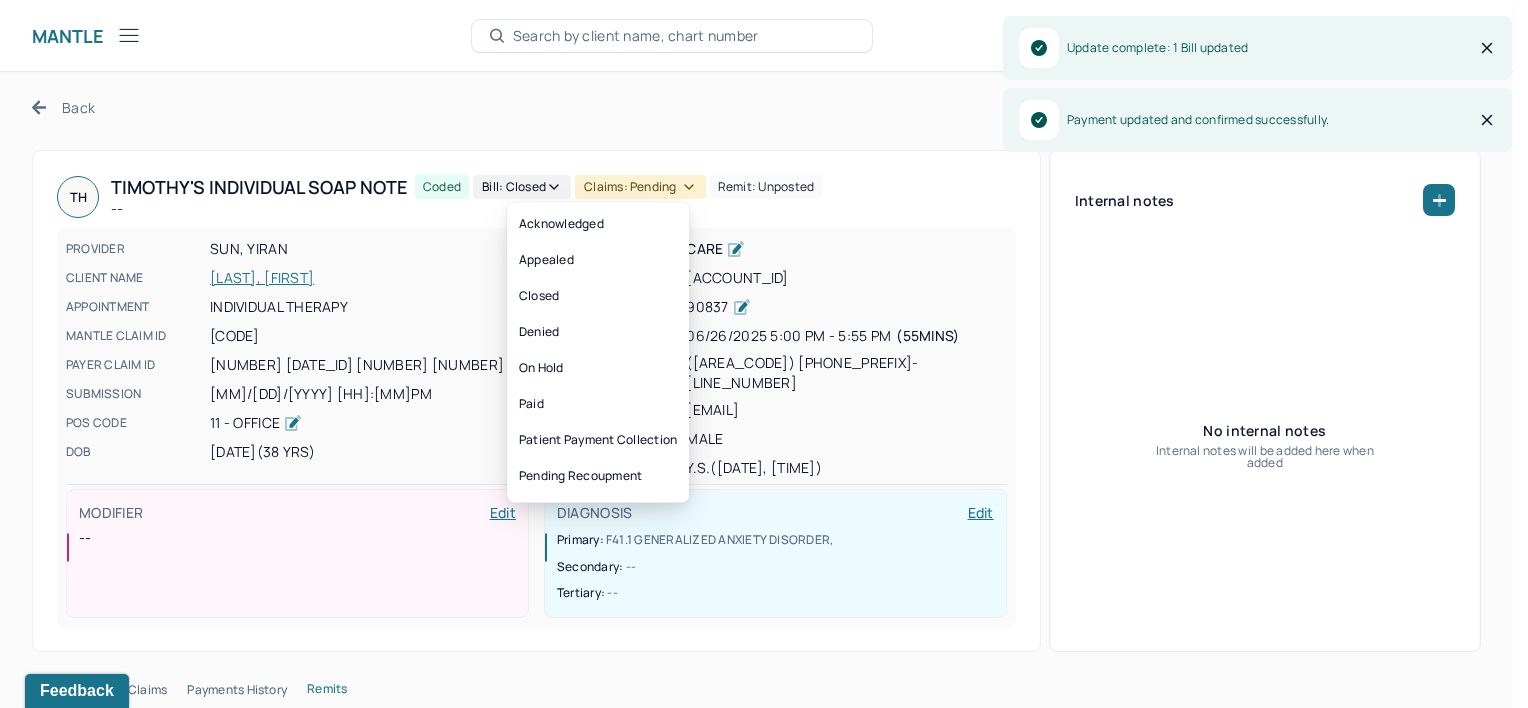 click on "Claims: pending" at bounding box center [640, 187] 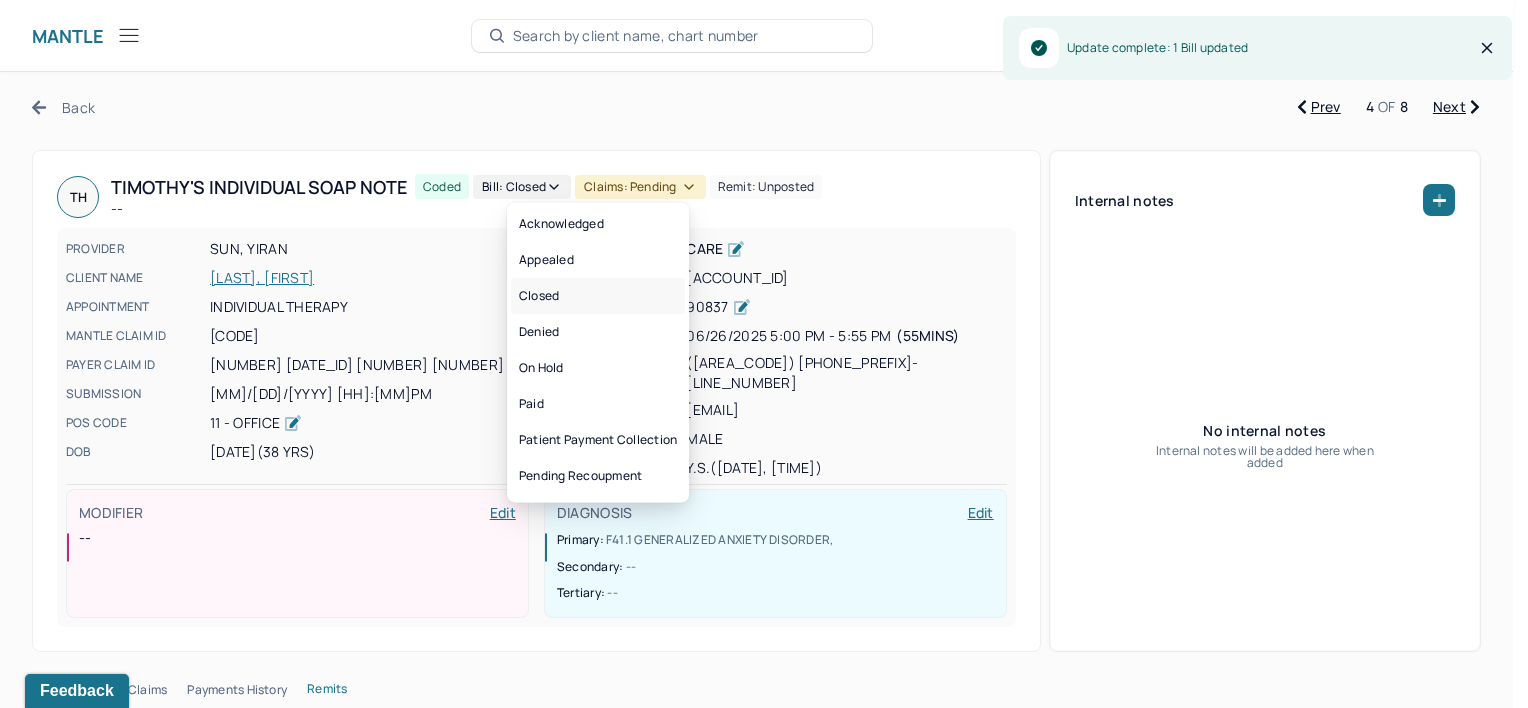 click on "Closed" at bounding box center [598, 296] 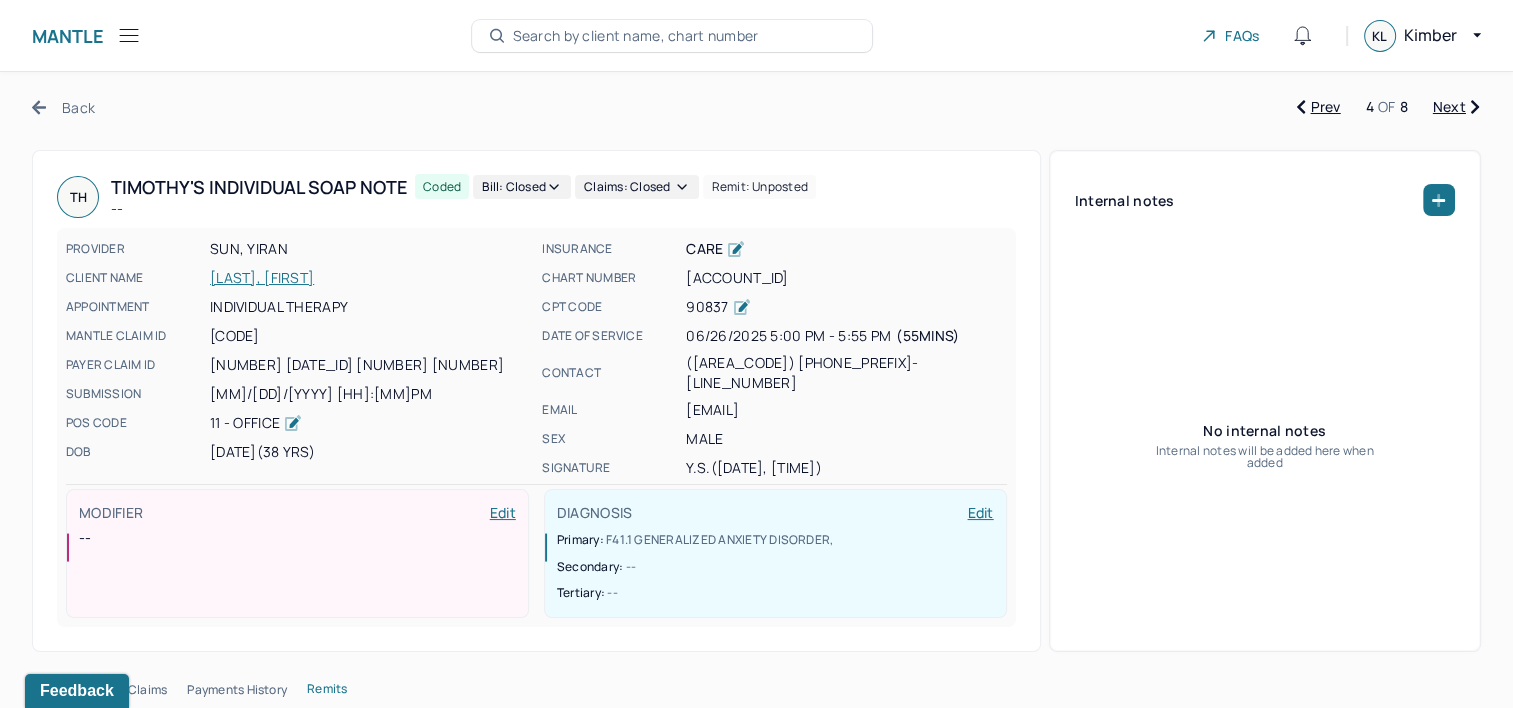 drag, startPoint x: 1462, startPoint y: 108, endPoint x: 1173, endPoint y: 132, distance: 289.99484 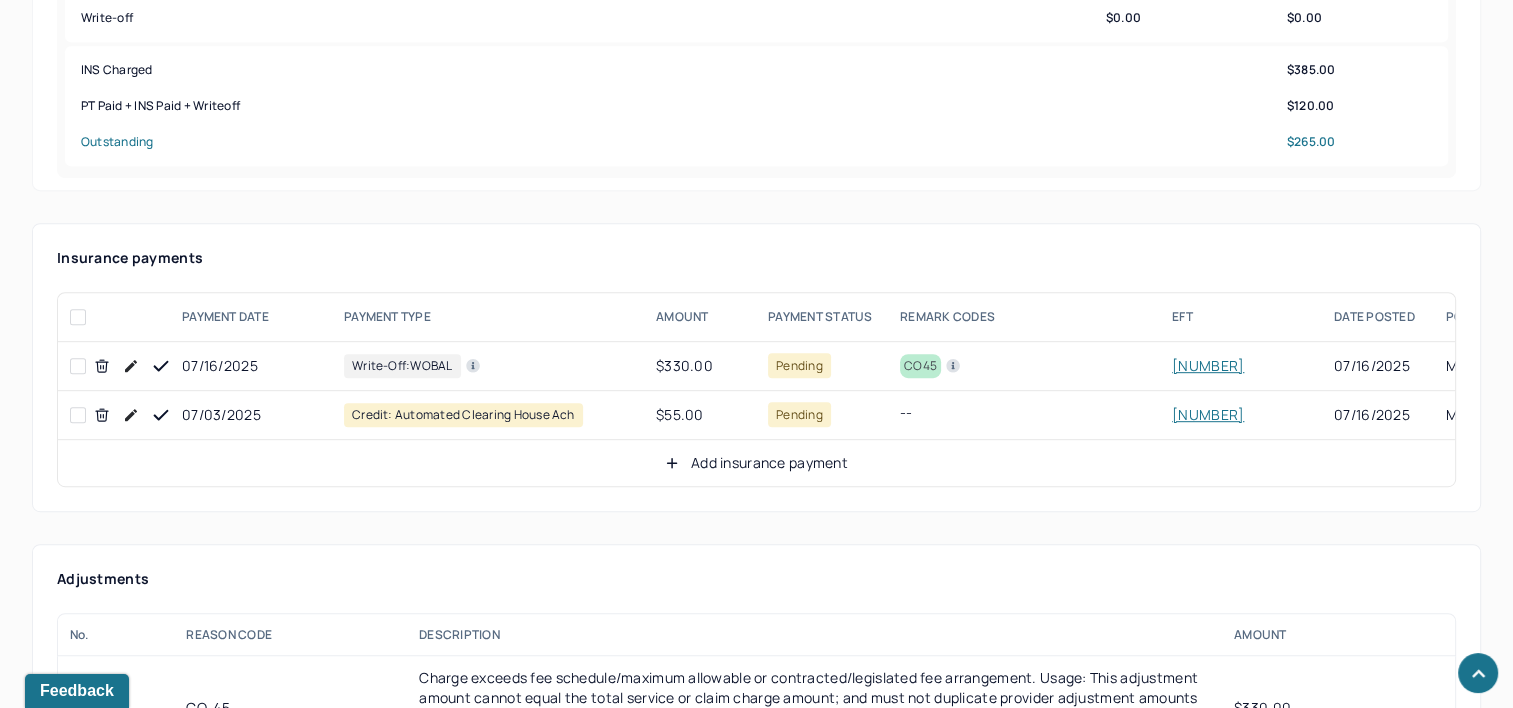 scroll, scrollTop: 1000, scrollLeft: 0, axis: vertical 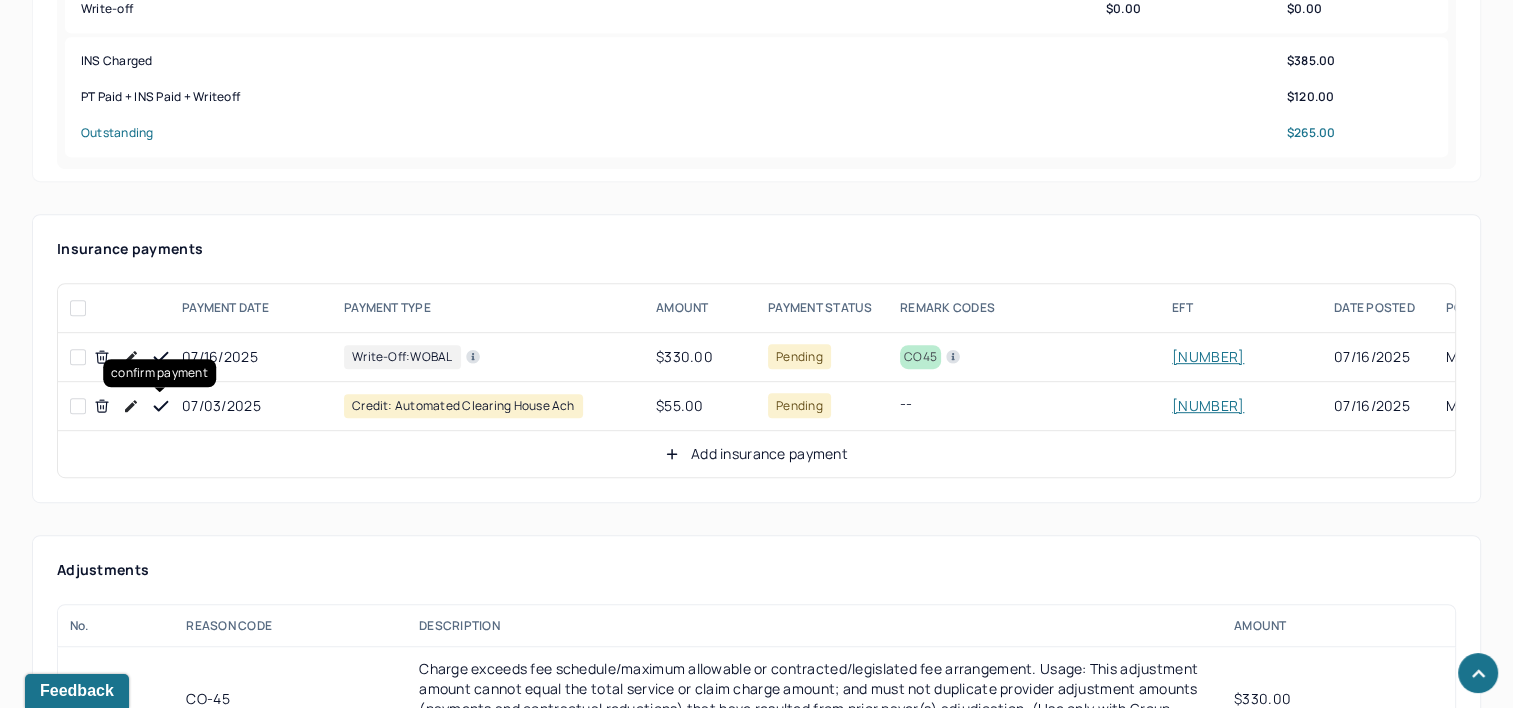 click 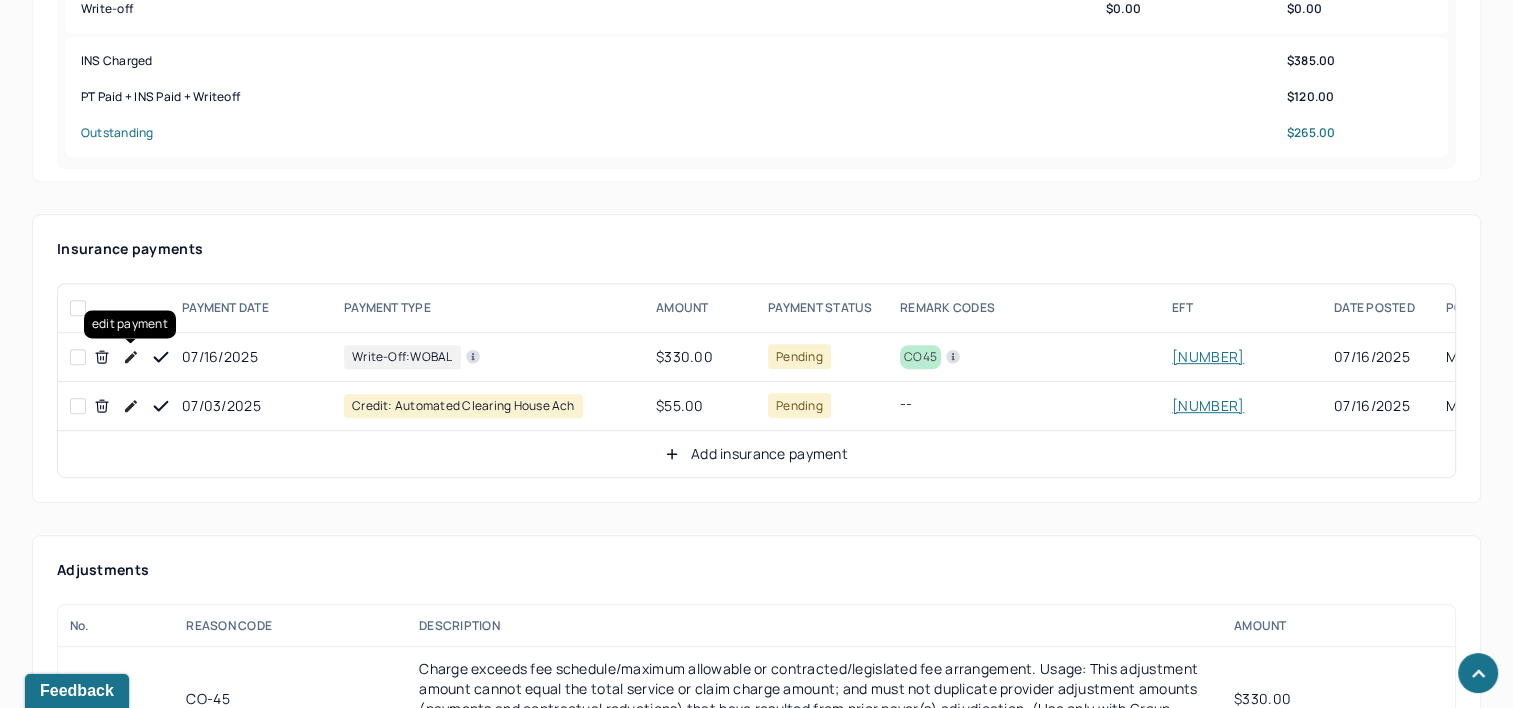 click 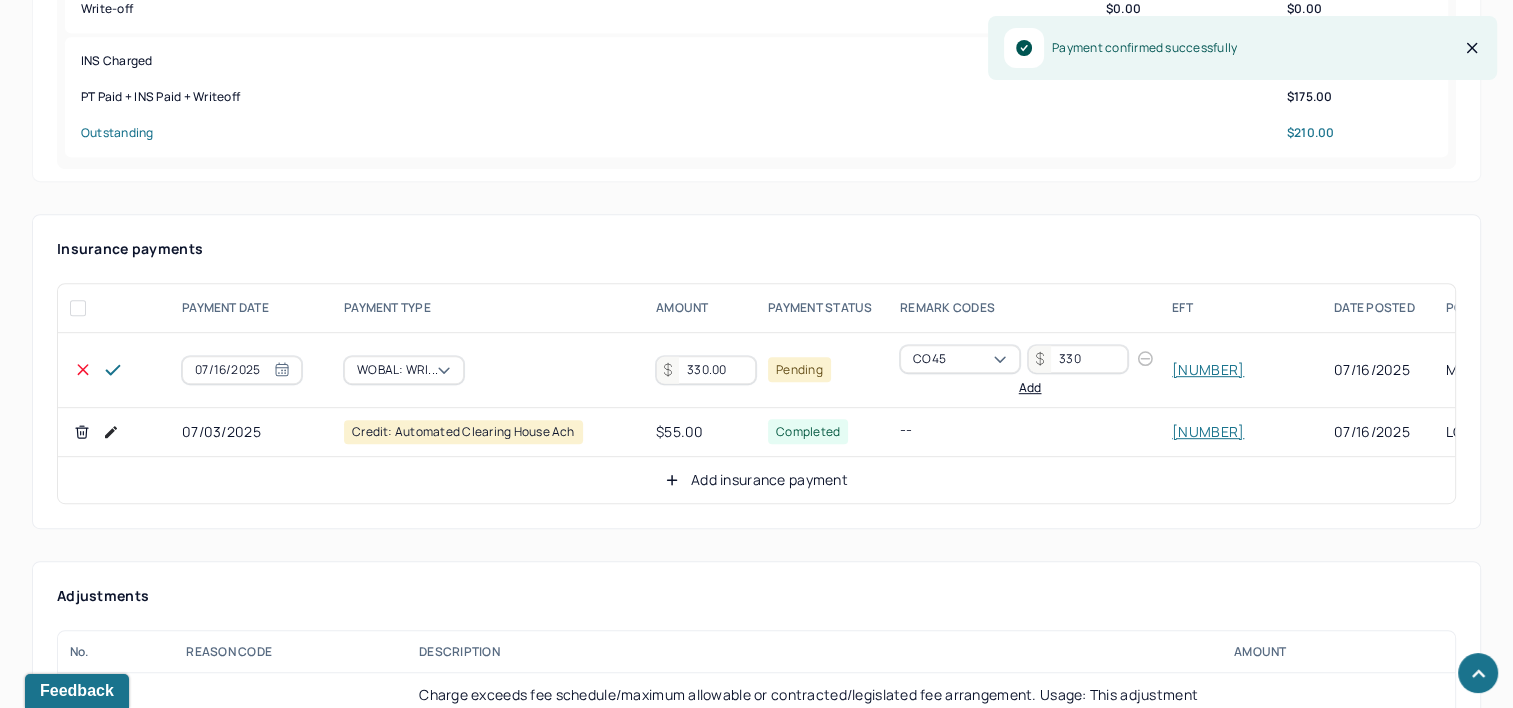 click on "330.00" at bounding box center [706, 370] 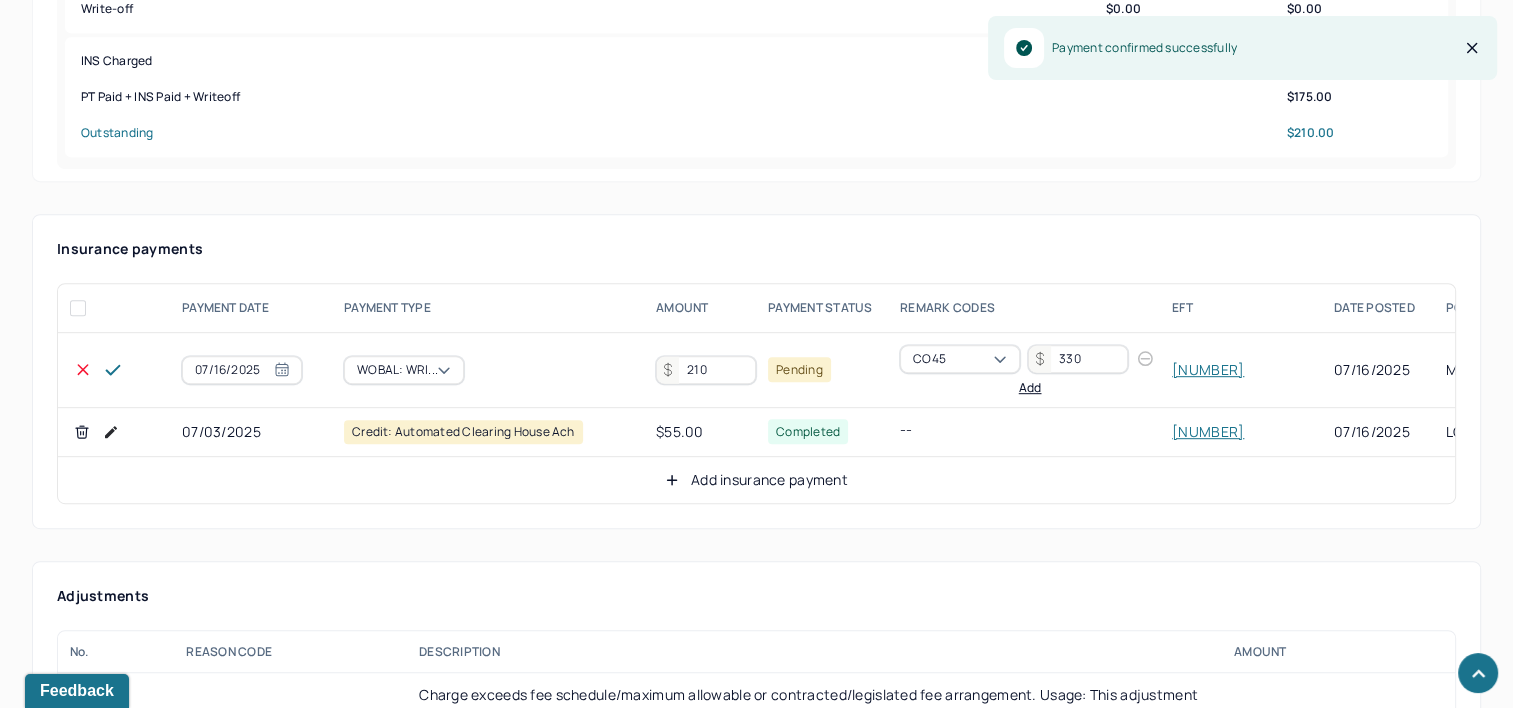 type on "210" 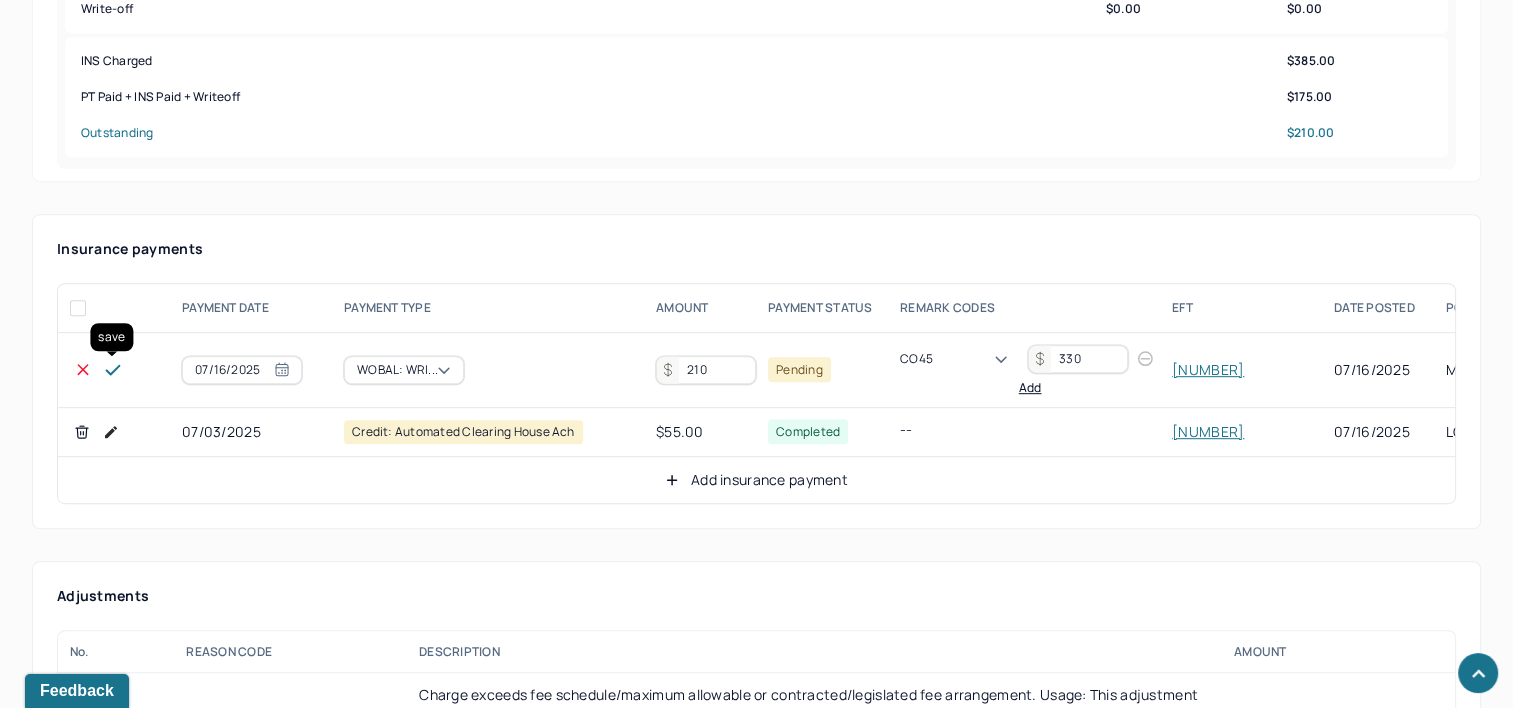 click 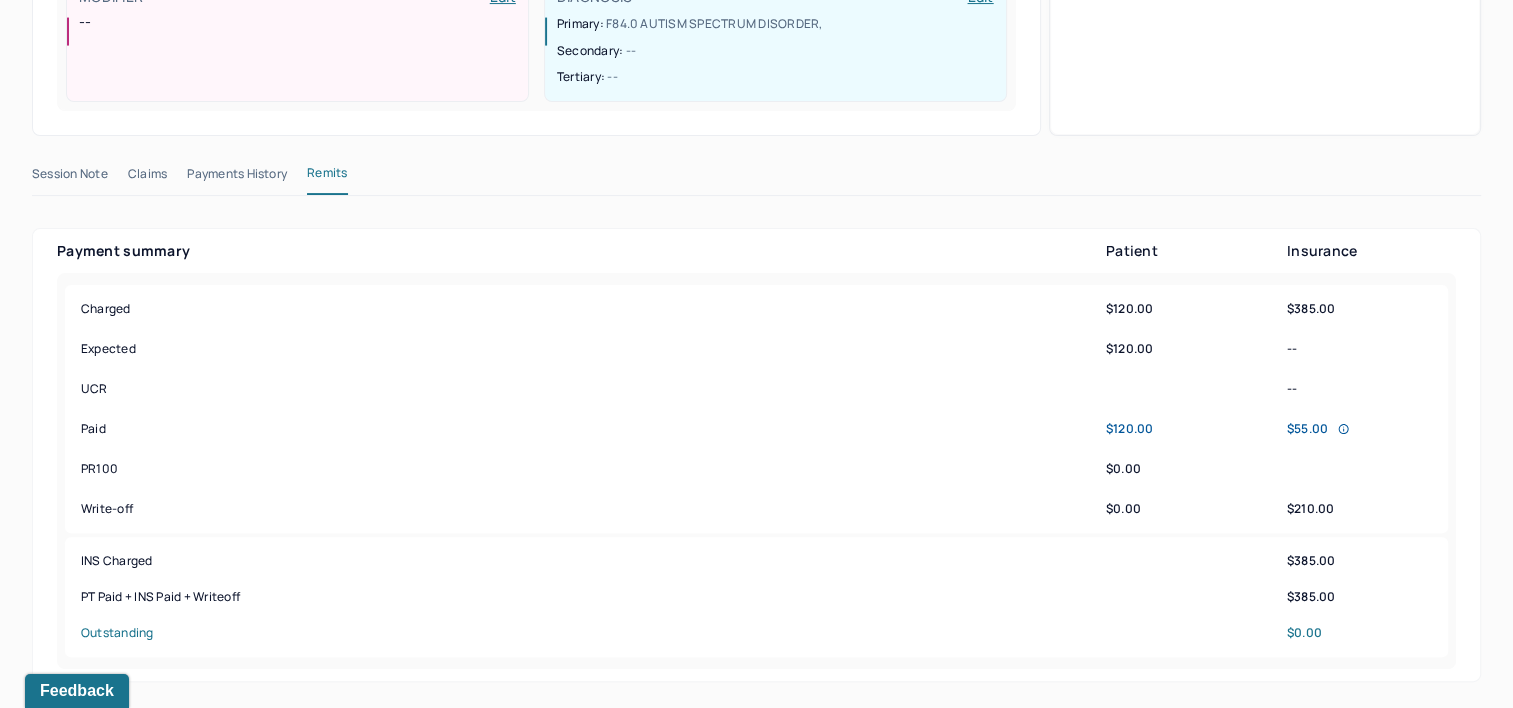 scroll, scrollTop: 0, scrollLeft: 0, axis: both 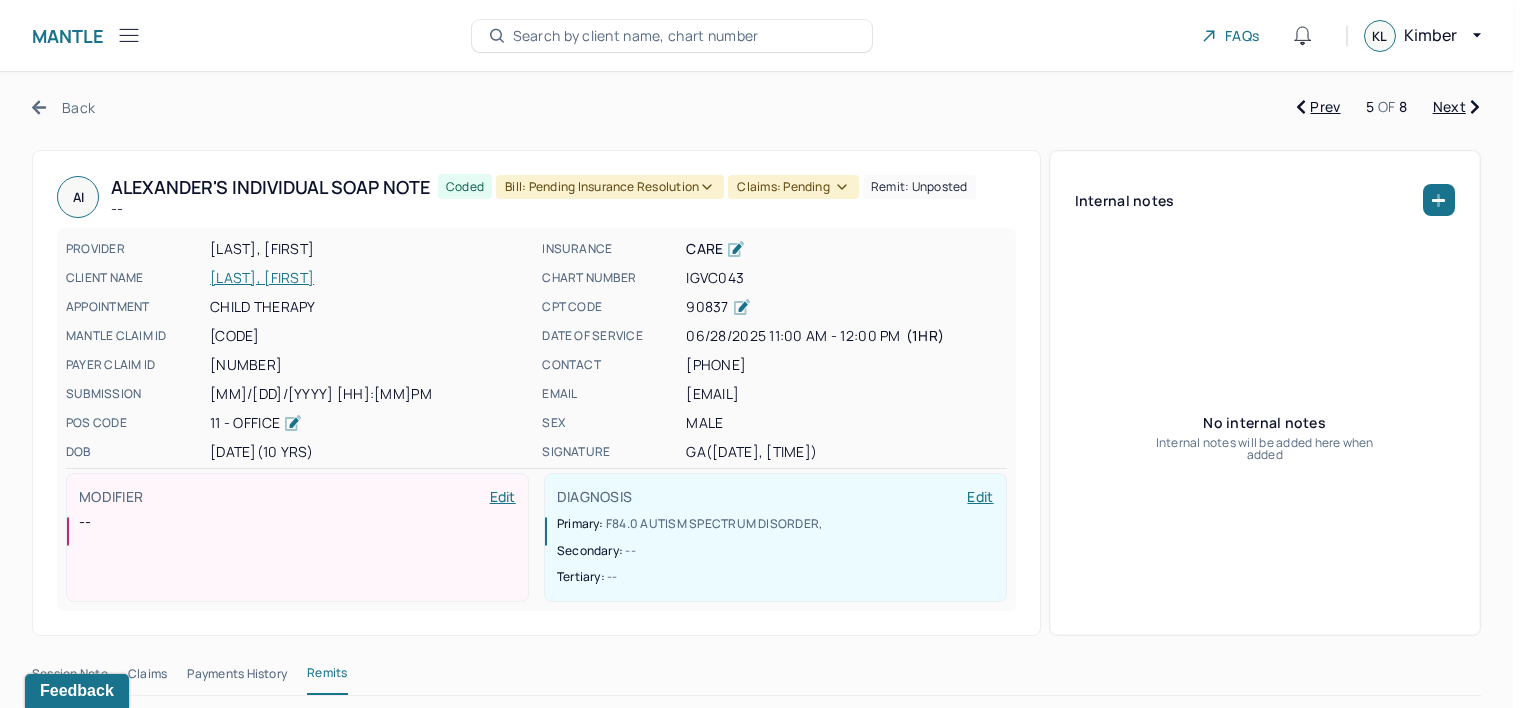 click on "Bill: Pending Insurance Resolution" at bounding box center (610, 187) 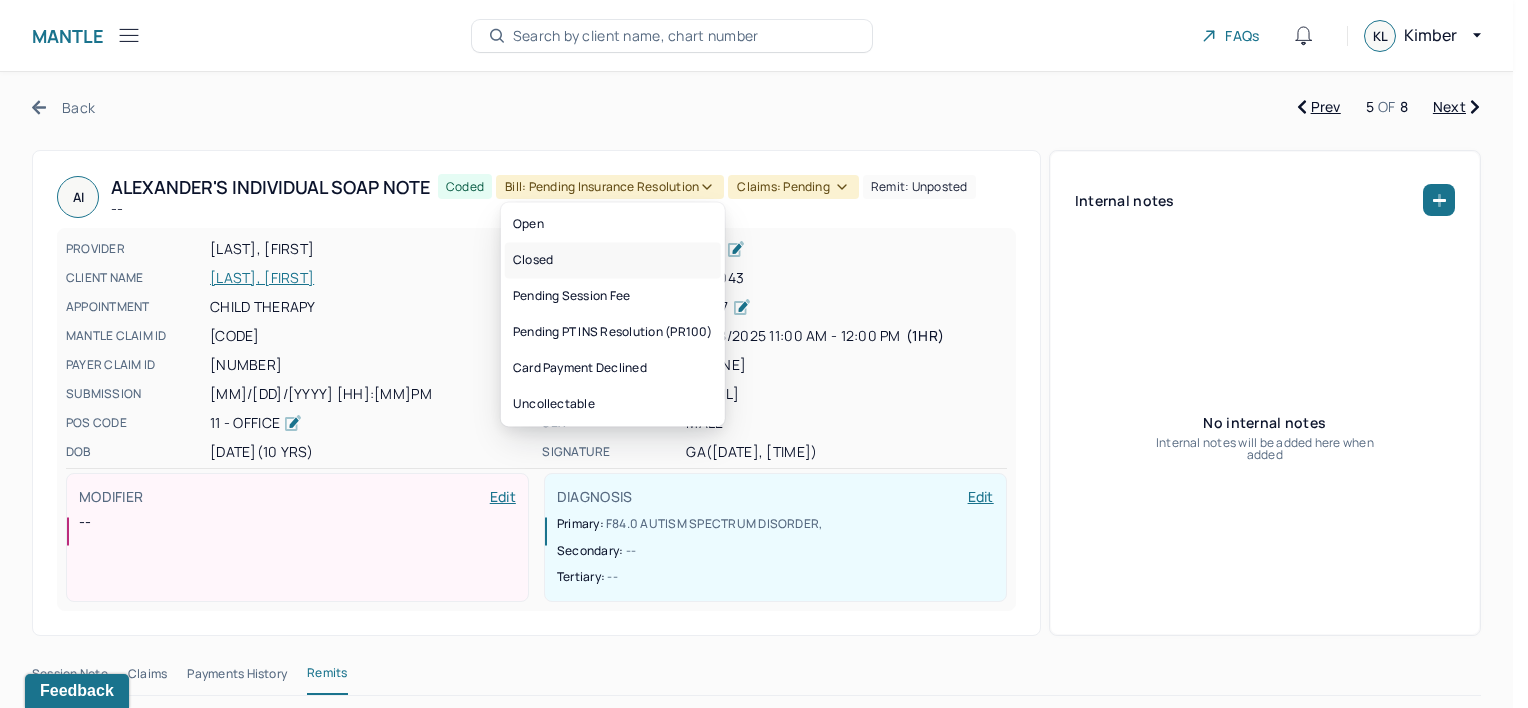 click on "Closed" at bounding box center (613, 260) 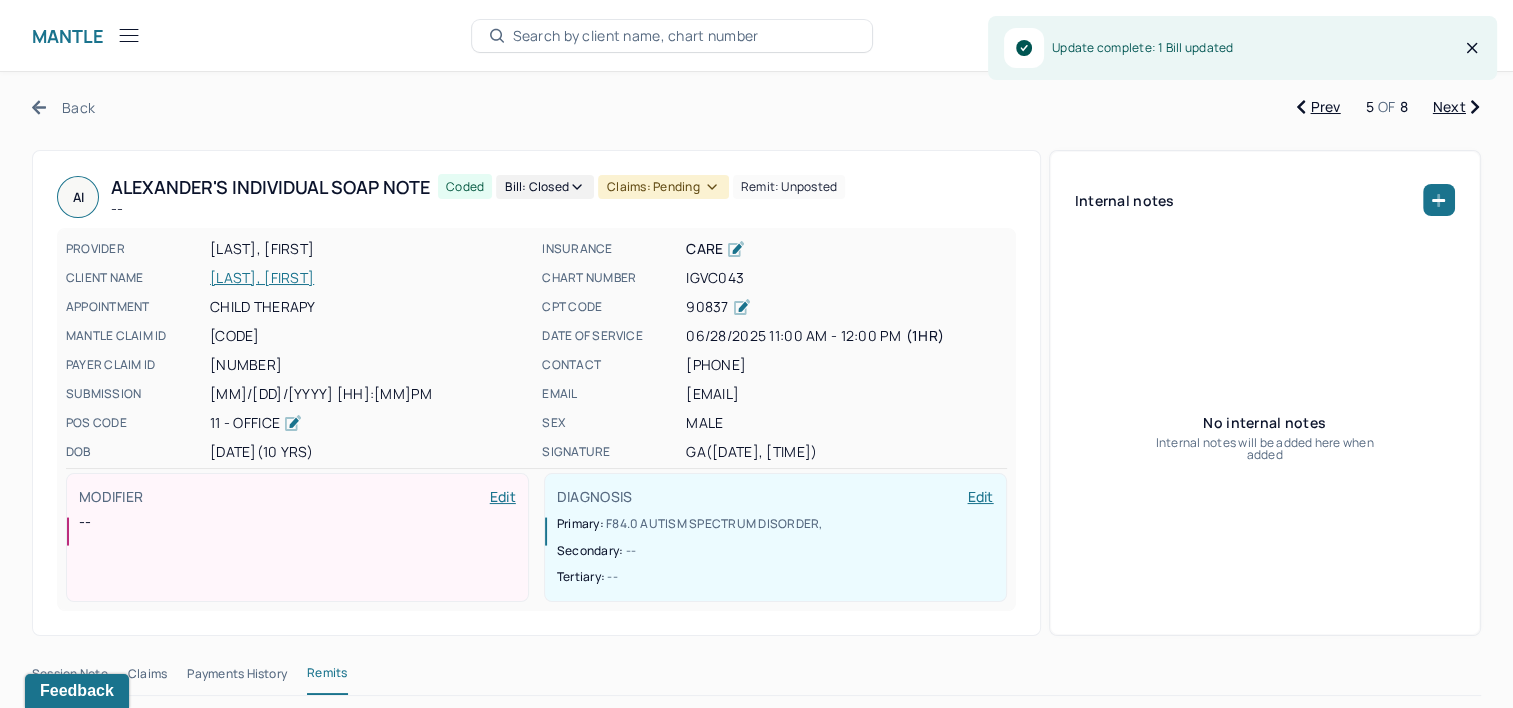click on "Claims: pending" at bounding box center (663, 187) 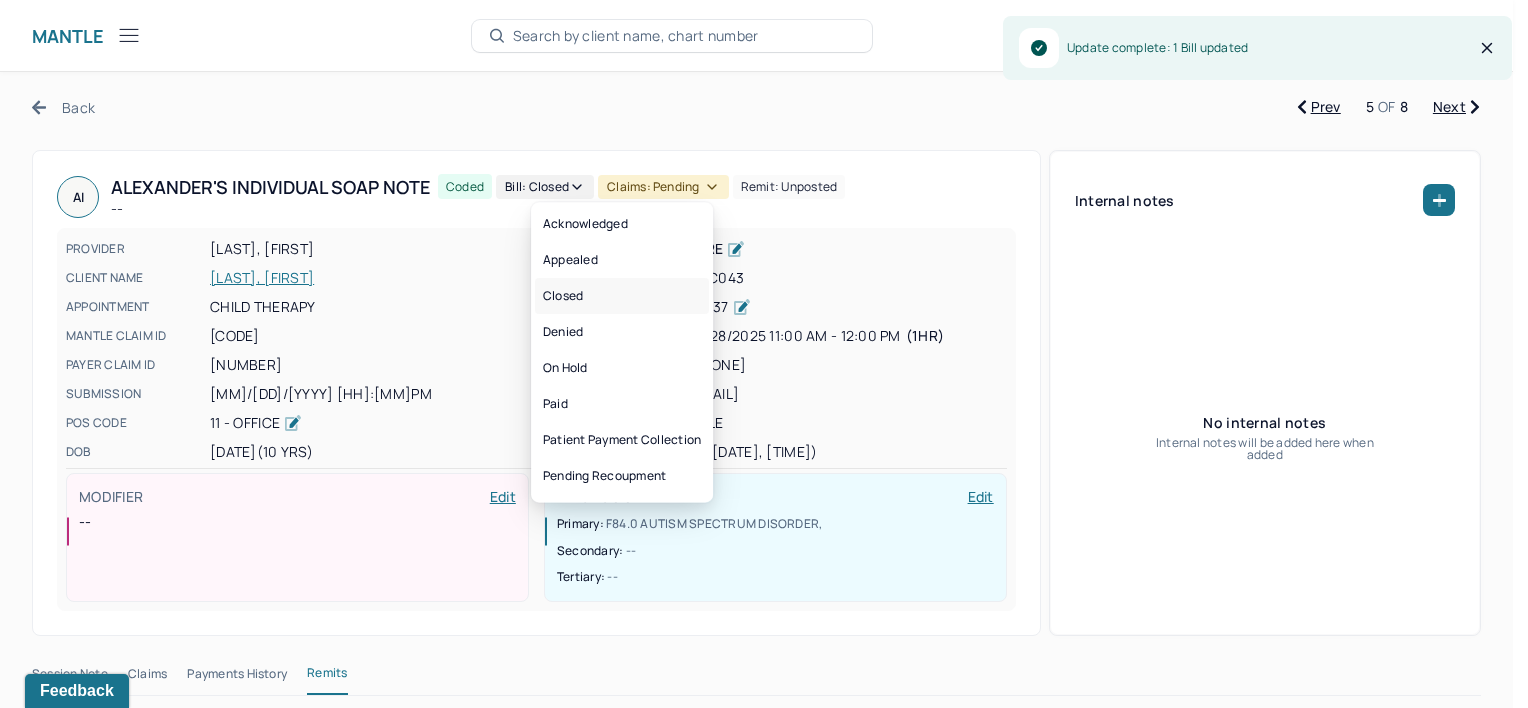 click on "Closed" at bounding box center (622, 296) 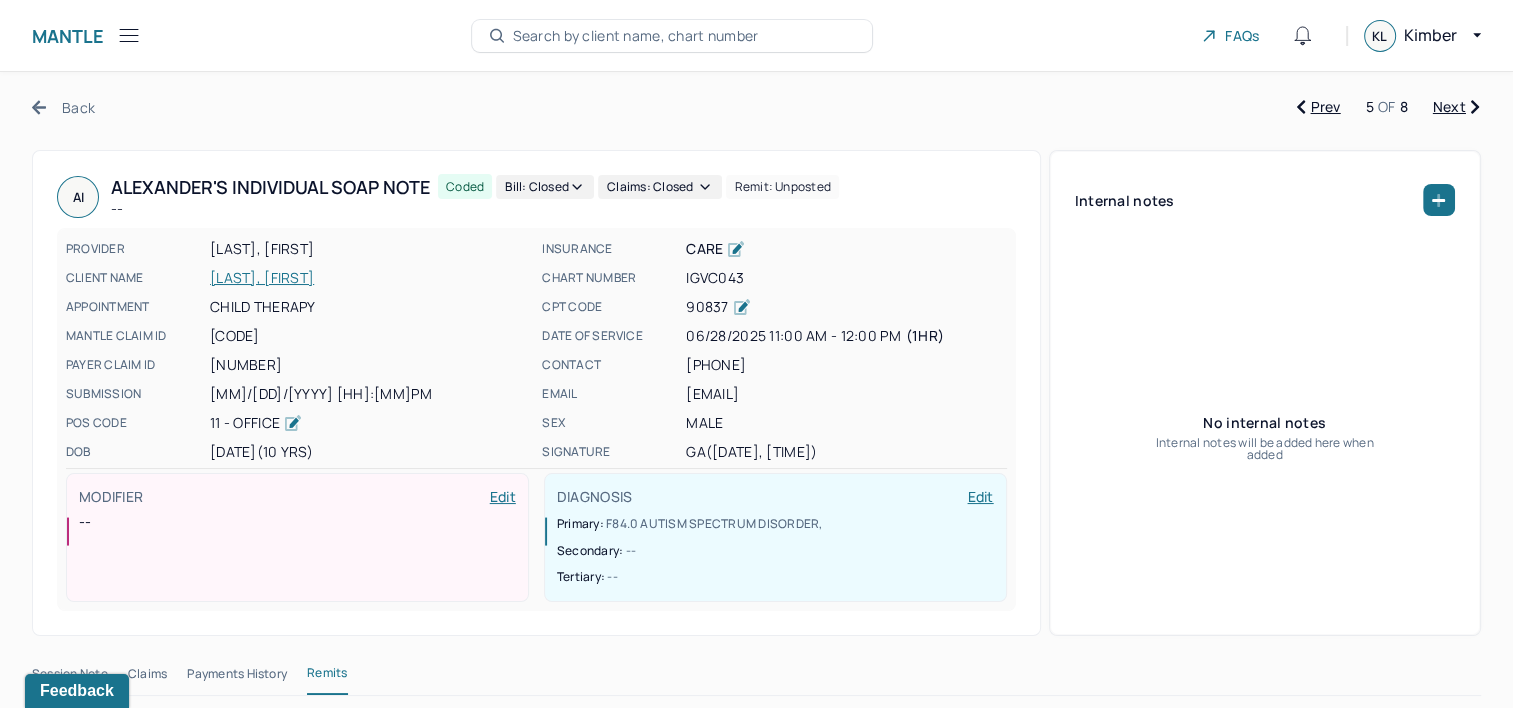 click on "Next" at bounding box center (1456, 107) 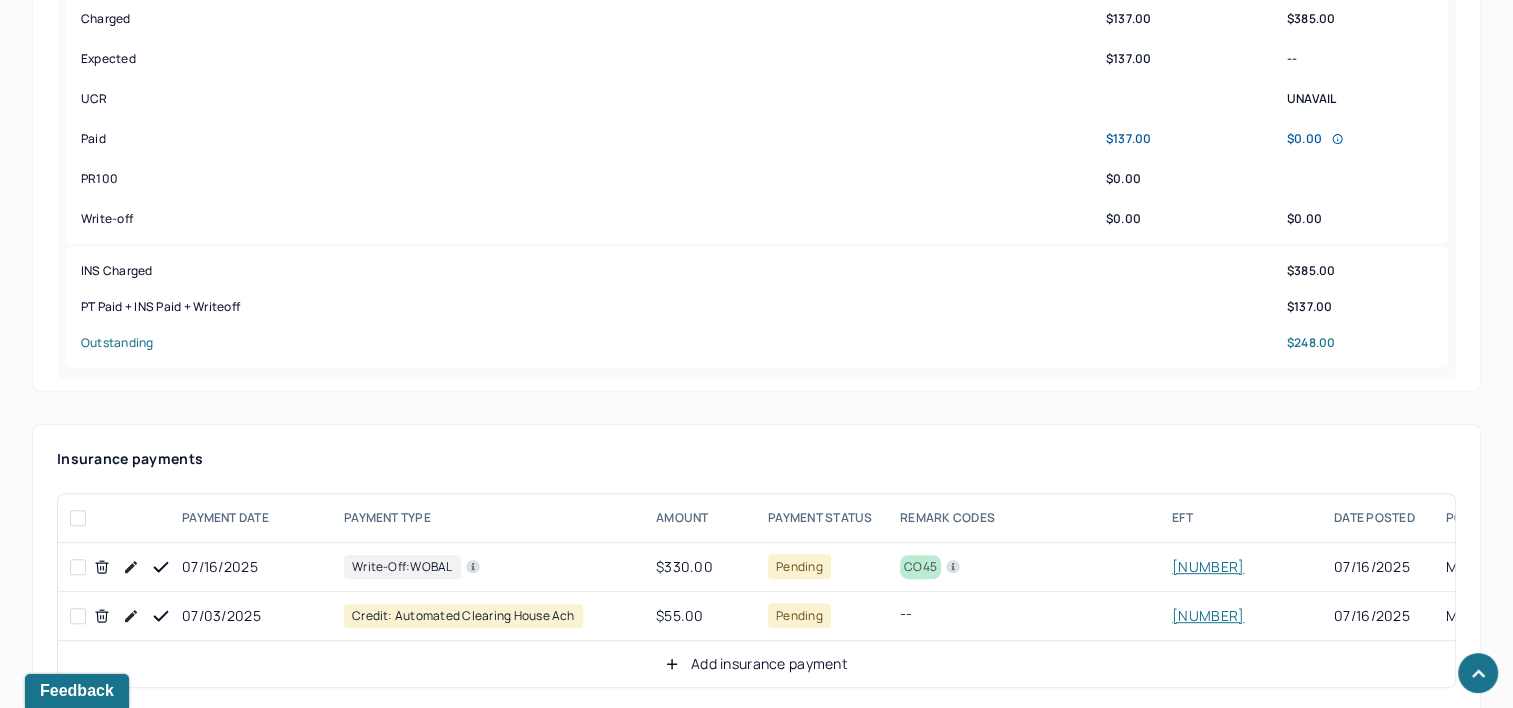 scroll, scrollTop: 1100, scrollLeft: 0, axis: vertical 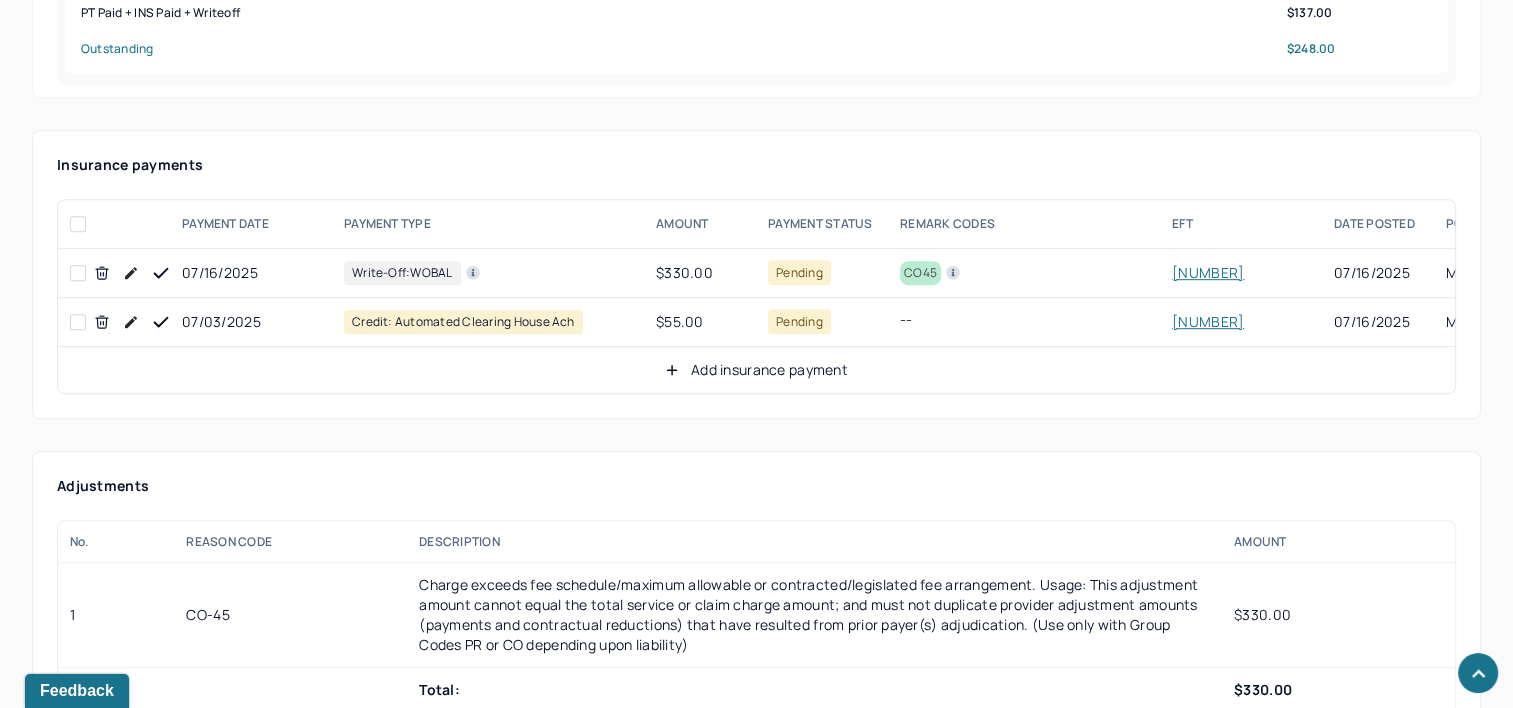 click 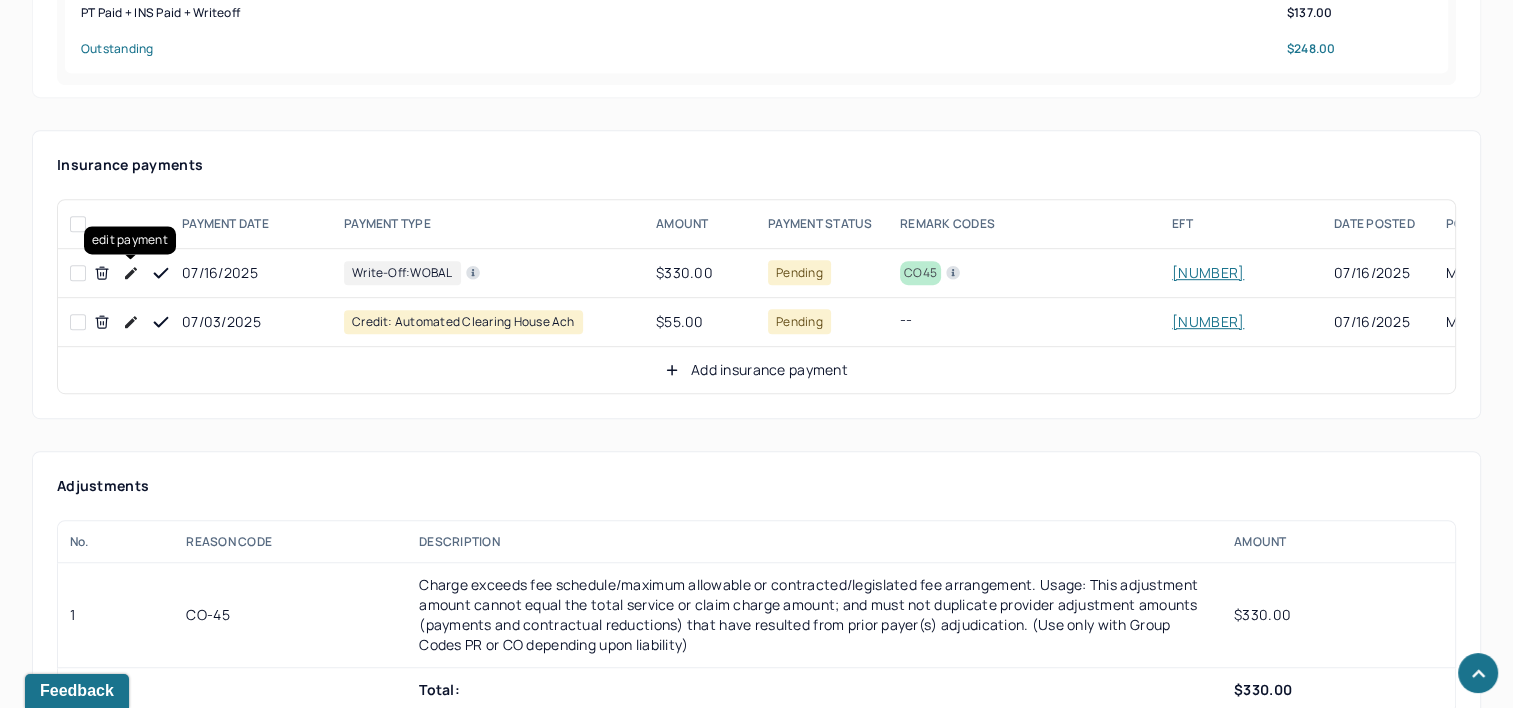 click 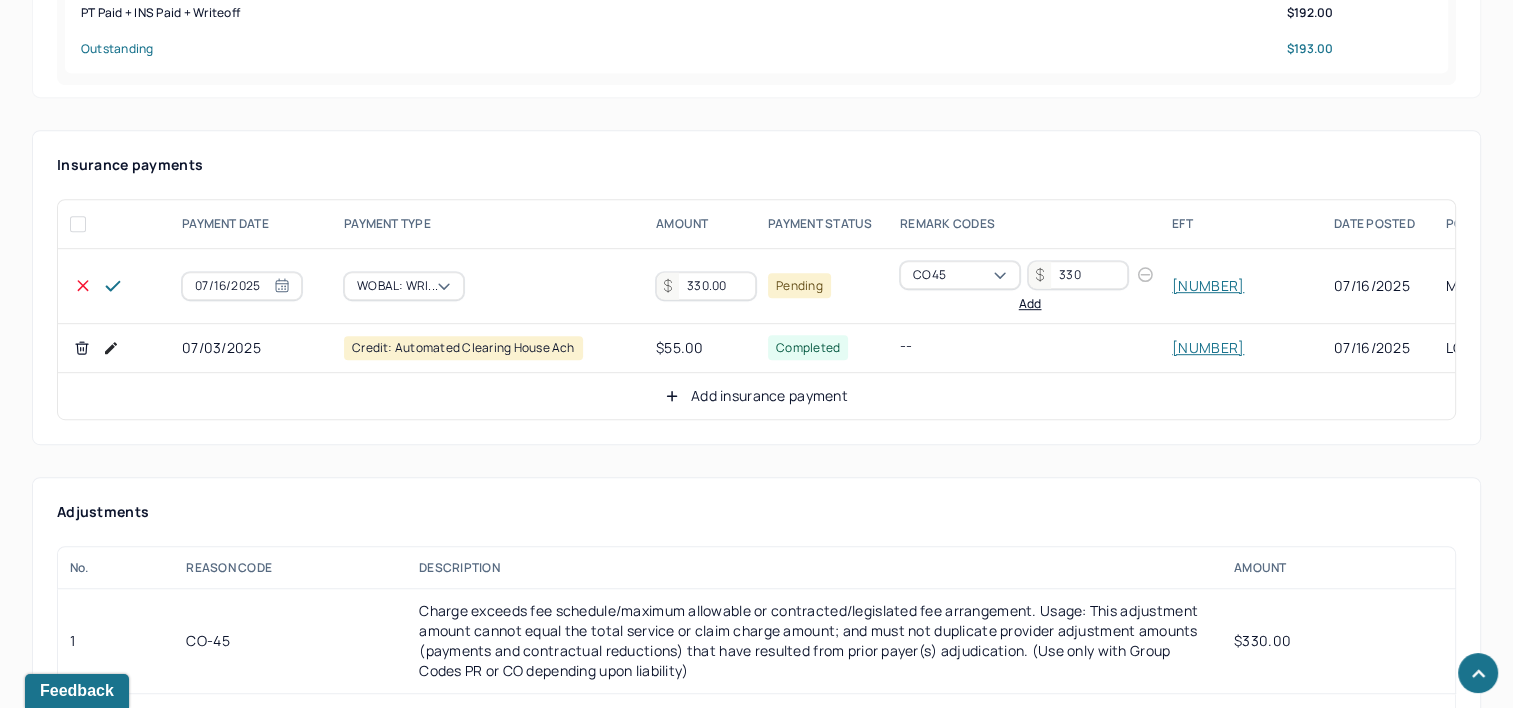 click on "330.00" at bounding box center [706, 286] 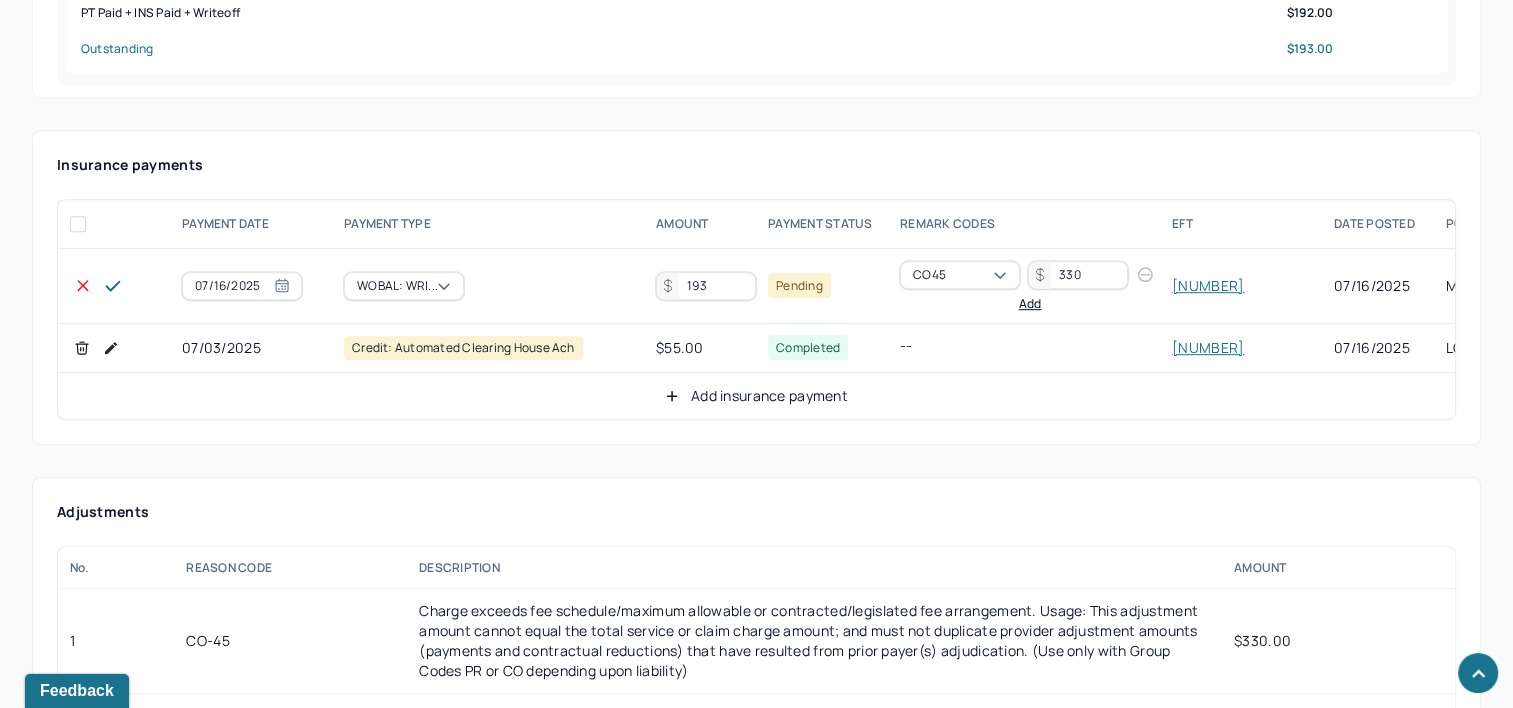type on "193" 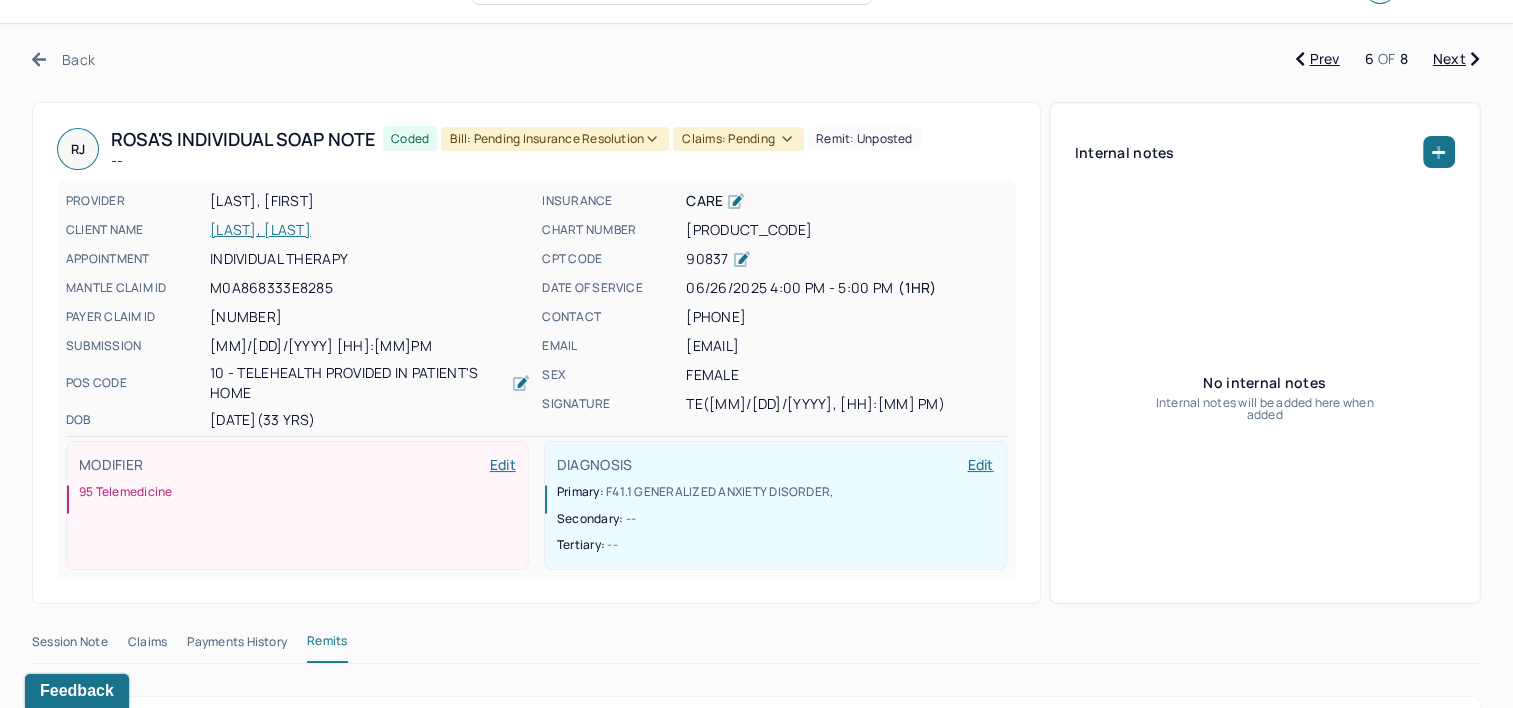 scroll, scrollTop: 0, scrollLeft: 0, axis: both 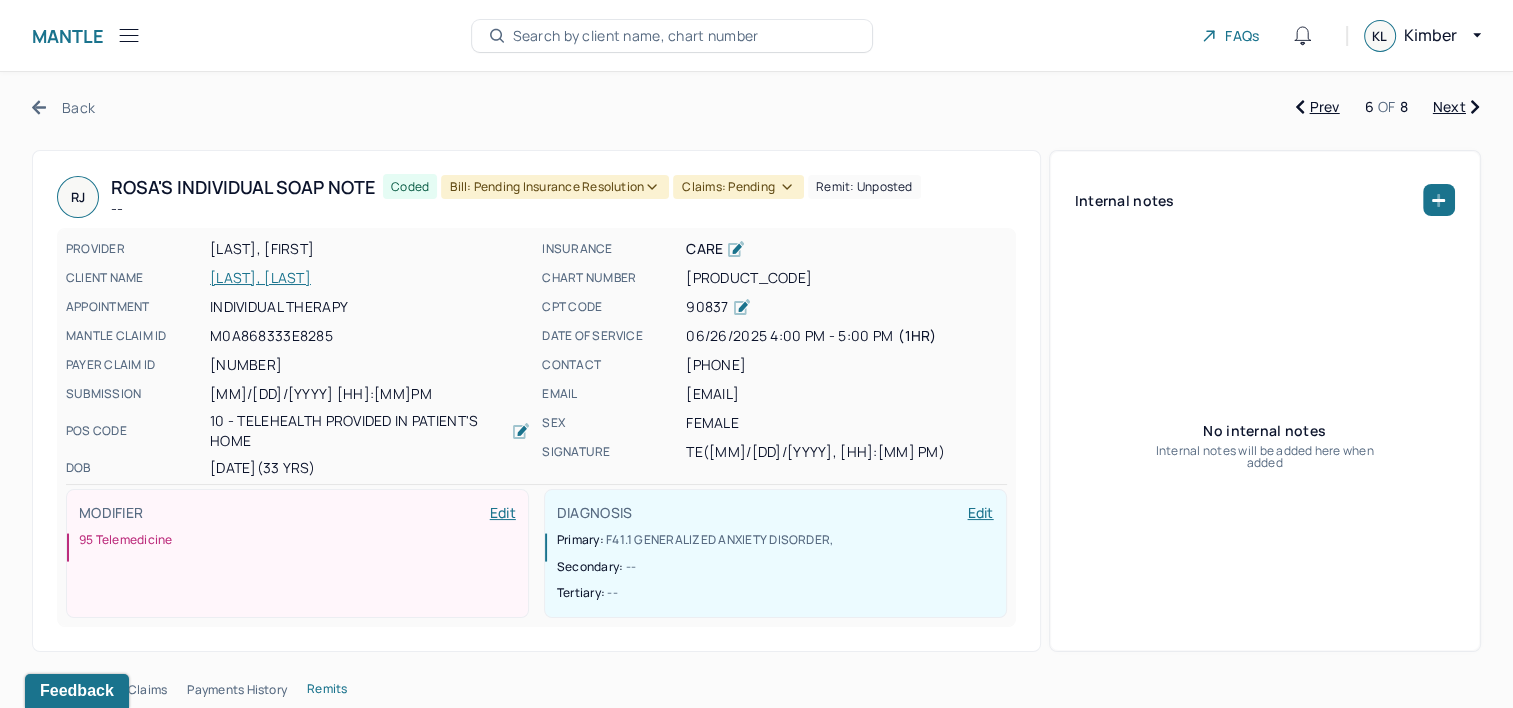click on "Bill: Pending Insurance Resolution" at bounding box center [555, 187] 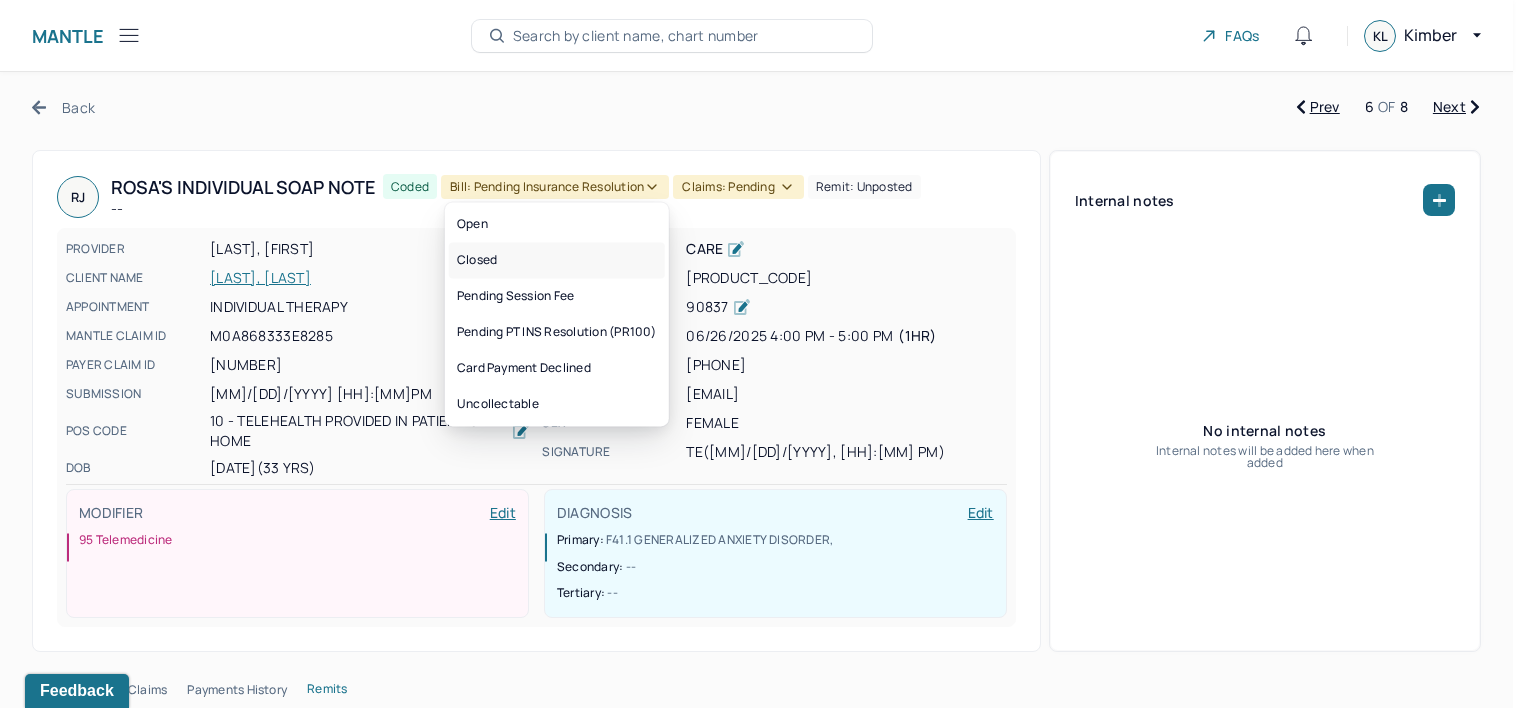 click on "Closed" at bounding box center (557, 260) 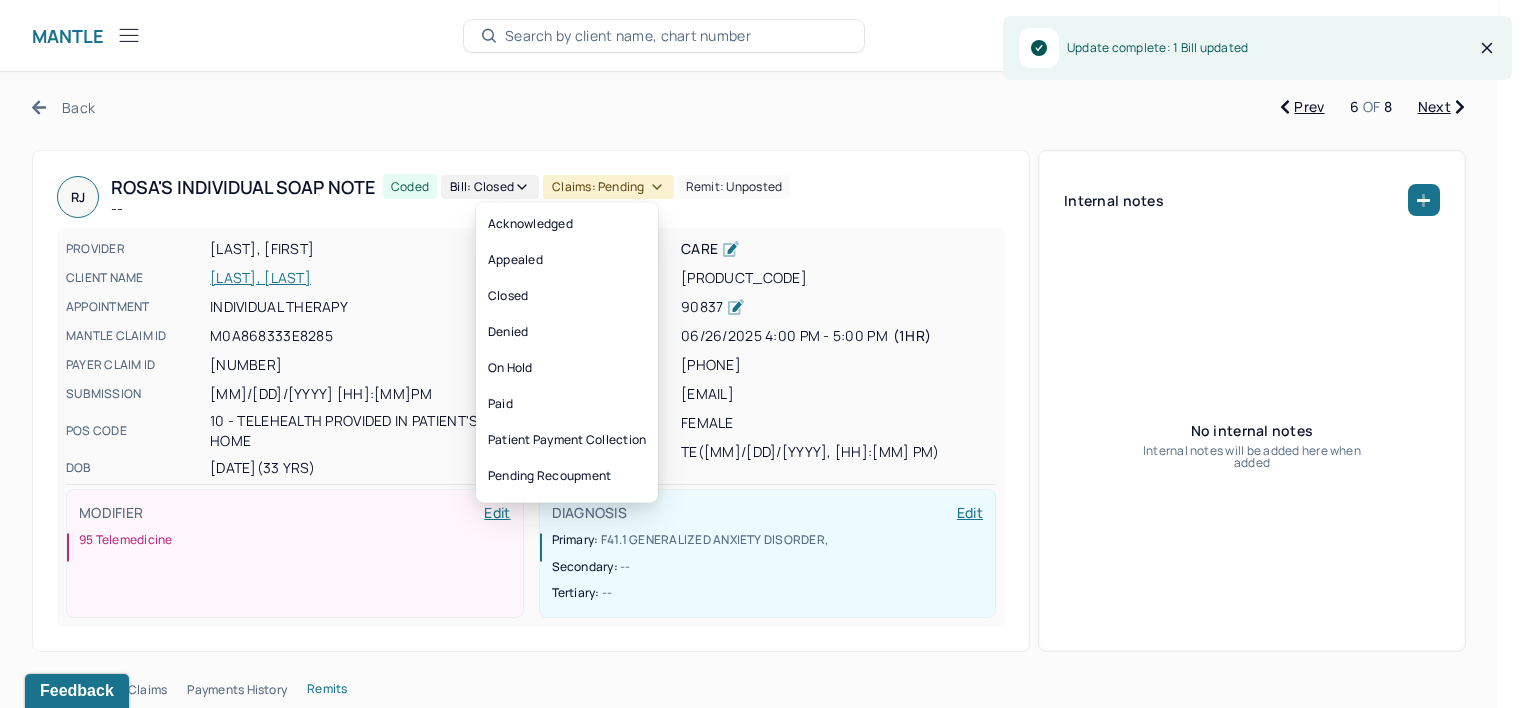 click on "Claims: pending" at bounding box center [608, 187] 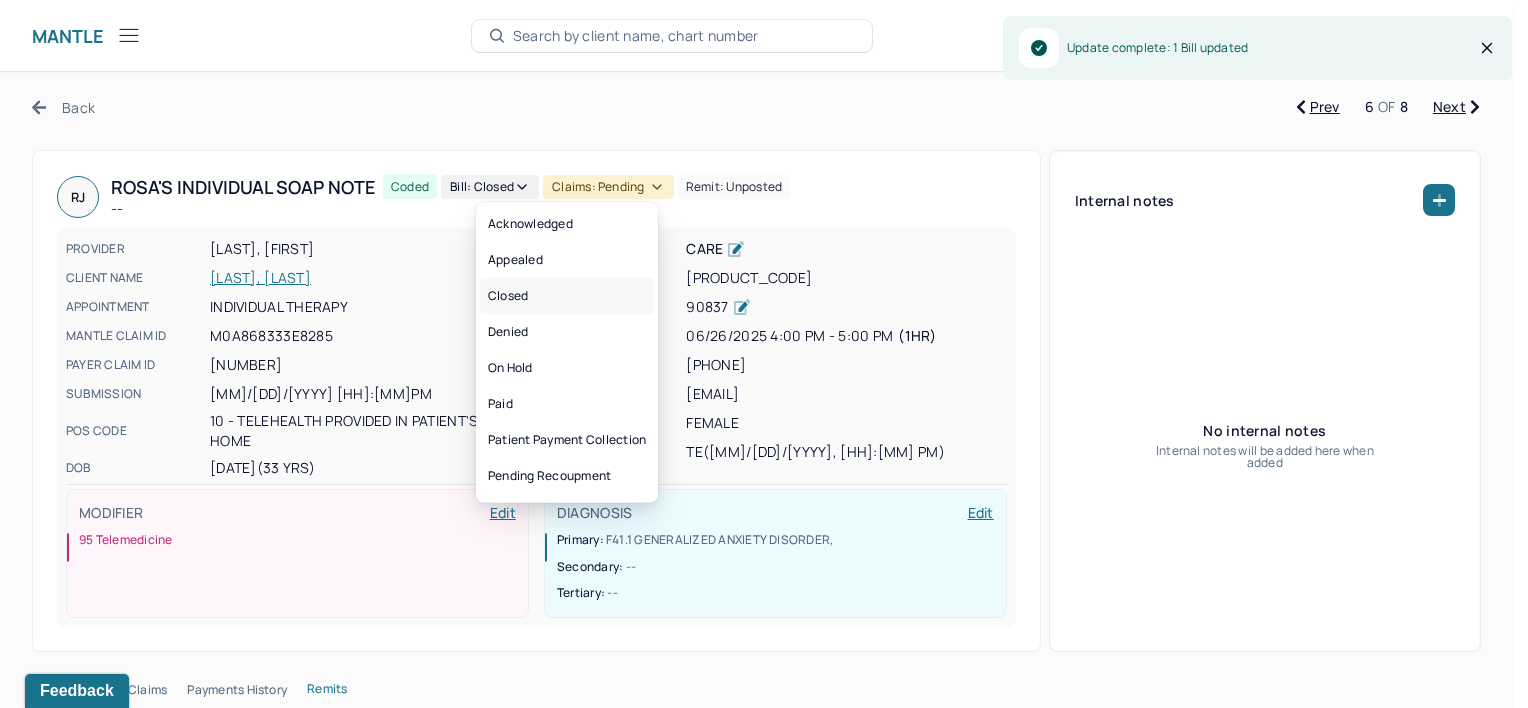 click on "Closed" at bounding box center [567, 296] 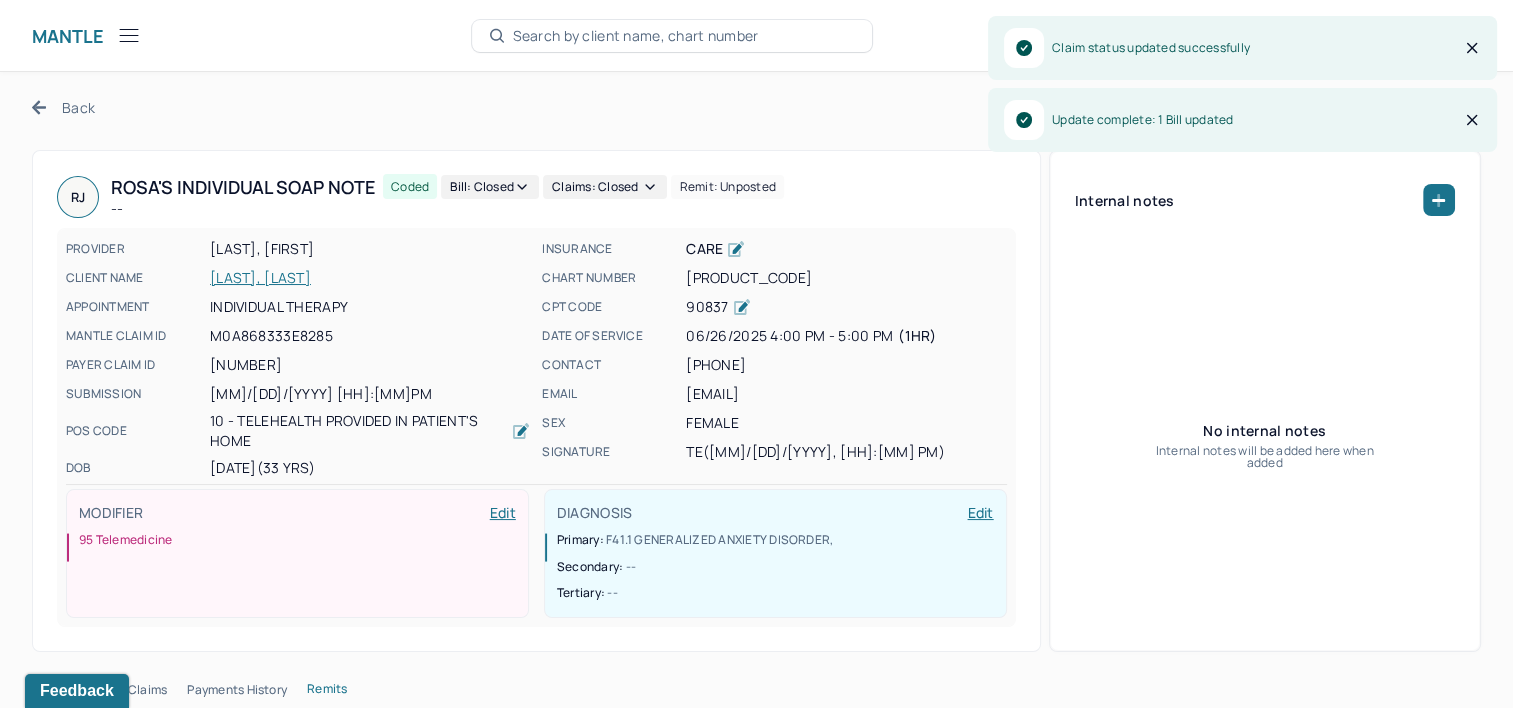 click on "Back    Prev   6 OF 8   Next   RJ [LAST]'s   Individual soap note -- Coded   Bill: Closed     Claims: closed   Remit: unposted PROVIDER EDWARDS, TASHANEE CLIENT NAME JORDAN, [LAST] APPOINTMENT Individual therapy   MANTLE CLAIM ID [CODE] PAYER CLAIM ID [NUMBER] SUBMISSION [DATE] [TIME] POS CODE 10 - Telehealth Provided in Patient's Home     DOB [DATE]  ([NUMBER] Yrs) INSURANCE CARE     CHART NUMBER [CODE] CPT CODE 90837     DATE OF SERVICE [DATE]   [TIME]   -   [TIME] ( [NUMBER]hr ) CONTACT [PHONE] EMAIL [EMAIL] SEX female SIGNATURE TE  ([DATE], [TIME]) MODIFIER   Edit   95 Telemedicine DIAGNOSIS   Edit   Primary:   F41.1 GENERALIZED ANXIETY DISORDER ,  Secondary:   -- Tertiary:   -- Internal notes     No internal notes Internal notes will be added here when added   Session Note     Claims     Payments History     Remits   Payment summary Patient Insurance Charged $[NUMBER] $[NUMBER]     Expected $[NUMBER] -- UCR UNAVAIL Paid $[NUMBER] $[NUMBER]     PR100 $[NUMBER] Write-off $[NUMBER]" at bounding box center (756, 2223) 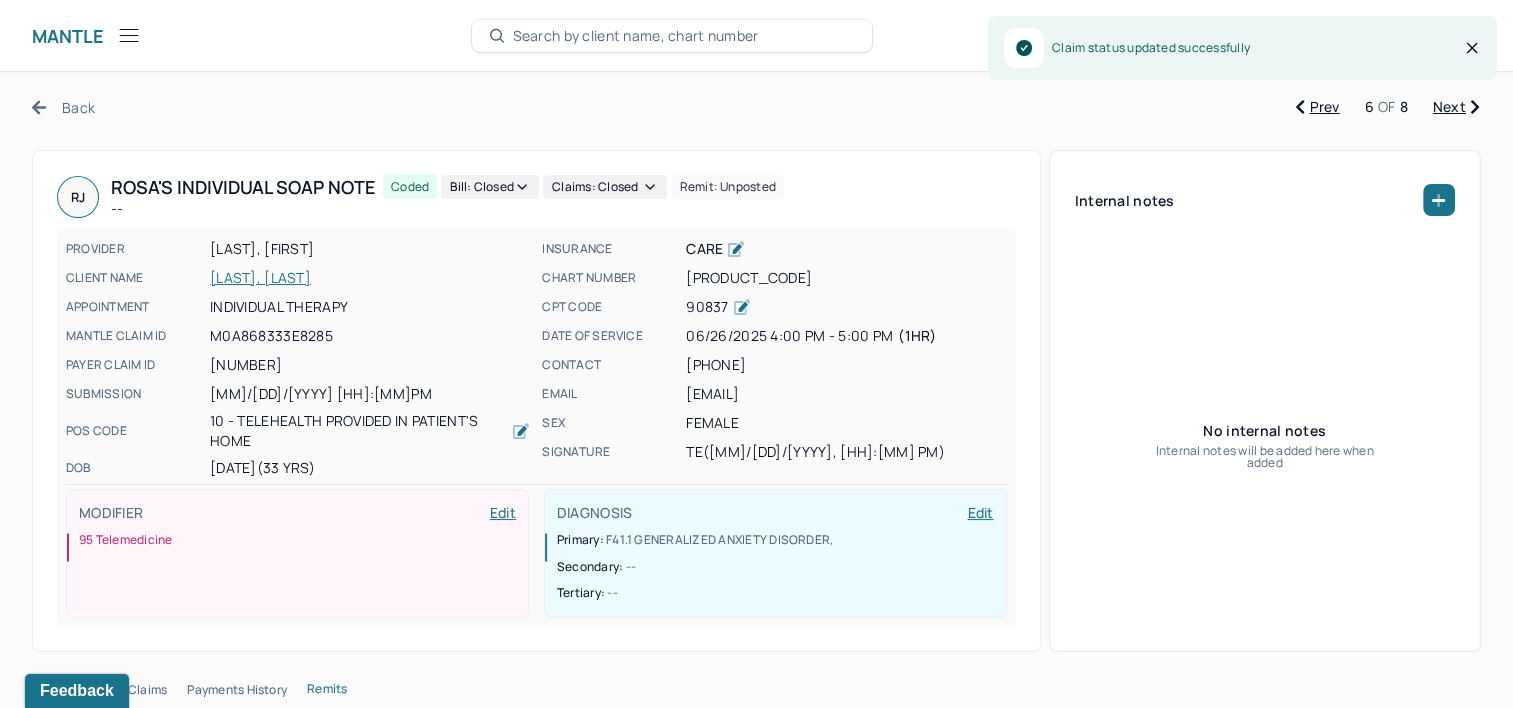 click on "Next" at bounding box center [1456, 107] 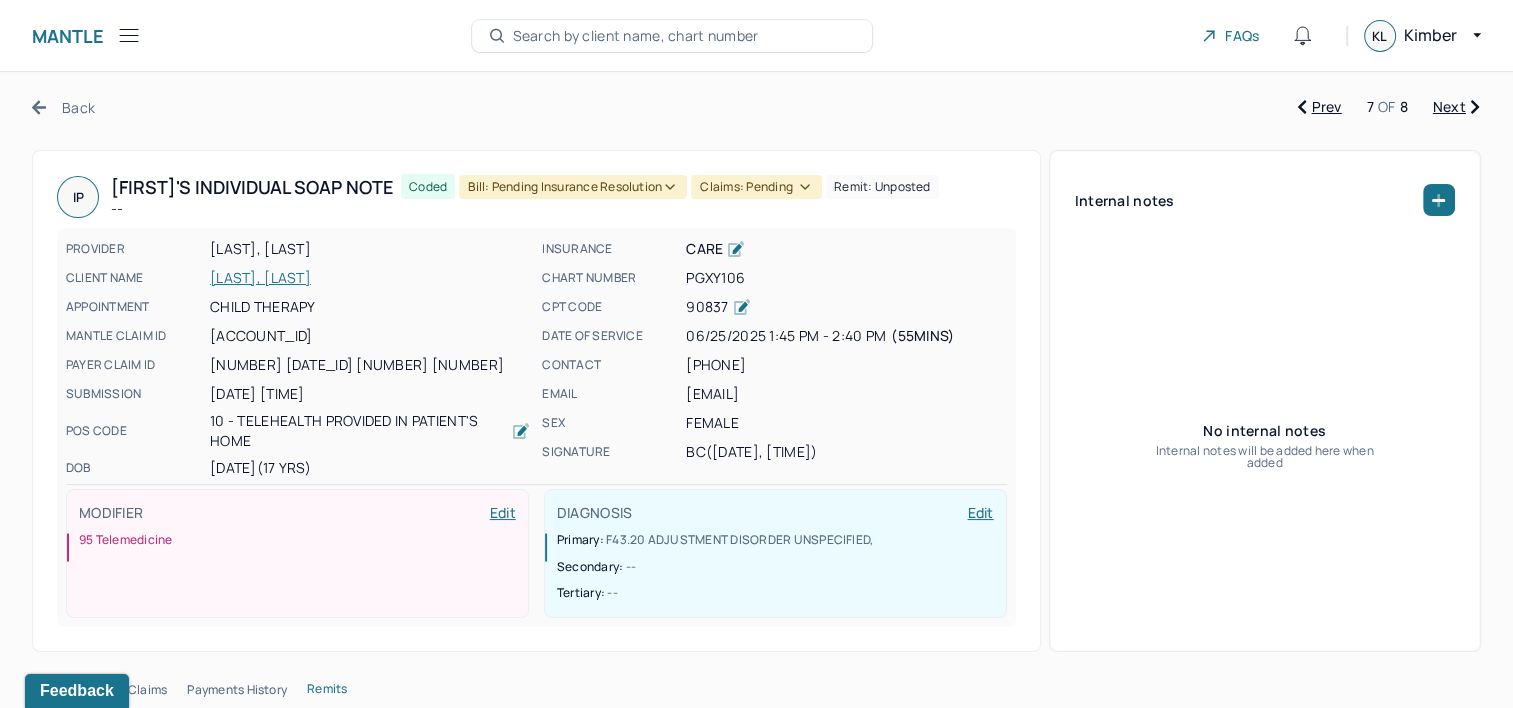 type 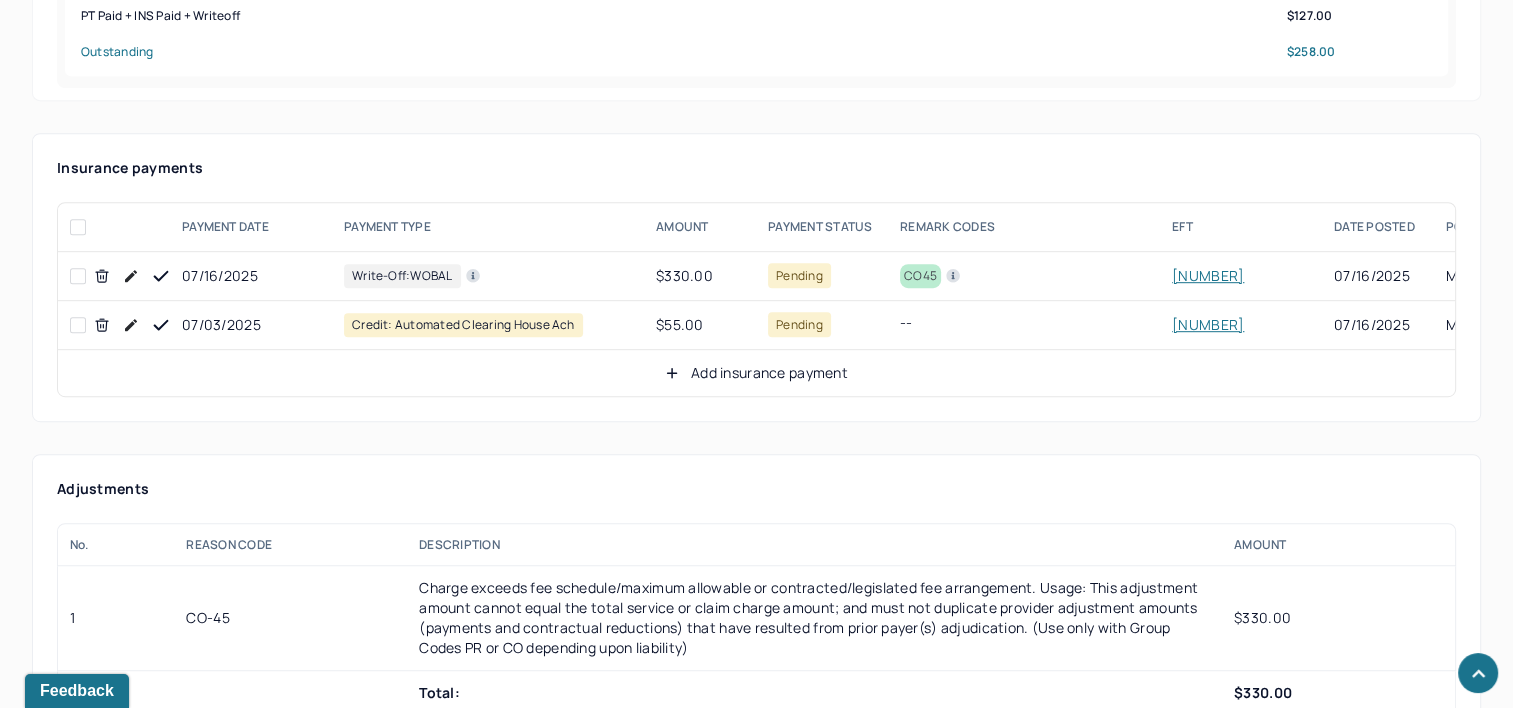 scroll, scrollTop: 1100, scrollLeft: 0, axis: vertical 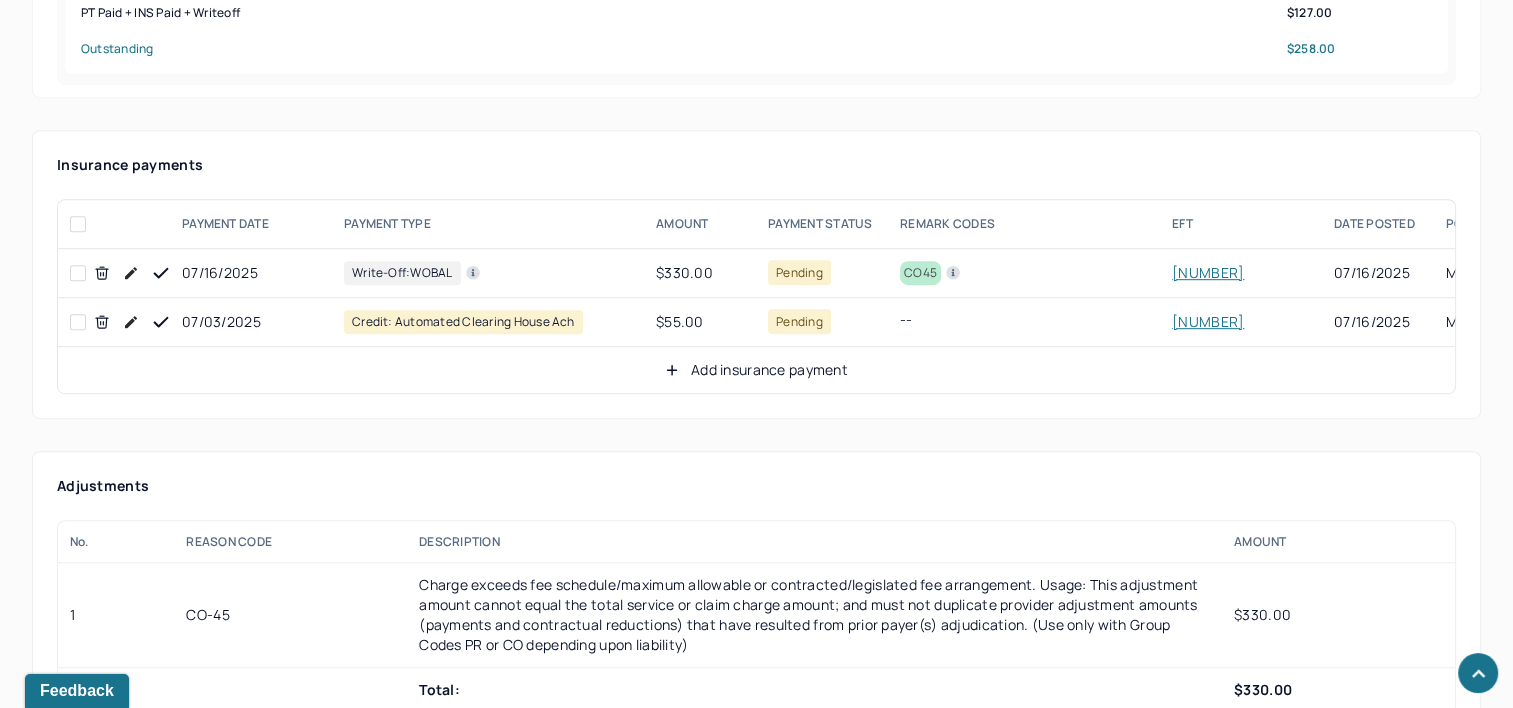 click 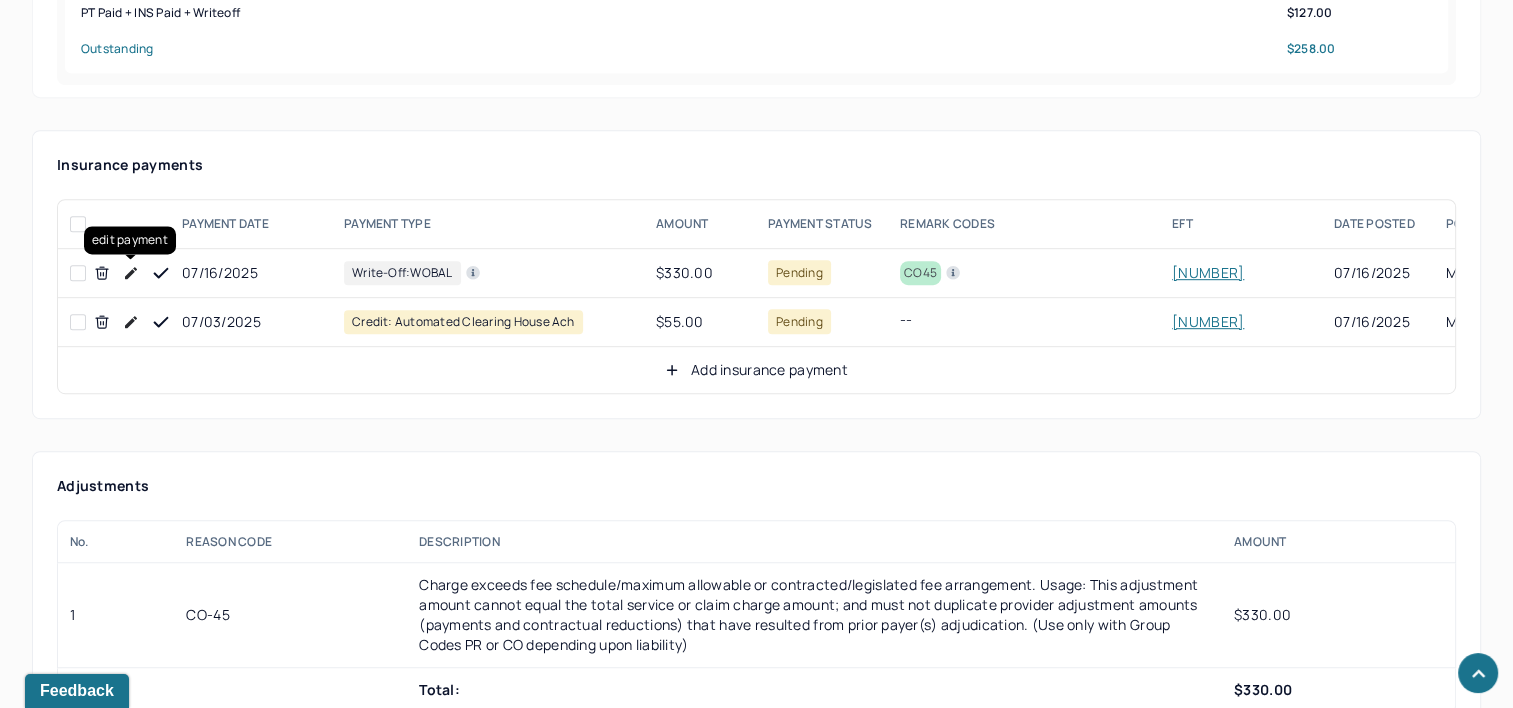 click 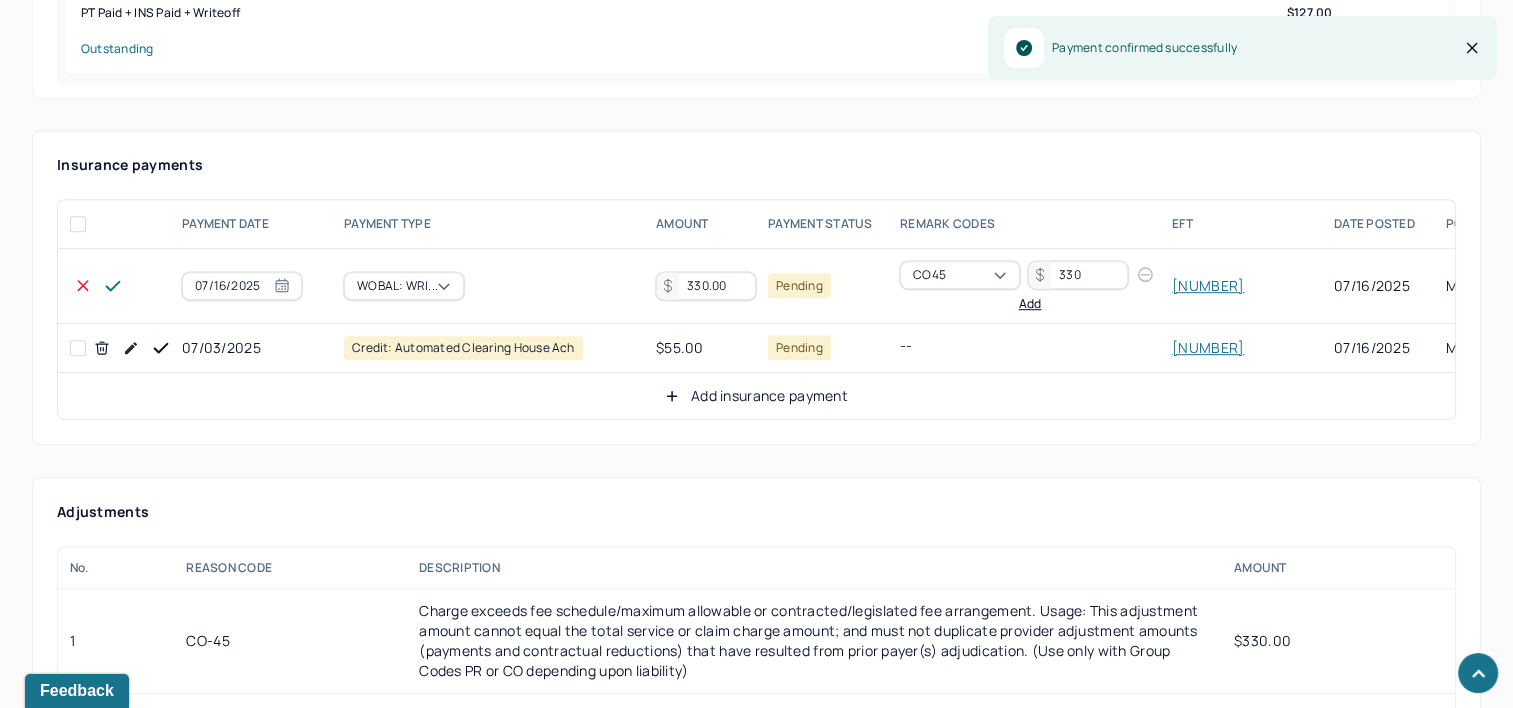 click on "330.00" at bounding box center (706, 286) 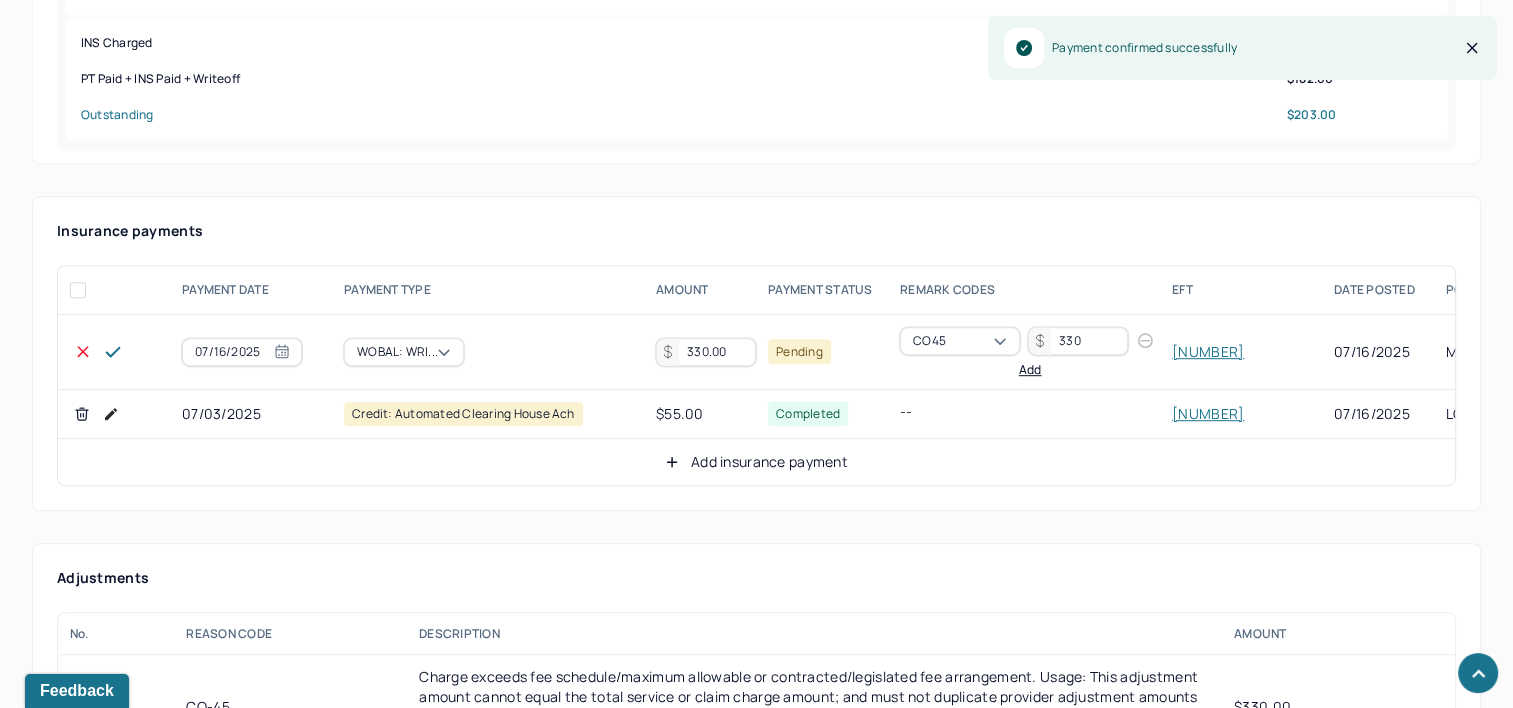scroll, scrollTop: 1000, scrollLeft: 0, axis: vertical 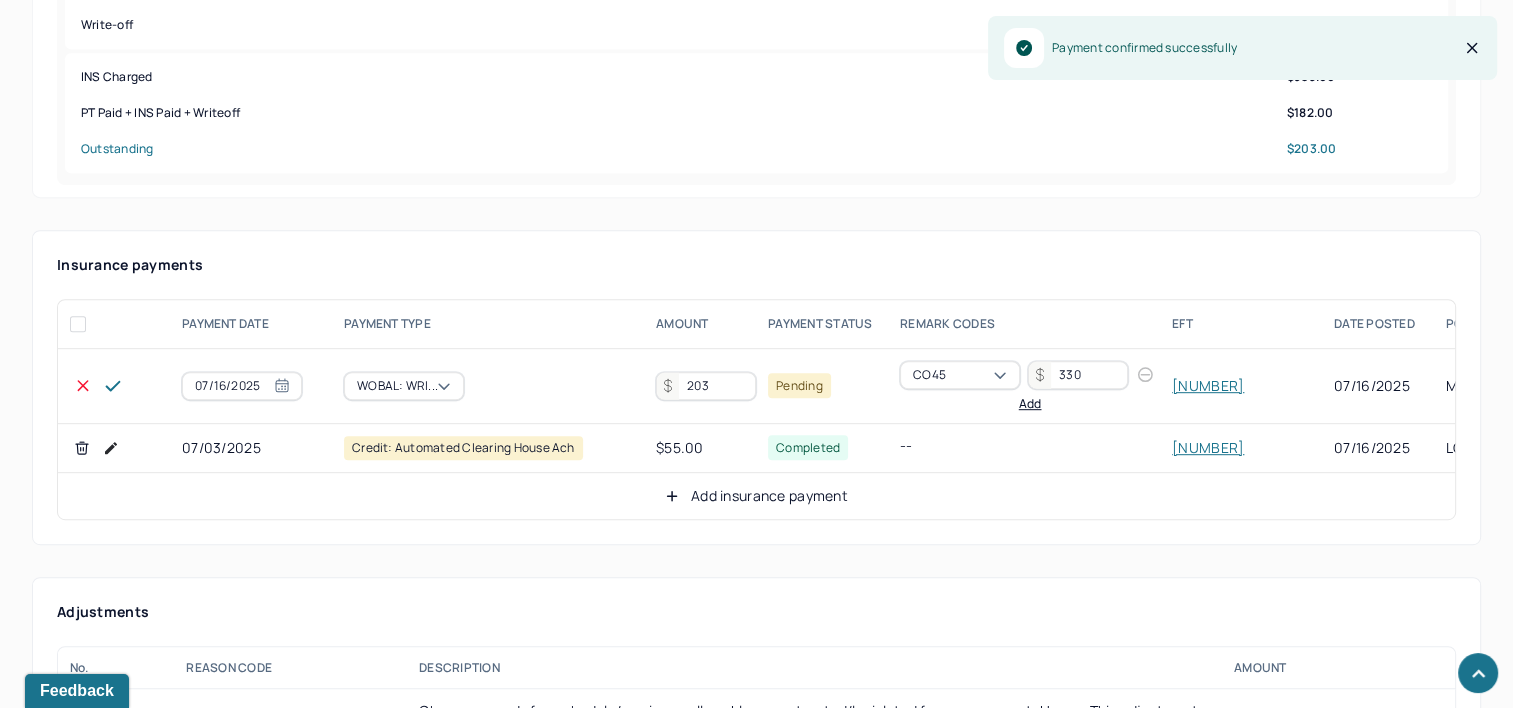 type on "203" 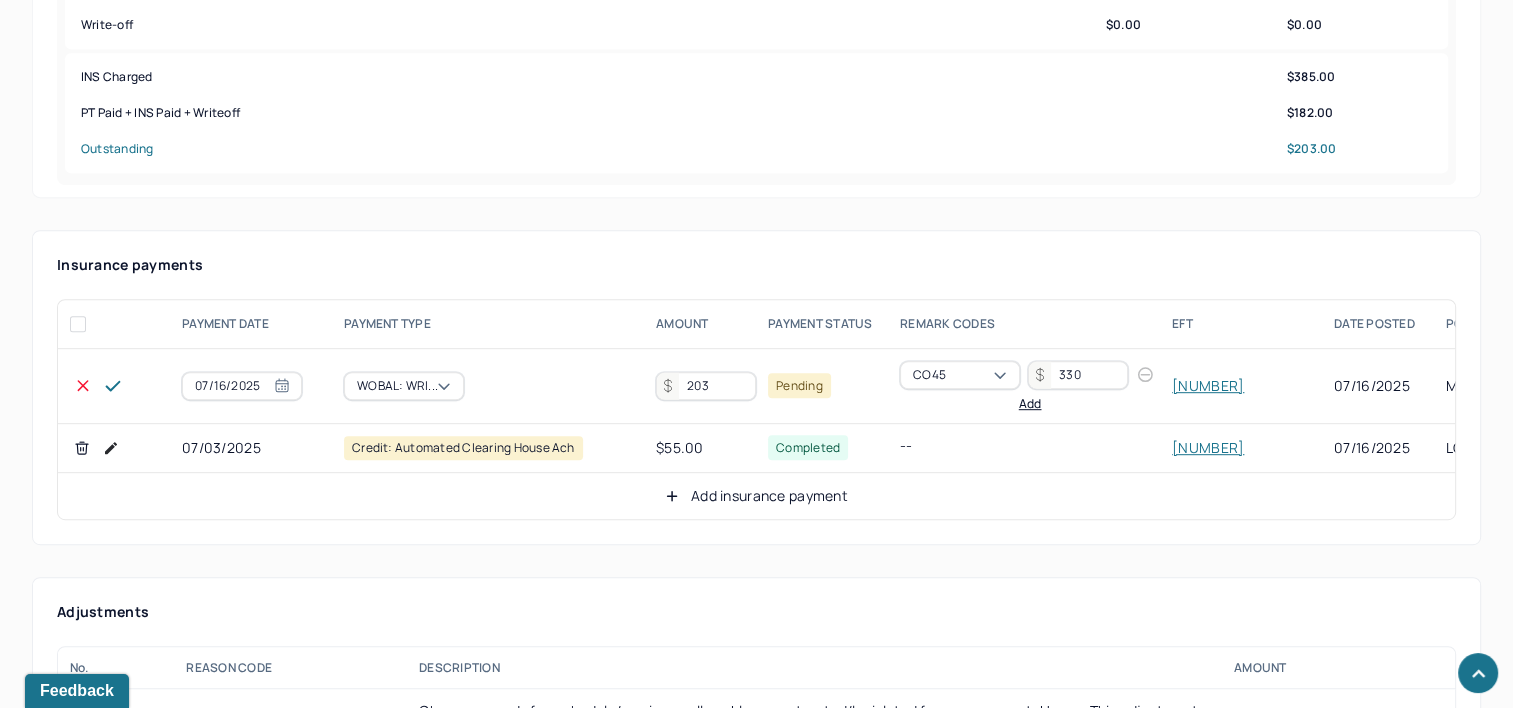 click 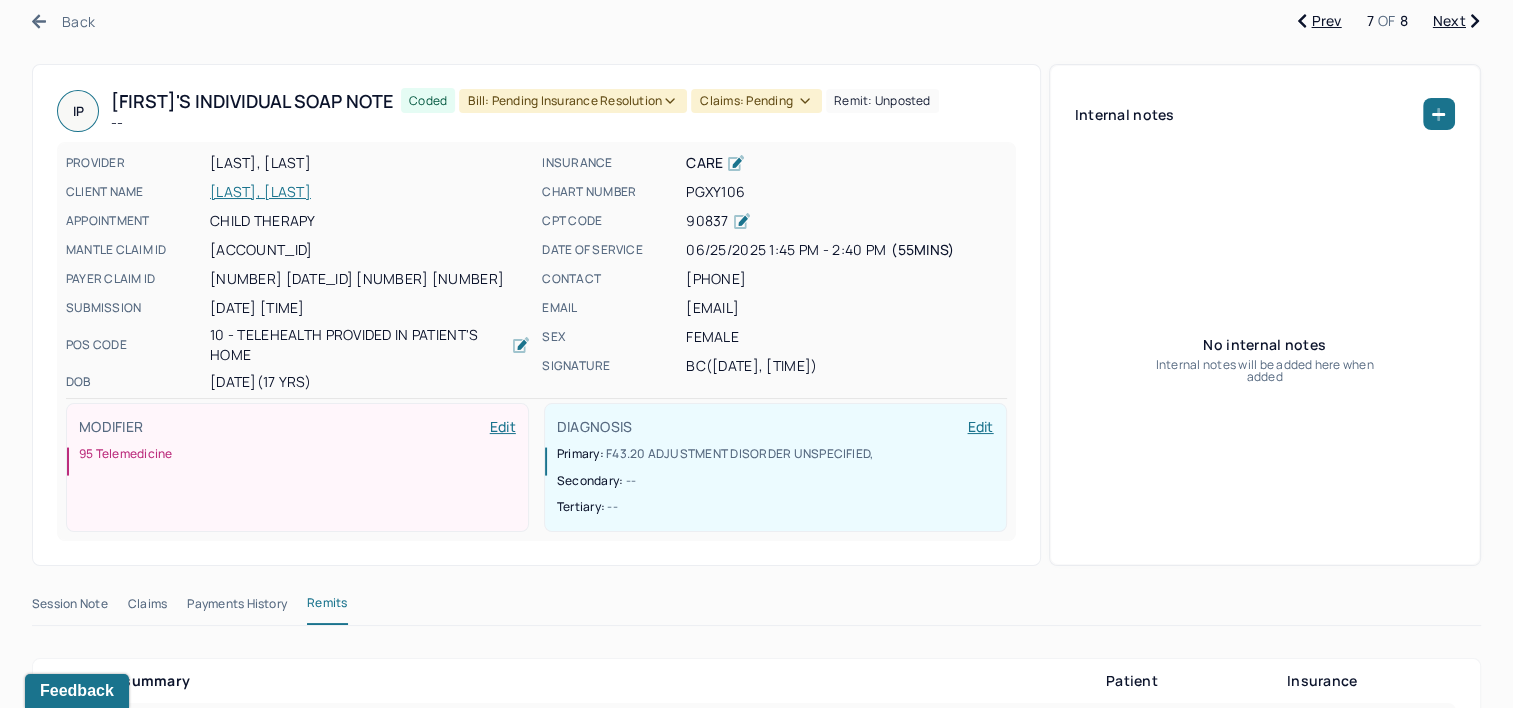 scroll, scrollTop: 0, scrollLeft: 0, axis: both 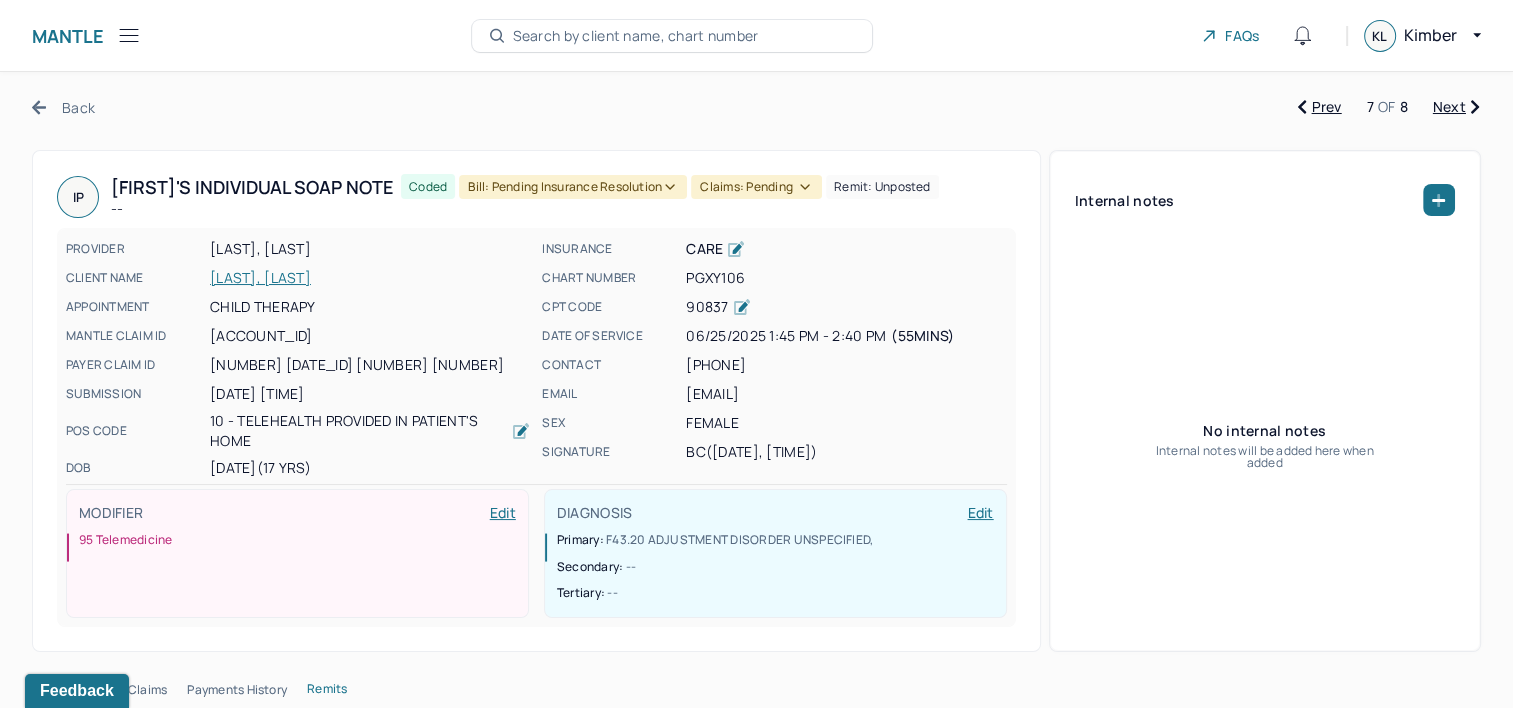 click on "Bill: Pending Insurance Resolution" at bounding box center (573, 187) 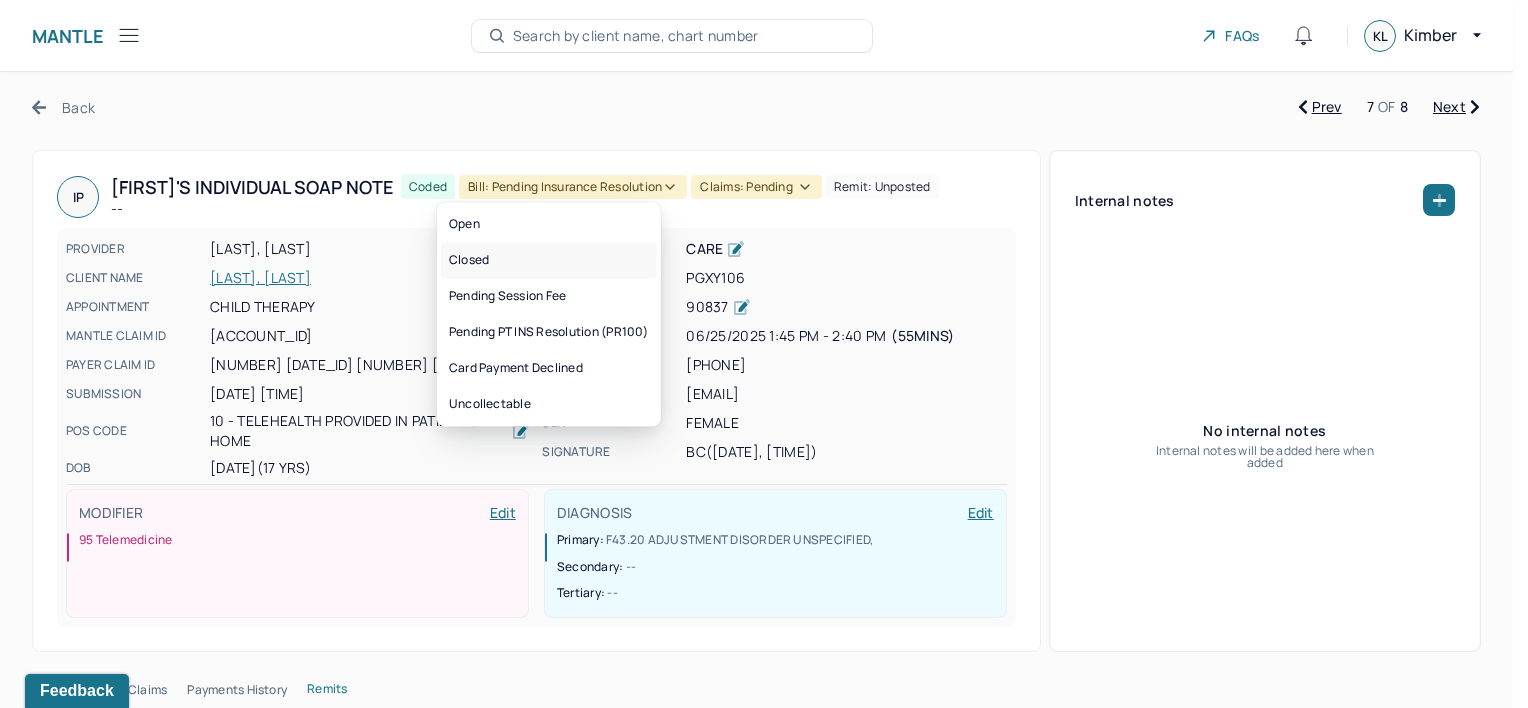click on "Closed" at bounding box center (549, 260) 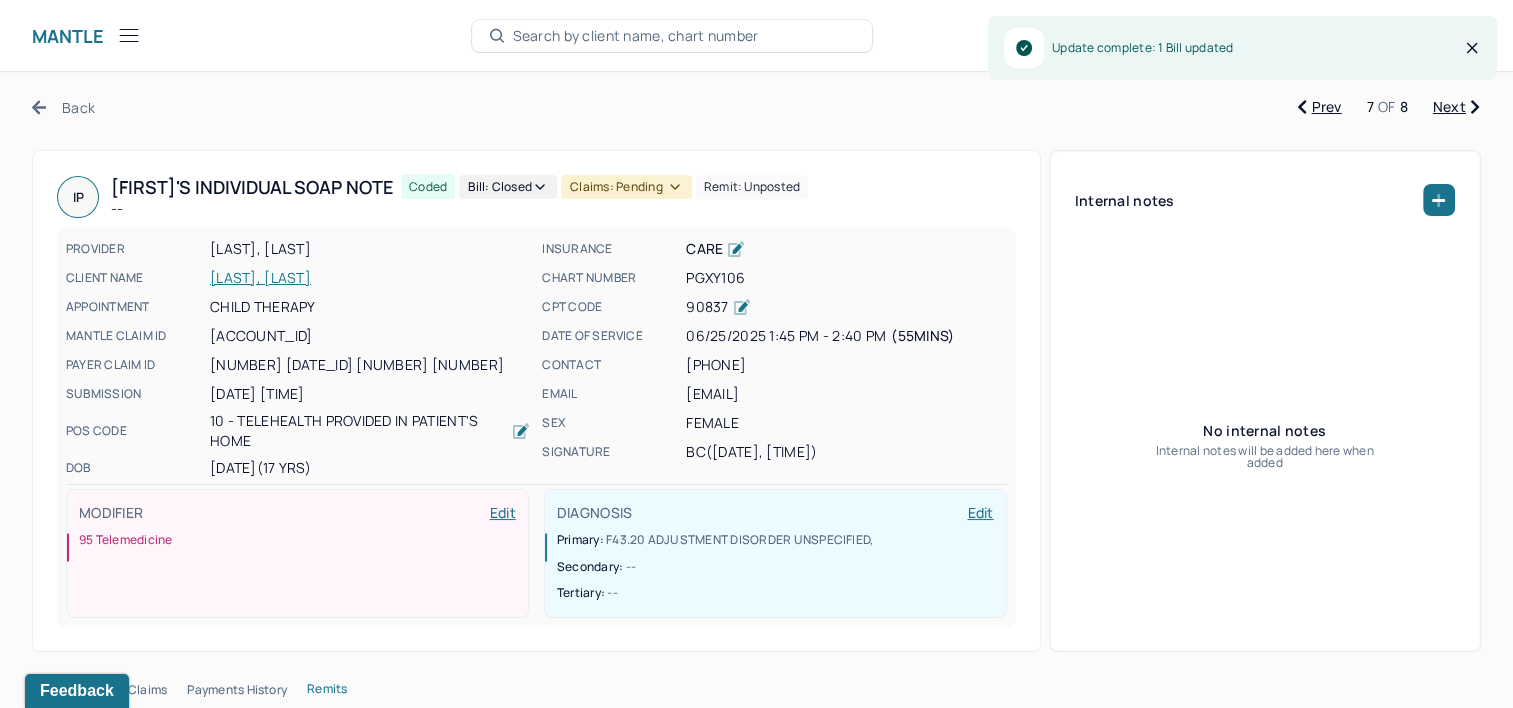 click on "Claims: pending" at bounding box center [626, 187] 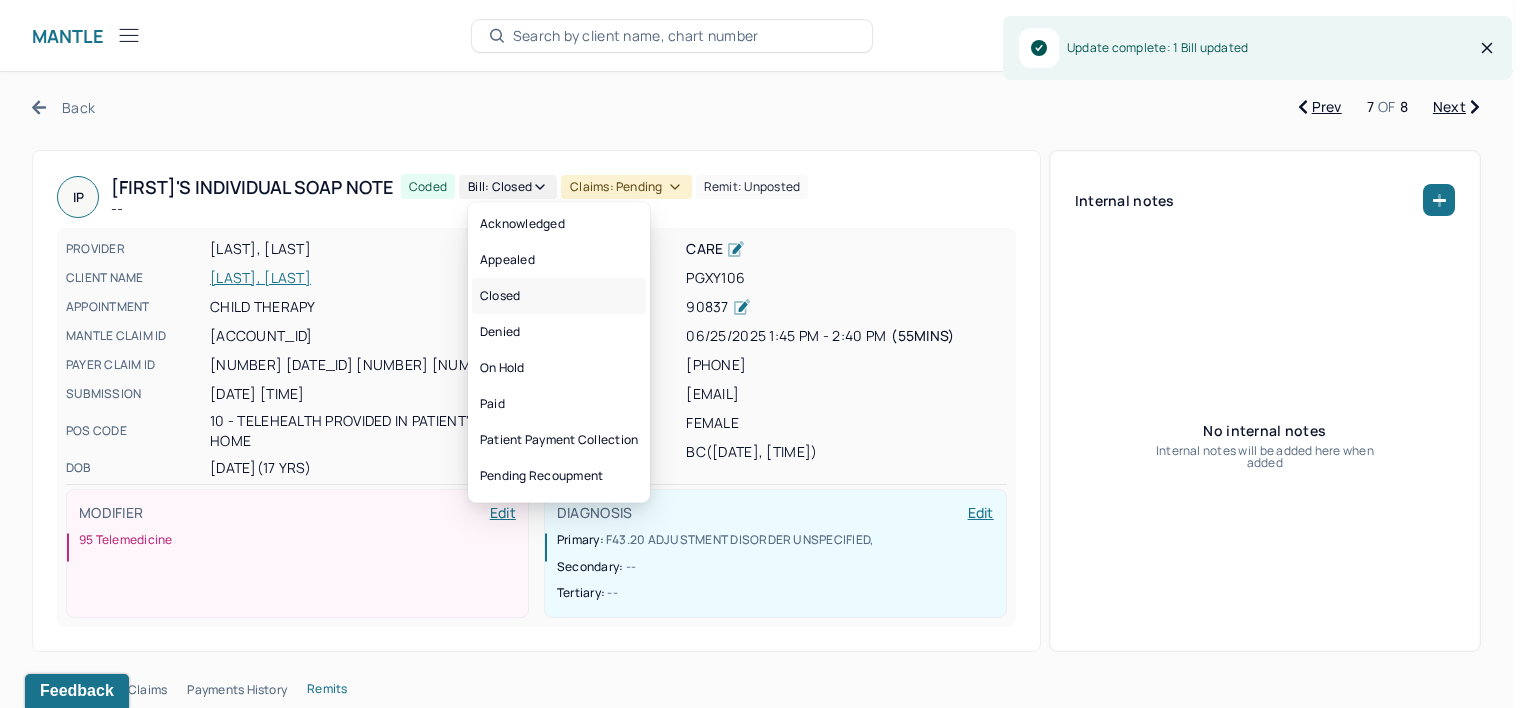 click on "Closed" at bounding box center [559, 296] 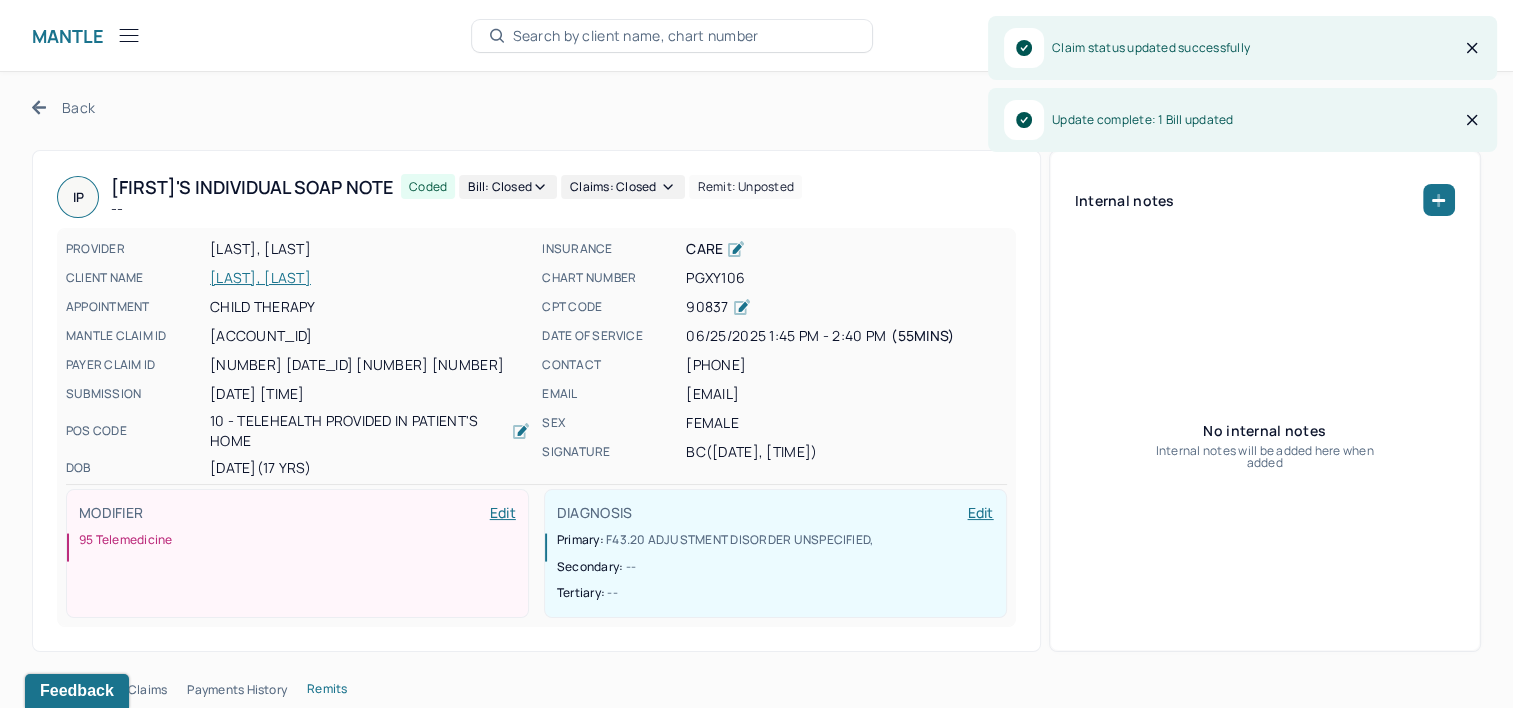 click on "Next" at bounding box center [1456, 107] 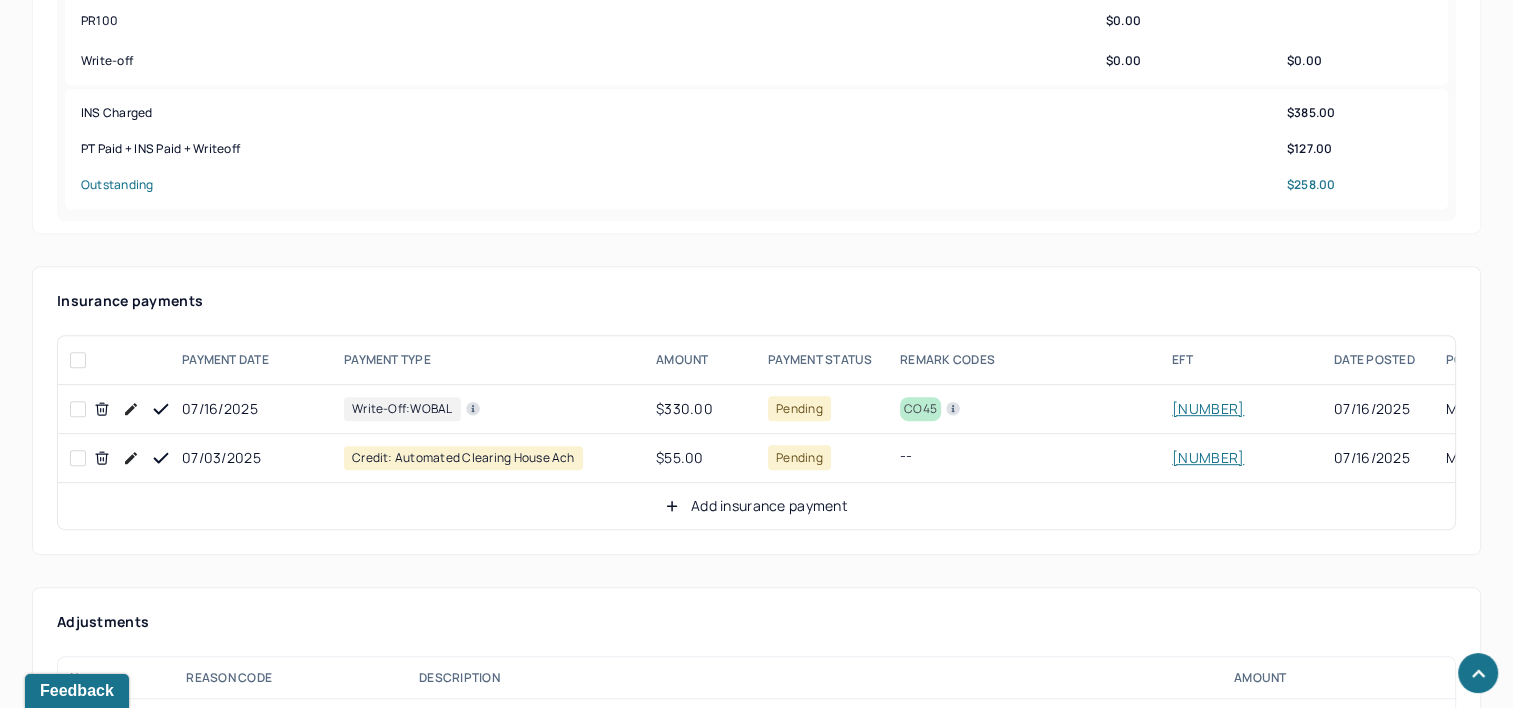 scroll, scrollTop: 1000, scrollLeft: 0, axis: vertical 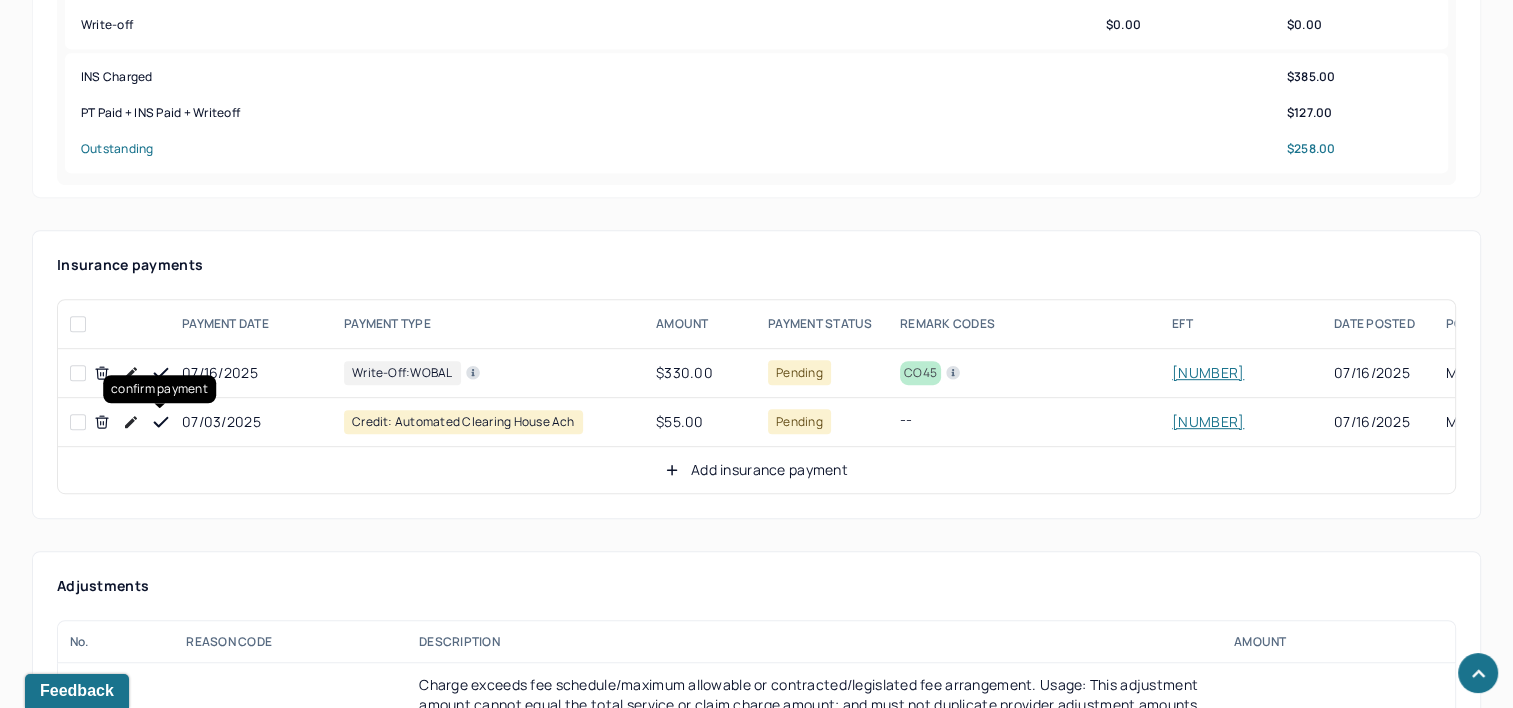 click 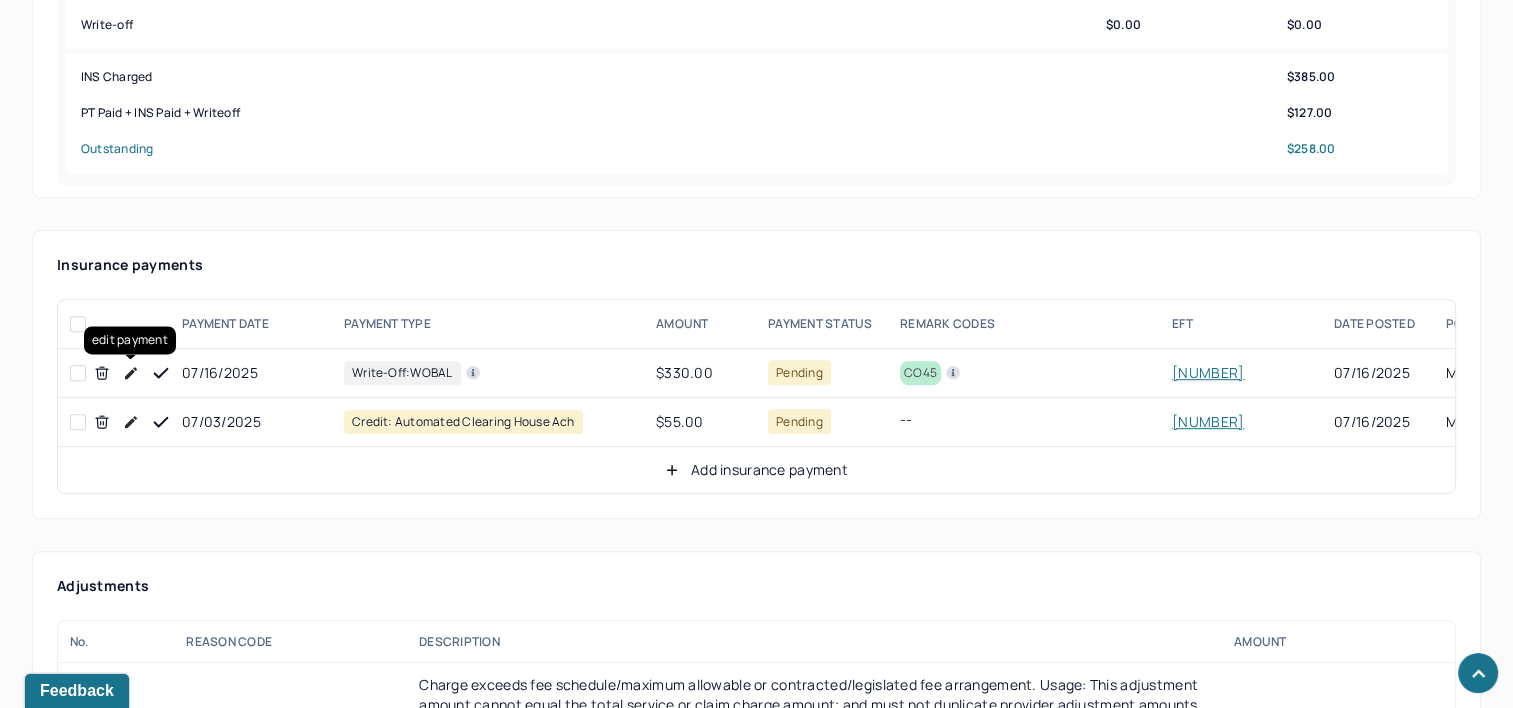click 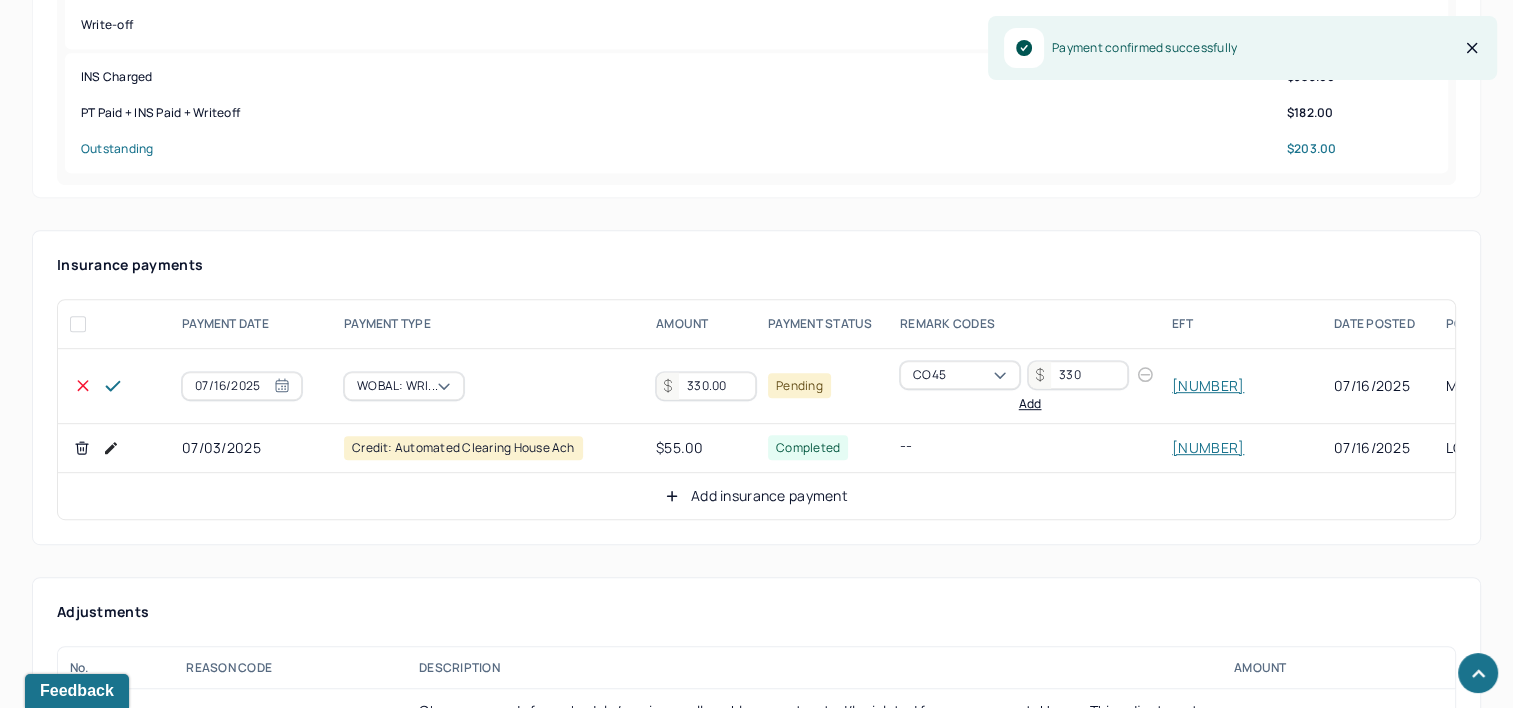 click on "330.00" at bounding box center (706, 386) 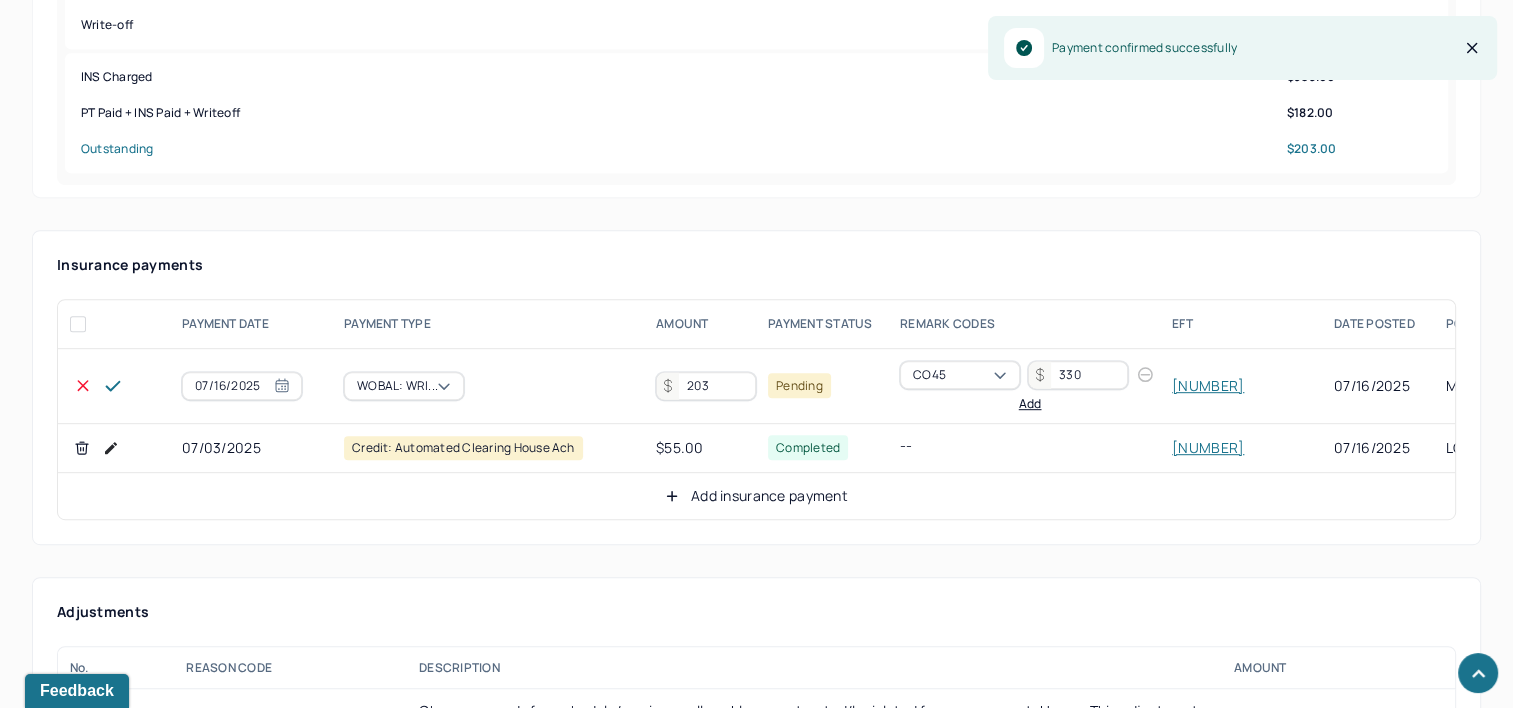 type on "203" 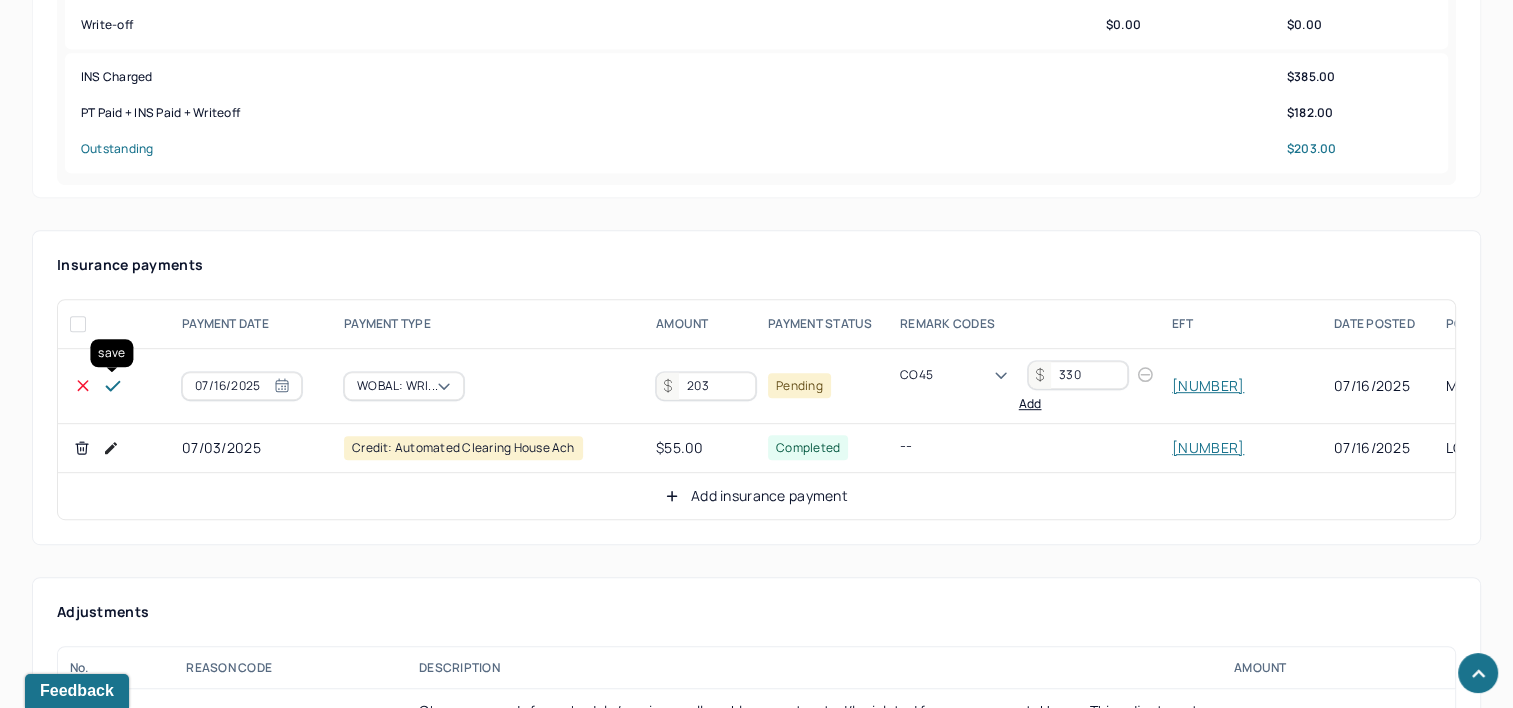 click 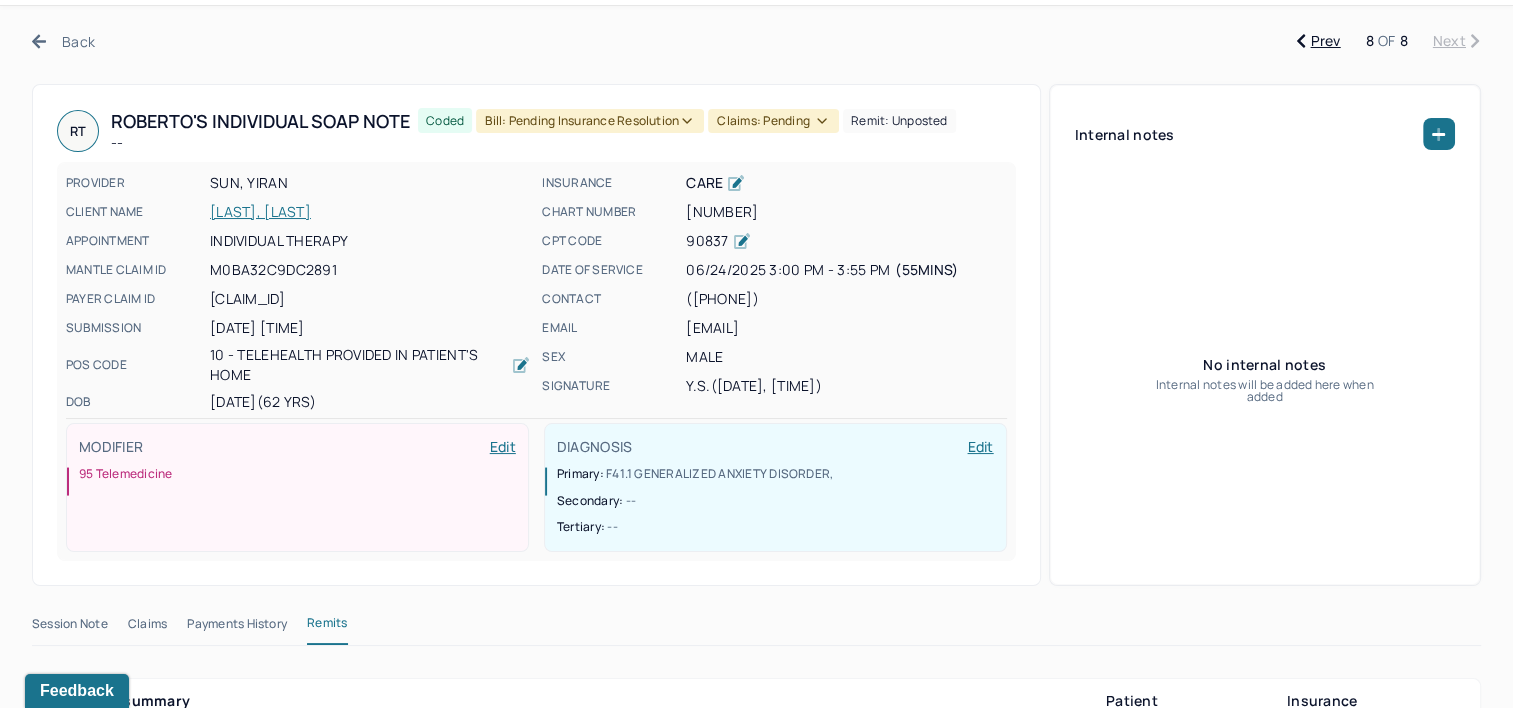 scroll, scrollTop: 0, scrollLeft: 0, axis: both 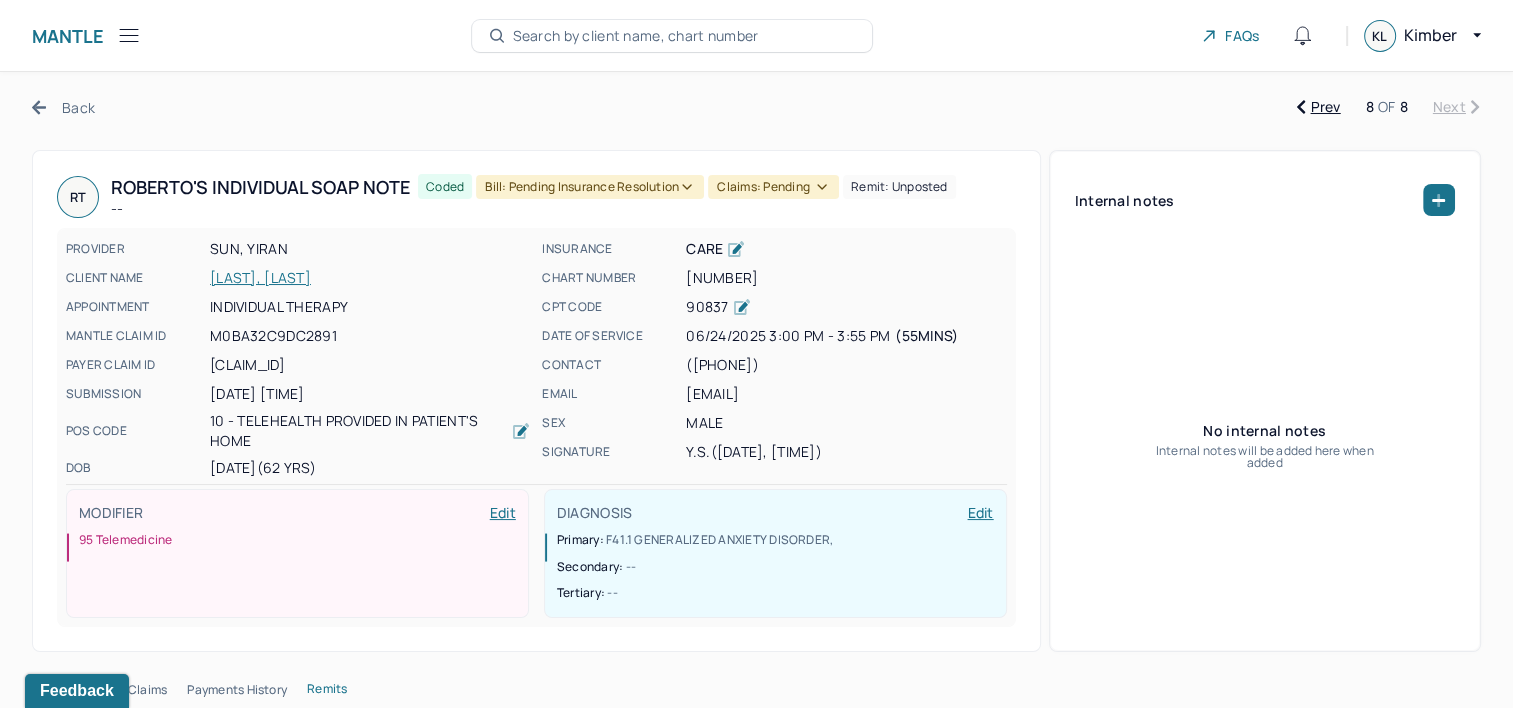 click on "CORRECTED: [LAST], [FIRST]" at bounding box center (536, 401) 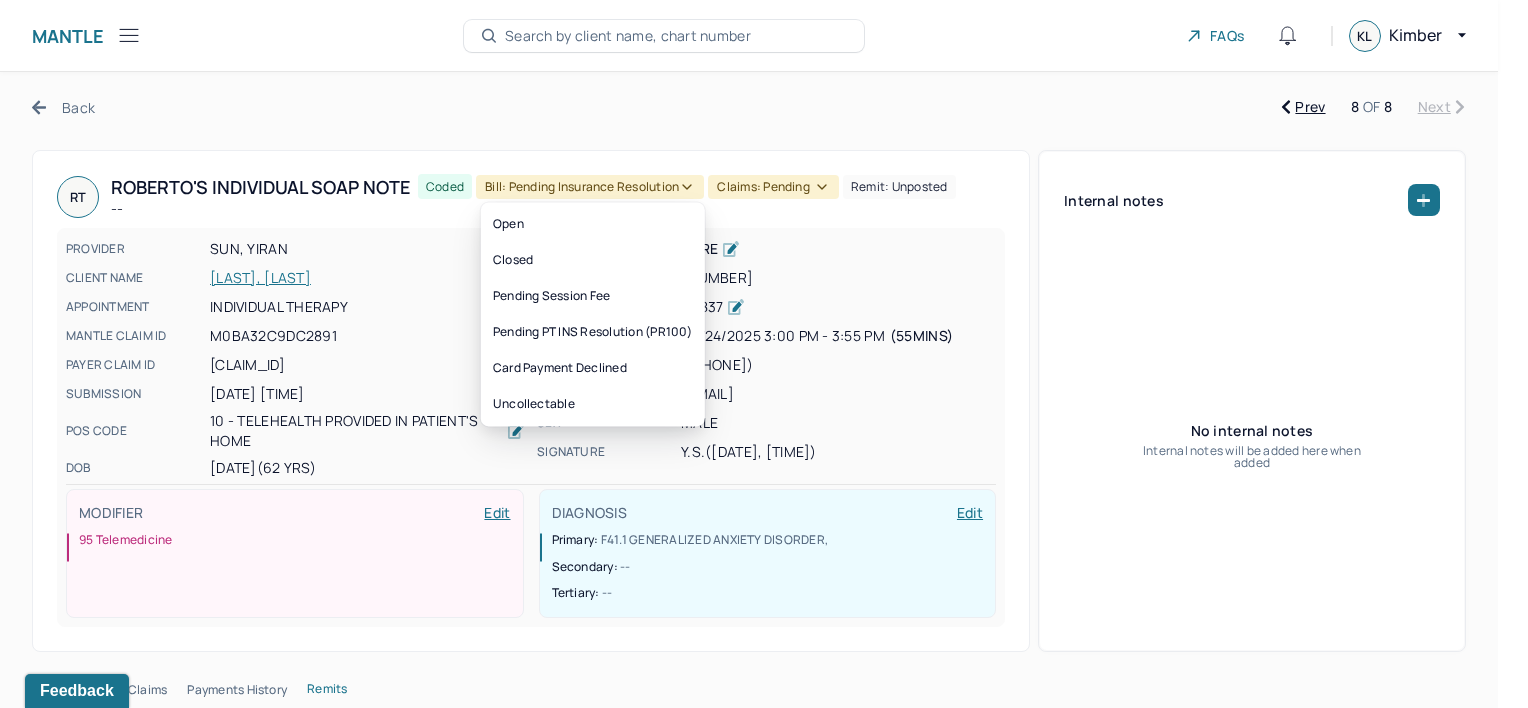 click on "Bill: Pending Insurance Resolution" at bounding box center (590, 187) 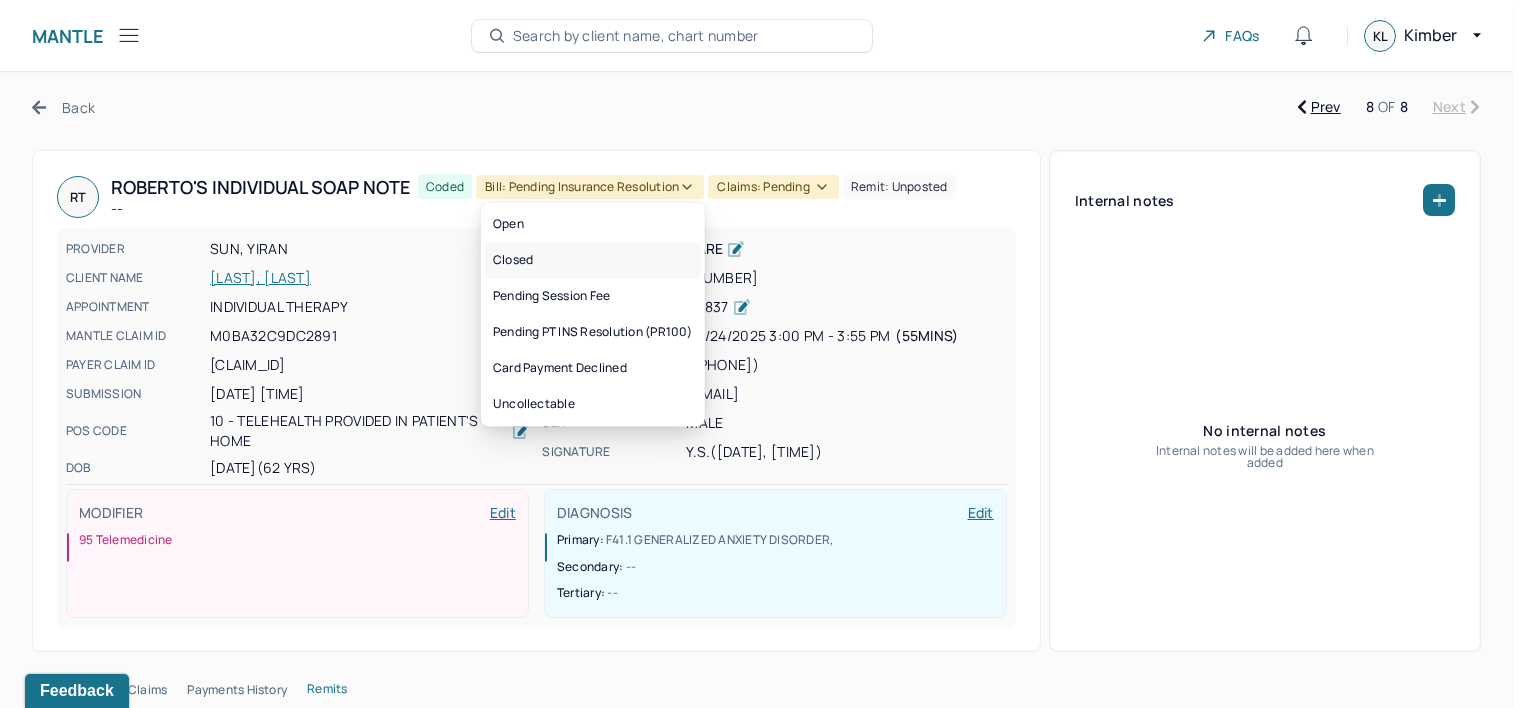click on "Closed" at bounding box center [593, 260] 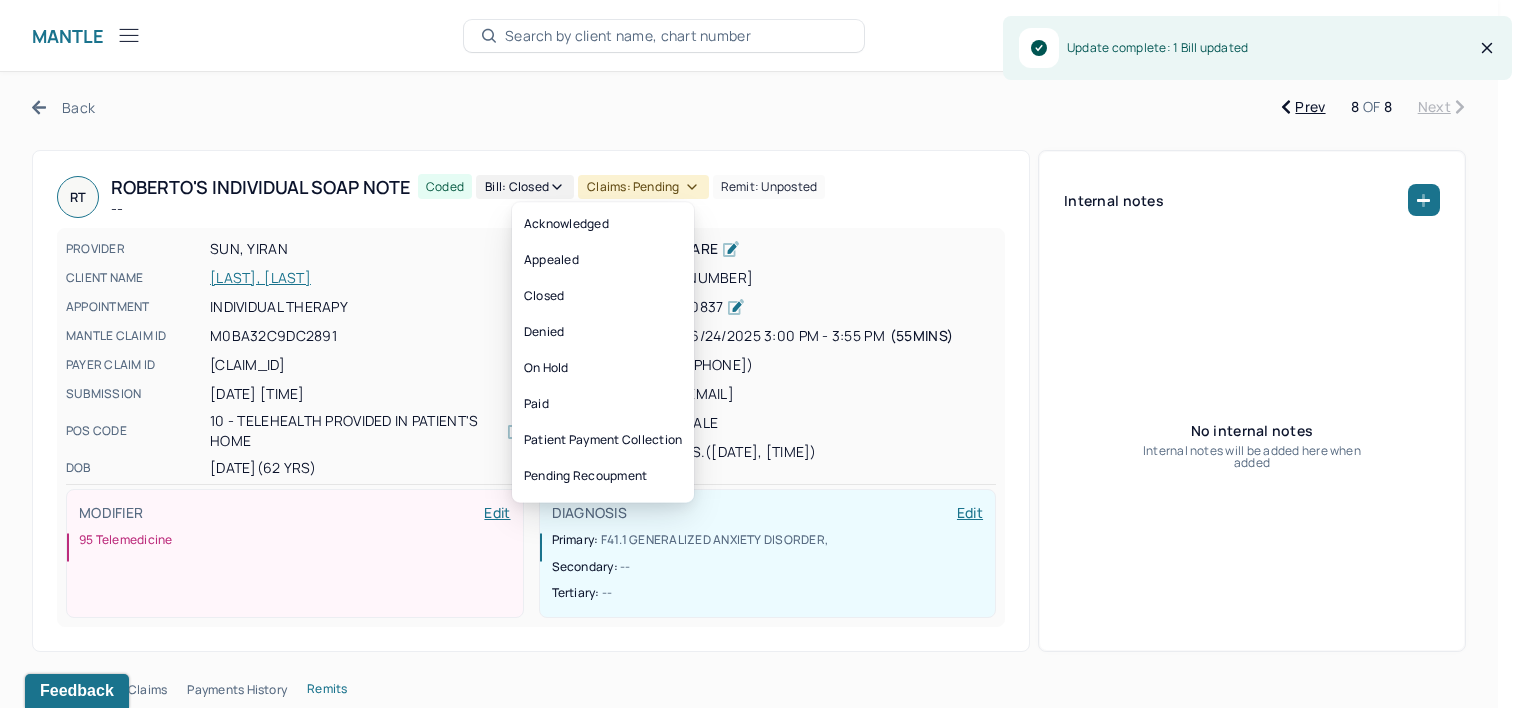 click on "Claims: pending" at bounding box center (643, 187) 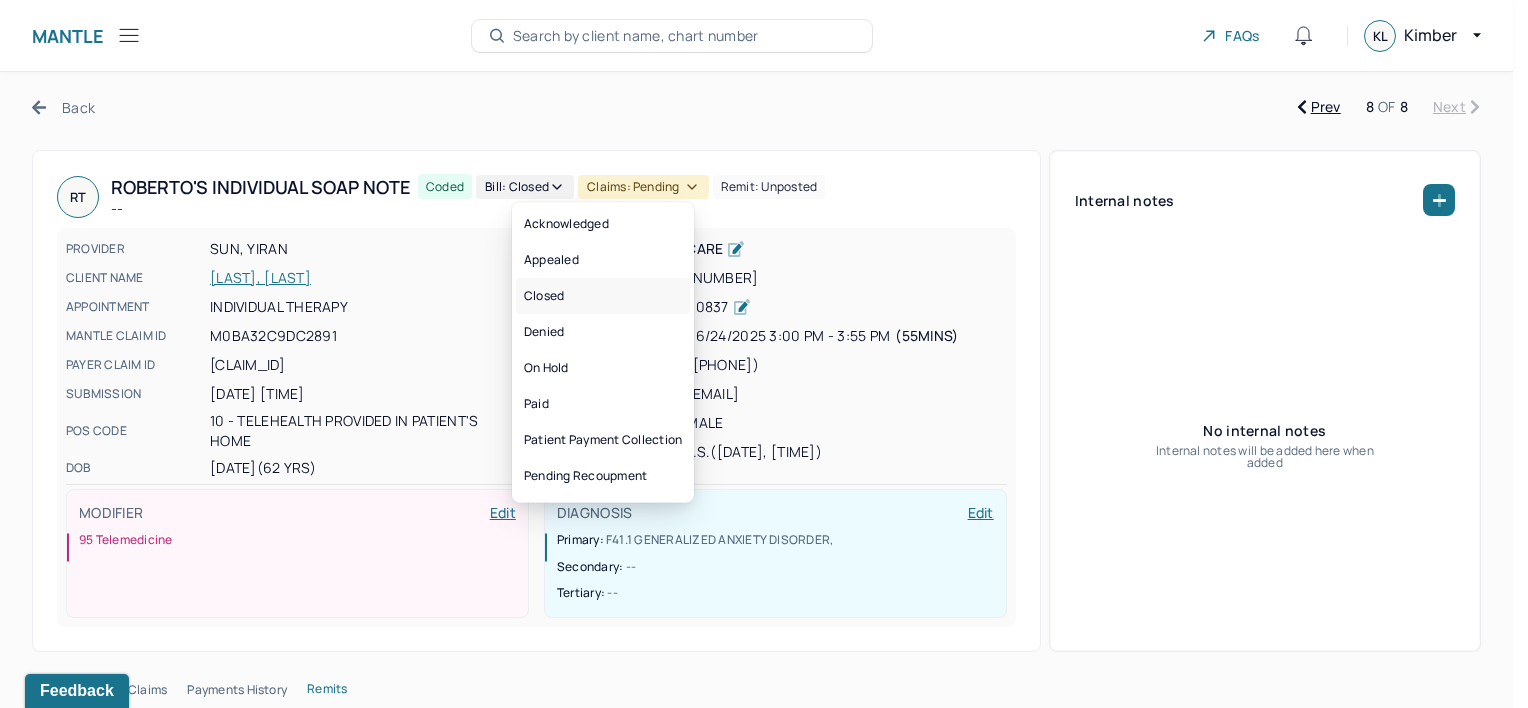 click on "Closed" at bounding box center (603, 296) 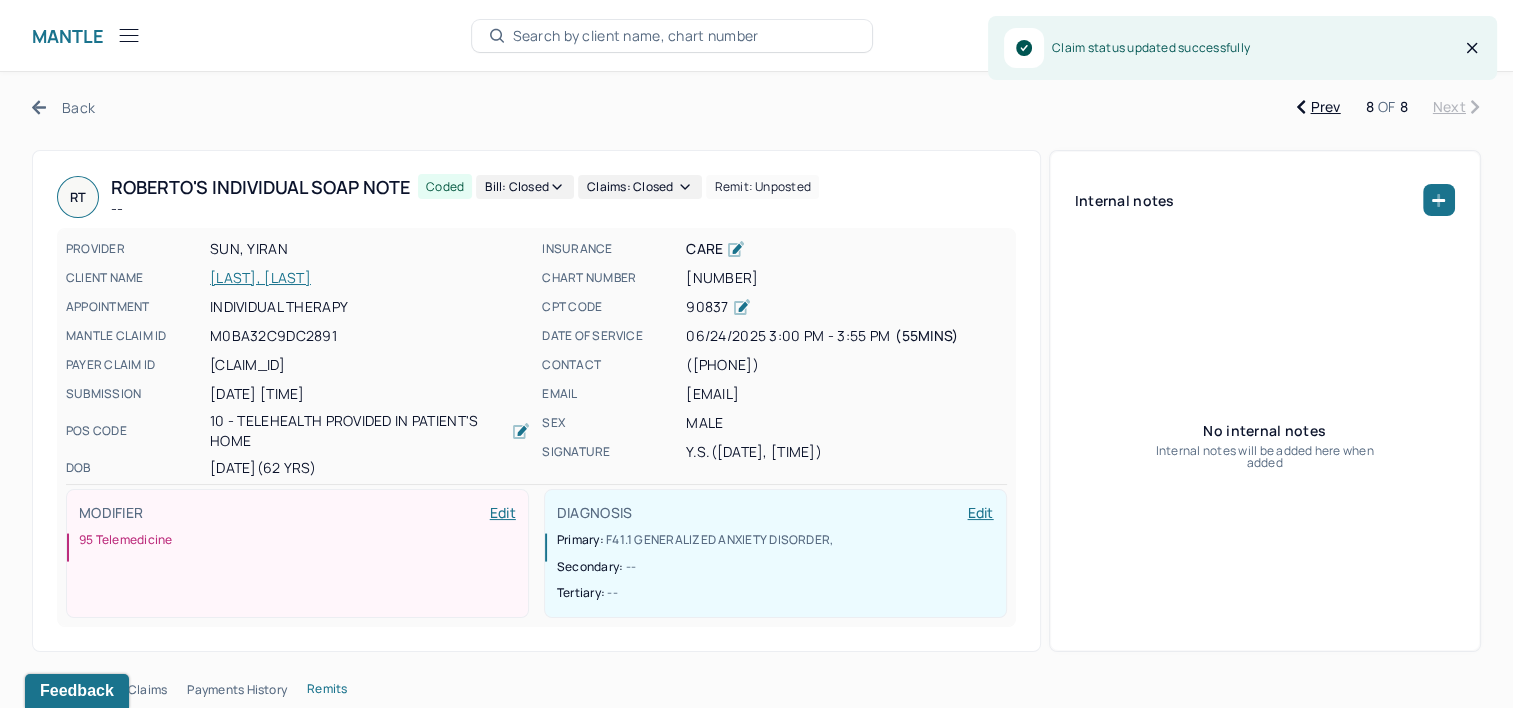 click on "Back" at bounding box center [63, 107] 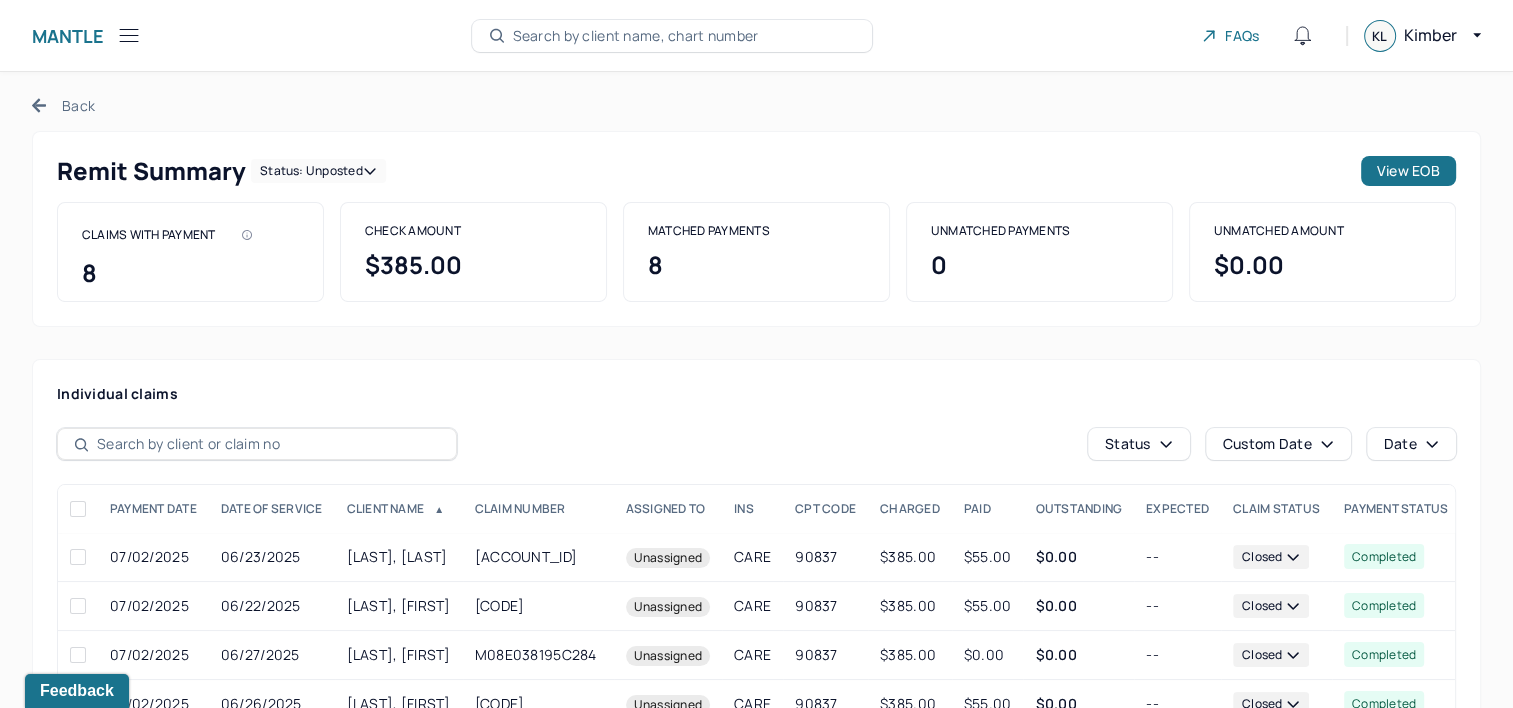 click on "Back" at bounding box center [63, 105] 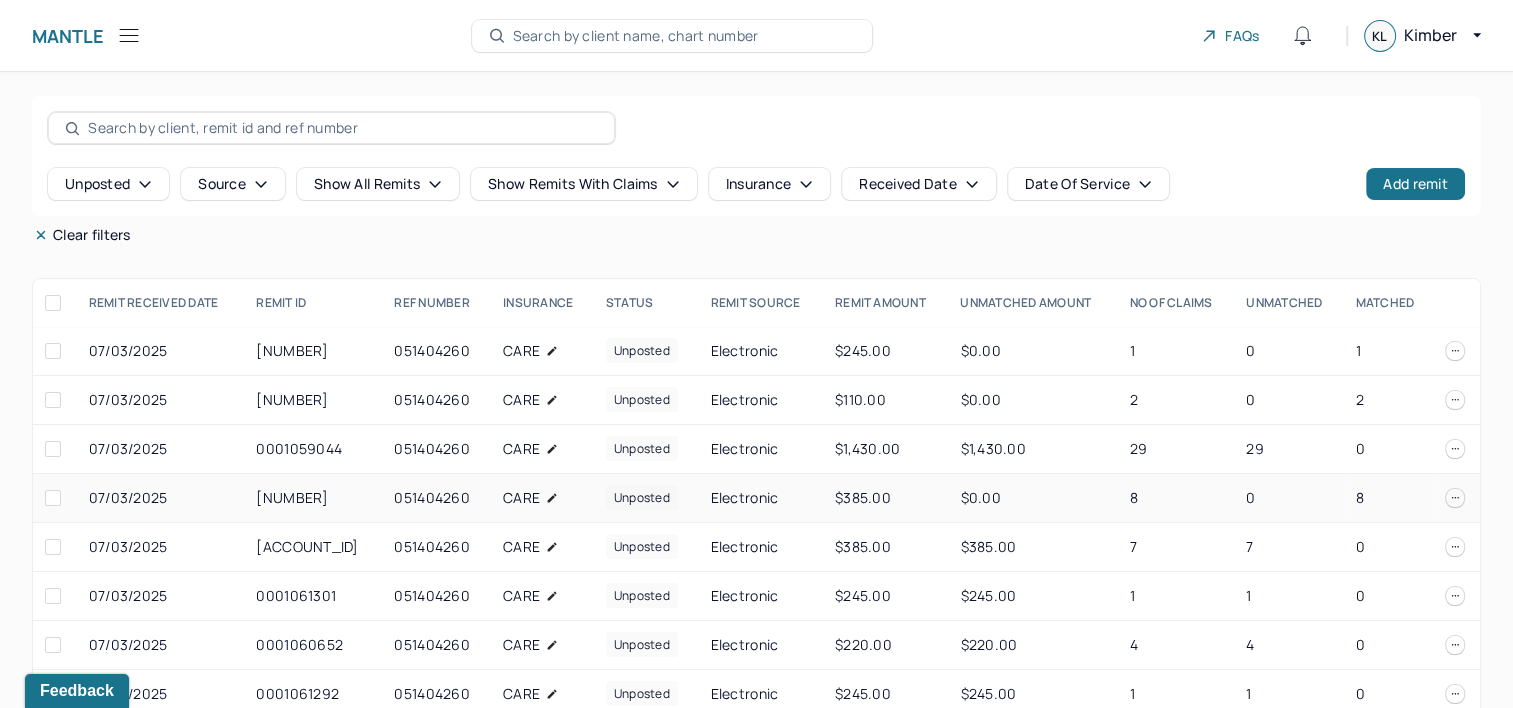 drag, startPoint x: 254, startPoint y: 496, endPoint x: 340, endPoint y: 501, distance: 86.145226 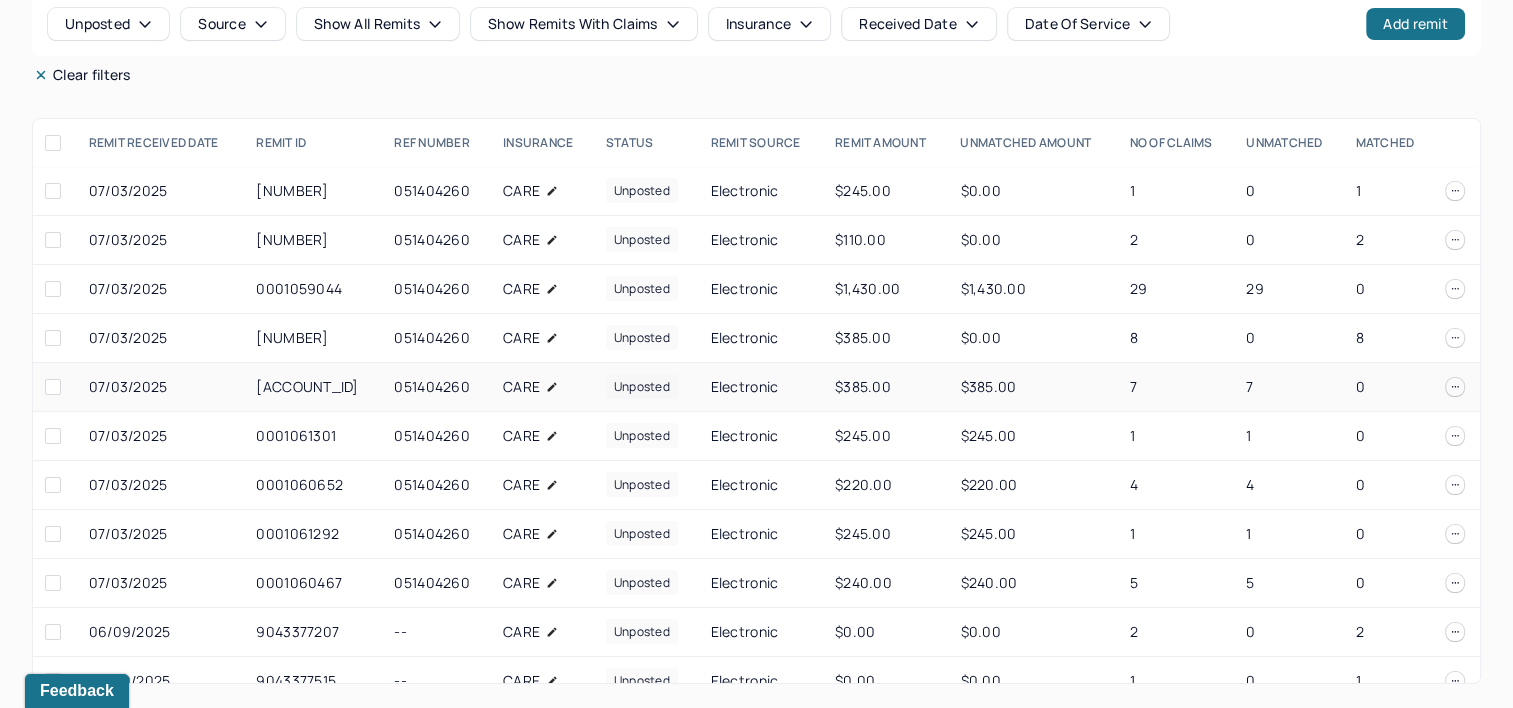 click on "[ACCOUNT_ID]" at bounding box center (313, 387) 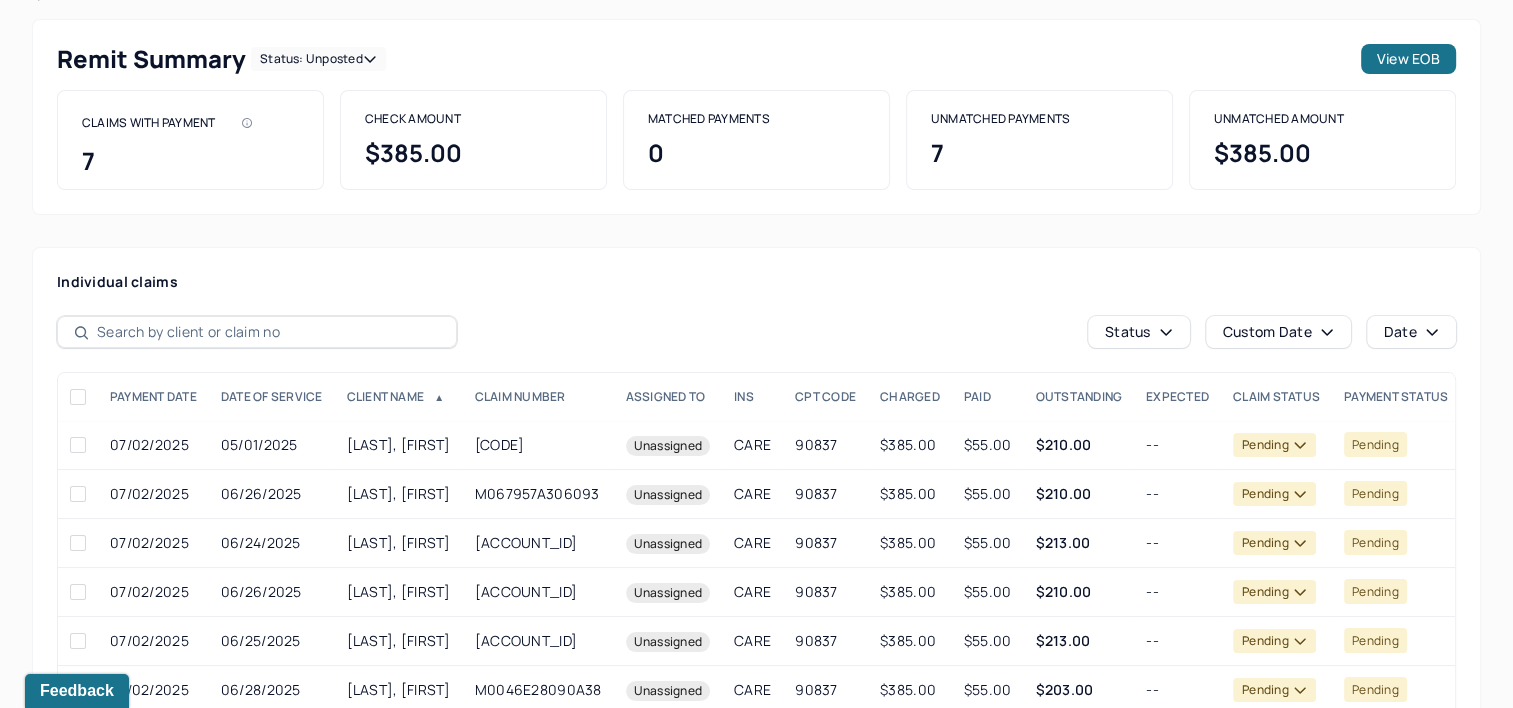 scroll, scrollTop: 160, scrollLeft: 0, axis: vertical 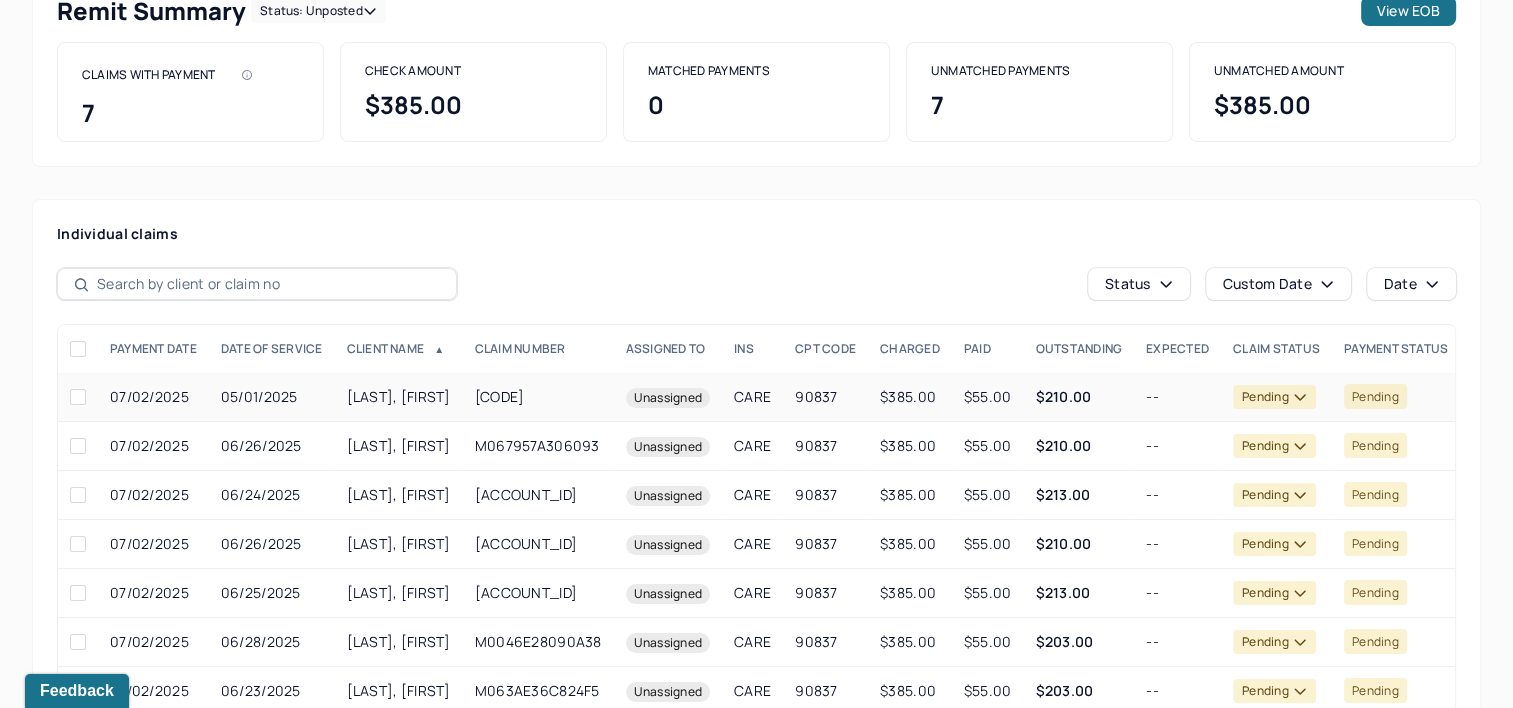 click on "[LAST], [FIRST]" at bounding box center [399, 397] 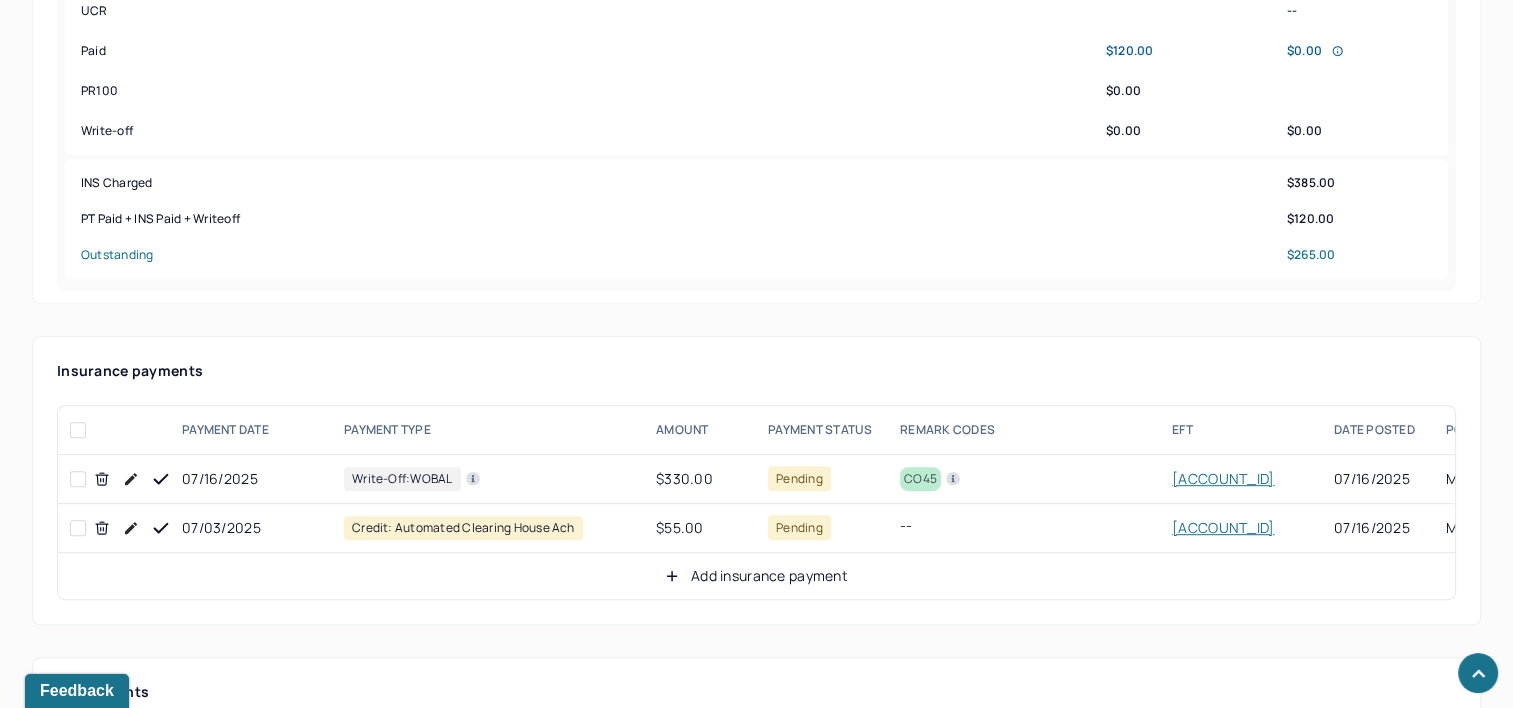 scroll, scrollTop: 1160, scrollLeft: 0, axis: vertical 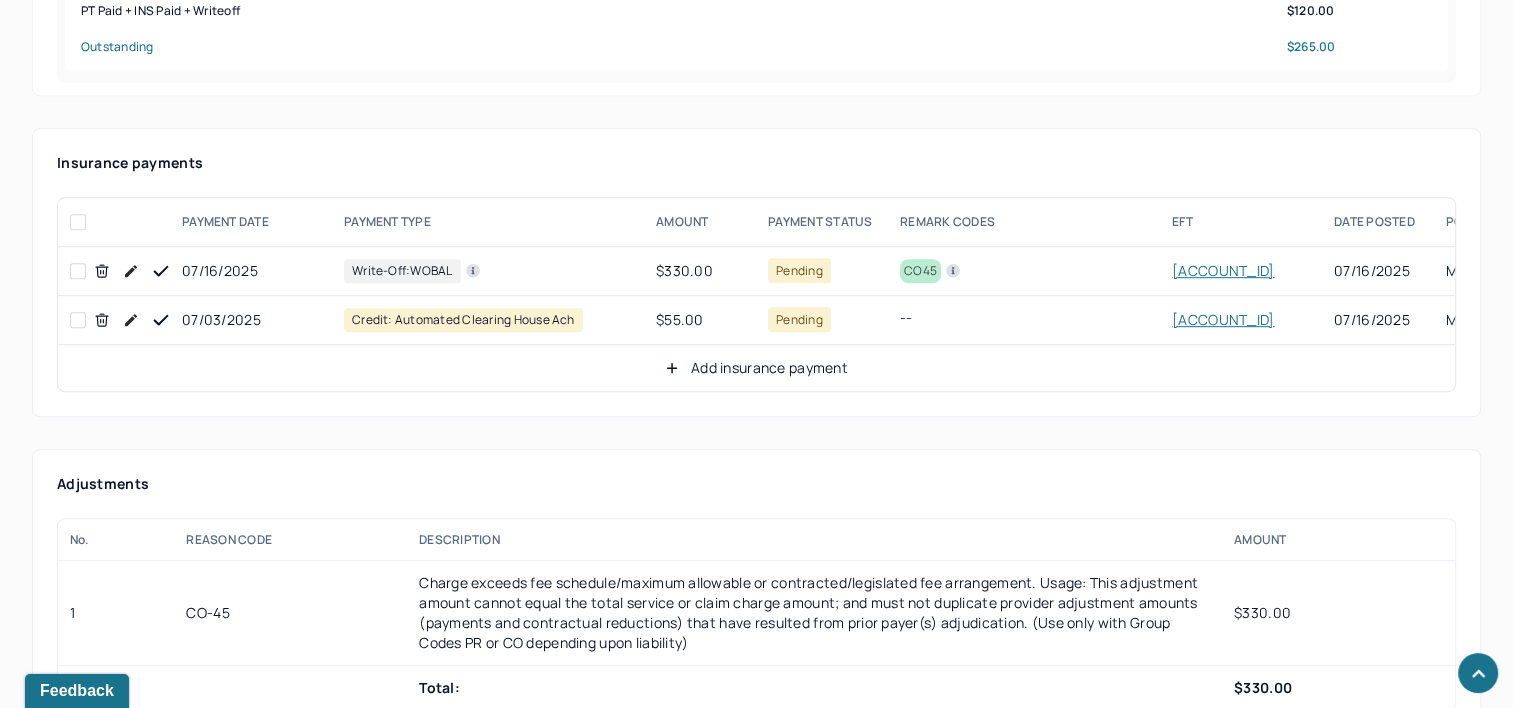 click 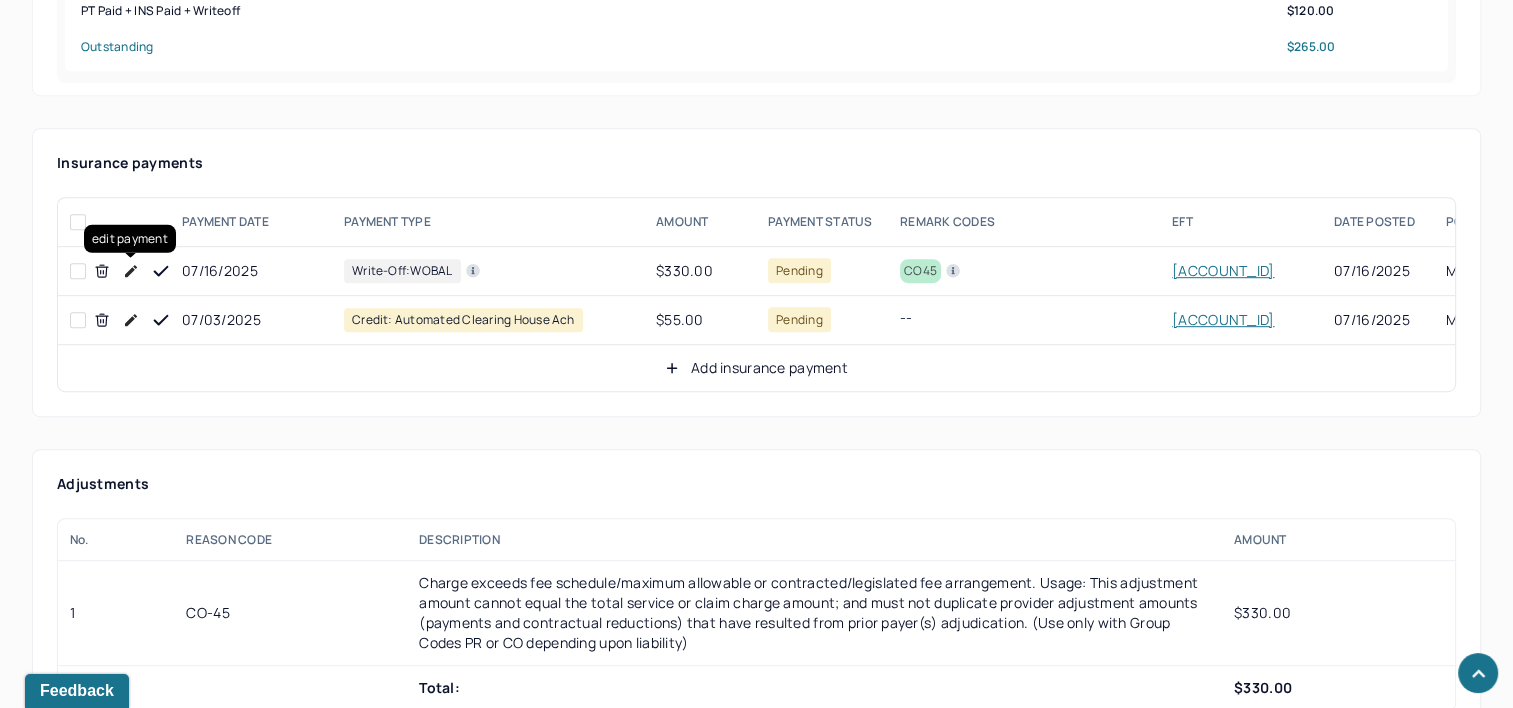 click 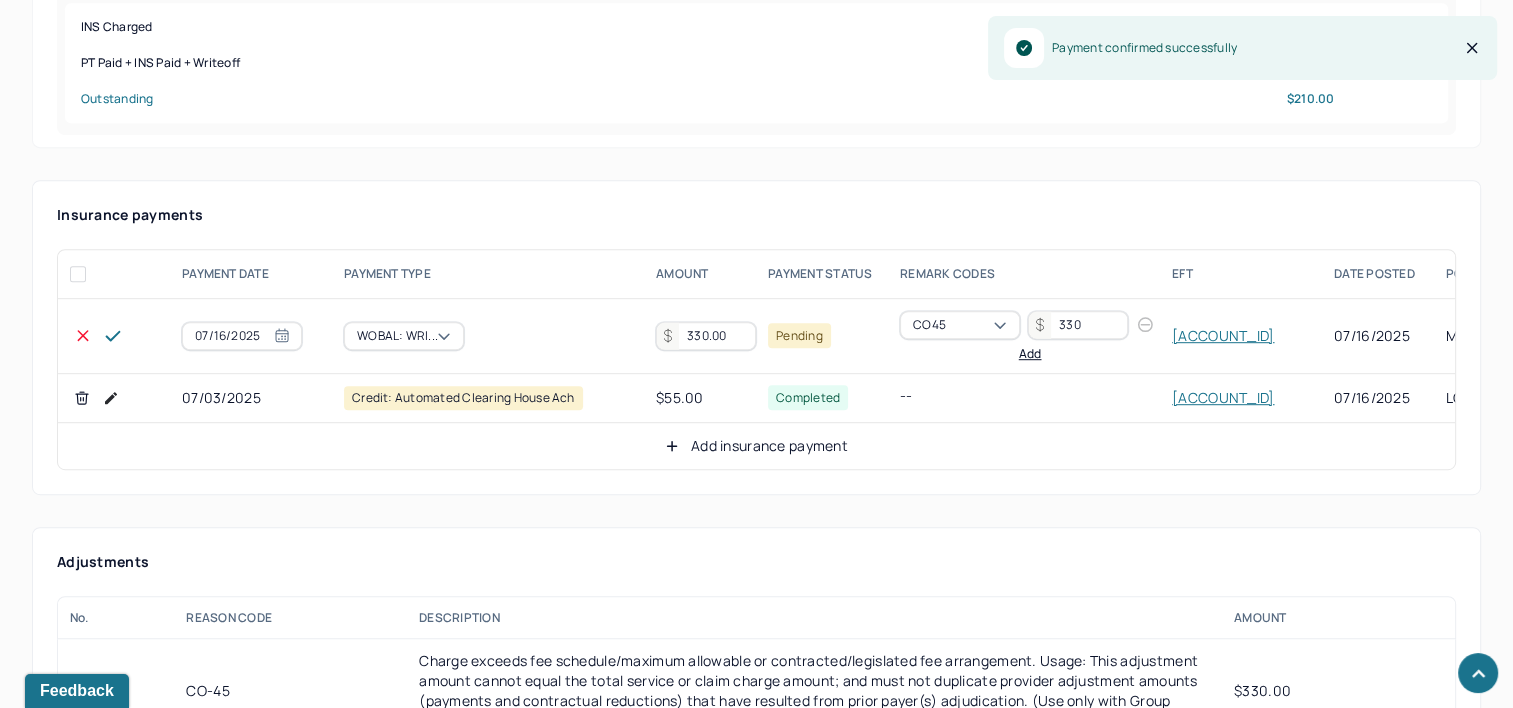scroll, scrollTop: 1060, scrollLeft: 0, axis: vertical 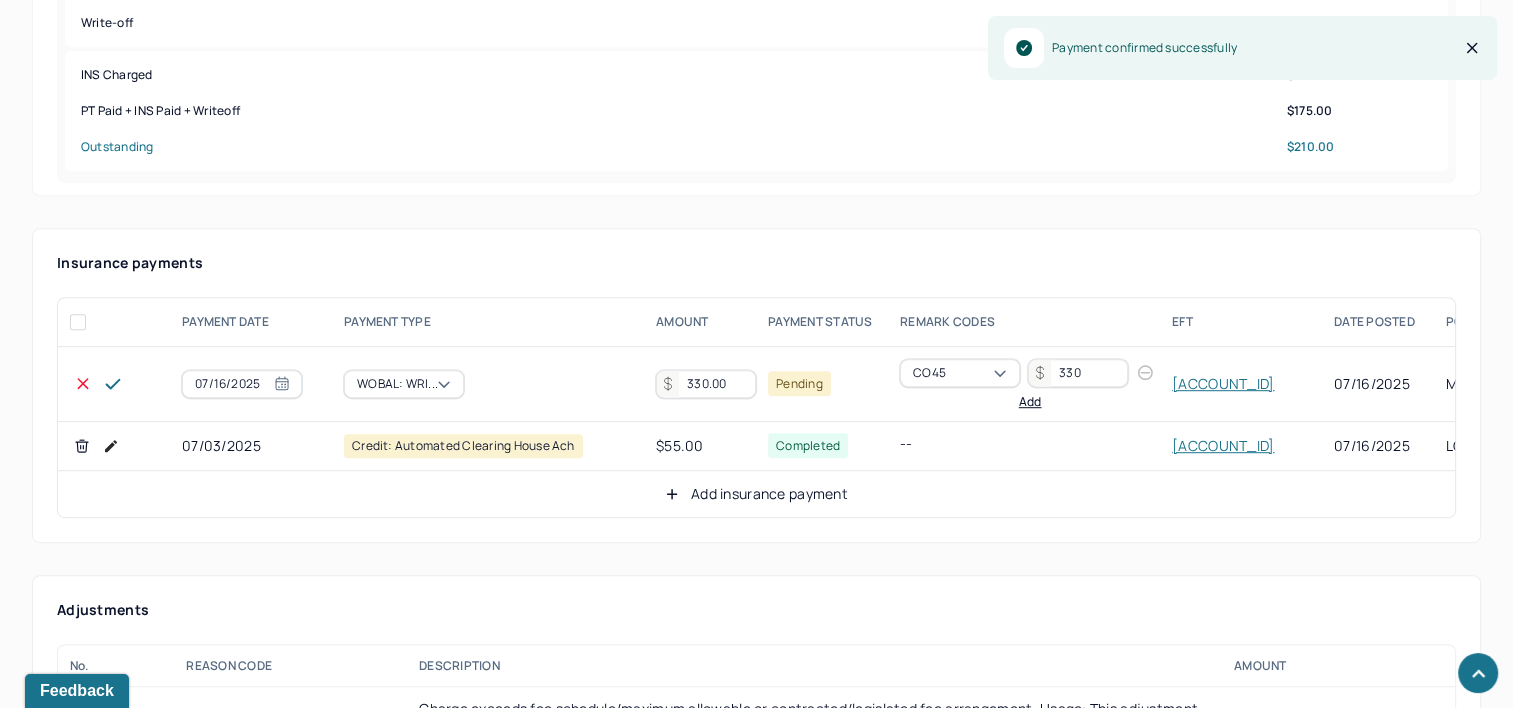 click on "330.00" at bounding box center [706, 384] 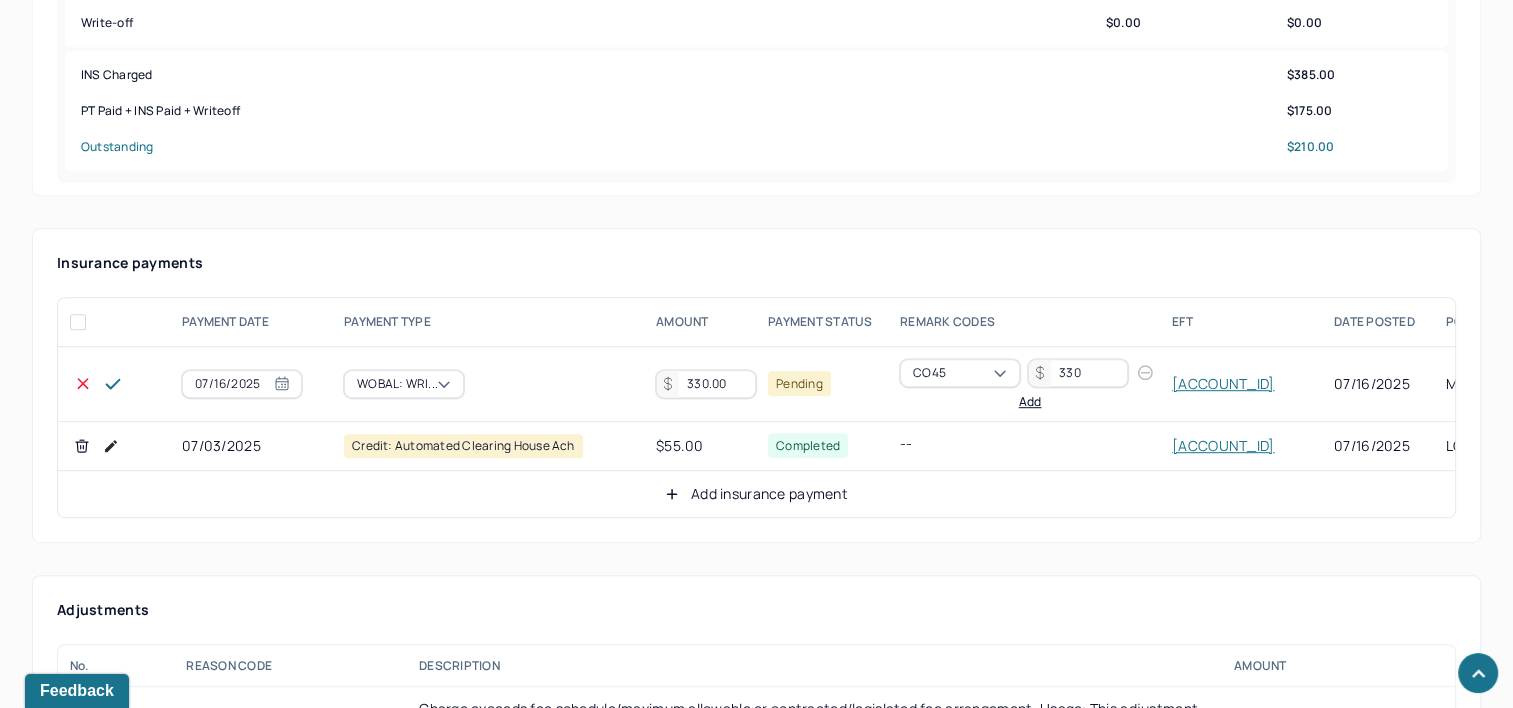 type on "1" 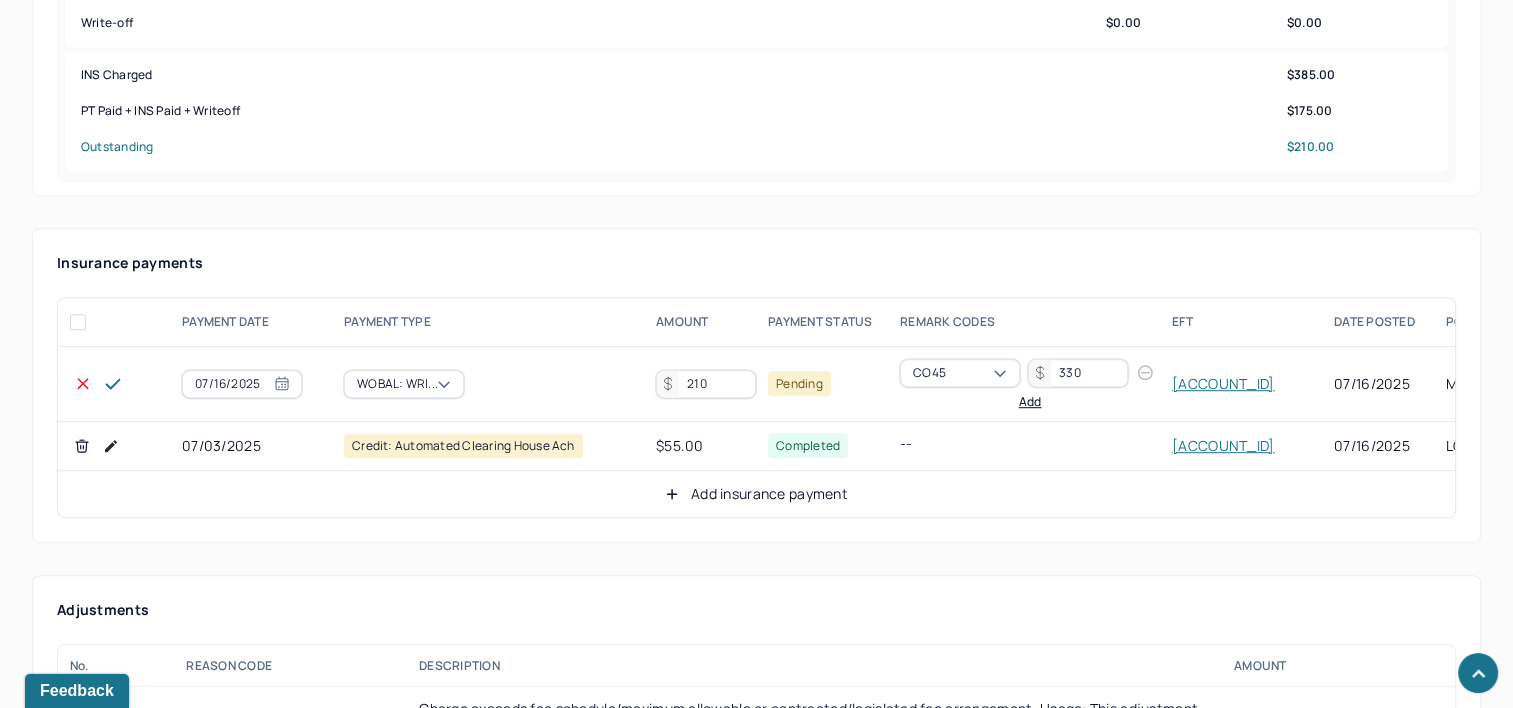 type on "210" 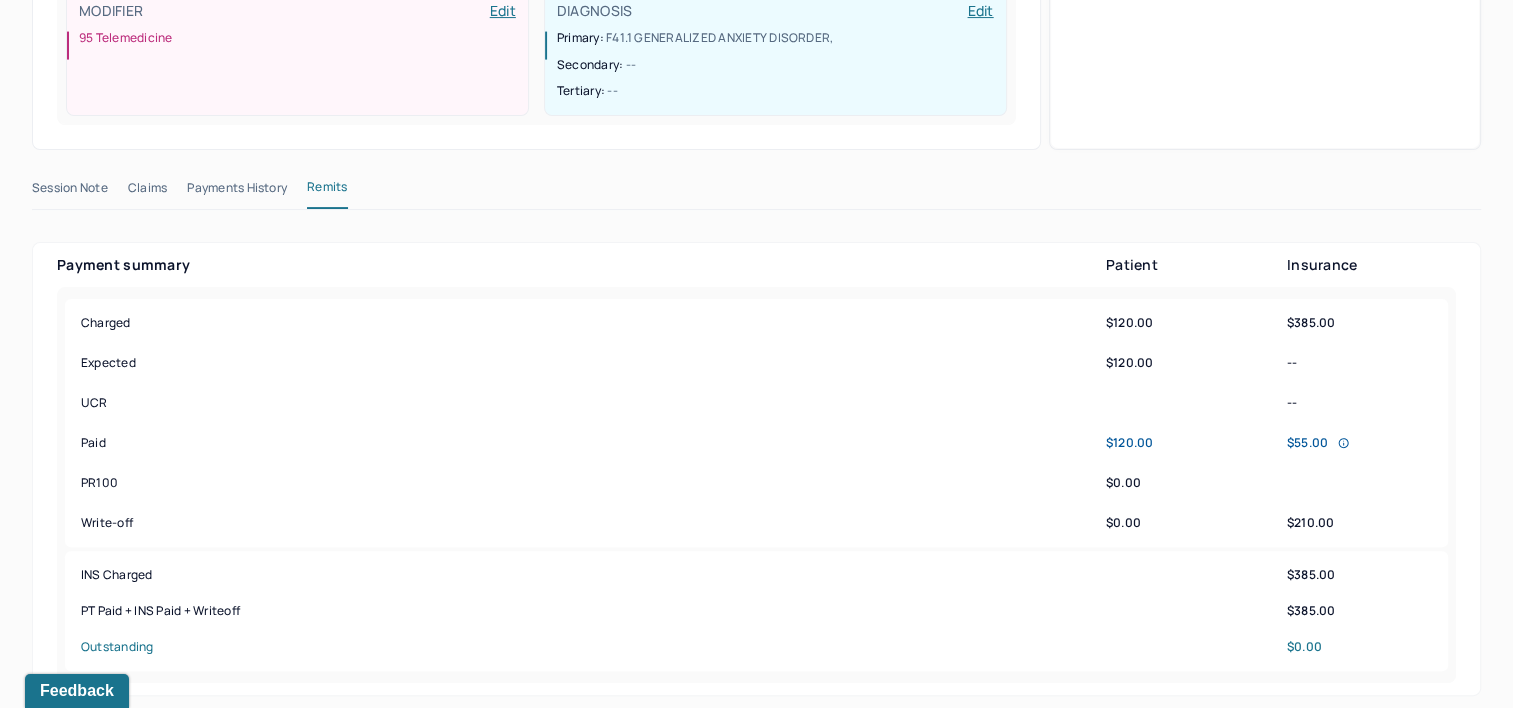 scroll, scrollTop: 60, scrollLeft: 0, axis: vertical 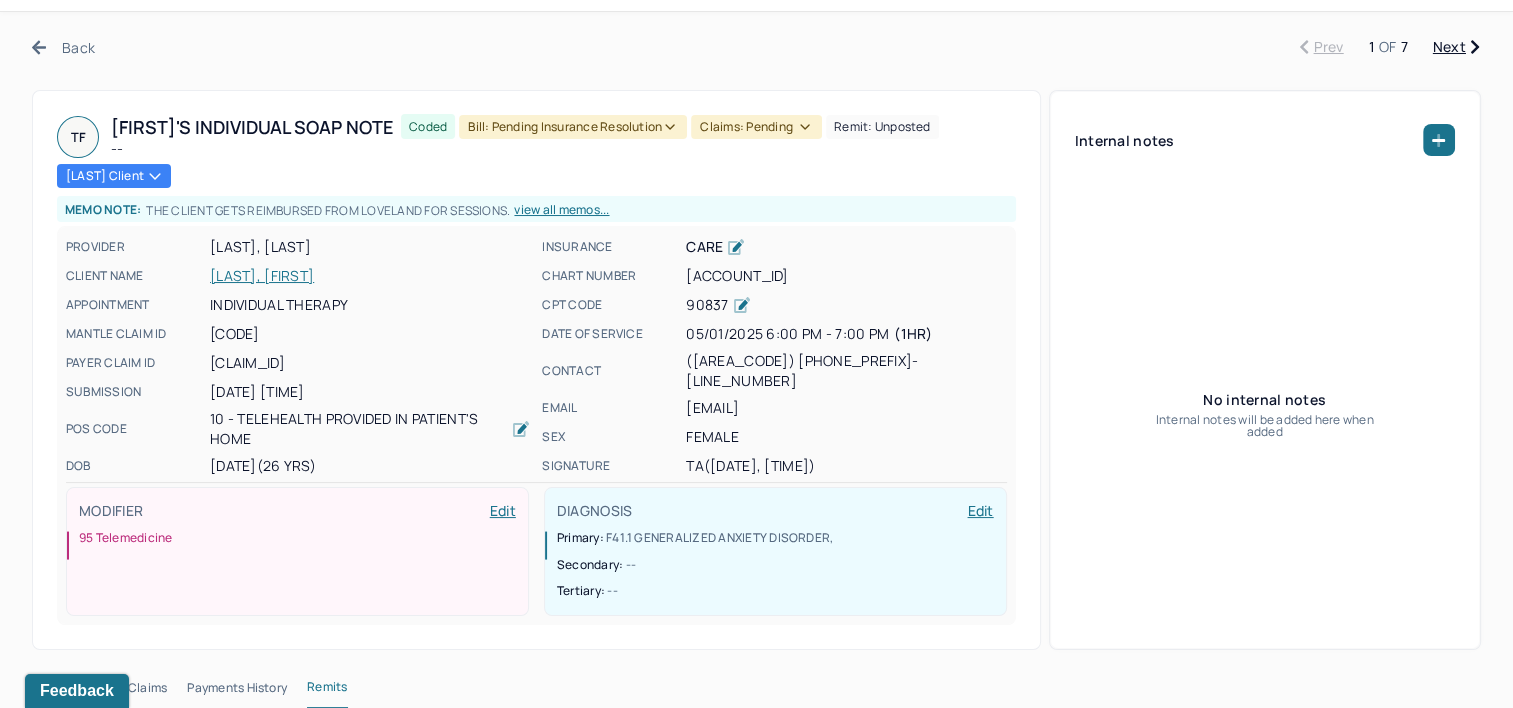 click on "Bill: Pending Insurance Resolution" at bounding box center [573, 127] 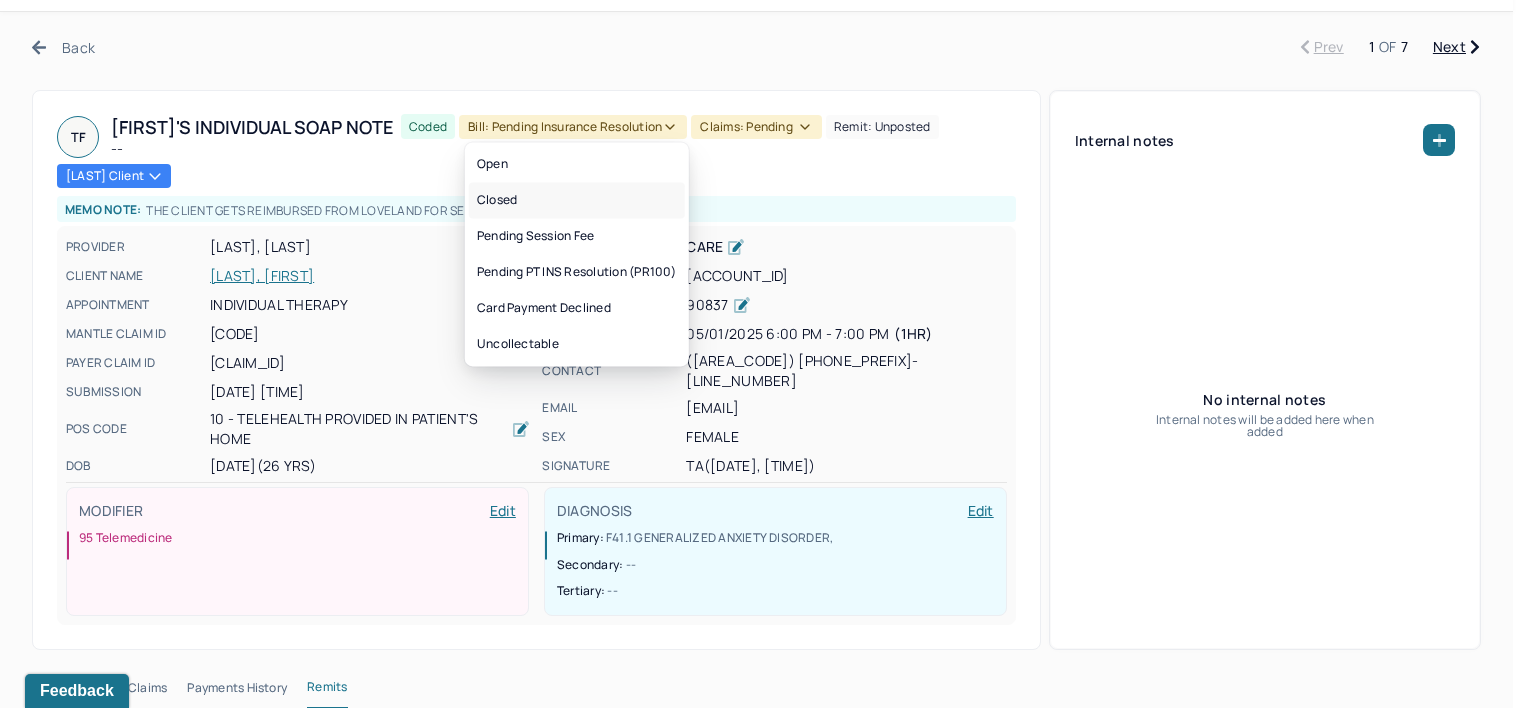 click on "Closed" at bounding box center (577, 200) 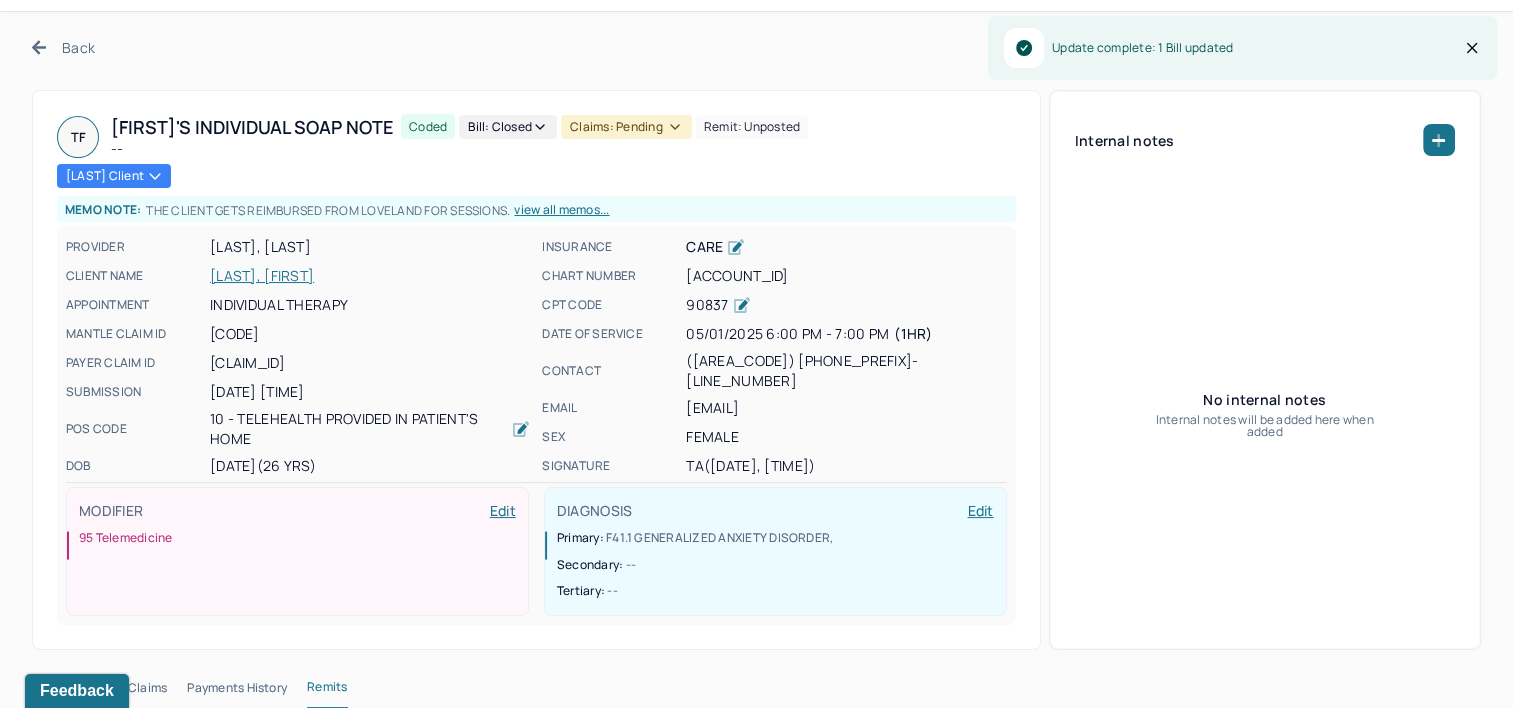 click on "Claims: pending" at bounding box center (626, 127) 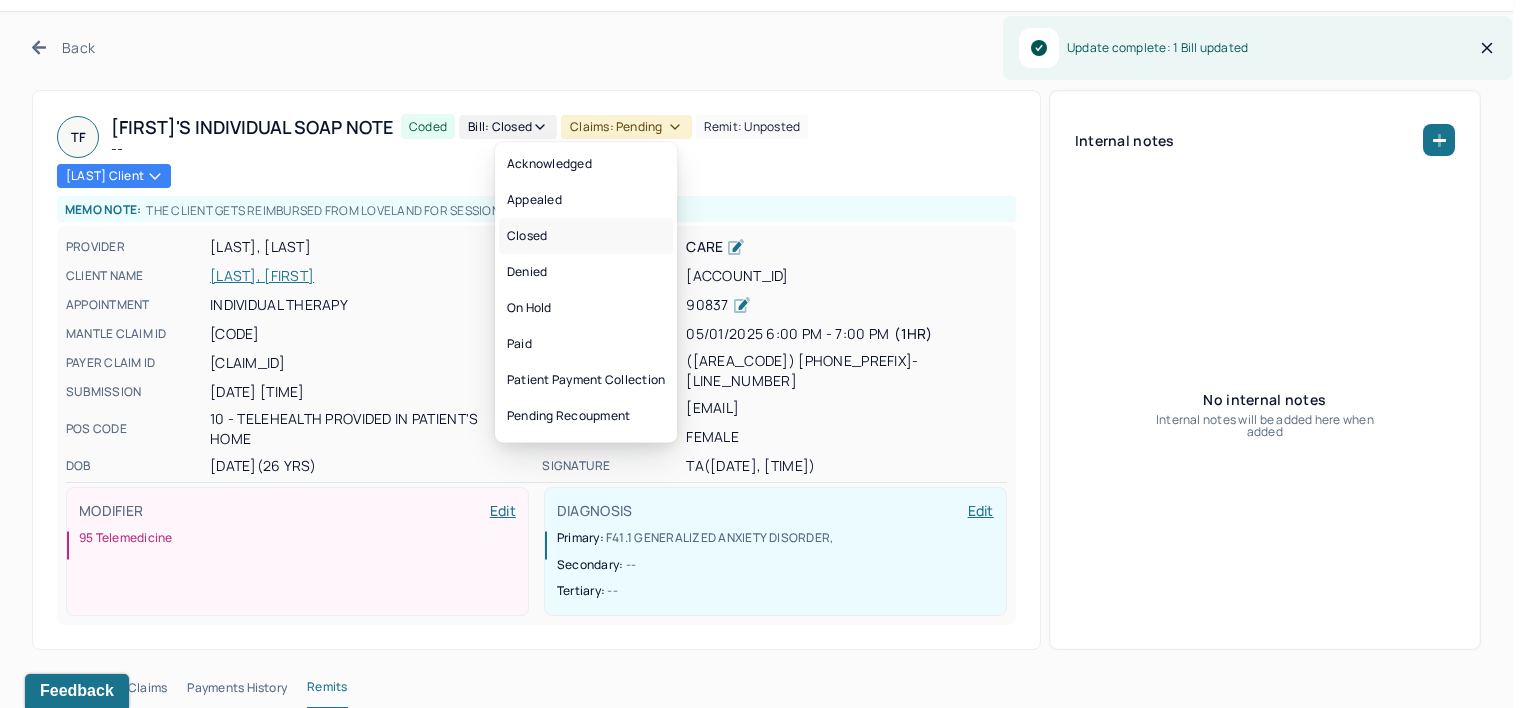 click on "Closed" at bounding box center (586, 236) 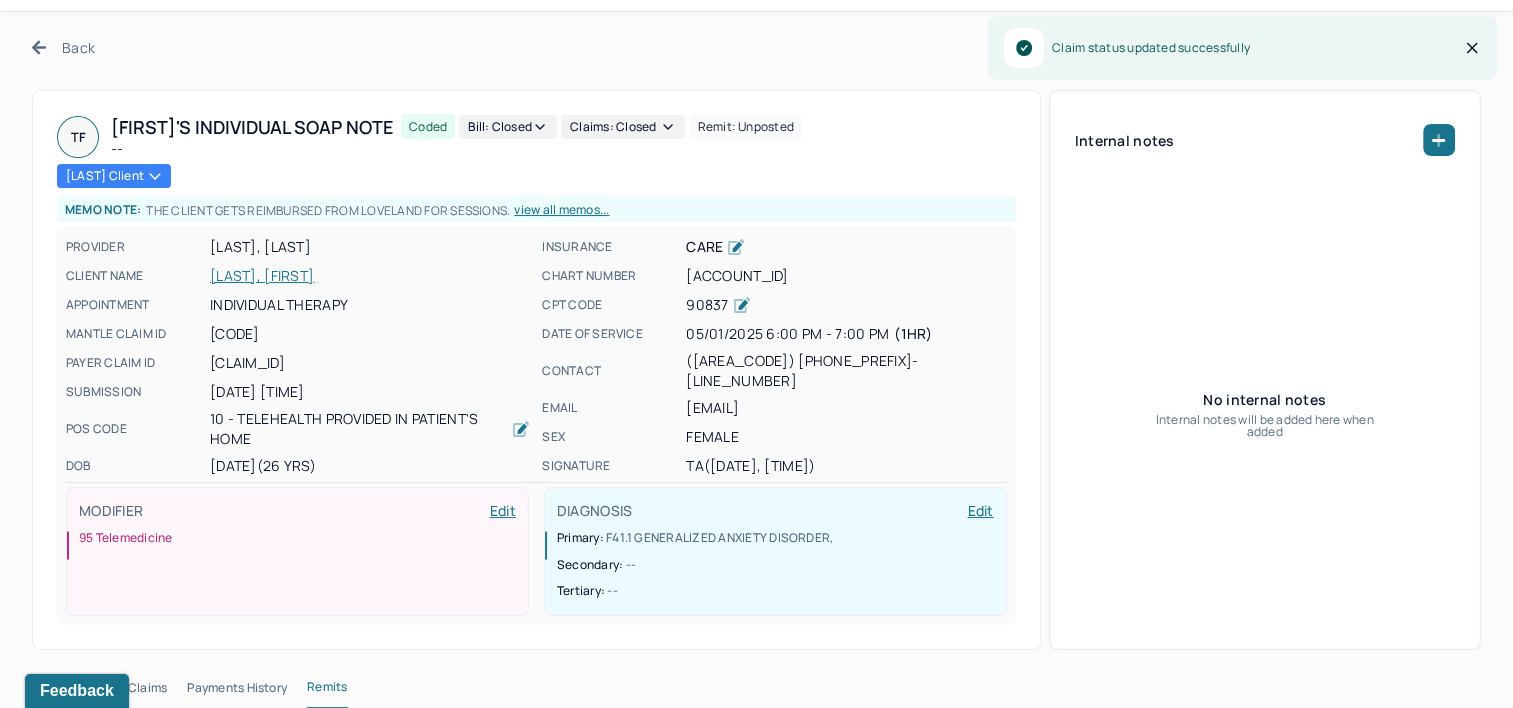 scroll, scrollTop: 0, scrollLeft: 0, axis: both 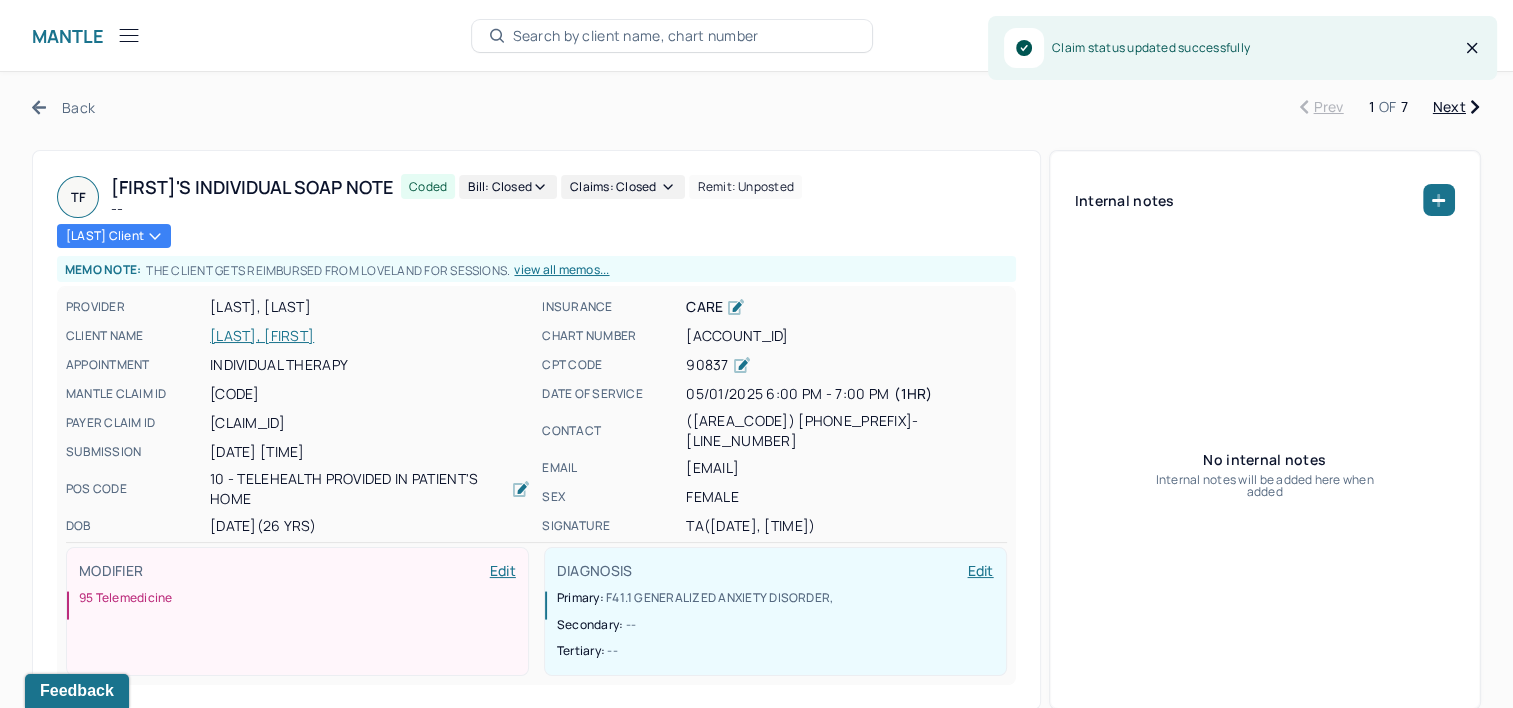 drag, startPoint x: 1462, startPoint y: 108, endPoint x: 1400, endPoint y: 108, distance: 62 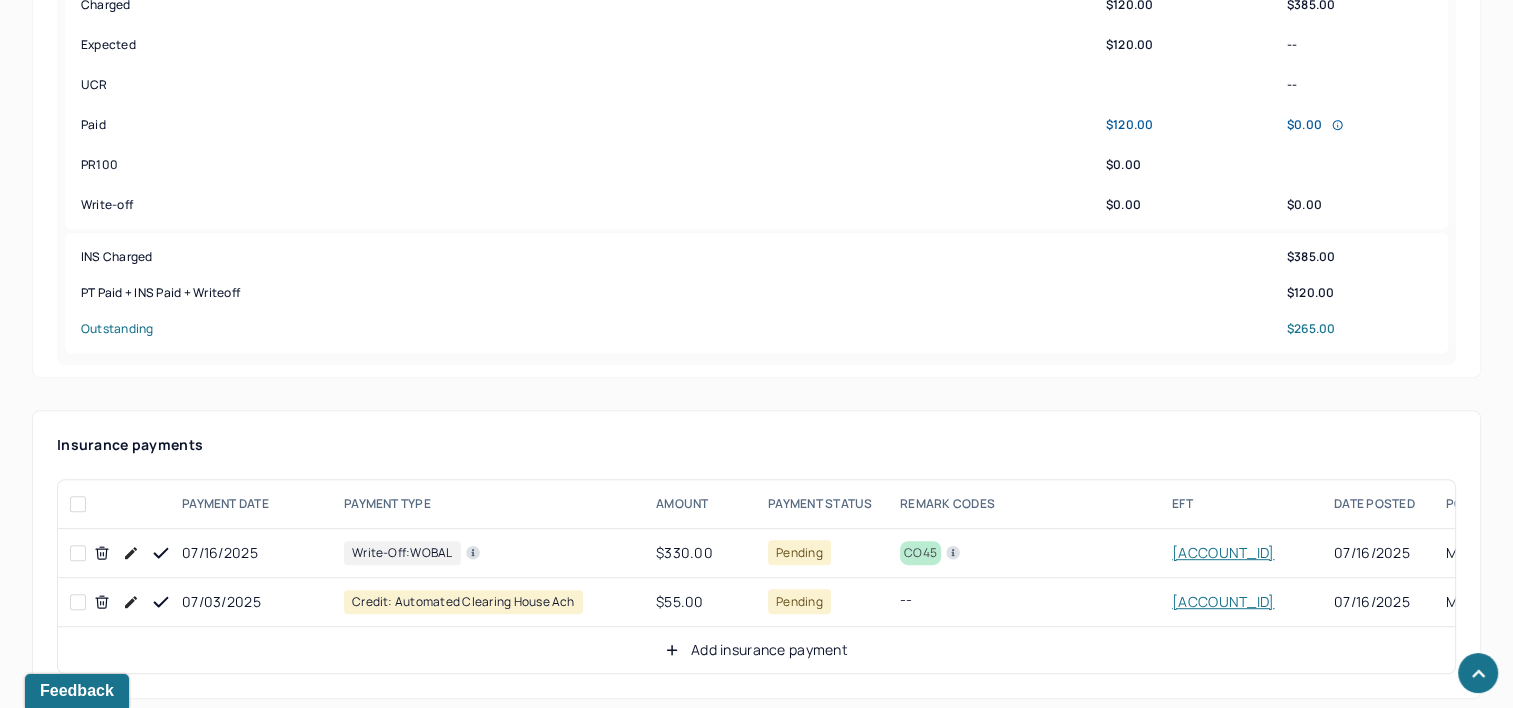 scroll, scrollTop: 1000, scrollLeft: 0, axis: vertical 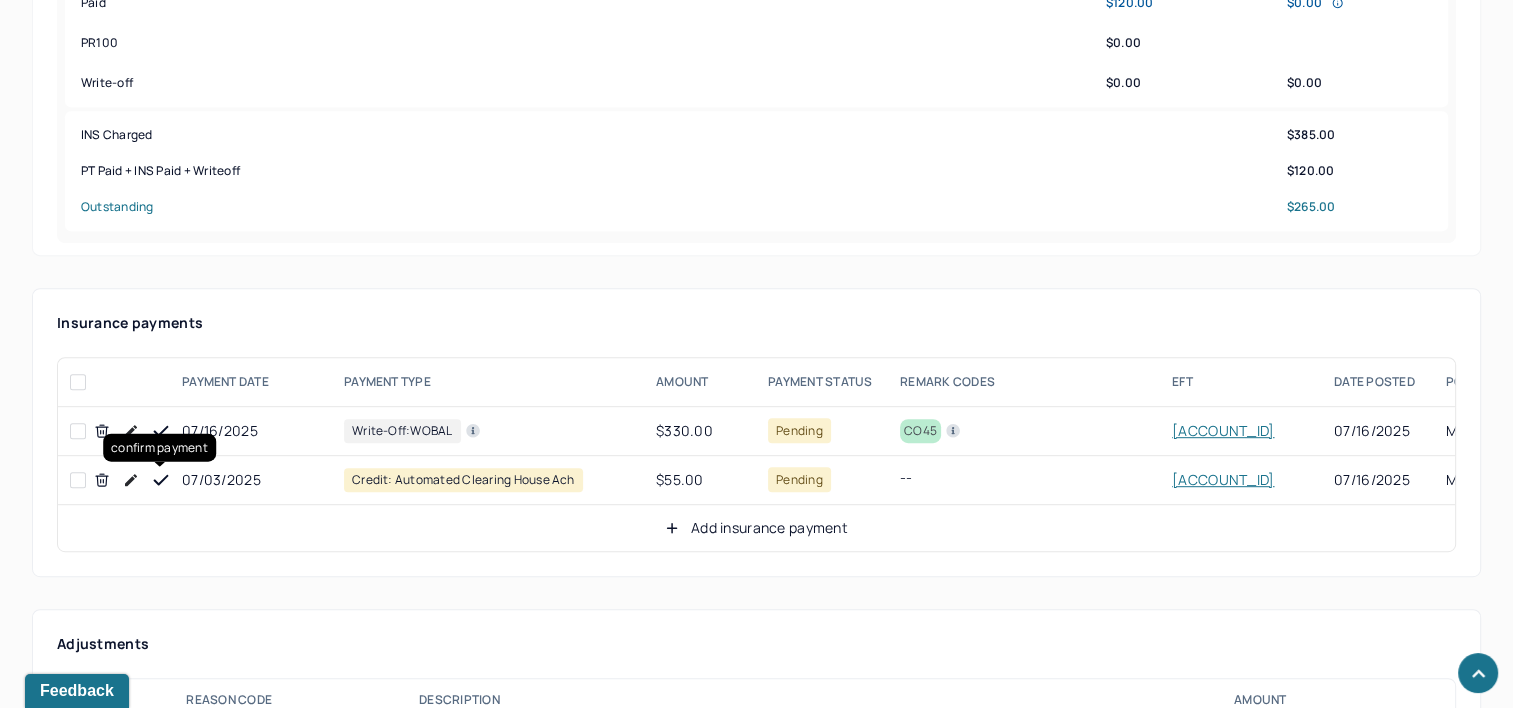 click 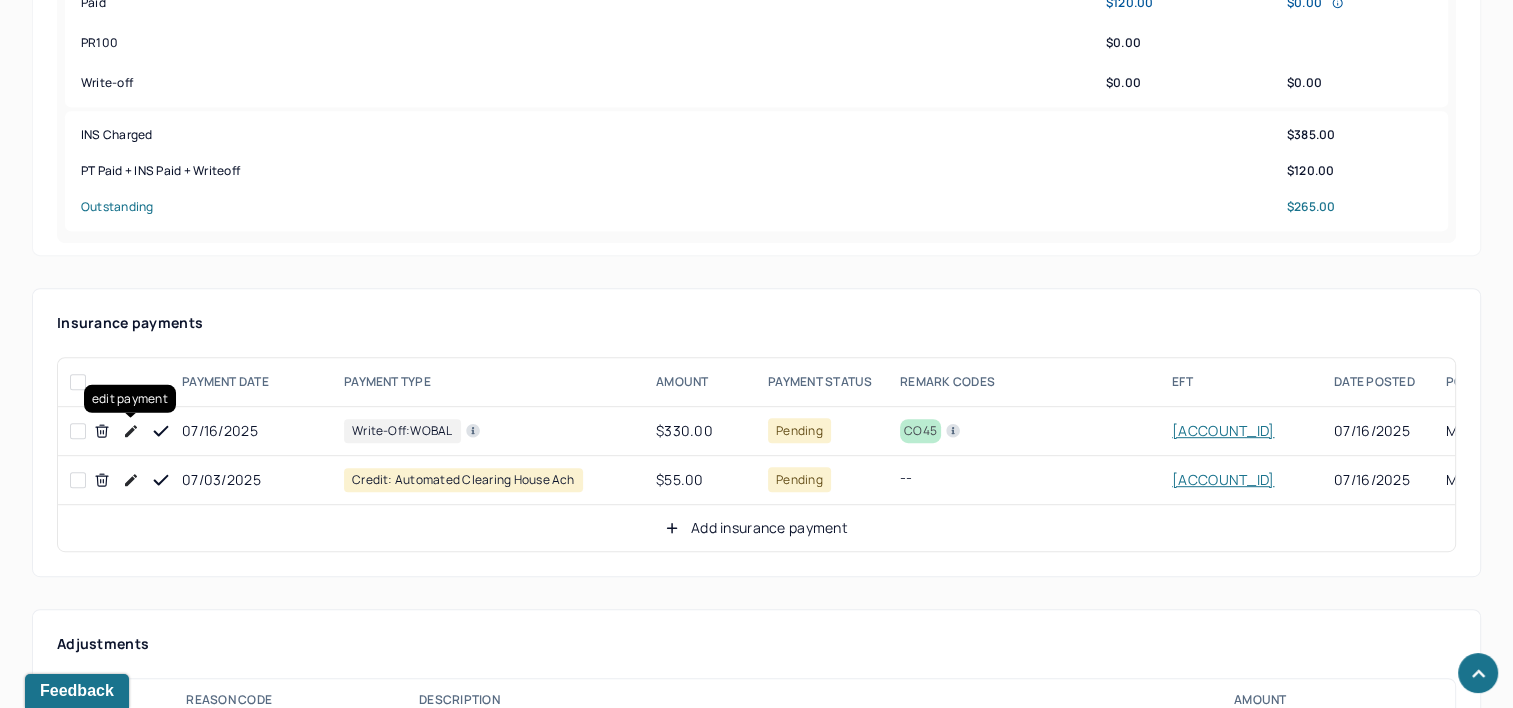 click 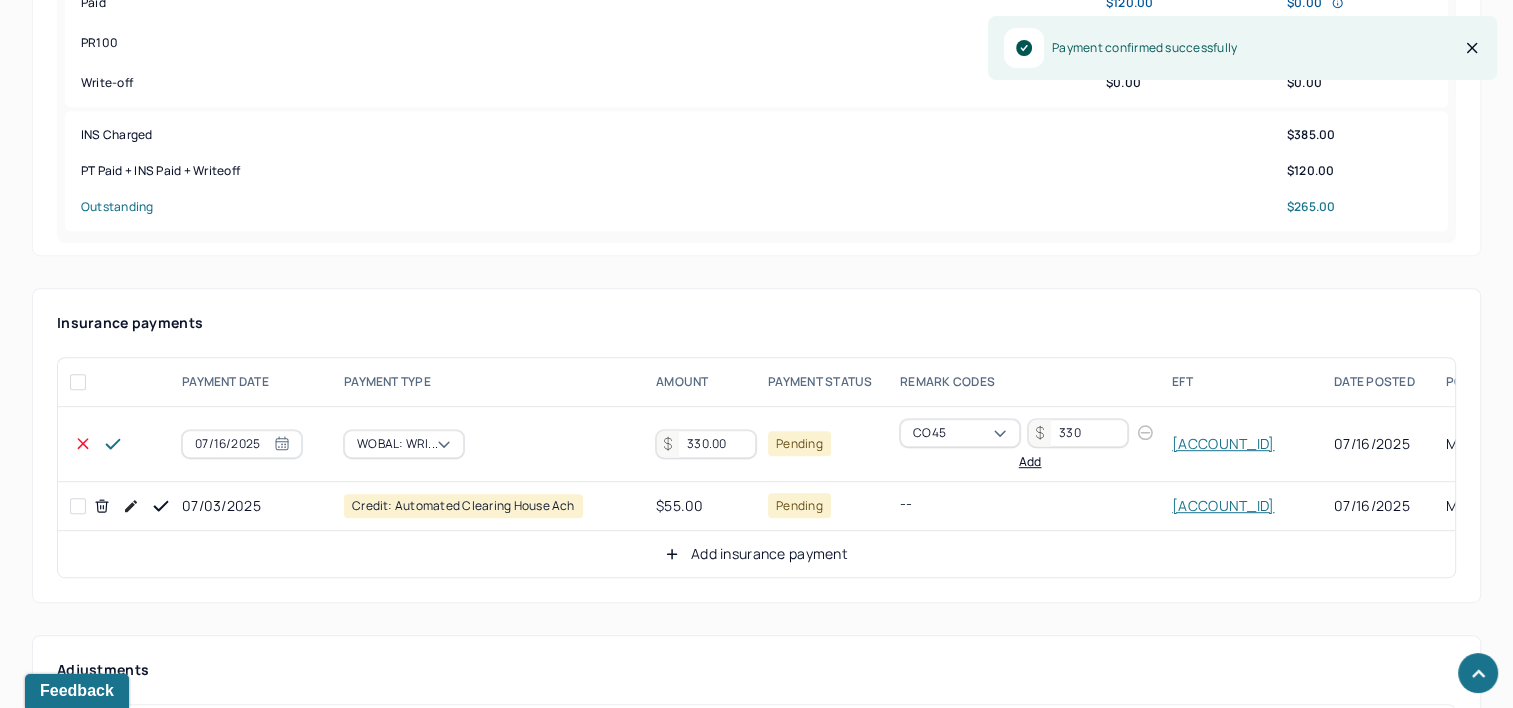 click on "330.00" at bounding box center [706, 444] 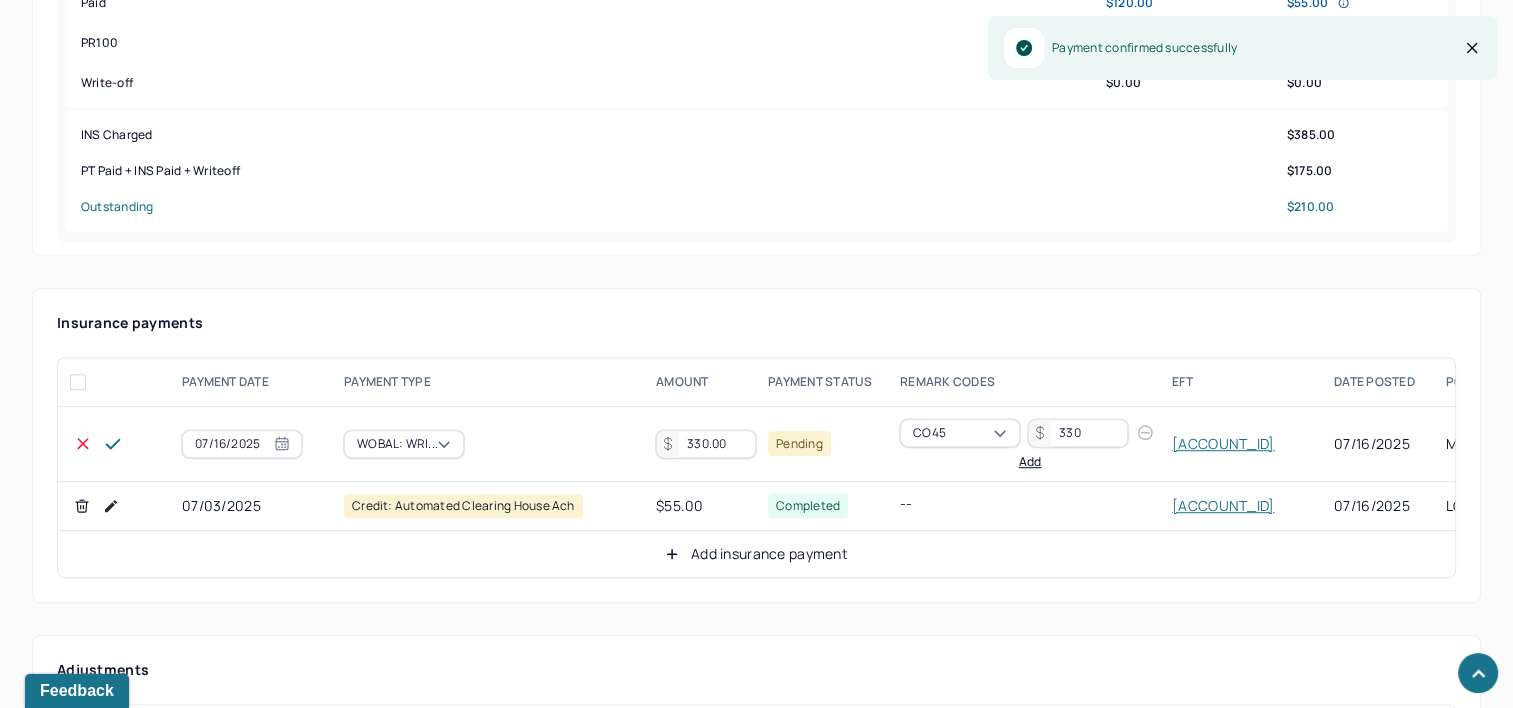 click on "330.00" at bounding box center [706, 444] 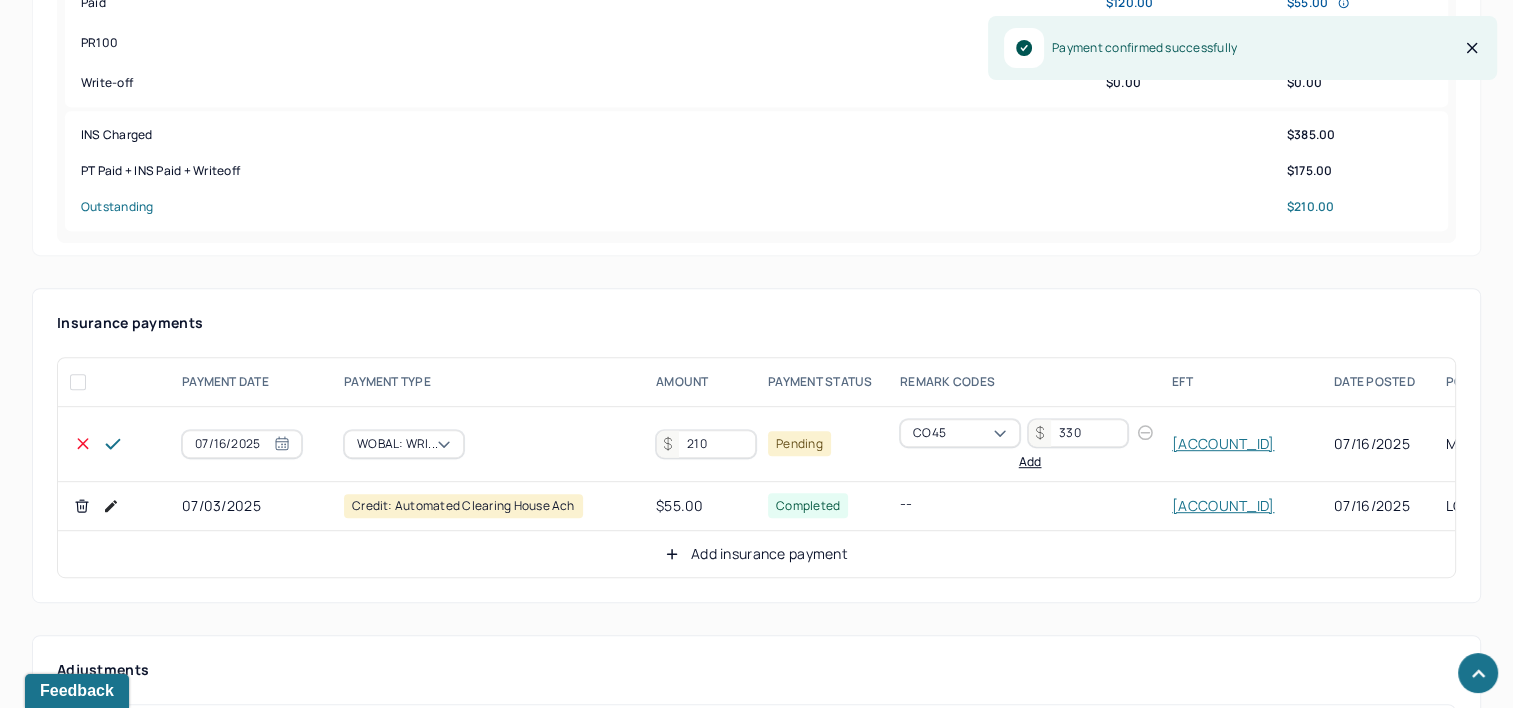 type on "210" 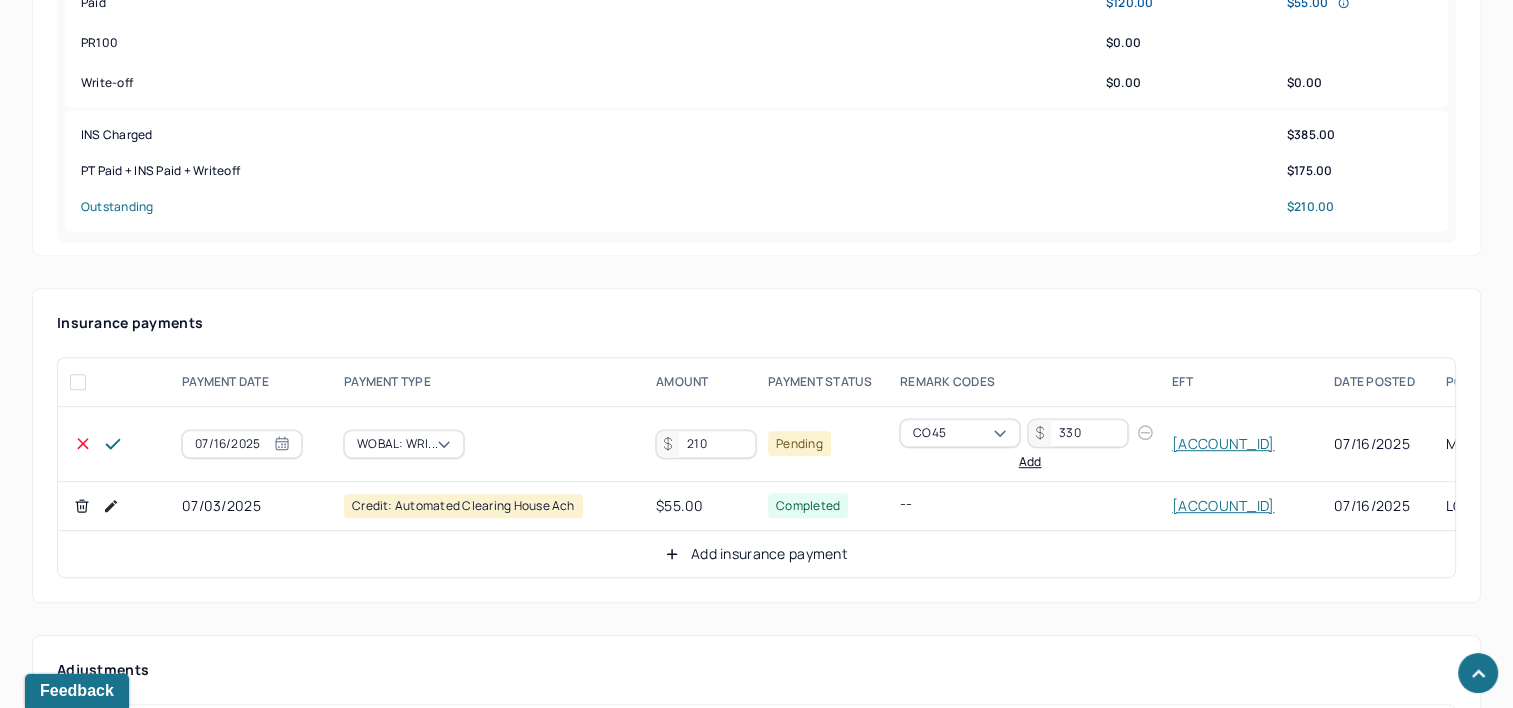 click 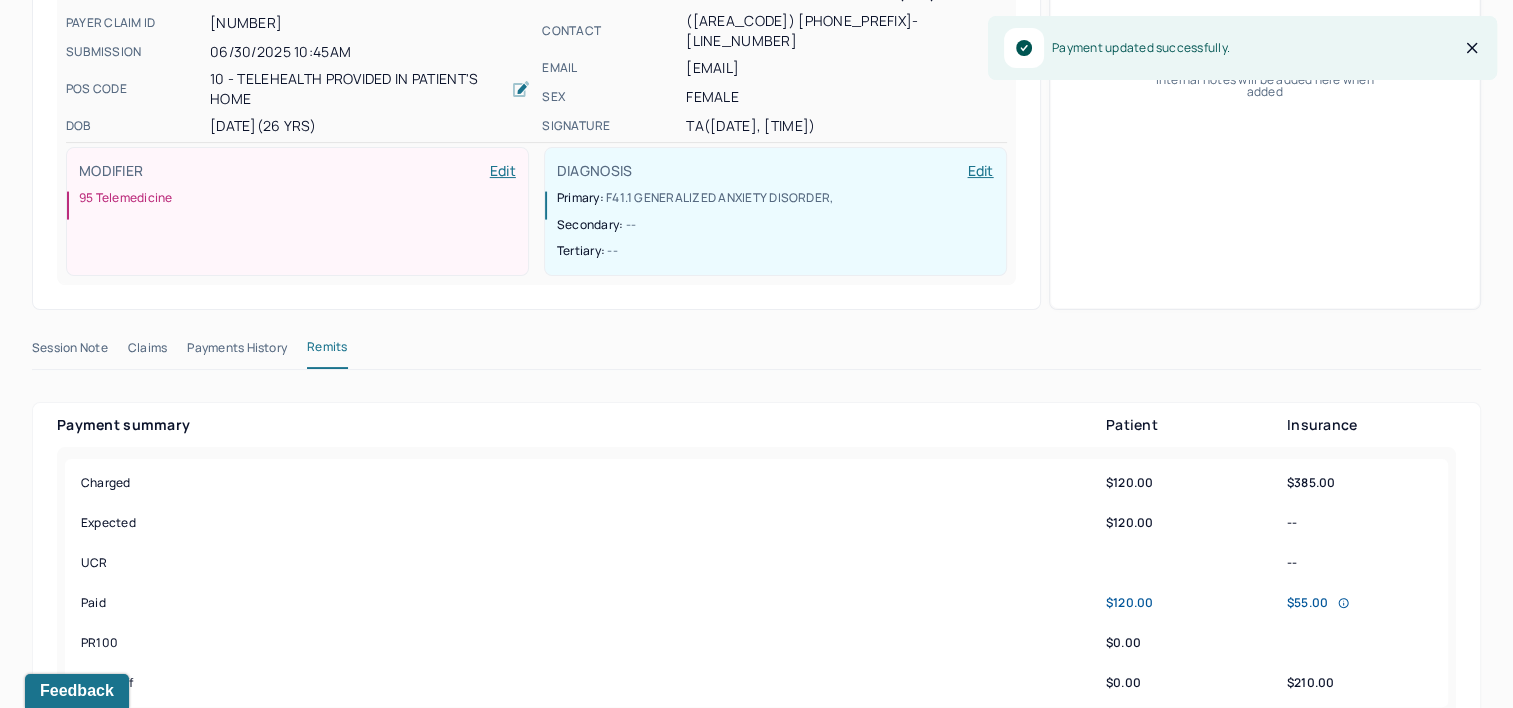 scroll, scrollTop: 0, scrollLeft: 0, axis: both 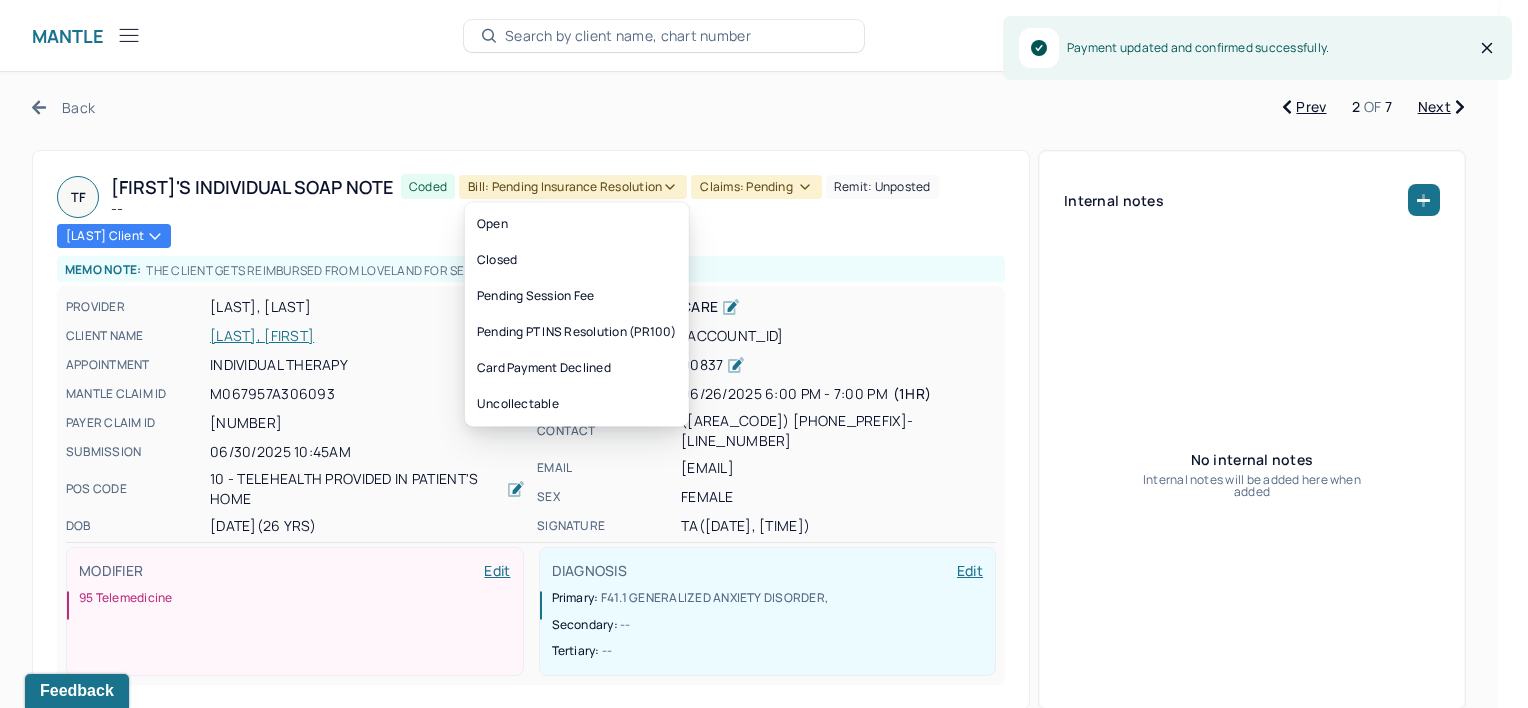click on "Bill: Pending Insurance Resolution" at bounding box center [573, 187] 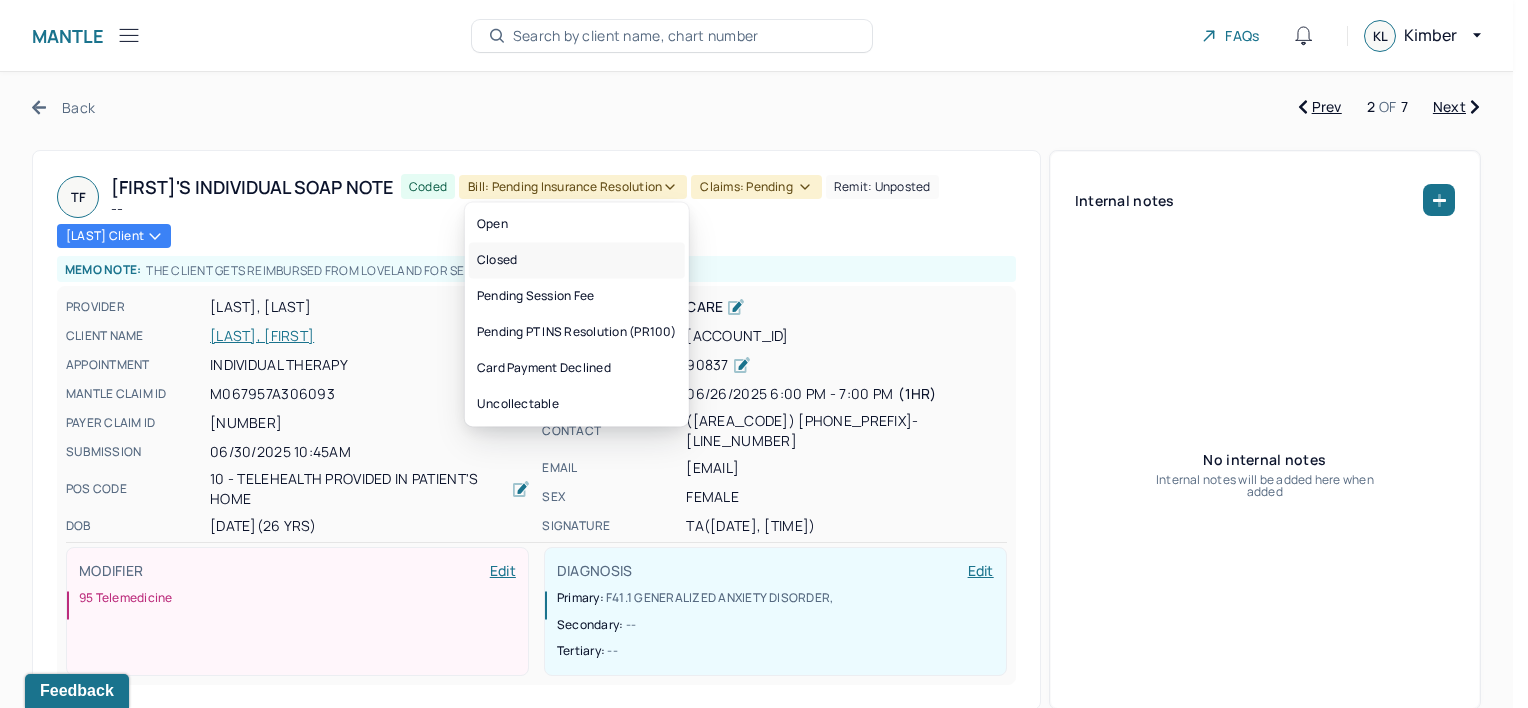click on "Closed" at bounding box center [577, 260] 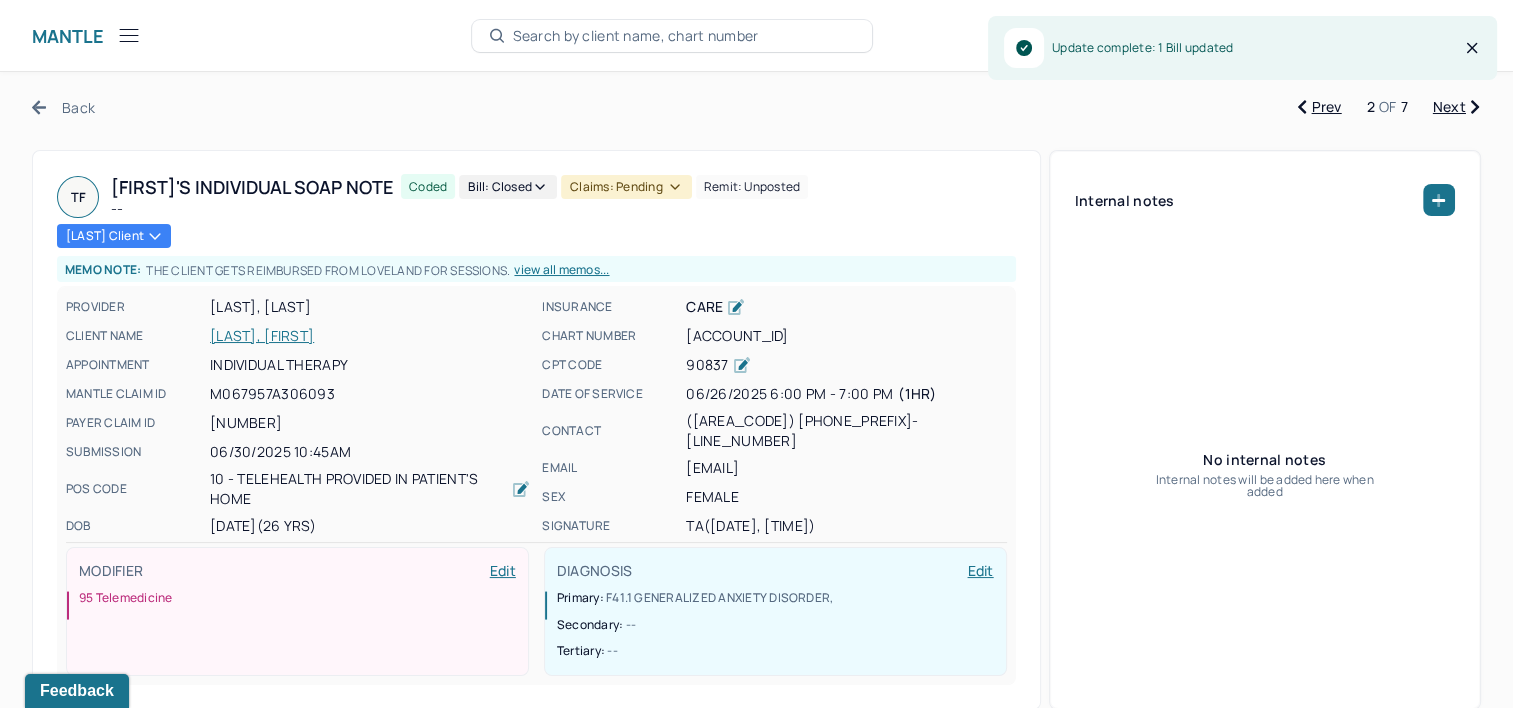 click on "Claims: pending" at bounding box center [626, 187] 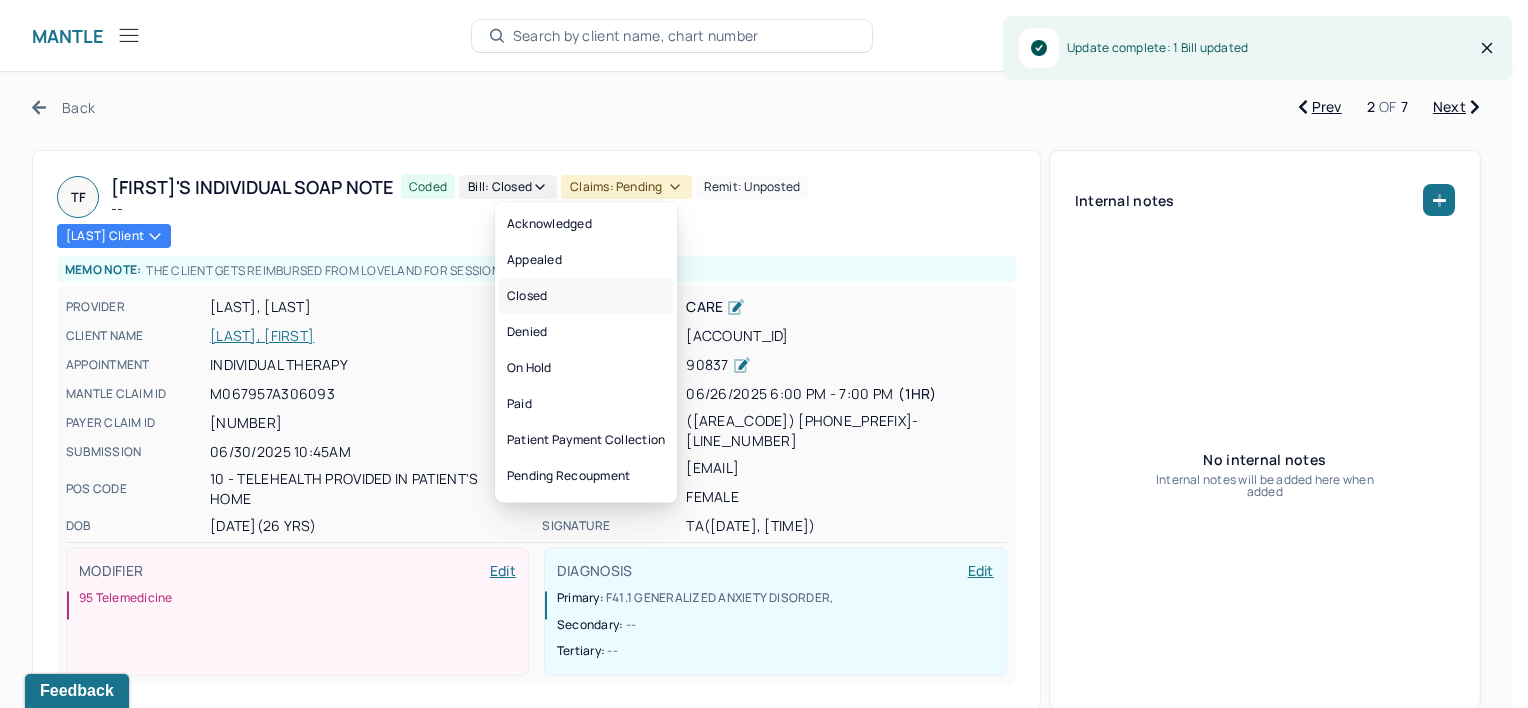 click on "Closed" at bounding box center (586, 296) 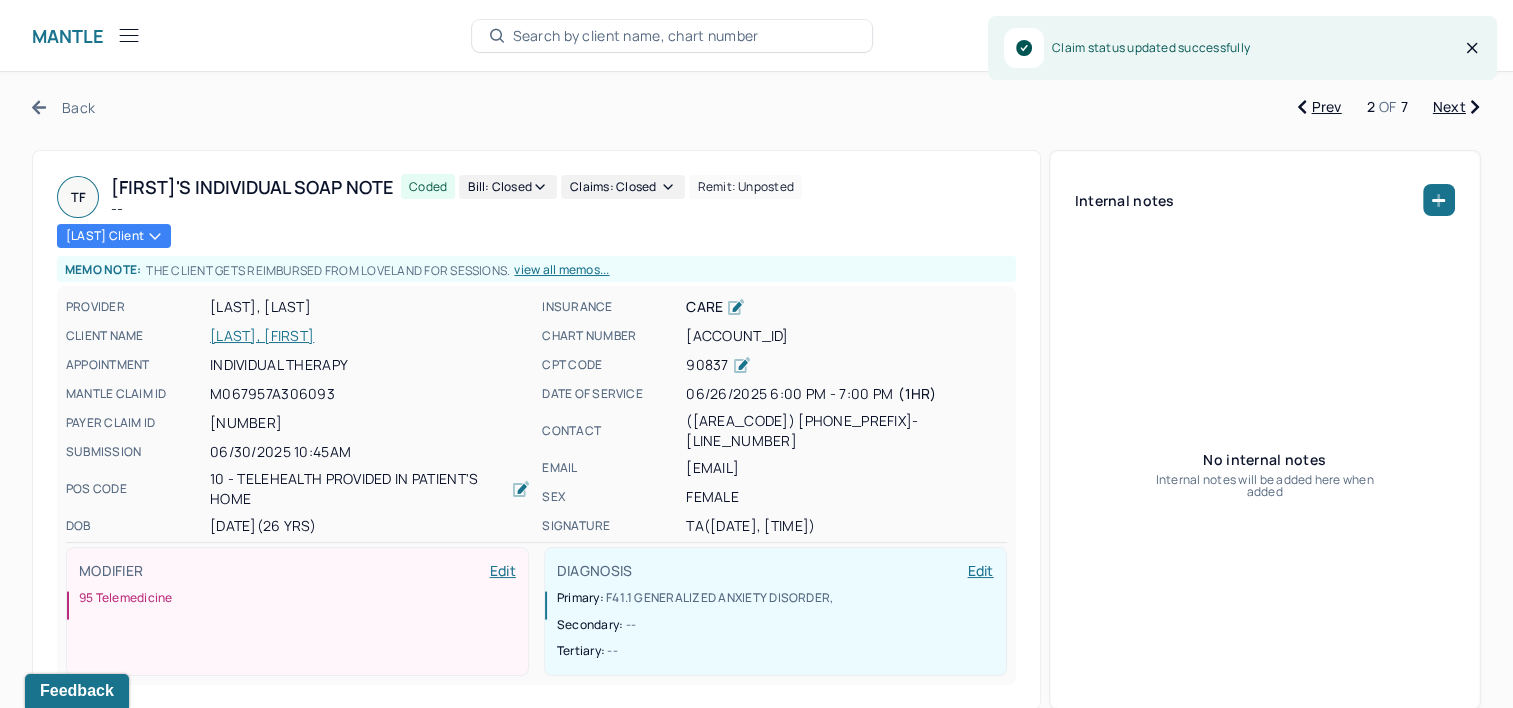 click on "Next" at bounding box center [1456, 107] 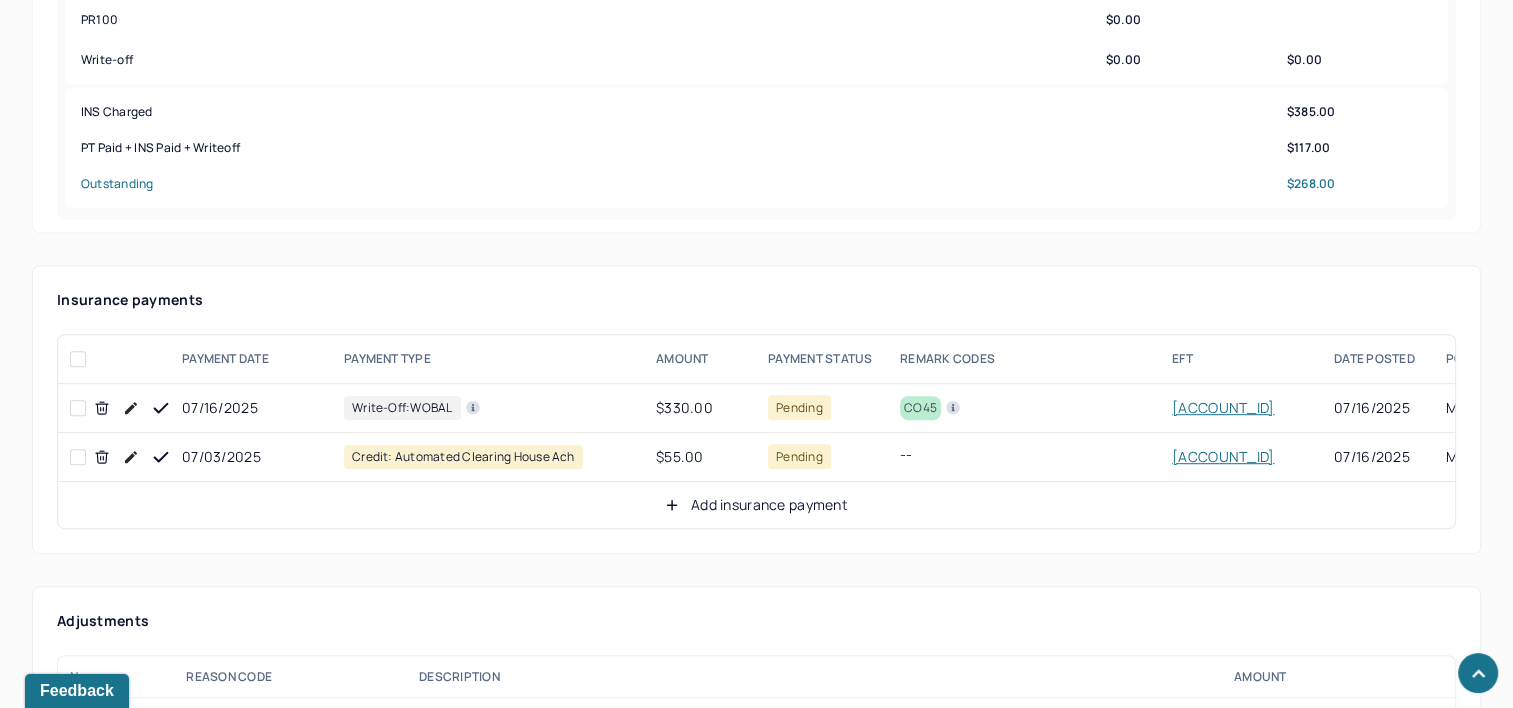 scroll, scrollTop: 1000, scrollLeft: 0, axis: vertical 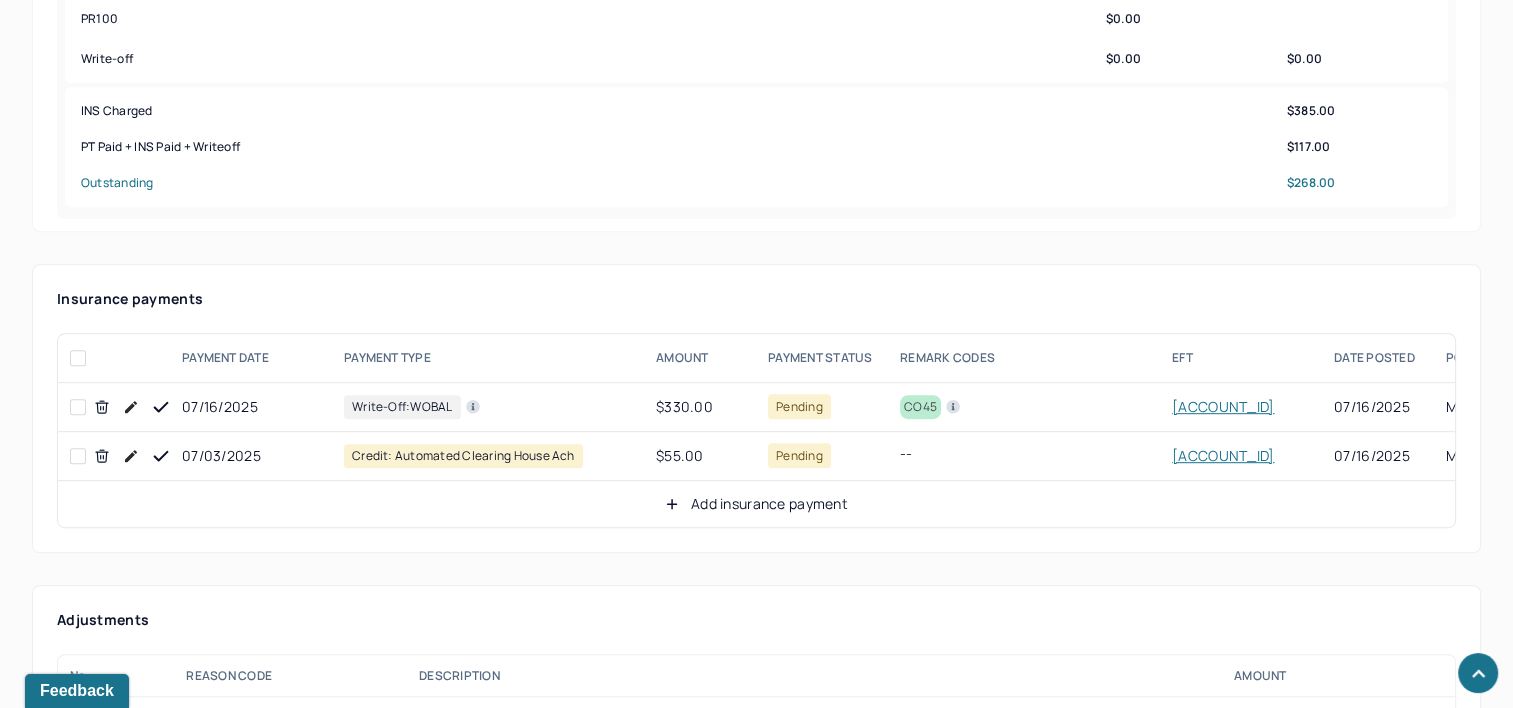 click 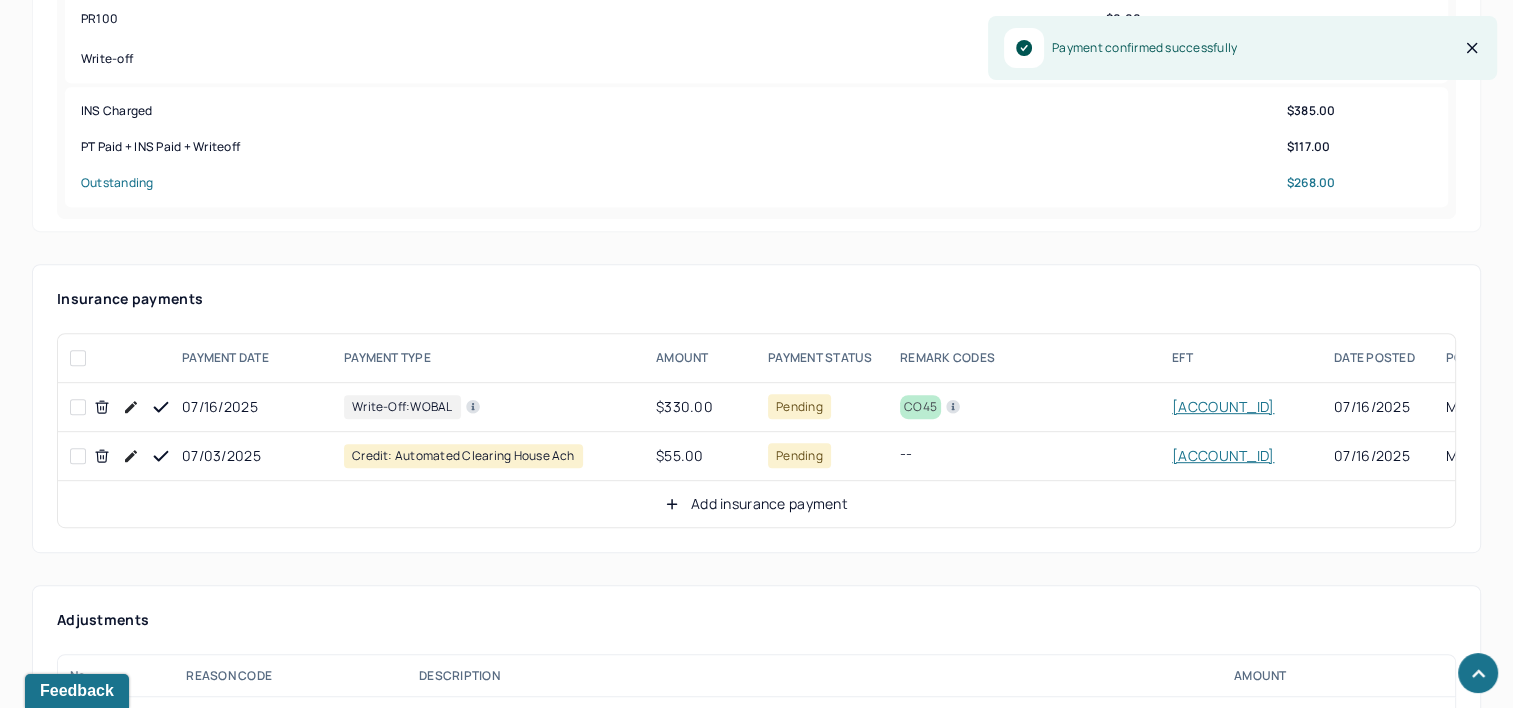 click 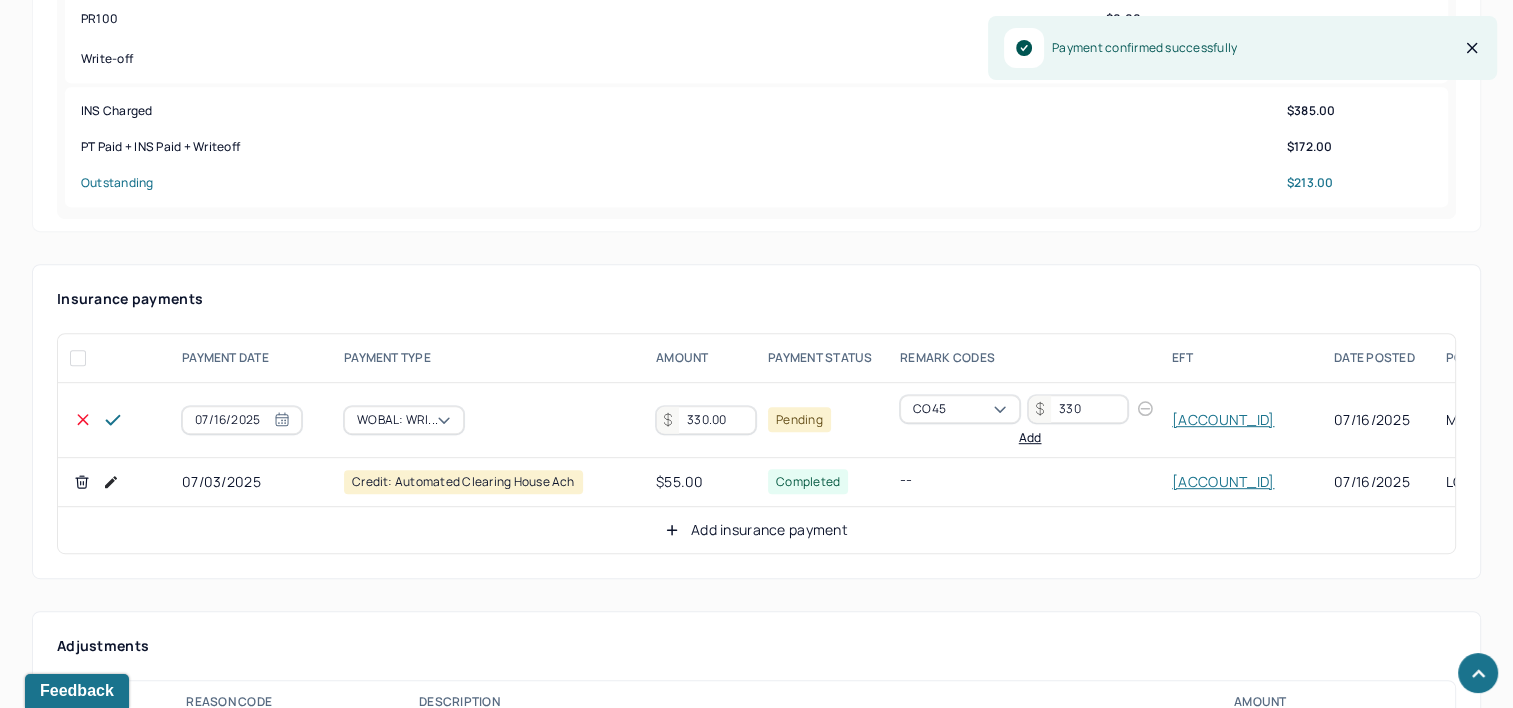 click on "330.00" at bounding box center (706, 420) 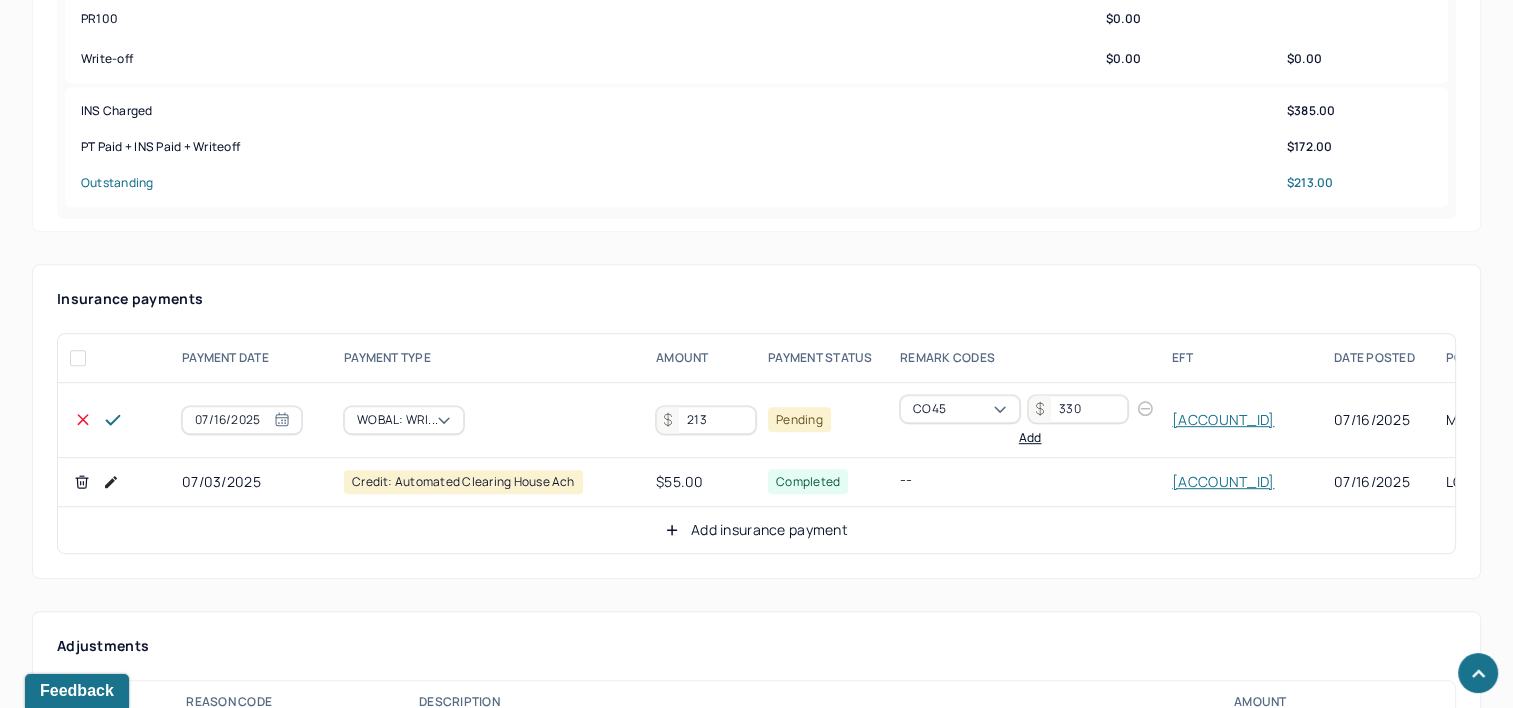type on "213" 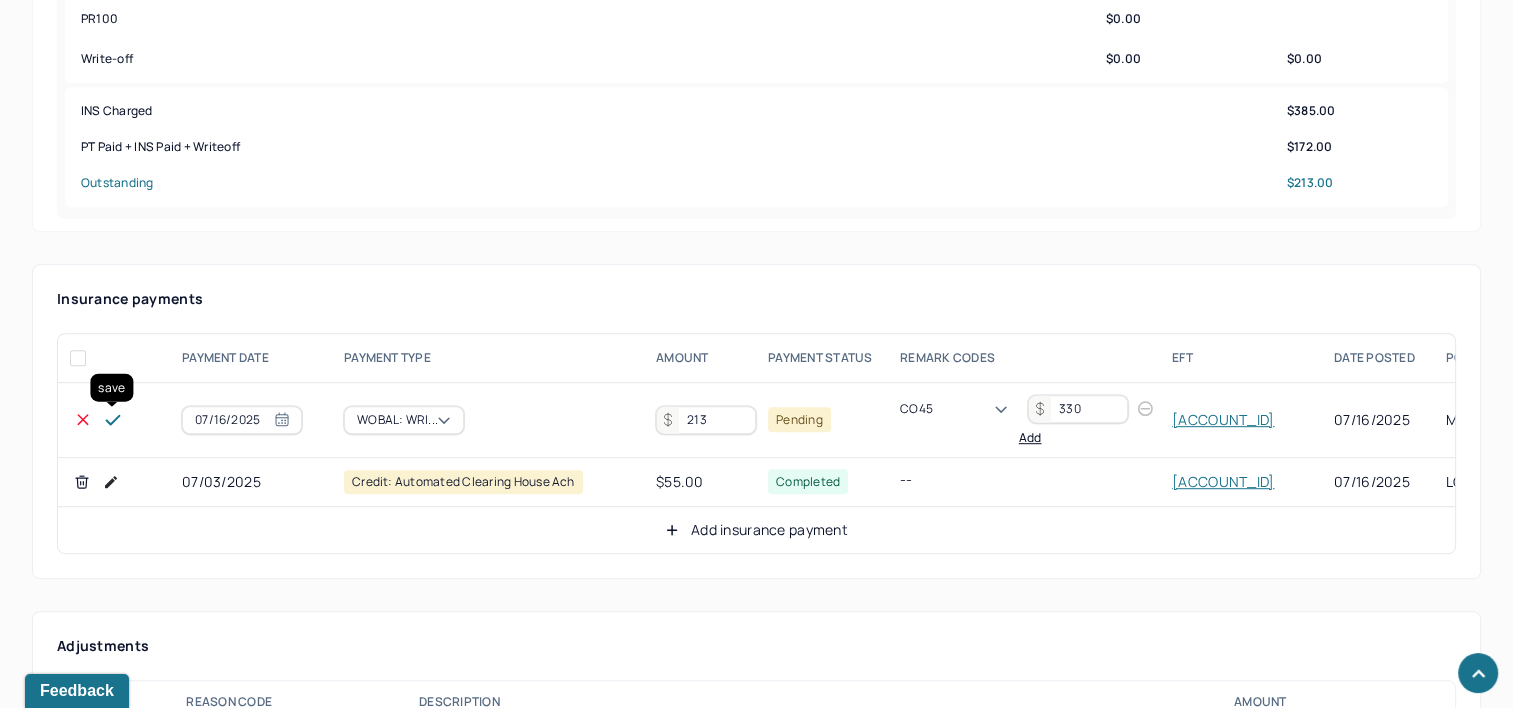click 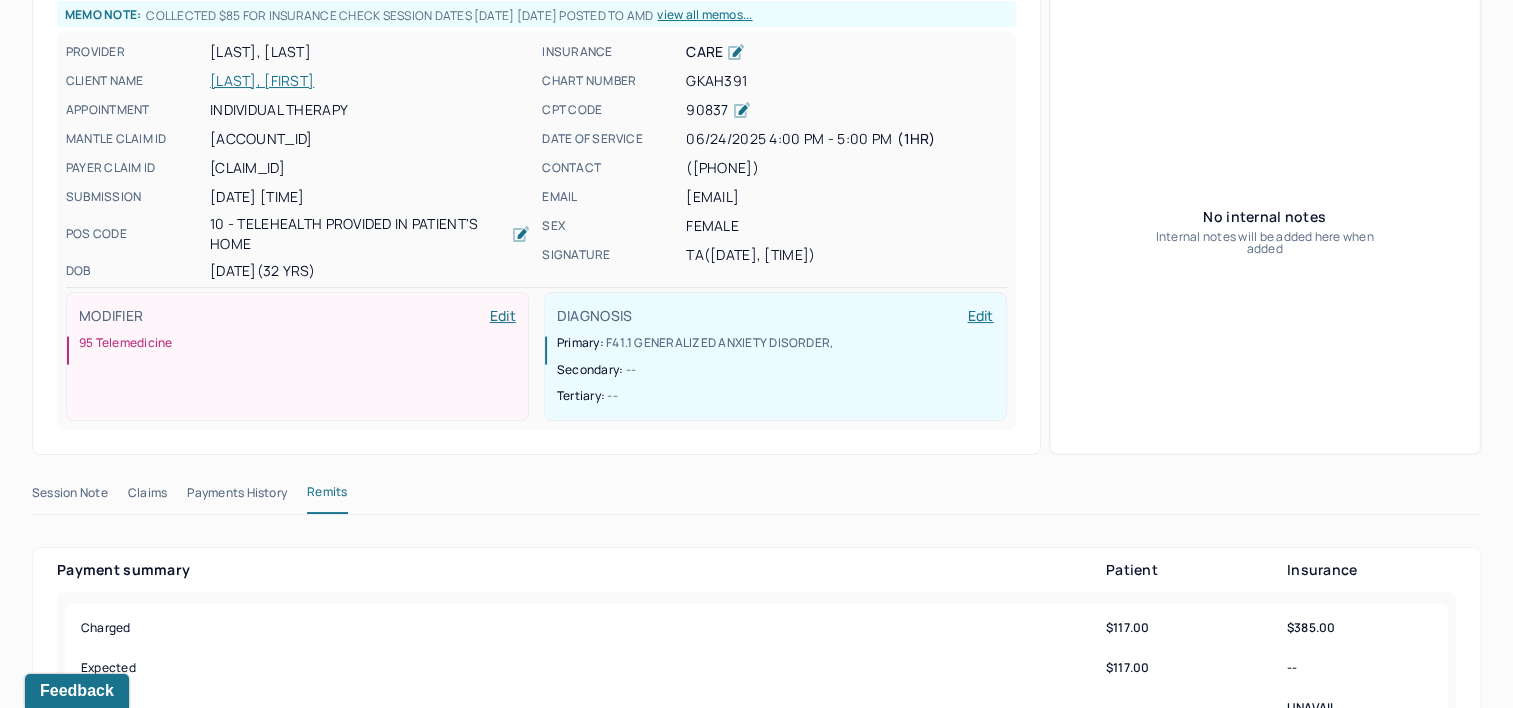 scroll, scrollTop: 0, scrollLeft: 0, axis: both 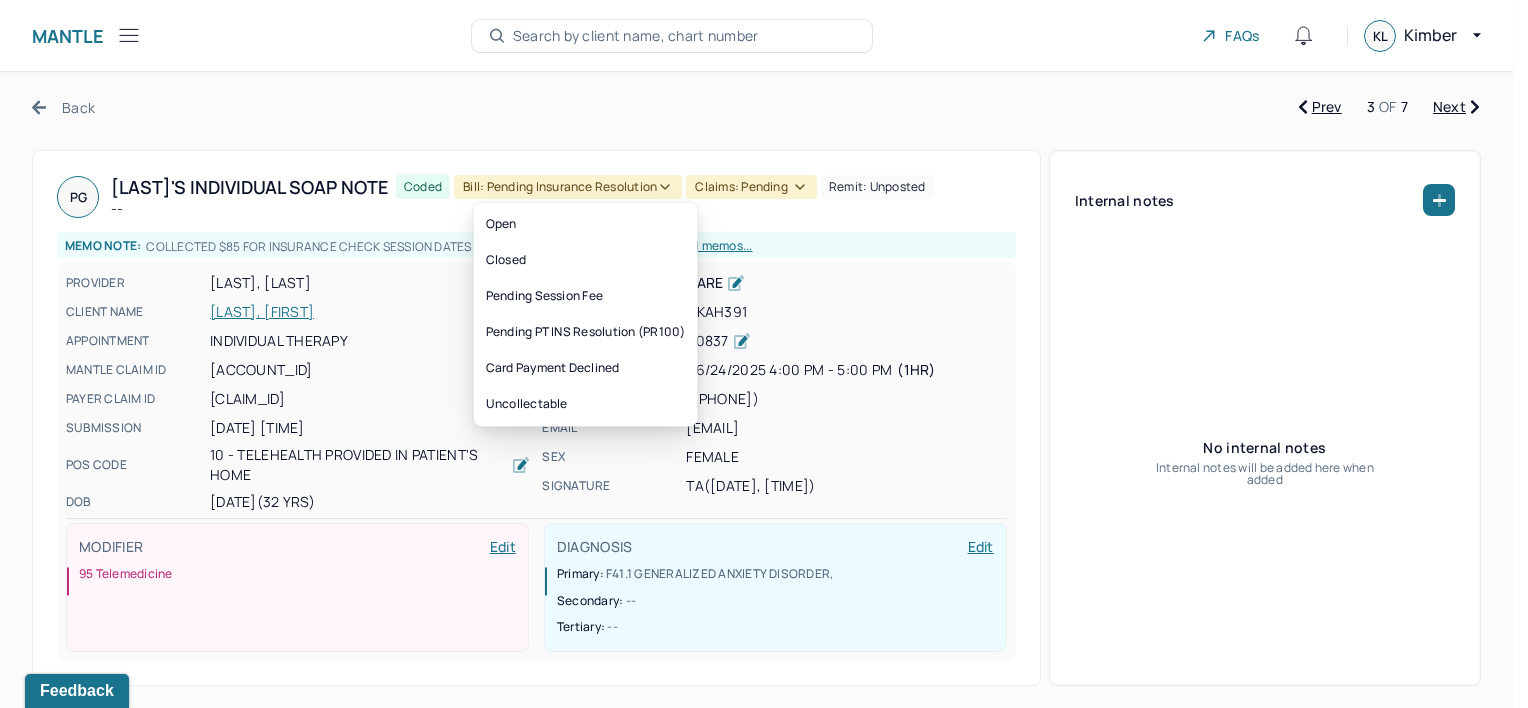 click on "Bill: Pending Insurance Resolution" at bounding box center (568, 187) 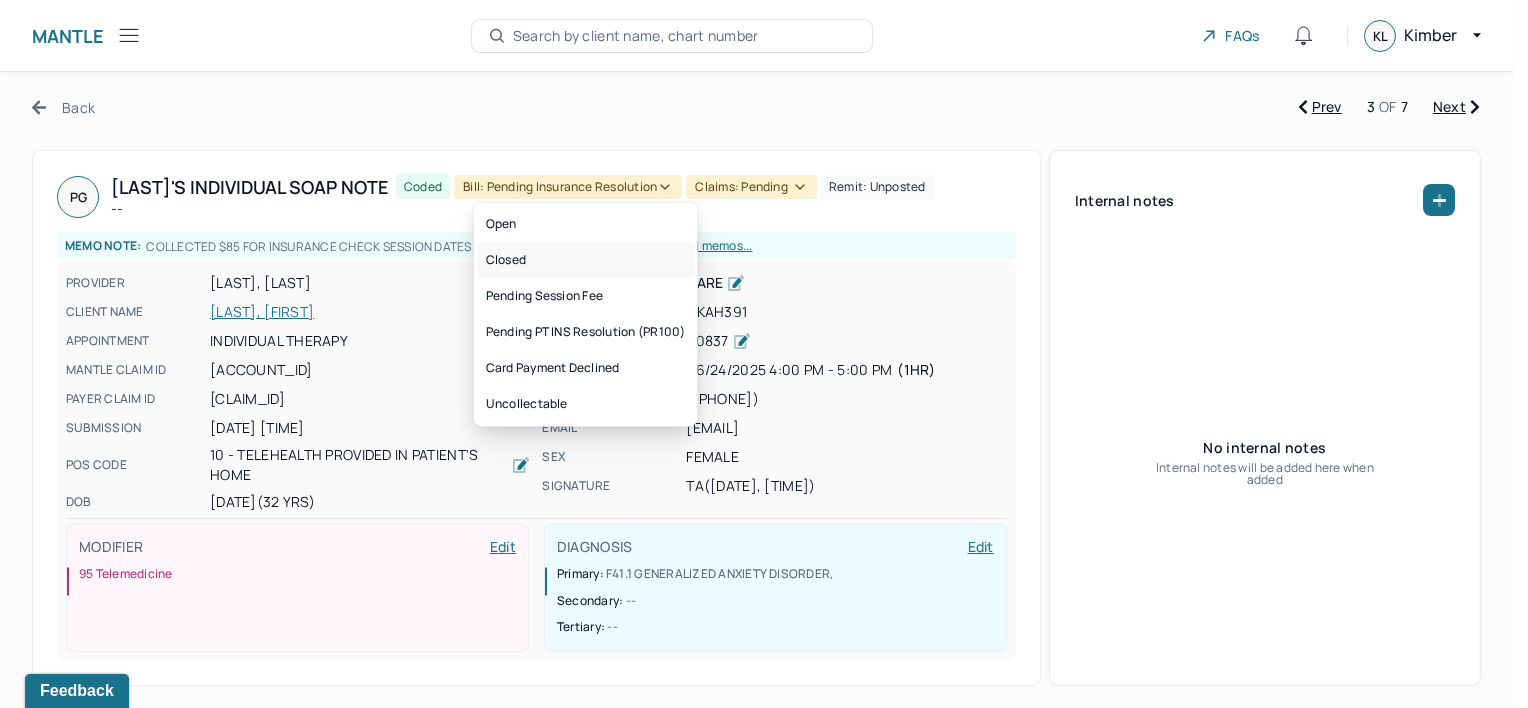 click on "Closed" at bounding box center (586, 260) 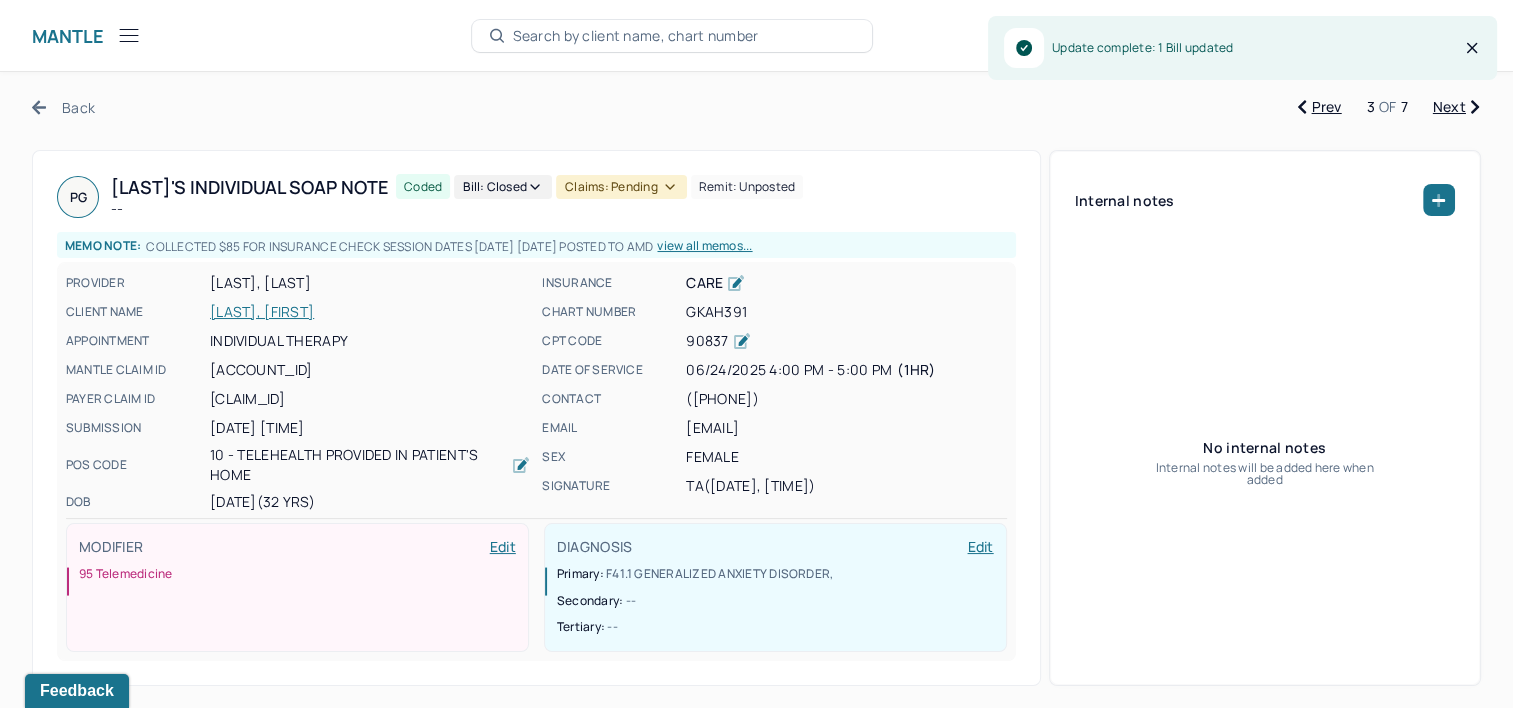 click on "Claims: pending" at bounding box center [621, 187] 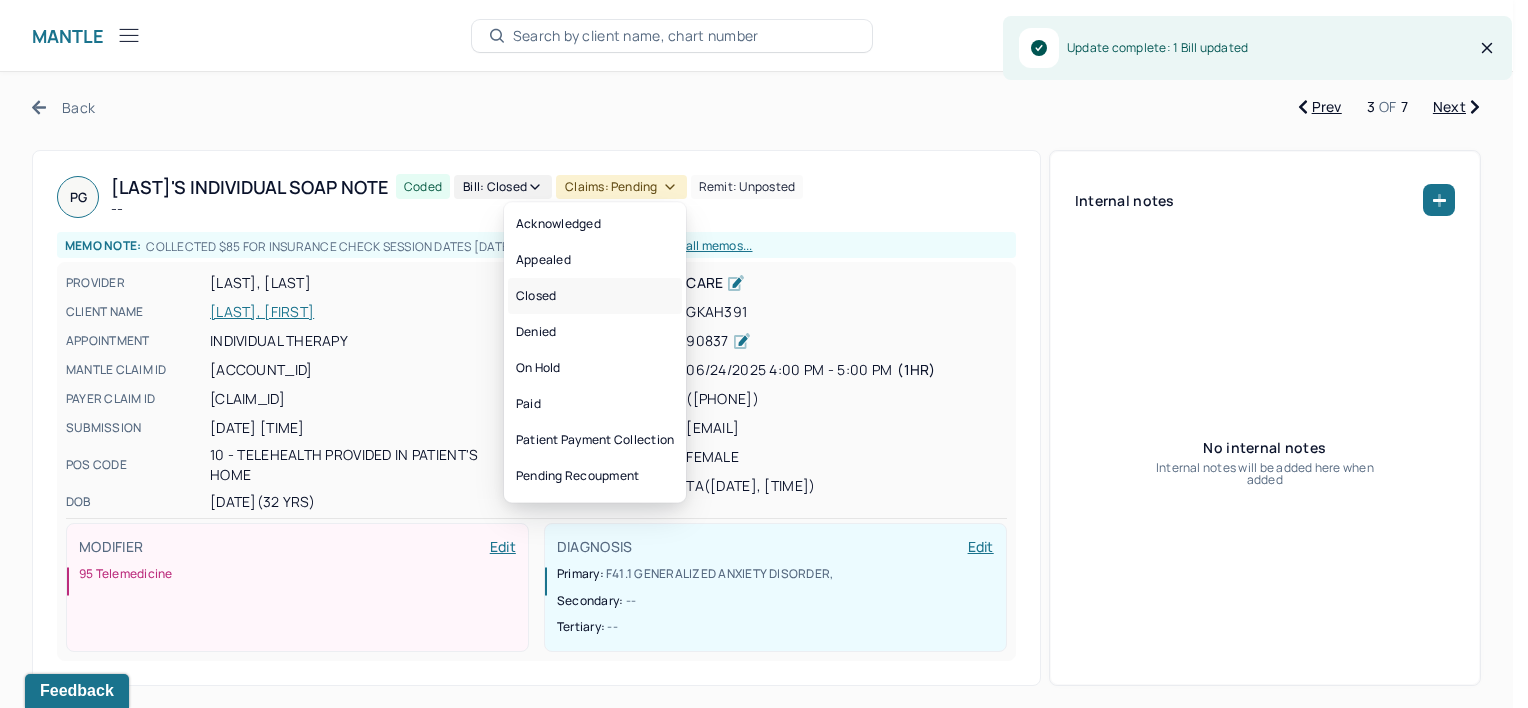 click on "Closed" at bounding box center [595, 296] 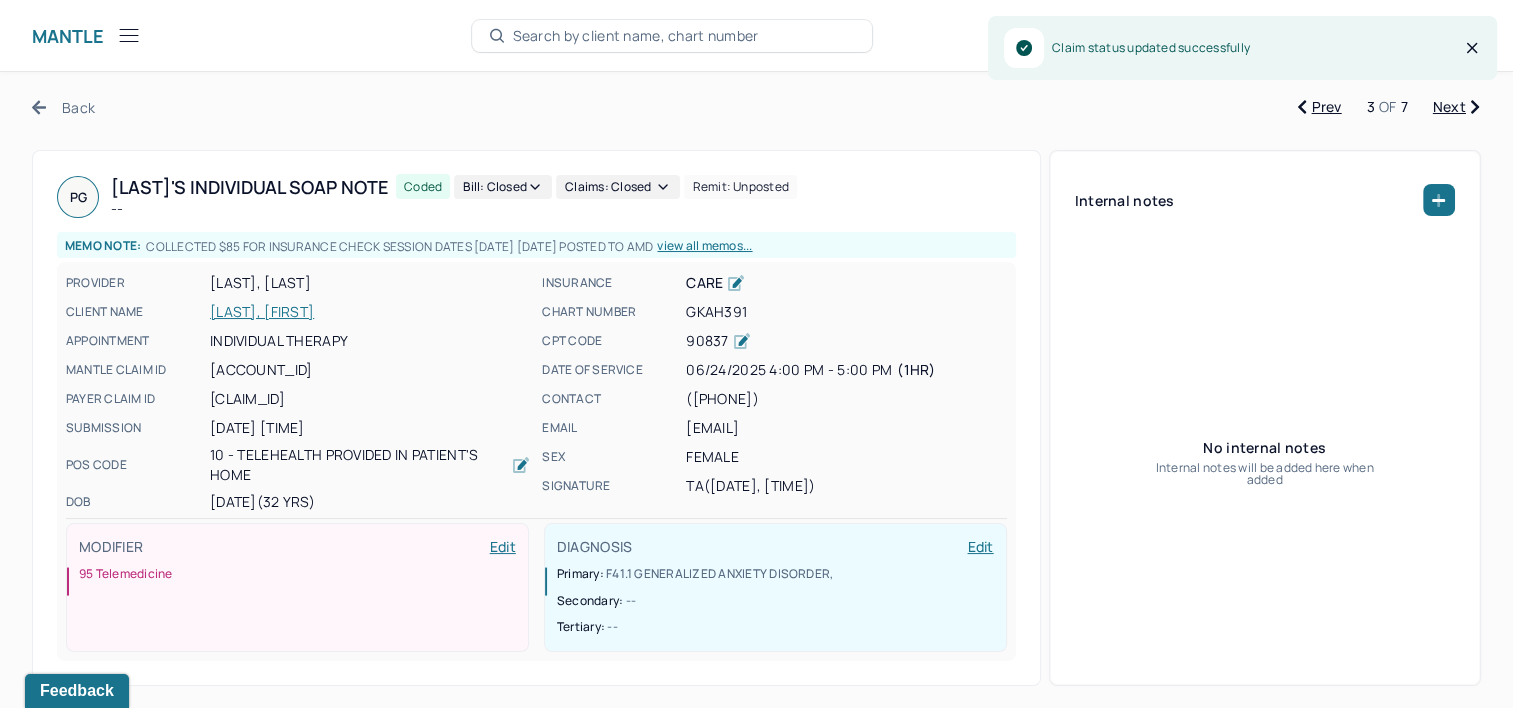 click on "Next" at bounding box center (1456, 107) 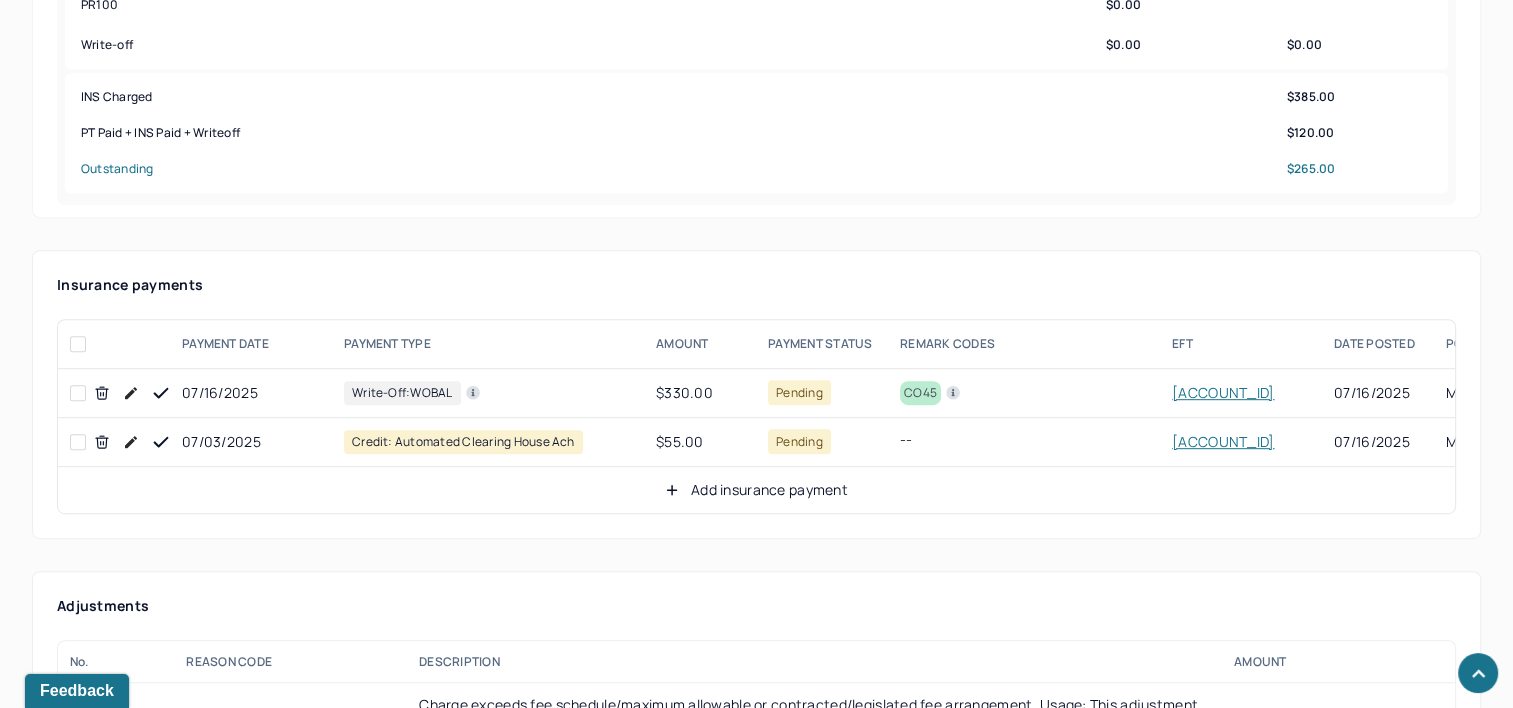 scroll, scrollTop: 1100, scrollLeft: 0, axis: vertical 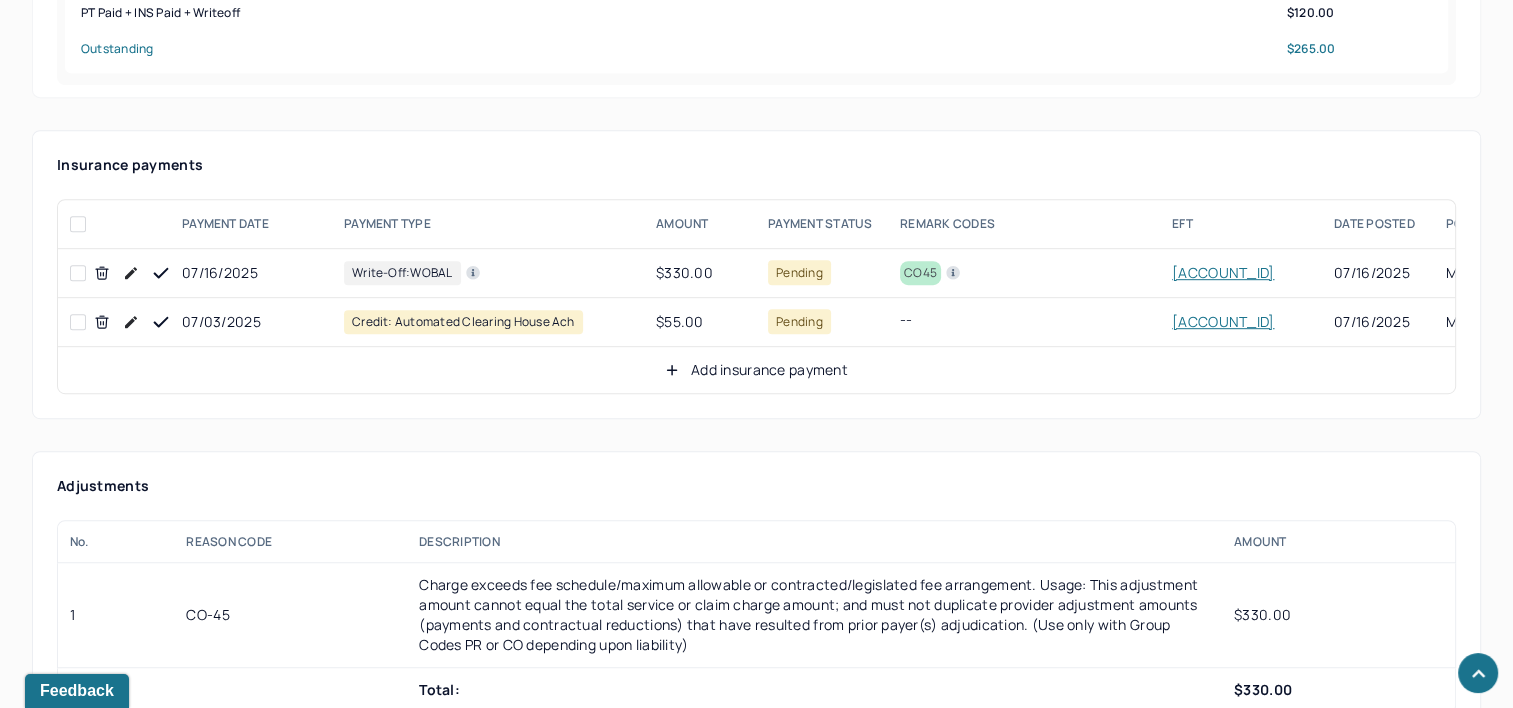 click 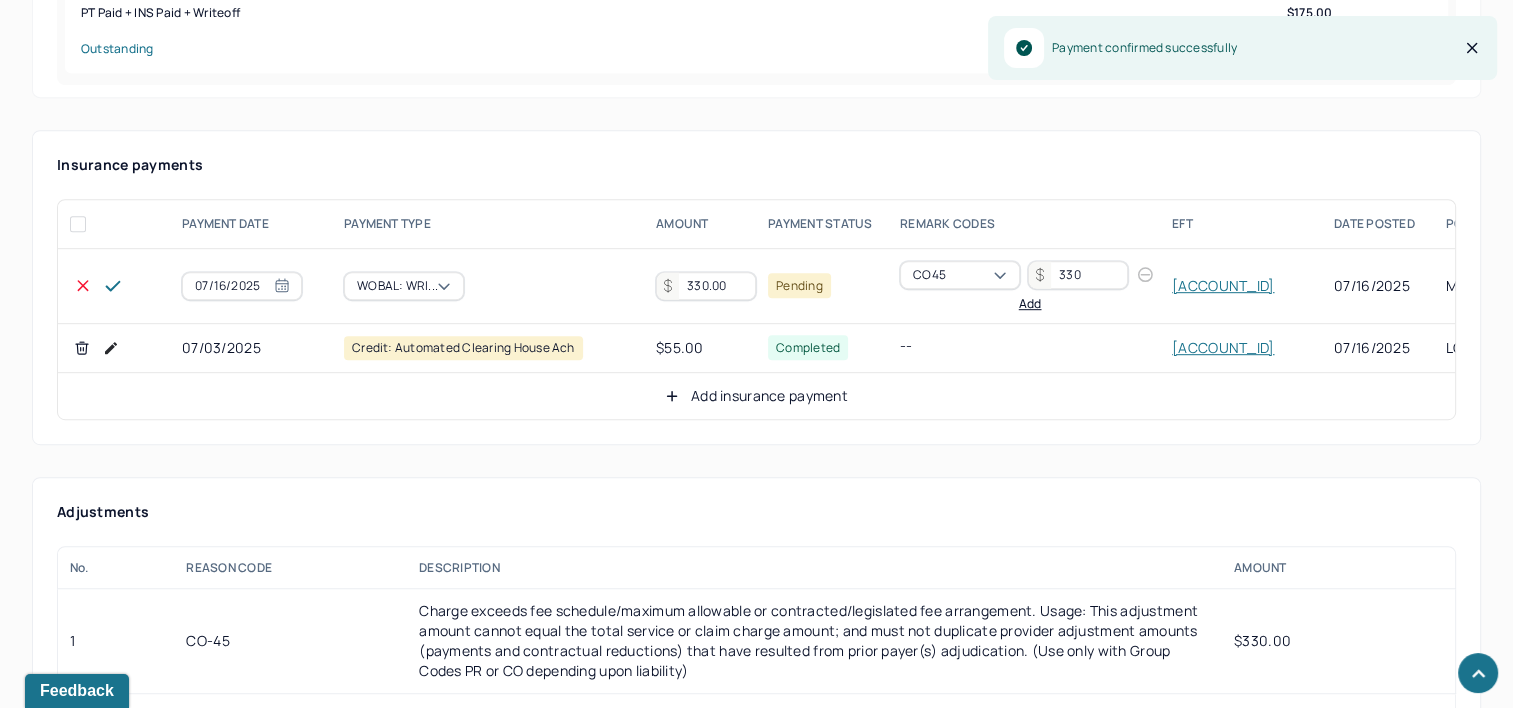 scroll, scrollTop: 1000, scrollLeft: 0, axis: vertical 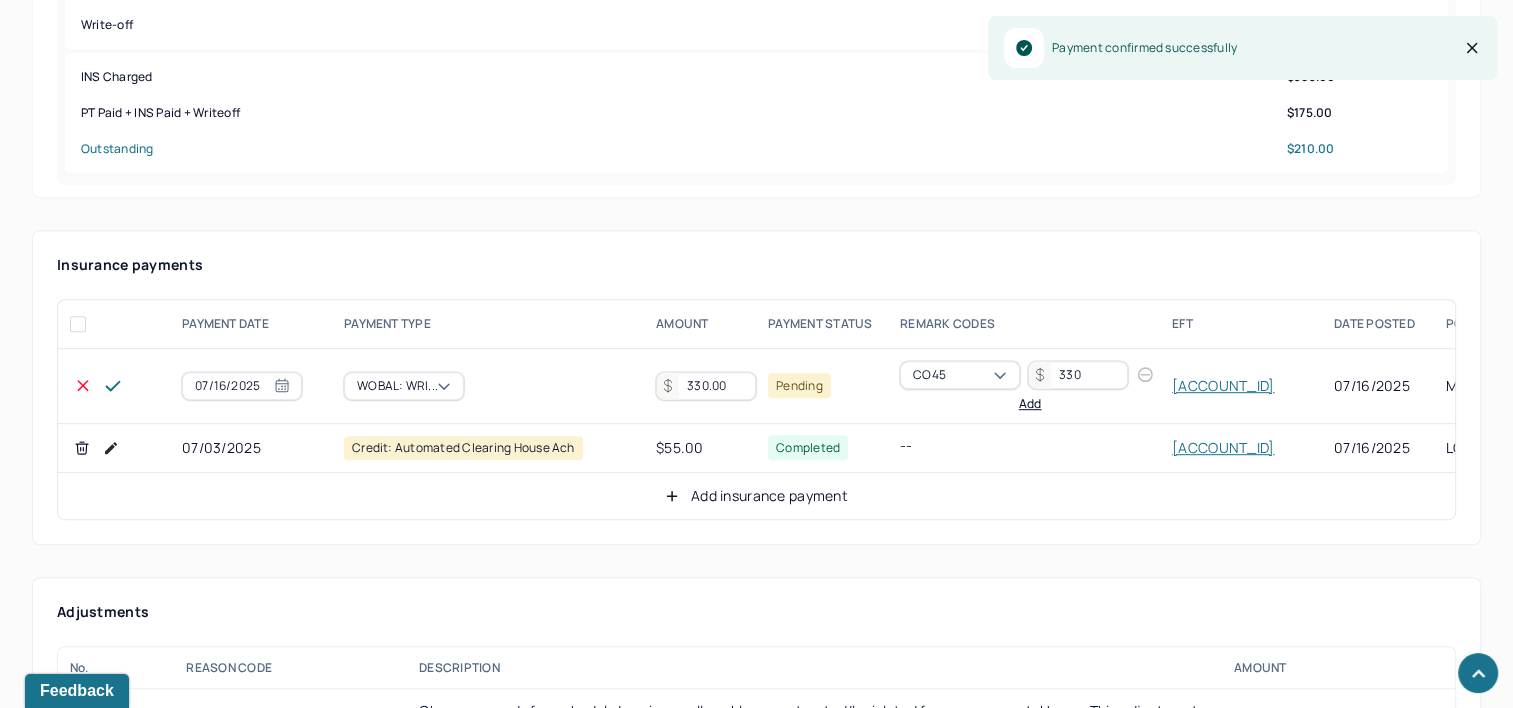 click on "330.00" at bounding box center [706, 386] 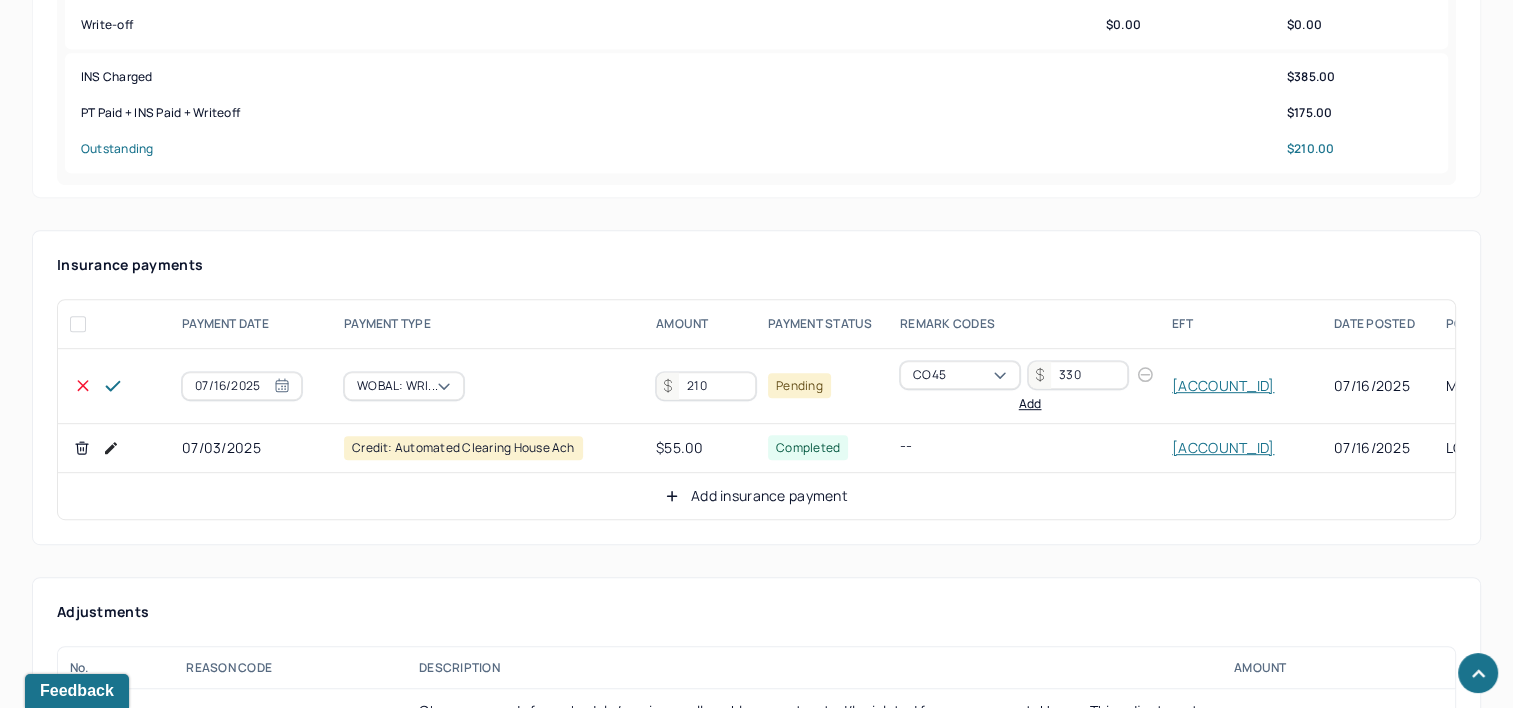 type on "210" 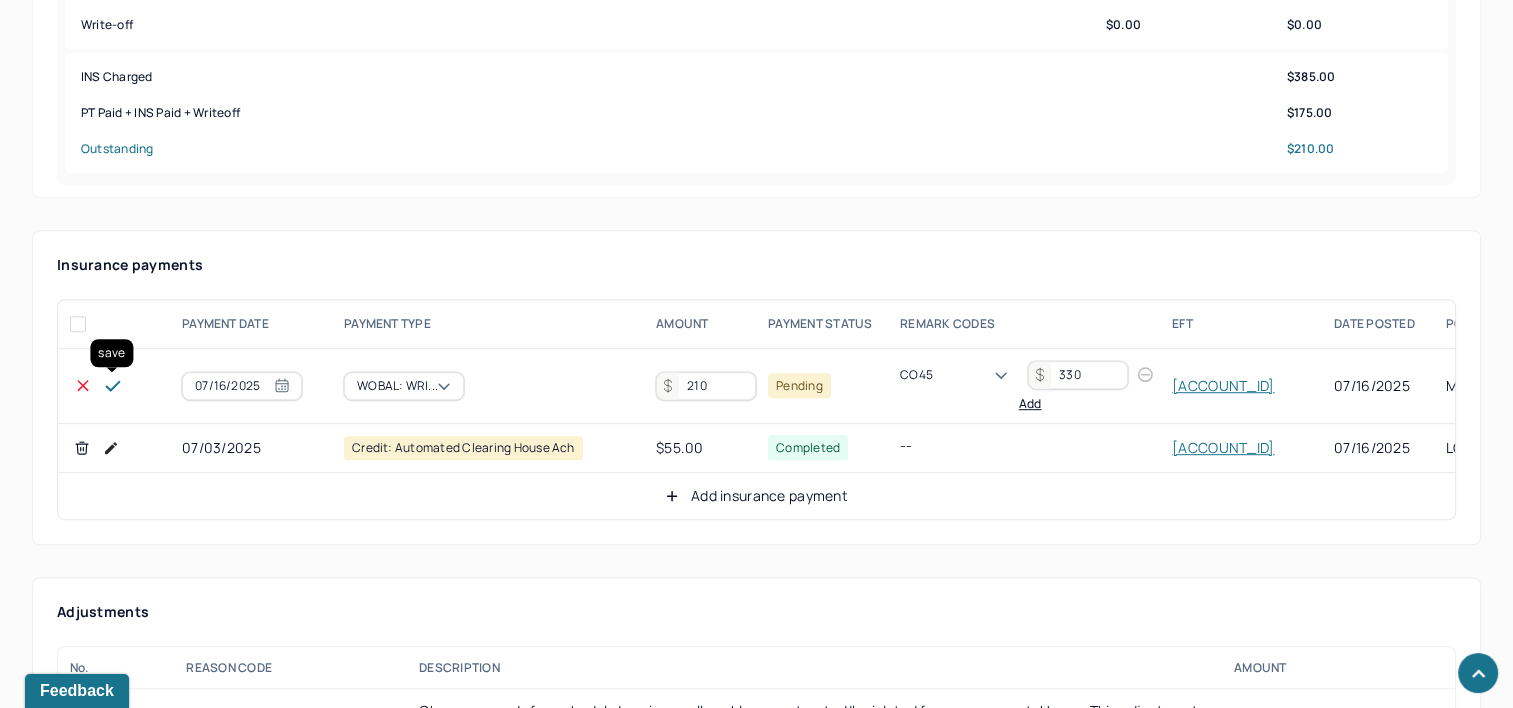 click 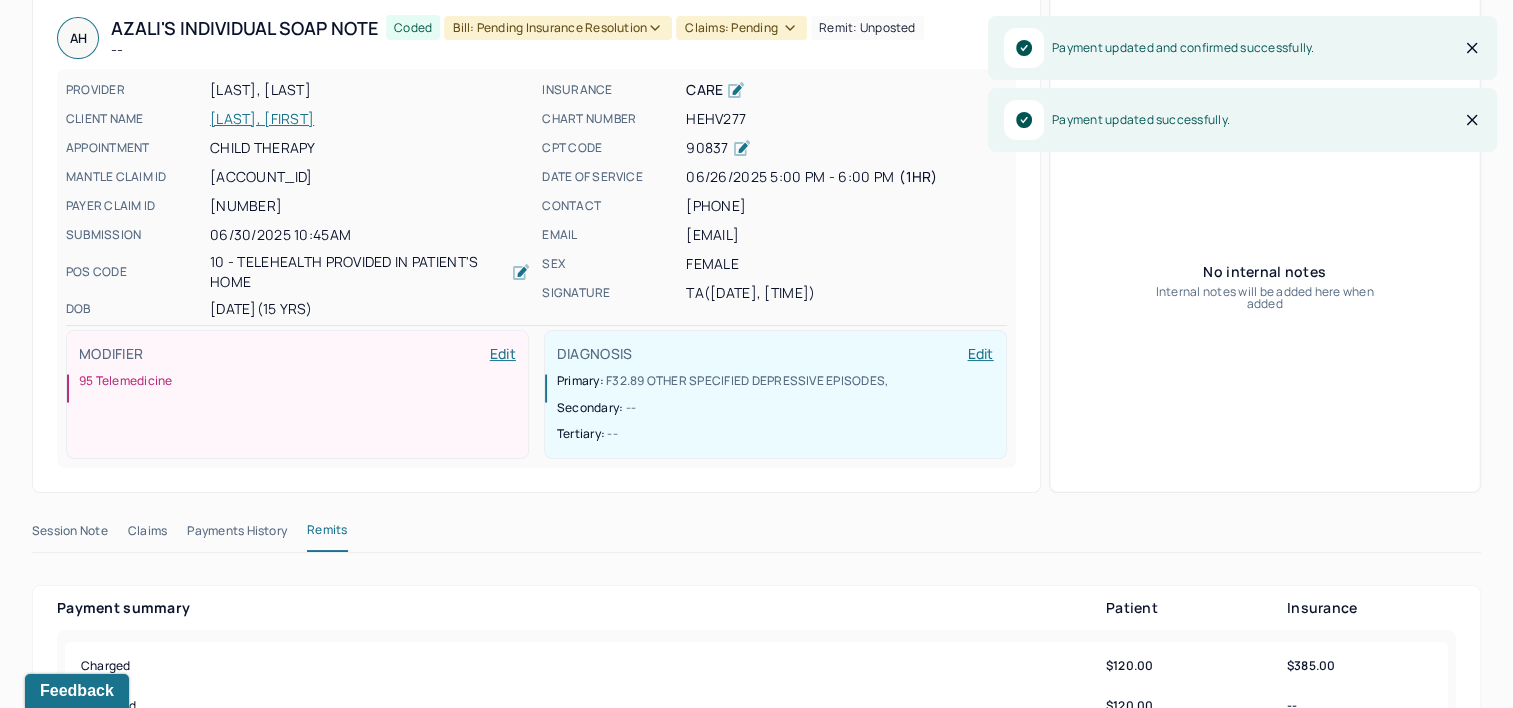 scroll, scrollTop: 0, scrollLeft: 0, axis: both 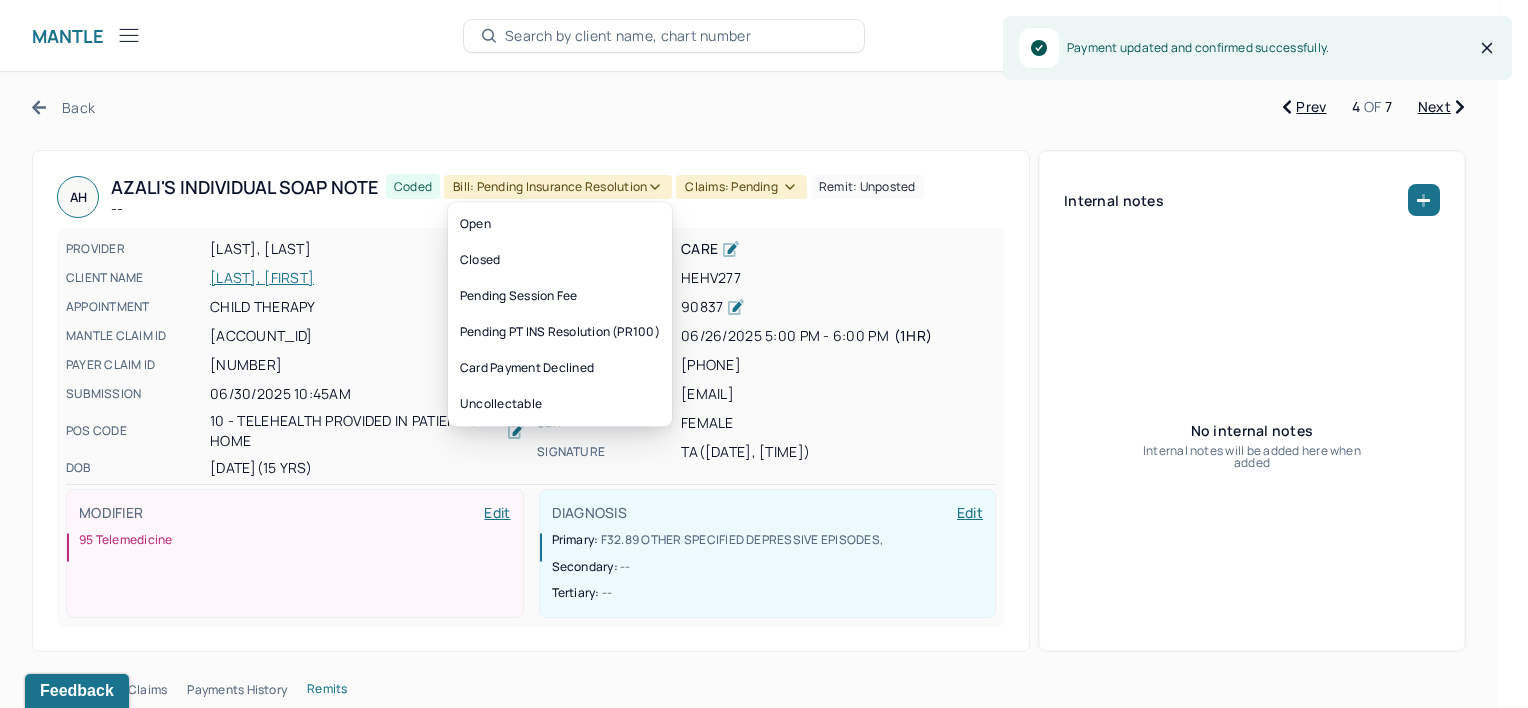click on "Bill: Pending Insurance Resolution" at bounding box center (558, 187) 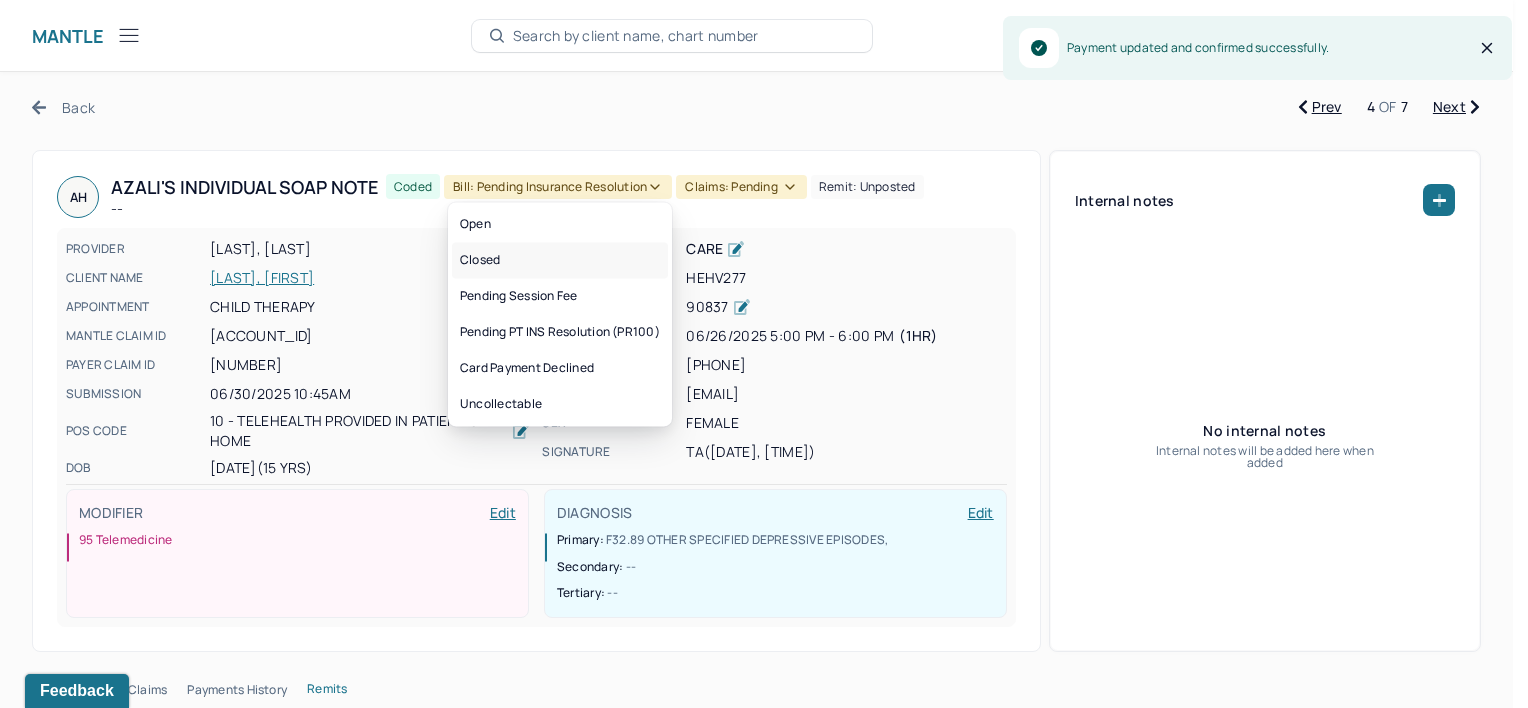 click on "Closed" at bounding box center (560, 260) 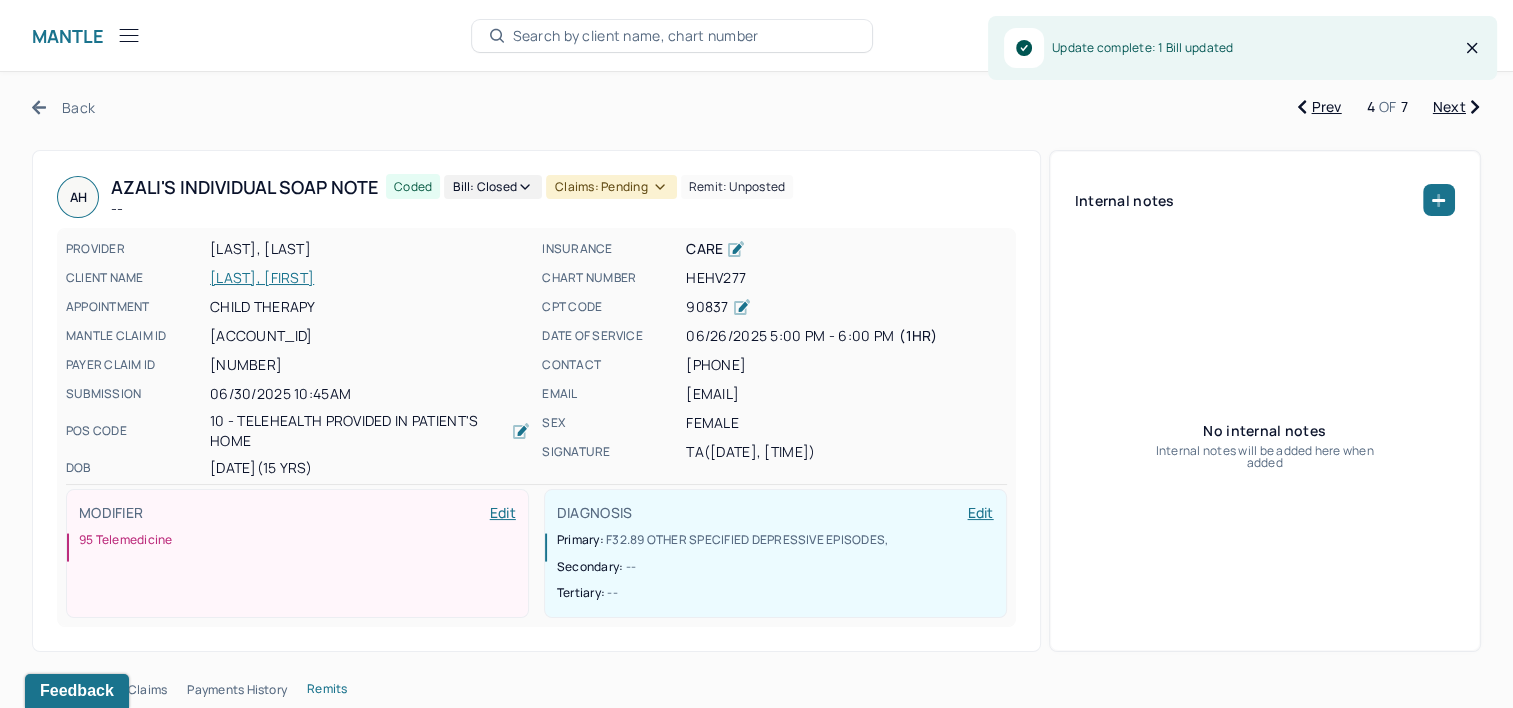 click on "Claims: pending" at bounding box center (611, 187) 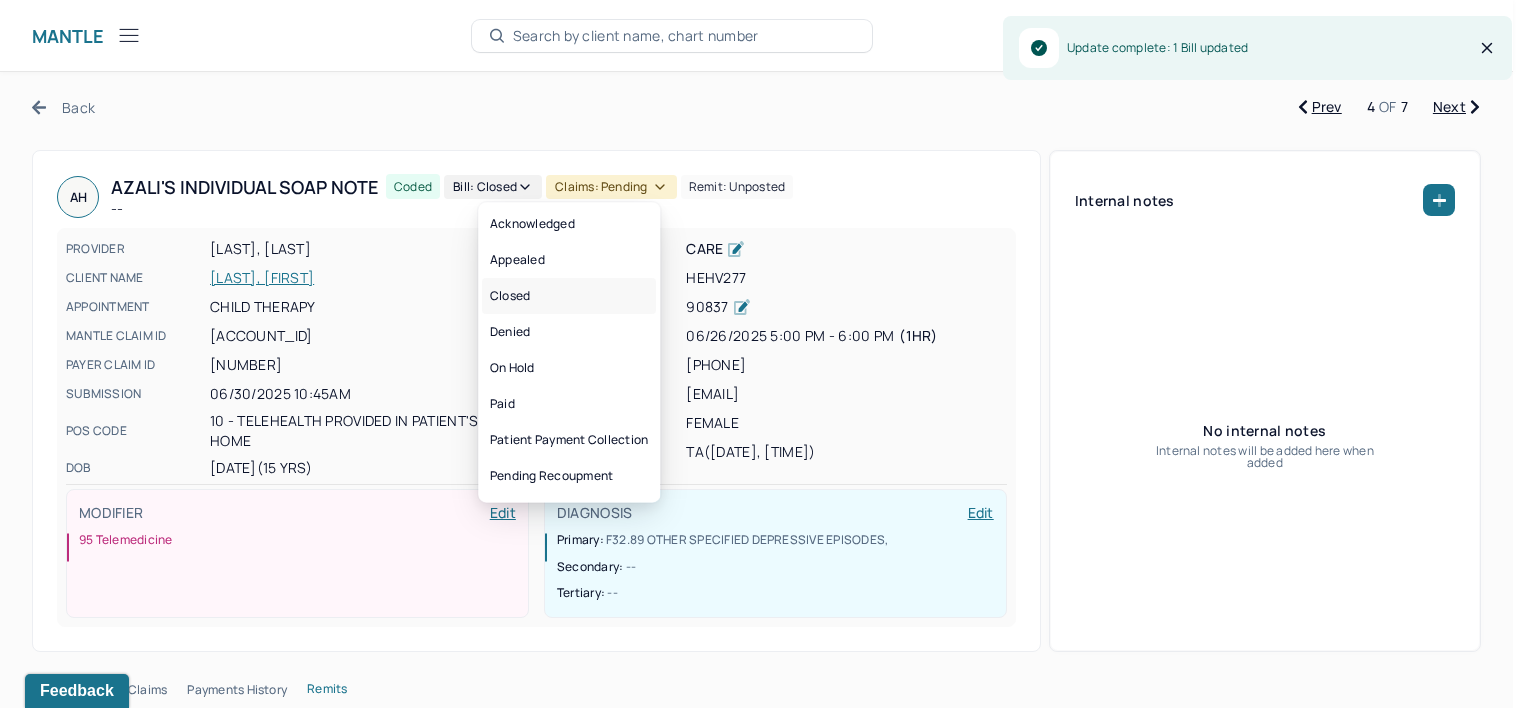 click on "Closed" at bounding box center (569, 296) 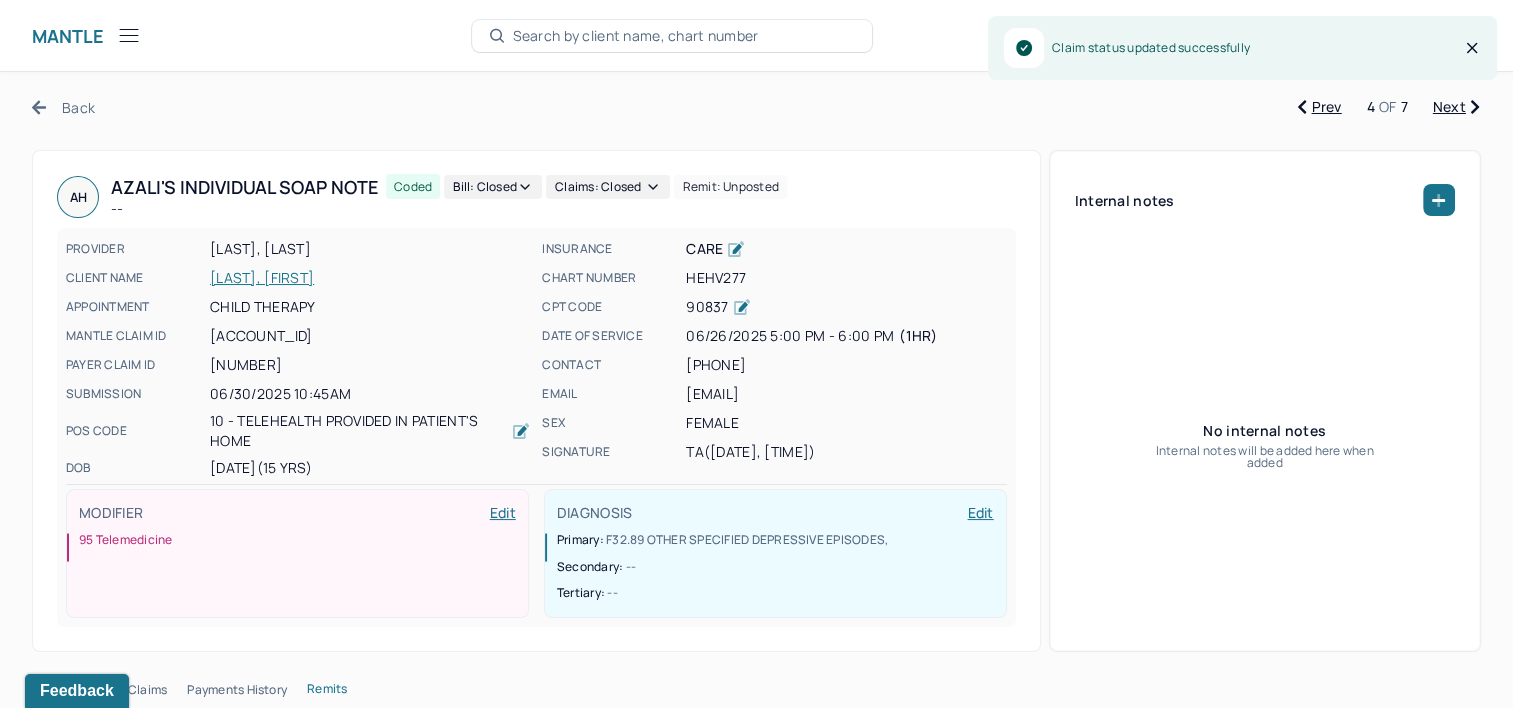 click on "Next" at bounding box center [1456, 107] 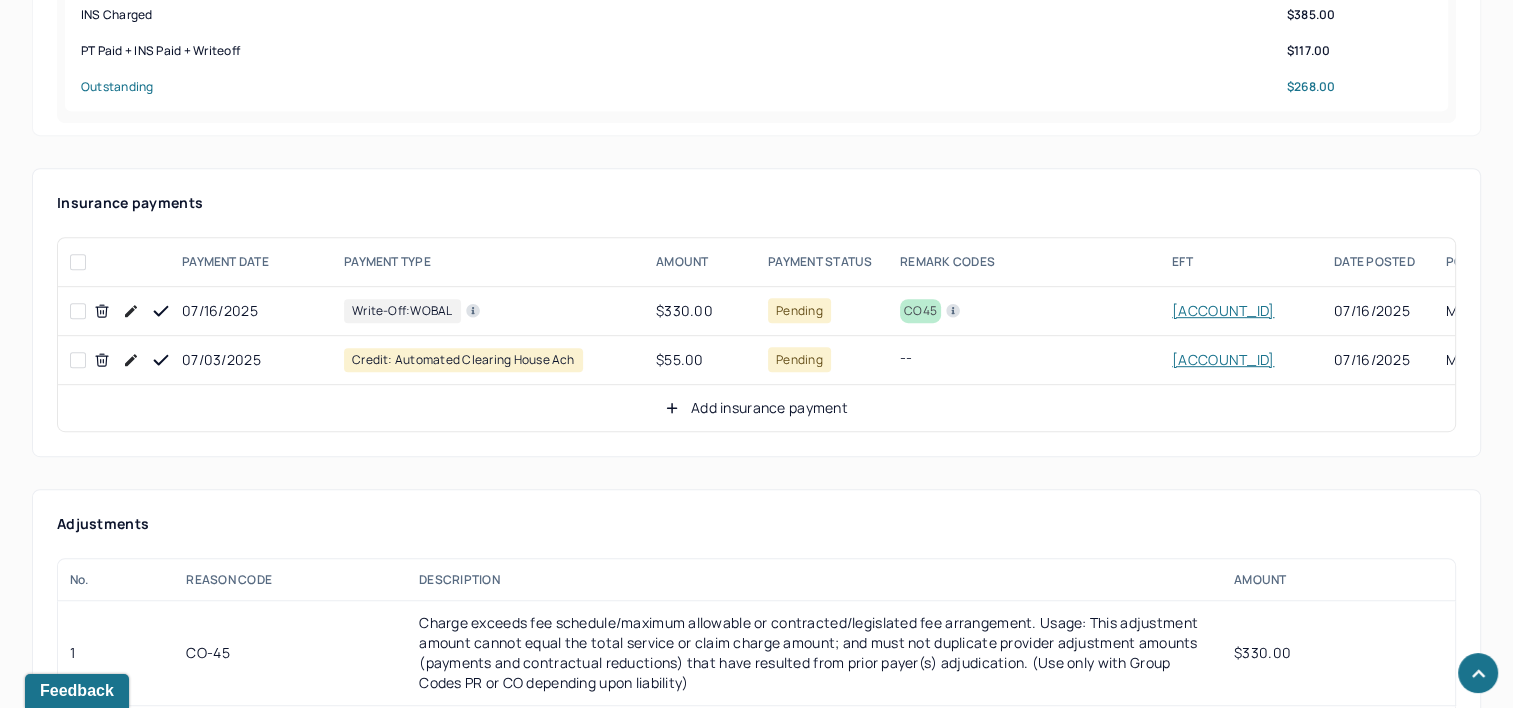scroll, scrollTop: 1100, scrollLeft: 0, axis: vertical 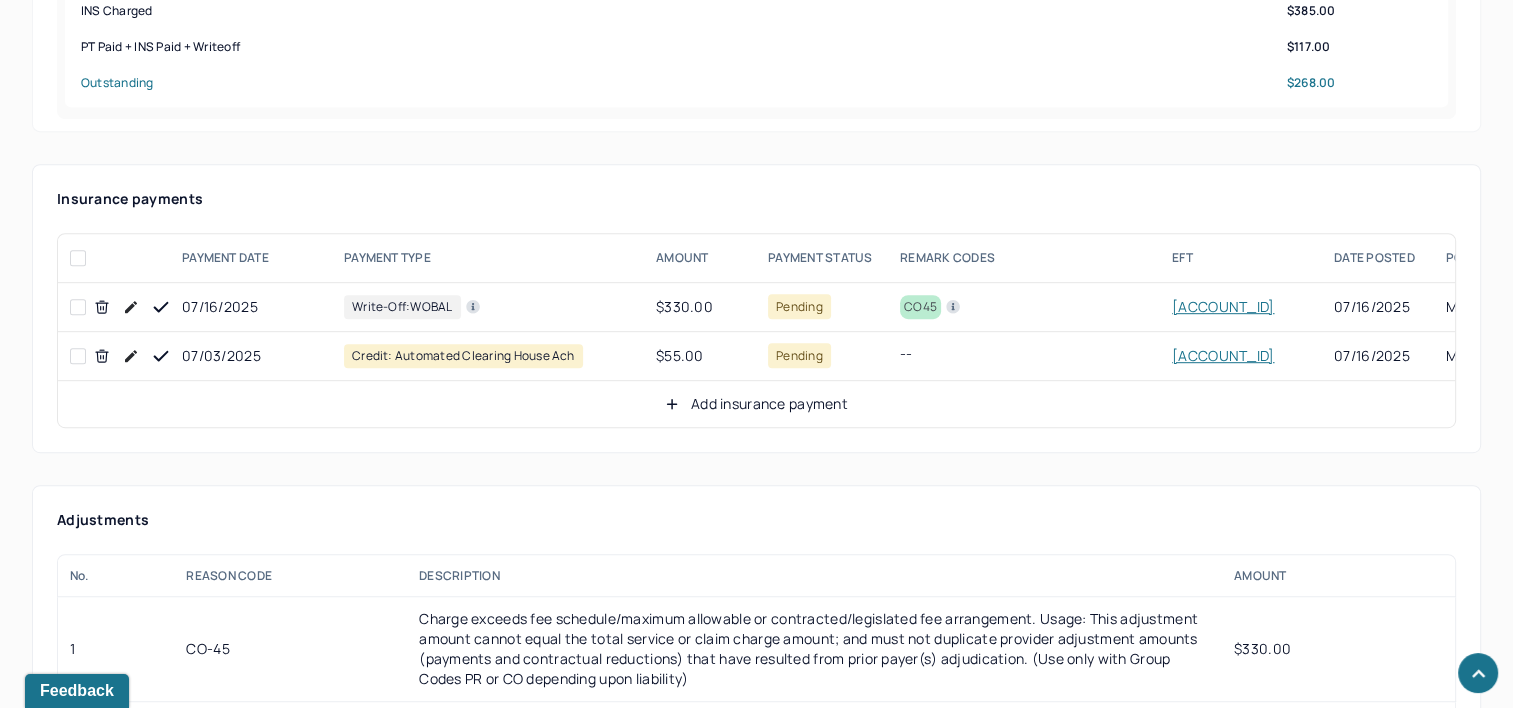 click 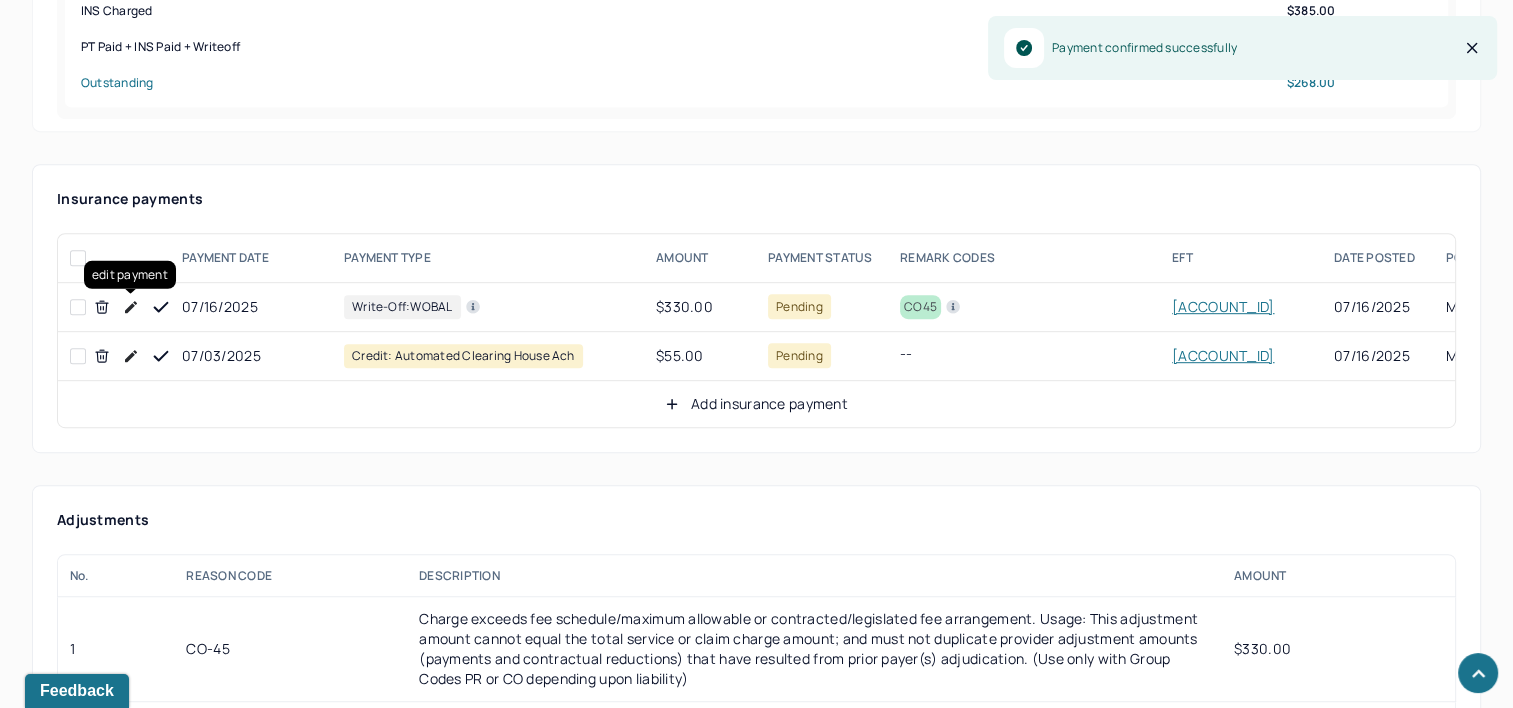 click 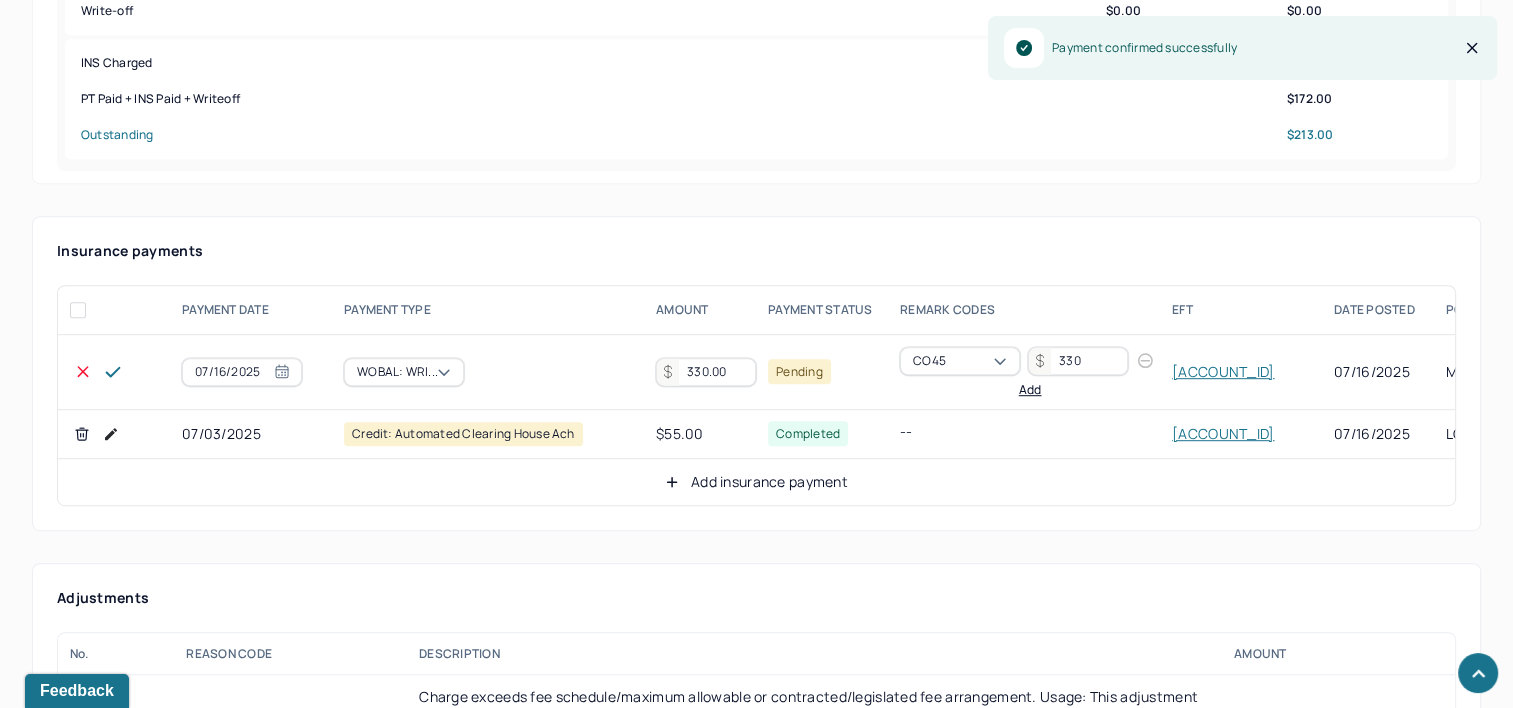 scroll, scrollTop: 1000, scrollLeft: 0, axis: vertical 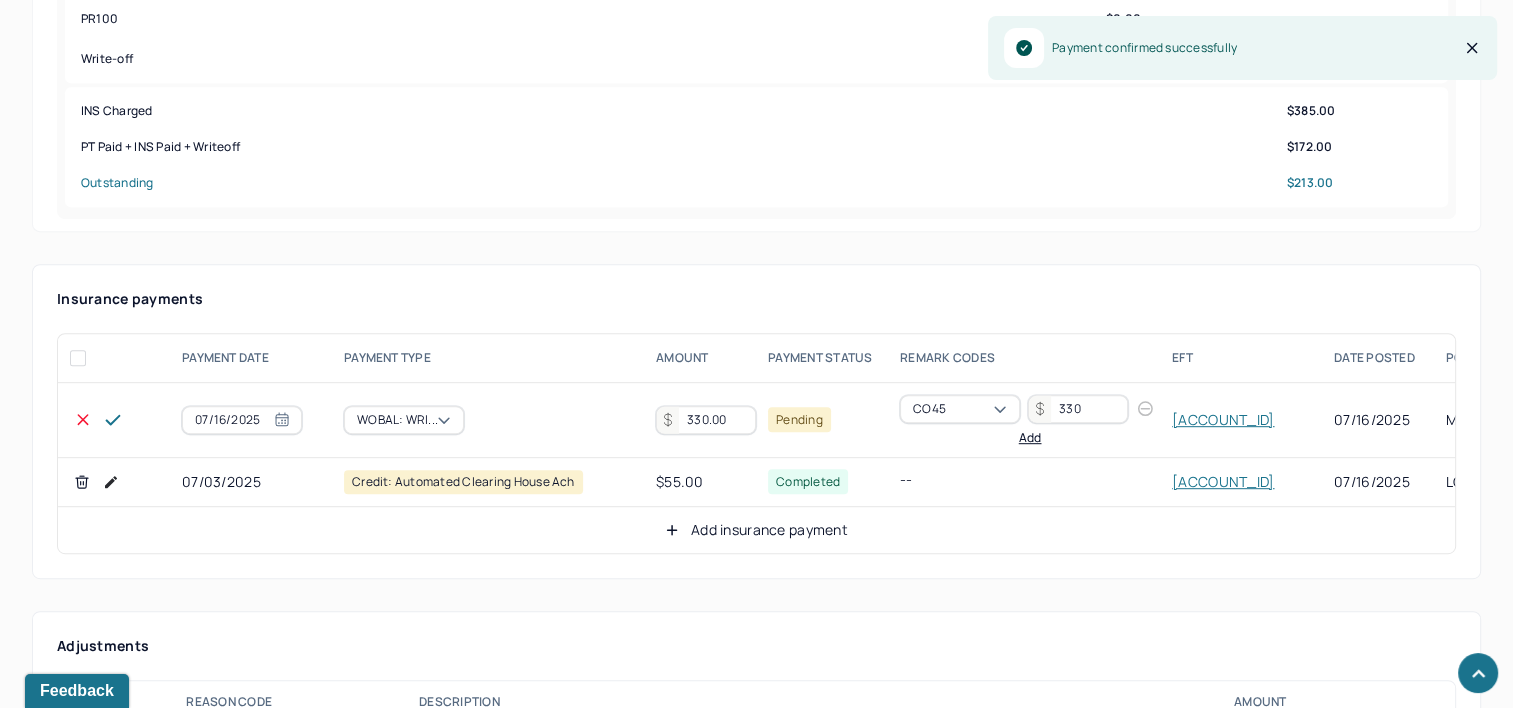 click on "330.00" at bounding box center (706, 420) 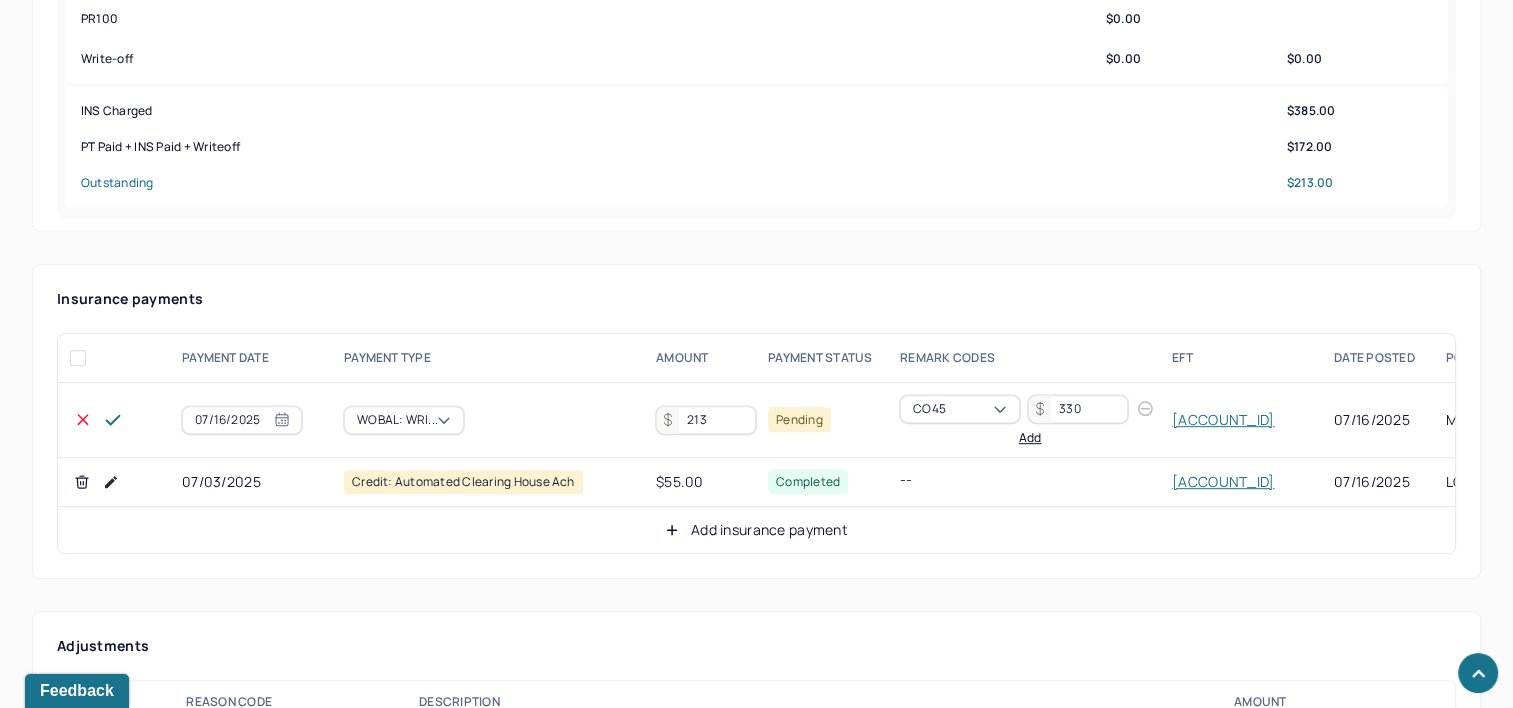 type on "213" 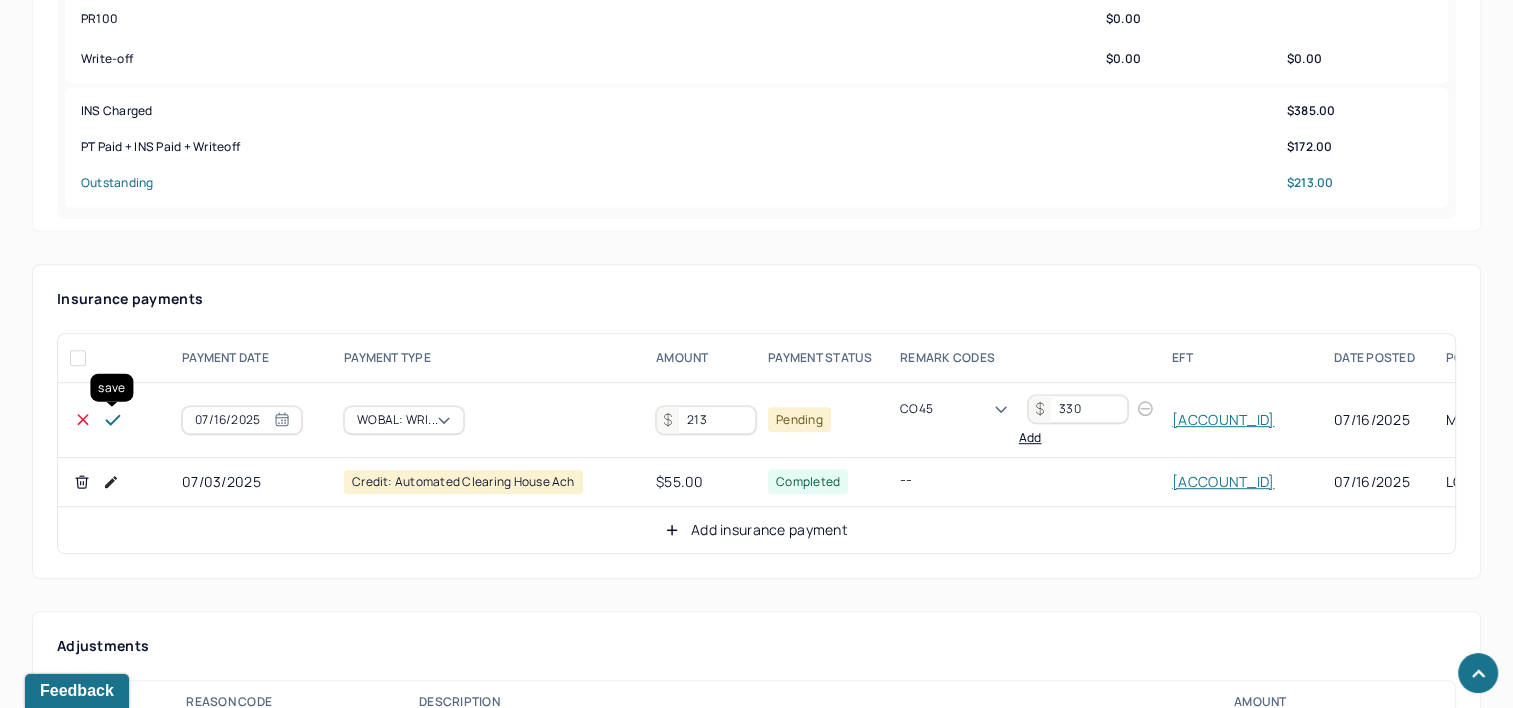 click 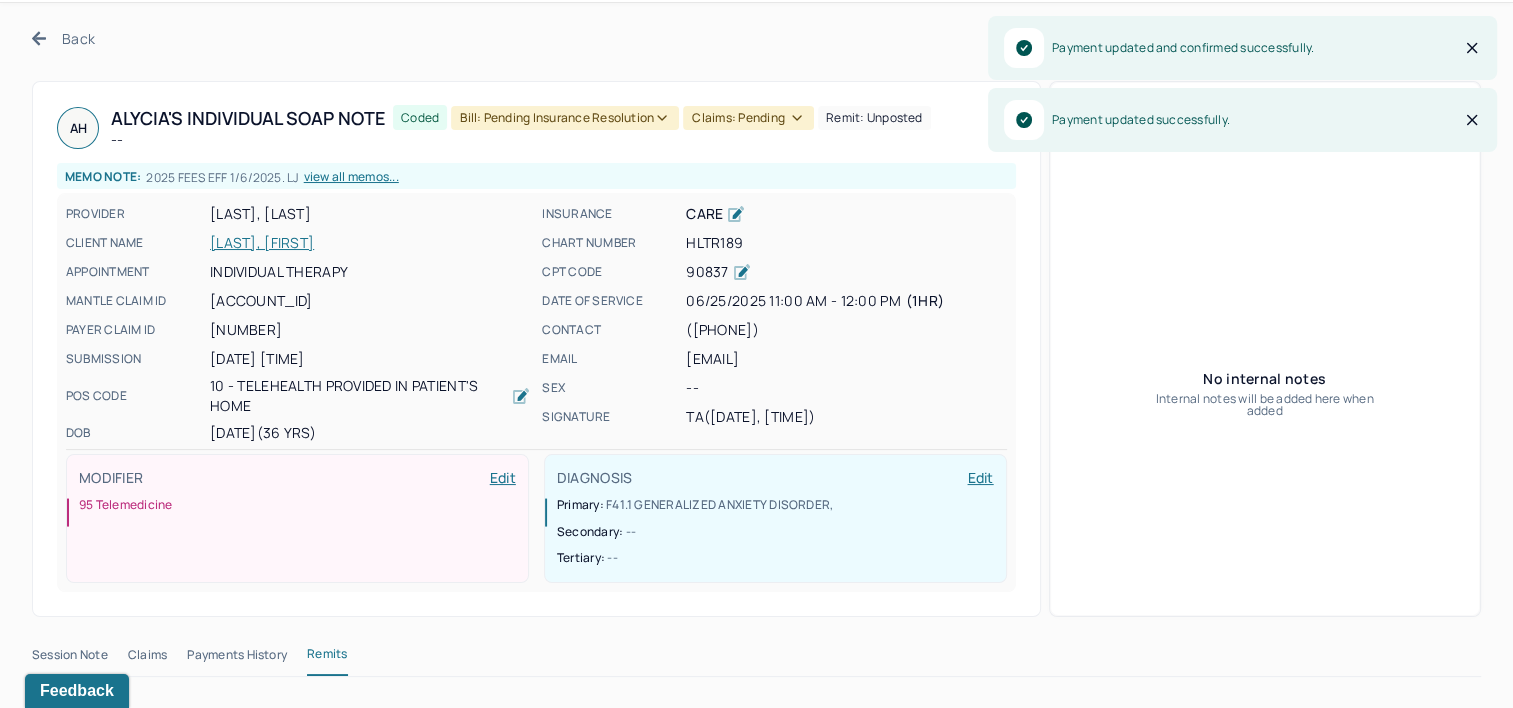 scroll, scrollTop: 0, scrollLeft: 0, axis: both 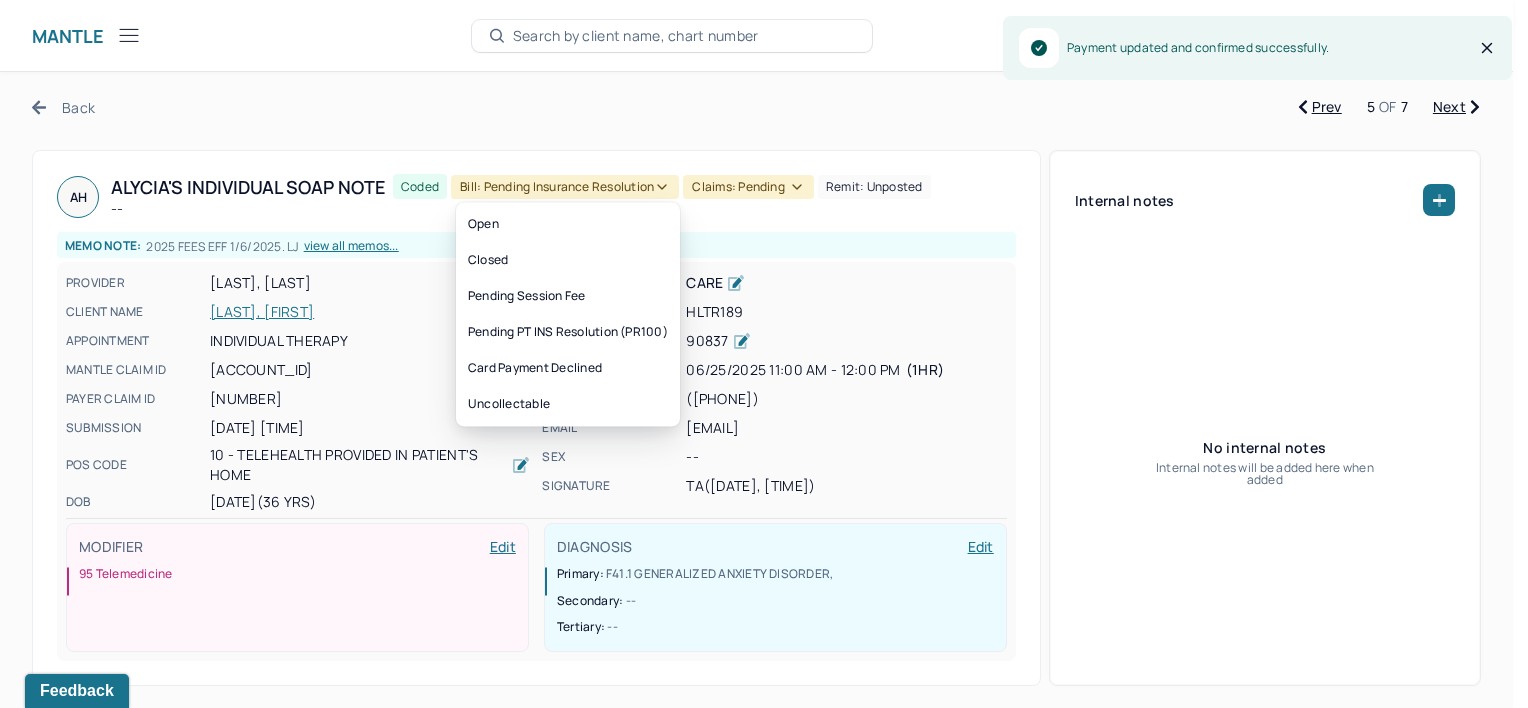 click on "Bill: Pending Insurance Resolution" at bounding box center [565, 187] 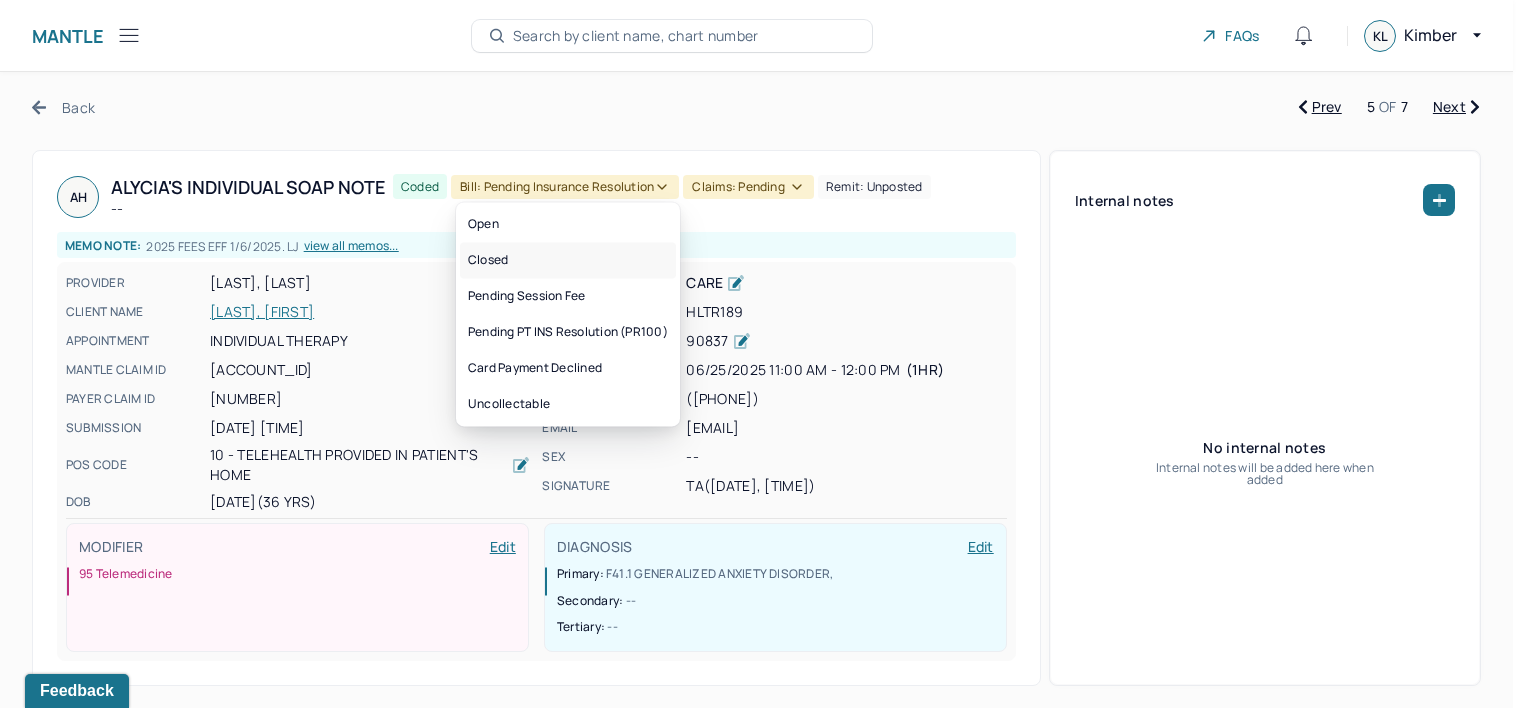 click on "Closed" at bounding box center [568, 260] 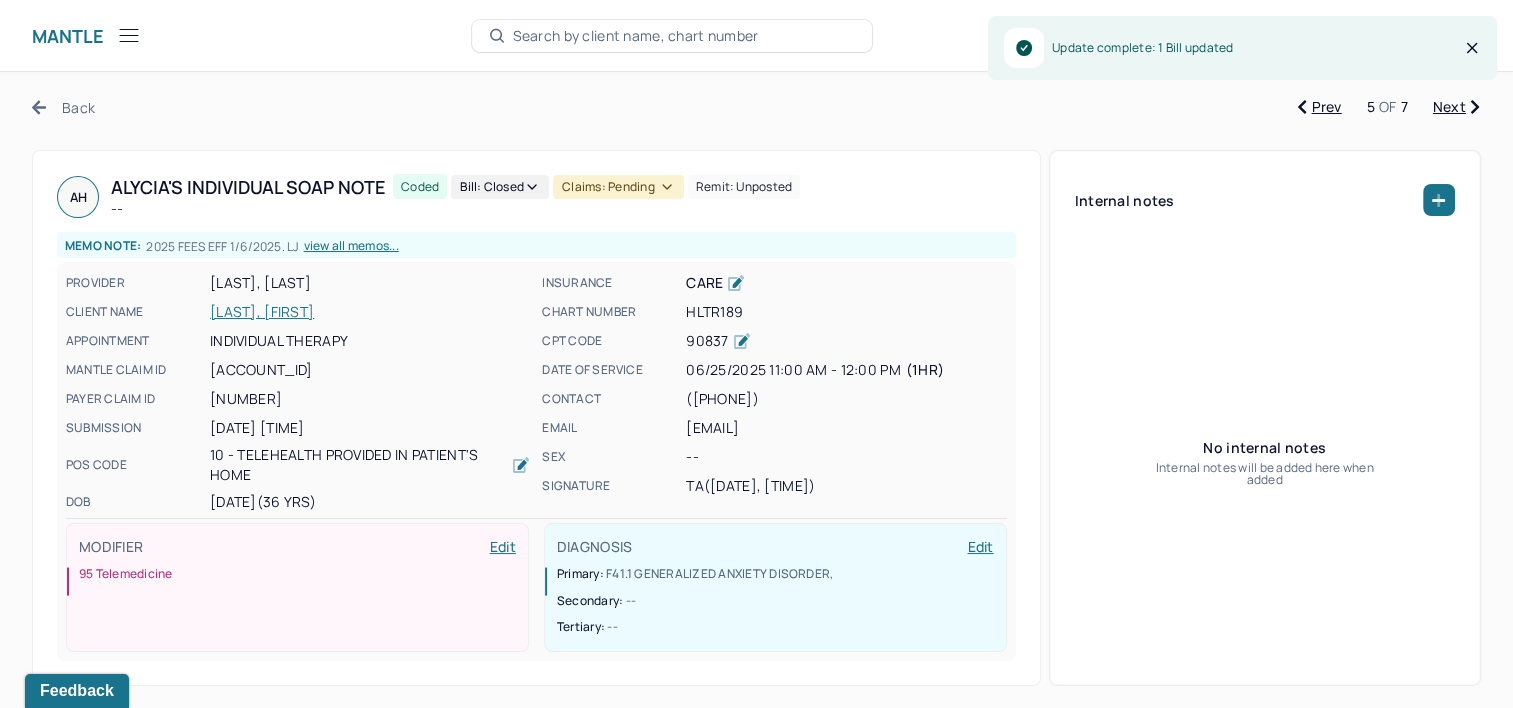 click on "Claims: pending" at bounding box center [618, 187] 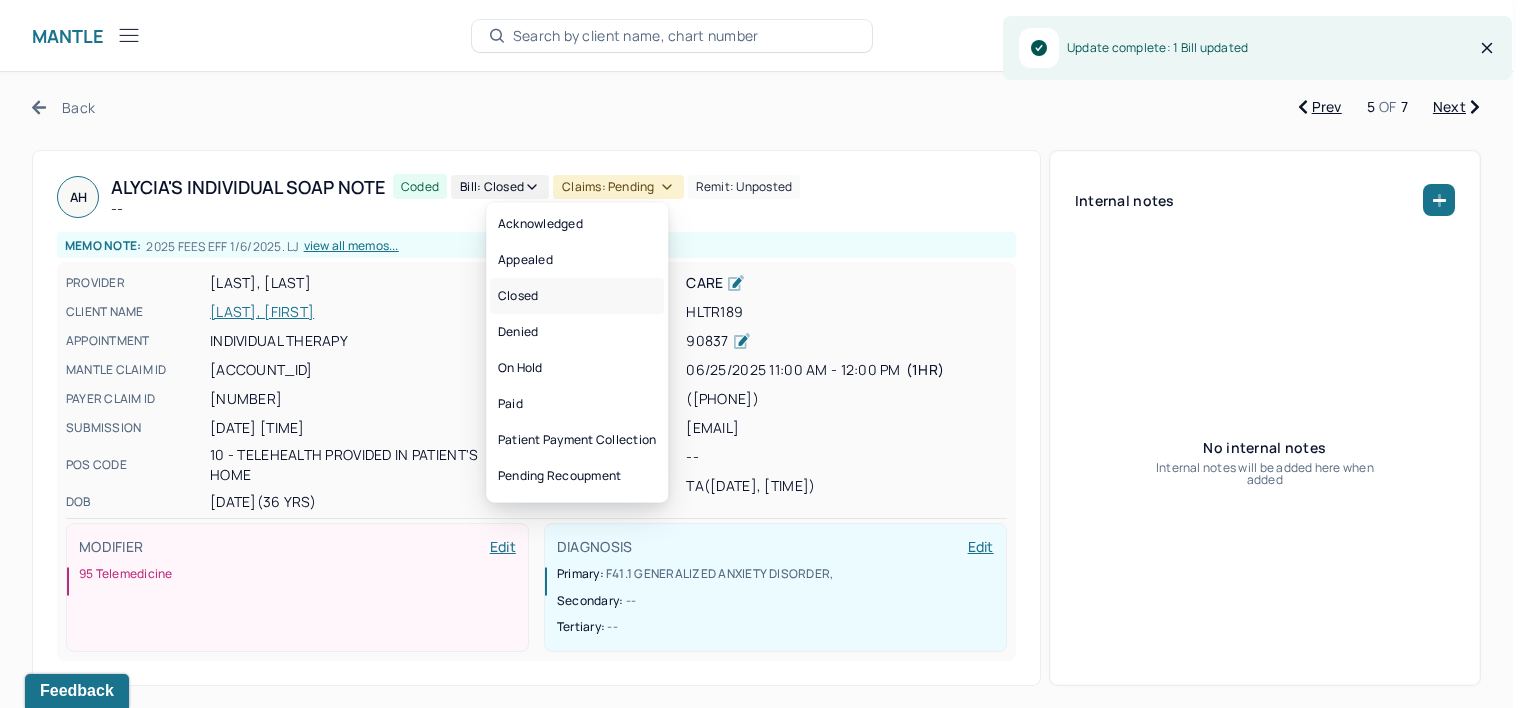 click on "Closed" at bounding box center [577, 296] 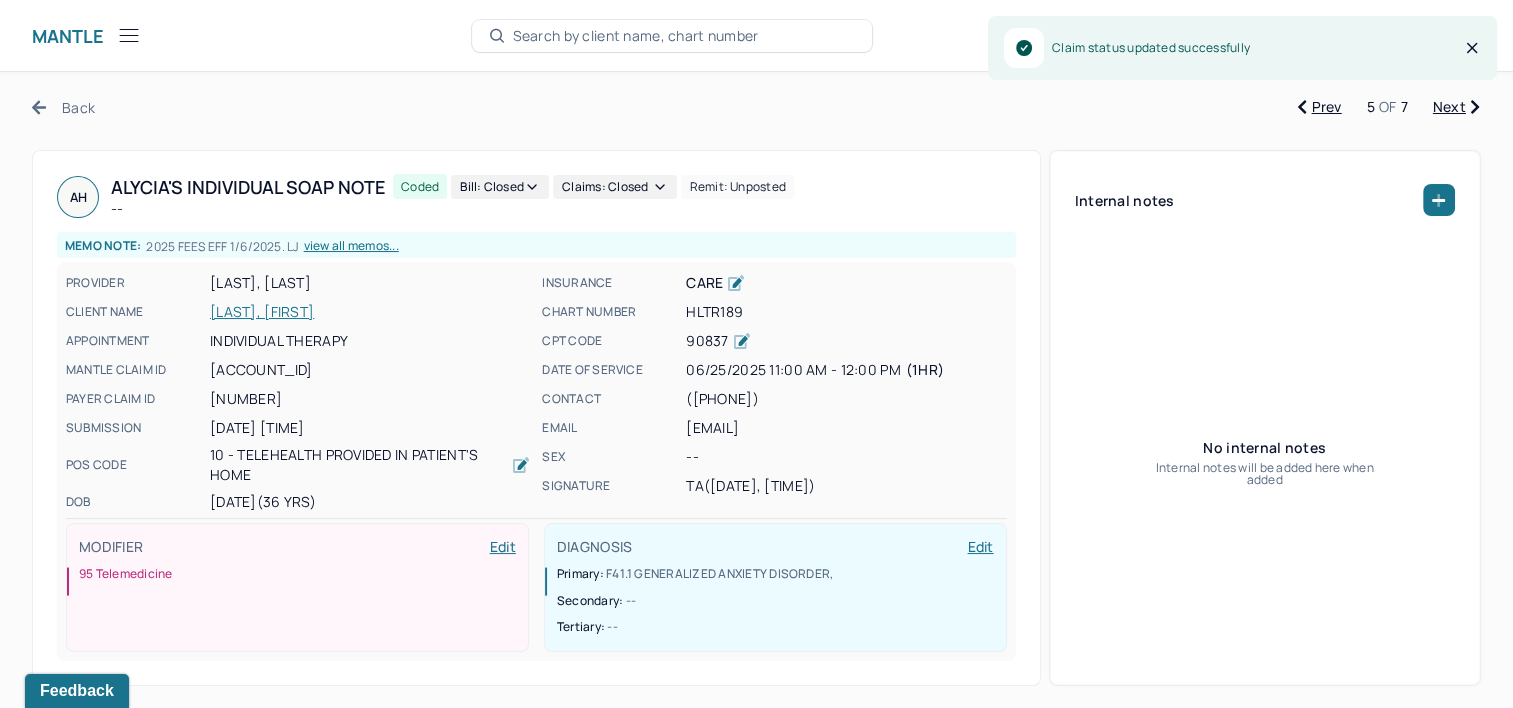 click on "Next" at bounding box center (1456, 107) 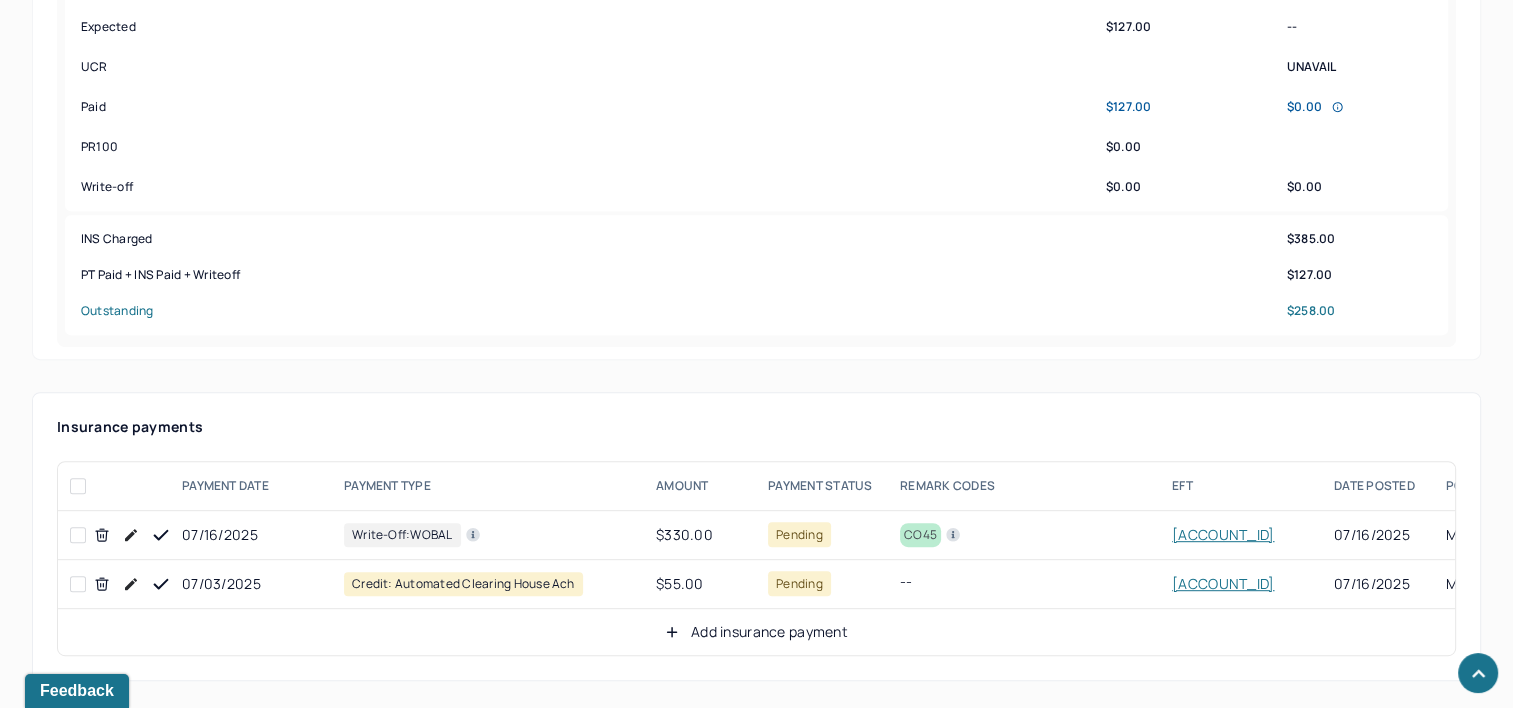 scroll, scrollTop: 1000, scrollLeft: 0, axis: vertical 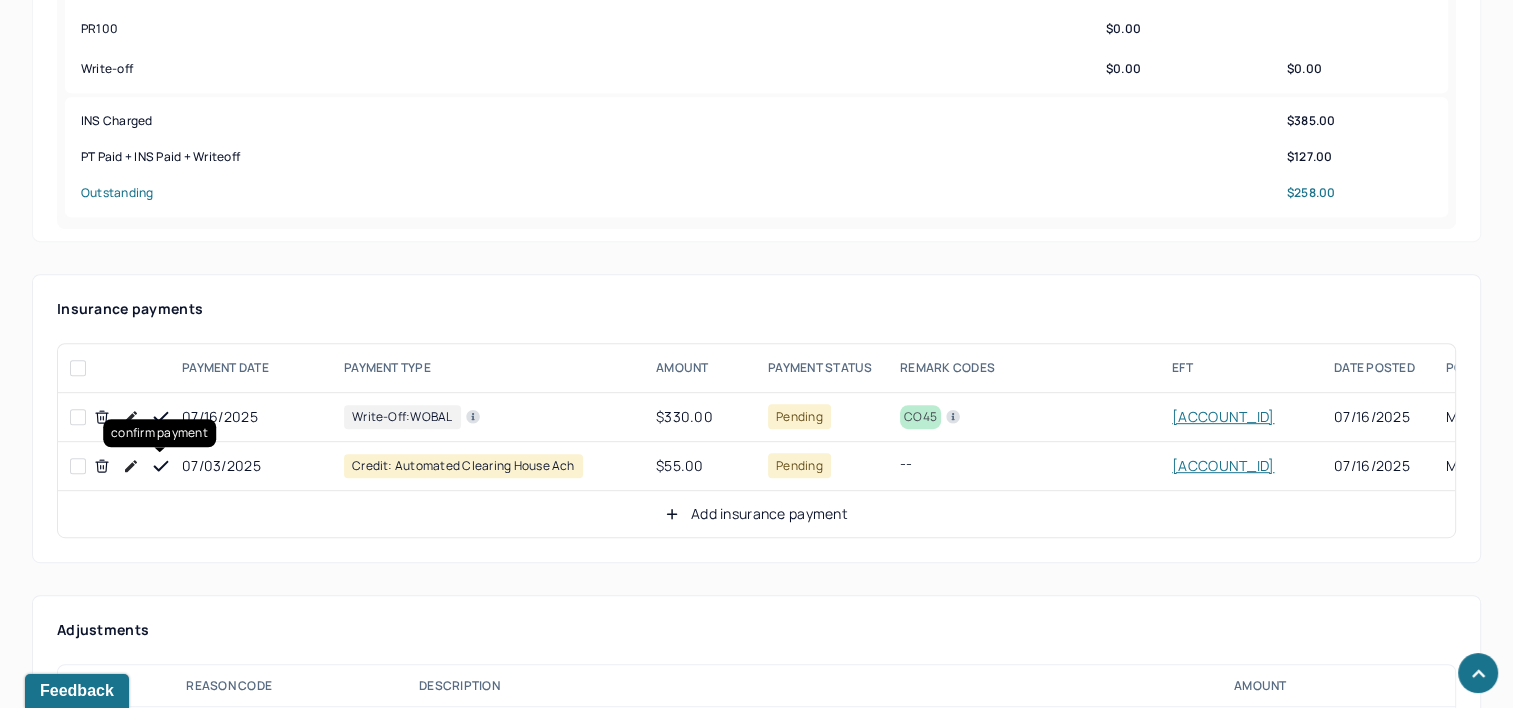 drag, startPoint x: 159, startPoint y: 460, endPoint x: 151, endPoint y: 439, distance: 22.472204 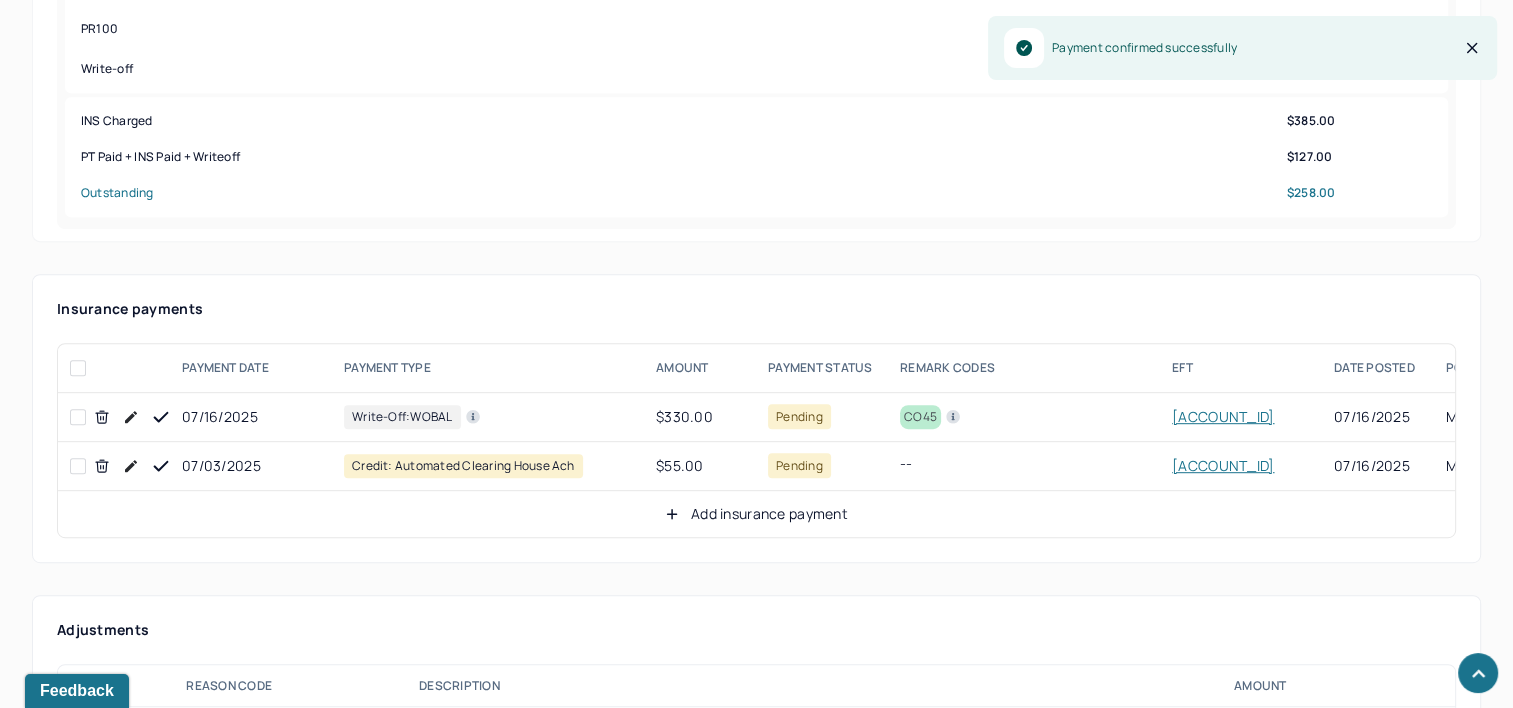 click 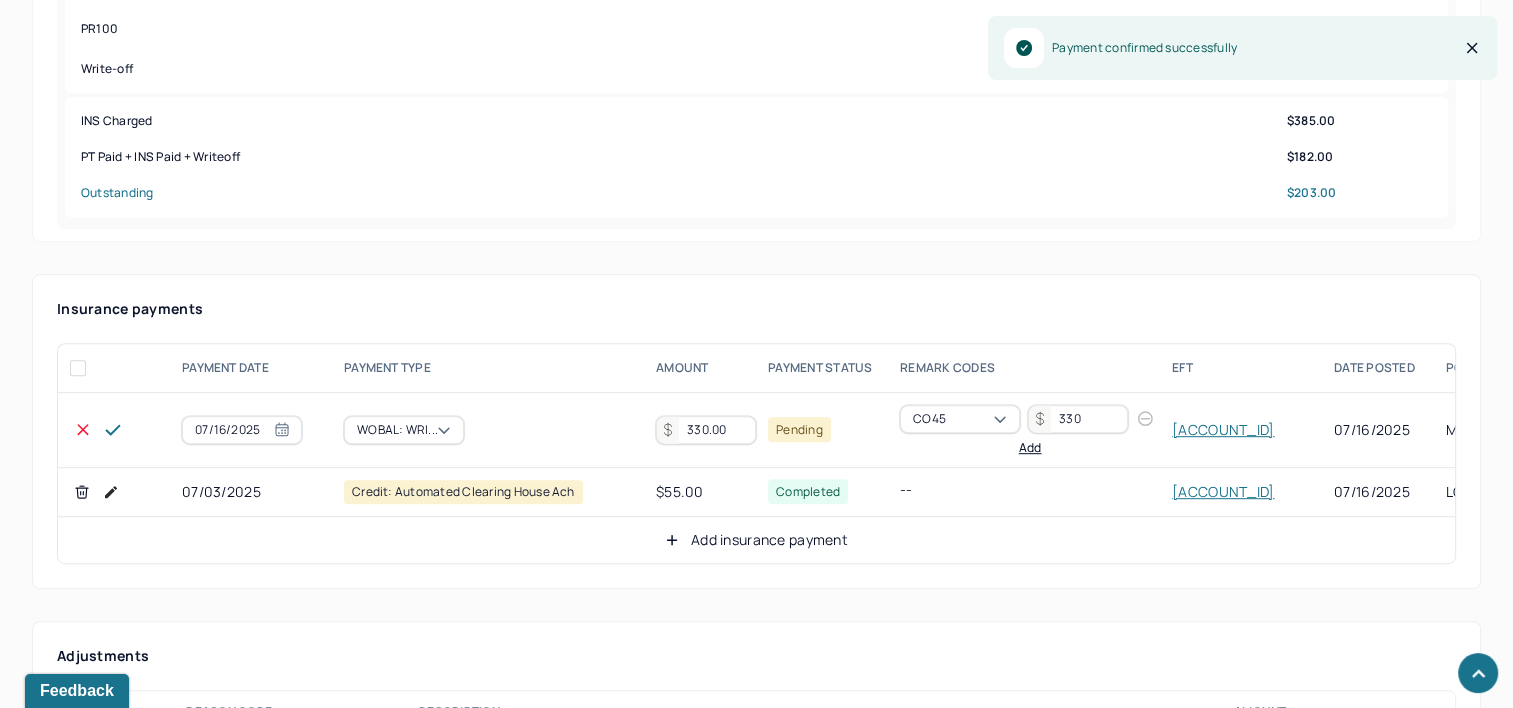 click on "330.00" at bounding box center [706, 430] 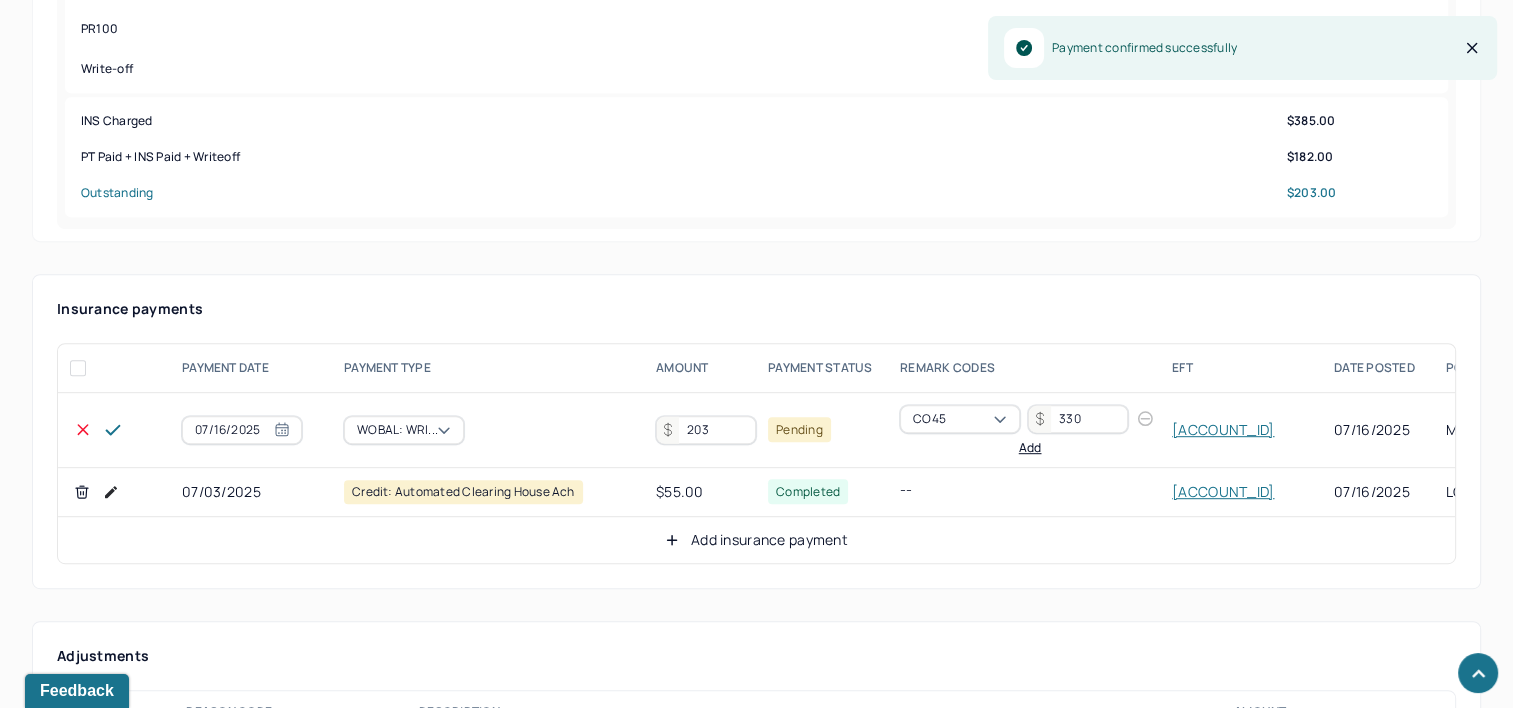 type on "203" 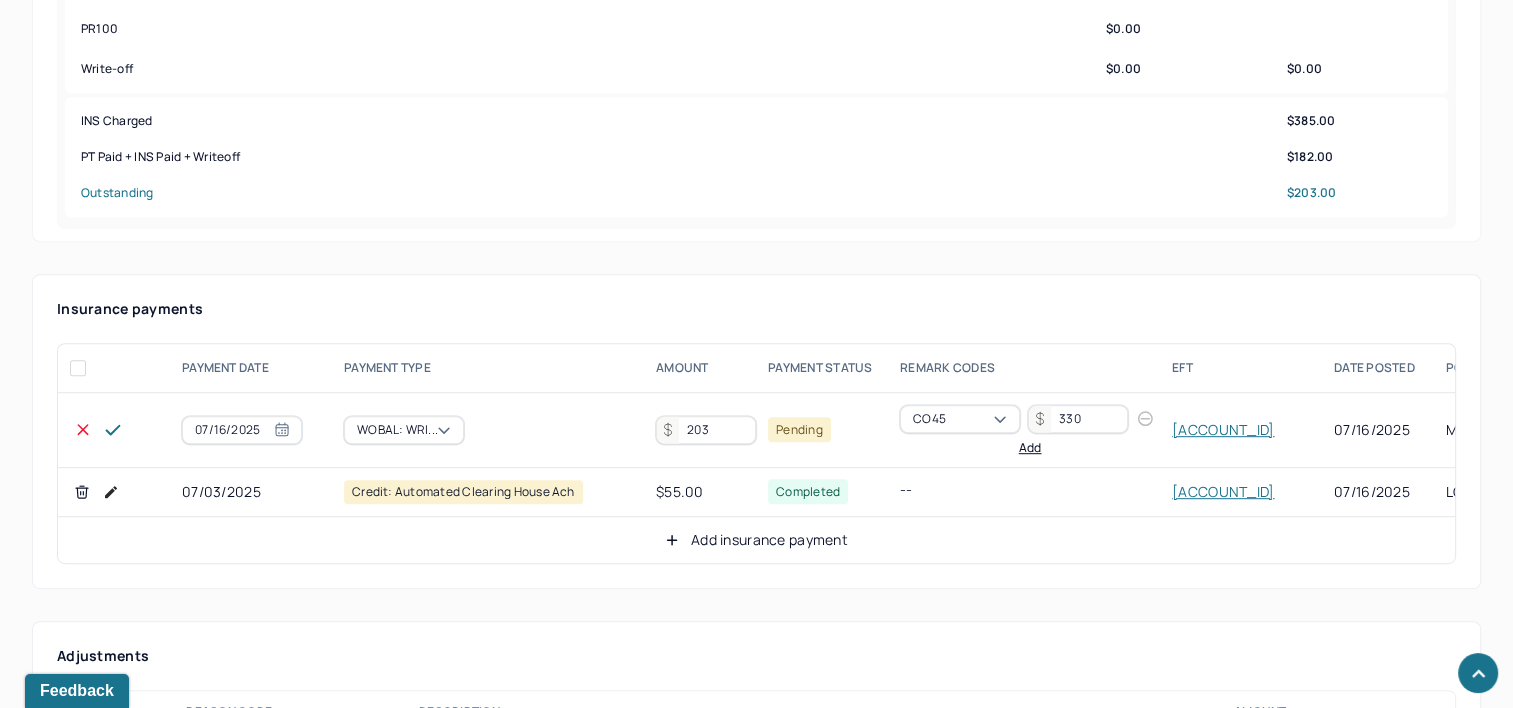 click 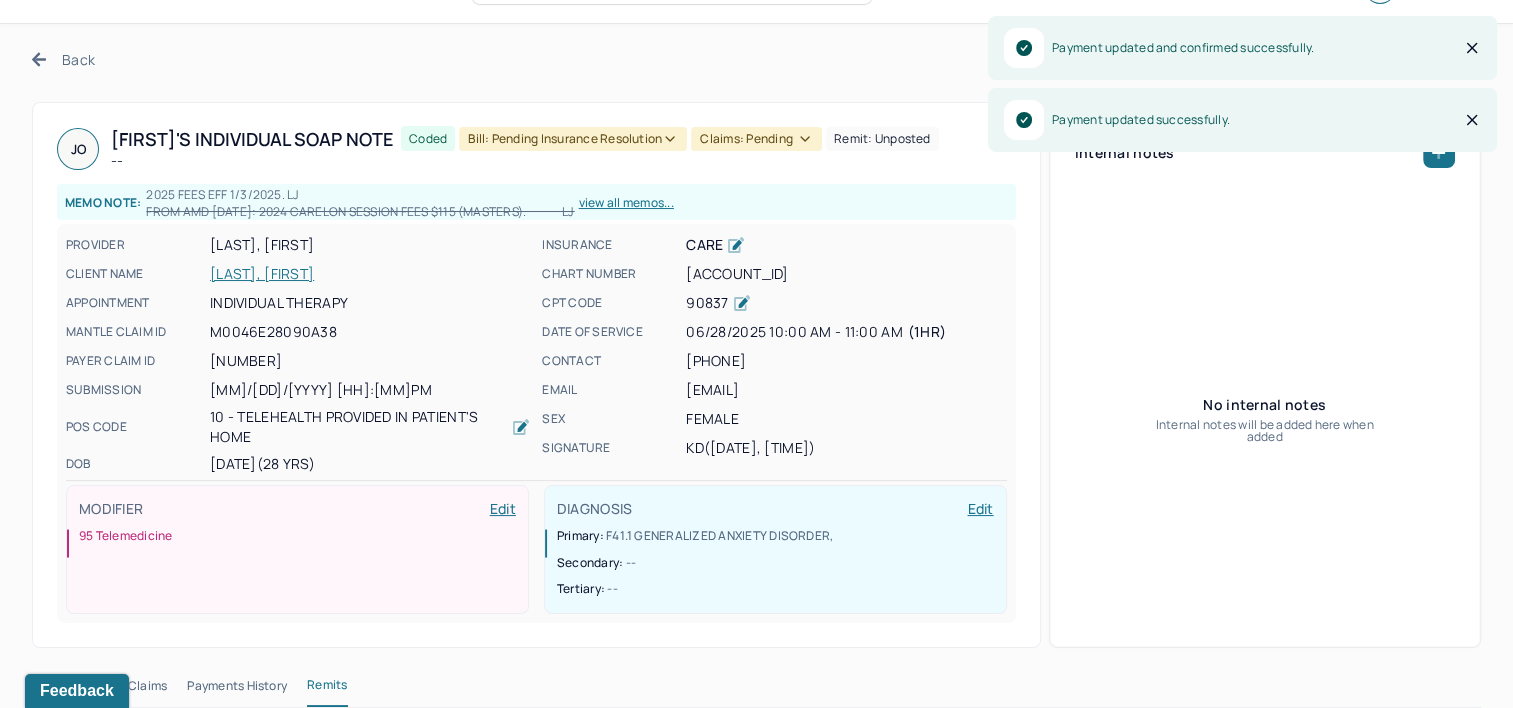 scroll, scrollTop: 0, scrollLeft: 0, axis: both 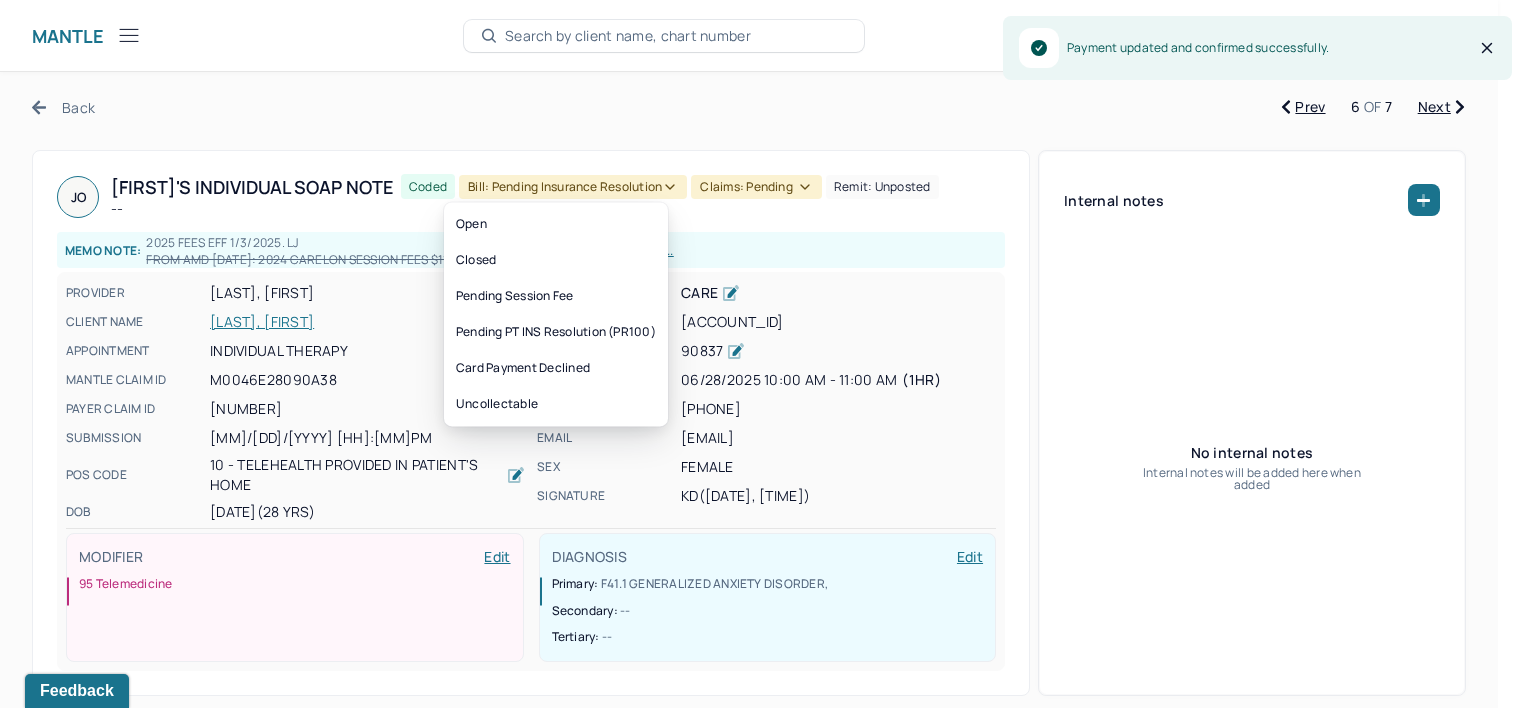 click on "Bill: Pending Insurance Resolution" at bounding box center (573, 187) 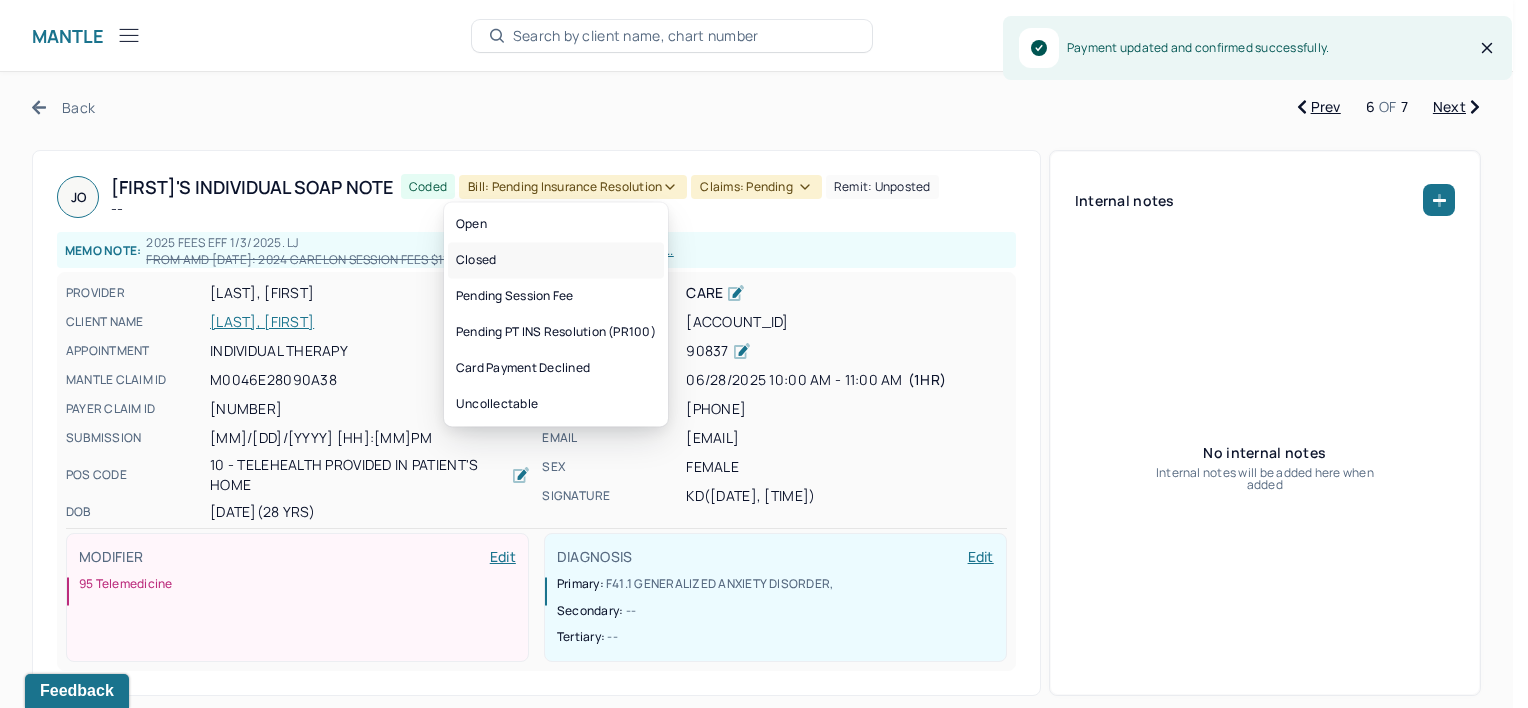 click on "Closed" at bounding box center (556, 260) 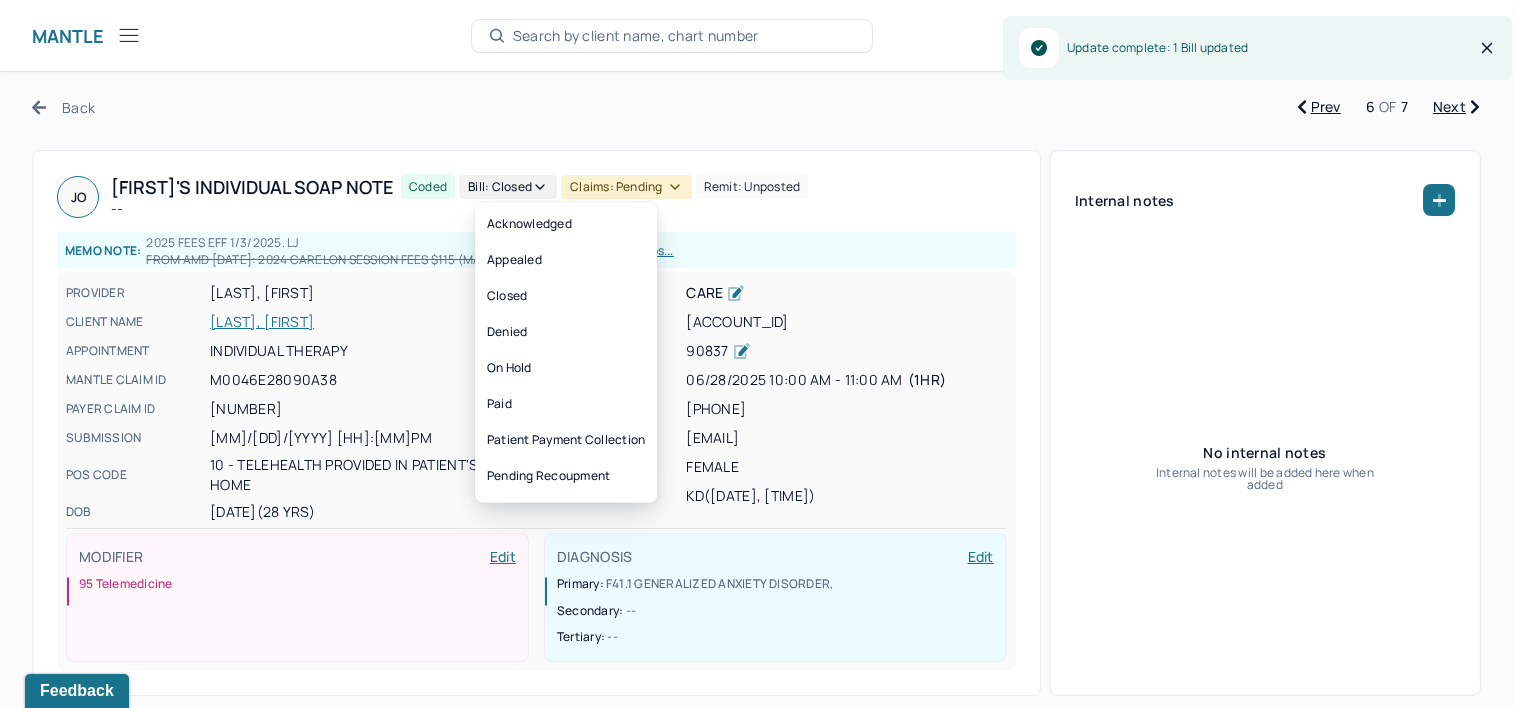 click on "Claims: pending" at bounding box center (626, 187) 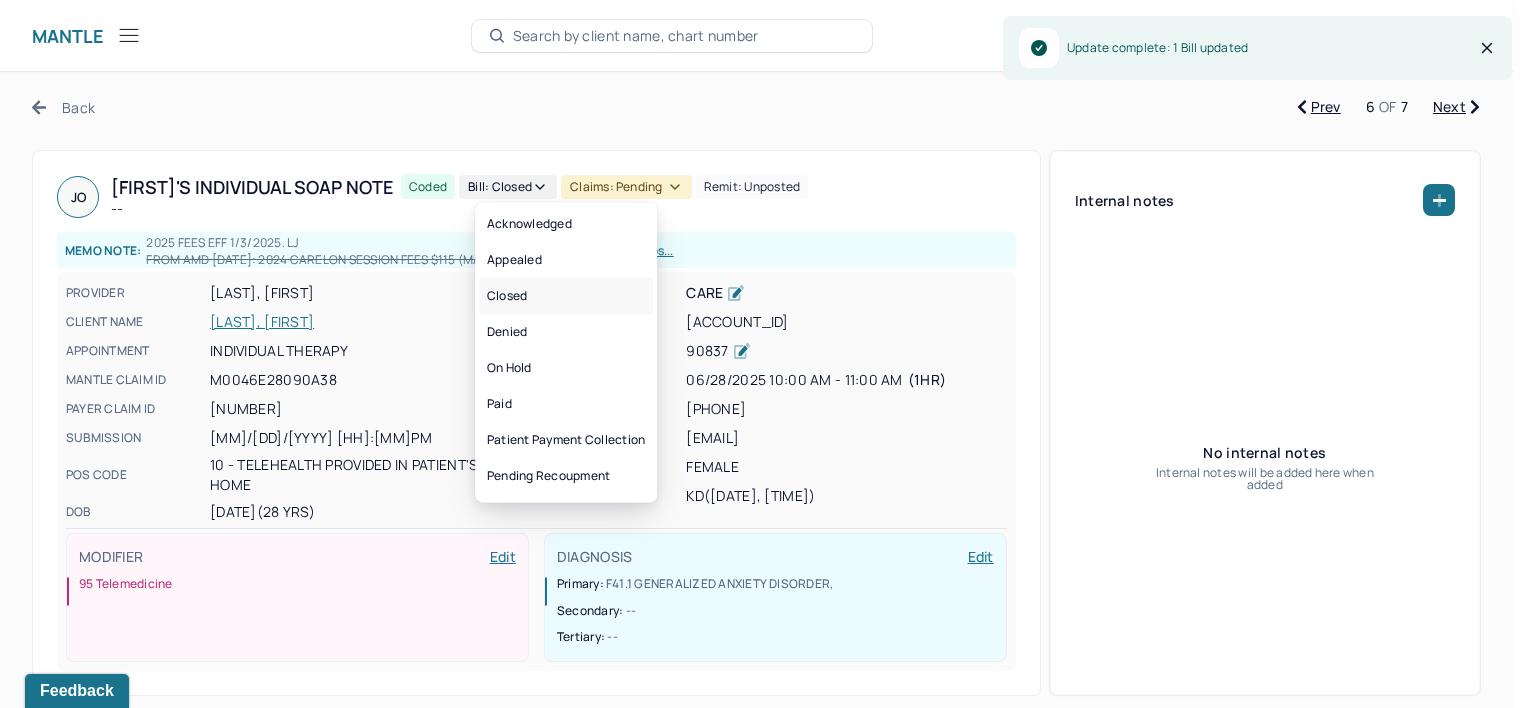 click on "Closed" at bounding box center (566, 296) 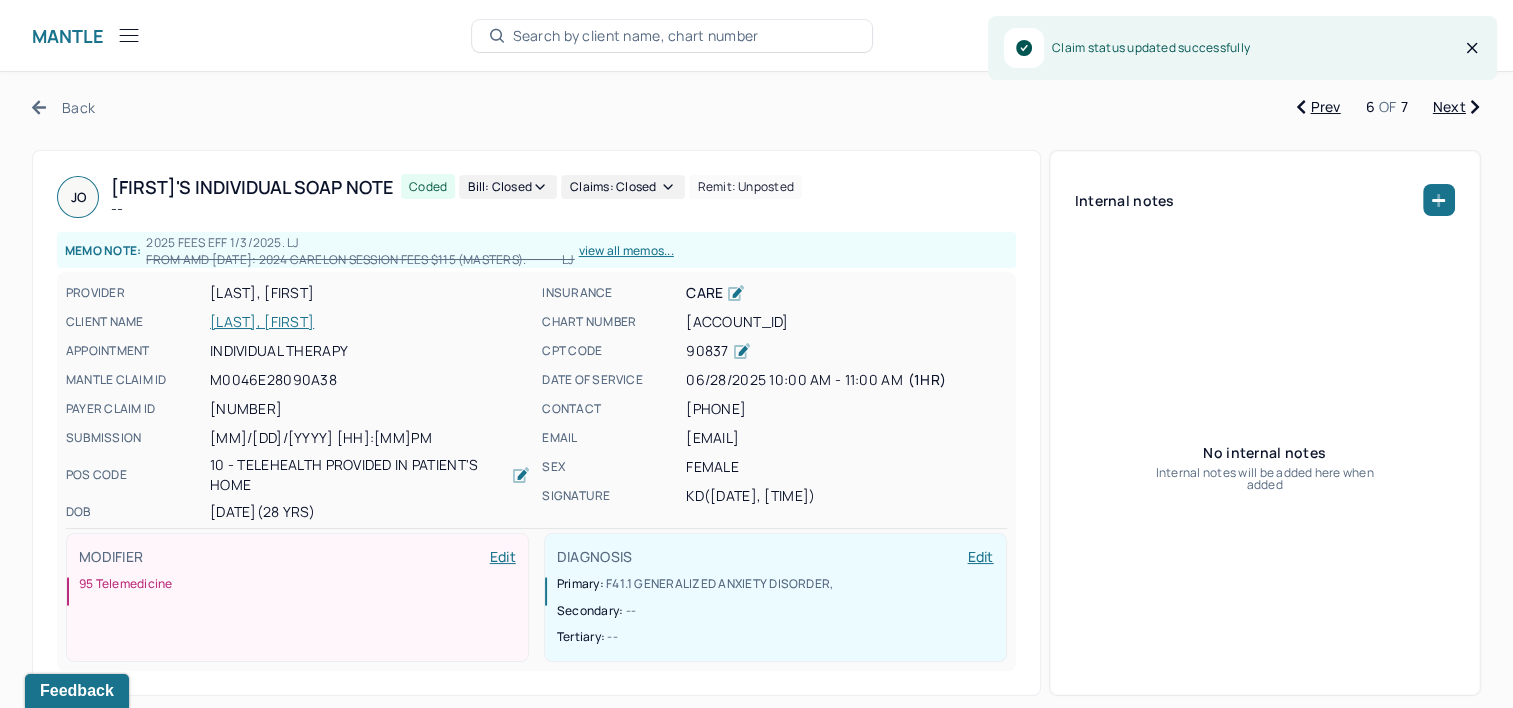 click on "Next" at bounding box center [1456, 107] 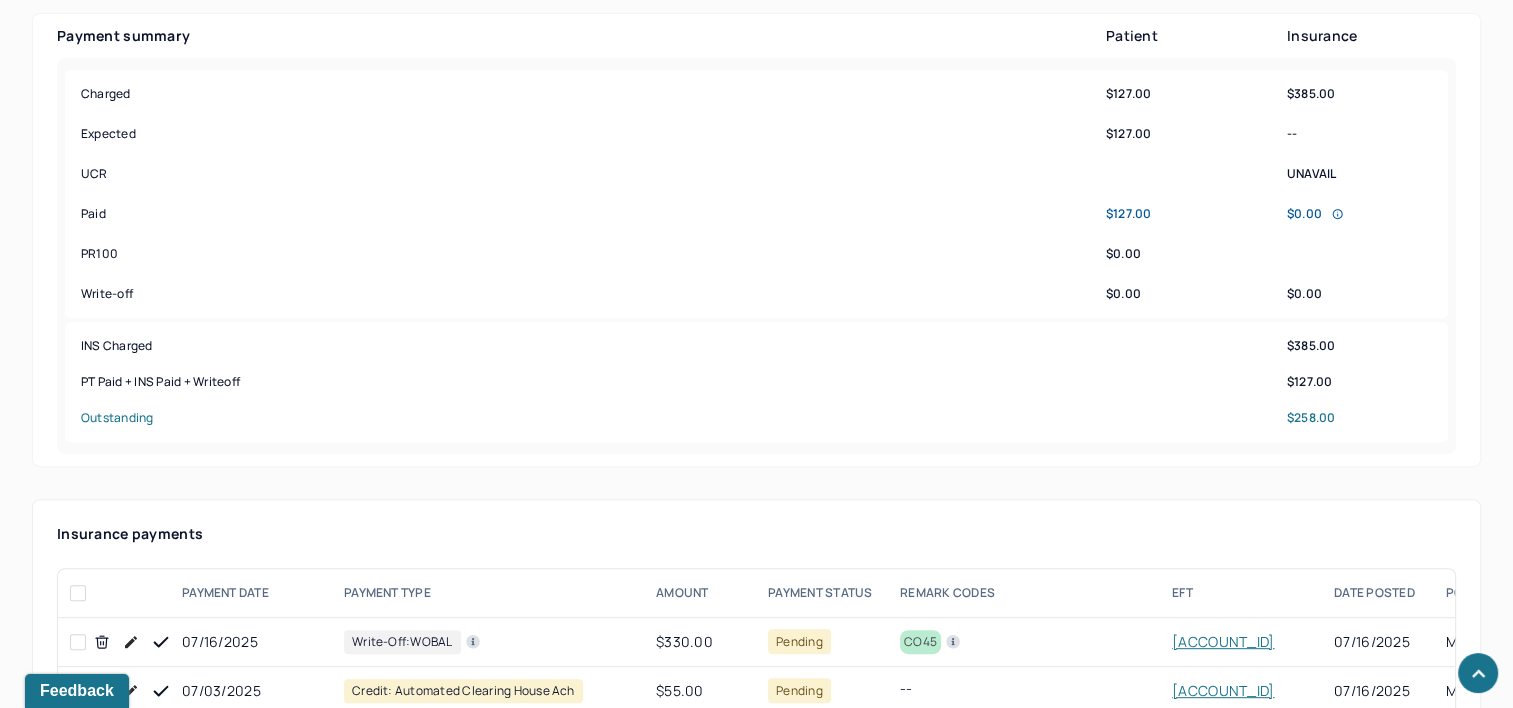 scroll, scrollTop: 1000, scrollLeft: 0, axis: vertical 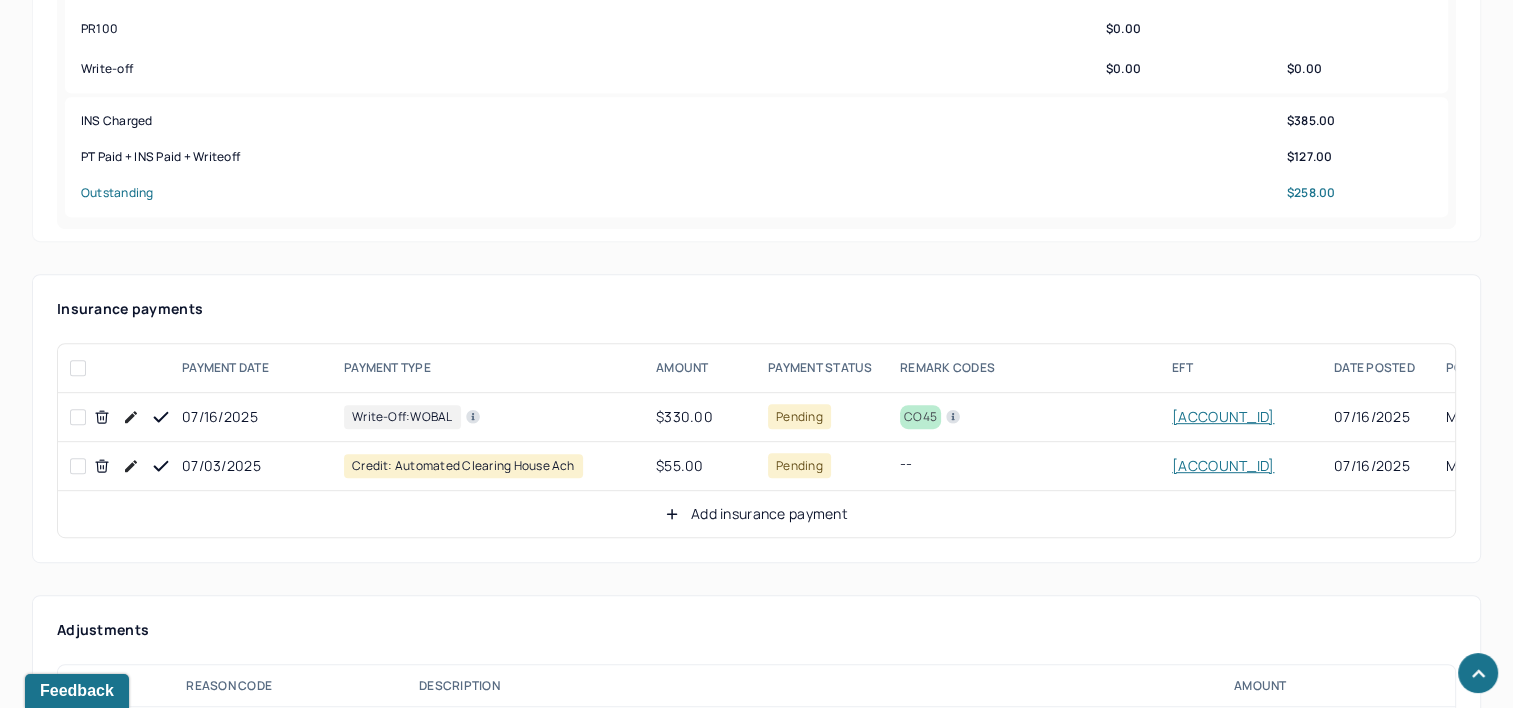click 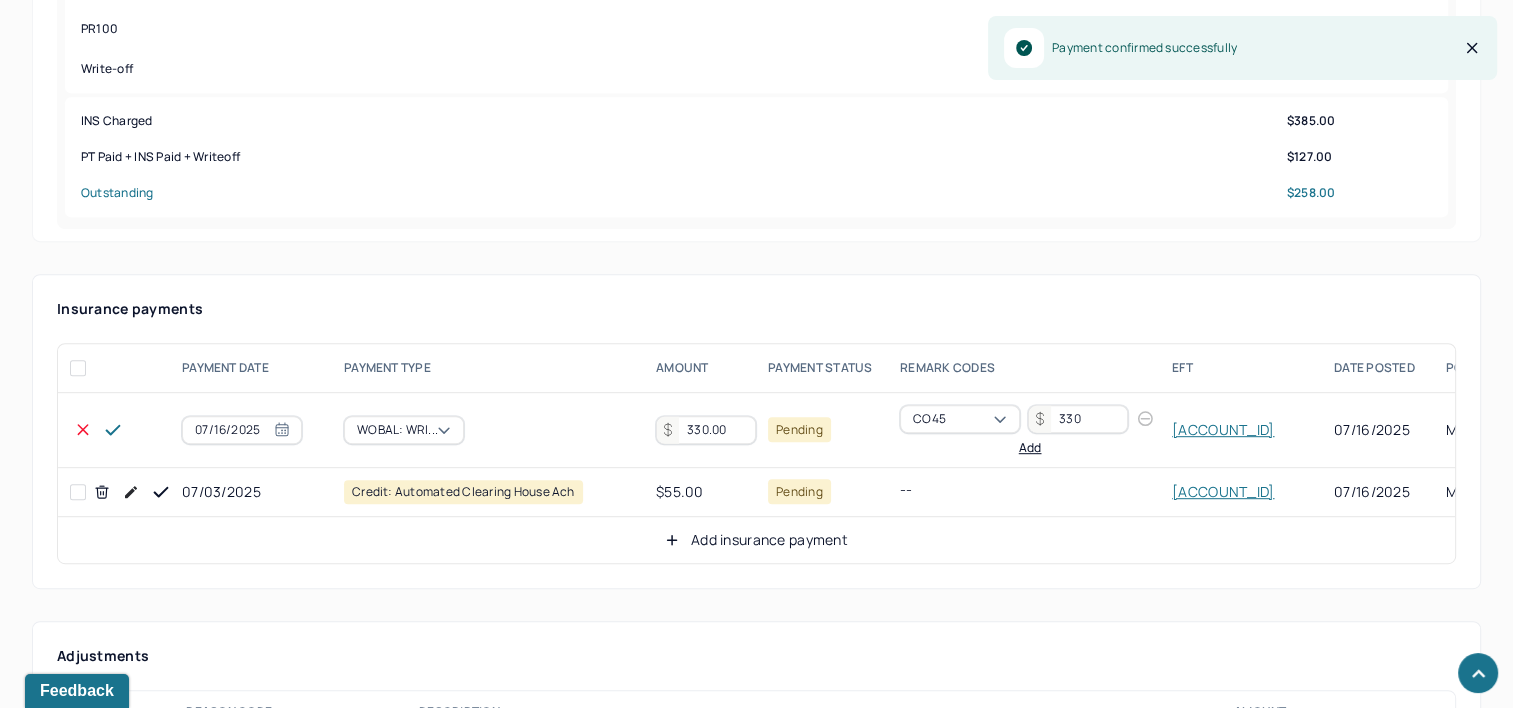 click on "330.00" at bounding box center [706, 430] 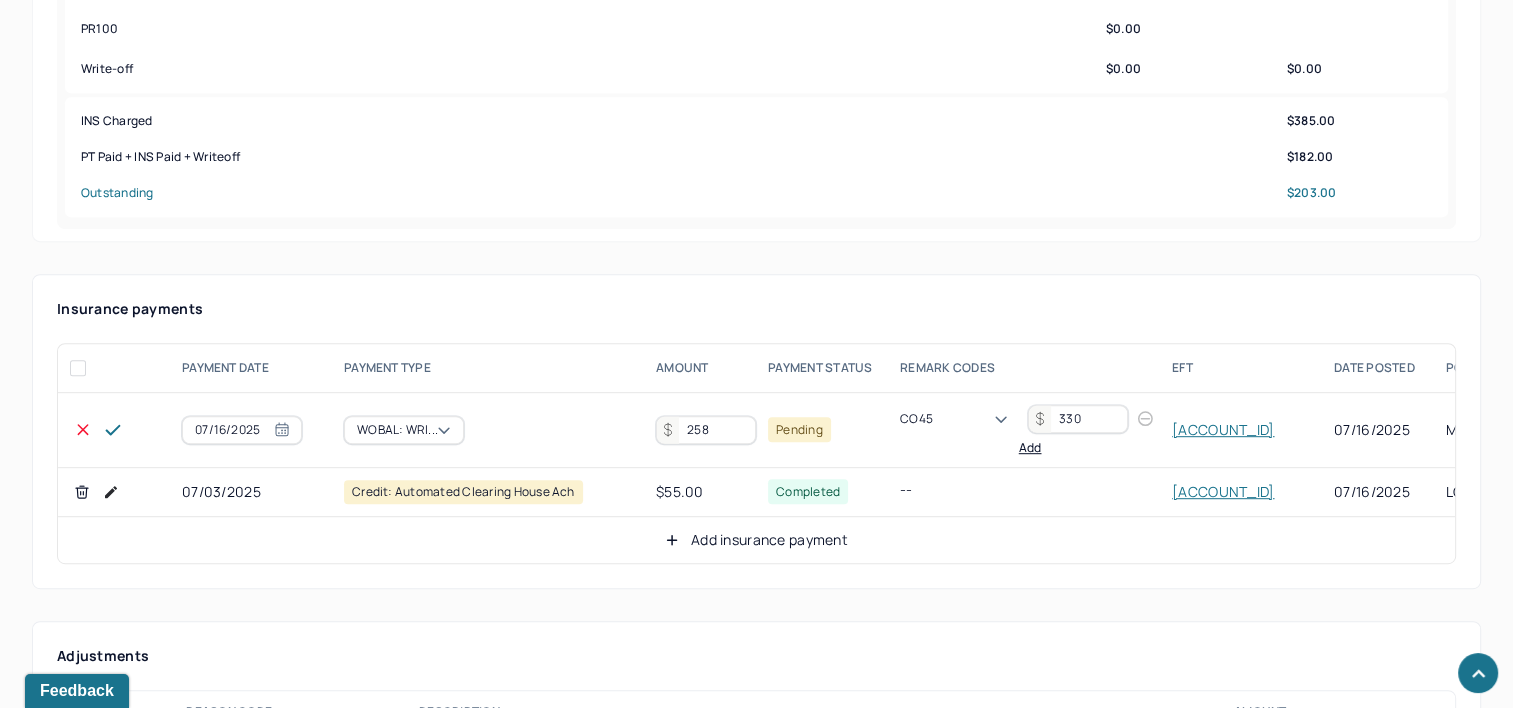 click on "258" at bounding box center (706, 430) 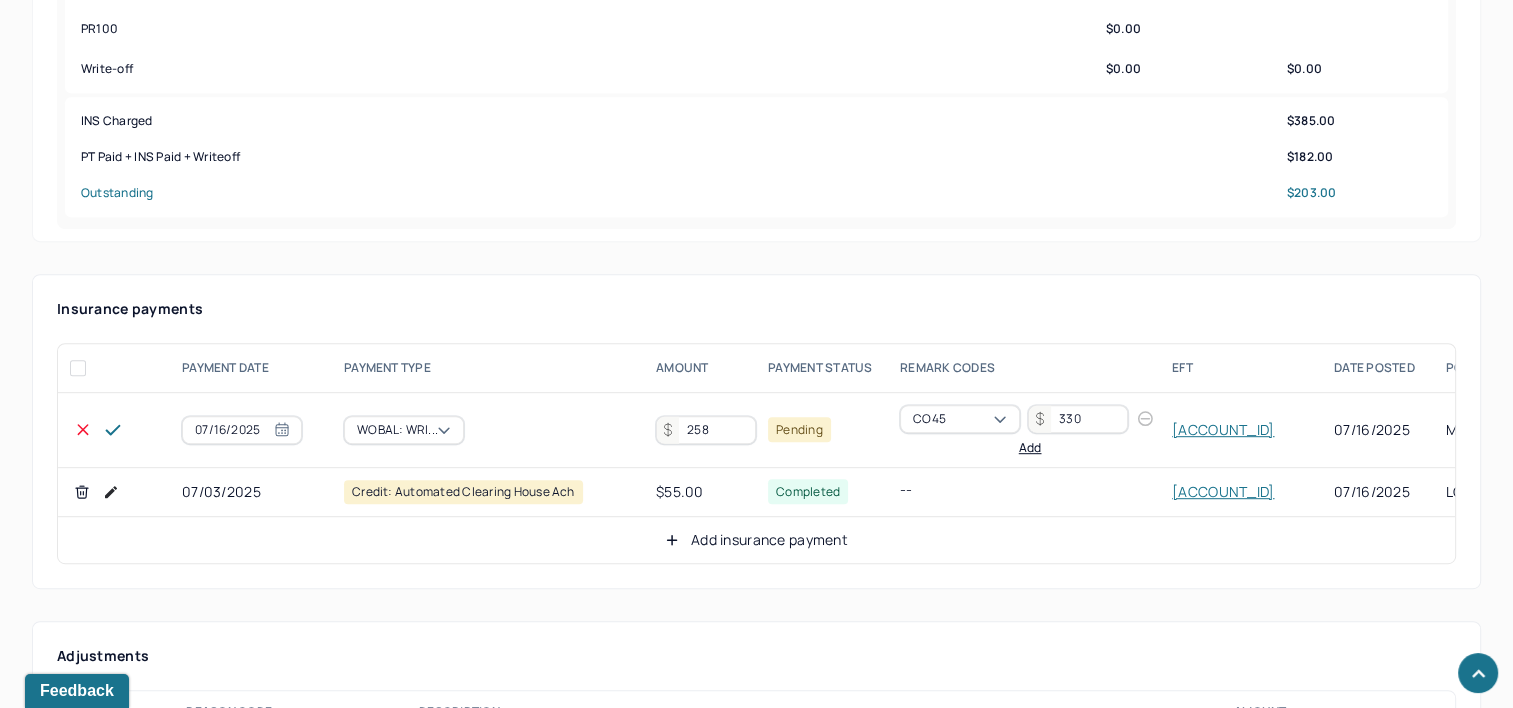 click on "258" at bounding box center (706, 430) 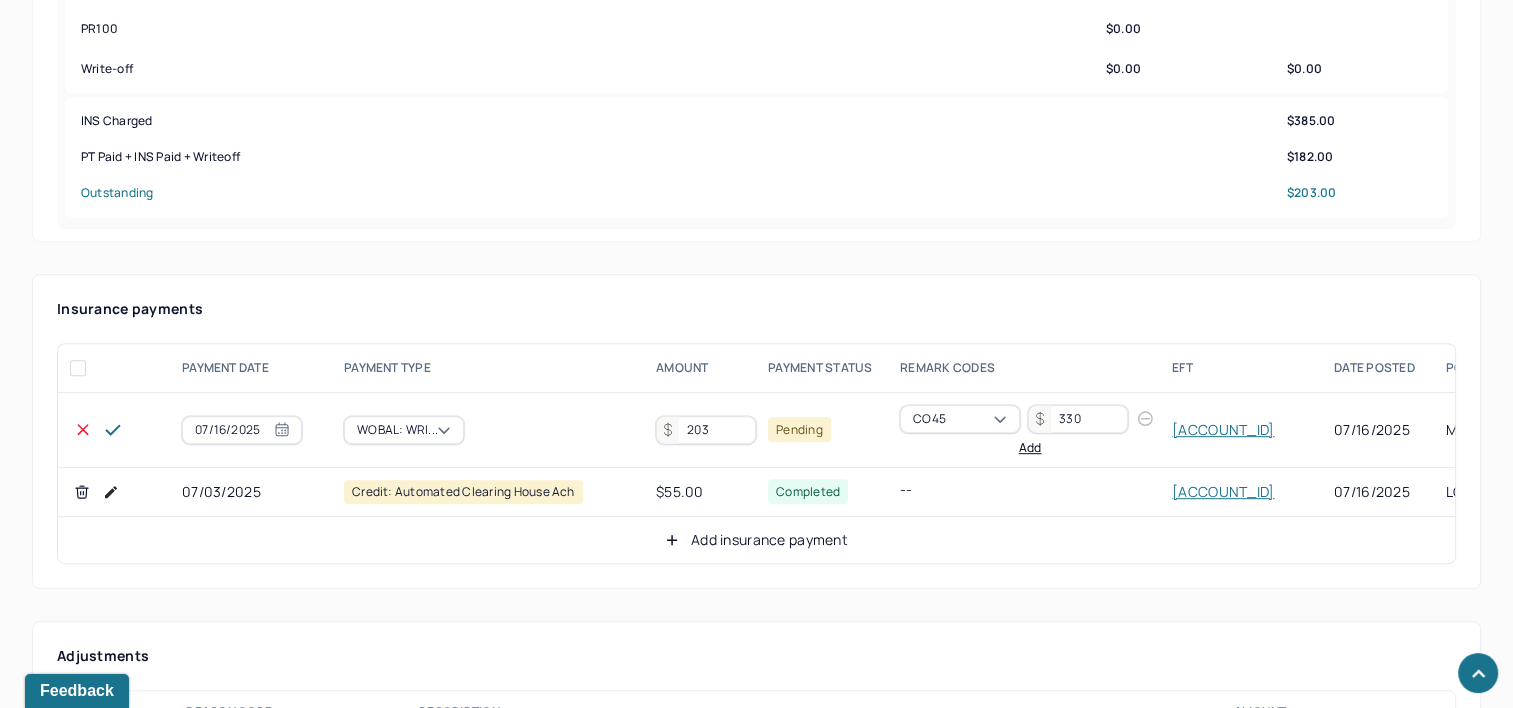 type on "203" 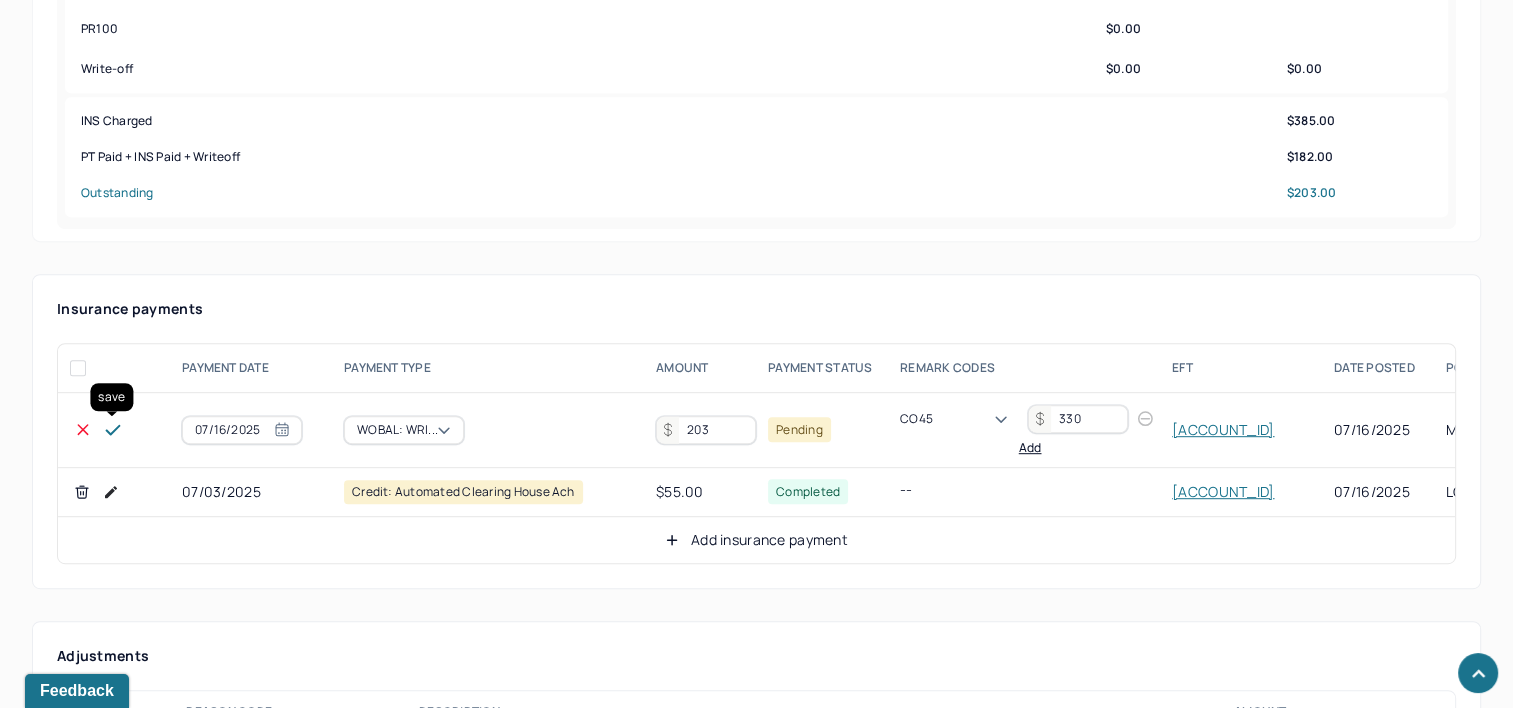 click 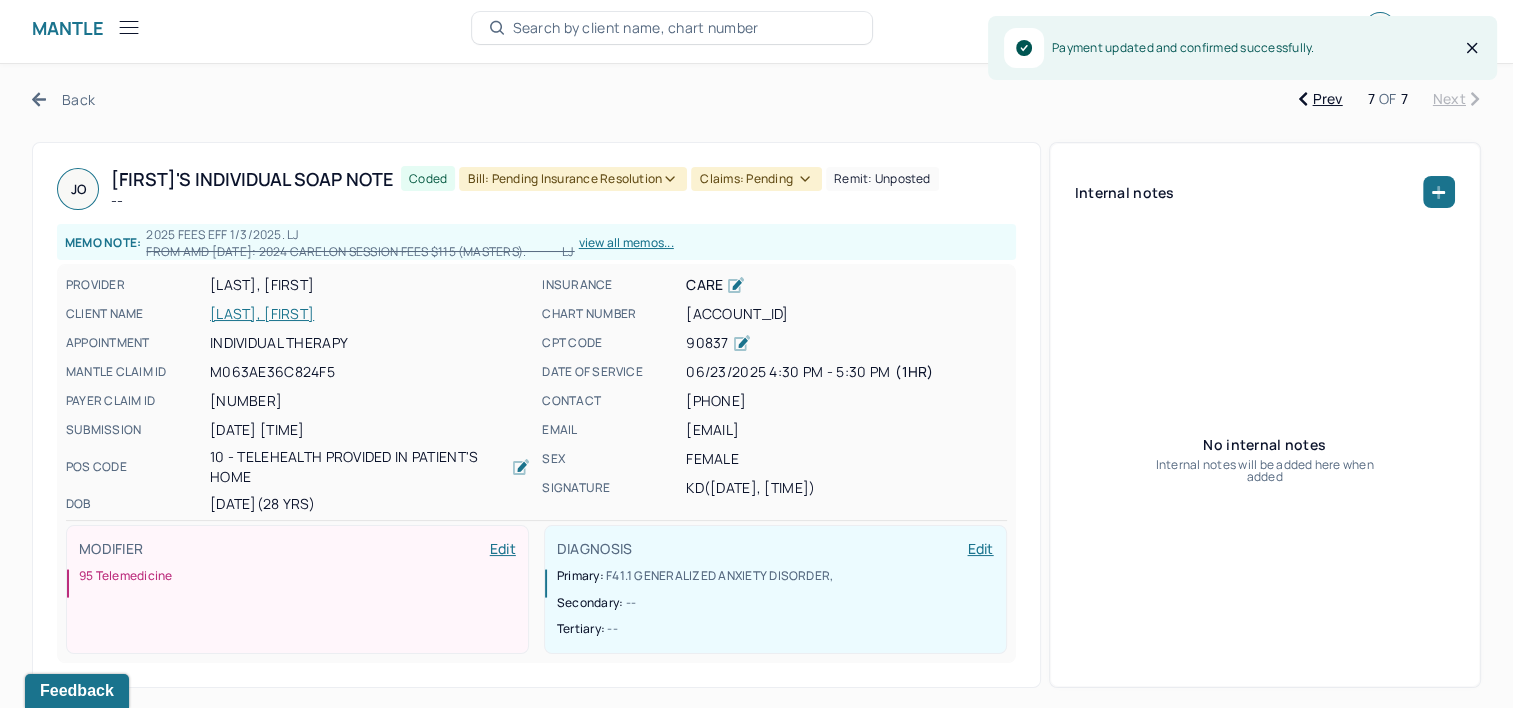 scroll, scrollTop: 0, scrollLeft: 0, axis: both 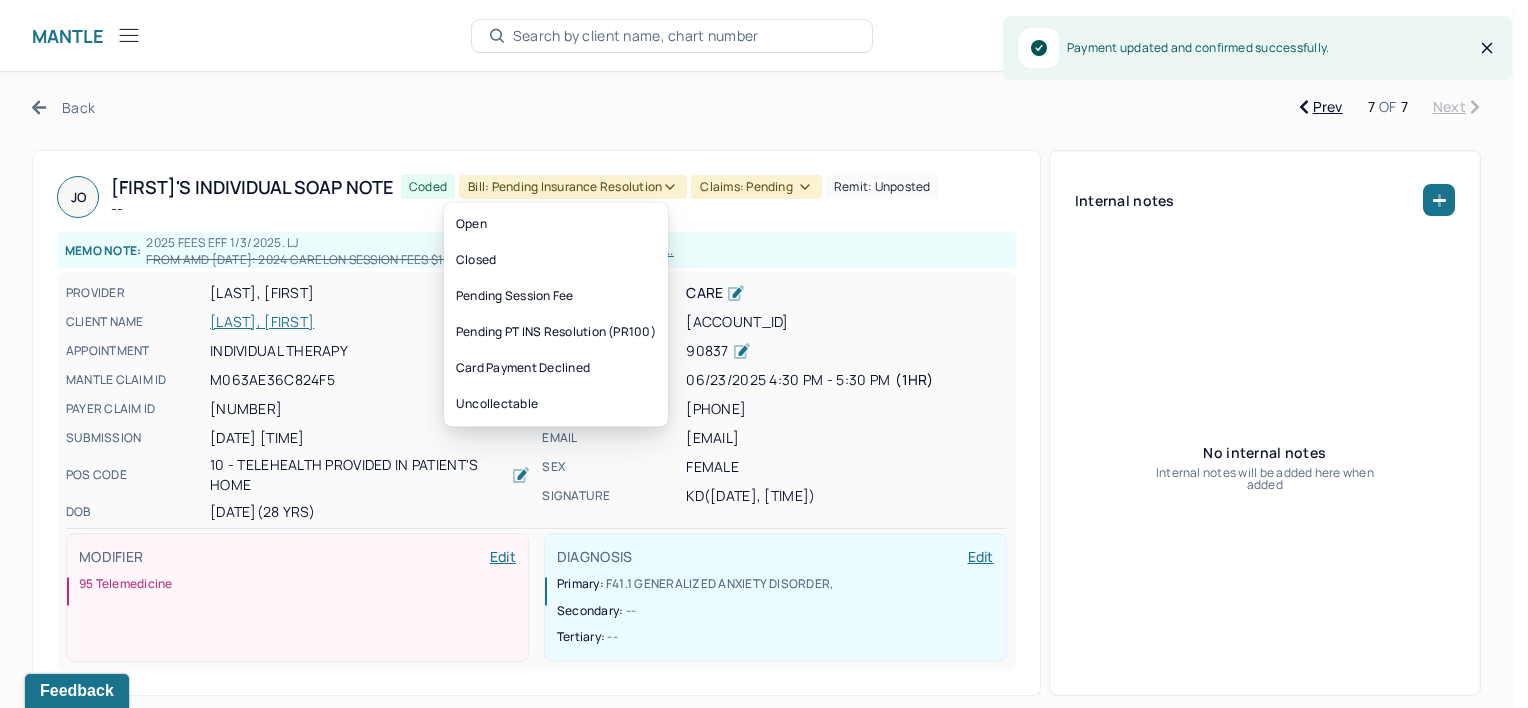 click on "Bill: Pending Insurance Resolution" at bounding box center (573, 187) 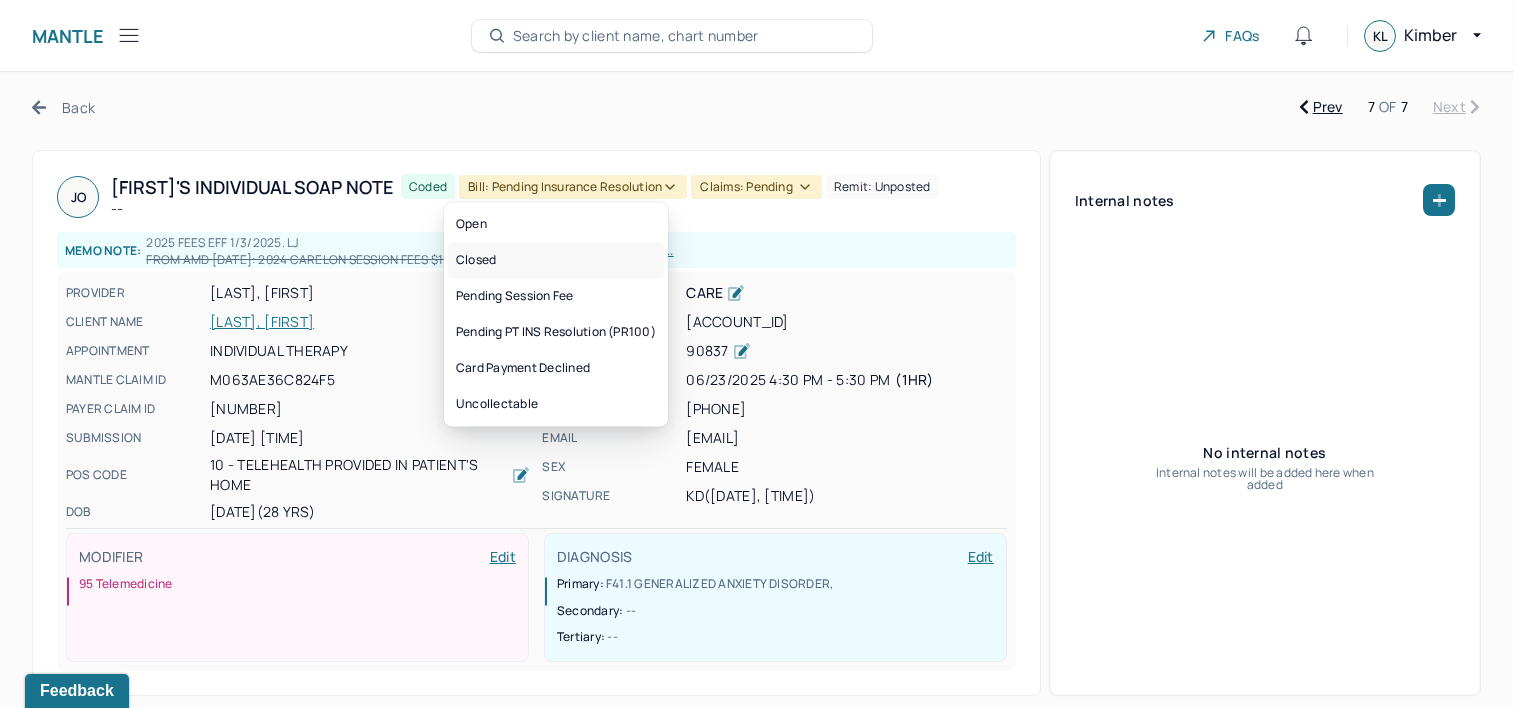 click on "Closed" at bounding box center (556, 260) 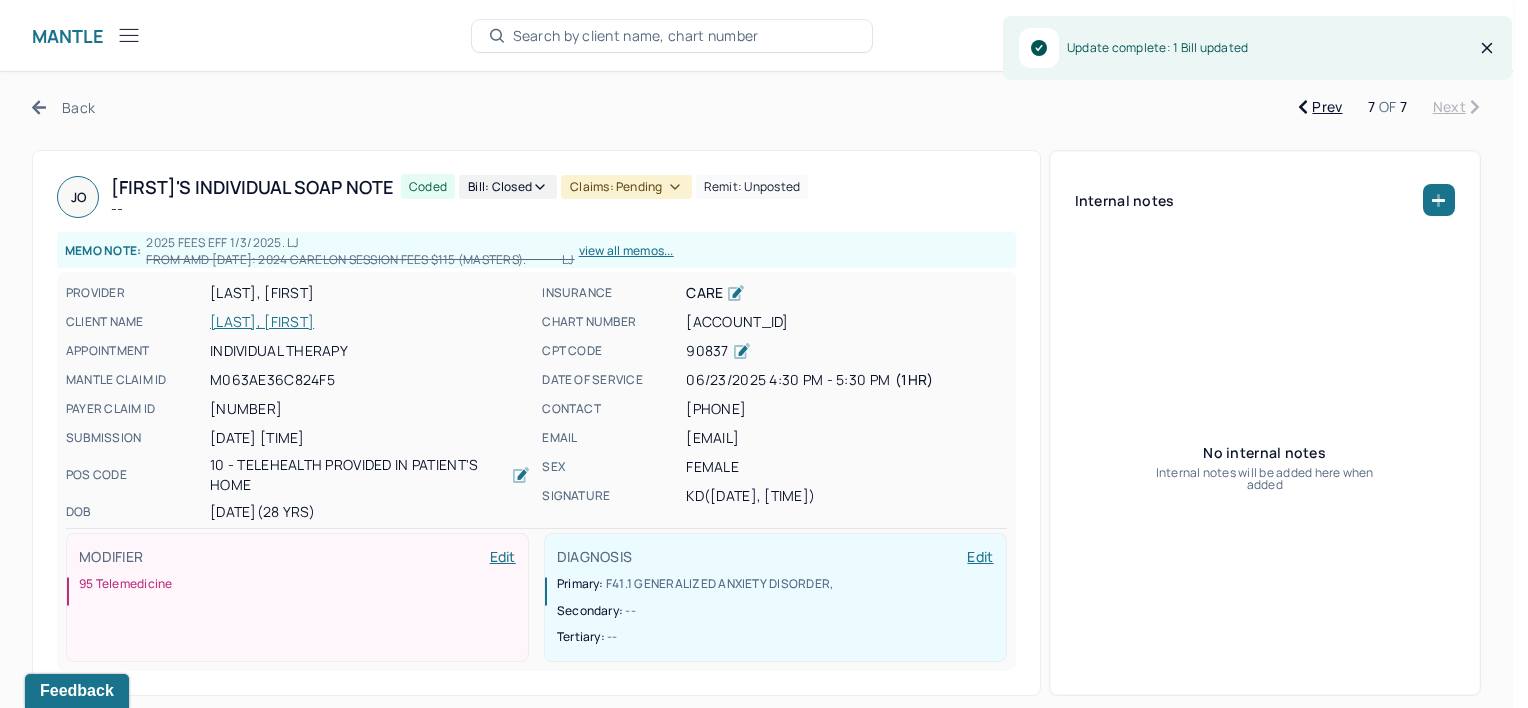 click on "Claims: pending" at bounding box center (626, 187) 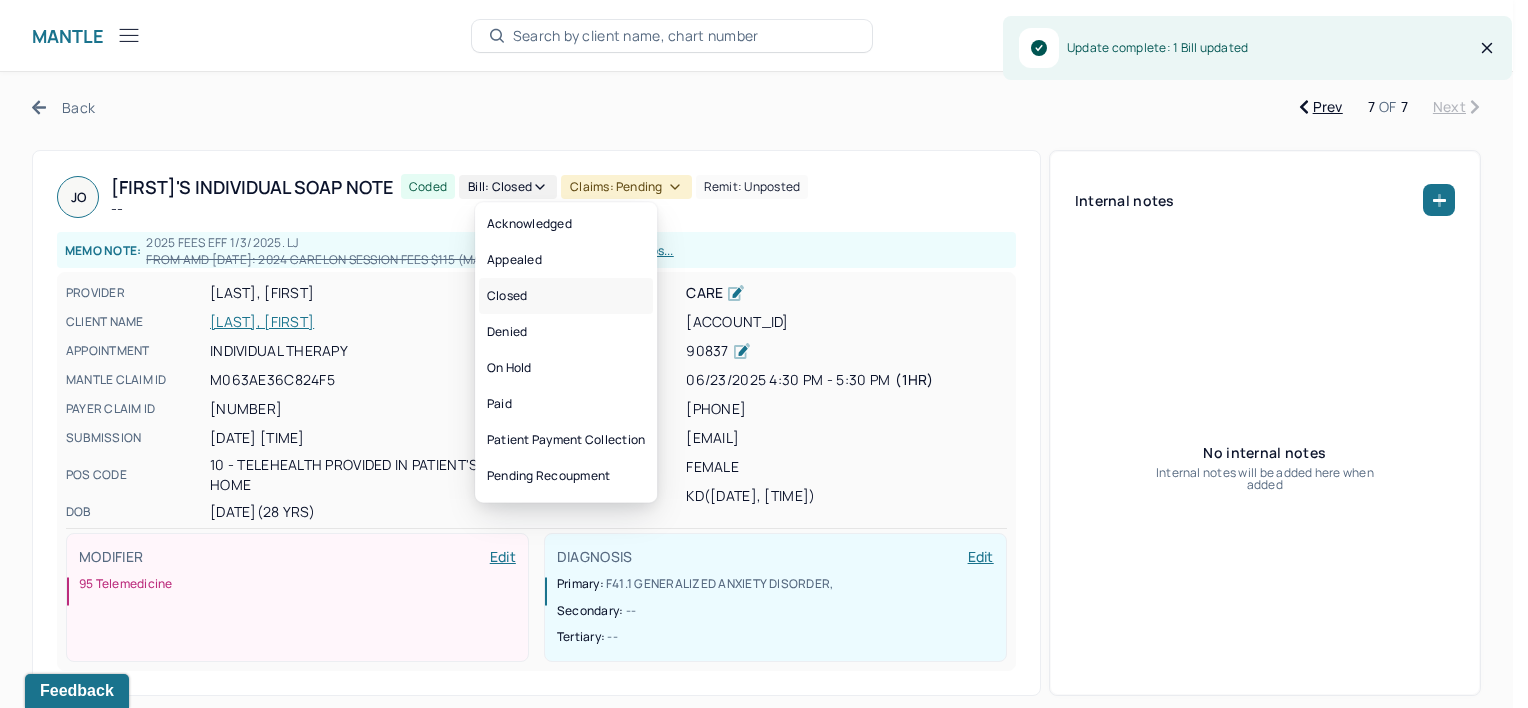 click on "Closed" at bounding box center (566, 296) 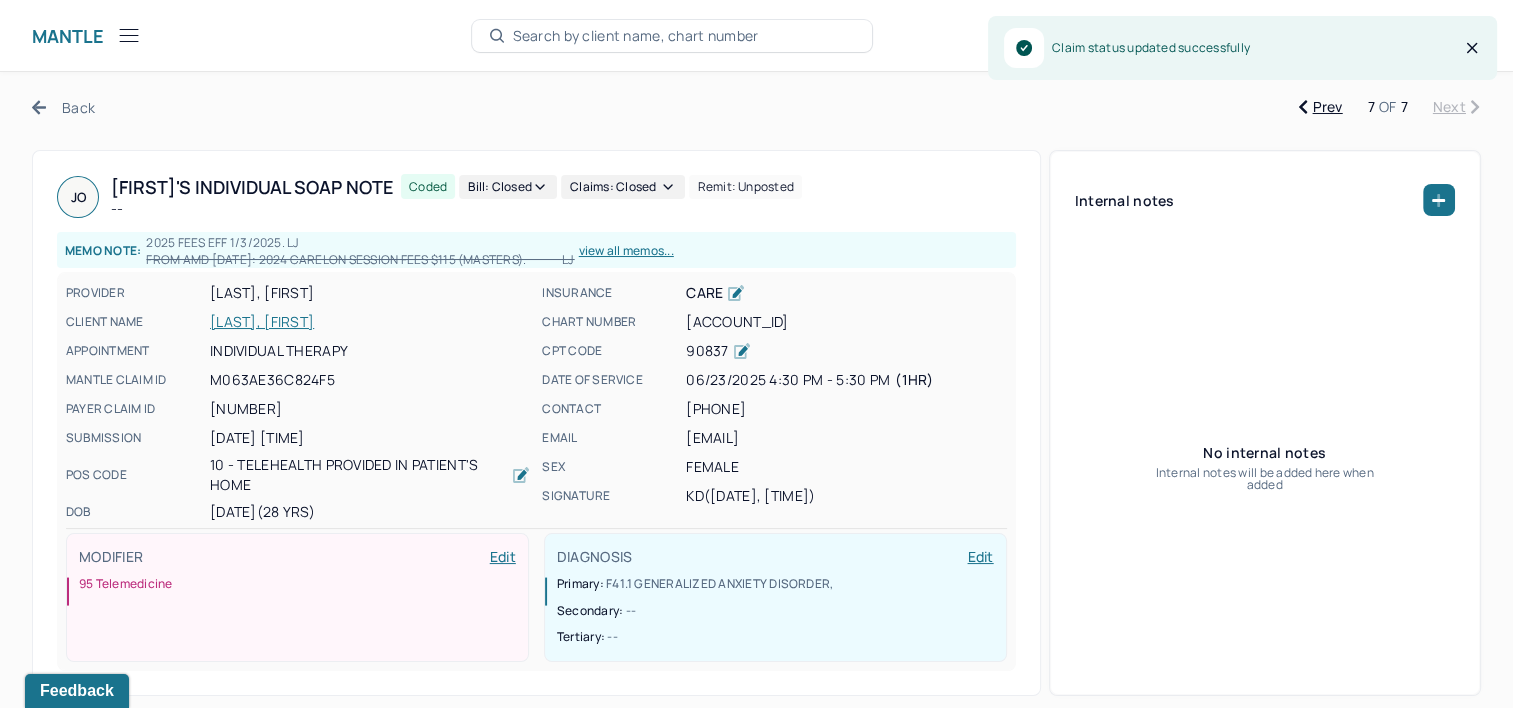click on "Back" at bounding box center (63, 107) 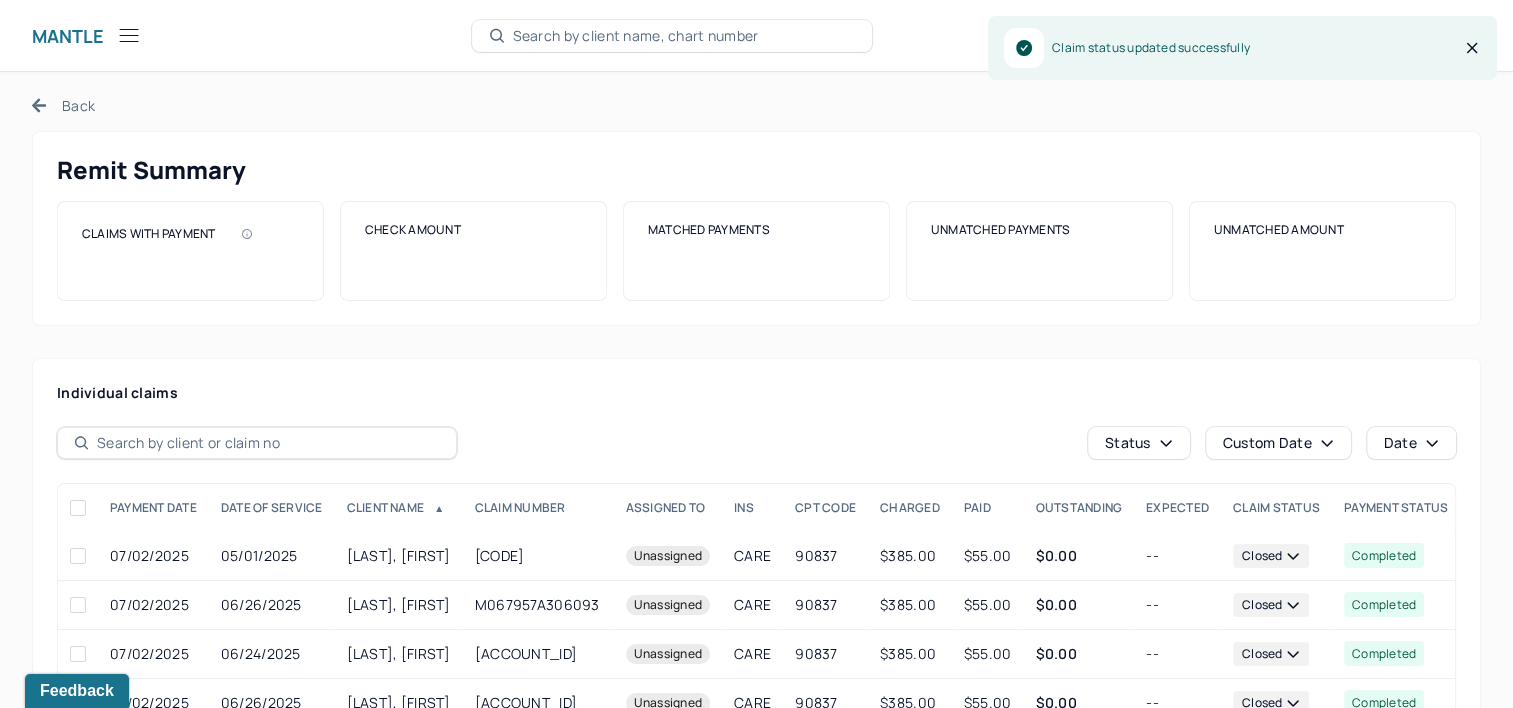 click on "Back" at bounding box center [63, 105] 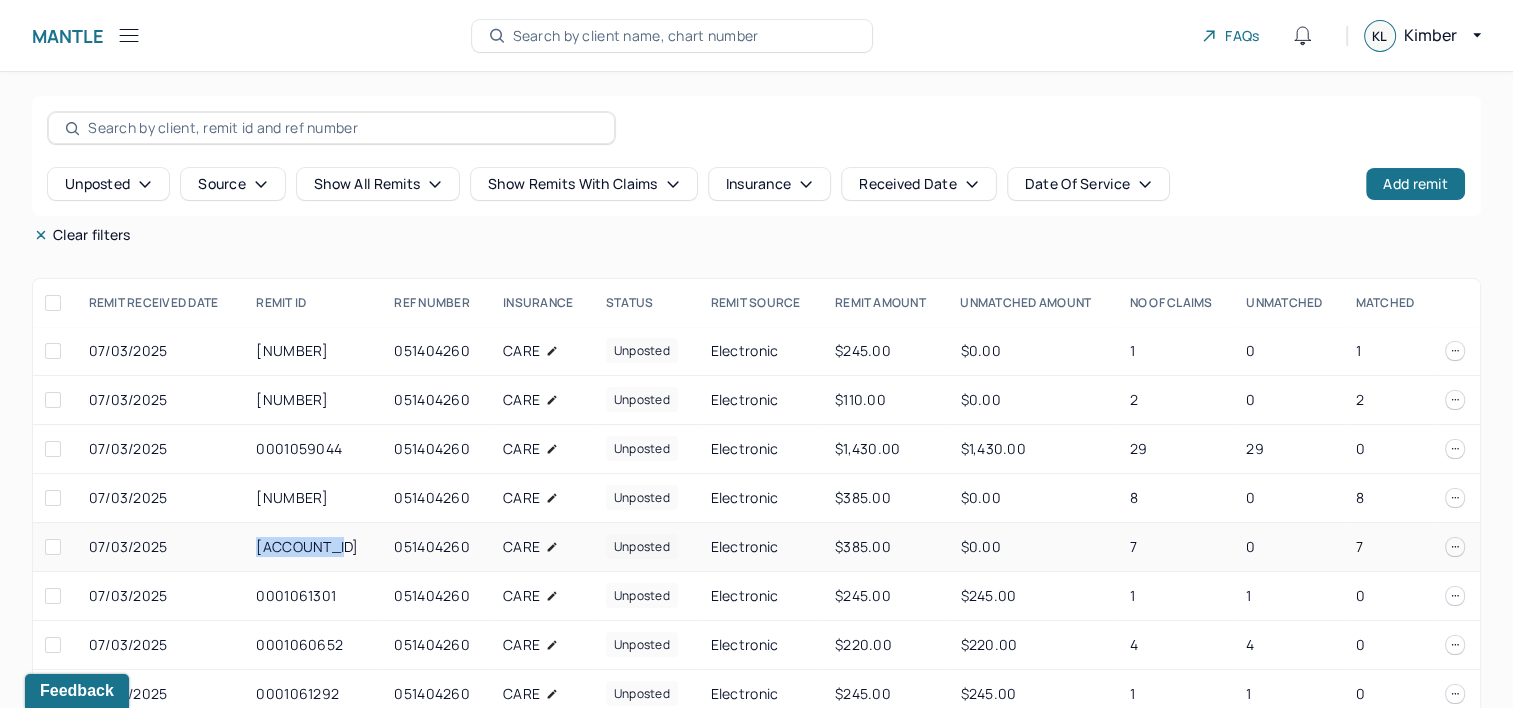 drag, startPoint x: 255, startPoint y: 544, endPoint x: 340, endPoint y: 544, distance: 85 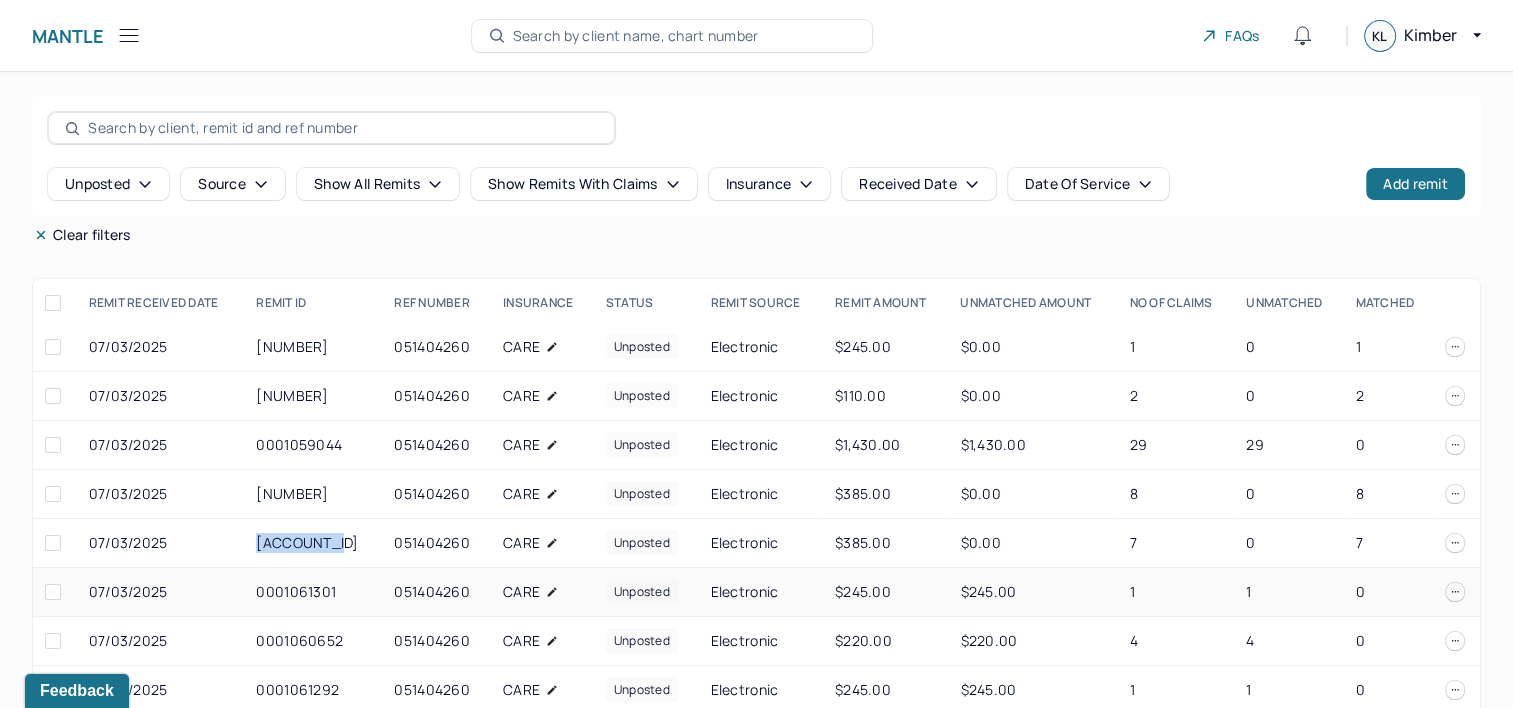 scroll, scrollTop: 0, scrollLeft: 0, axis: both 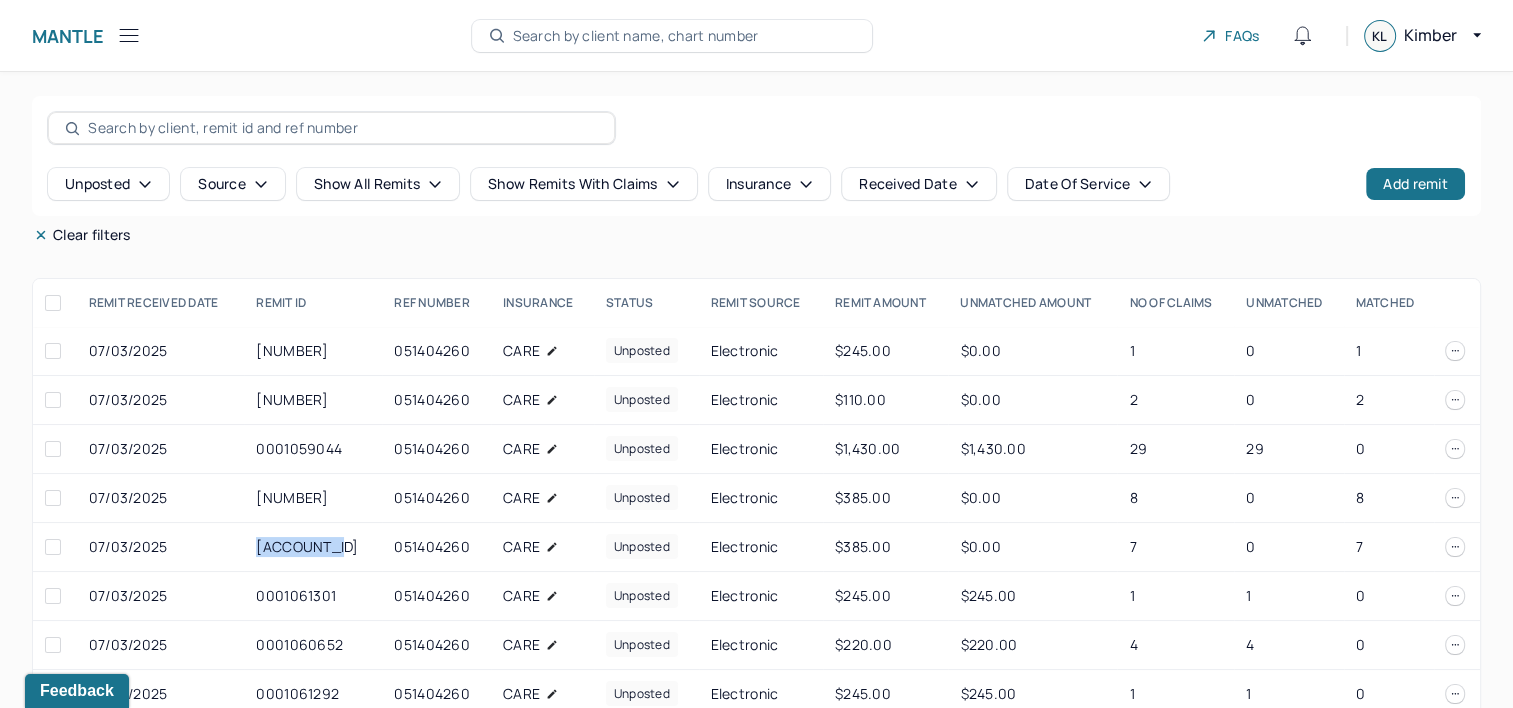 click at bounding box center [53, 351] 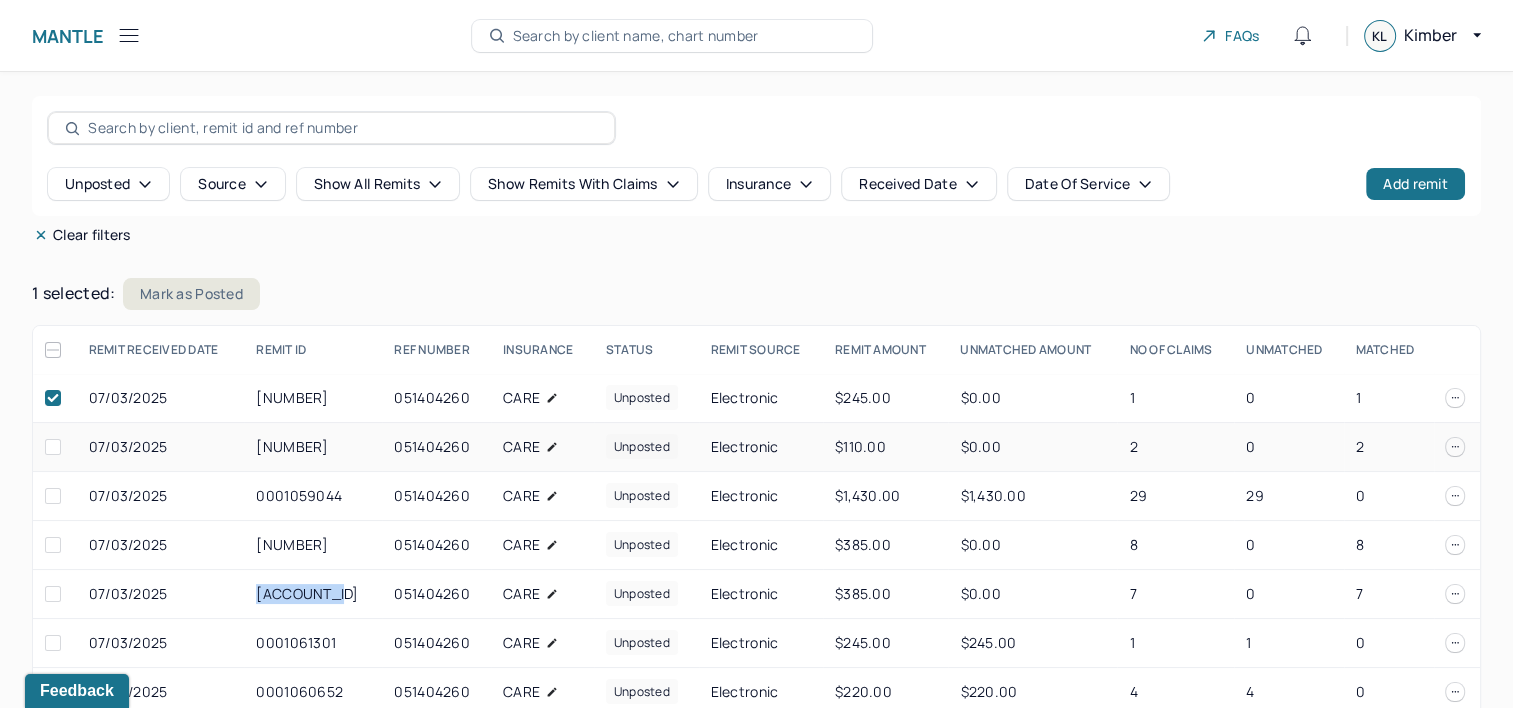 click at bounding box center [53, 447] 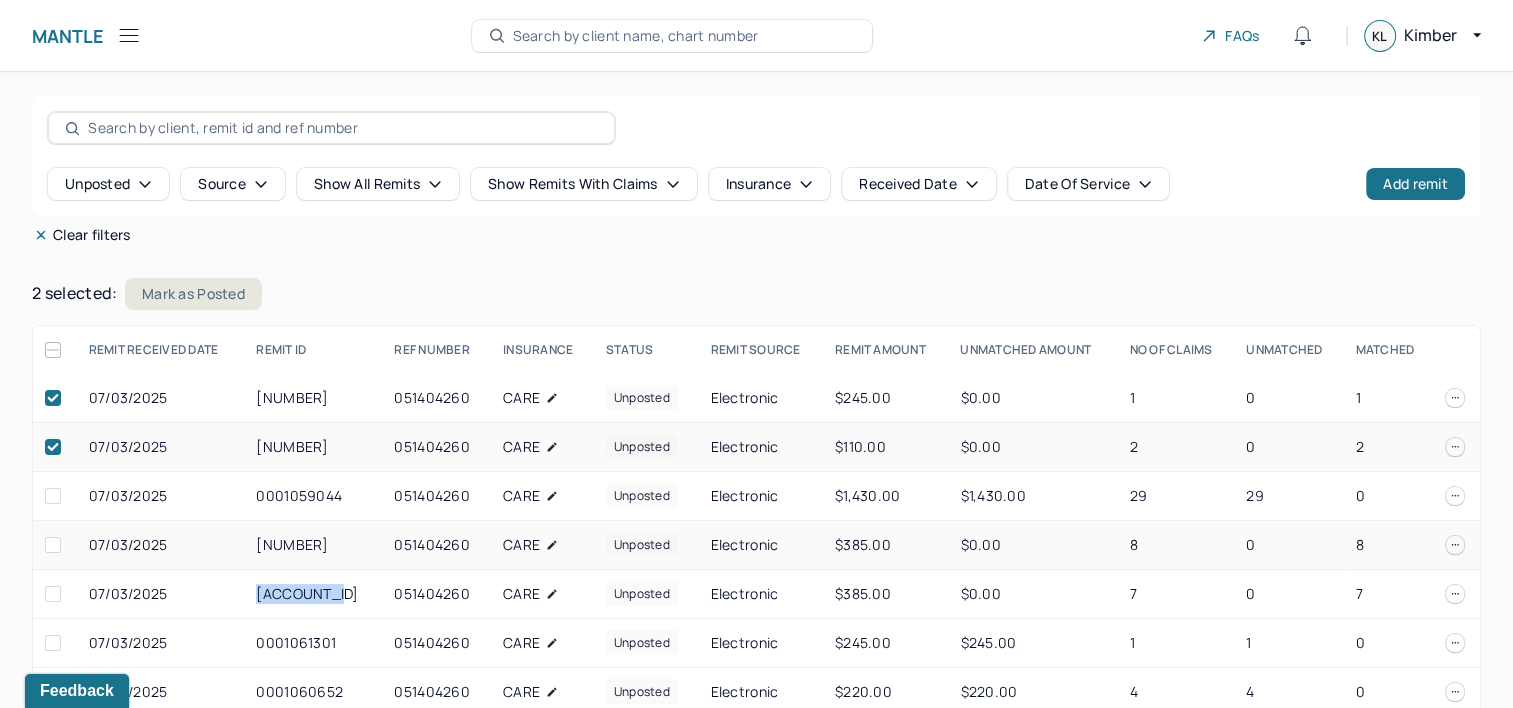 click at bounding box center (53, 545) 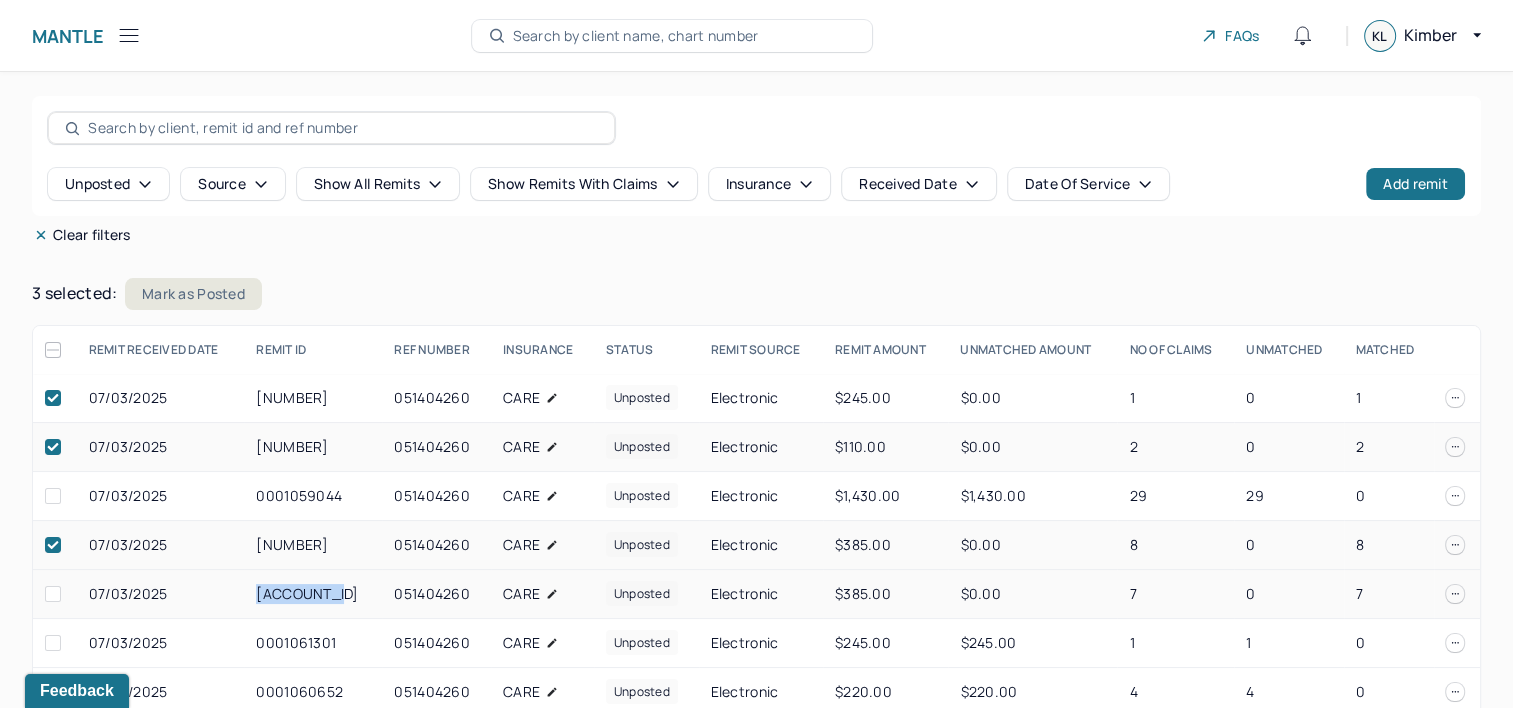 click at bounding box center (53, 594) 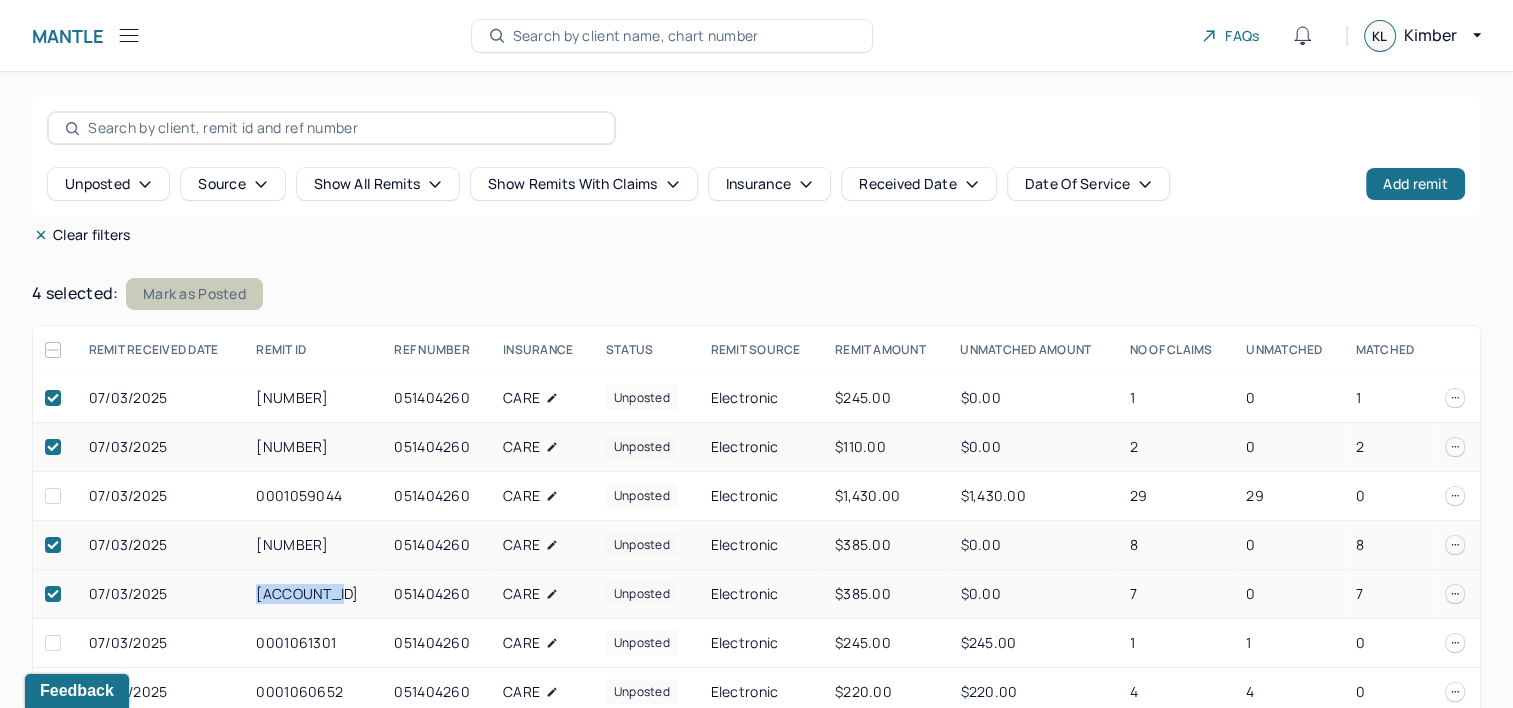 click on "Mark as Posted" at bounding box center [194, 294] 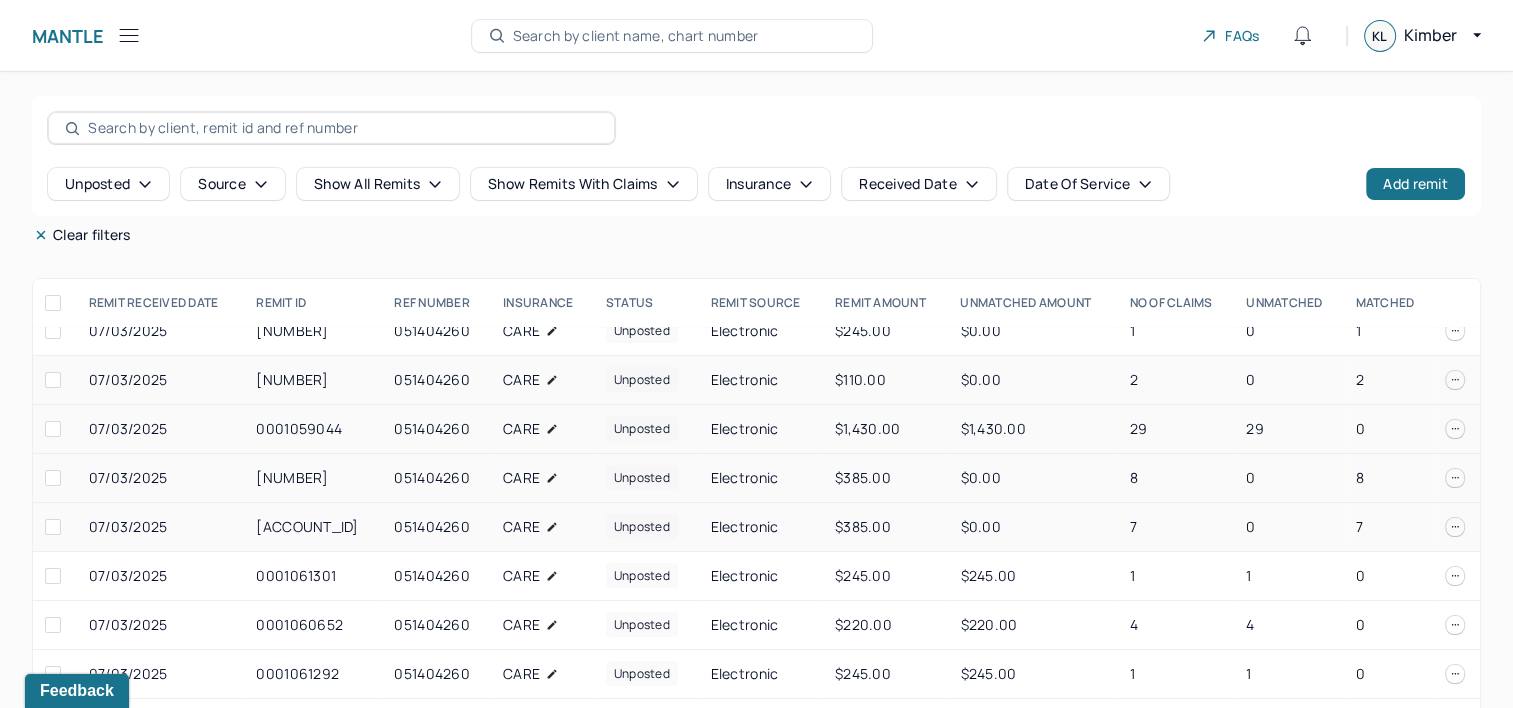 scroll, scrollTop: 0, scrollLeft: 0, axis: both 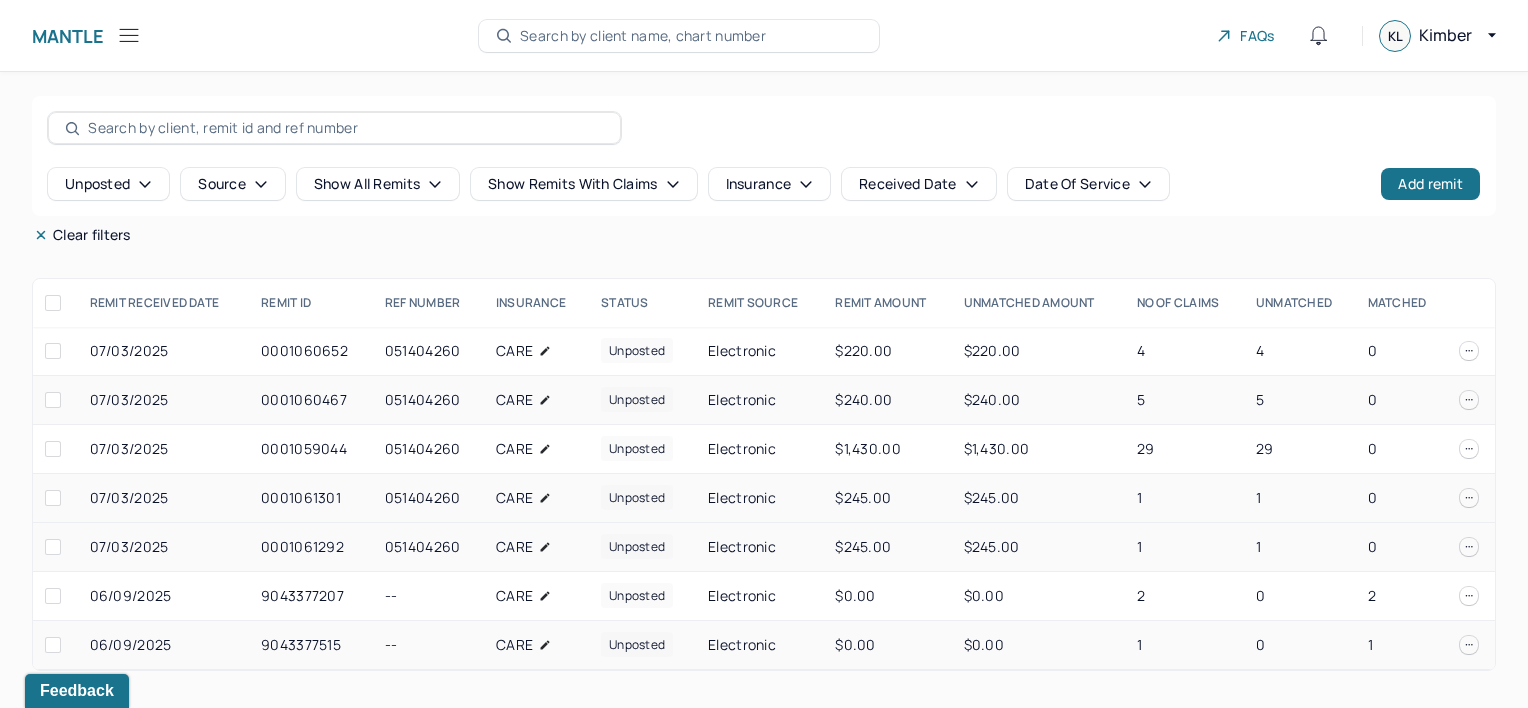 click on "9043377515" at bounding box center (311, 645) 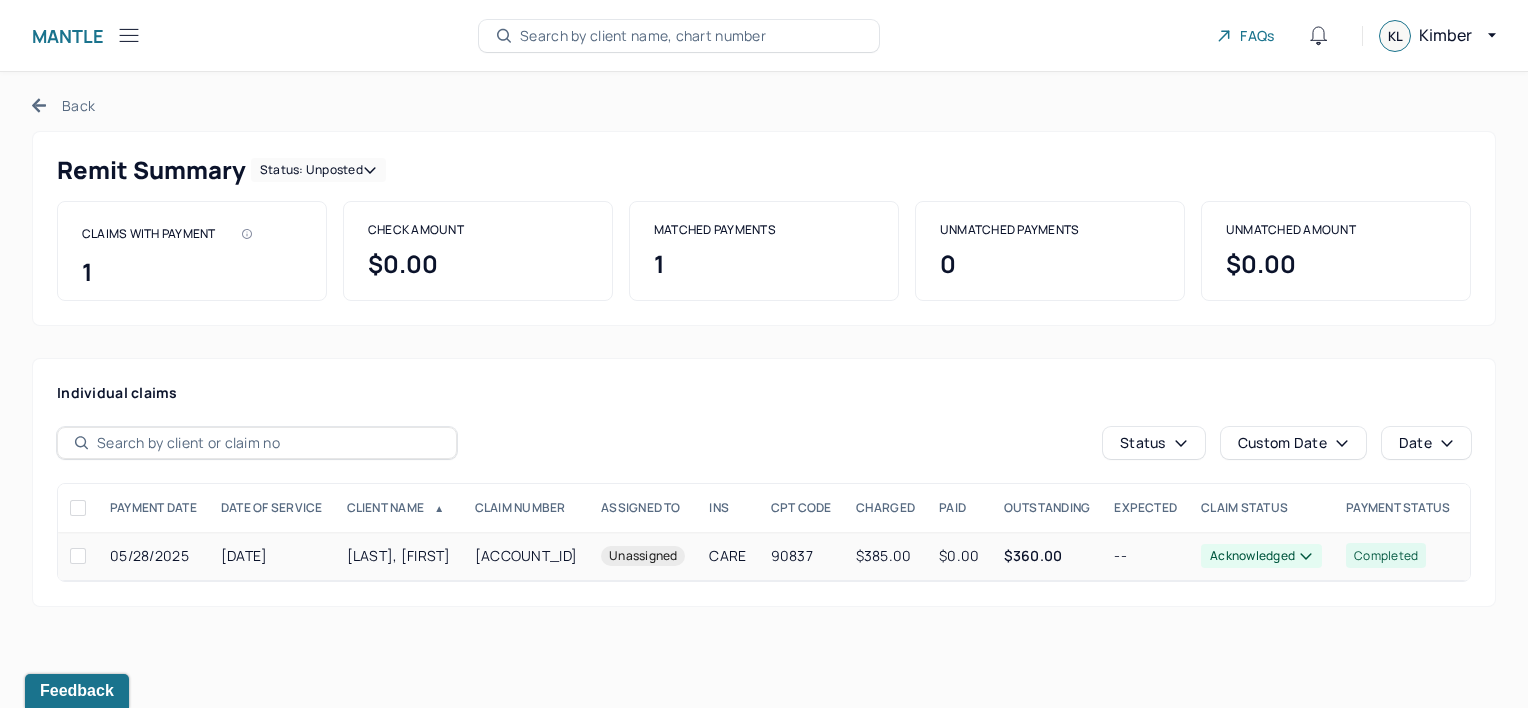 click on "[LAST], [FIRST]" at bounding box center (399, 556) 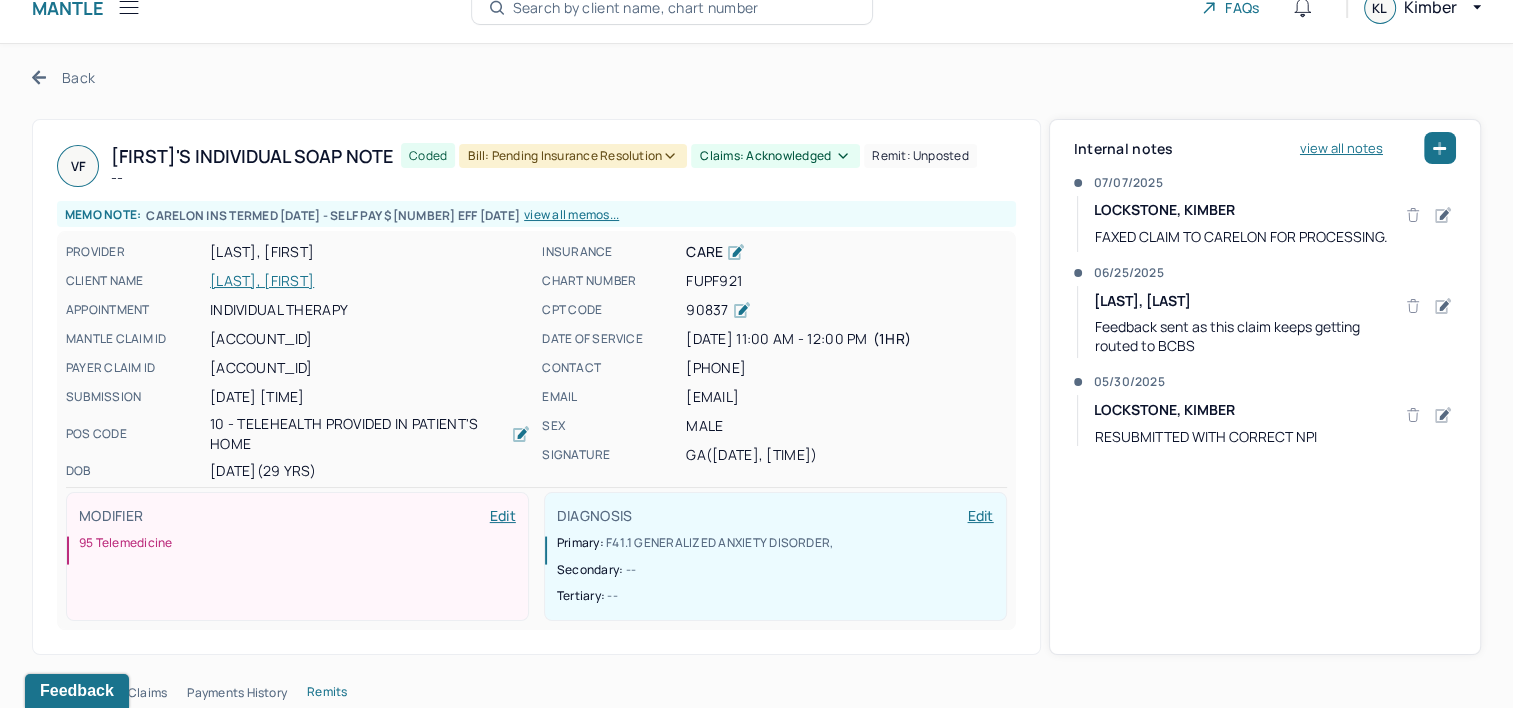 scroll, scrollTop: 0, scrollLeft: 0, axis: both 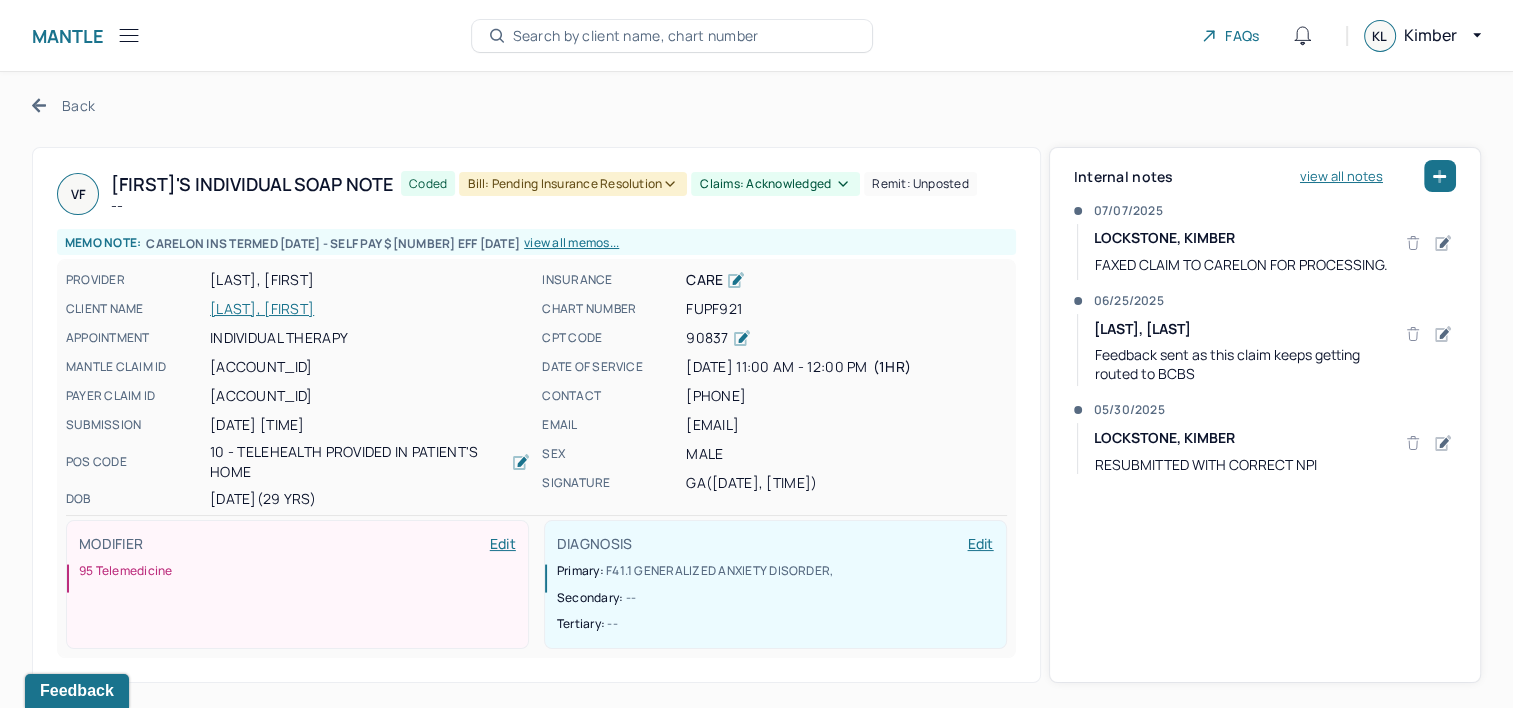 click on "Back" at bounding box center [63, 105] 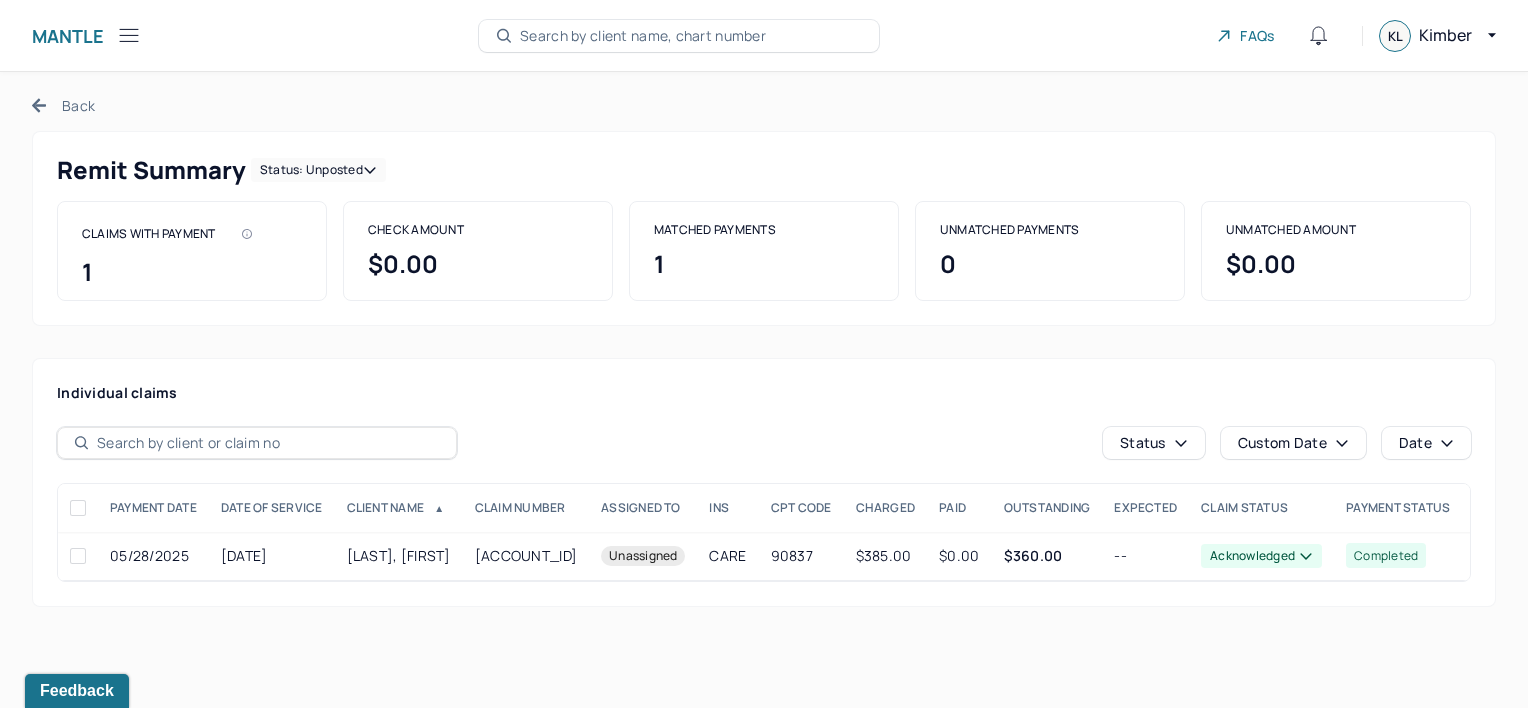 click on "Back" at bounding box center (63, 105) 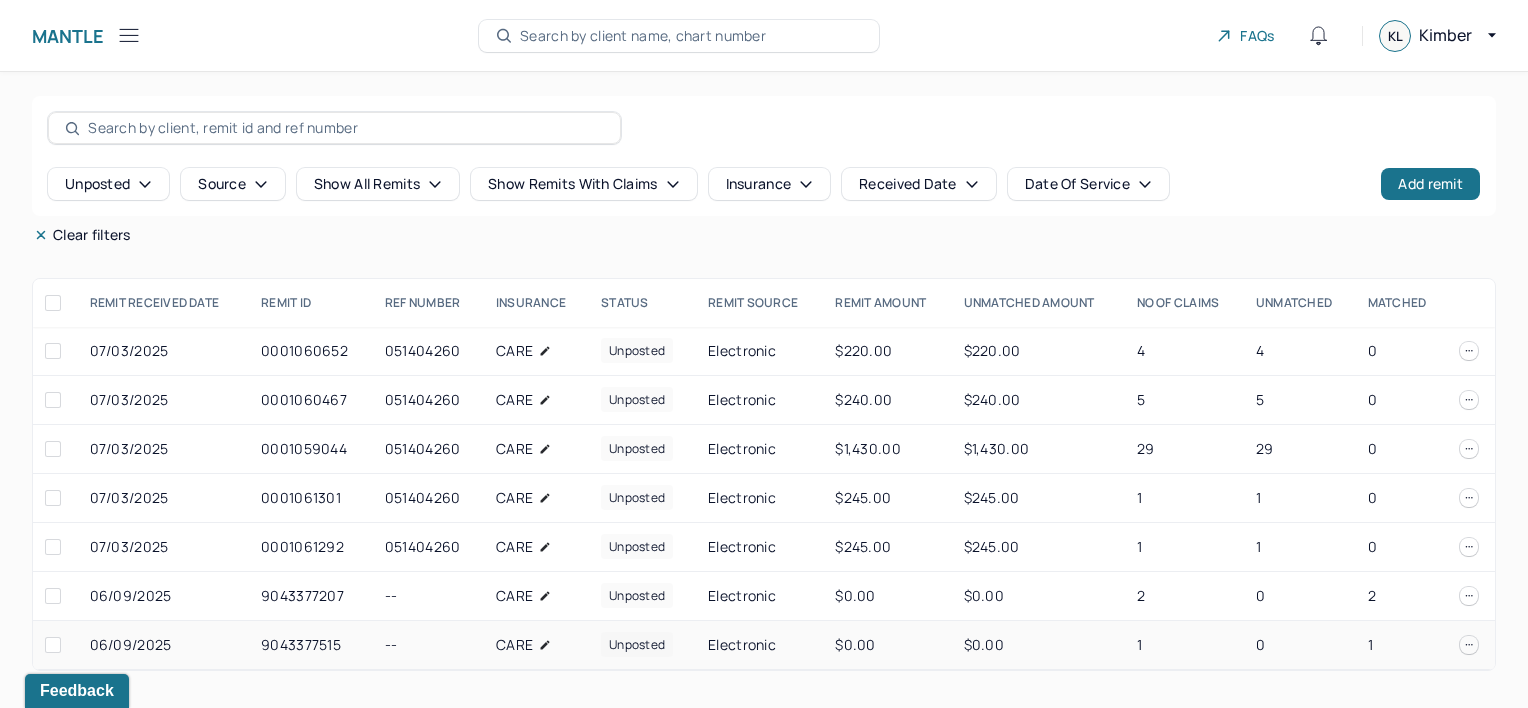 click at bounding box center [53, 645] 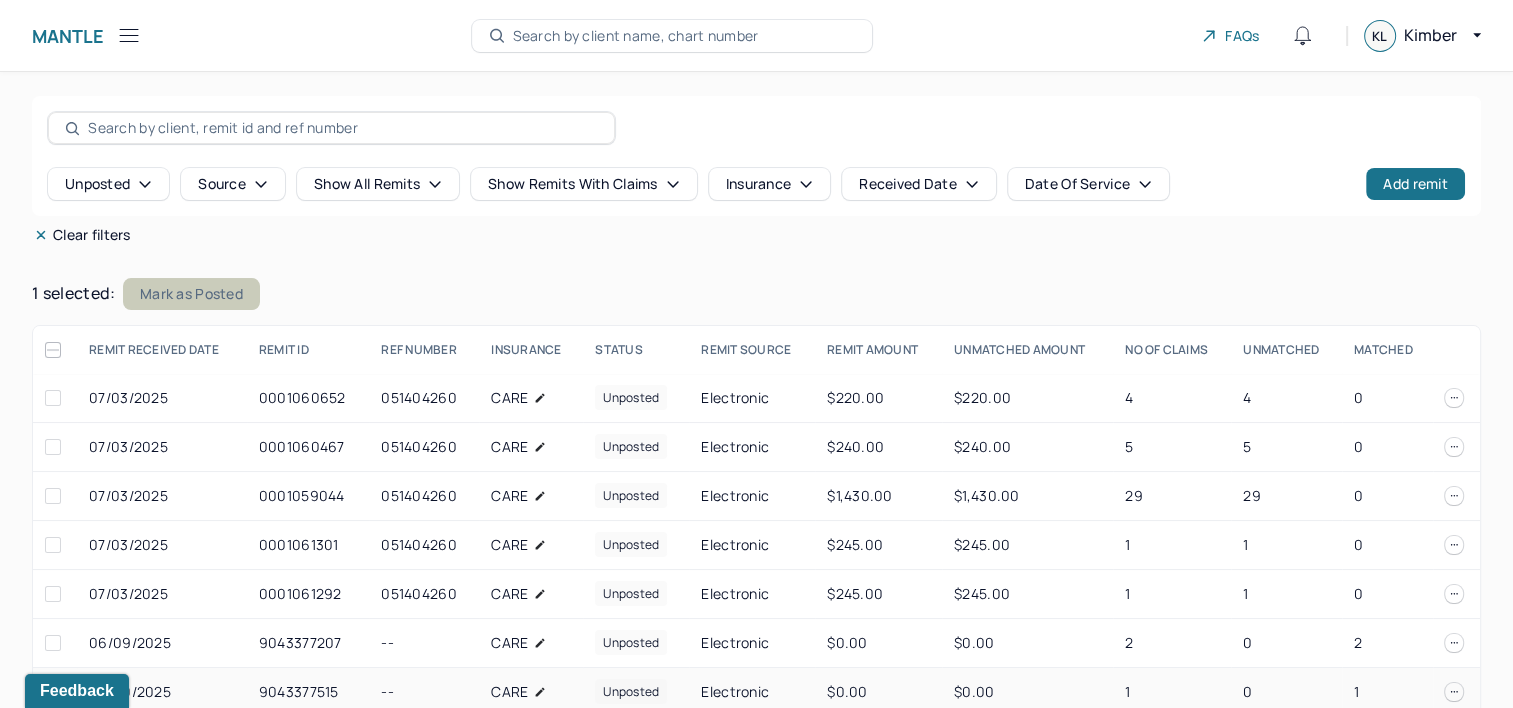 click on "Mark as Posted" at bounding box center [191, 294] 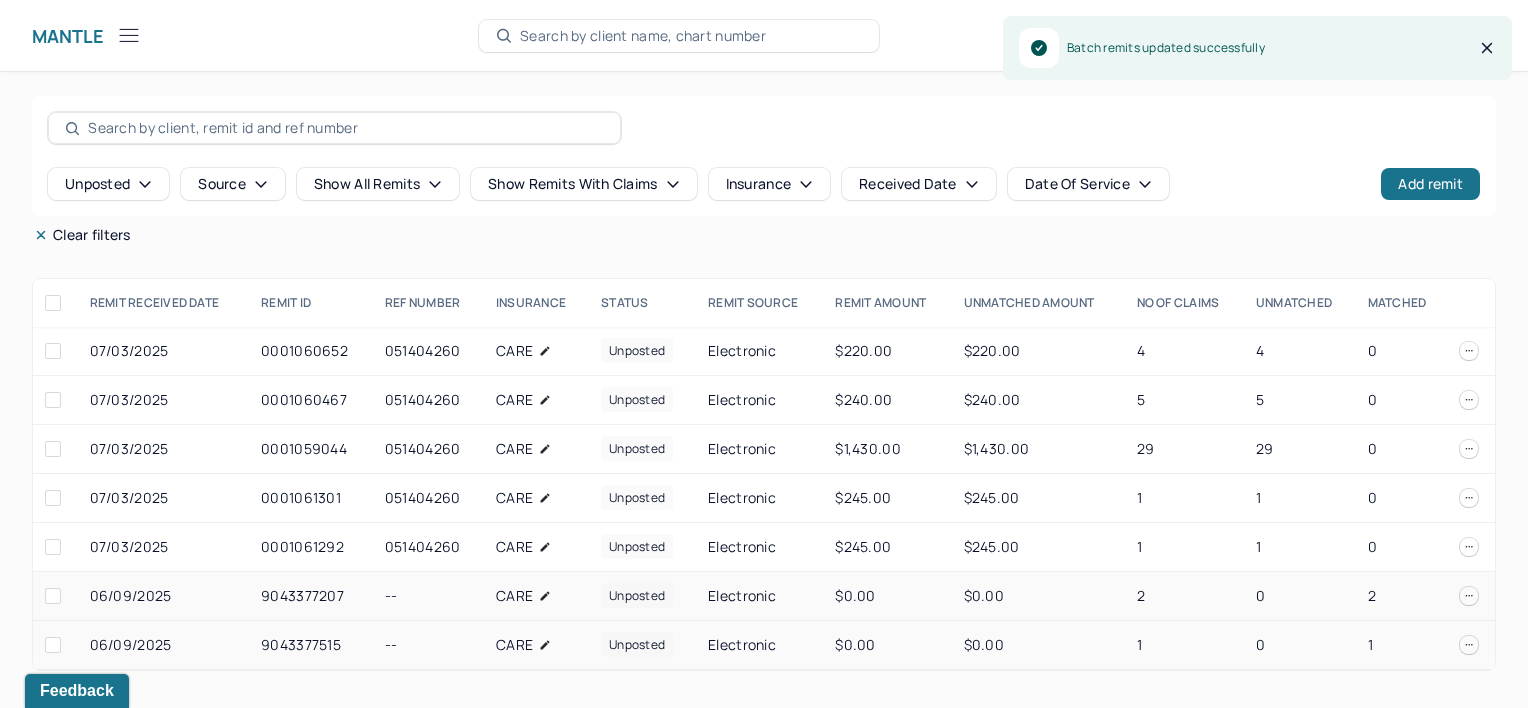 click on "--" at bounding box center (428, 596) 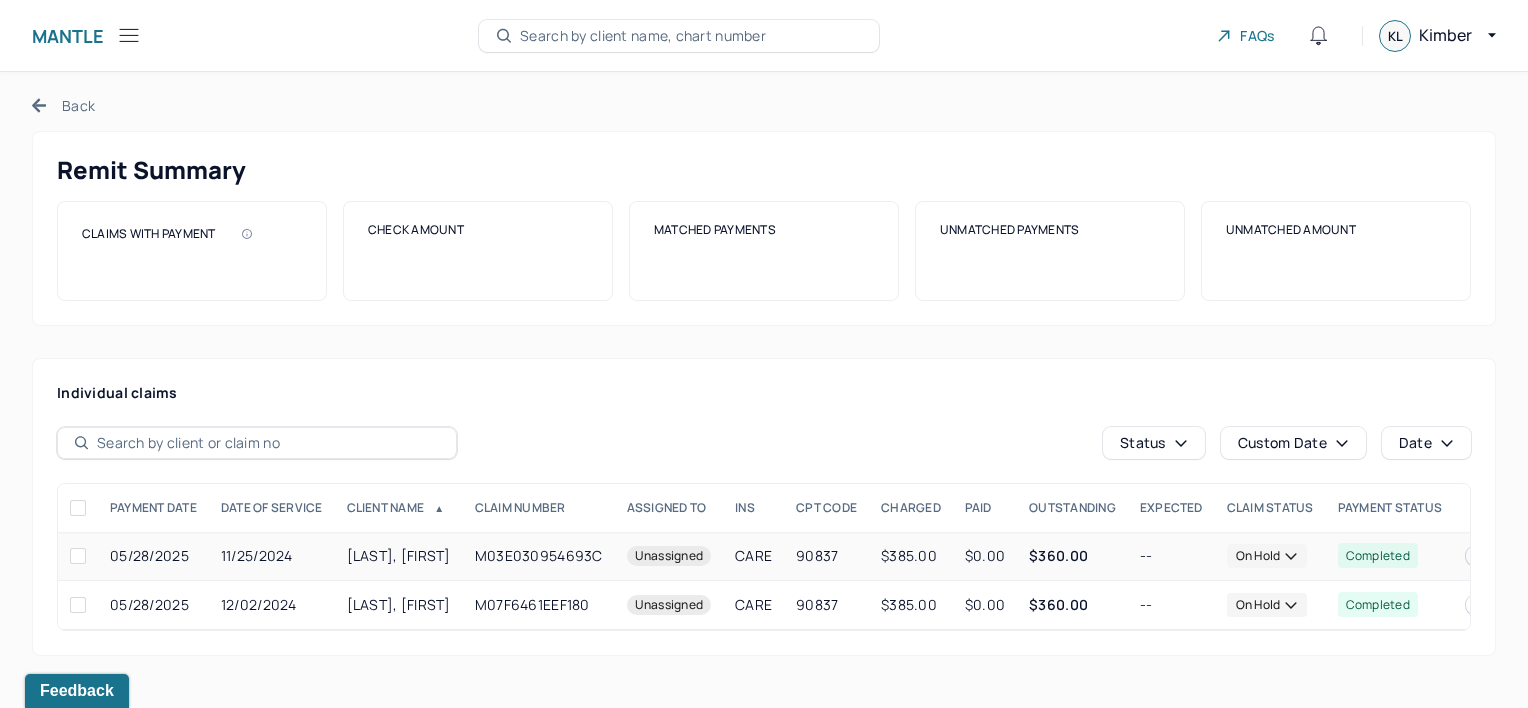click on "[LAST], [FIRST]" at bounding box center [399, 556] 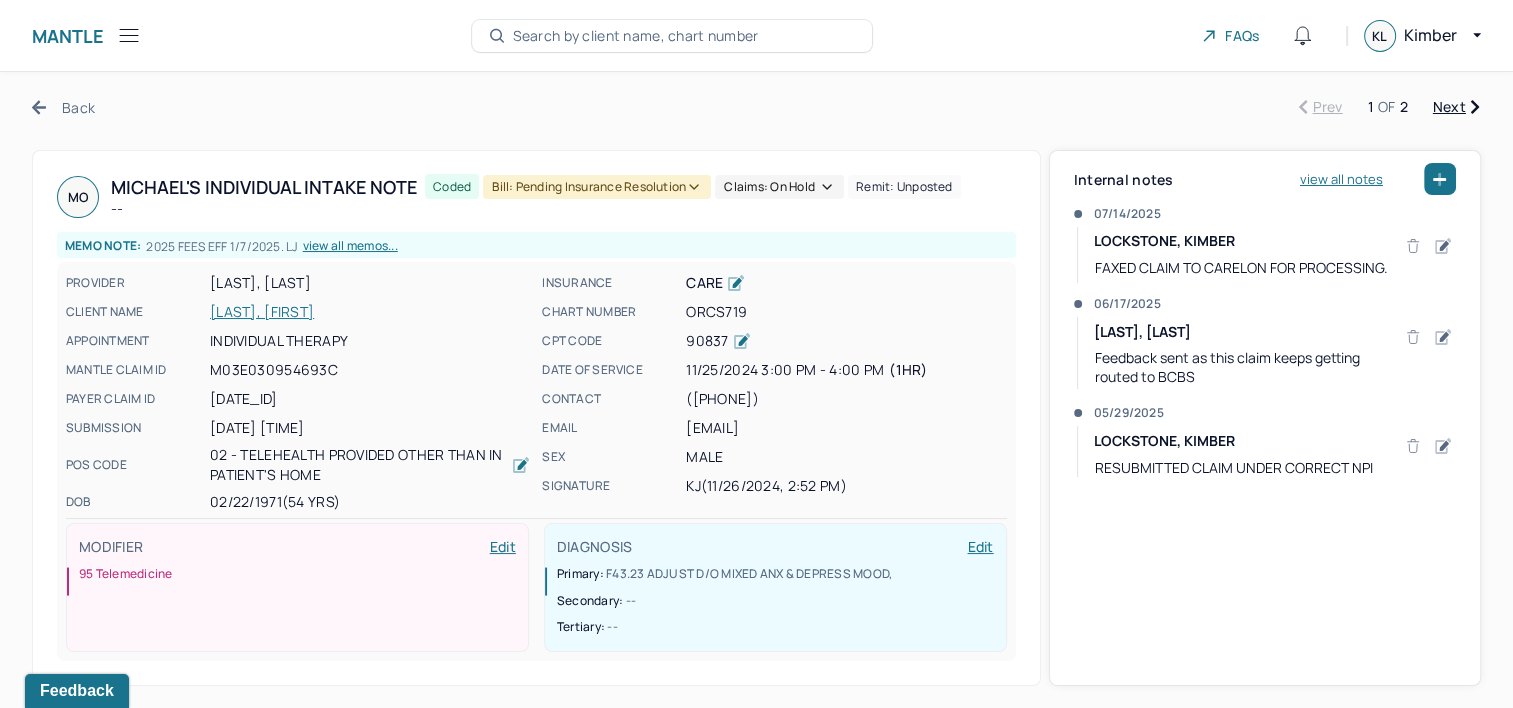 click on "Back" at bounding box center (63, 107) 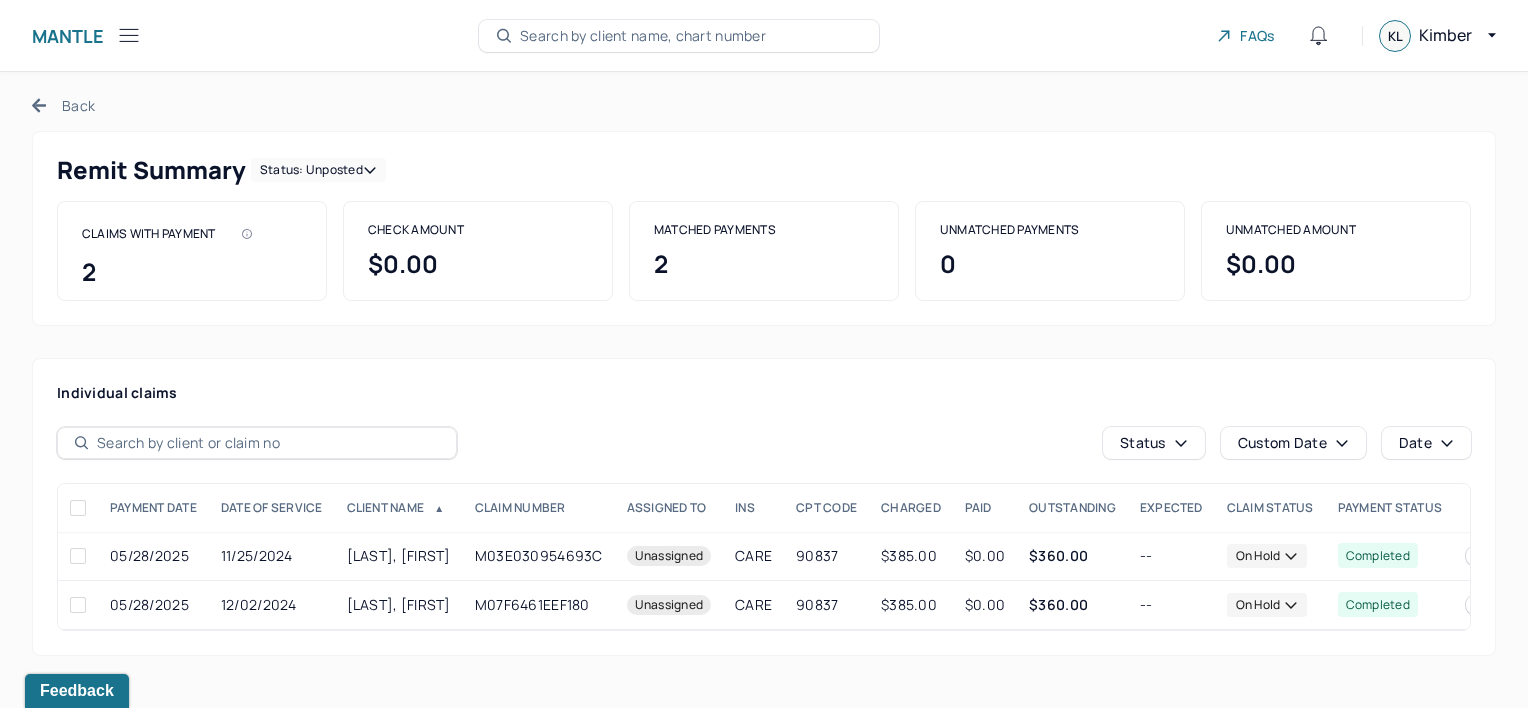 click on "Back" at bounding box center [63, 105] 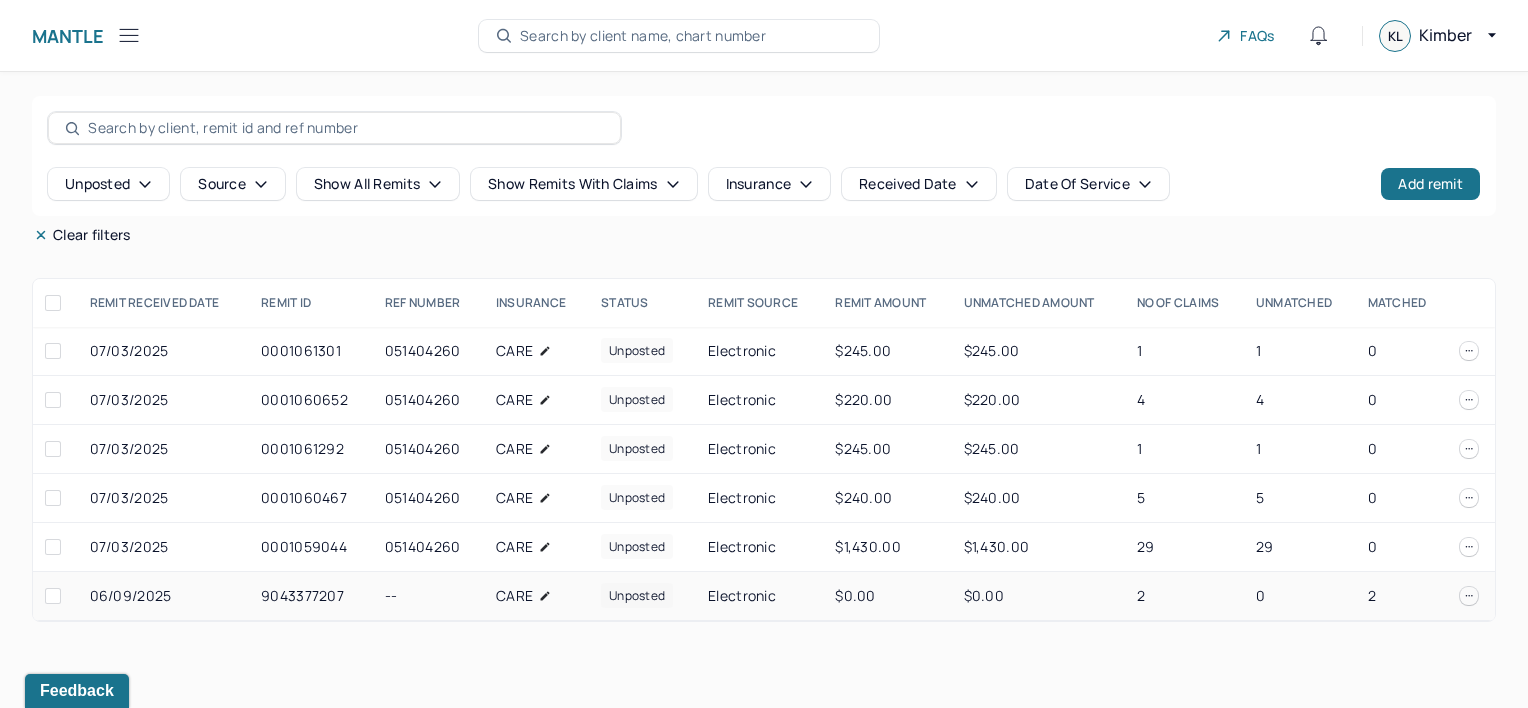 click at bounding box center [53, 596] 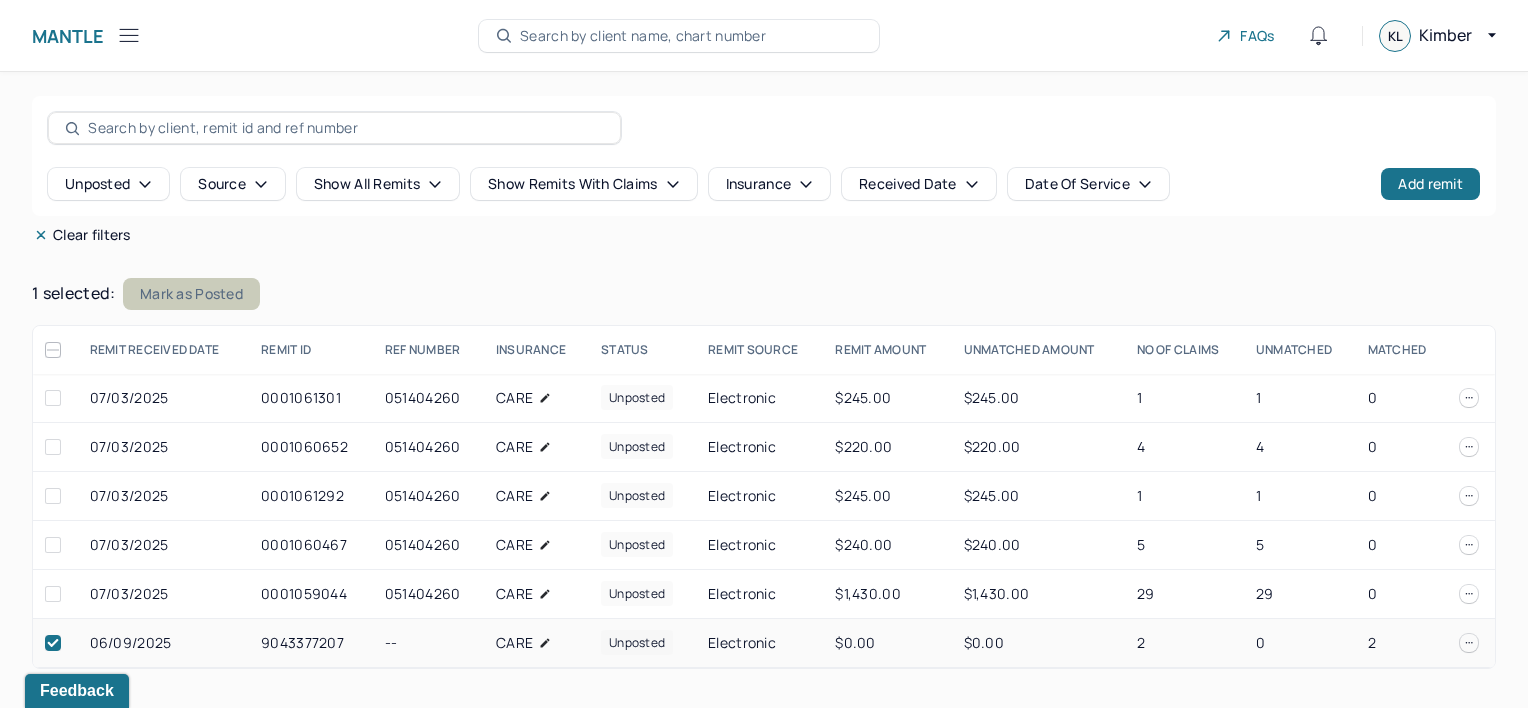 click on "Mark as Posted" at bounding box center [191, 294] 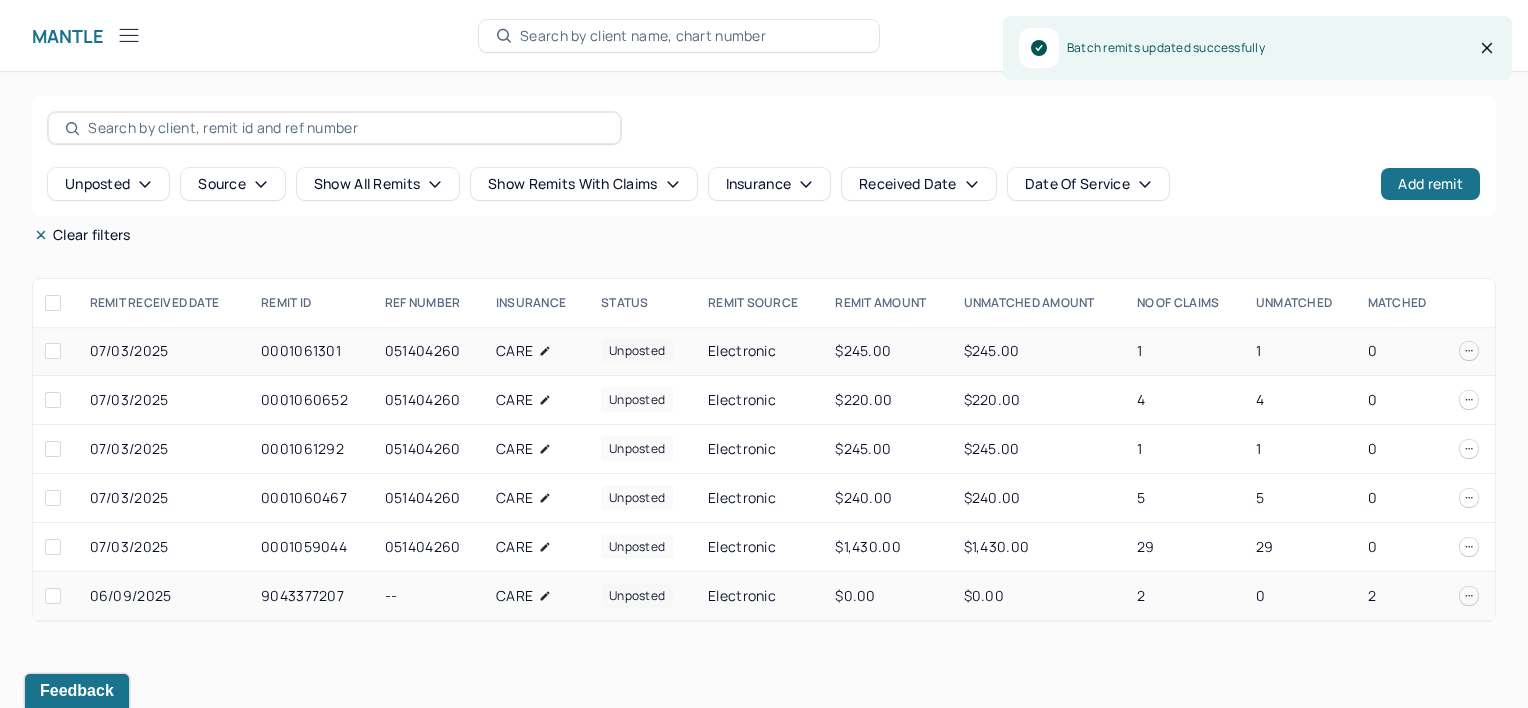 click on "0001061301" at bounding box center (311, 351) 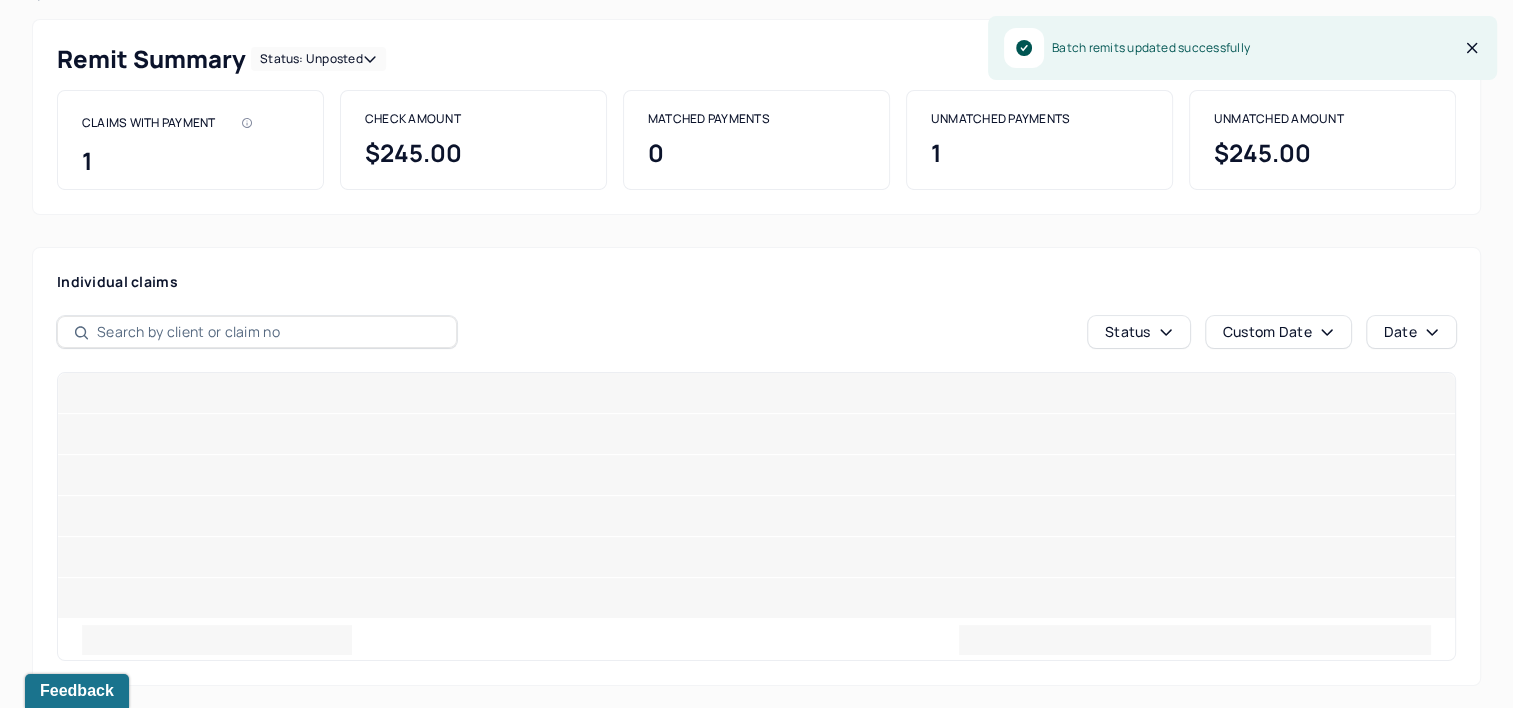 scroll, scrollTop: 0, scrollLeft: 0, axis: both 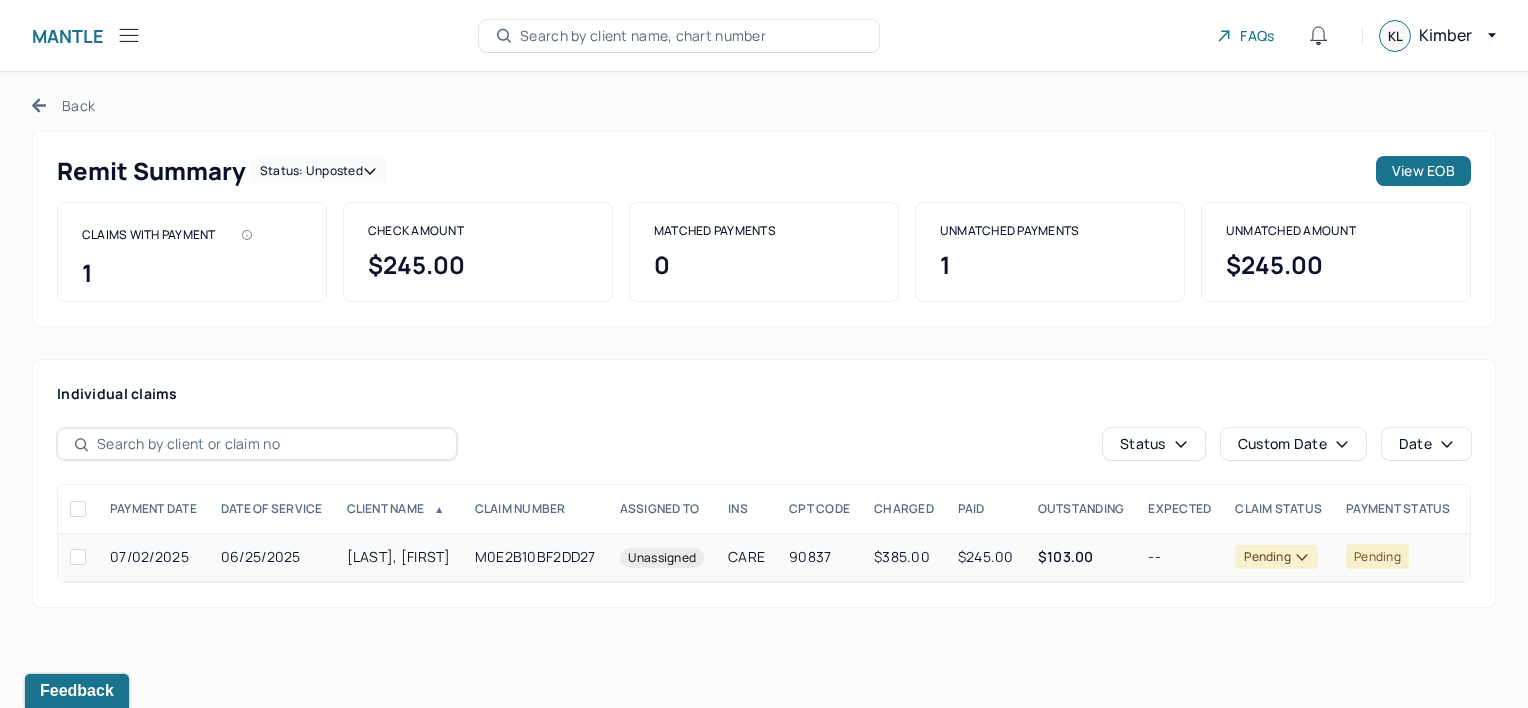 click on "M0E2B10BF2DD27" at bounding box center (535, 557) 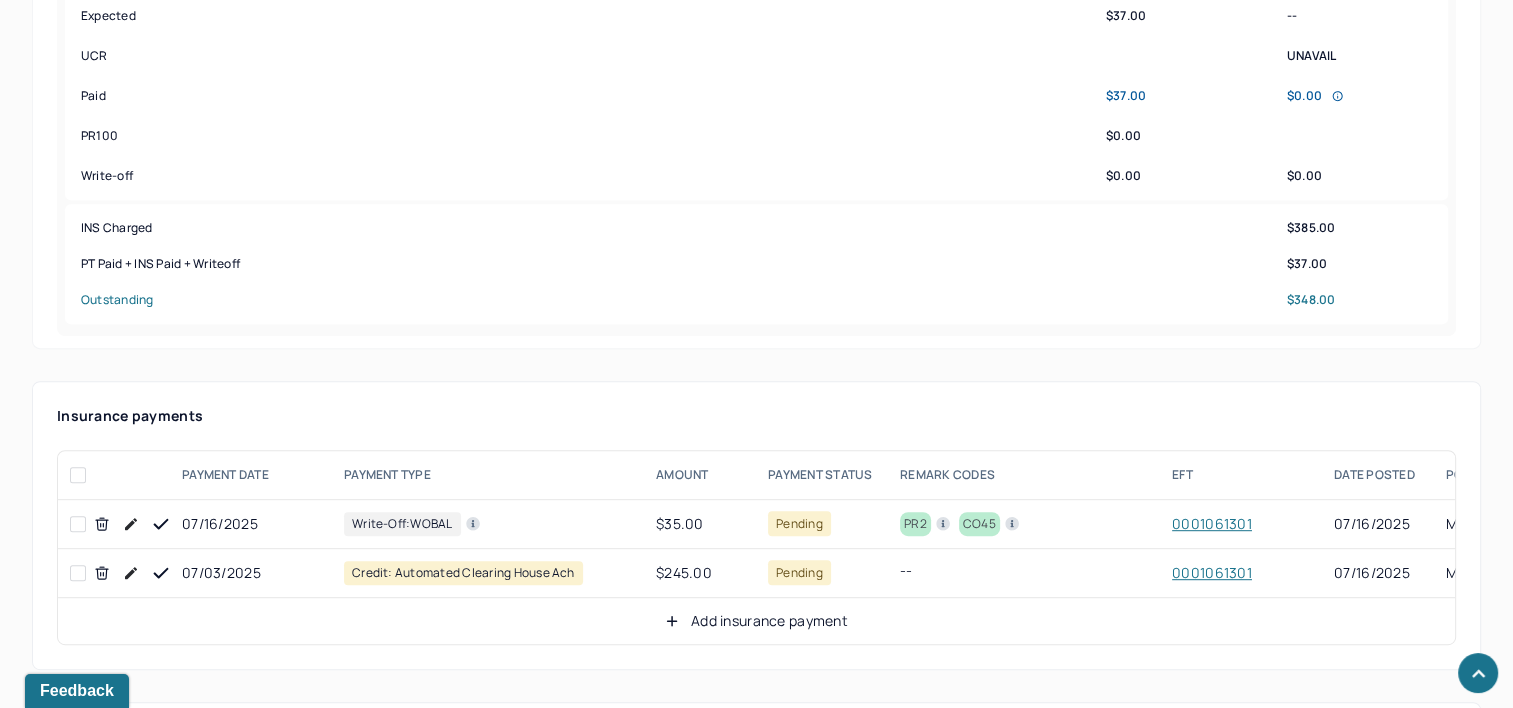 scroll, scrollTop: 1100, scrollLeft: 0, axis: vertical 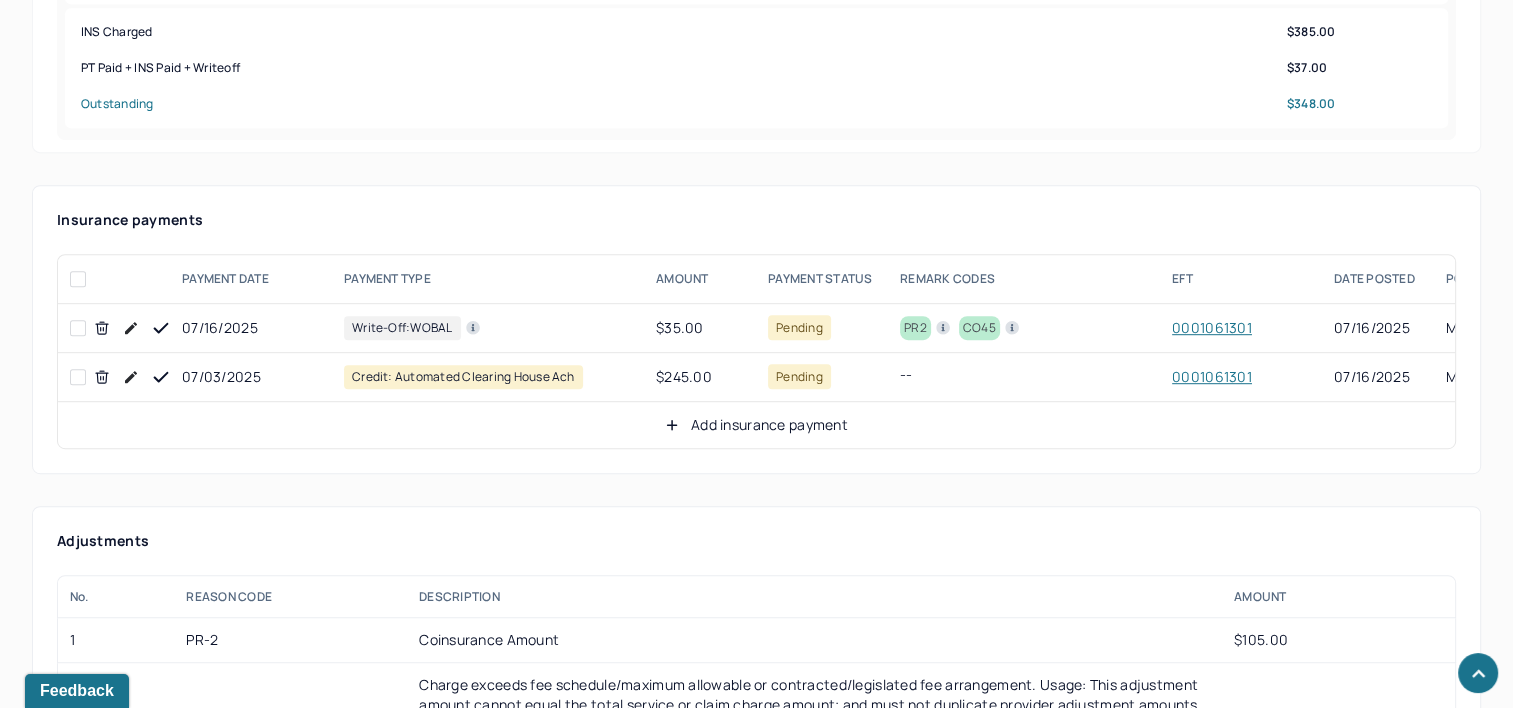 click 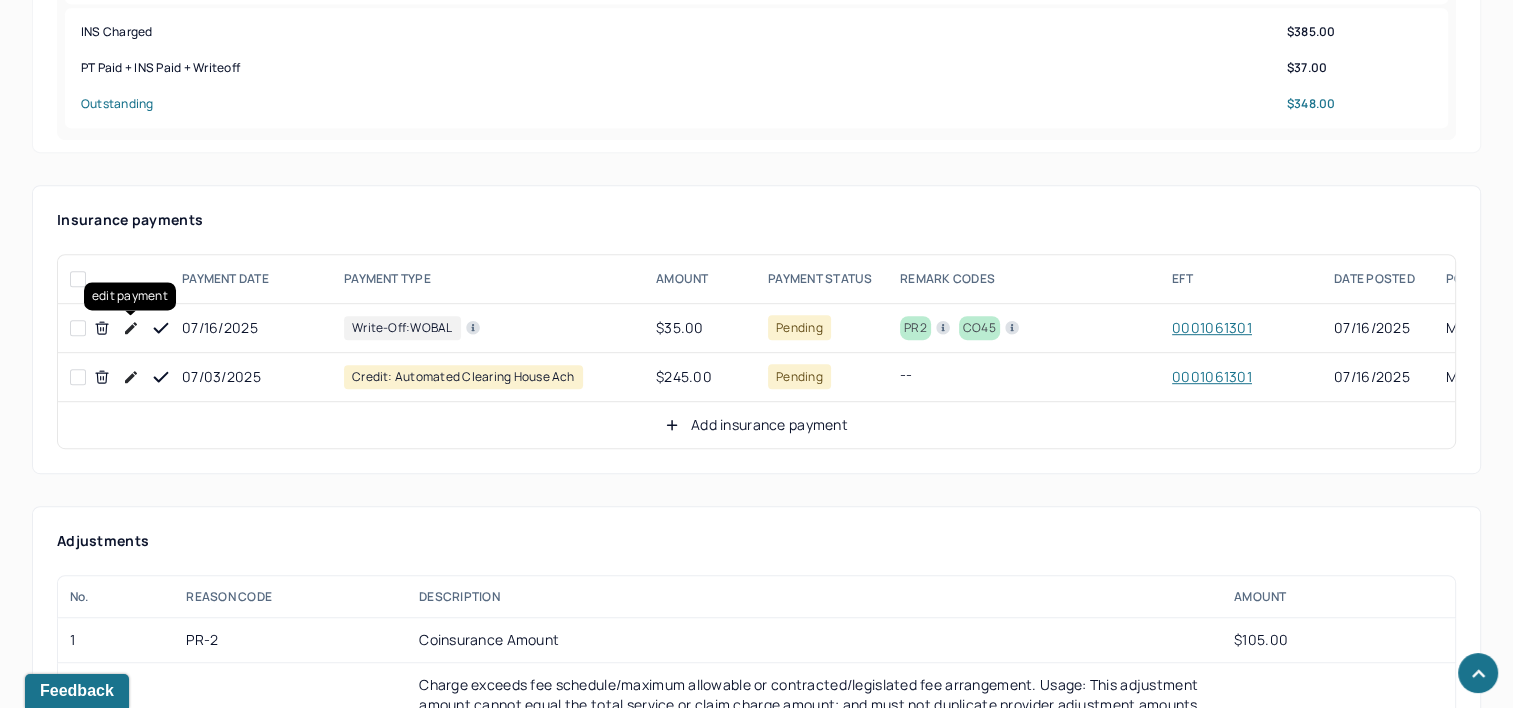 click 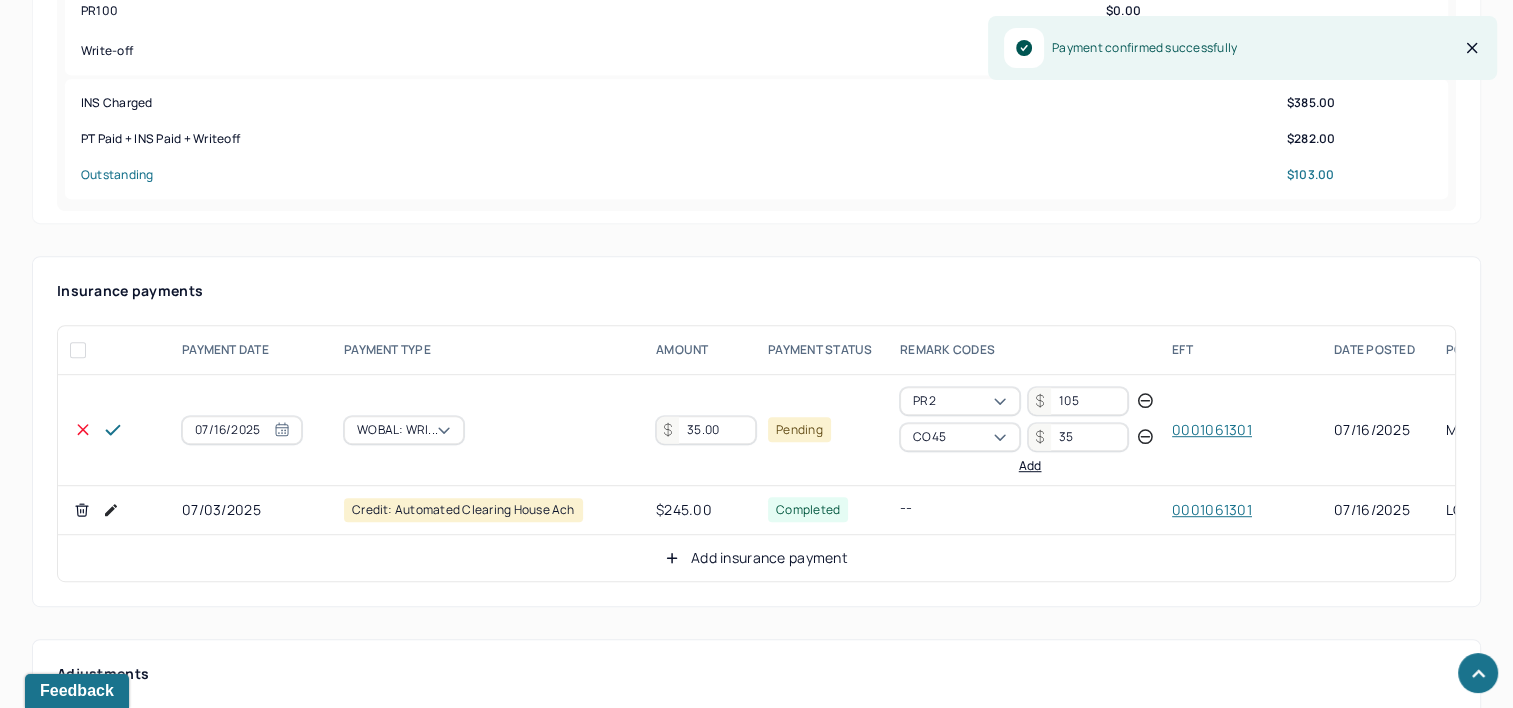 scroll, scrollTop: 1000, scrollLeft: 0, axis: vertical 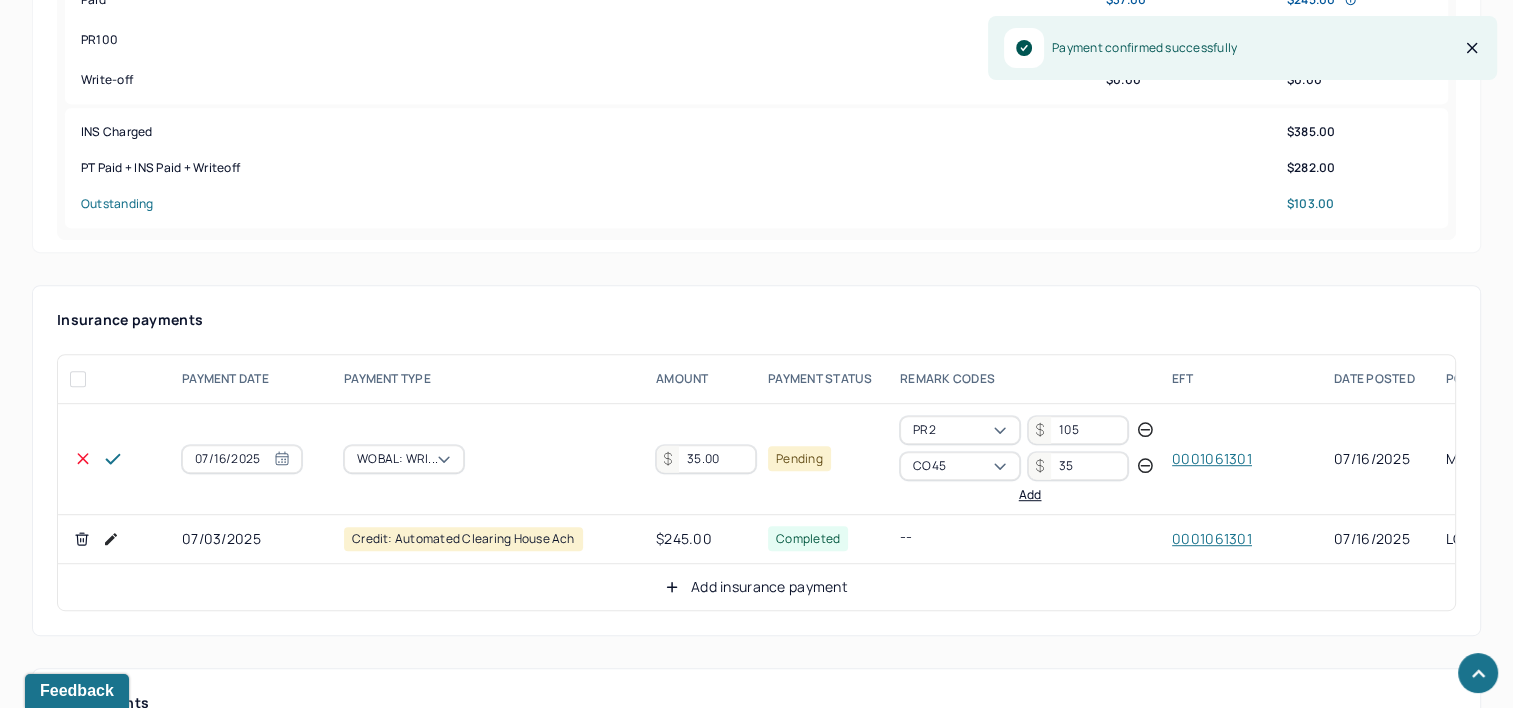 click on "35.00" at bounding box center (706, 459) 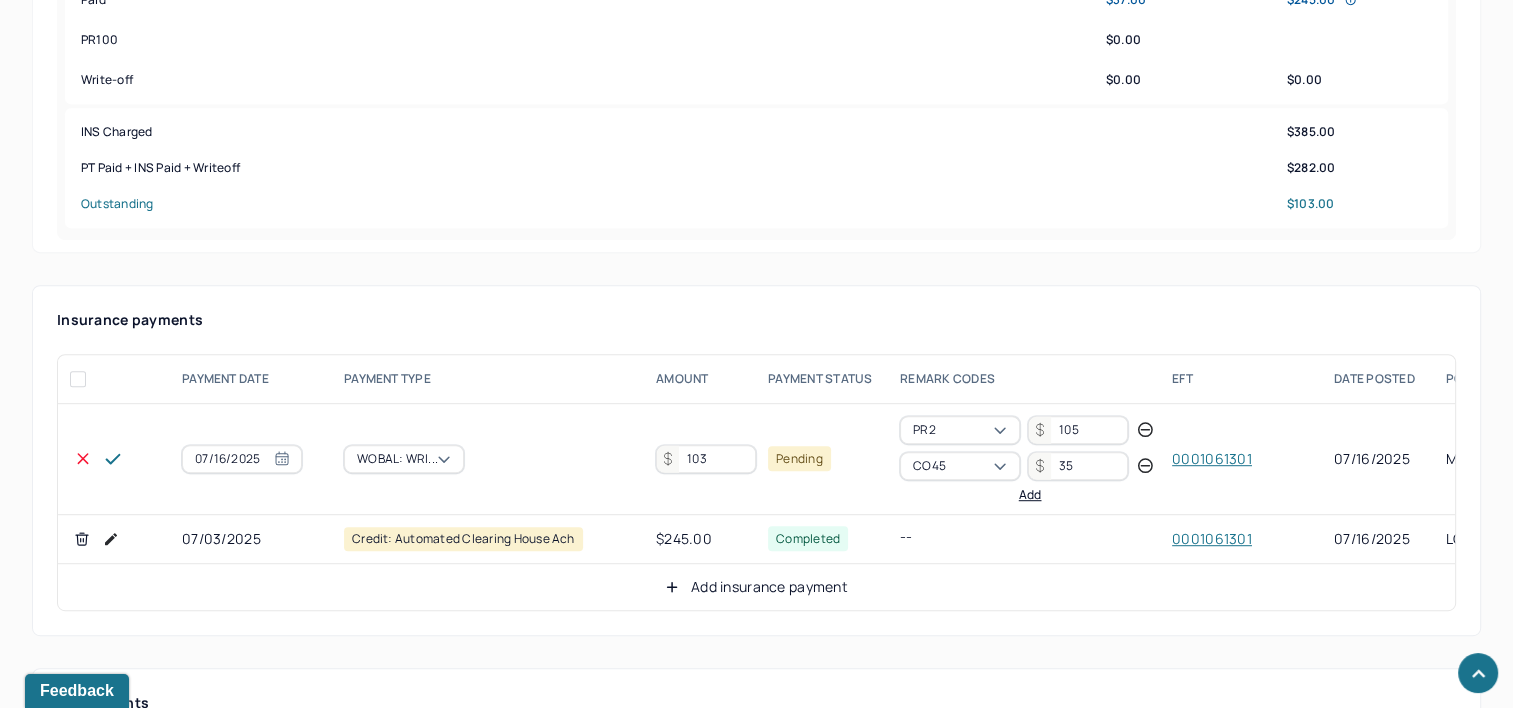 type on "103" 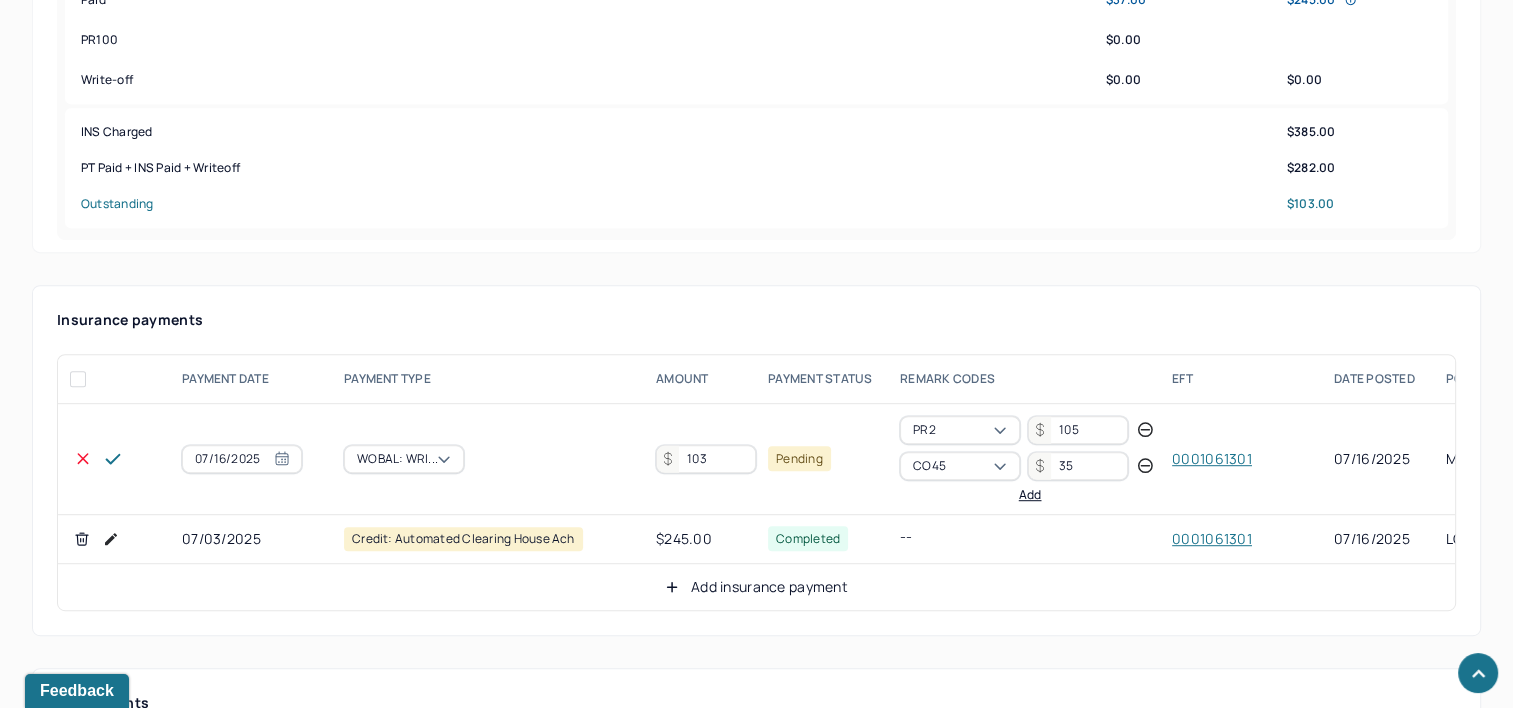 click 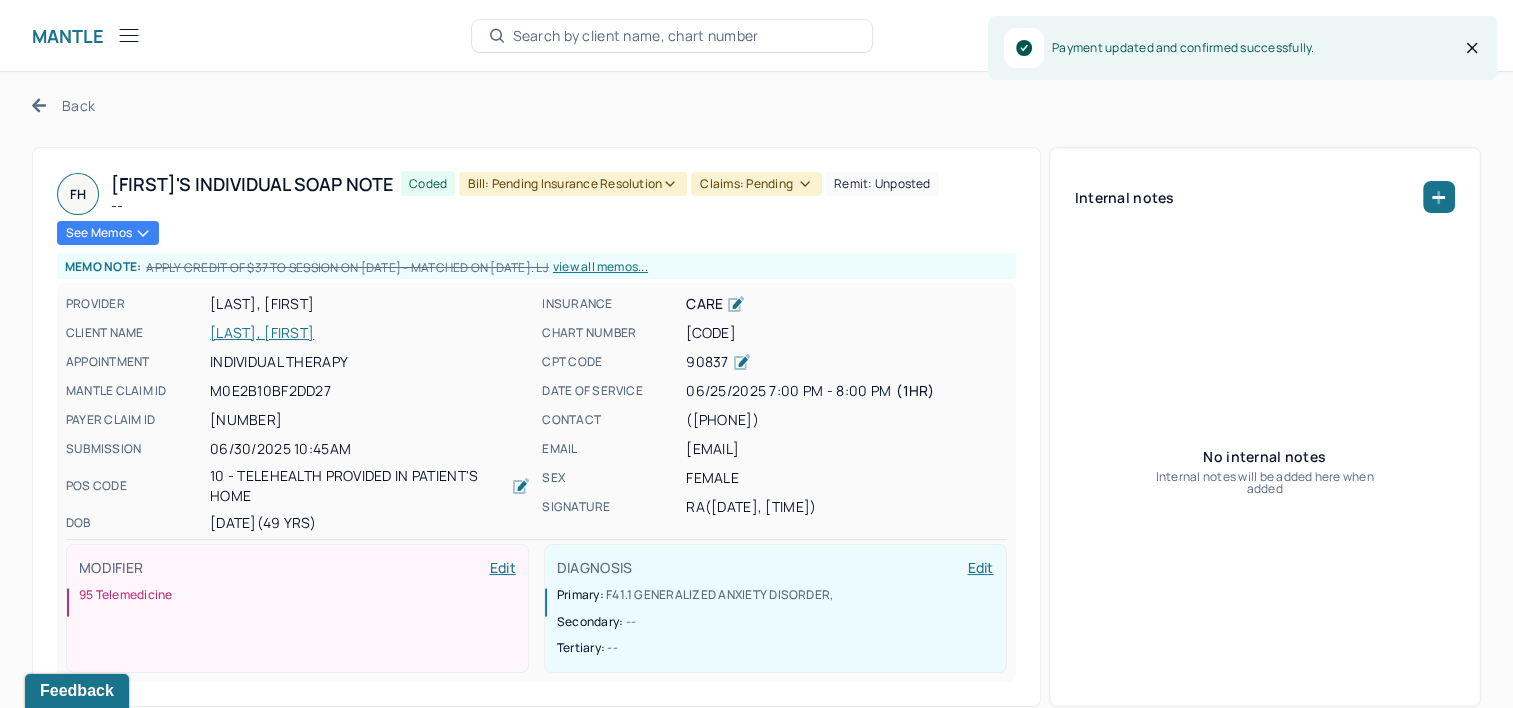 scroll, scrollTop: 0, scrollLeft: 0, axis: both 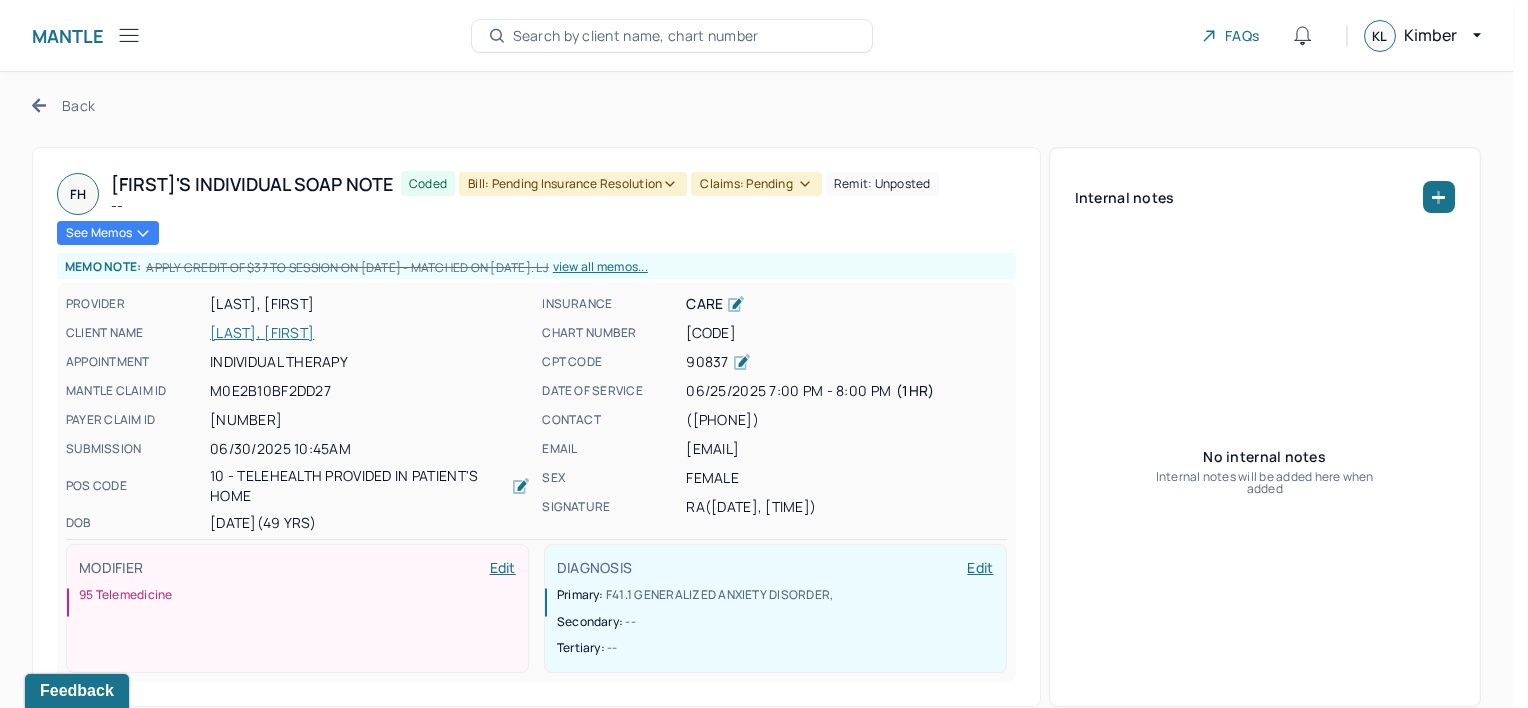 click on "Bill: Pending Insurance Resolution" at bounding box center (573, 184) 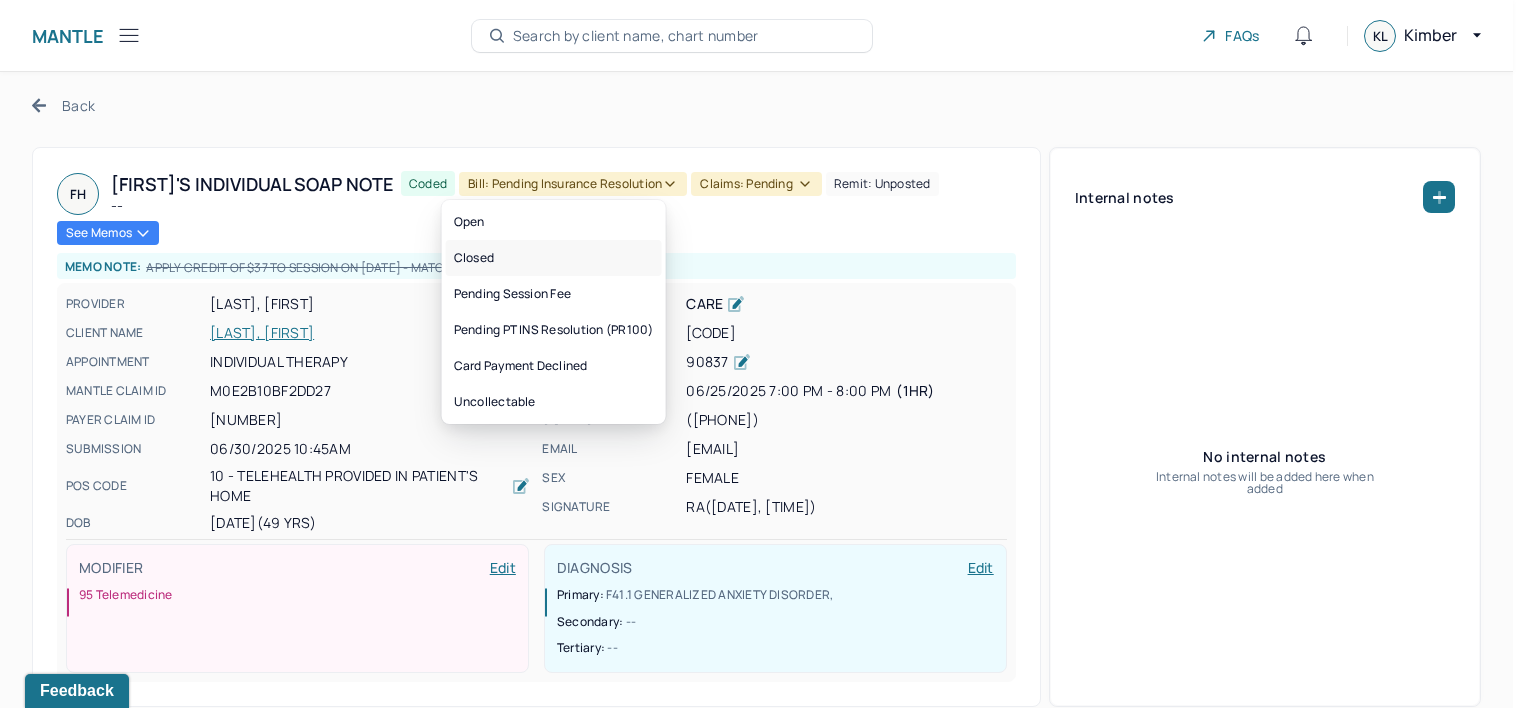 click on "Closed" at bounding box center [554, 258] 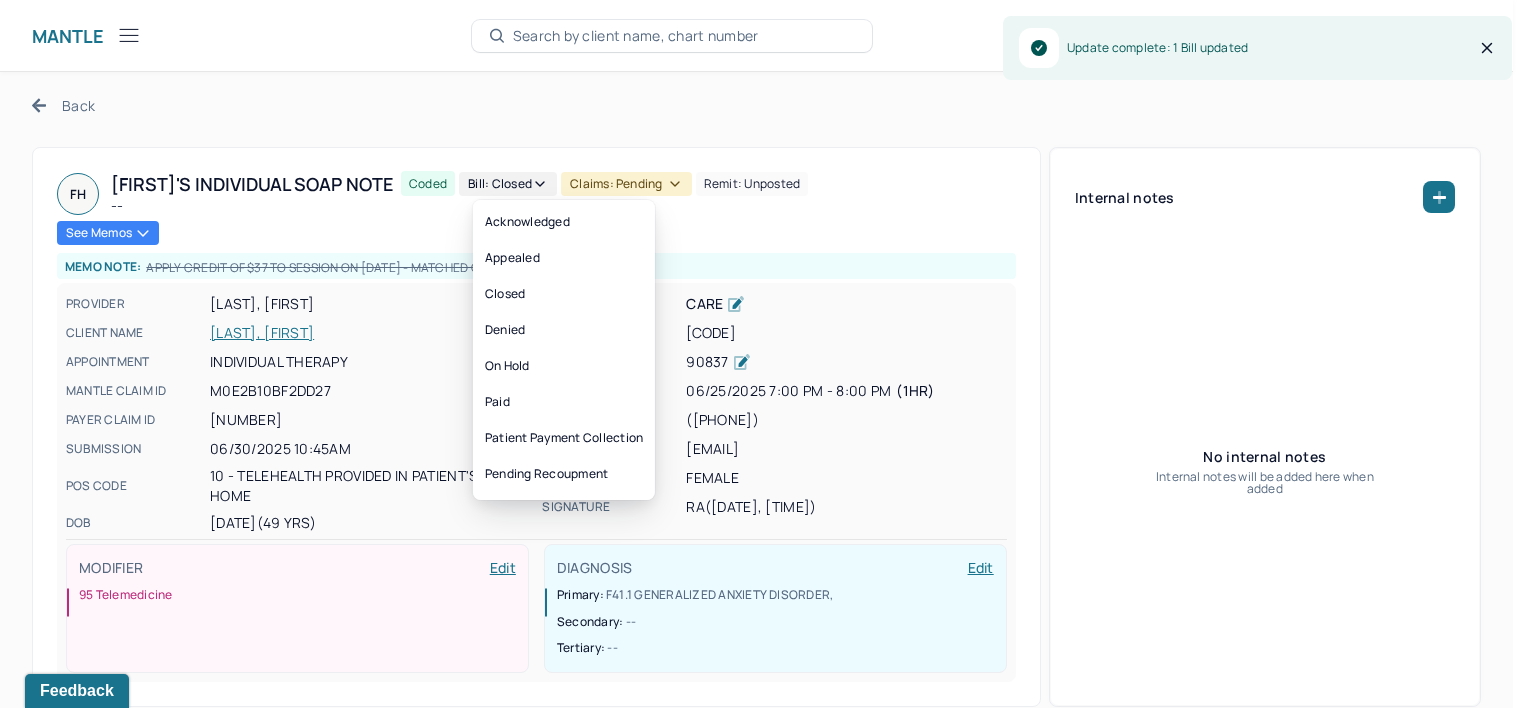 click on "Claims: pending" at bounding box center (626, 184) 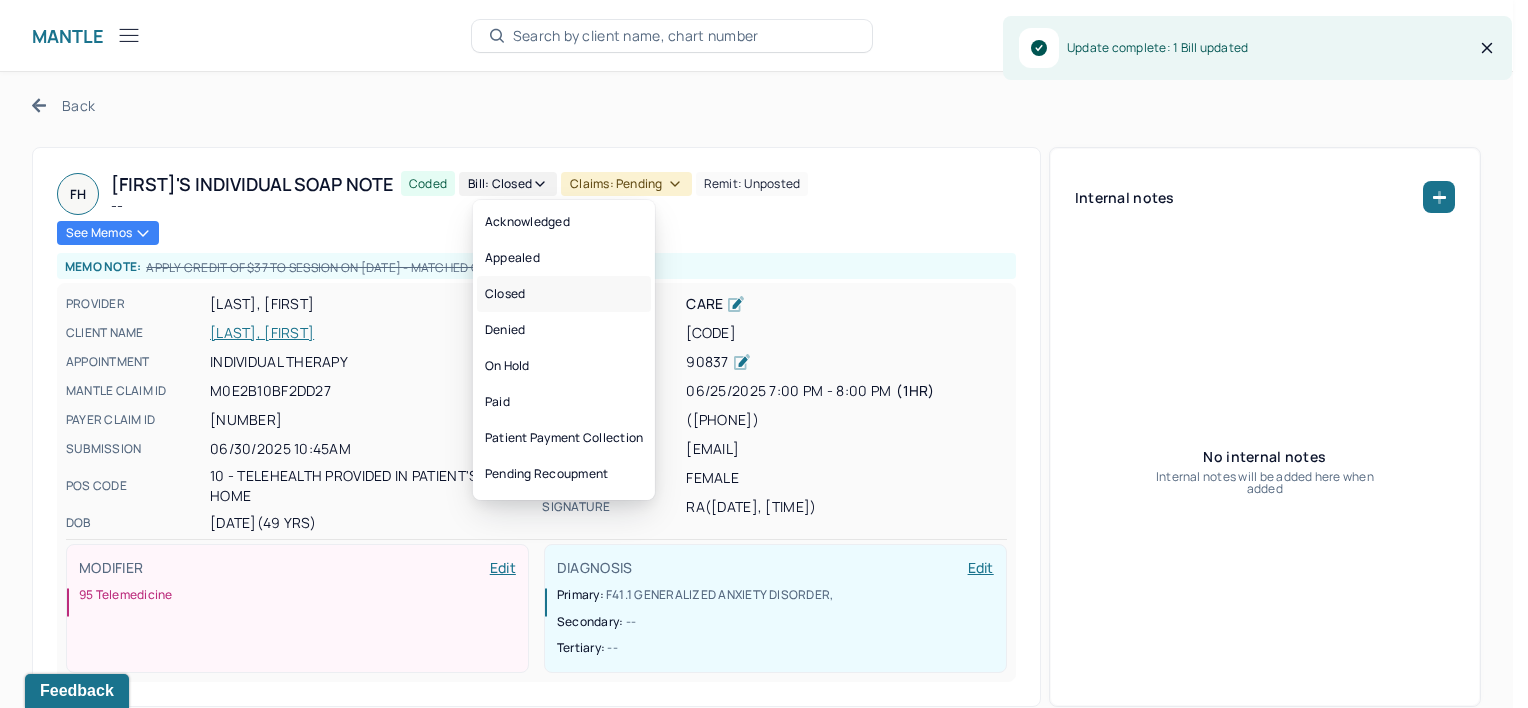 click on "Closed" at bounding box center [564, 294] 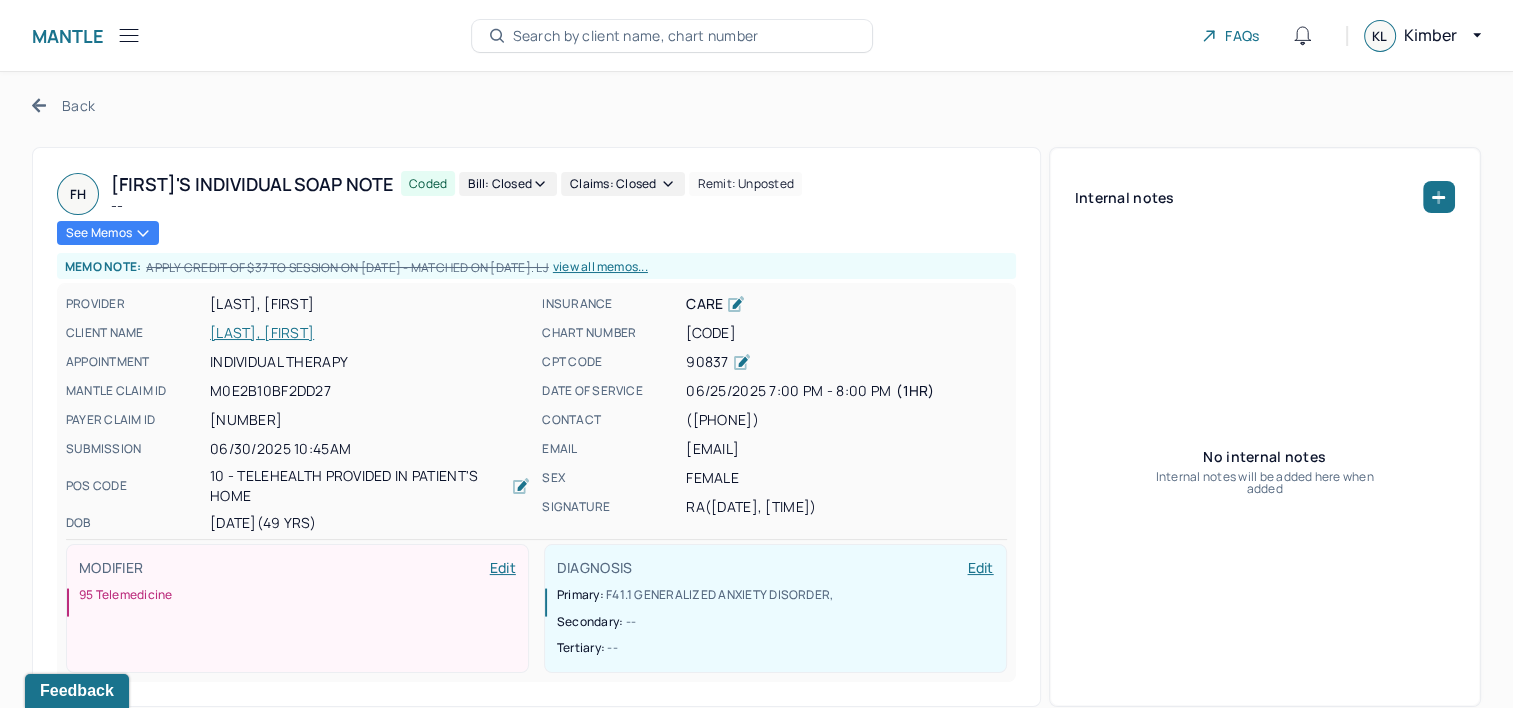 click on "Back" at bounding box center [63, 105] 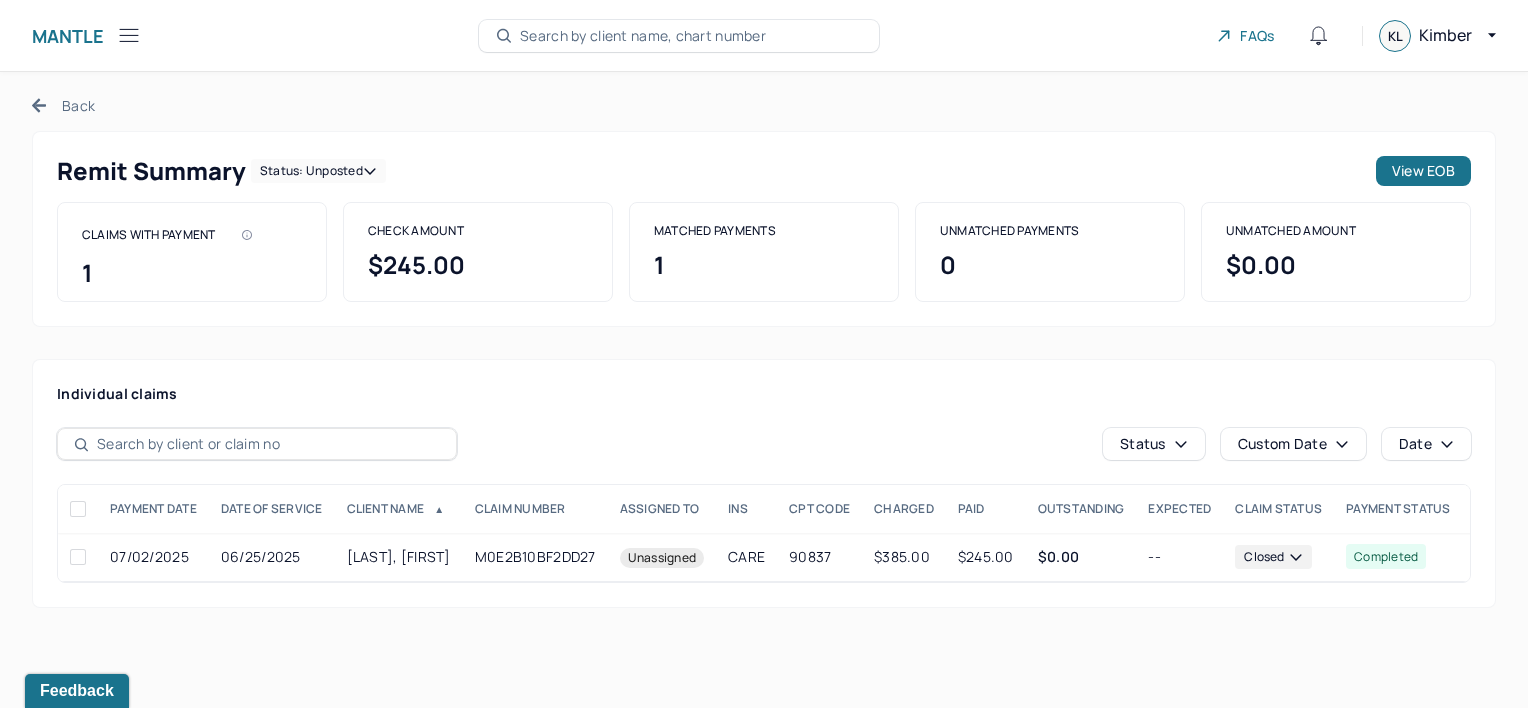 click on "Back" at bounding box center [63, 105] 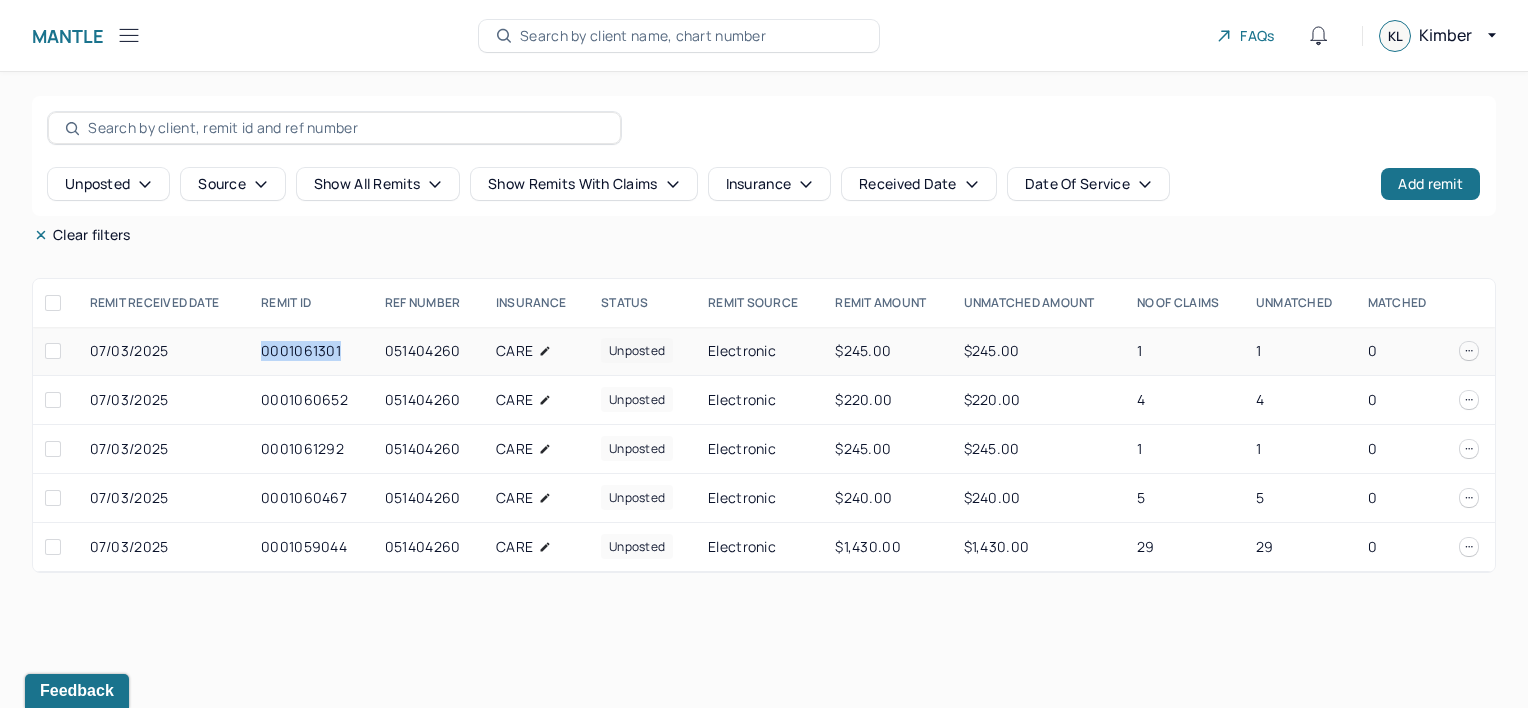 drag, startPoint x: 256, startPoint y: 354, endPoint x: 340, endPoint y: 356, distance: 84.0238 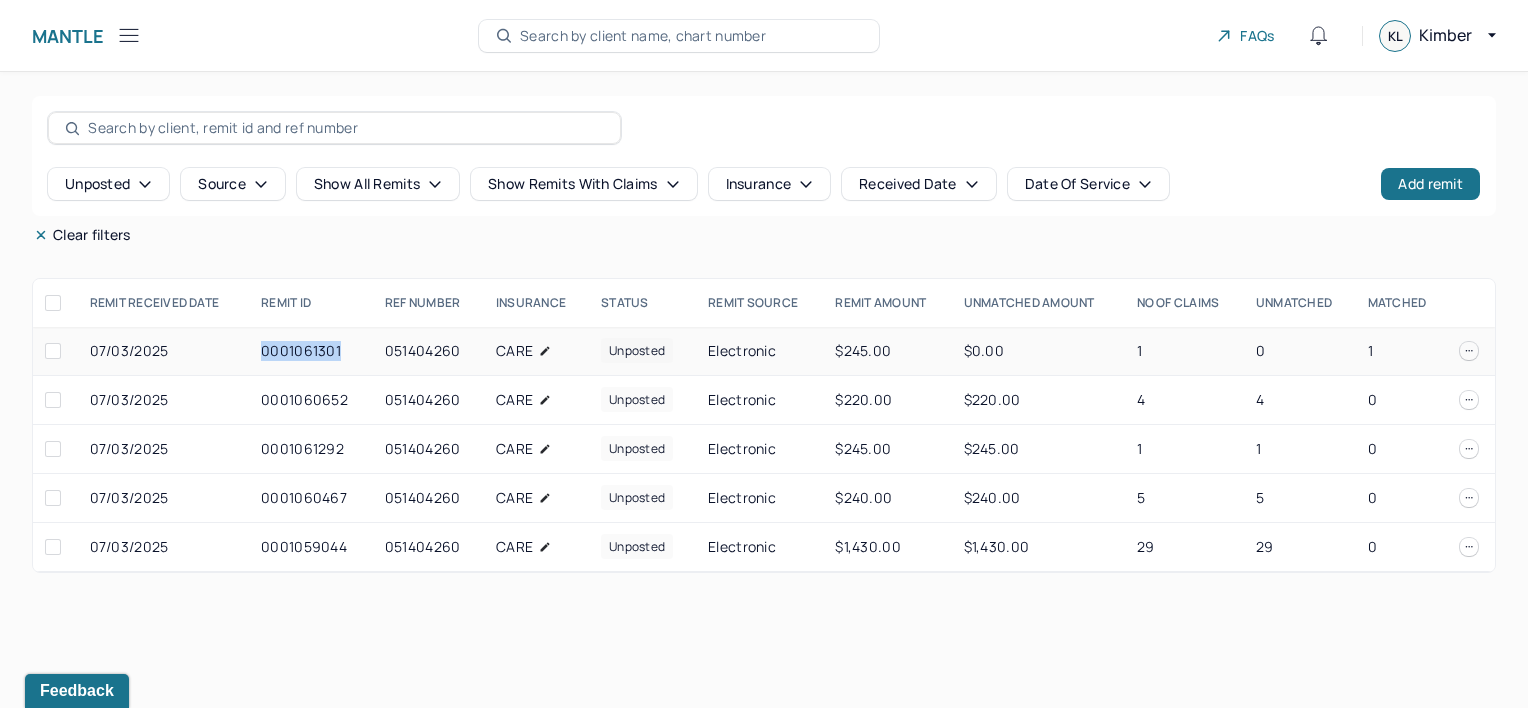 click at bounding box center (53, 351) 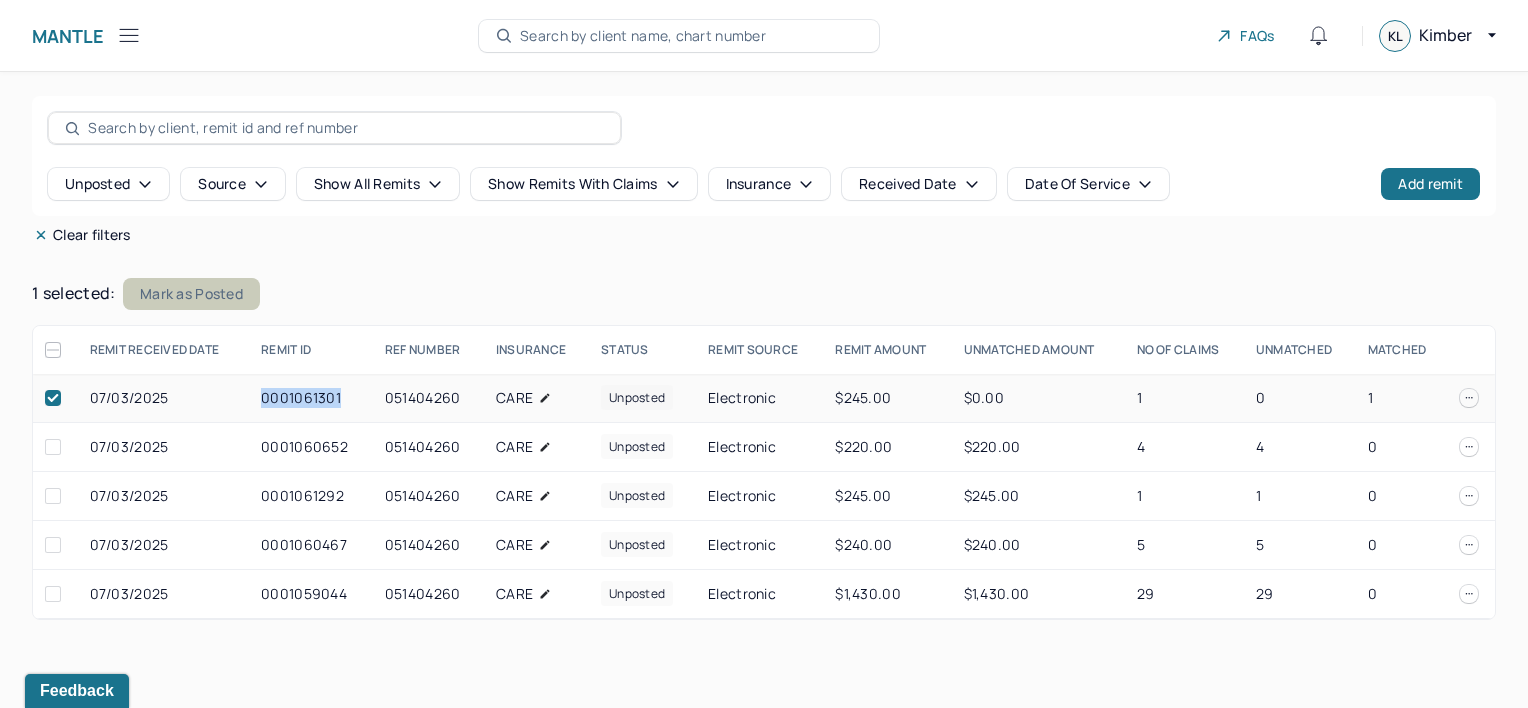 click on "Mark as Posted" at bounding box center [191, 294] 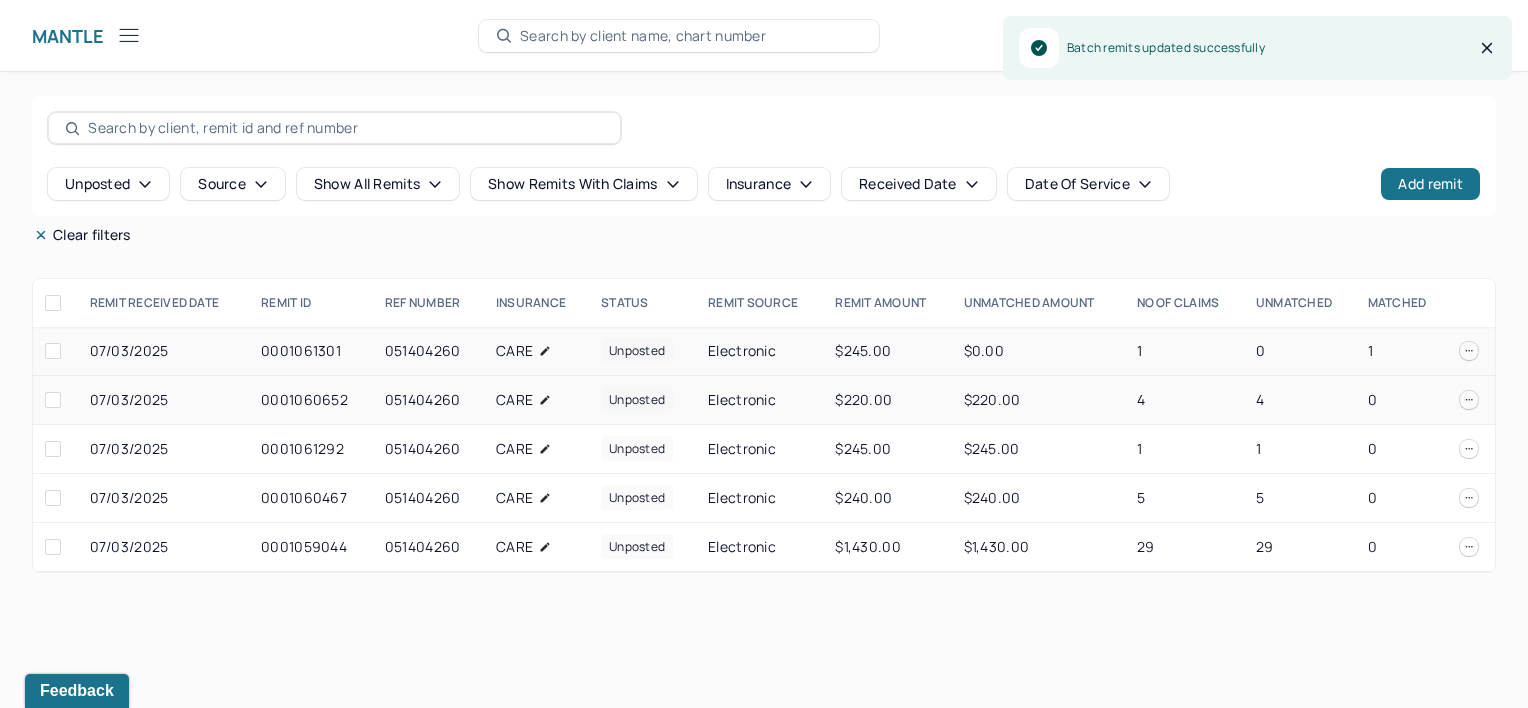 click on "0001060652" at bounding box center [311, 400] 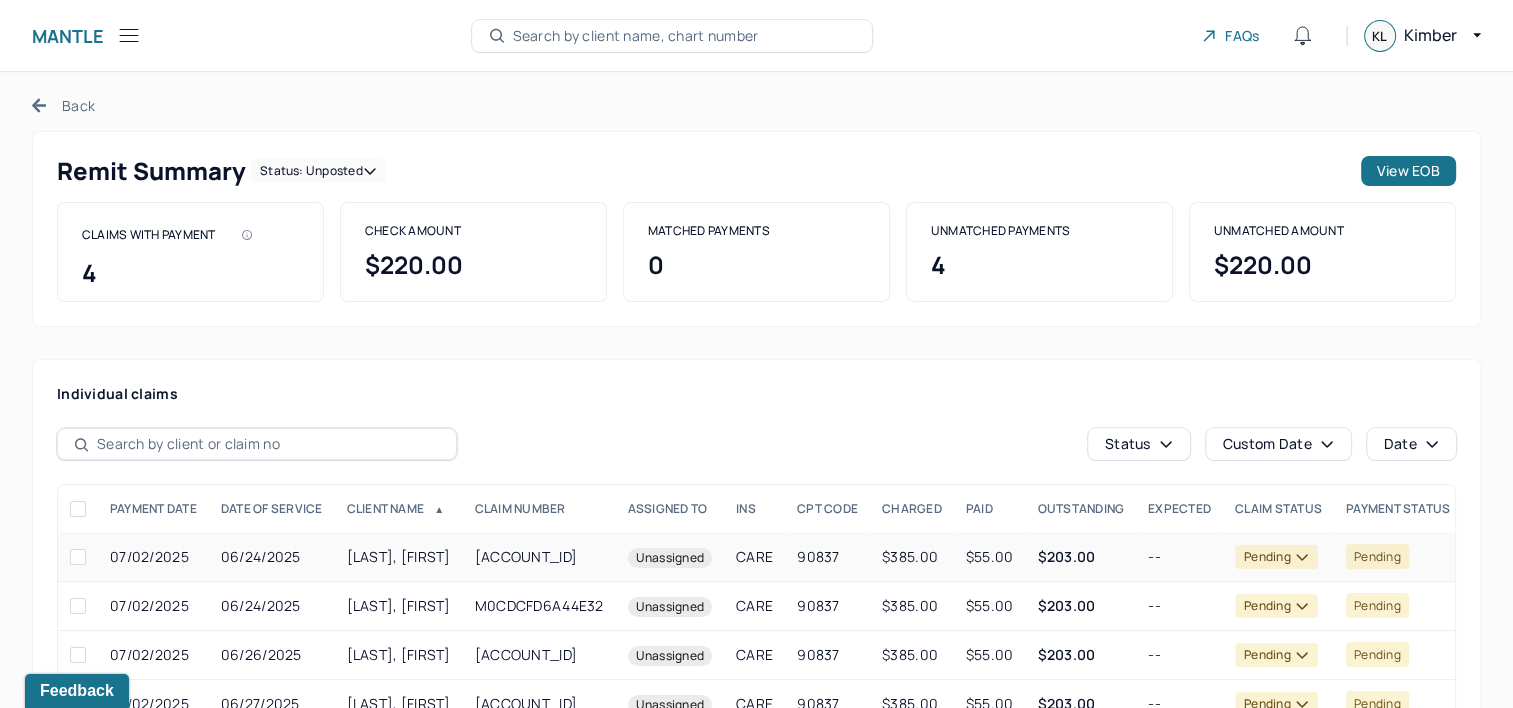 click on "[LAST], [FIRST]" at bounding box center (399, 557) 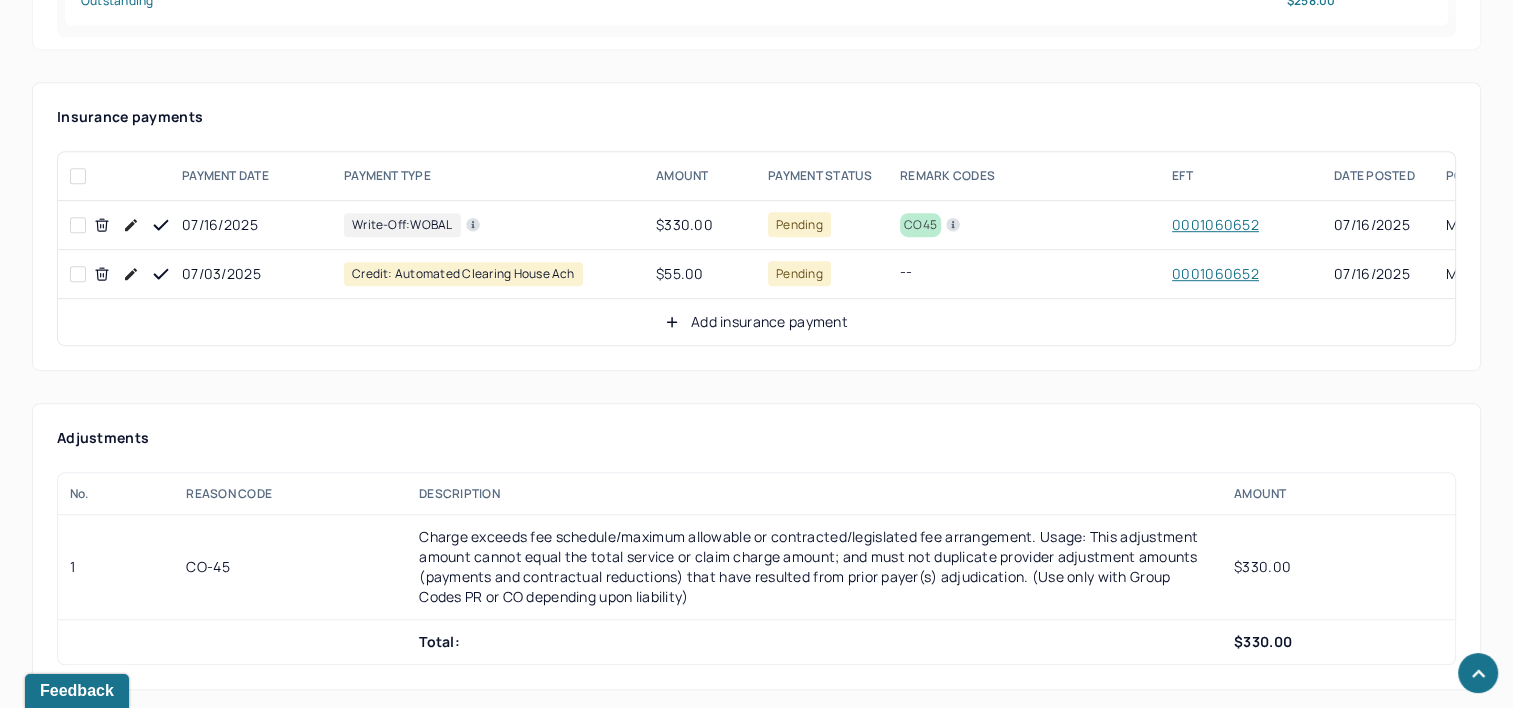 scroll, scrollTop: 1100, scrollLeft: 0, axis: vertical 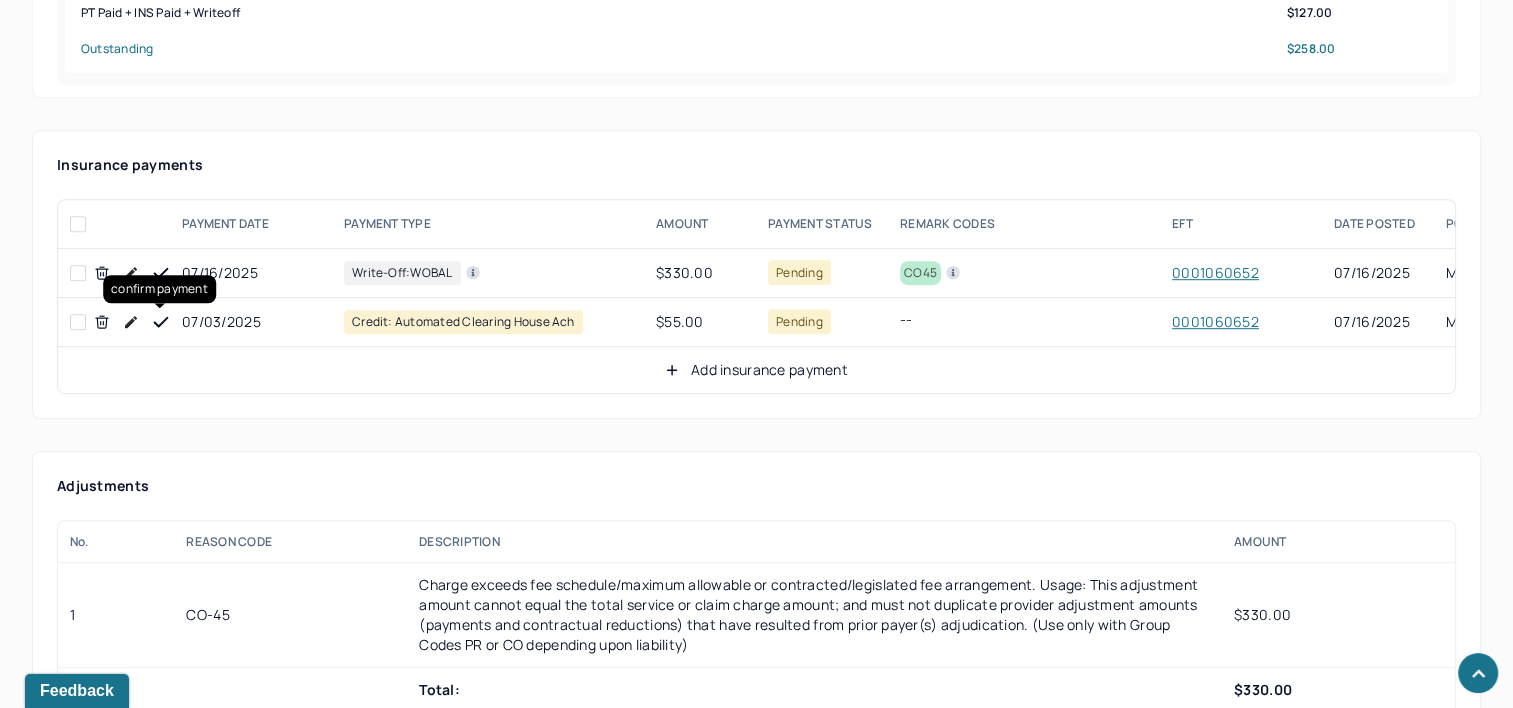 click 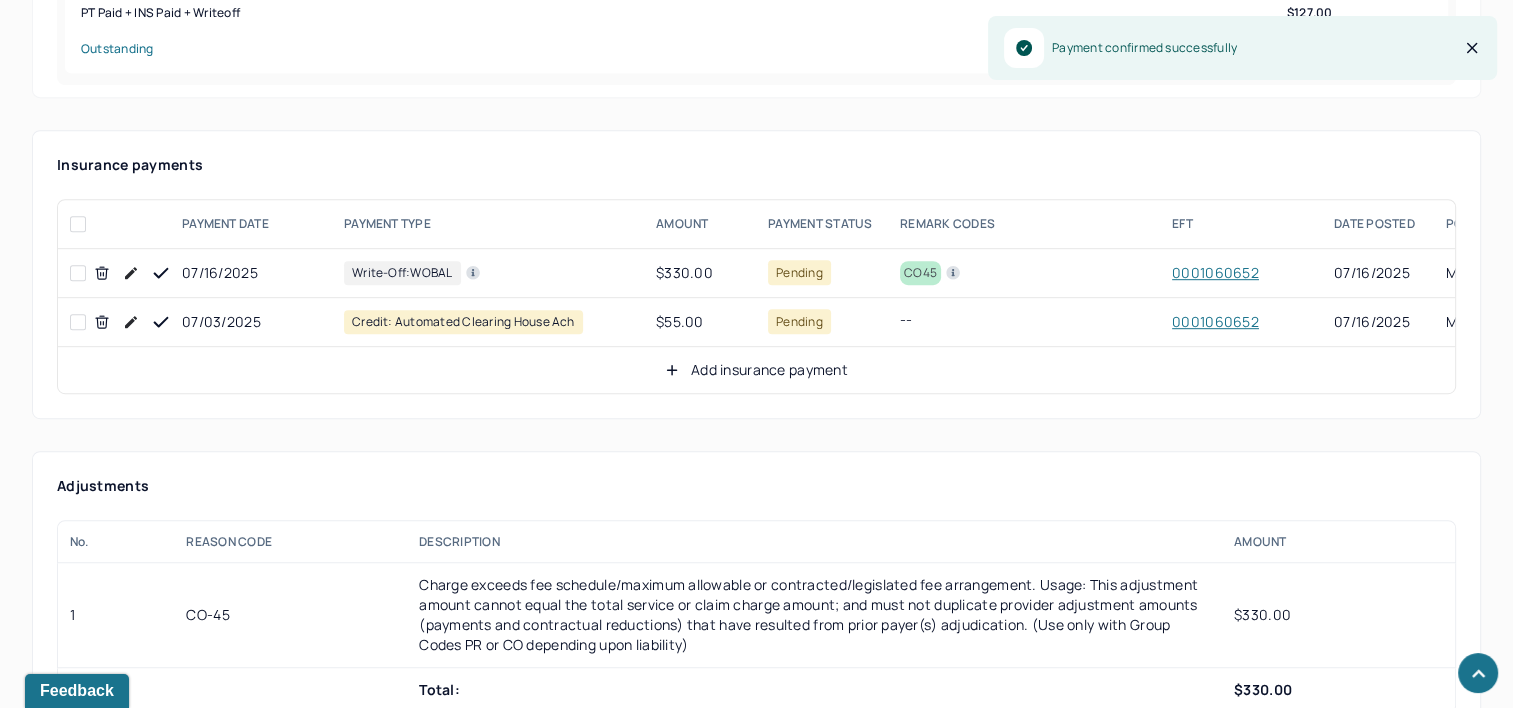 click 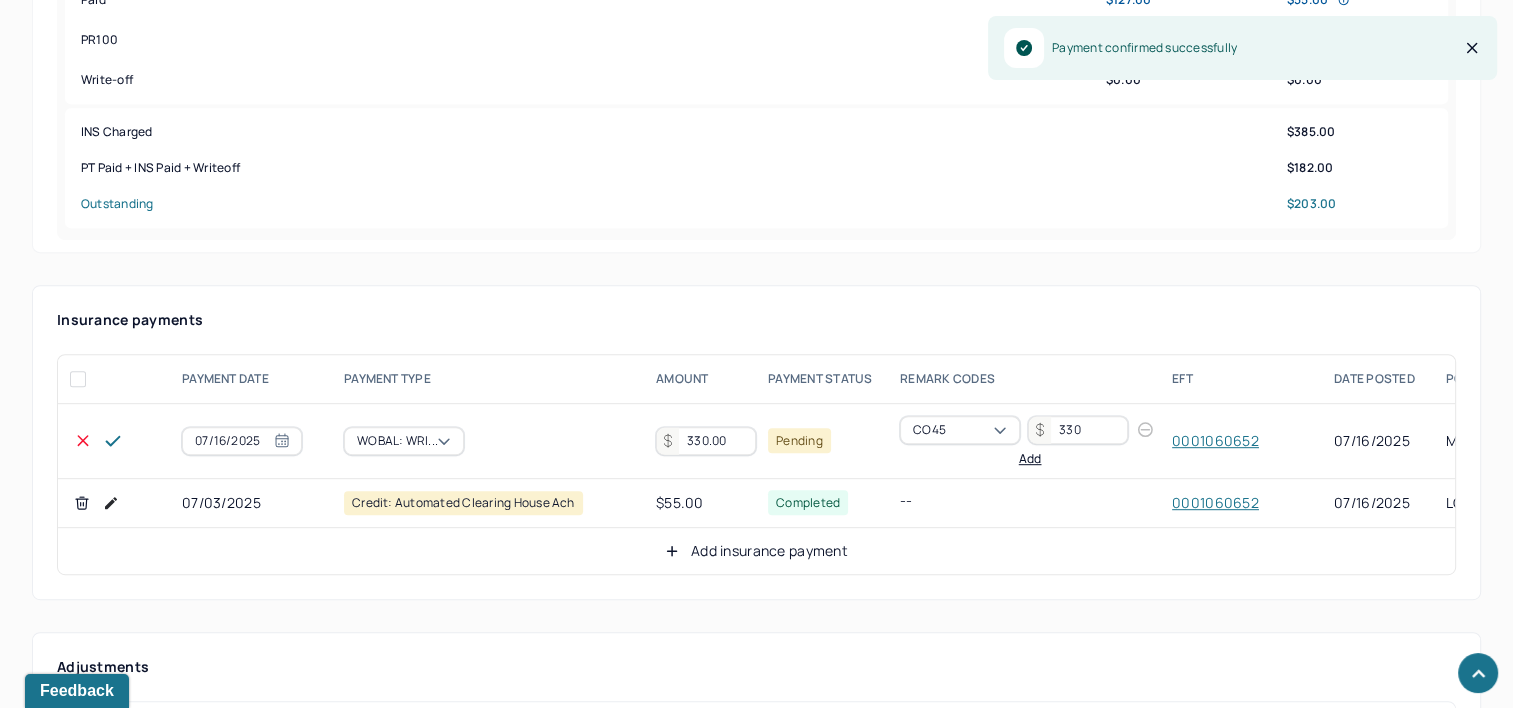 scroll, scrollTop: 900, scrollLeft: 0, axis: vertical 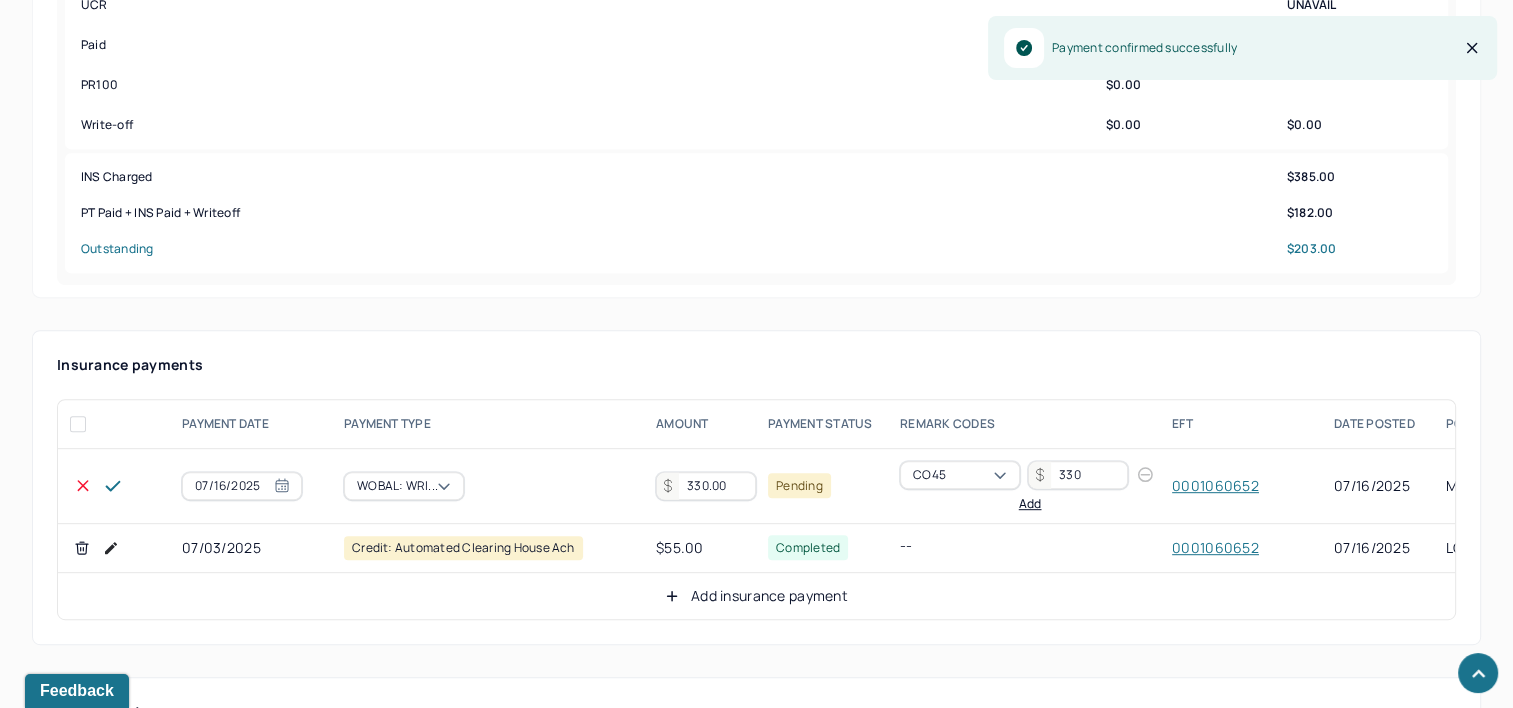 drag, startPoint x: 740, startPoint y: 480, endPoint x: 610, endPoint y: 473, distance: 130.18832 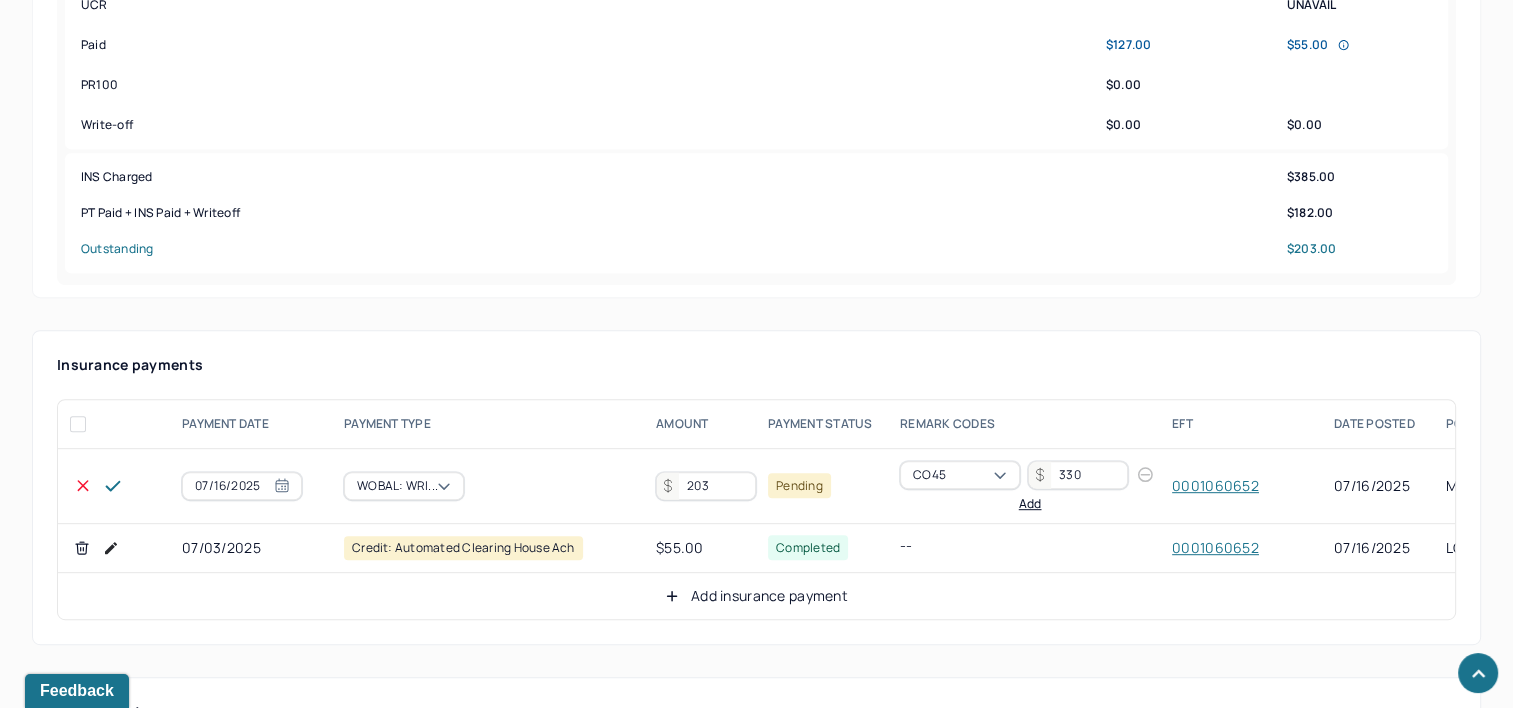 type on "203" 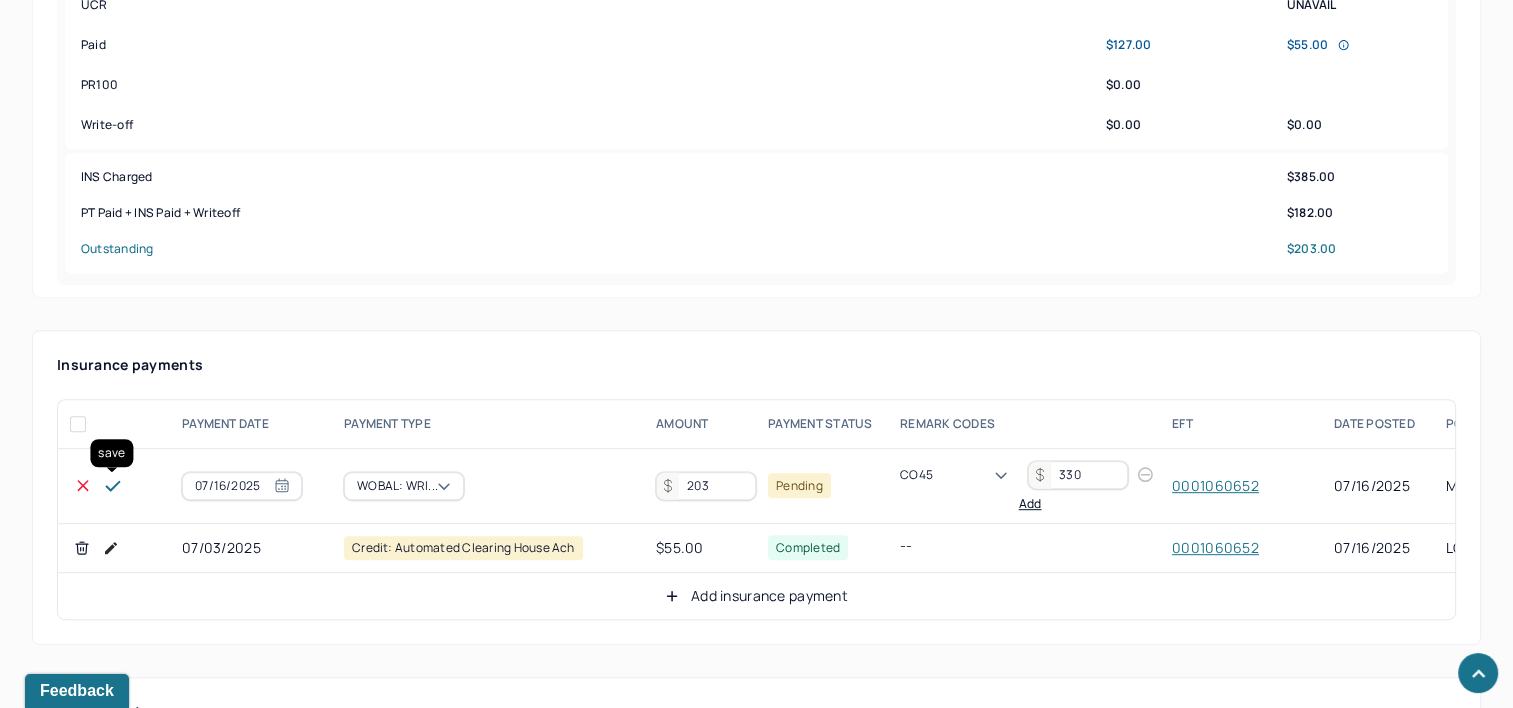 click 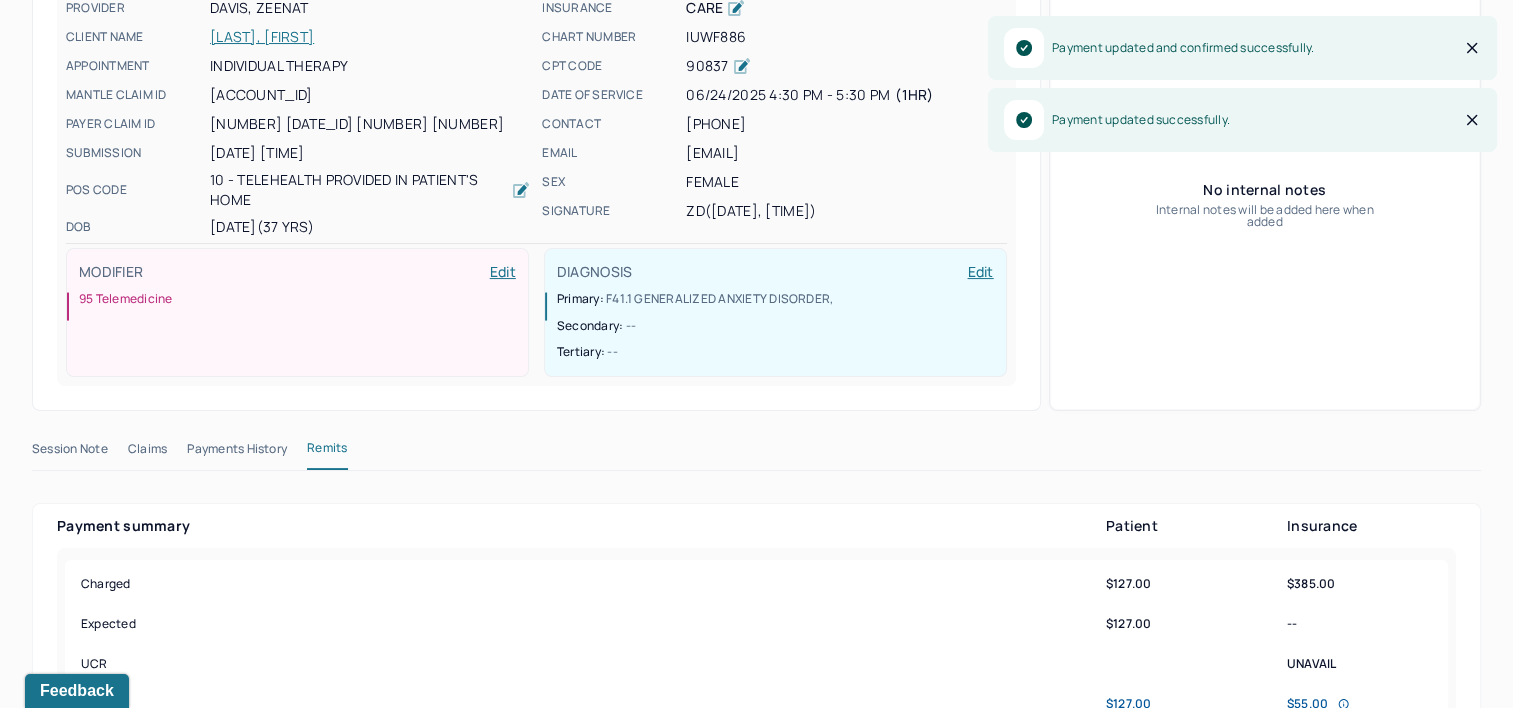 scroll, scrollTop: 0, scrollLeft: 0, axis: both 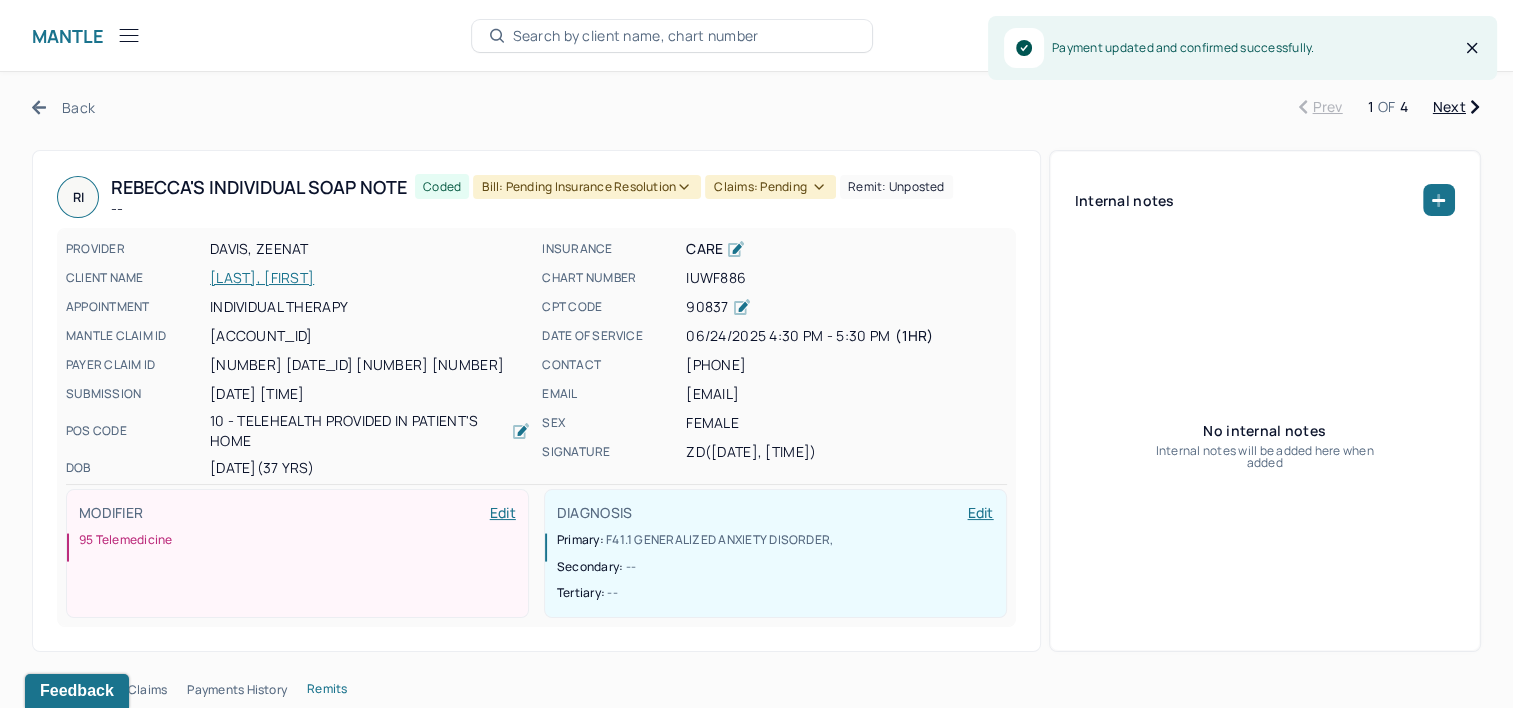 click on "Bill: Pending Insurance Resolution" at bounding box center (587, 187) 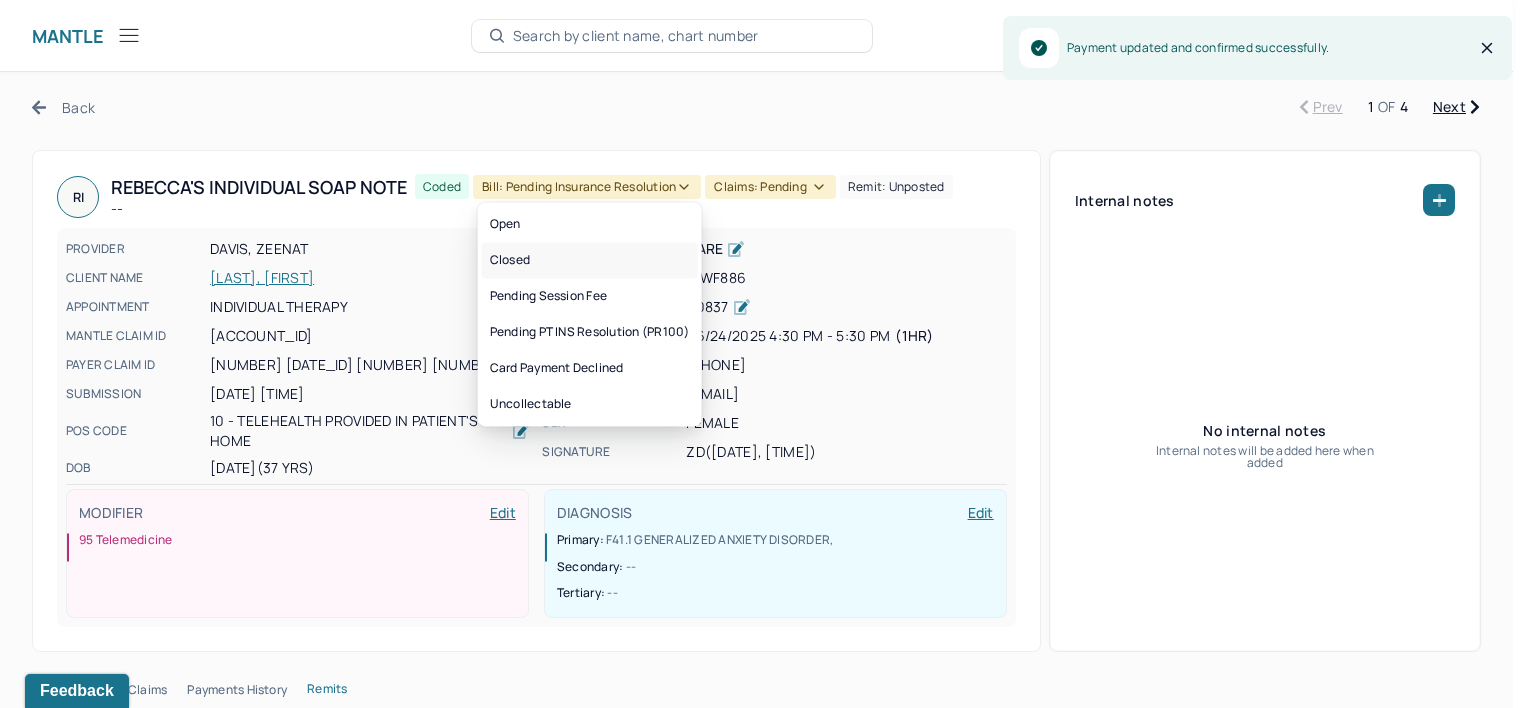 click on "Closed" at bounding box center [590, 260] 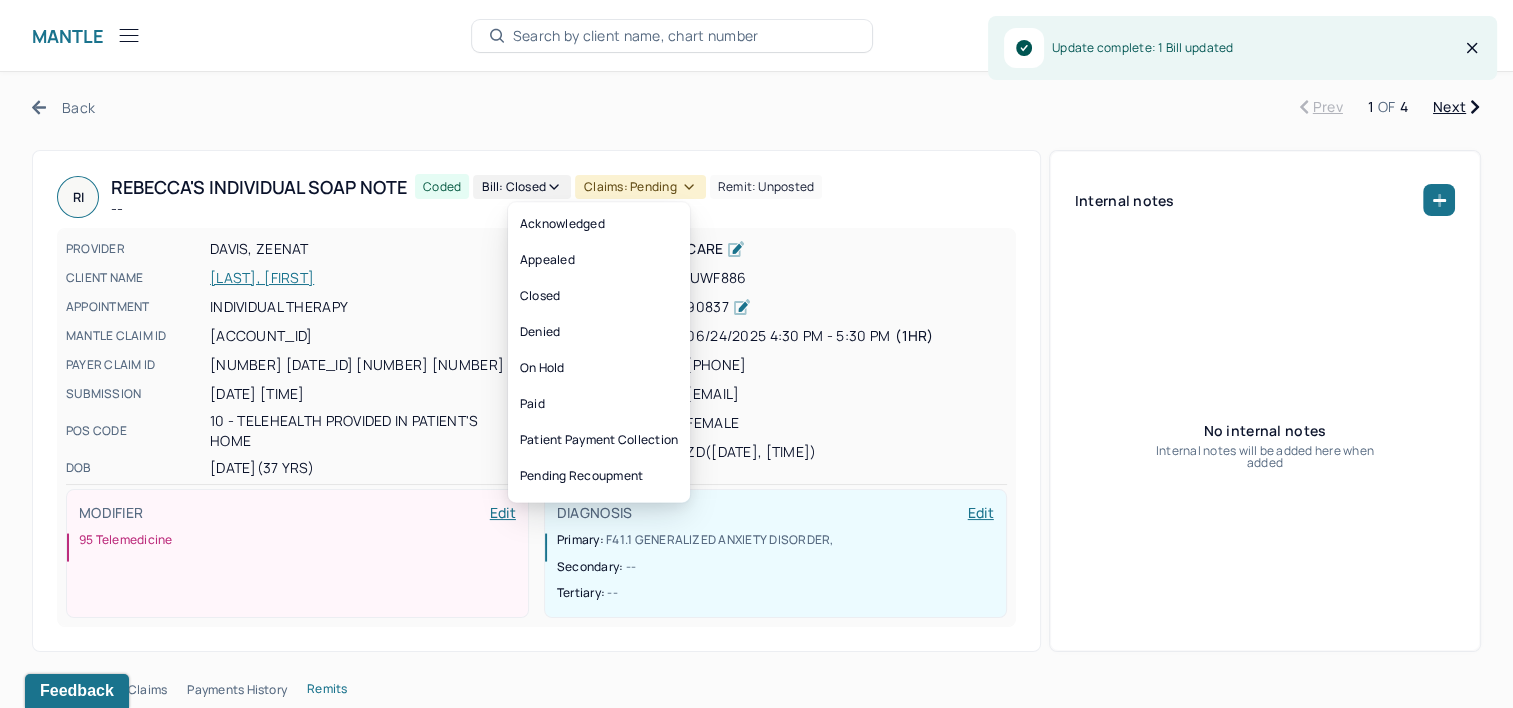 click on "Claims: pending" at bounding box center (640, 187) 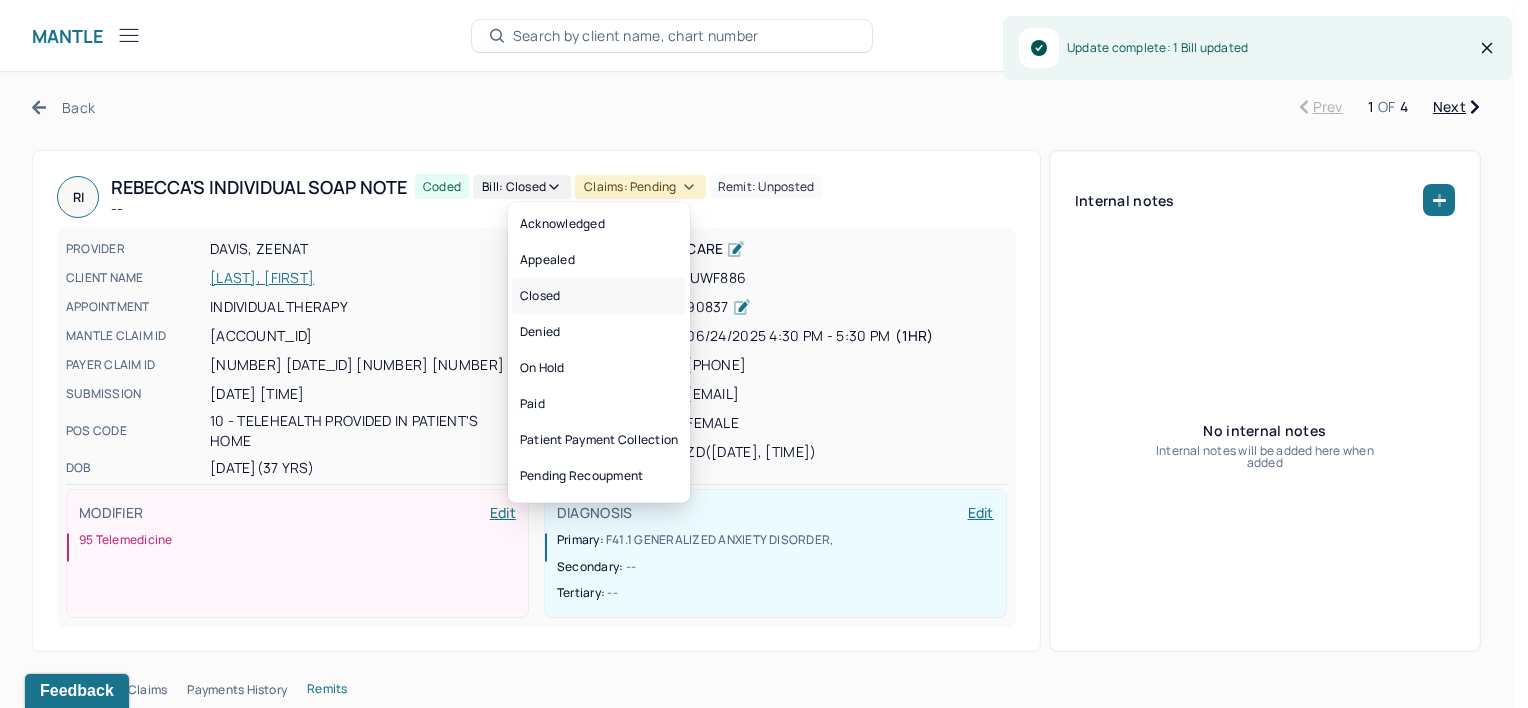 click on "Closed" at bounding box center [599, 296] 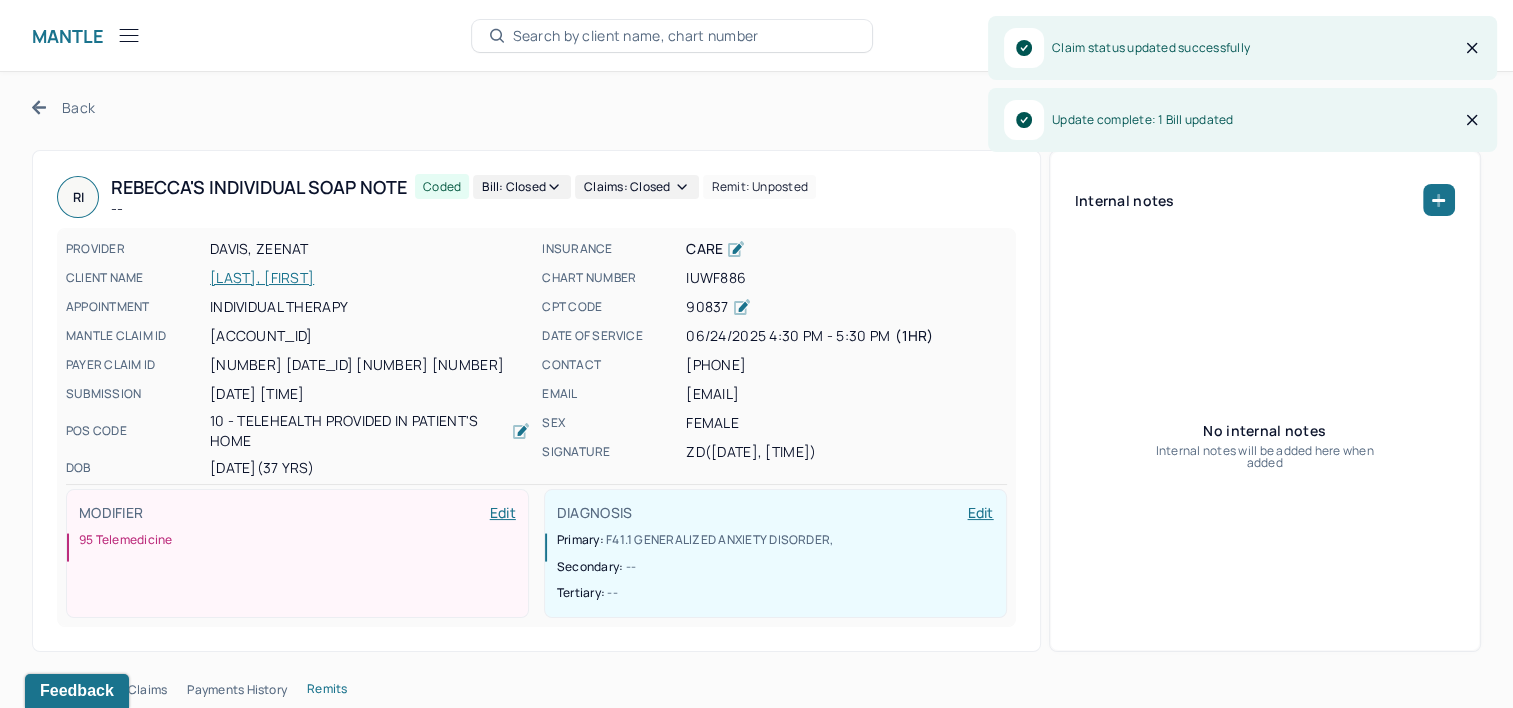 click 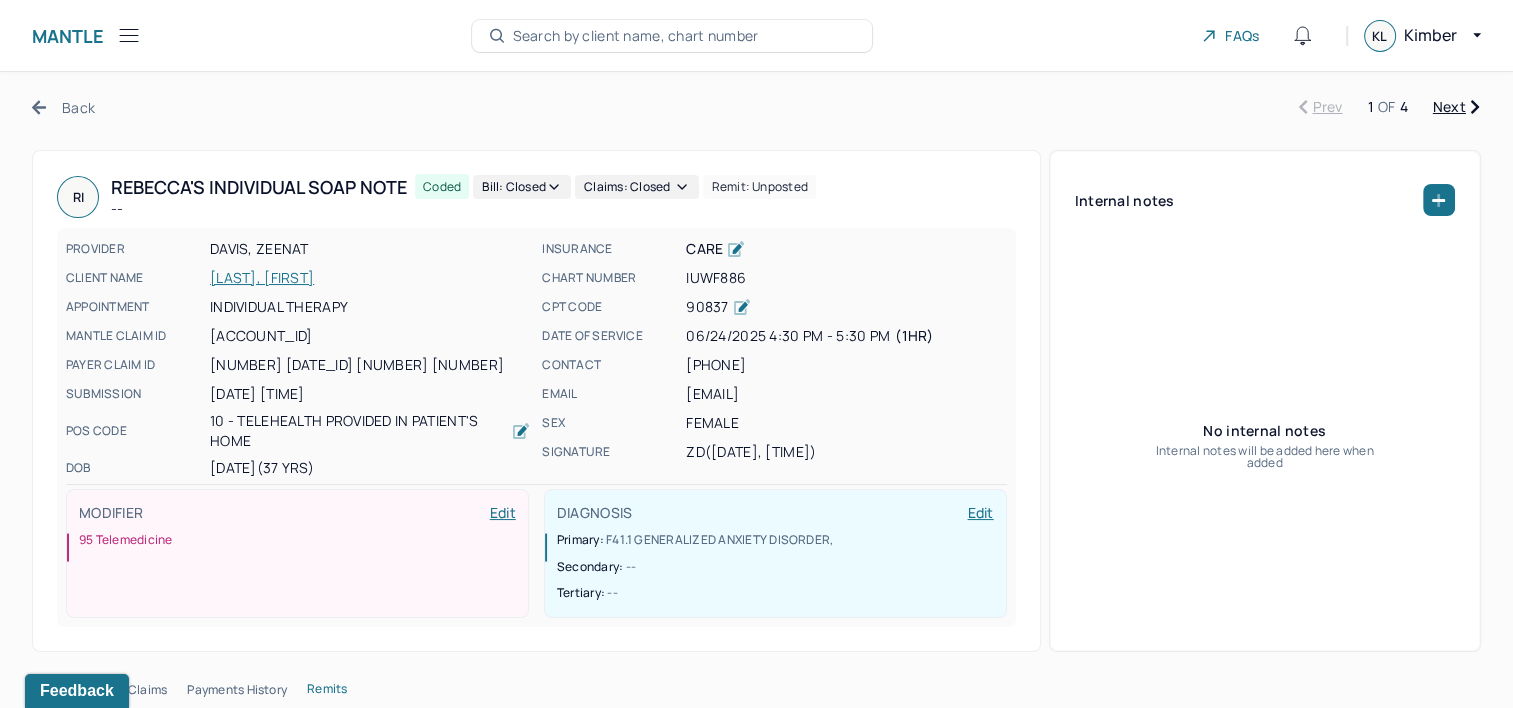 drag, startPoint x: 1466, startPoint y: 109, endPoint x: 1000, endPoint y: 145, distance: 467.3885 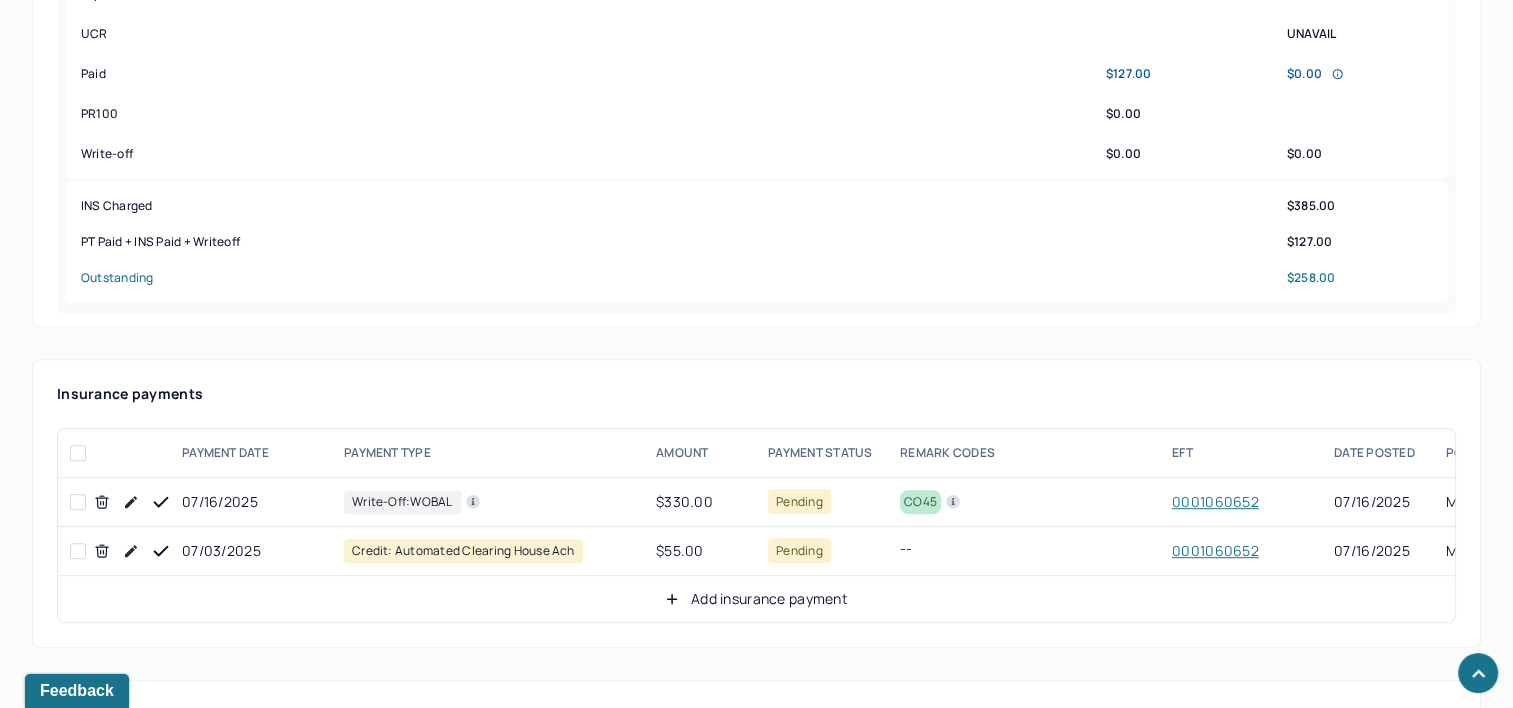 scroll, scrollTop: 1000, scrollLeft: 0, axis: vertical 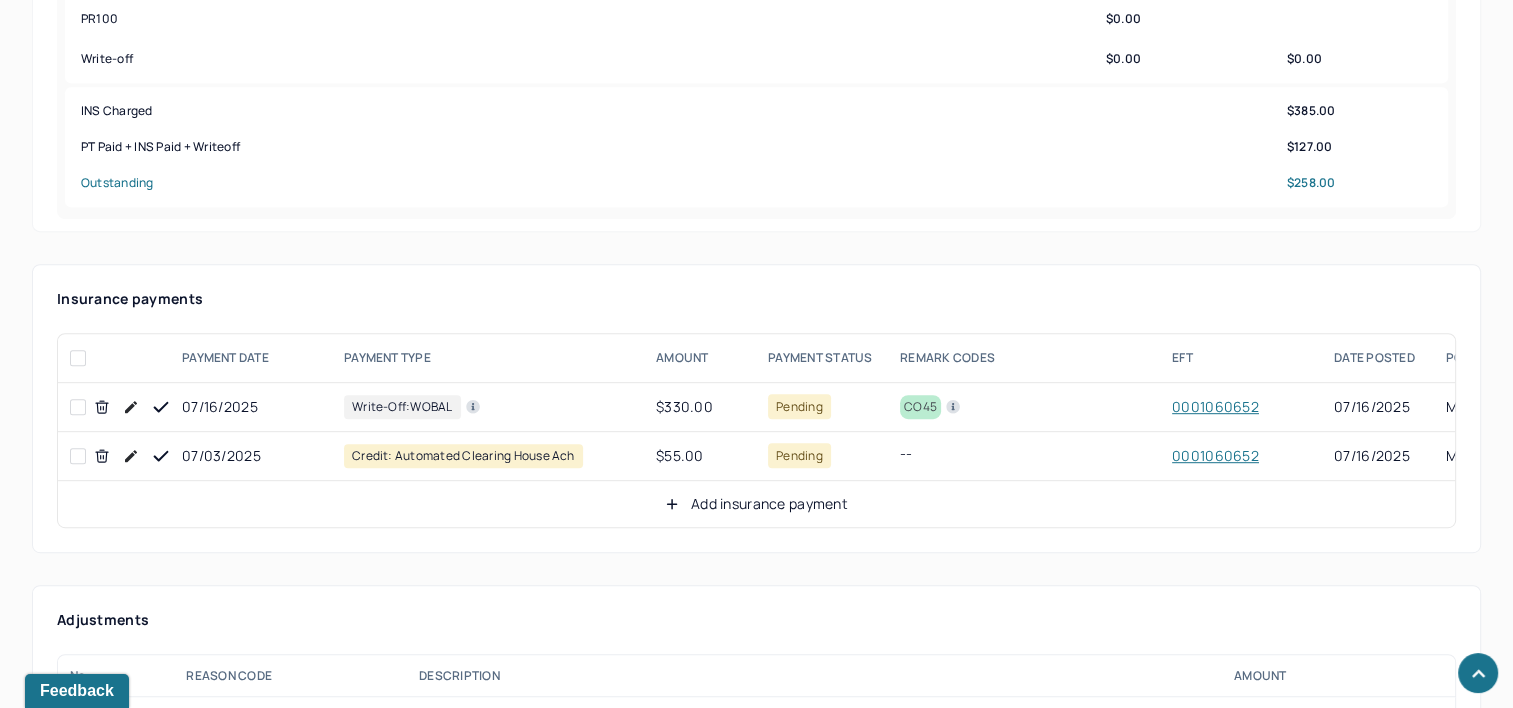 click 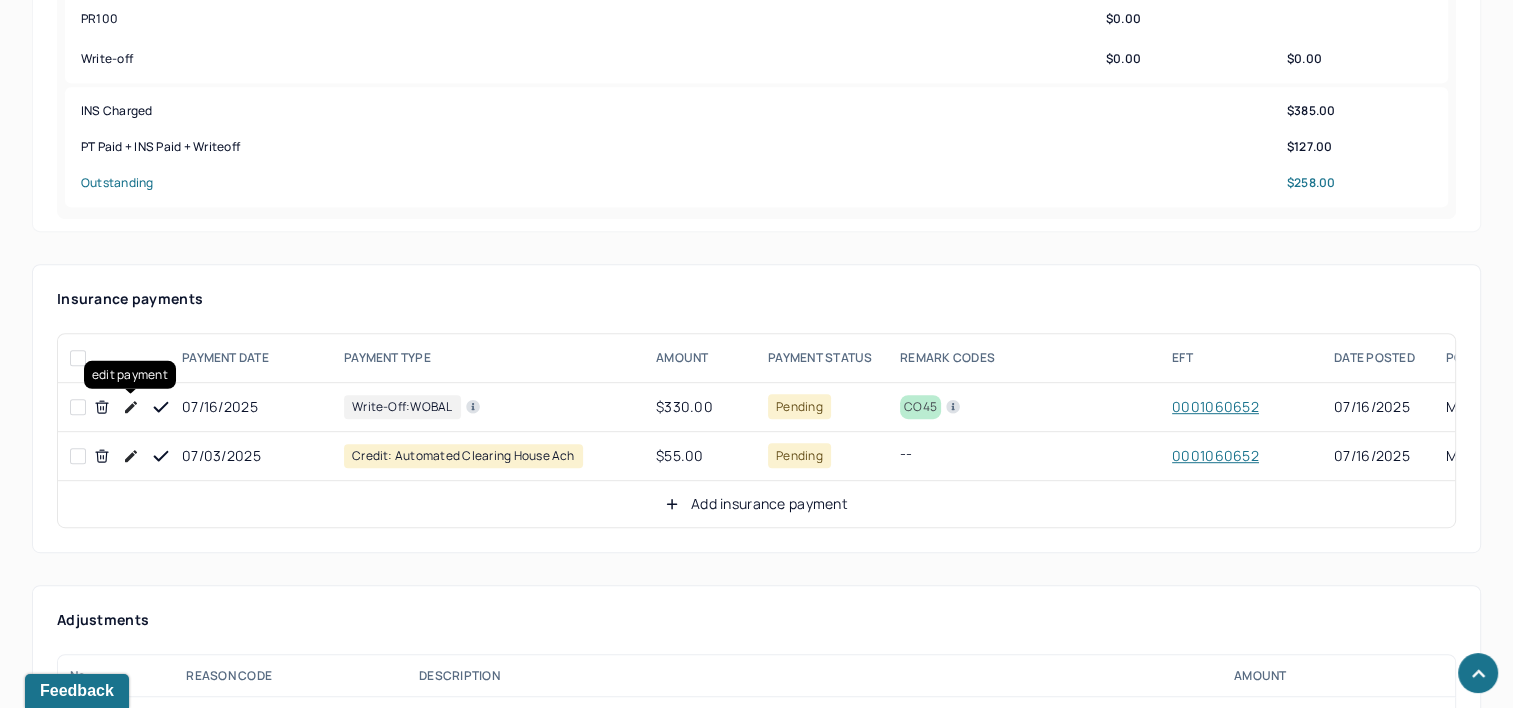 click 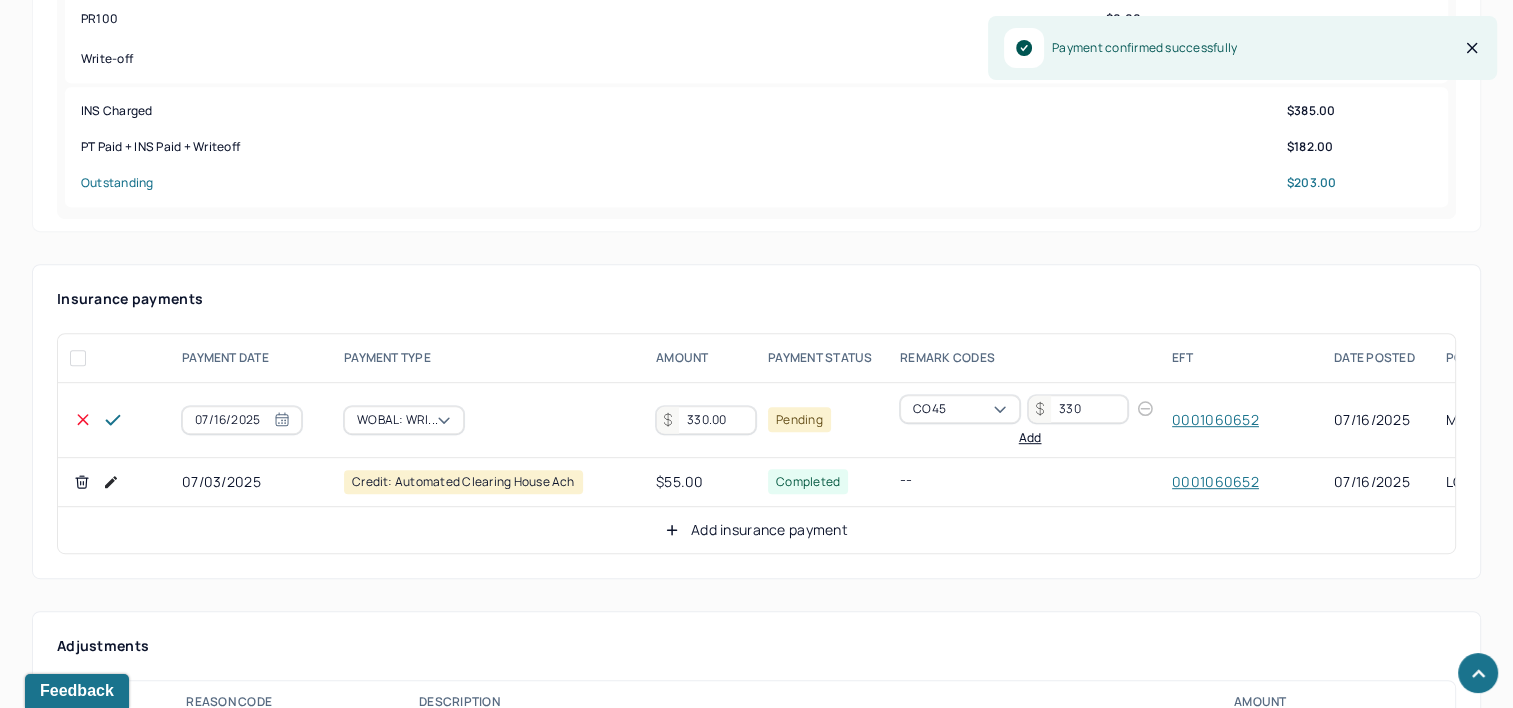 click on "330.00" at bounding box center [706, 420] 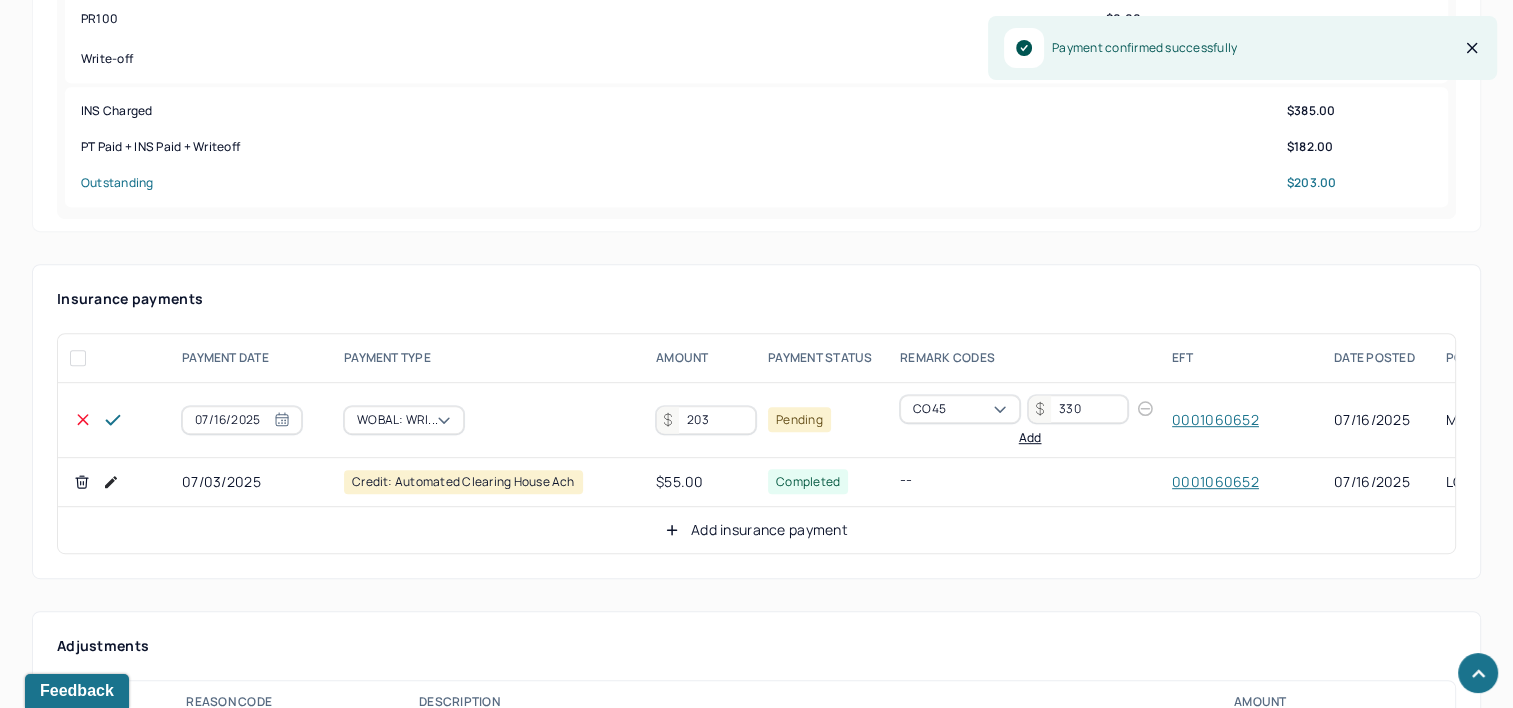 type on "203" 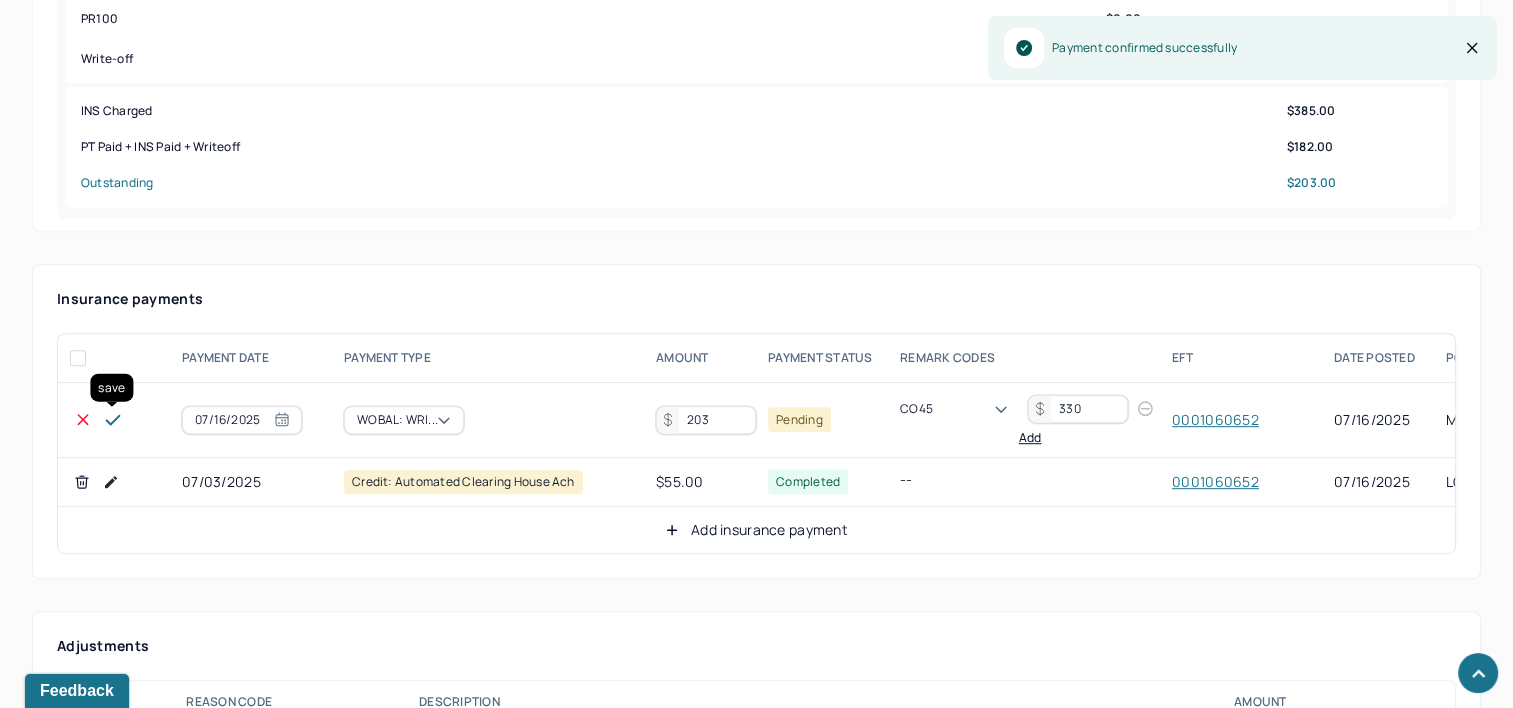 click 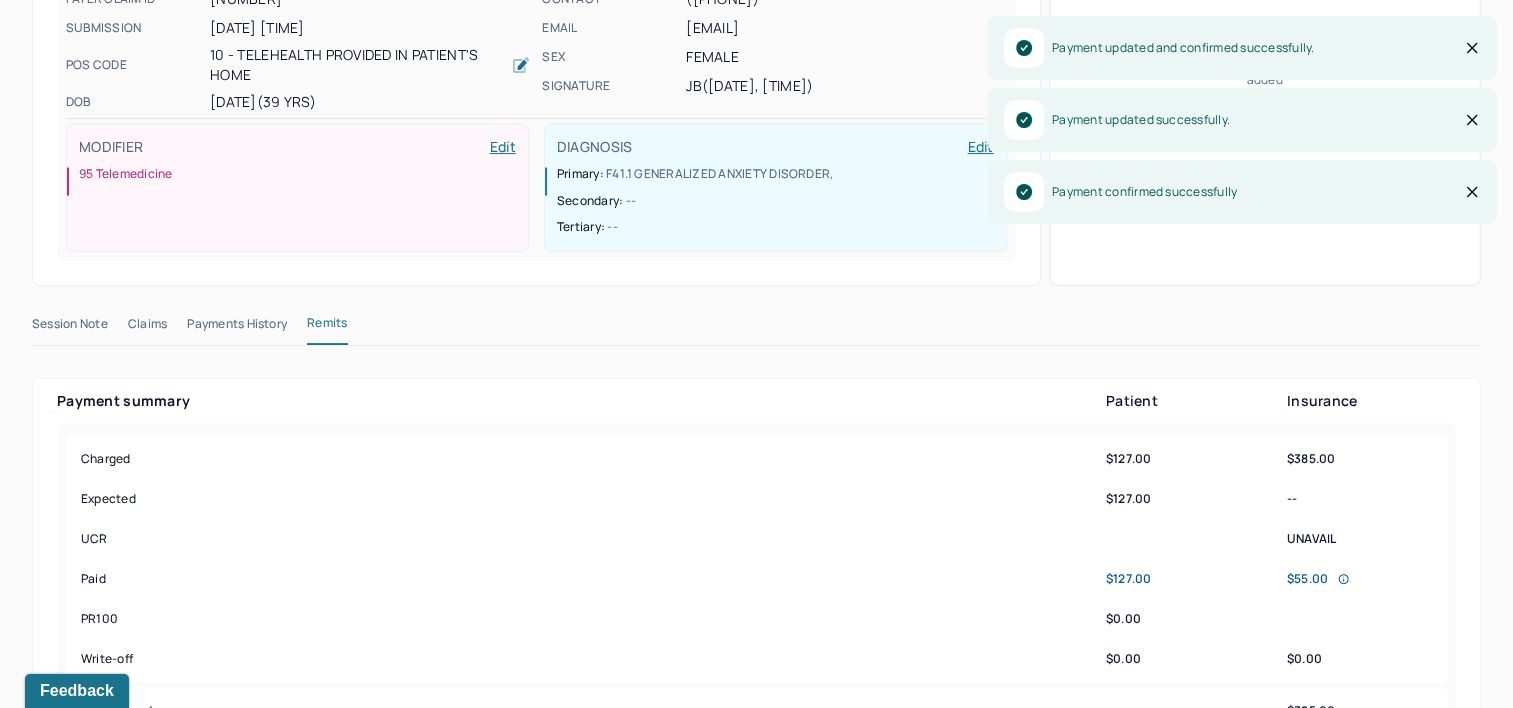 scroll, scrollTop: 0, scrollLeft: 0, axis: both 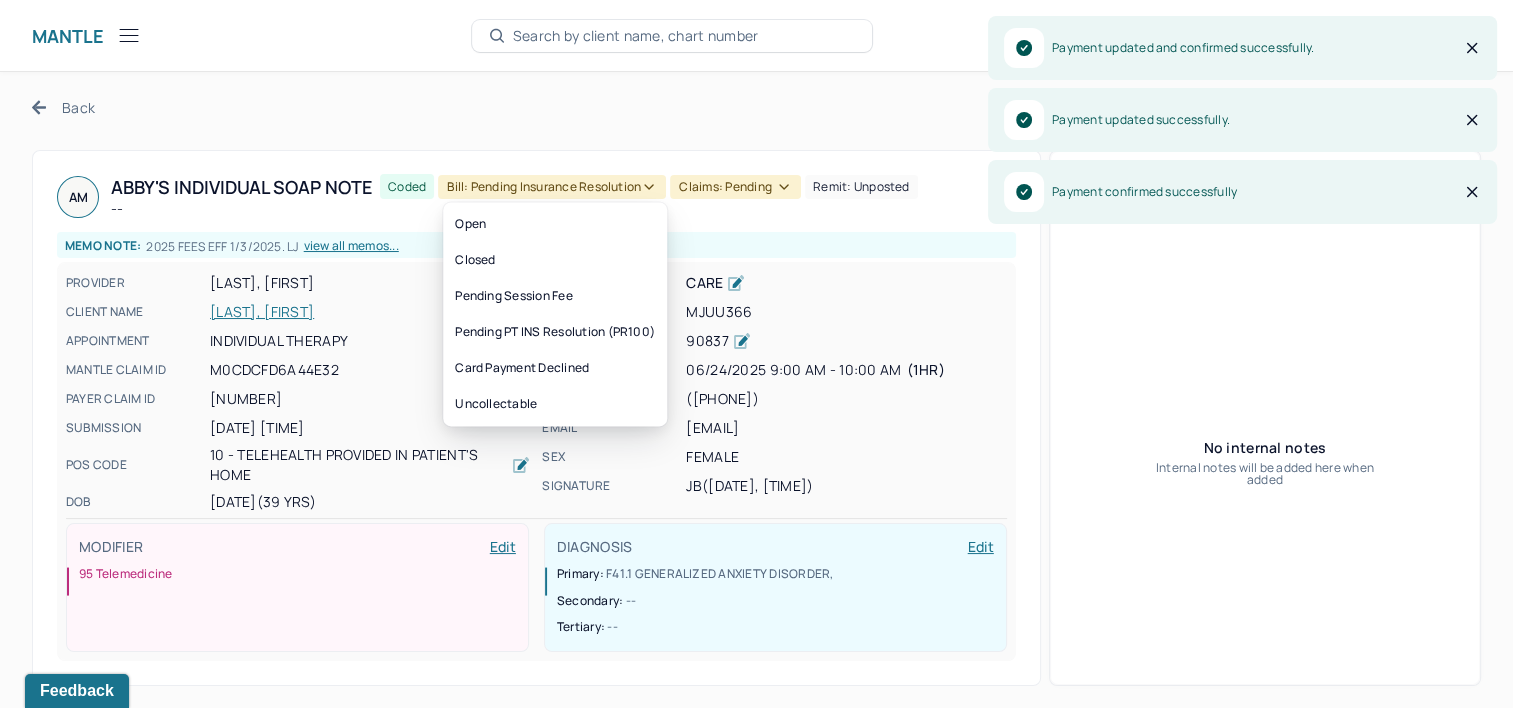 click on "Bill: Pending Insurance Resolution" at bounding box center (552, 187) 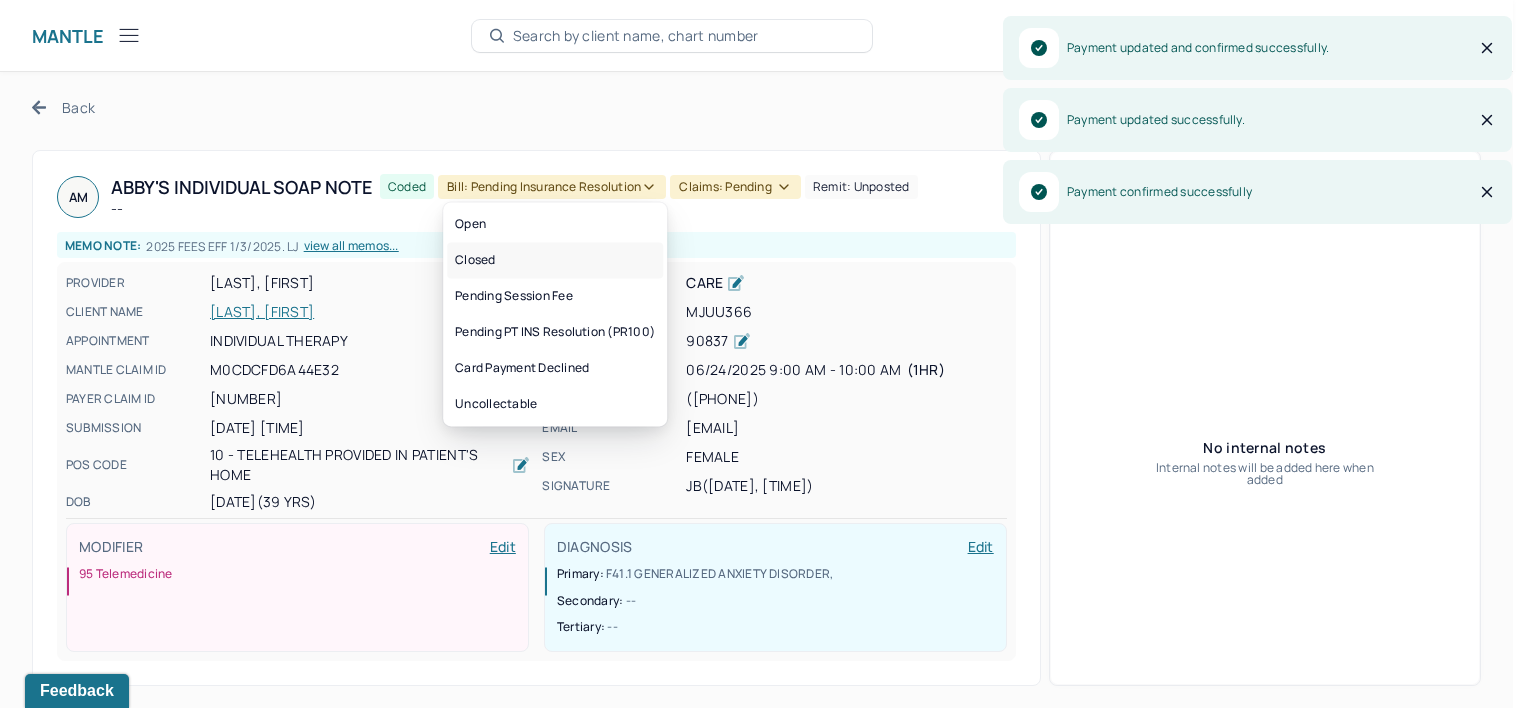 click on "Closed" at bounding box center (555, 260) 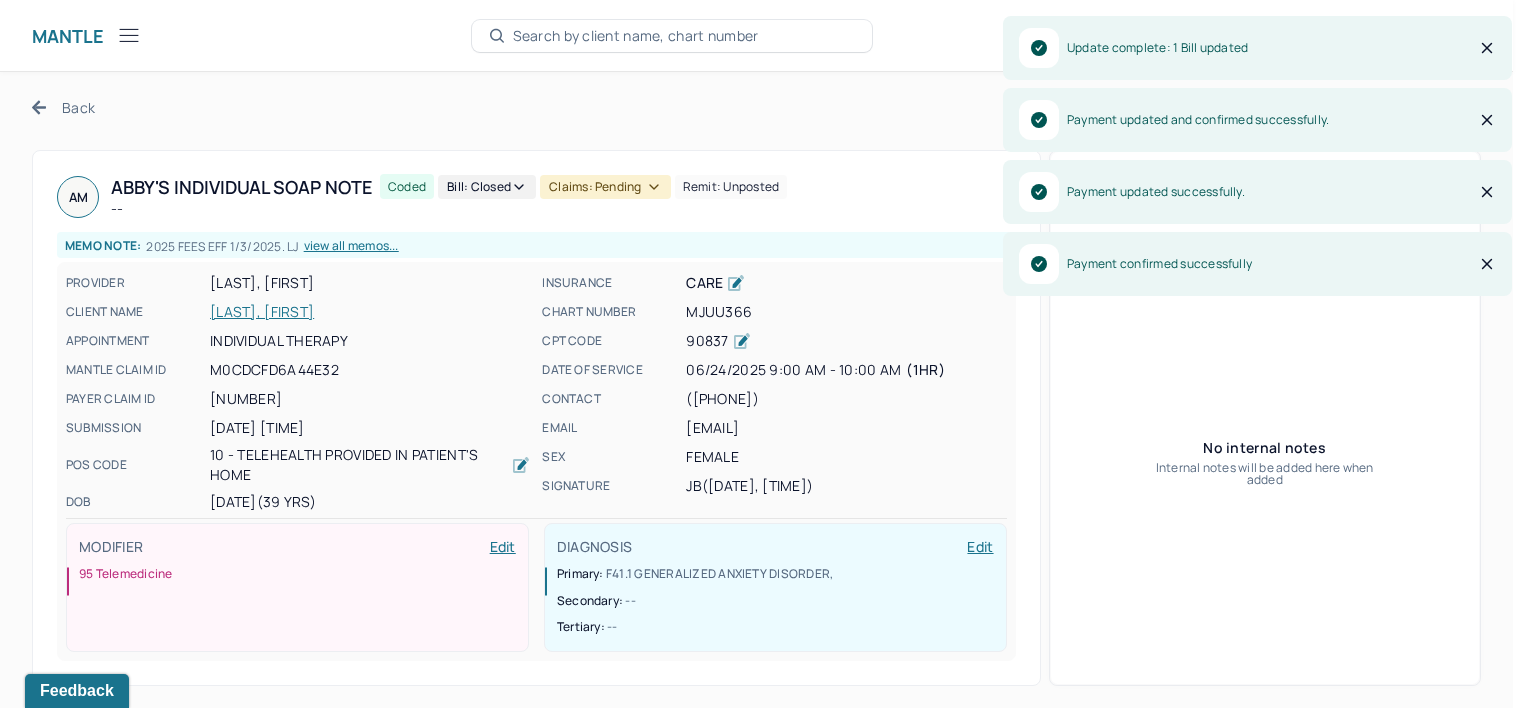 click on "Claims: pending" at bounding box center (605, 187) 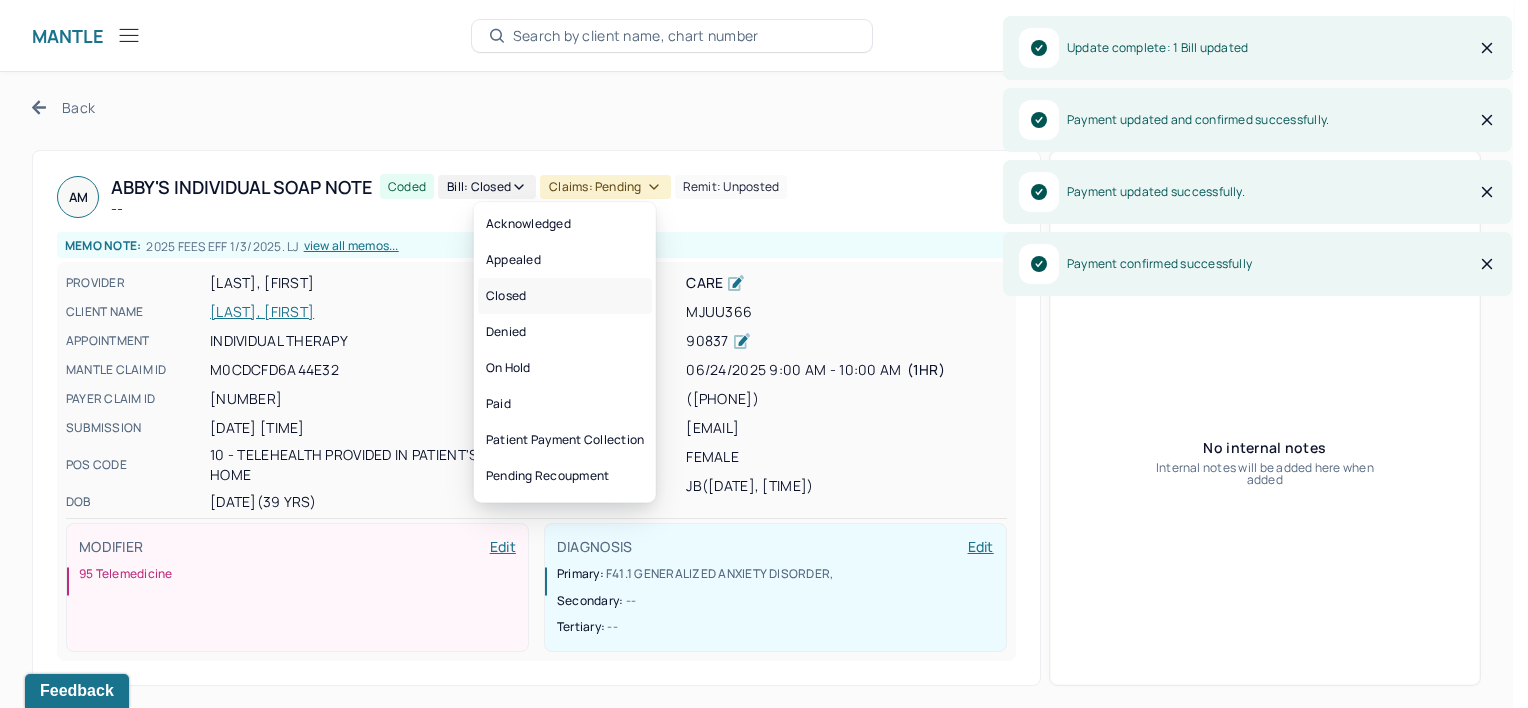 click on "Closed" at bounding box center (565, 296) 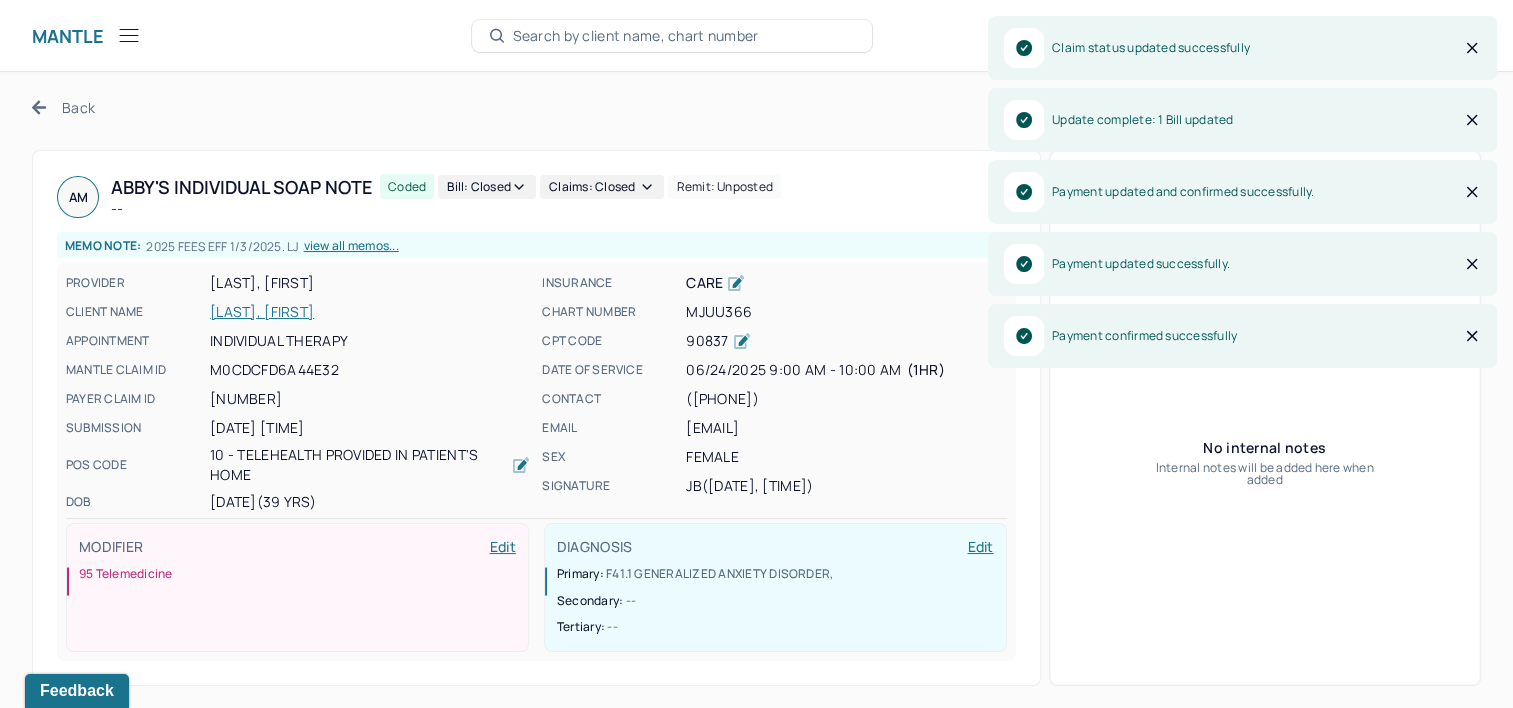 click 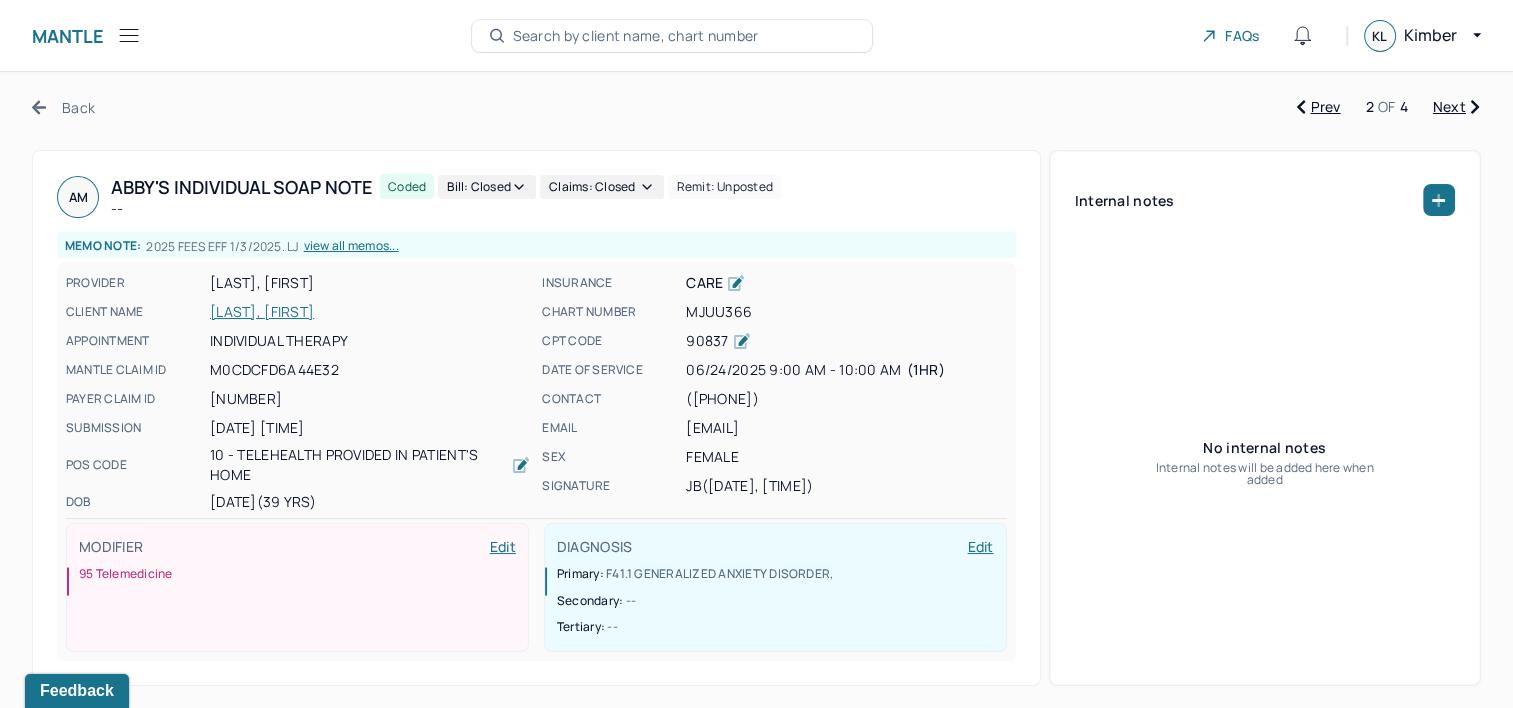 click on "Next" at bounding box center [1456, 107] 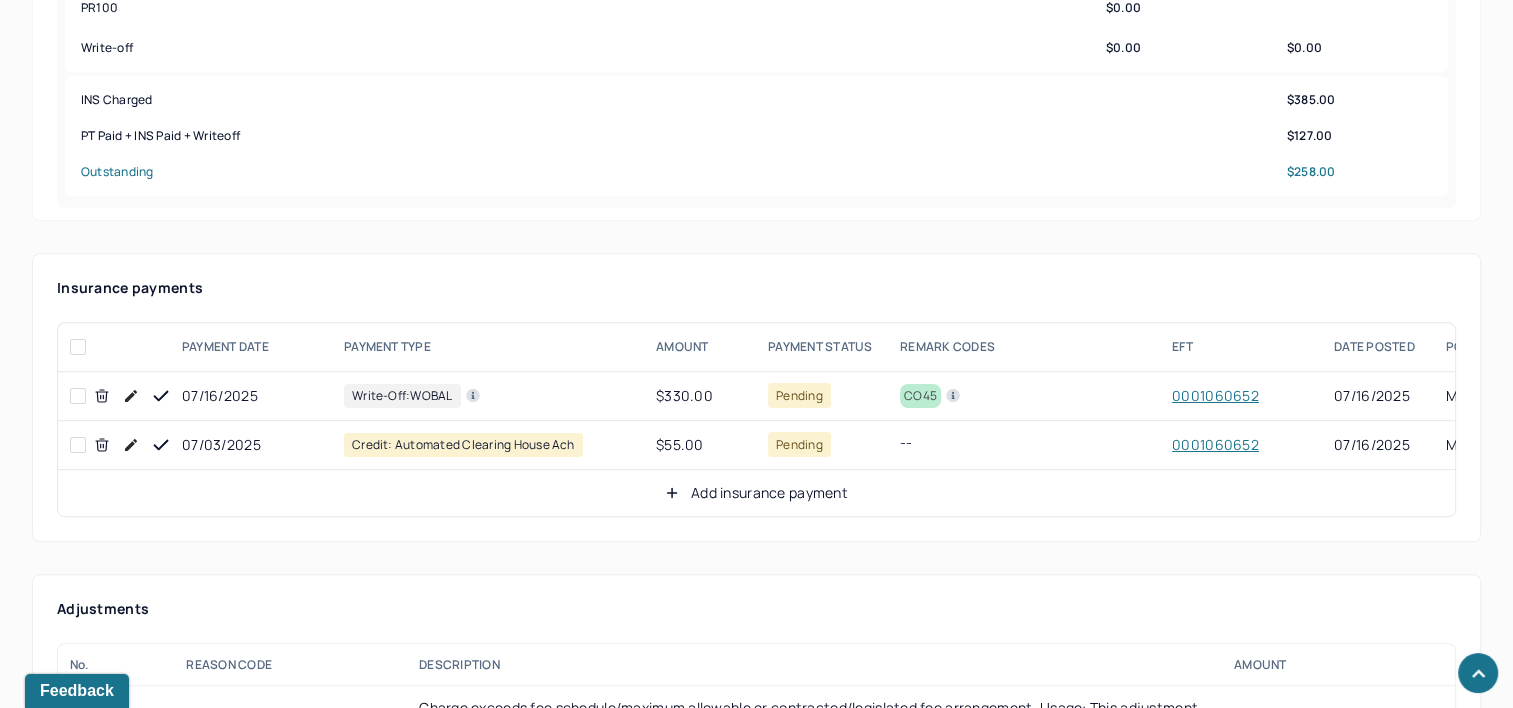 scroll, scrollTop: 1100, scrollLeft: 0, axis: vertical 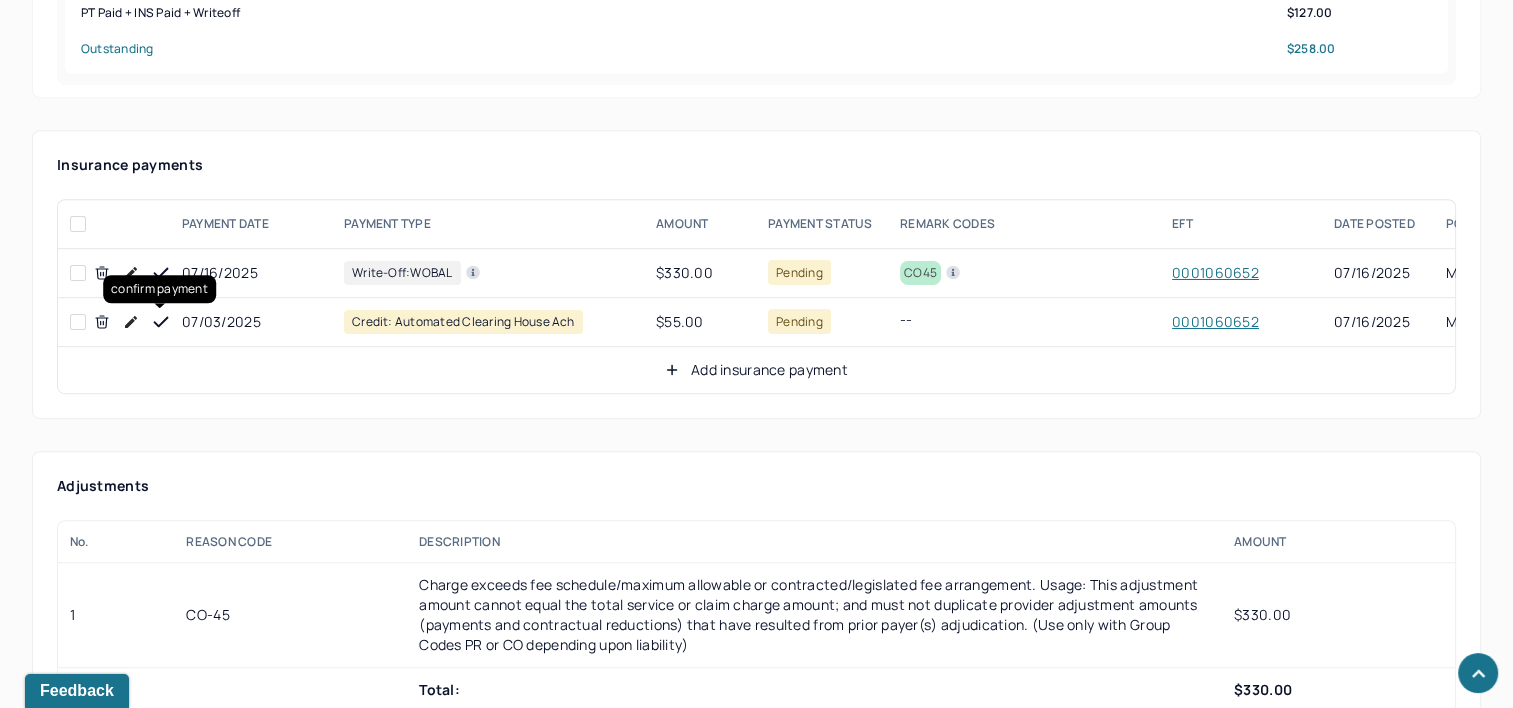 click 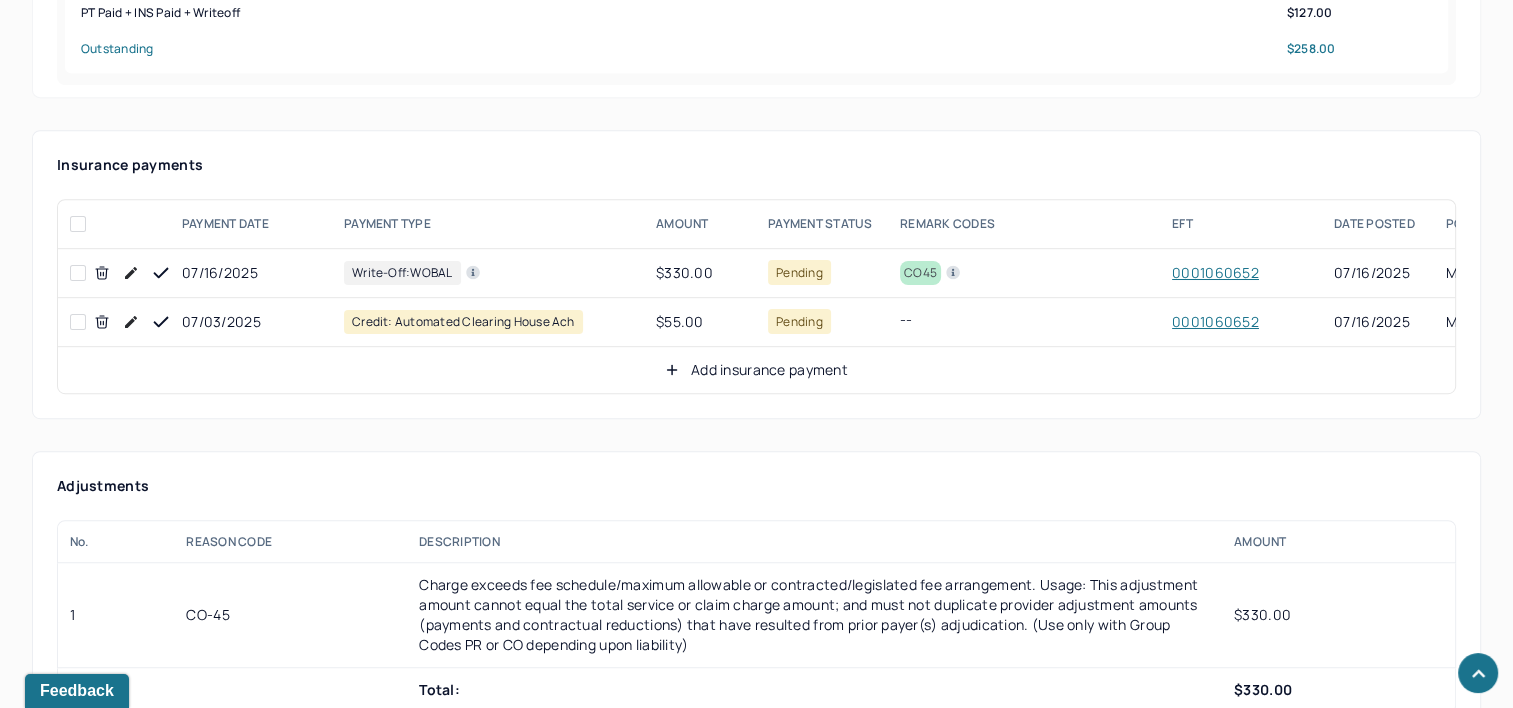 click 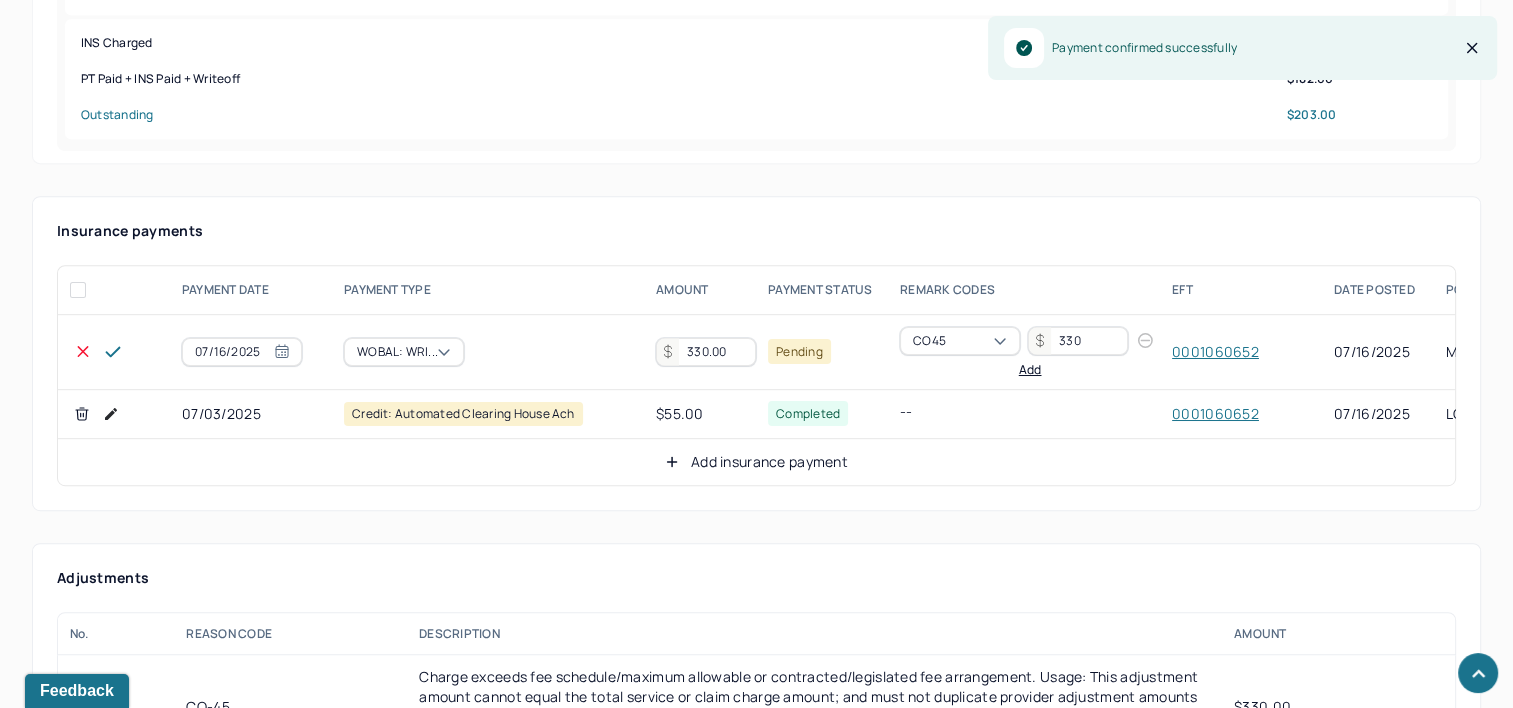 scroll, scrollTop: 1000, scrollLeft: 0, axis: vertical 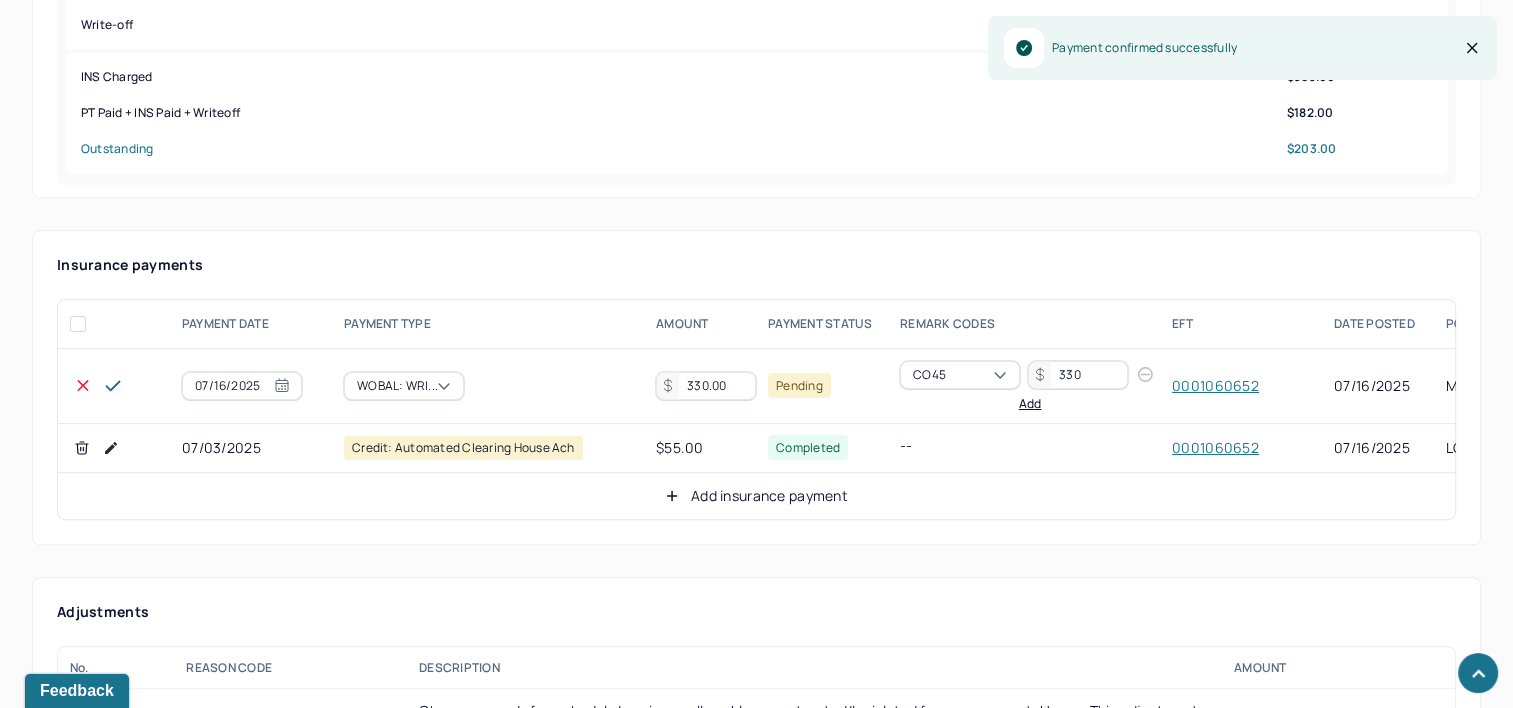click on "330.00" at bounding box center (706, 386) 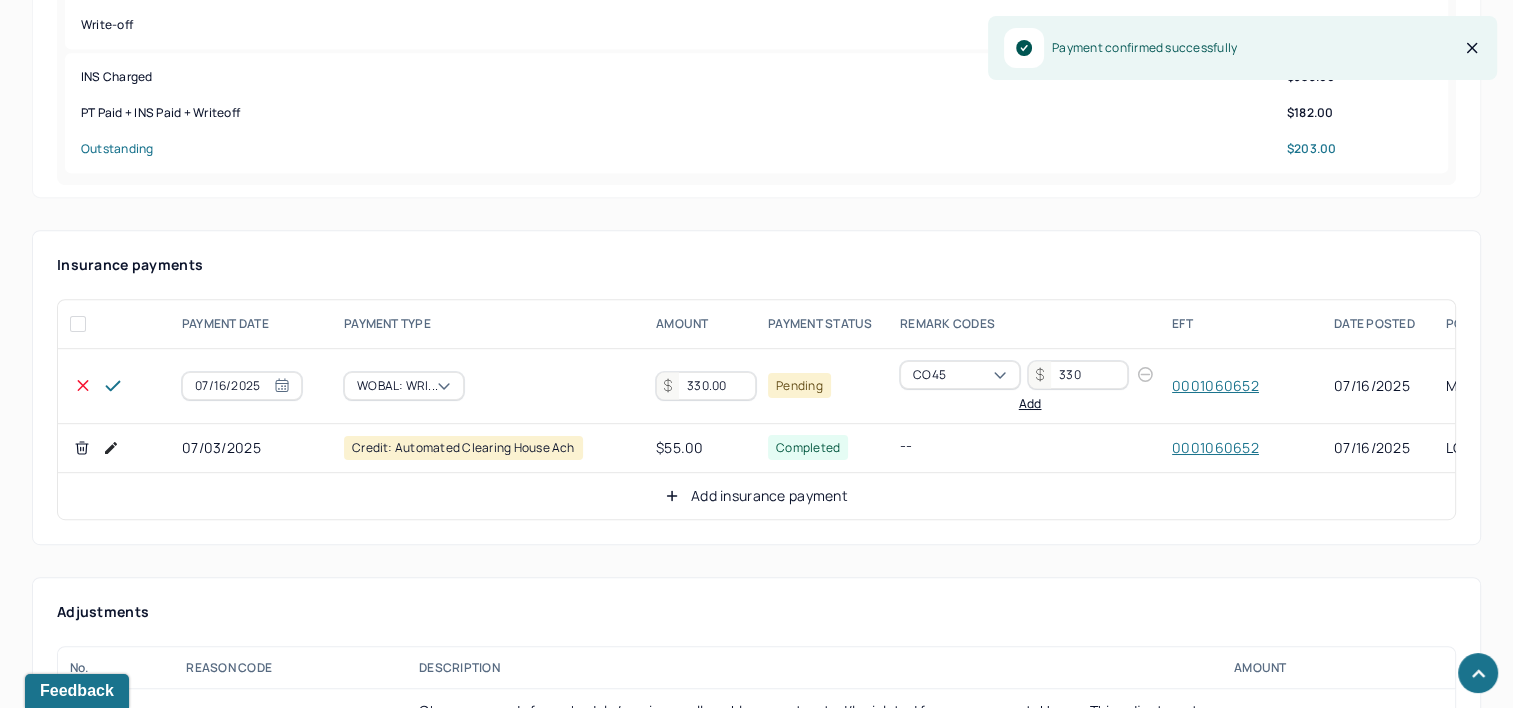 click on "330.00" at bounding box center [706, 386] 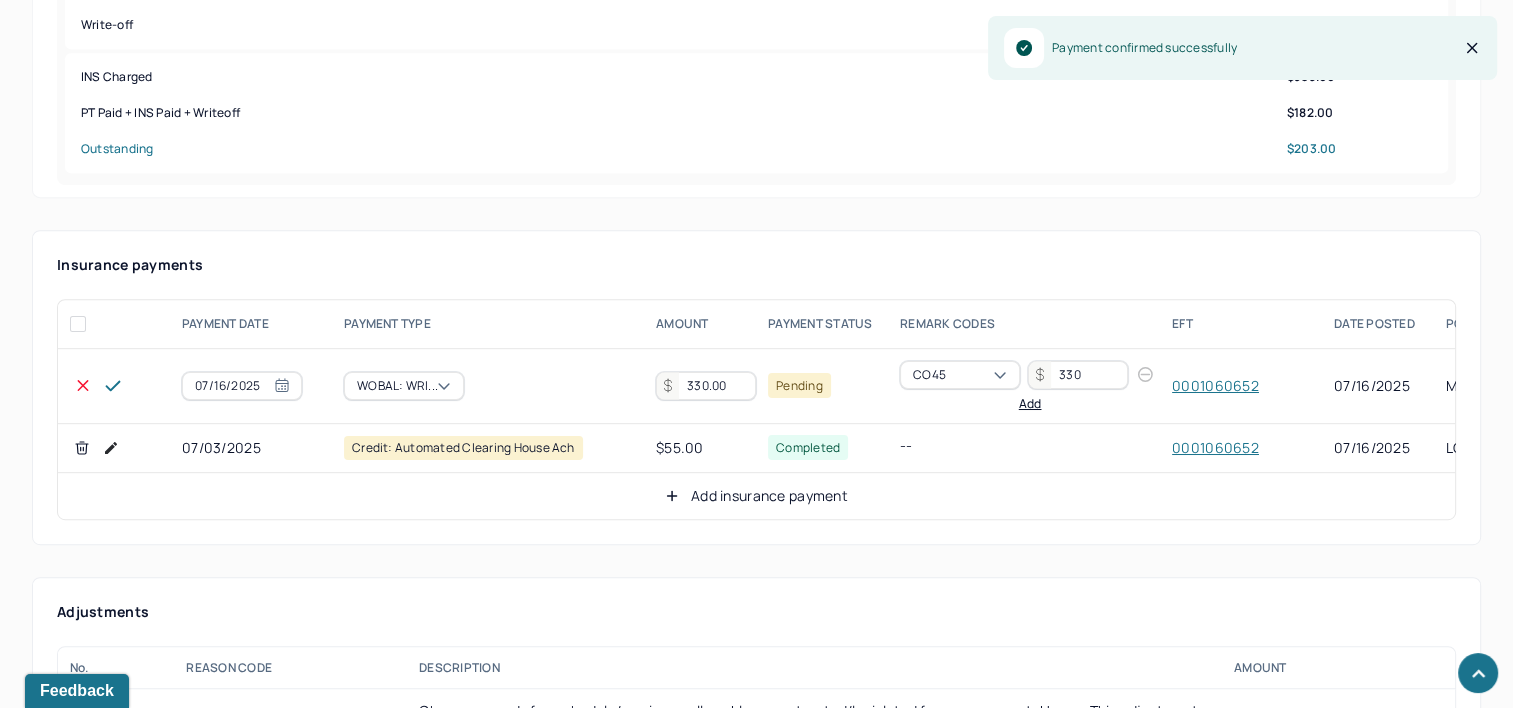 click on "330.00" at bounding box center [706, 386] 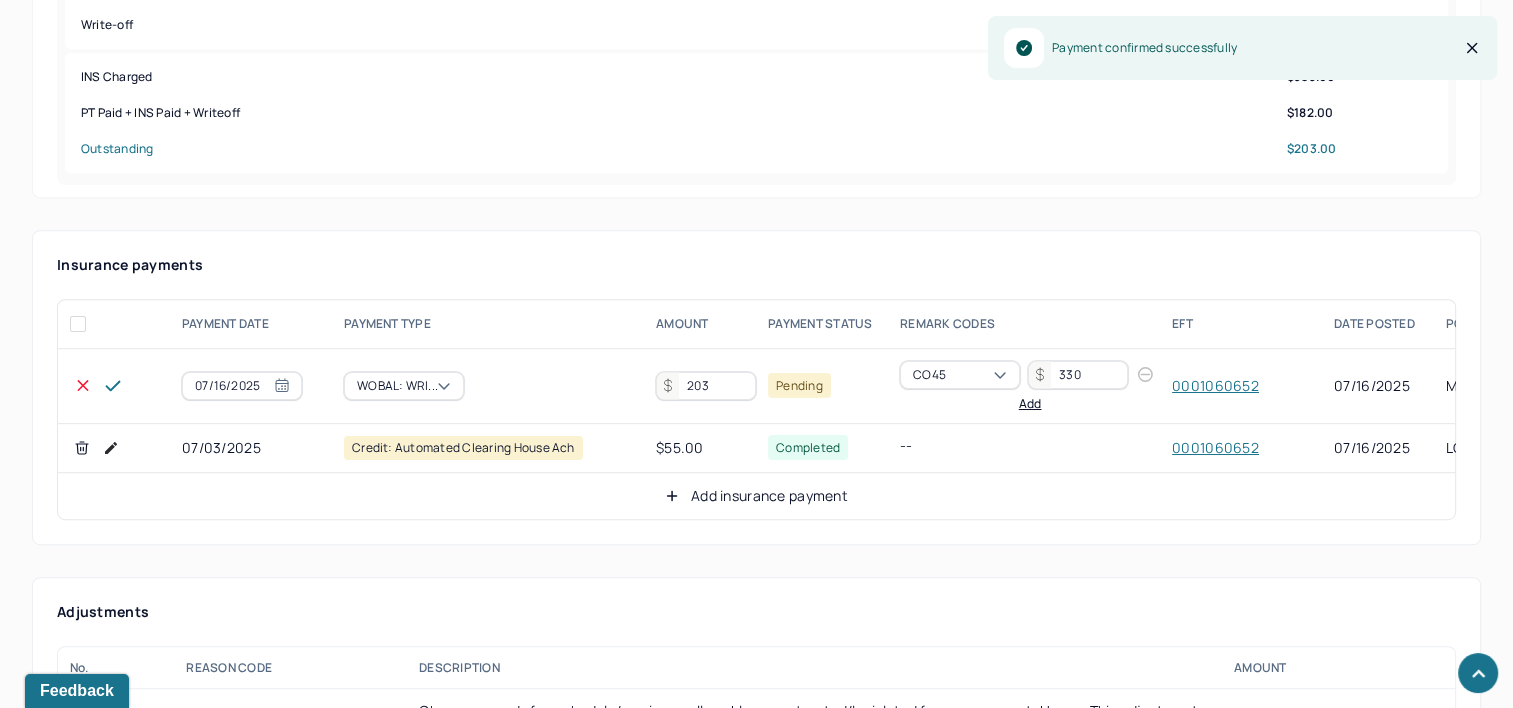 type on "203" 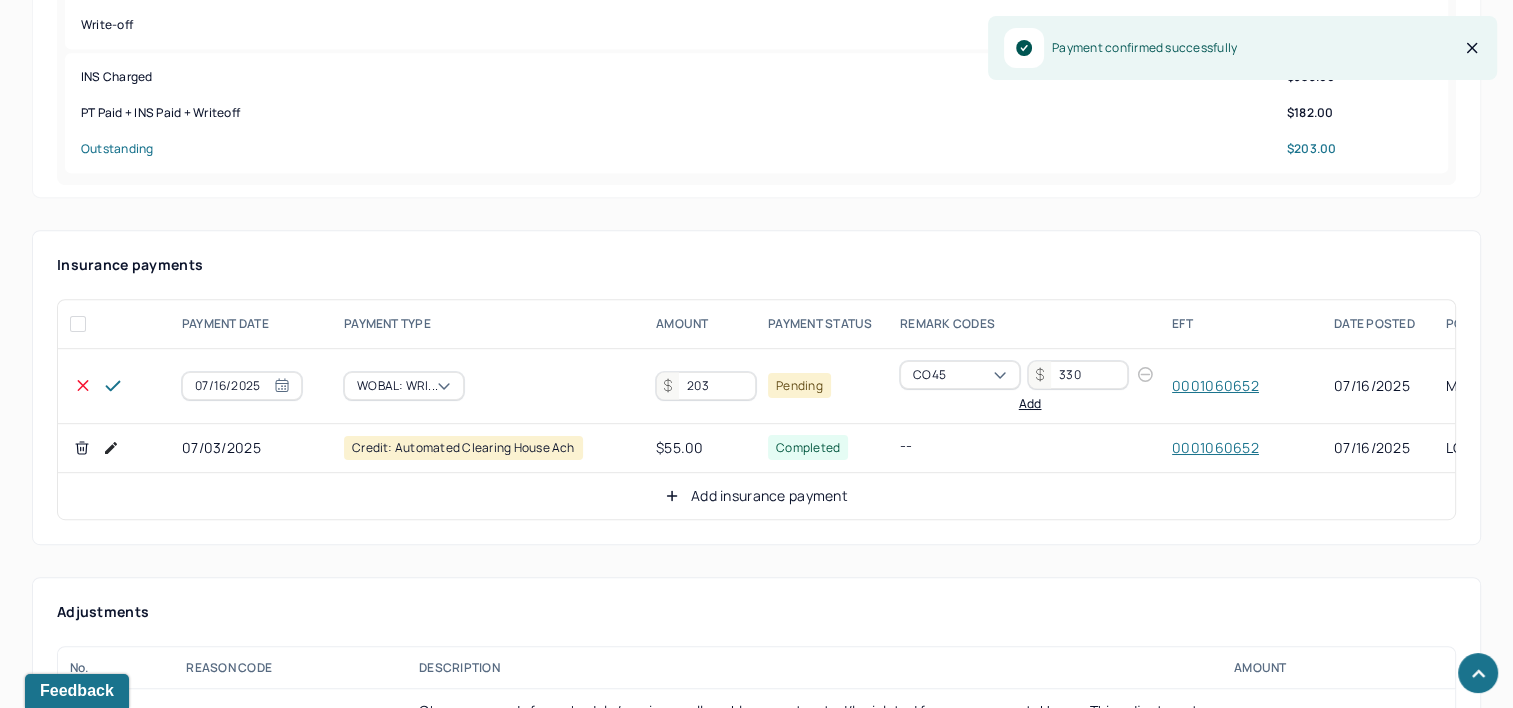 click 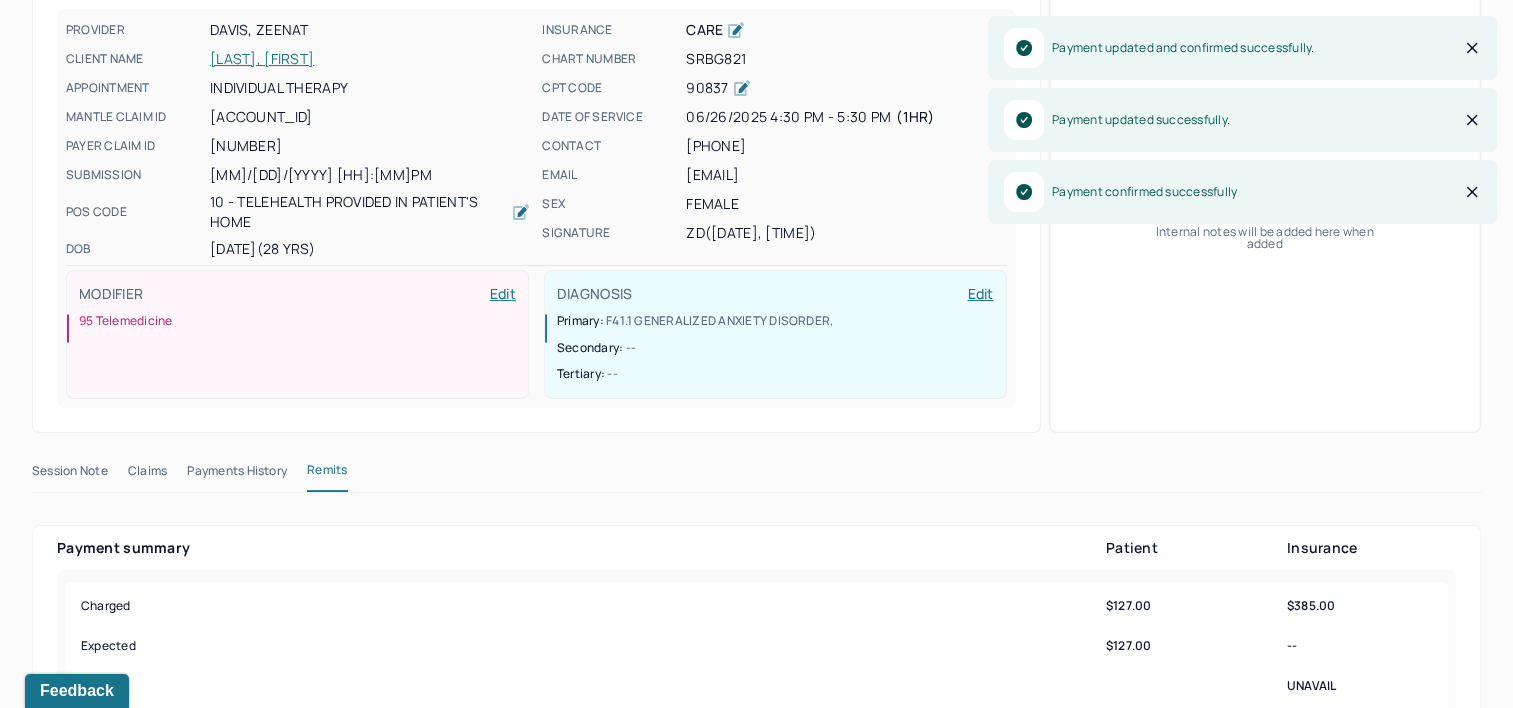 scroll, scrollTop: 0, scrollLeft: 0, axis: both 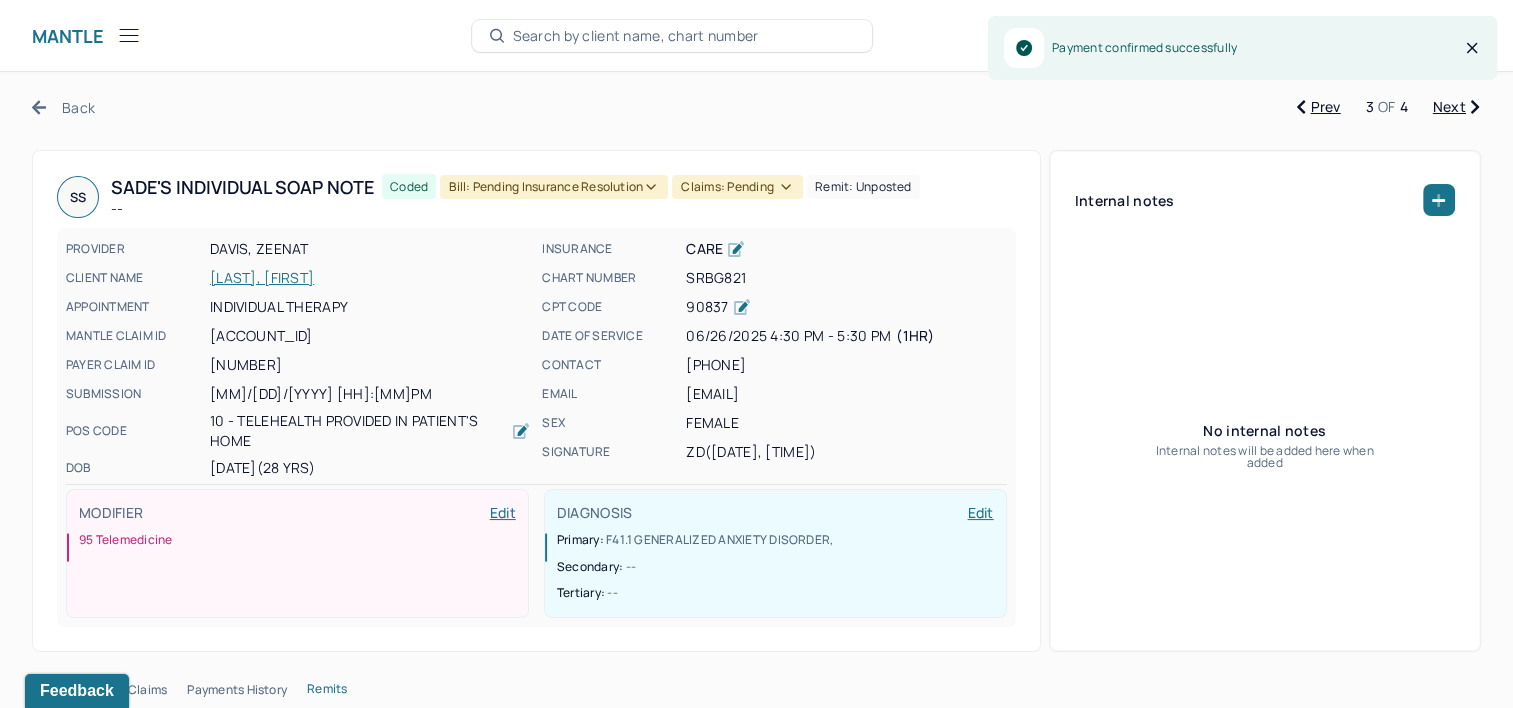 click on "Bill: Pending Insurance Resolution" at bounding box center [554, 187] 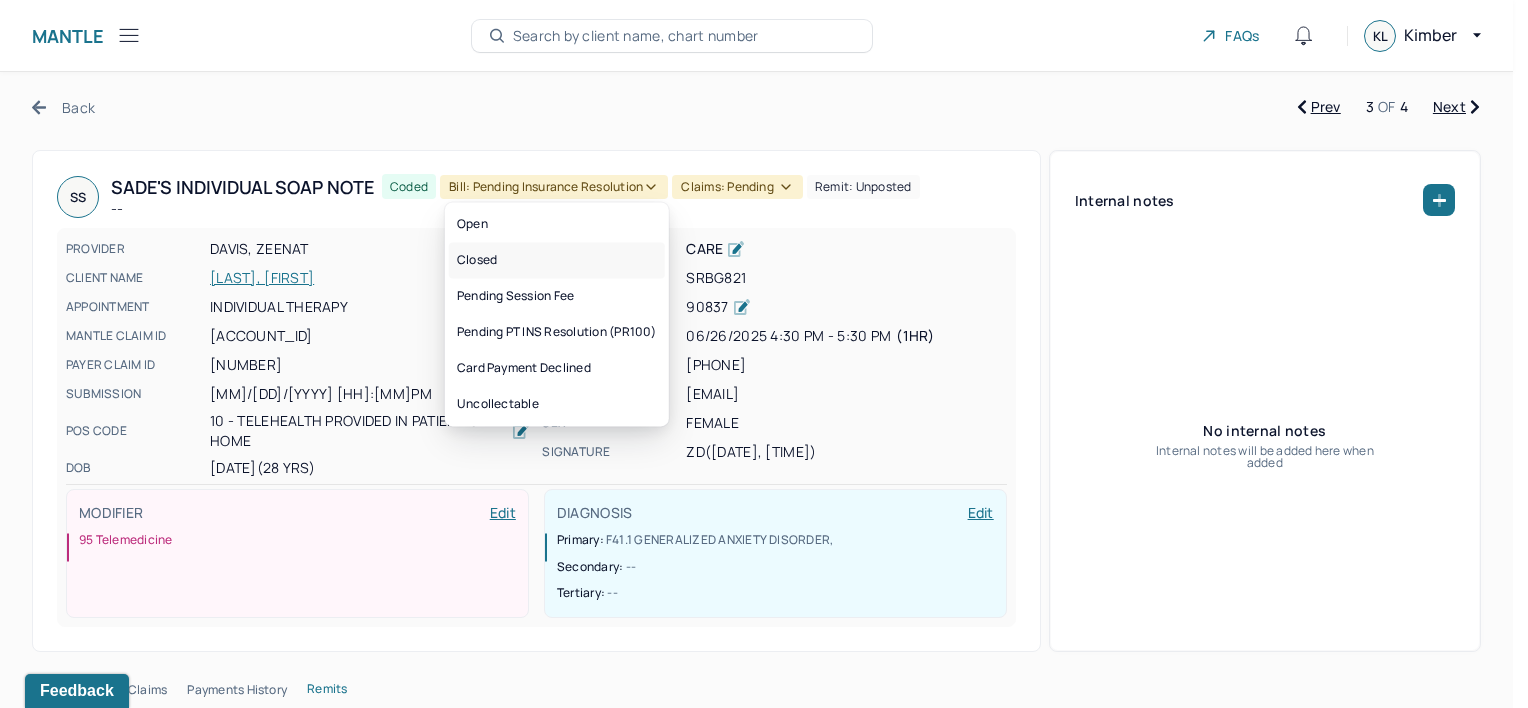 click on "Closed" at bounding box center (557, 260) 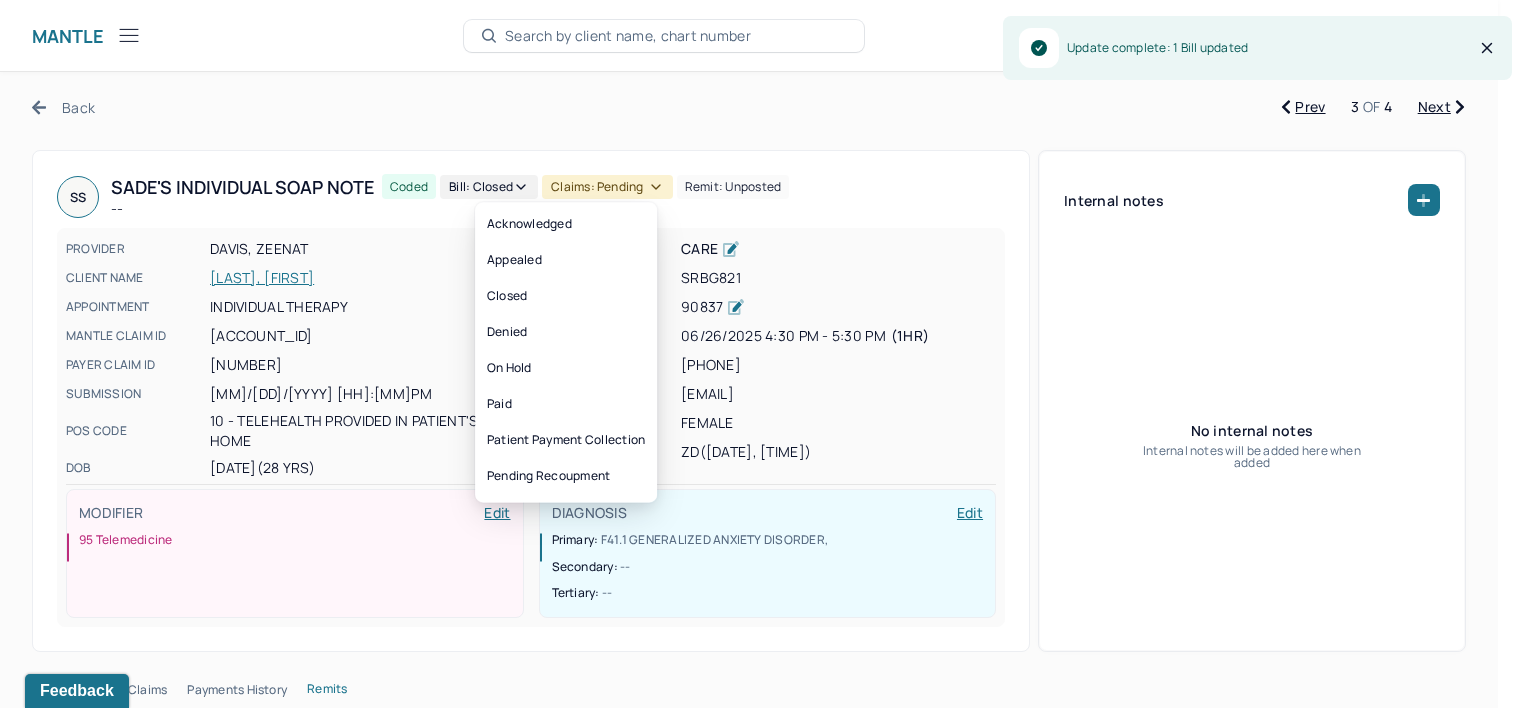 click on "Claims: pending" at bounding box center [607, 187] 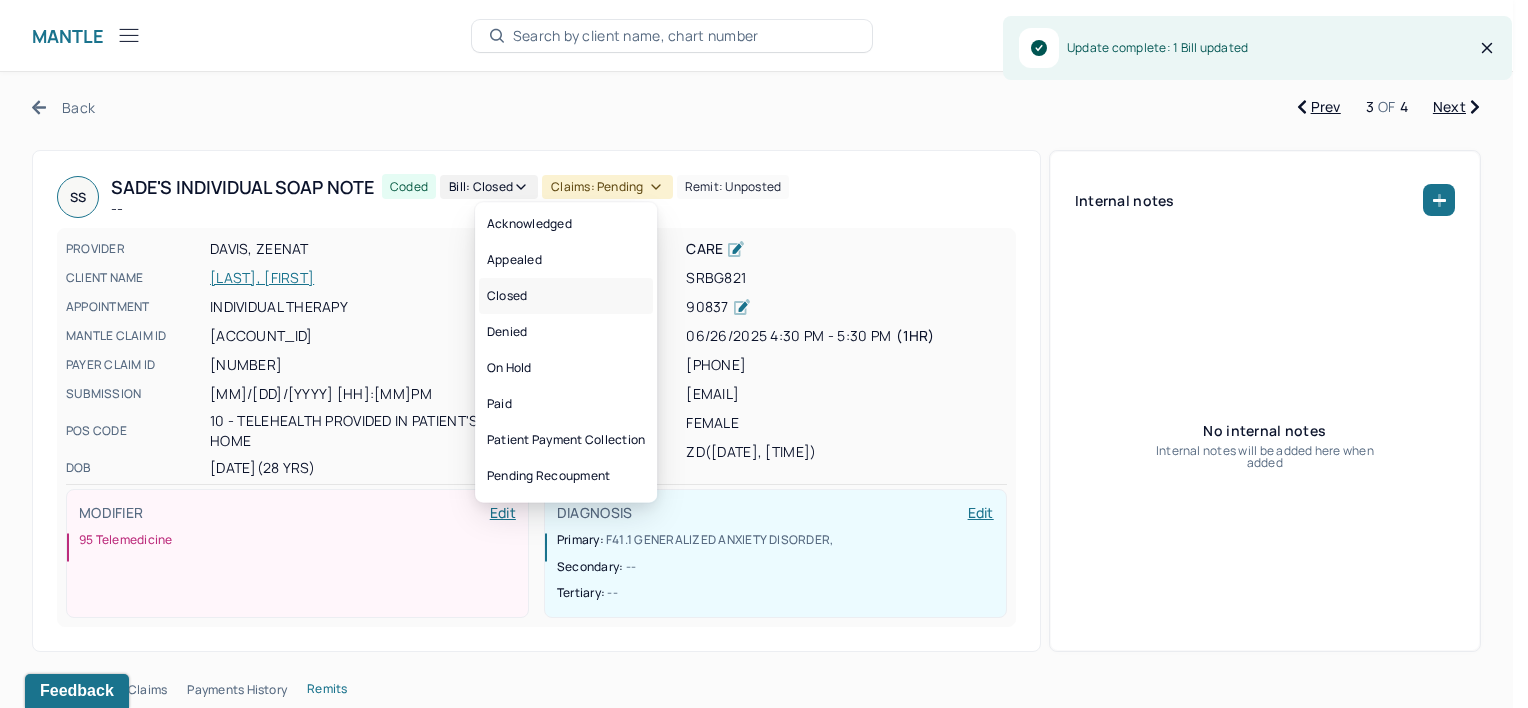 click on "Closed" at bounding box center [566, 296] 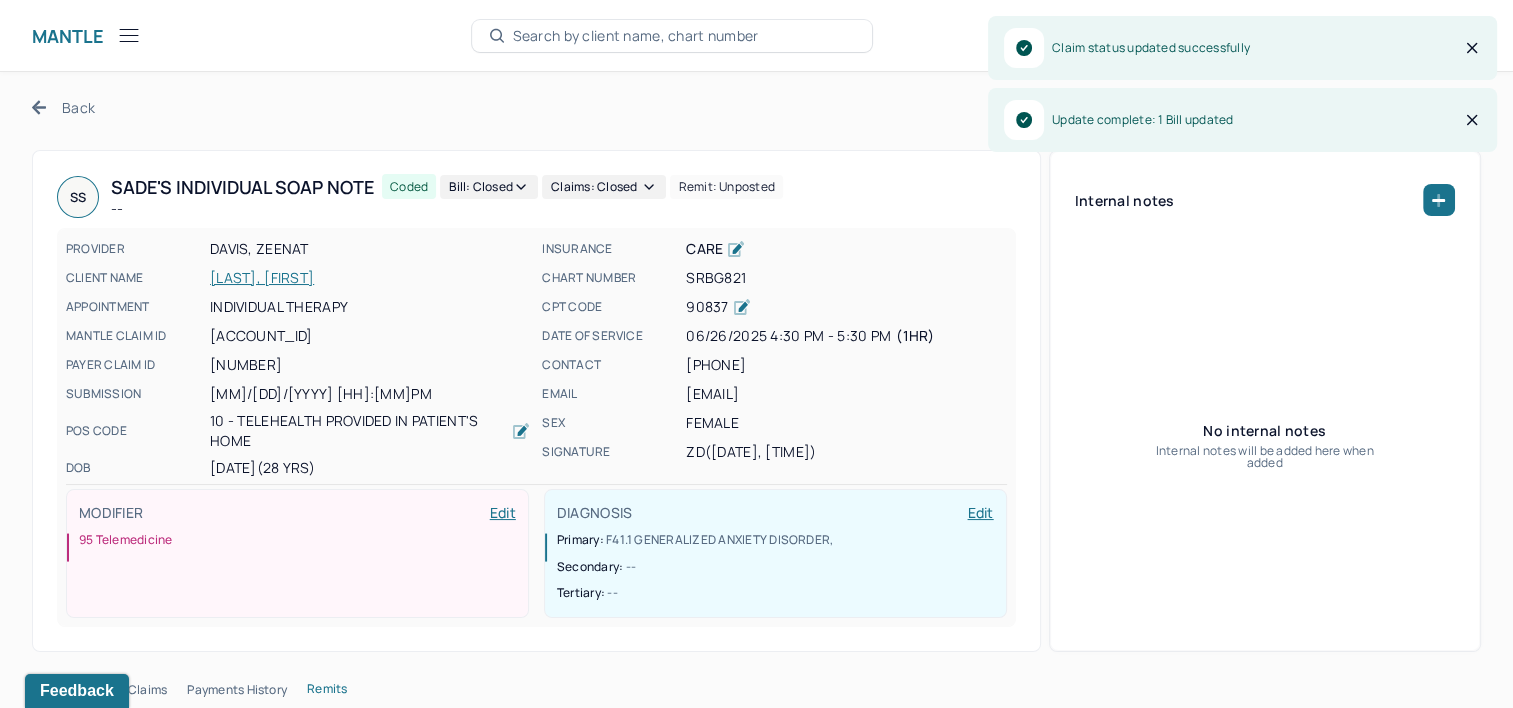 click on "Next" at bounding box center (1456, 107) 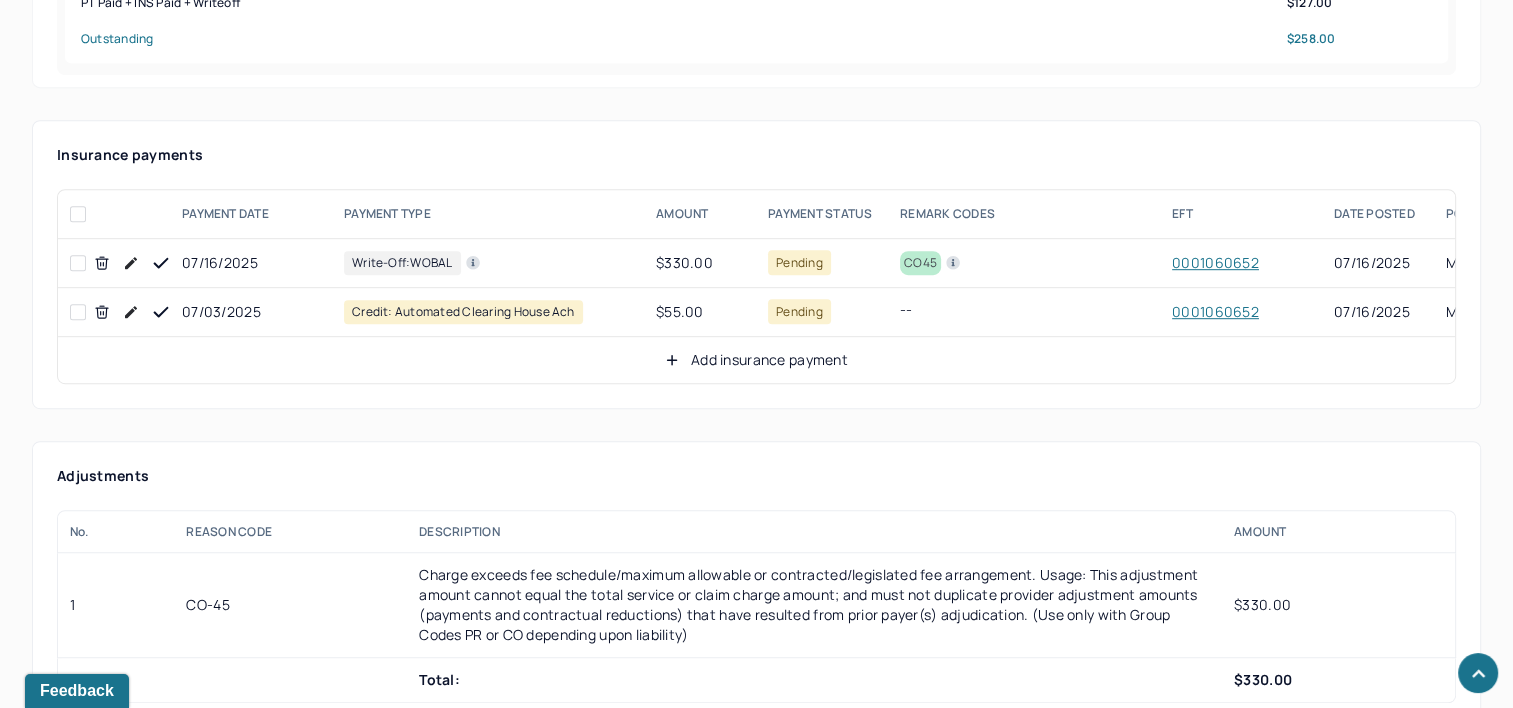 scroll, scrollTop: 1100, scrollLeft: 0, axis: vertical 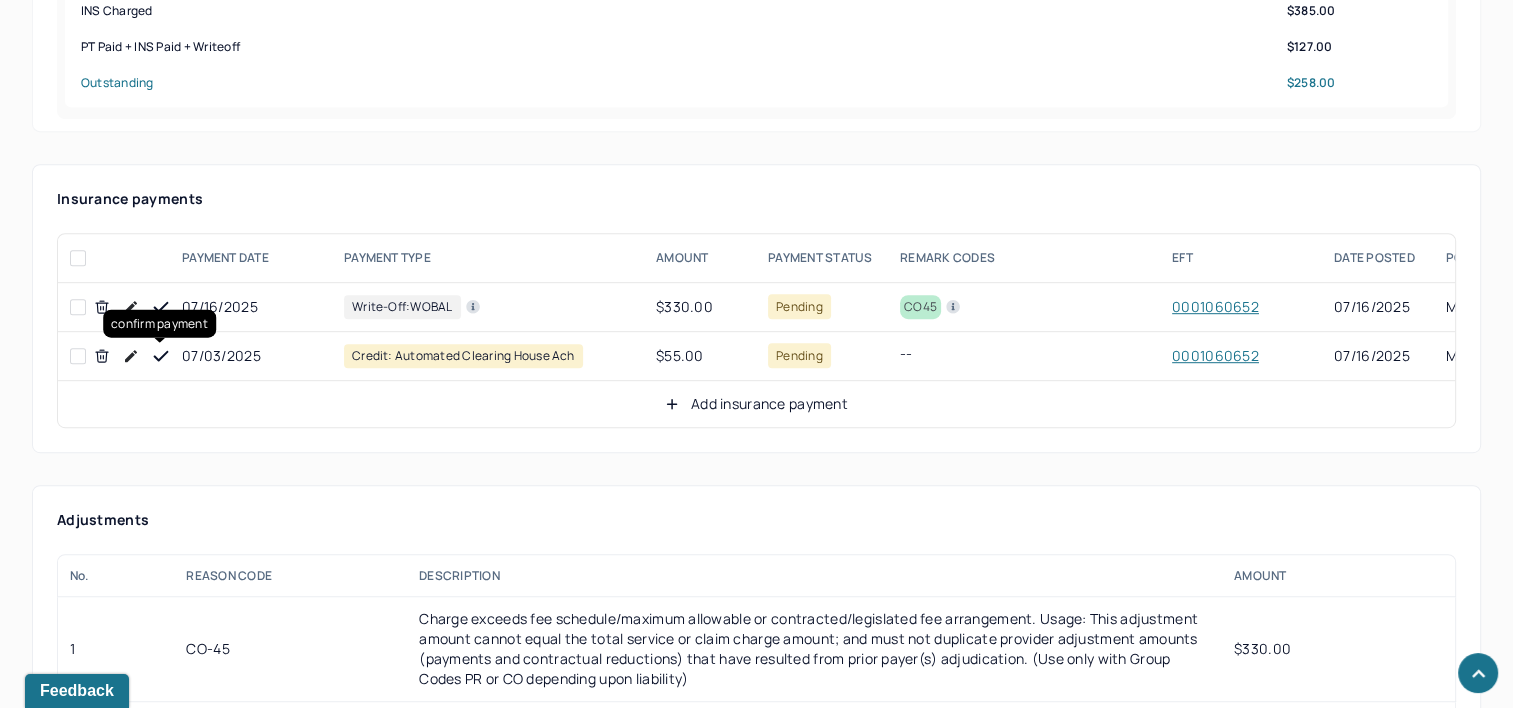 click 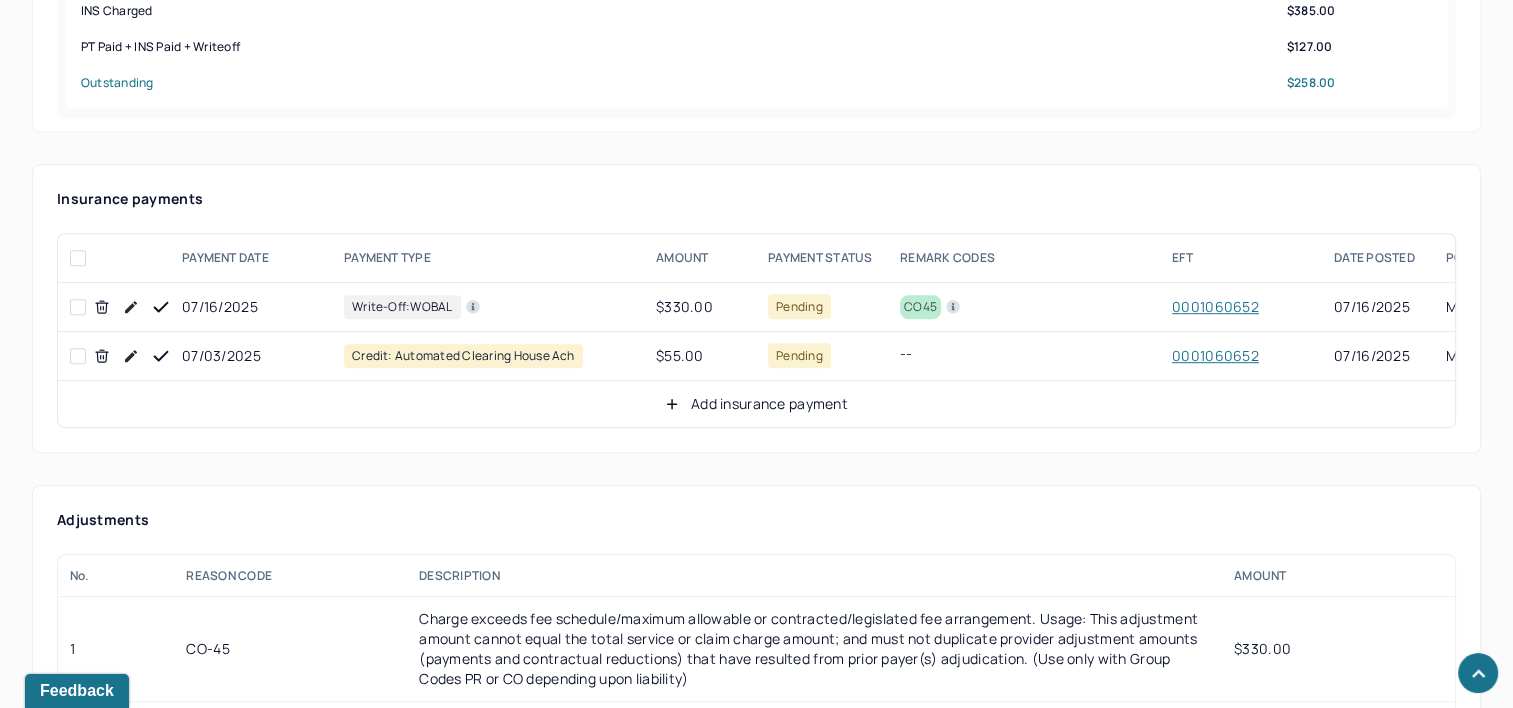 click 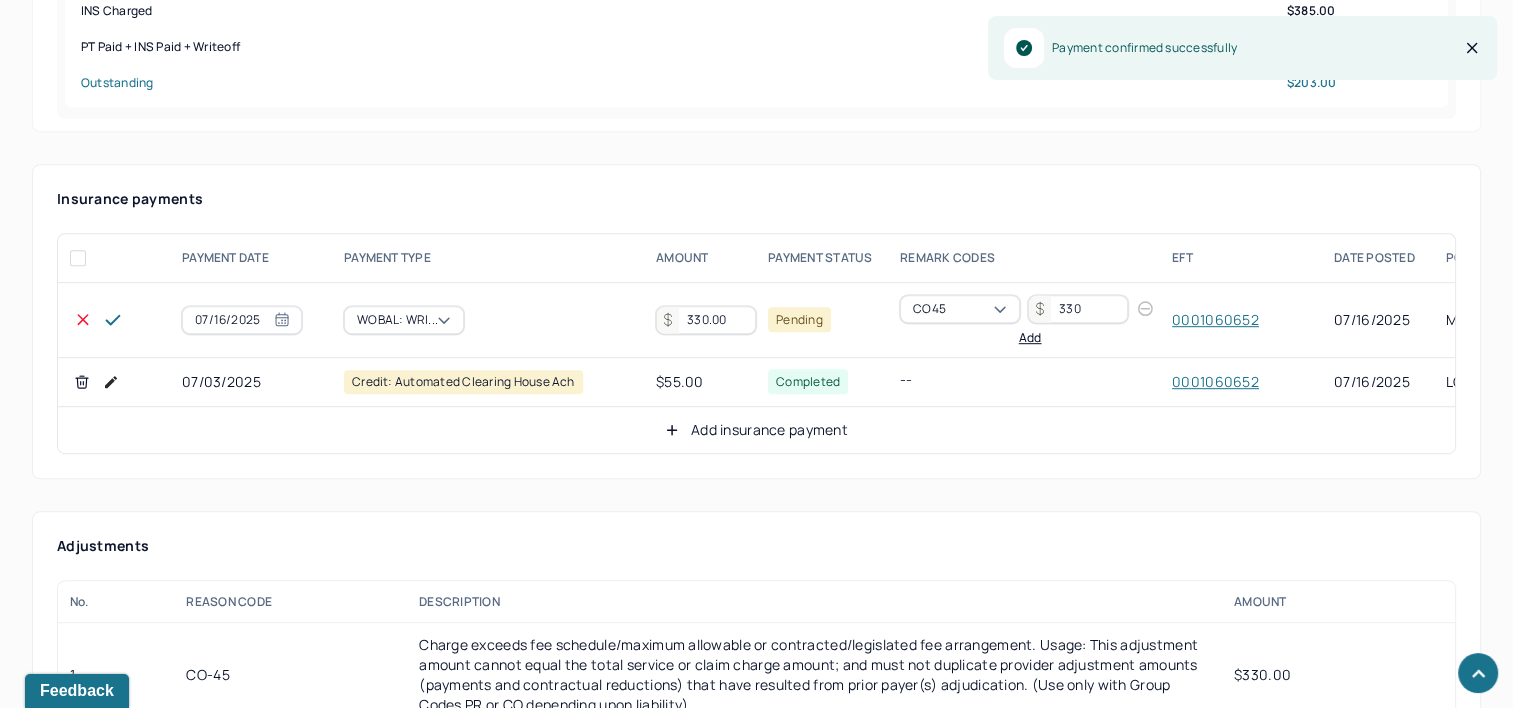 click on "330.00" at bounding box center [706, 320] 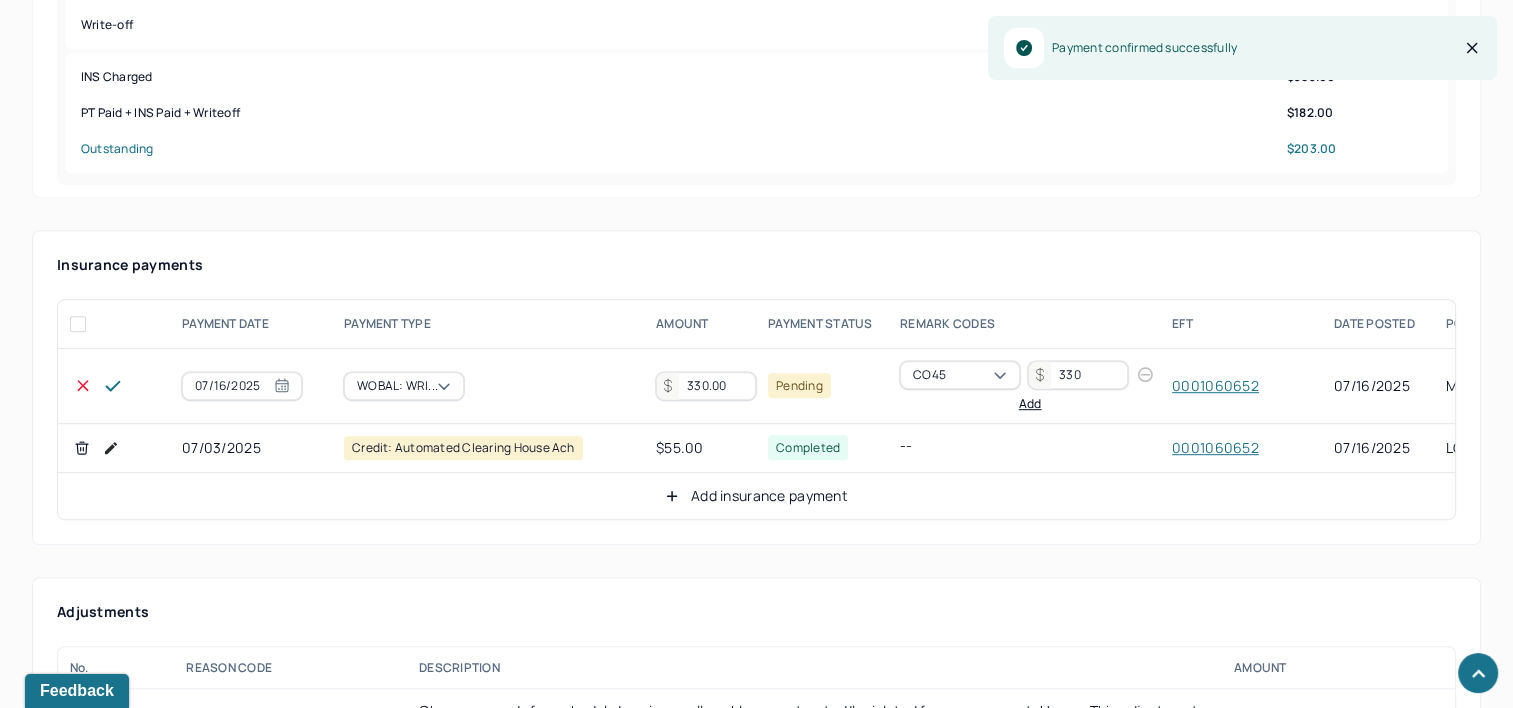 scroll, scrollTop: 1000, scrollLeft: 0, axis: vertical 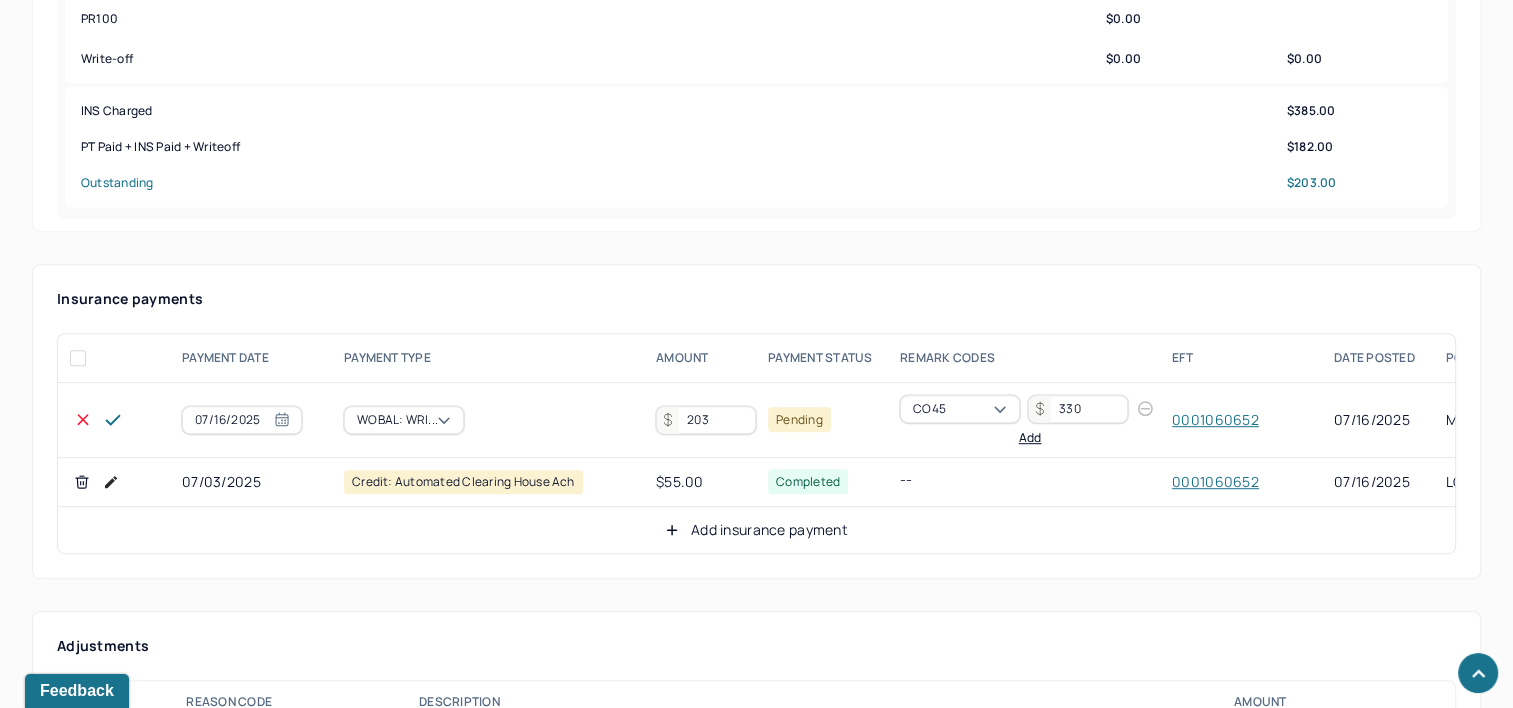 type on "203" 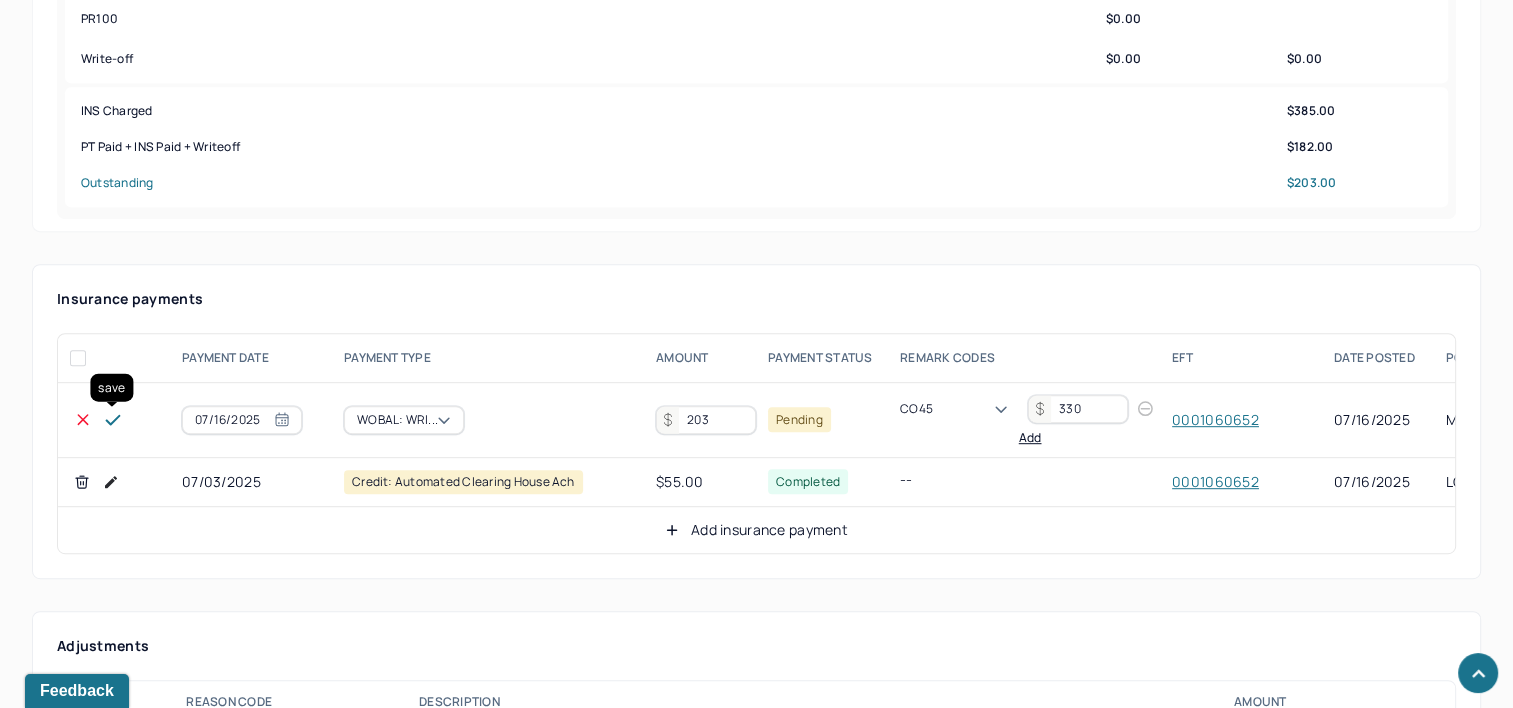 click 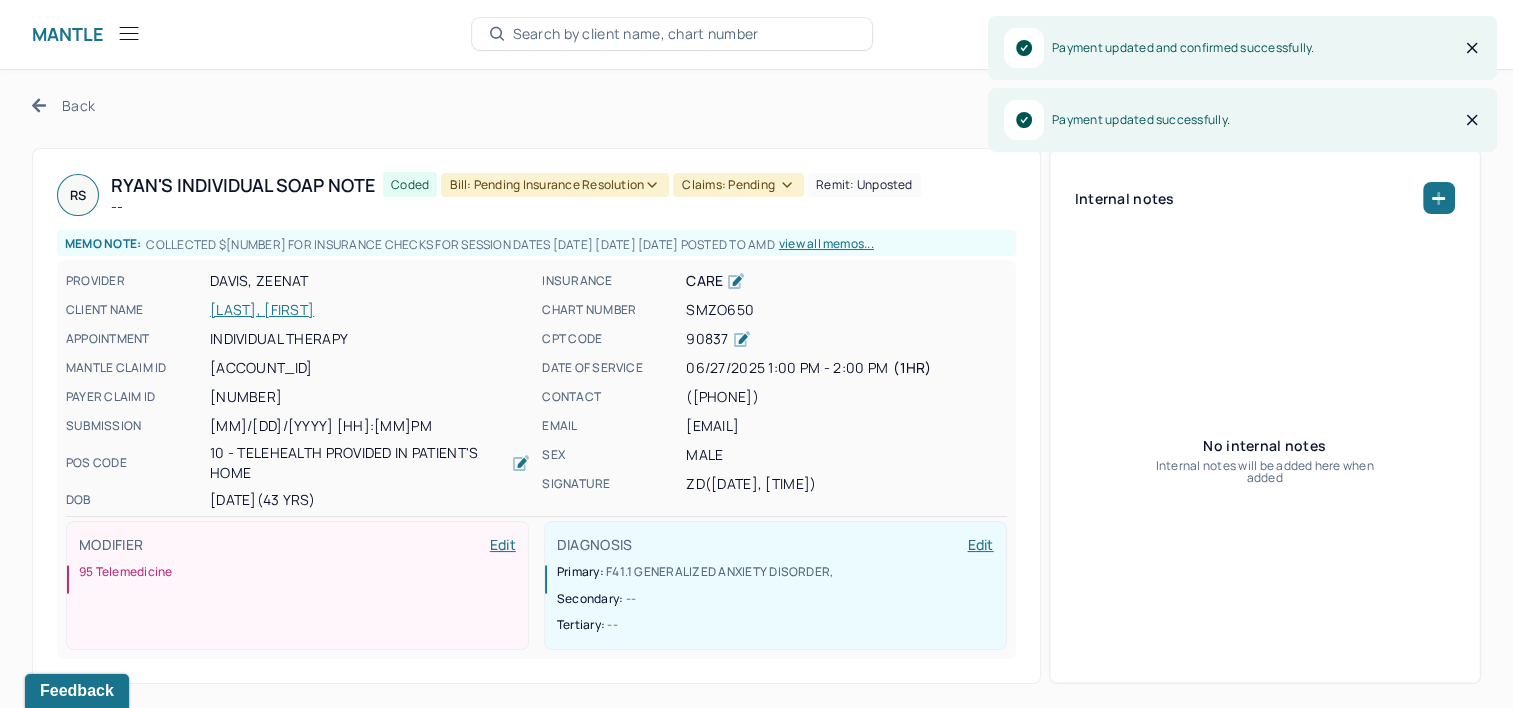 scroll, scrollTop: 0, scrollLeft: 0, axis: both 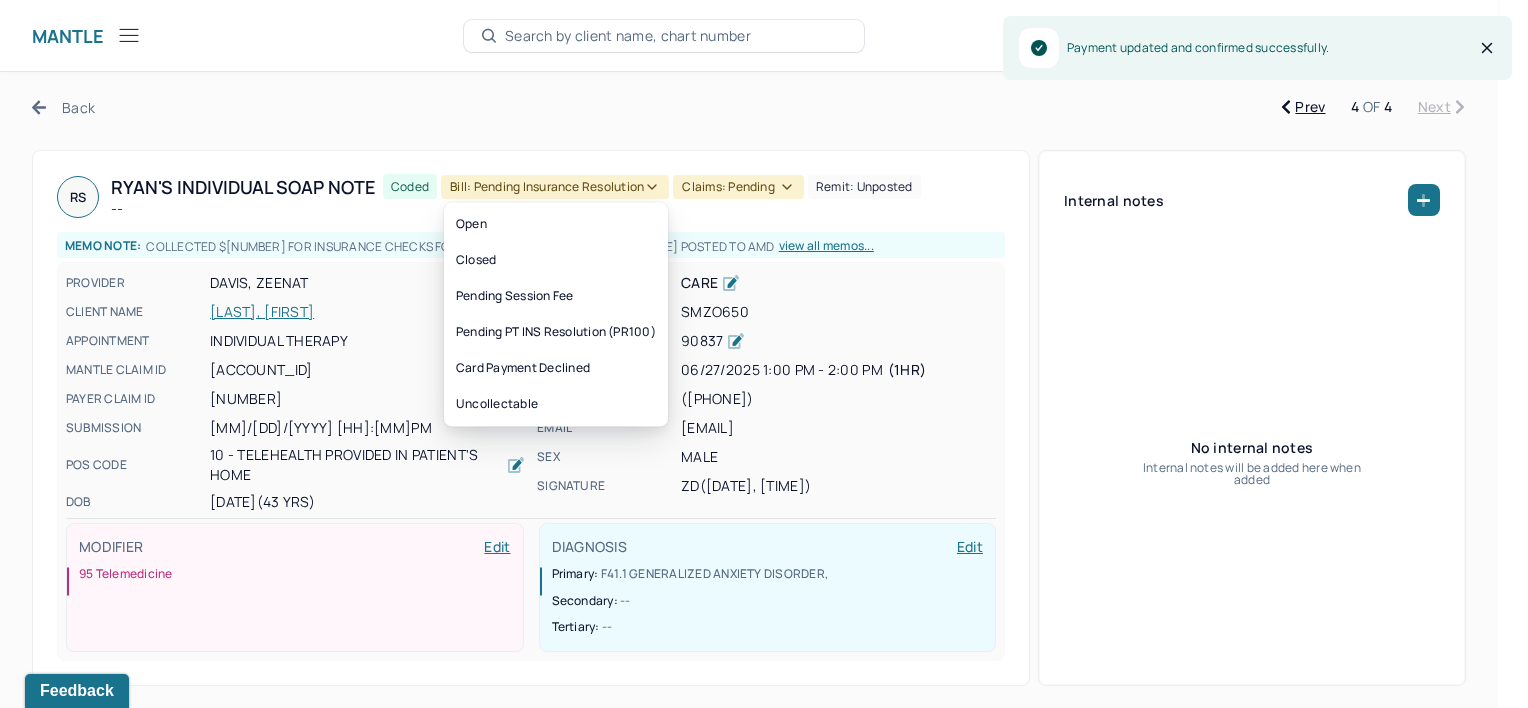 click on "Bill: Pending Insurance Resolution" at bounding box center [555, 187] 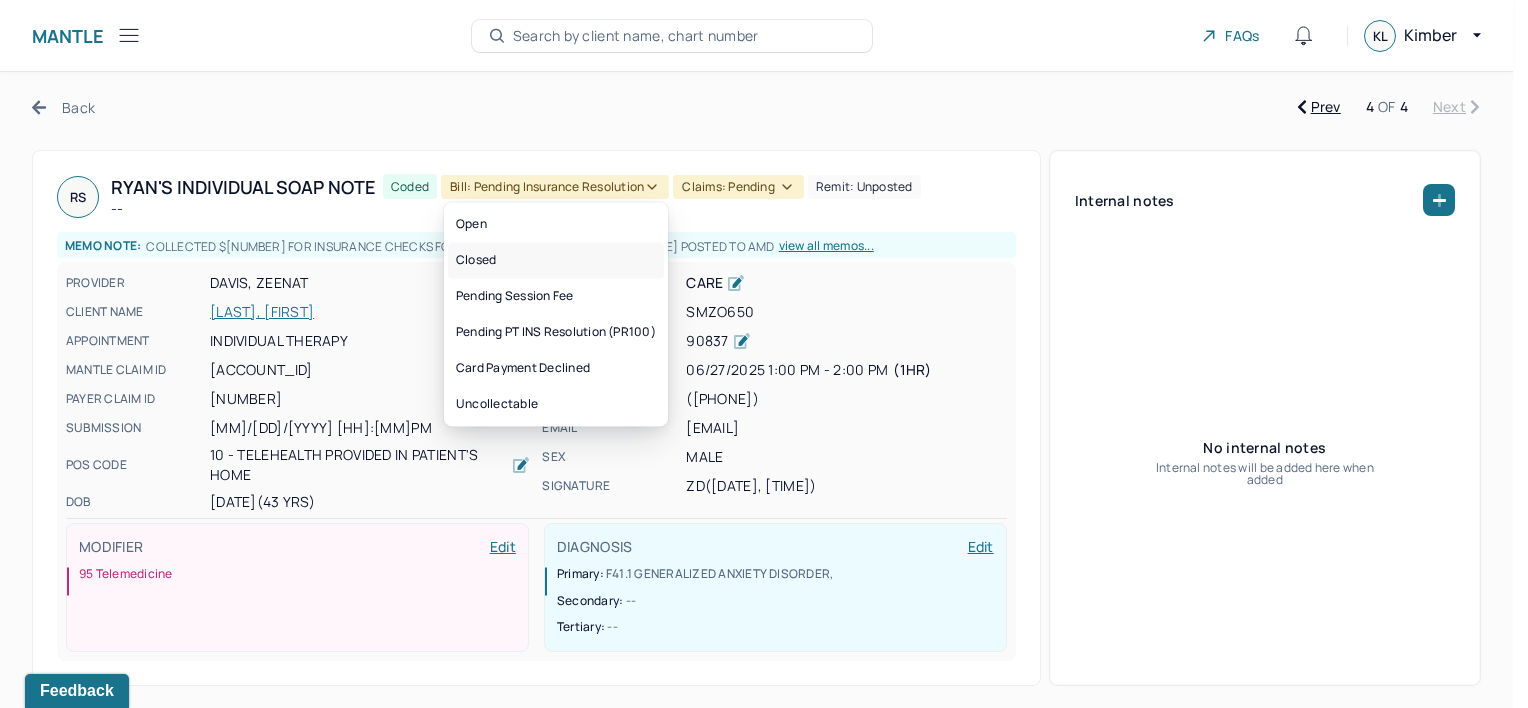 click on "Closed" at bounding box center (556, 260) 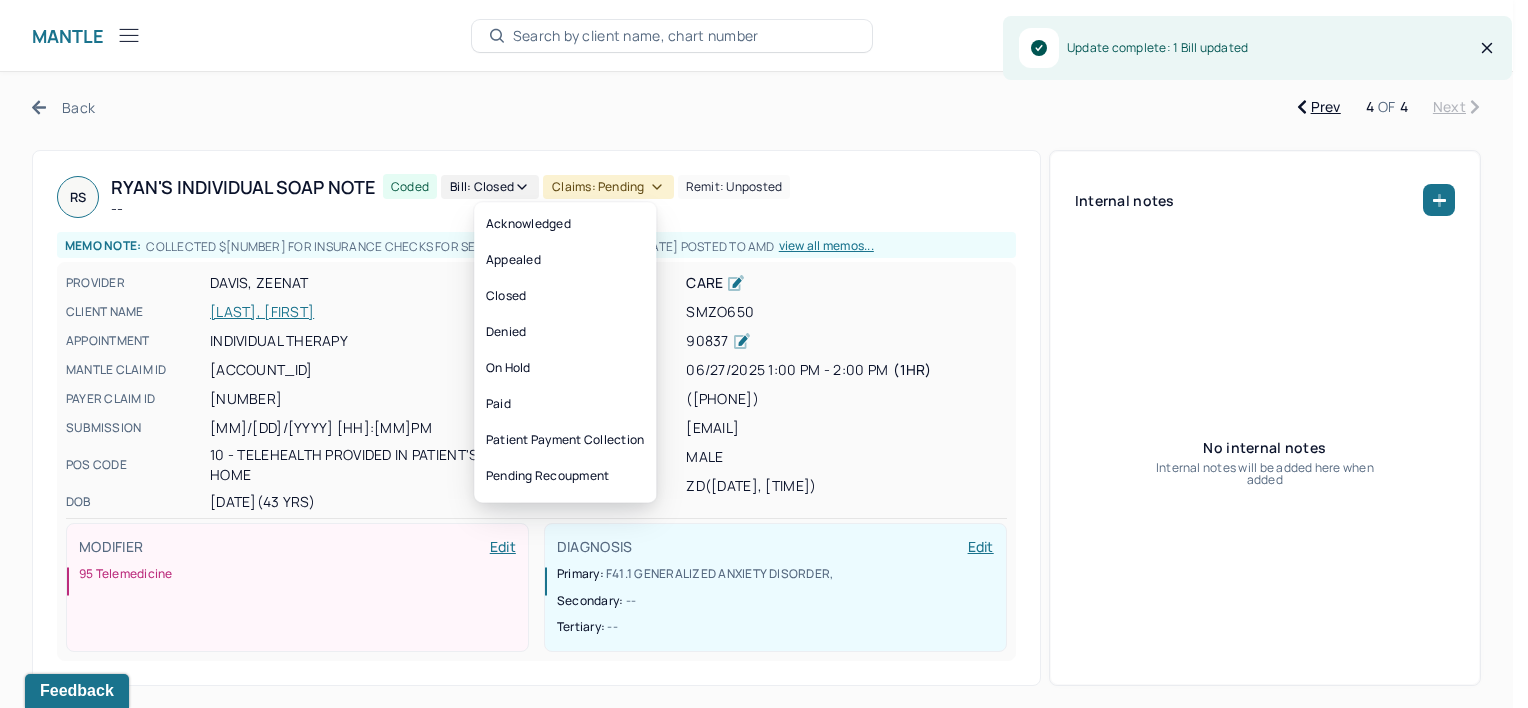 click on "Claims: pending" at bounding box center [608, 187] 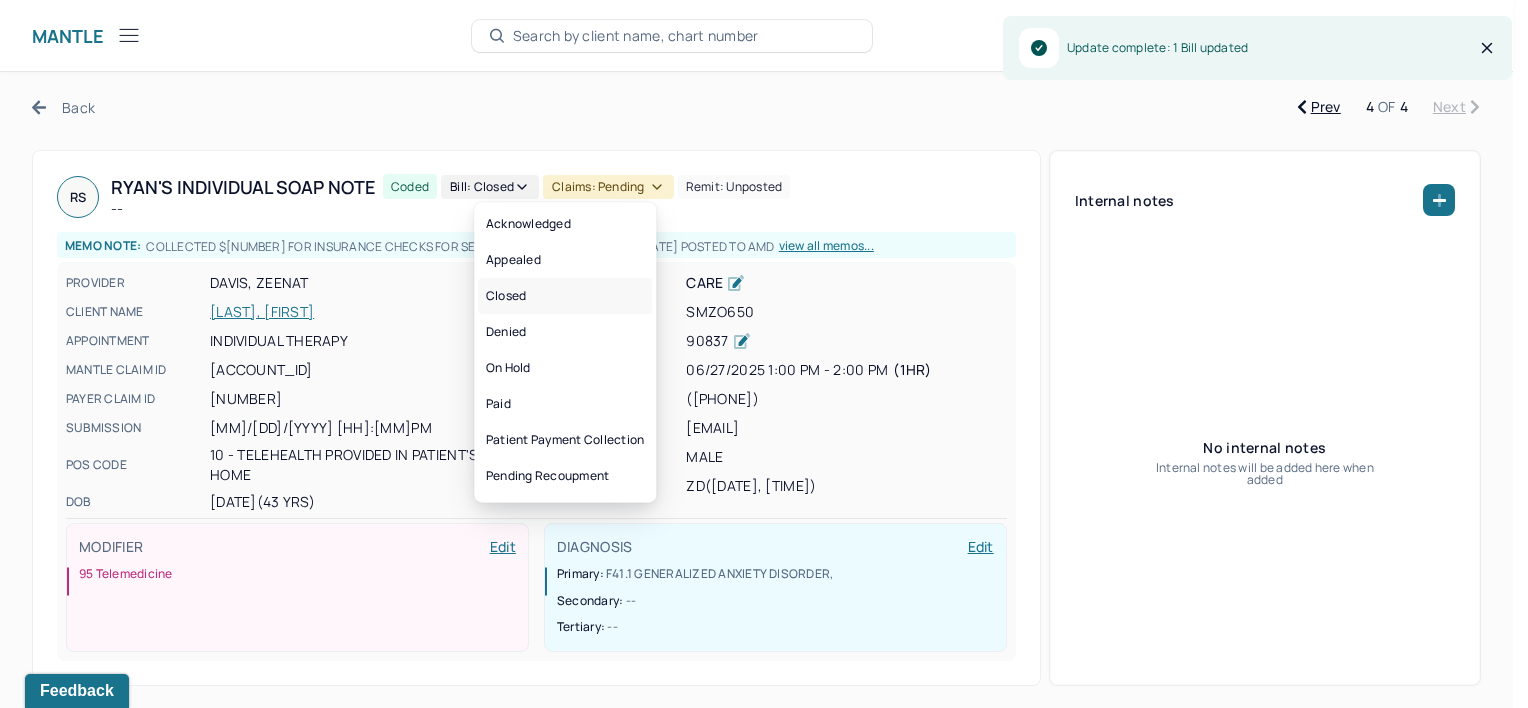 click on "Closed" at bounding box center [565, 296] 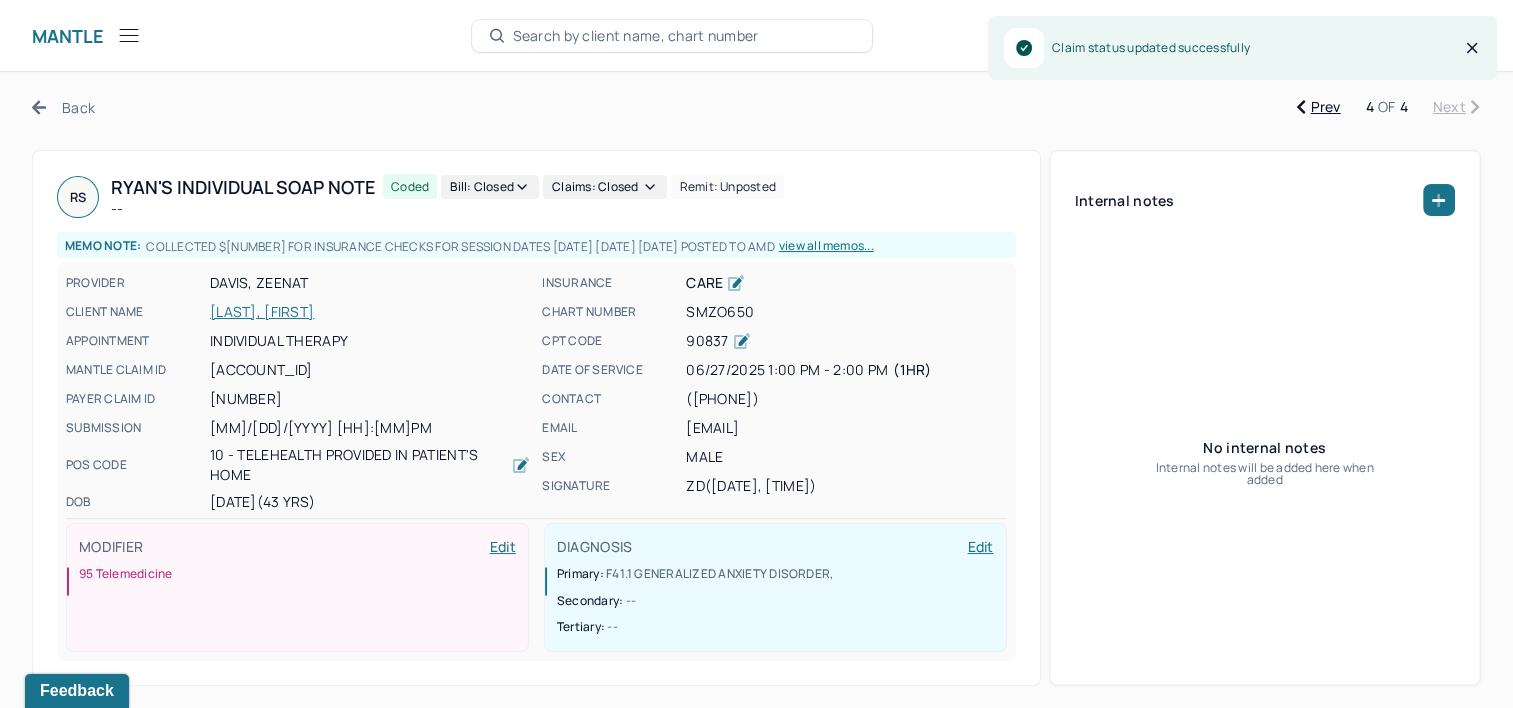 click on "Back" at bounding box center [63, 107] 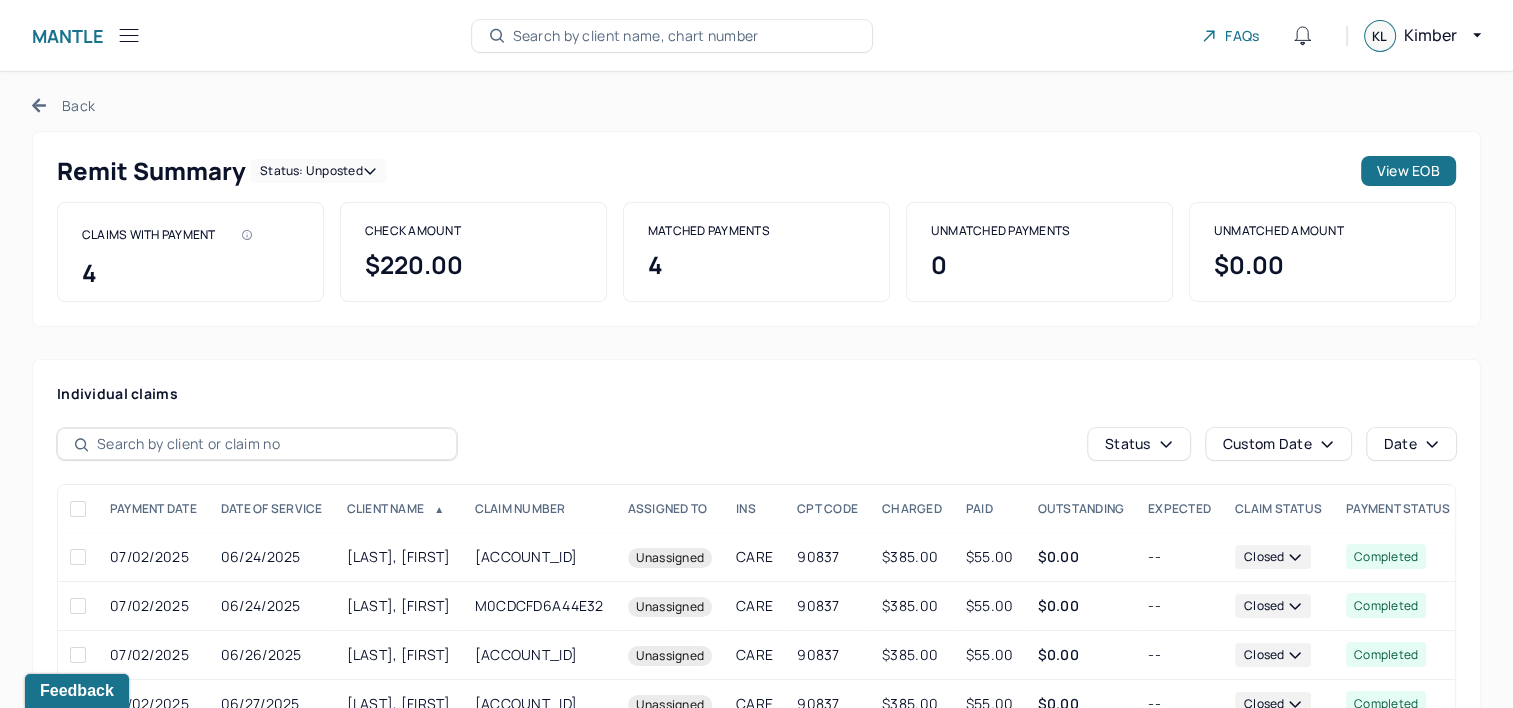 click on "Back" at bounding box center [63, 105] 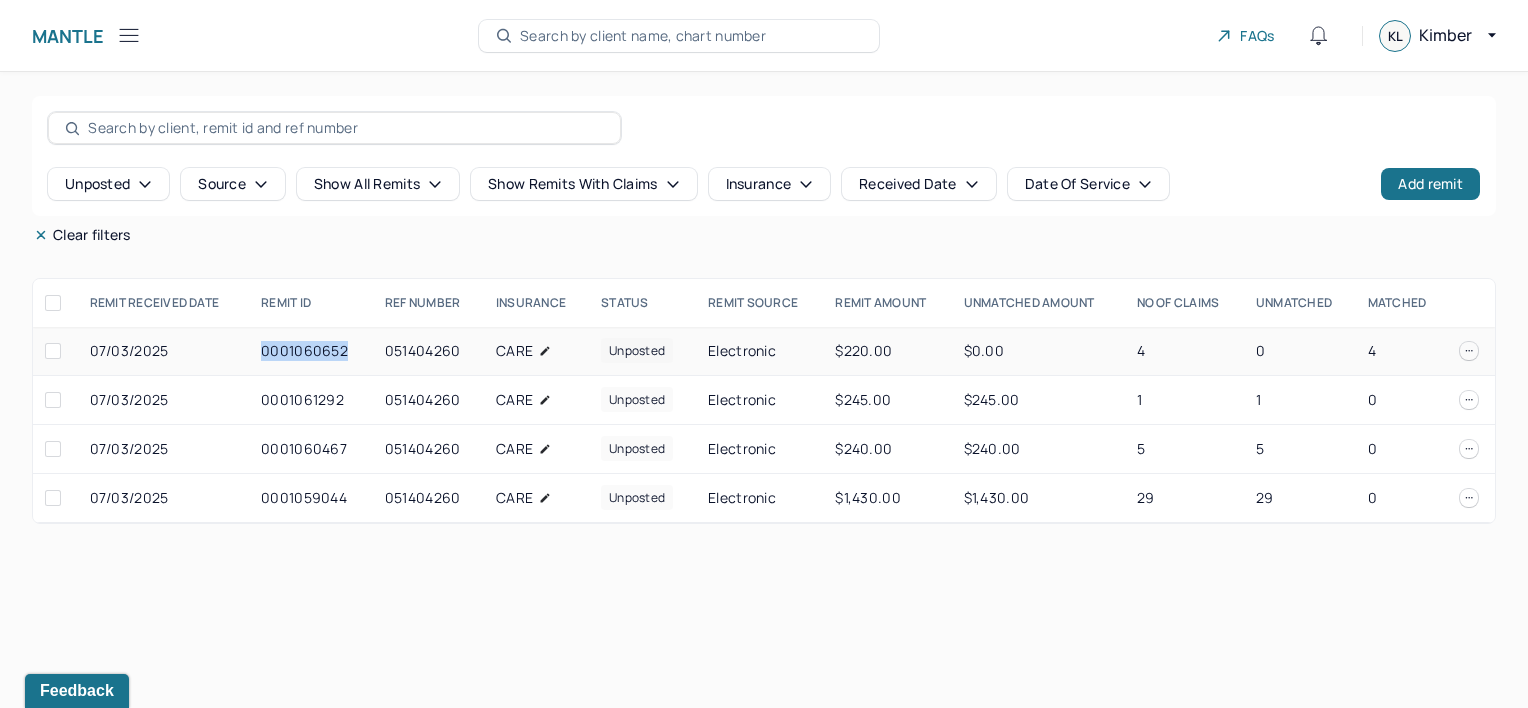 drag, startPoint x: 265, startPoint y: 349, endPoint x: 346, endPoint y: 349, distance: 81 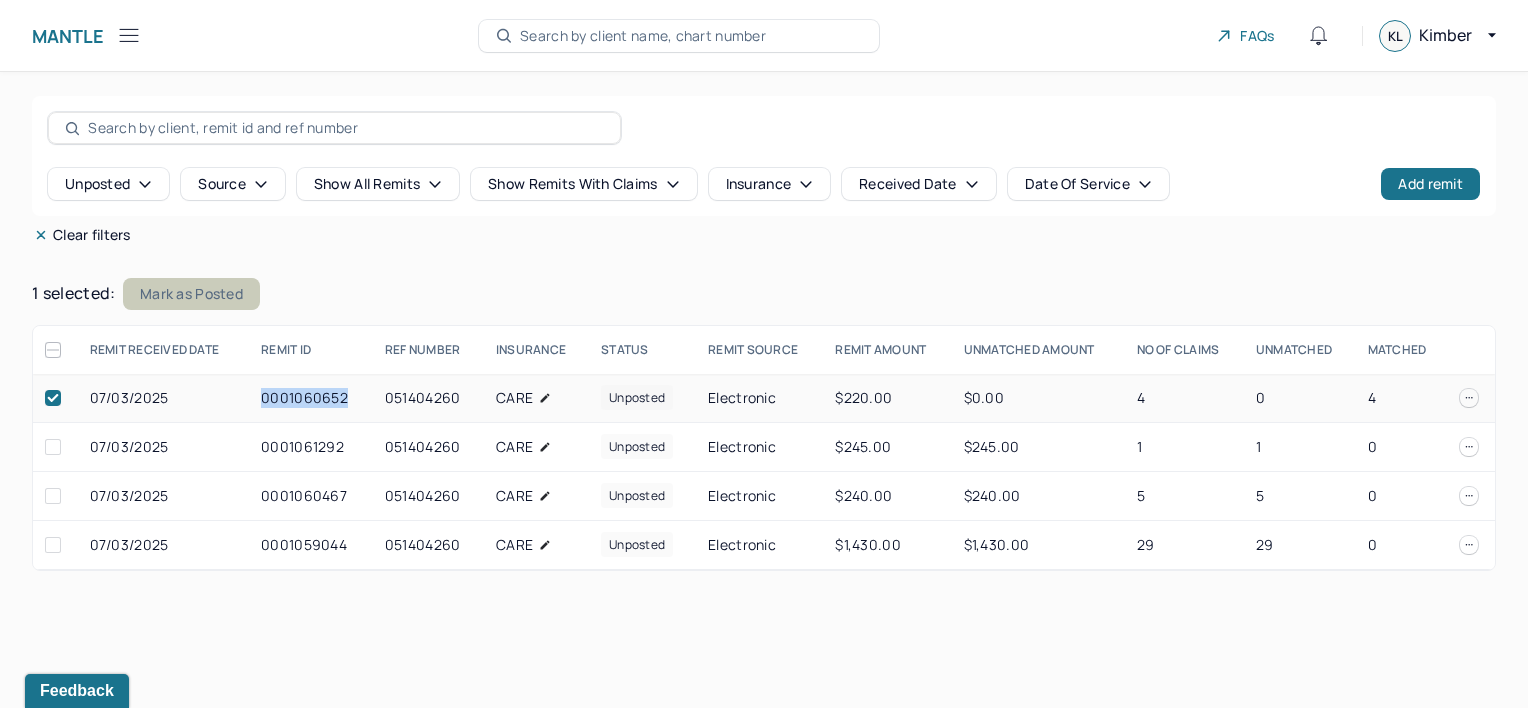 click on "Mark as Posted" at bounding box center (191, 294) 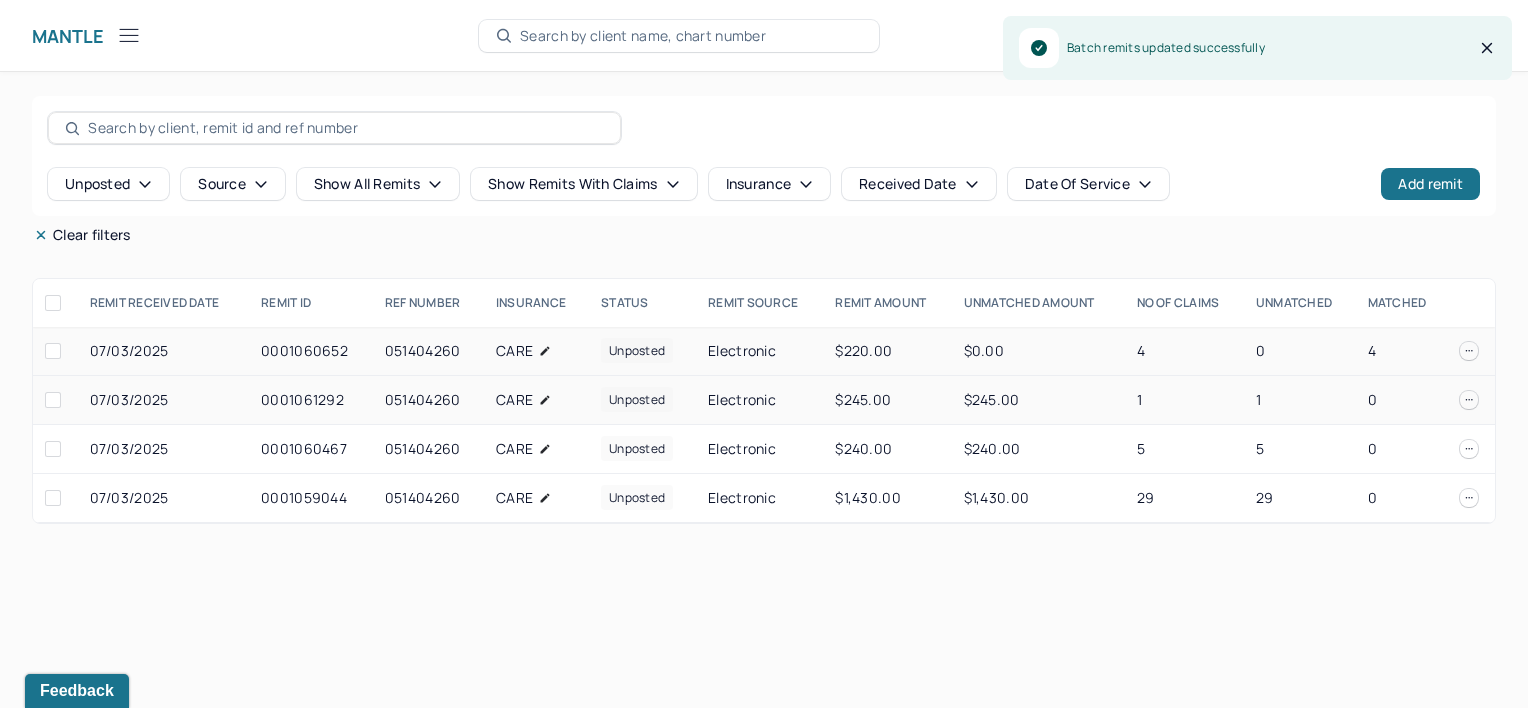 click on "0001061292" at bounding box center [311, 400] 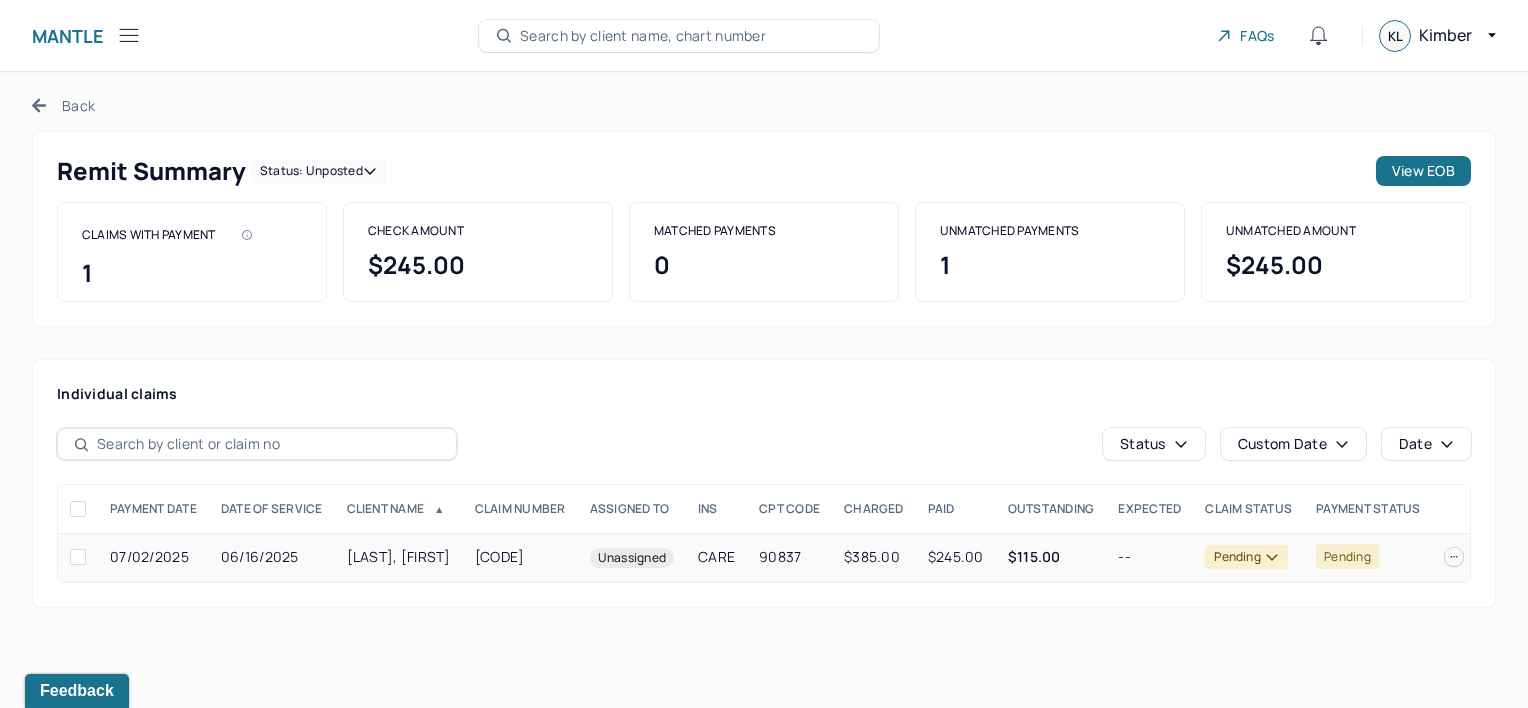 click on "[CODE]" at bounding box center (520, 557) 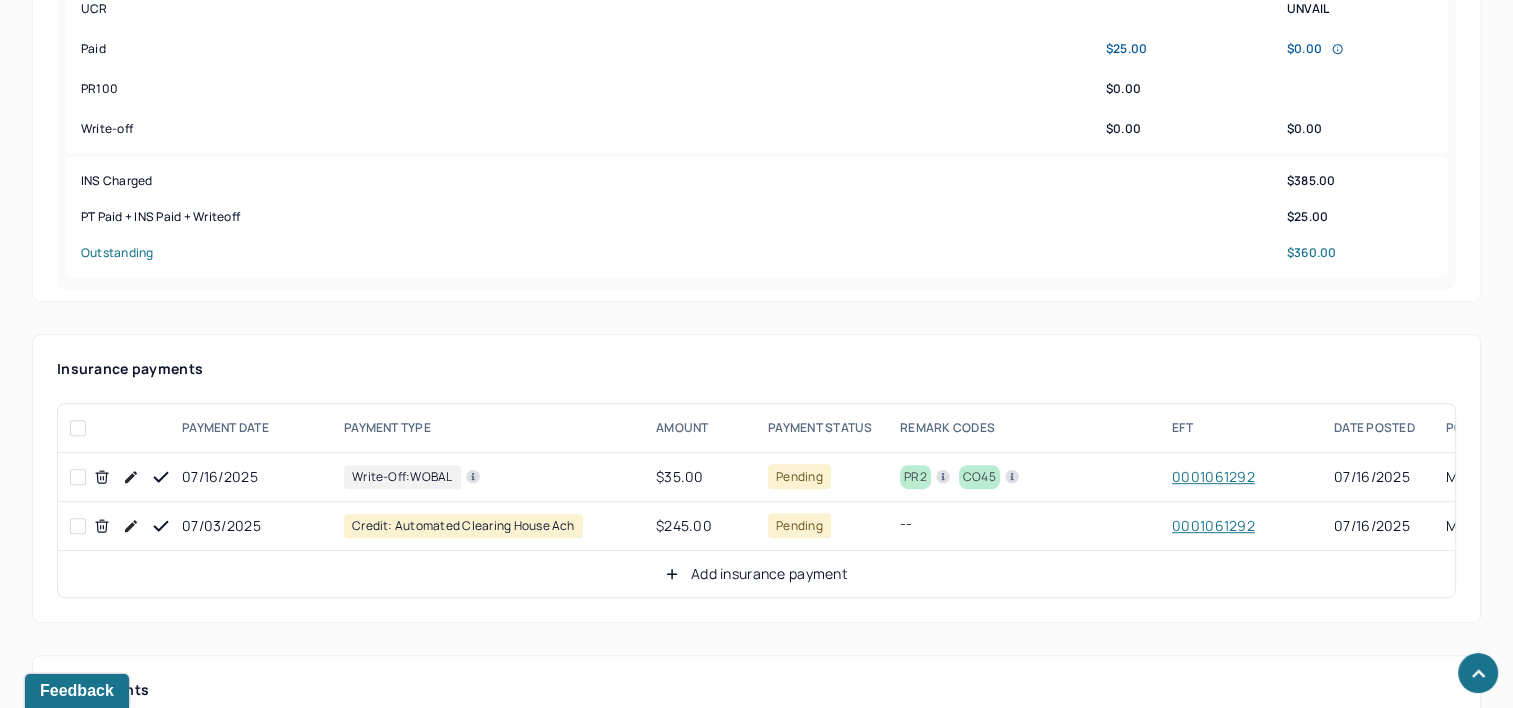 scroll, scrollTop: 1000, scrollLeft: 0, axis: vertical 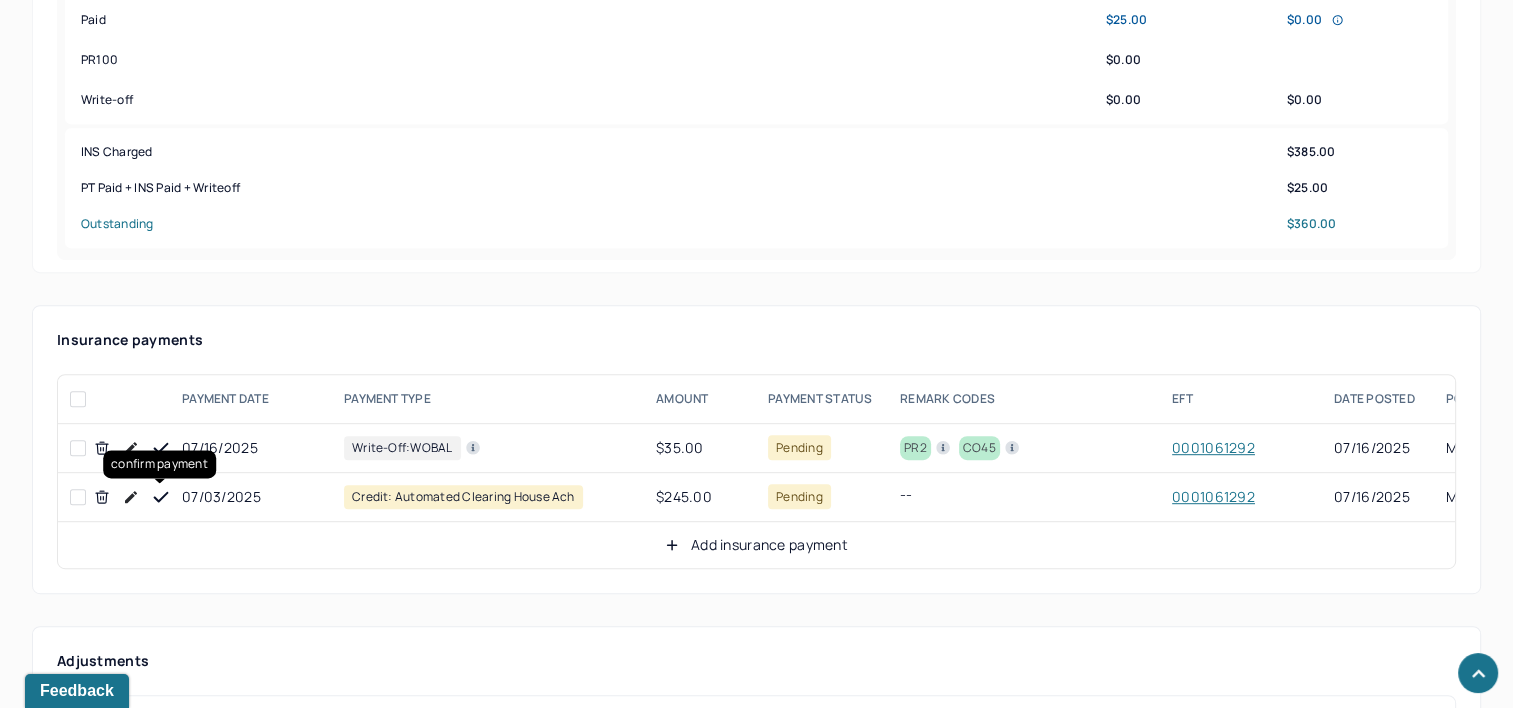 drag, startPoint x: 160, startPoint y: 491, endPoint x: 143, endPoint y: 455, distance: 39.812057 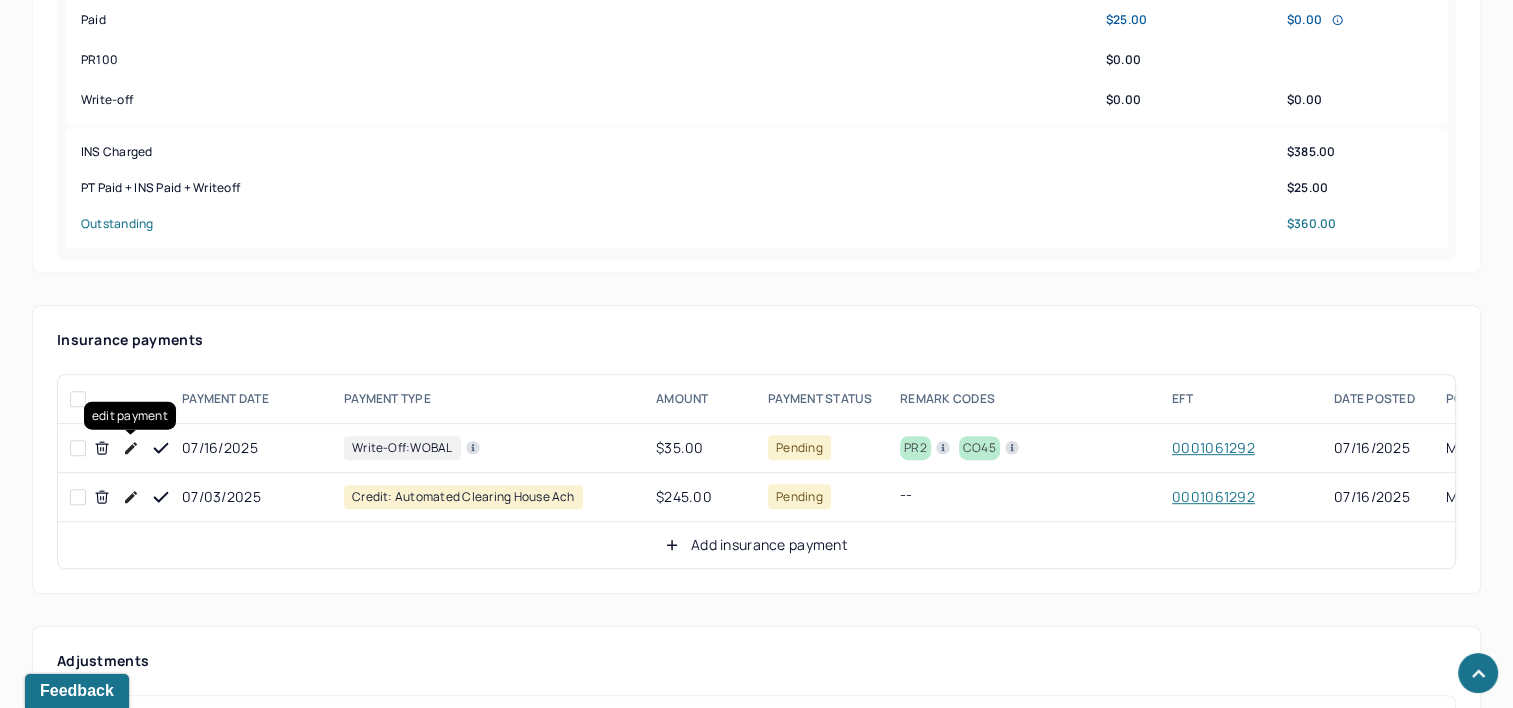 click 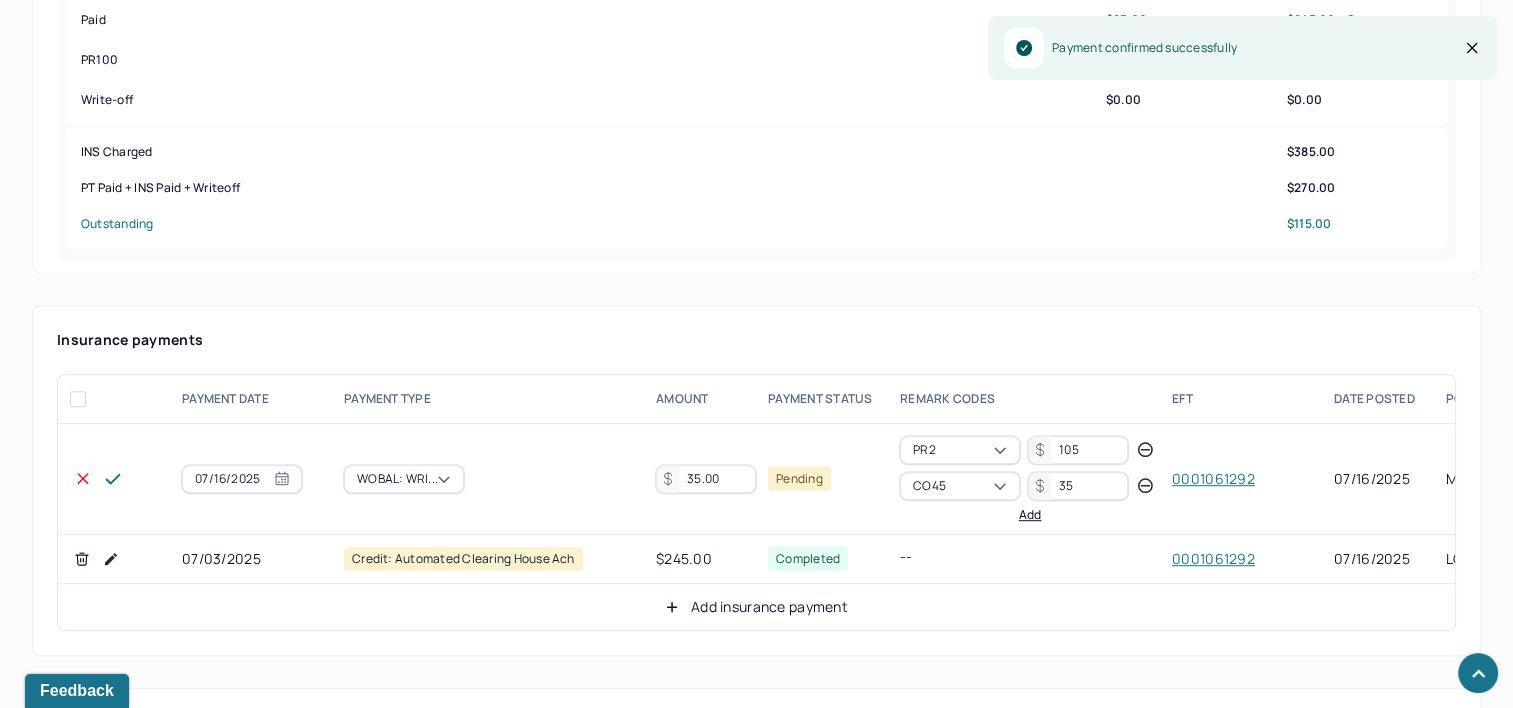 click on "35.00" at bounding box center (706, 479) 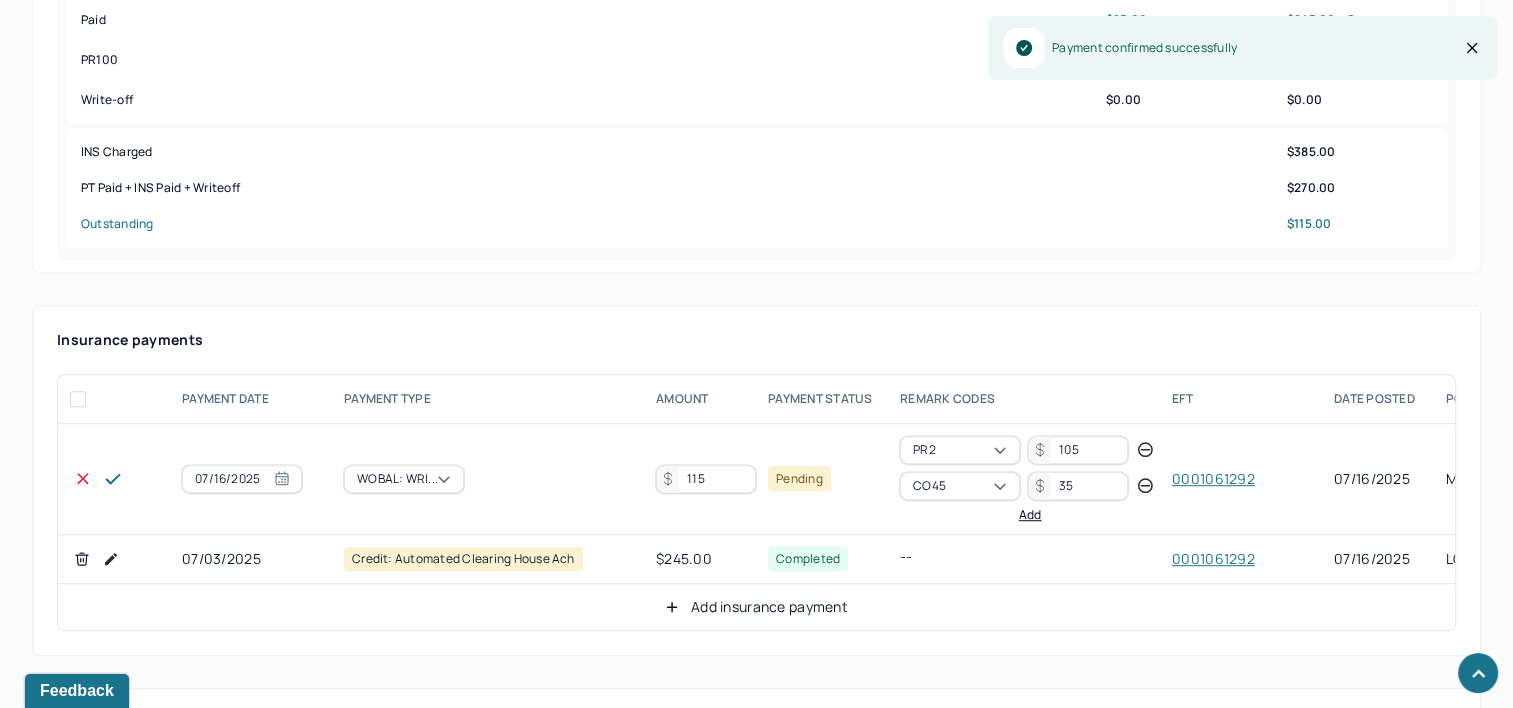 type on "115" 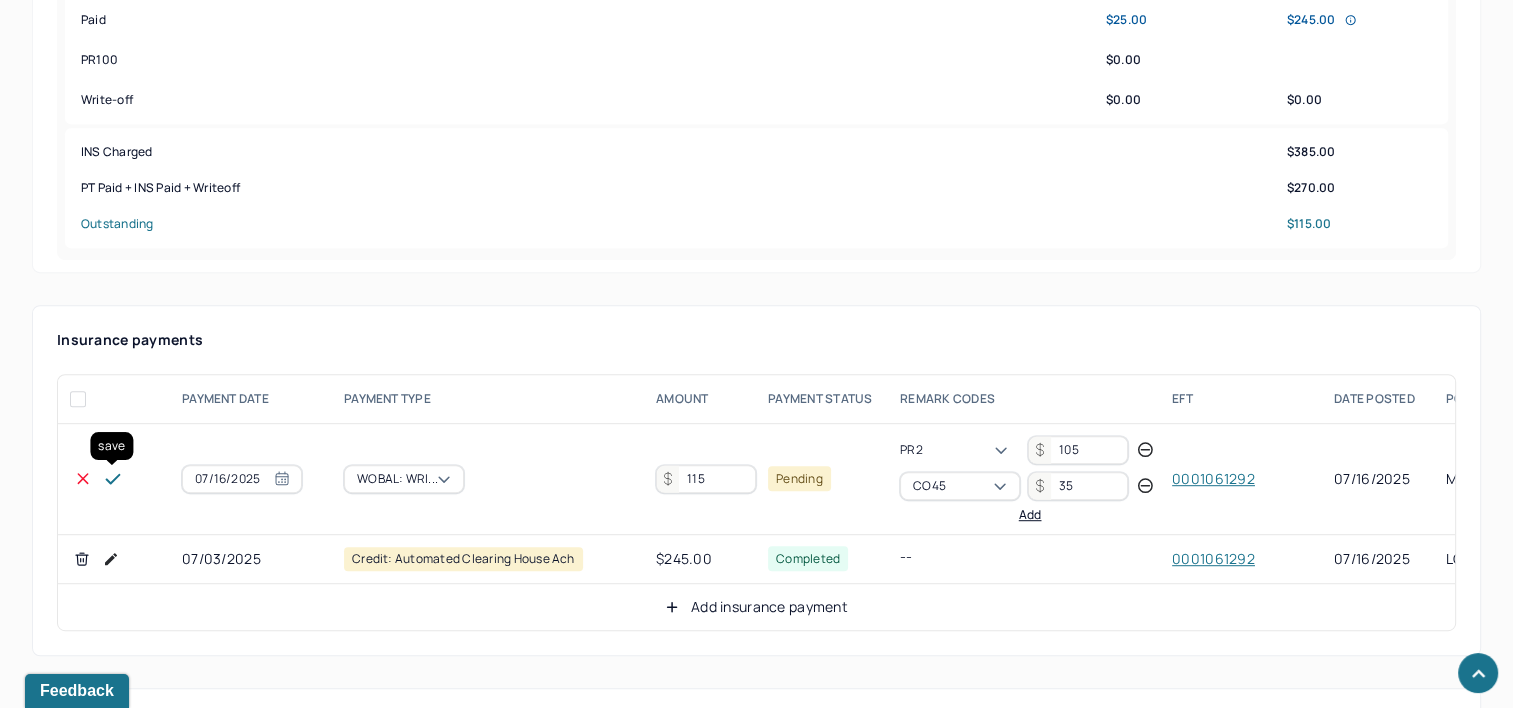 click 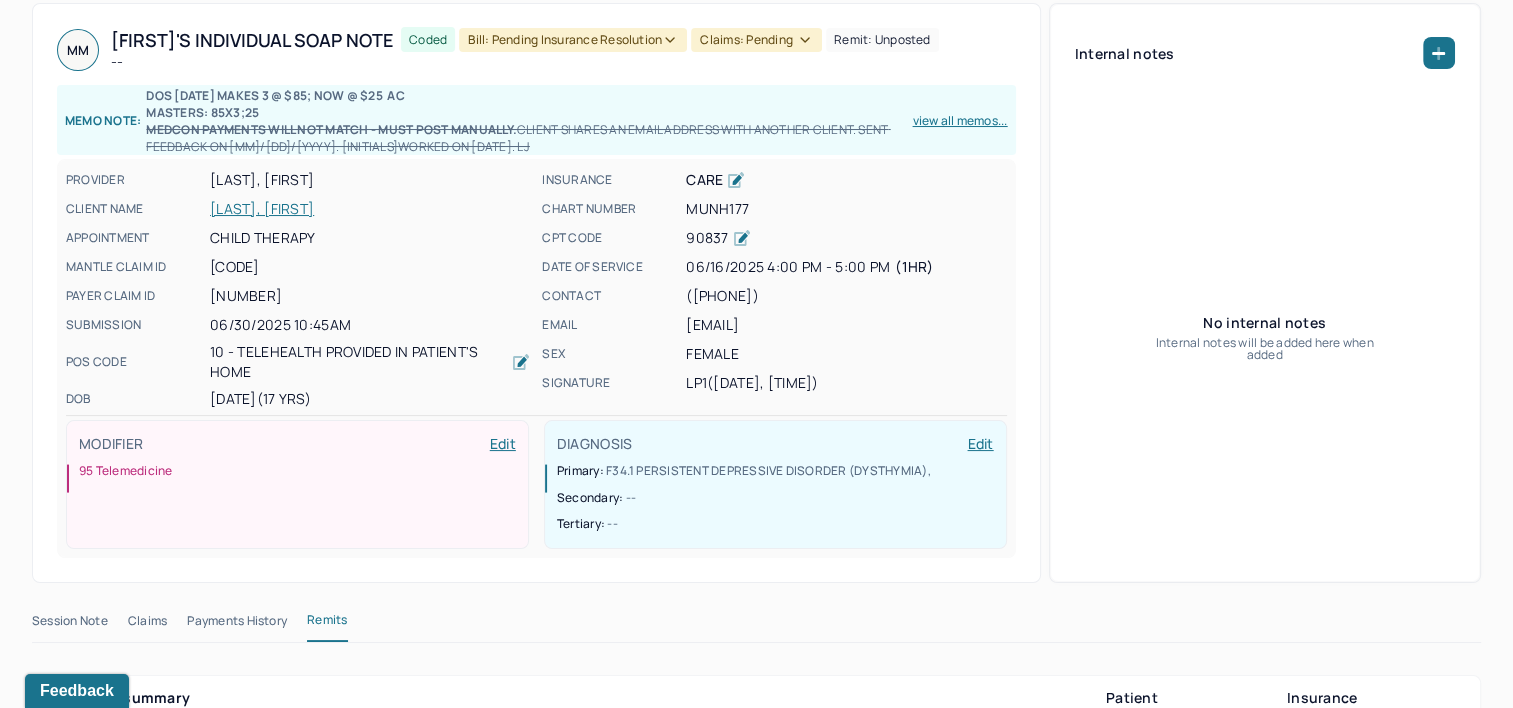 scroll, scrollTop: 0, scrollLeft: 0, axis: both 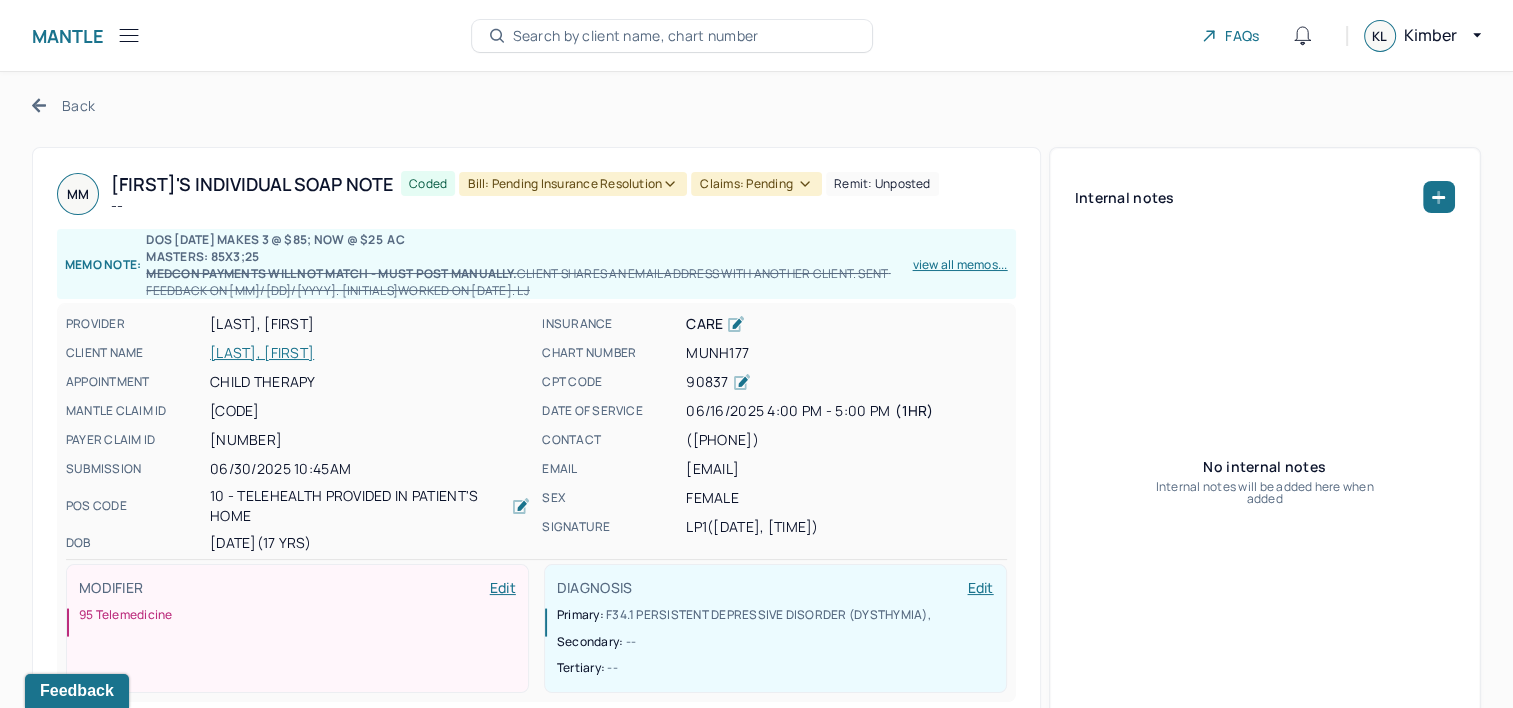 click on "Bill: Pending Insurance Resolution" at bounding box center [573, 184] 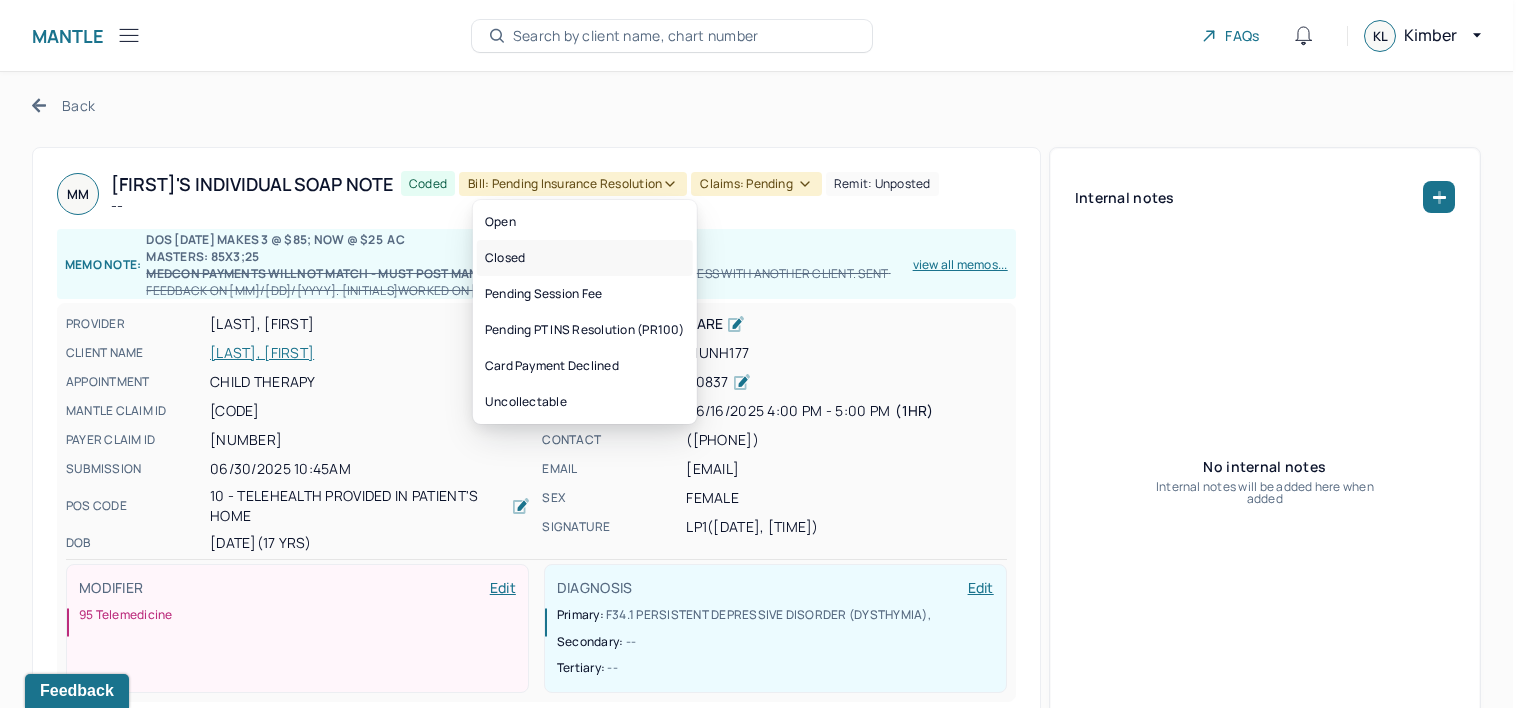 click on "Closed" at bounding box center (585, 258) 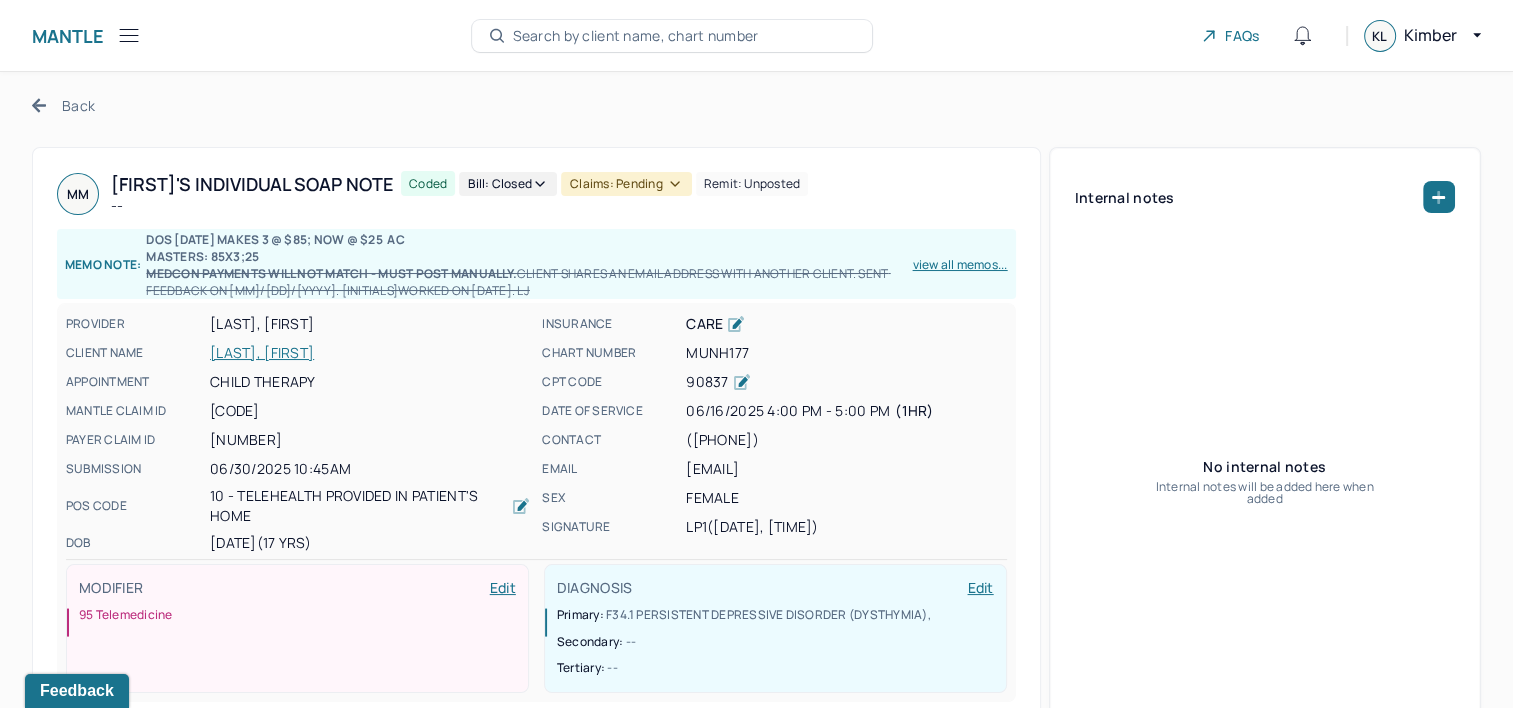 click on "Claims: pending" at bounding box center [626, 184] 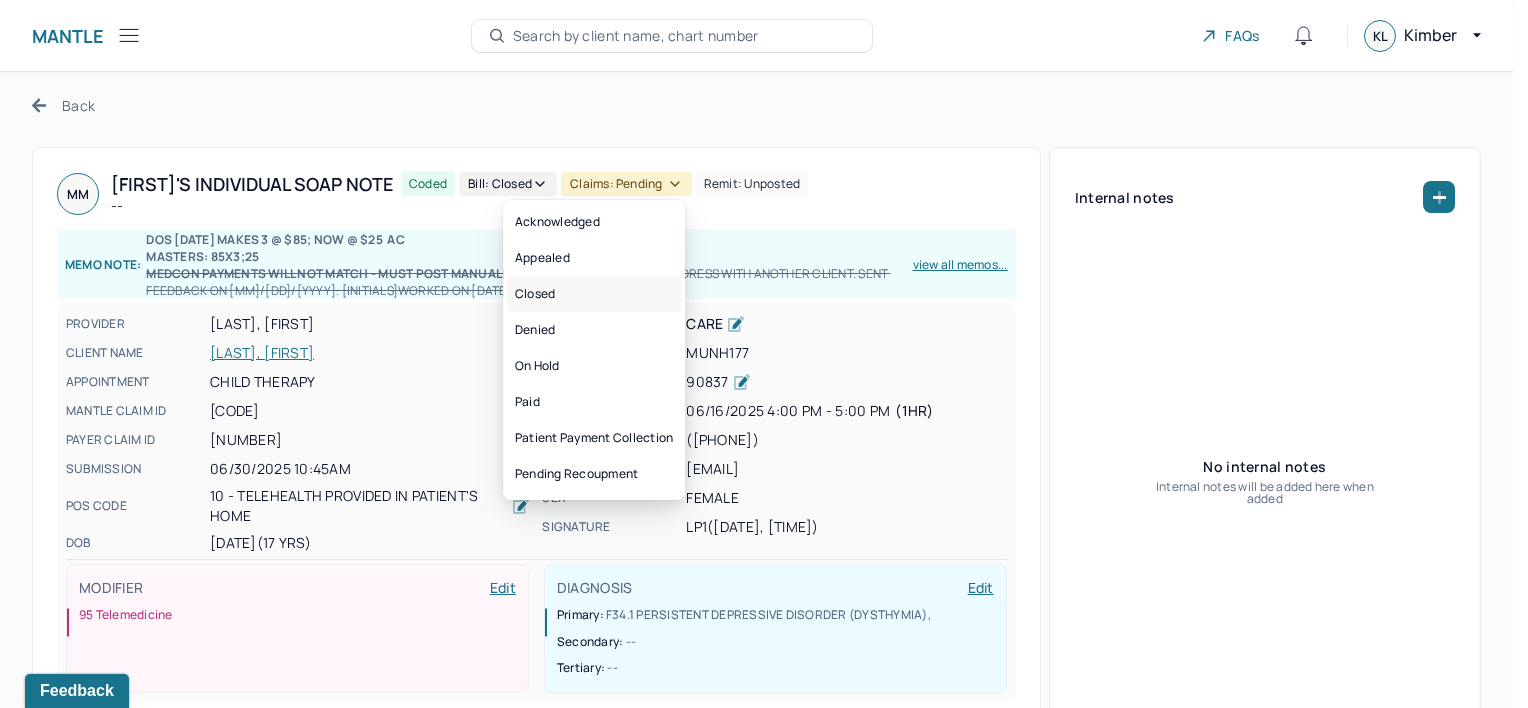 click on "Closed" at bounding box center (594, 294) 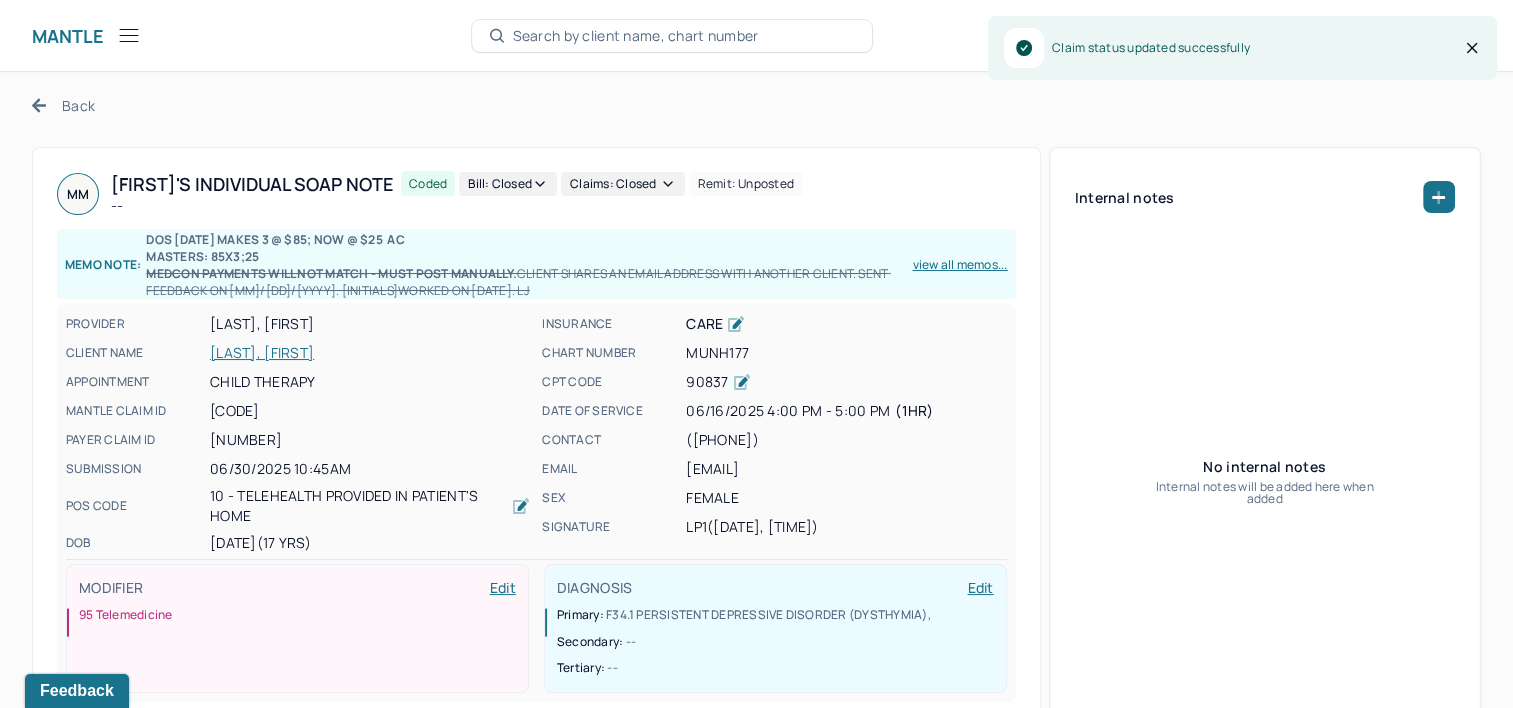 click on "Back" at bounding box center [63, 105] 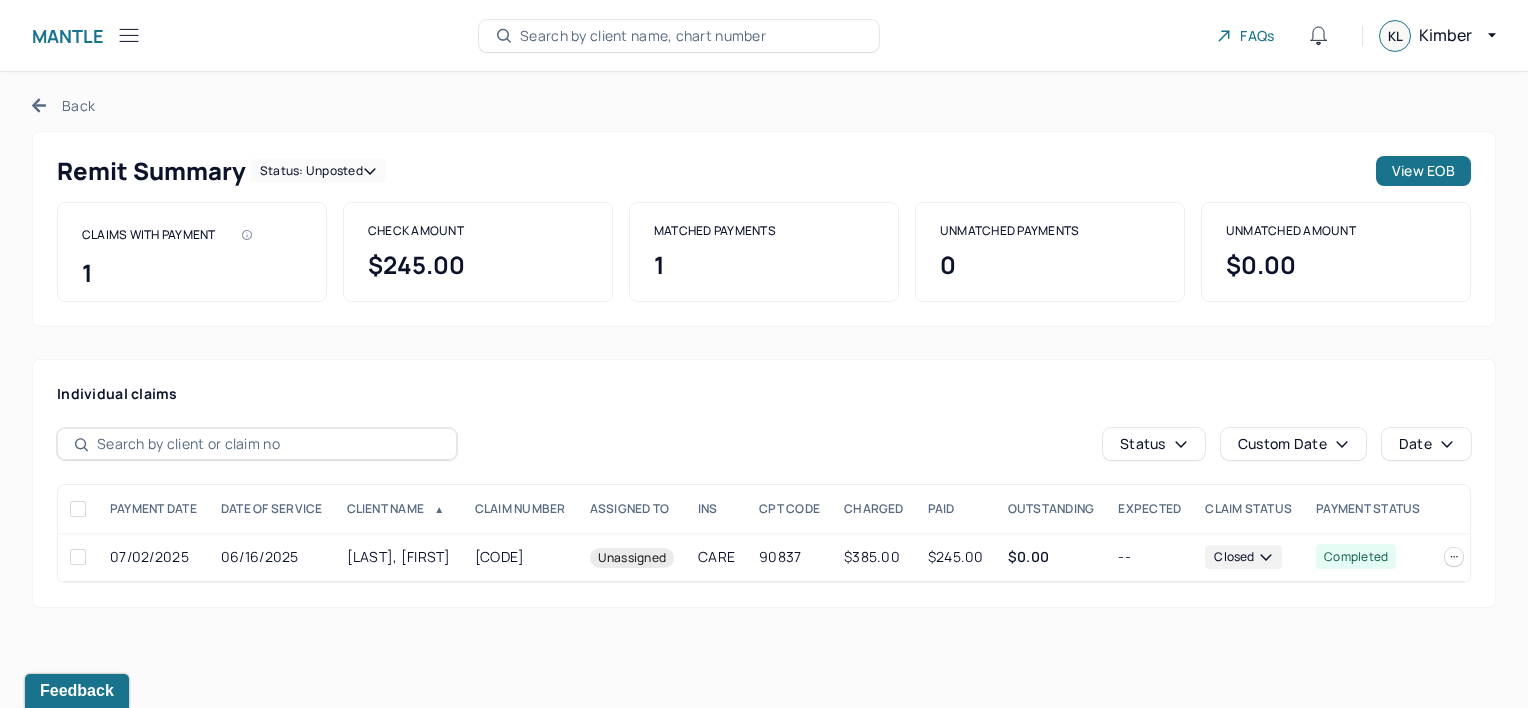 click on "Back" at bounding box center (63, 105) 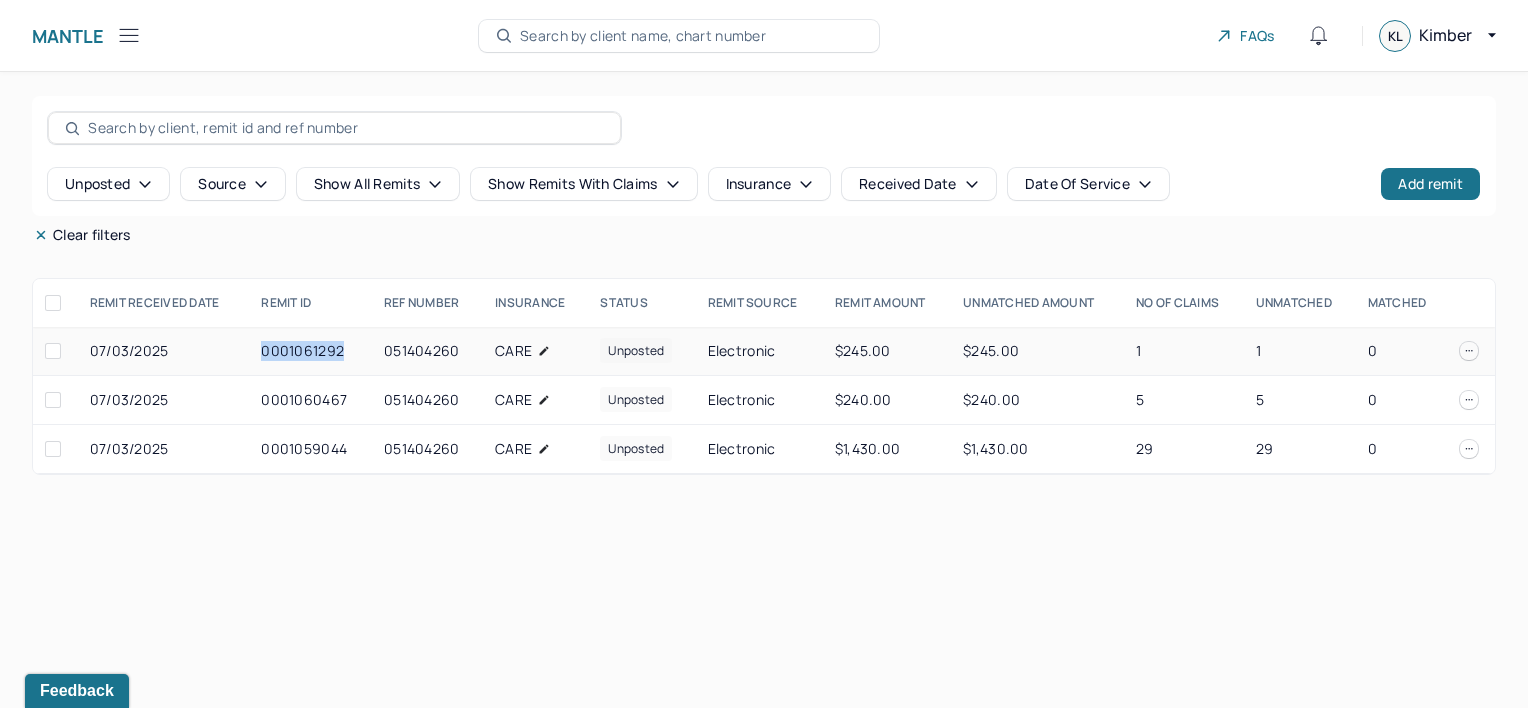 drag, startPoint x: 260, startPoint y: 354, endPoint x: 340, endPoint y: 355, distance: 80.00625 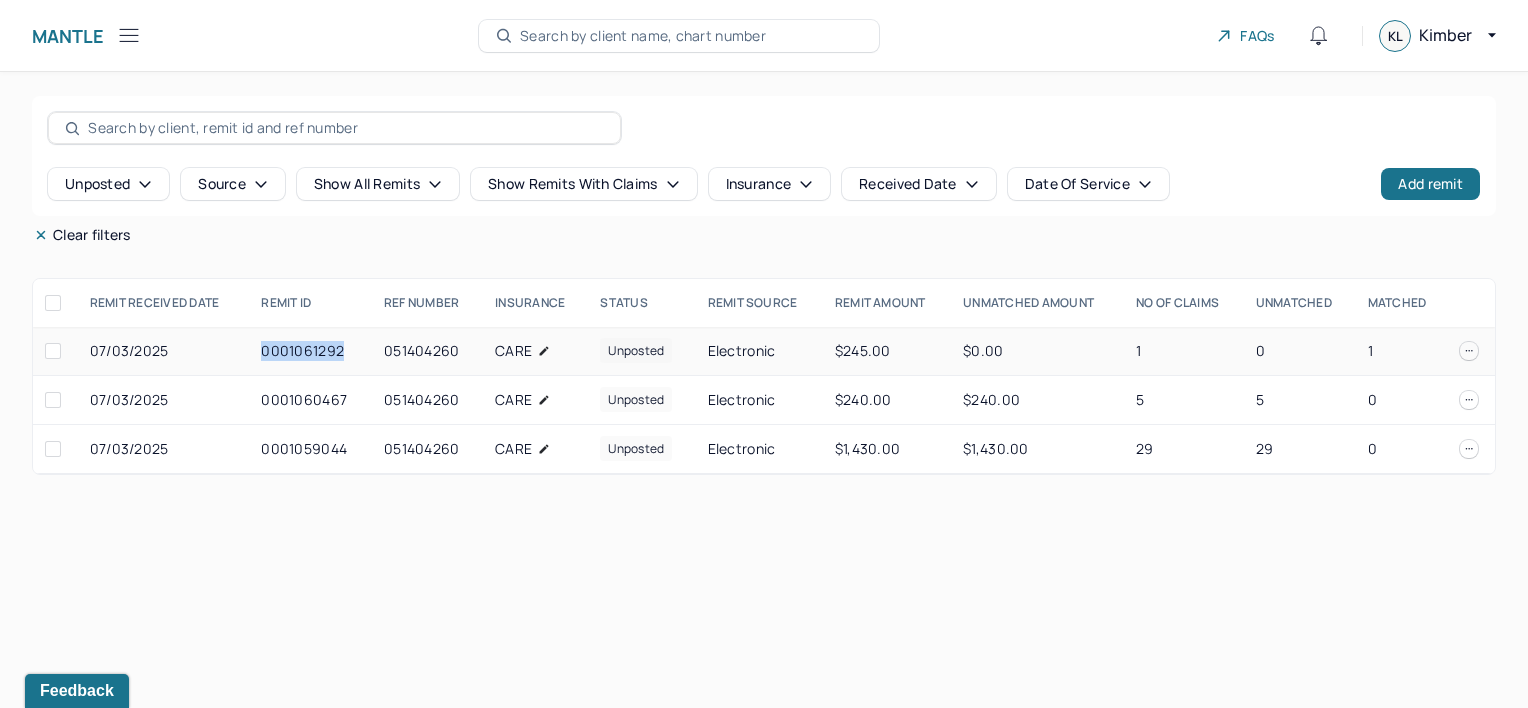 copy on "0001061292" 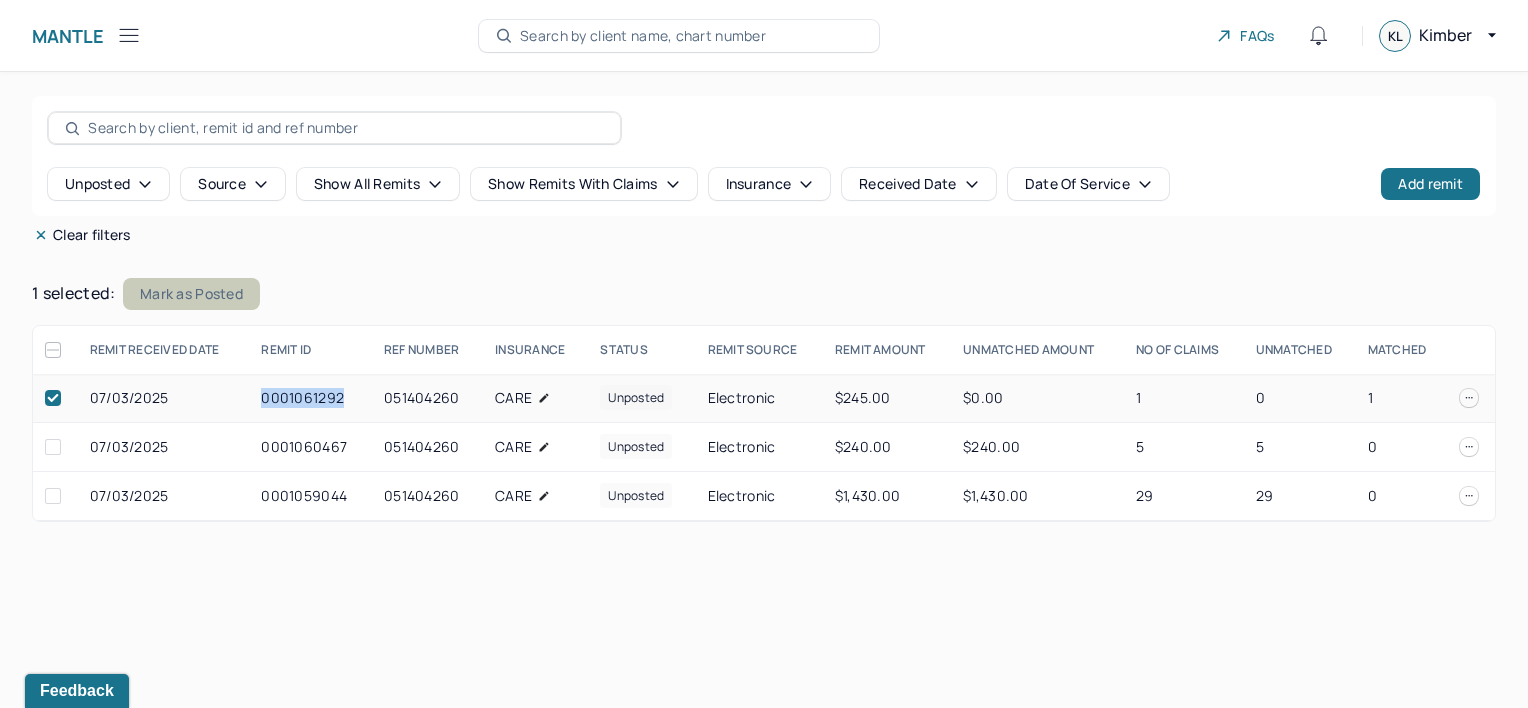 click on "Mark as Posted" at bounding box center (191, 294) 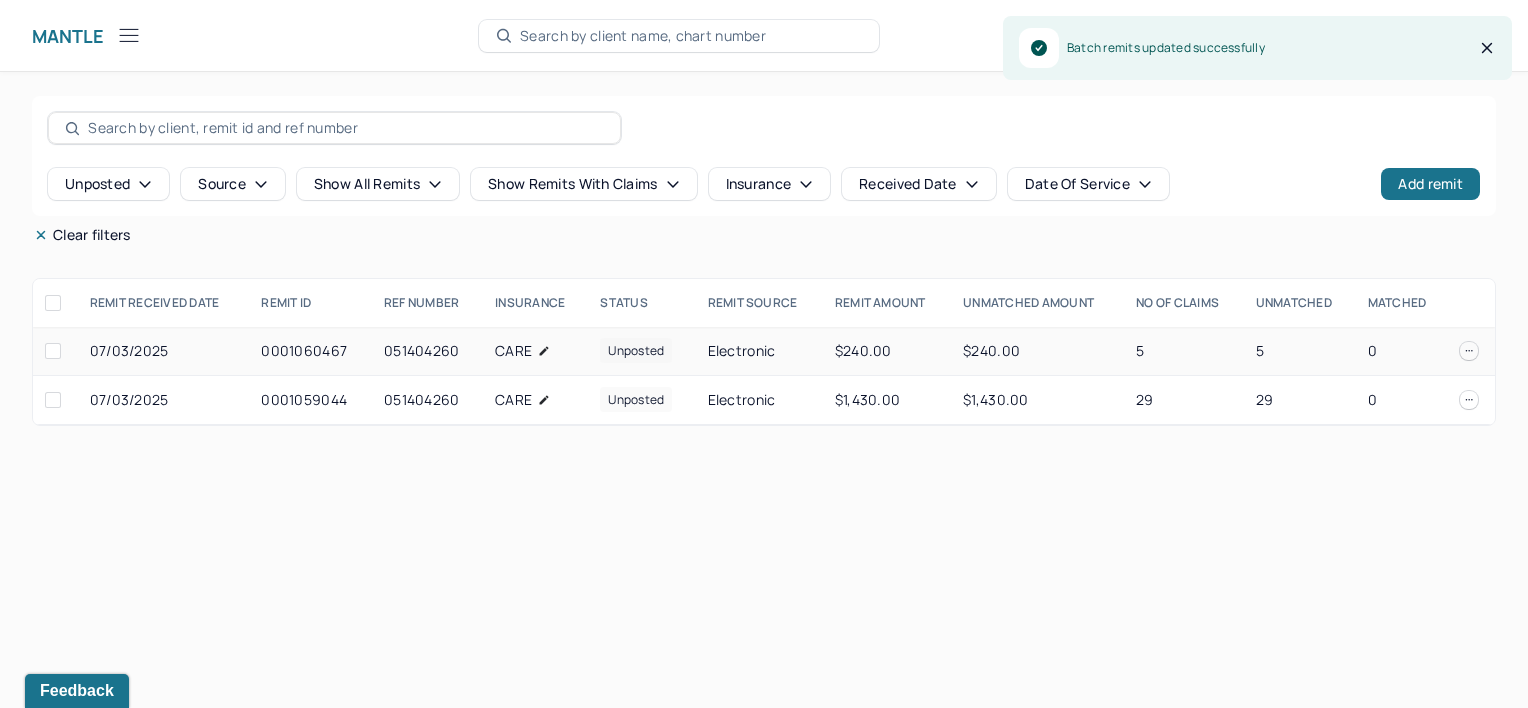 click on "0001060467" at bounding box center [310, 351] 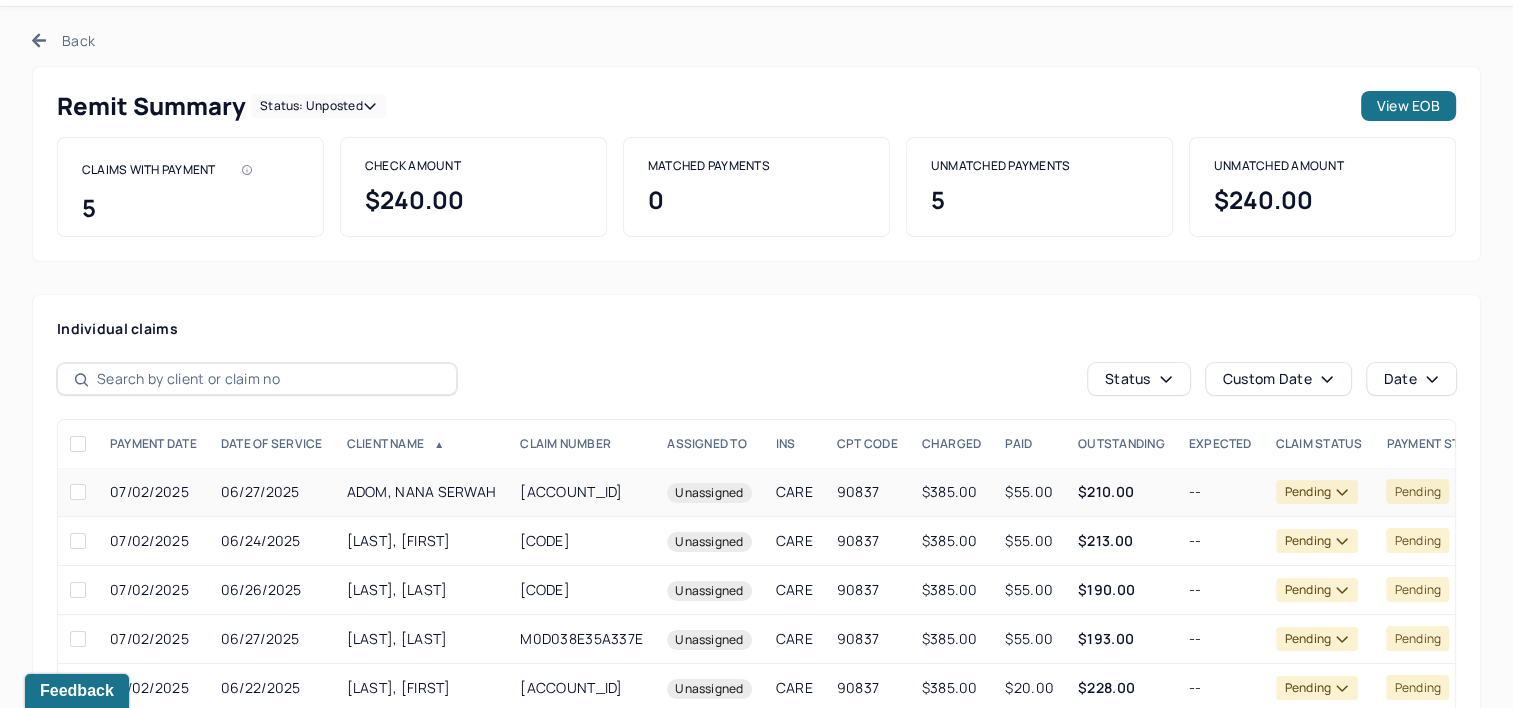 scroll, scrollTop: 133, scrollLeft: 0, axis: vertical 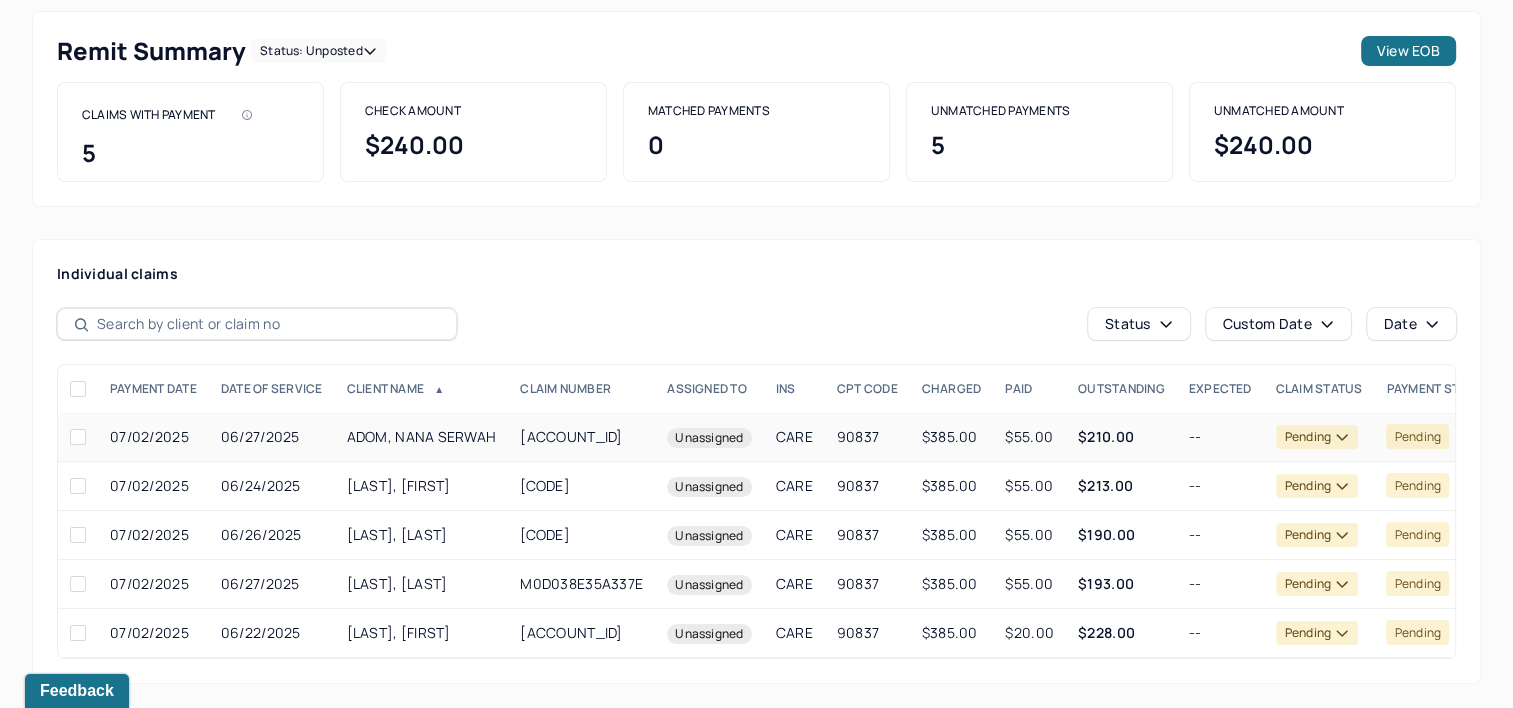 click on "ADOM, NANA SERWAH" at bounding box center (422, 437) 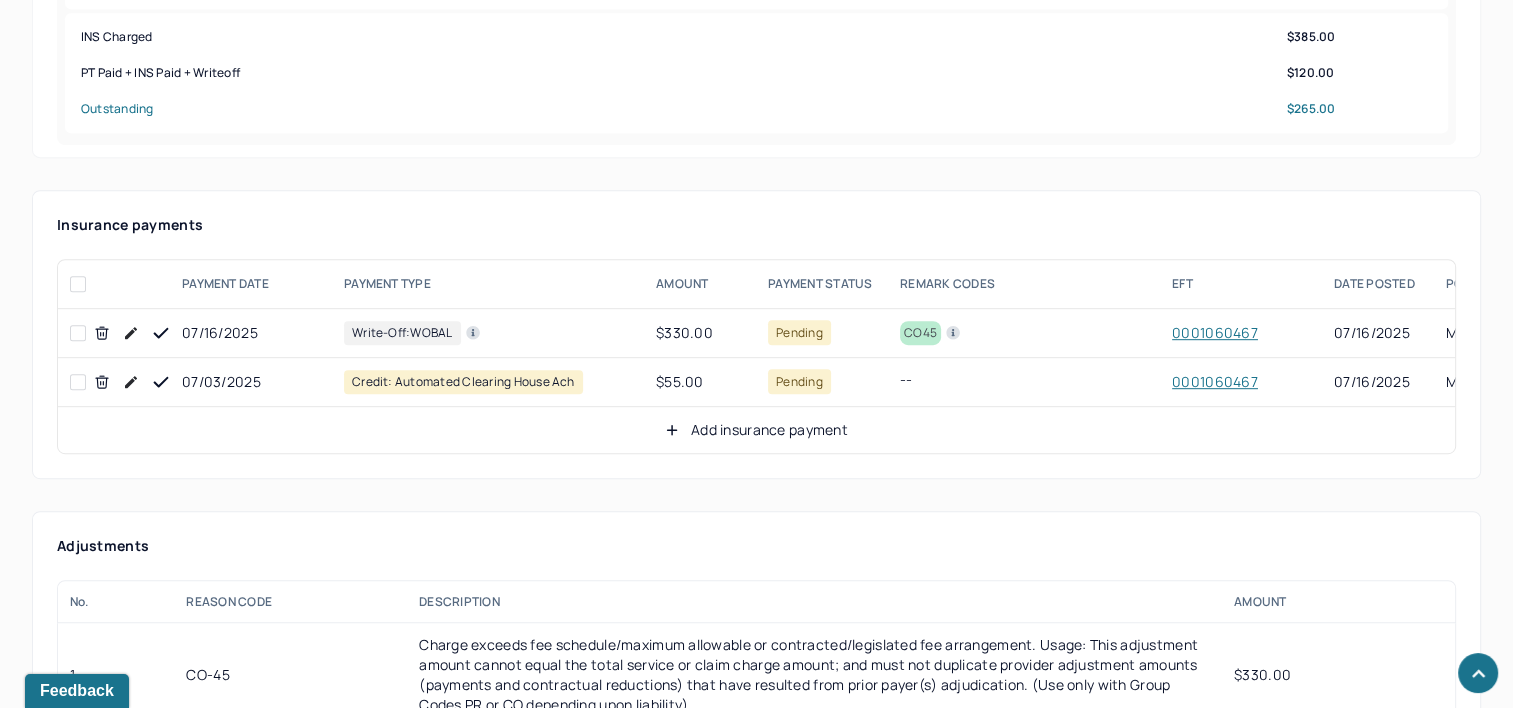 scroll, scrollTop: 1036, scrollLeft: 0, axis: vertical 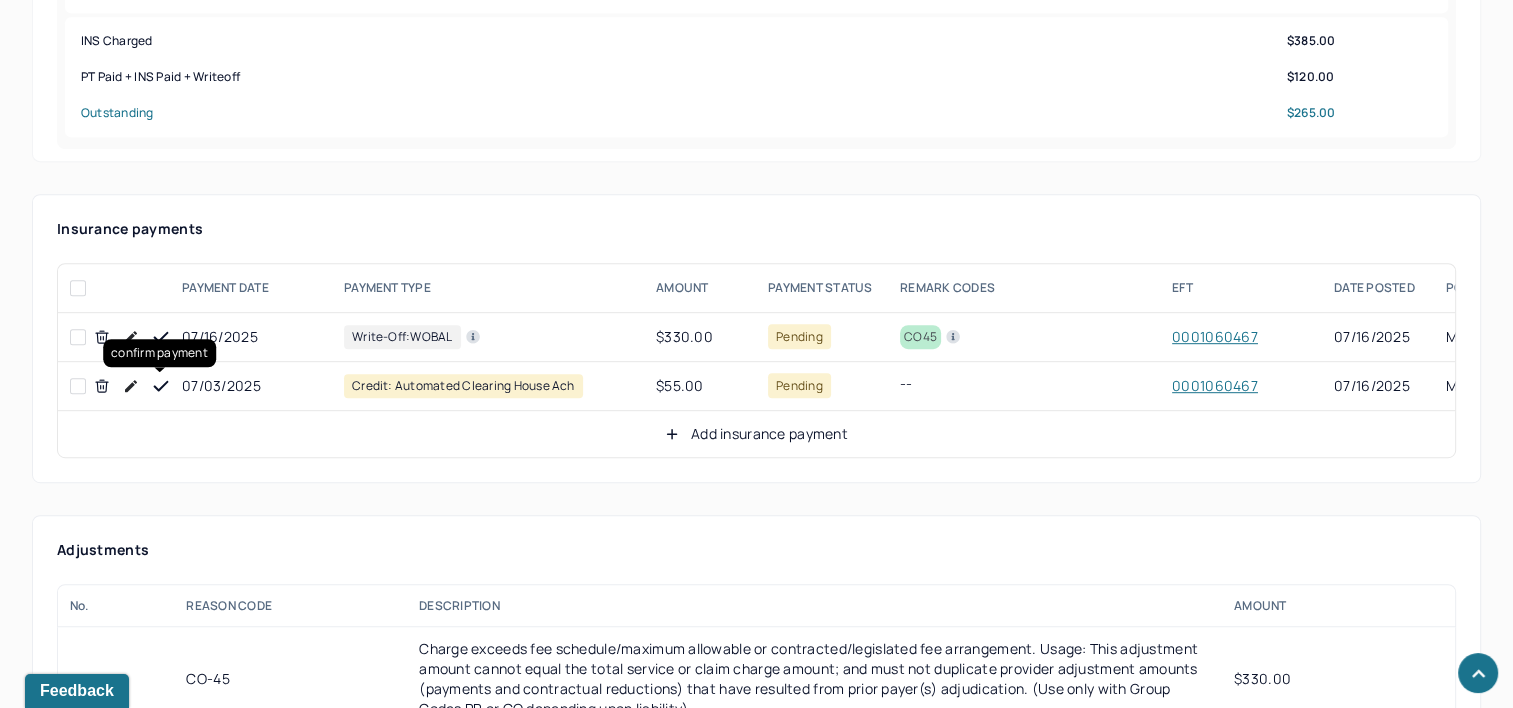 click 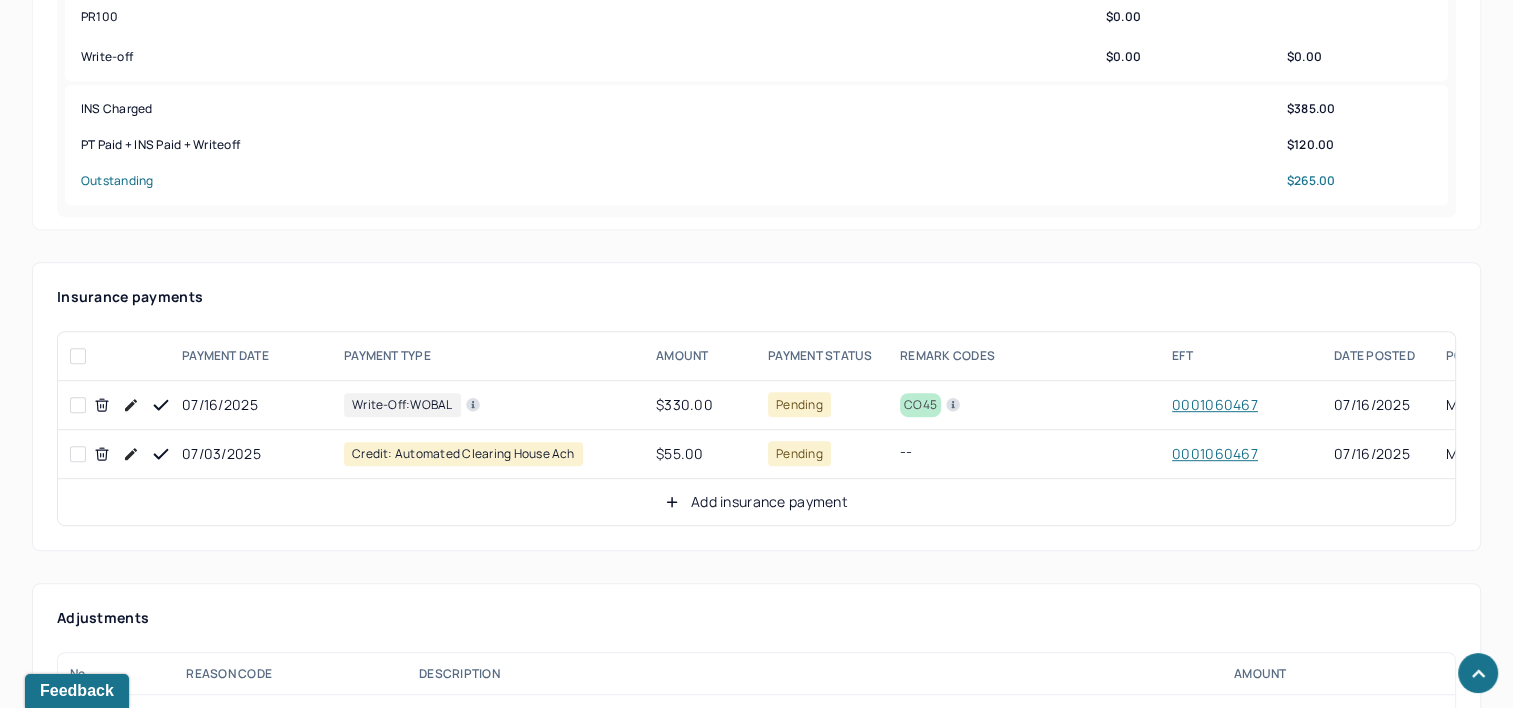 scroll, scrollTop: 936, scrollLeft: 0, axis: vertical 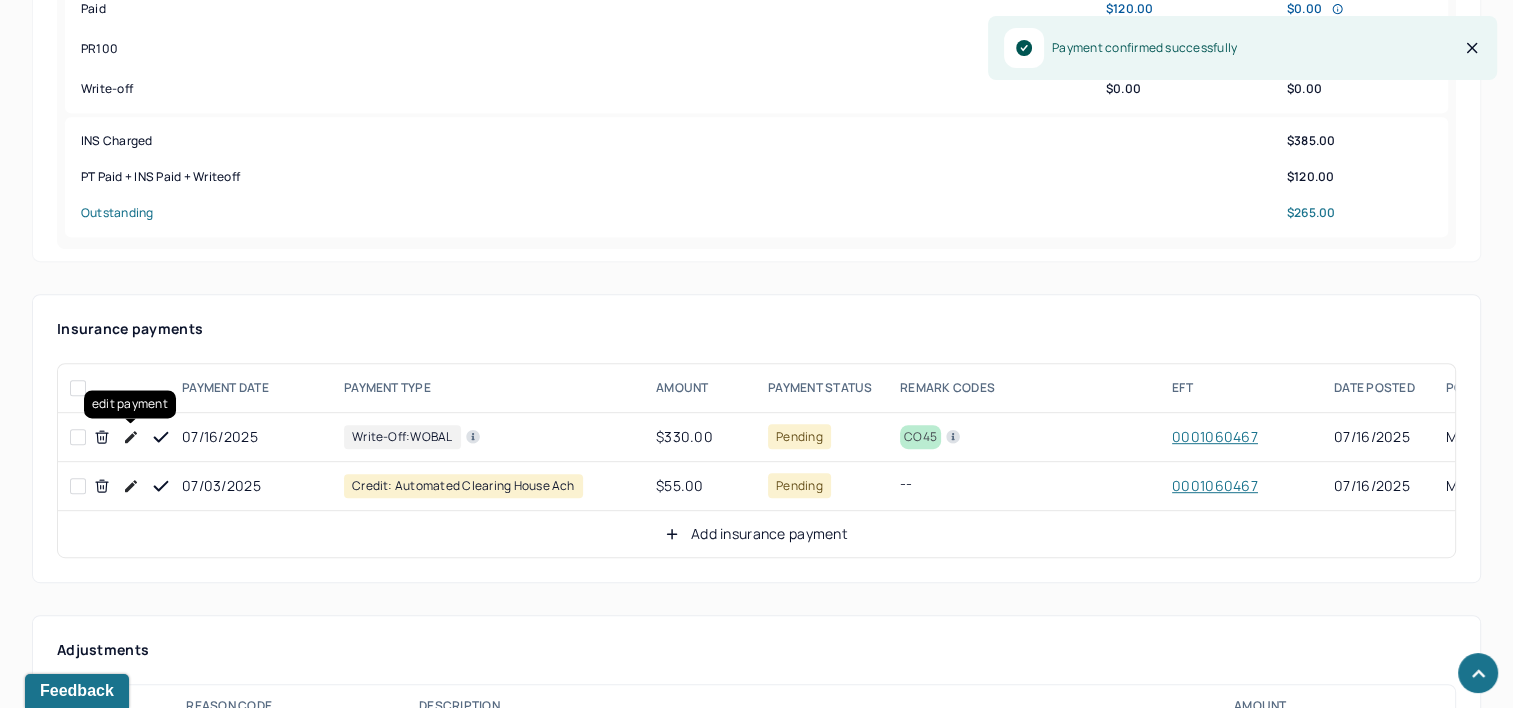 click 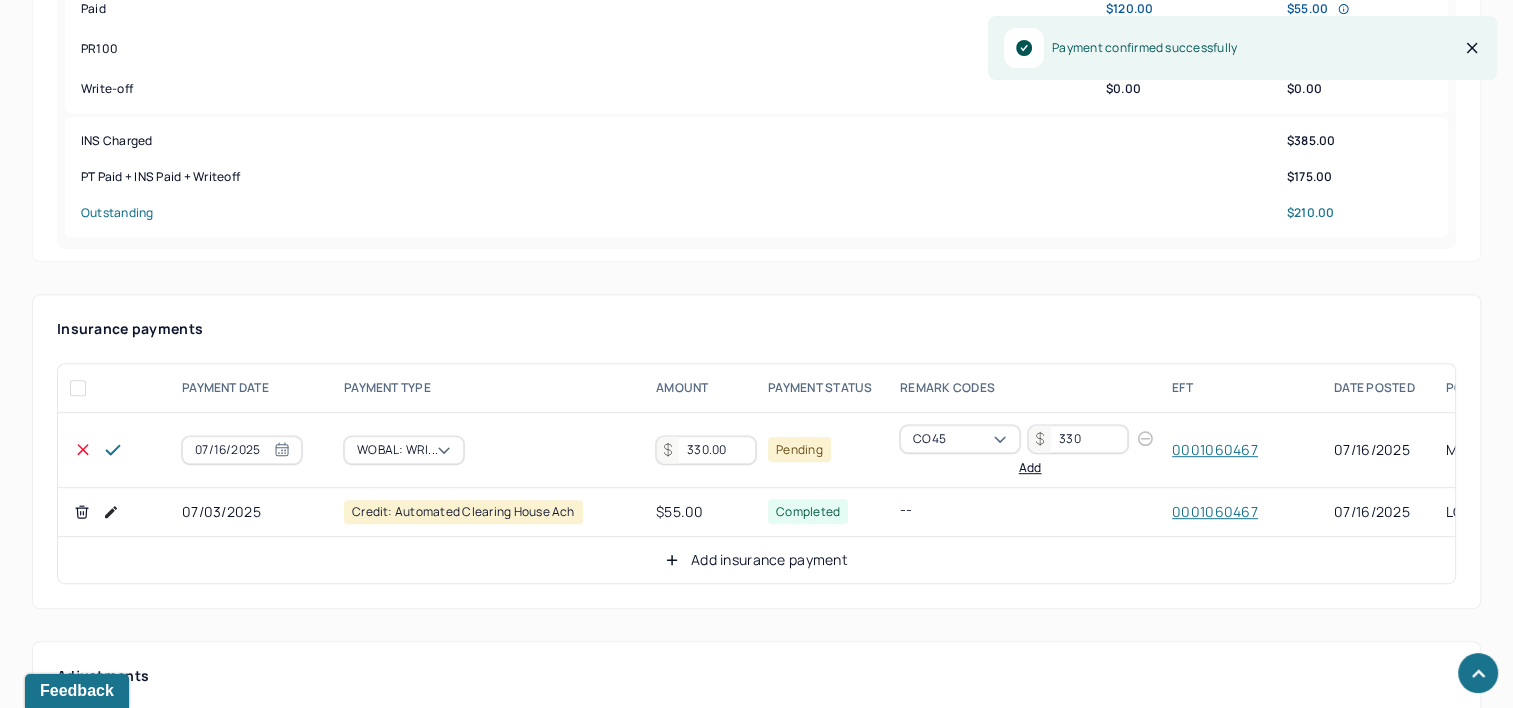 click on "330.00" at bounding box center (706, 450) 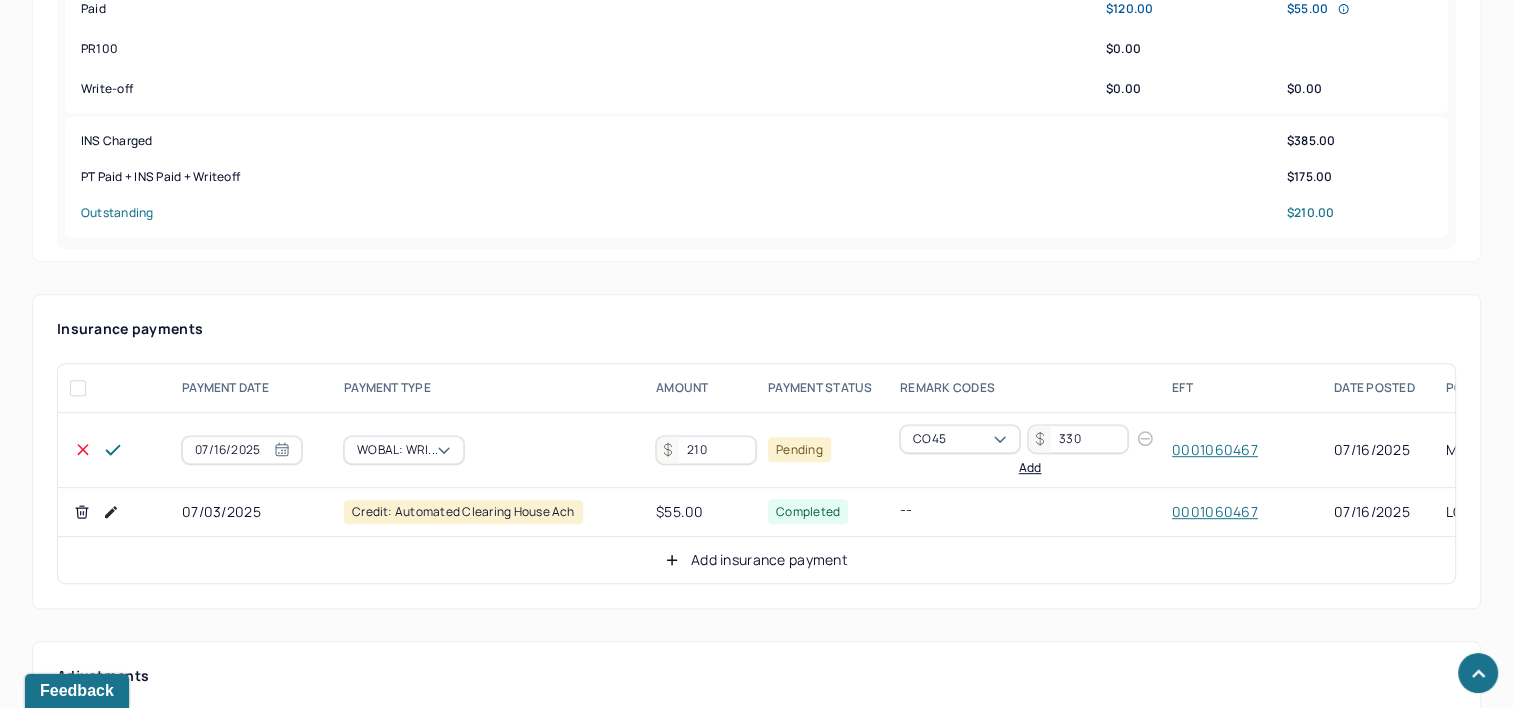 type on "210" 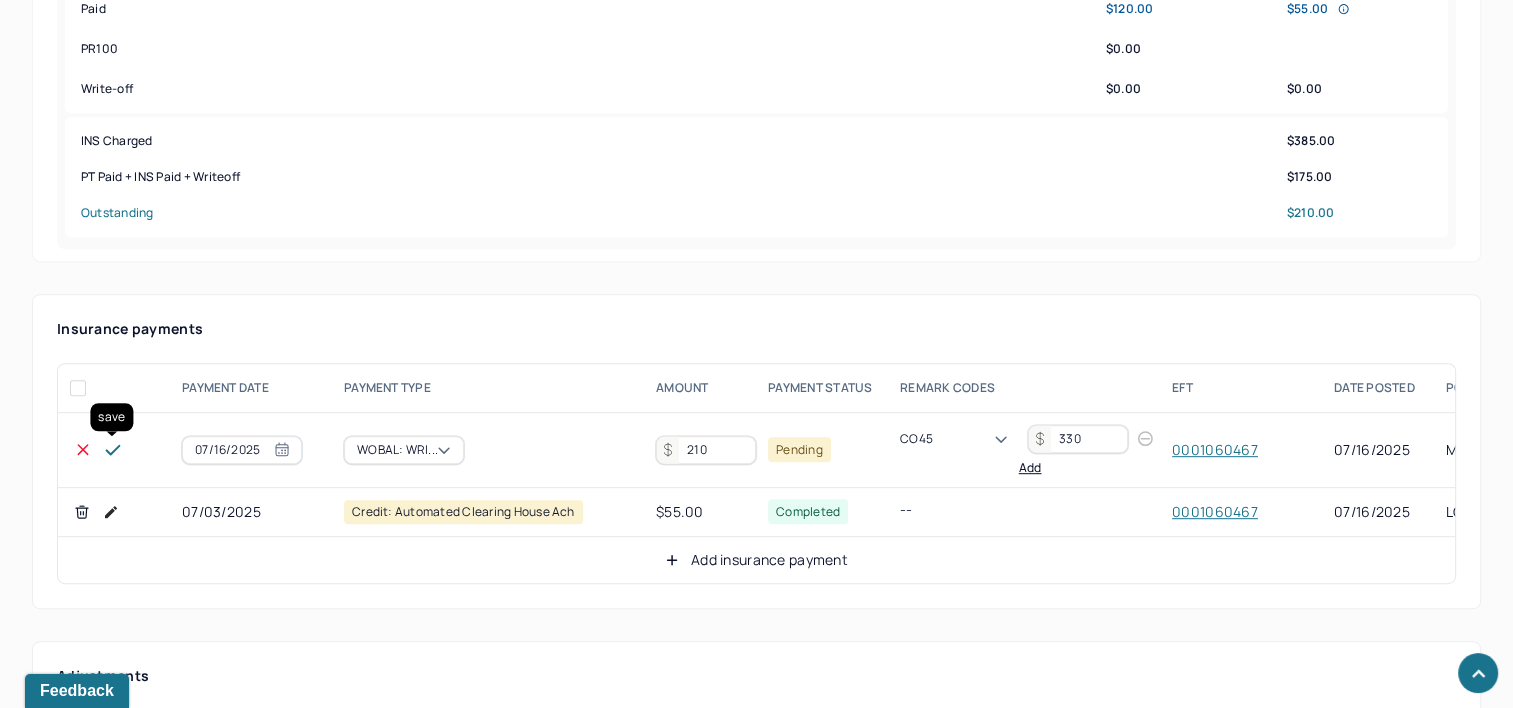 click 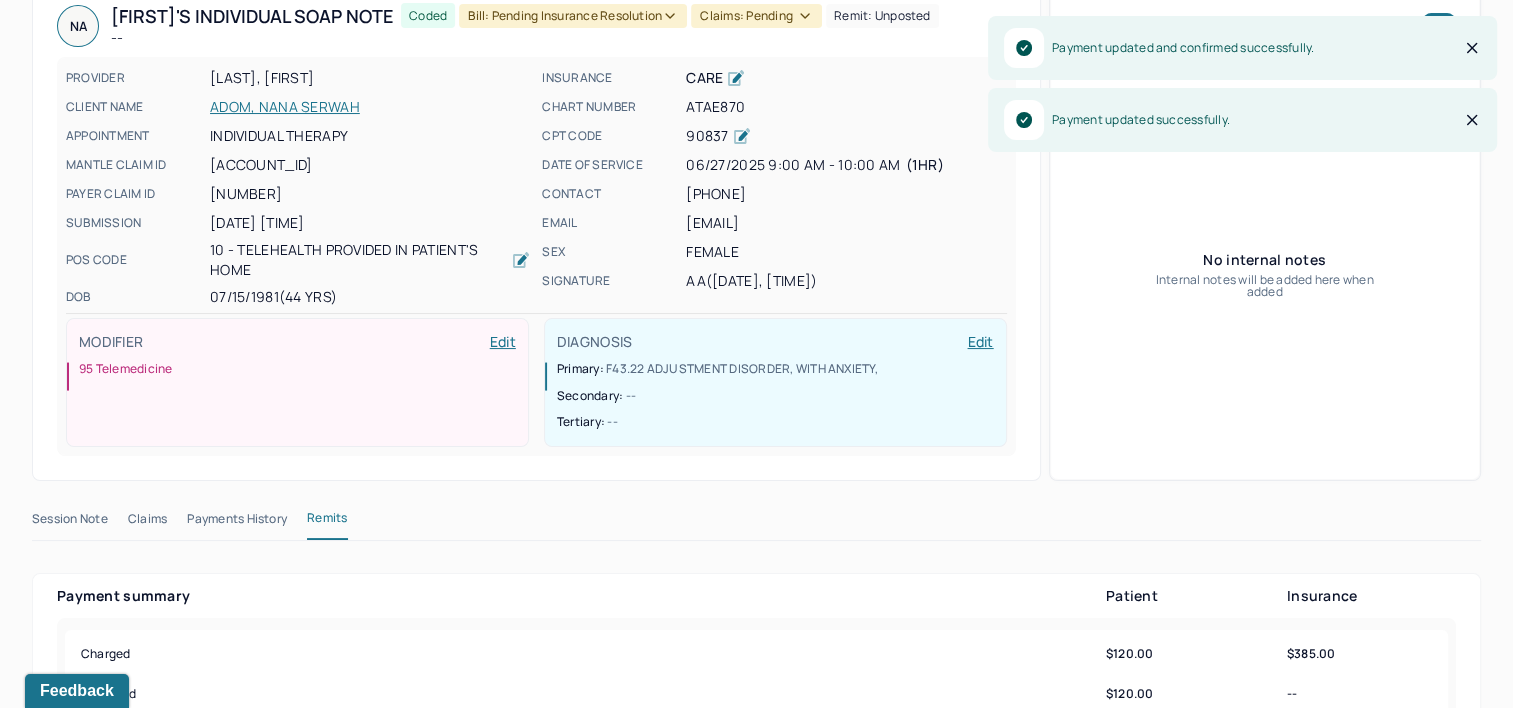 scroll, scrollTop: 0, scrollLeft: 0, axis: both 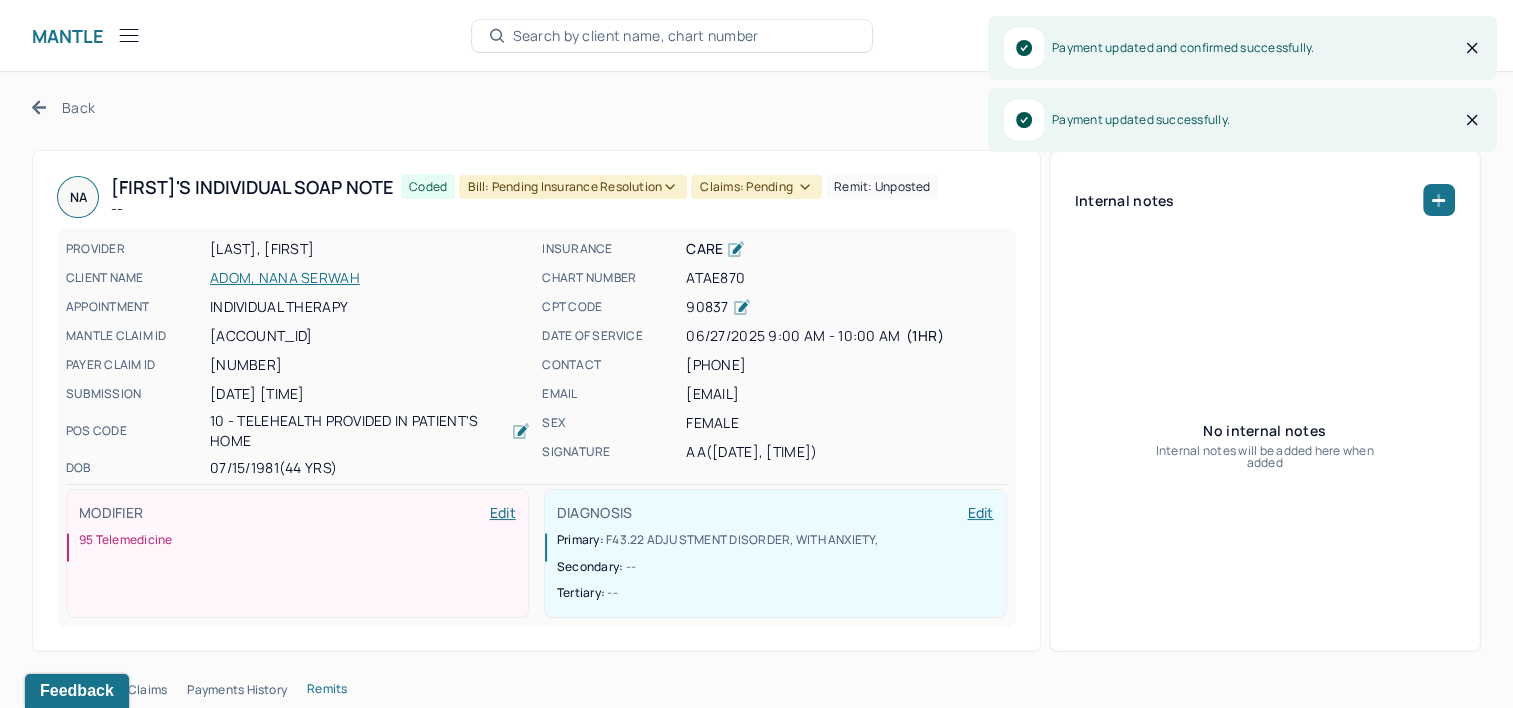 click on "Coded   Bill: Pending Insurance Resolution     Claims: pending   Remit: unposted" at bounding box center (670, 197) 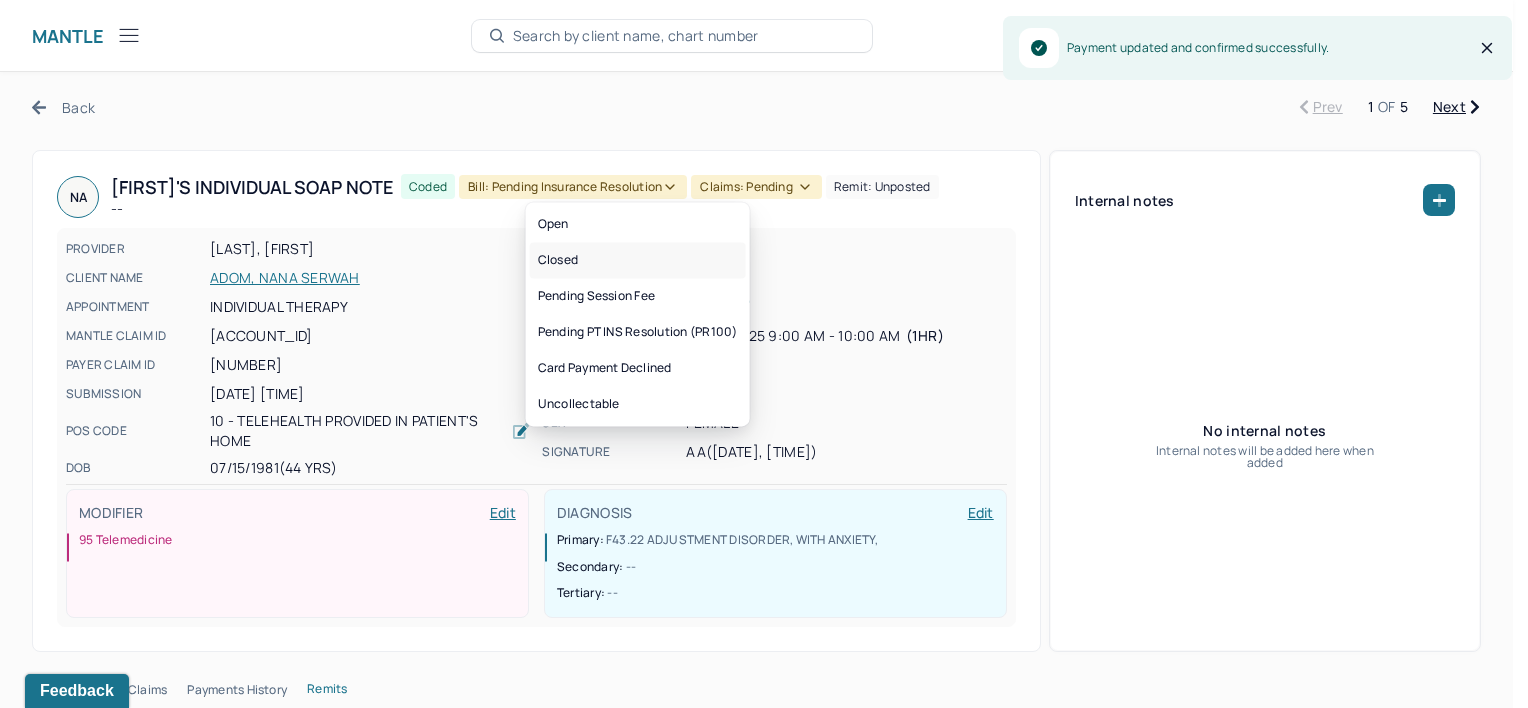 click on "Closed" at bounding box center [638, 260] 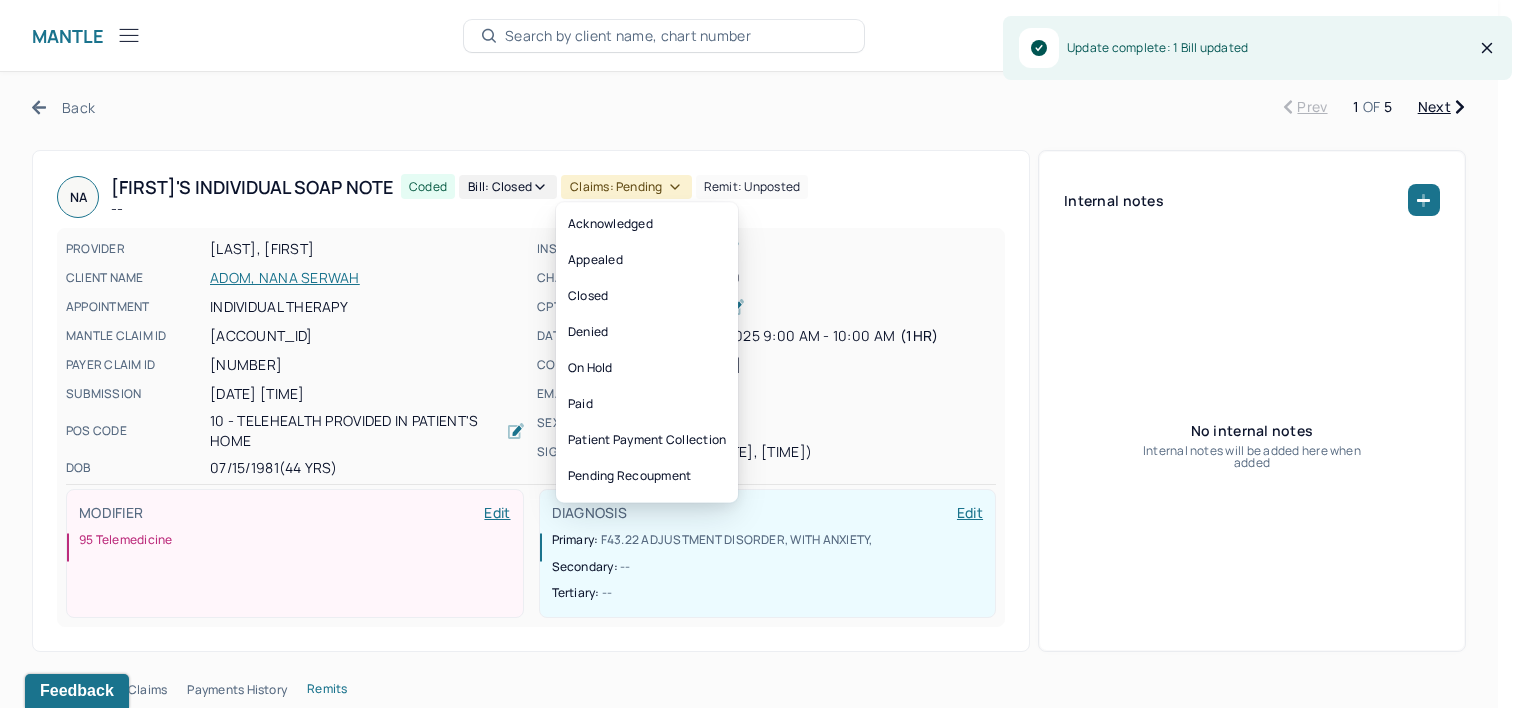click on "Claims: pending" at bounding box center [626, 187] 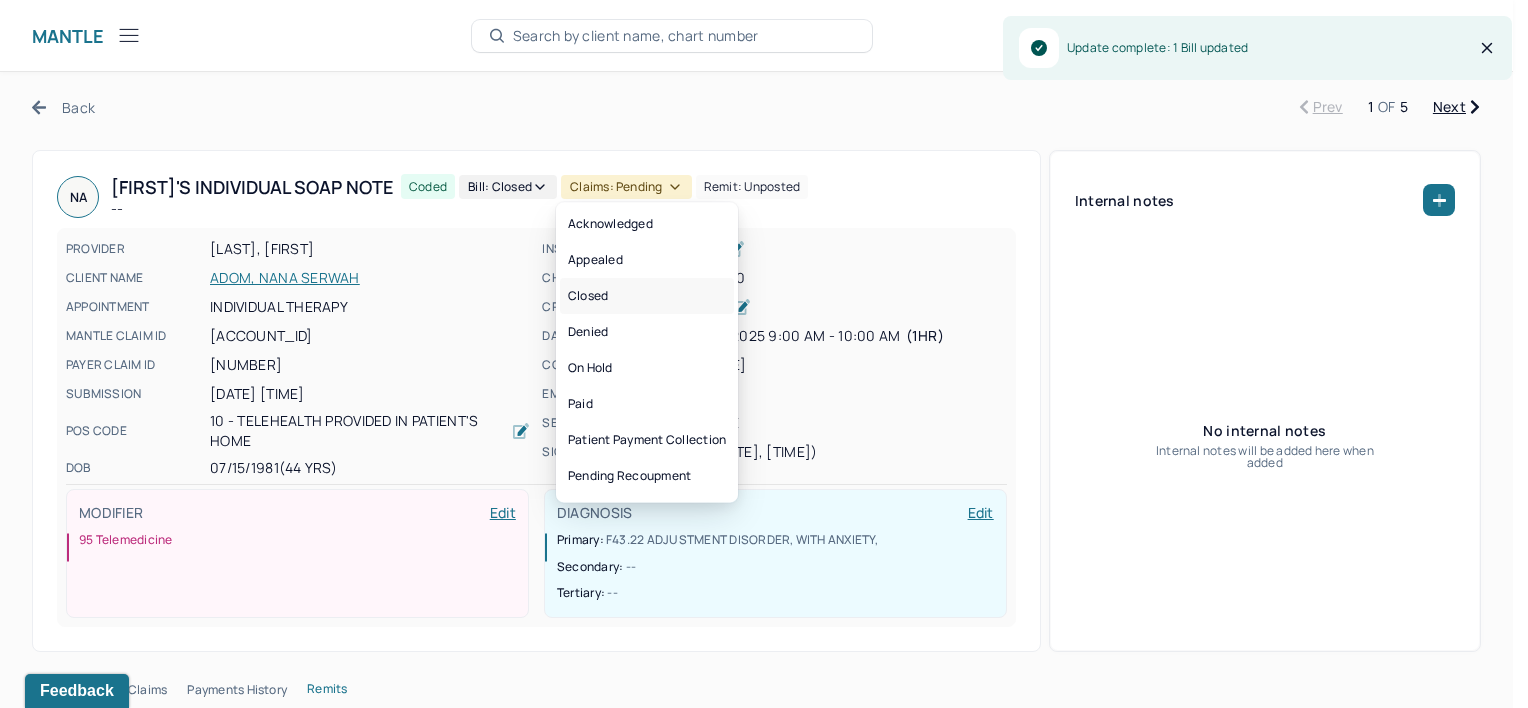 click on "Closed" at bounding box center [647, 296] 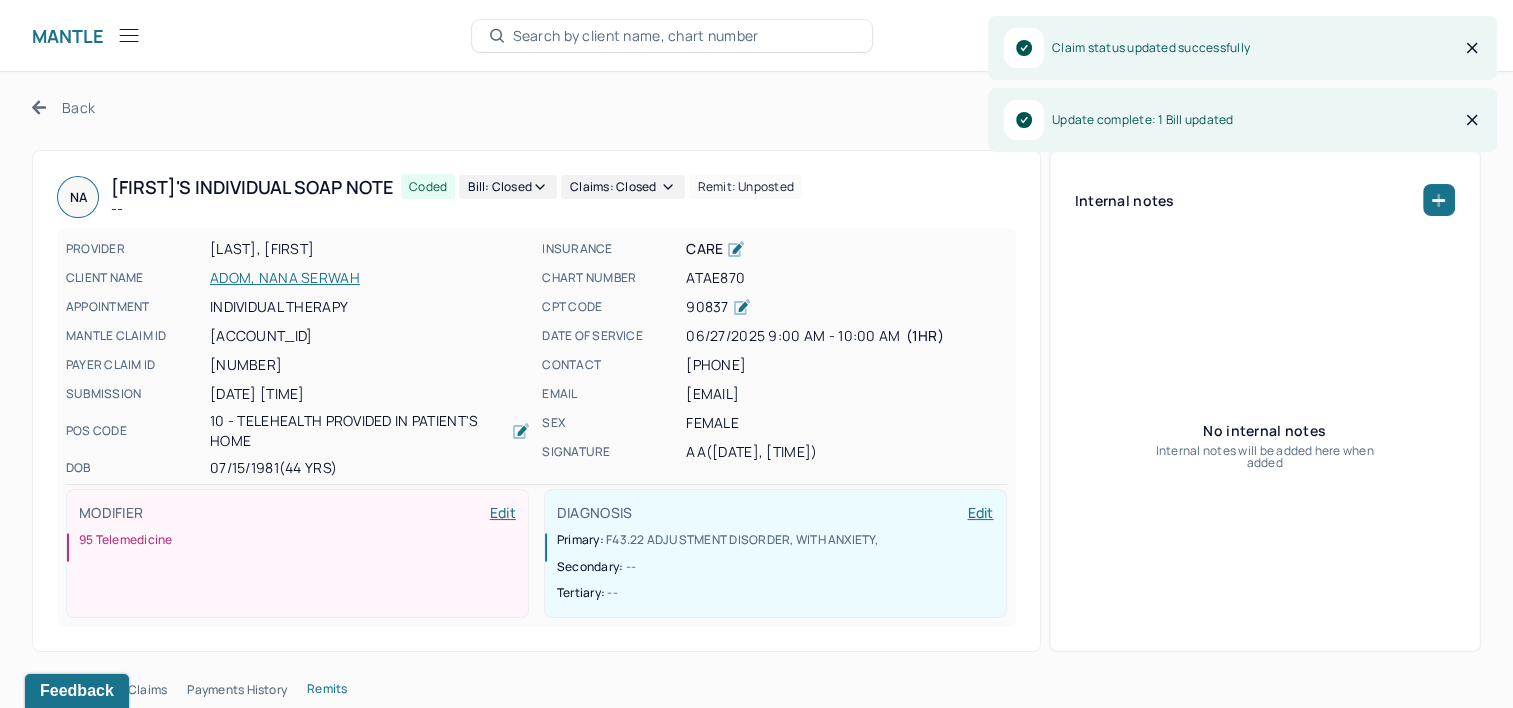 click 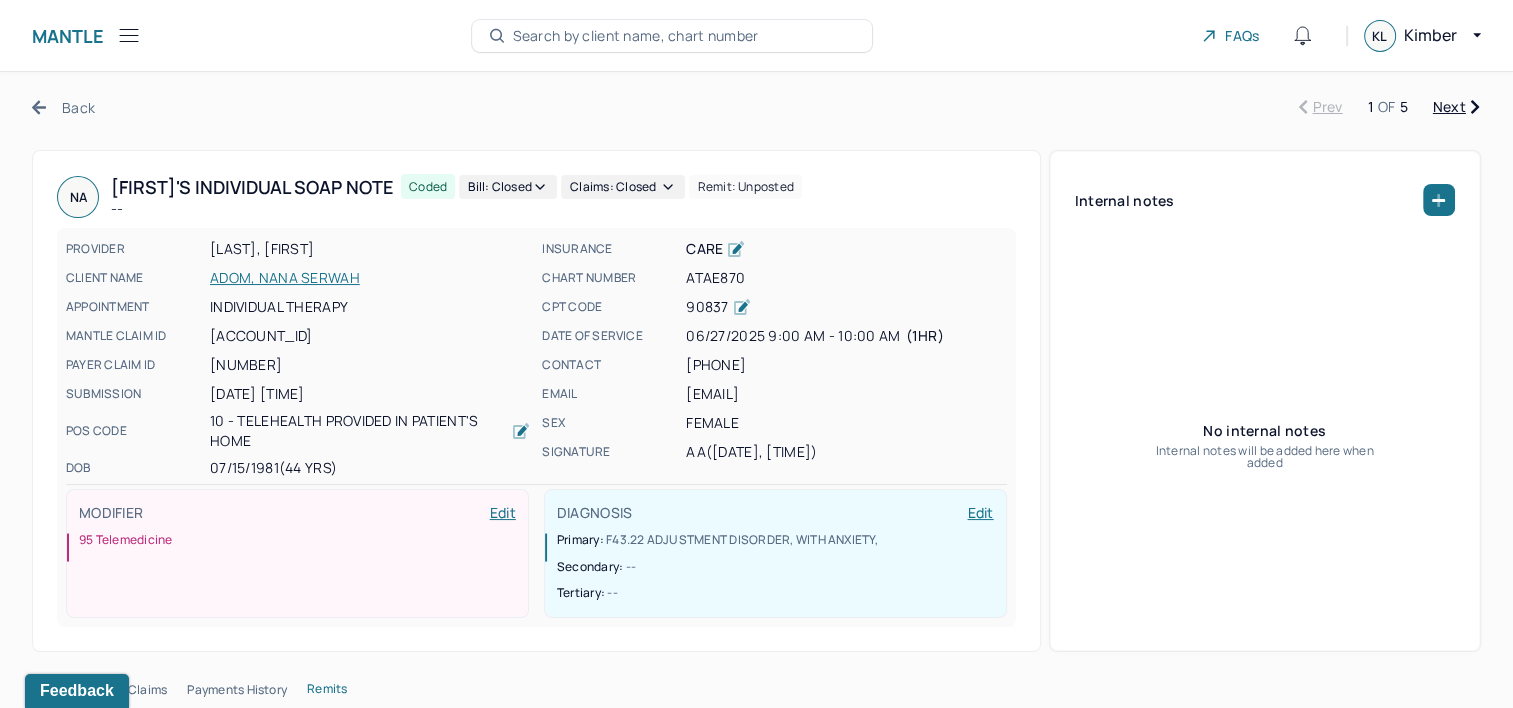 click on "Next" at bounding box center (1456, 107) 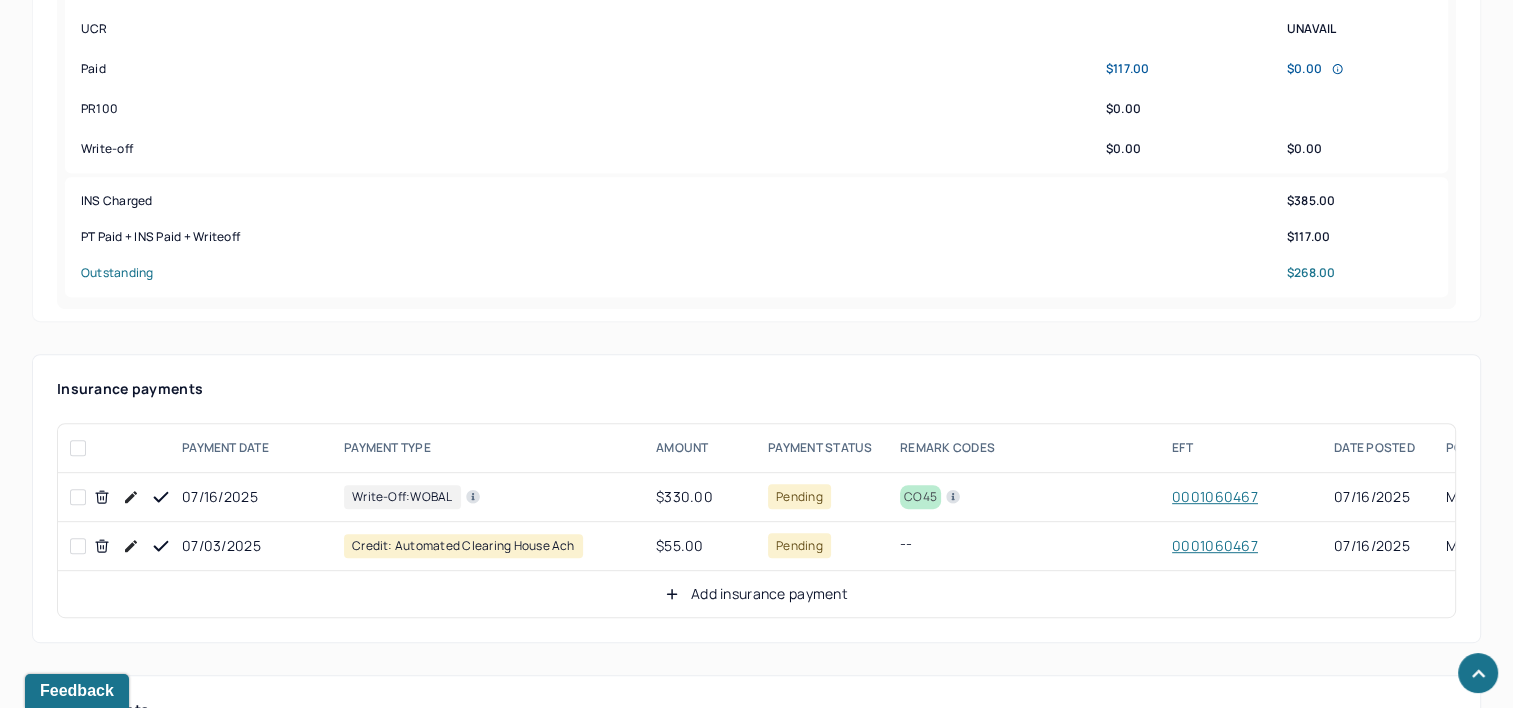 scroll, scrollTop: 1000, scrollLeft: 0, axis: vertical 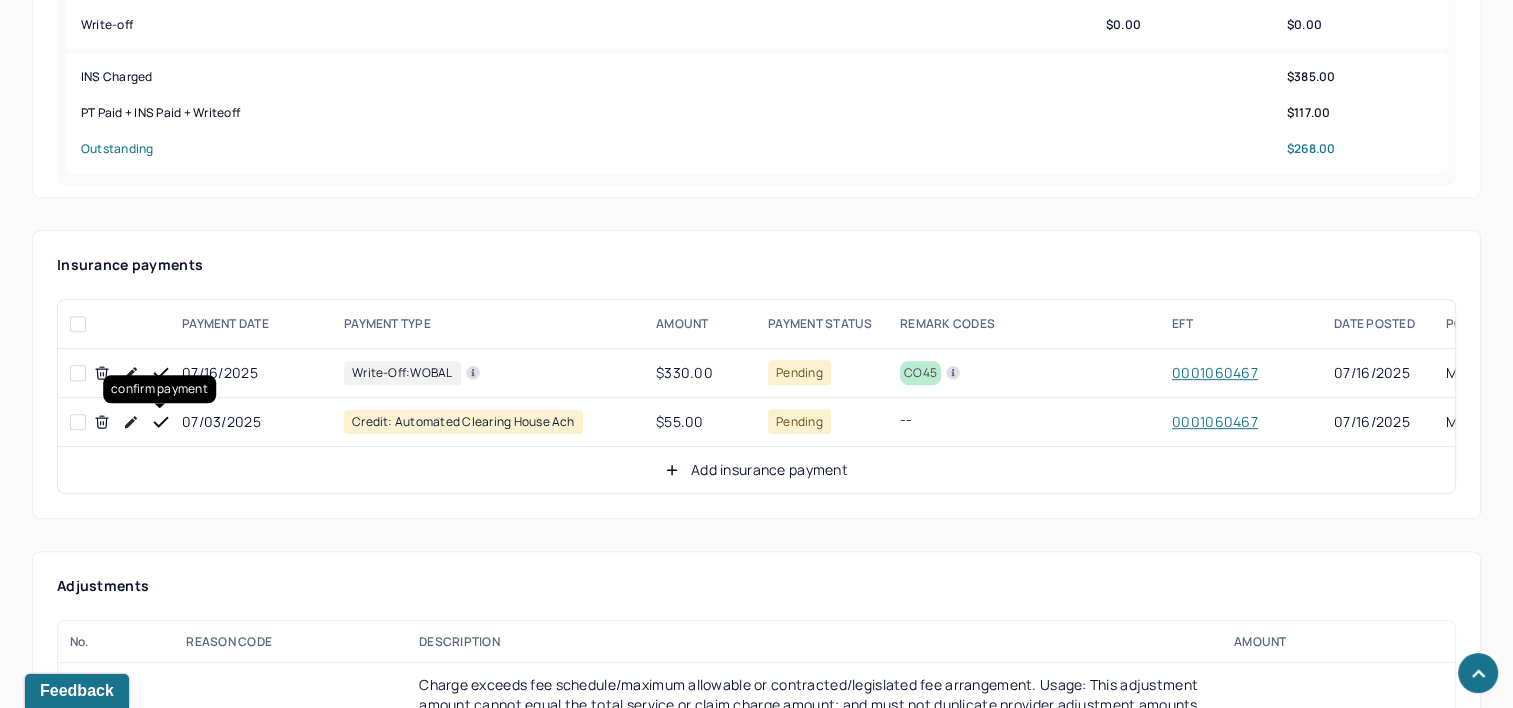 click 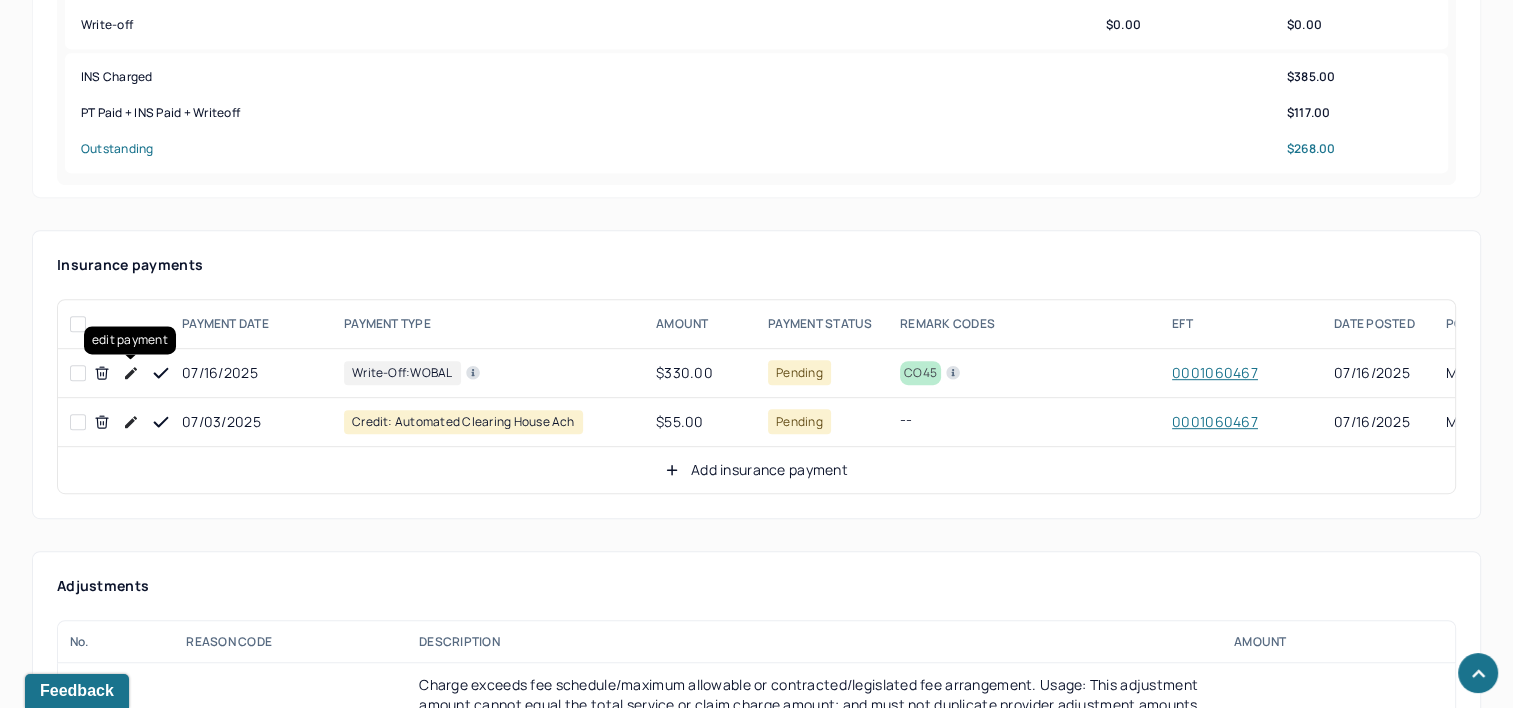click 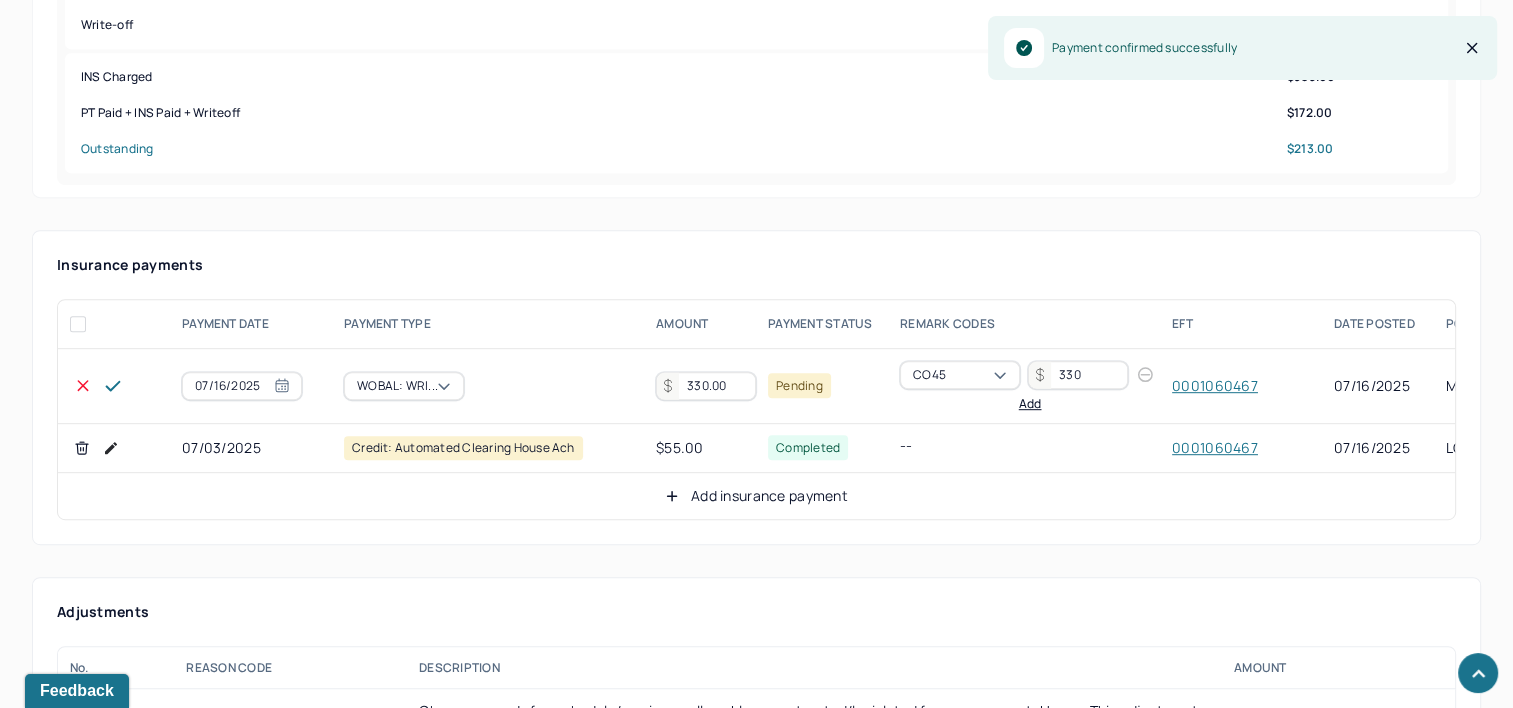click on "330.00" at bounding box center (706, 386) 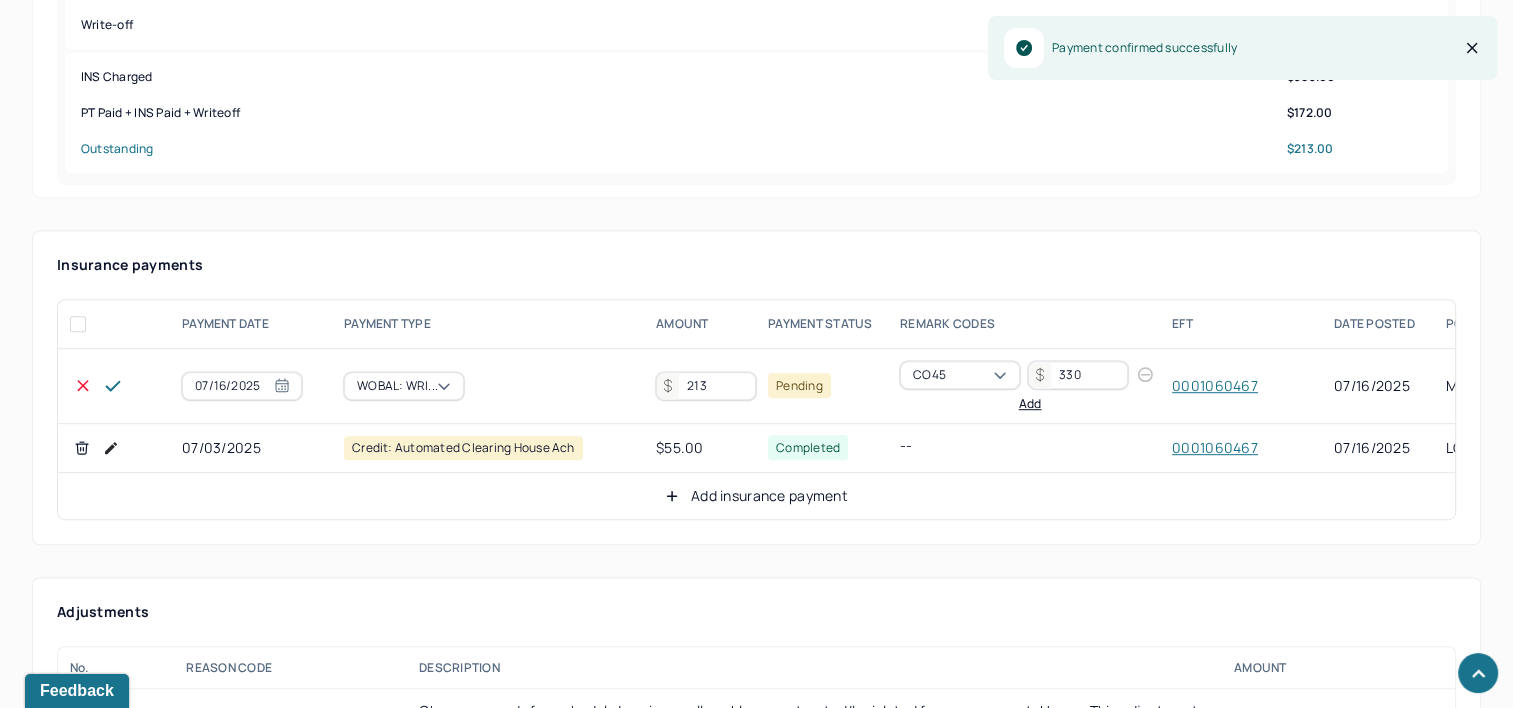 type on "213" 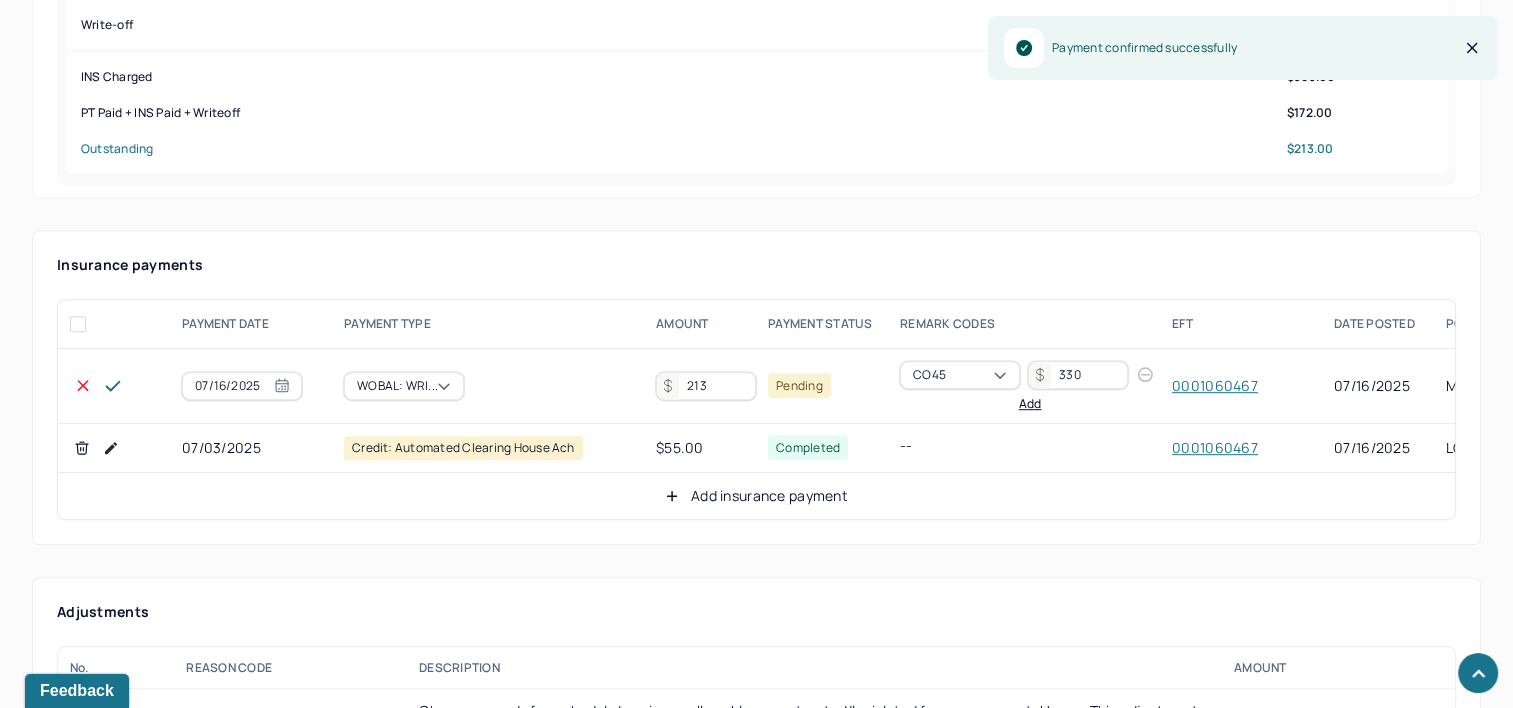 click 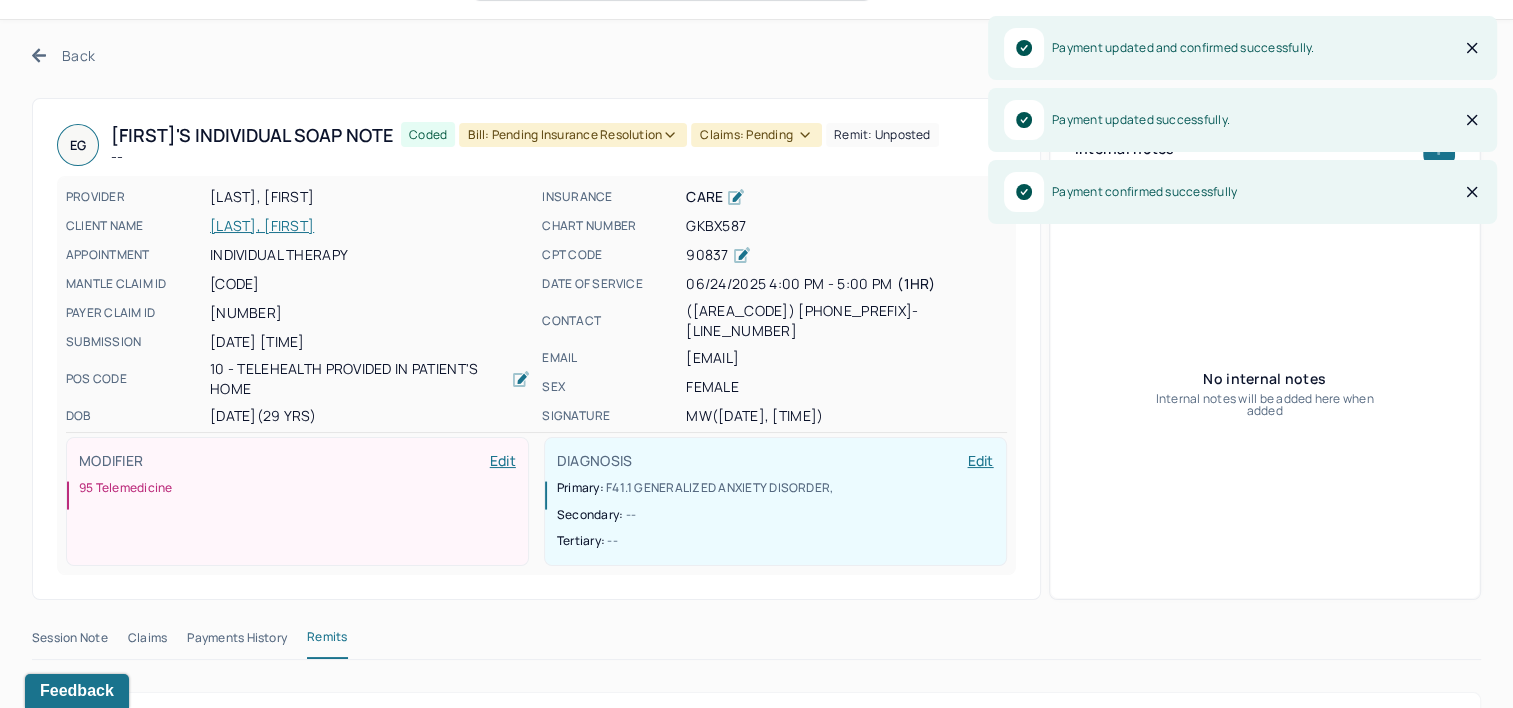 scroll, scrollTop: 0, scrollLeft: 0, axis: both 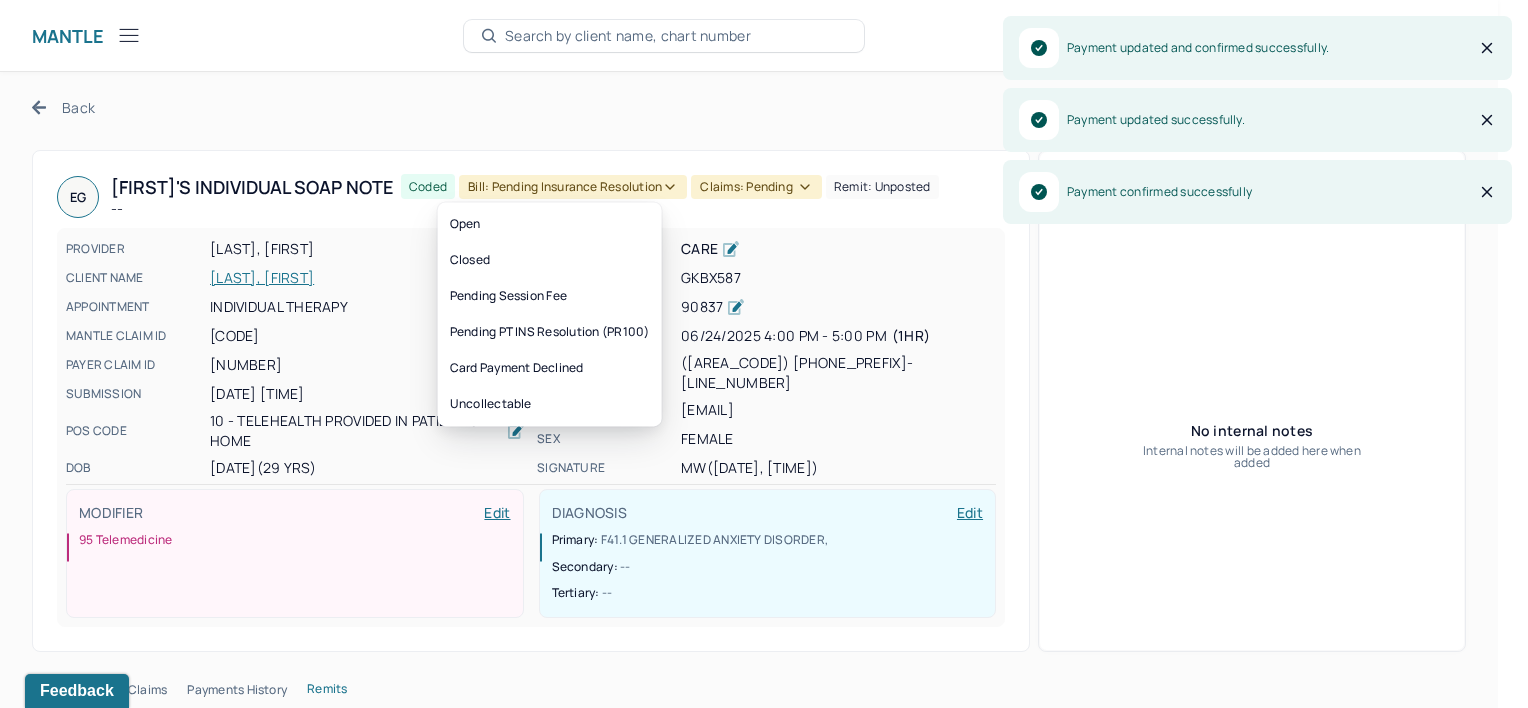click on "Bill: Pending Insurance Resolution" at bounding box center [573, 187] 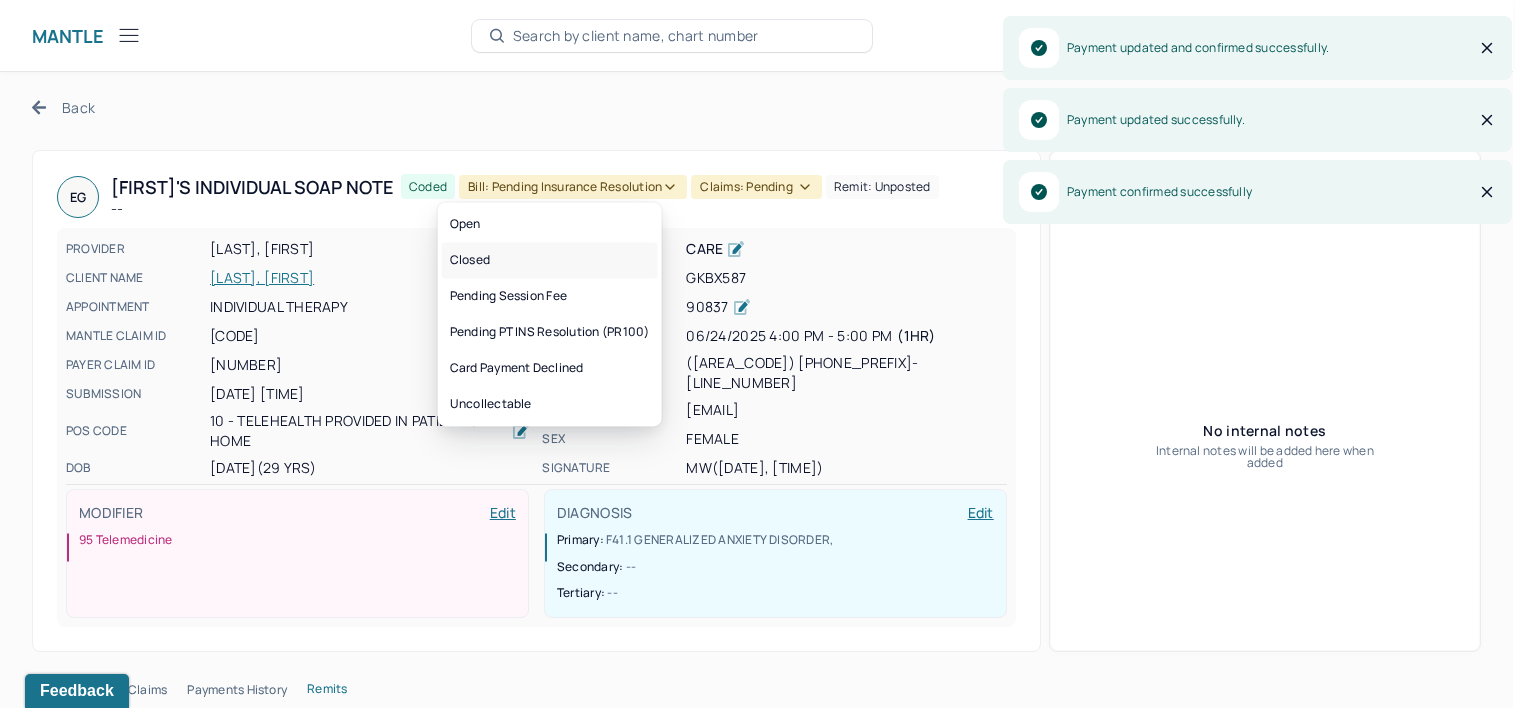 click on "Closed" at bounding box center (550, 260) 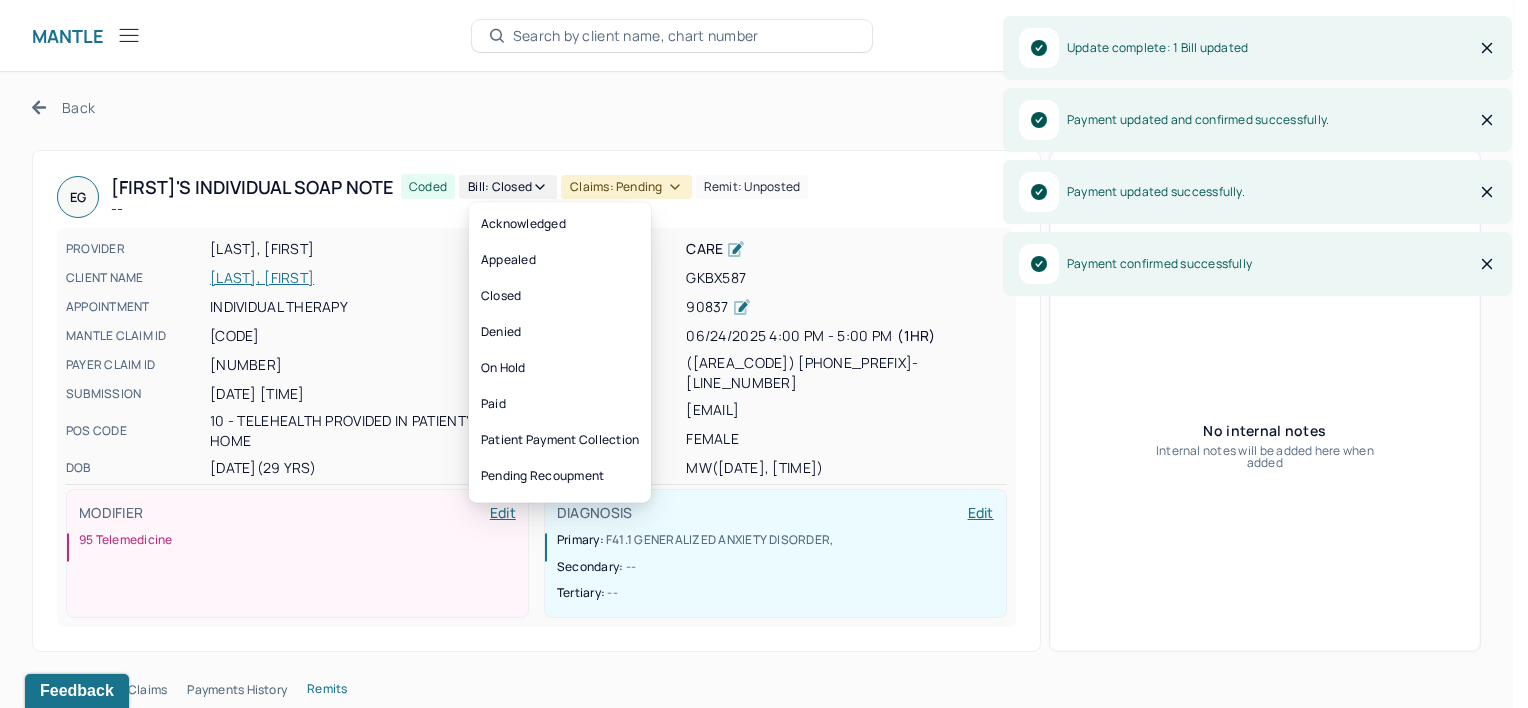 click on "Claims: pending" at bounding box center [626, 187] 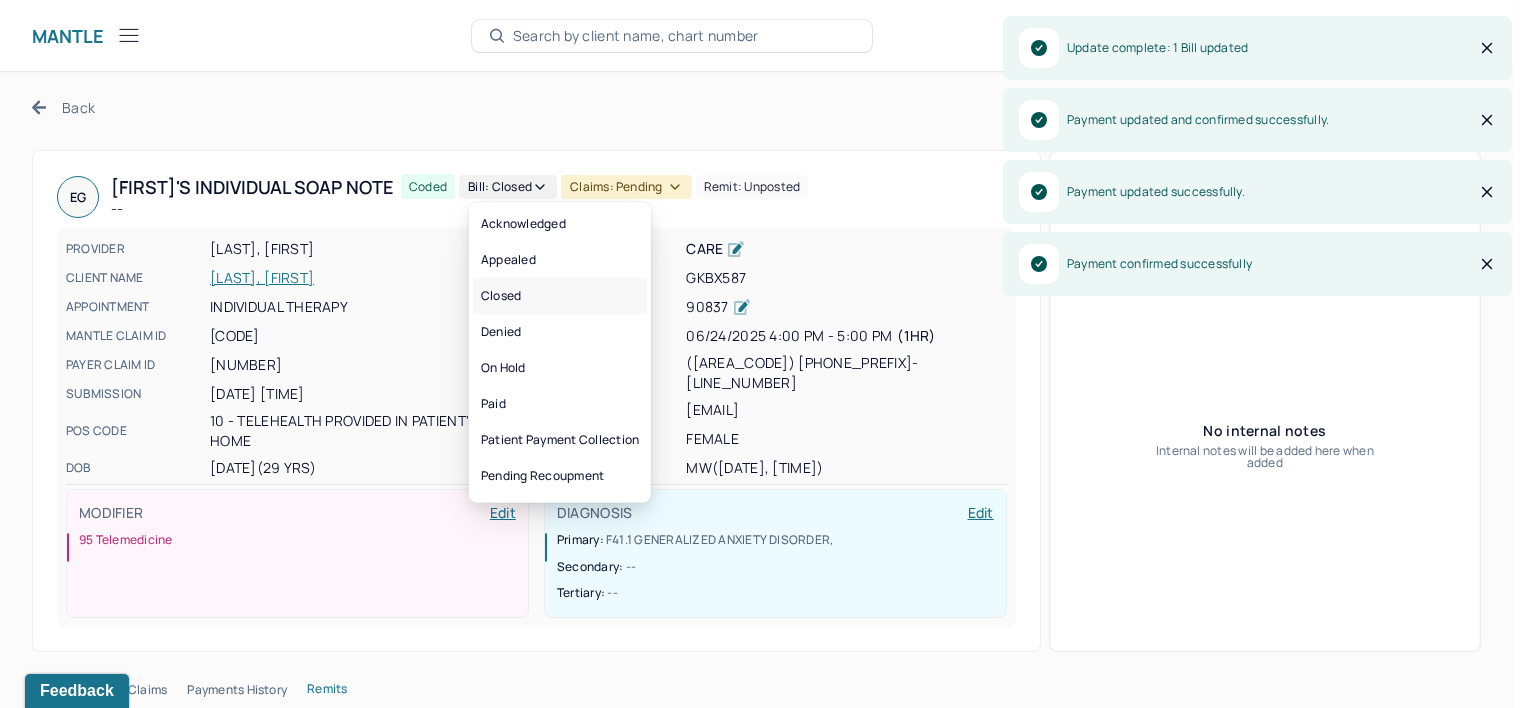 click on "Closed" at bounding box center [560, 296] 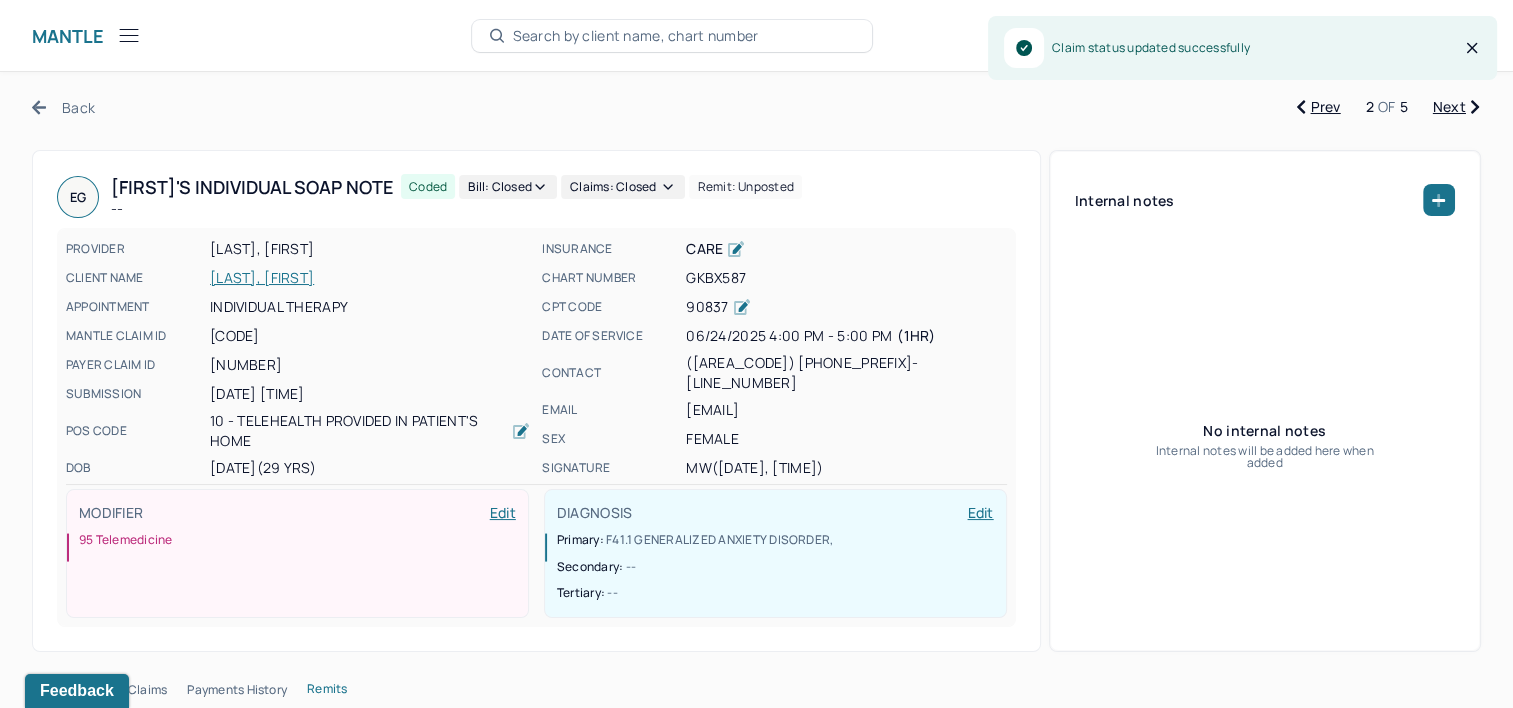 click on "Next" at bounding box center [1456, 107] 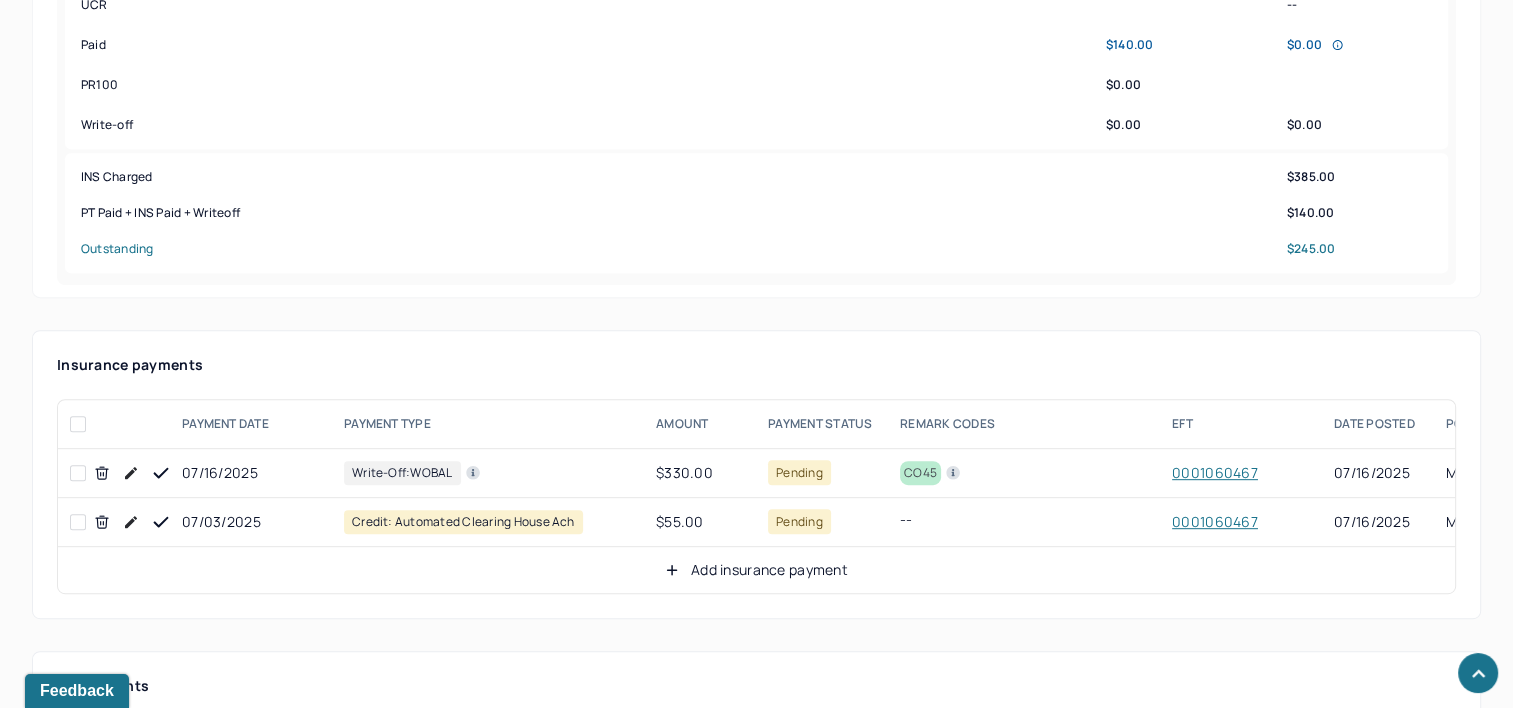 scroll, scrollTop: 900, scrollLeft: 0, axis: vertical 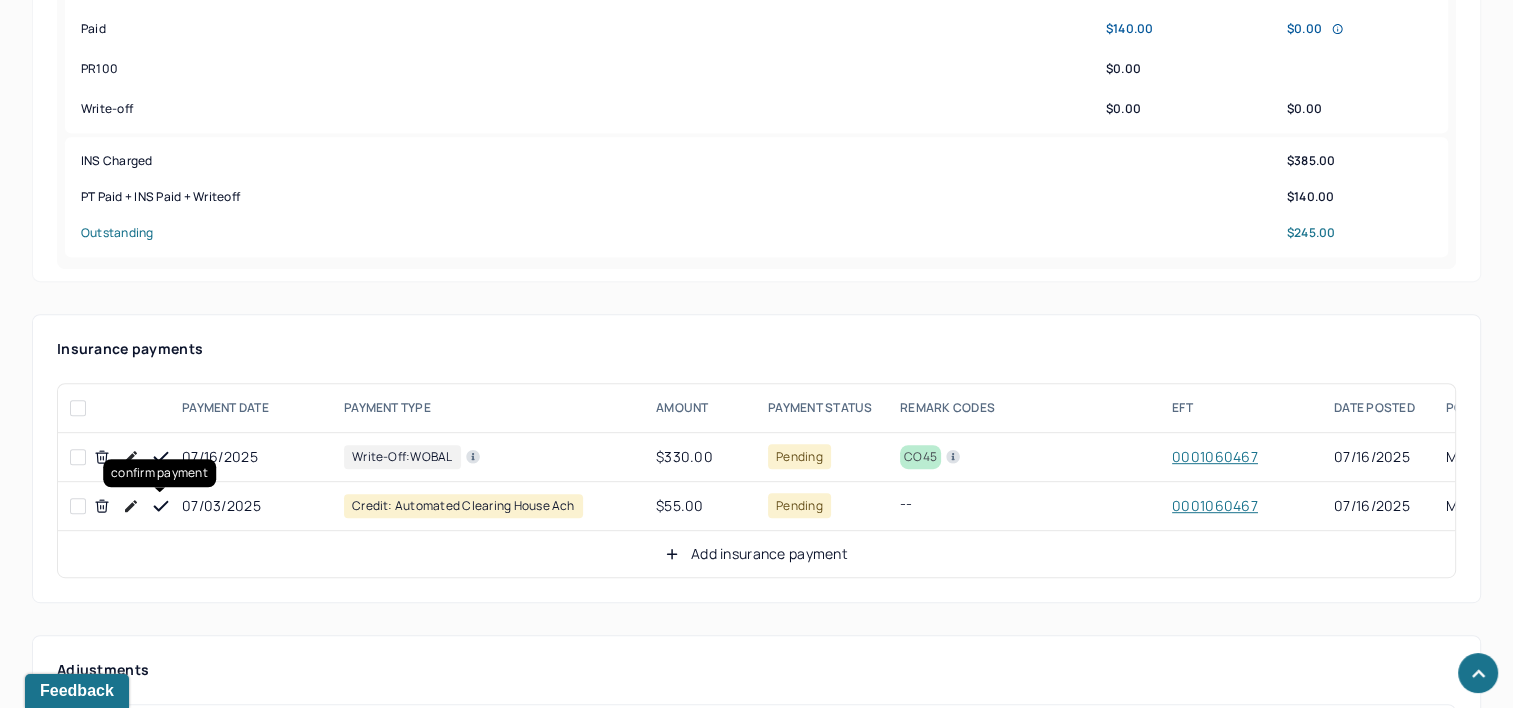 click 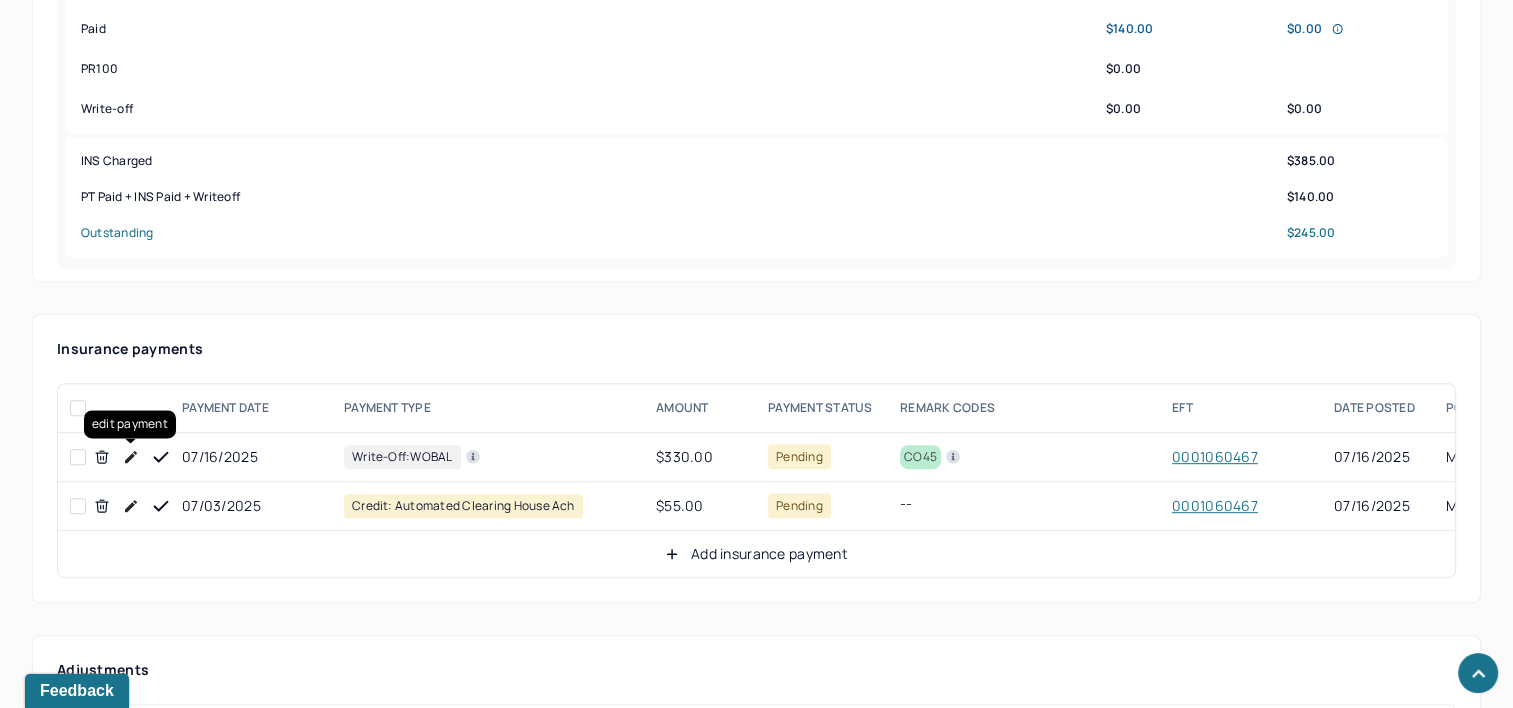 click 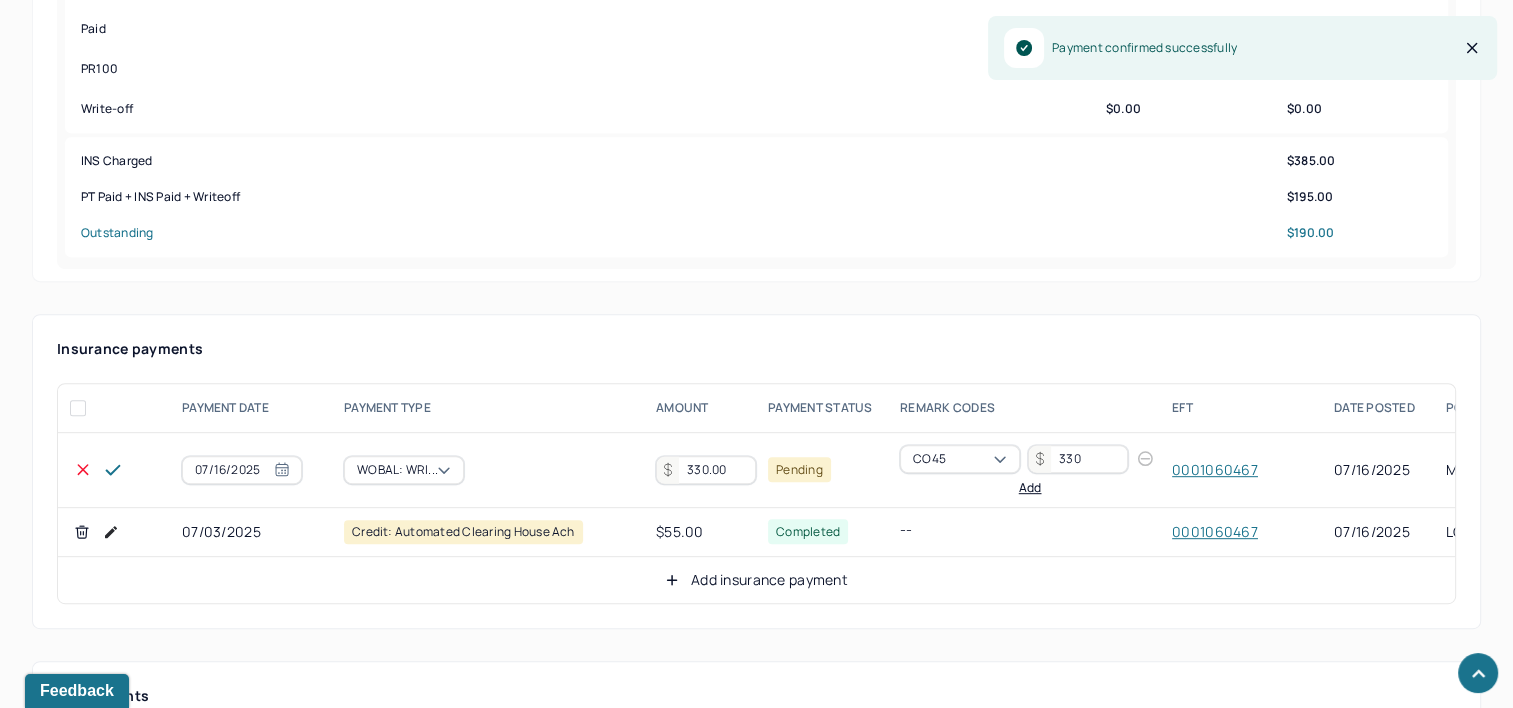 click on "330.00" at bounding box center (706, 470) 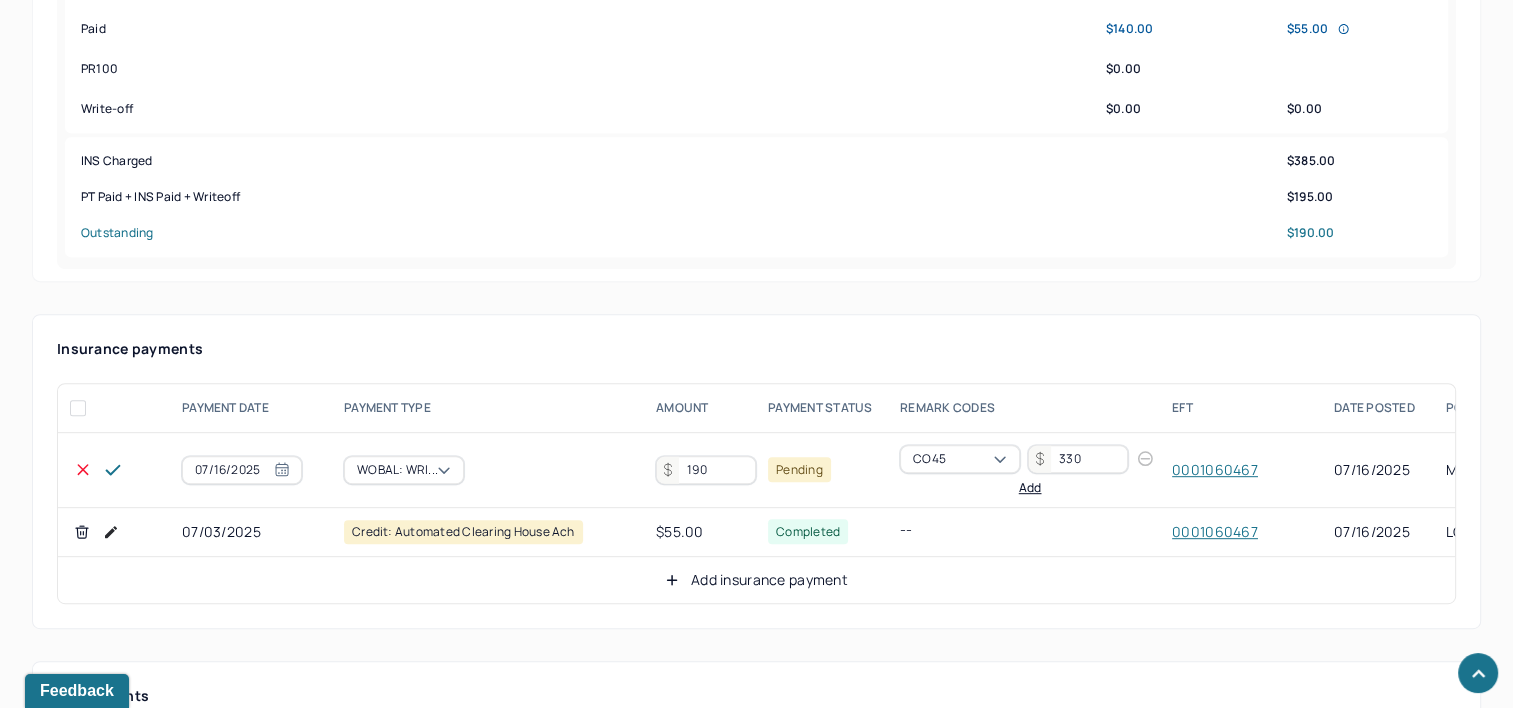 type on "190" 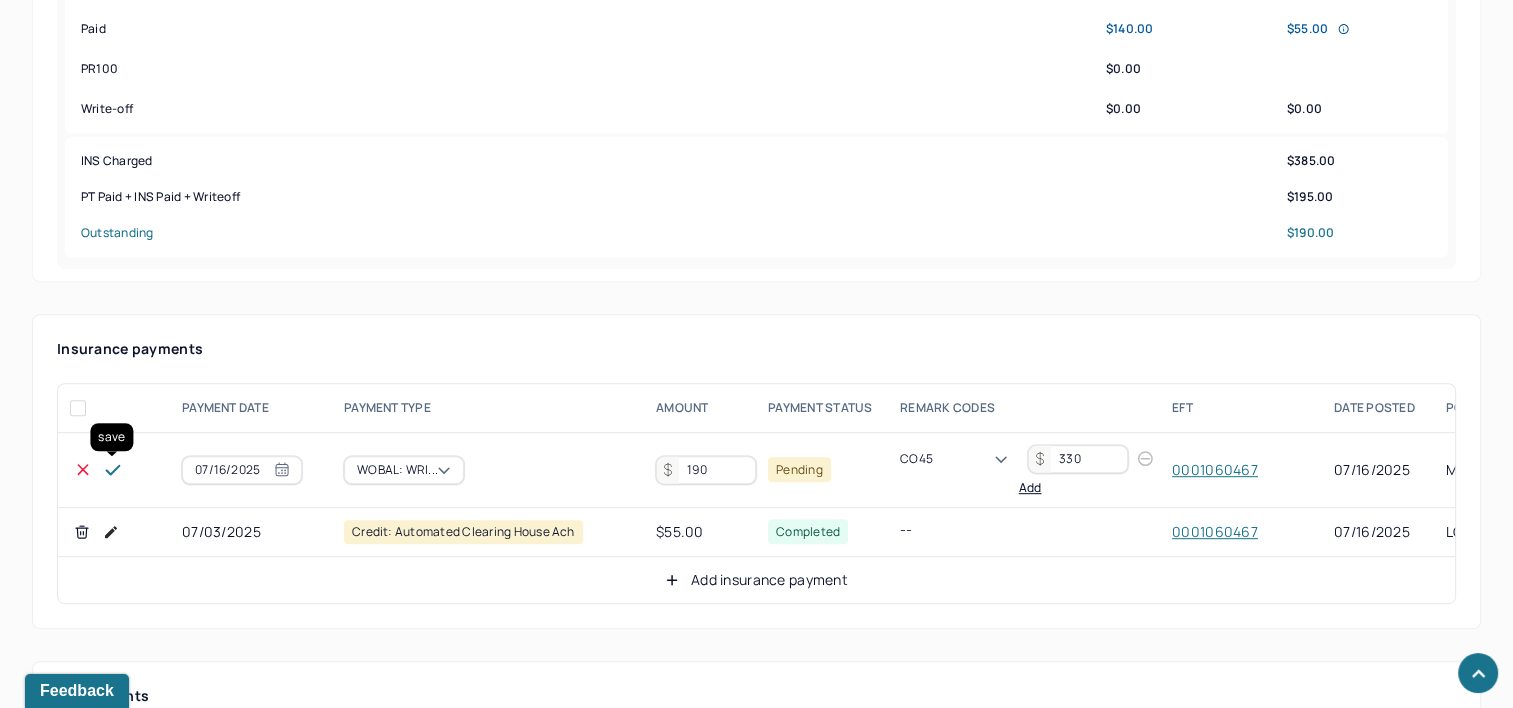 click 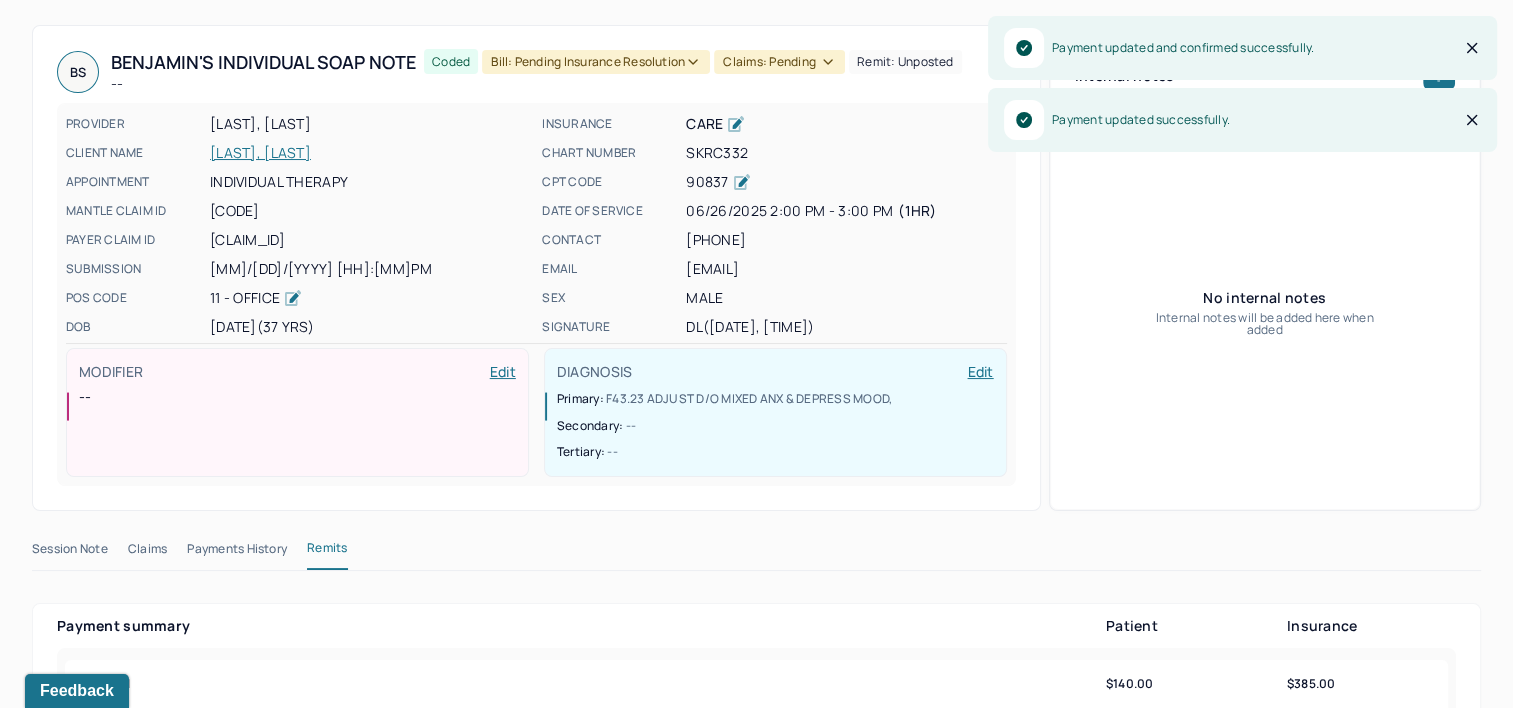 scroll, scrollTop: 0, scrollLeft: 0, axis: both 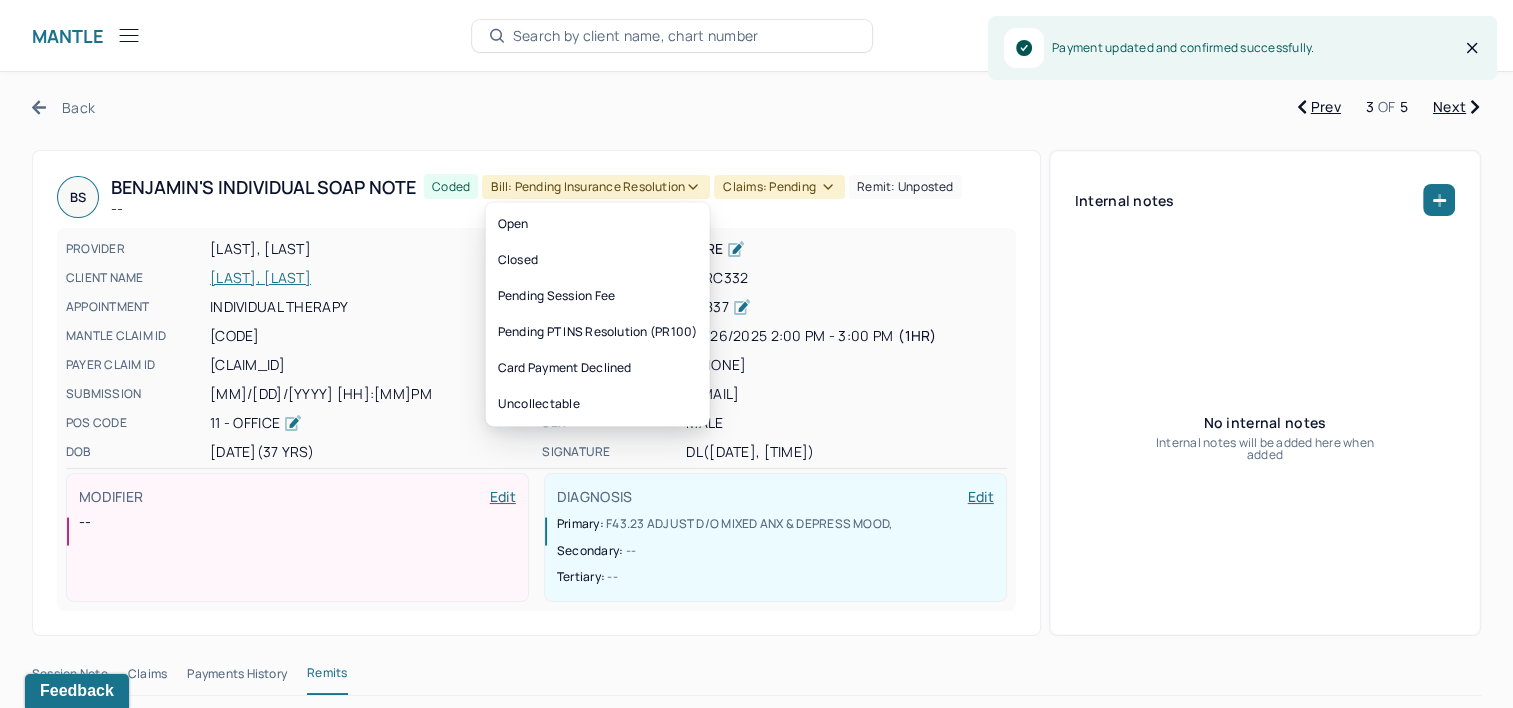 click on "Bill: Pending Insurance Resolution" at bounding box center [596, 187] 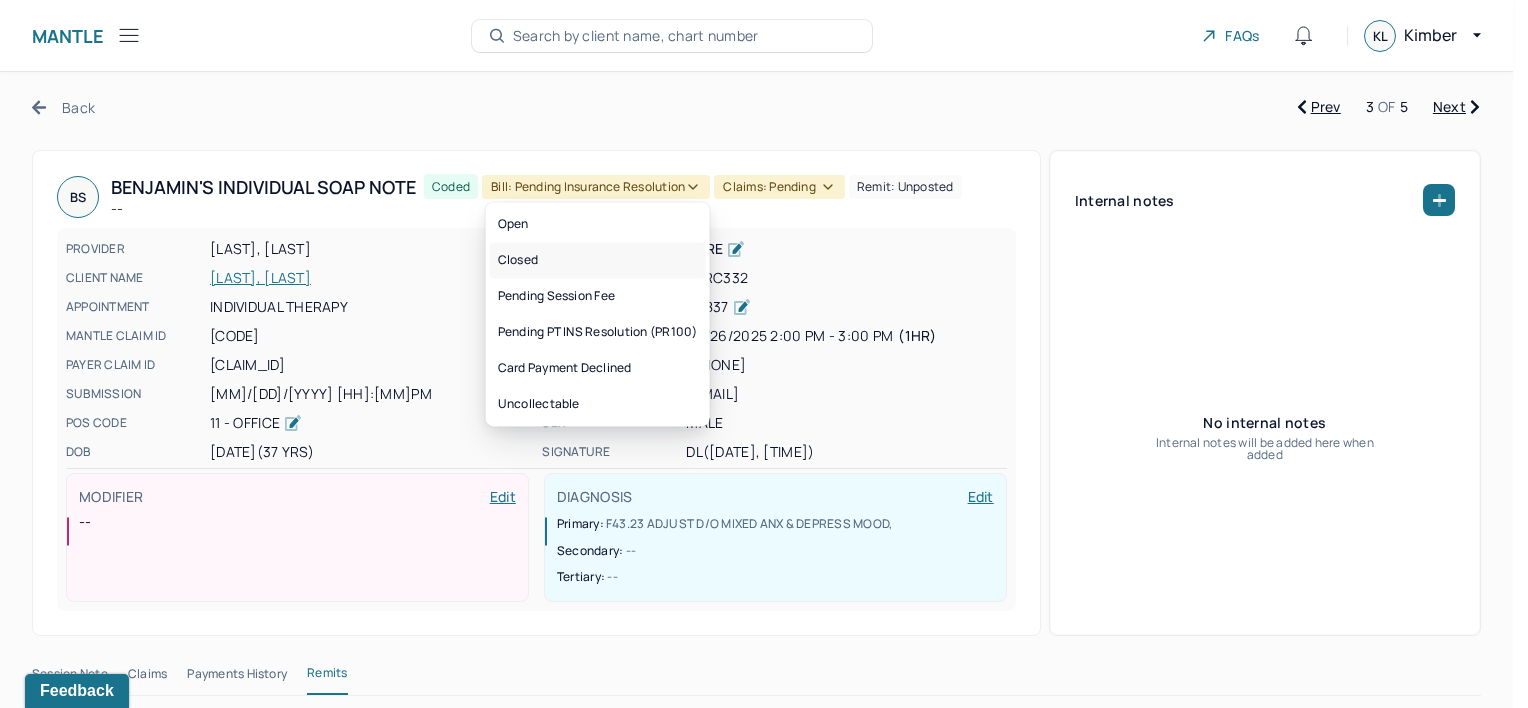 click on "Closed" at bounding box center [598, 260] 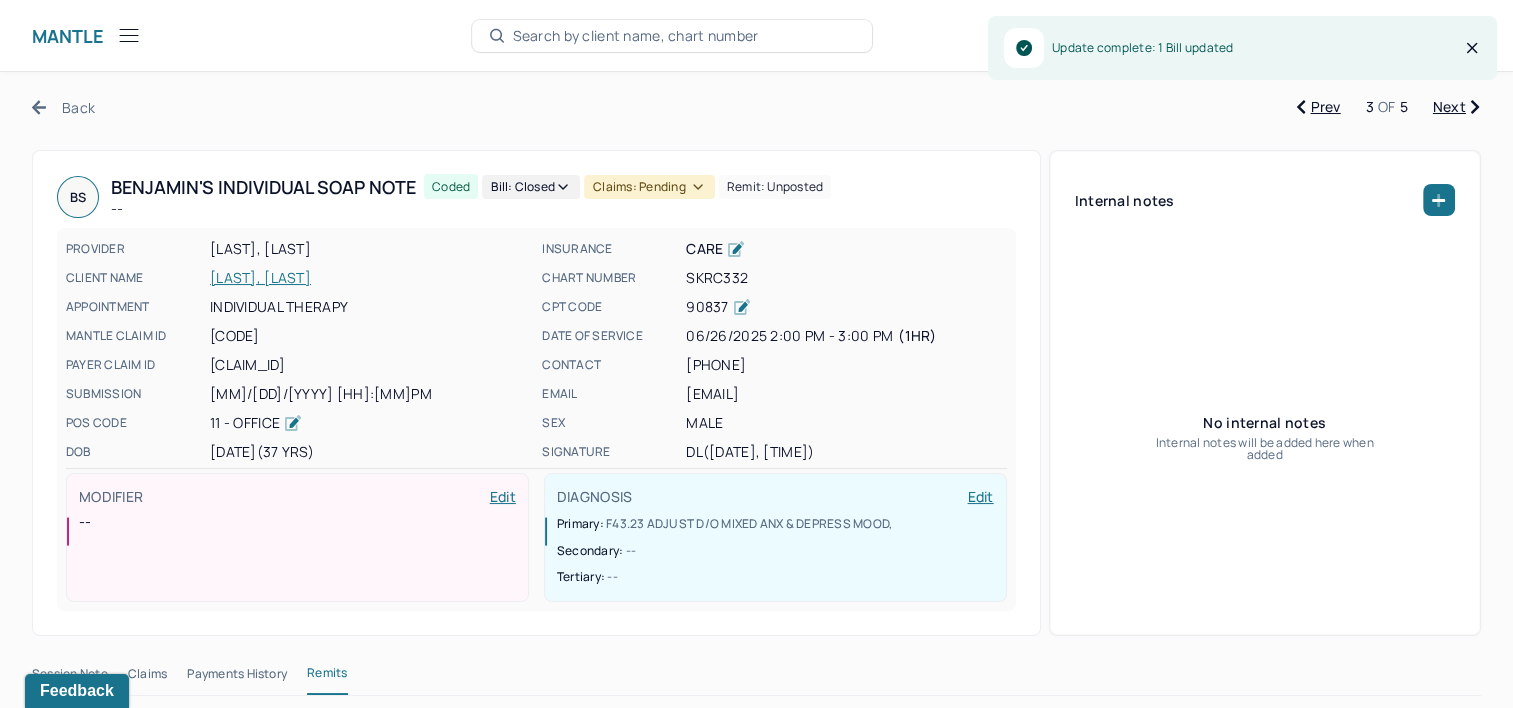 click on "Claims: pending" at bounding box center (649, 187) 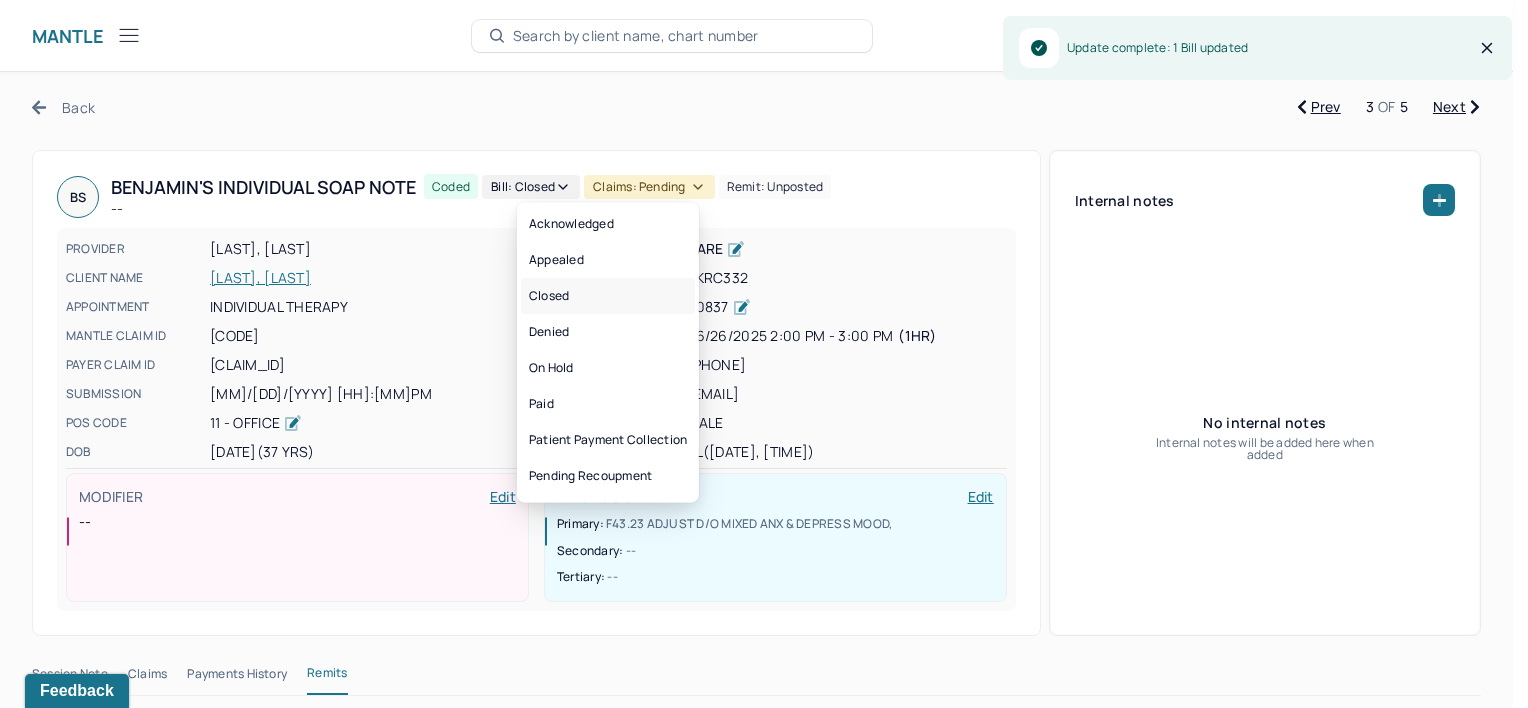 click on "Closed" at bounding box center (608, 296) 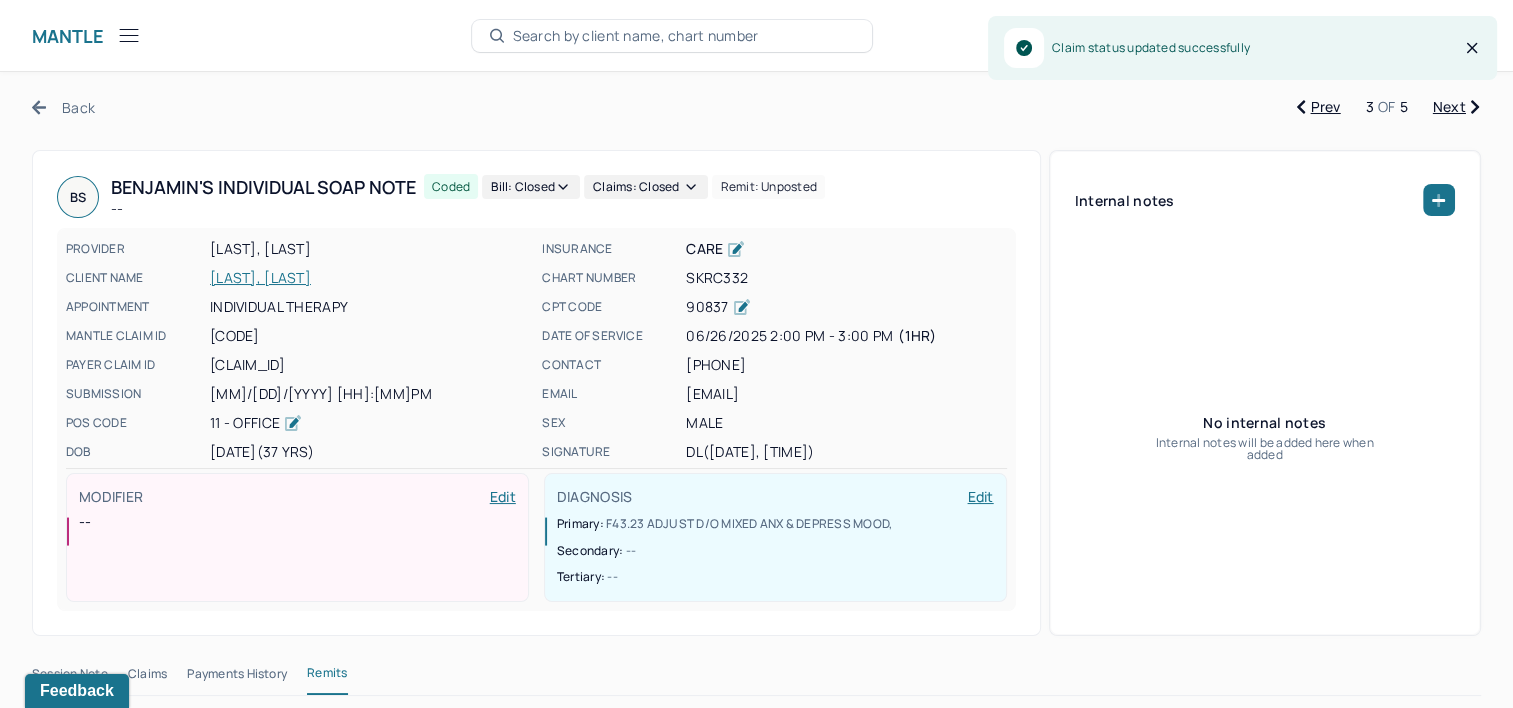 drag, startPoint x: 1458, startPoint y: 105, endPoint x: 738, endPoint y: 130, distance: 720.4339 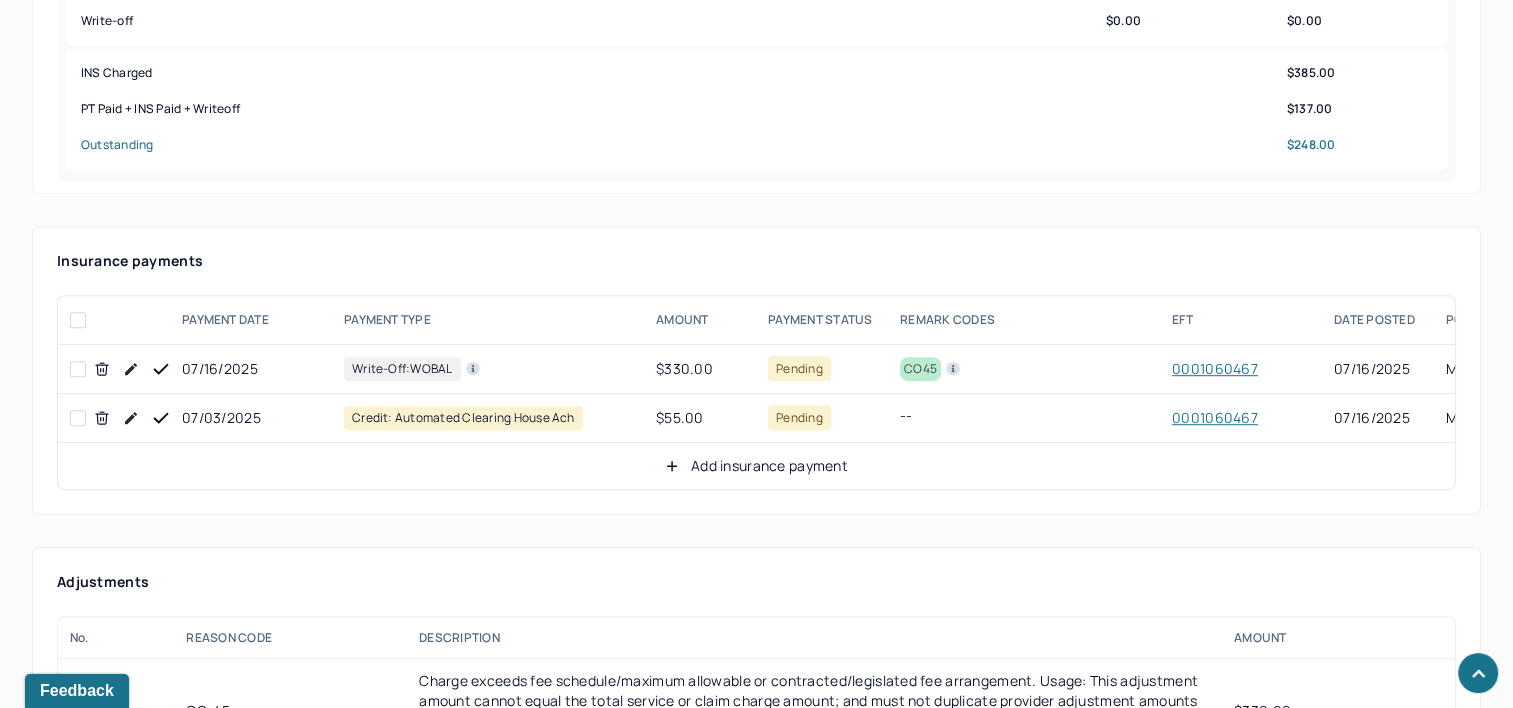 scroll, scrollTop: 1100, scrollLeft: 0, axis: vertical 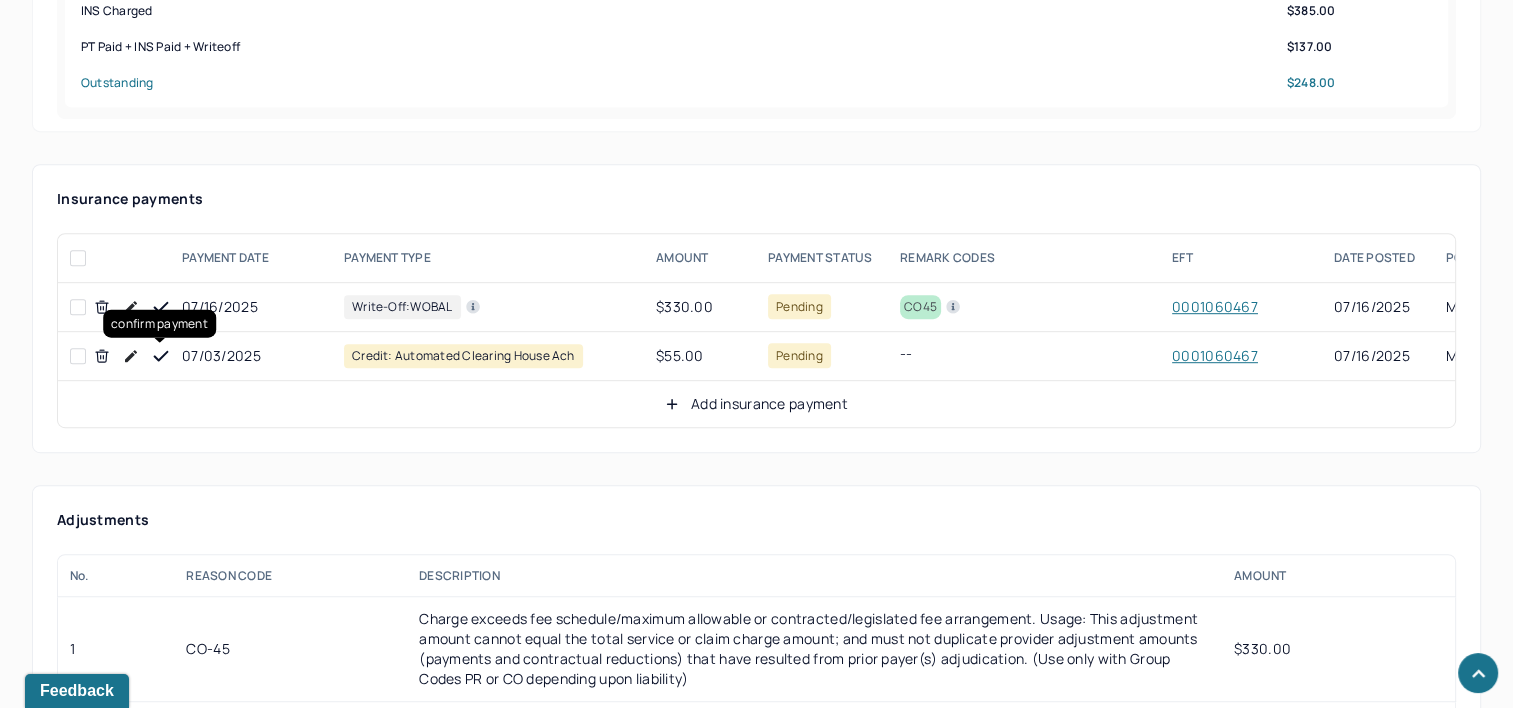 click 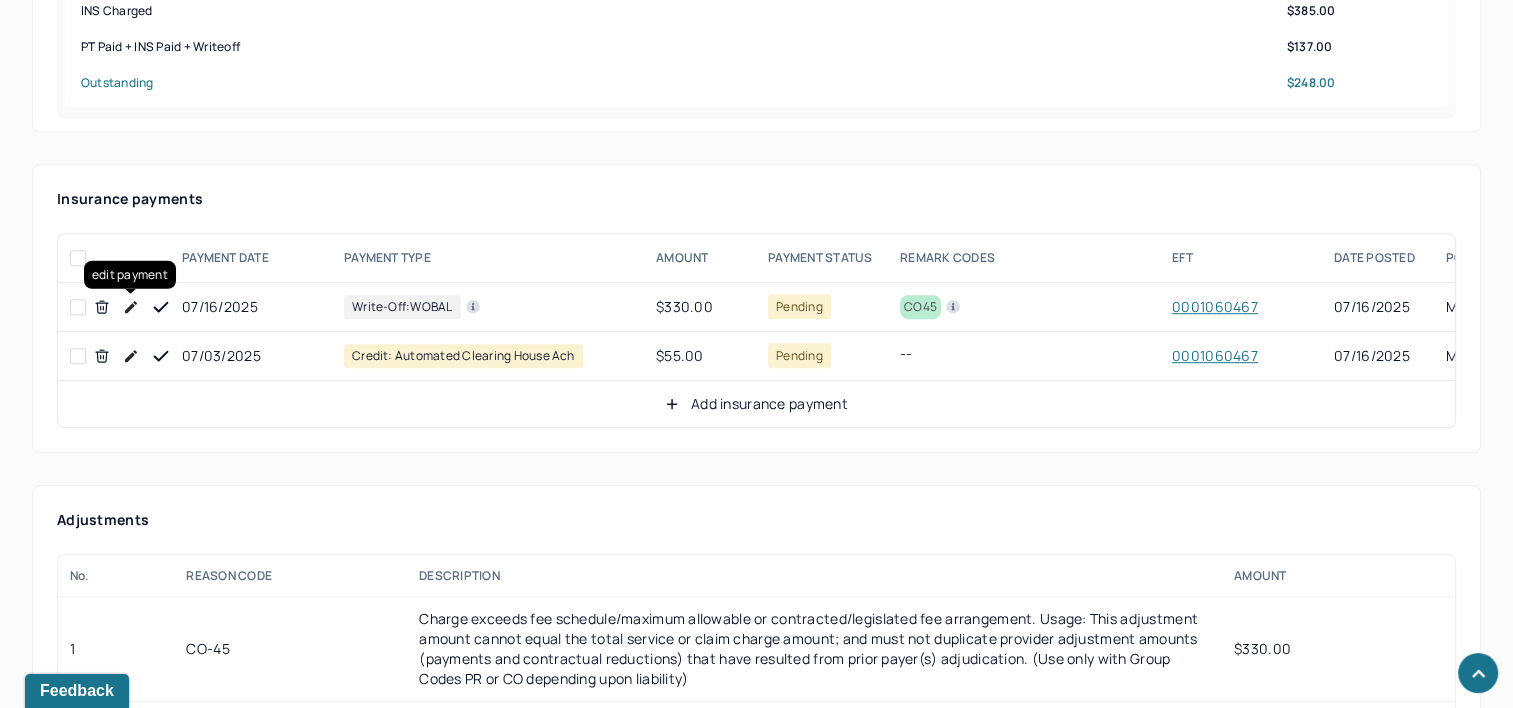 click 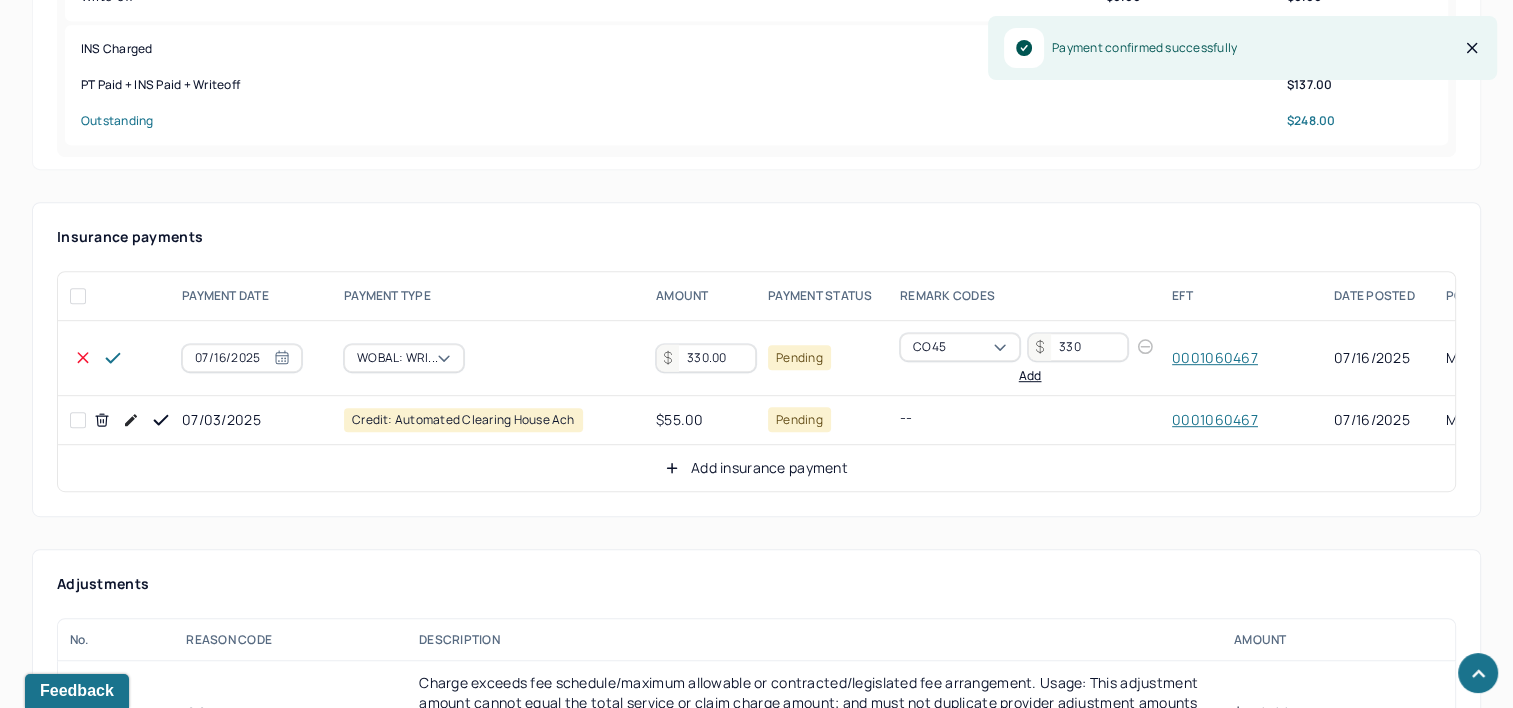 scroll, scrollTop: 1000, scrollLeft: 0, axis: vertical 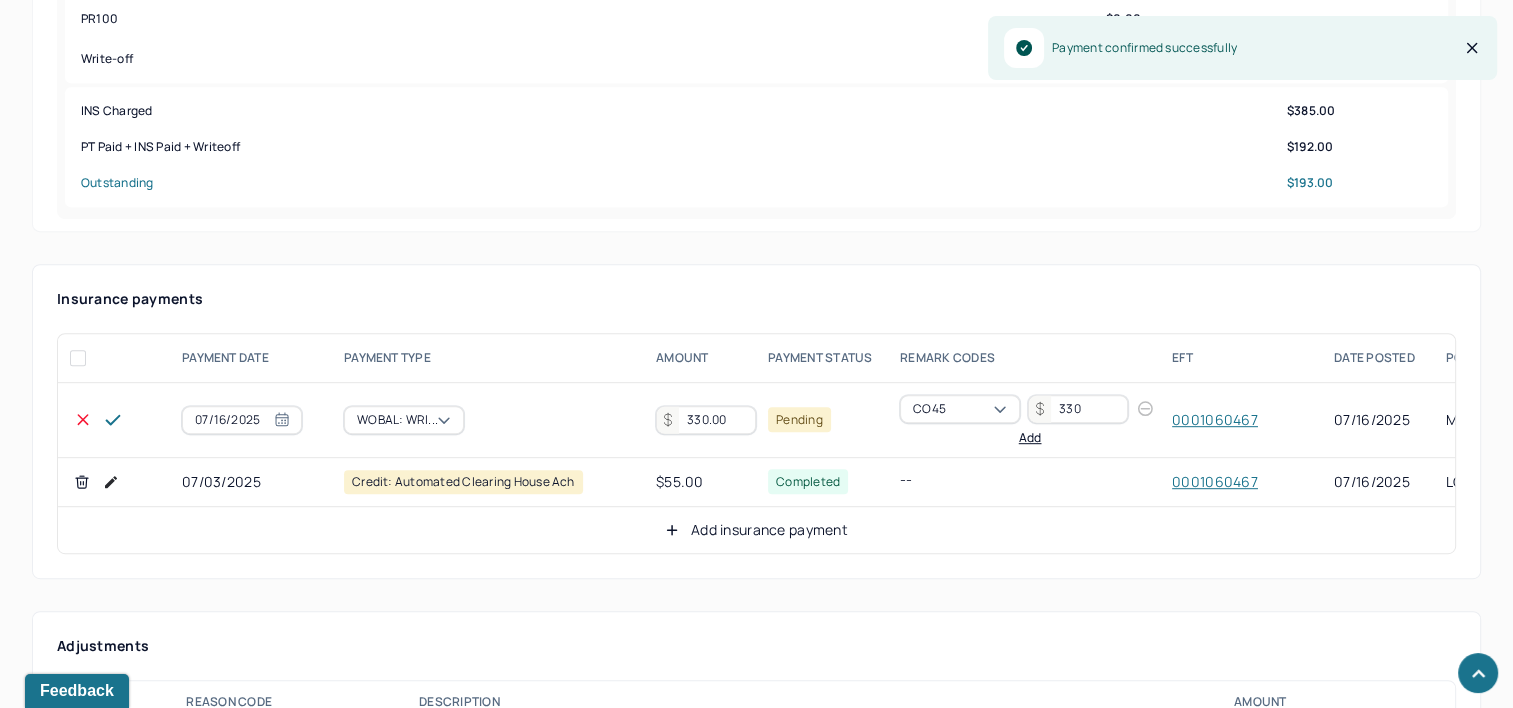 click on "330.00" at bounding box center [706, 420] 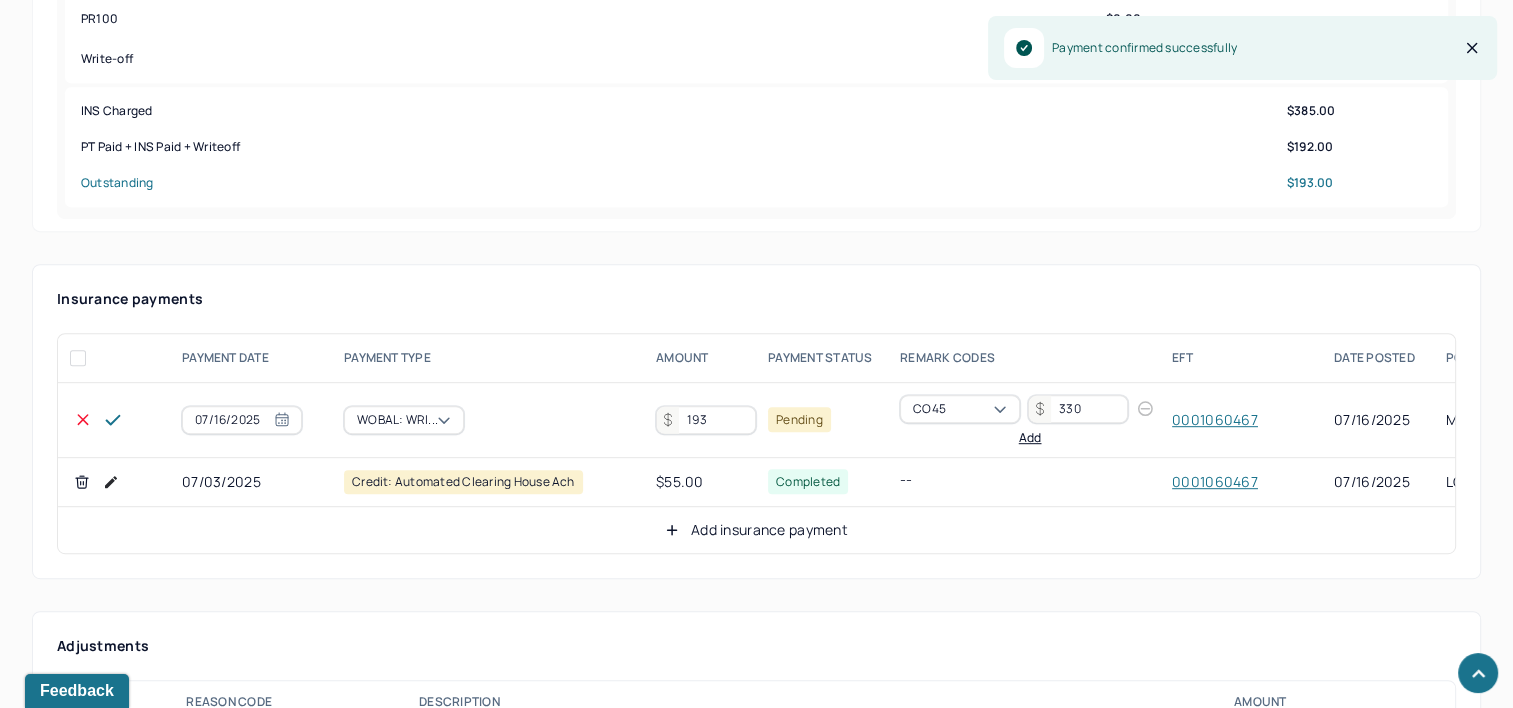 type on "193" 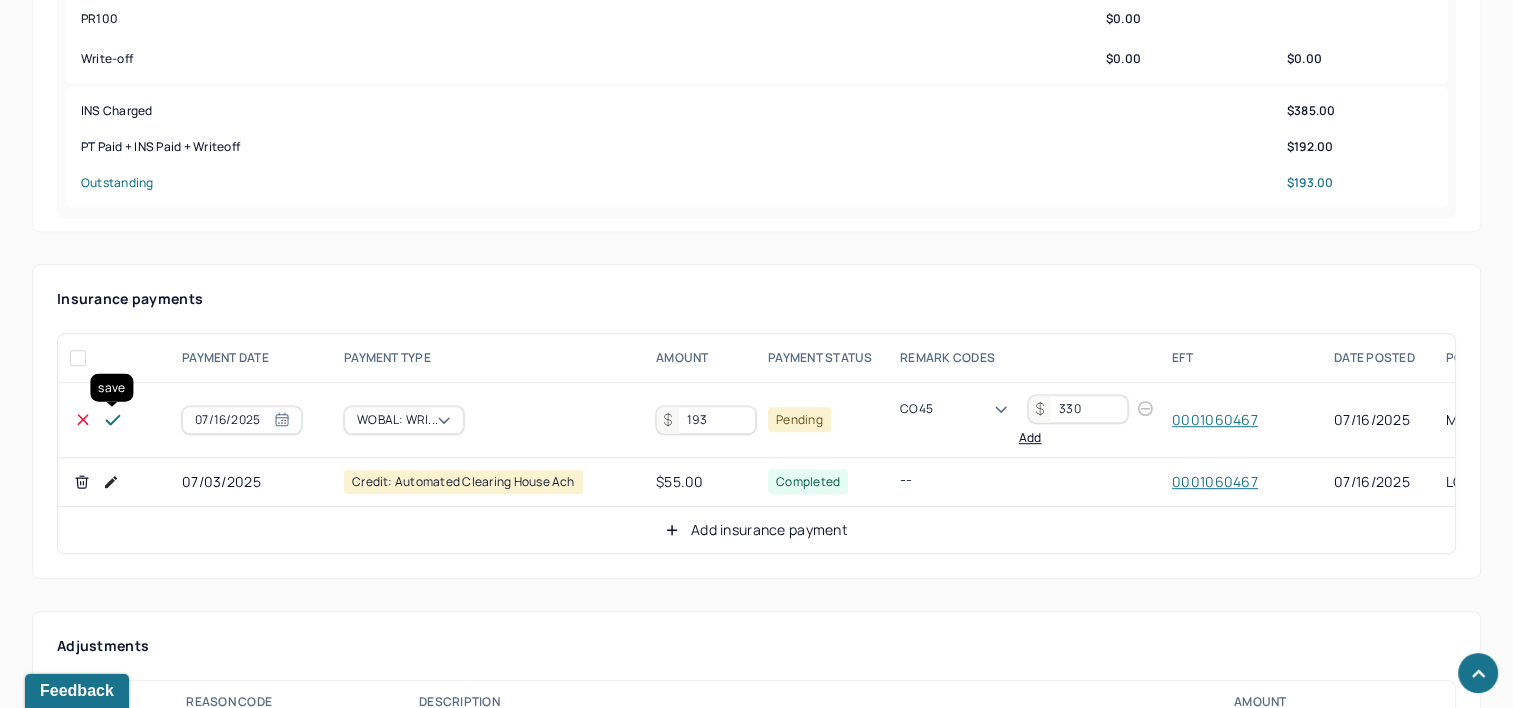 click 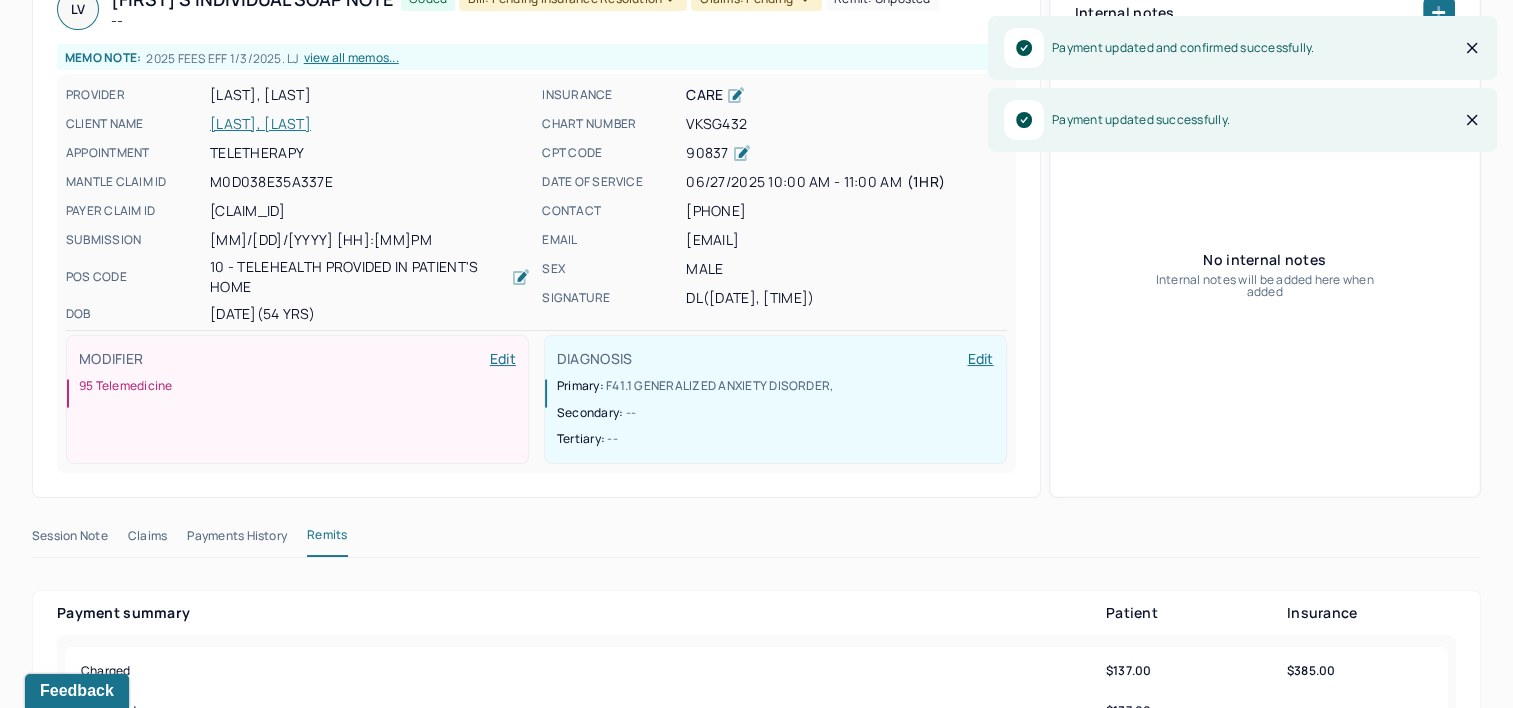 scroll, scrollTop: 0, scrollLeft: 0, axis: both 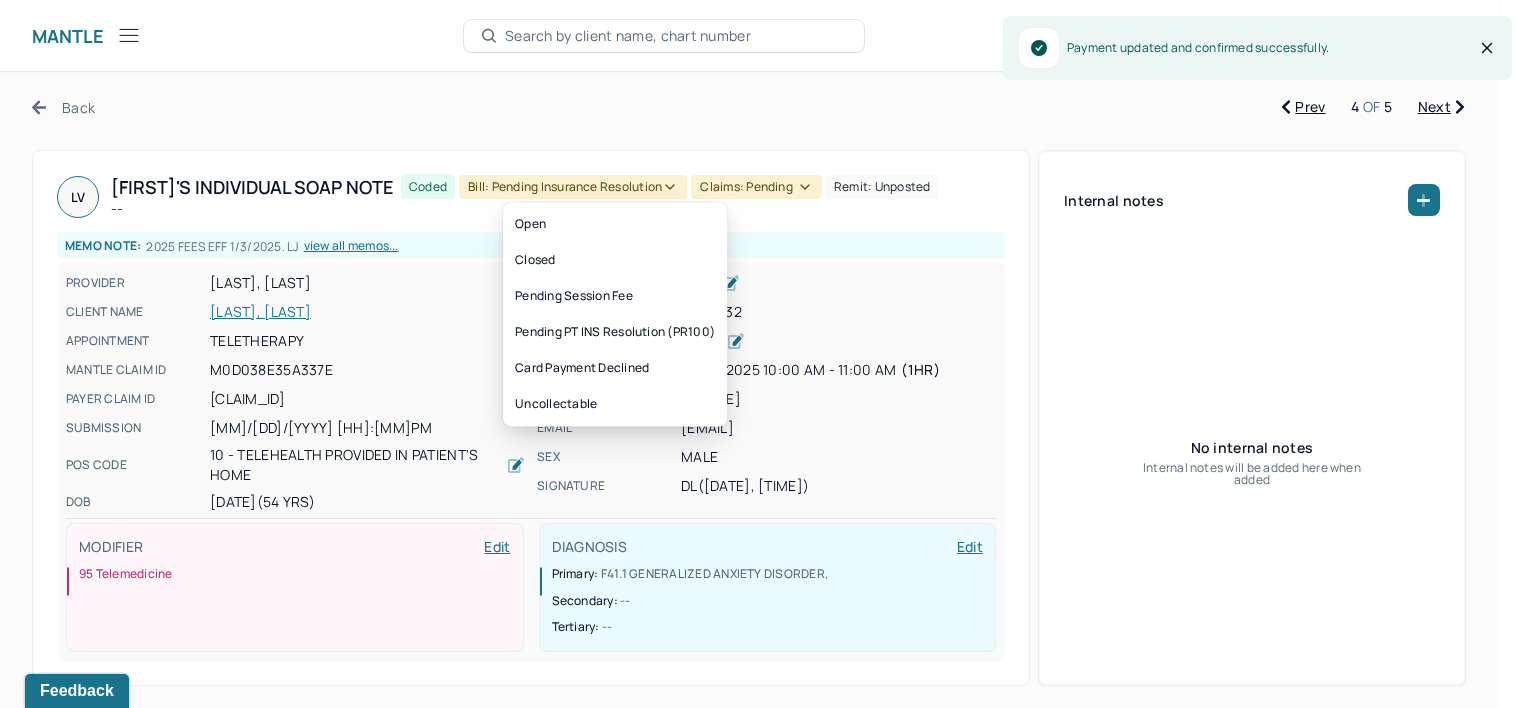 click on "Bill: Pending Insurance Resolution" at bounding box center [573, 187] 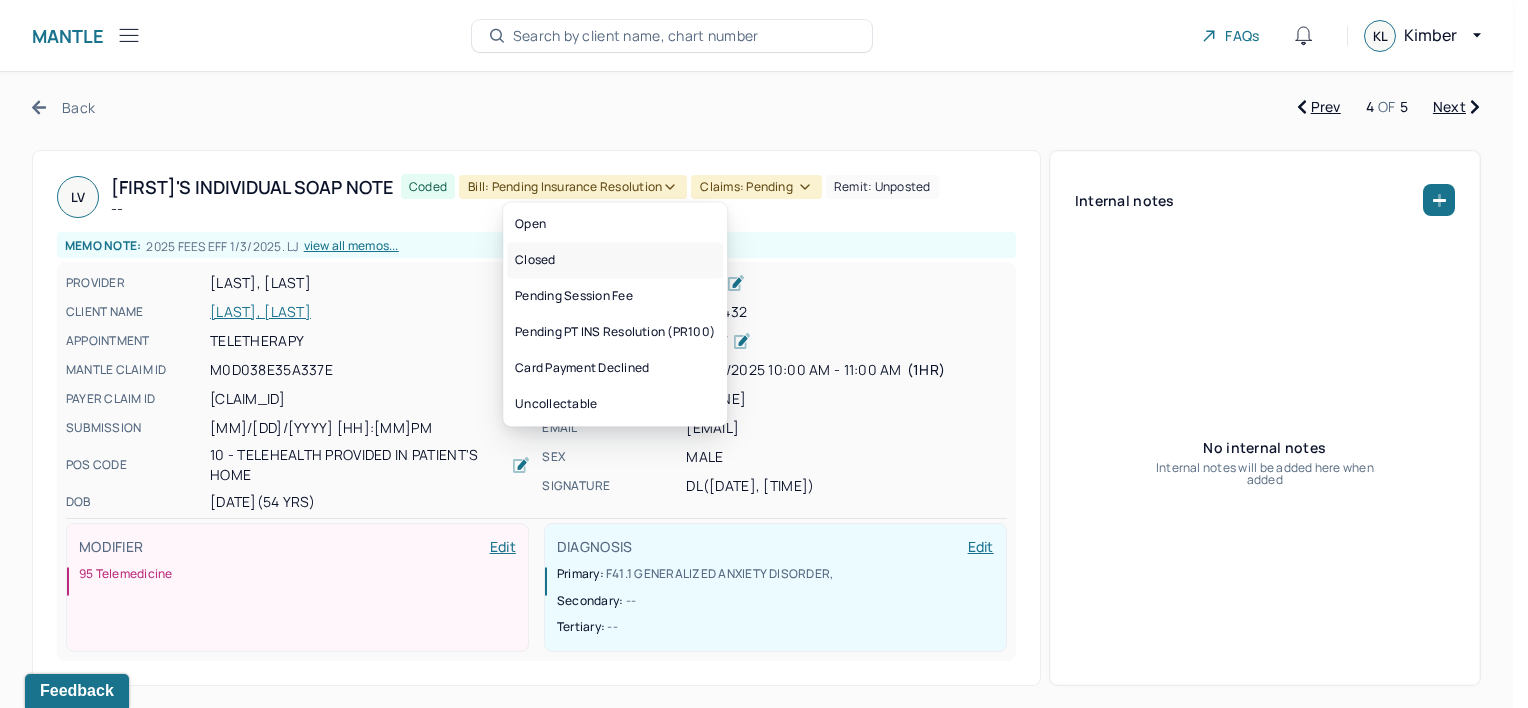 click on "Closed" at bounding box center (615, 260) 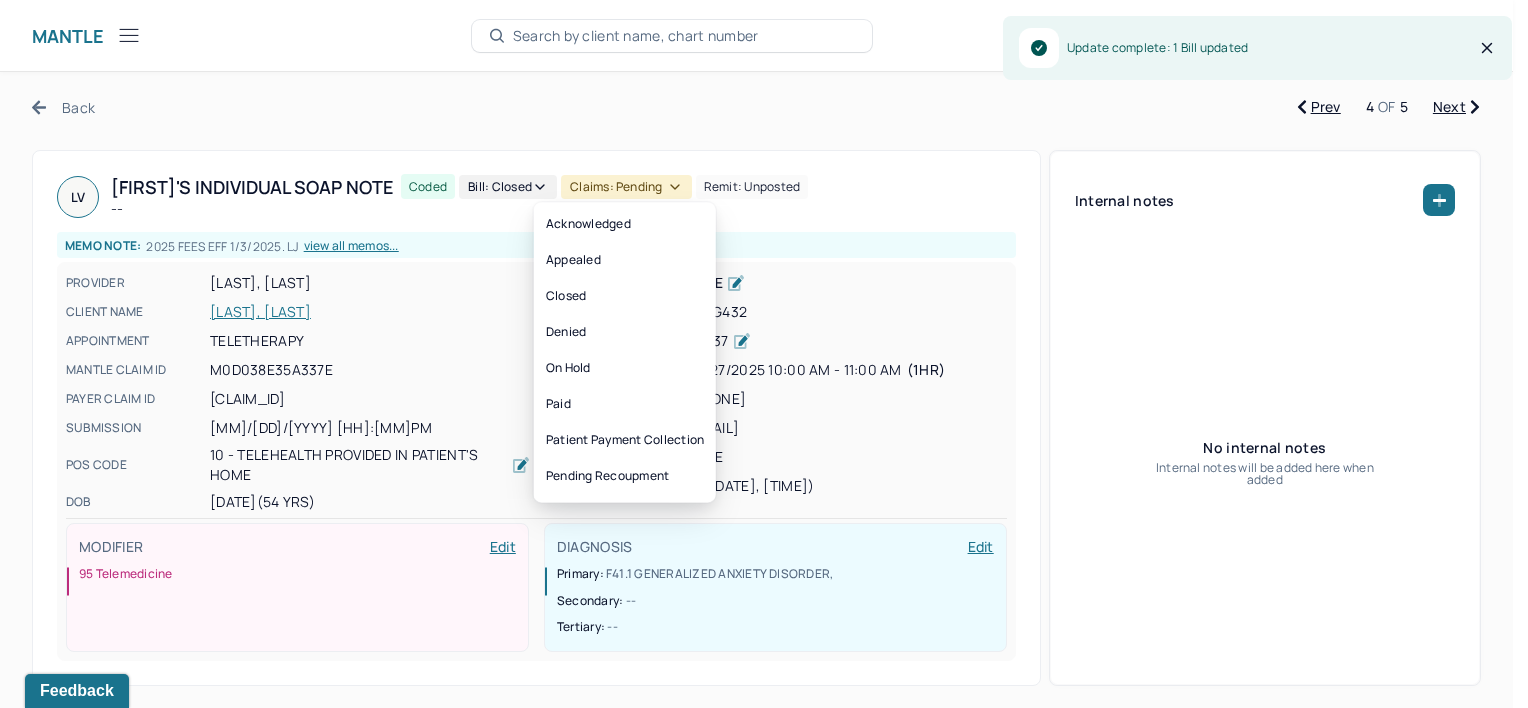 click on "Claims: pending" at bounding box center (626, 187) 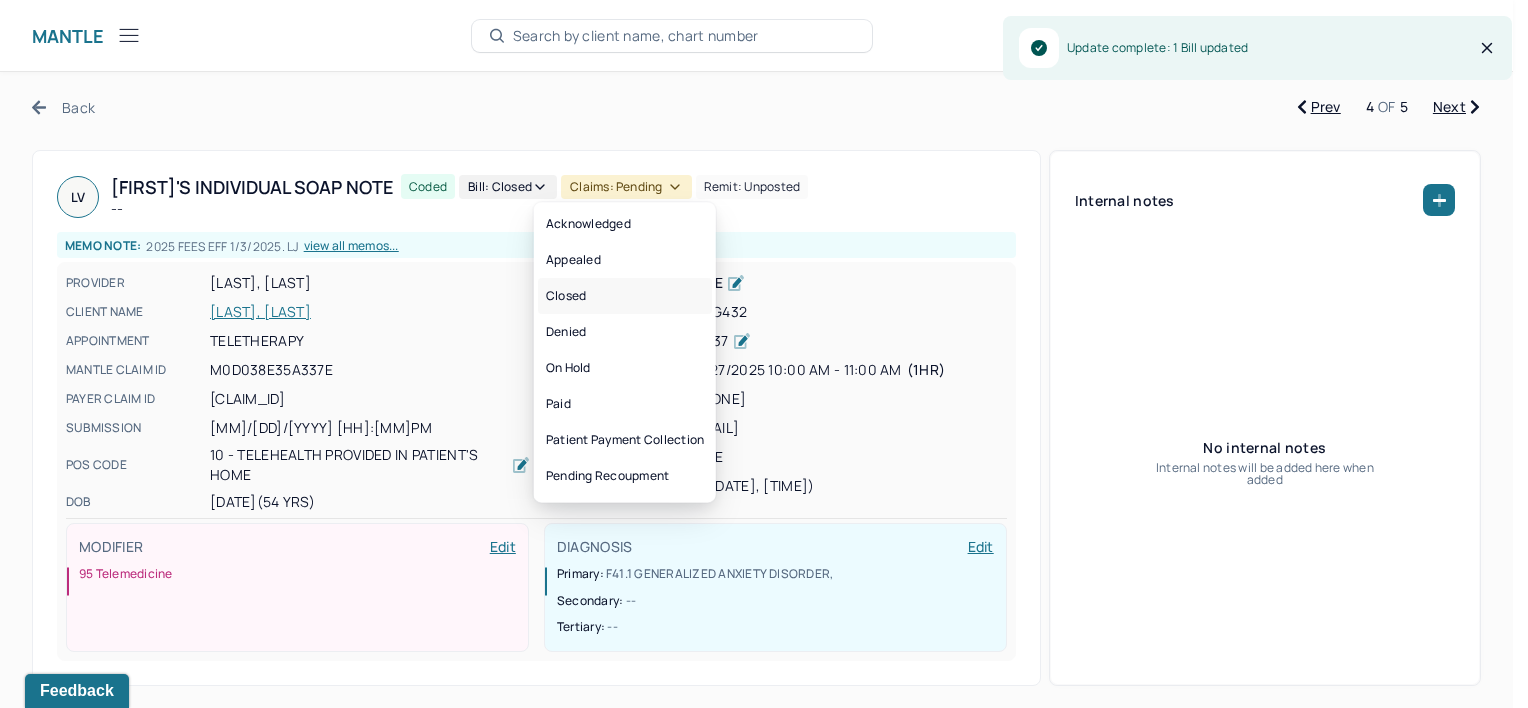 click on "Closed" at bounding box center [625, 296] 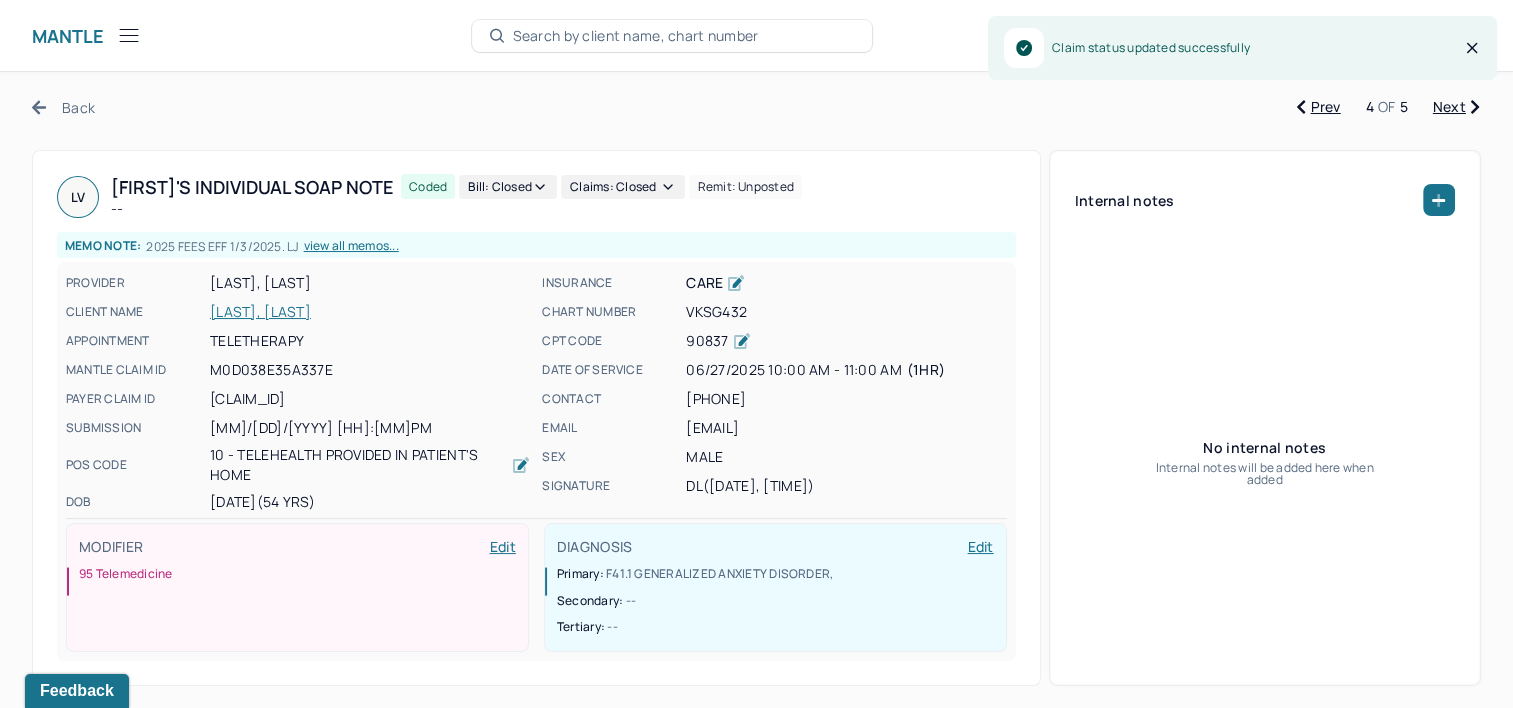 click on "Next" at bounding box center [1456, 107] 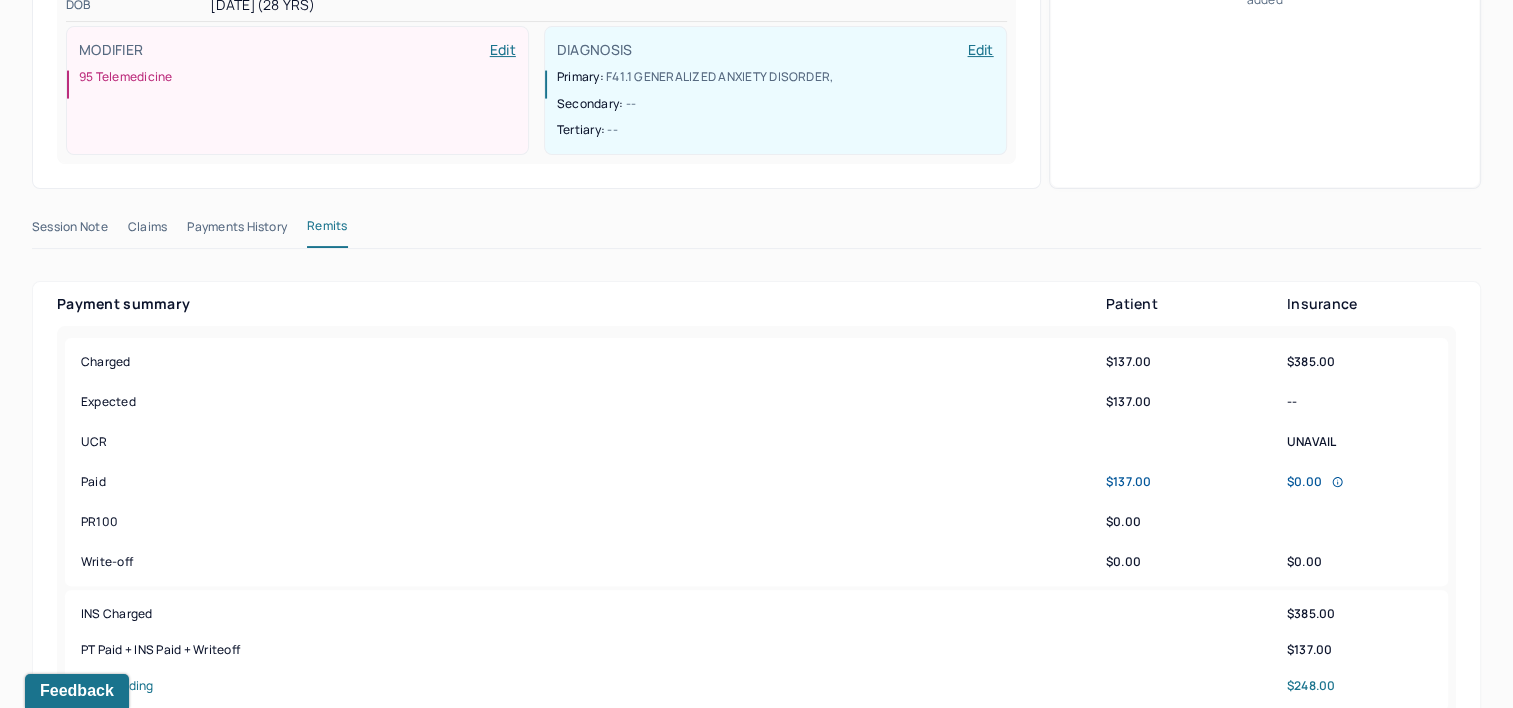 scroll, scrollTop: 1000, scrollLeft: 0, axis: vertical 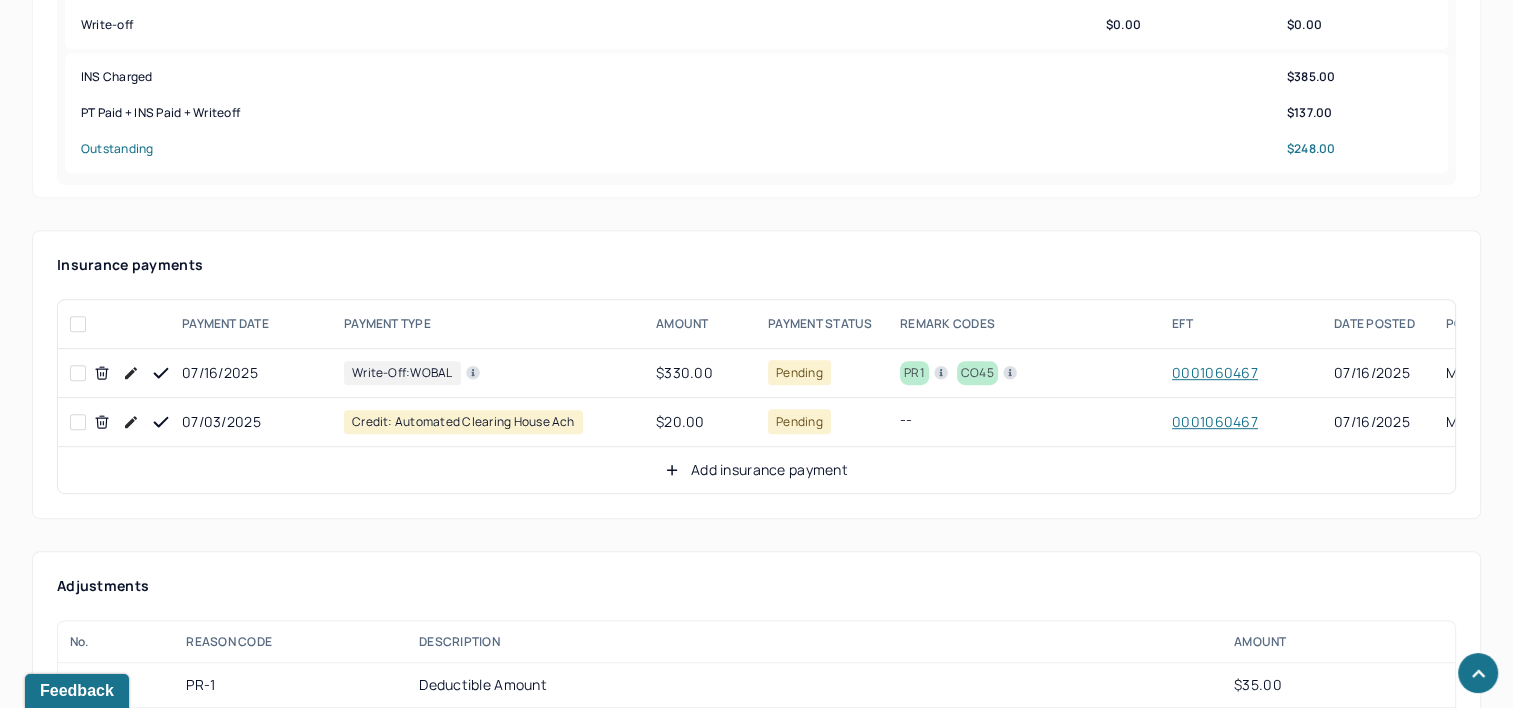 click 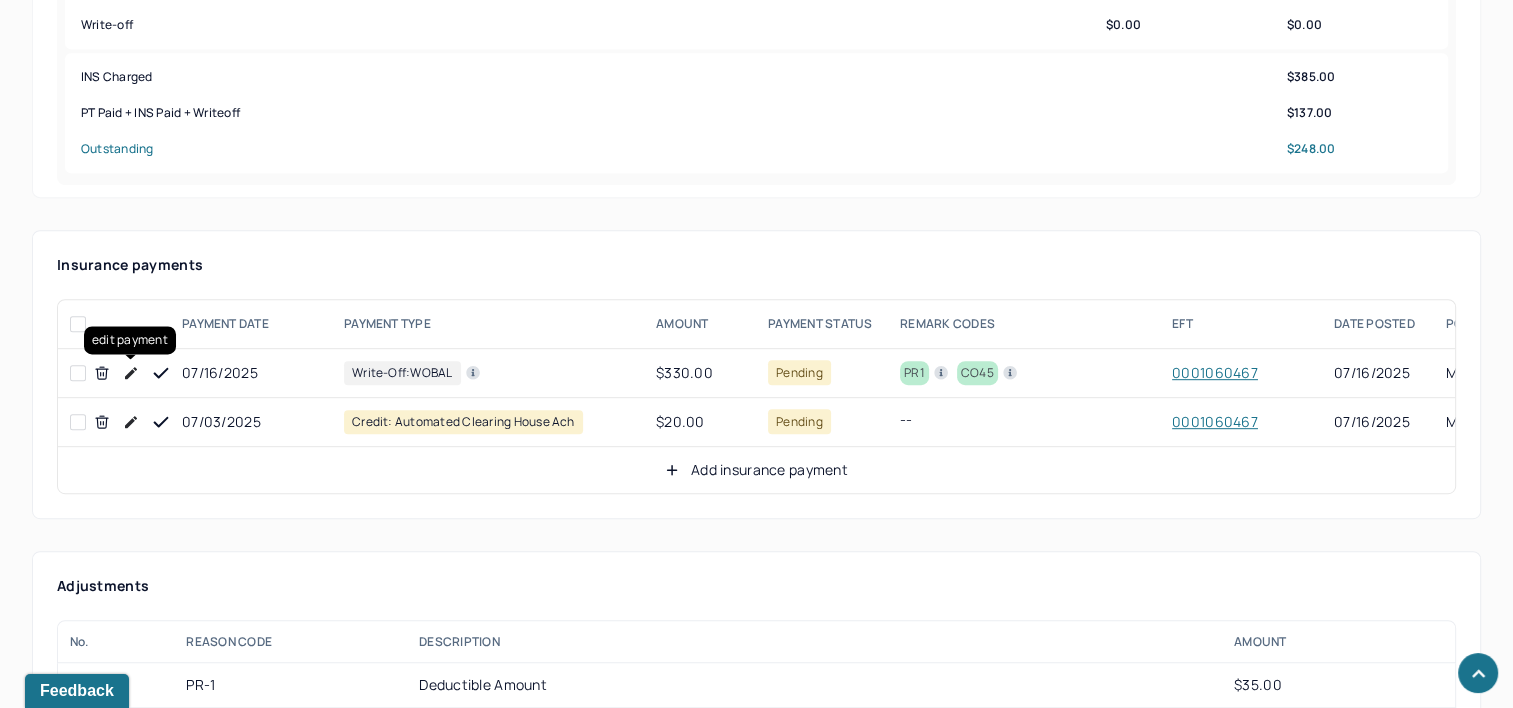 click 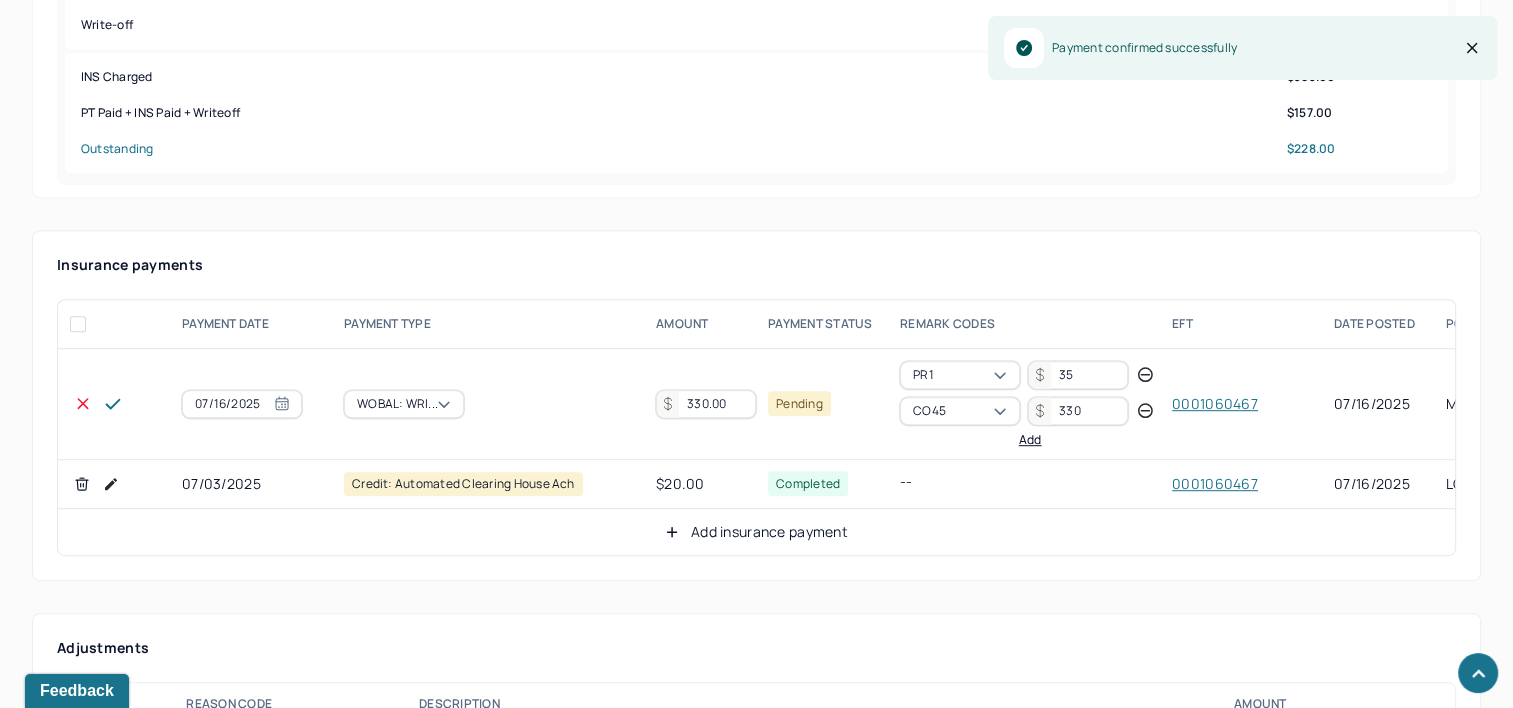 click on "330.00" at bounding box center [706, 404] 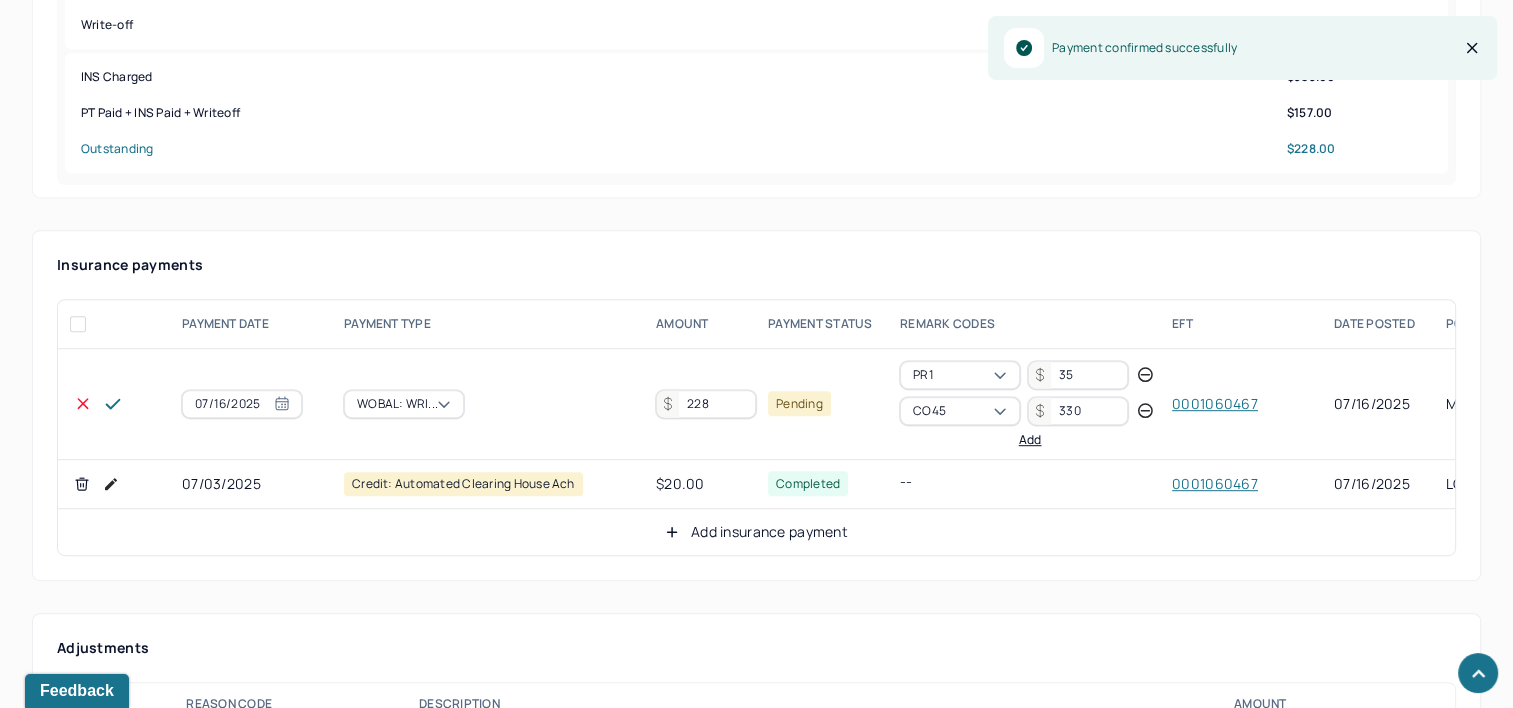 type on "228" 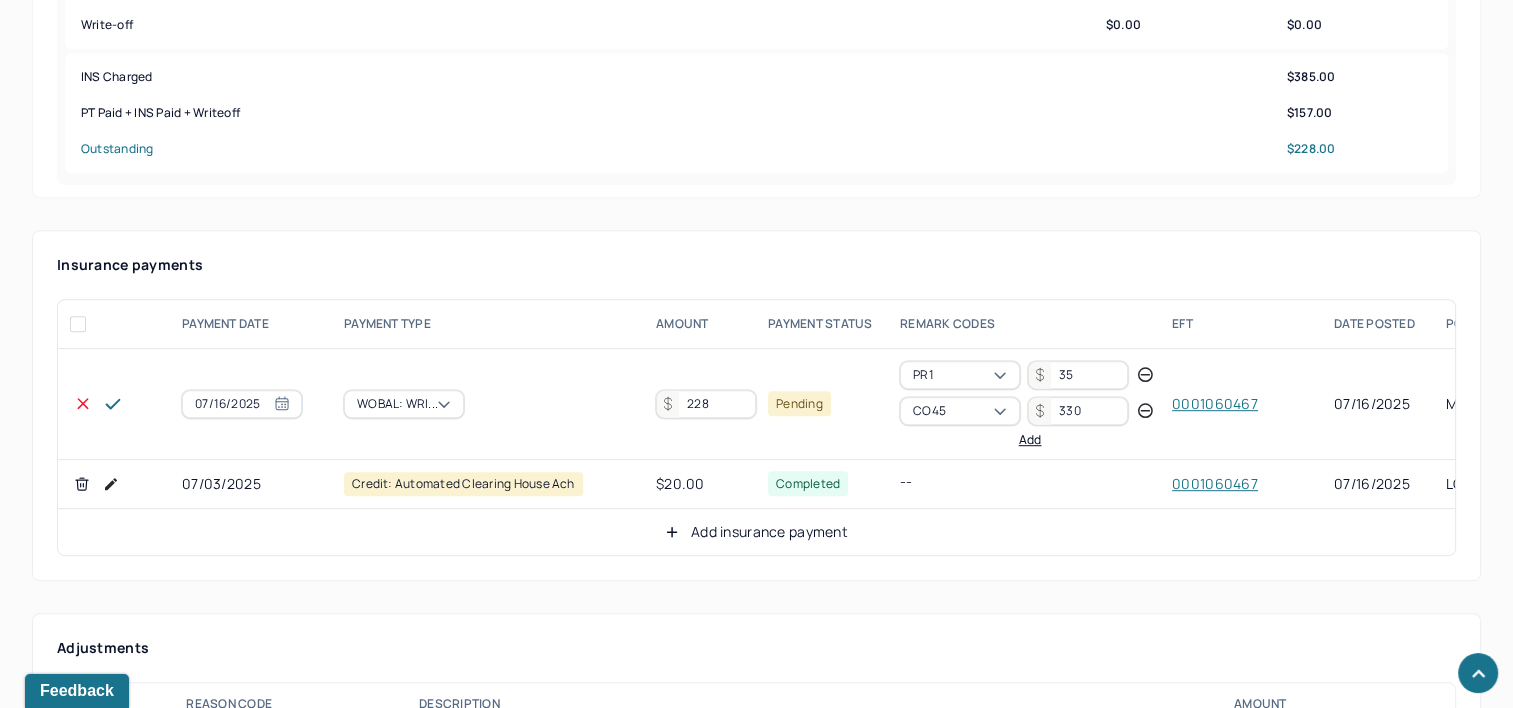 click 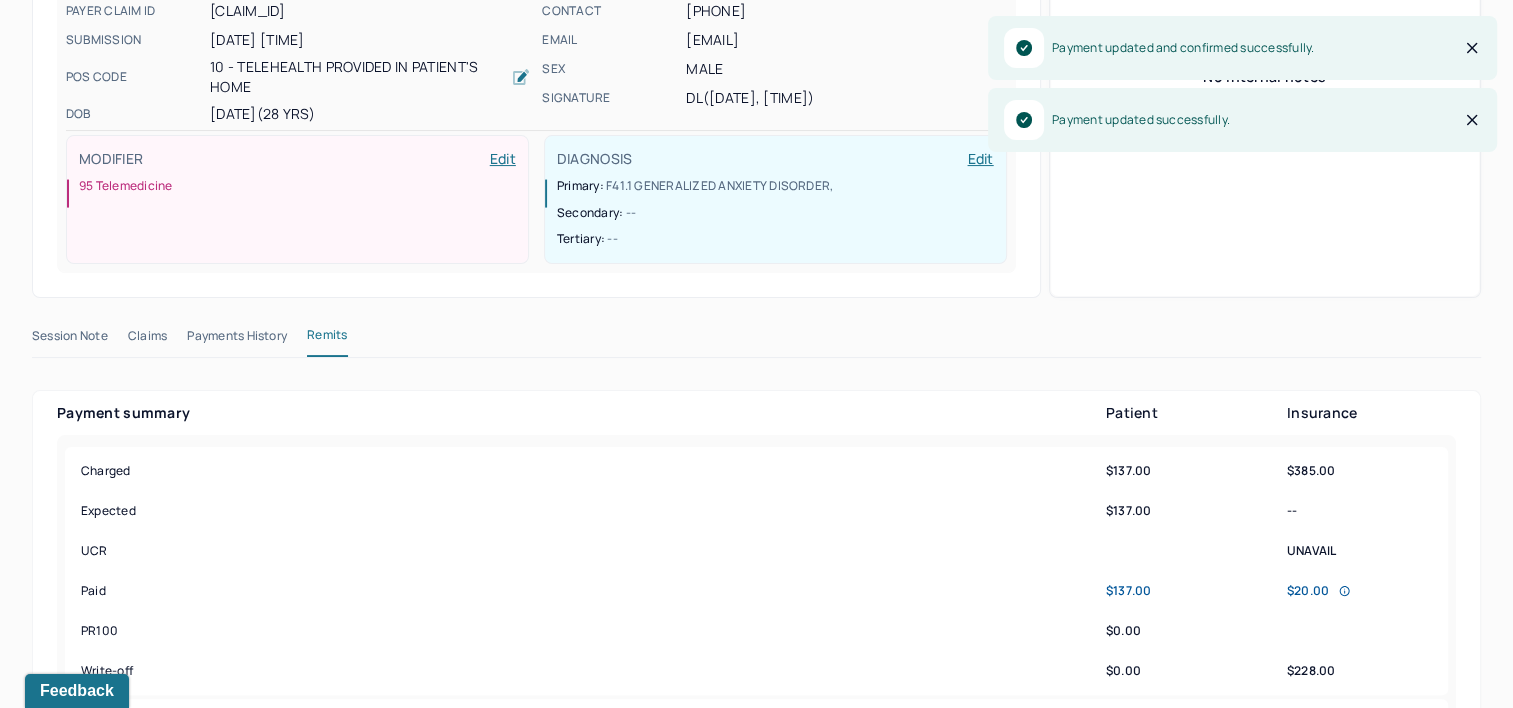 scroll, scrollTop: 0, scrollLeft: 0, axis: both 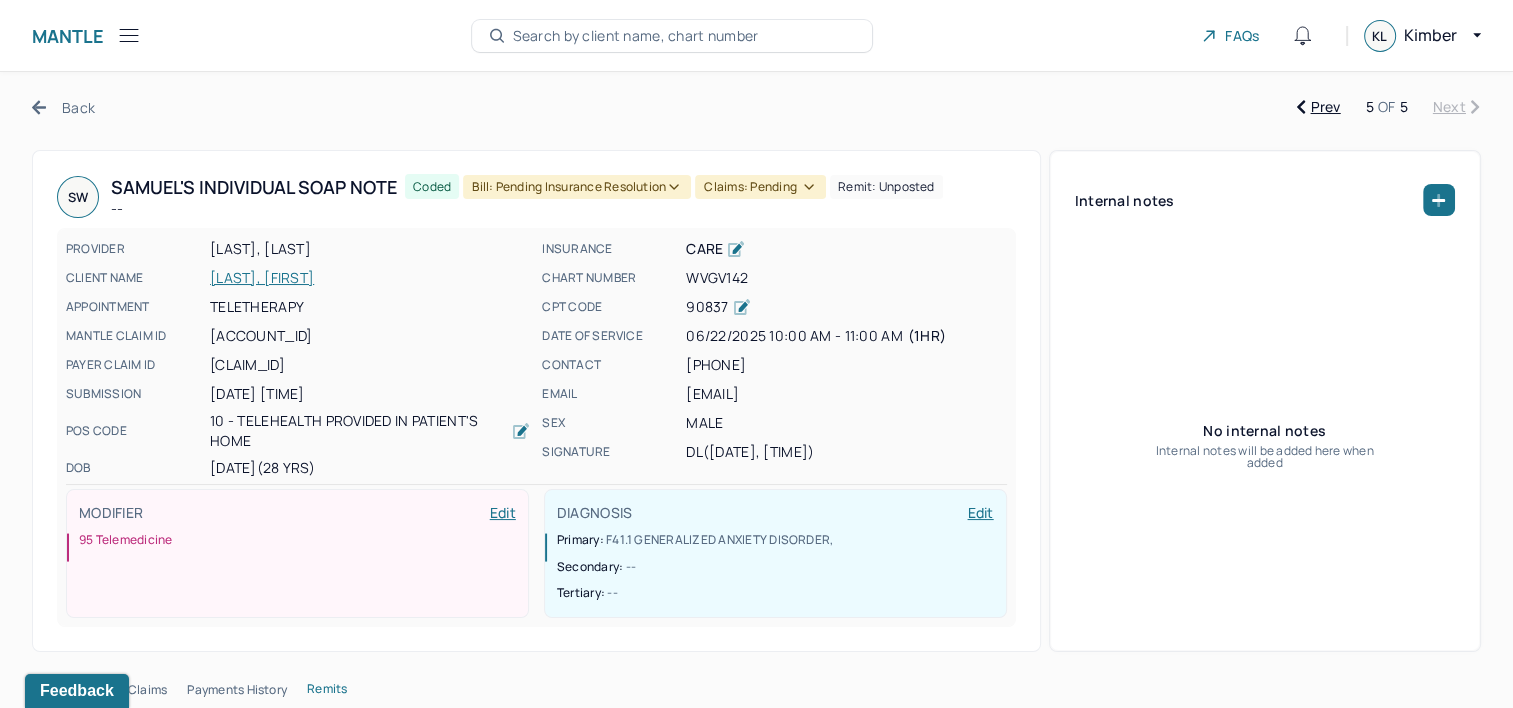 click on "Bill: Pending Insurance Resolution" at bounding box center [577, 187] 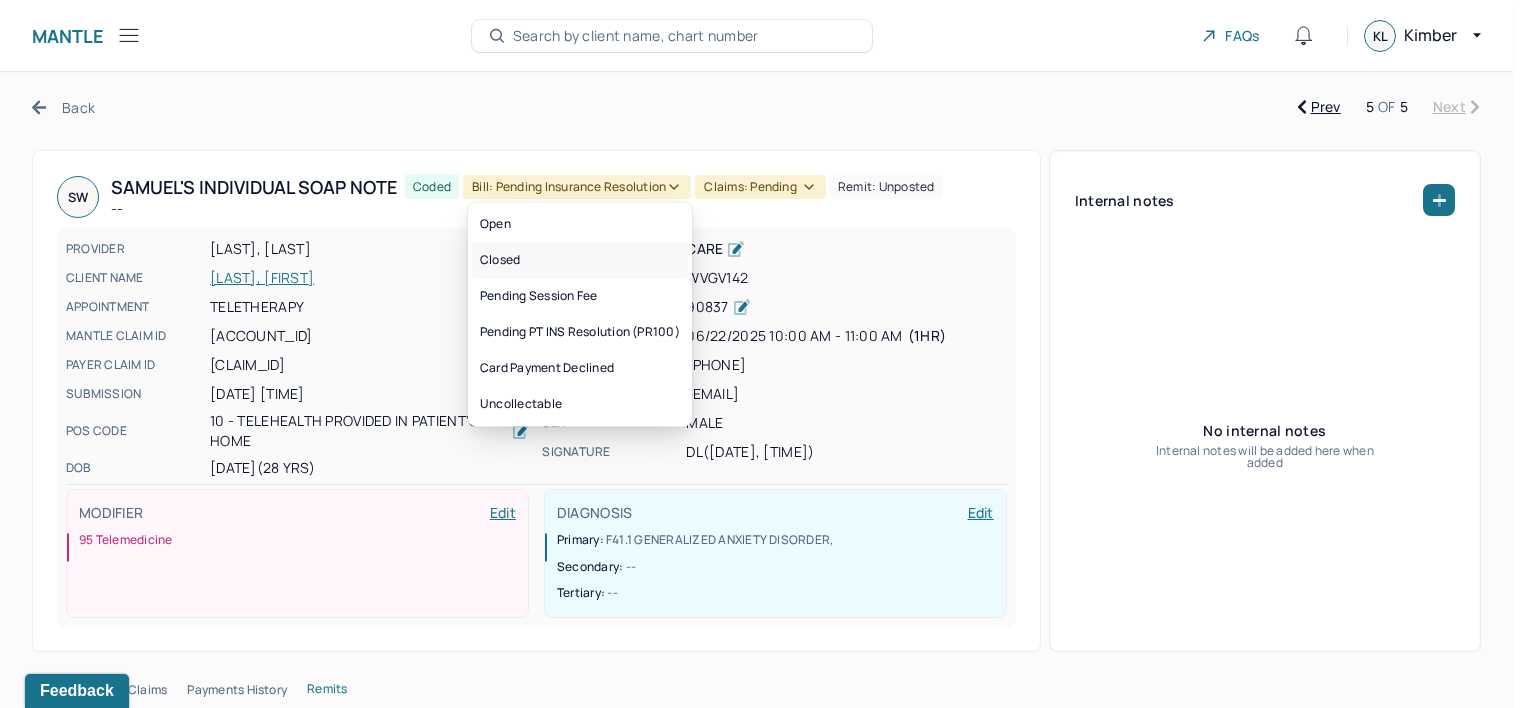 click on "Closed" at bounding box center (580, 260) 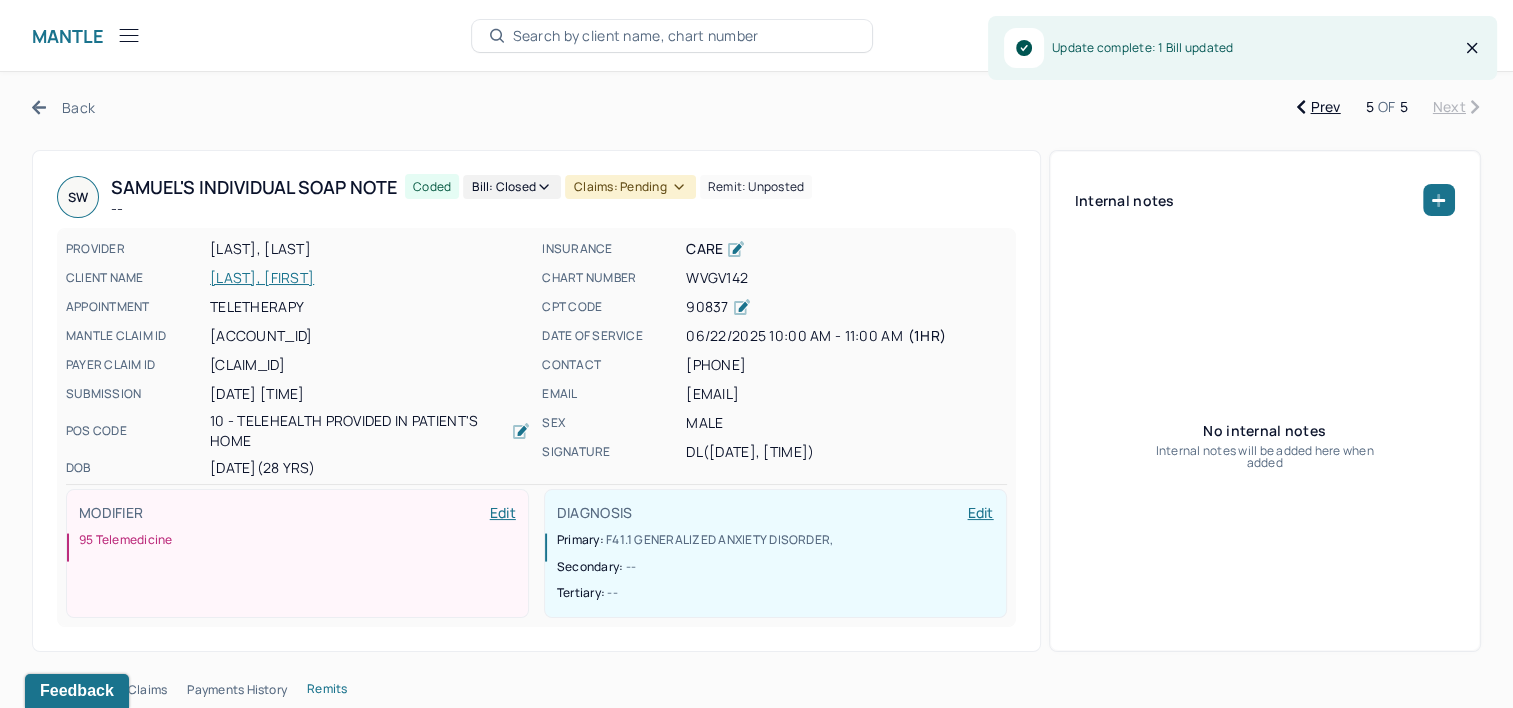 click on "Claims: pending" at bounding box center [630, 187] 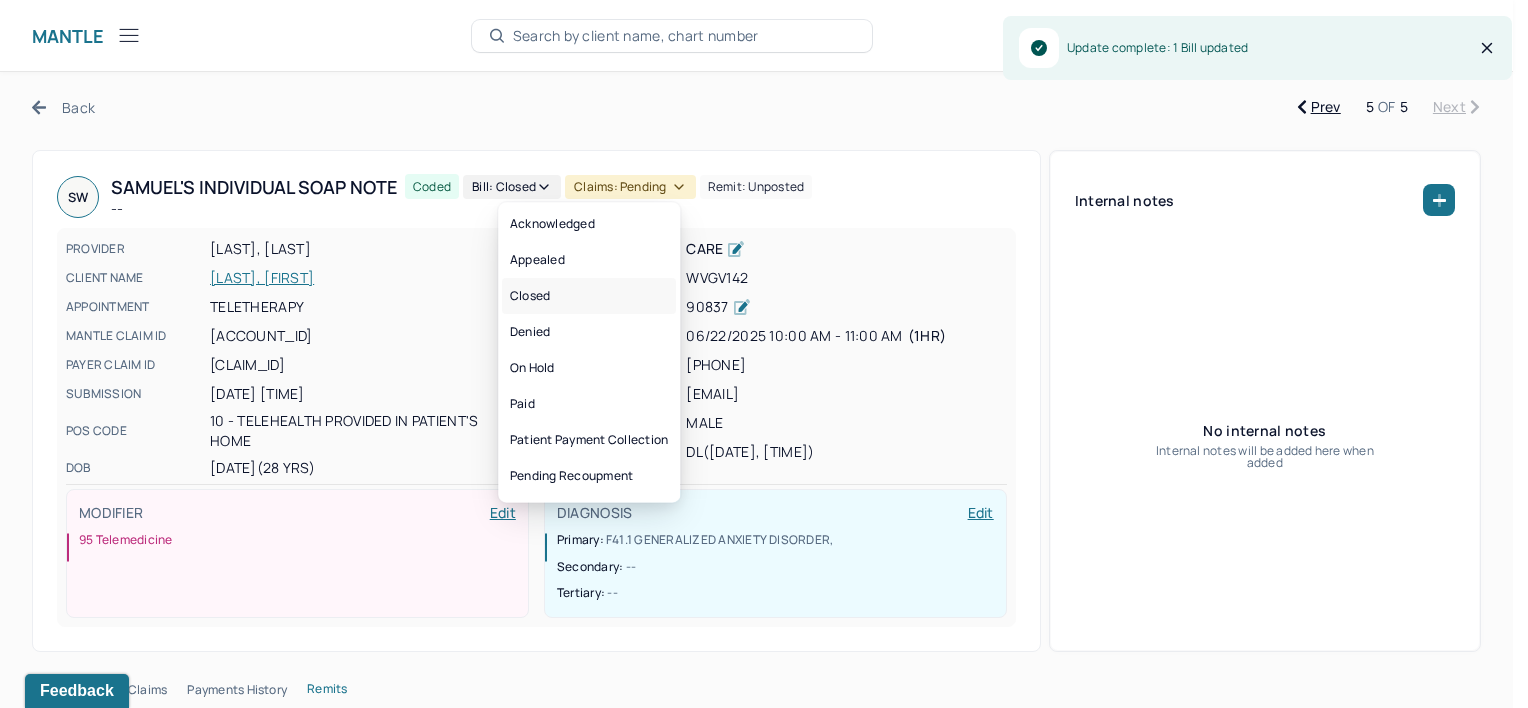 click on "Closed" at bounding box center (589, 296) 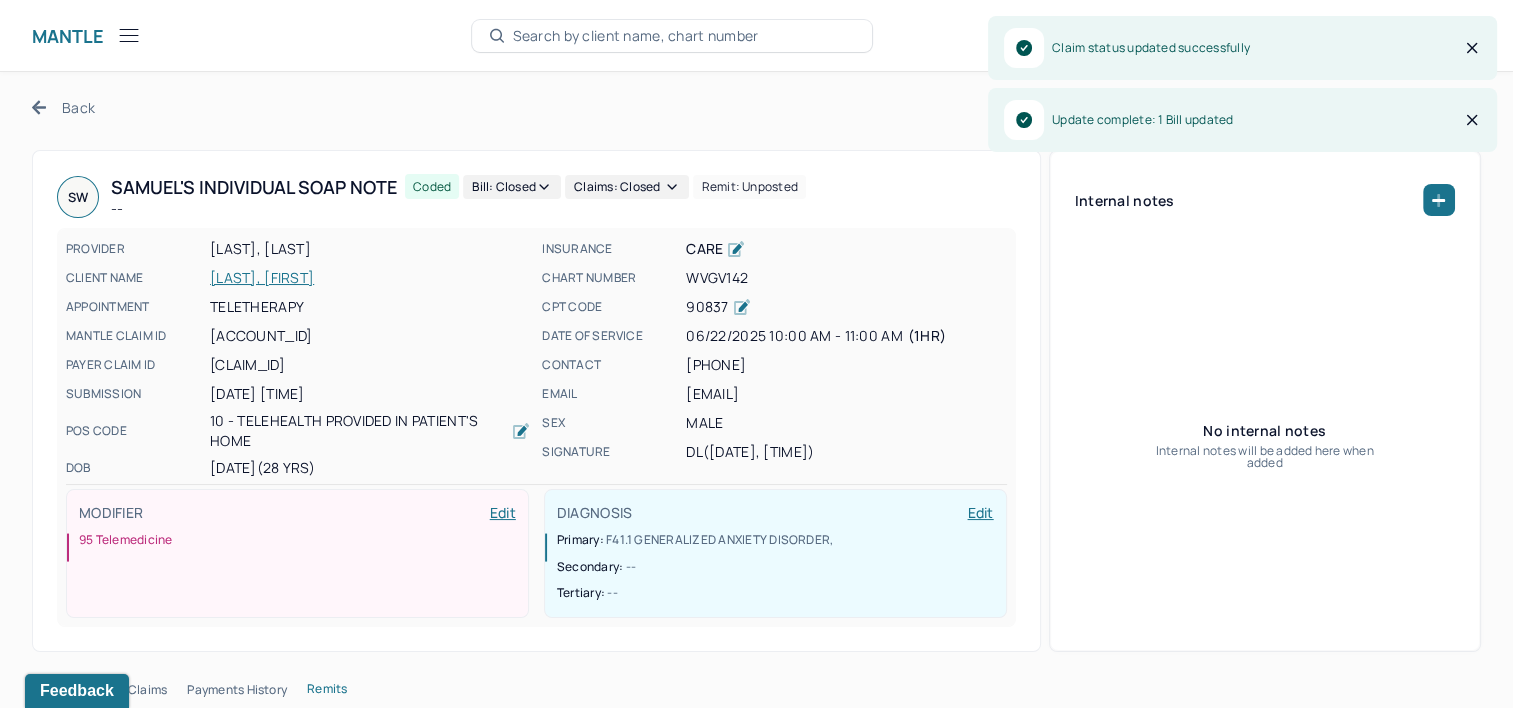 click on "Back" at bounding box center (63, 107) 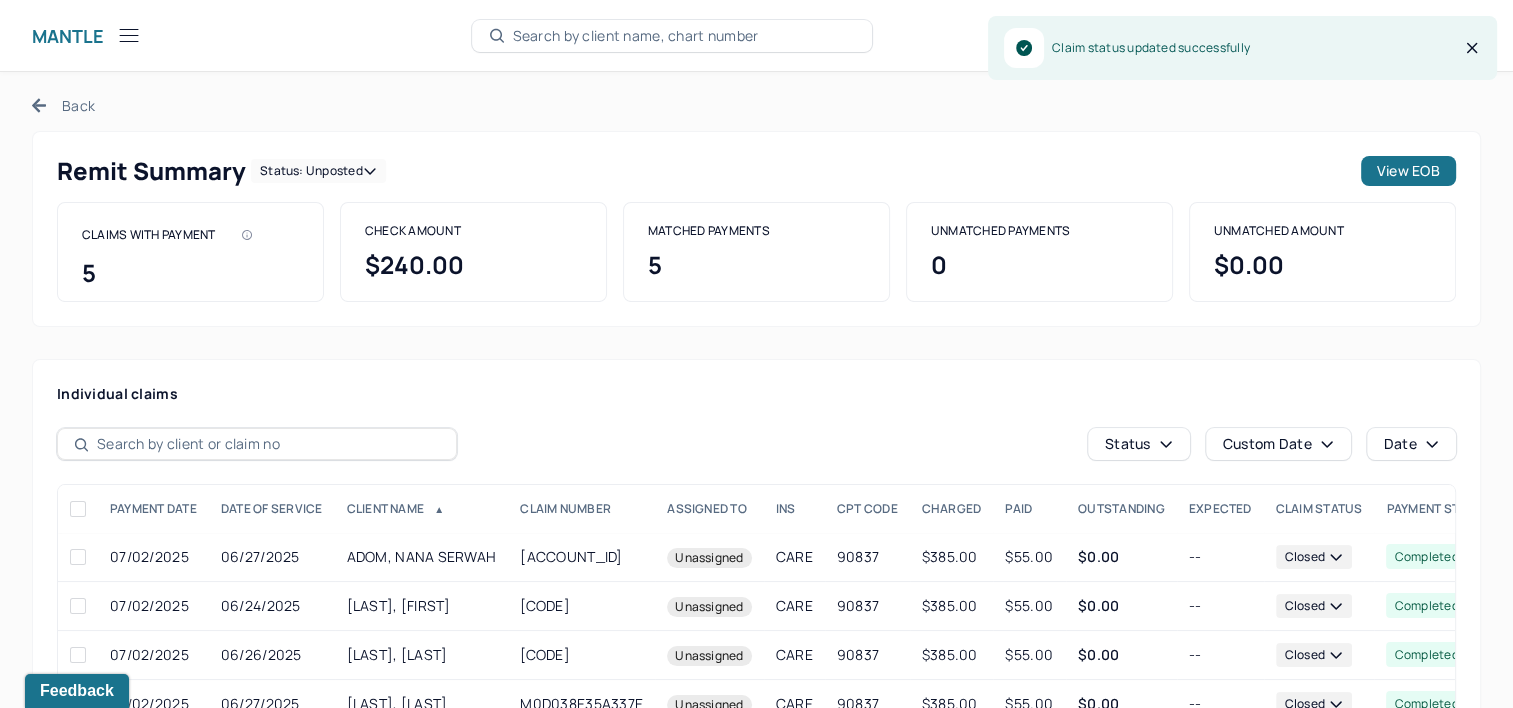 click on "Back" at bounding box center (63, 105) 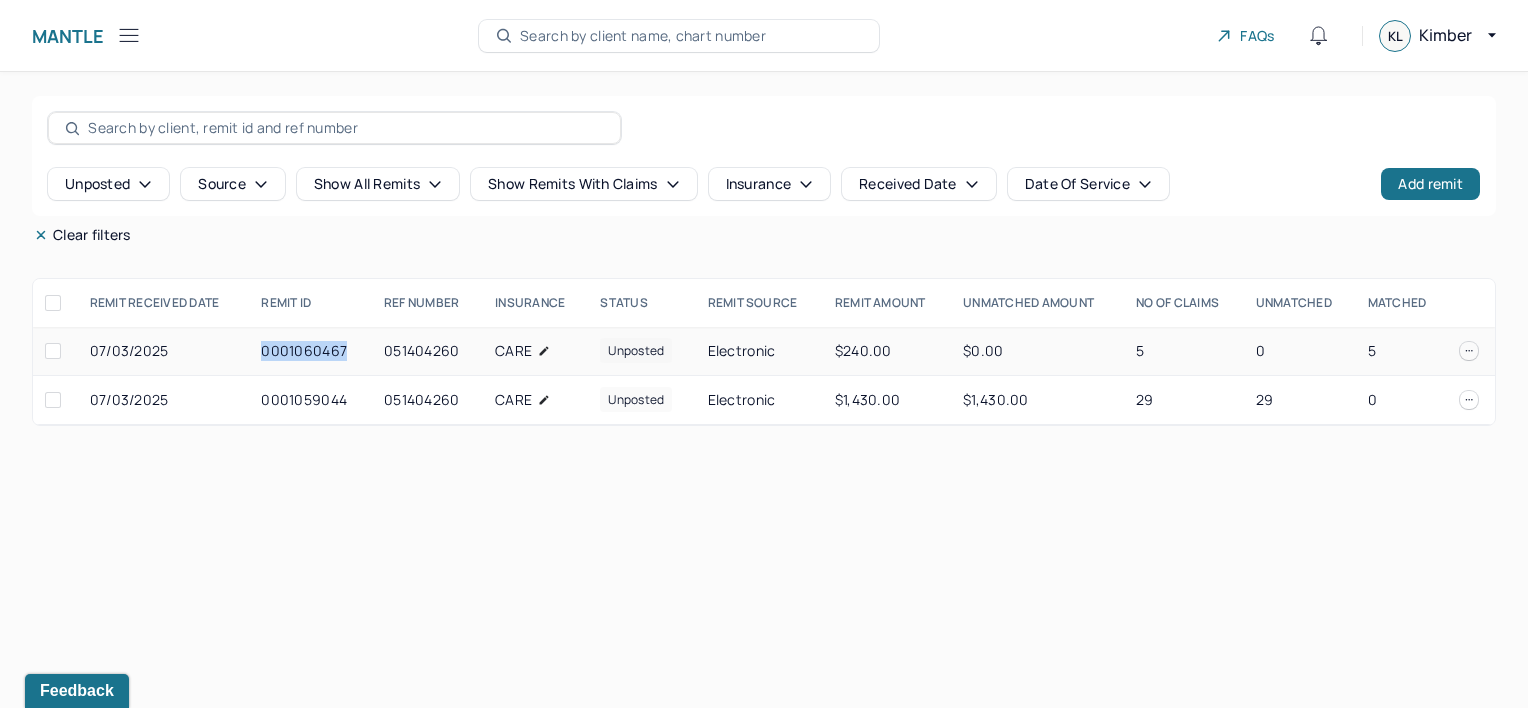drag, startPoint x: 276, startPoint y: 348, endPoint x: 346, endPoint y: 350, distance: 70.028564 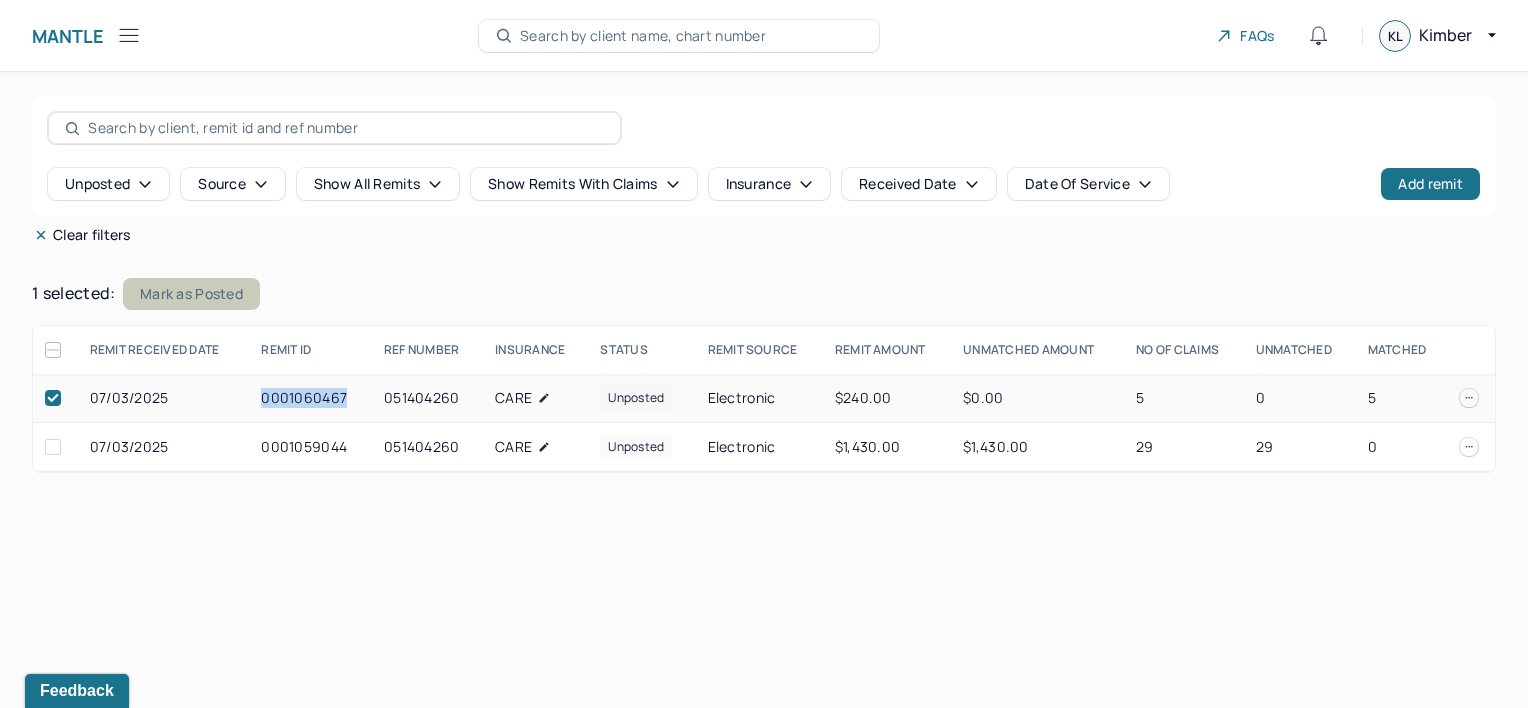 click on "Mark as Posted" at bounding box center [191, 294] 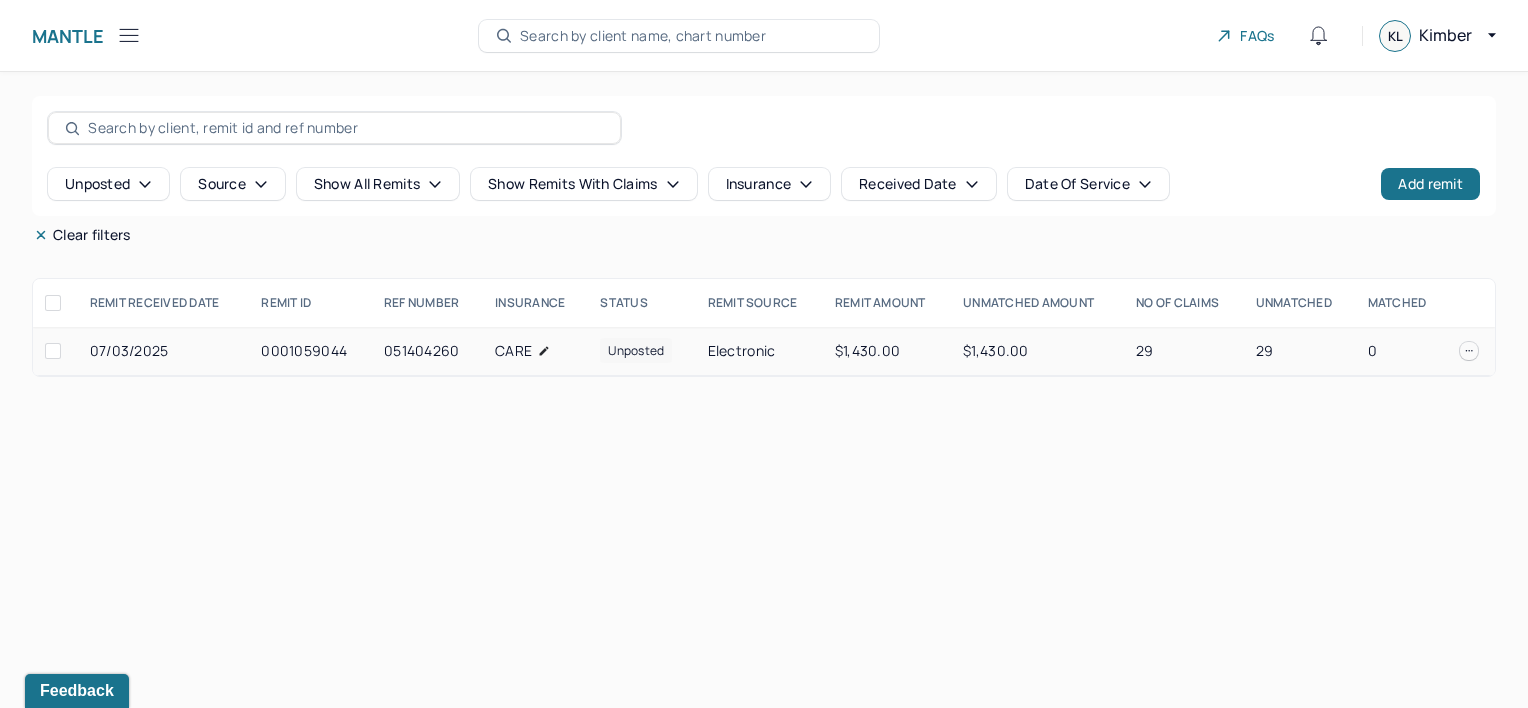 click on "051404260" at bounding box center (427, 351) 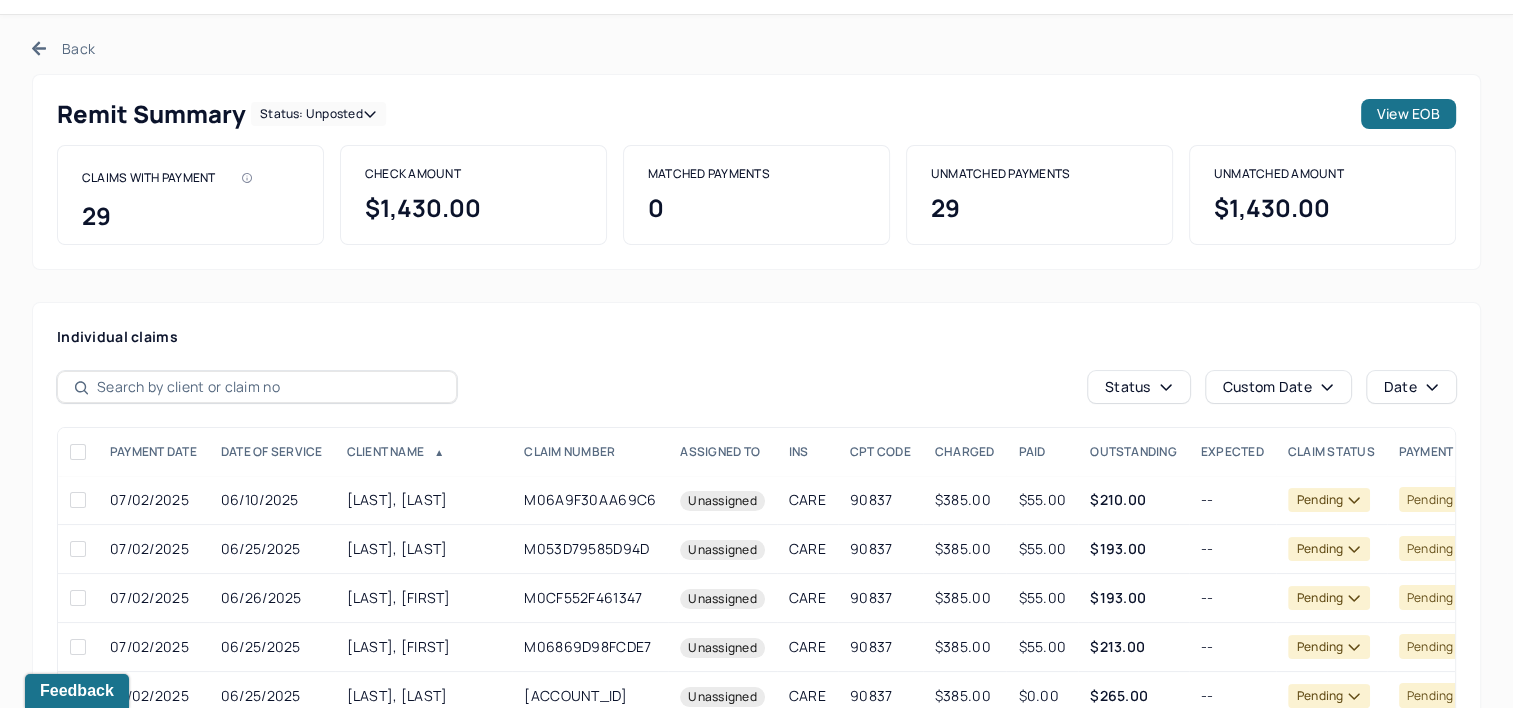 scroll, scrollTop: 200, scrollLeft: 0, axis: vertical 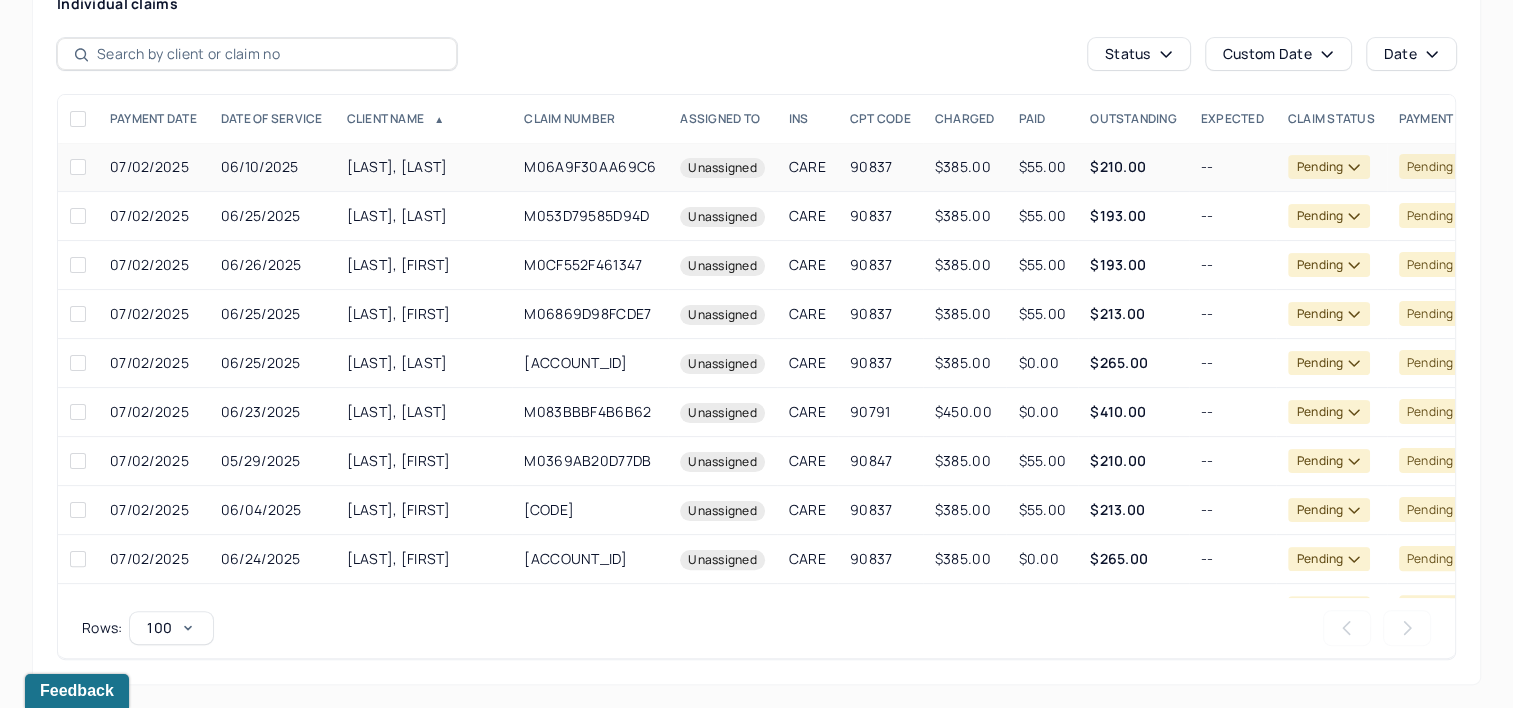 click on "[LAST], [LAST]" at bounding box center [424, 167] 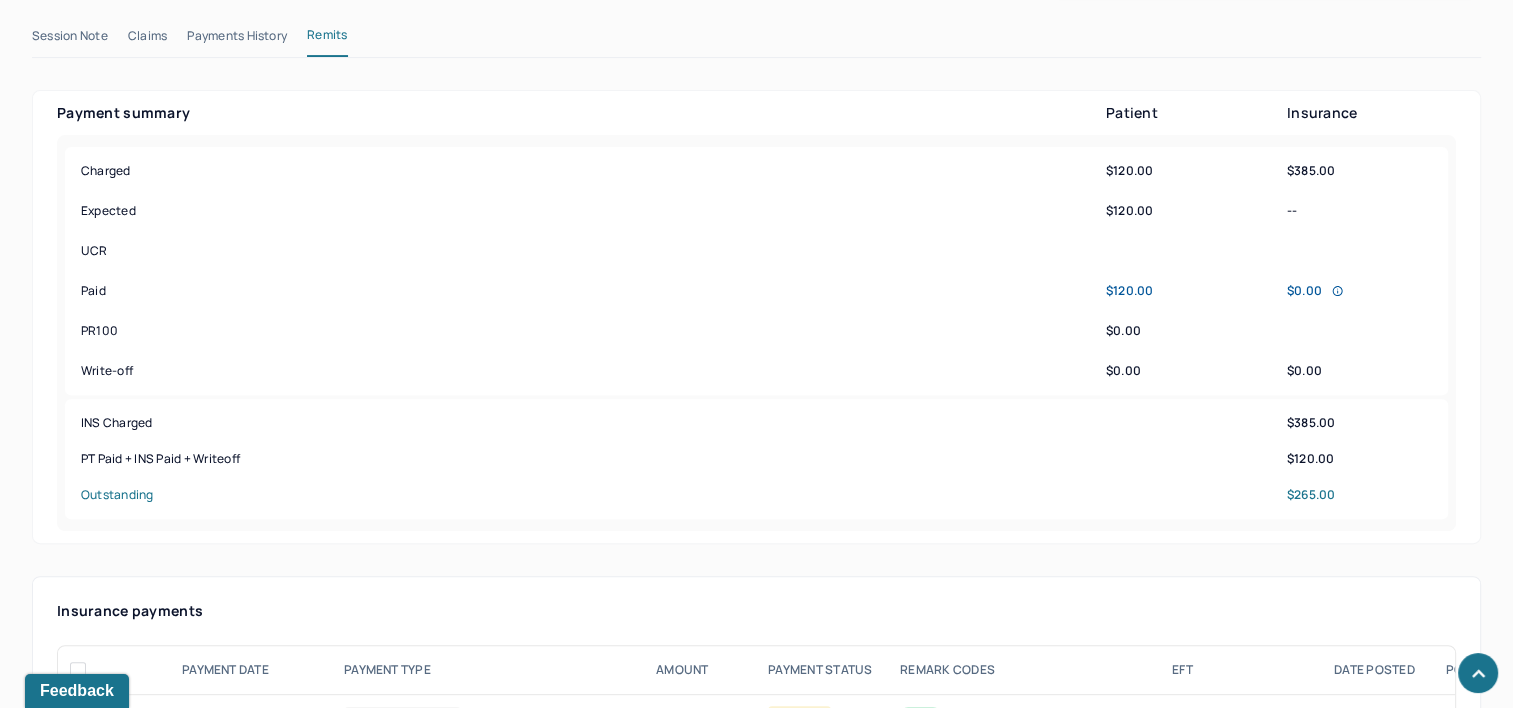 scroll, scrollTop: 990, scrollLeft: 0, axis: vertical 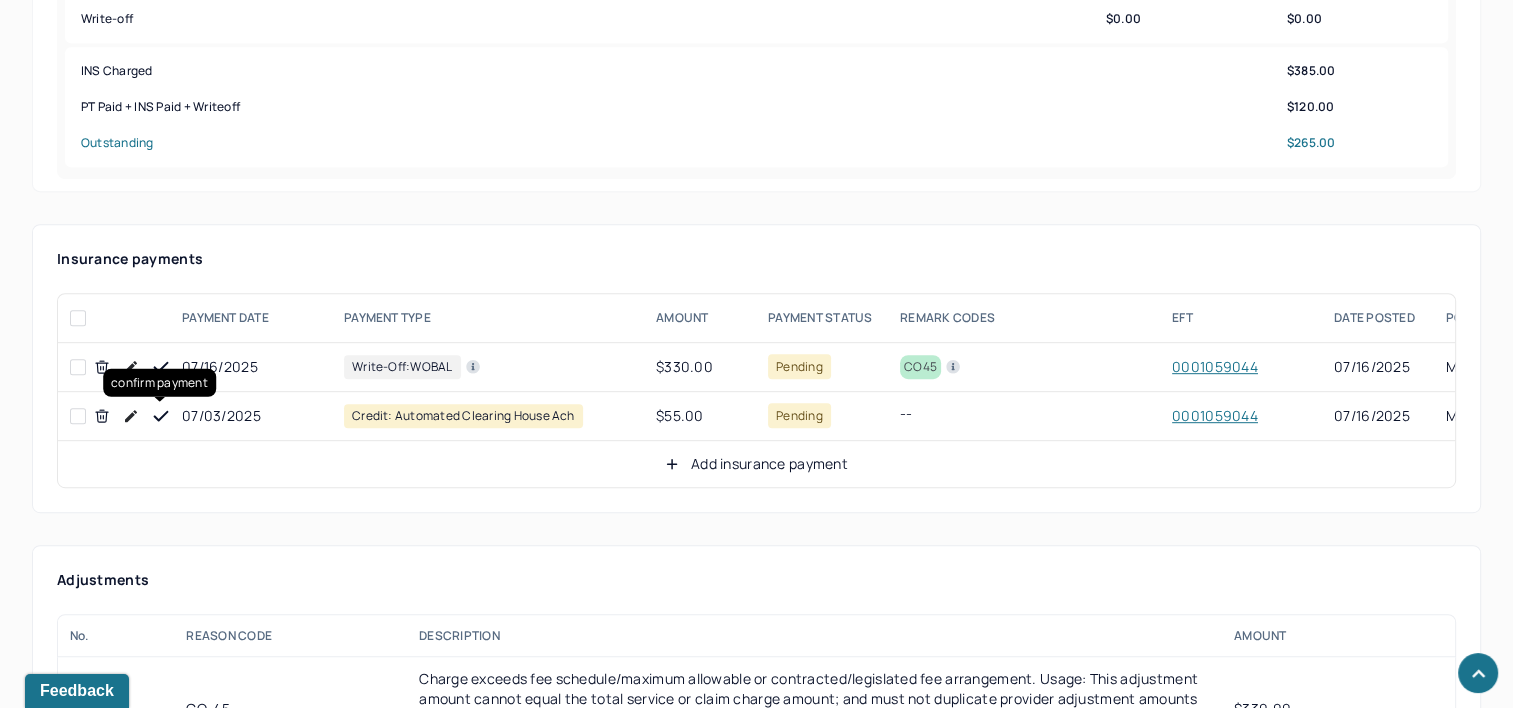 click 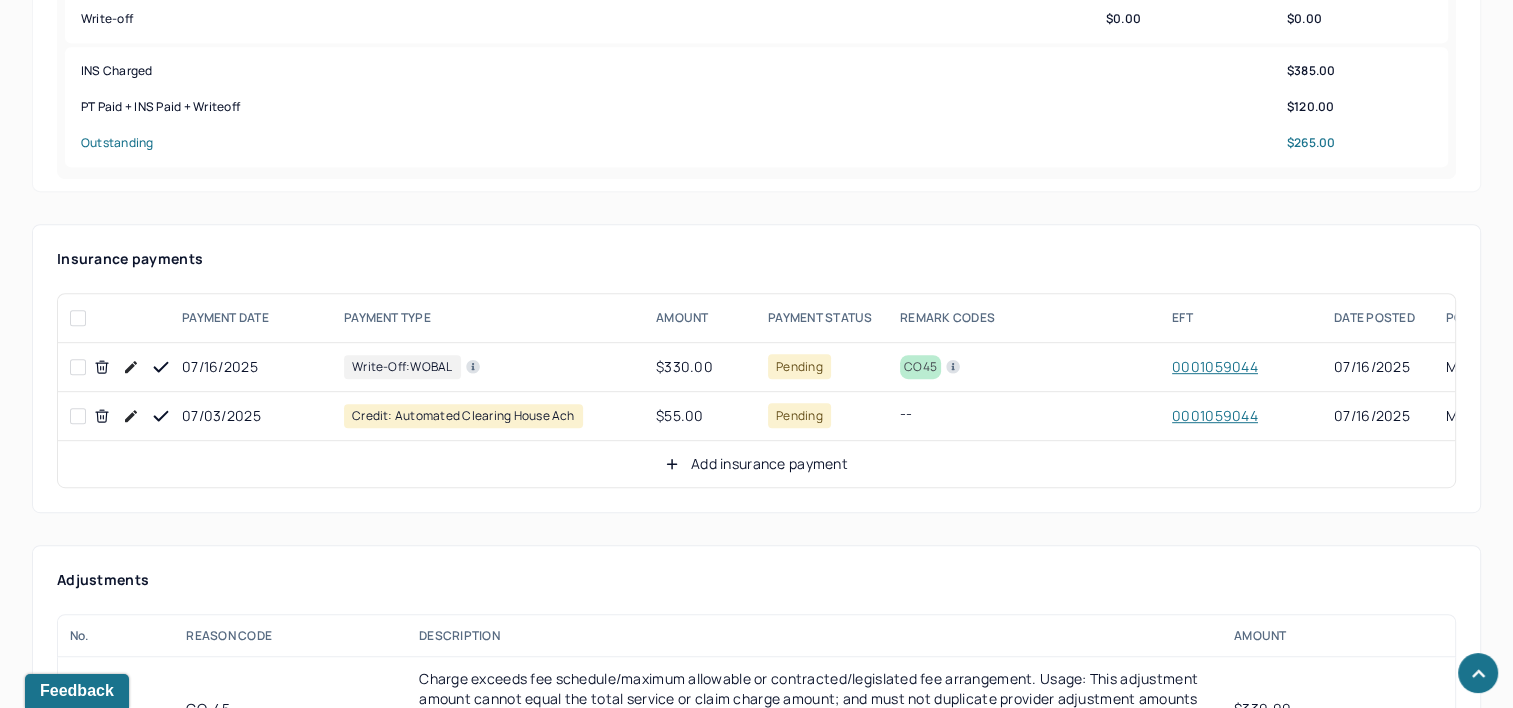 click 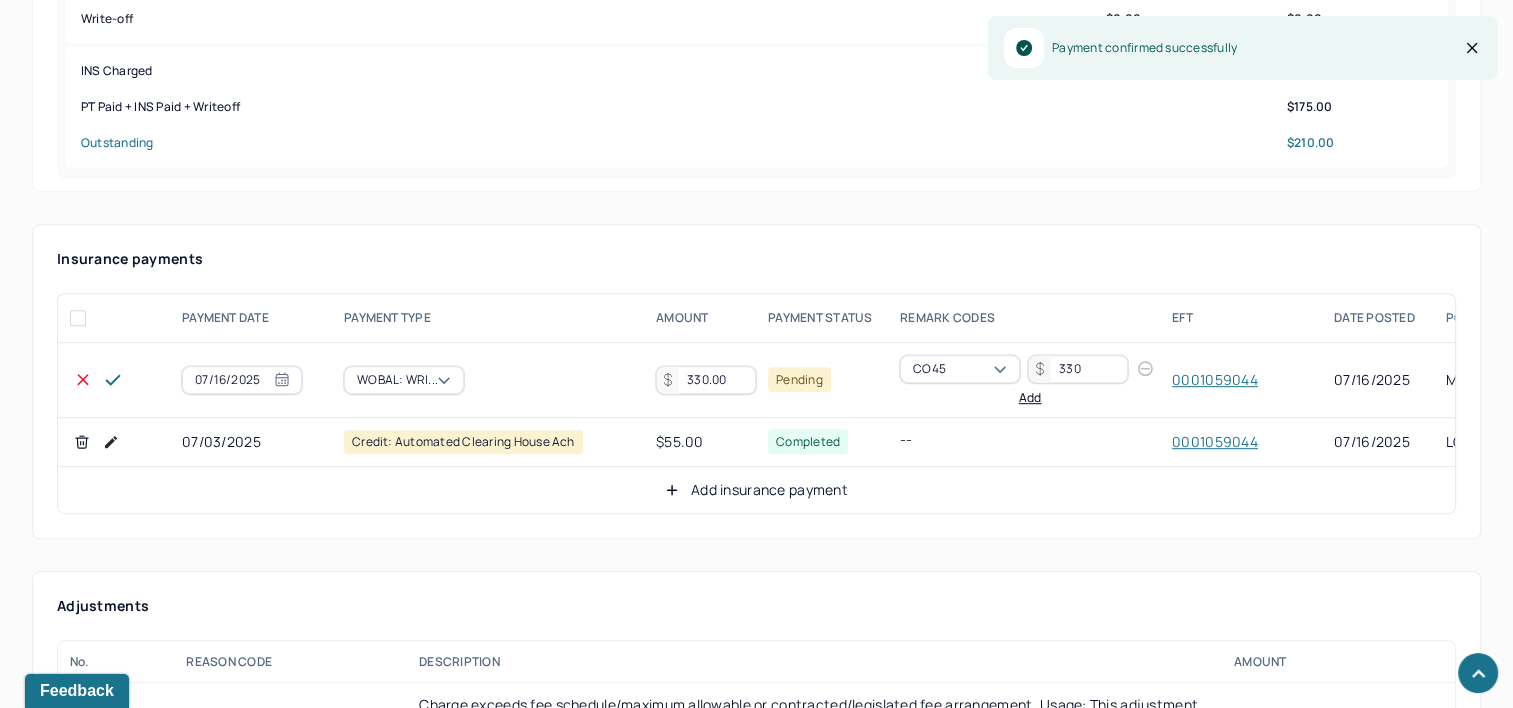 click on "330.00" at bounding box center [706, 380] 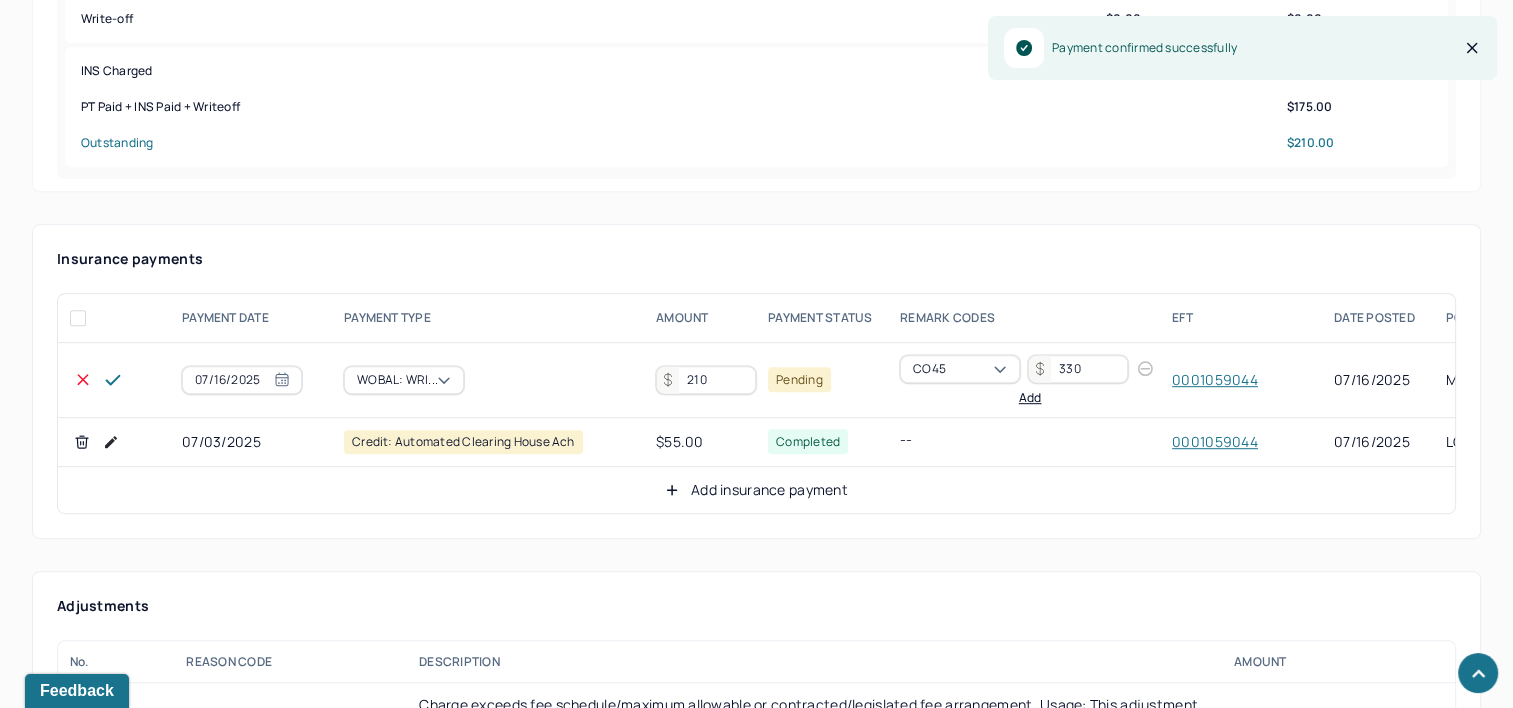 type on "210" 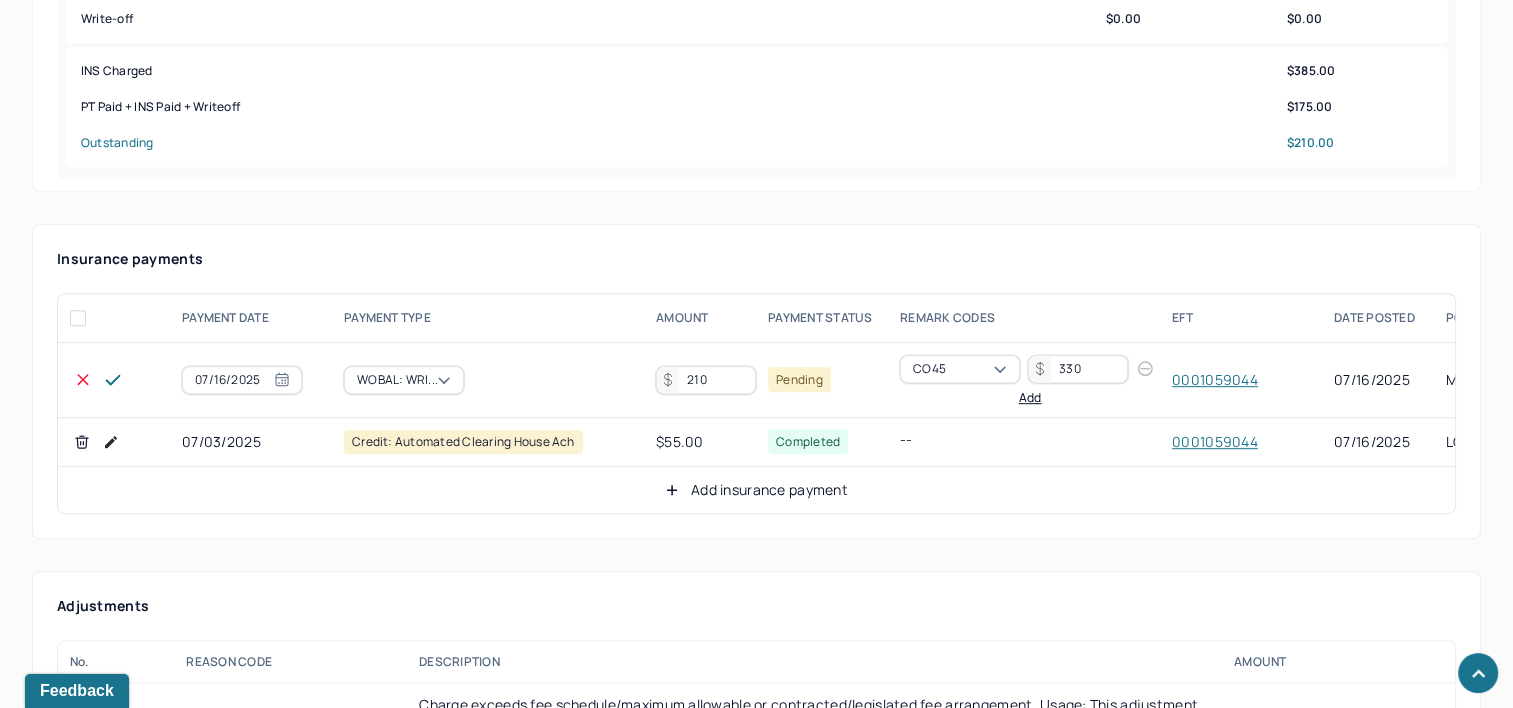 click 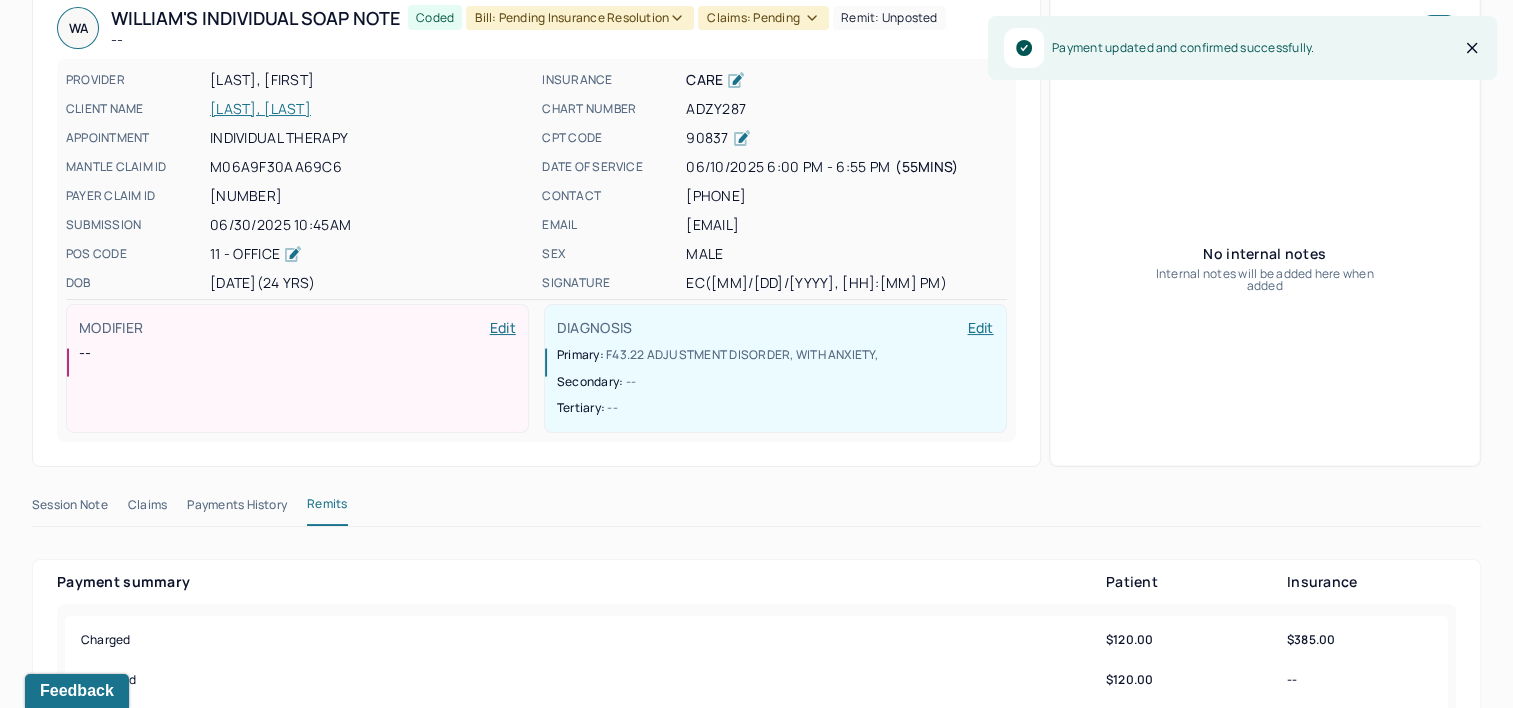 scroll, scrollTop: 0, scrollLeft: 0, axis: both 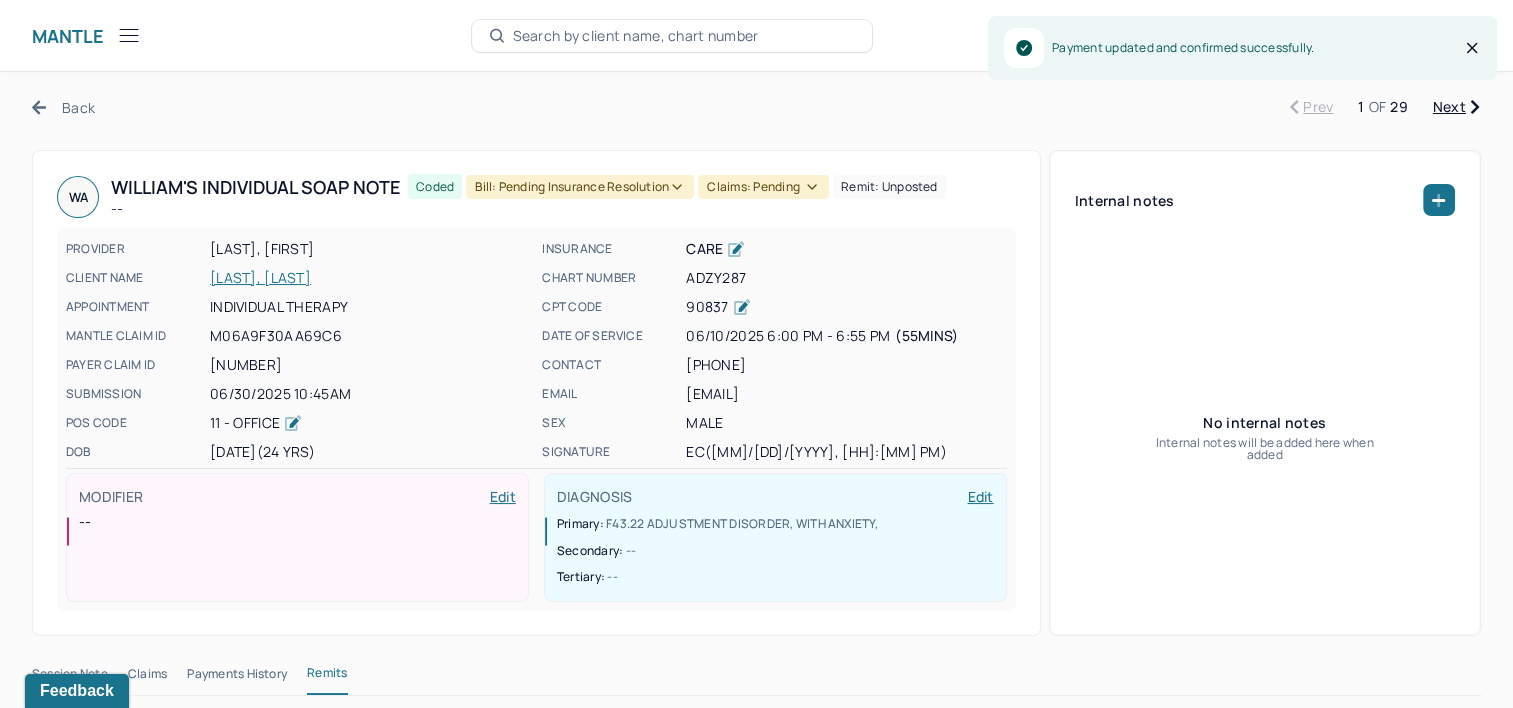 click on "Bill: Pending Insurance Resolution" at bounding box center (580, 187) 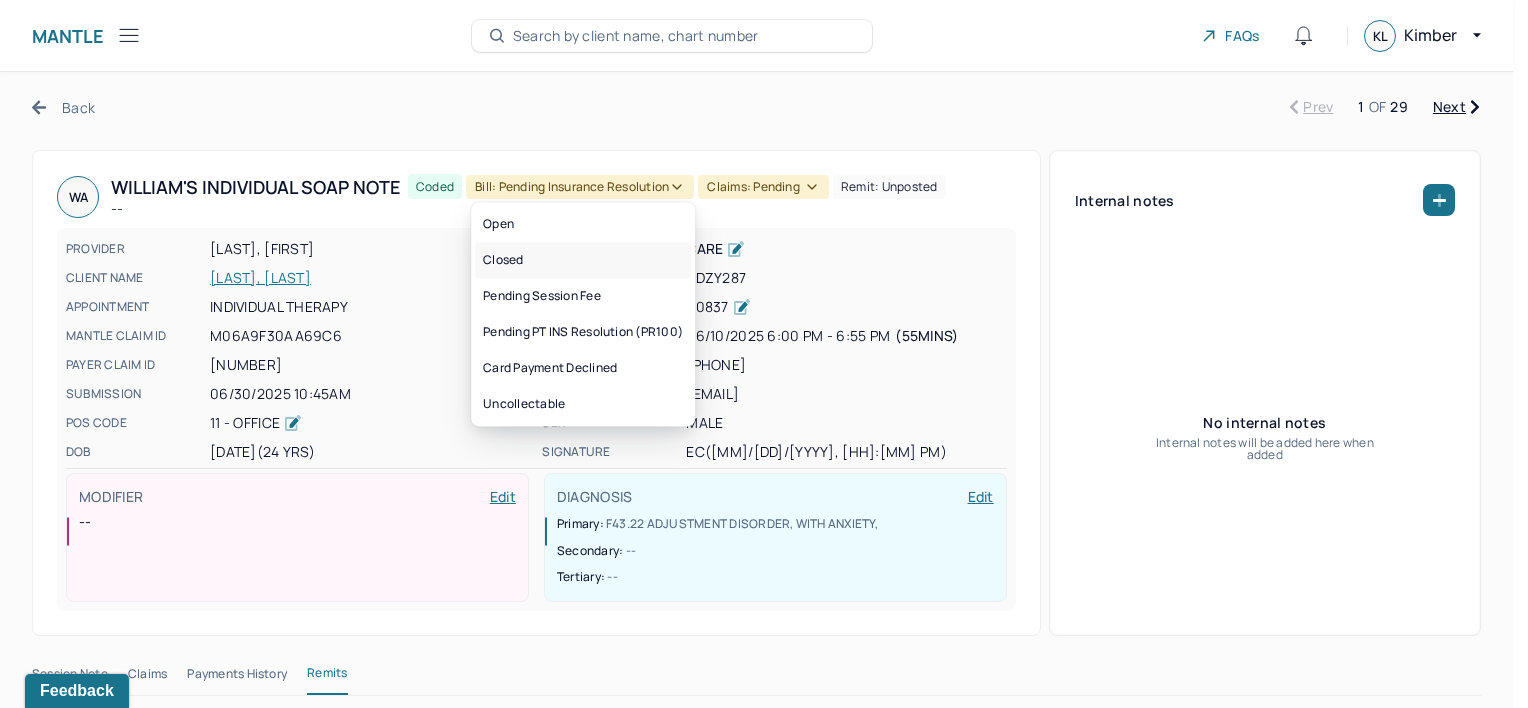 click on "Closed" at bounding box center [583, 260] 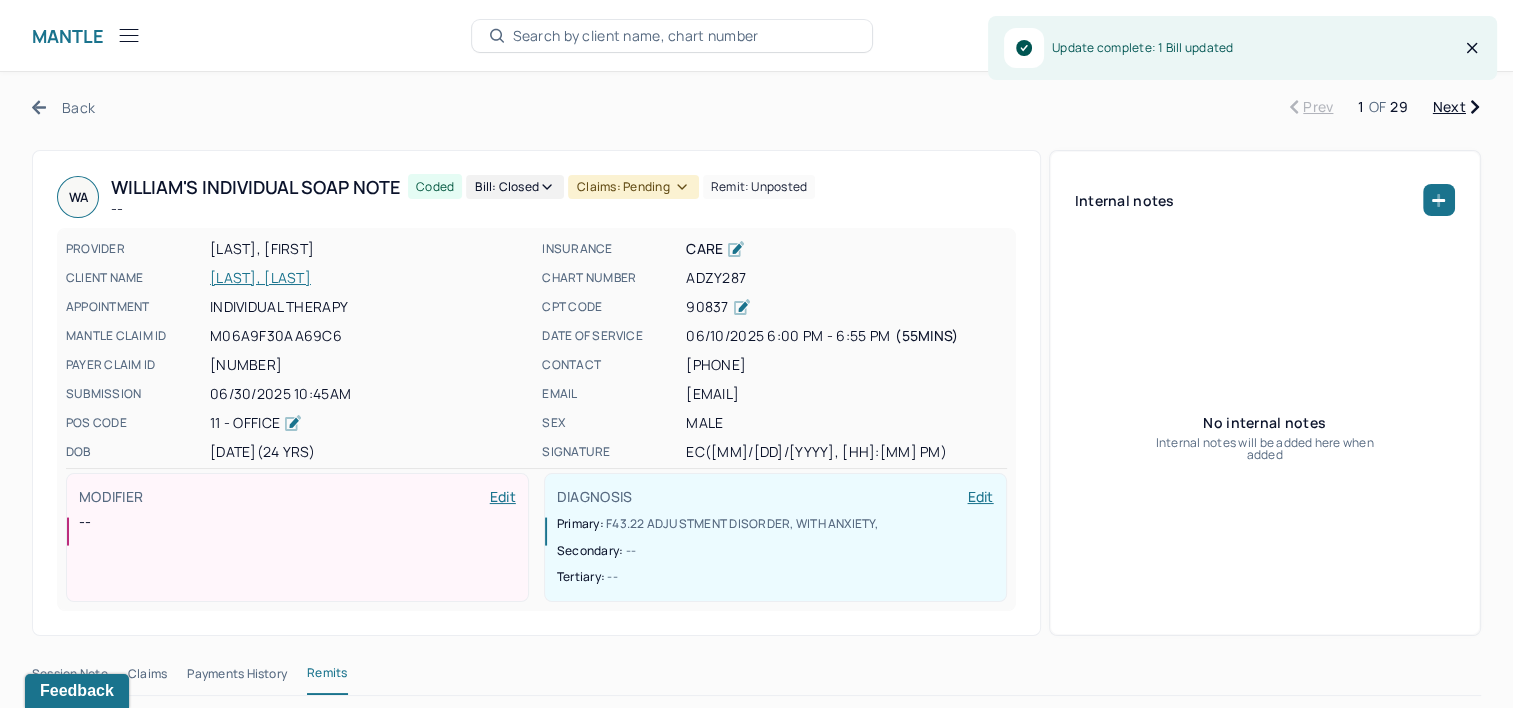 click on "Claims: pending" at bounding box center (633, 187) 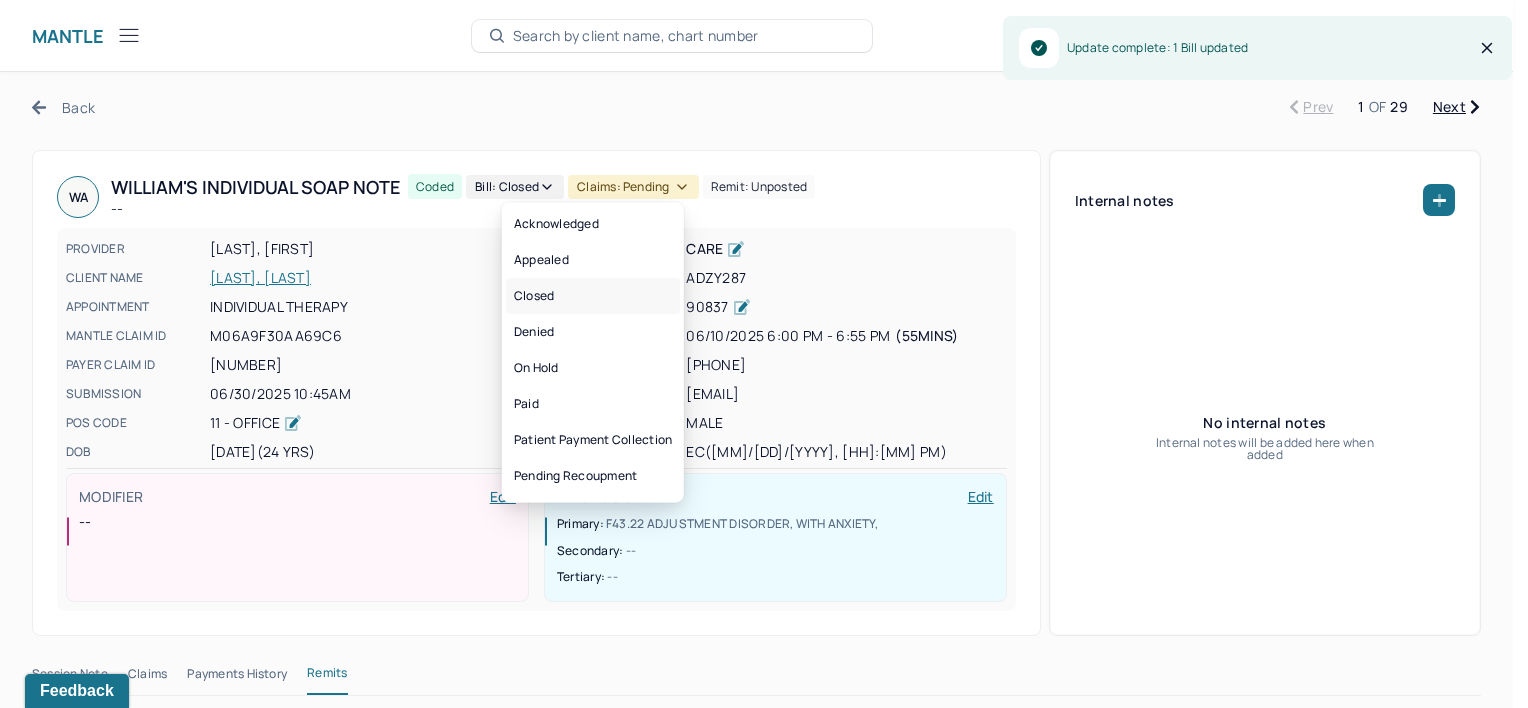 click on "Closed" at bounding box center (593, 296) 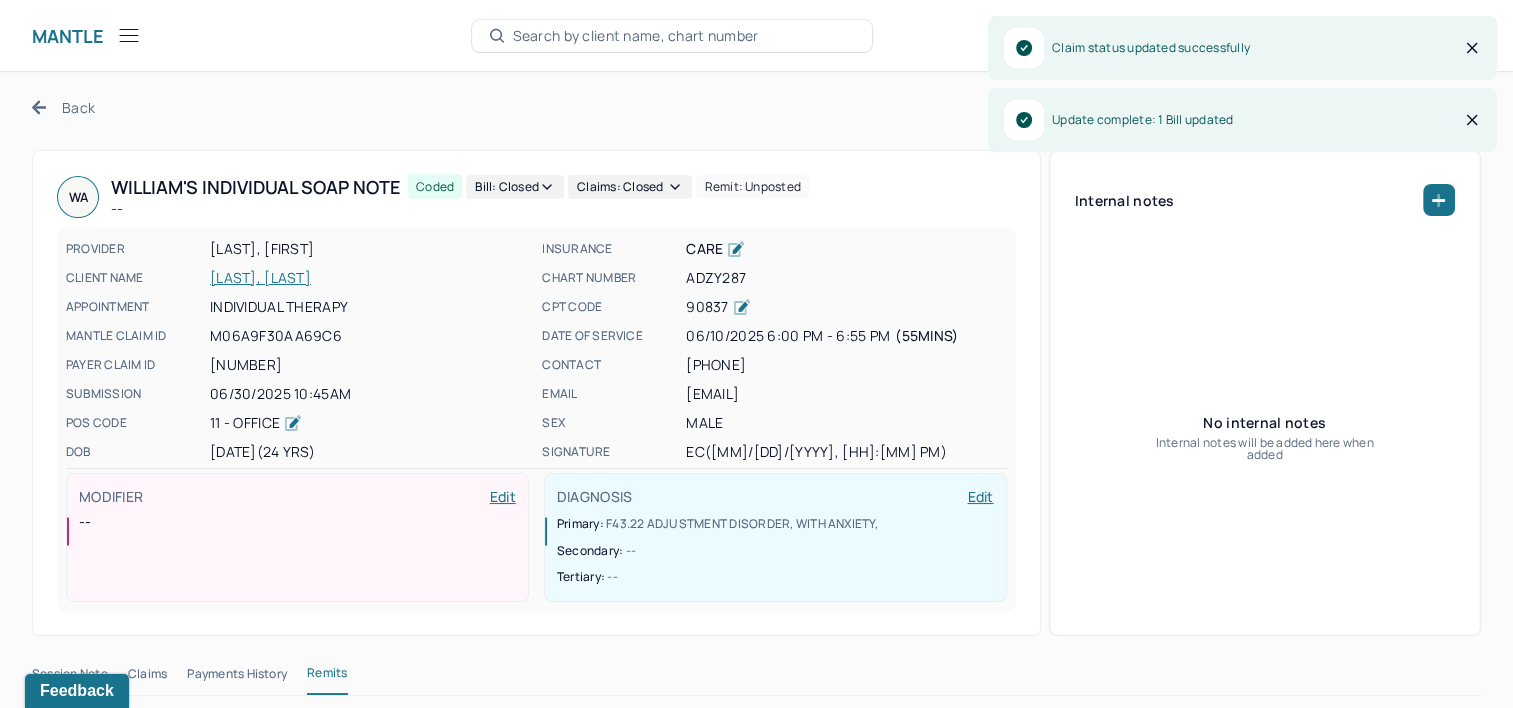 click 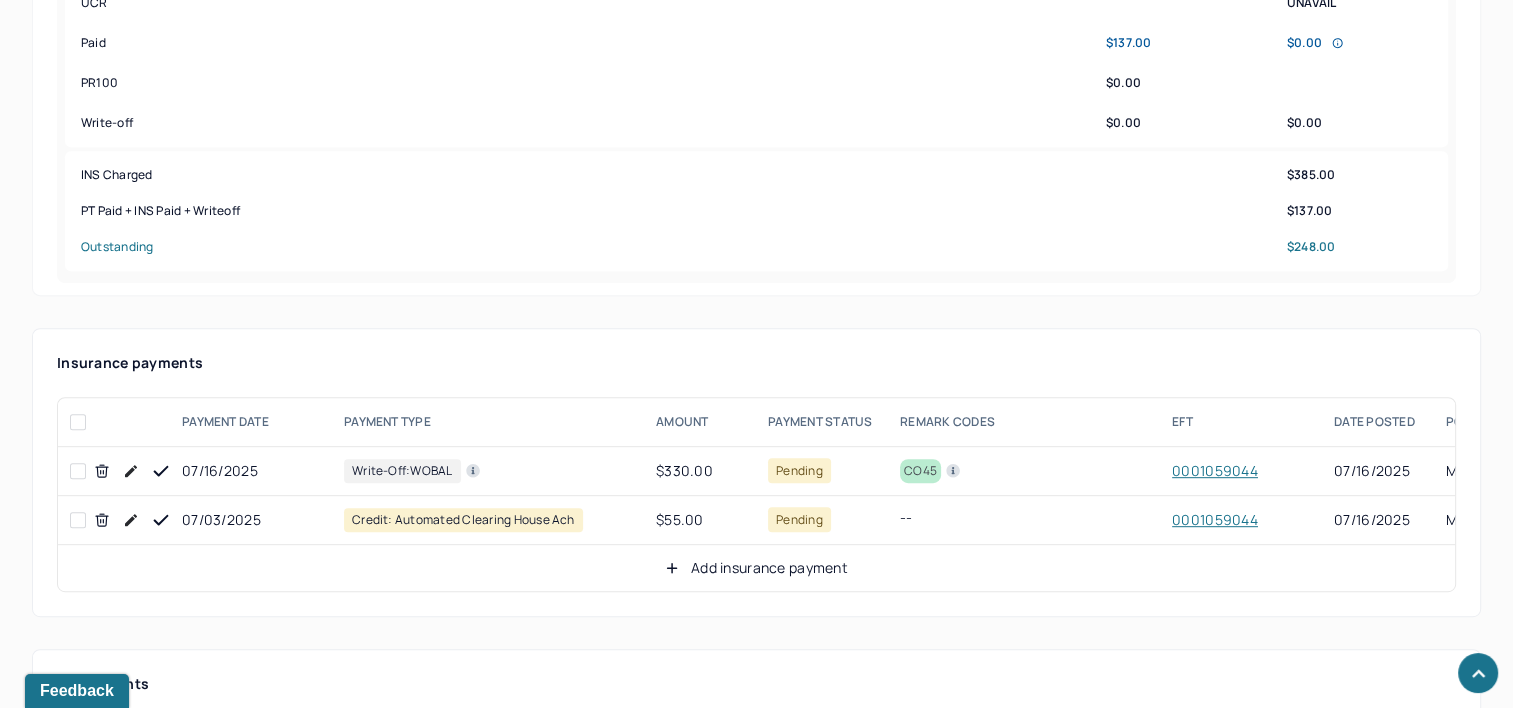scroll, scrollTop: 1100, scrollLeft: 0, axis: vertical 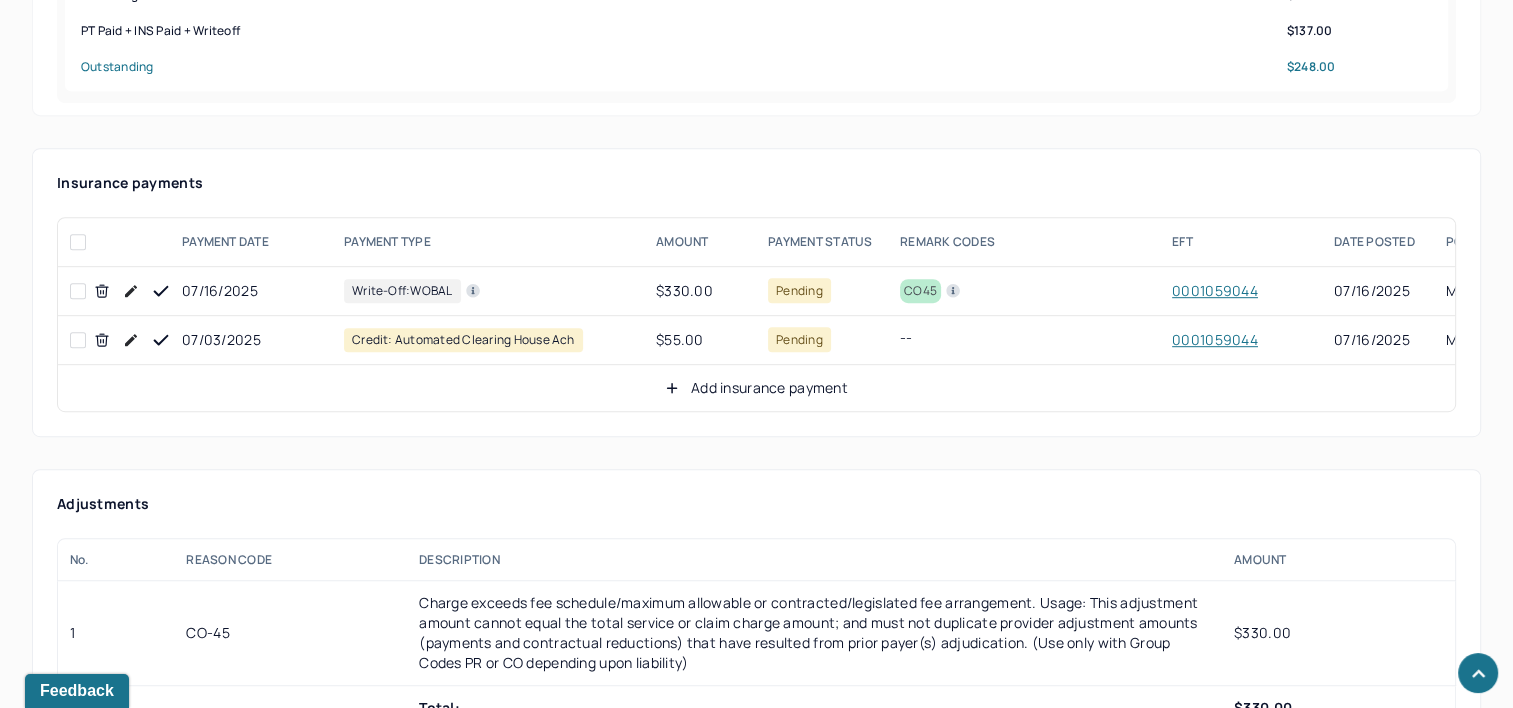 click 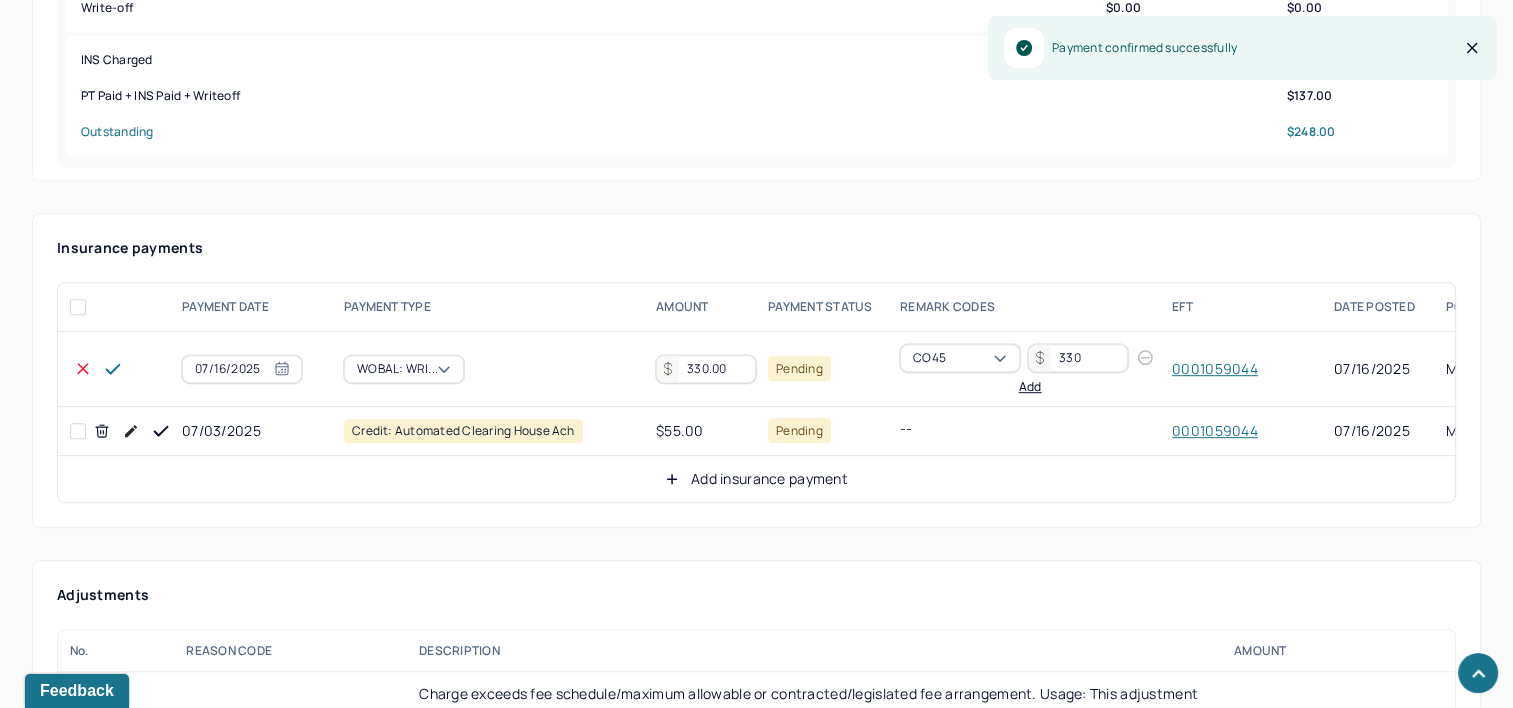 scroll, scrollTop: 1000, scrollLeft: 0, axis: vertical 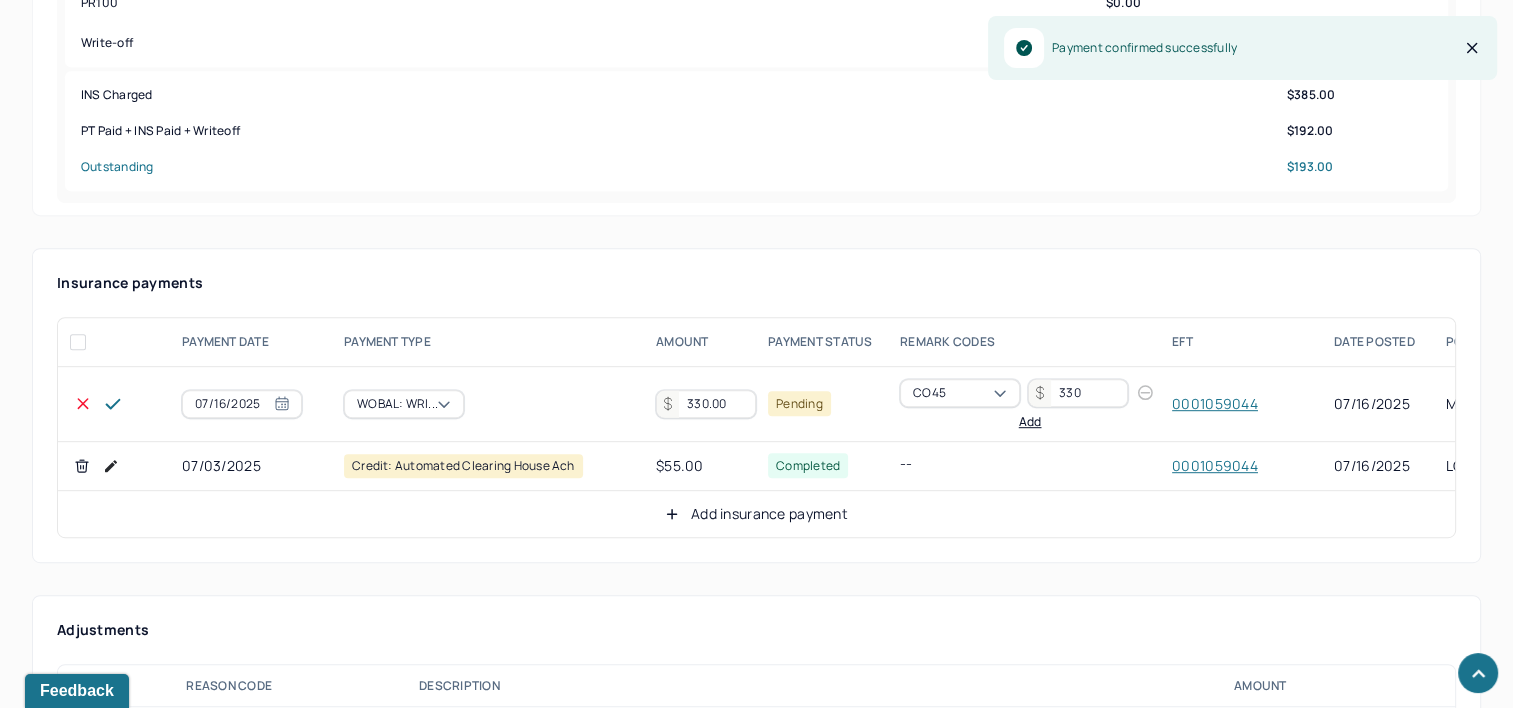 click on "330.00" at bounding box center [706, 404] 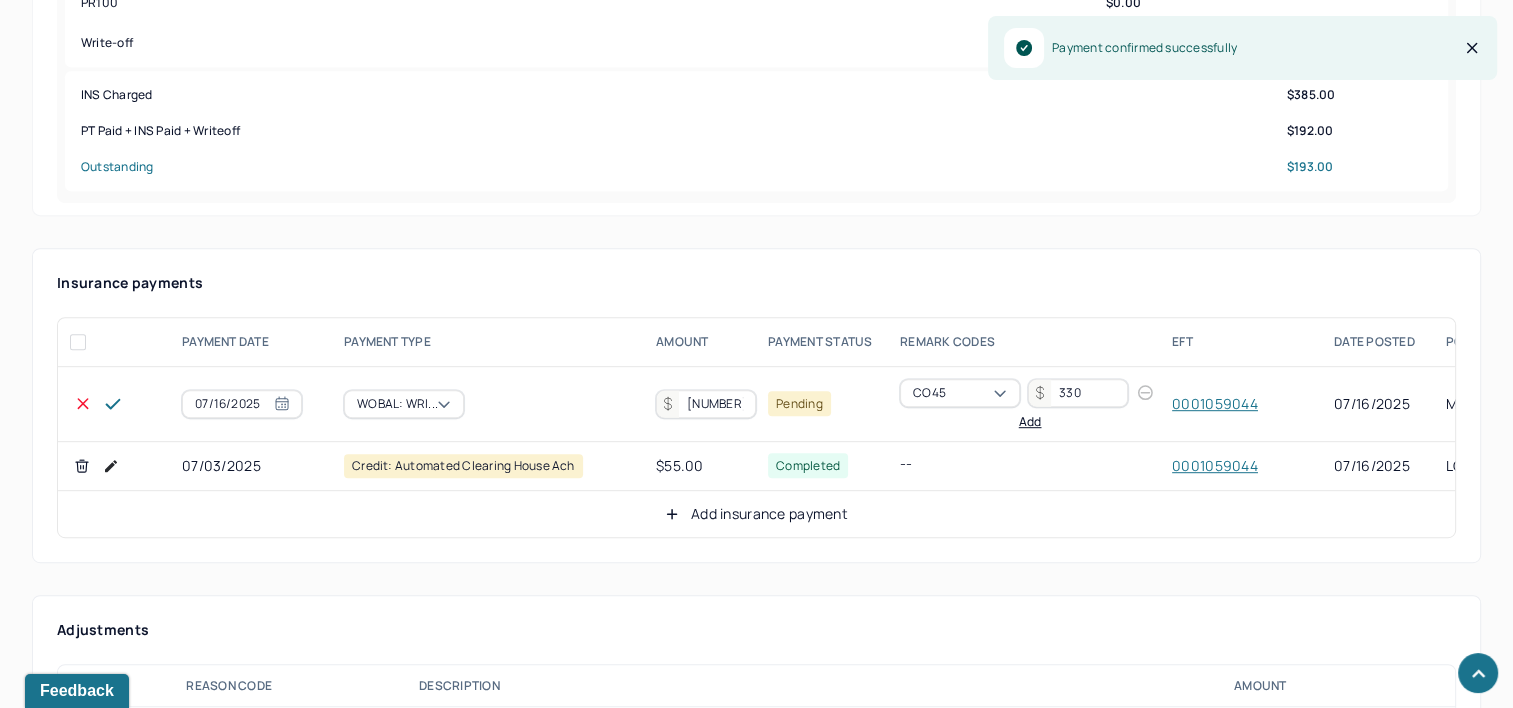 type on "[NUMBER]" 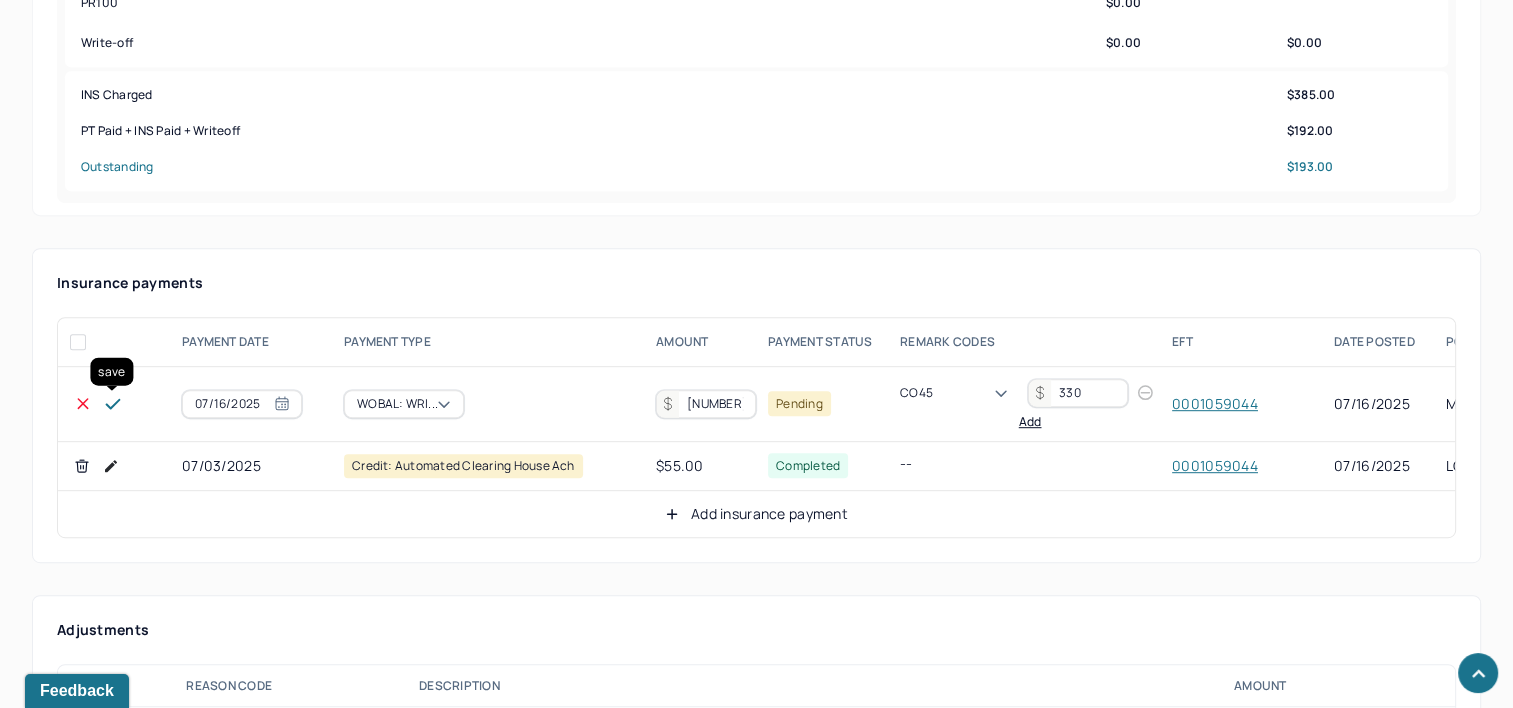 click 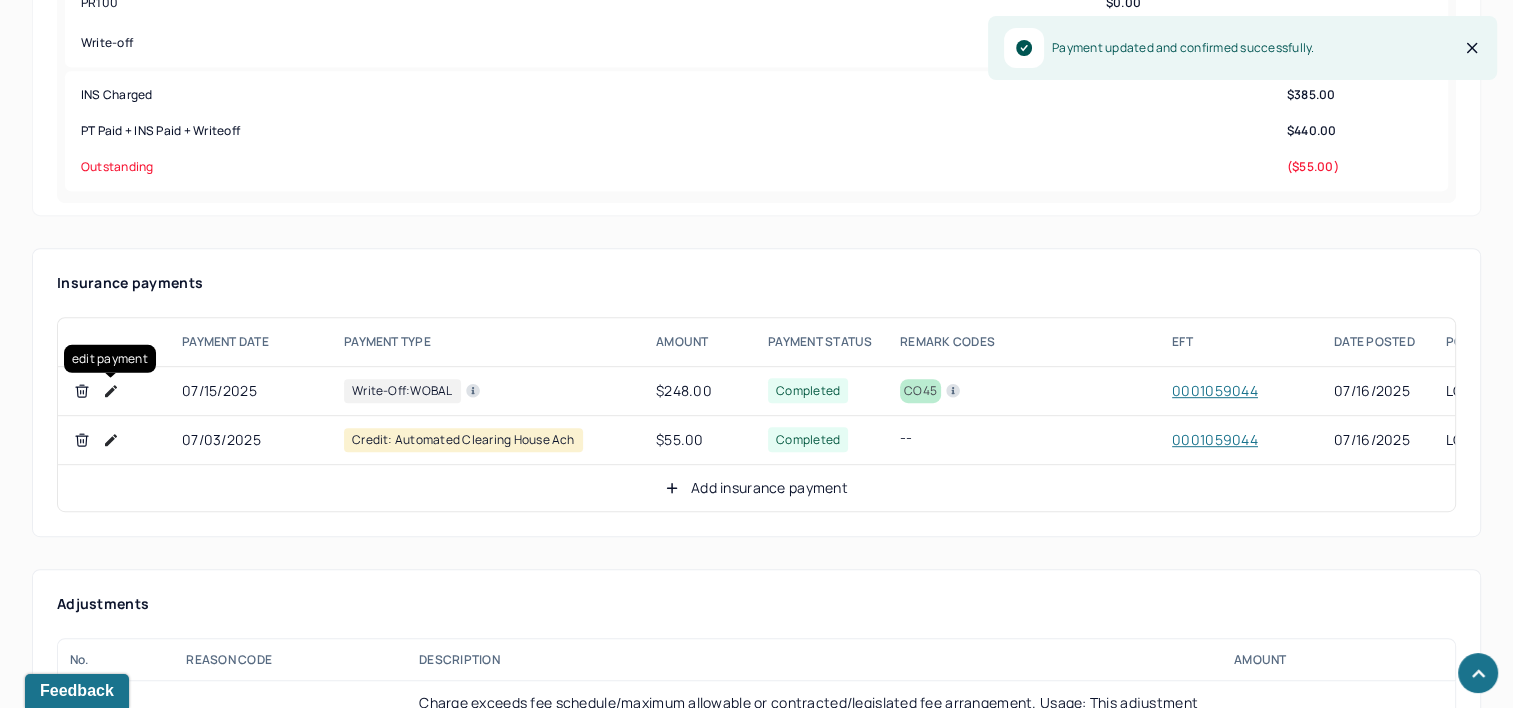click 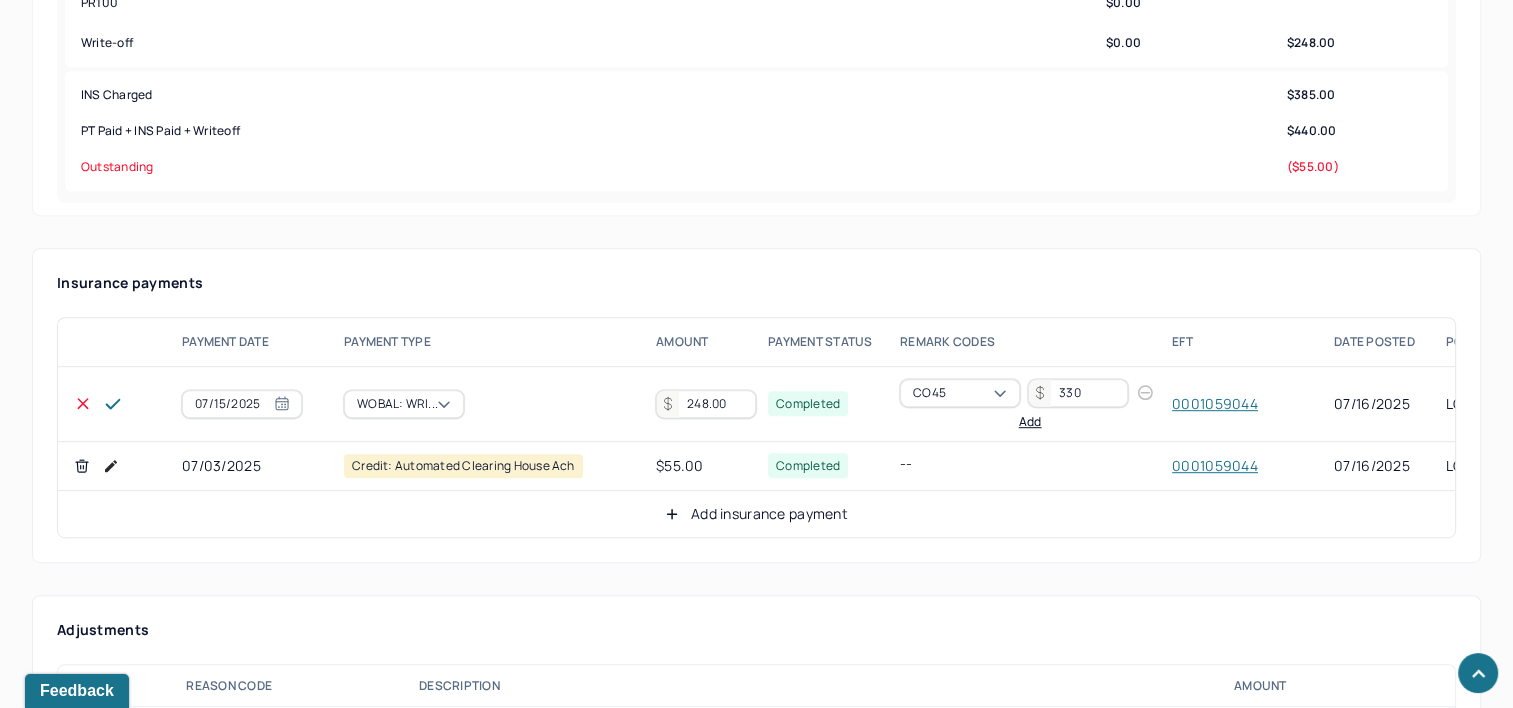 click on "248.00" at bounding box center (706, 404) 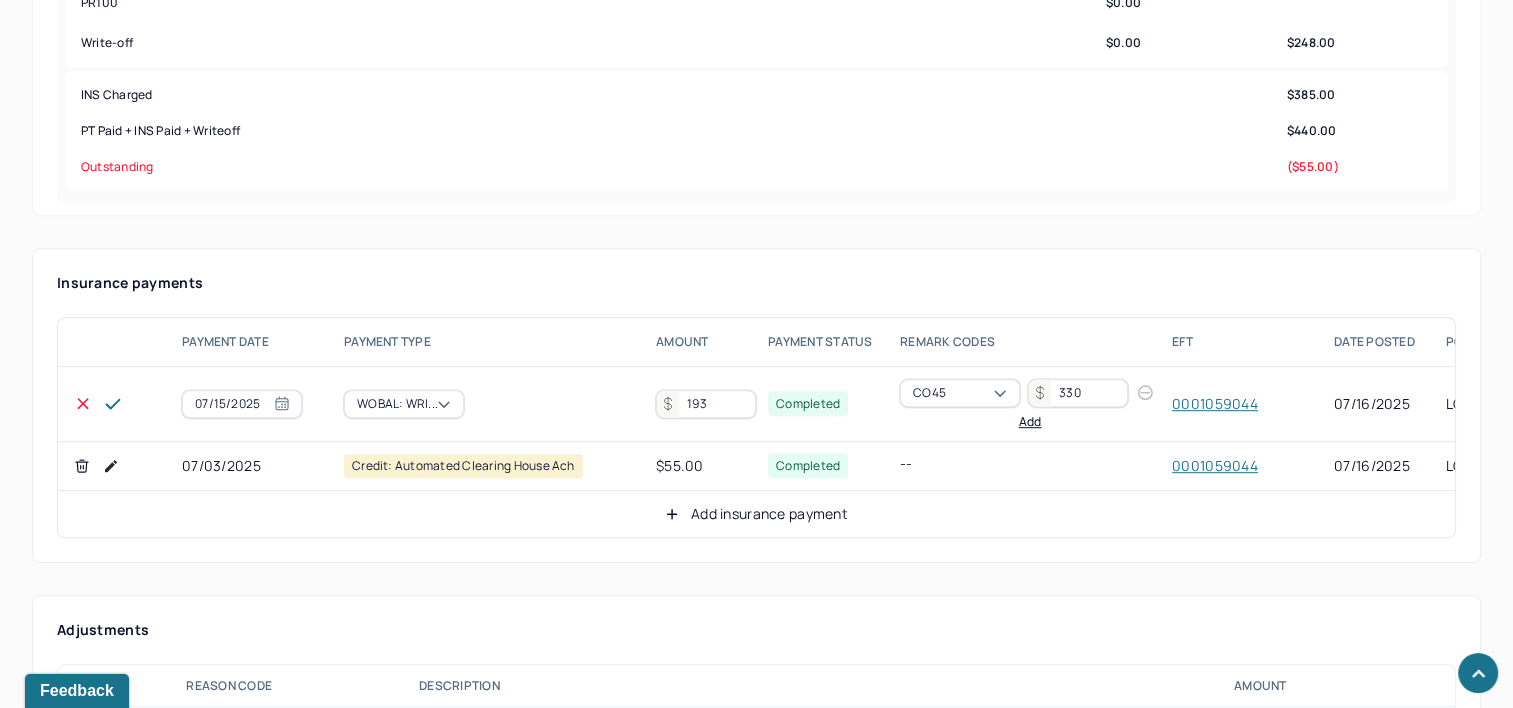 type on "193" 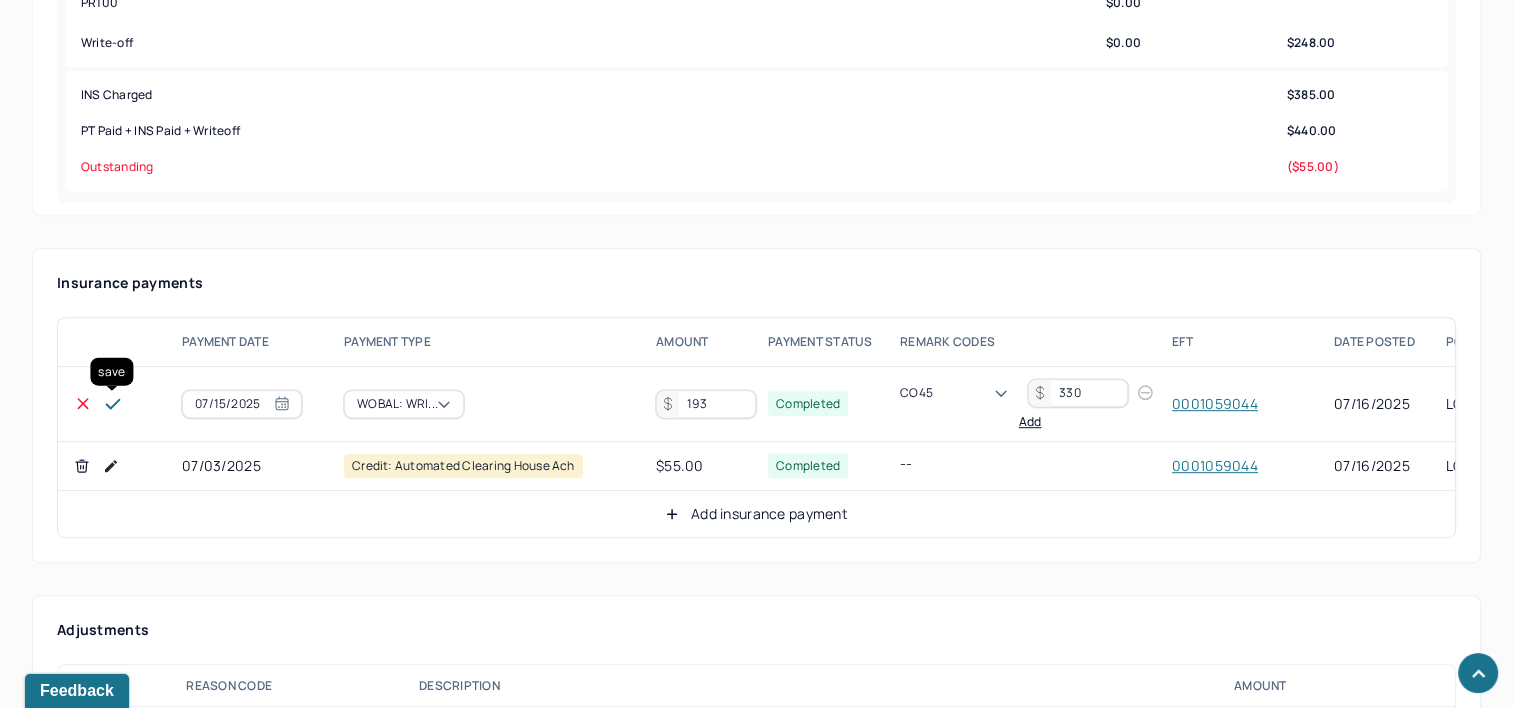 click 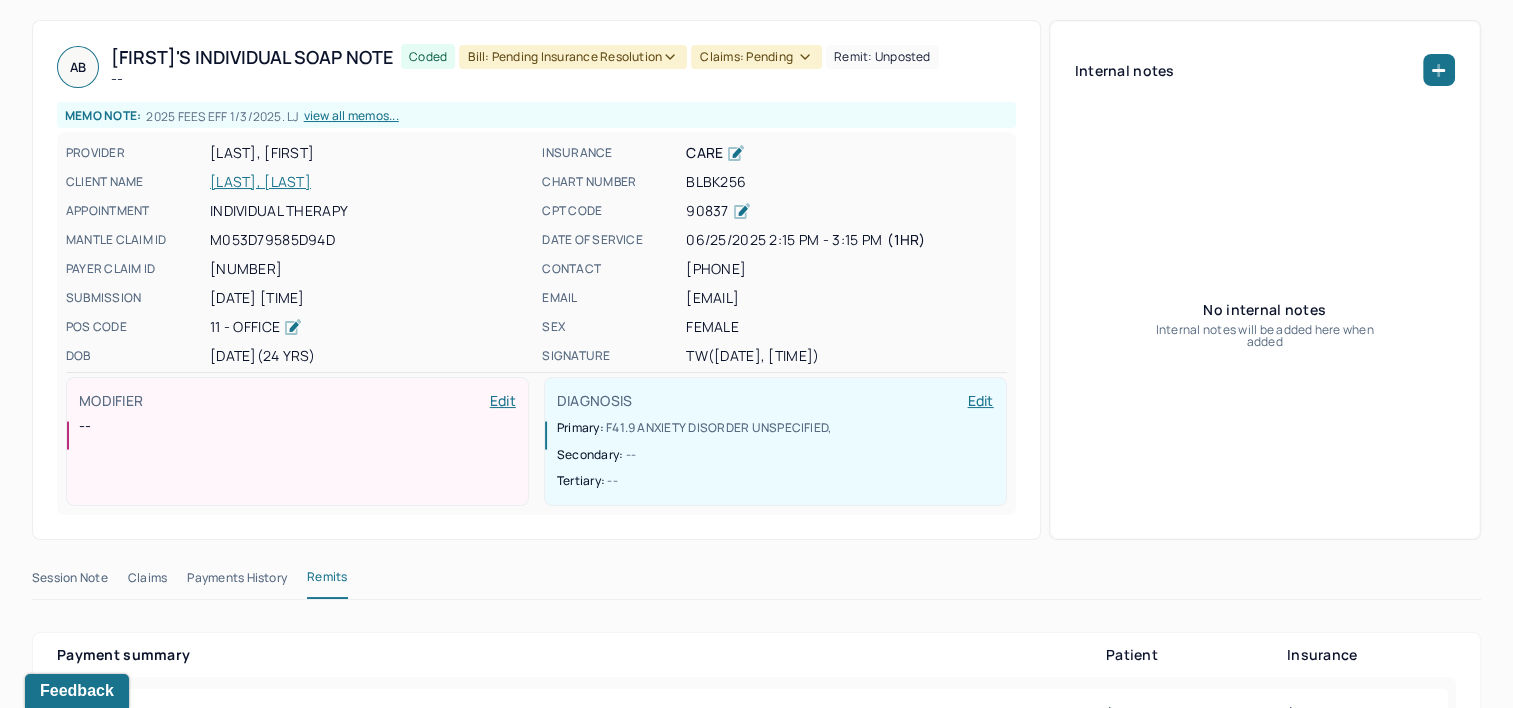 scroll, scrollTop: 0, scrollLeft: 0, axis: both 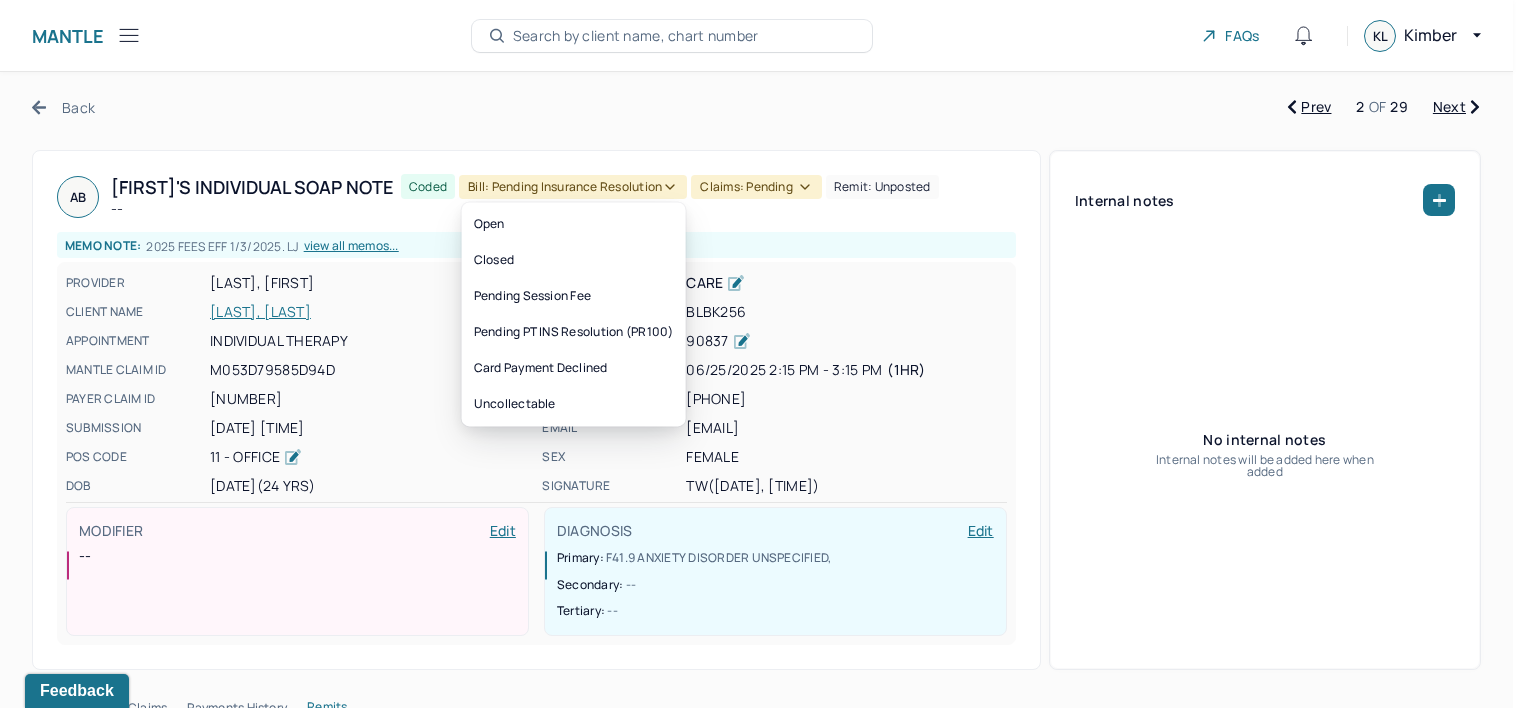 click on "Bill: Pending Insurance Resolution" at bounding box center (573, 187) 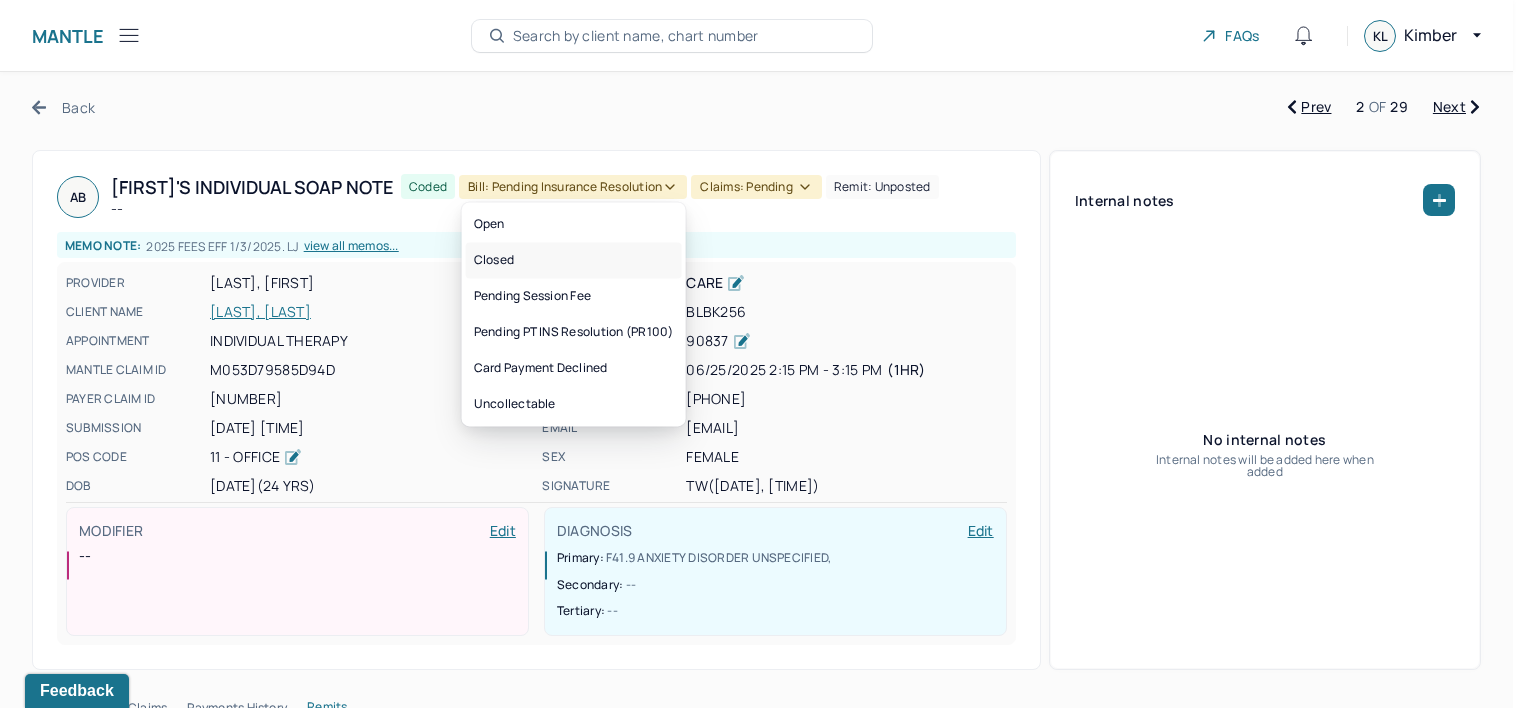 click on "Closed" at bounding box center [574, 260] 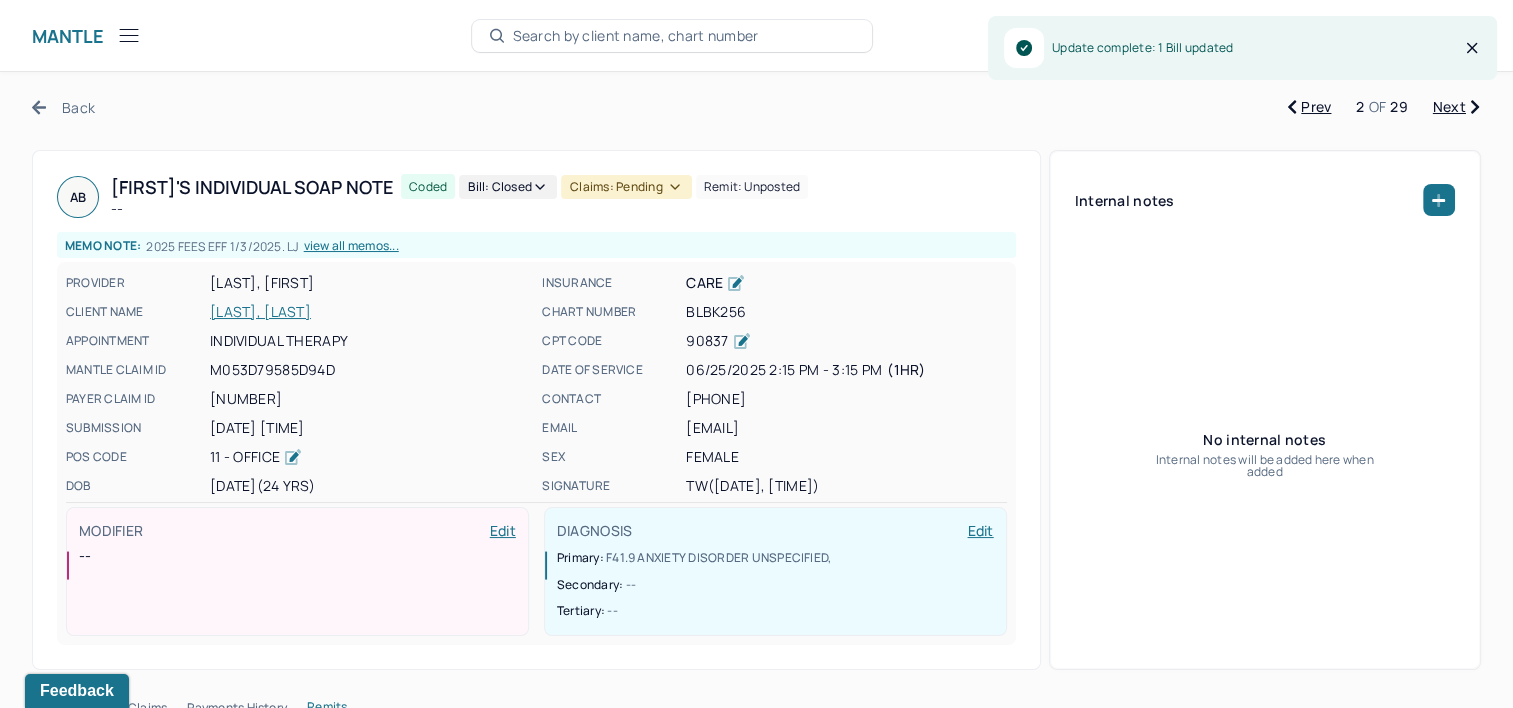 click 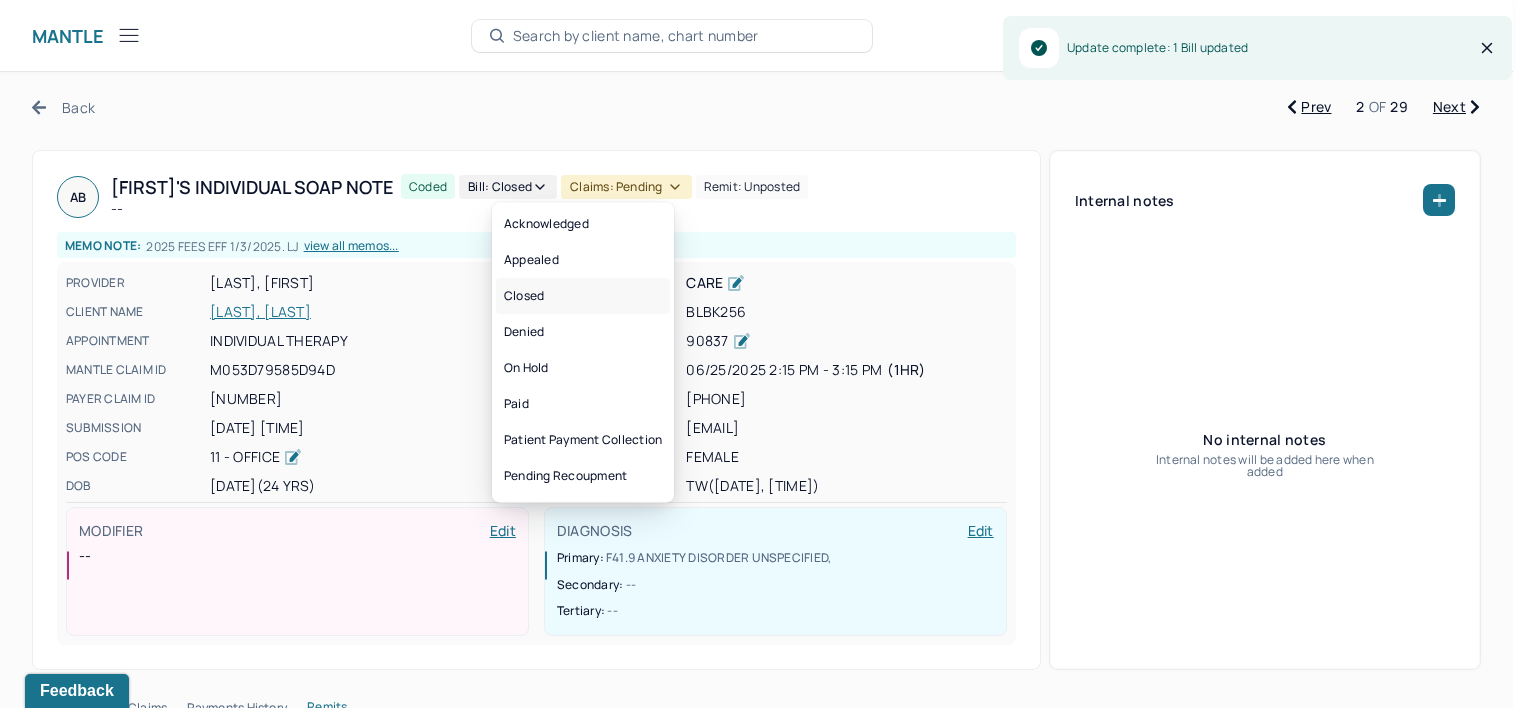 click on "Closed" at bounding box center [583, 296] 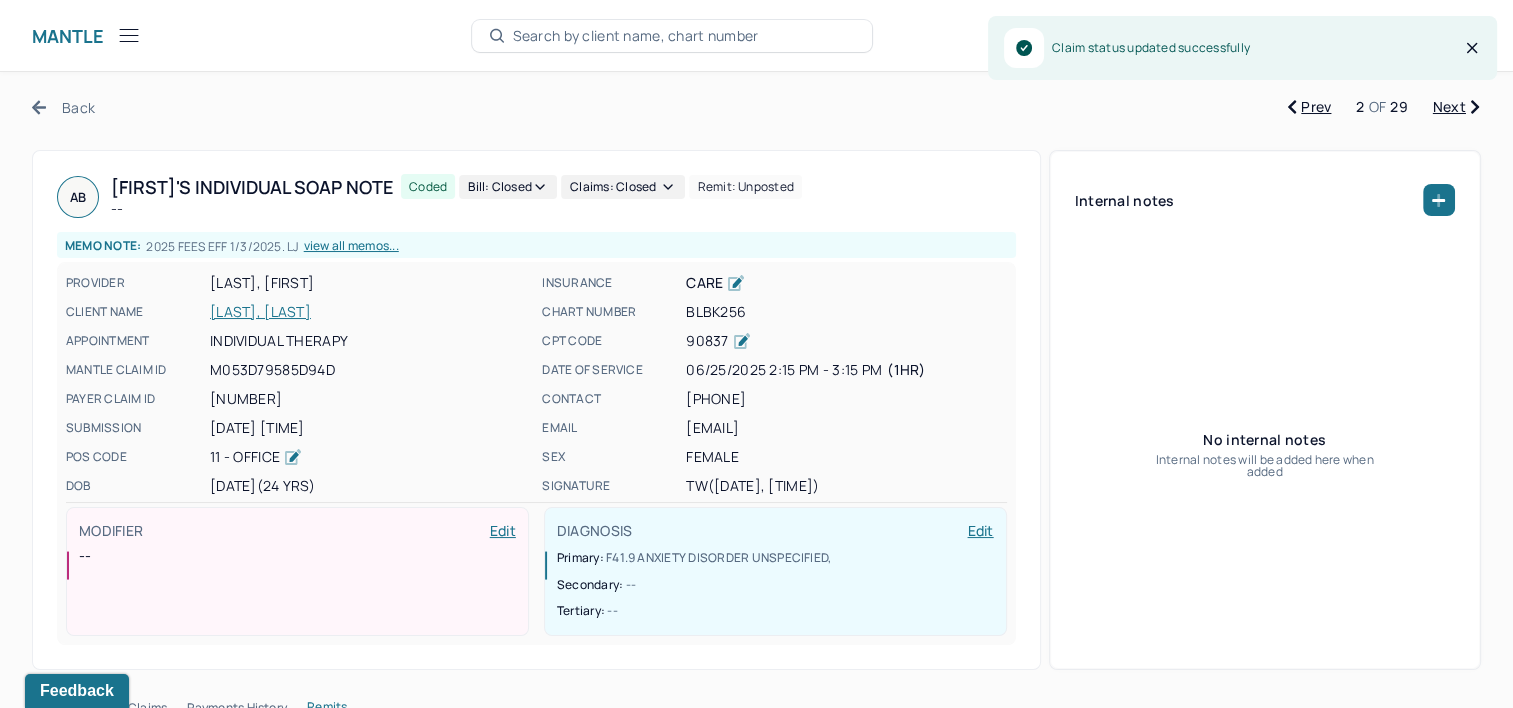 click on "Next" at bounding box center (1456, 107) 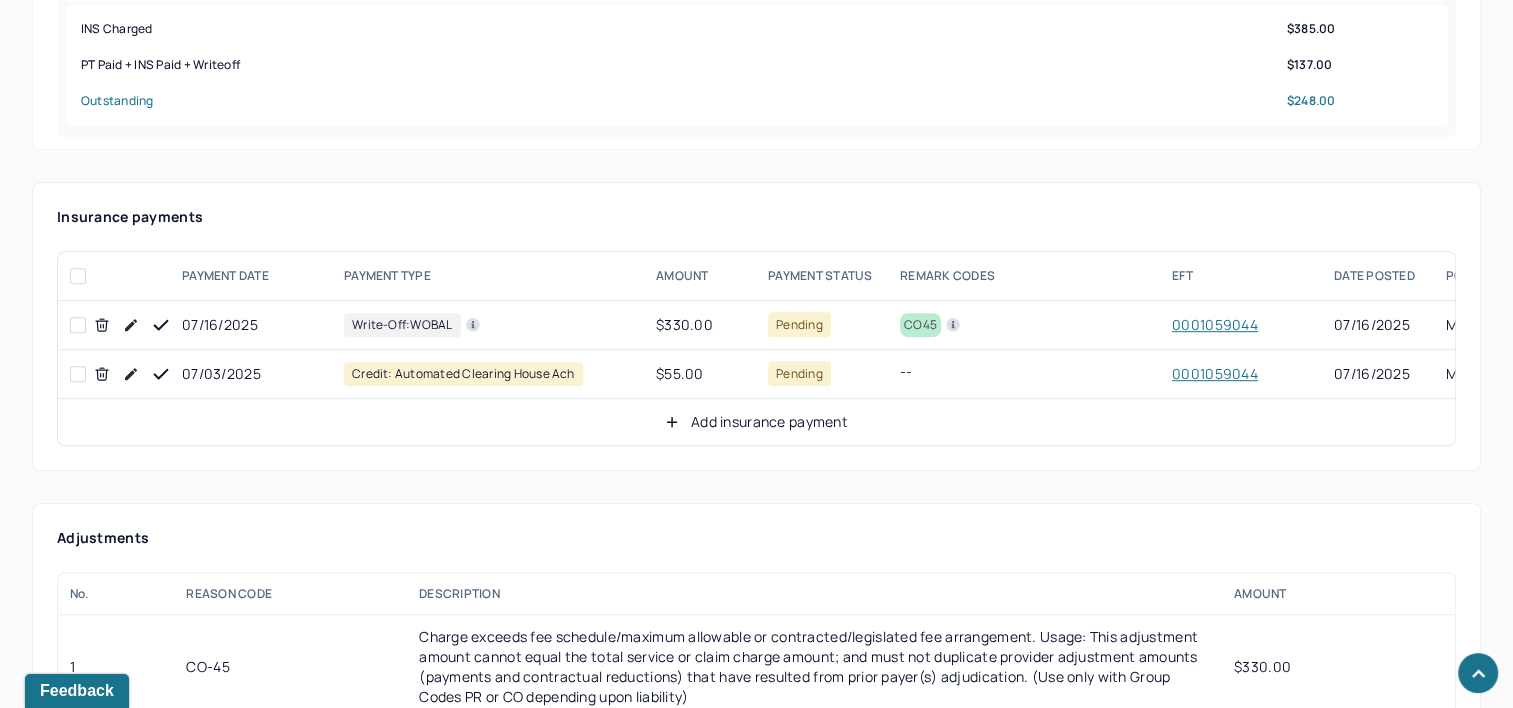 scroll, scrollTop: 1100, scrollLeft: 0, axis: vertical 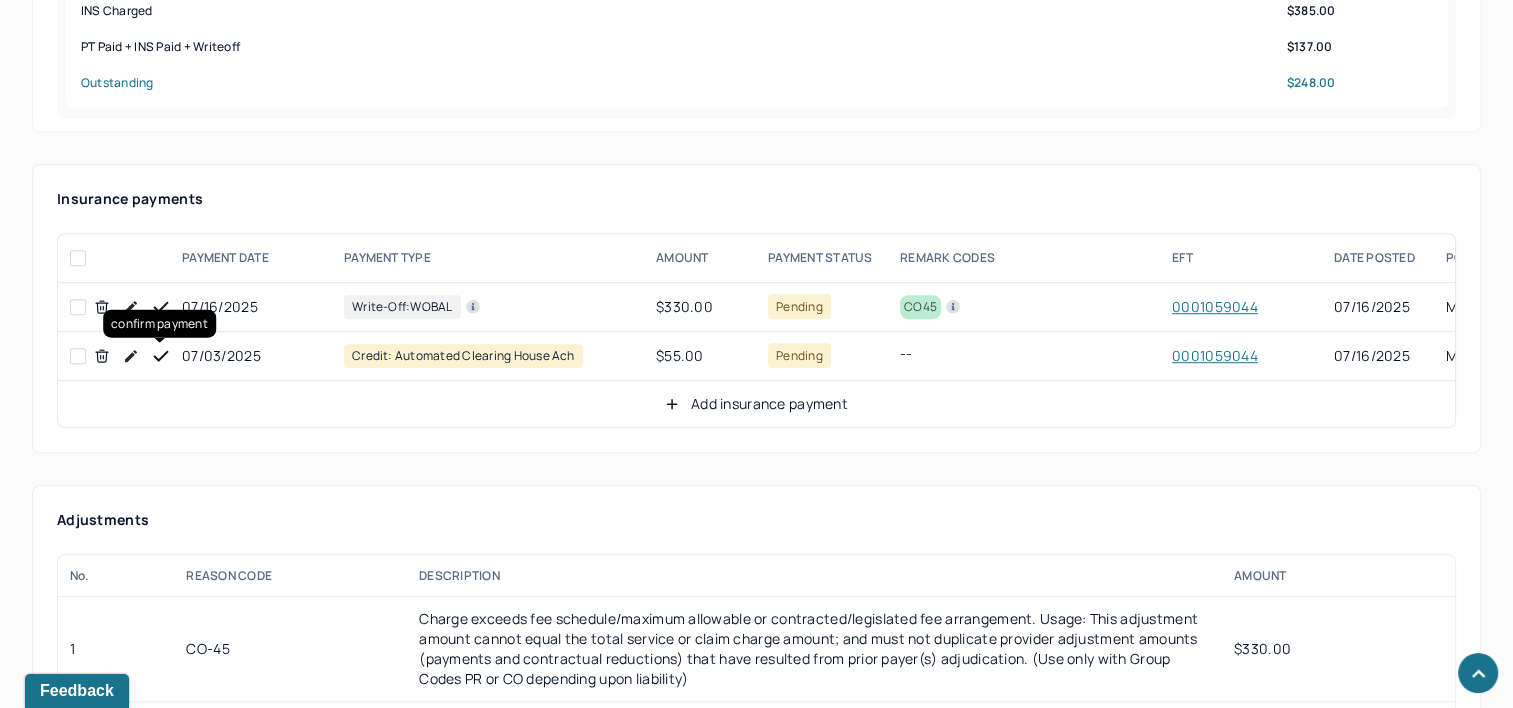 click 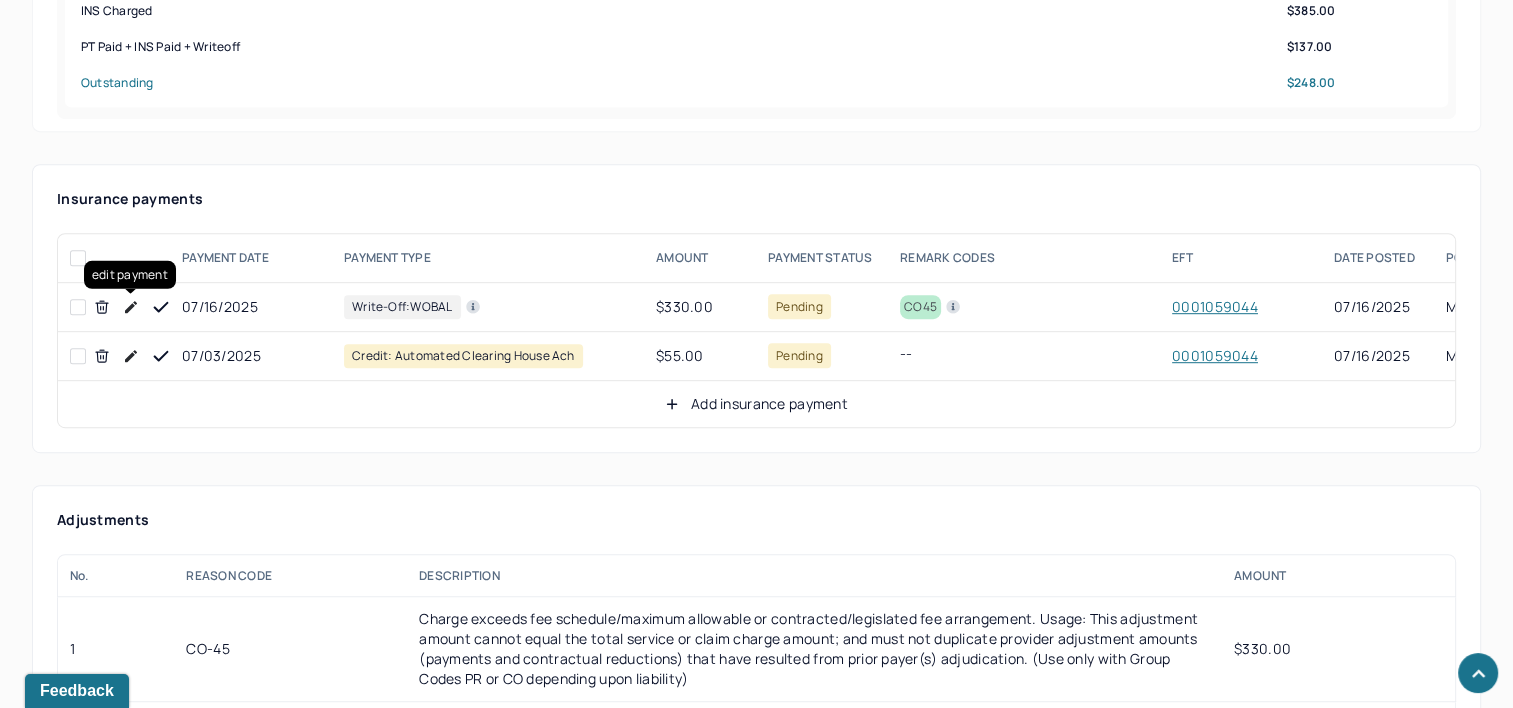click 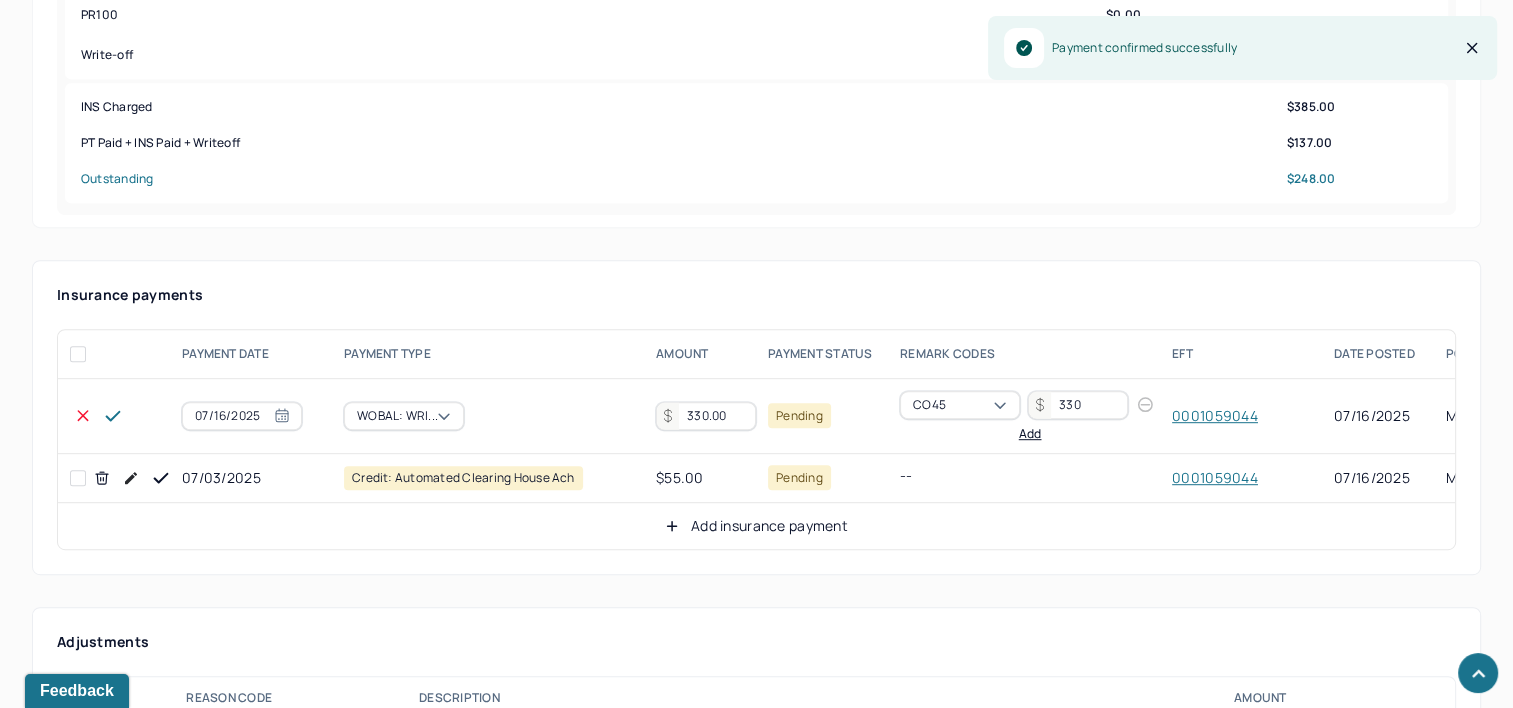 scroll, scrollTop: 1000, scrollLeft: 0, axis: vertical 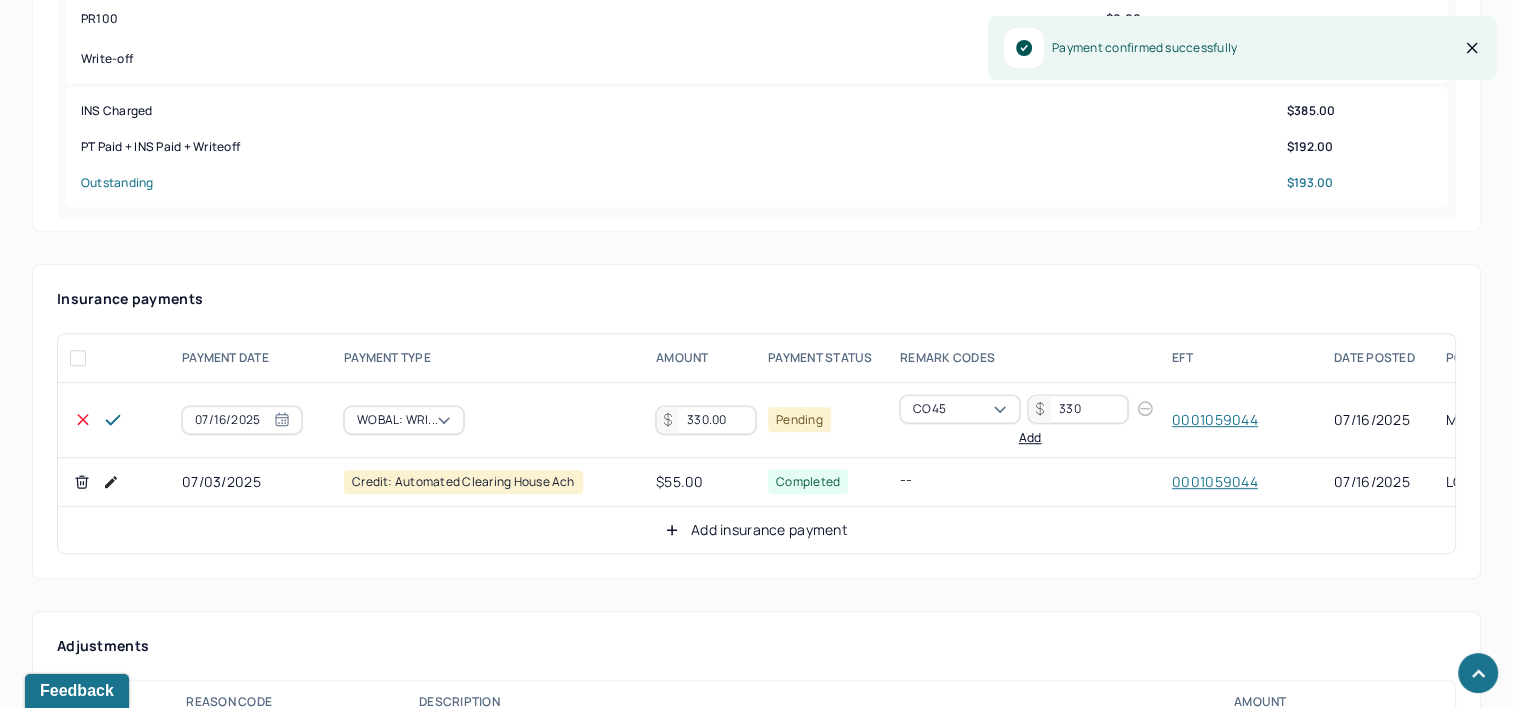 click on "330.00" at bounding box center (706, 420) 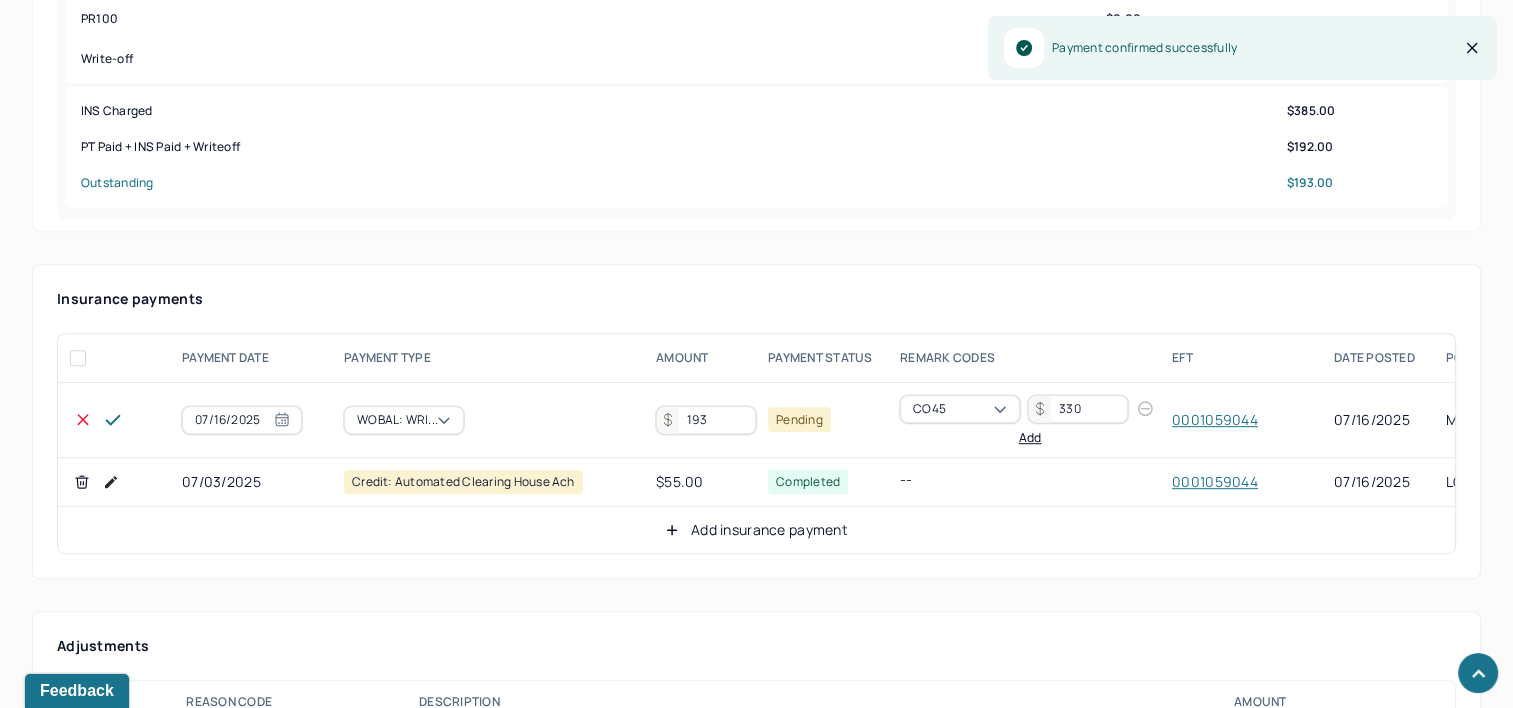 type on "193" 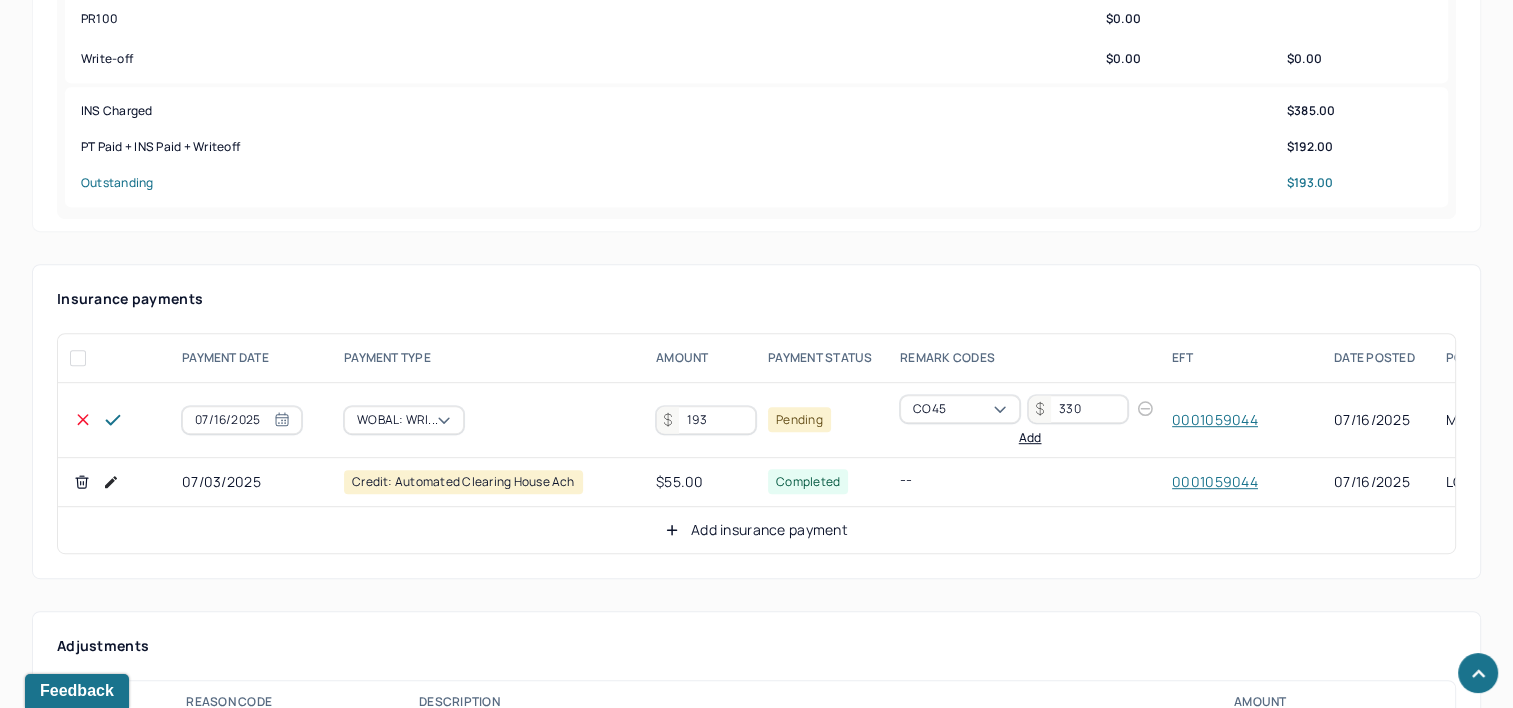 click 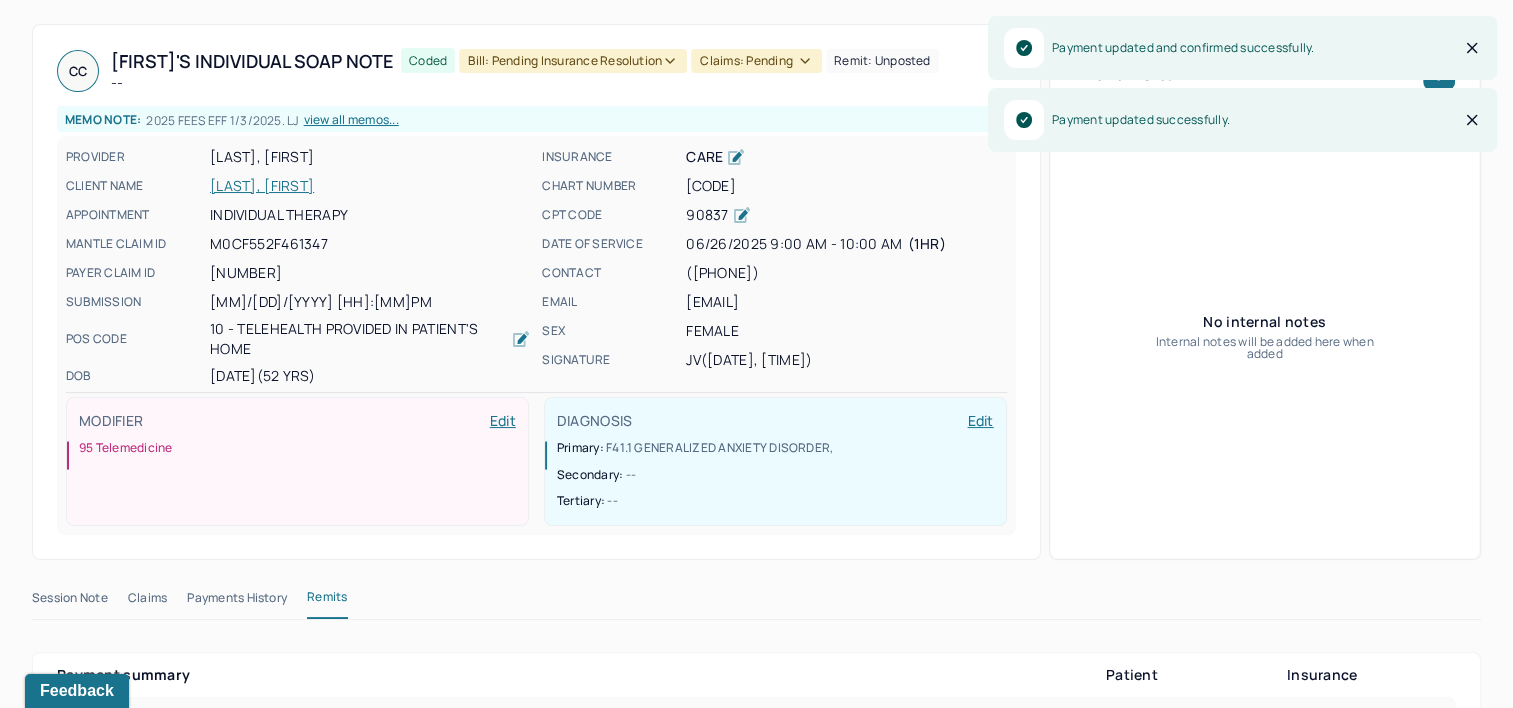 scroll, scrollTop: 0, scrollLeft: 0, axis: both 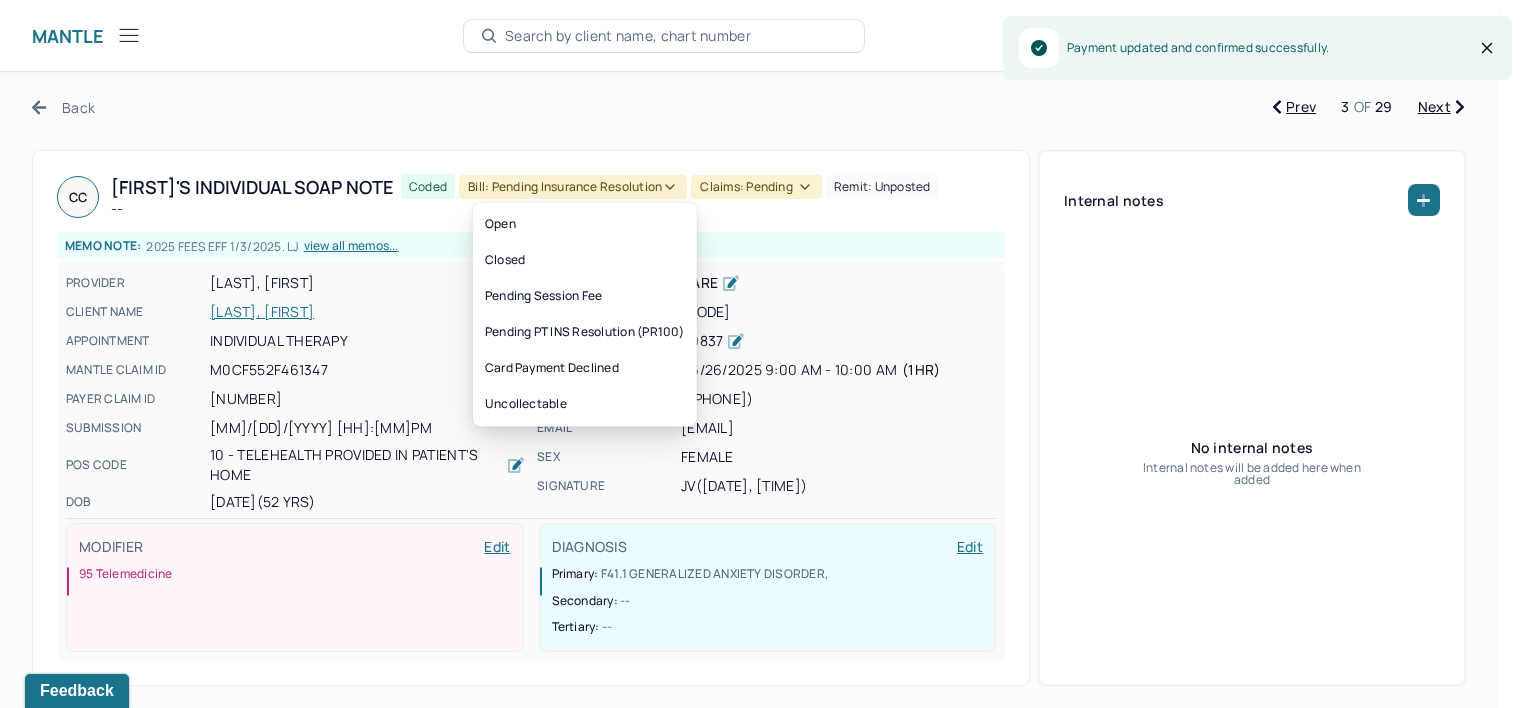 click on "Bill: Pending Insurance Resolution" at bounding box center [573, 187] 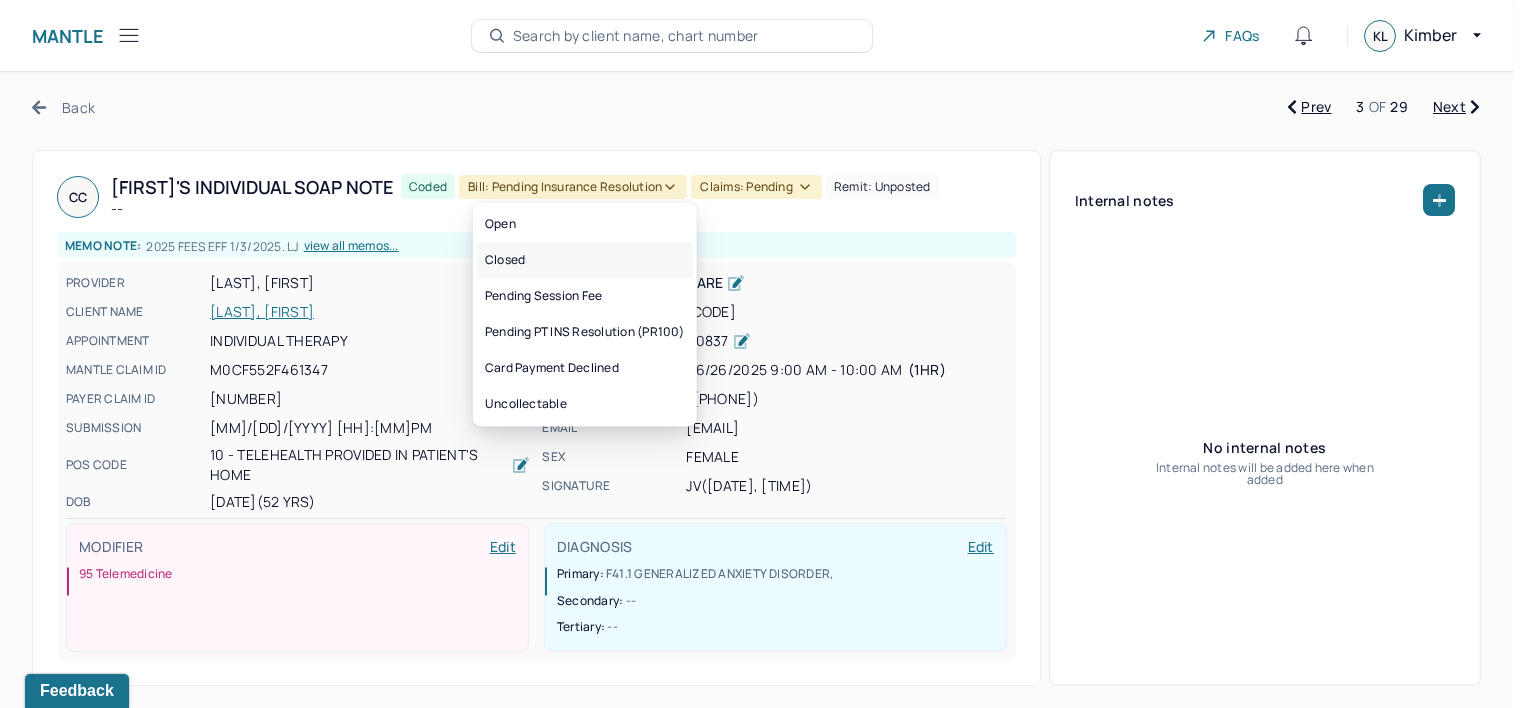 click on "Closed" at bounding box center [585, 260] 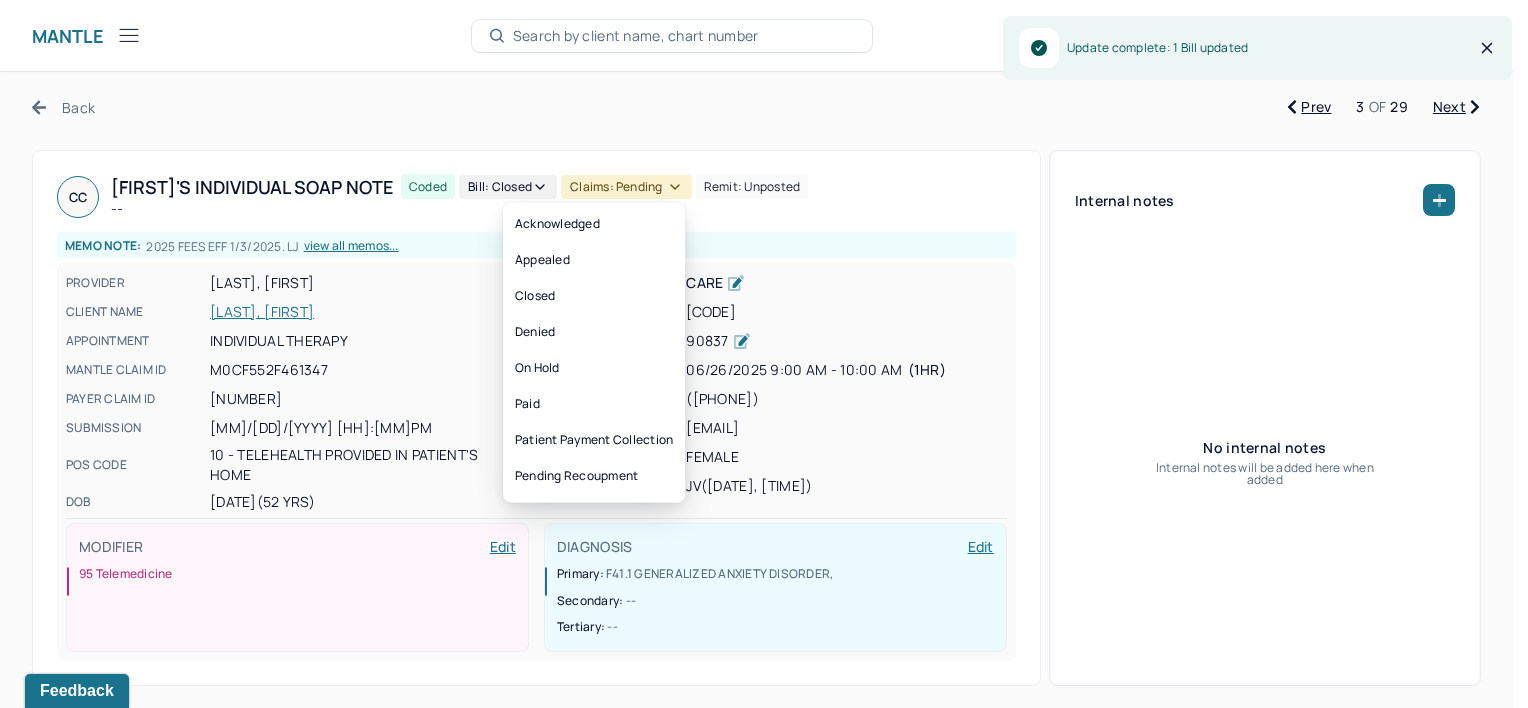 click on "Claims: pending" at bounding box center (626, 187) 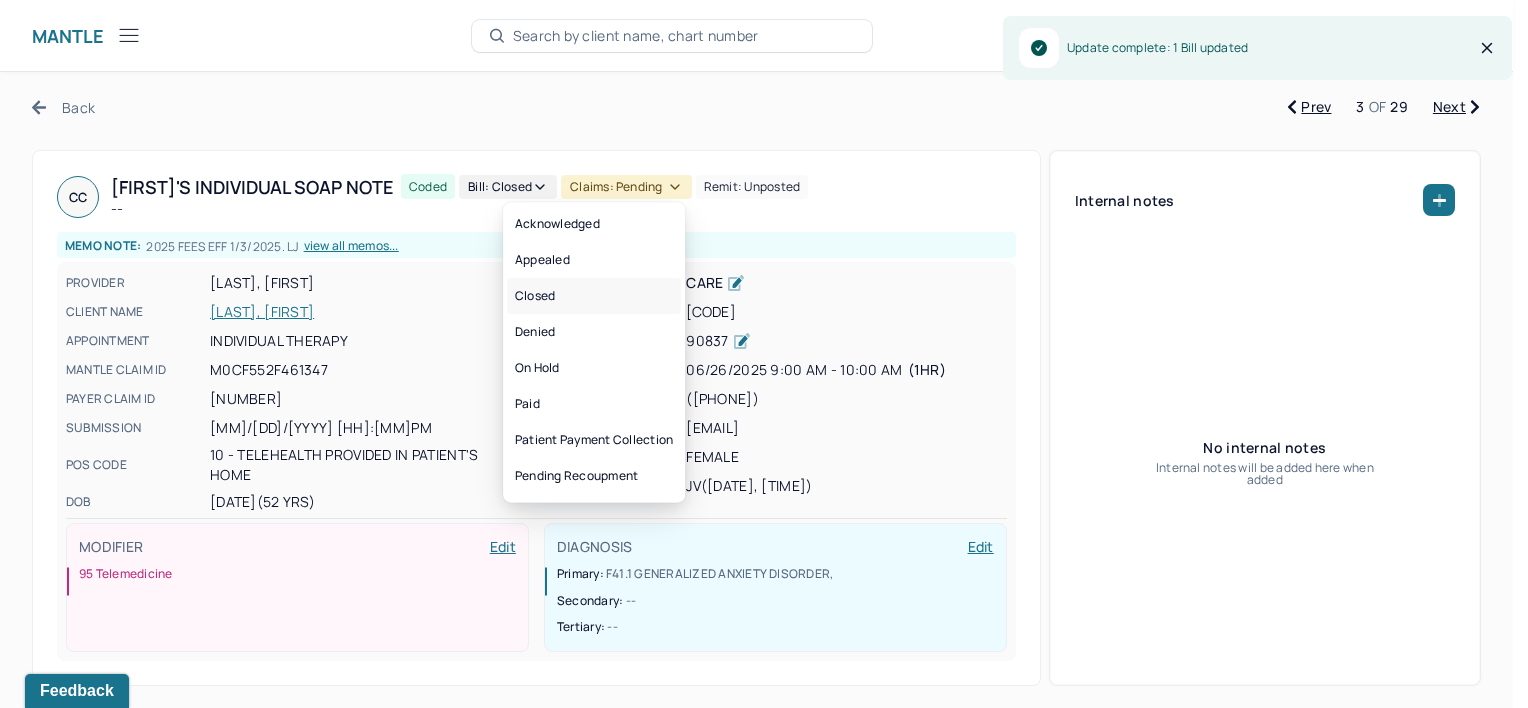 click on "Closed" at bounding box center [594, 296] 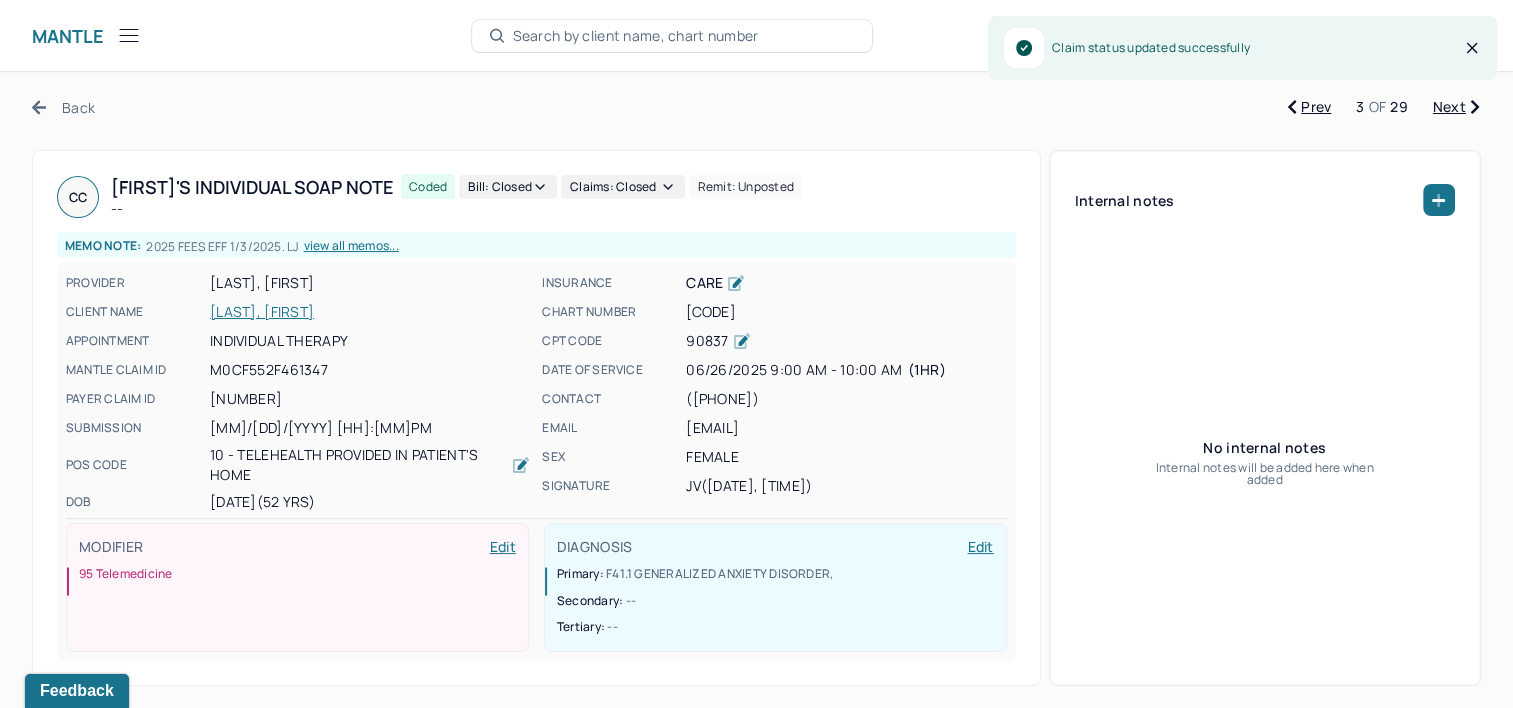 drag, startPoint x: 1460, startPoint y: 112, endPoint x: 1299, endPoint y: 147, distance: 164.76044 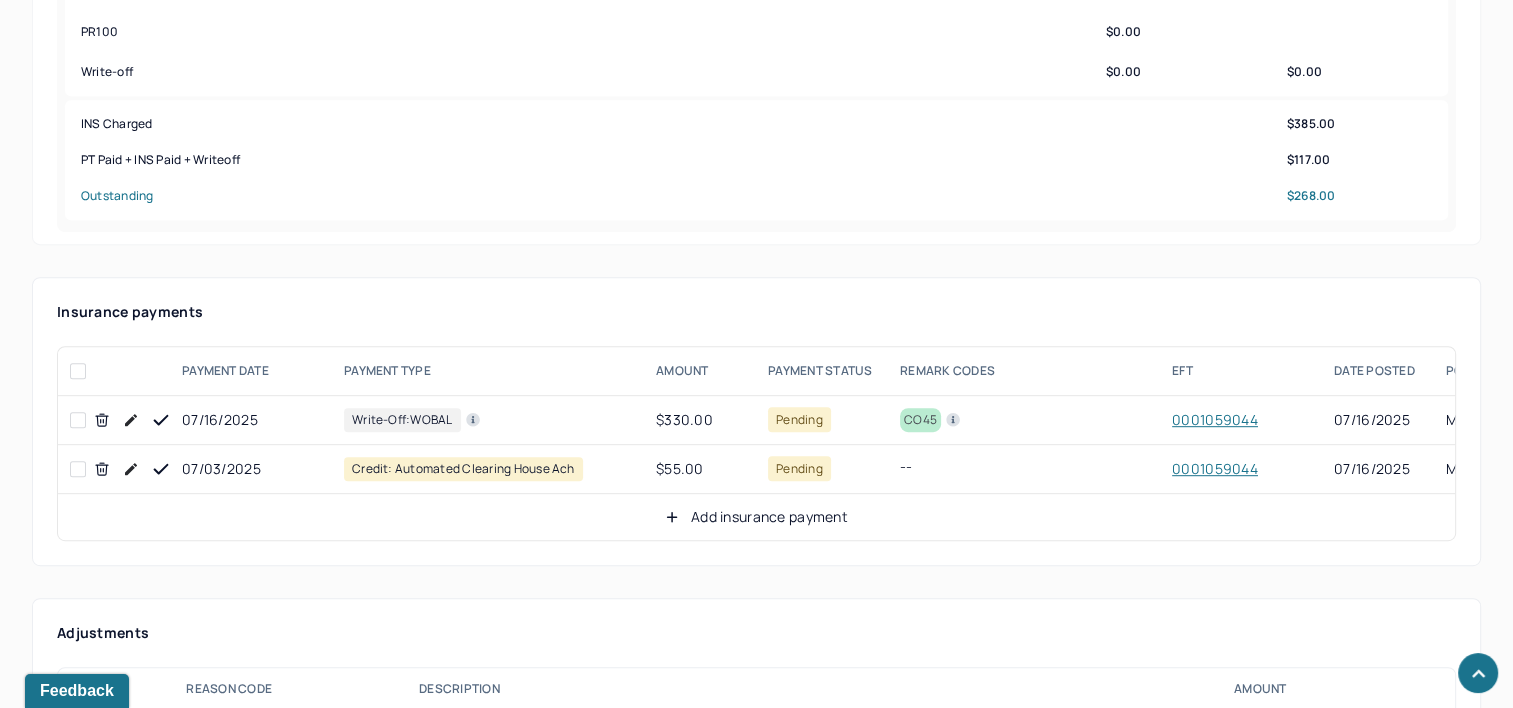 scroll, scrollTop: 1000, scrollLeft: 0, axis: vertical 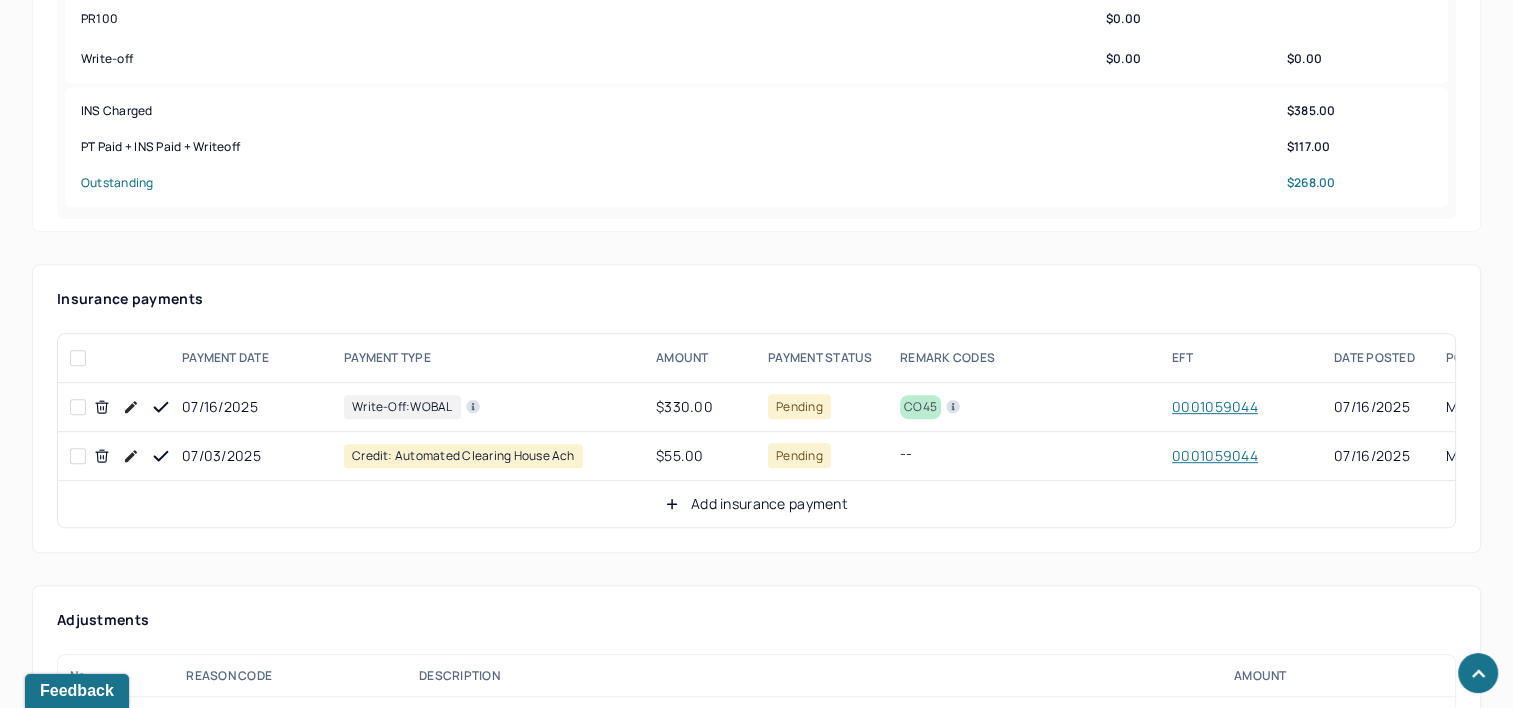 click 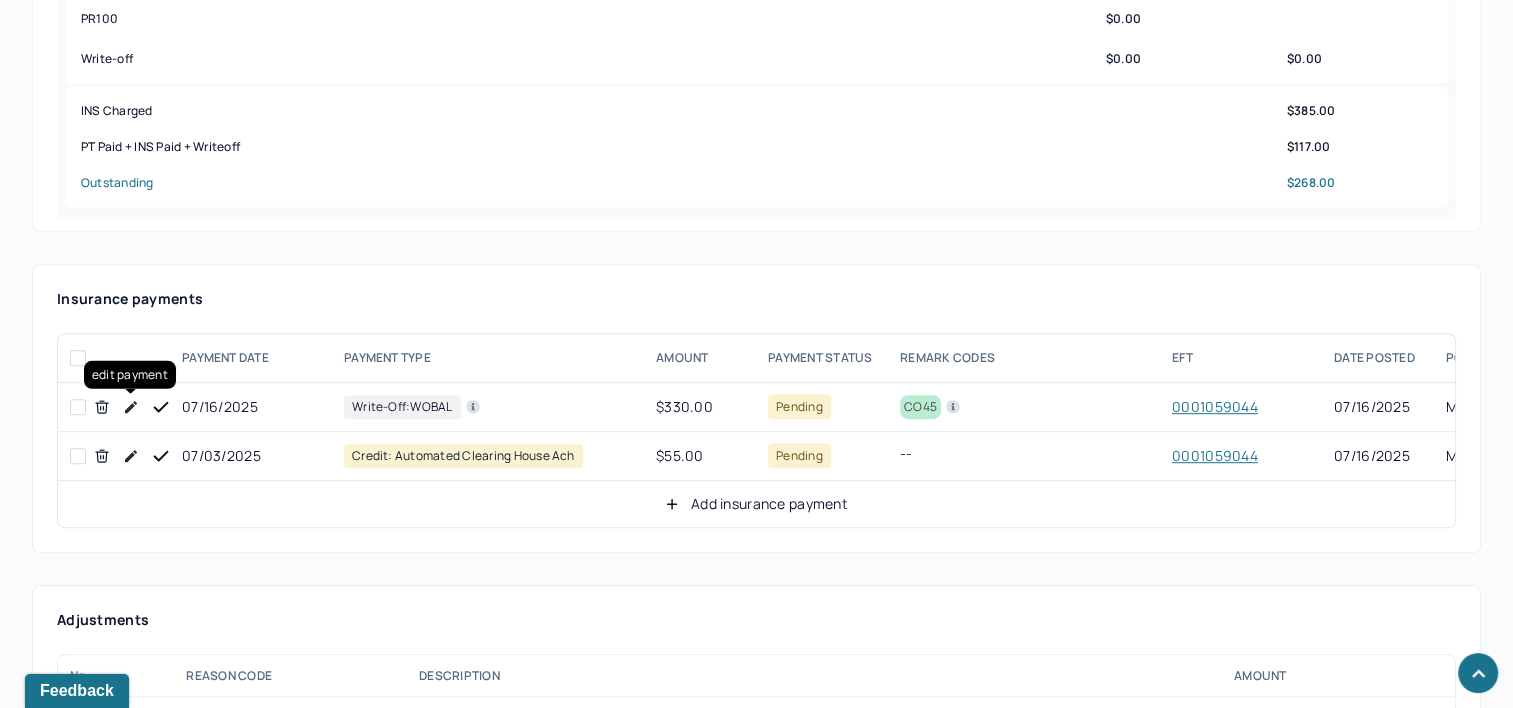 click 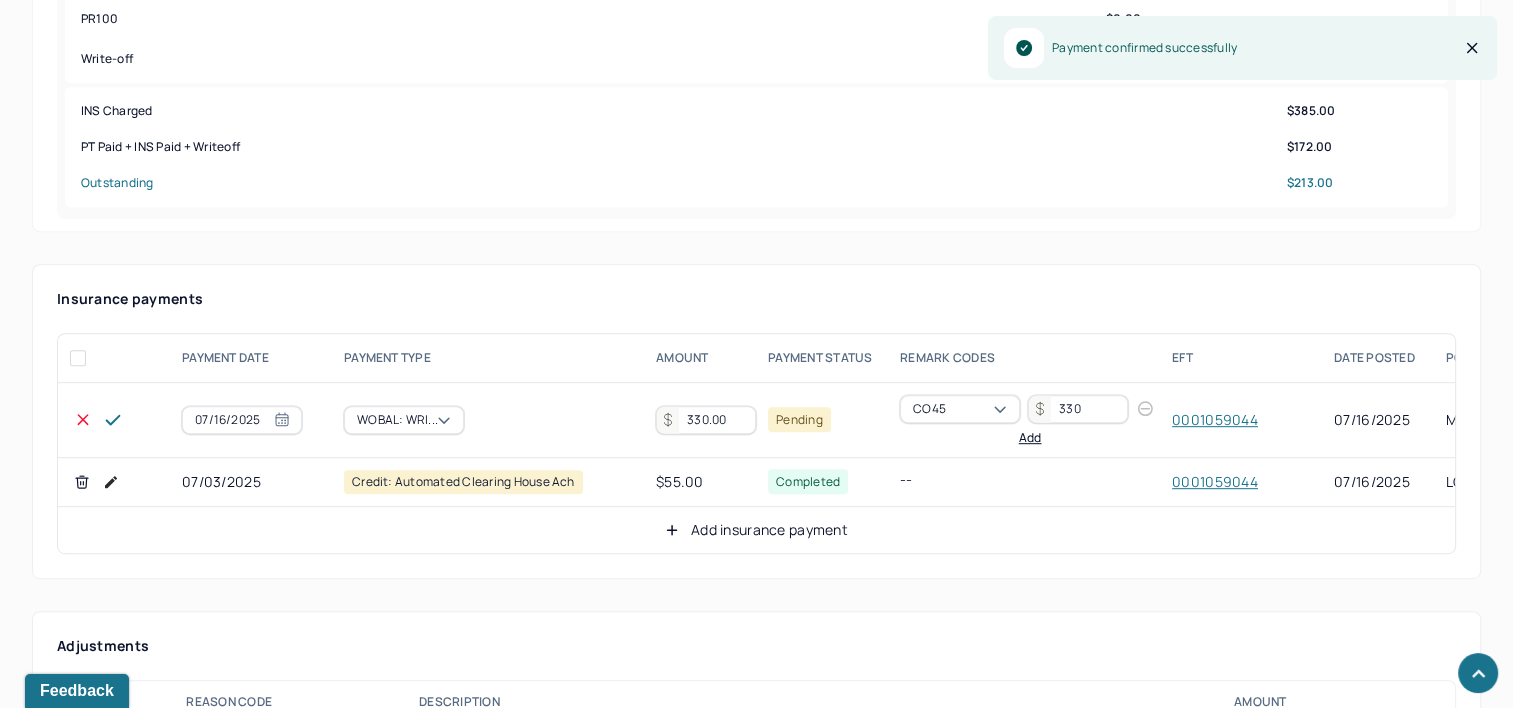 click on "330.00" at bounding box center (706, 420) 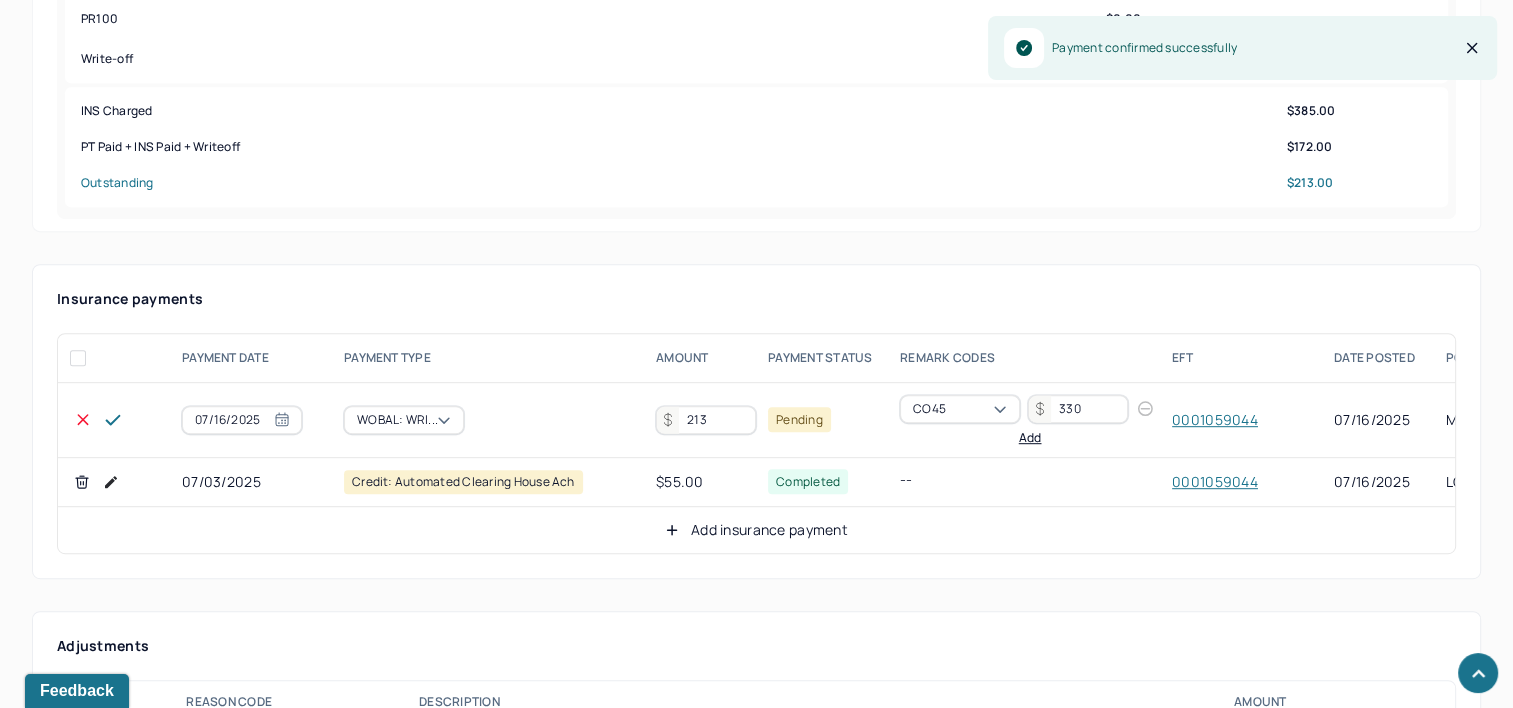 type on "213" 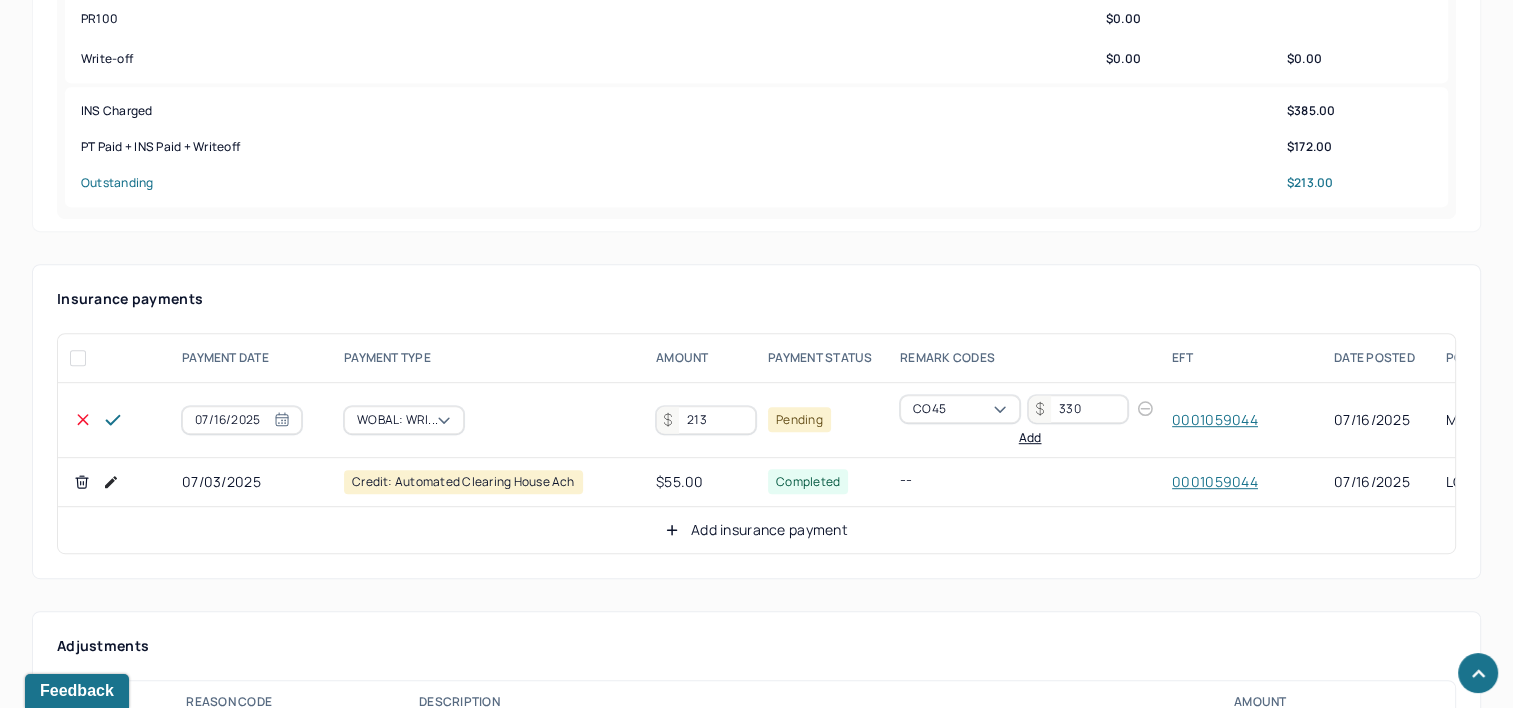 click 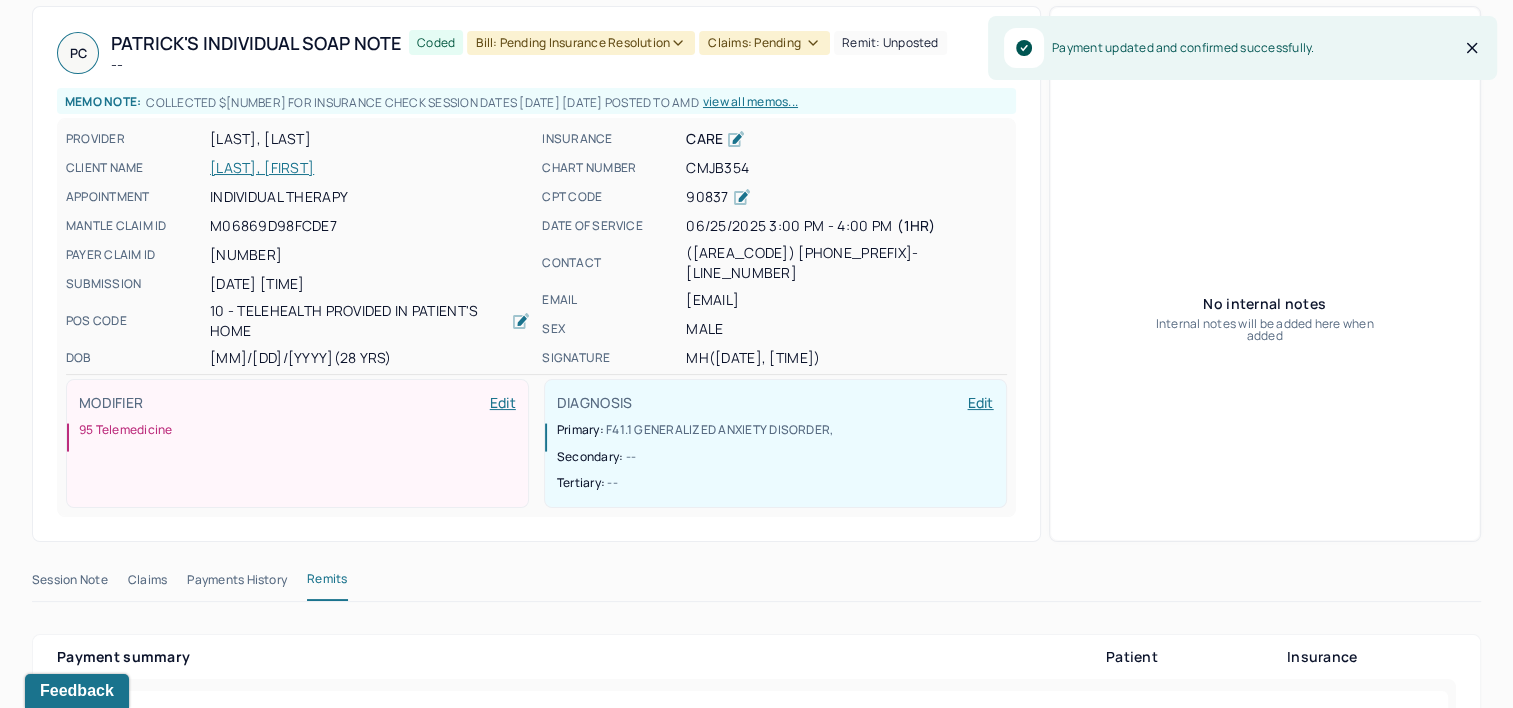 scroll, scrollTop: 0, scrollLeft: 0, axis: both 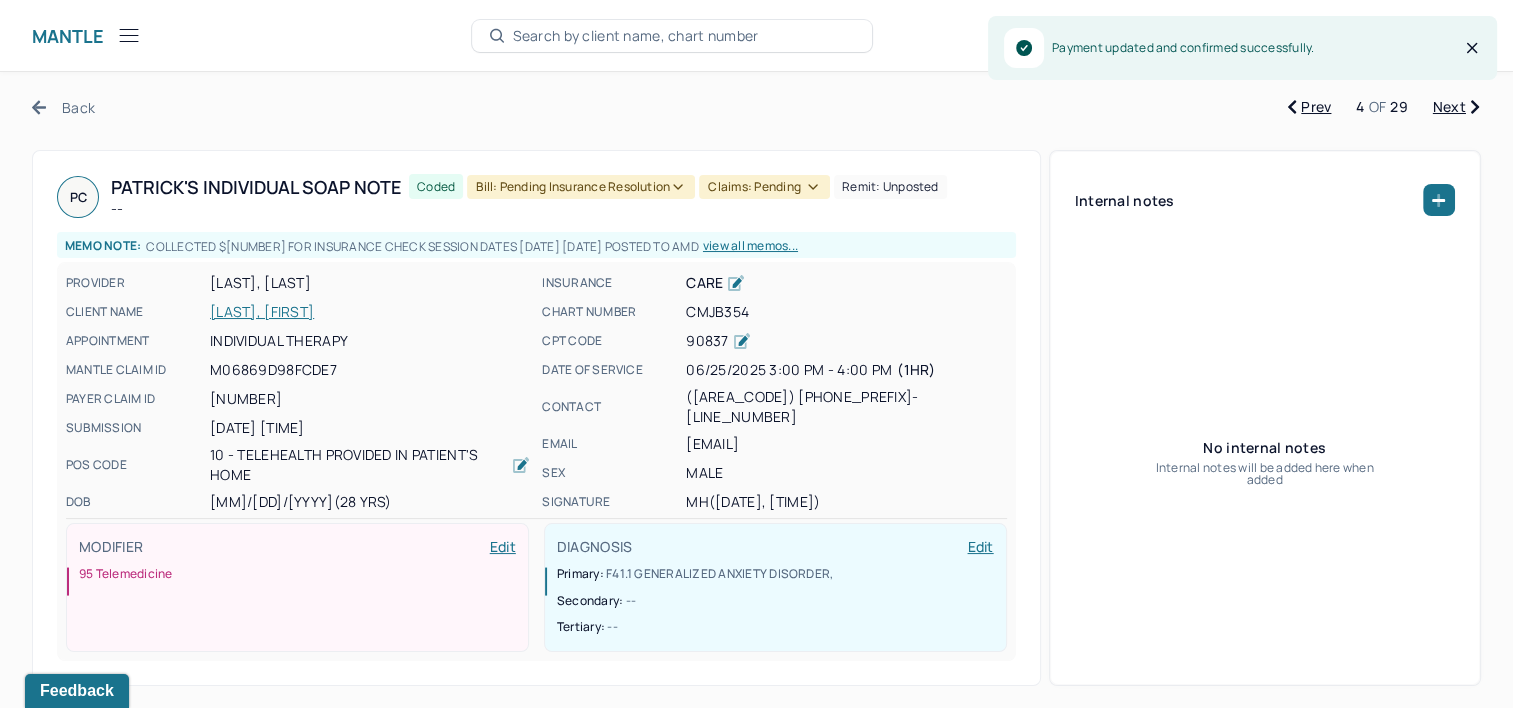 click on "Bill: Pending Insurance Resolution" at bounding box center [581, 187] 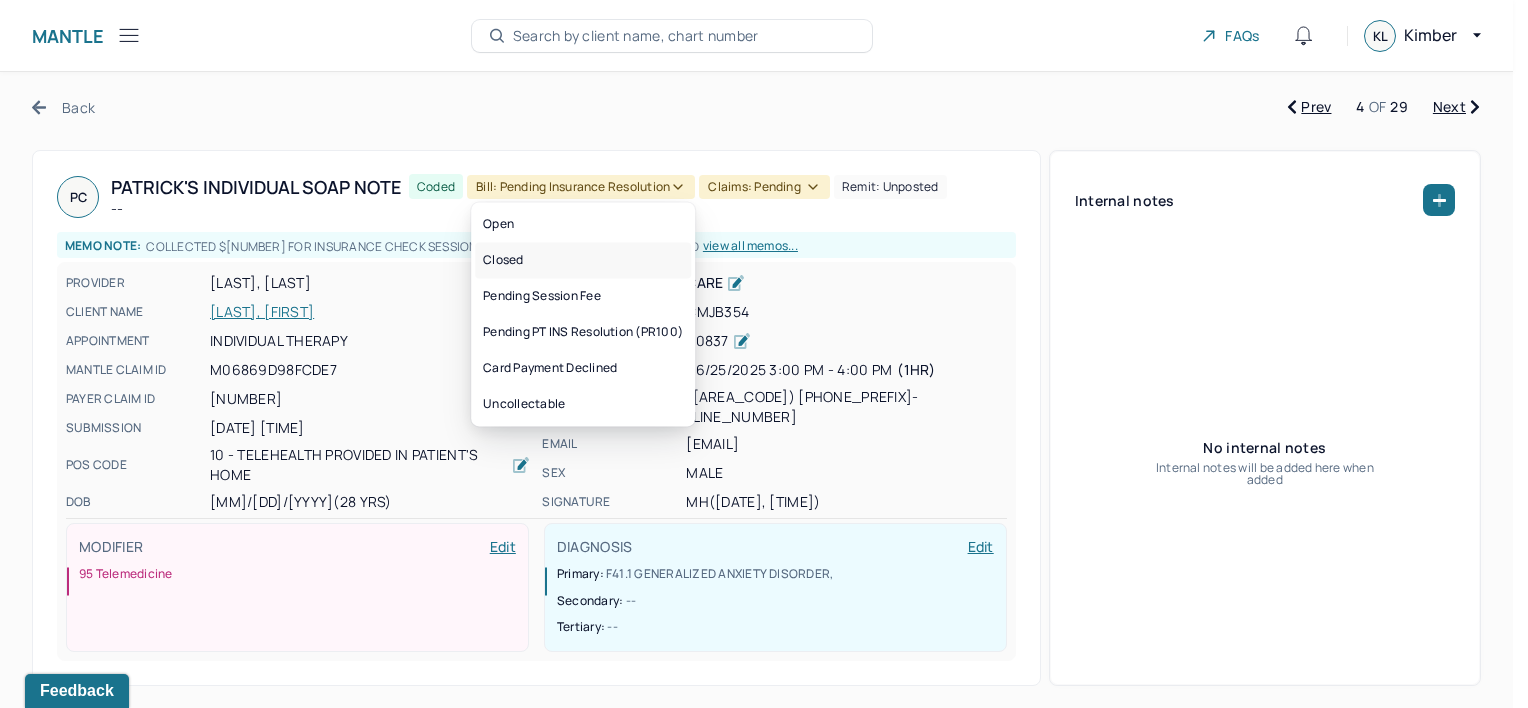 click on "Closed" at bounding box center (583, 260) 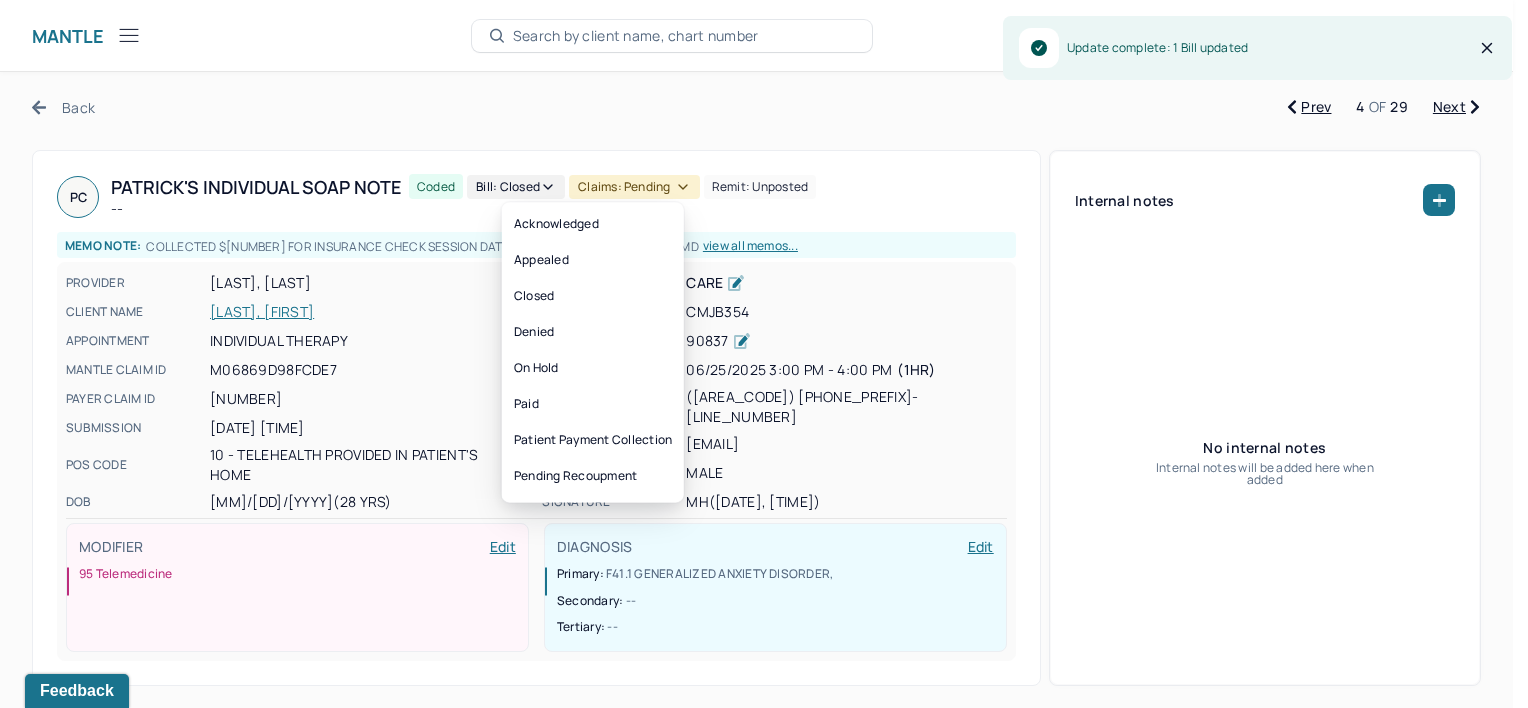 click on "Claims: pending" at bounding box center [634, 187] 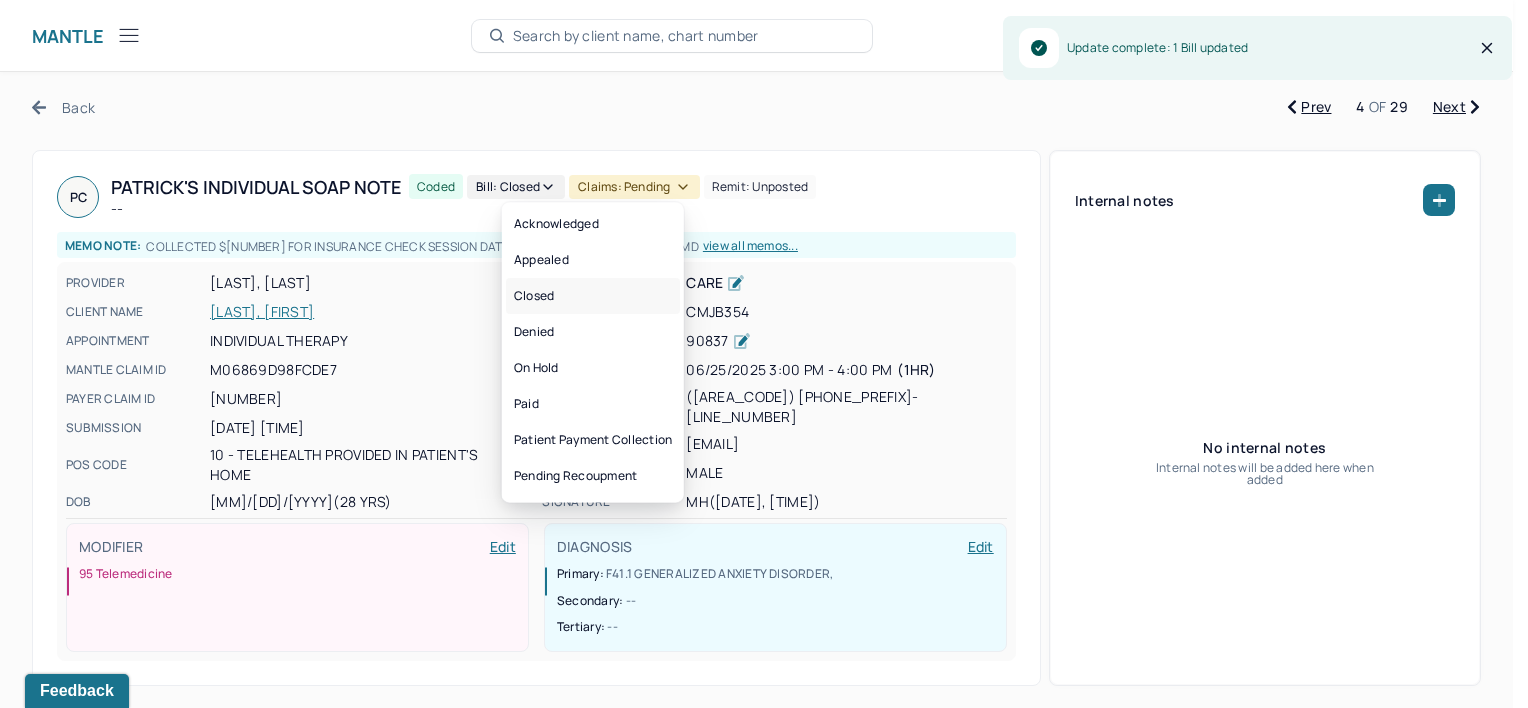 click on "Closed" at bounding box center (593, 296) 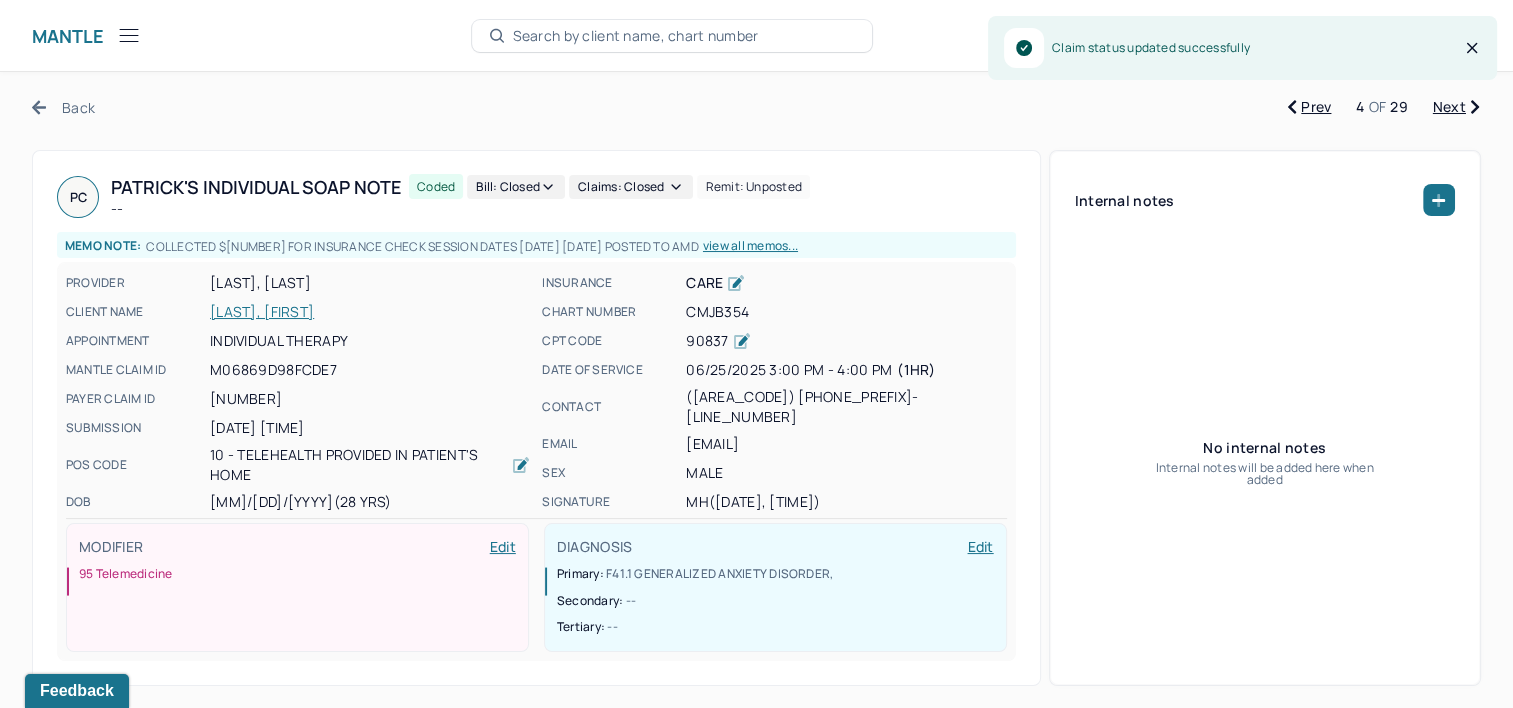 click on "Next" at bounding box center (1456, 107) 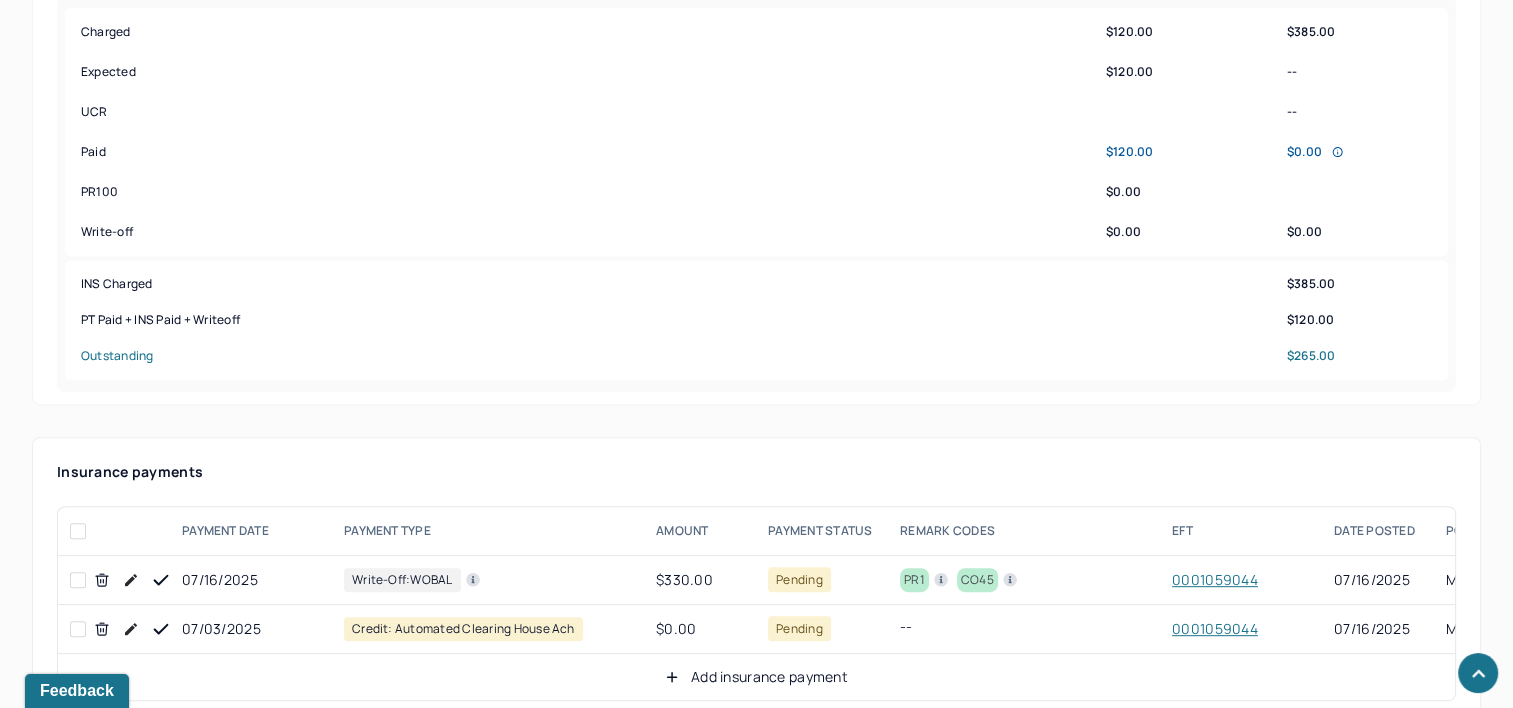 scroll, scrollTop: 900, scrollLeft: 0, axis: vertical 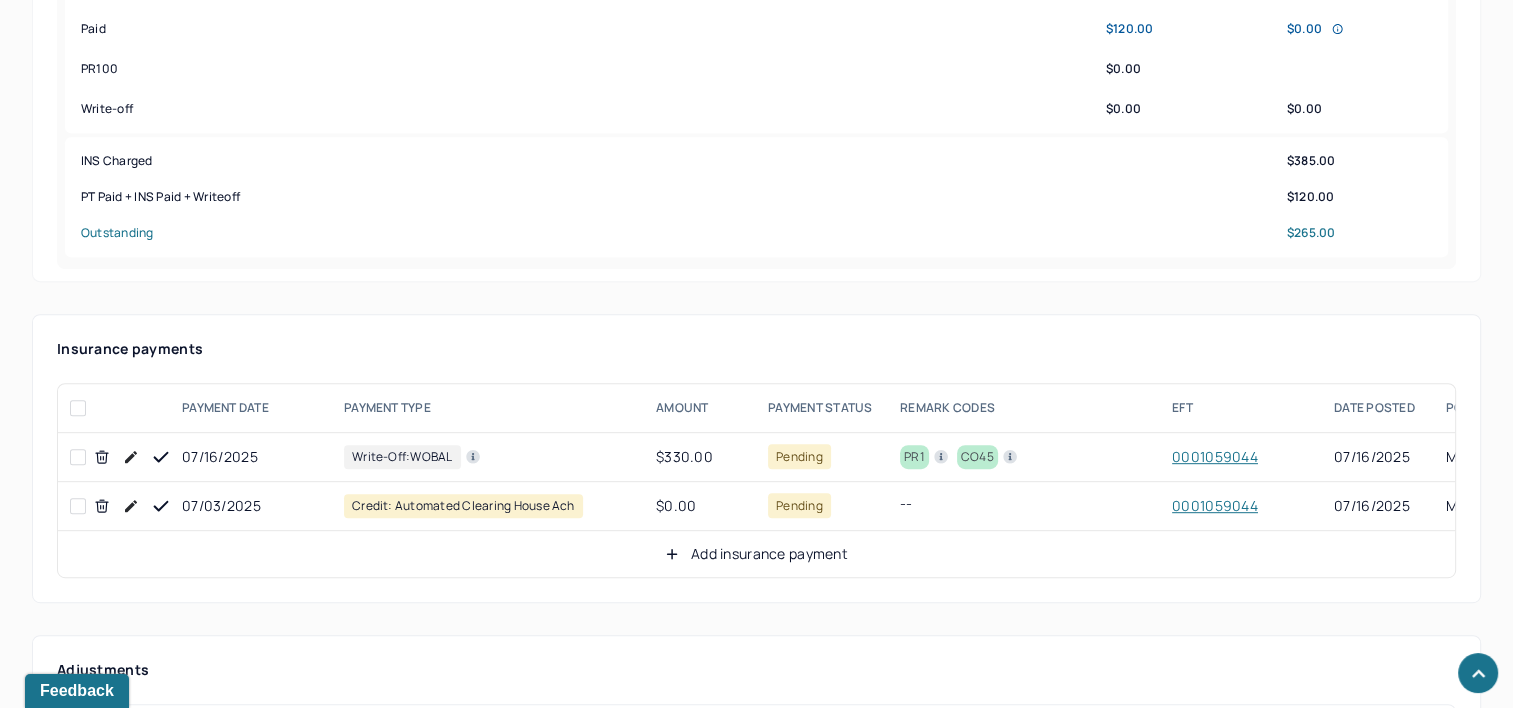 click 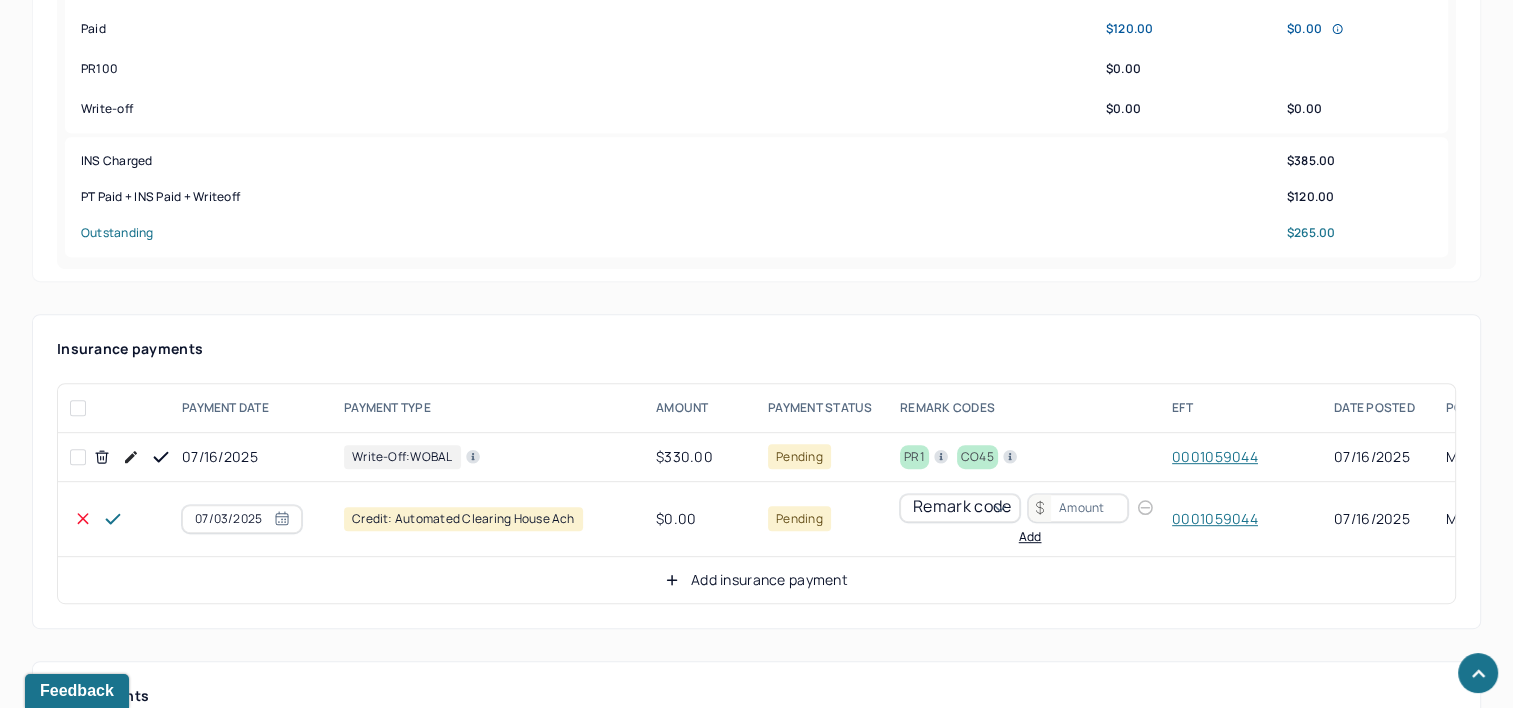 click at bounding box center [113, 519] 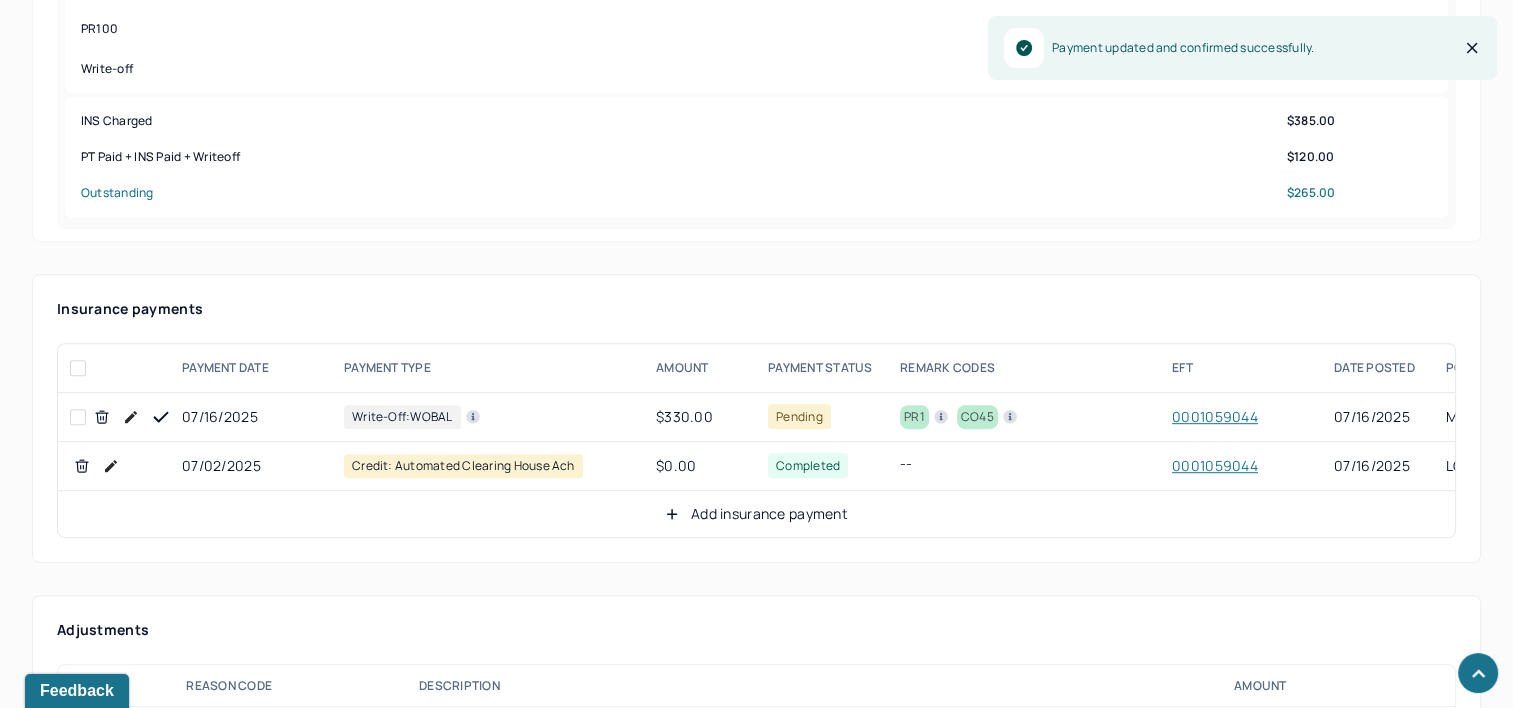 scroll, scrollTop: 900, scrollLeft: 0, axis: vertical 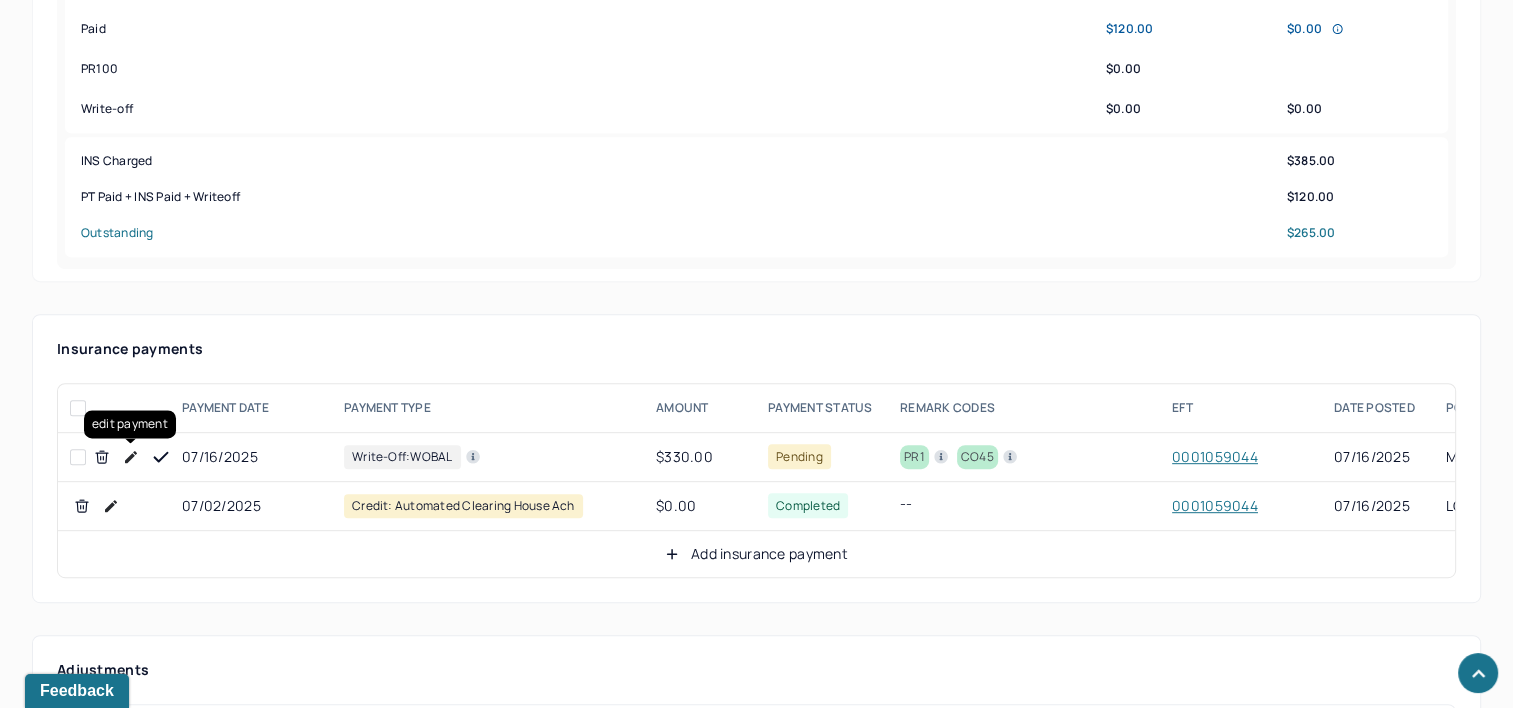click 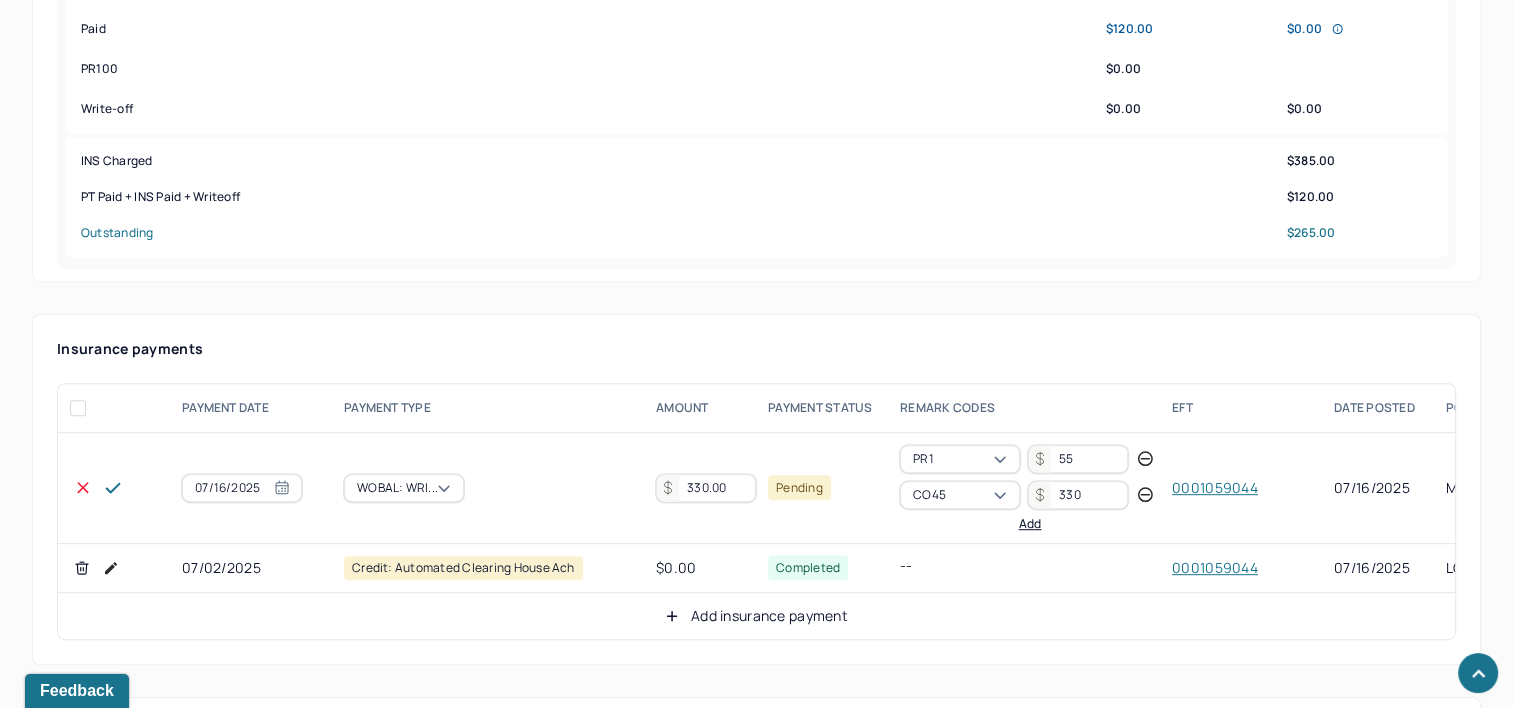 click on "330.00" at bounding box center (706, 488) 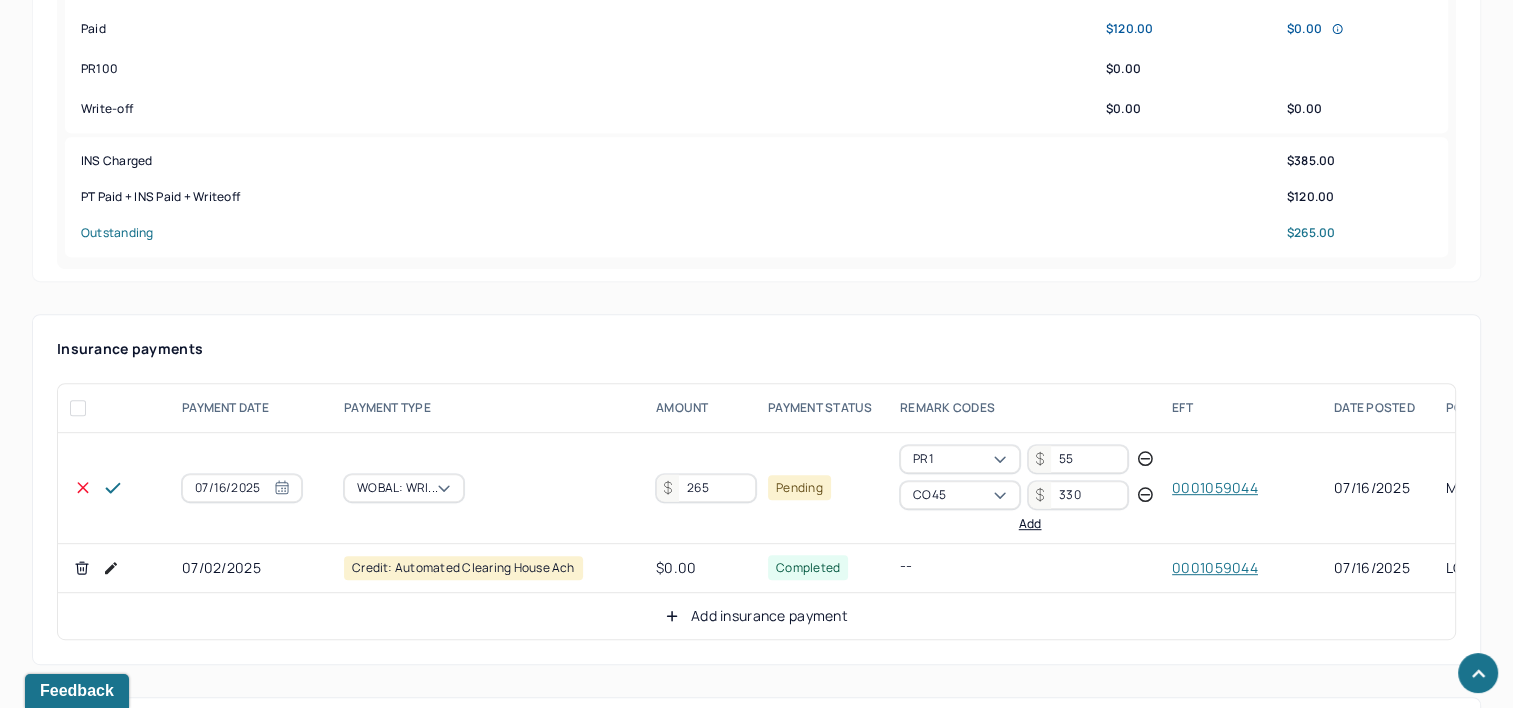 type on "265" 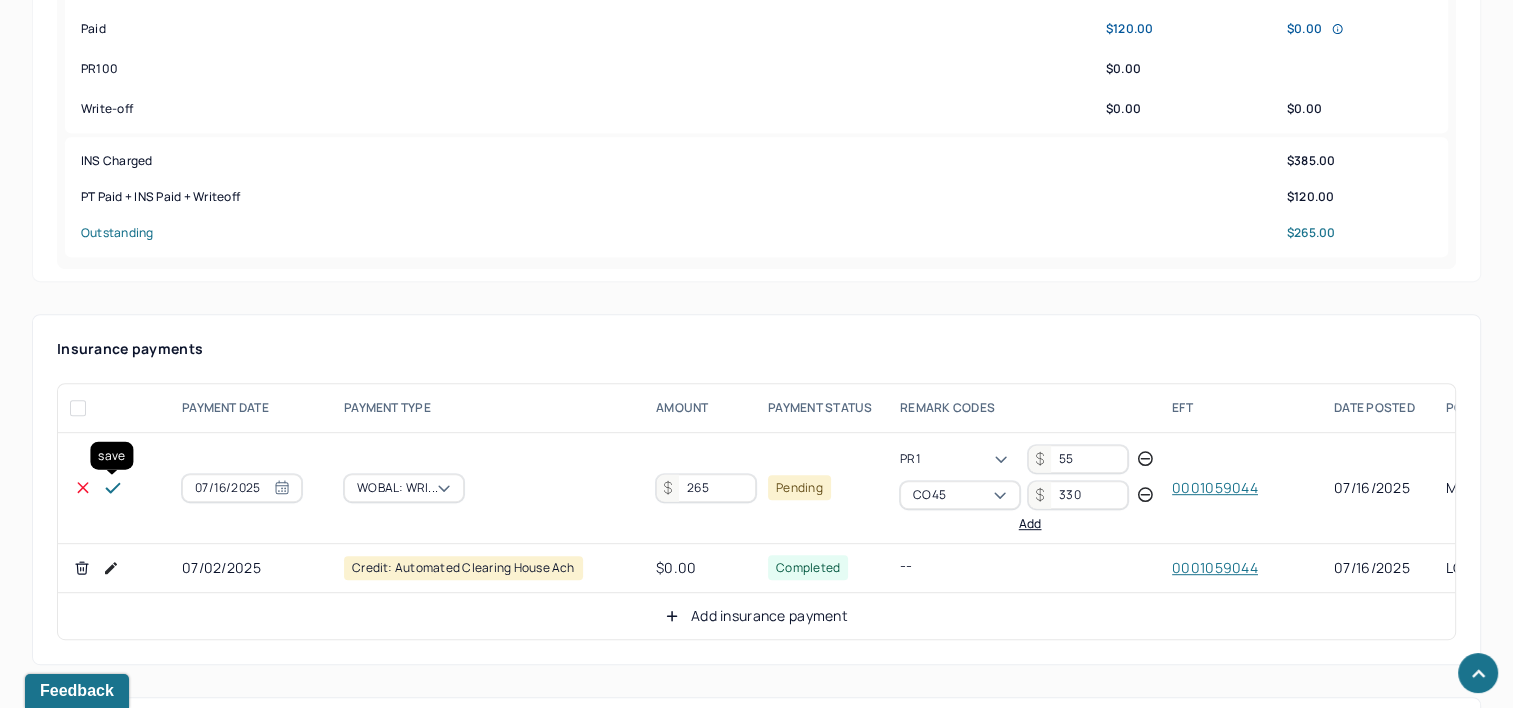 click 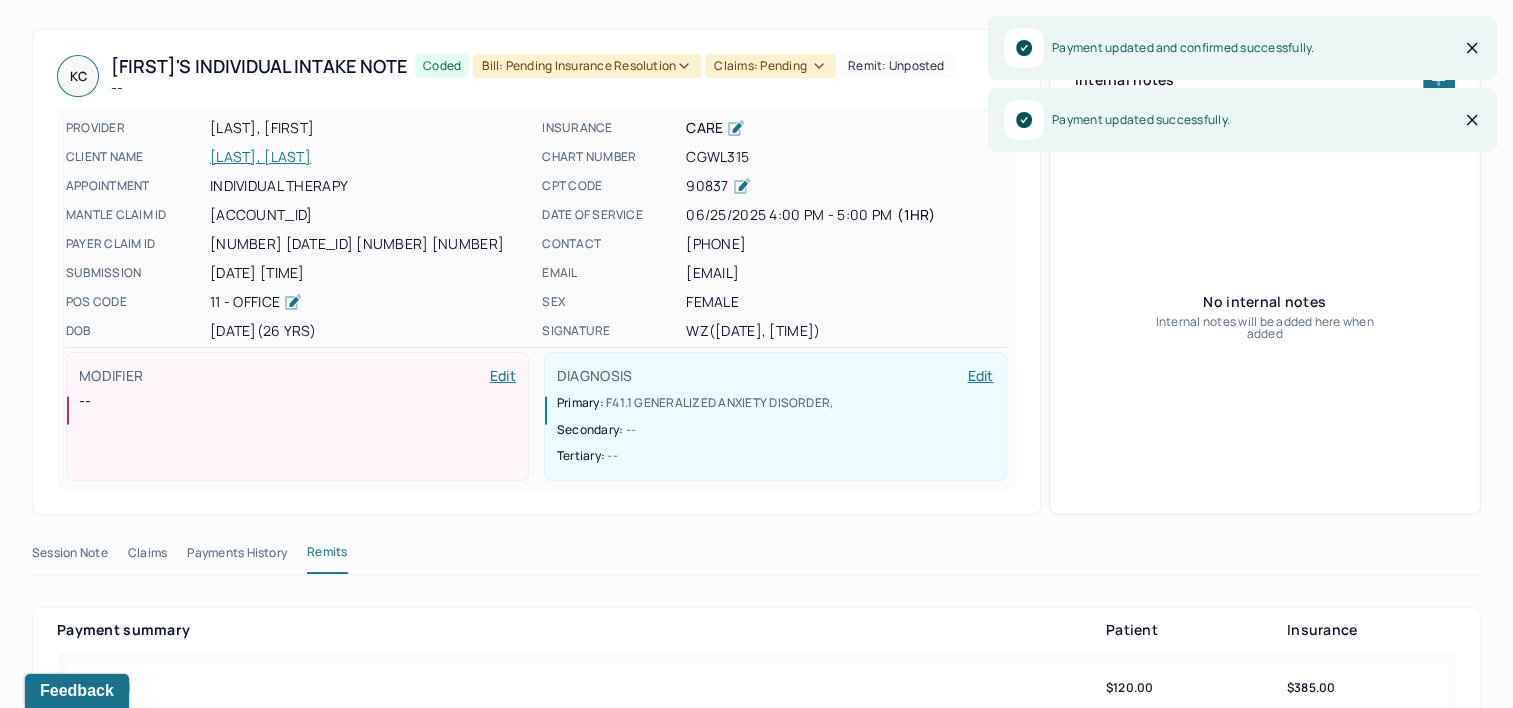 scroll, scrollTop: 0, scrollLeft: 0, axis: both 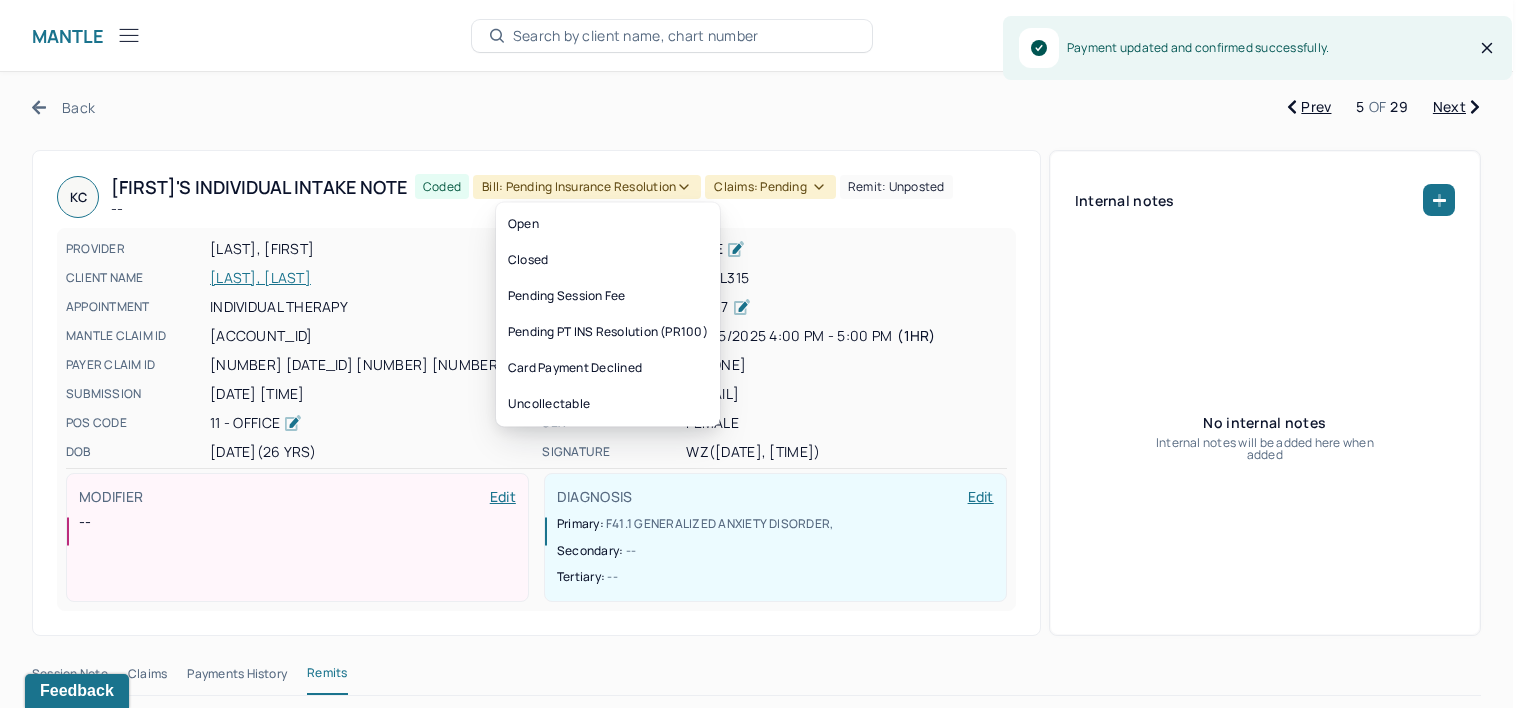 click on "Bill: Pending Insurance Resolution" at bounding box center [587, 187] 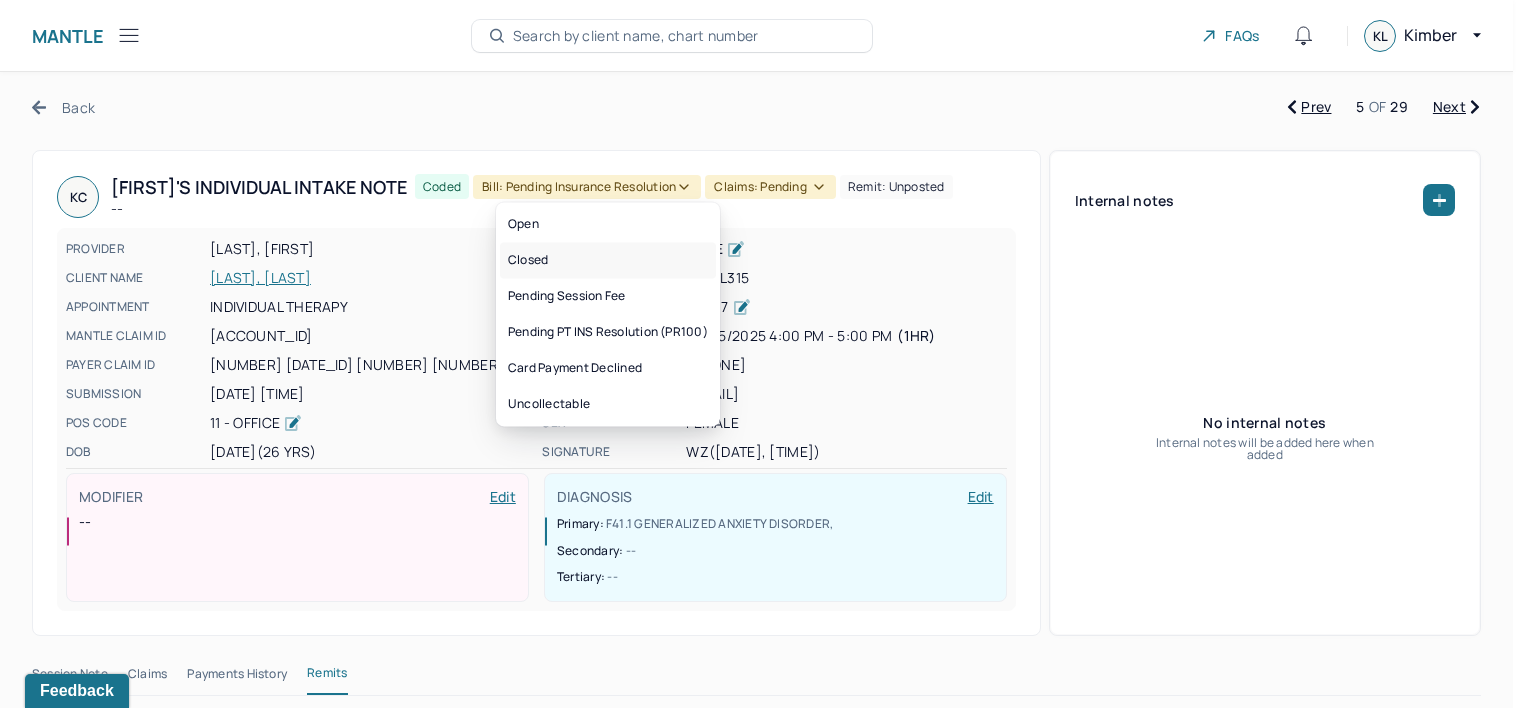 click on "Closed" at bounding box center (608, 260) 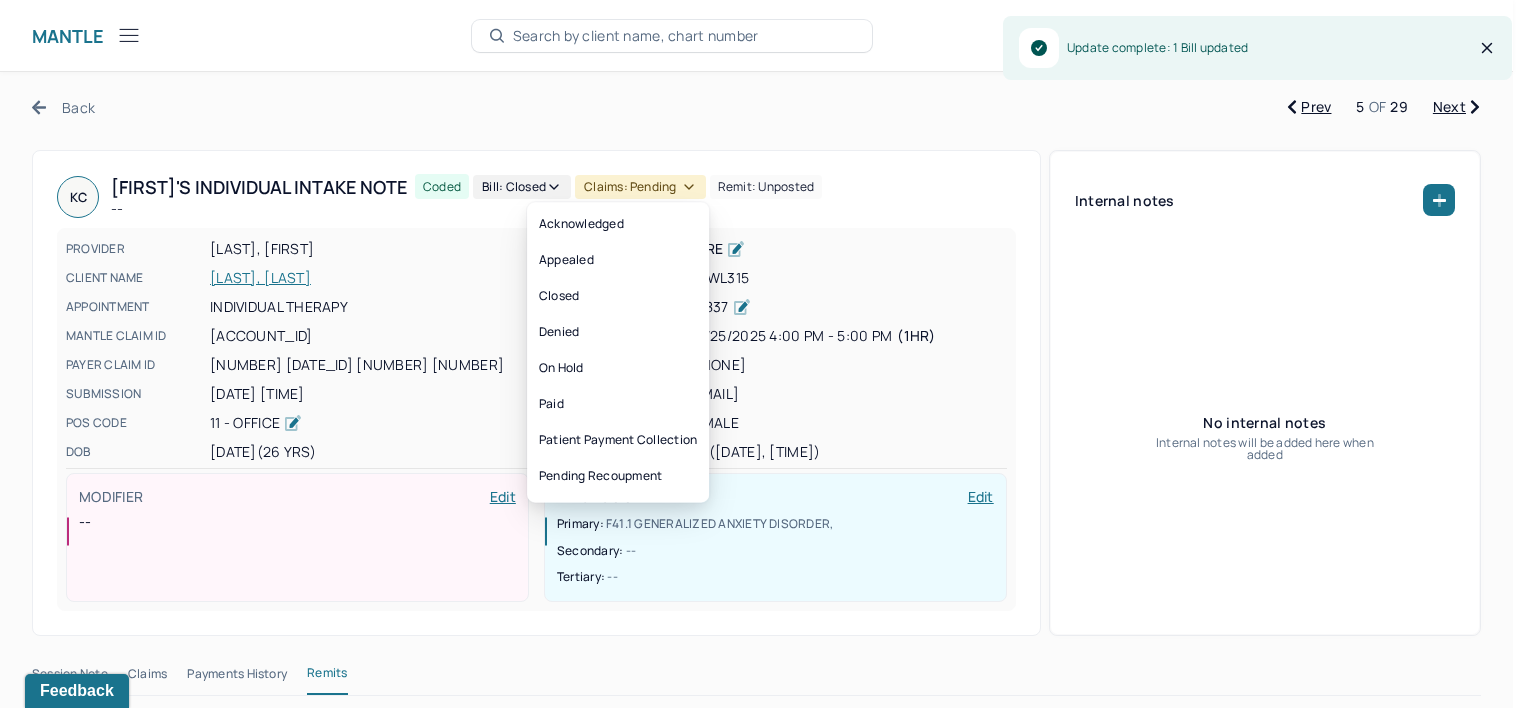 click on "Claims: pending" at bounding box center [640, 187] 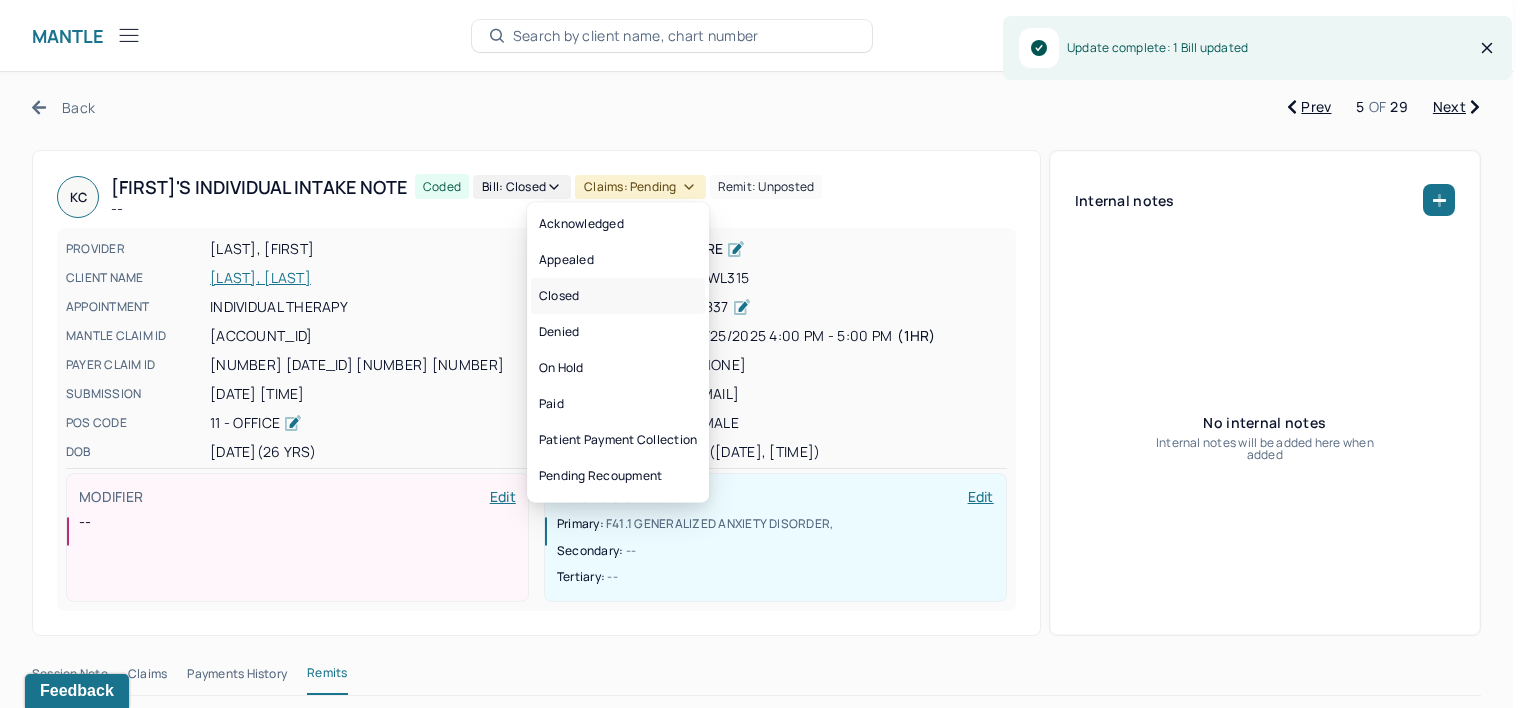 click on "Closed" at bounding box center [618, 296] 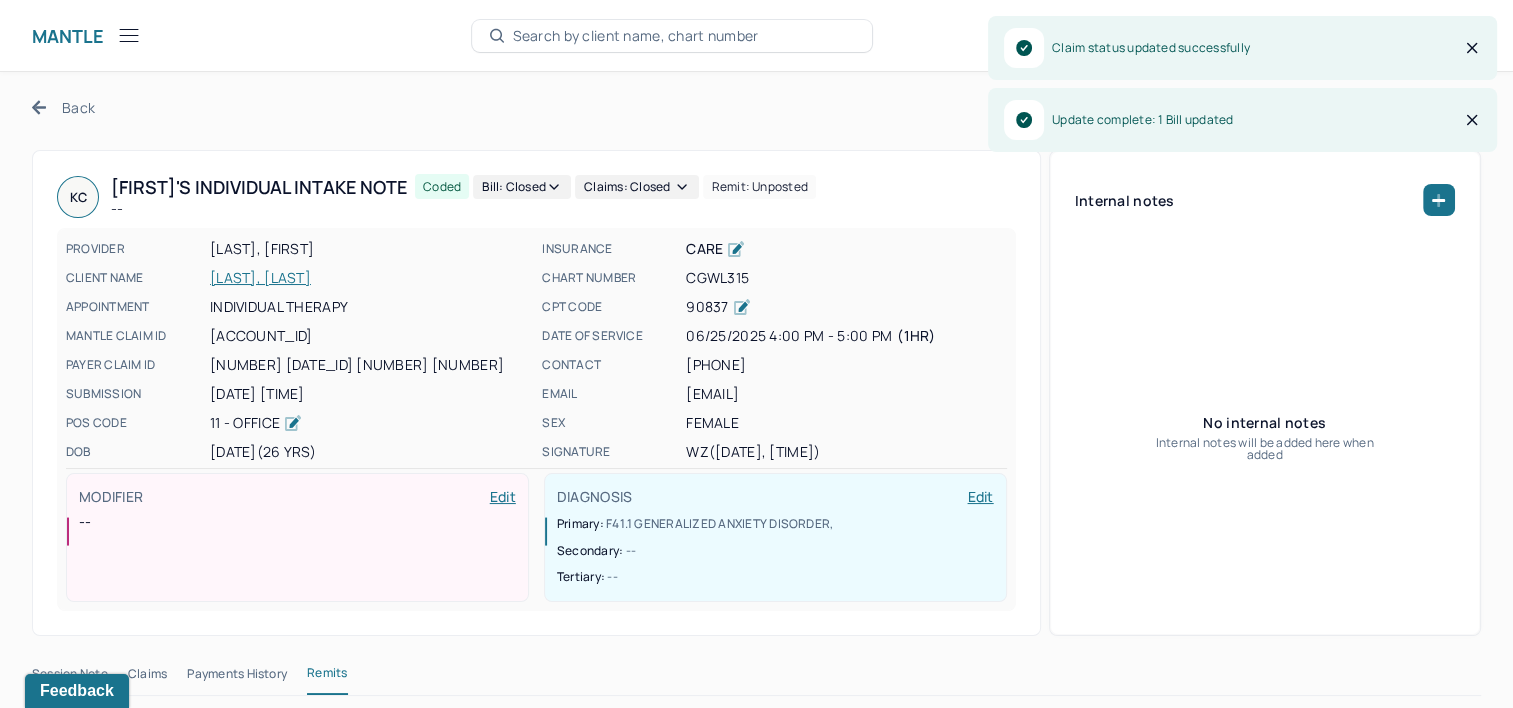click on "Next" at bounding box center [1456, 107] 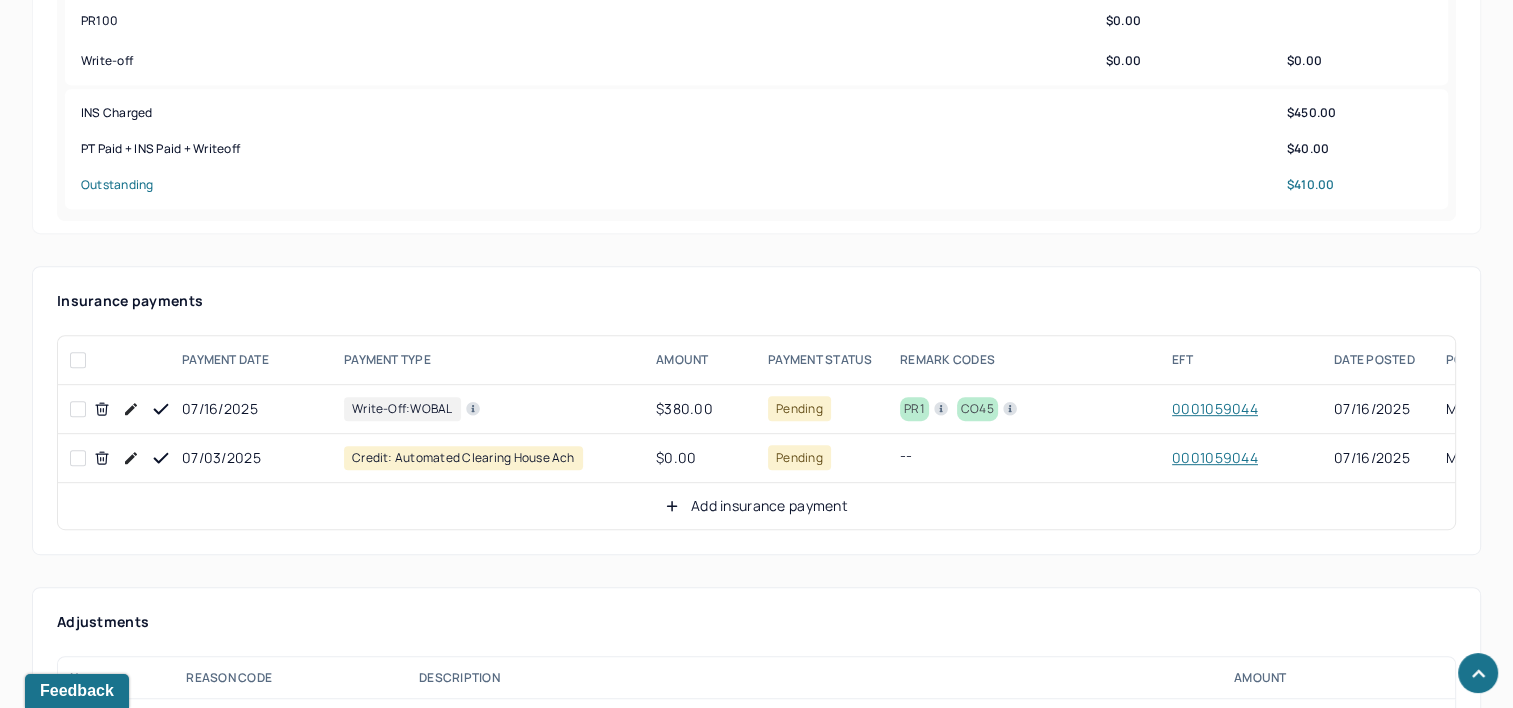 scroll, scrollTop: 1100, scrollLeft: 0, axis: vertical 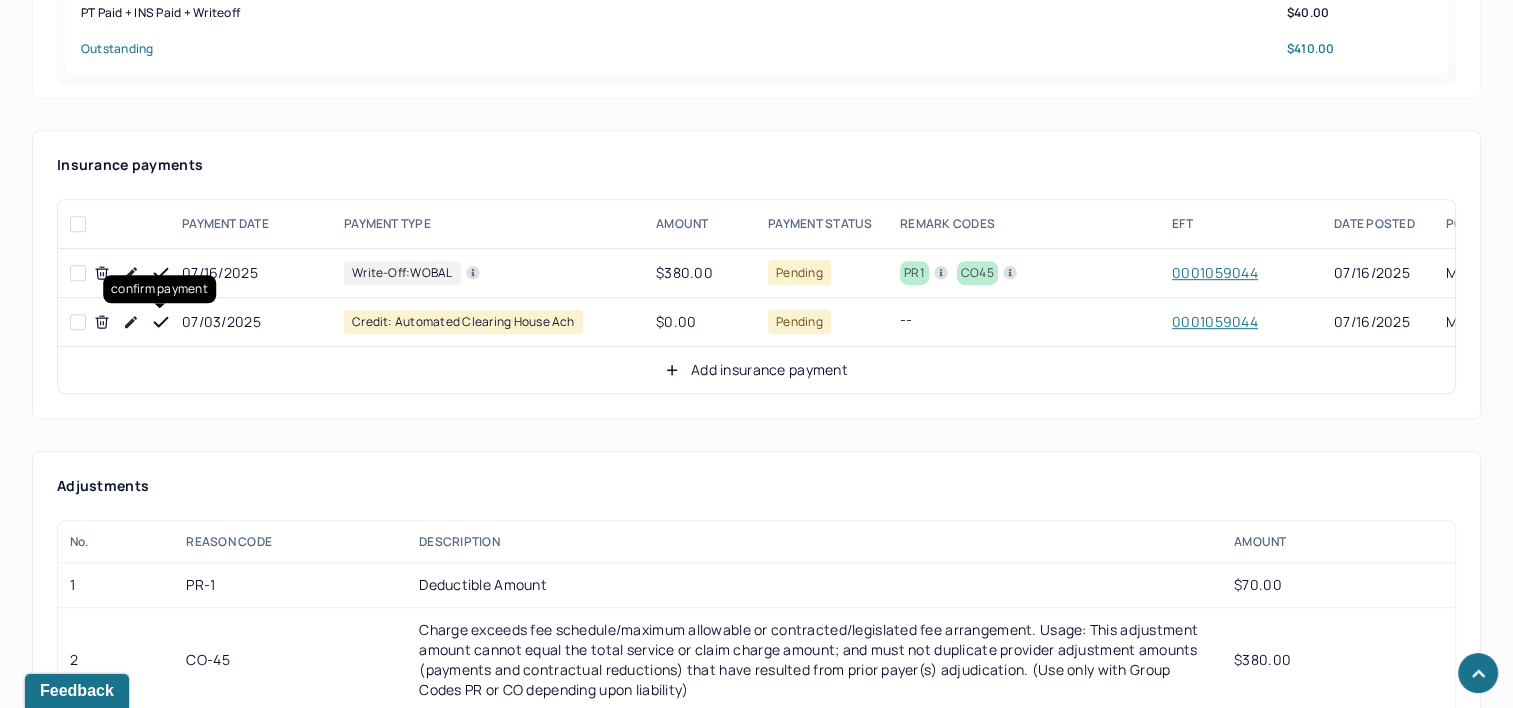 click 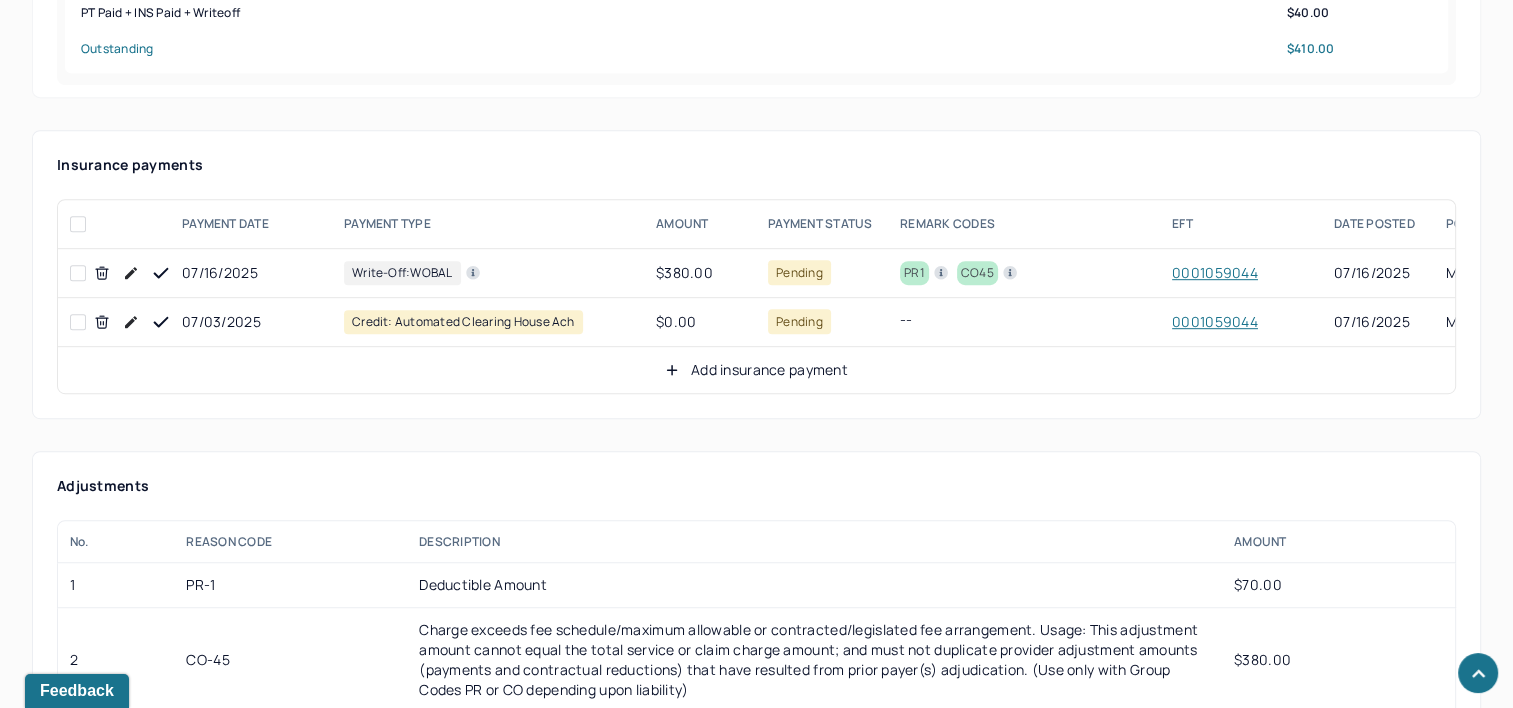 click 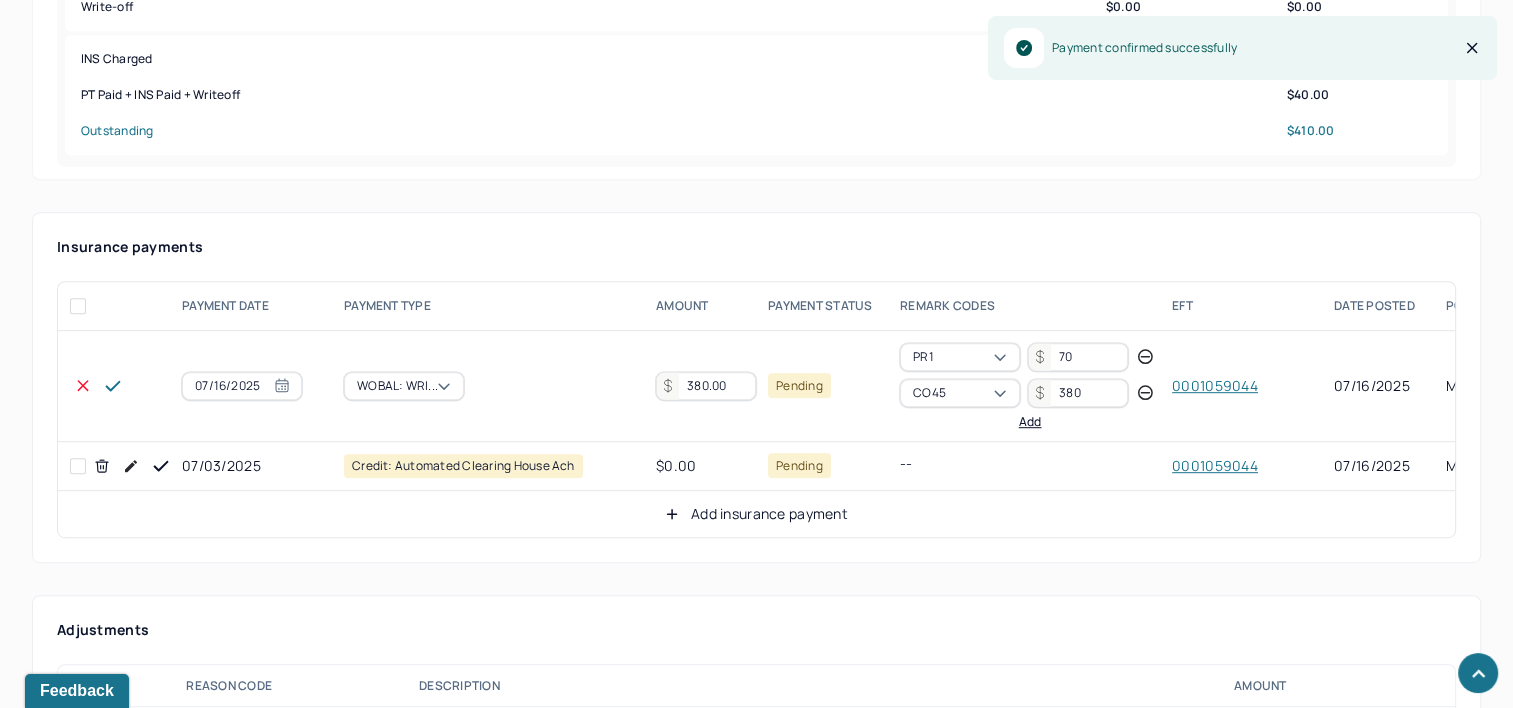 scroll, scrollTop: 900, scrollLeft: 0, axis: vertical 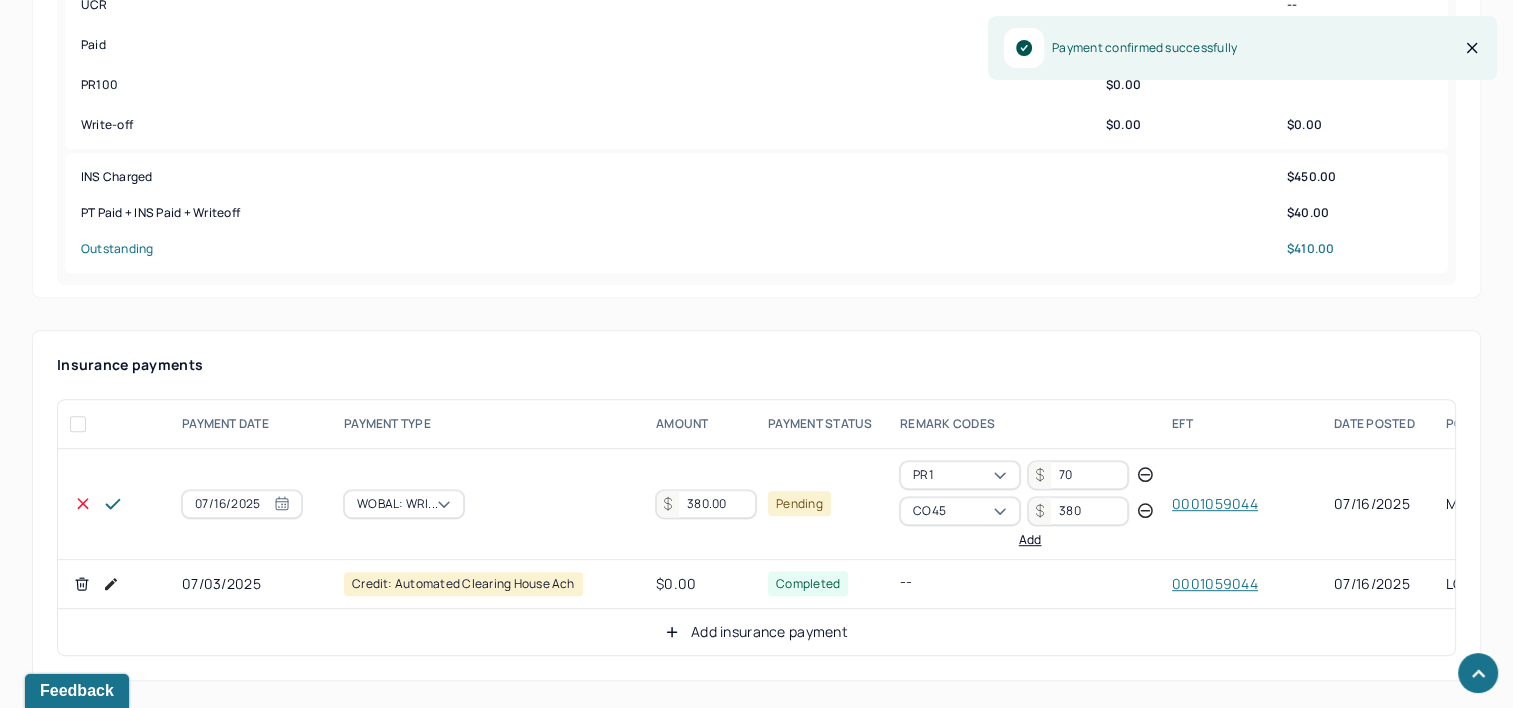 click on "380.00" at bounding box center [706, 504] 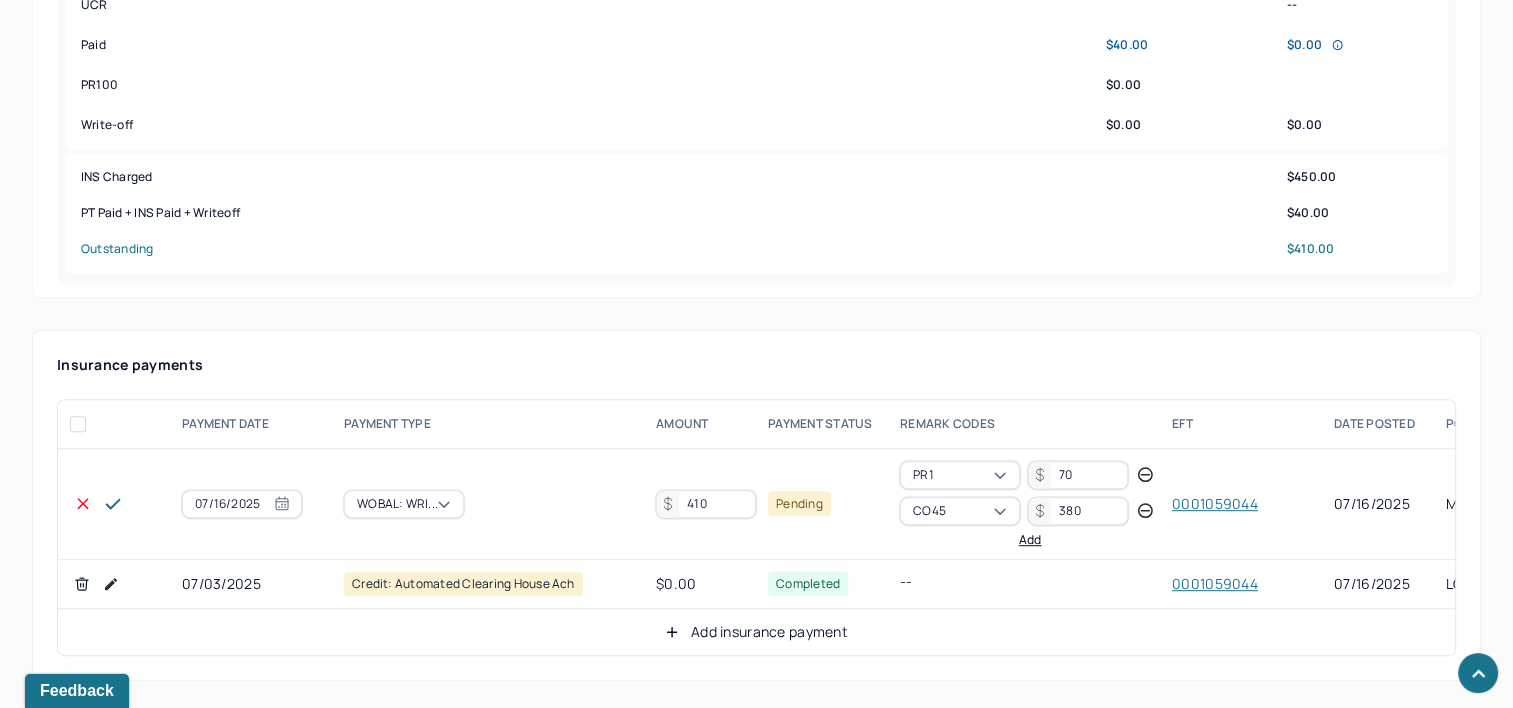 type on "410" 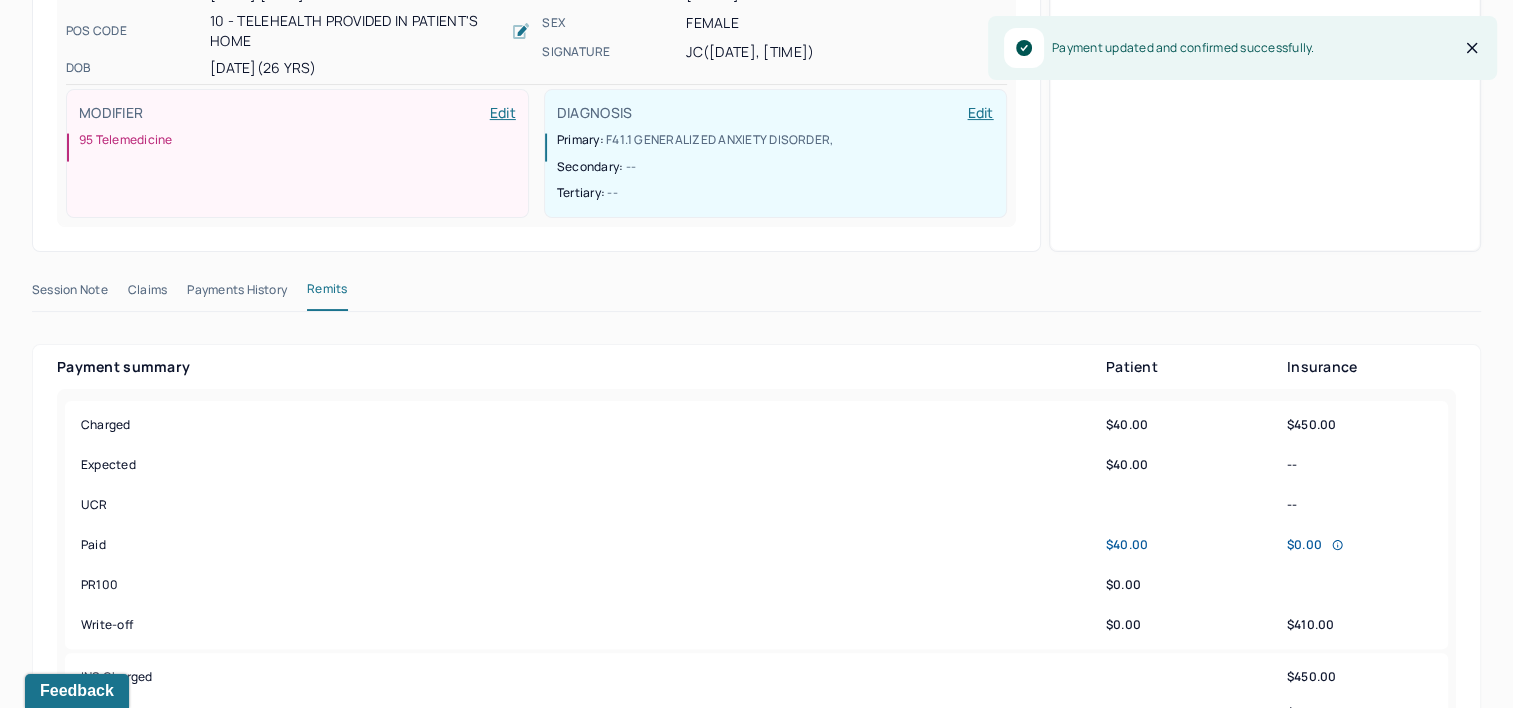 scroll, scrollTop: 0, scrollLeft: 0, axis: both 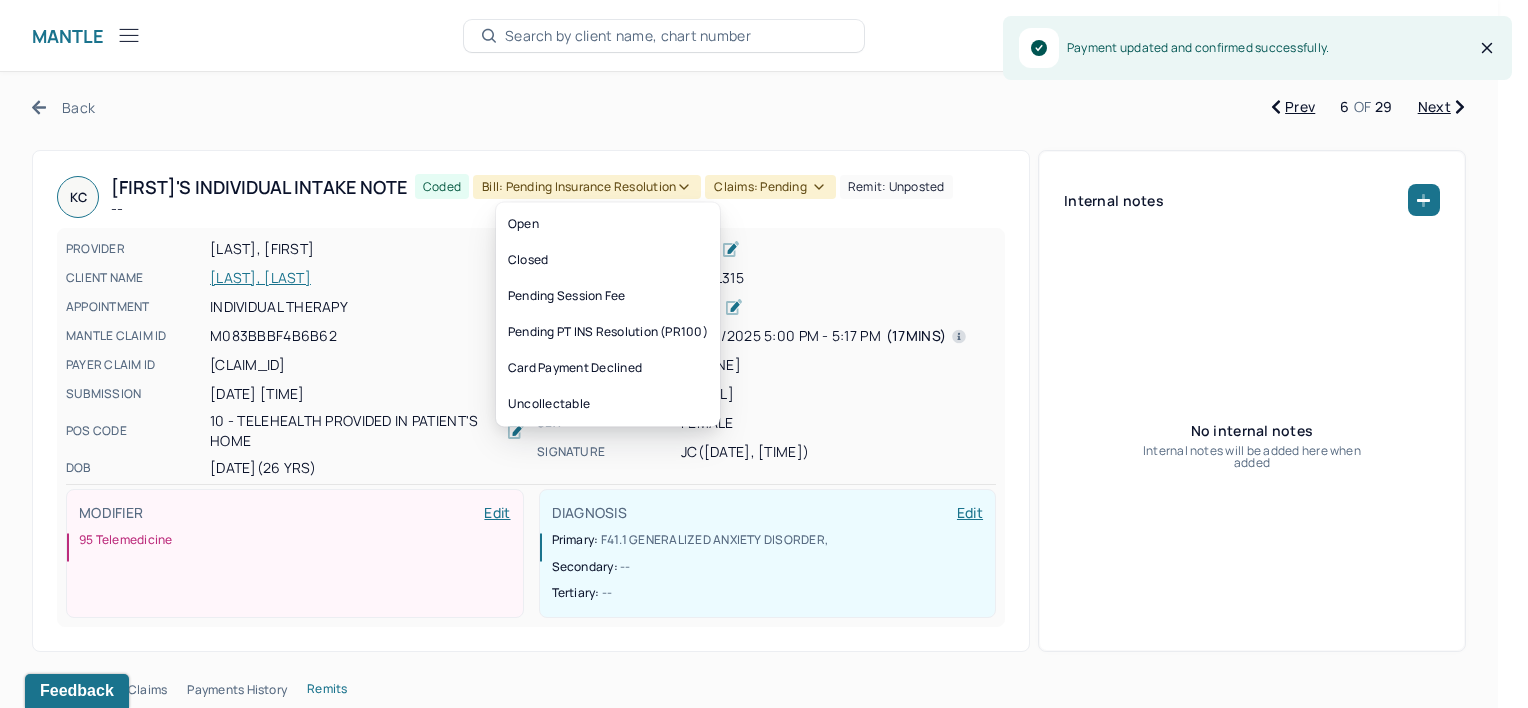 click on "Bill: Pending Insurance Resolution" at bounding box center (587, 187) 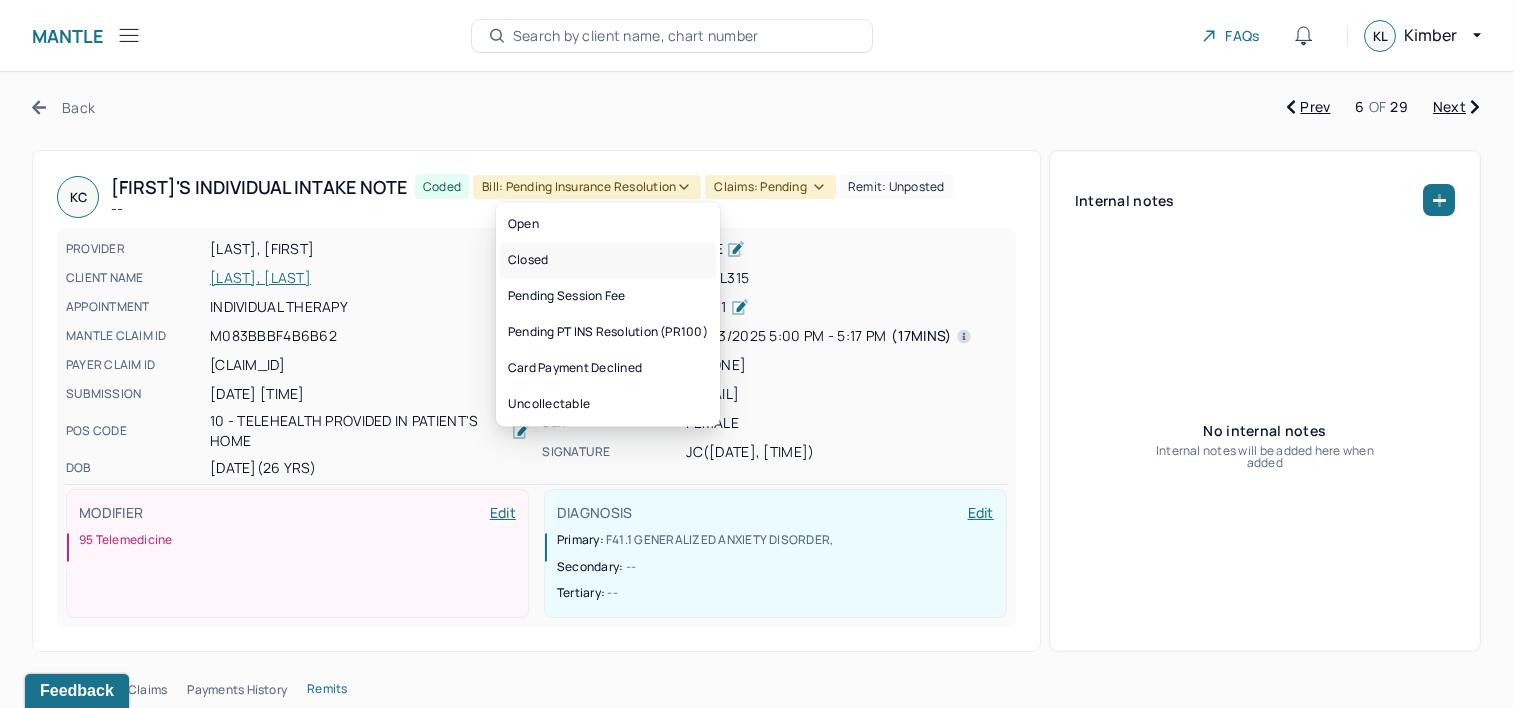 click on "Closed" at bounding box center [608, 260] 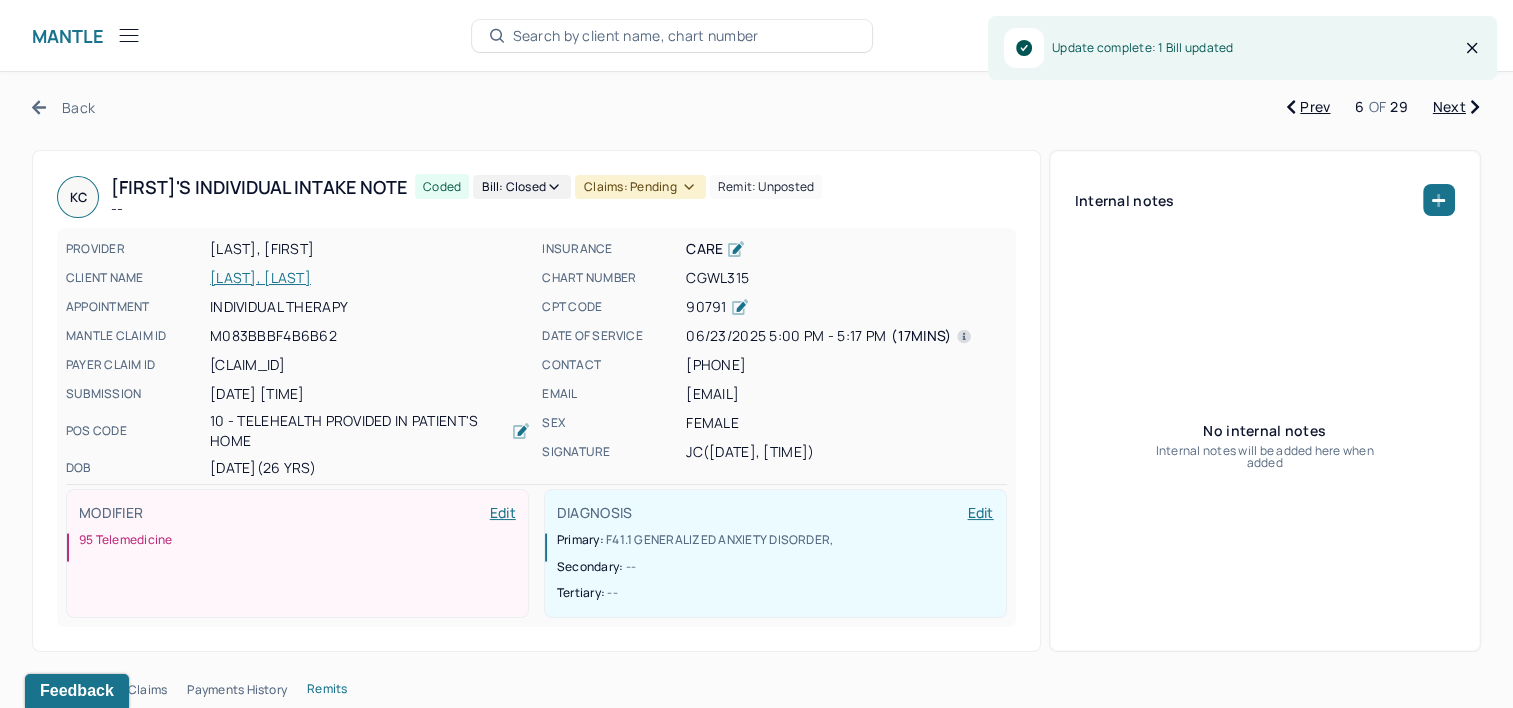 click on "Claims: pending" at bounding box center (640, 187) 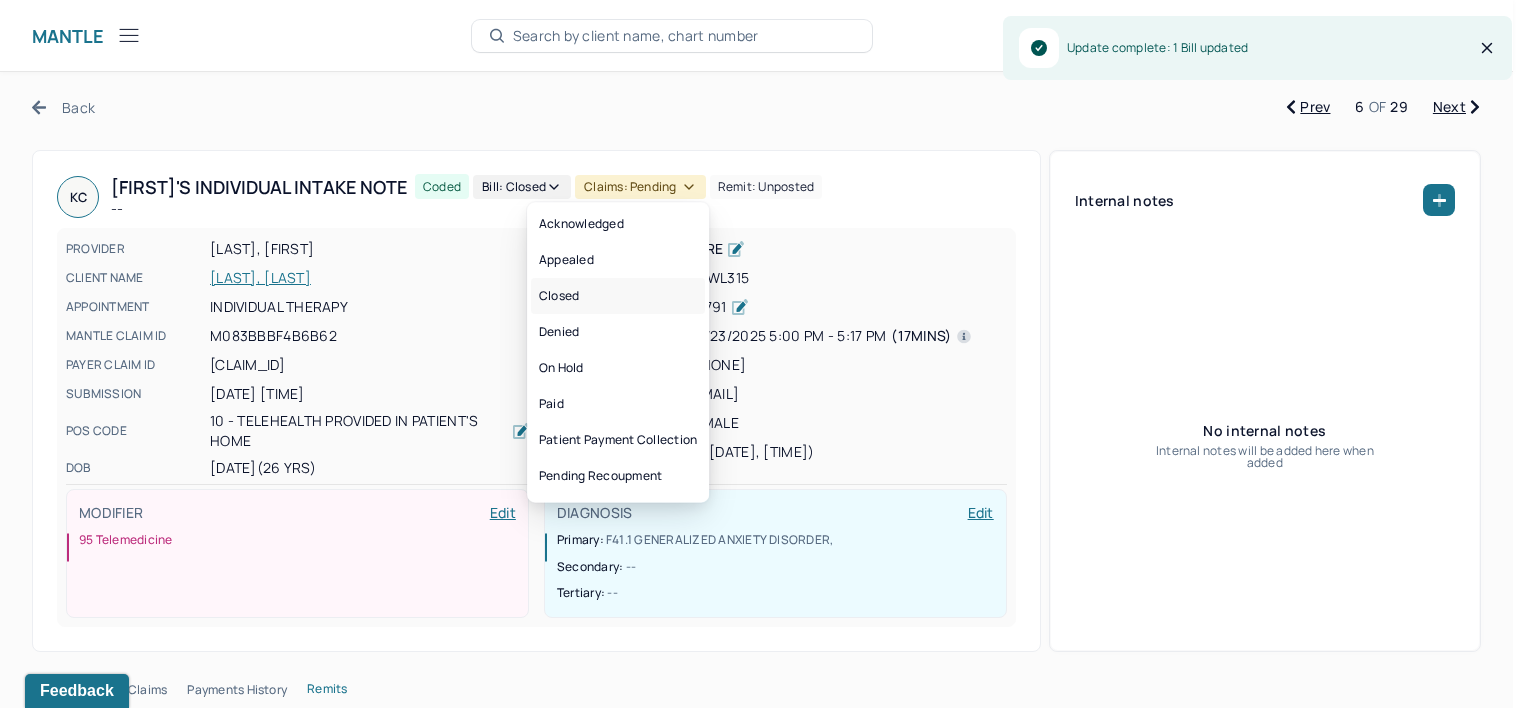 click on "Closed" at bounding box center [618, 296] 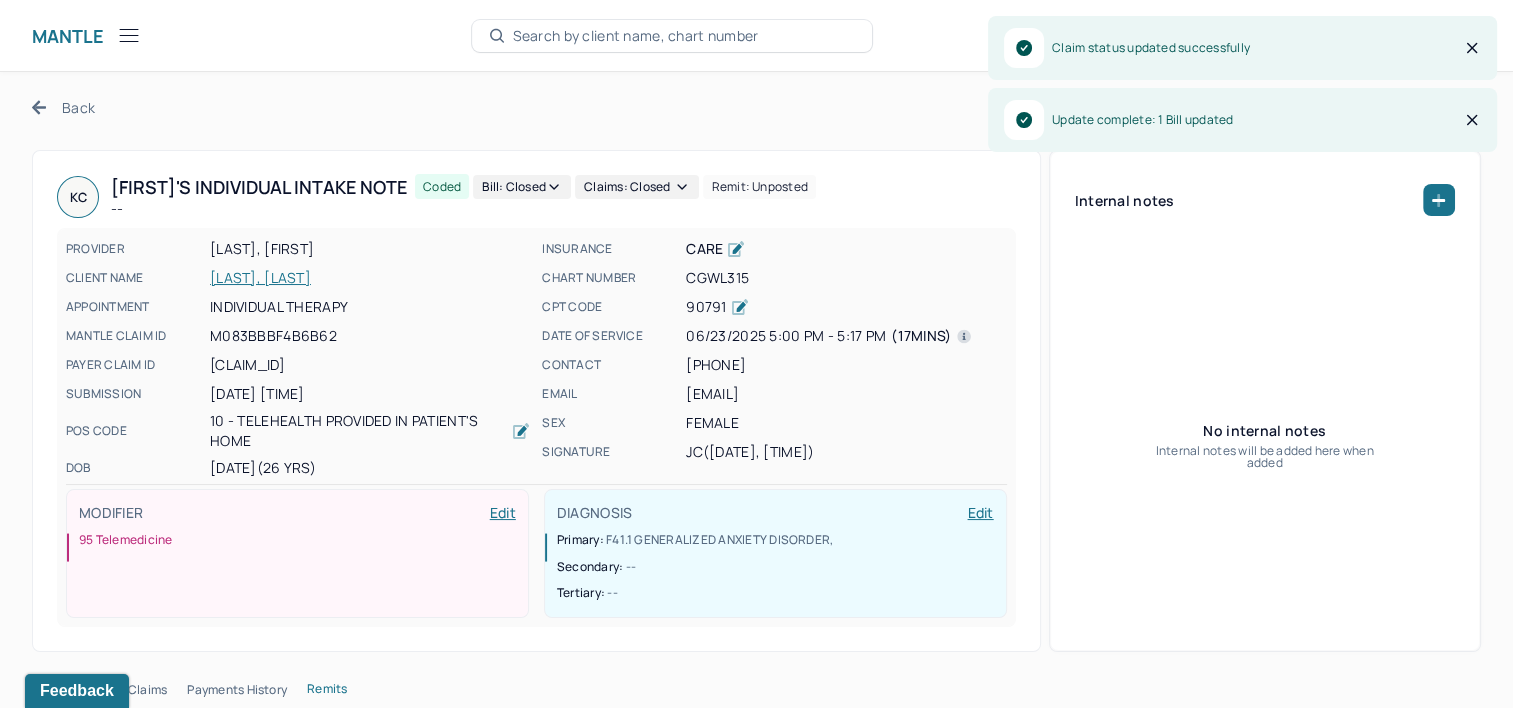 click on "Next" at bounding box center [1456, 107] 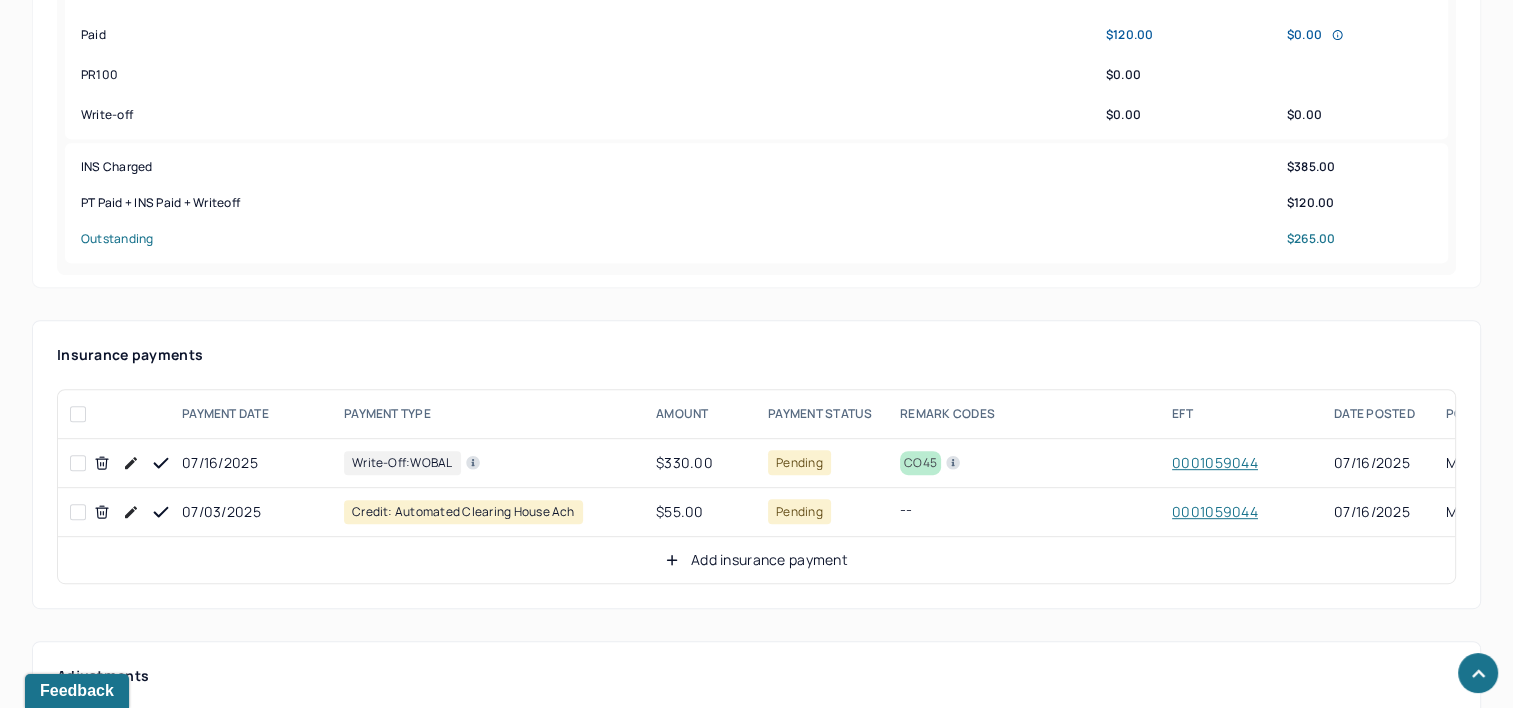 scroll, scrollTop: 1000, scrollLeft: 0, axis: vertical 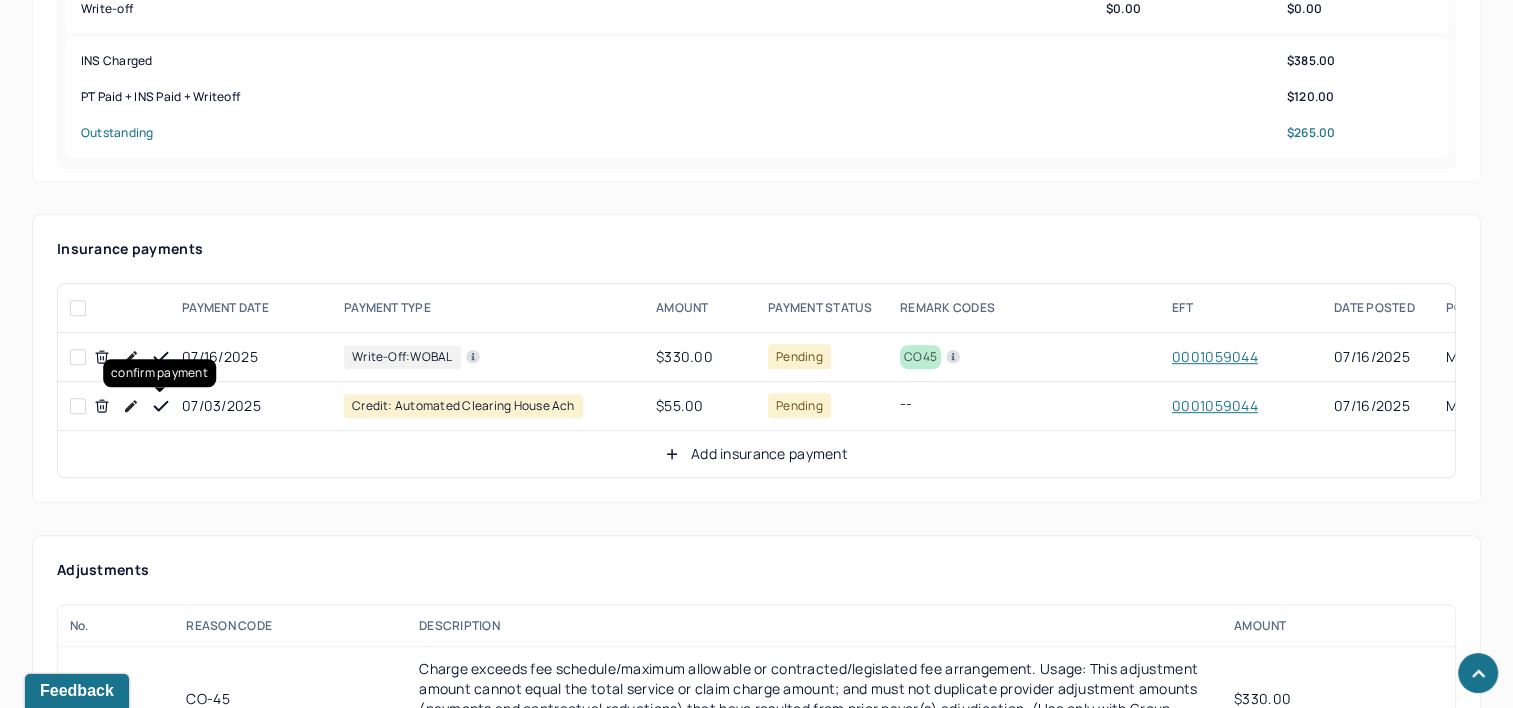 click 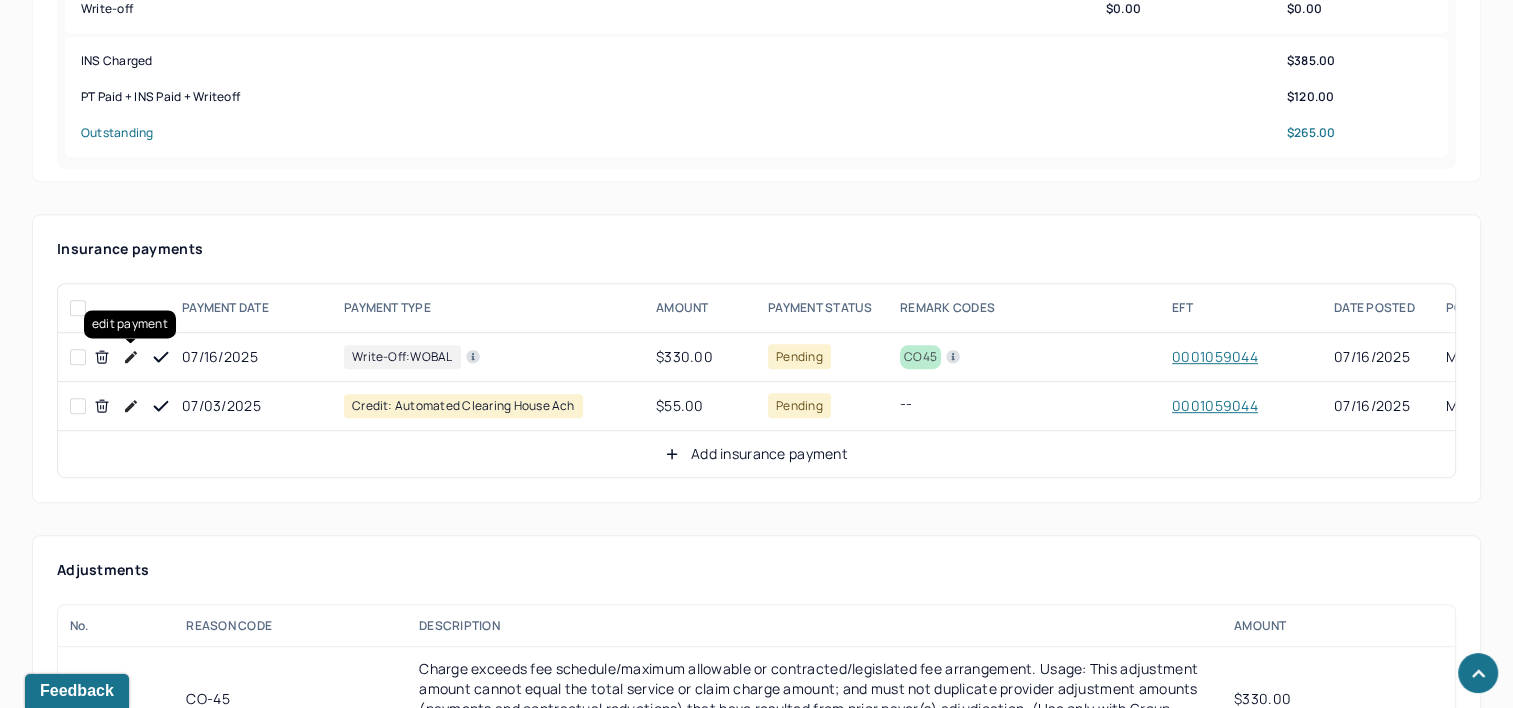 click 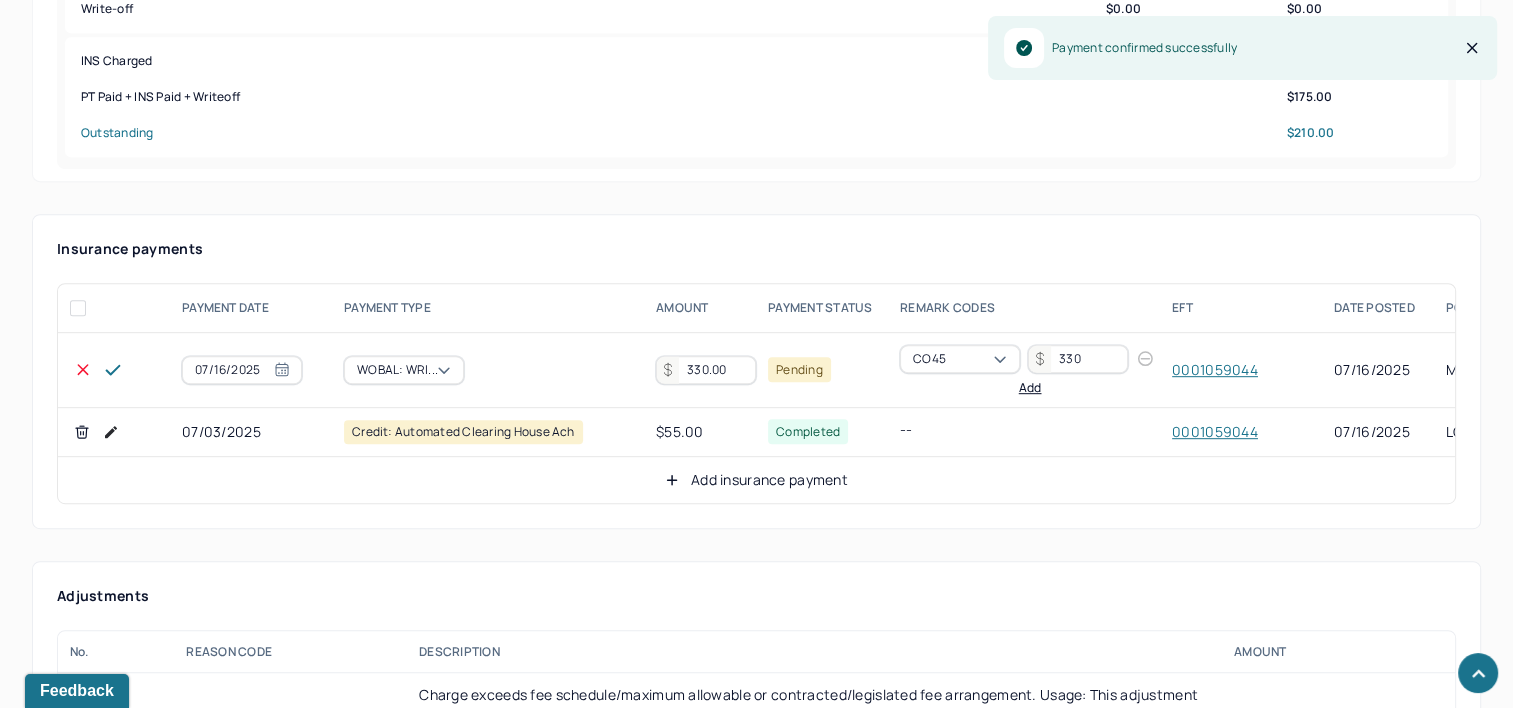 click on "330.00" at bounding box center (706, 370) 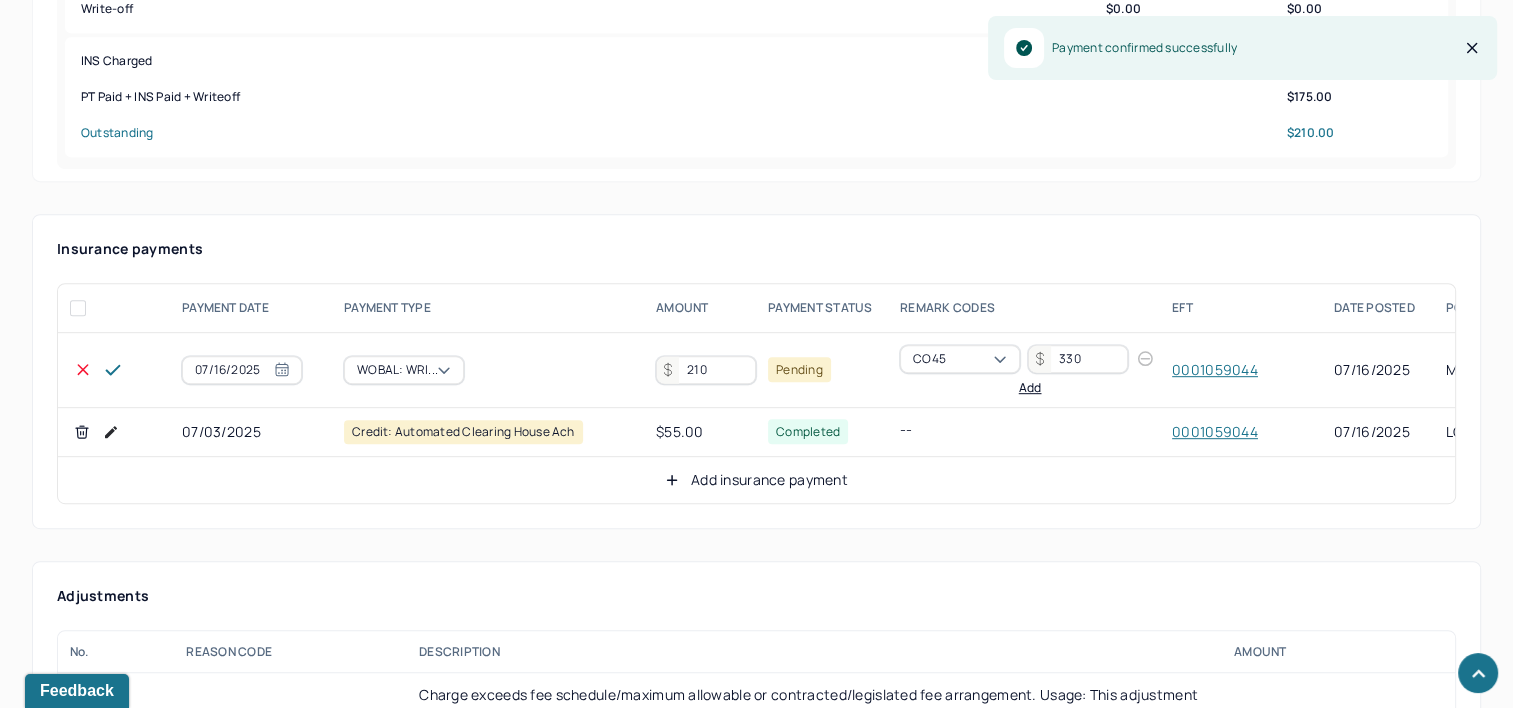 type on "210" 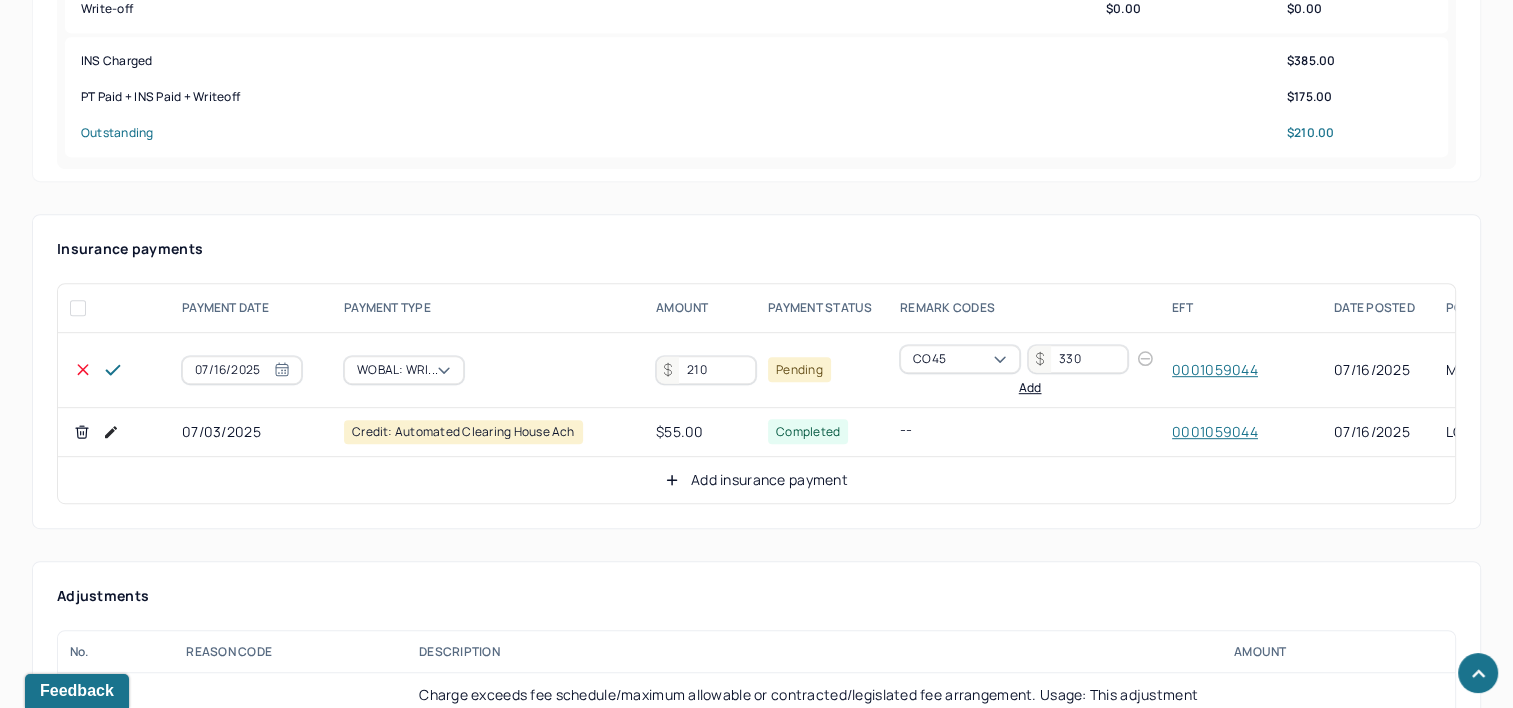 click 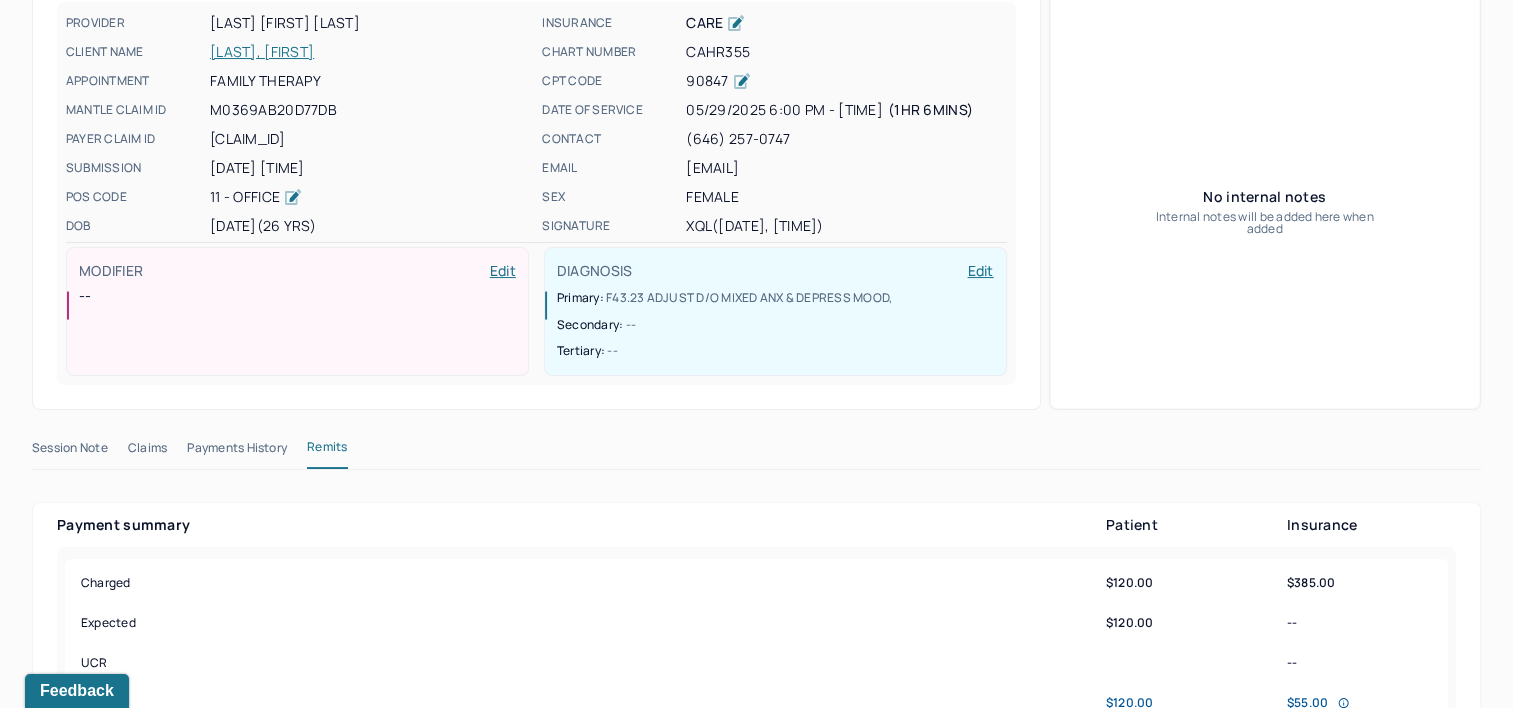 scroll, scrollTop: 0, scrollLeft: 0, axis: both 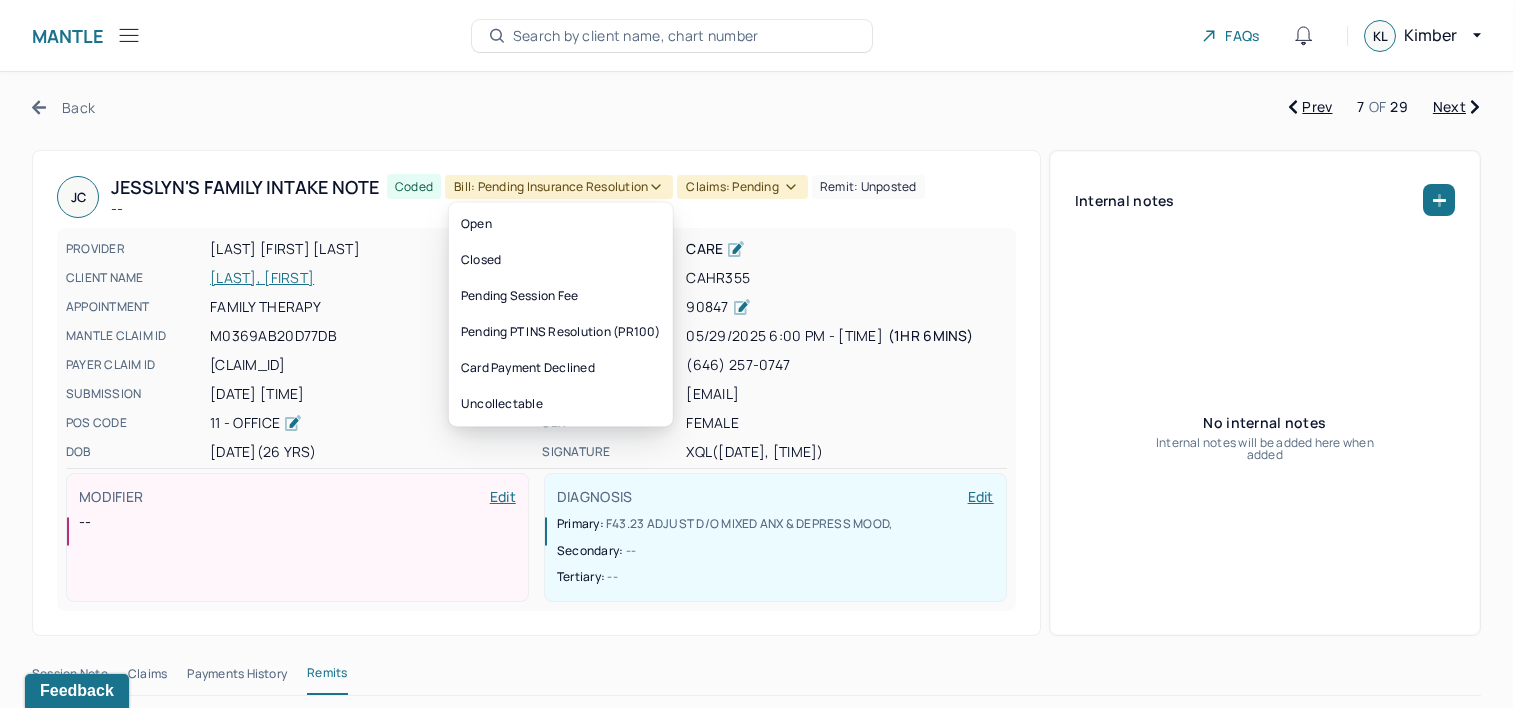 click on "Bill: Pending Insurance Resolution" at bounding box center (559, 187) 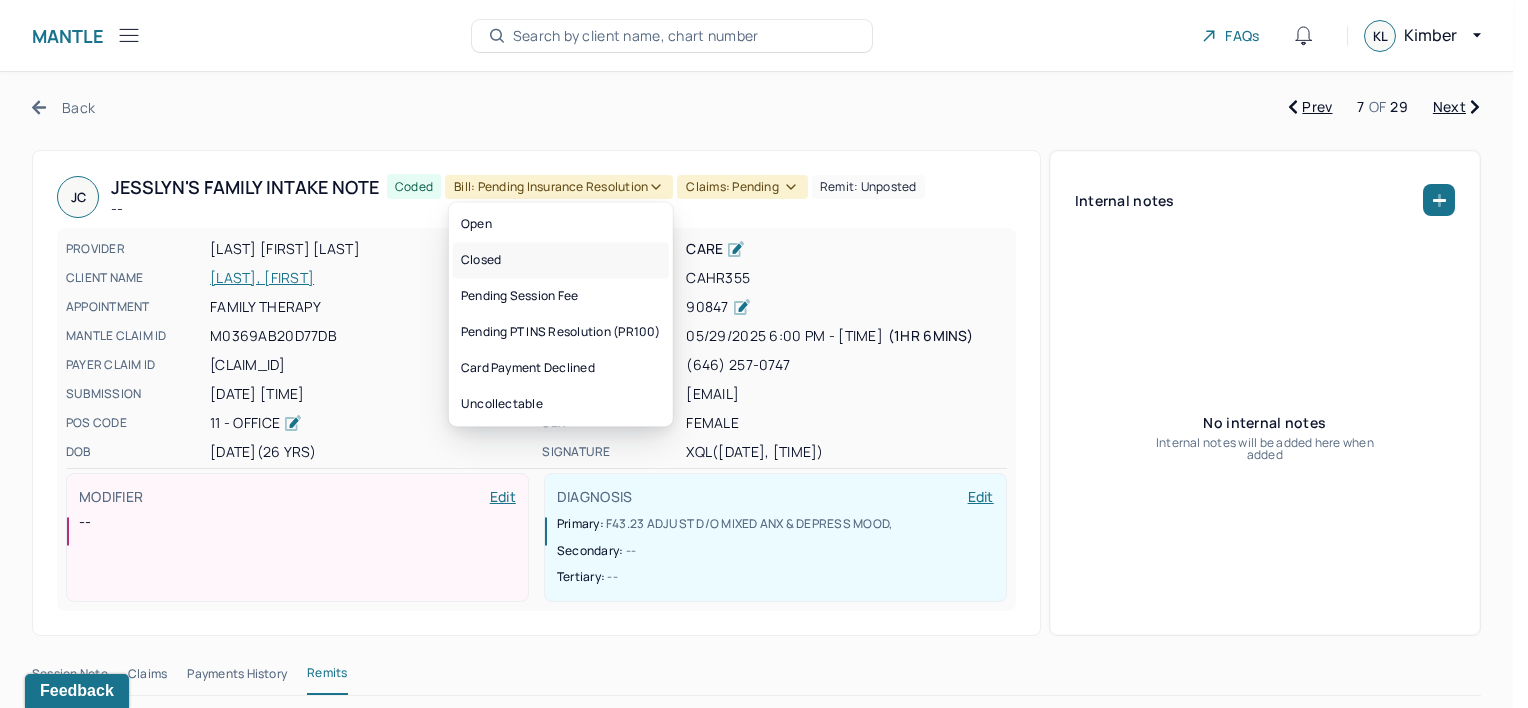 click on "Closed" at bounding box center [561, 260] 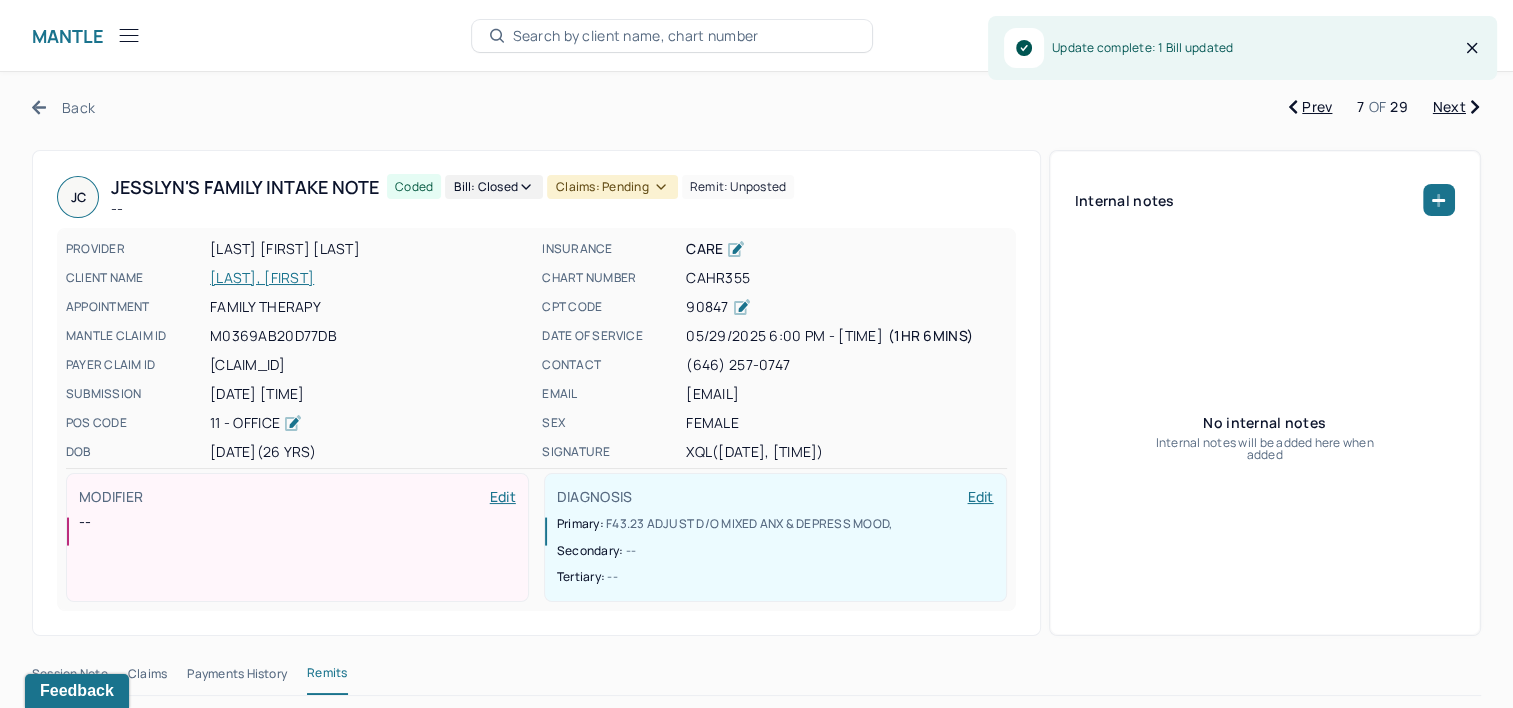 click on "Claims: pending" at bounding box center [612, 187] 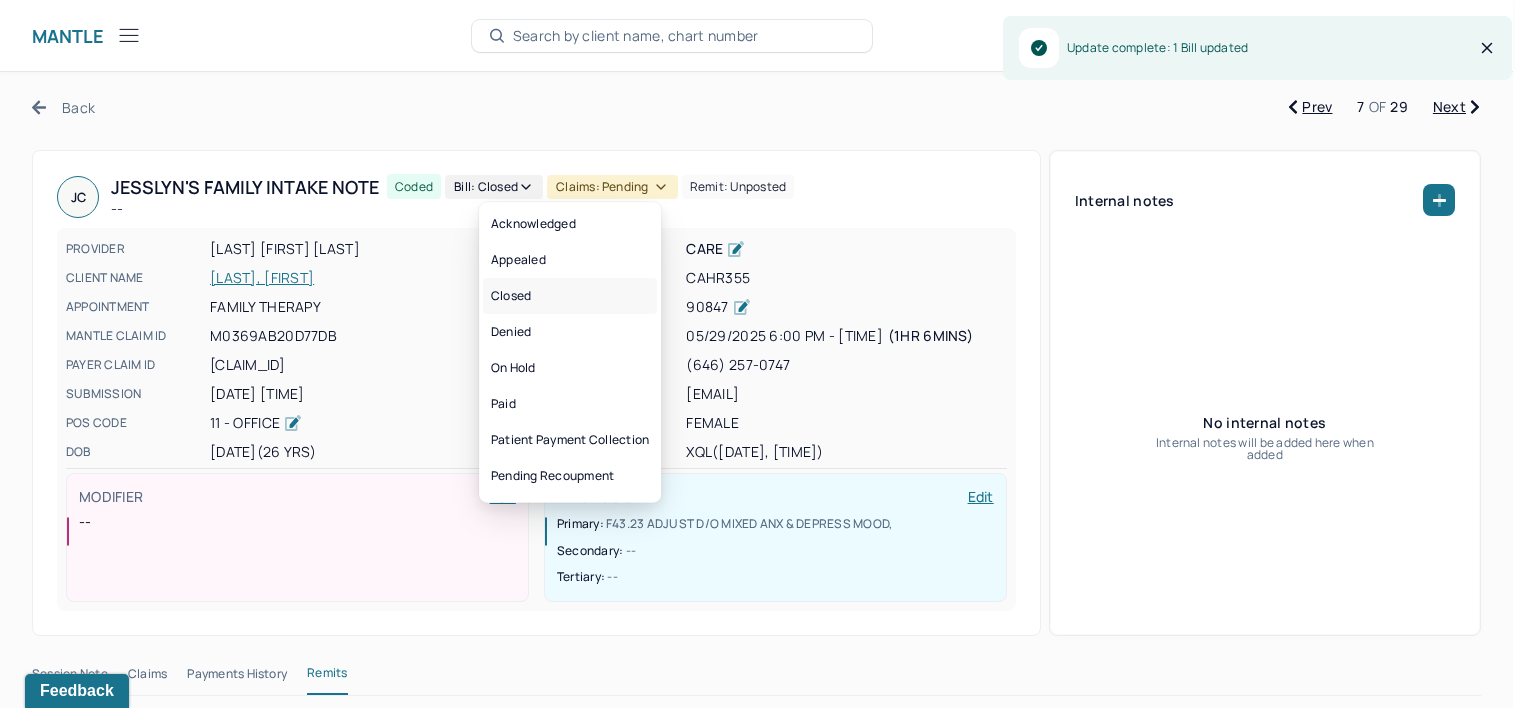 click on "Closed" at bounding box center (570, 296) 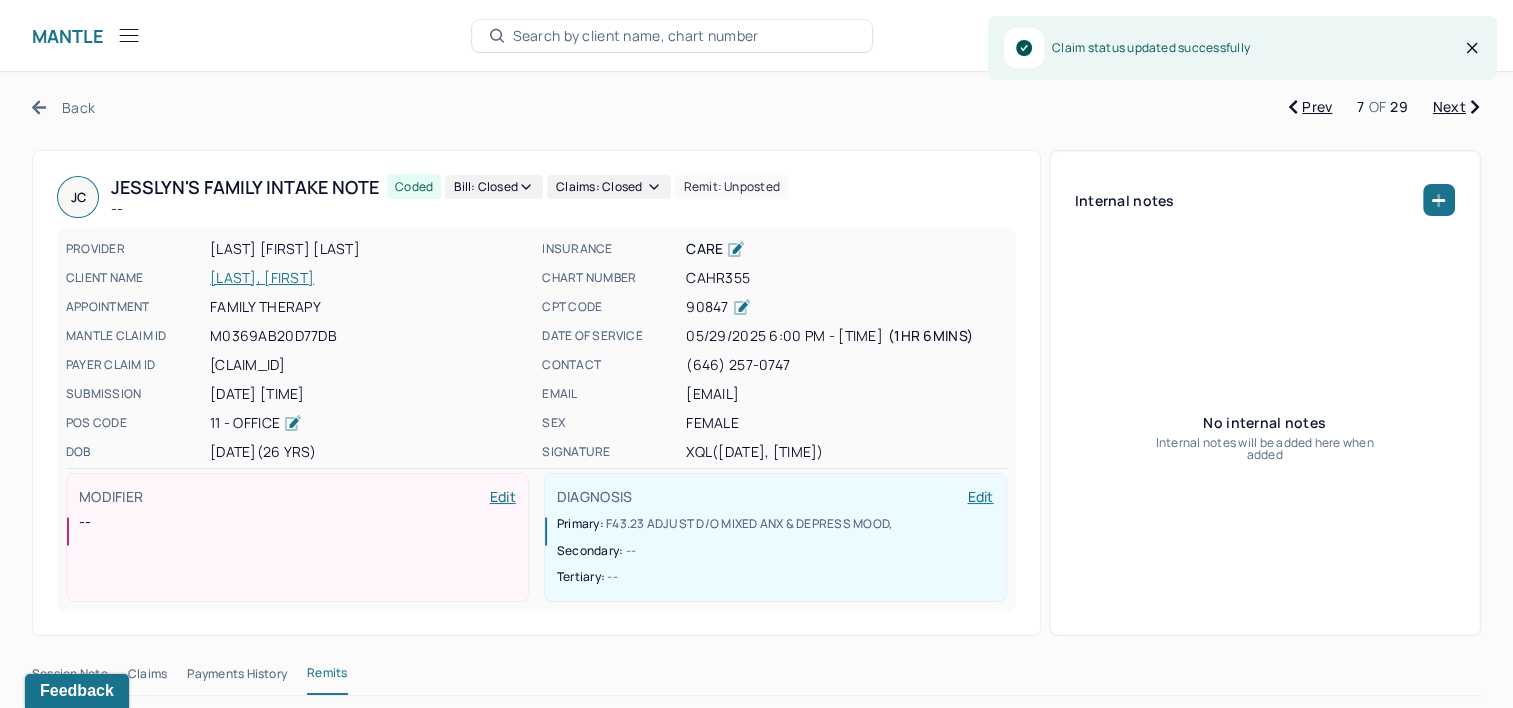 click on "Next" at bounding box center [1456, 107] 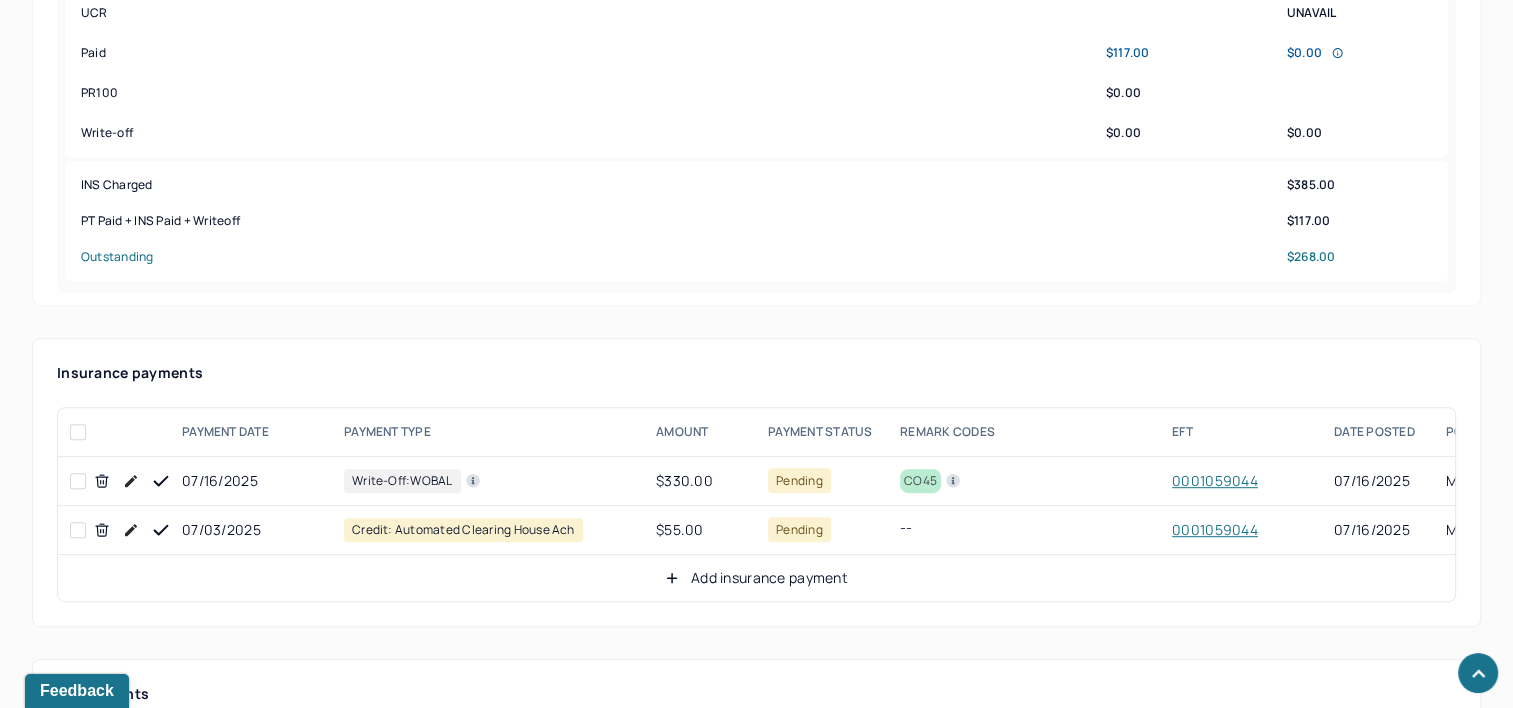 scroll, scrollTop: 1000, scrollLeft: 0, axis: vertical 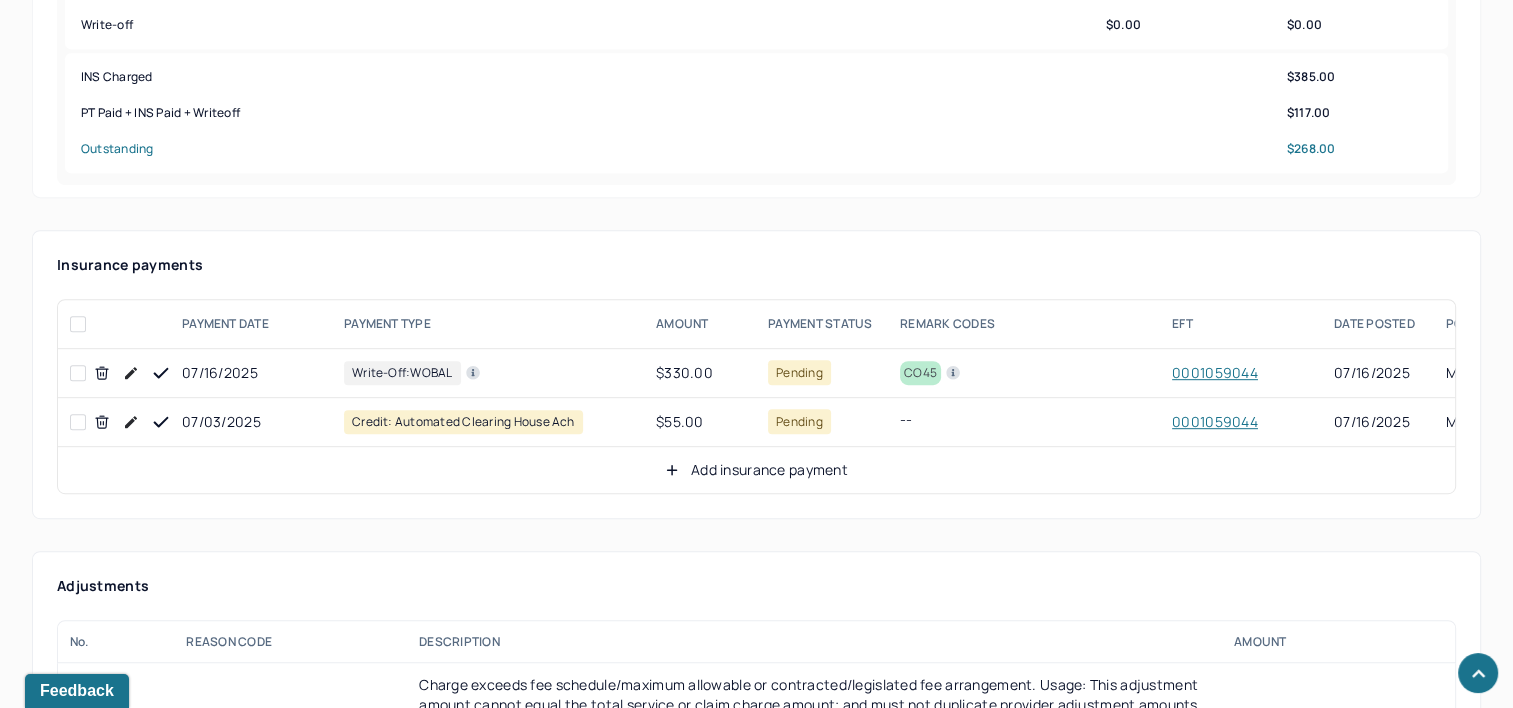 click 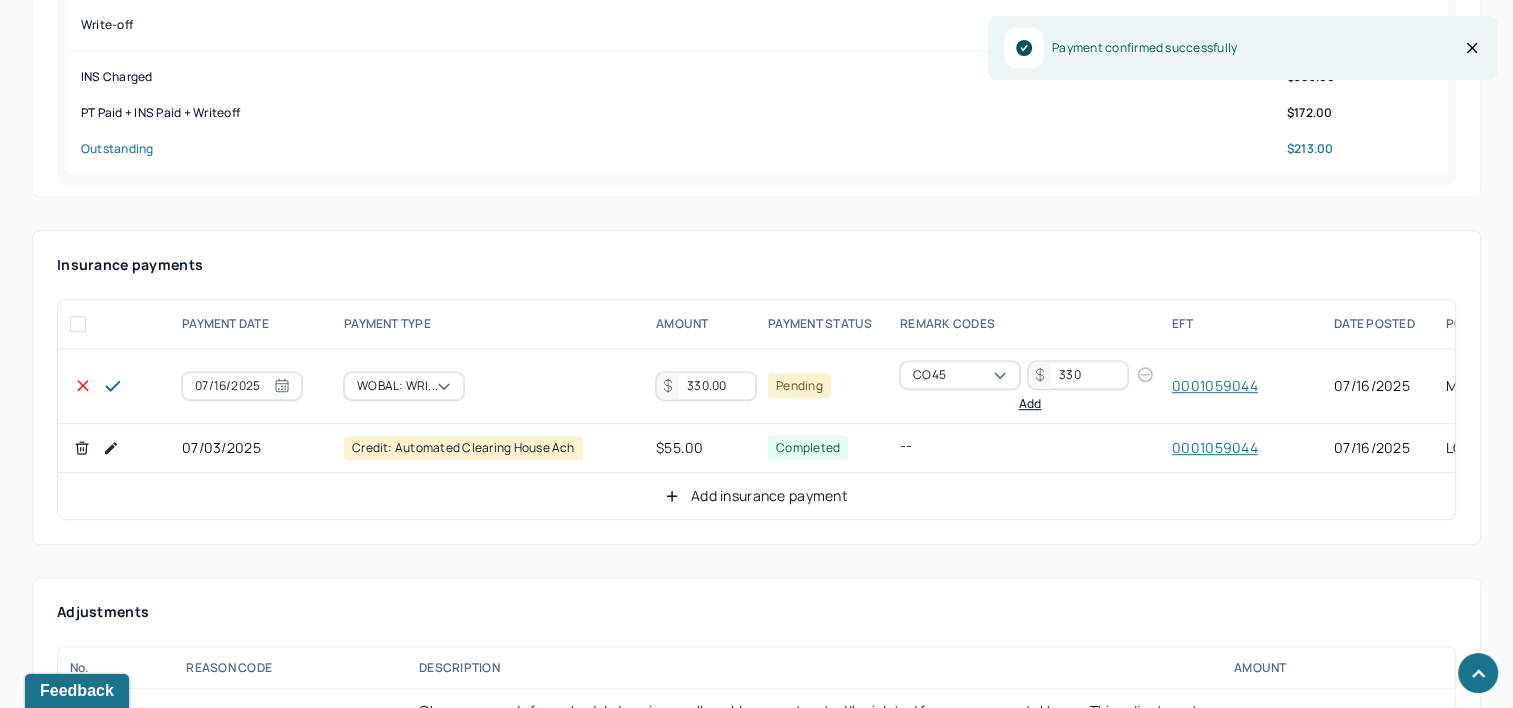 click on "330.00" at bounding box center [706, 386] 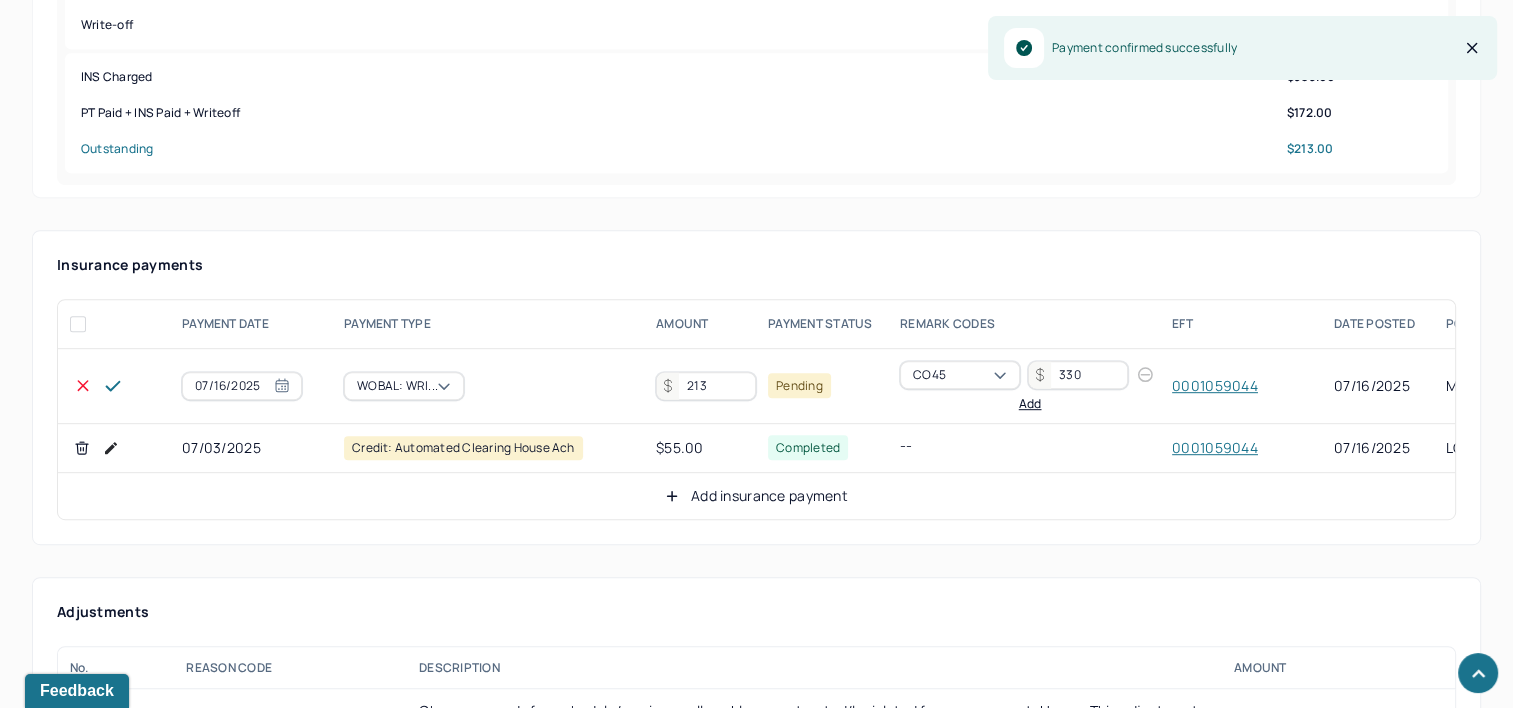 type on "213" 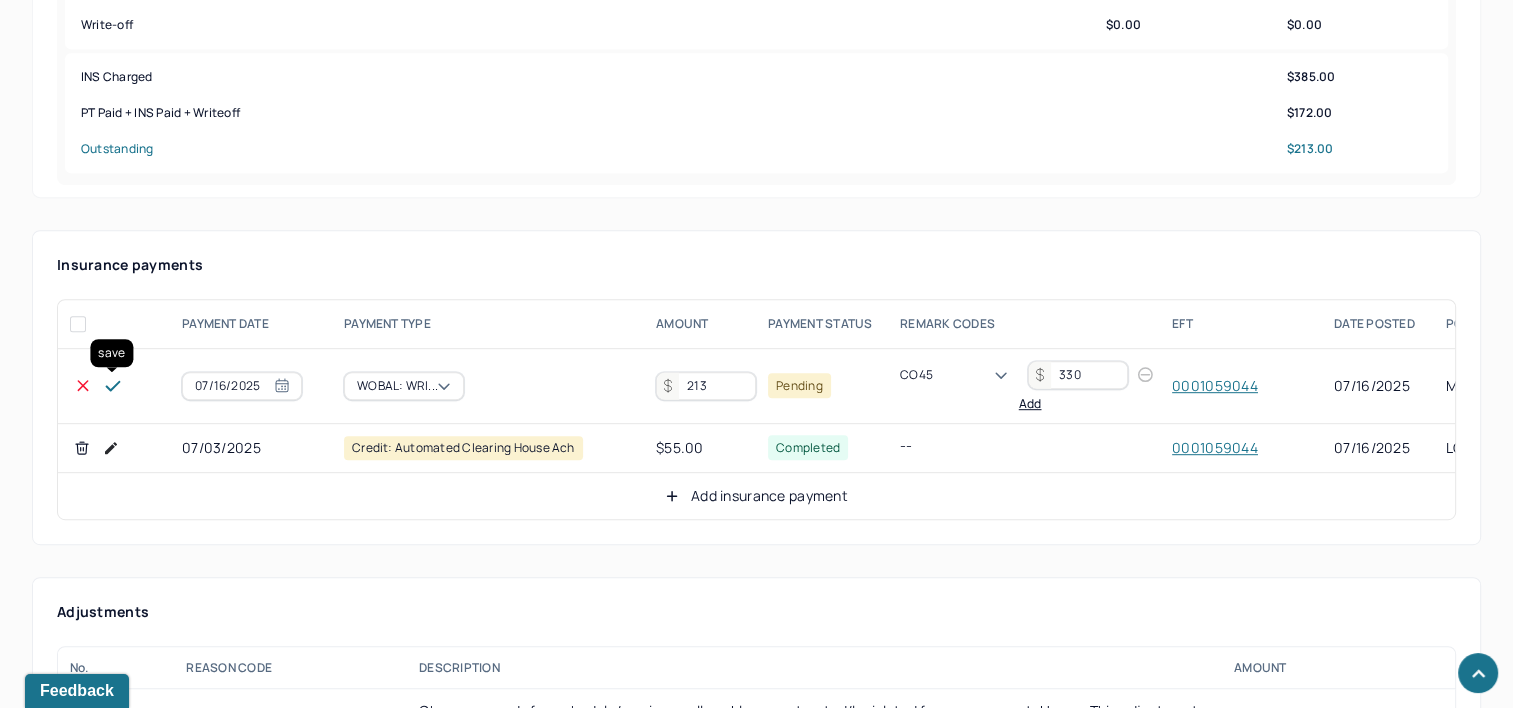 click 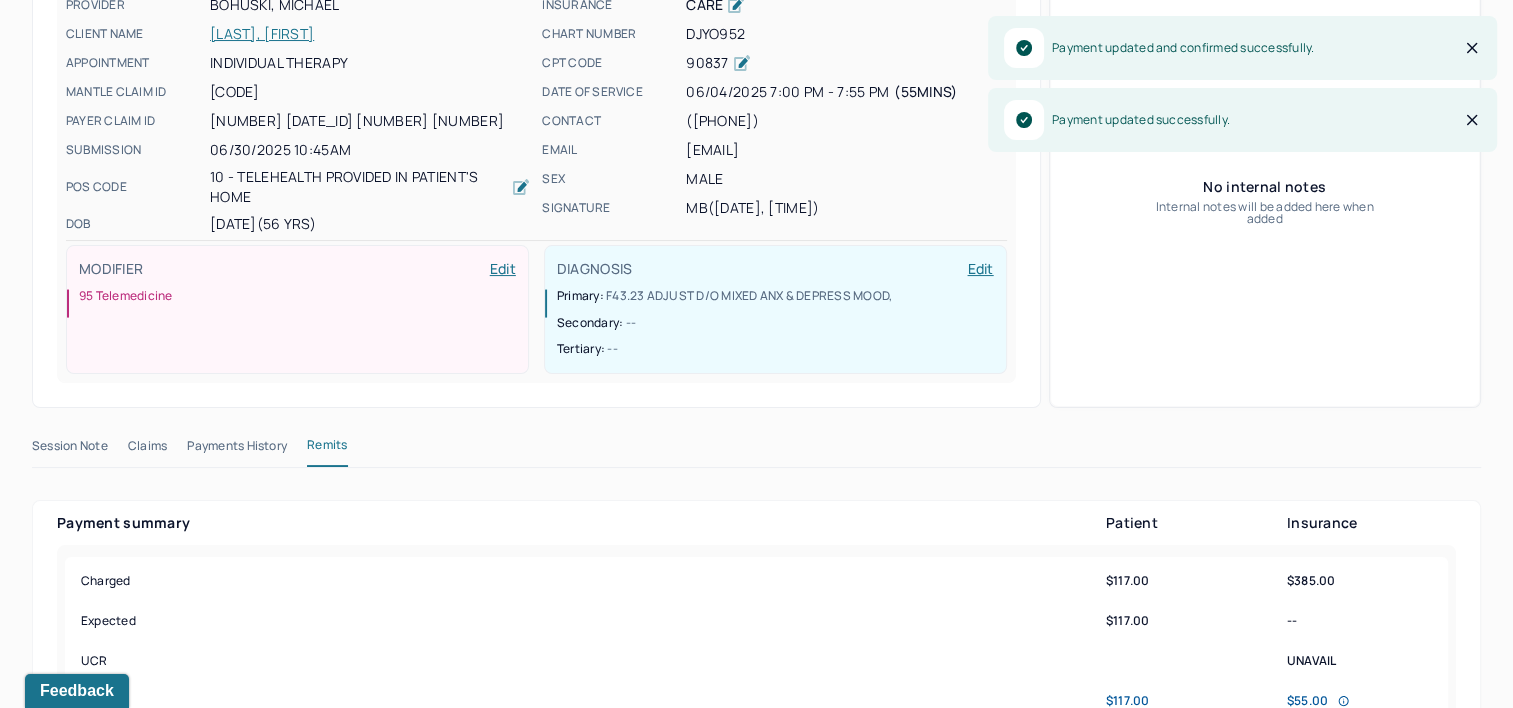 scroll, scrollTop: 0, scrollLeft: 0, axis: both 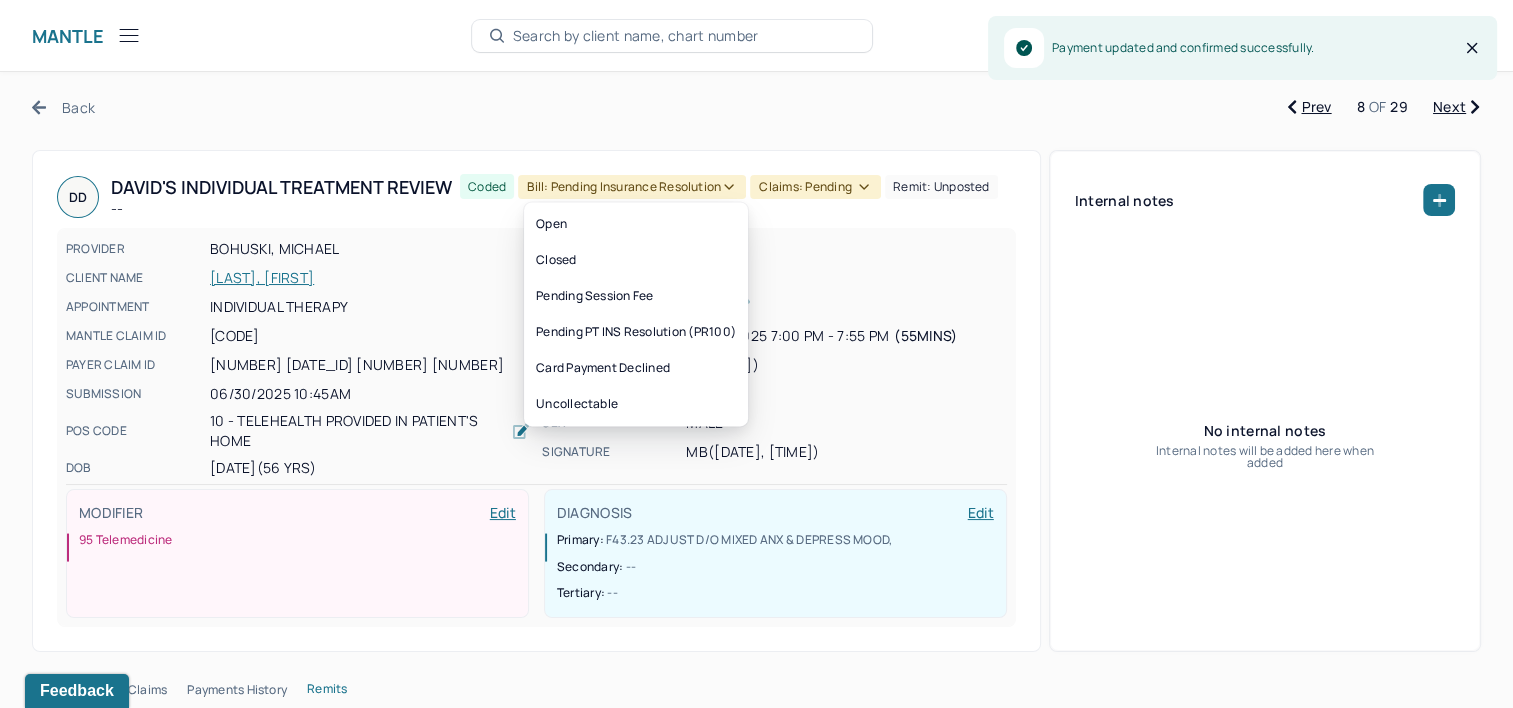 click on "Bill: Pending Insurance Resolution" at bounding box center (632, 187) 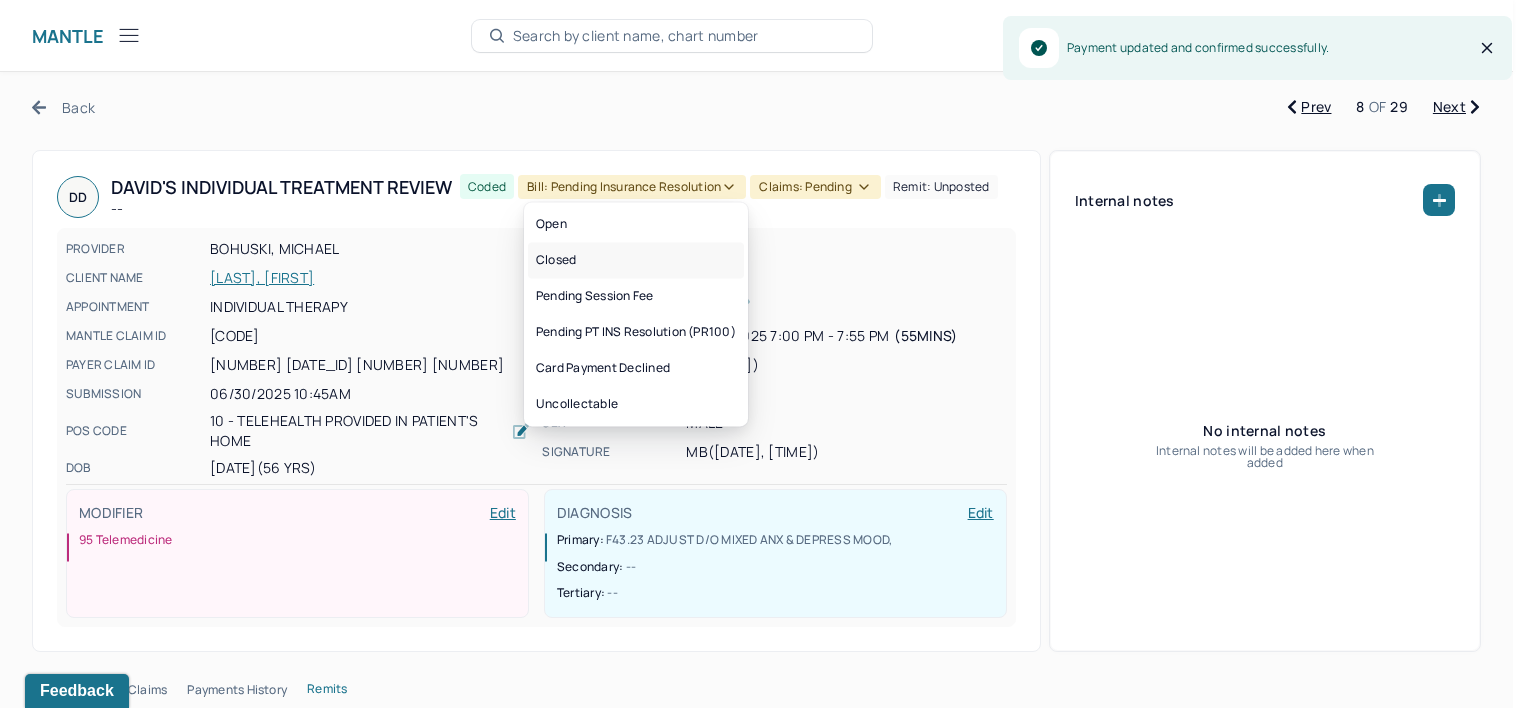 click on "Closed" at bounding box center (636, 260) 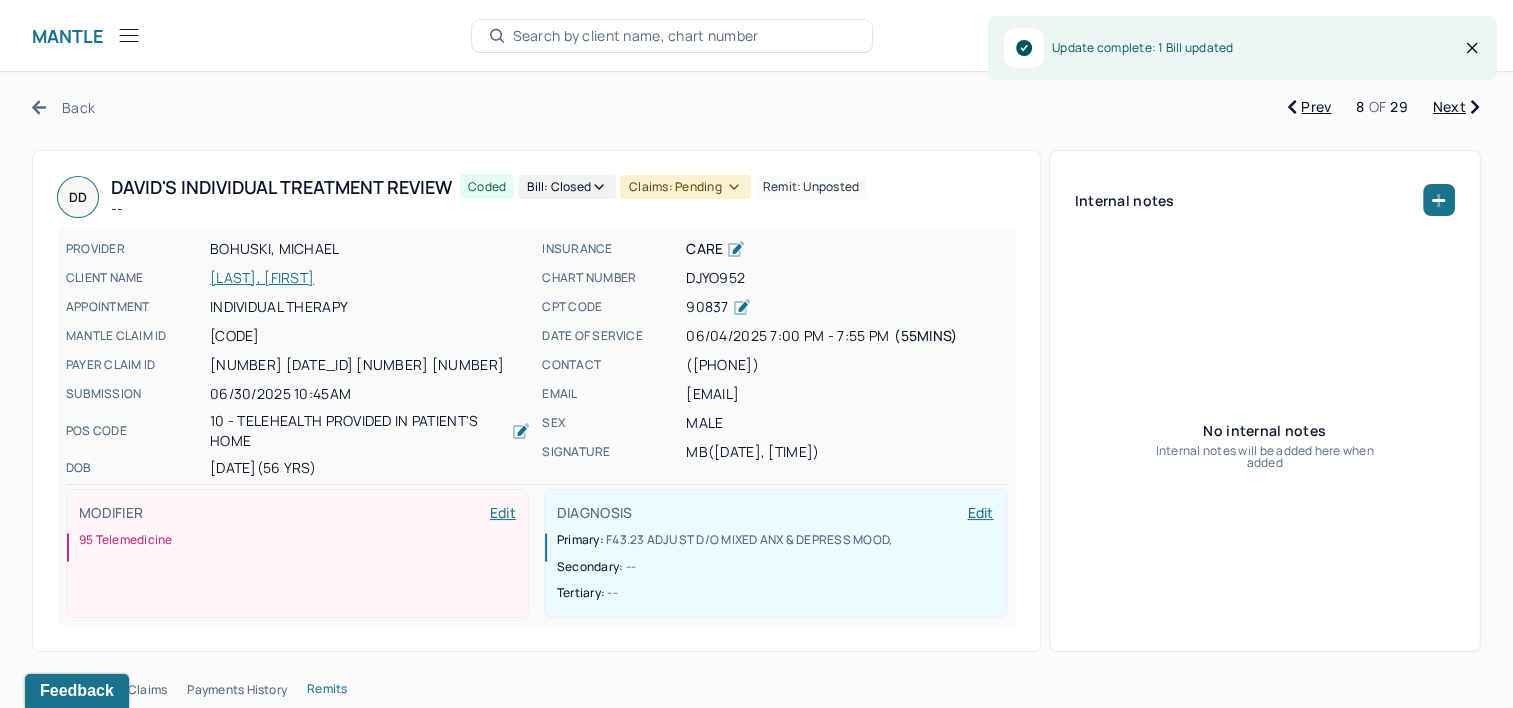 click on "Claims: pending" at bounding box center (685, 187) 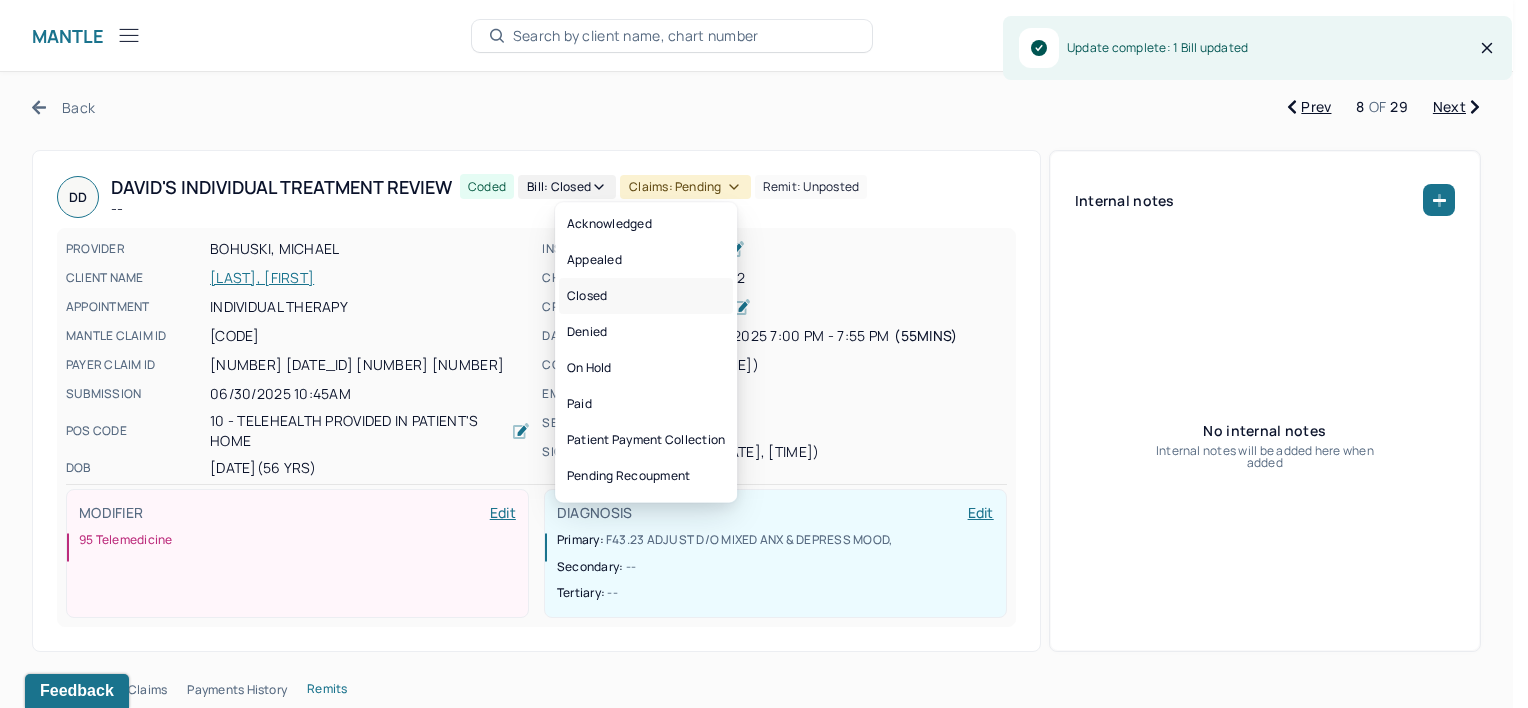 drag, startPoint x: 659, startPoint y: 293, endPoint x: 869, endPoint y: 200, distance: 229.67151 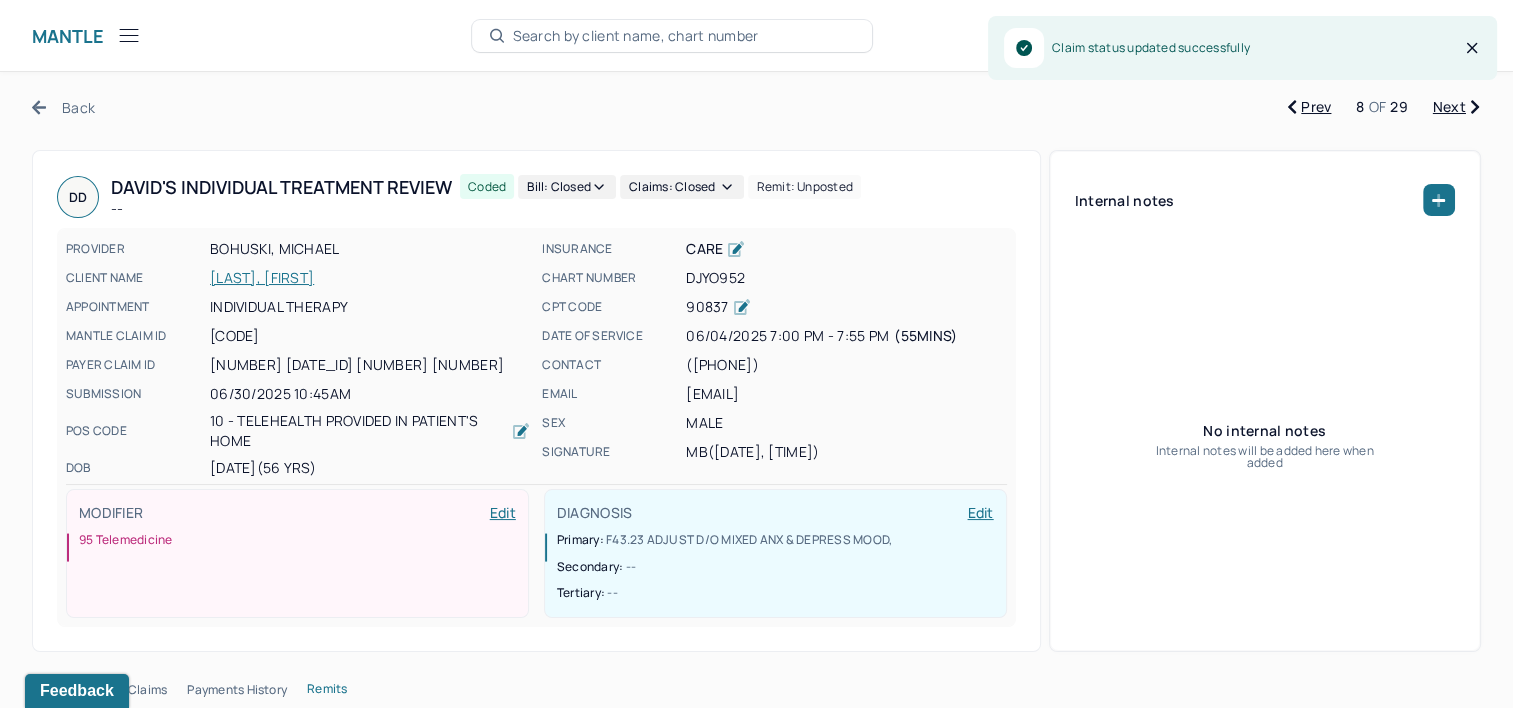click on "Next" at bounding box center [1456, 107] 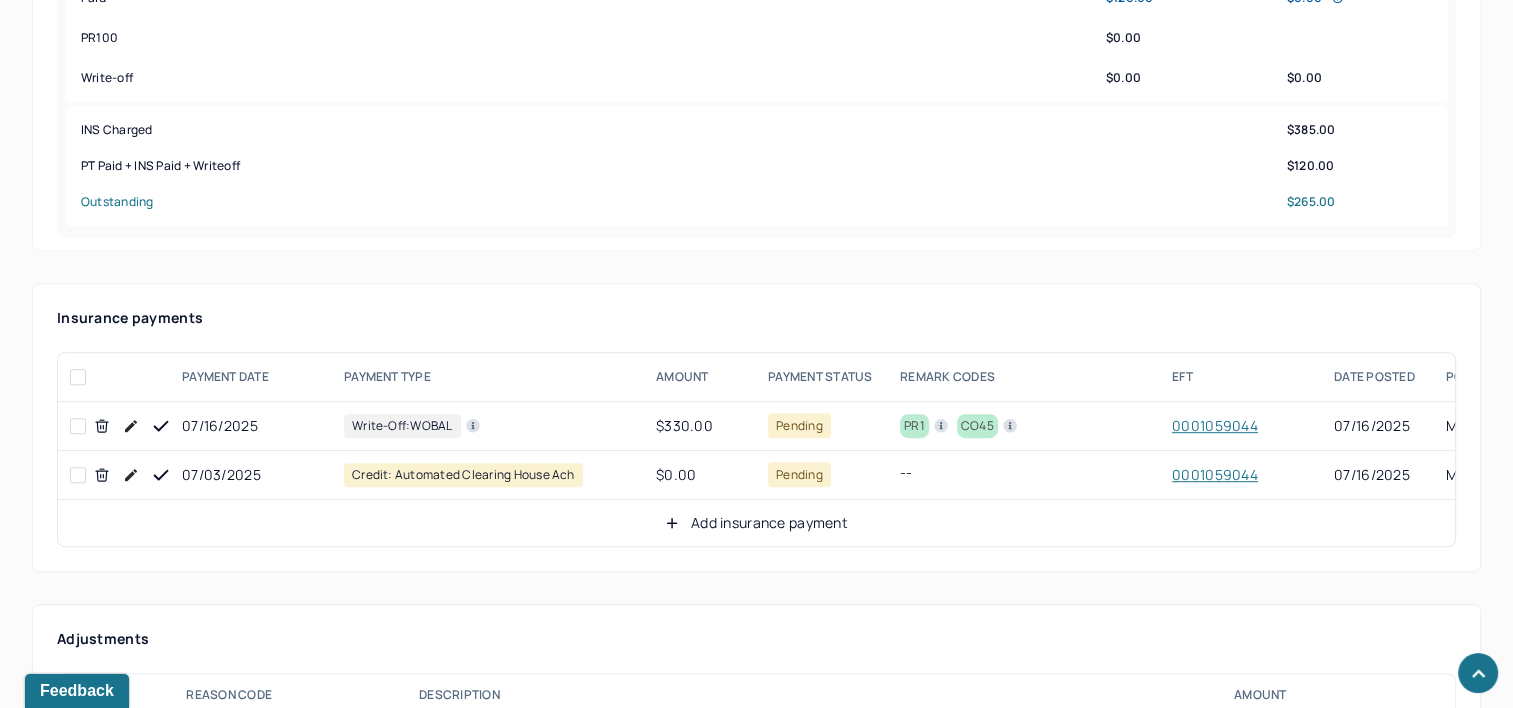 scroll, scrollTop: 1100, scrollLeft: 0, axis: vertical 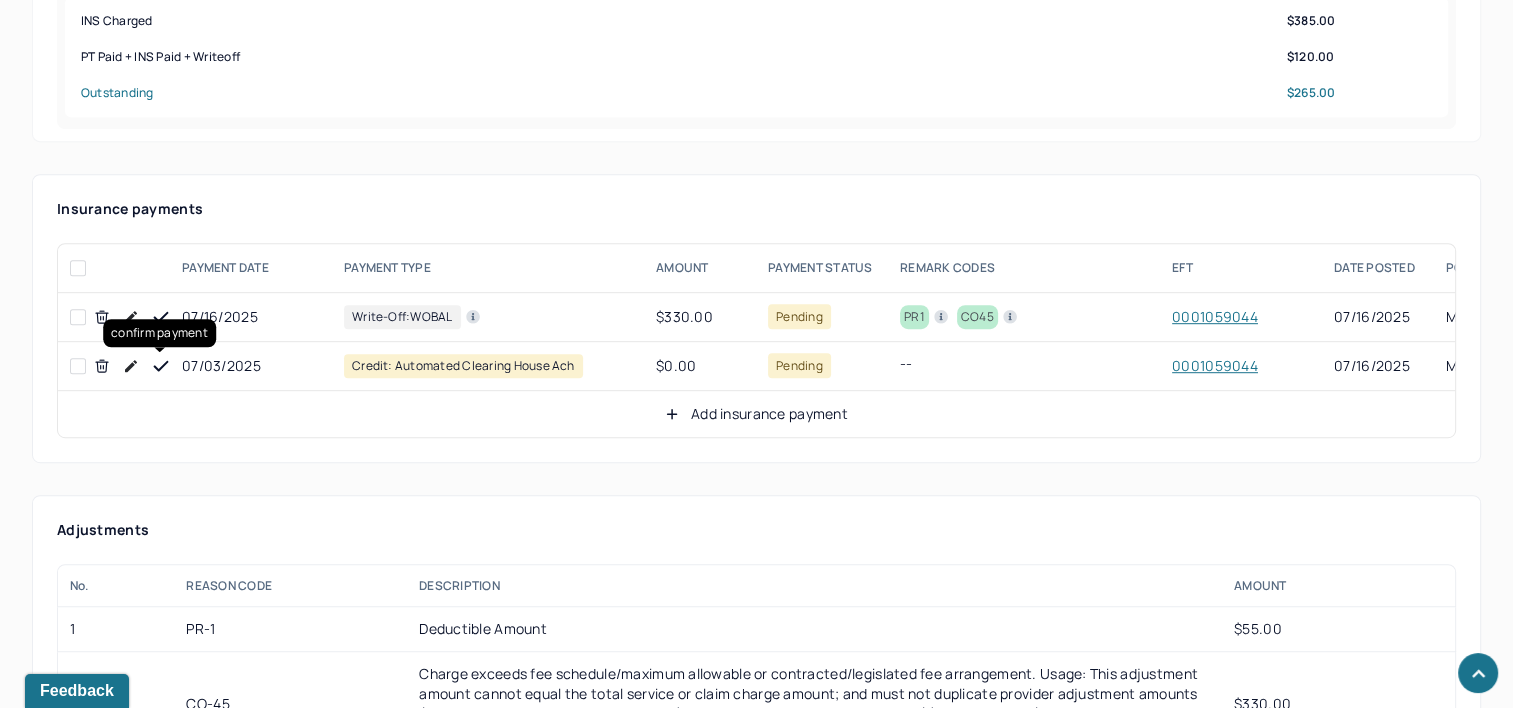 click 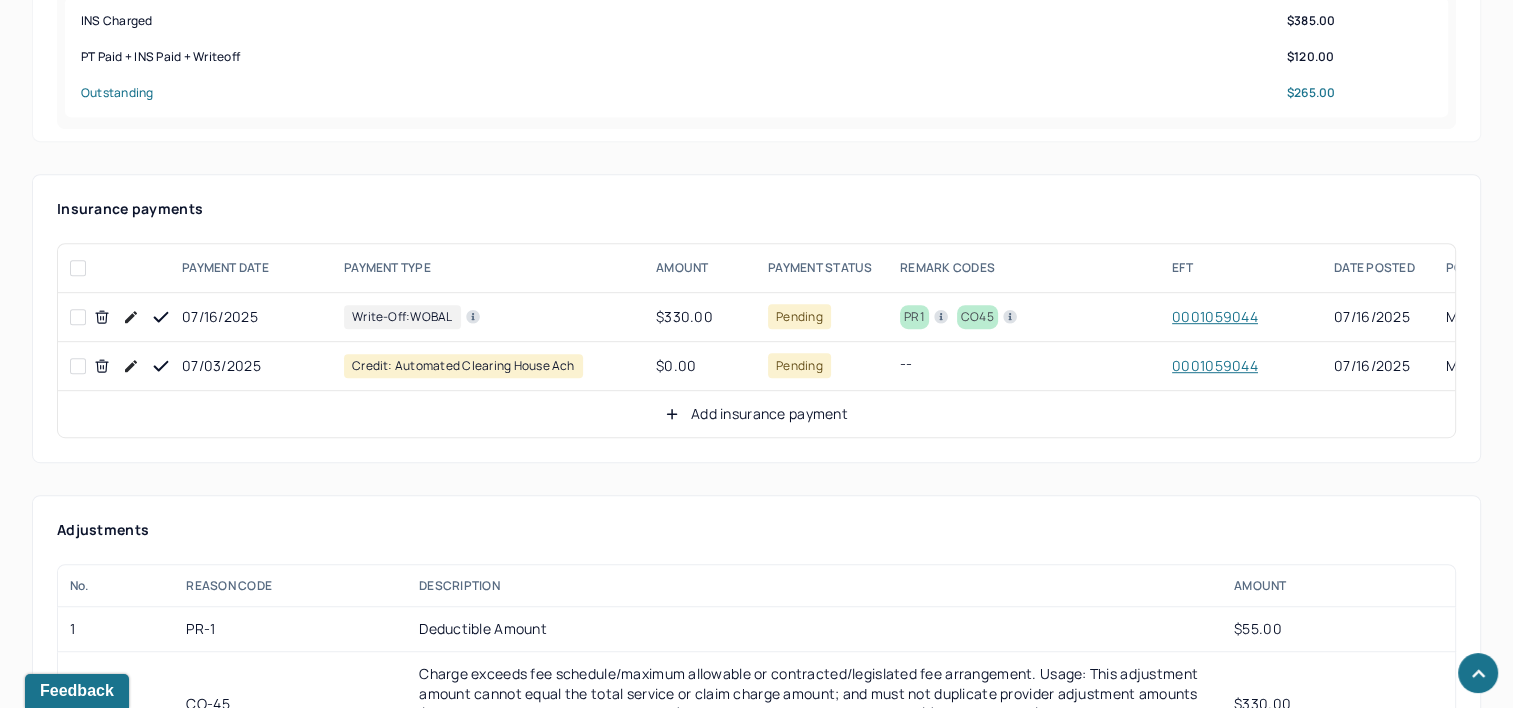 click 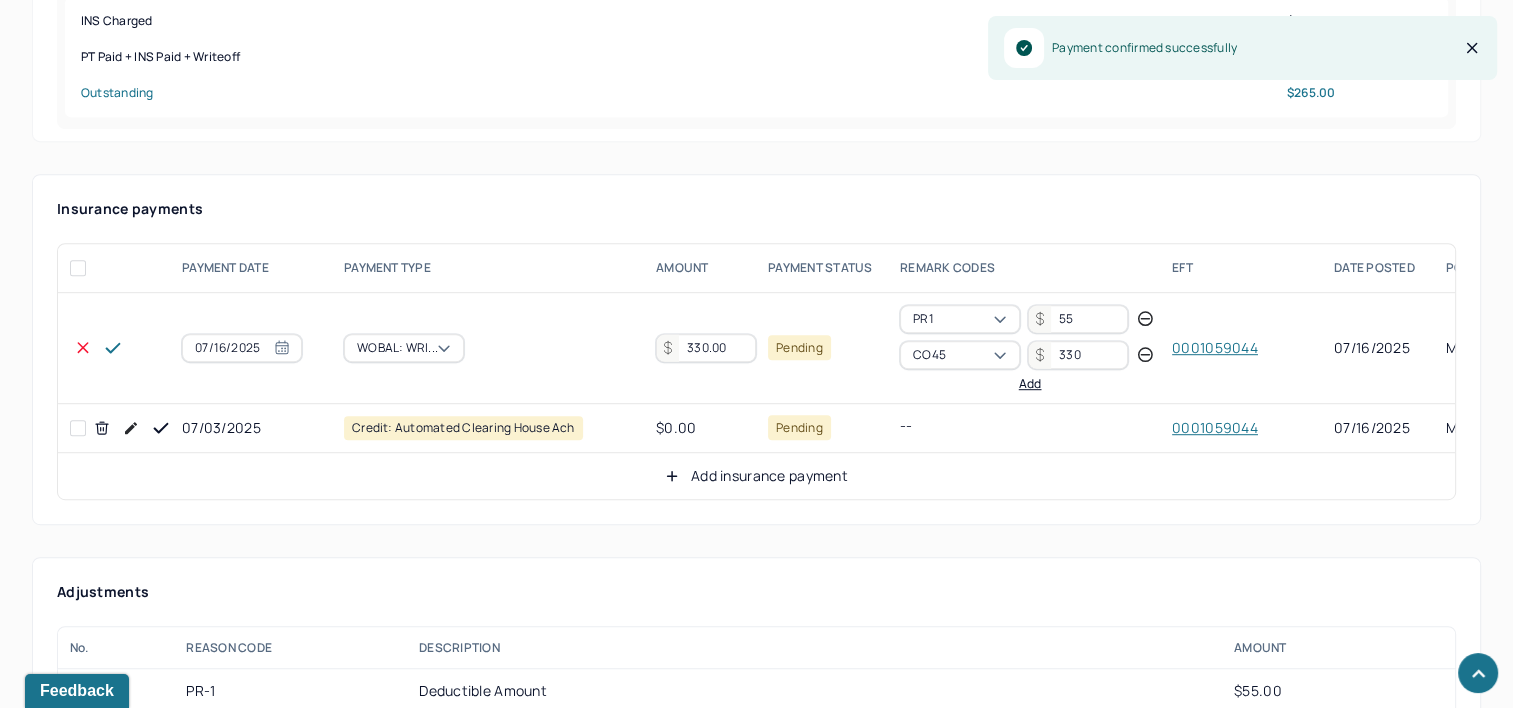 click on "330.00" at bounding box center (706, 348) 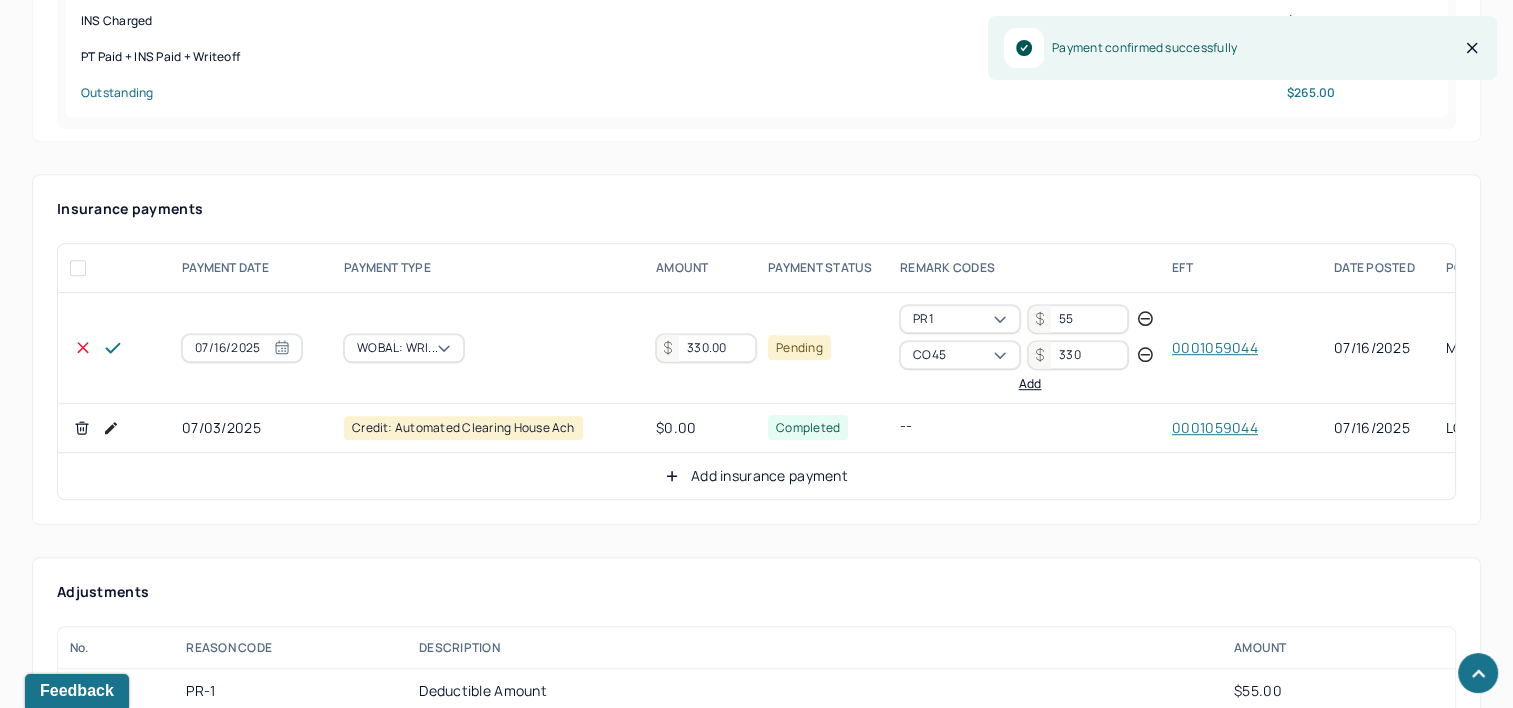 click on "330.00" at bounding box center (706, 348) 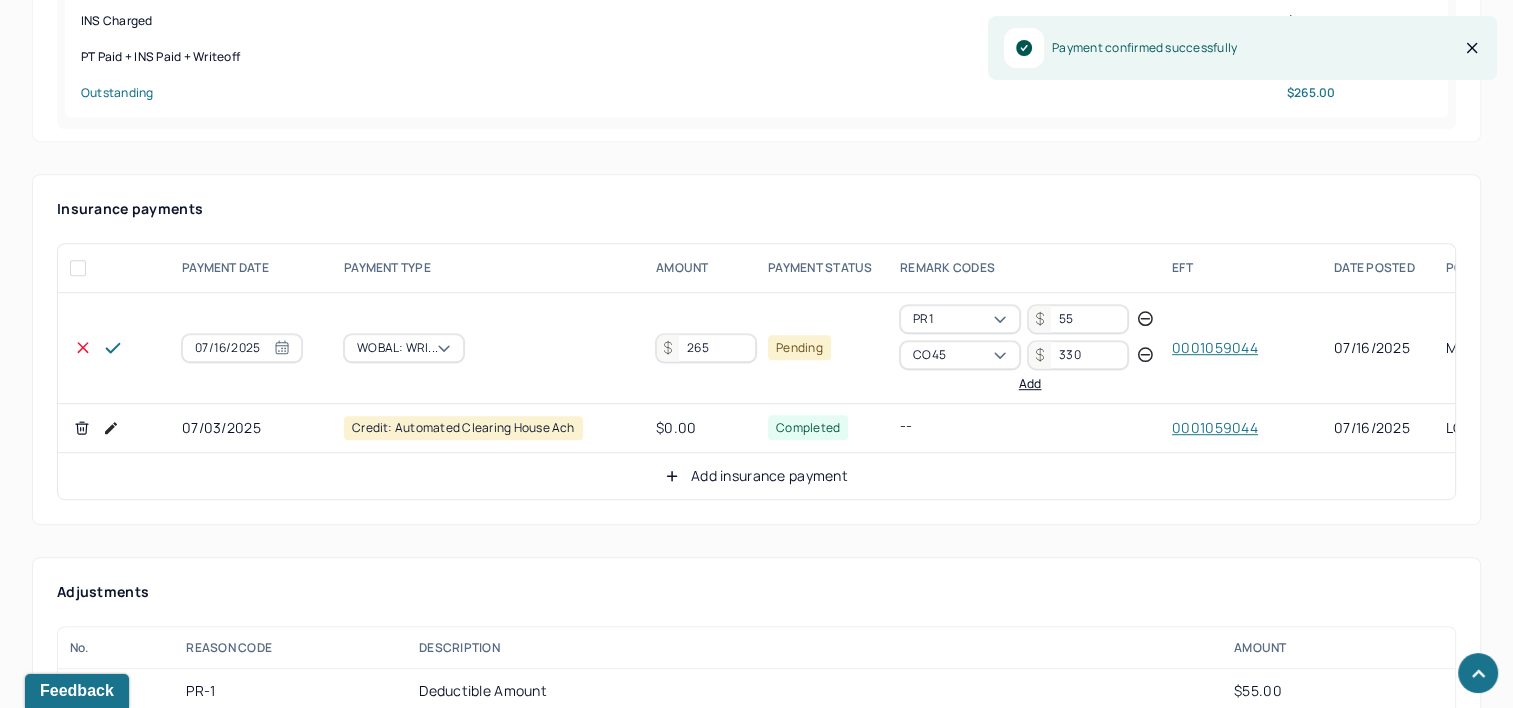 type on "265" 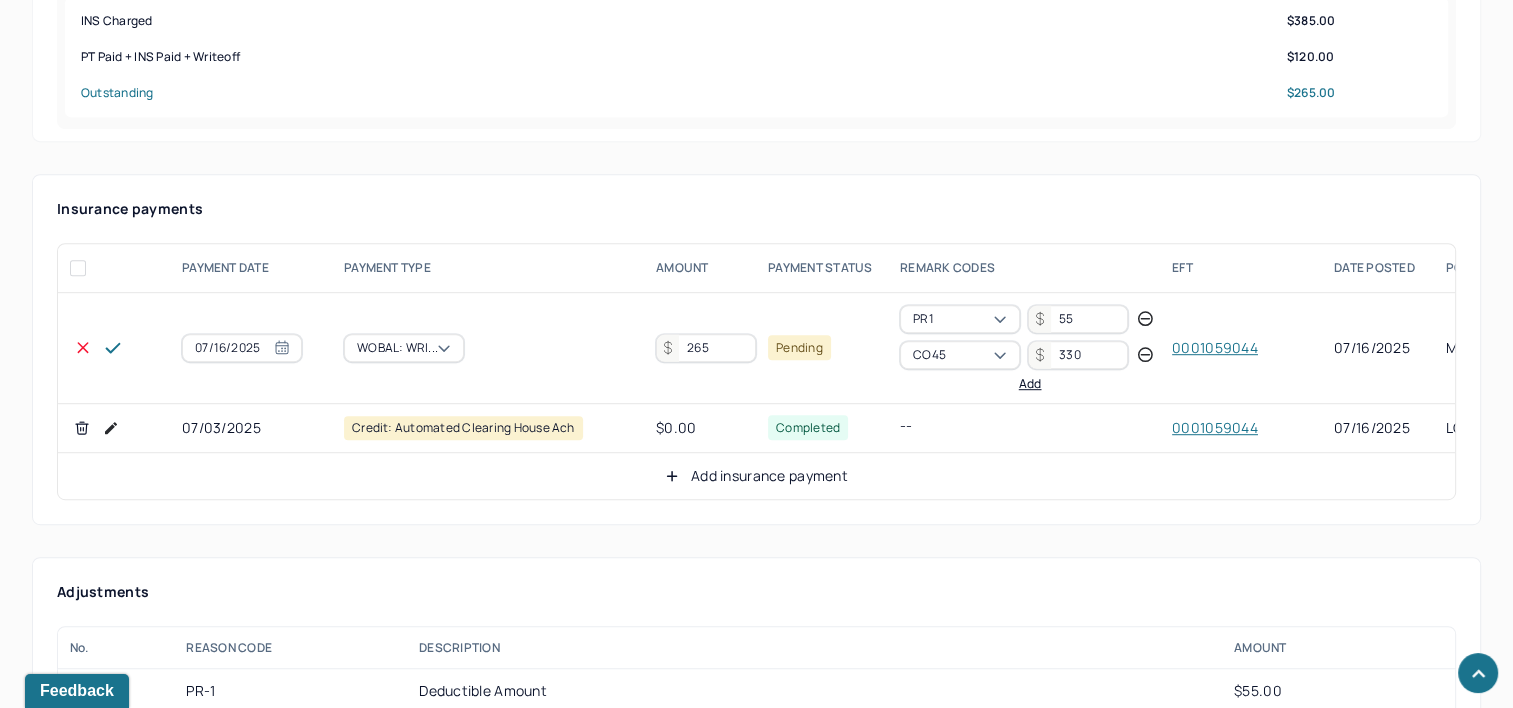 click 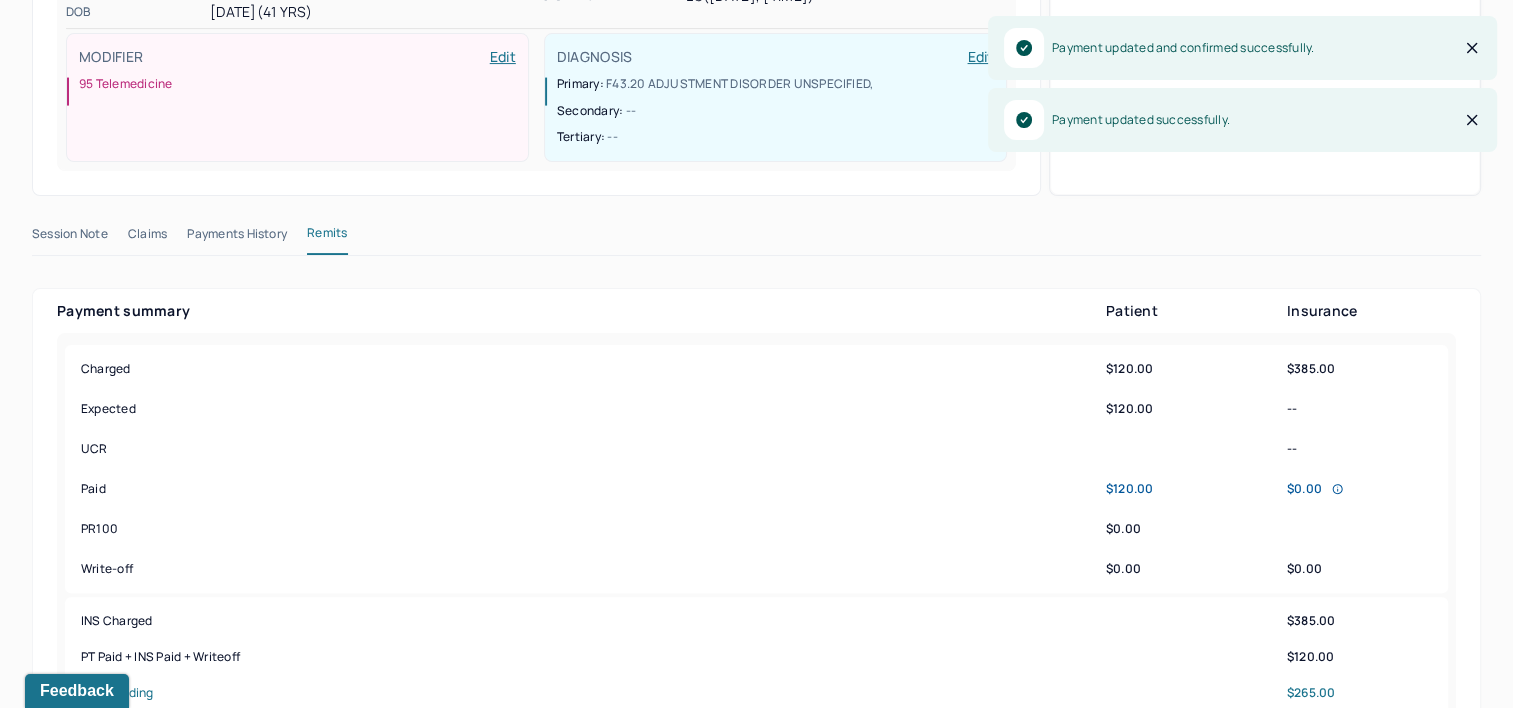 scroll, scrollTop: 0, scrollLeft: 0, axis: both 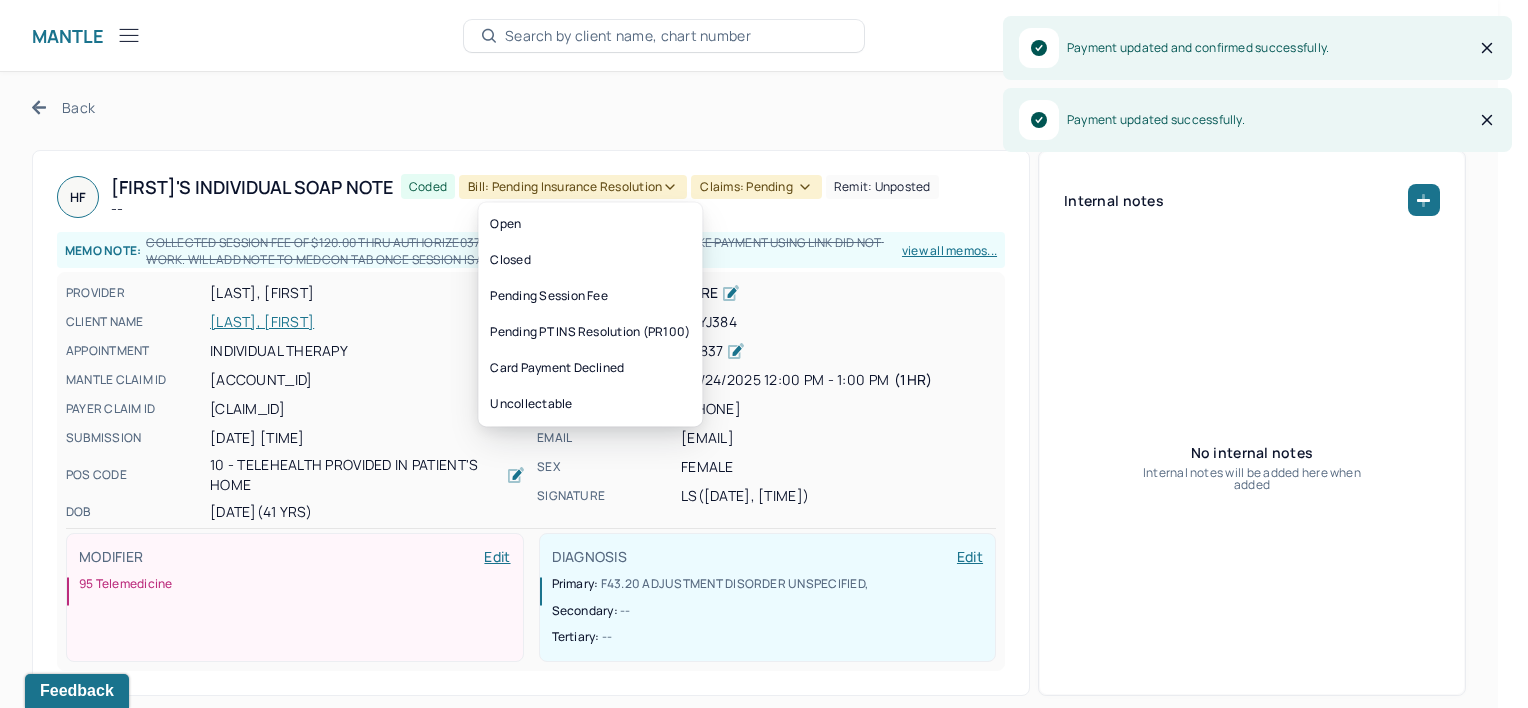 click on "Bill: Pending Insurance Resolution" at bounding box center [573, 187] 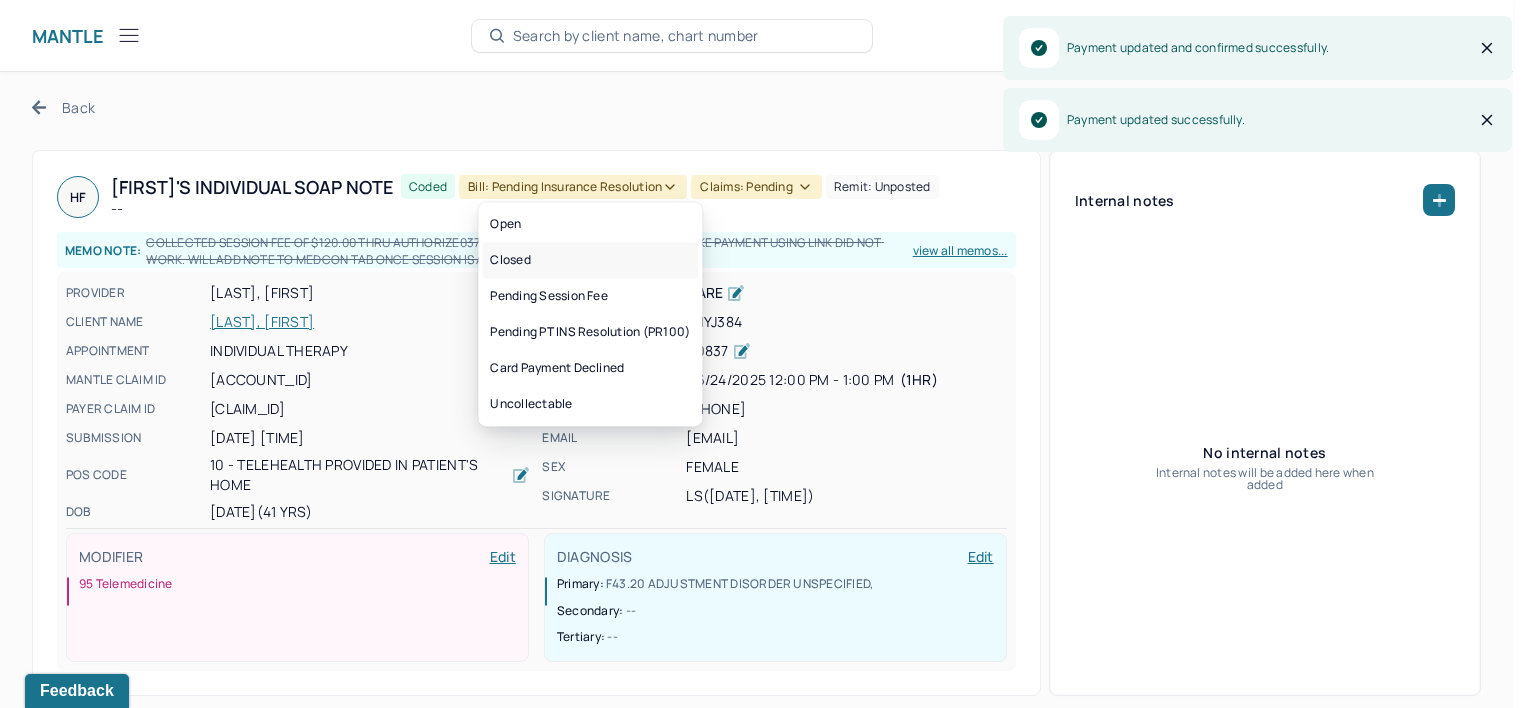 click on "Closed" at bounding box center (590, 260) 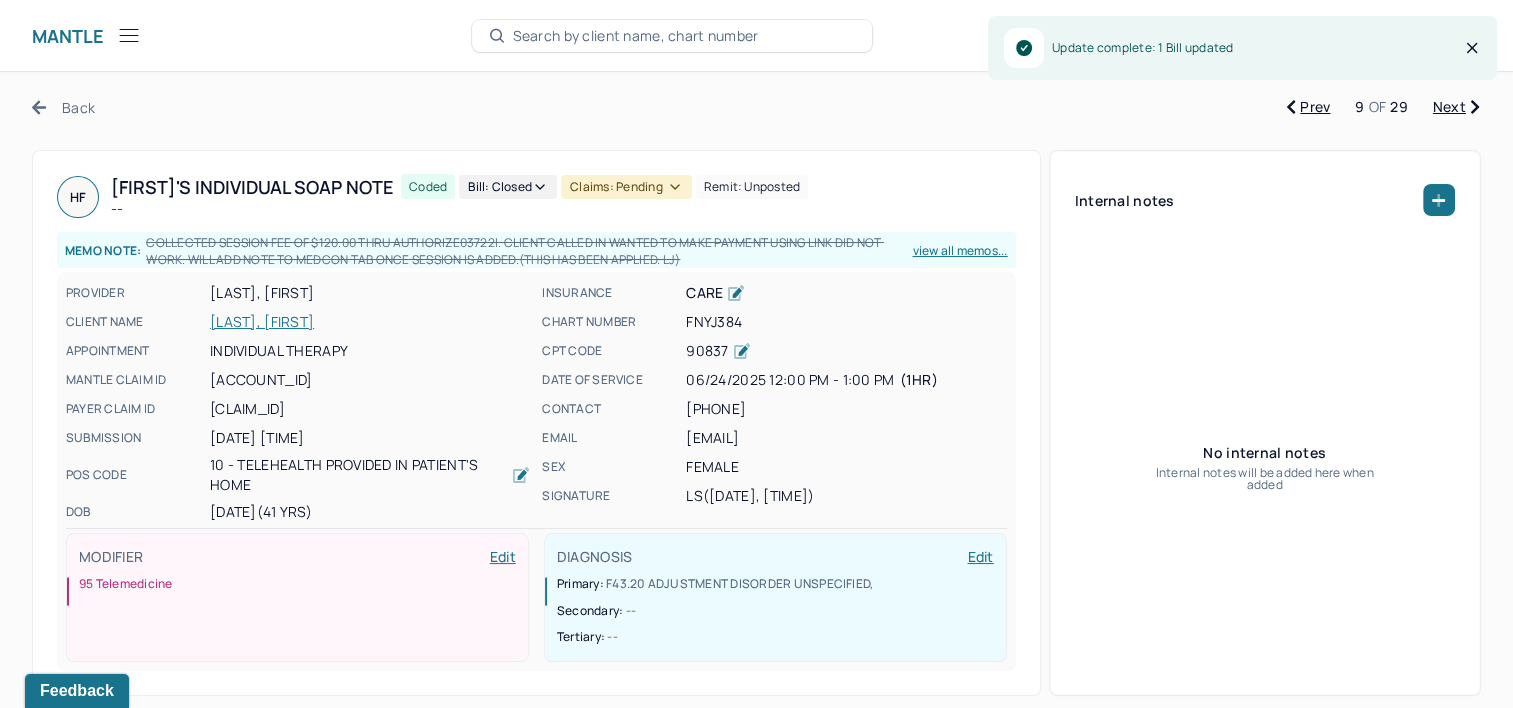 click on "Claims: pending" at bounding box center (626, 187) 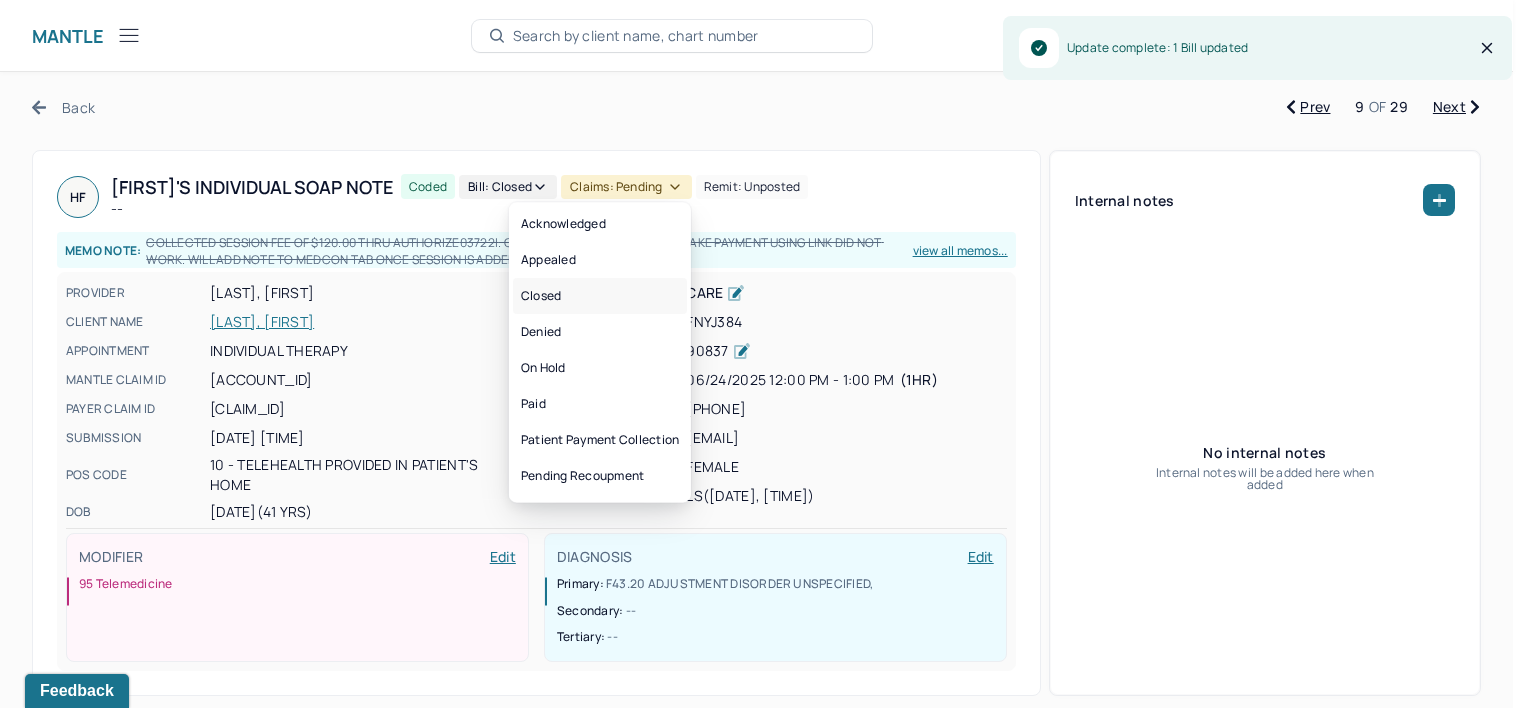 drag, startPoint x: 632, startPoint y: 300, endPoint x: 1078, endPoint y: 197, distance: 457.739 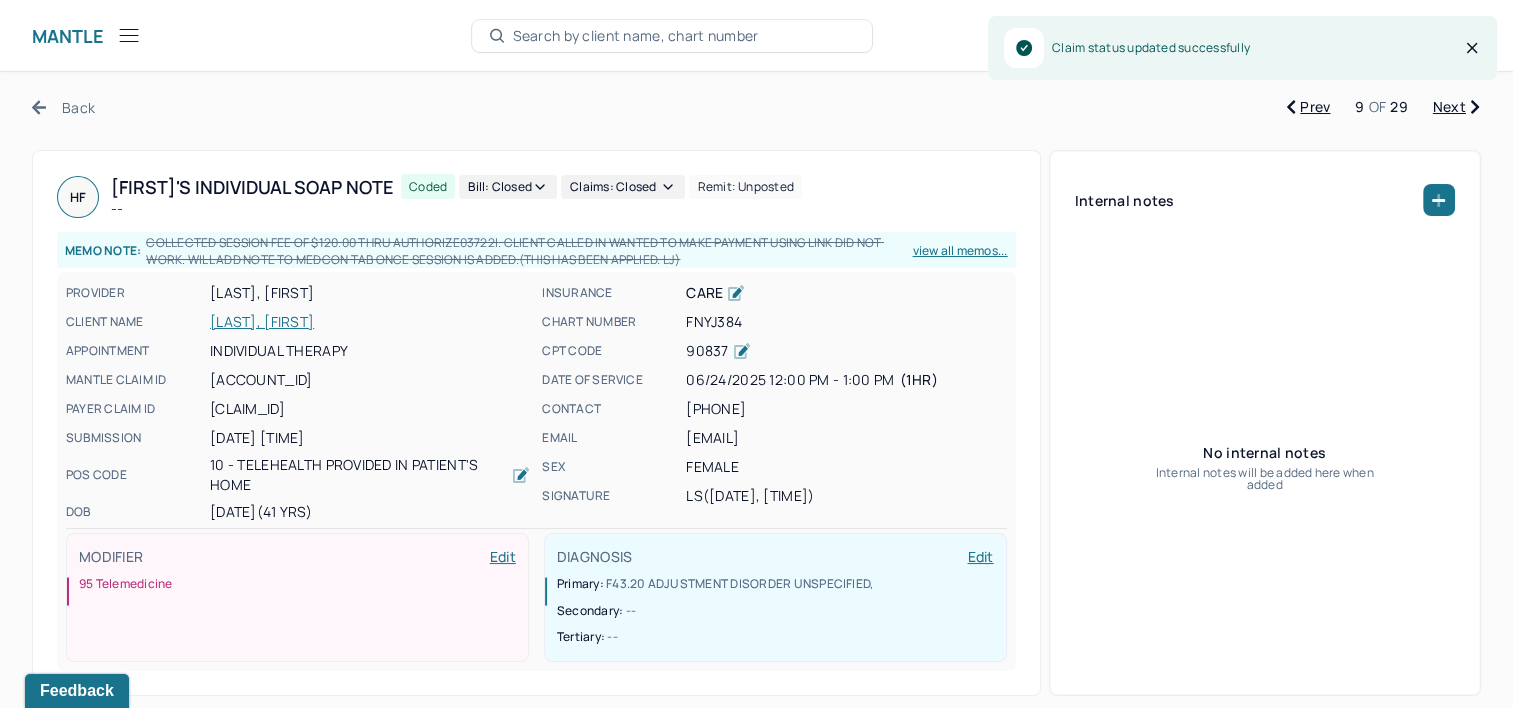 click 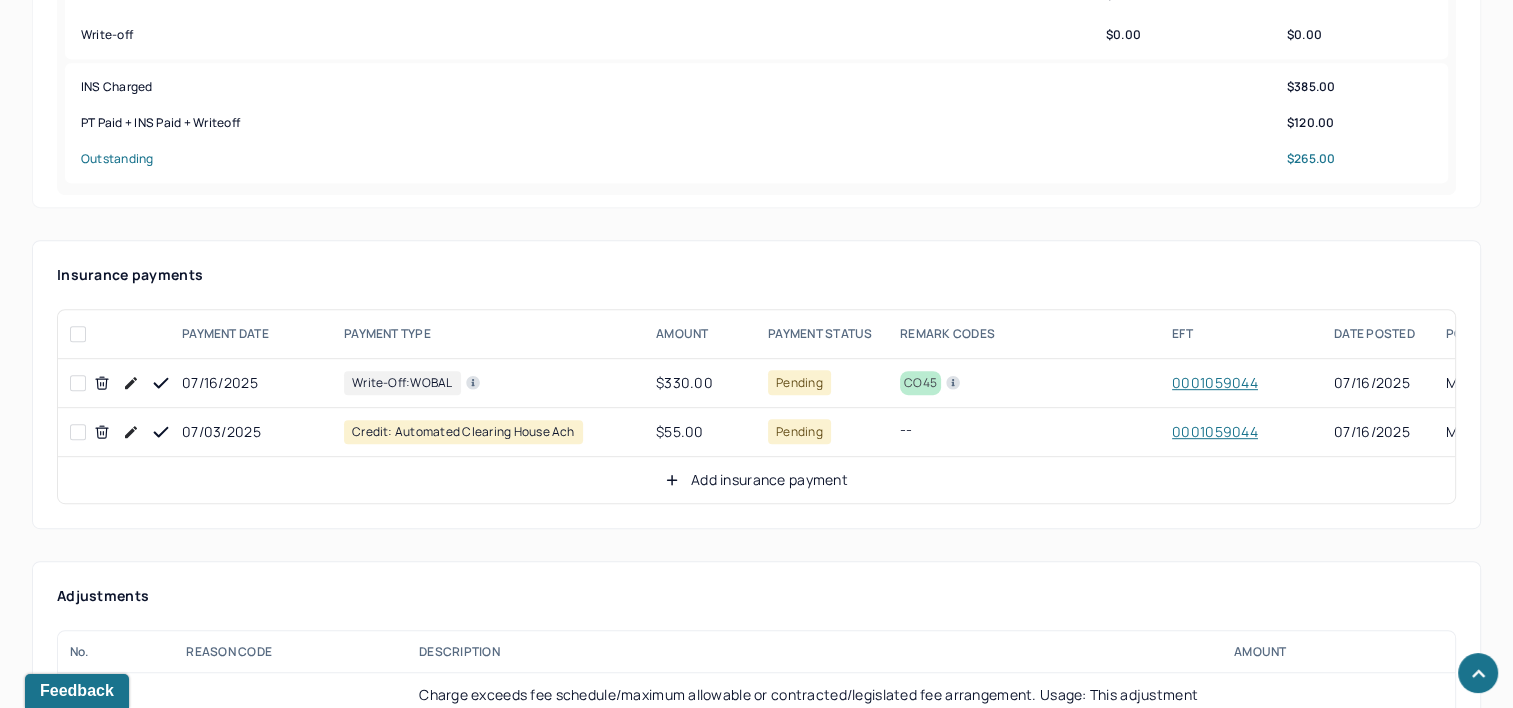 scroll, scrollTop: 1100, scrollLeft: 0, axis: vertical 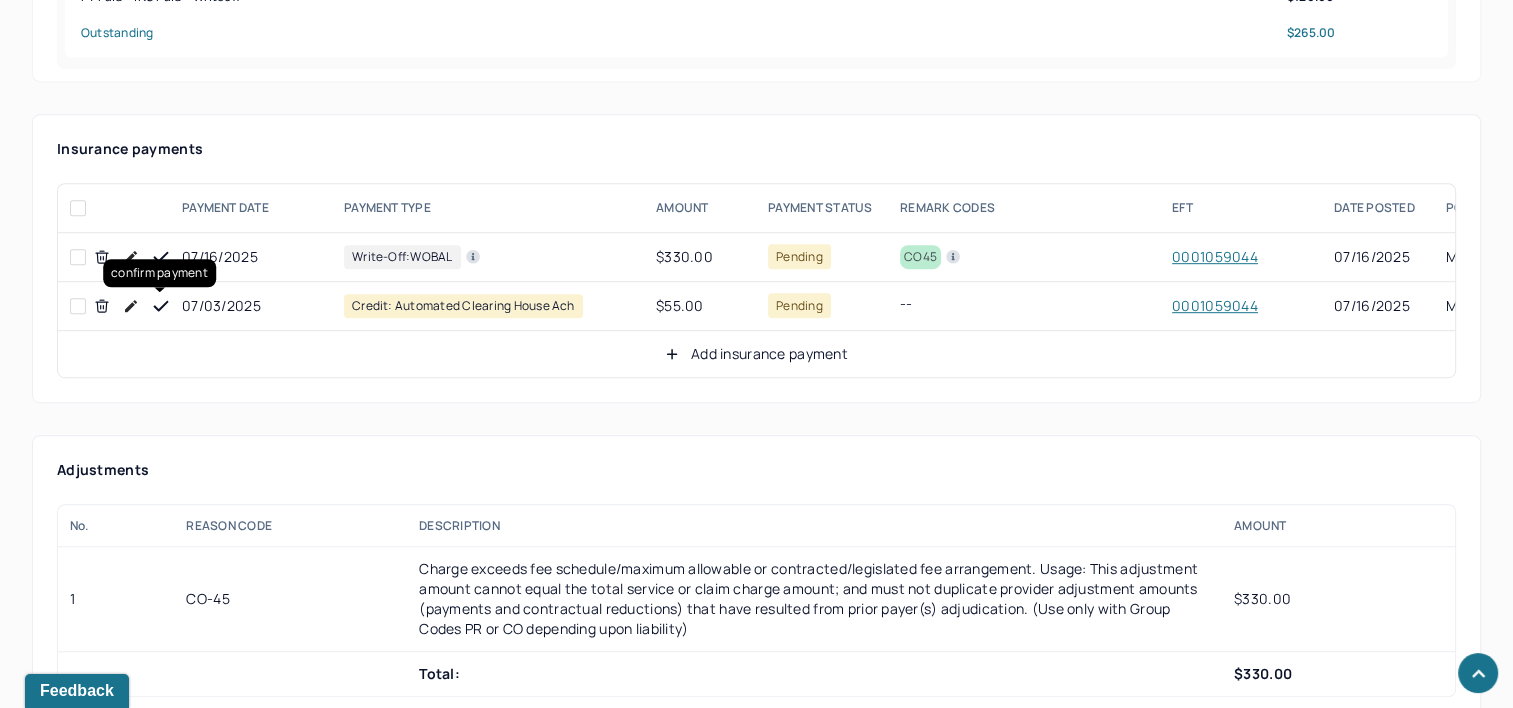 click 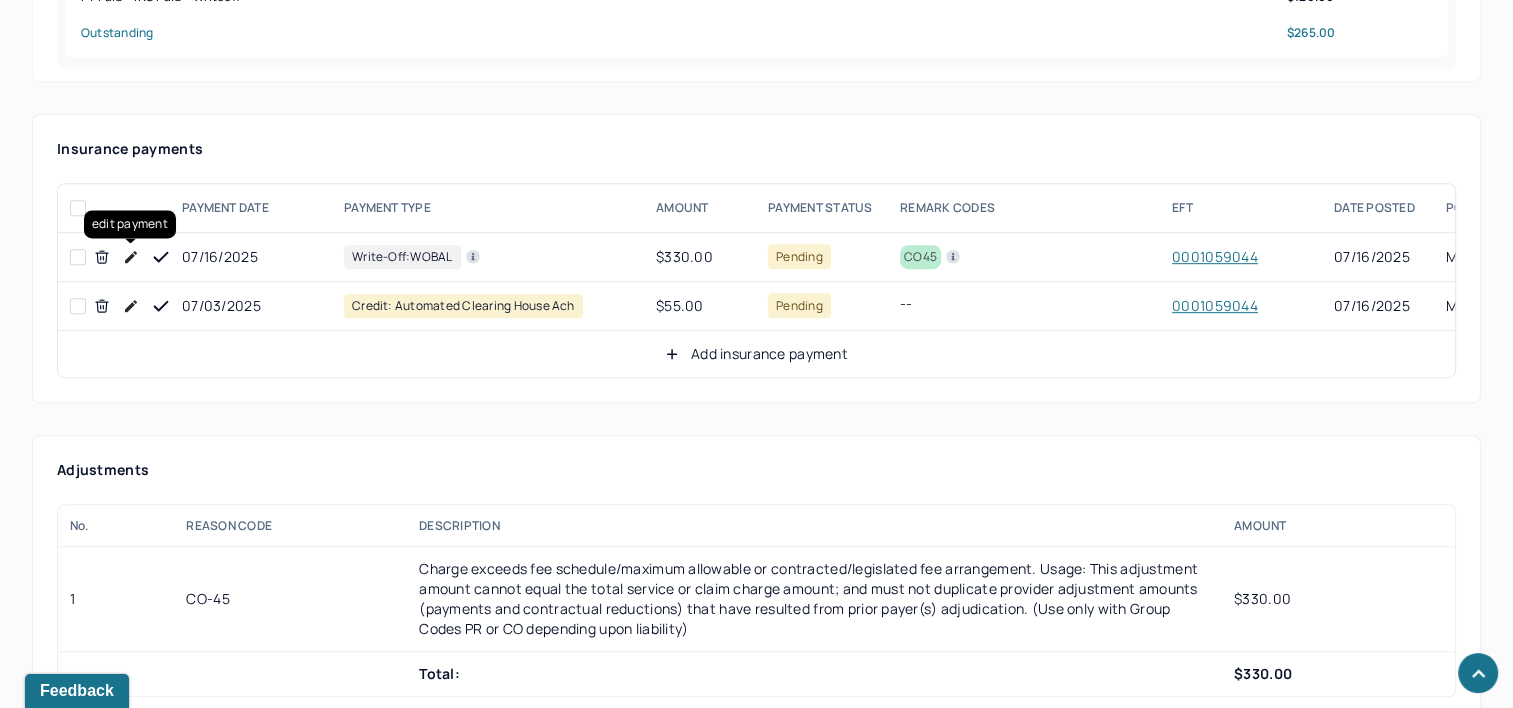 click 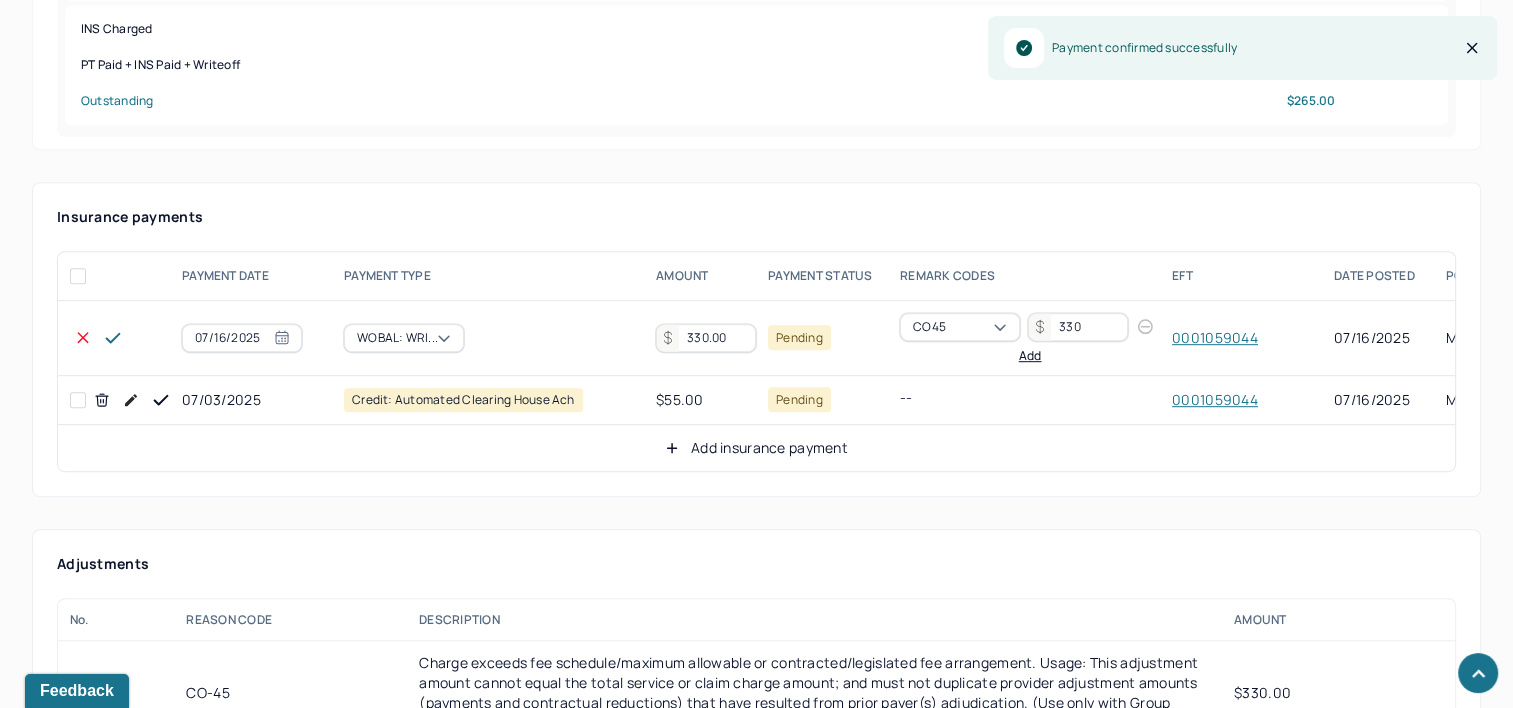 scroll, scrollTop: 1000, scrollLeft: 0, axis: vertical 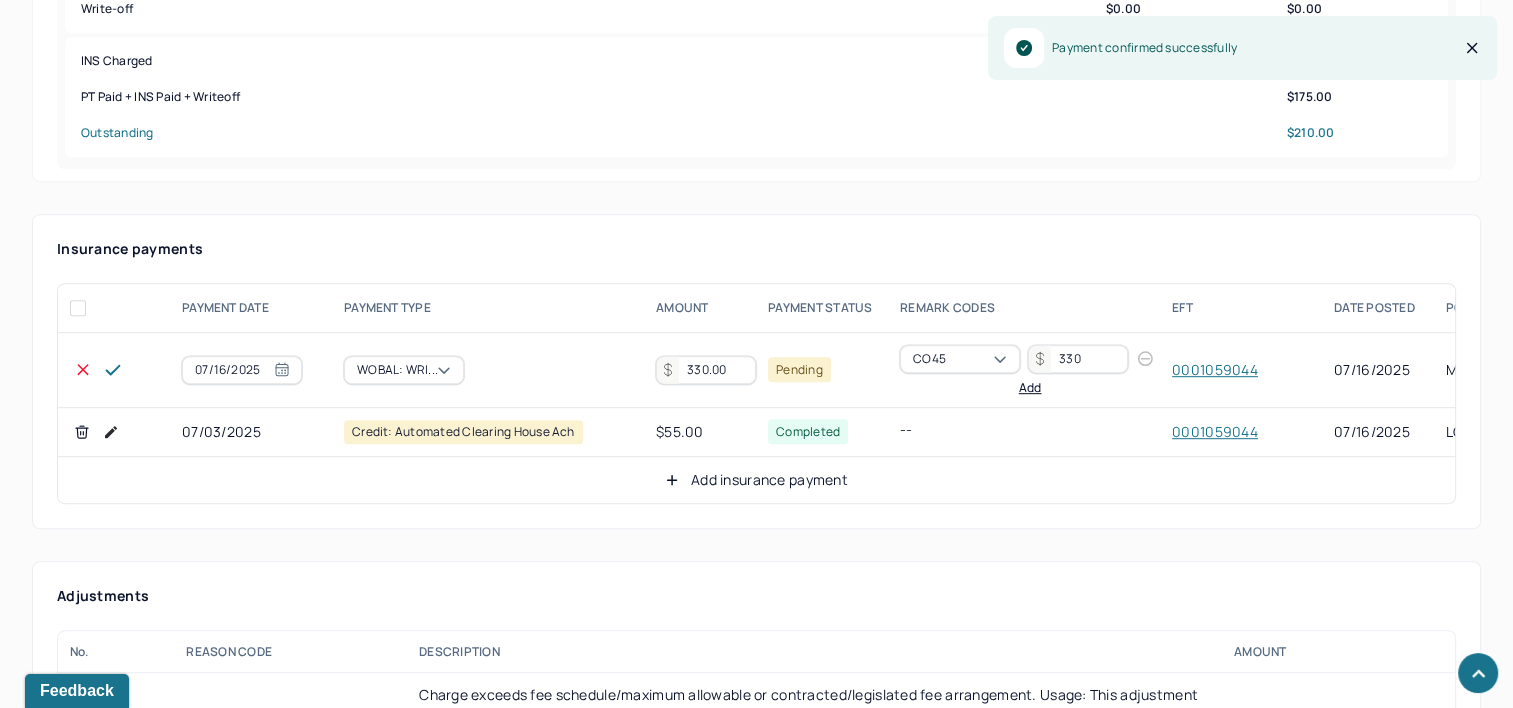 click on "330.00" at bounding box center (706, 370) 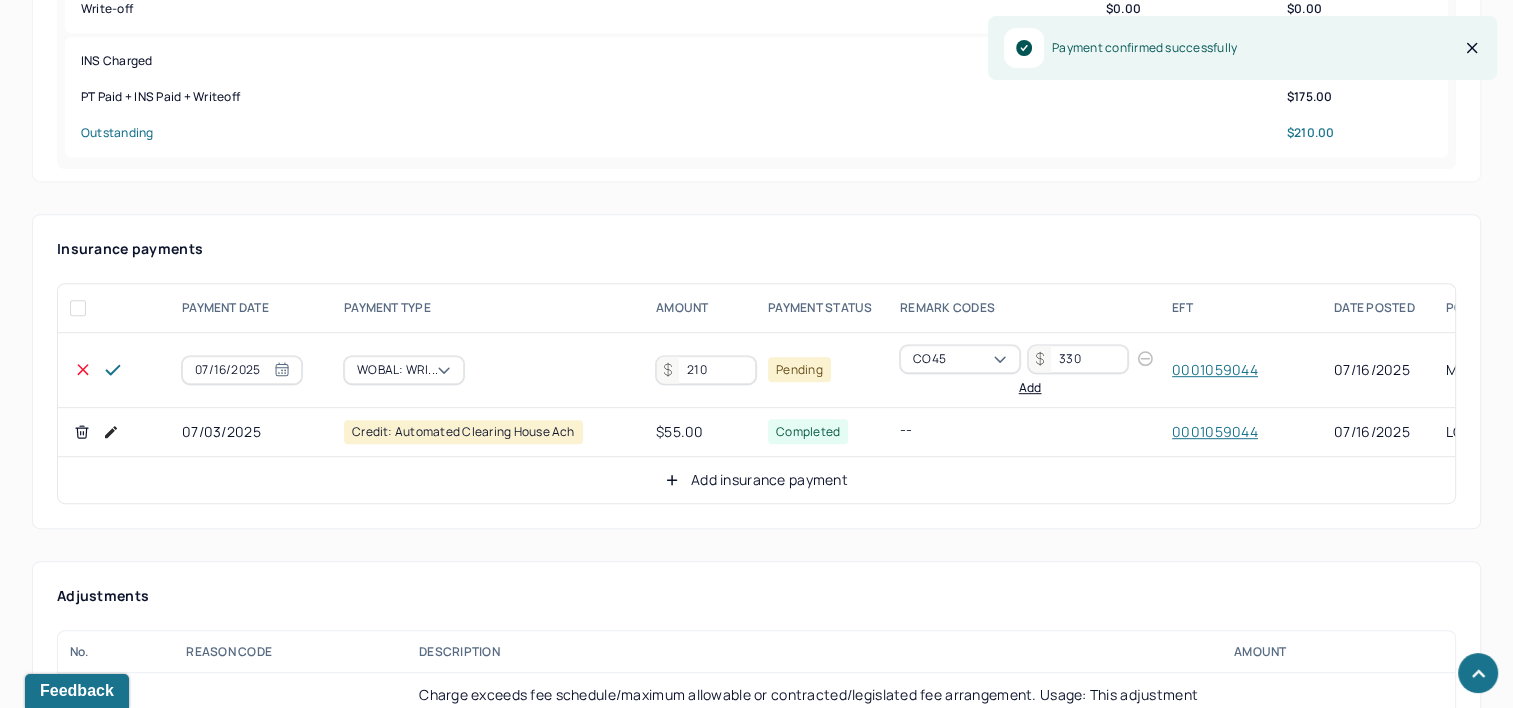 type on "210" 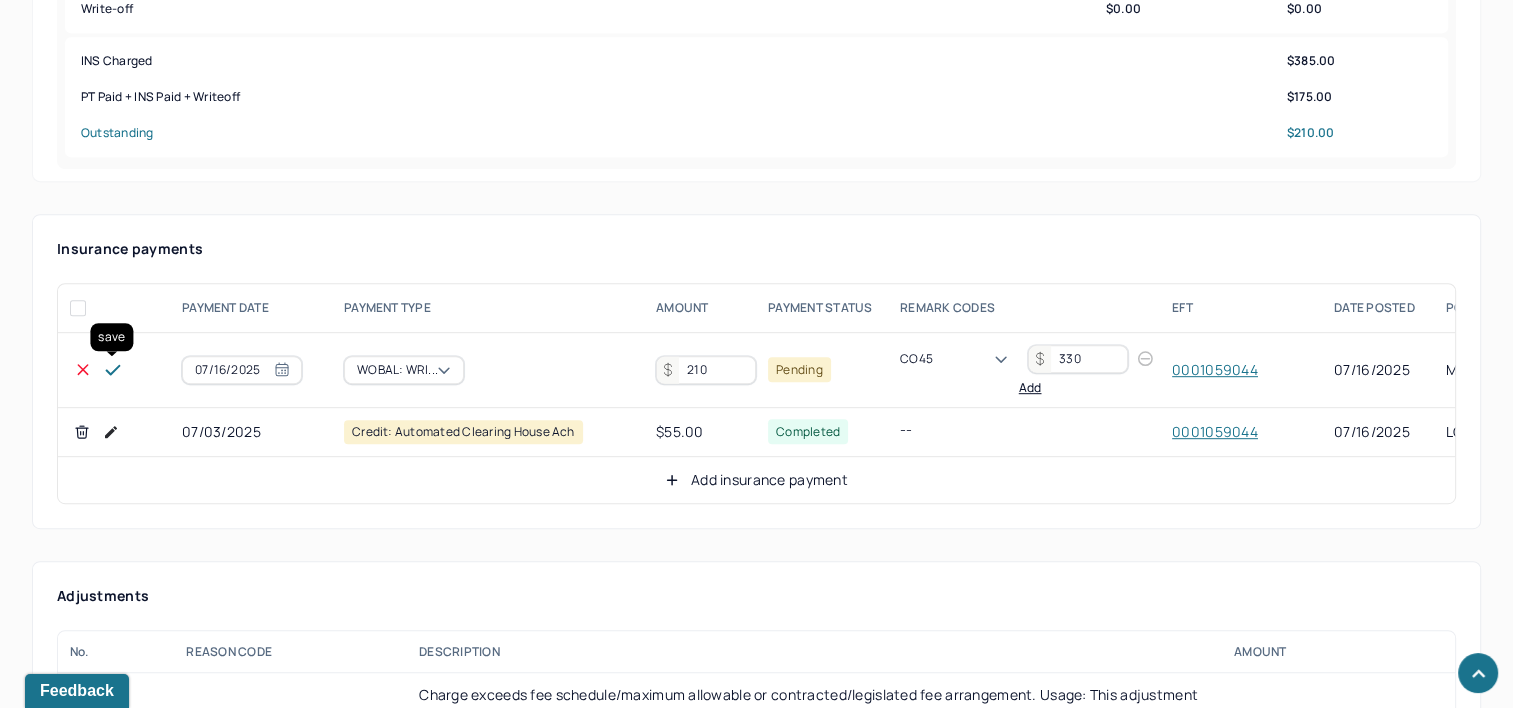 click 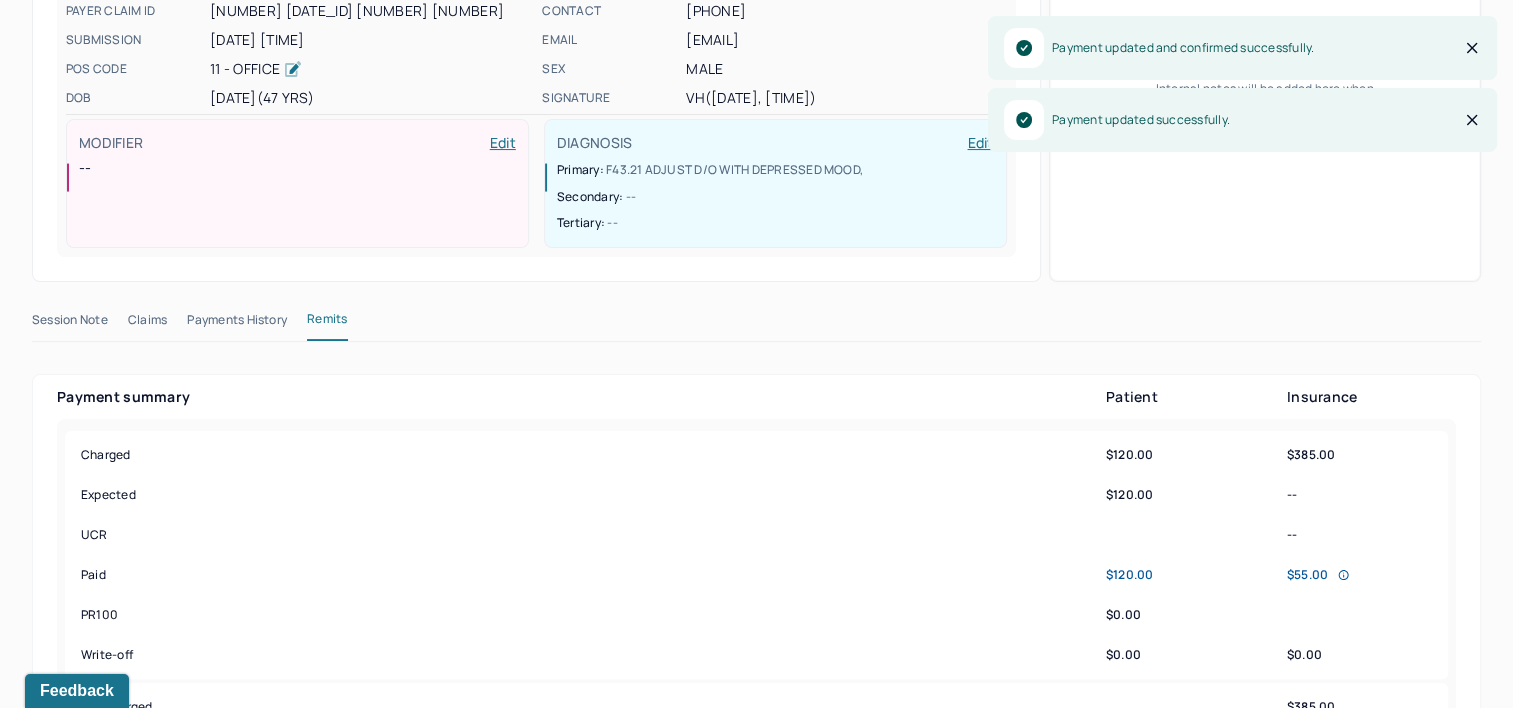 scroll, scrollTop: 0, scrollLeft: 0, axis: both 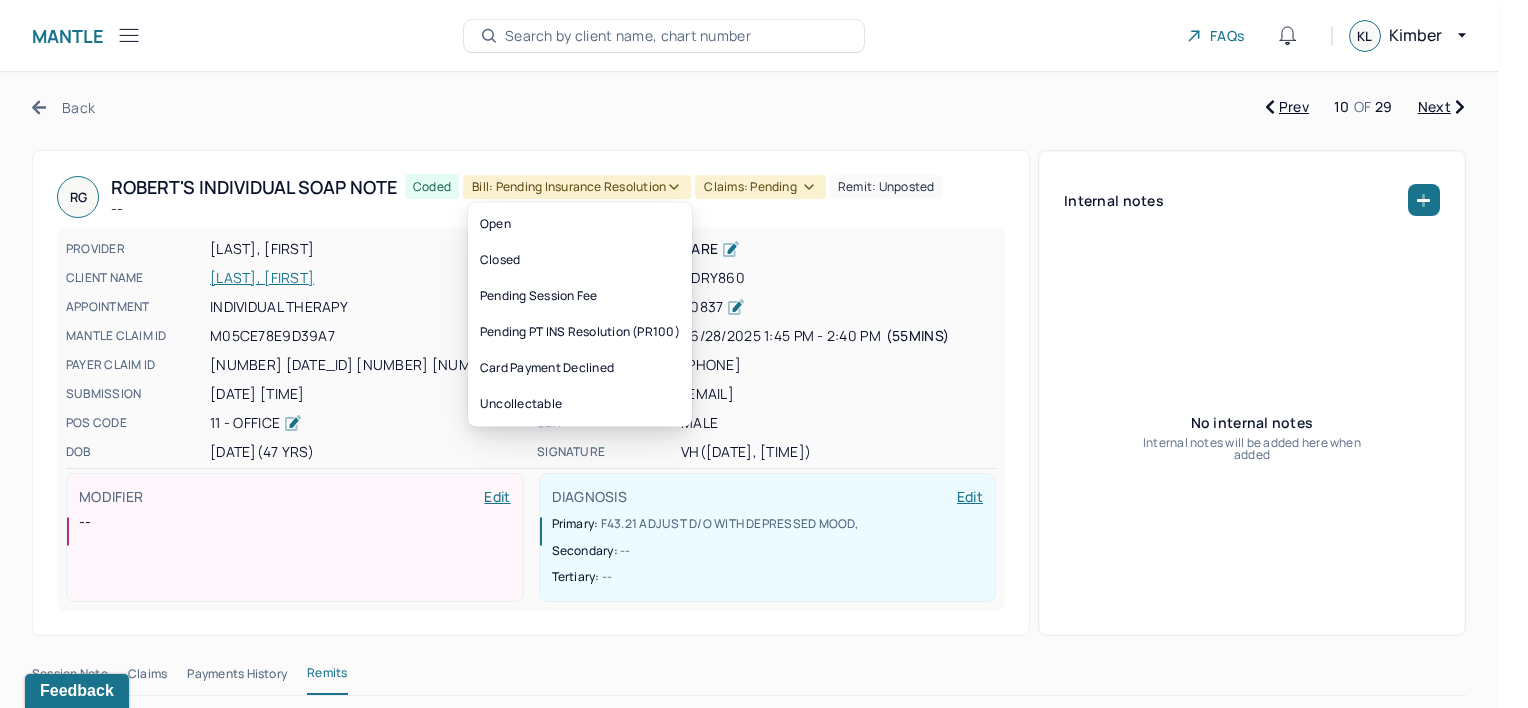 click on "Bill: Pending Insurance Resolution" at bounding box center (577, 187) 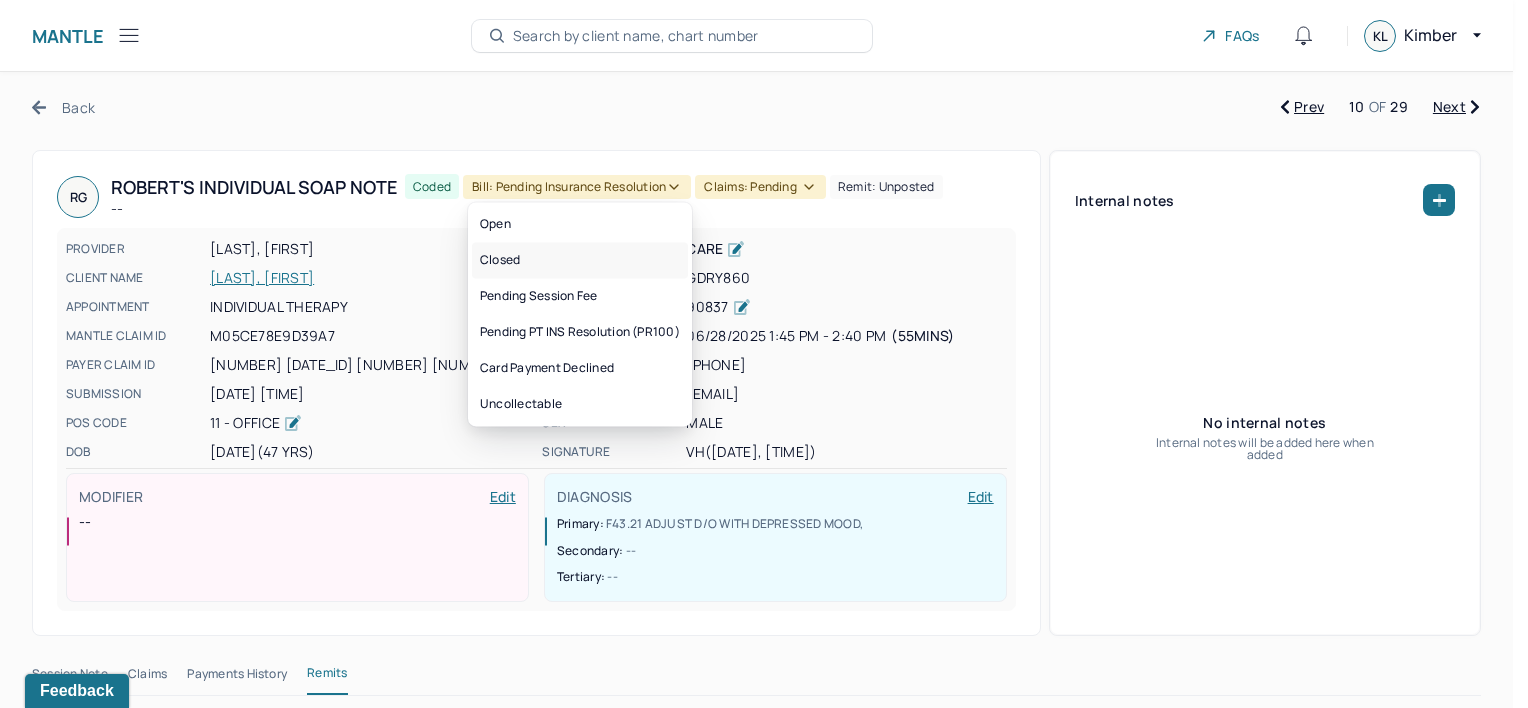 click on "Closed" at bounding box center [580, 260] 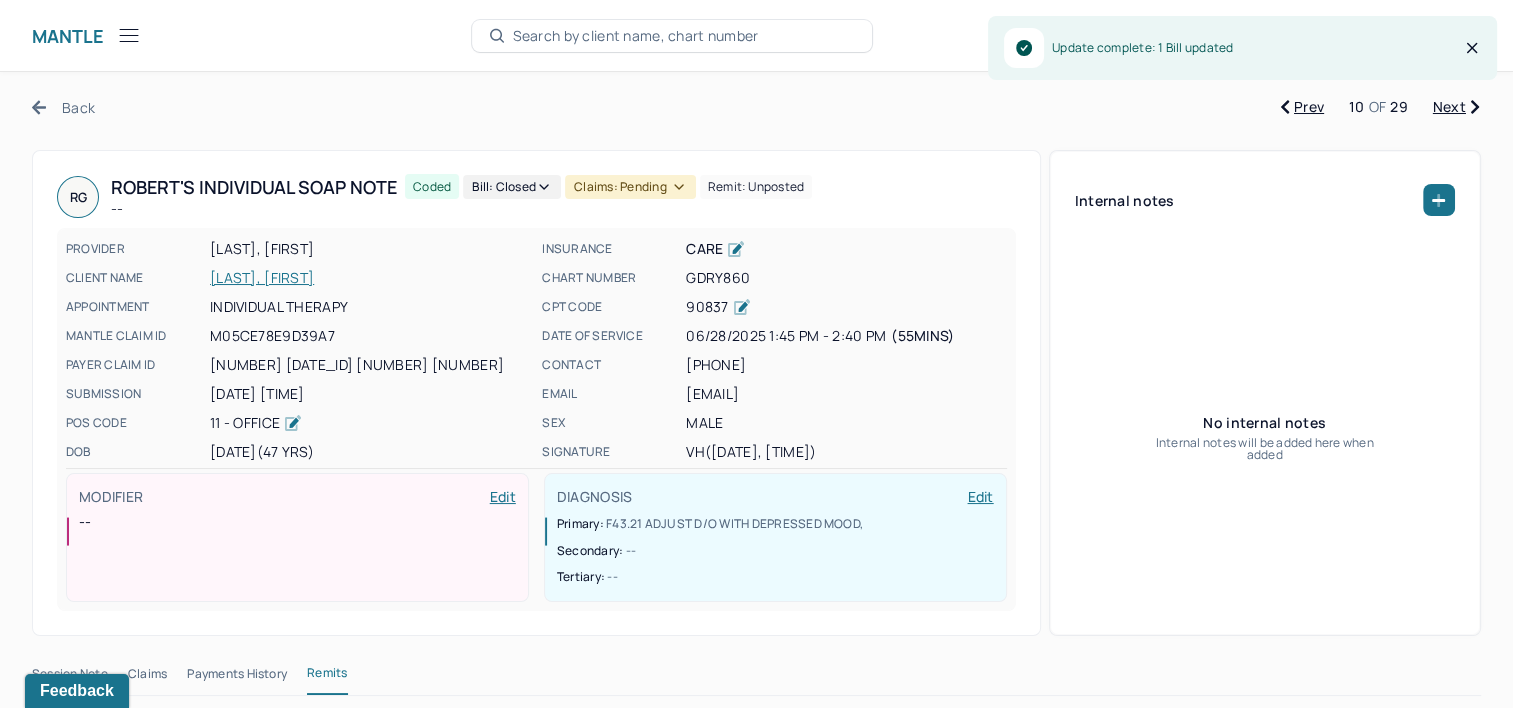 click on "Claims: pending" at bounding box center (630, 187) 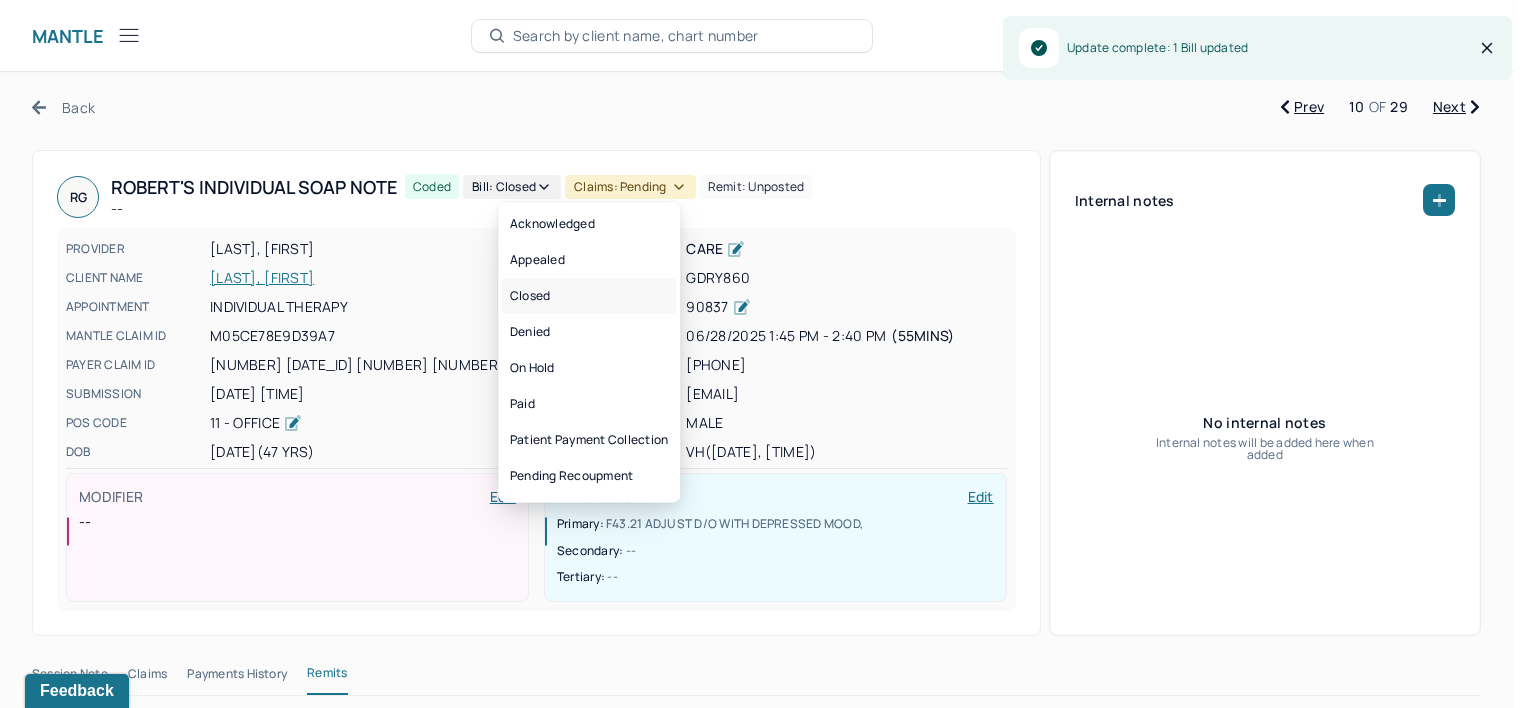click on "Closed" at bounding box center (589, 296) 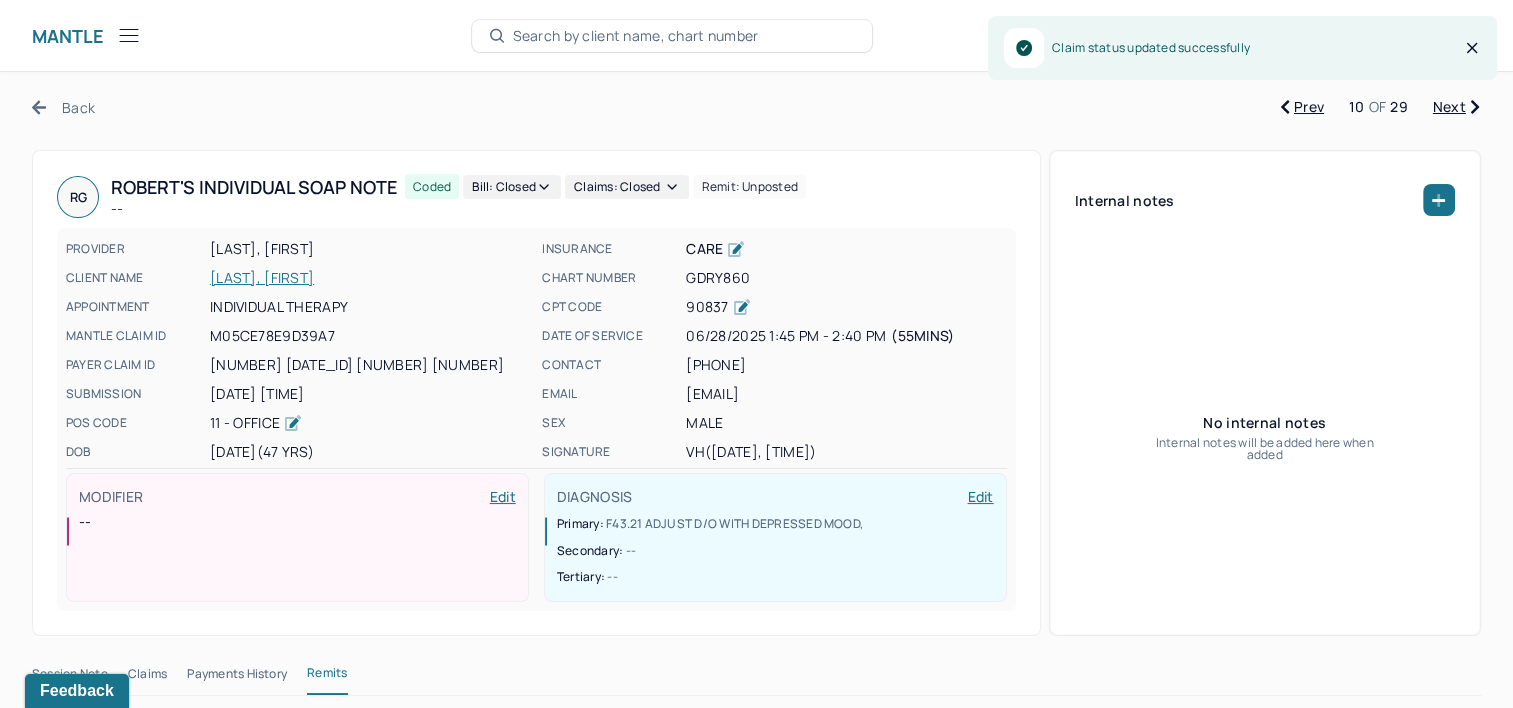 click on "Next" at bounding box center [1456, 107] 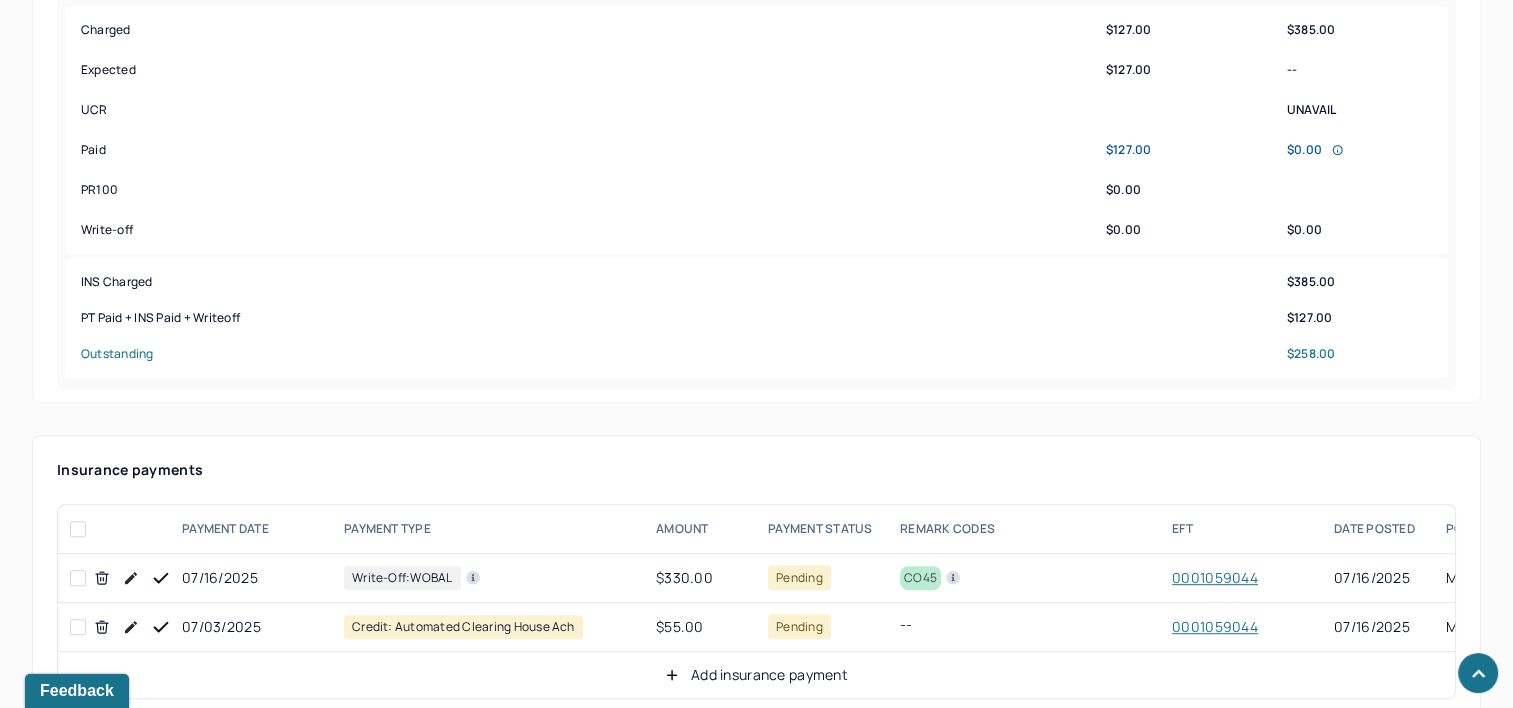 scroll, scrollTop: 1100, scrollLeft: 0, axis: vertical 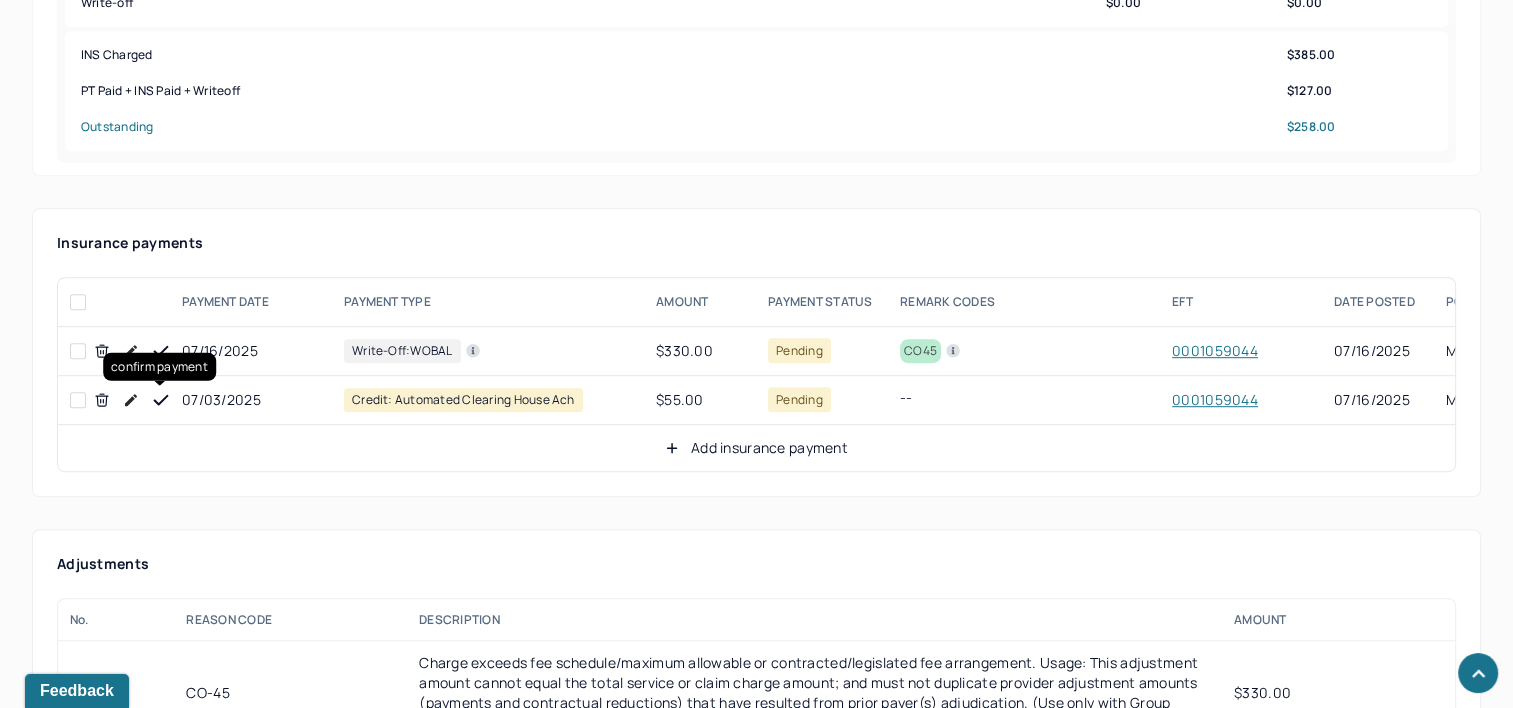 click 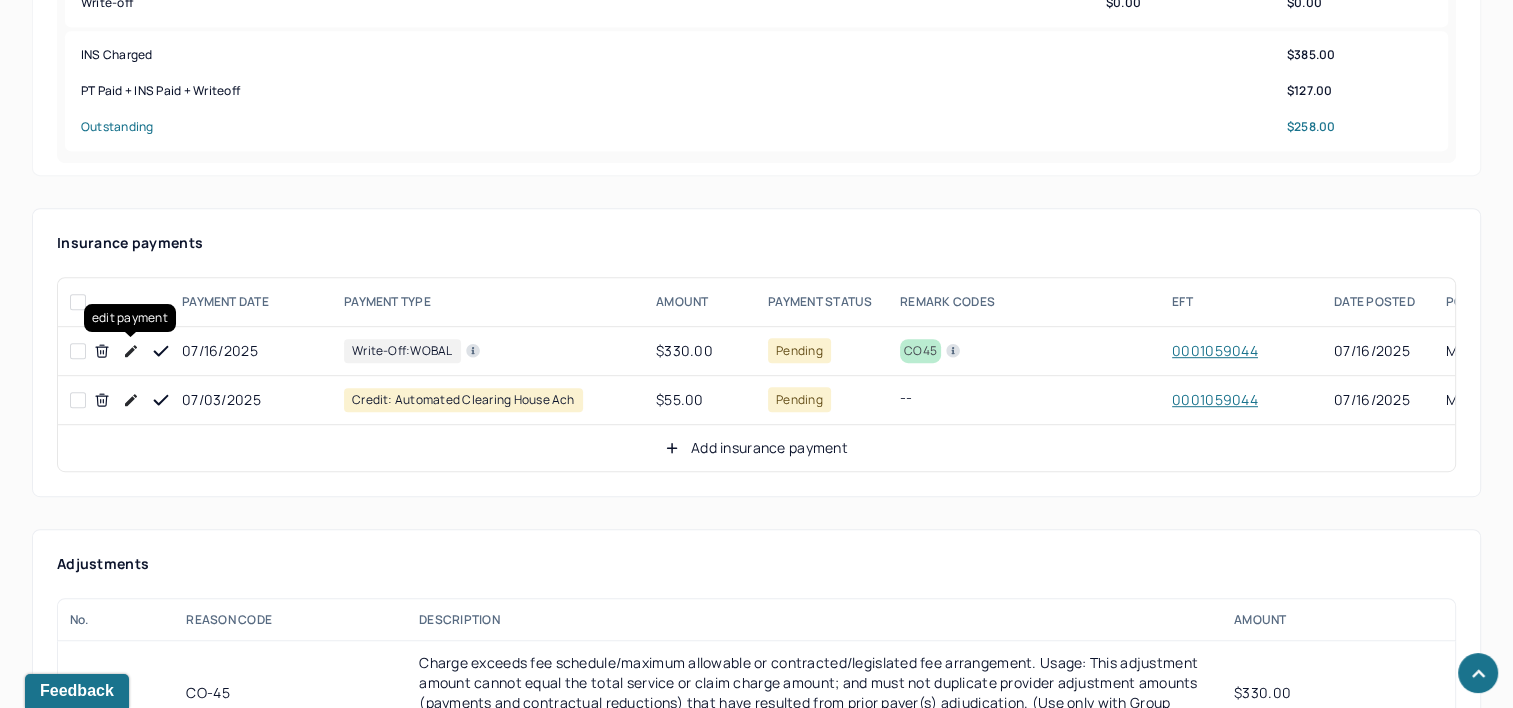 click 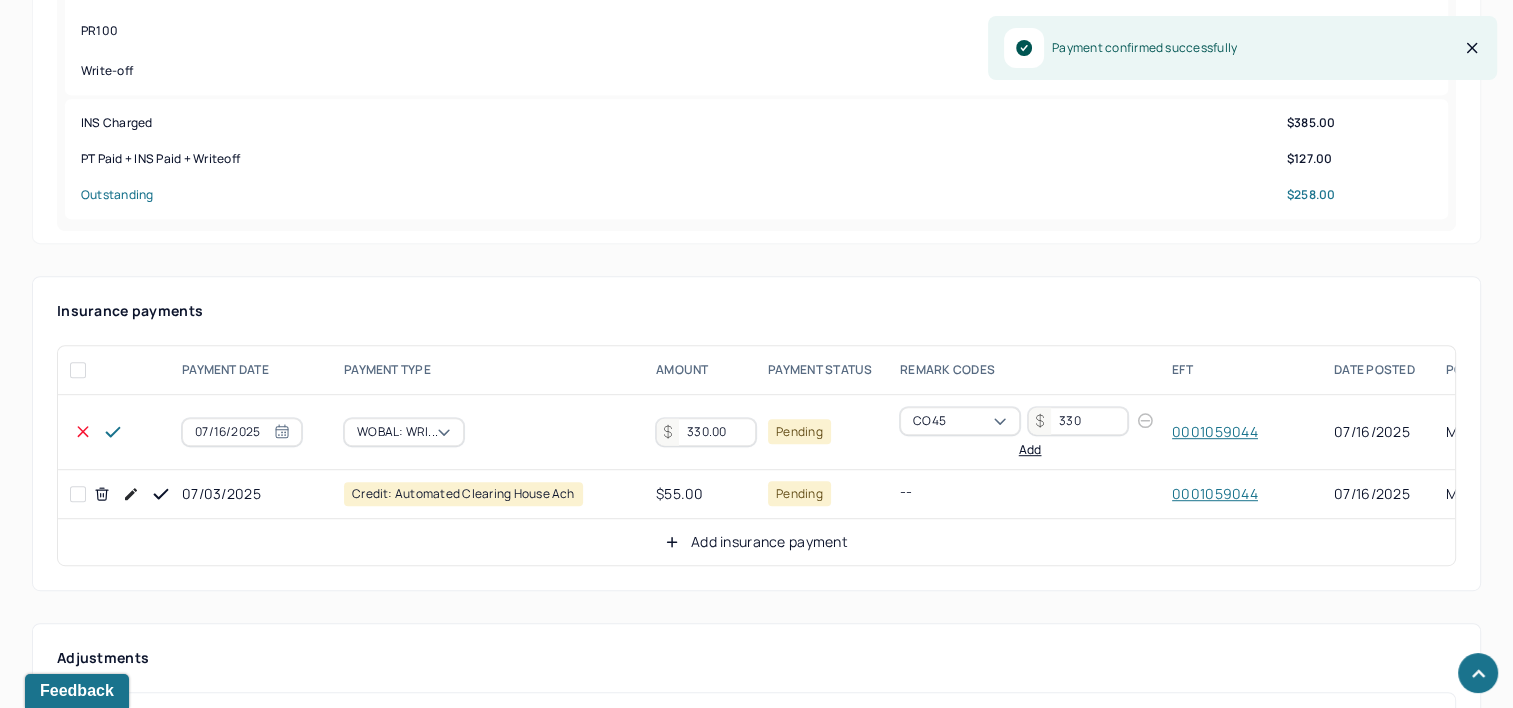 scroll, scrollTop: 1000, scrollLeft: 0, axis: vertical 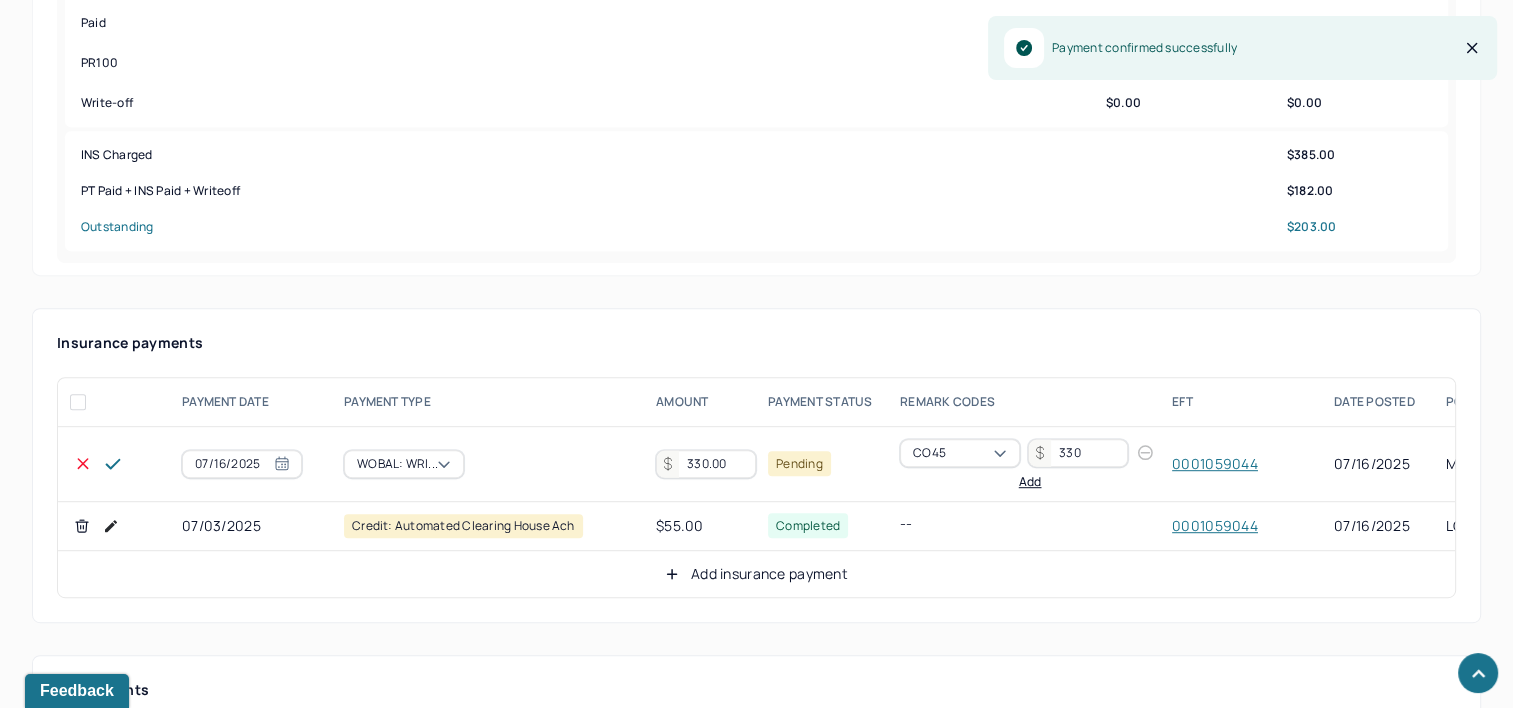 click on "330.00" at bounding box center [706, 464] 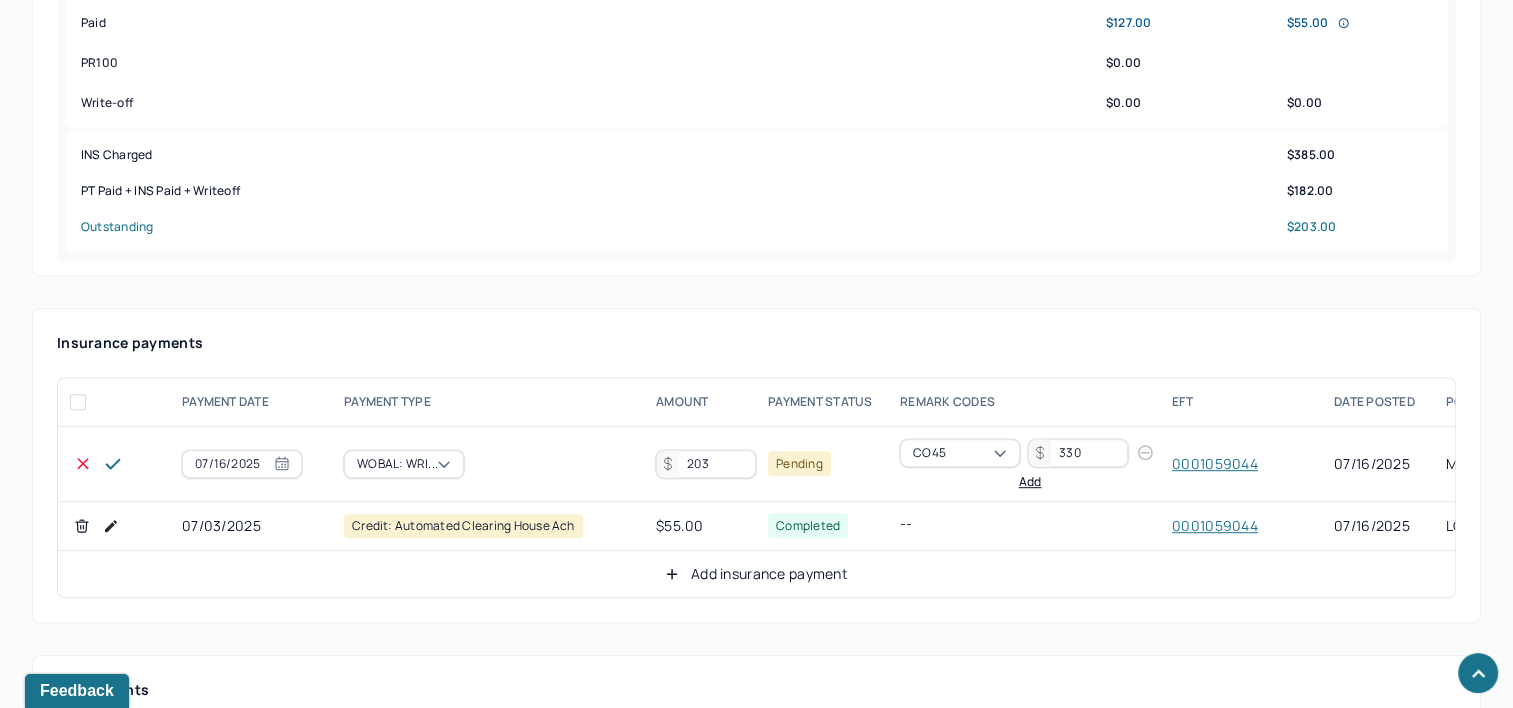 type on "203" 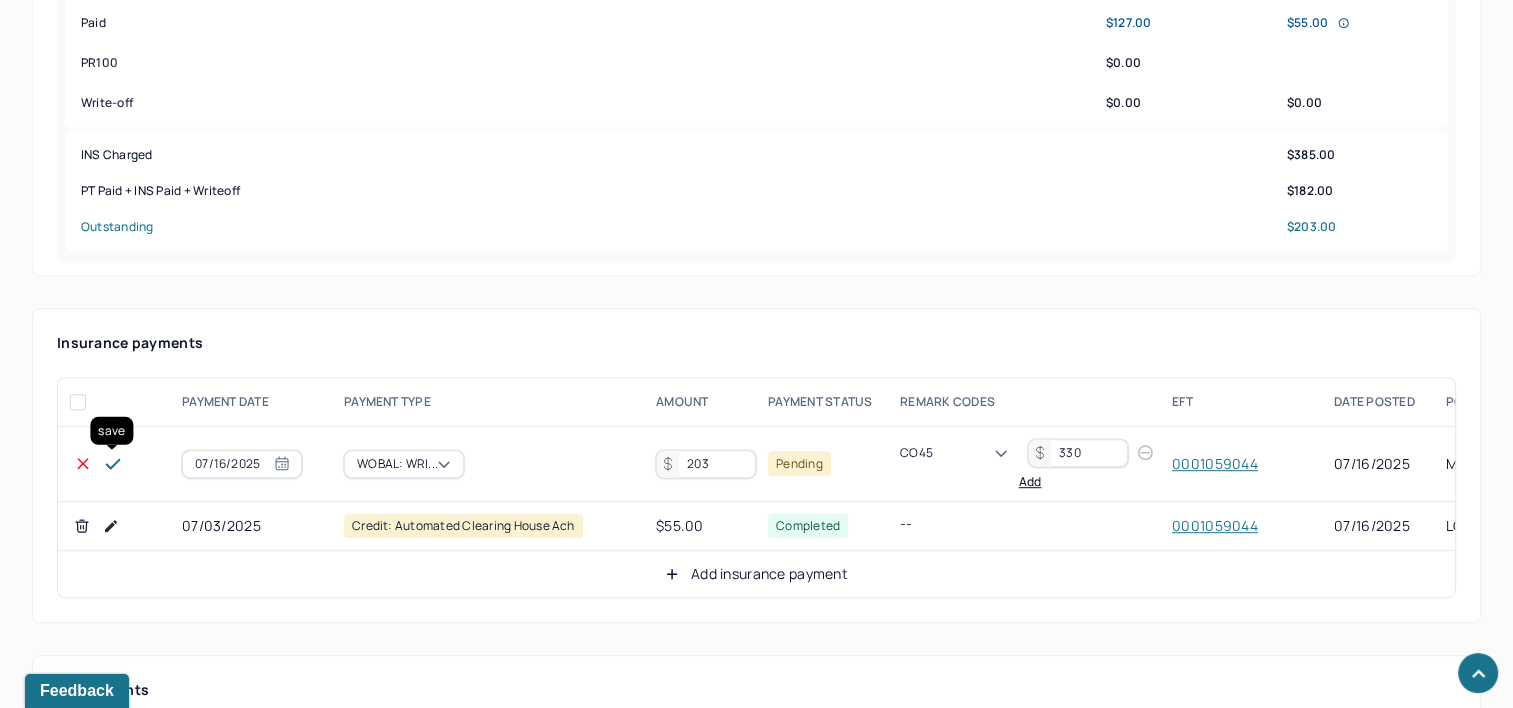 click 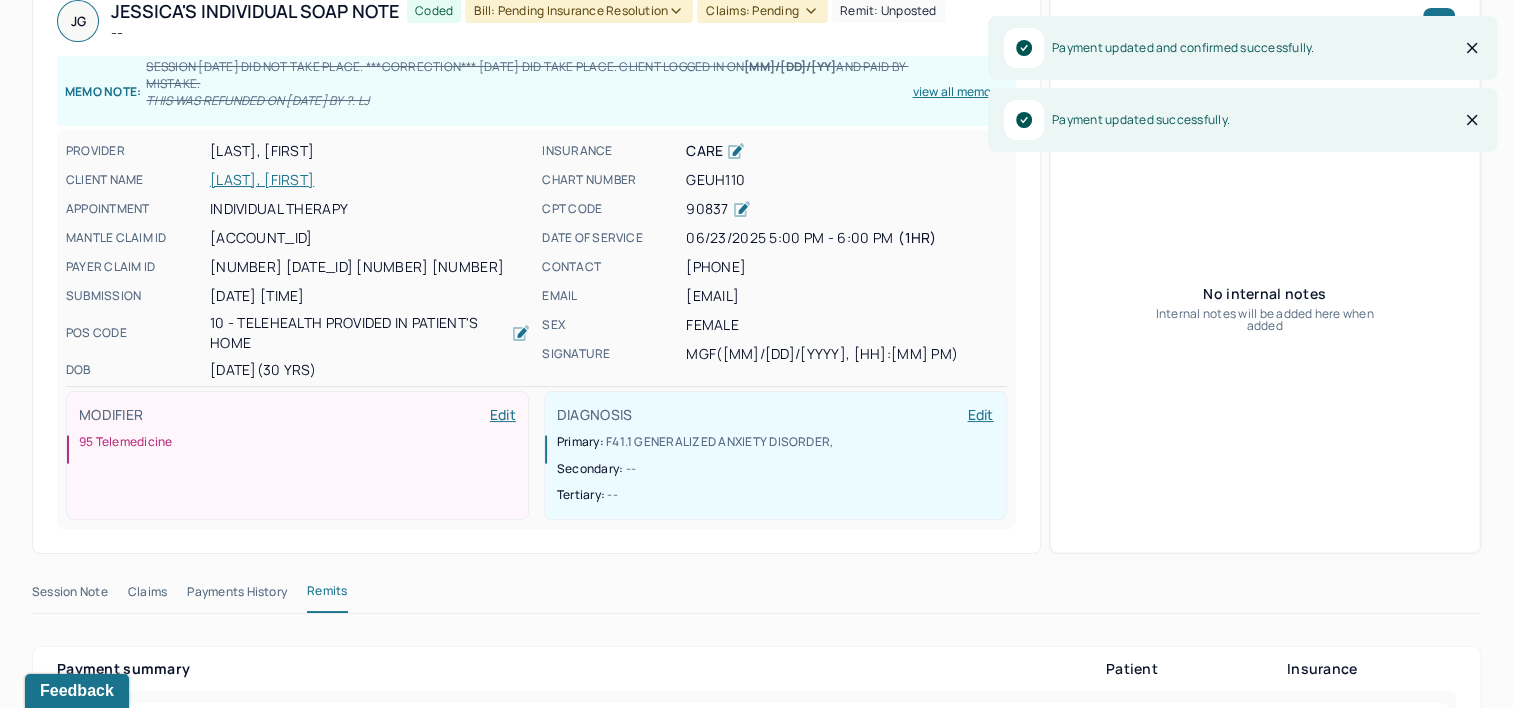 scroll, scrollTop: 0, scrollLeft: 0, axis: both 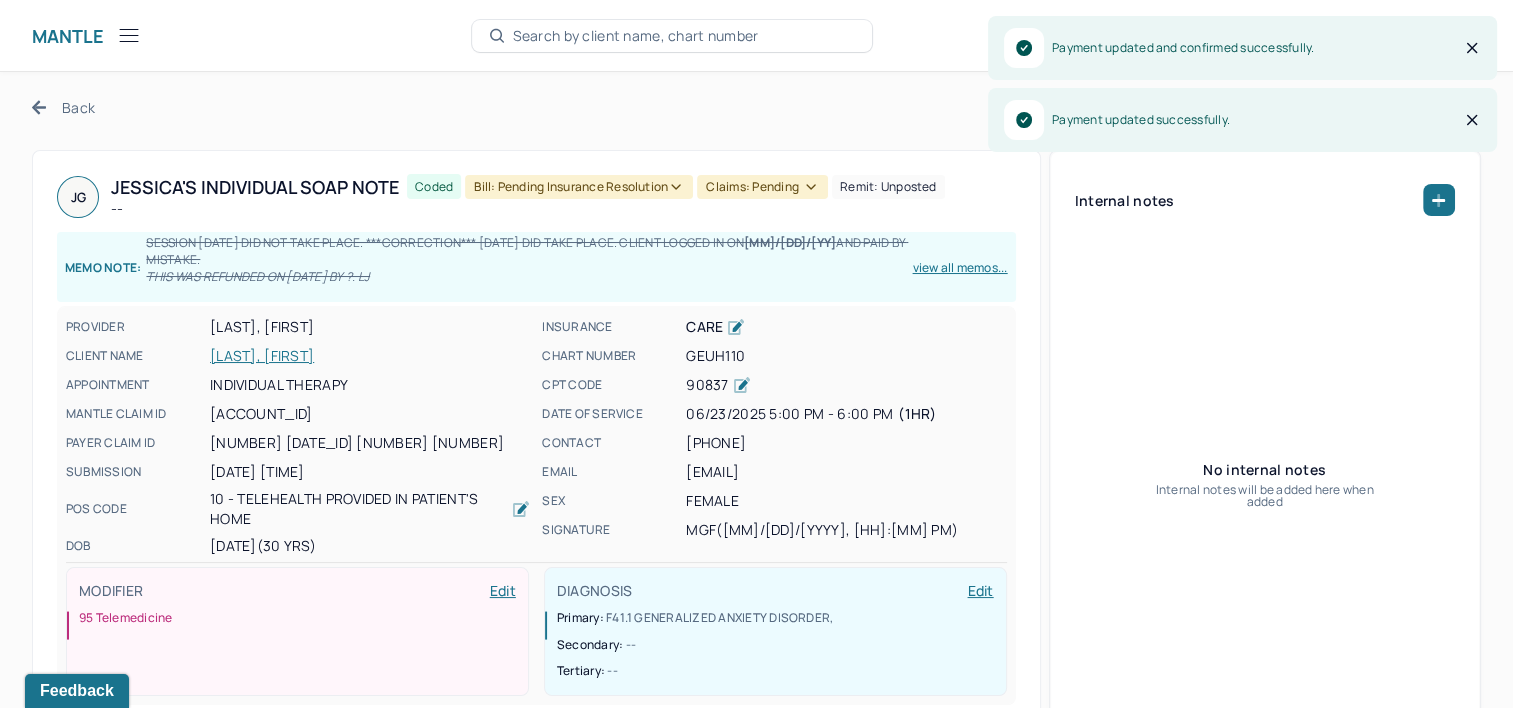 click on "Bill: Pending Insurance Resolution" at bounding box center [579, 187] 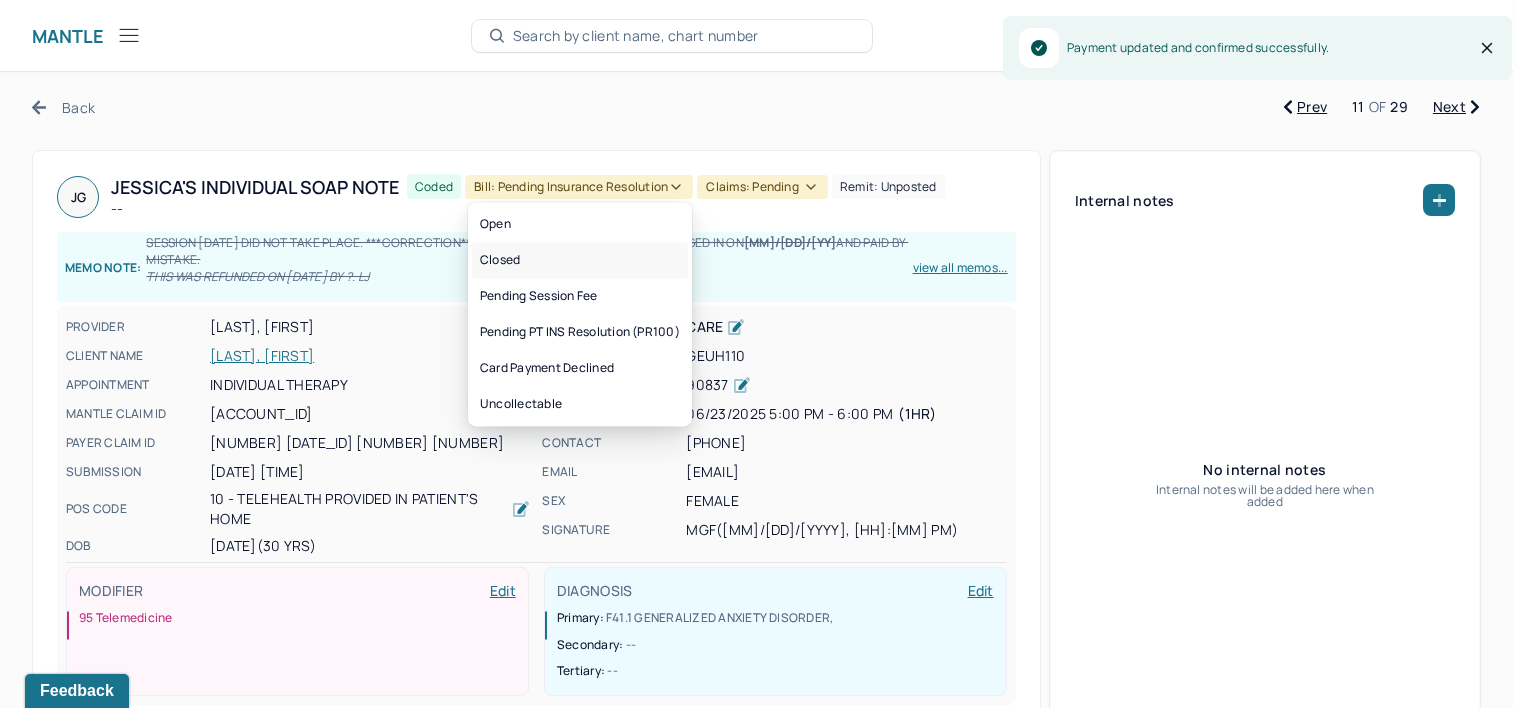 click on "Closed" at bounding box center [580, 260] 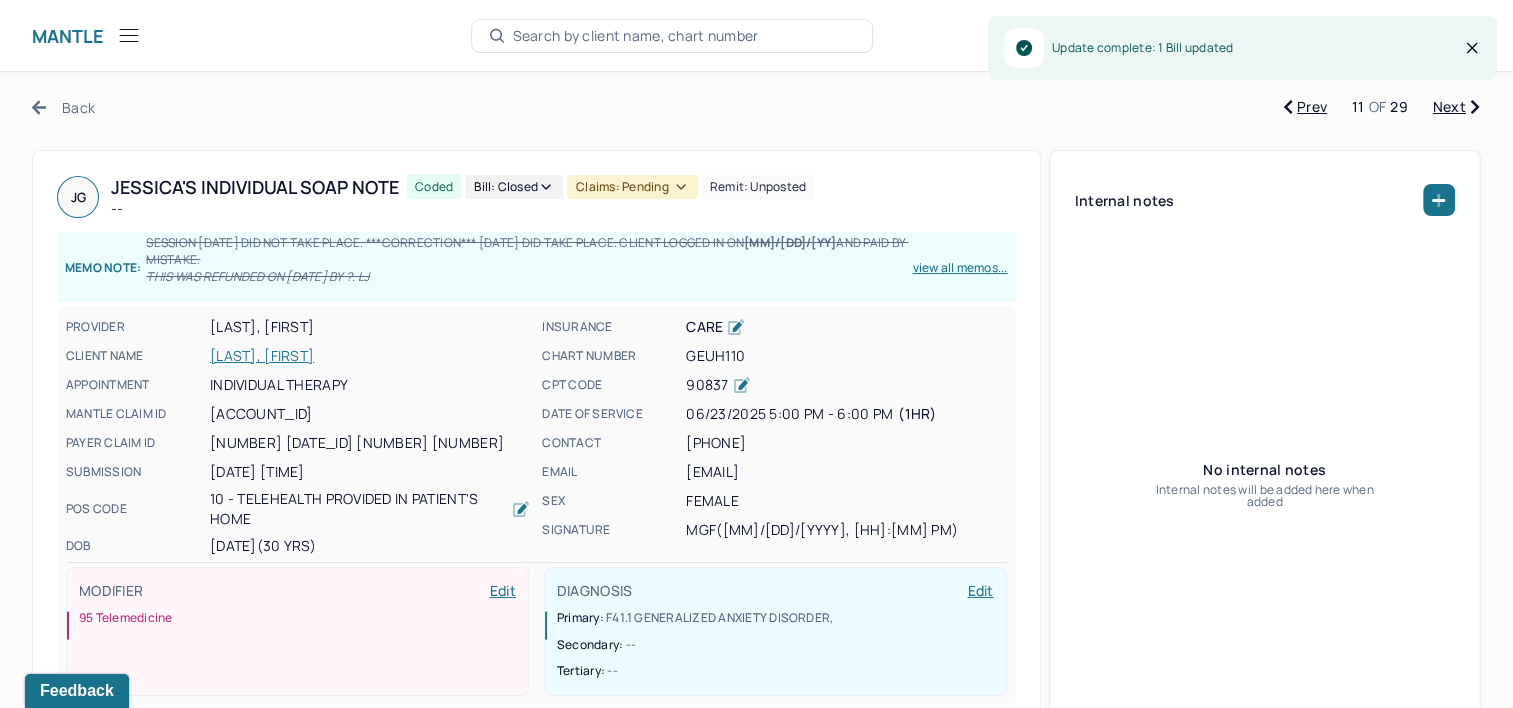 click on "Claims: pending" at bounding box center (632, 187) 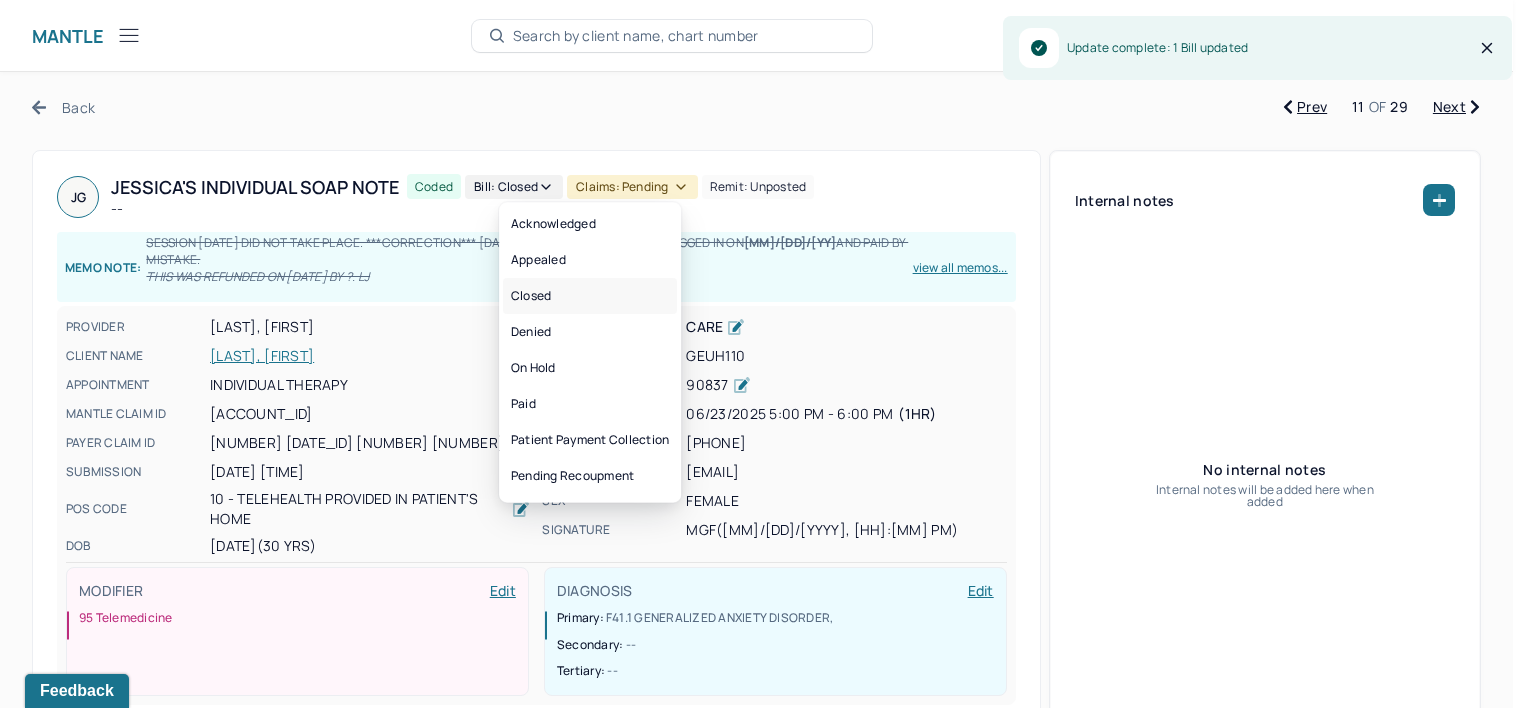 click on "Closed" at bounding box center (590, 296) 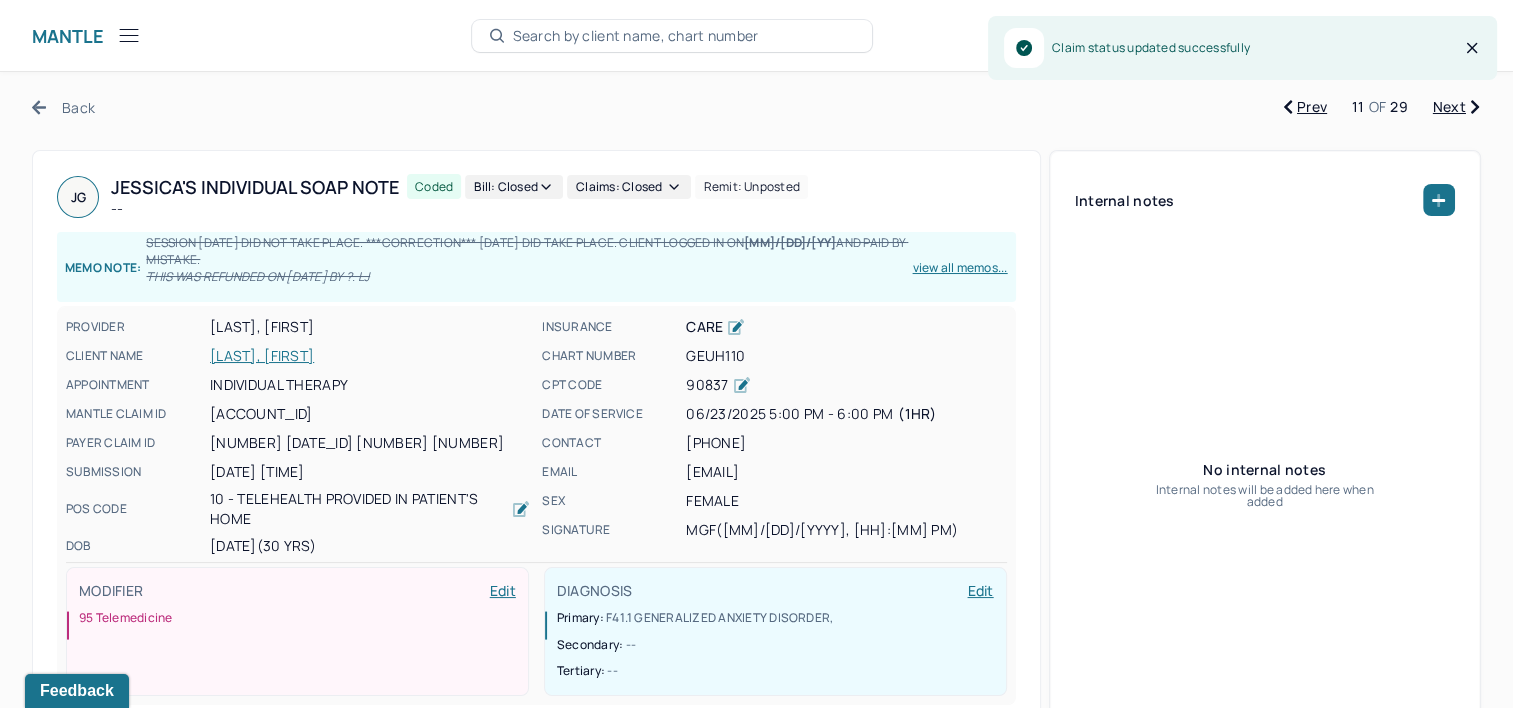 click 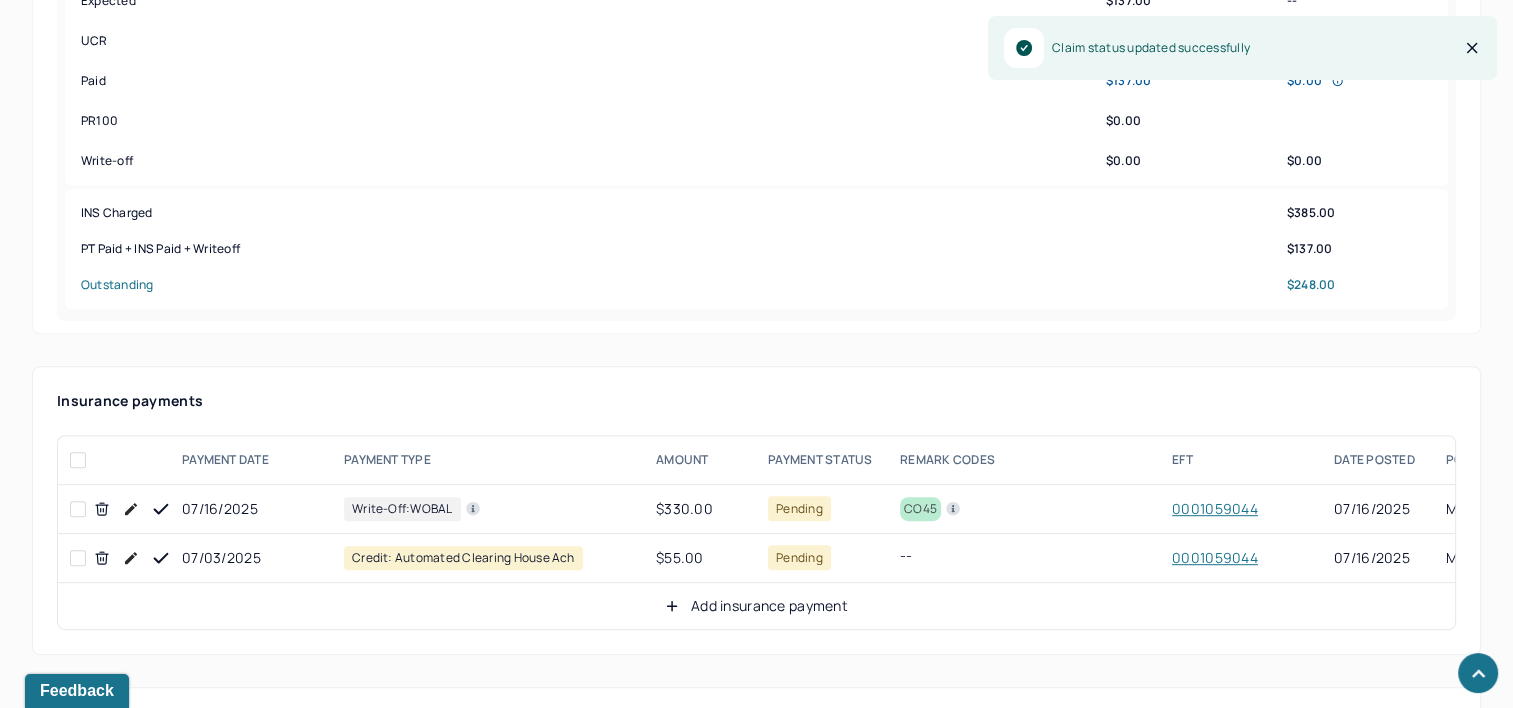 scroll, scrollTop: 1033, scrollLeft: 0, axis: vertical 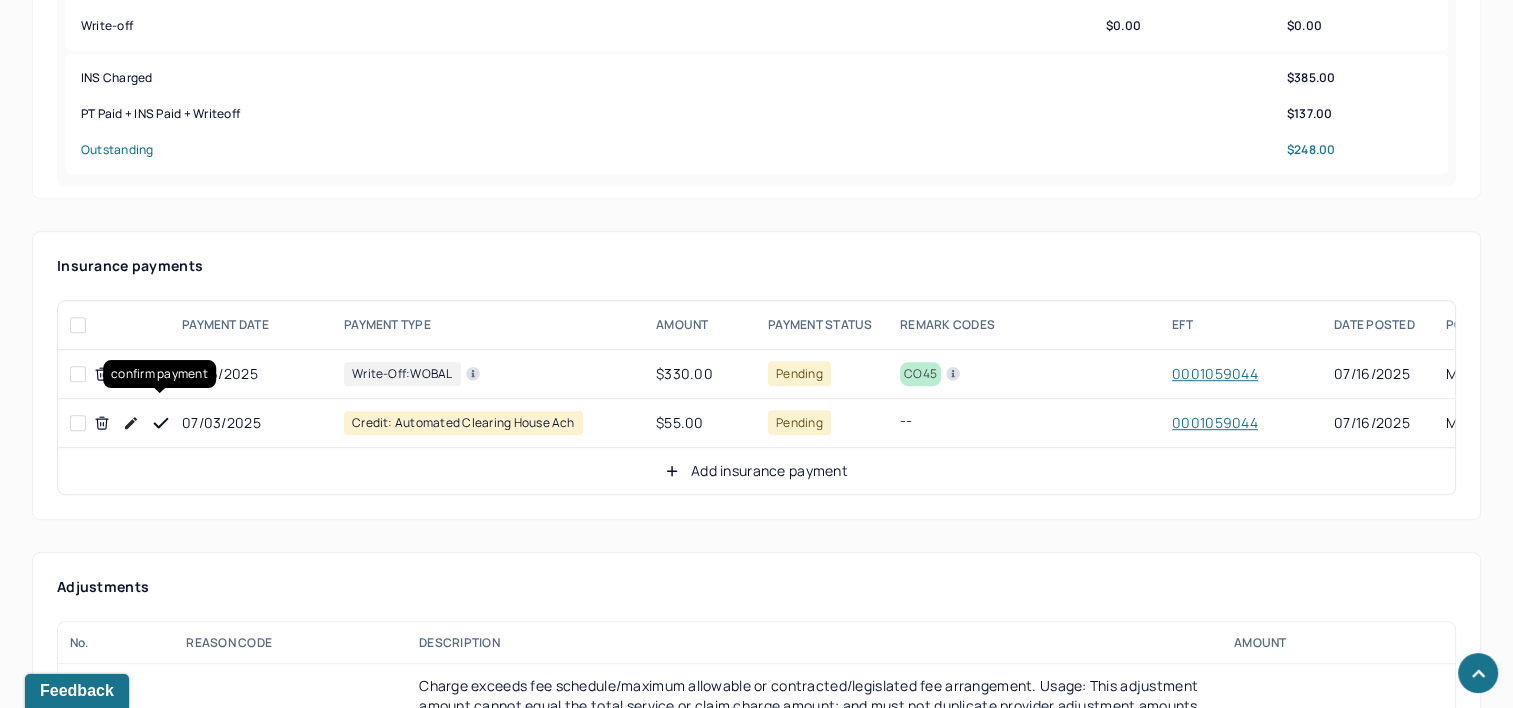drag, startPoint x: 162, startPoint y: 400, endPoint x: 151, endPoint y: 384, distance: 19.416489 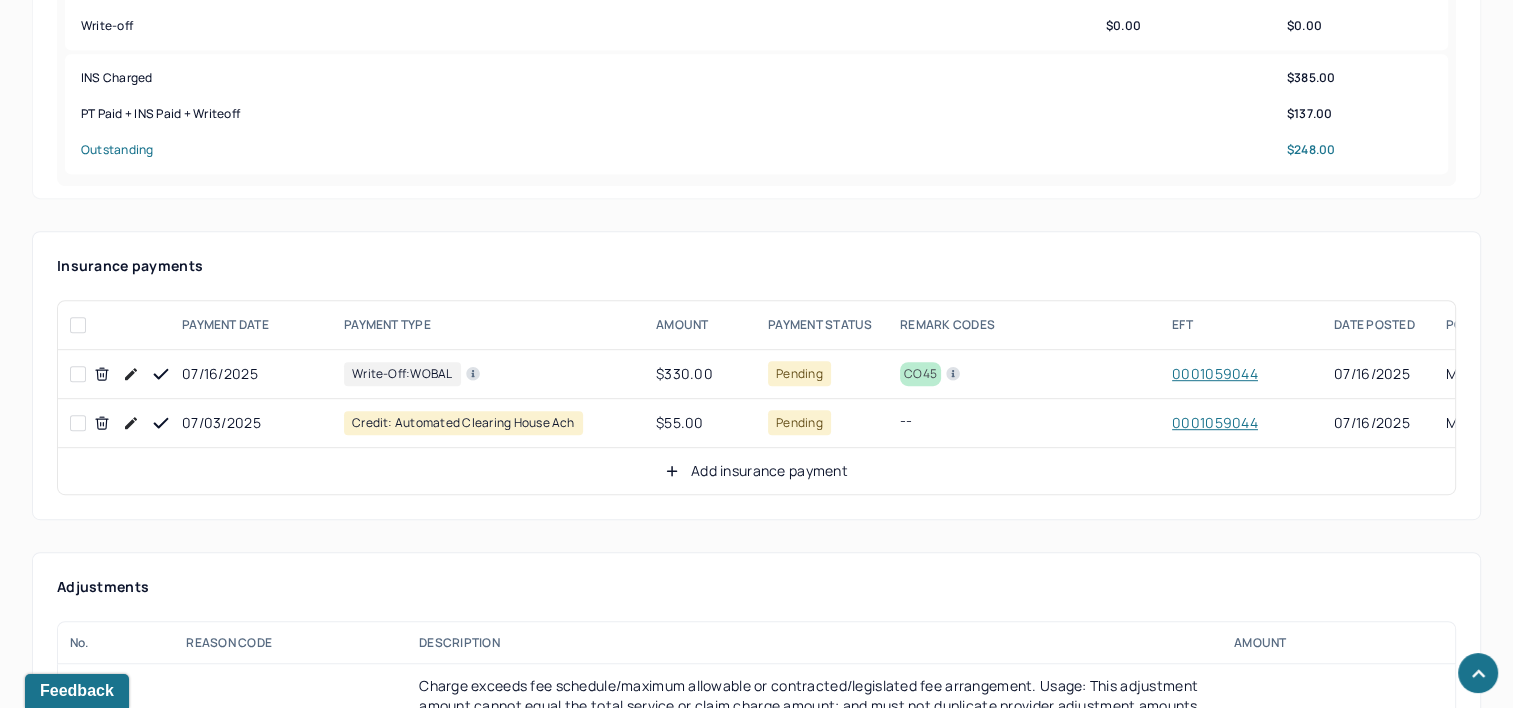 click 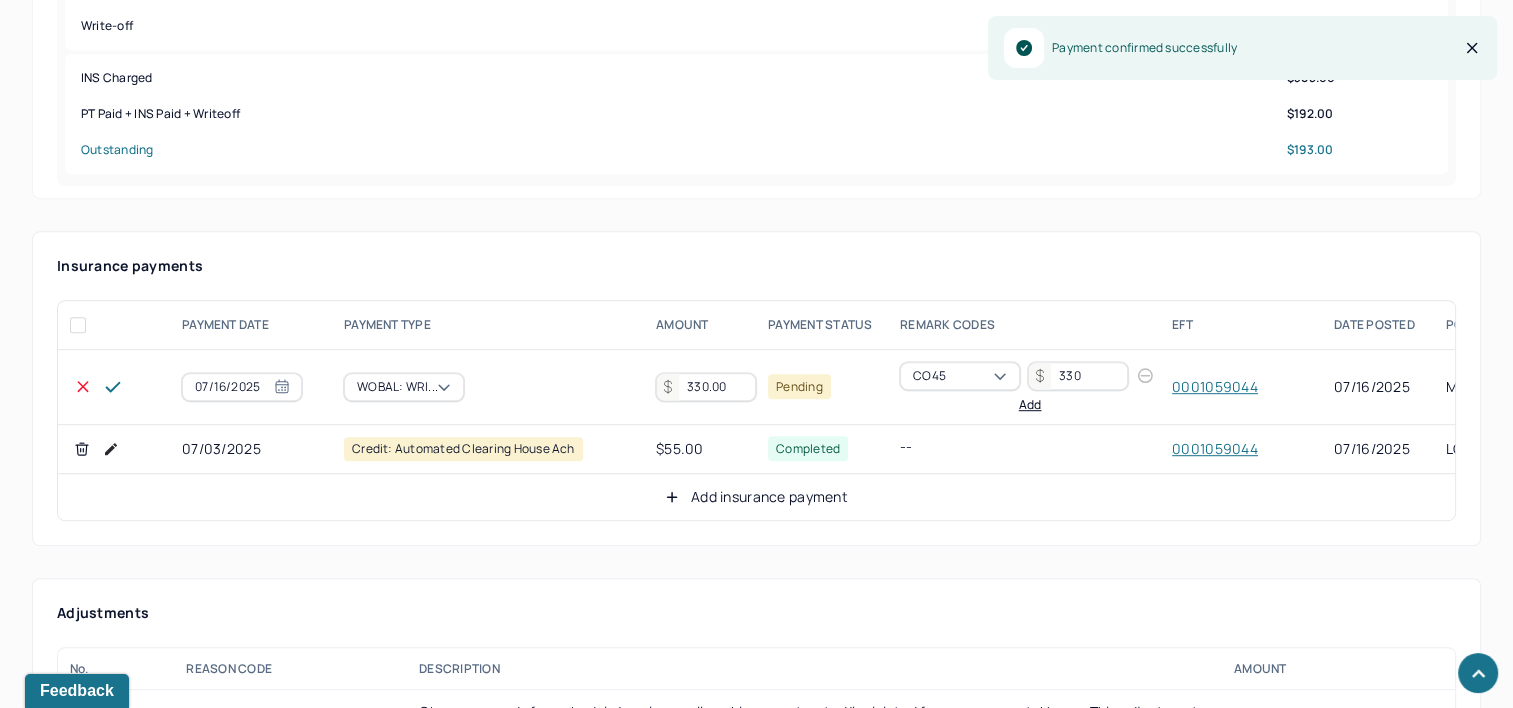 click on "330.00" at bounding box center (706, 387) 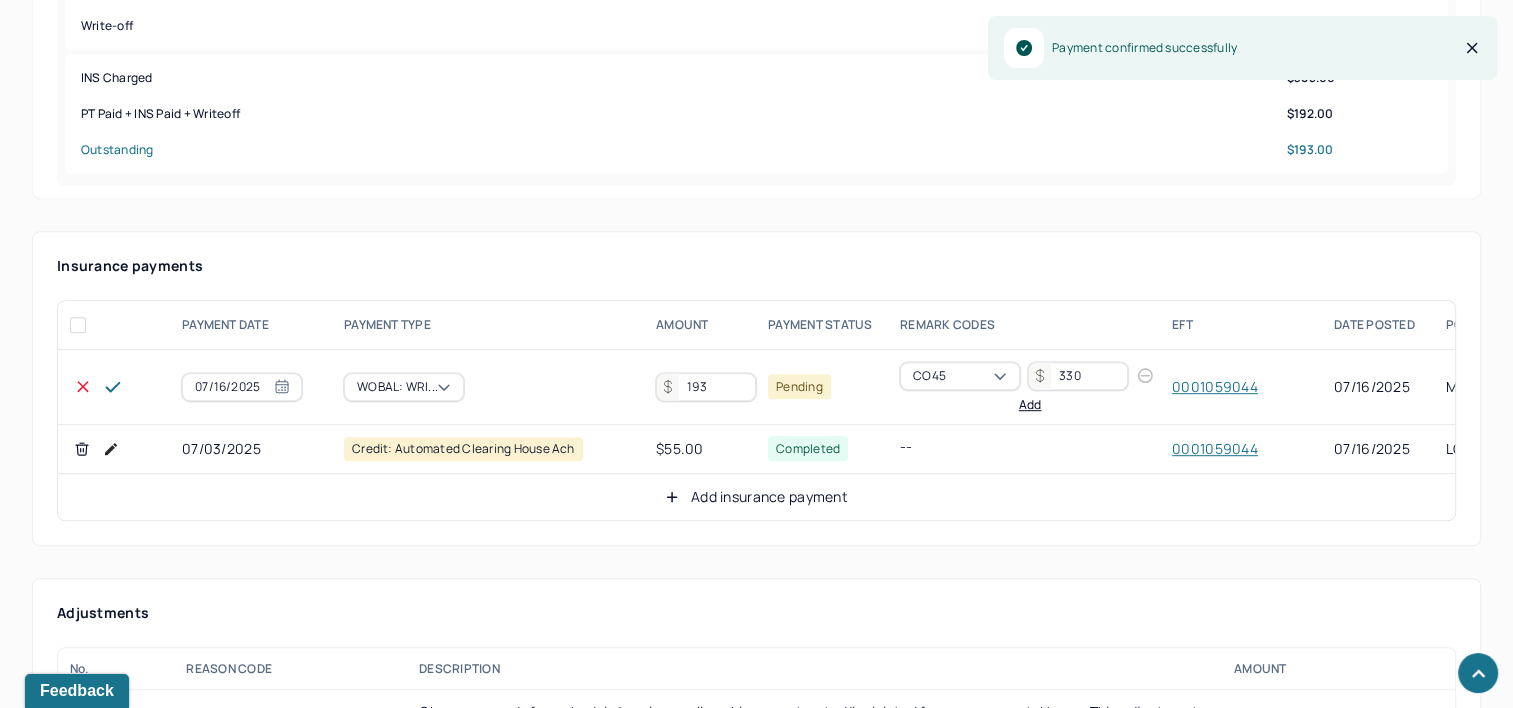 type on "193" 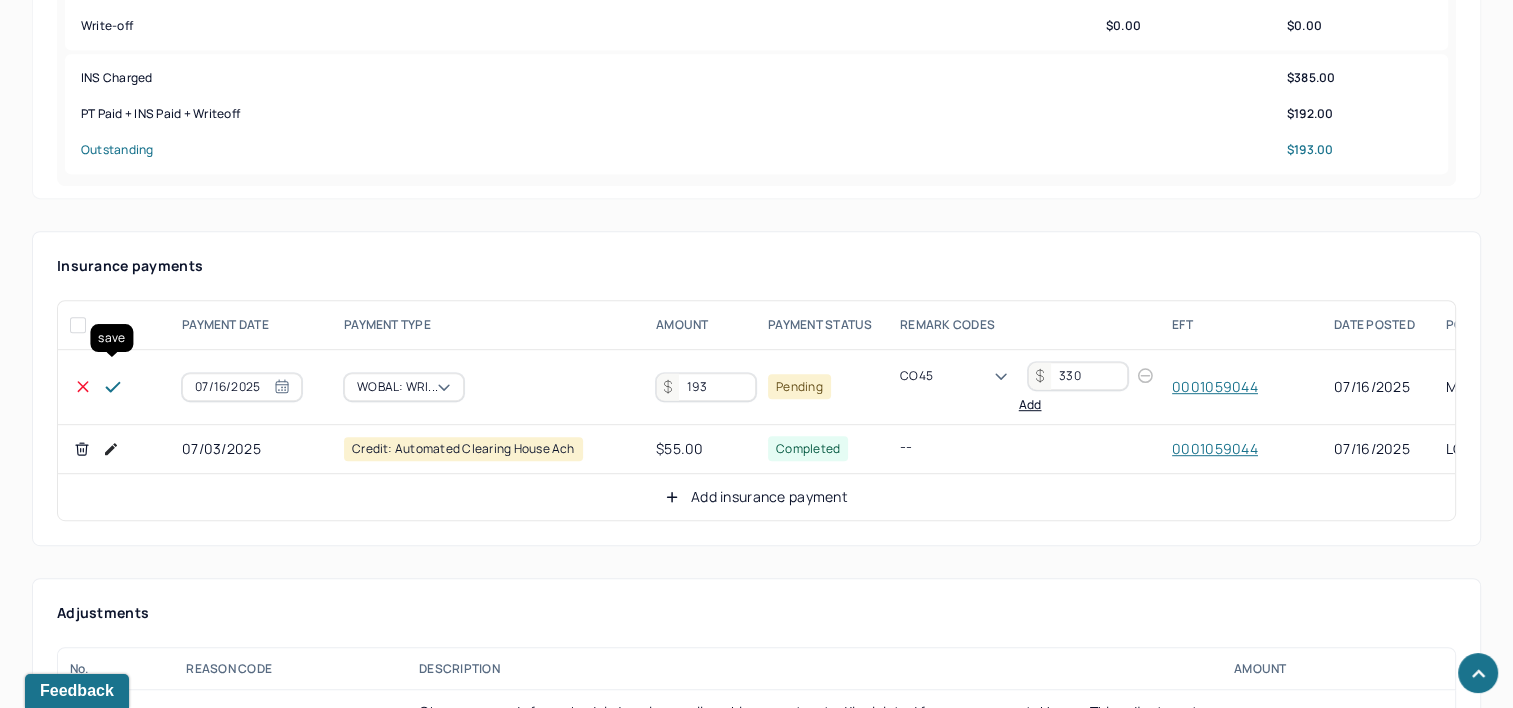 click 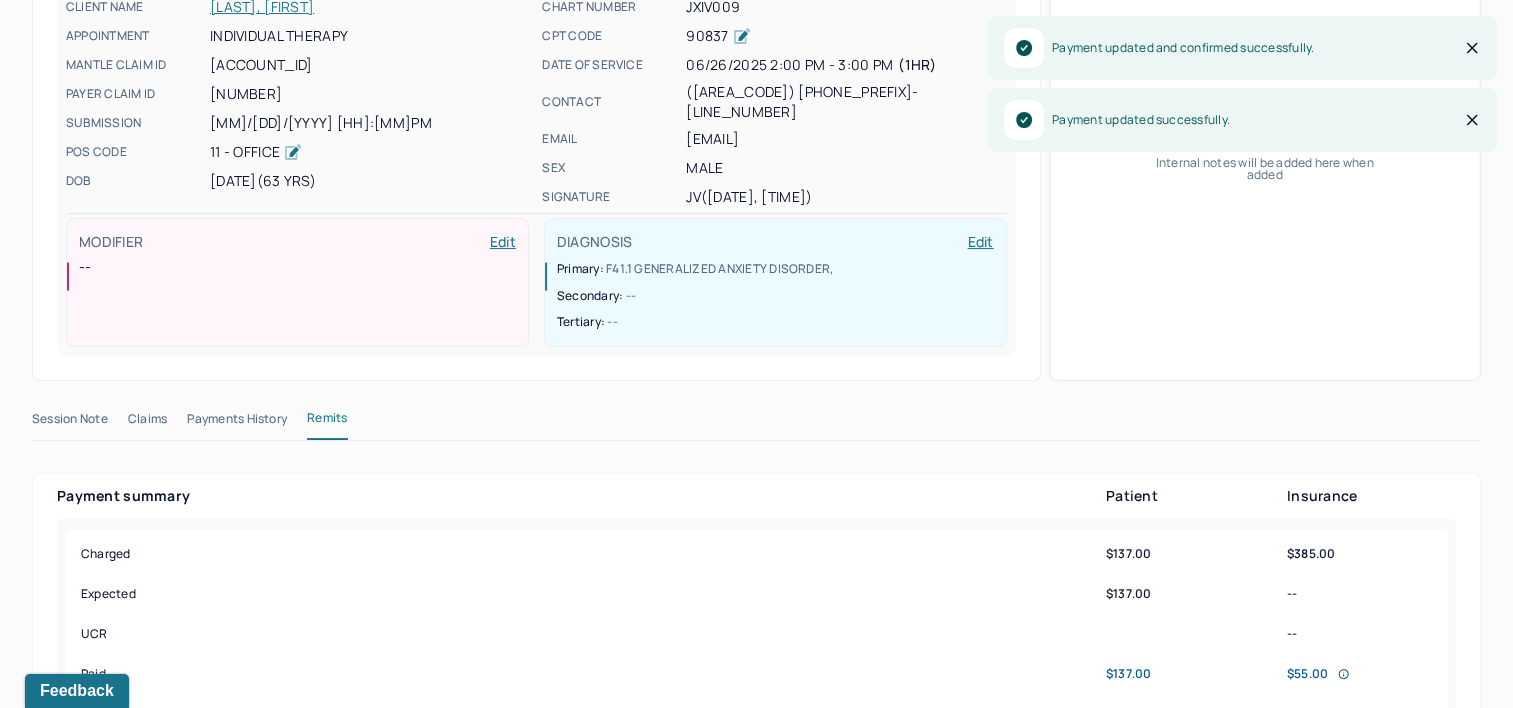 scroll, scrollTop: 33, scrollLeft: 0, axis: vertical 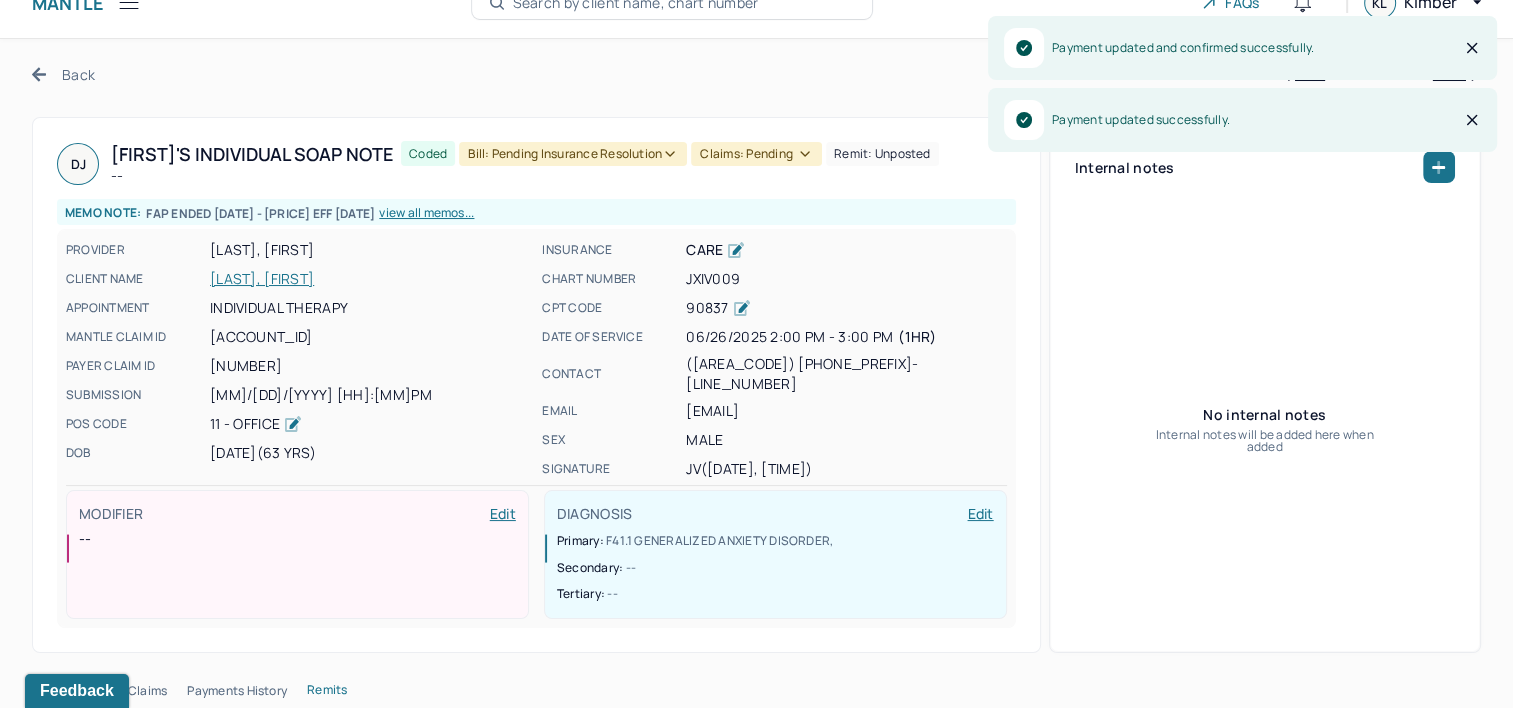 click on "Bill: Pending Insurance Resolution" at bounding box center [573, 154] 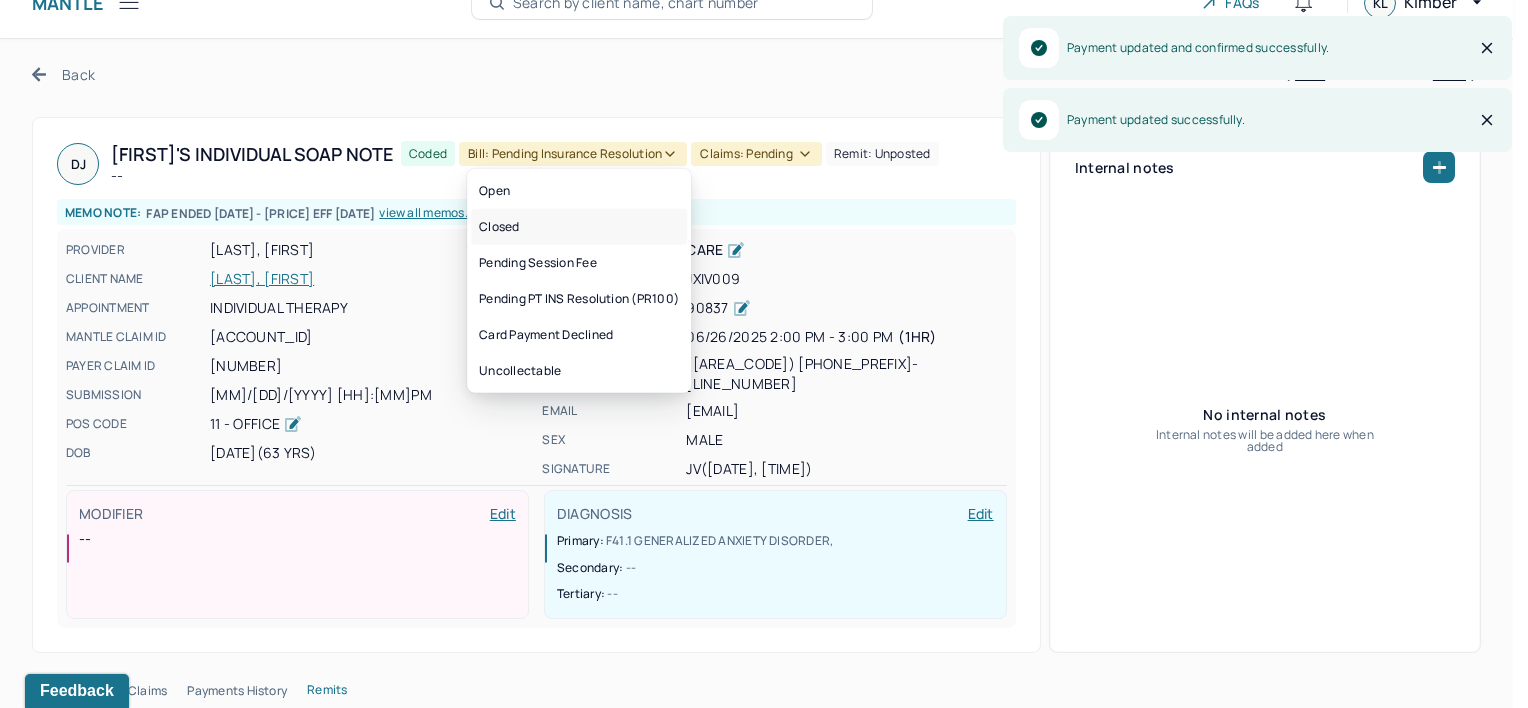 click on "Closed" at bounding box center [579, 227] 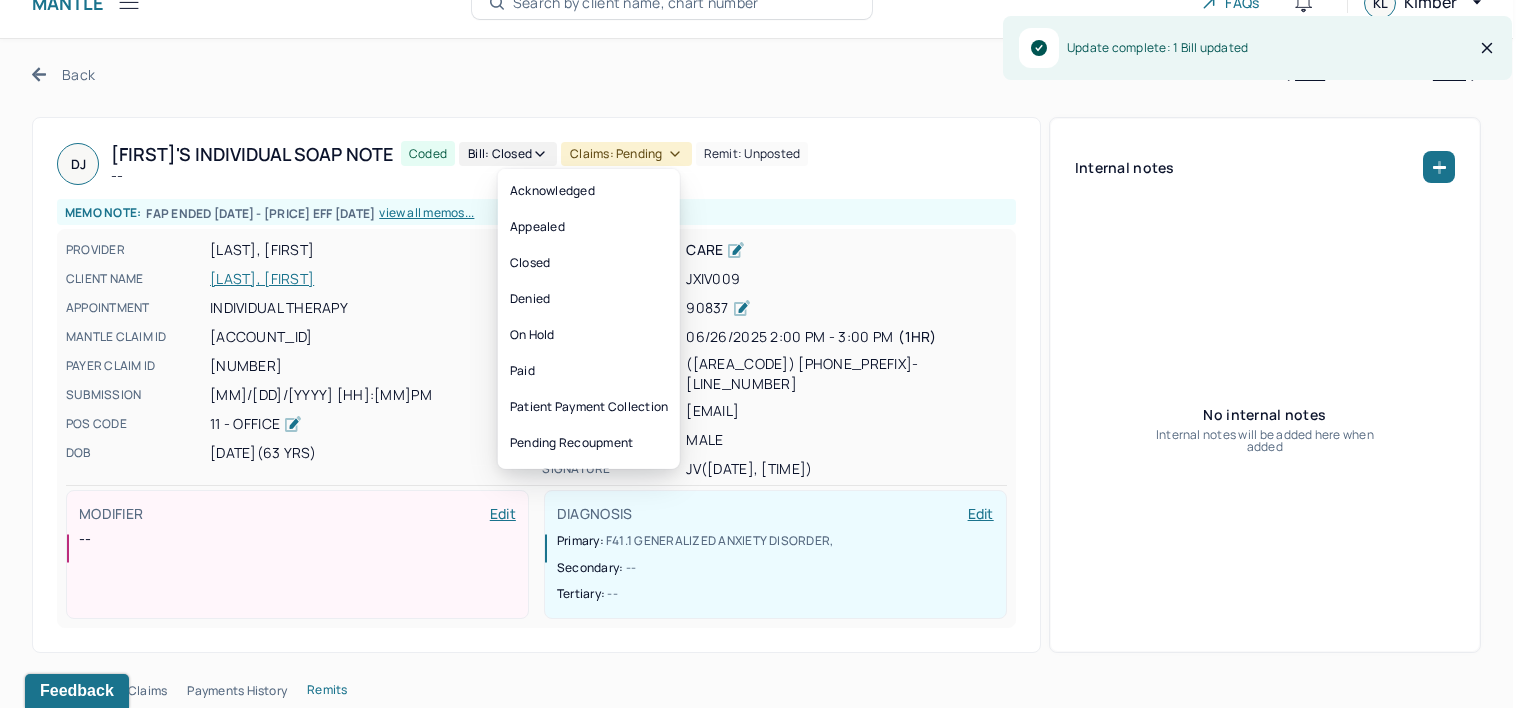 click on "Claims: pending" at bounding box center (626, 154) 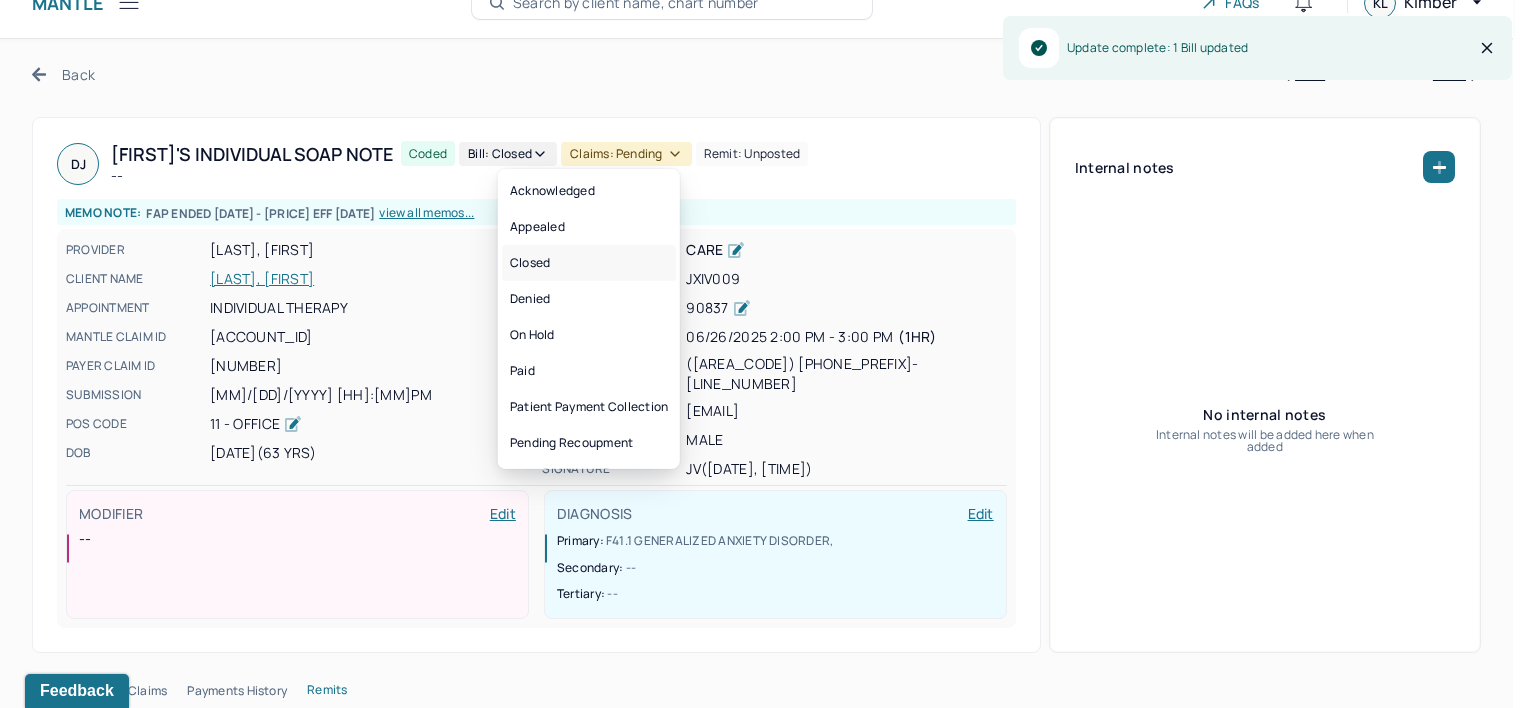 click on "Closed" at bounding box center [589, 263] 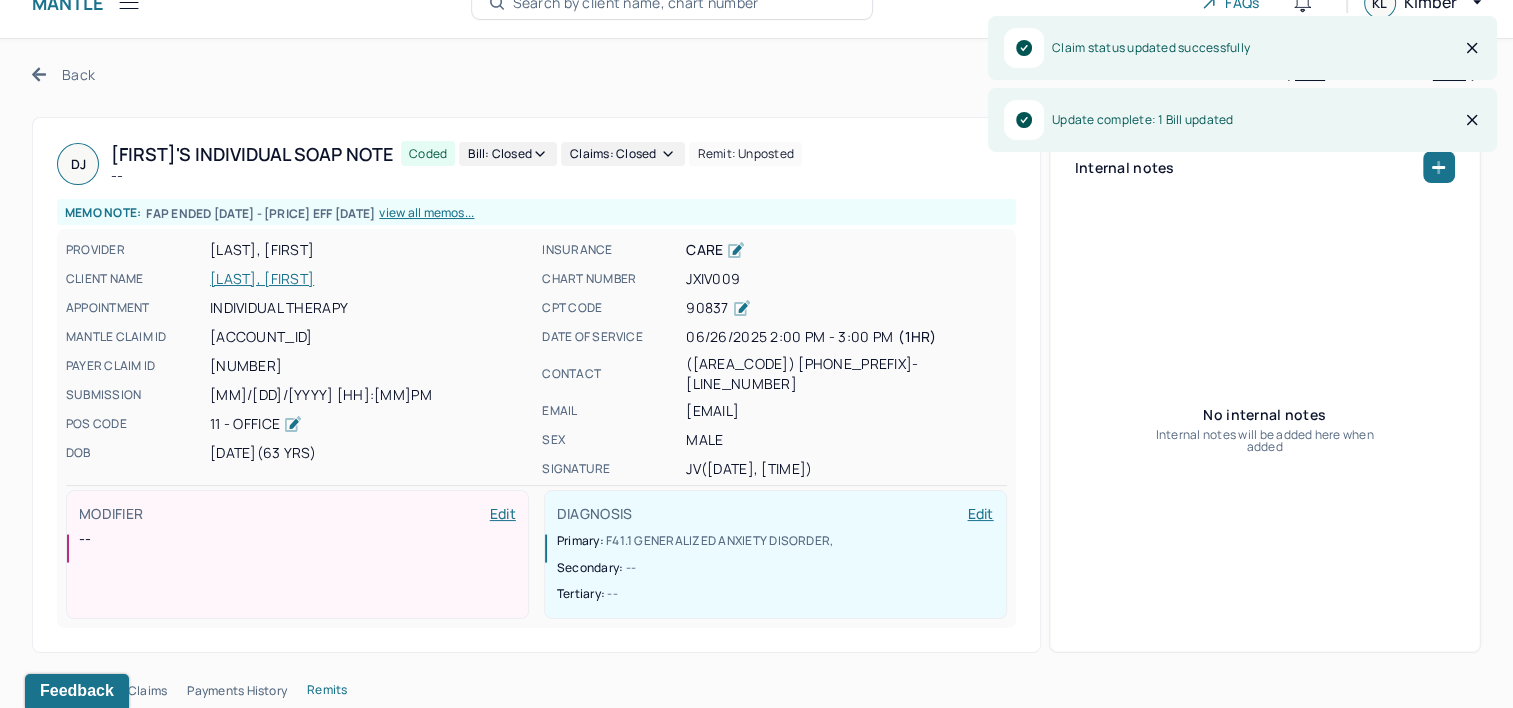 click 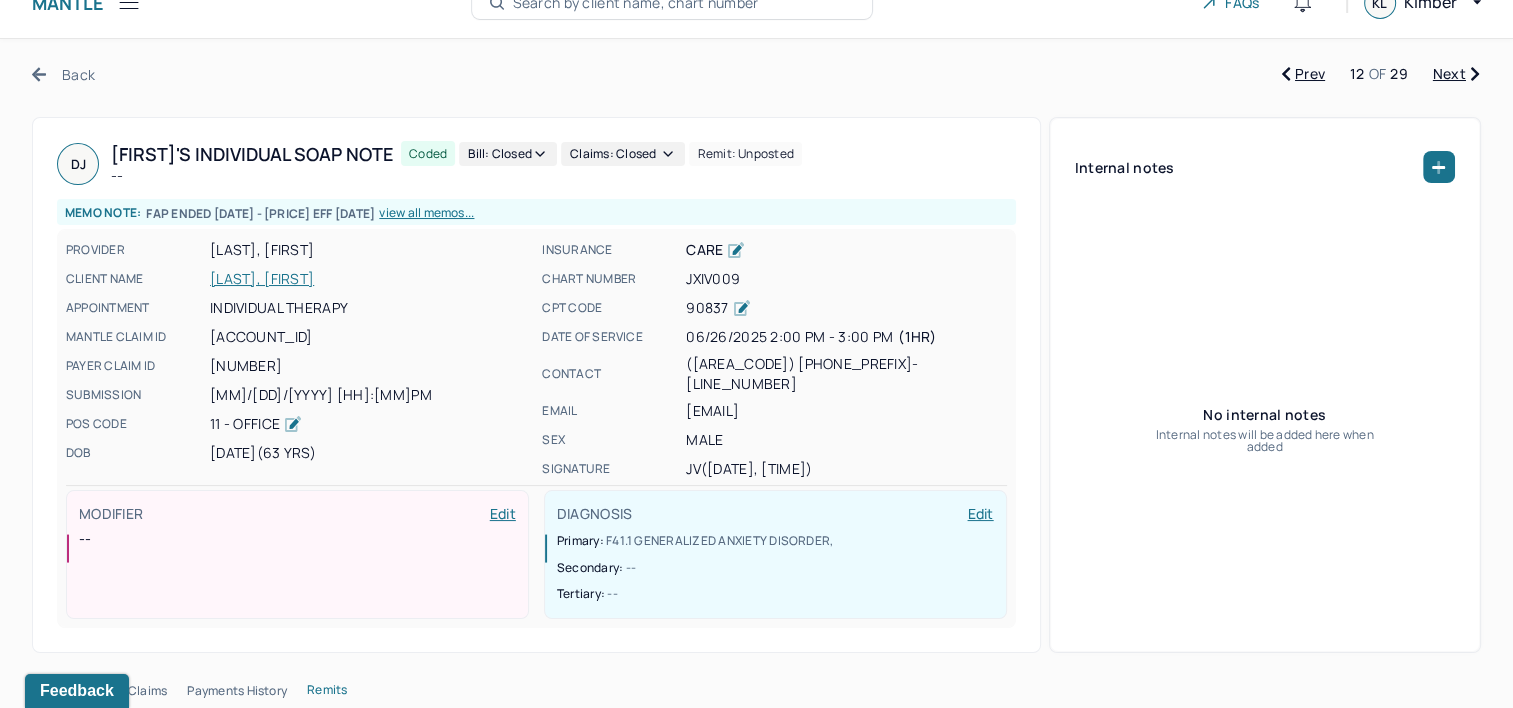 click on "Next" at bounding box center (1456, 74) 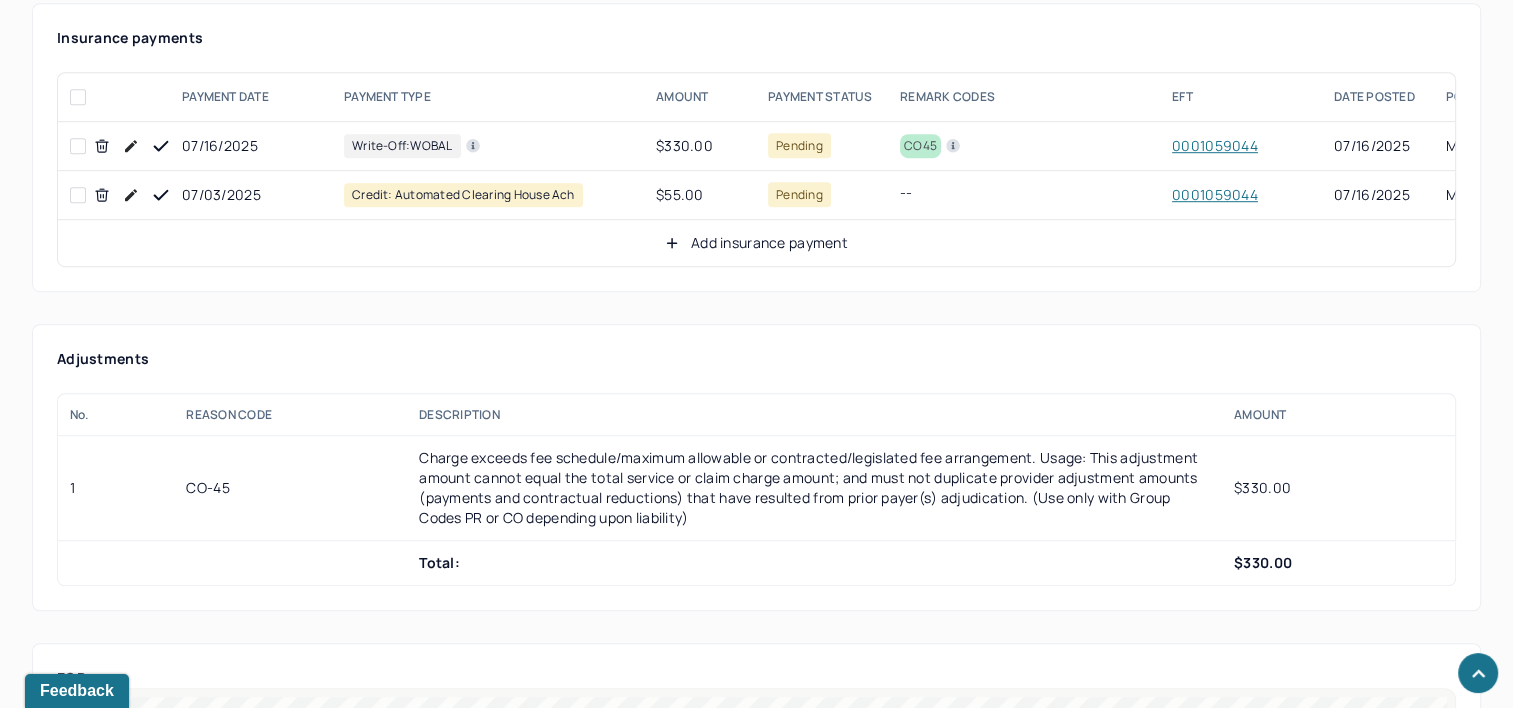 scroll, scrollTop: 1233, scrollLeft: 0, axis: vertical 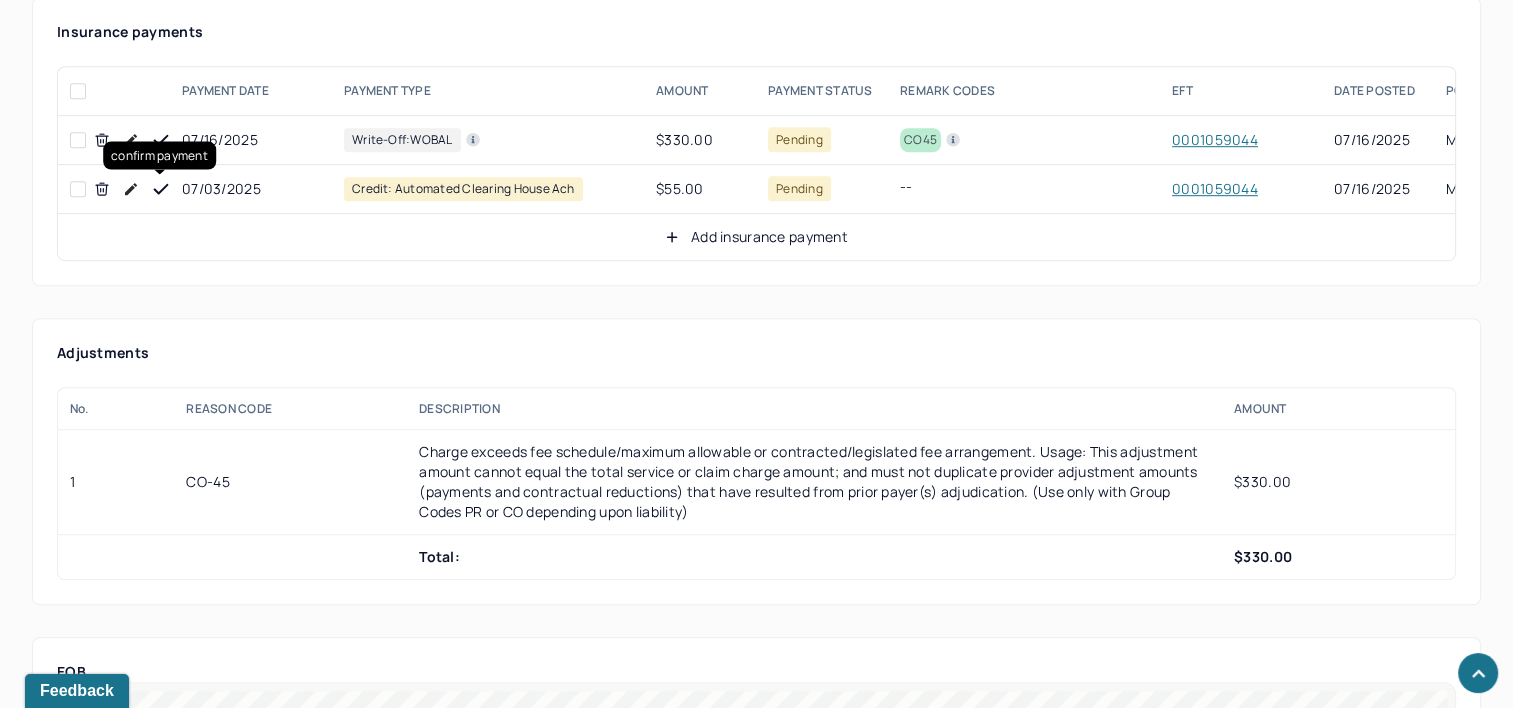 click 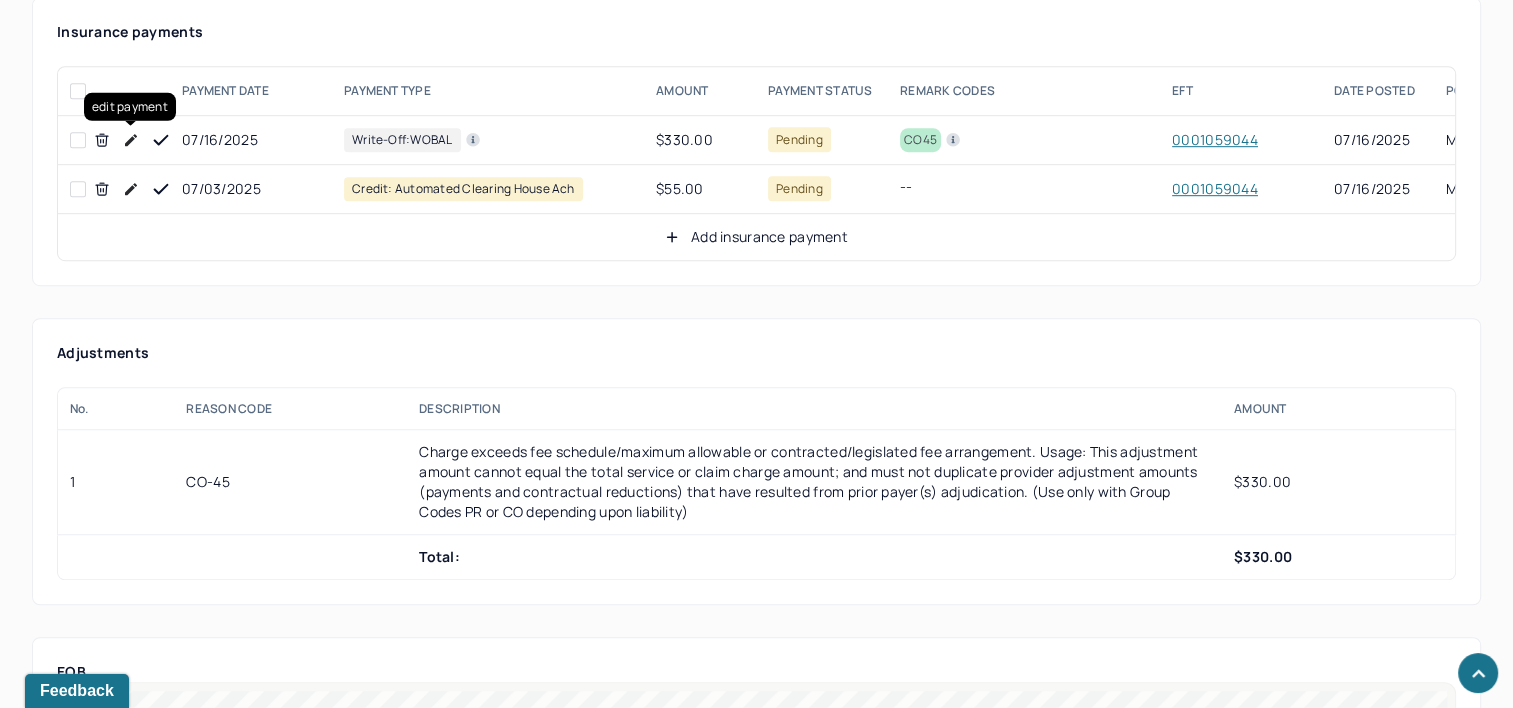 click 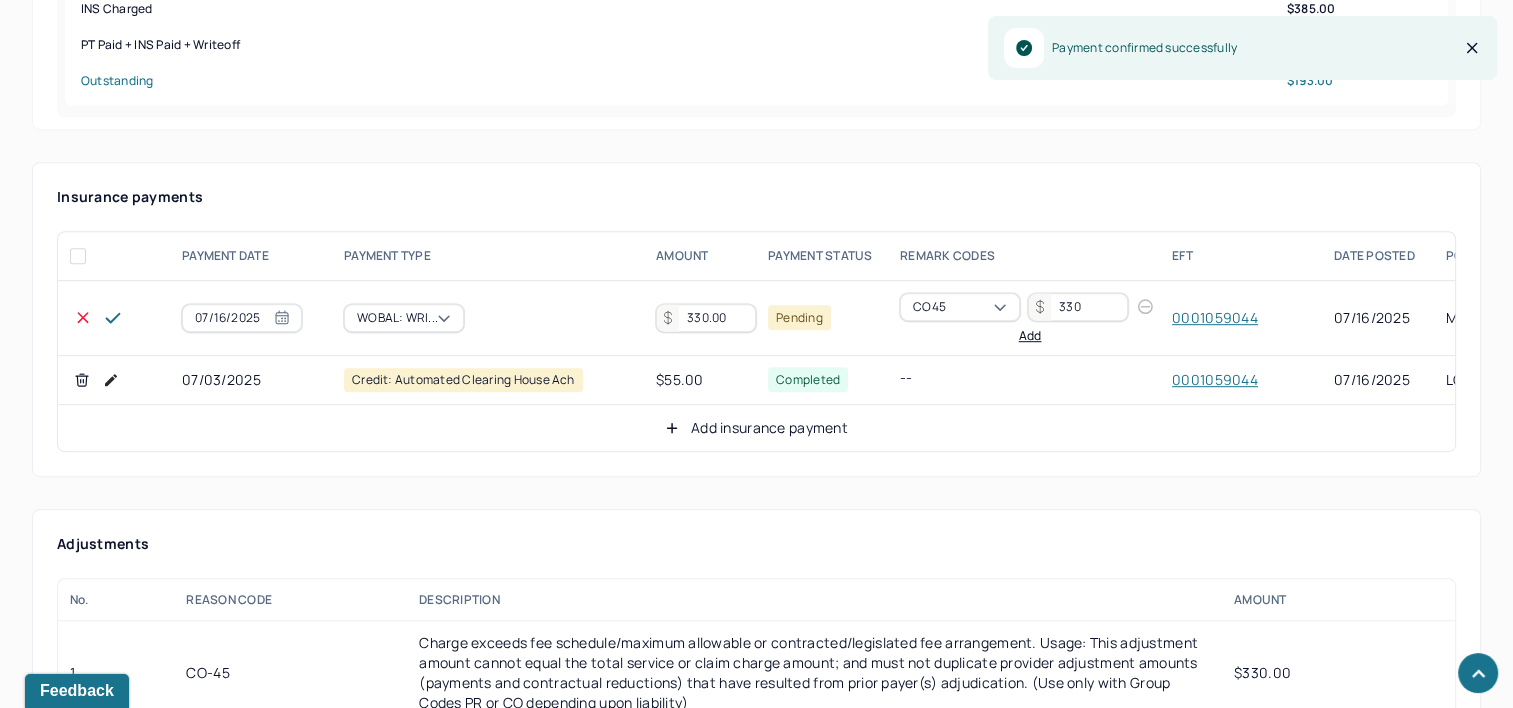 scroll, scrollTop: 1033, scrollLeft: 0, axis: vertical 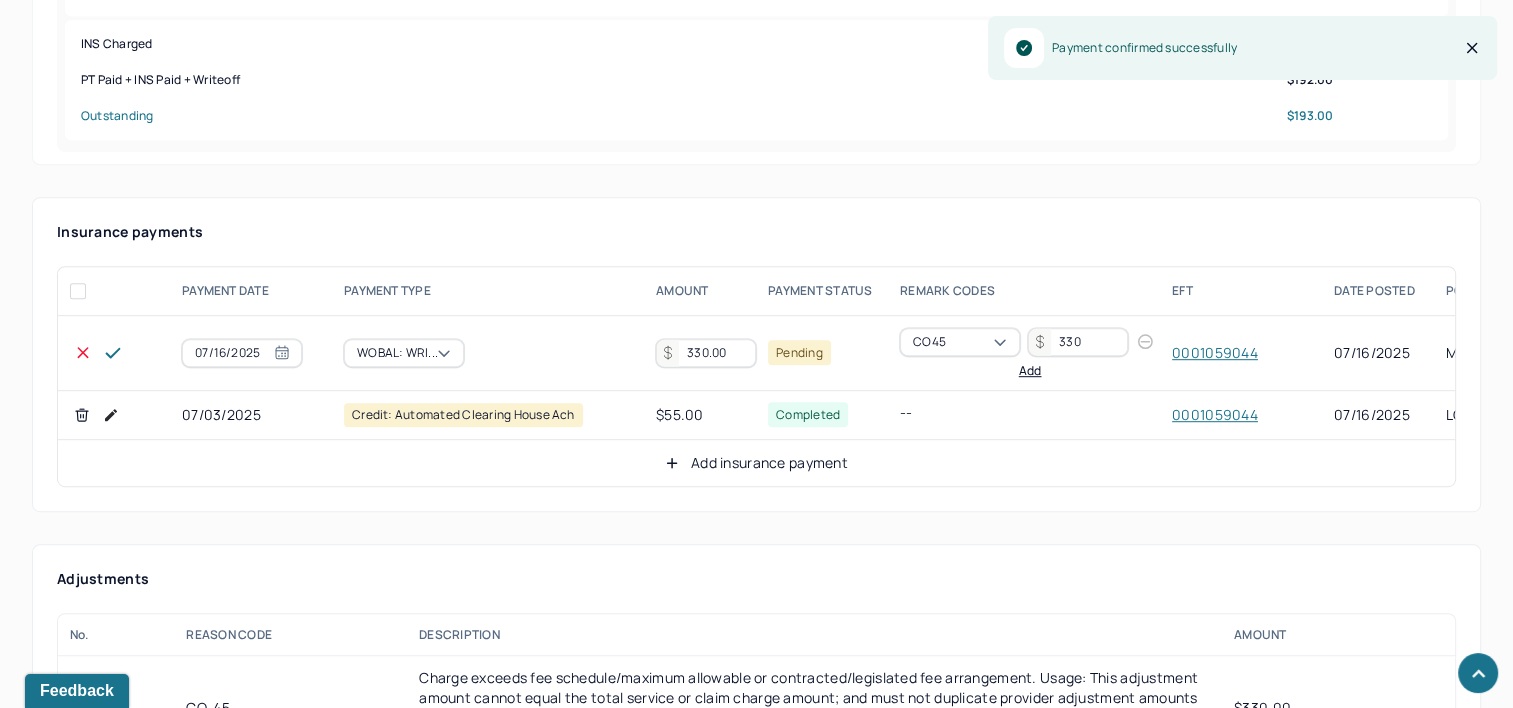 click on "330.00" at bounding box center (706, 353) 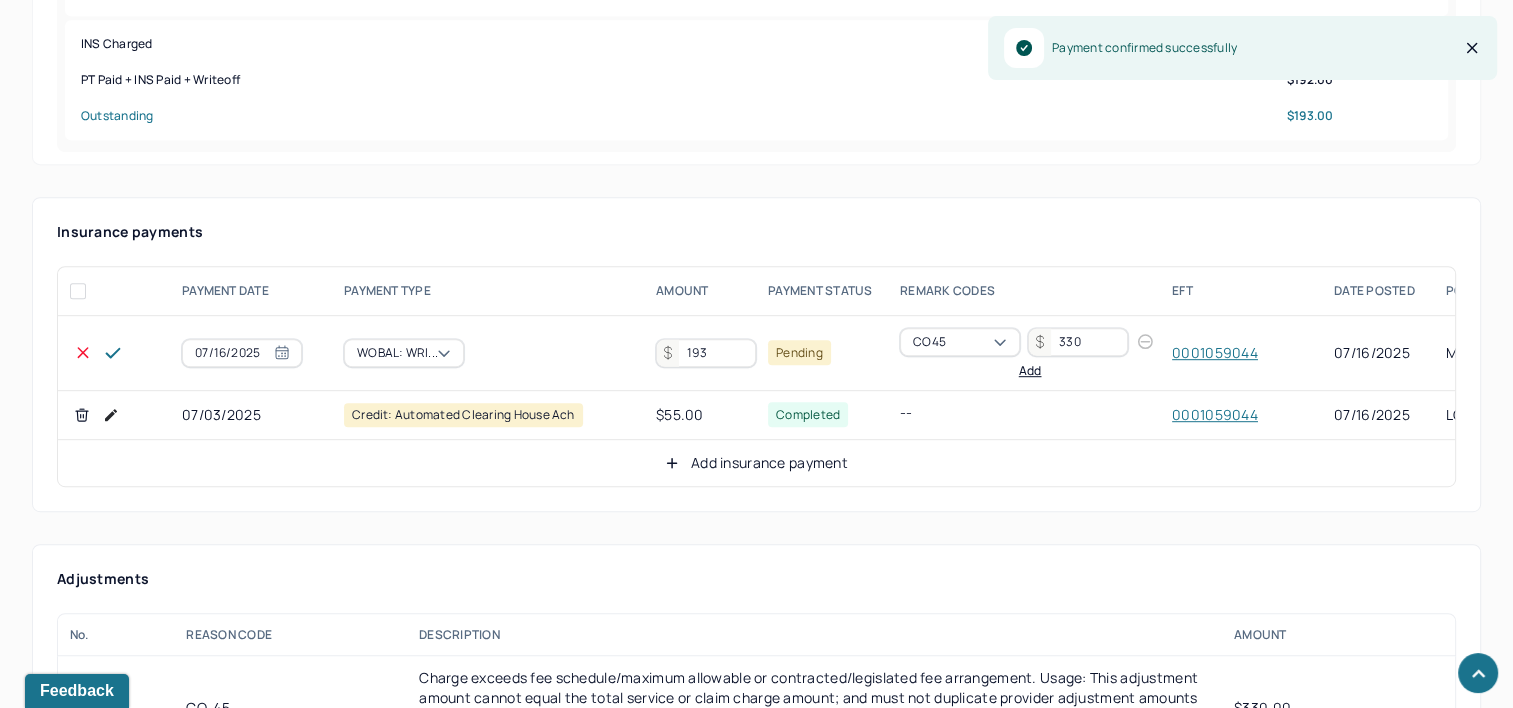 type on "193" 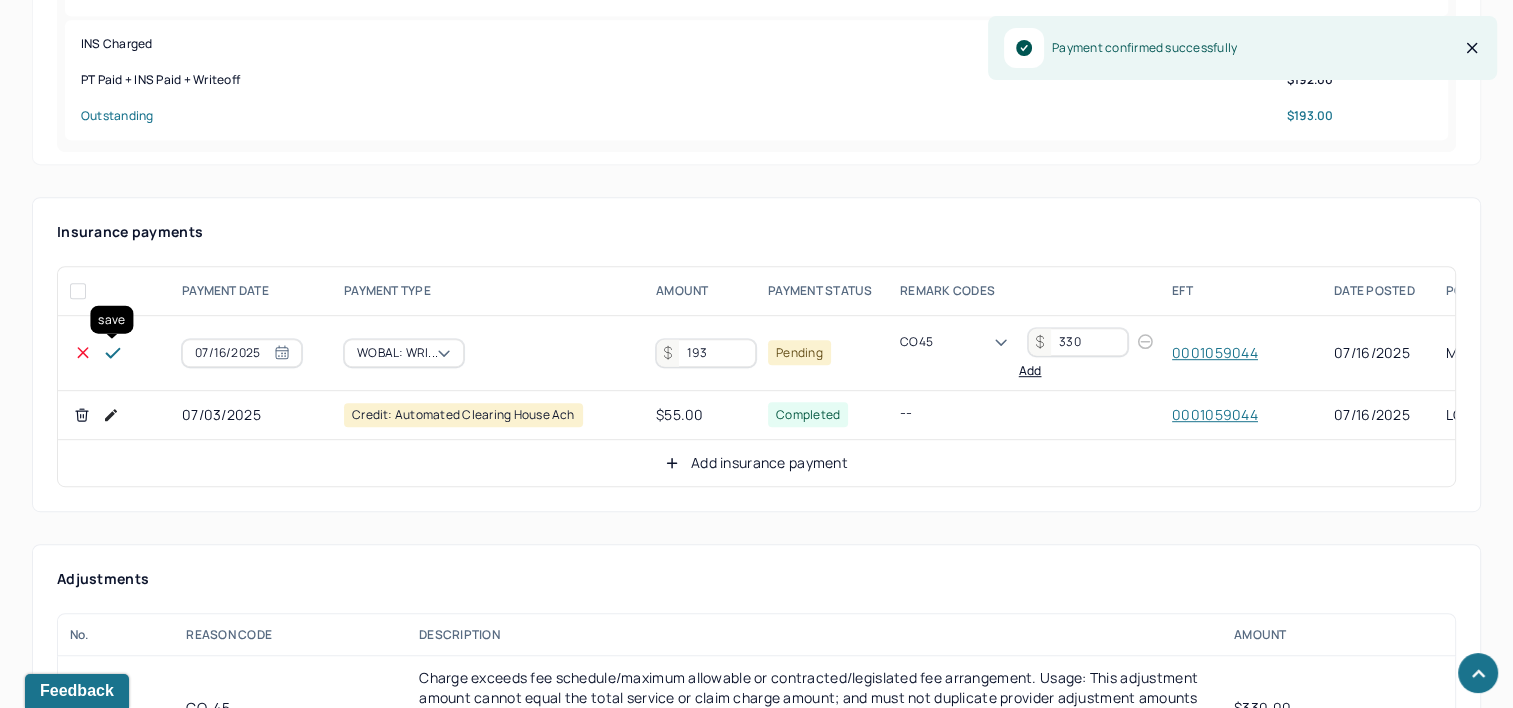 click 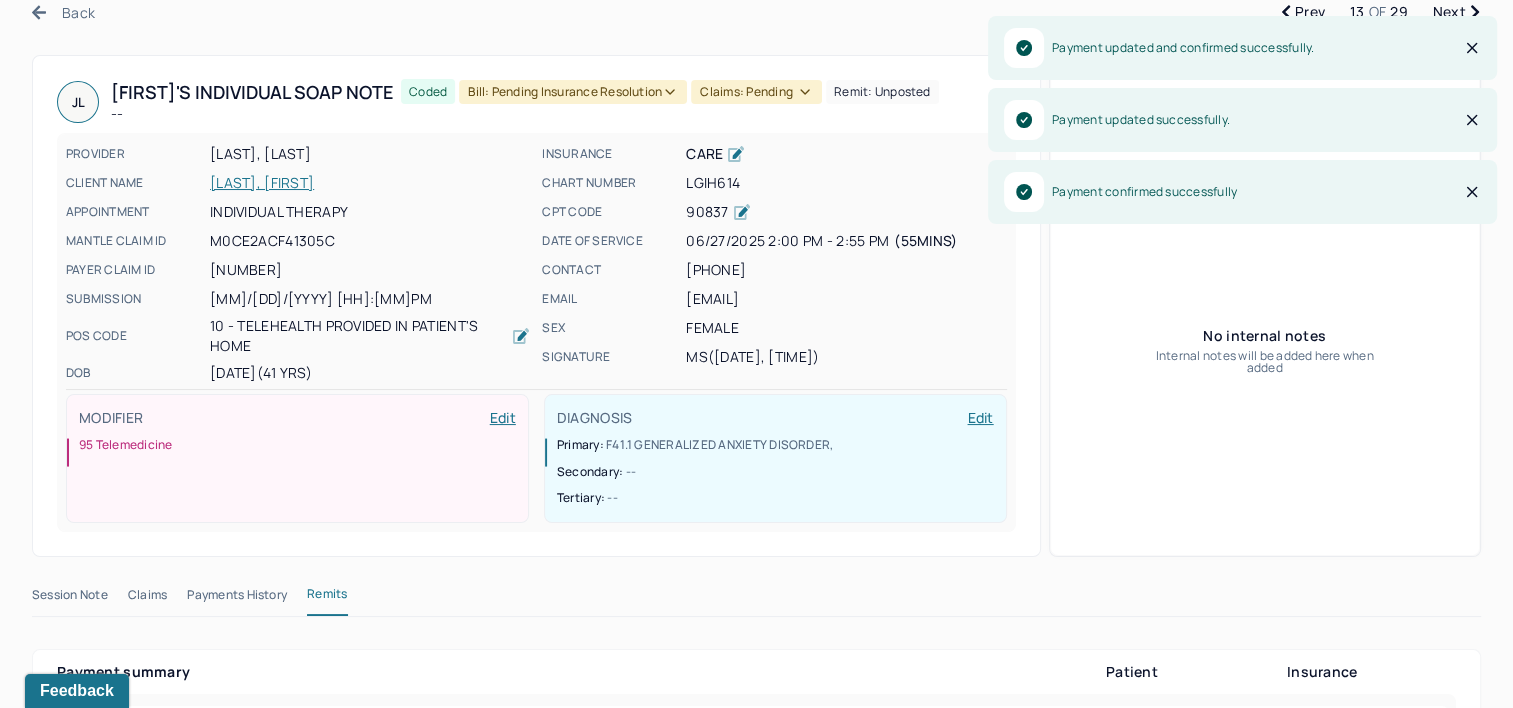scroll, scrollTop: 0, scrollLeft: 0, axis: both 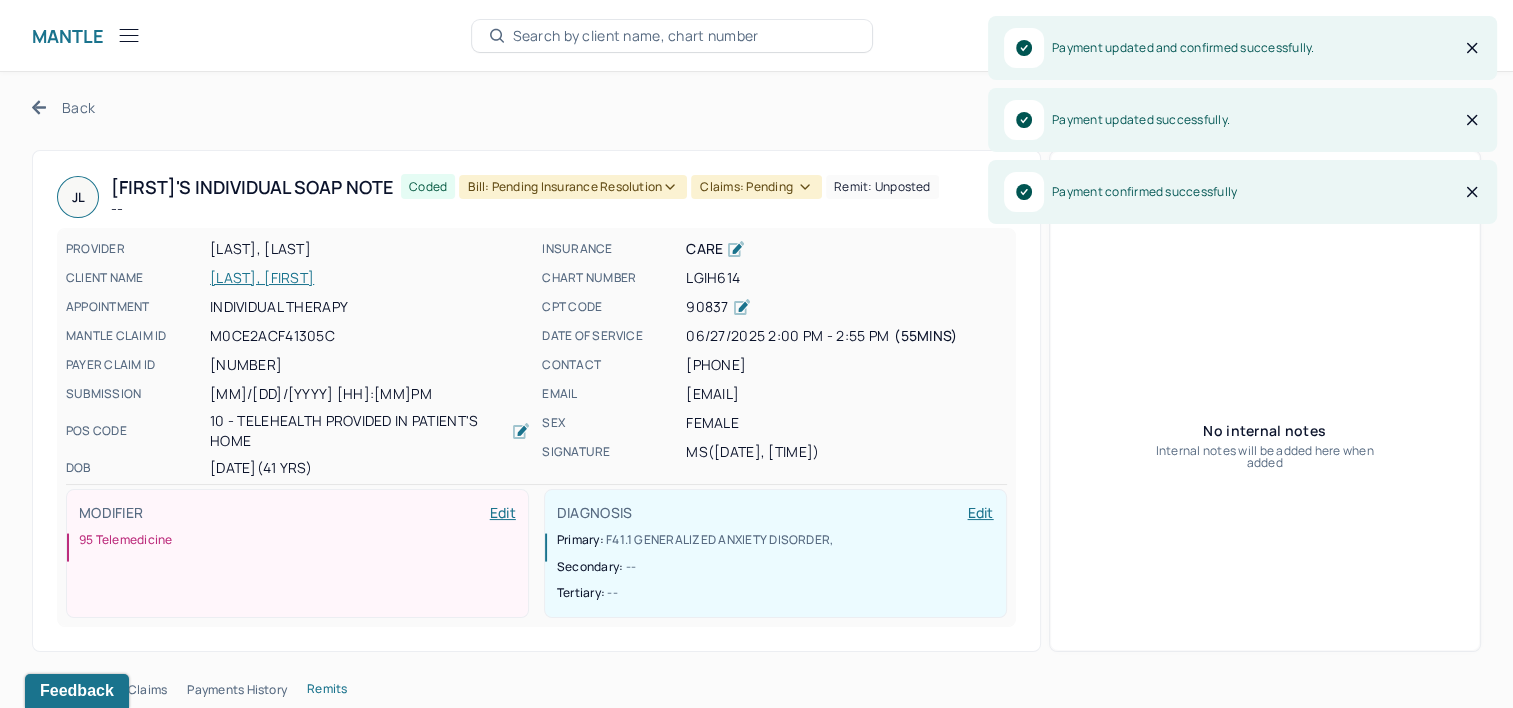 click on "Bill: Pending Insurance Resolution" at bounding box center (573, 187) 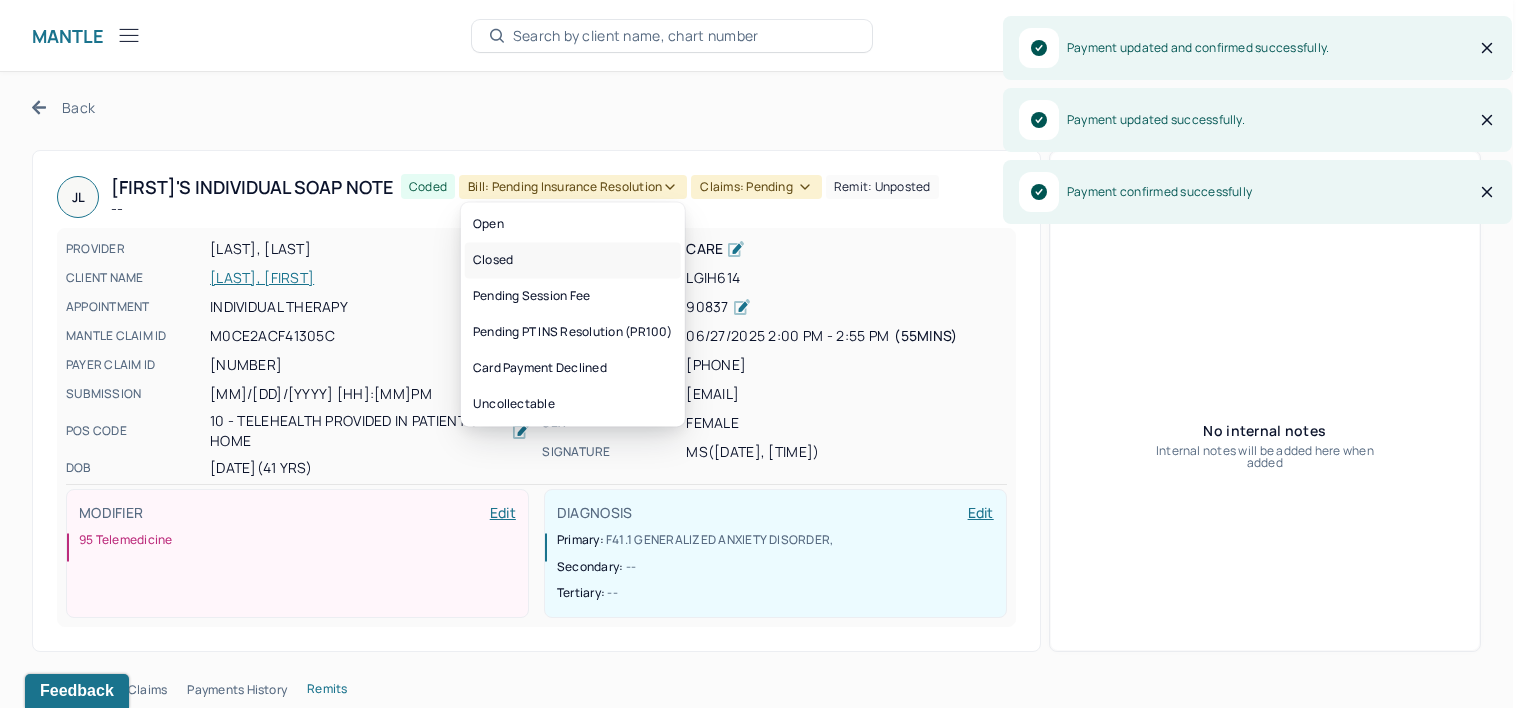 click on "Closed" at bounding box center [573, 260] 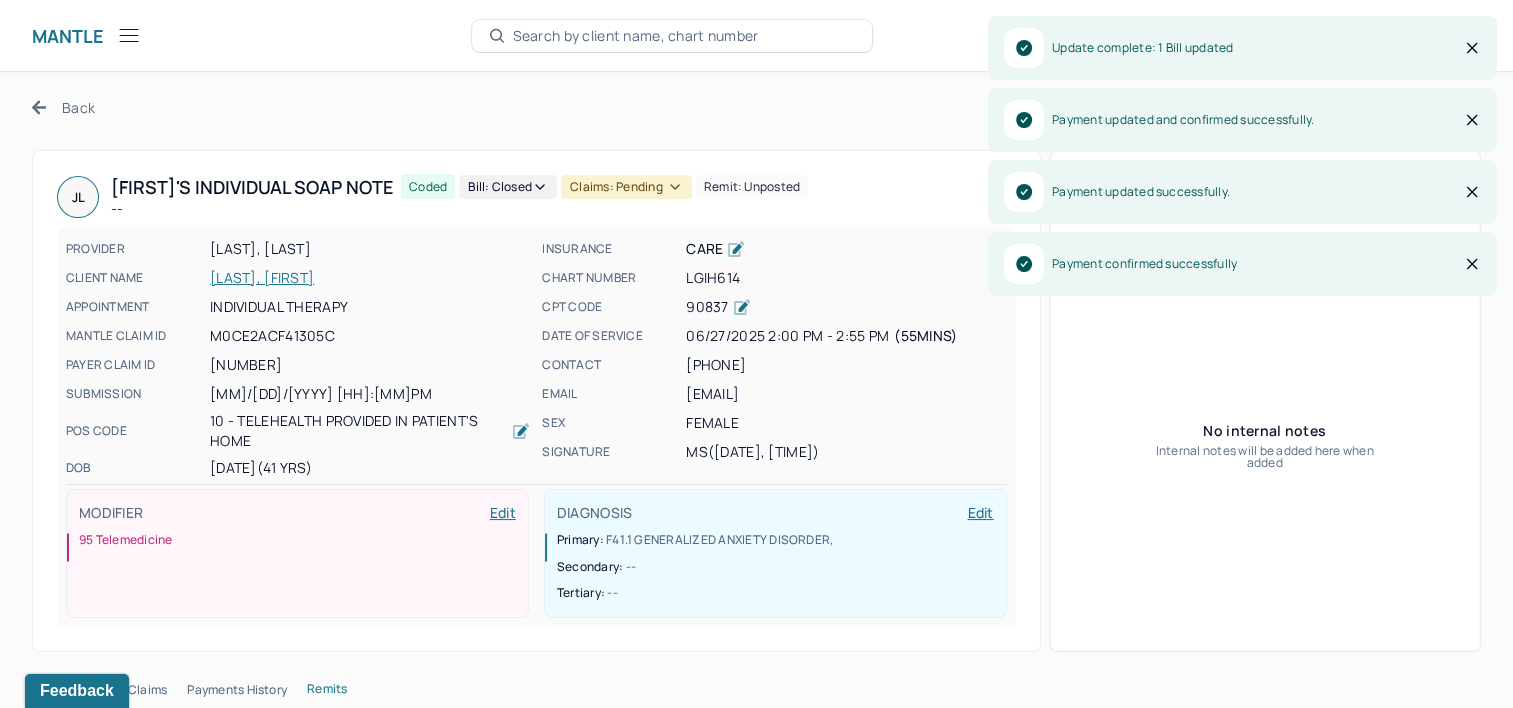 click on "Claims: pending" at bounding box center [626, 187] 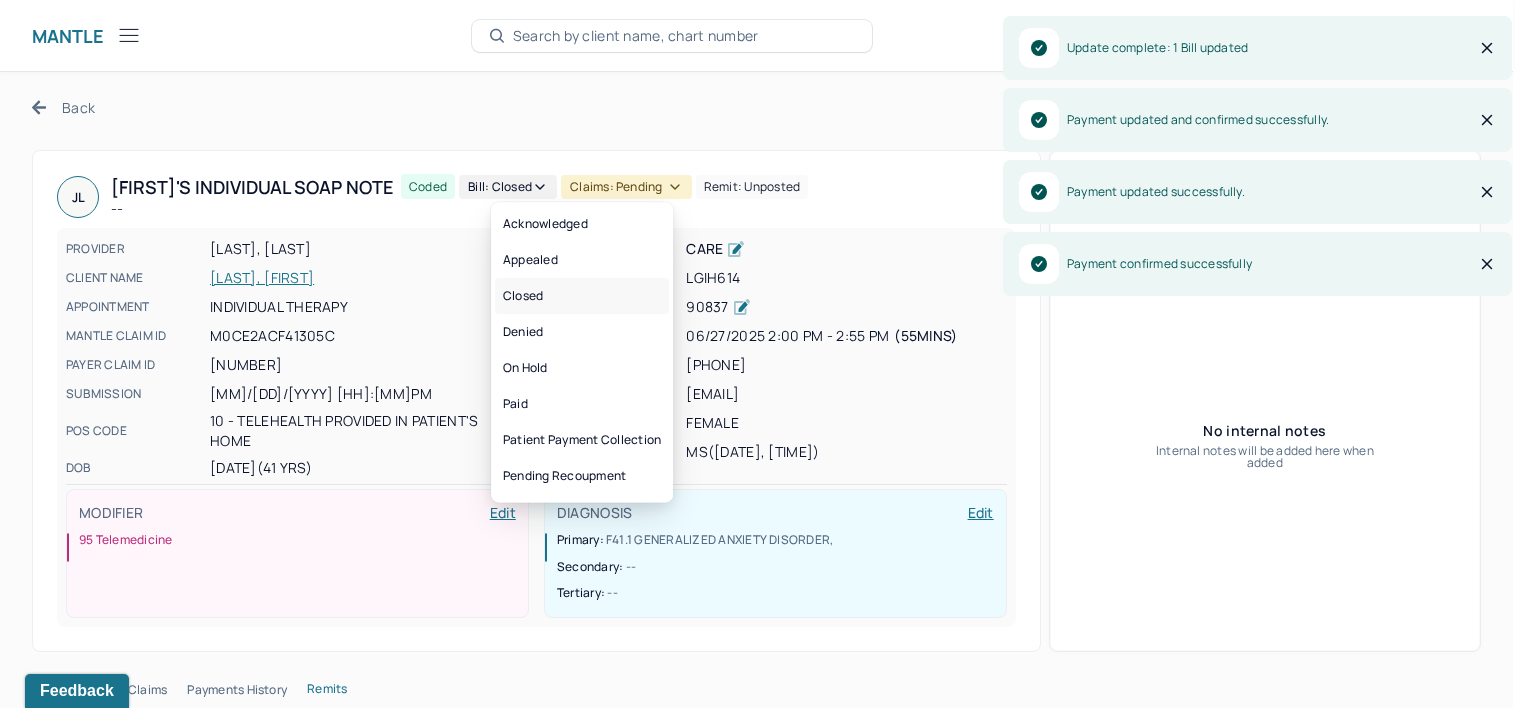 click on "Closed" at bounding box center [582, 296] 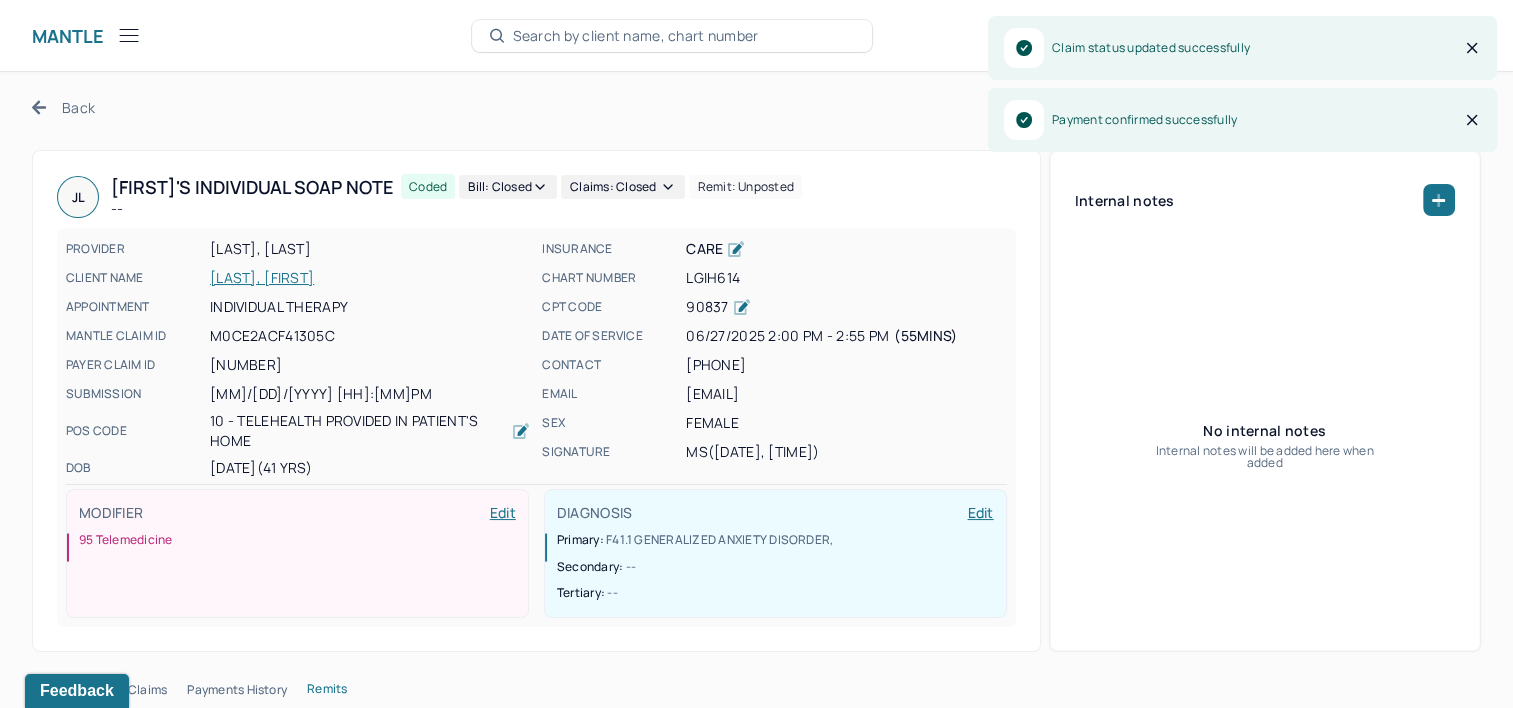click on "Next" at bounding box center [1456, 107] 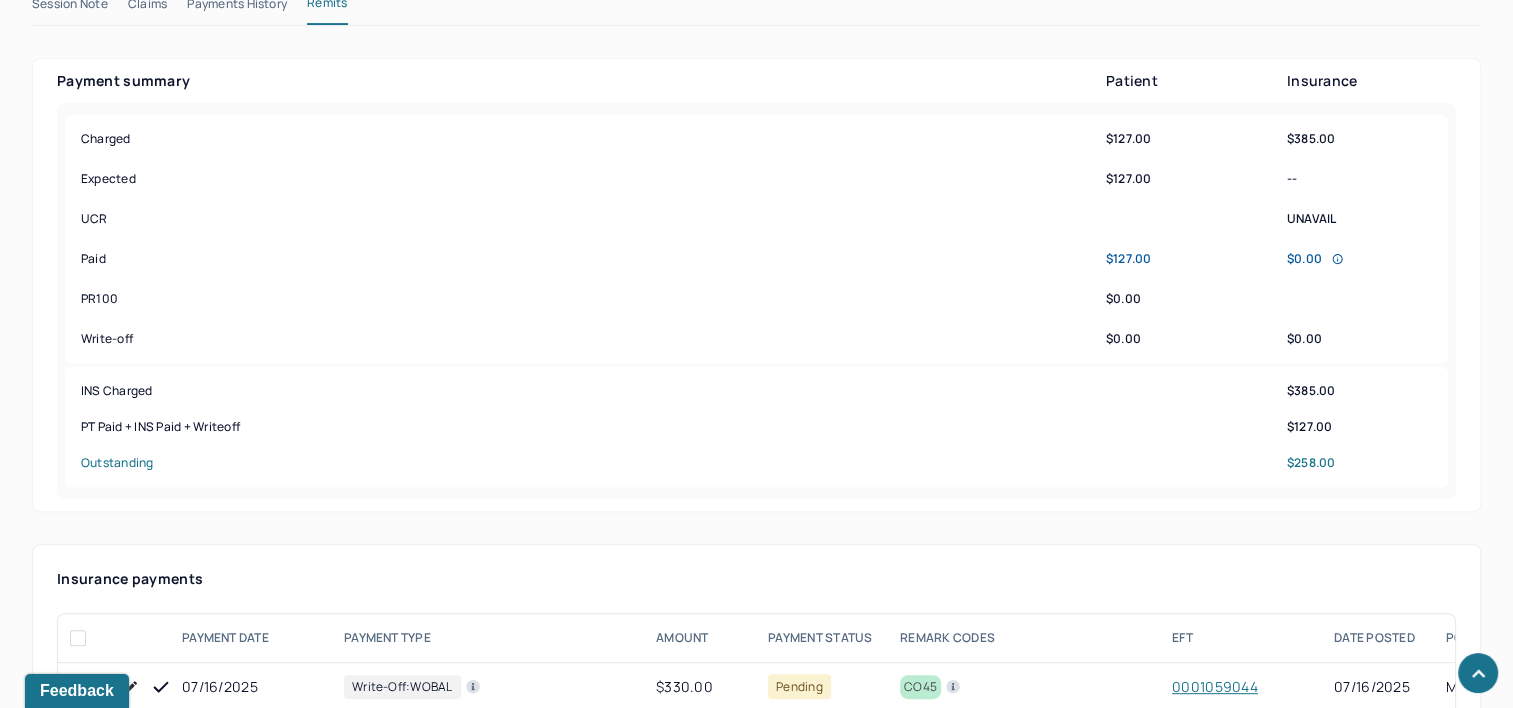 scroll, scrollTop: 1000, scrollLeft: 0, axis: vertical 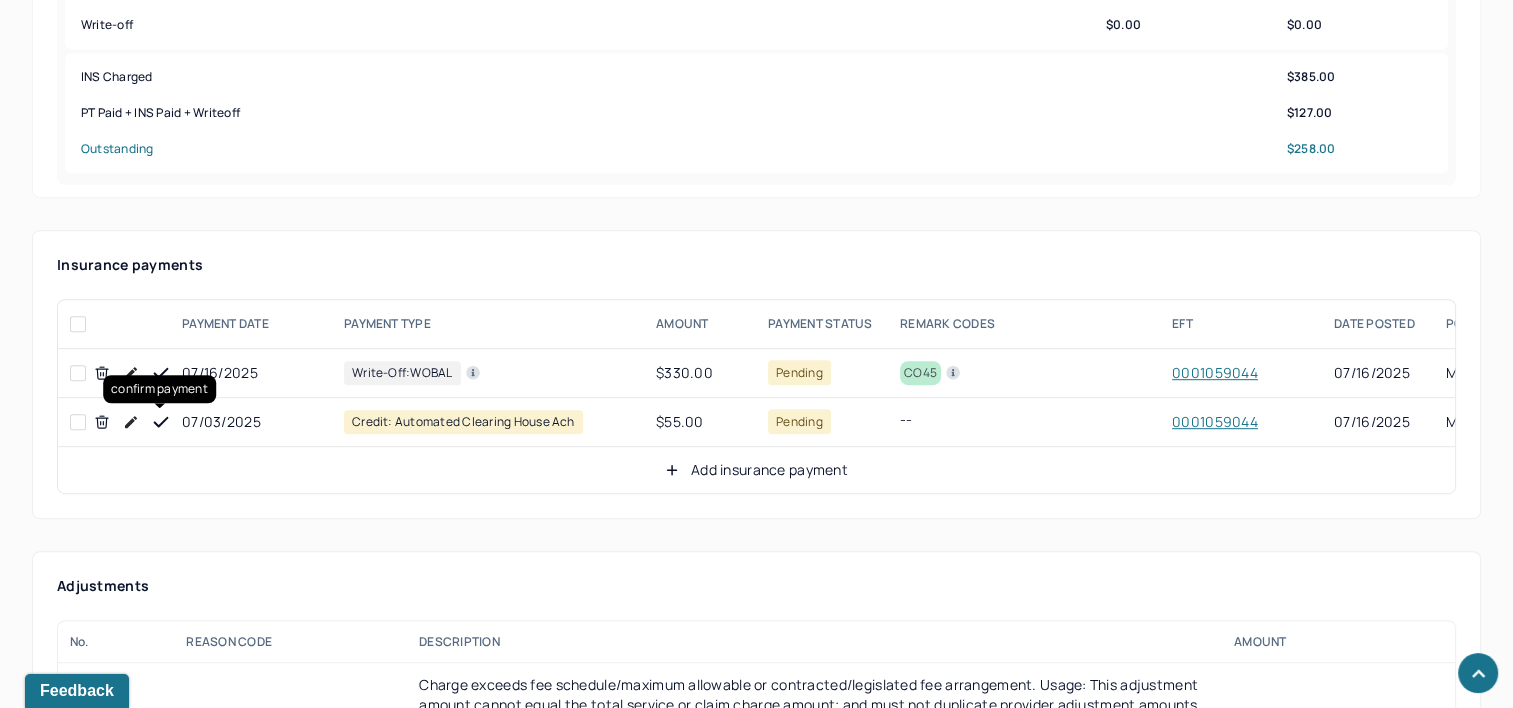 click 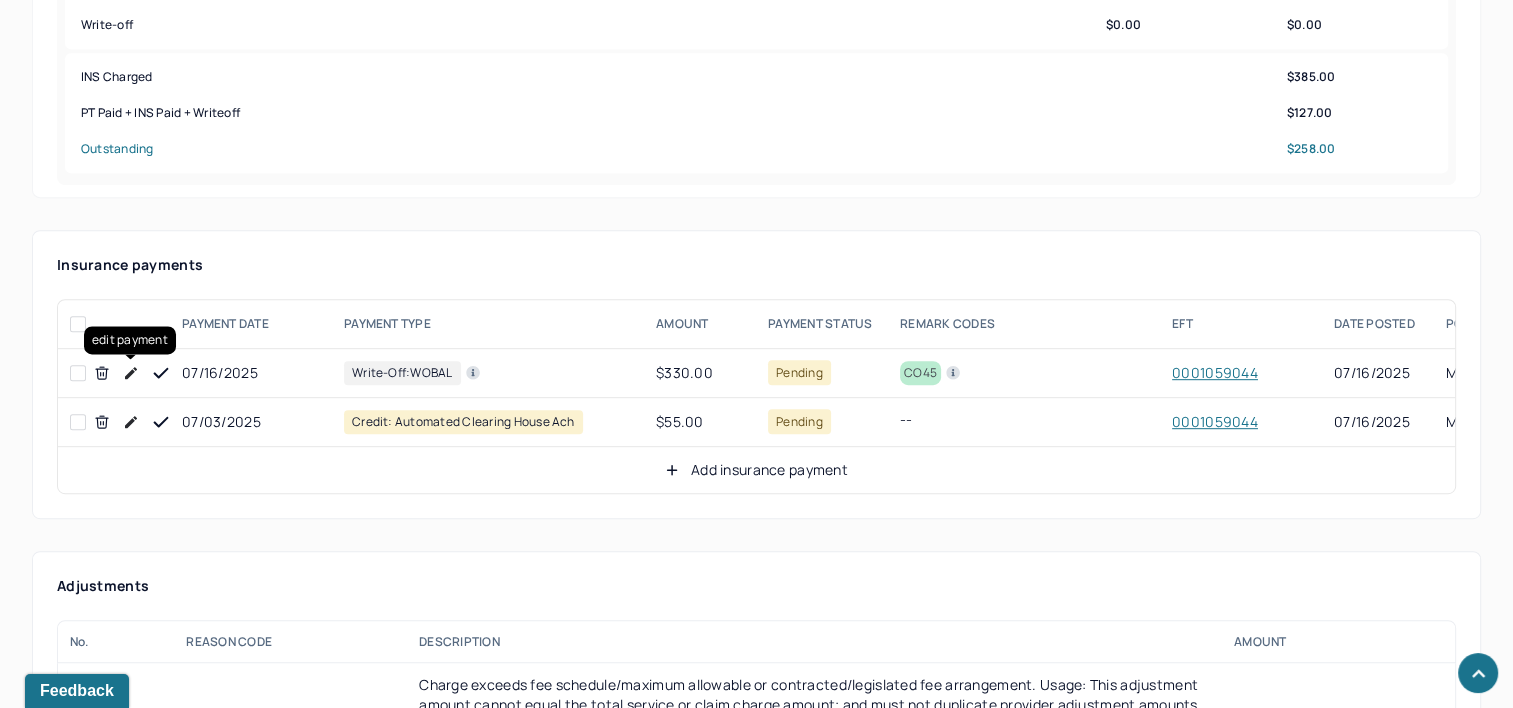 click at bounding box center [120, 373] 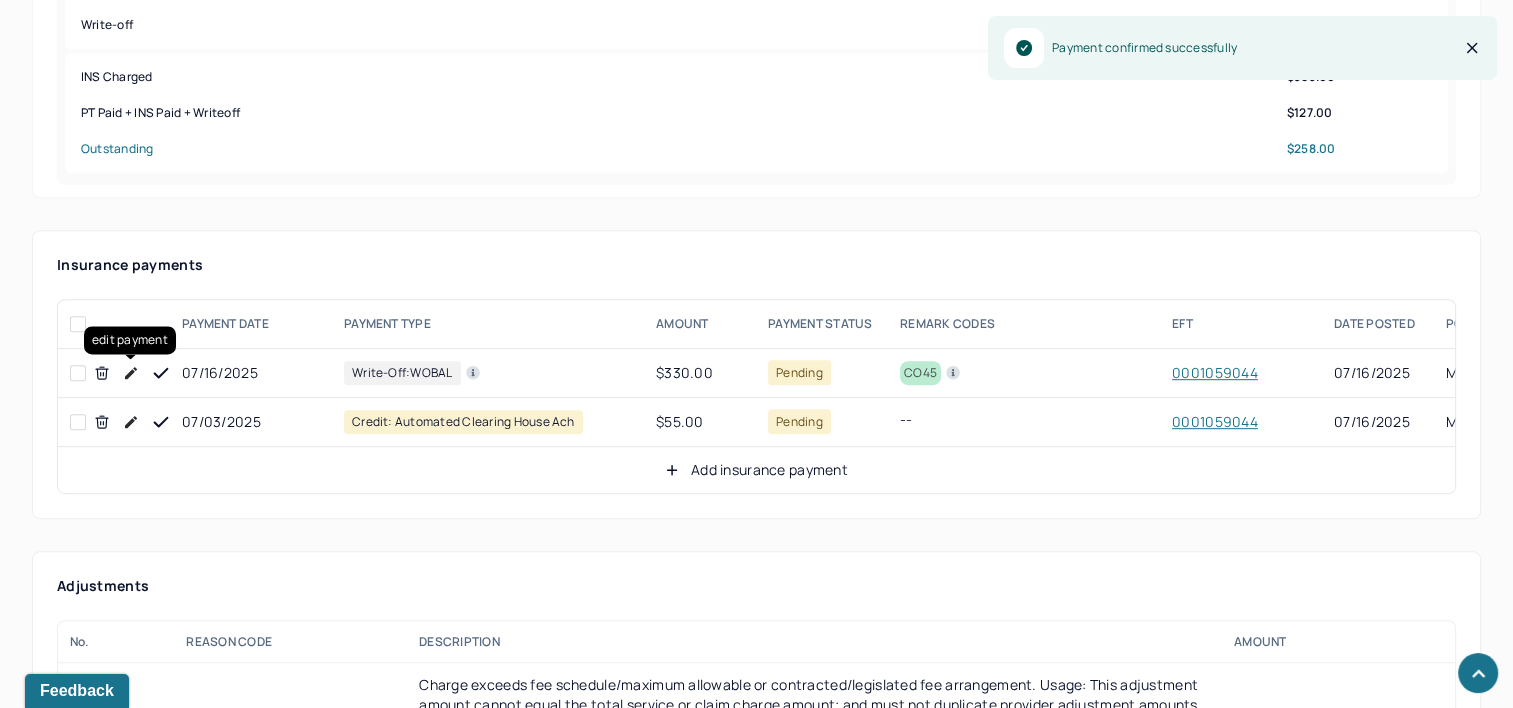 click 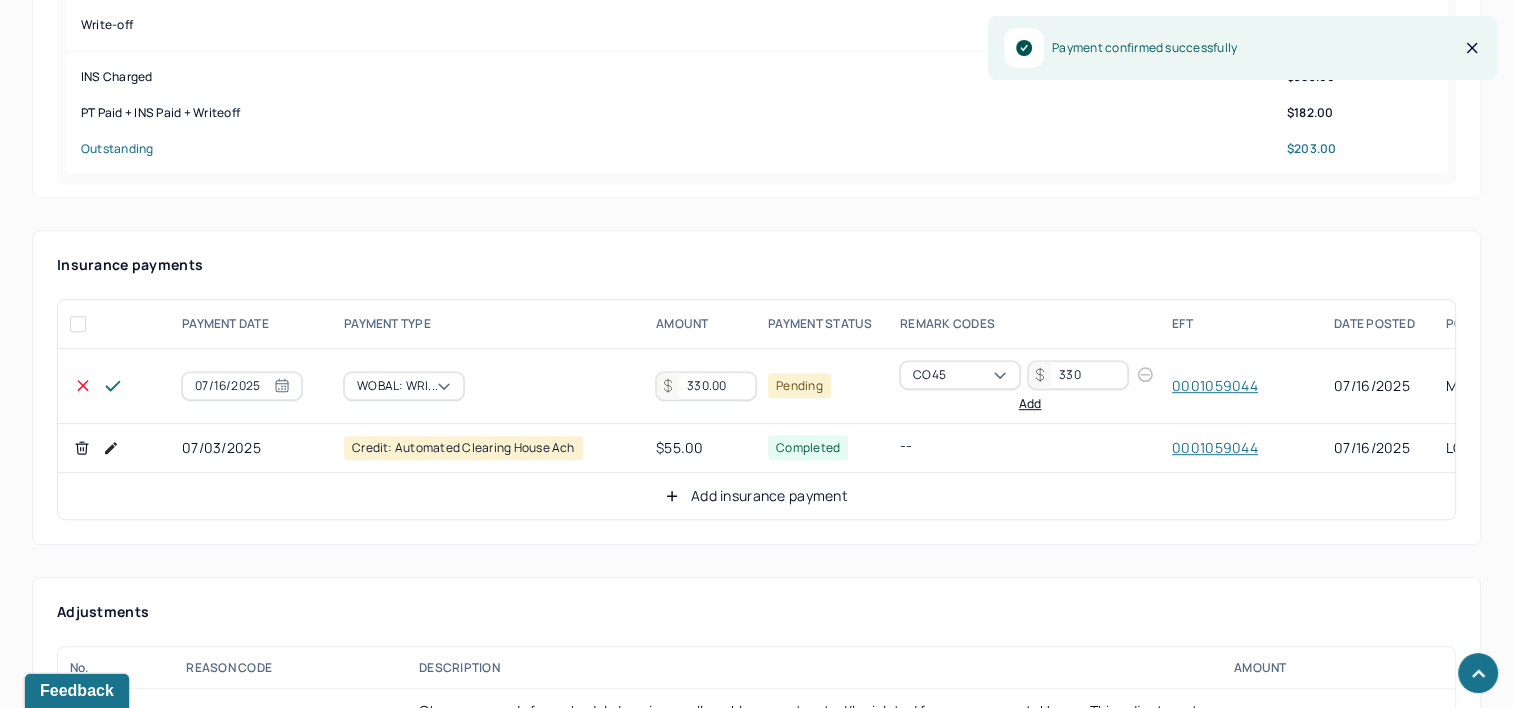 click on "330.00" at bounding box center [706, 386] 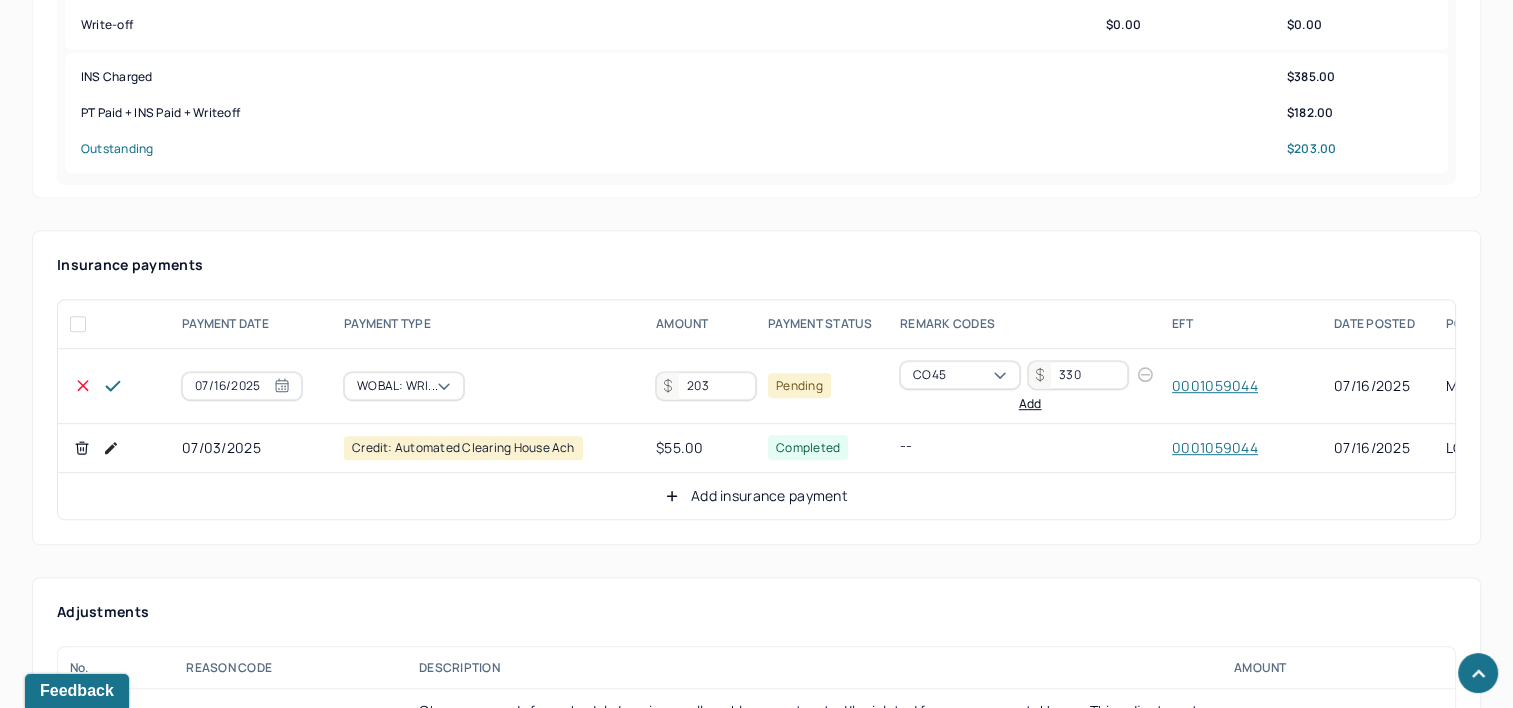 type on "203" 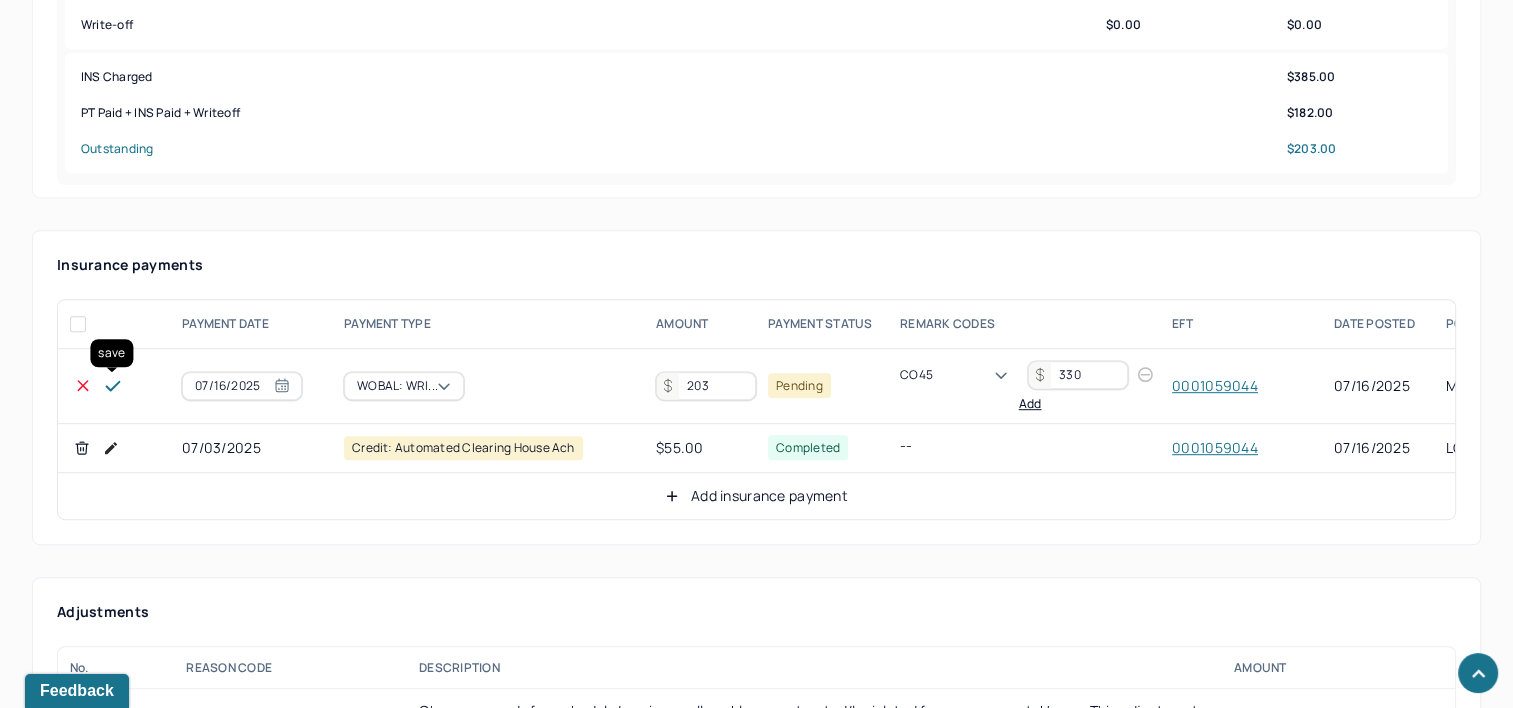 click 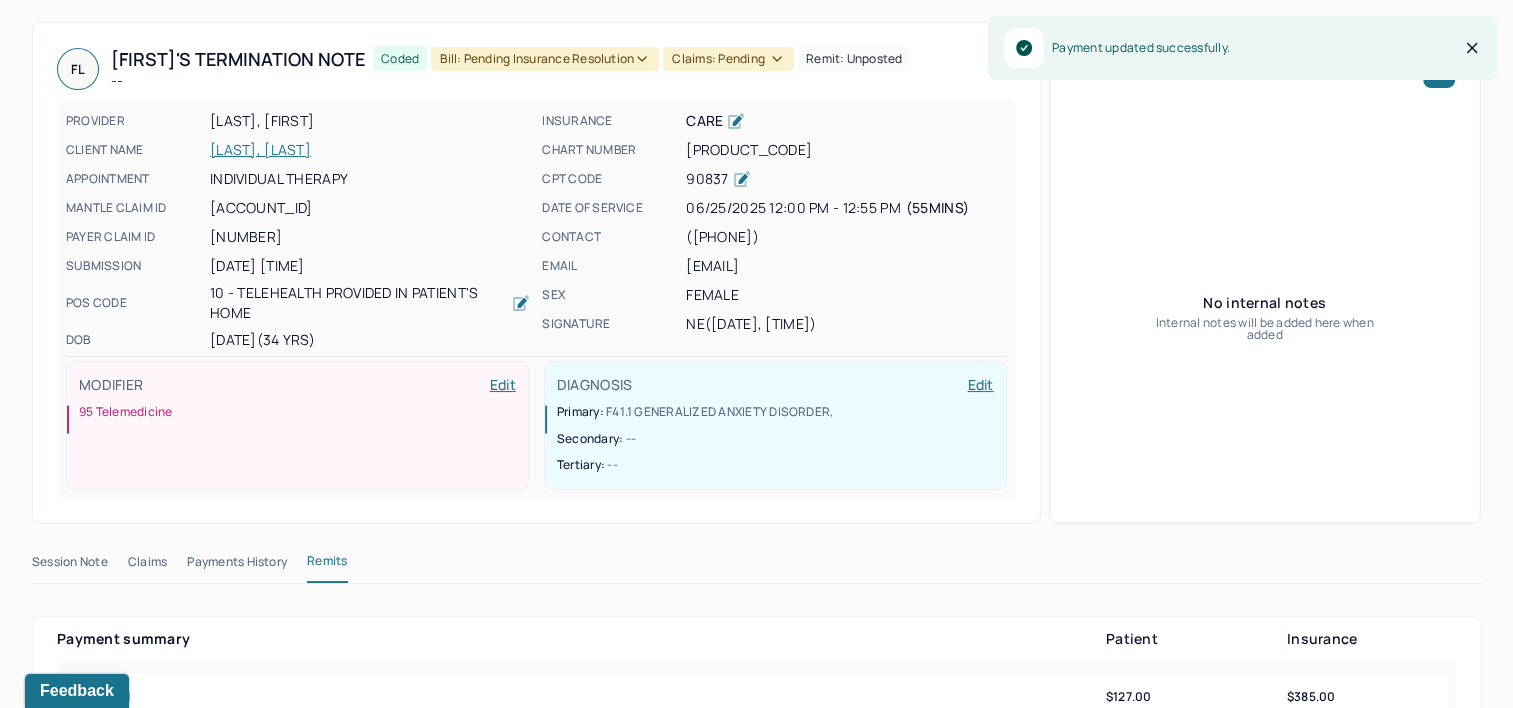 scroll, scrollTop: 0, scrollLeft: 0, axis: both 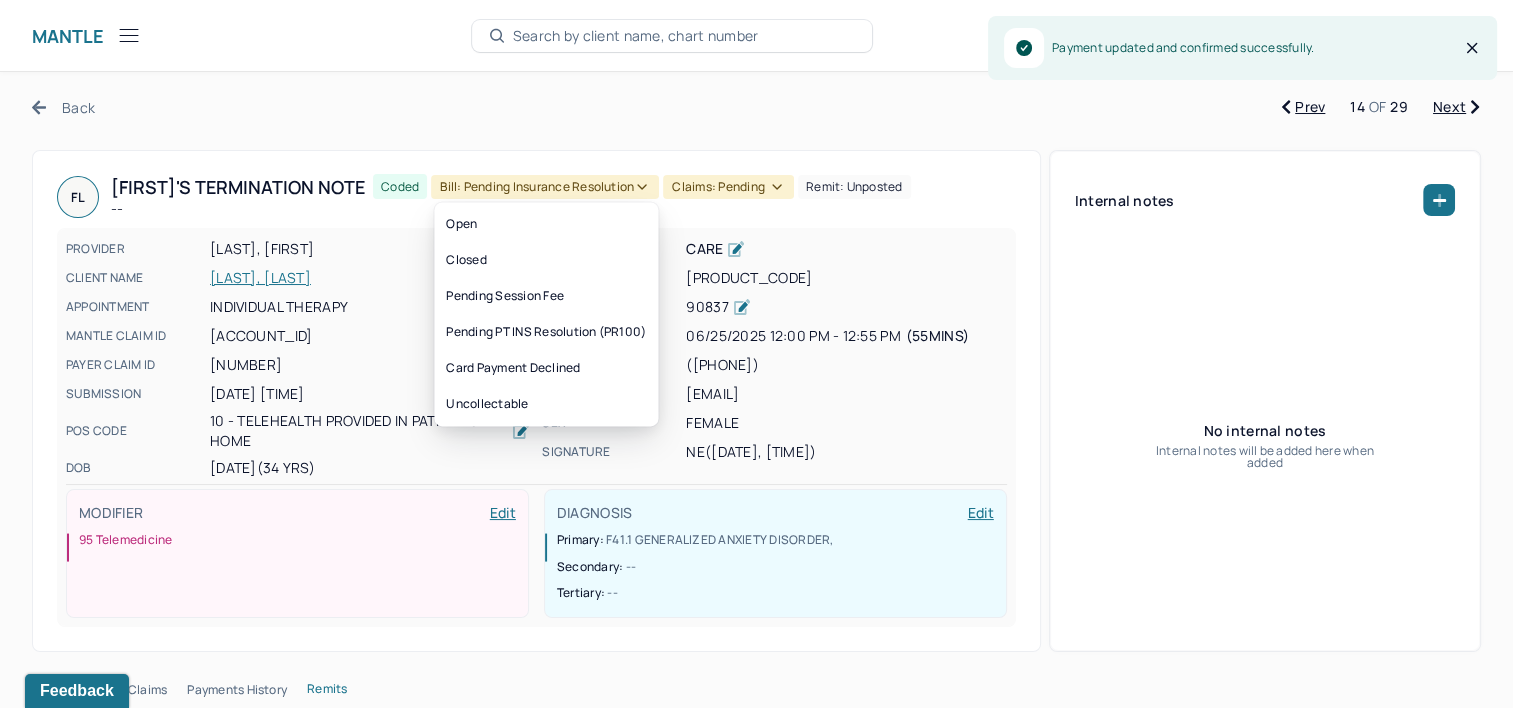click on "Back    Prev   14 OF 29   Next   FL [LAST]'s   Termination note -- Coded   Bill: Pending Insurance Resolution     Claims: pending   Remit: unposted PROVIDER [LAST], [LAST] CLIENT NAME [LAST], [LAST] APPOINTMENT Individual therapy   MANTLE CLAIM ID M0B769E735615B PAYER CLAIM ID 01   063025 09813 00999 SUBMISSION [DATE] [TIME] POS CODE 10 - Telehealth Provided in Patient's Home     DOB [DATE]  (34 Yrs) INSURANCE CARE     CHART NUMBER LODJ884 CPT CODE 90837     DATE OF SERVICE [DATE]   12:00 PM   -   12:55 PM ( 55mins ) CONTACT [PHONE] EMAIL [EMAIL] SEX female SIGNATURE NE  ([DATE], [TIME]) MODIFIER   Edit   95 Telemedicine DIAGNOSIS   Edit   Primary:   ,  Secondary:" at bounding box center (756, 2187) 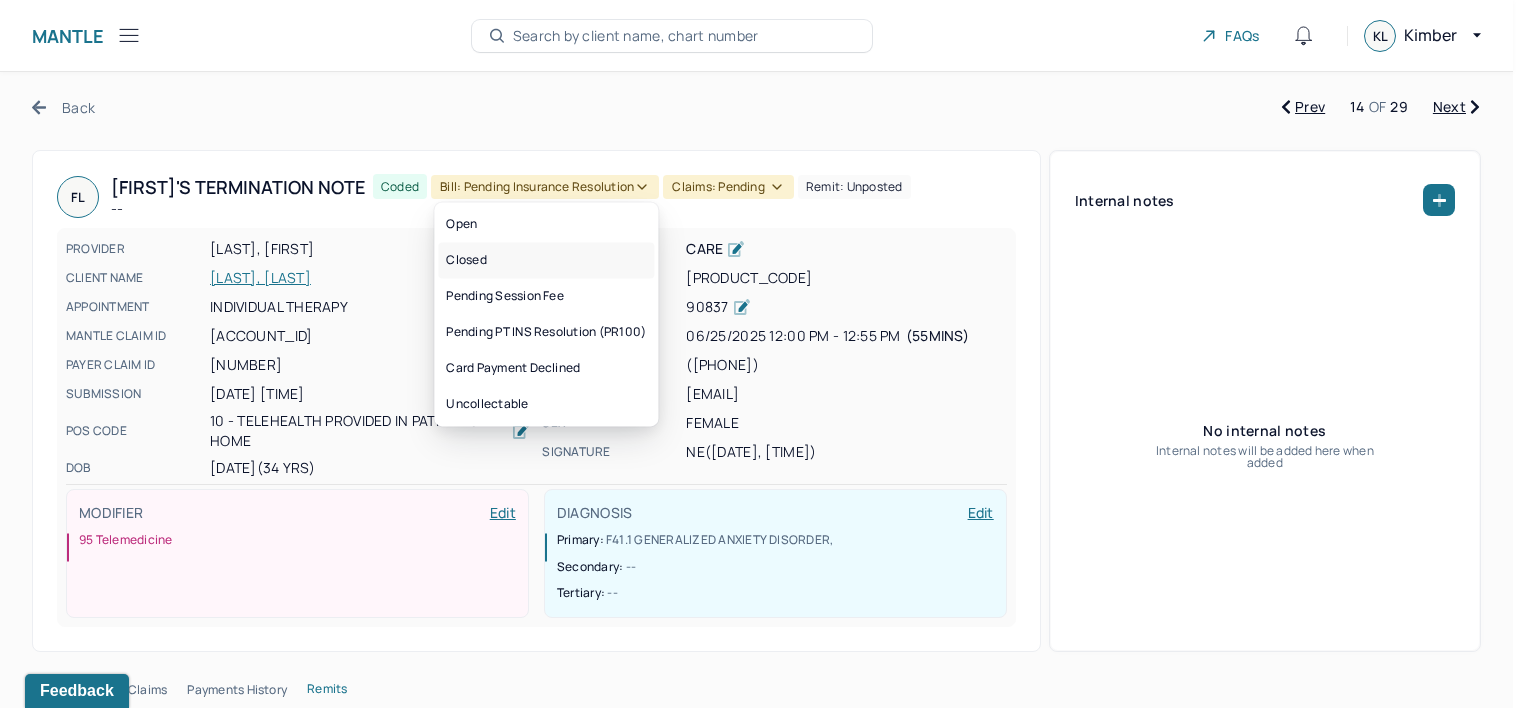 click on "Closed" at bounding box center (546, 260) 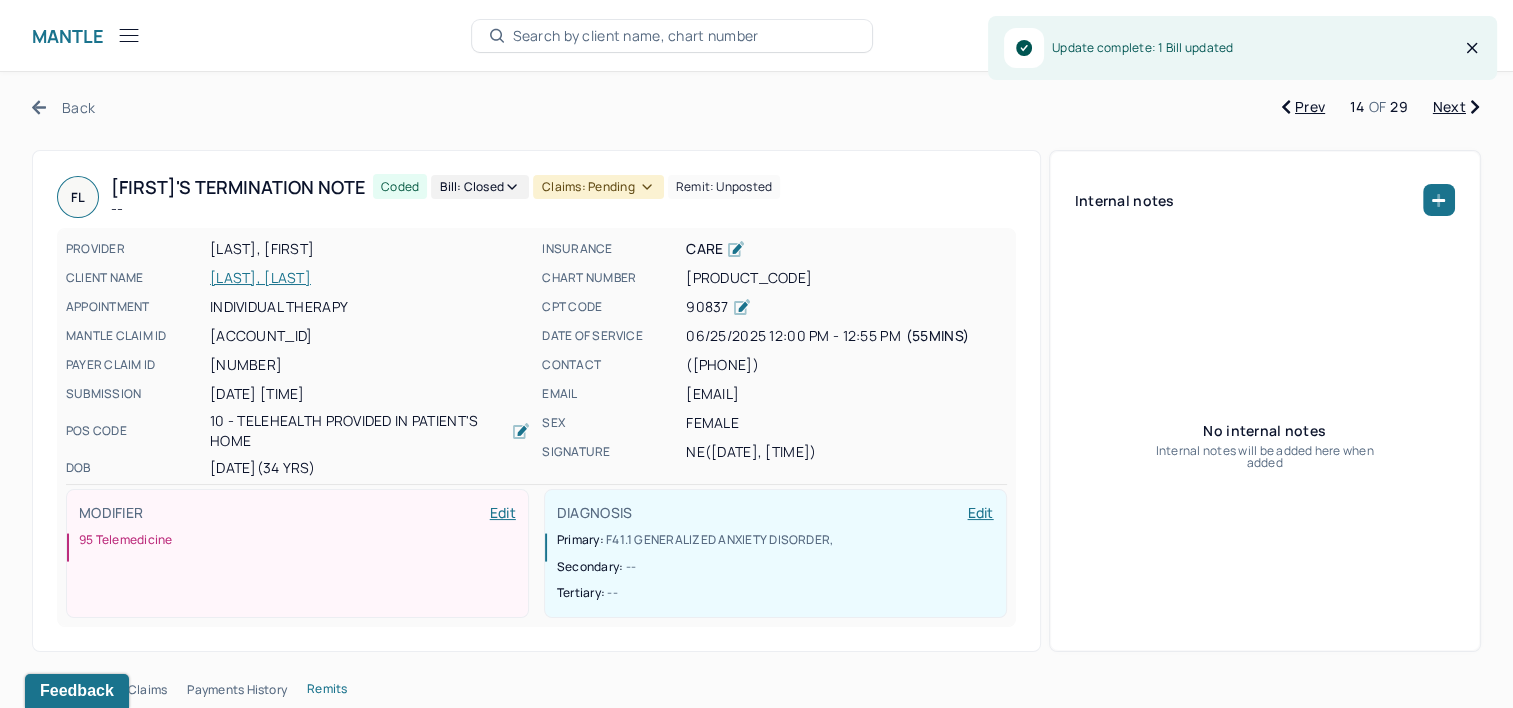 click on "Claims: pending" at bounding box center (598, 187) 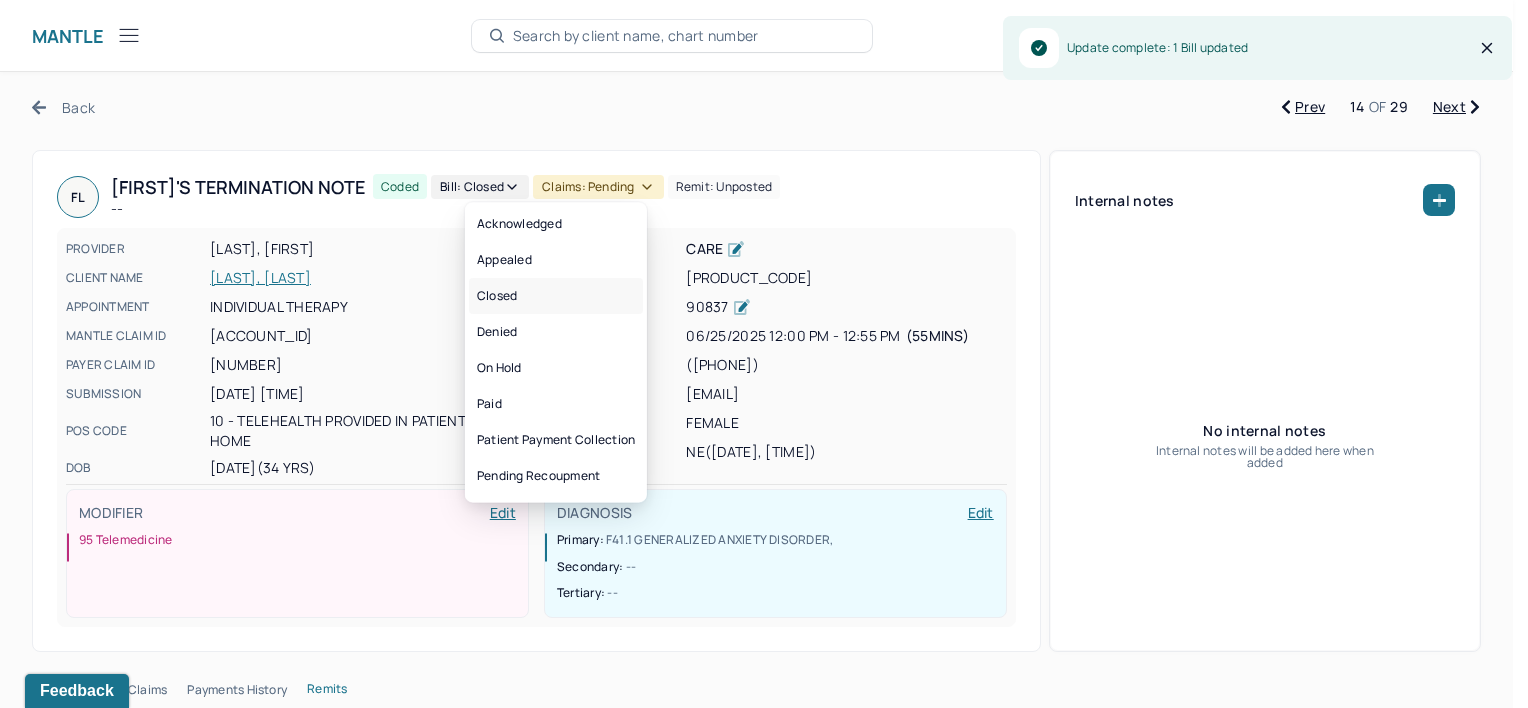 click on "Closed" at bounding box center (556, 296) 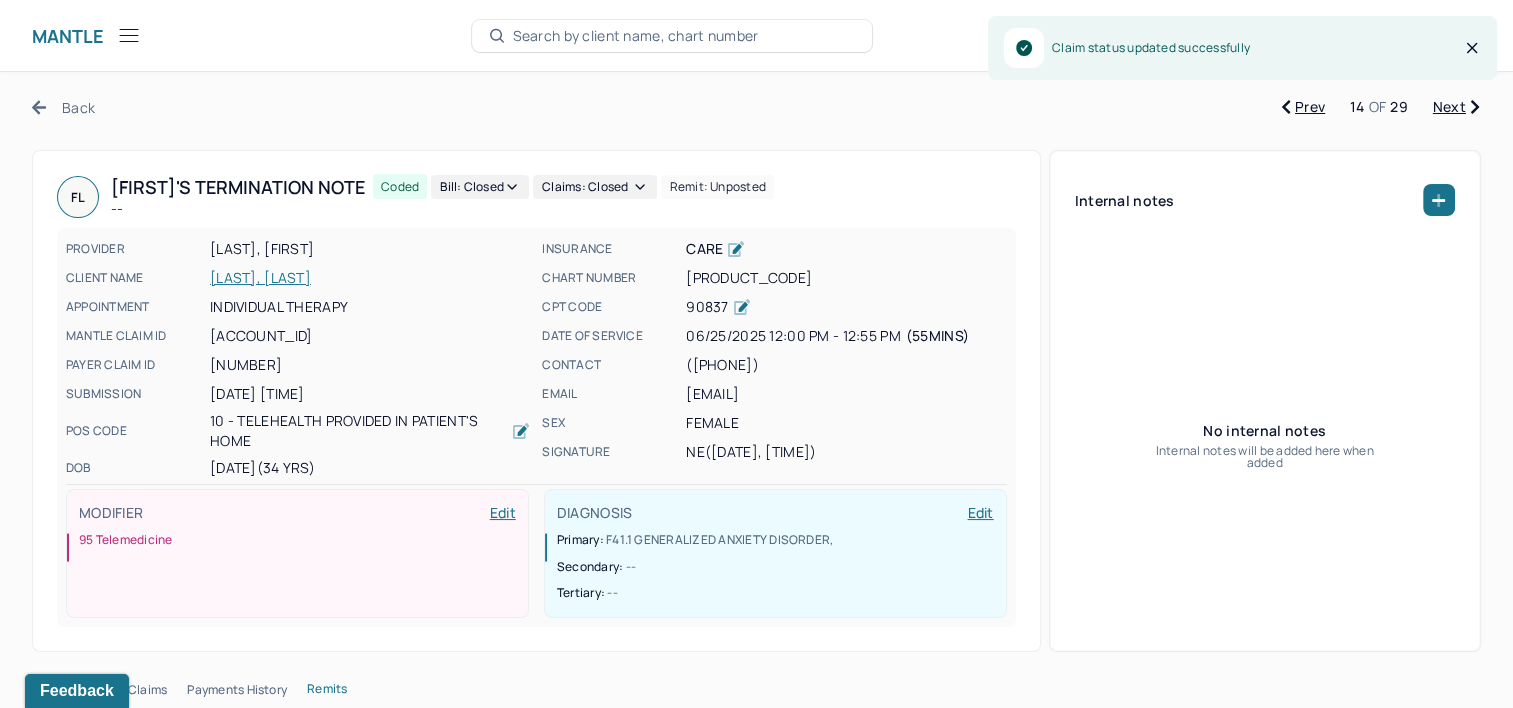 click on "Next" at bounding box center (1456, 107) 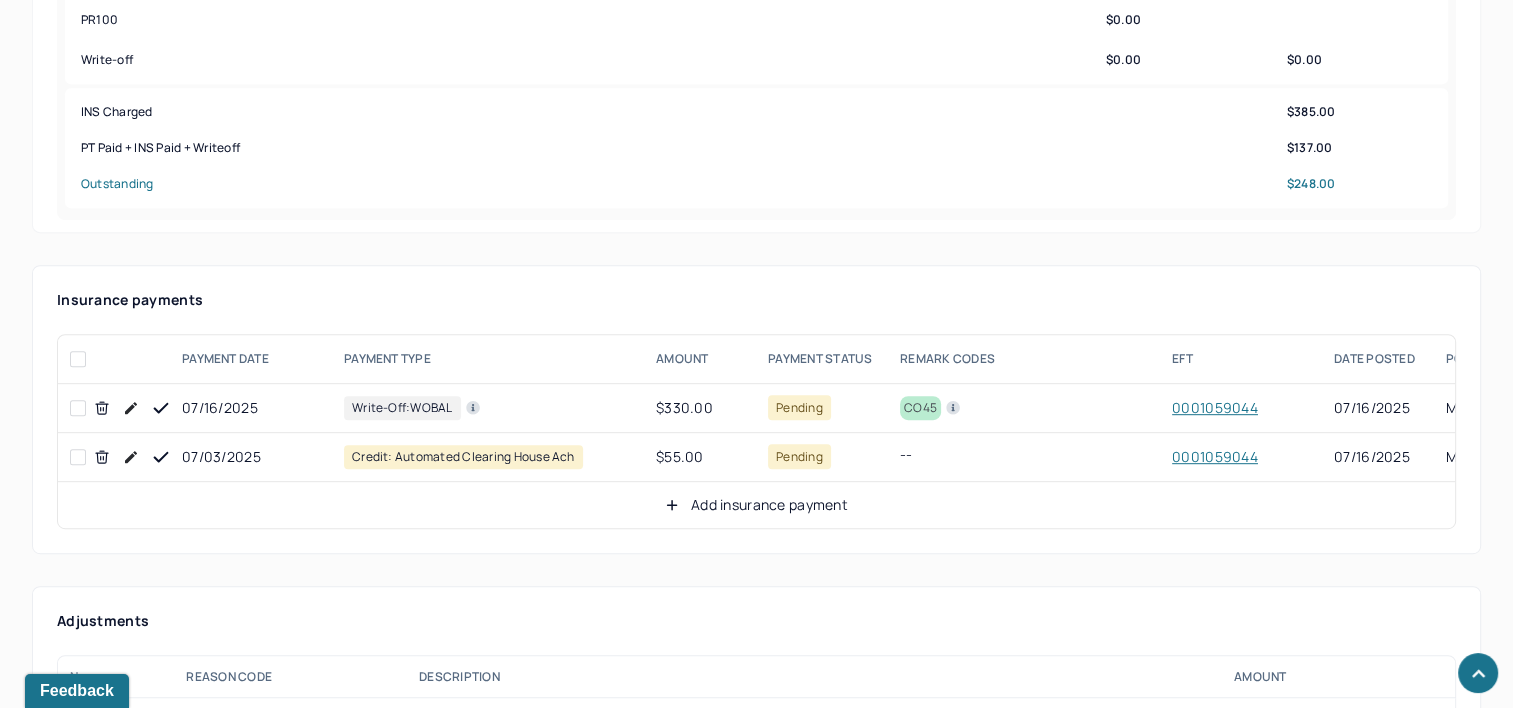 scroll, scrollTop: 1000, scrollLeft: 0, axis: vertical 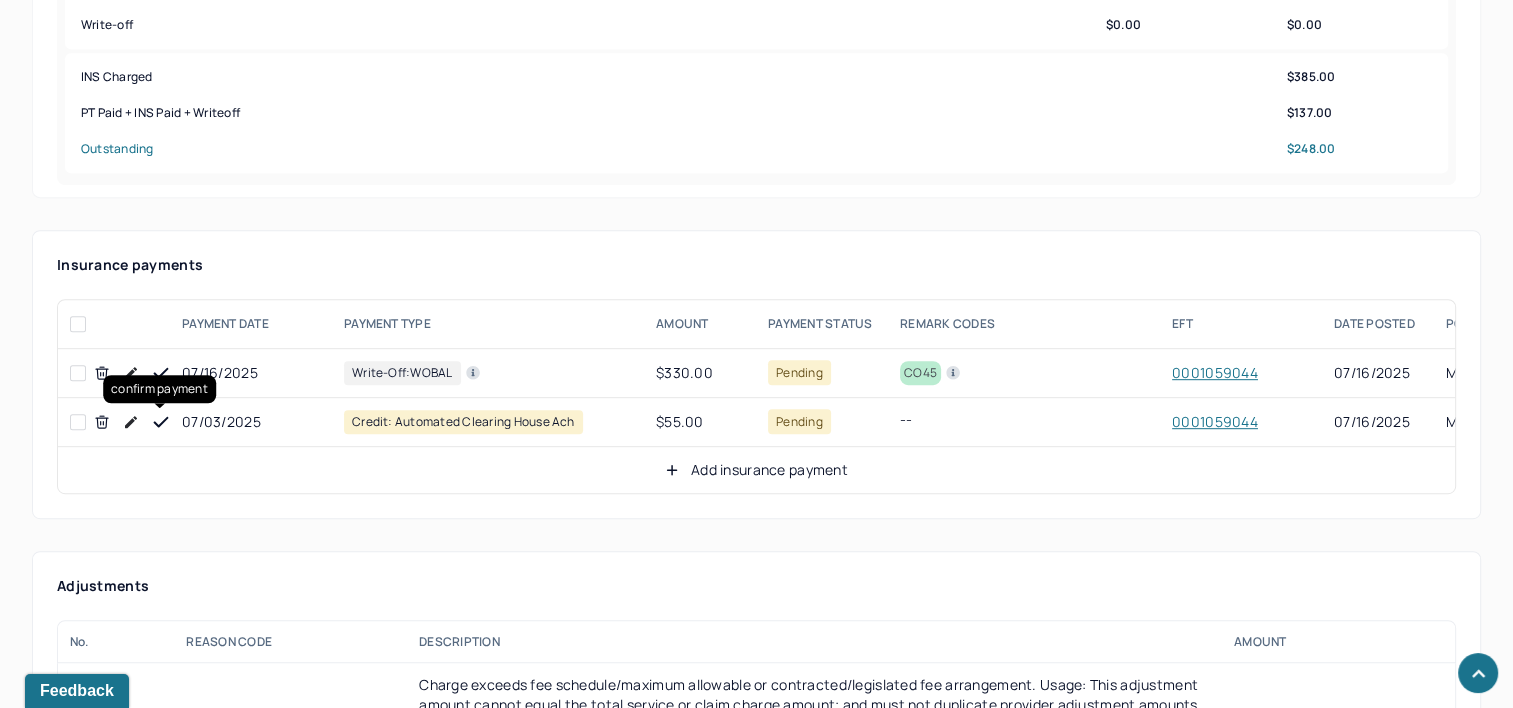 click 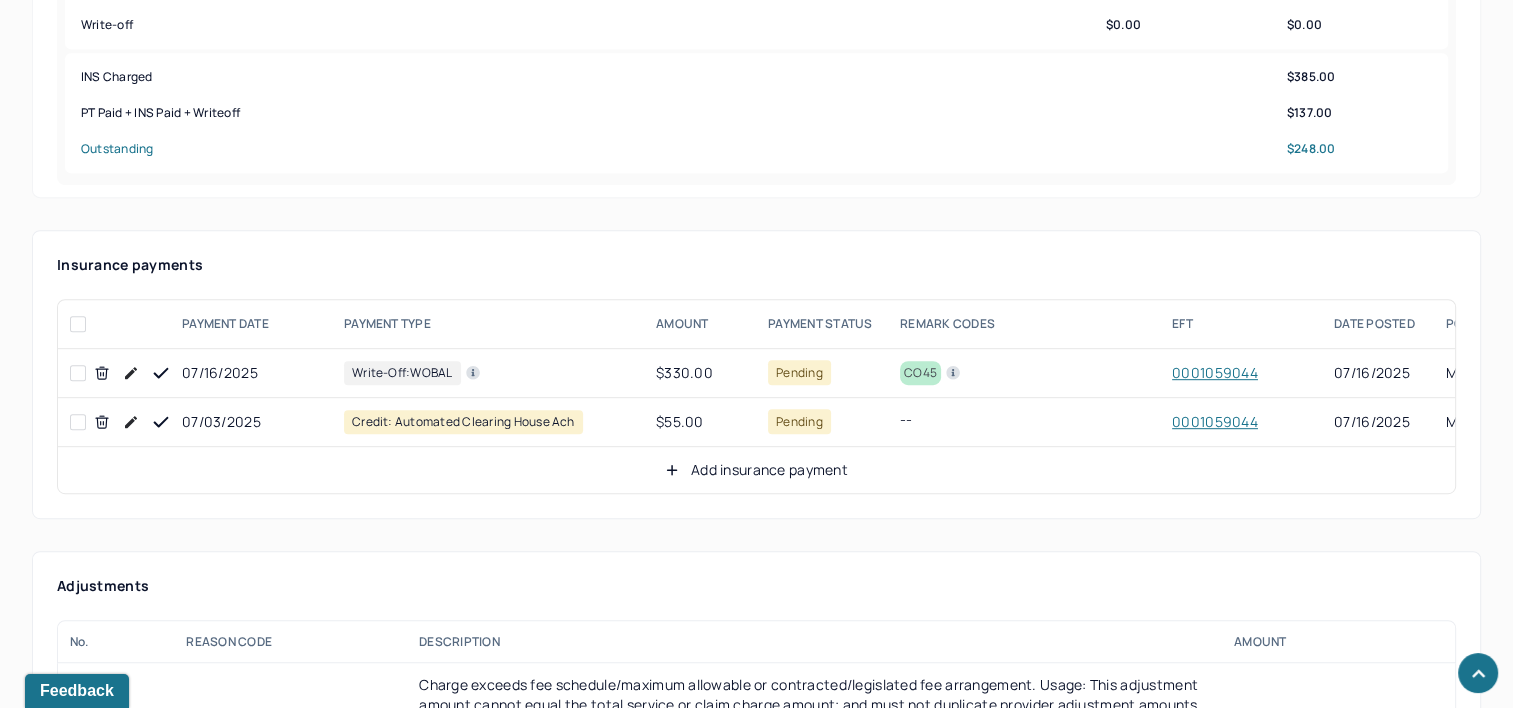 click 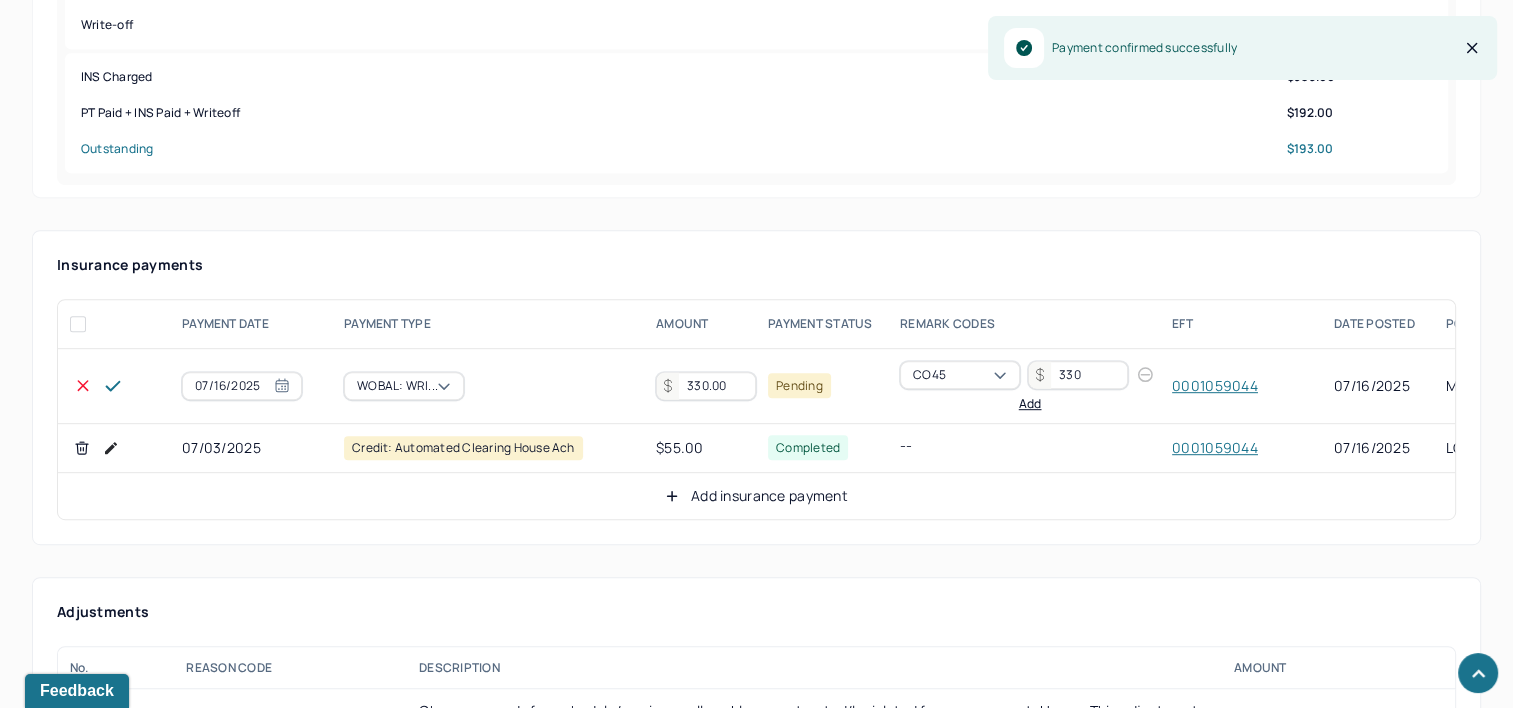 click on "330.00" at bounding box center [706, 386] 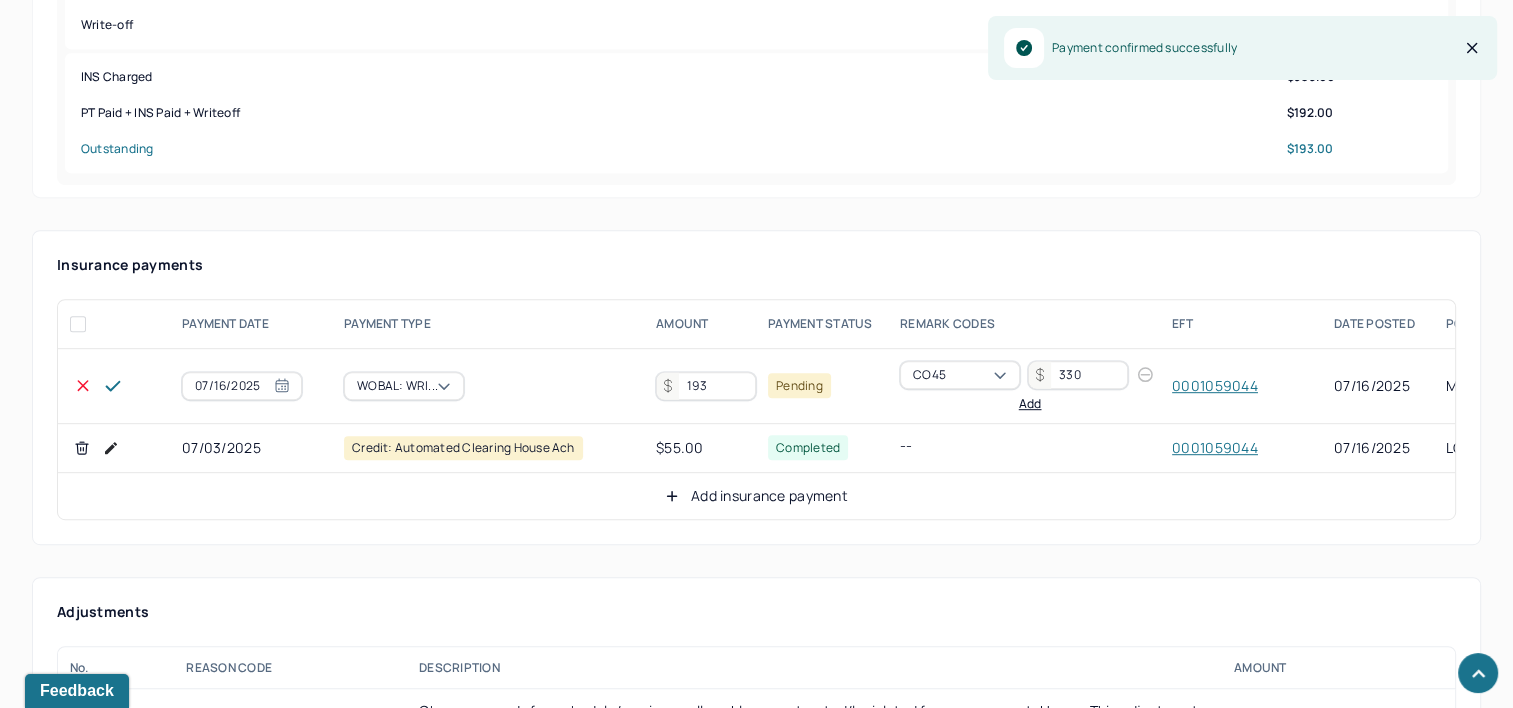 type on "193" 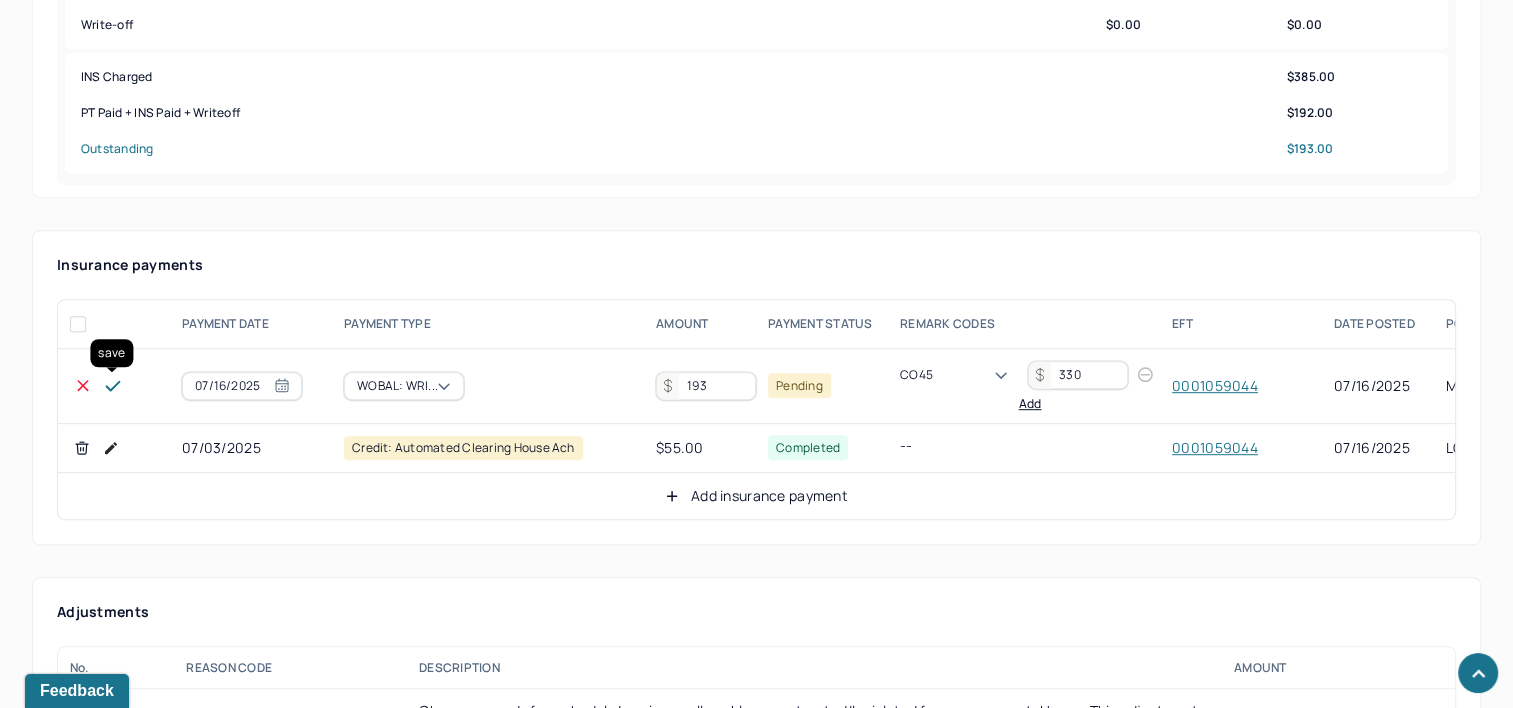 click 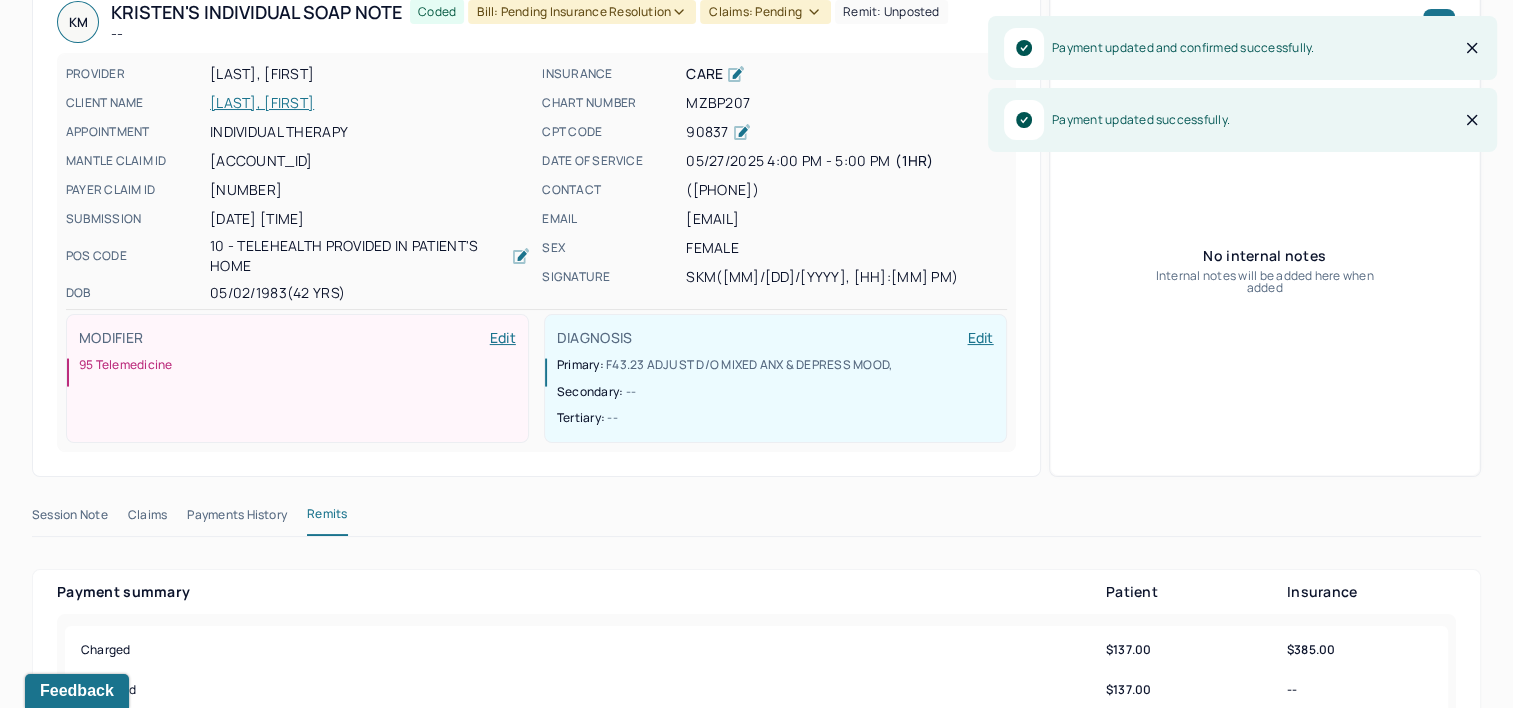 scroll, scrollTop: 0, scrollLeft: 0, axis: both 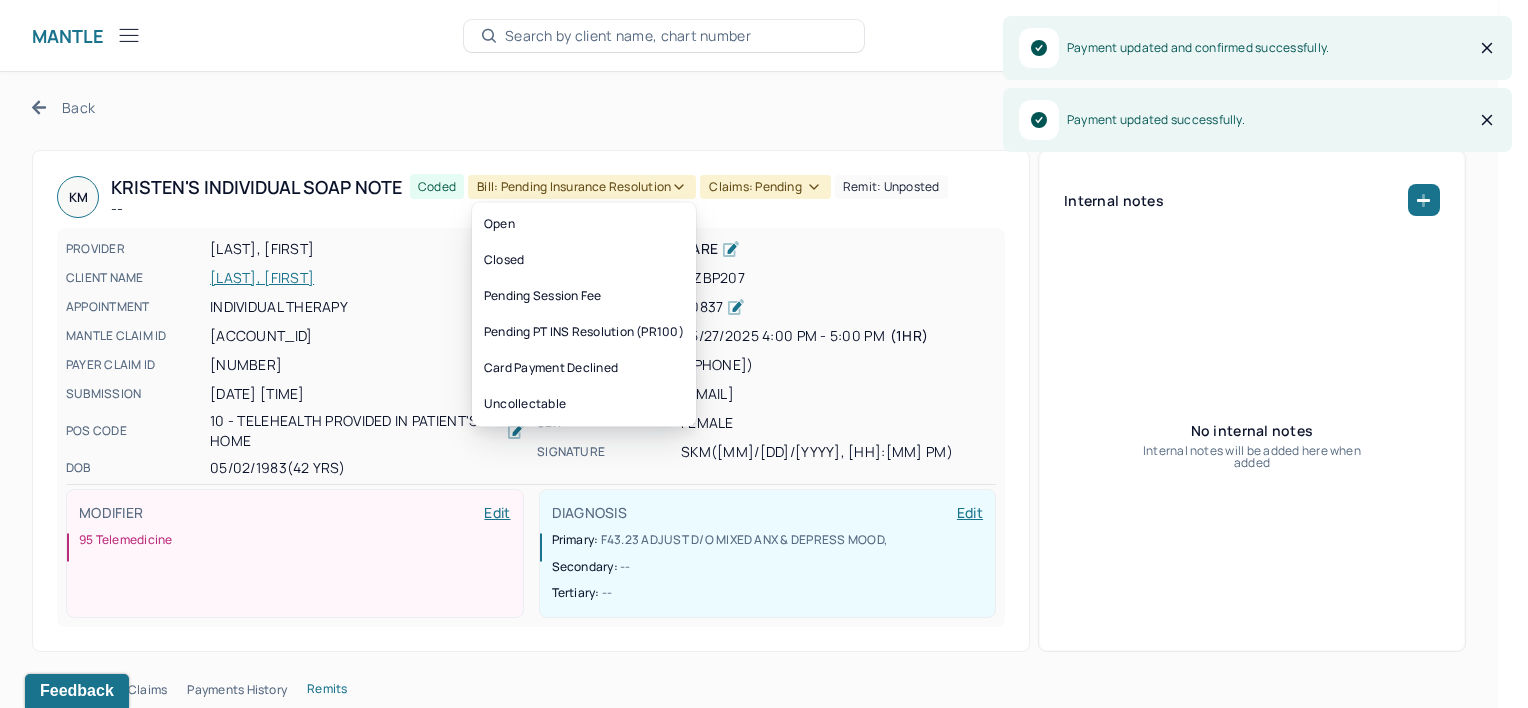 click on "Bill: Pending Insurance Resolution" at bounding box center (582, 187) 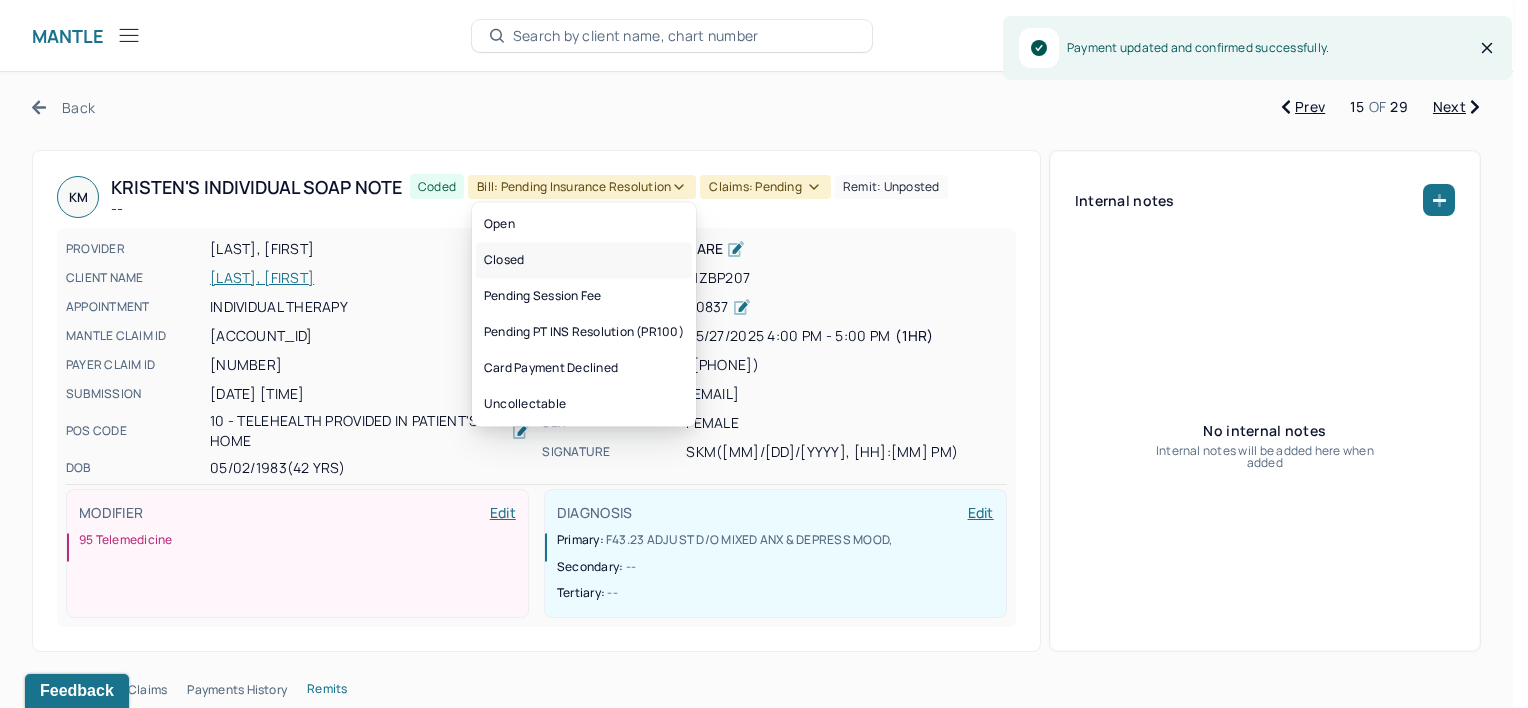 click on "Closed" at bounding box center [584, 260] 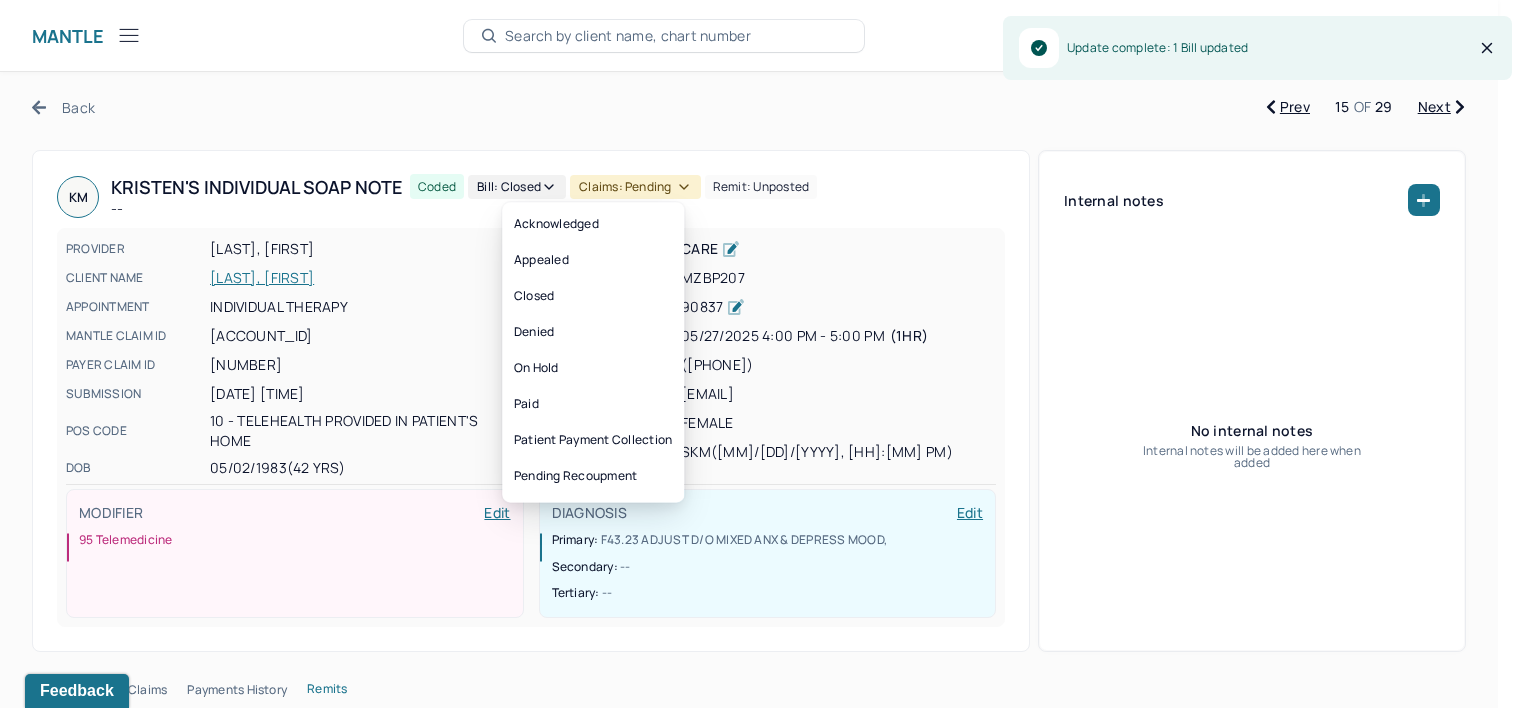 click 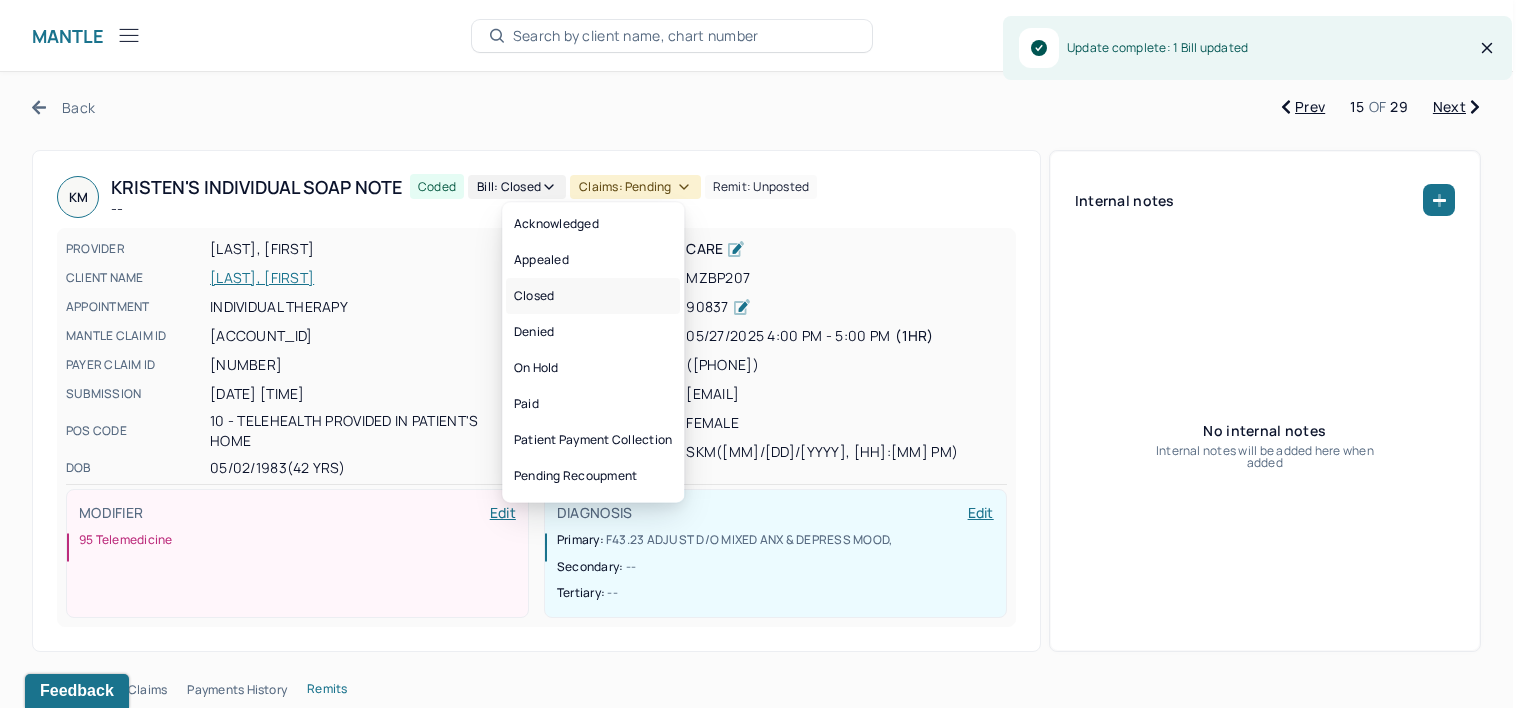 click on "Closed" at bounding box center [593, 296] 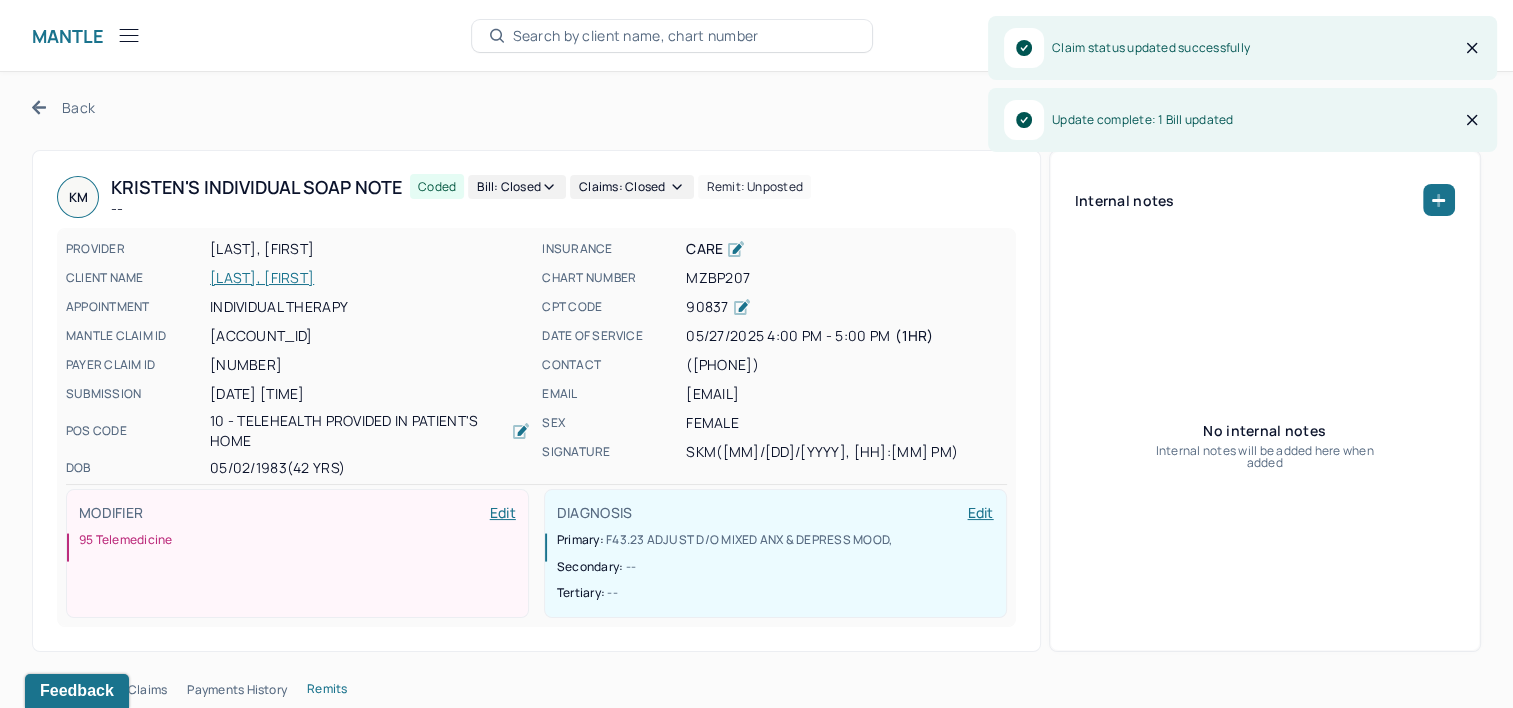 click on "Back    Prev   21 OF 29   Next   RP [FIRST]'s   Individual soap note -- Coded   Bill: Closed     Claims: closed   Remit: unposted PROVIDER [LAST], [FIRST] CLIENT NAME [LAST], [FIRST] APPOINTMENT Individual therapy   MANTLE CLAIM ID [ACCOUNT_ID] PAYER CLAIM ID [CLAIM_ID] SUBMISSION [DATE] [TIME] POS CODE 10 - Telehealth Provided in Patient's Home     DOB [DATE]  ([AGE] Yrs) INSURANCE CARE     CHART NUMBER [CHART_NUMBER] CPT CODE 90837     DATE OF SERVICE [DATE]   [TIME]   -   [TIME] ( [DURATION] ) CONTACT ([PHONE]) EMAIL [EMAIL] SEX female SIGNATURE [INITIALS]  ([DATE], [TIME]) MODIFIER   Edit   95 Telemedicine DIAGNOSIS   Edit   Primary:   F43.23 ADJUST D/O MIXED ANX & DEPRESS MOOD ,  Secondary:   -- Tertiary:   -- Internal notes     No internal notes Internal notes will be added here when added   Session Note     Claims     Payments History     Remits   Payment summary Patient Insurance Charged [PRICE] [PRICE] Expected [PRICE] -- UCR UNAVAIL Paid [PRICE] [PRICE]     PR100 [PRICE] eft" at bounding box center [756, 2223] 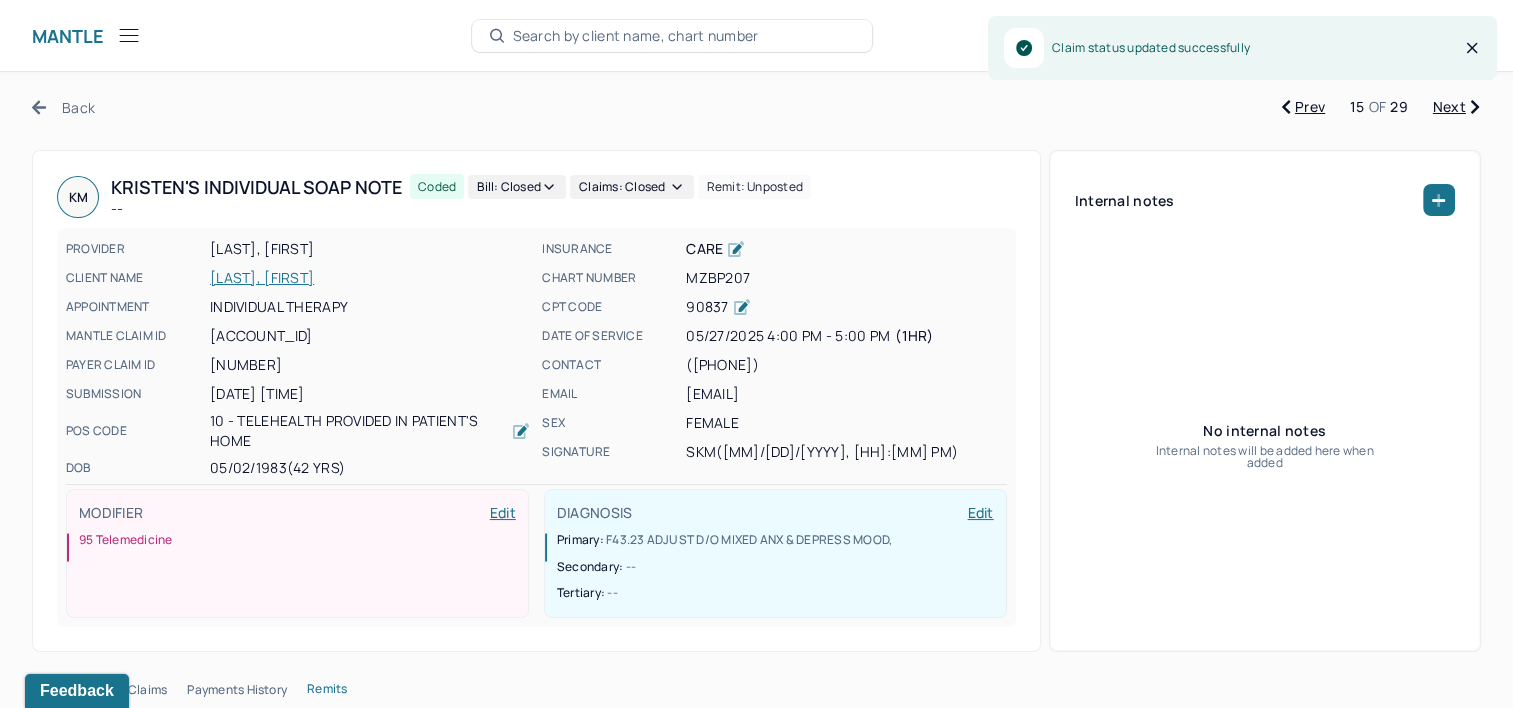 click on "Next" at bounding box center (1456, 107) 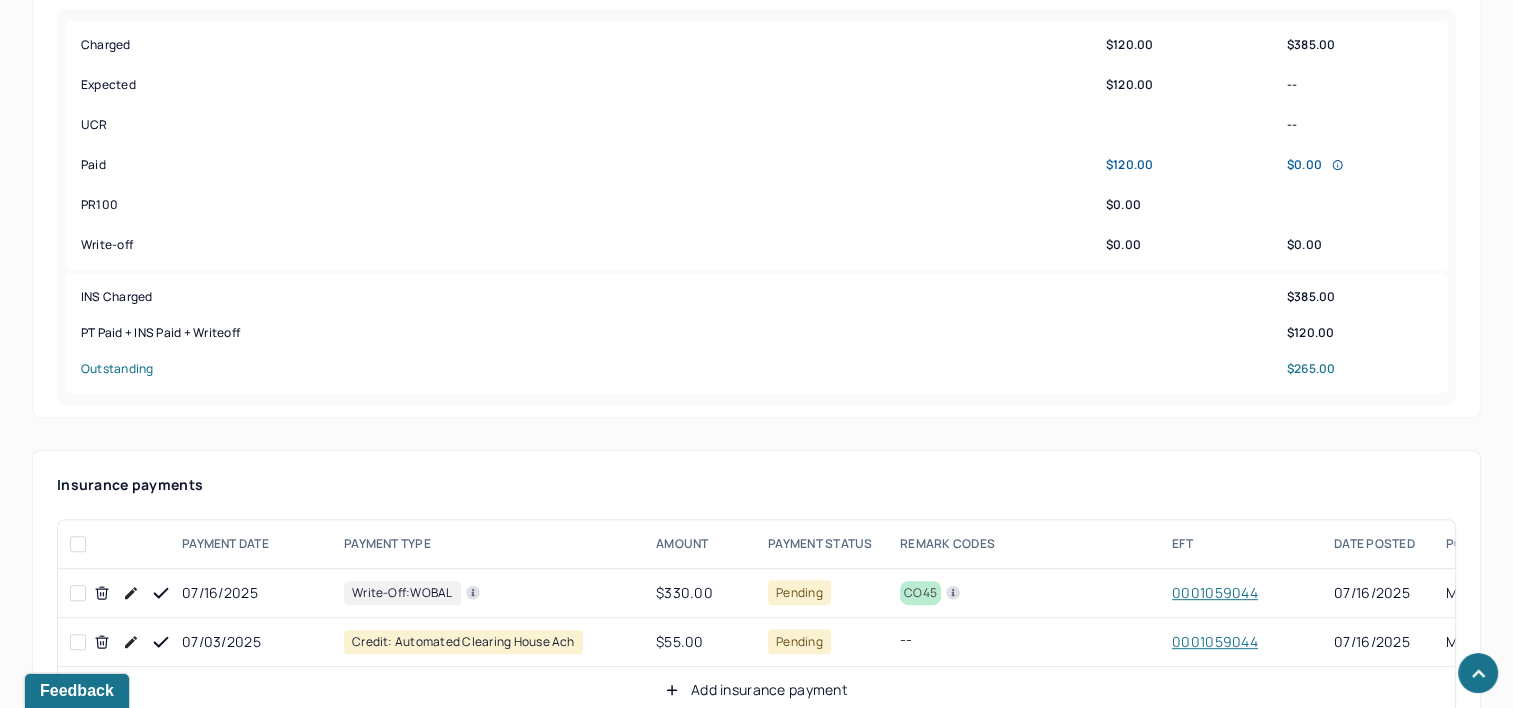 scroll, scrollTop: 900, scrollLeft: 0, axis: vertical 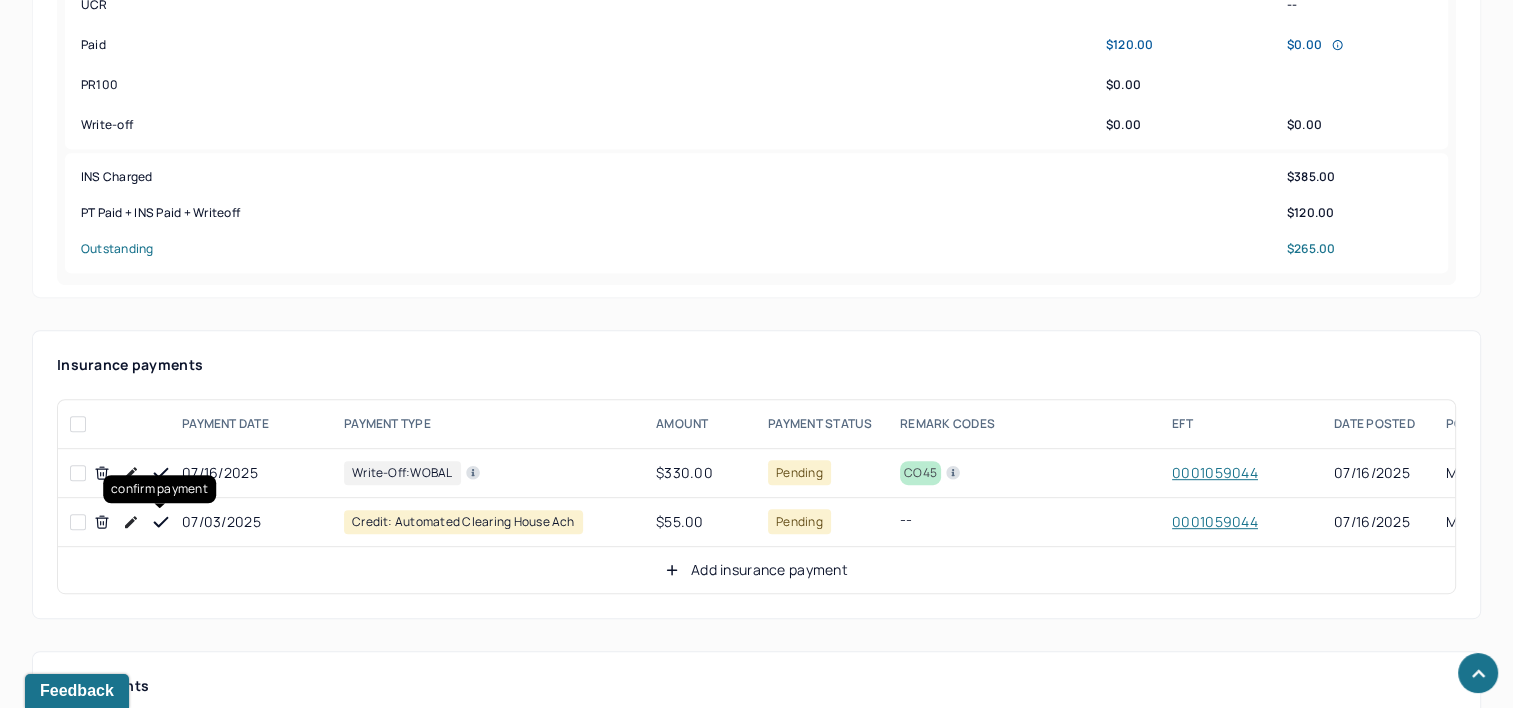 click 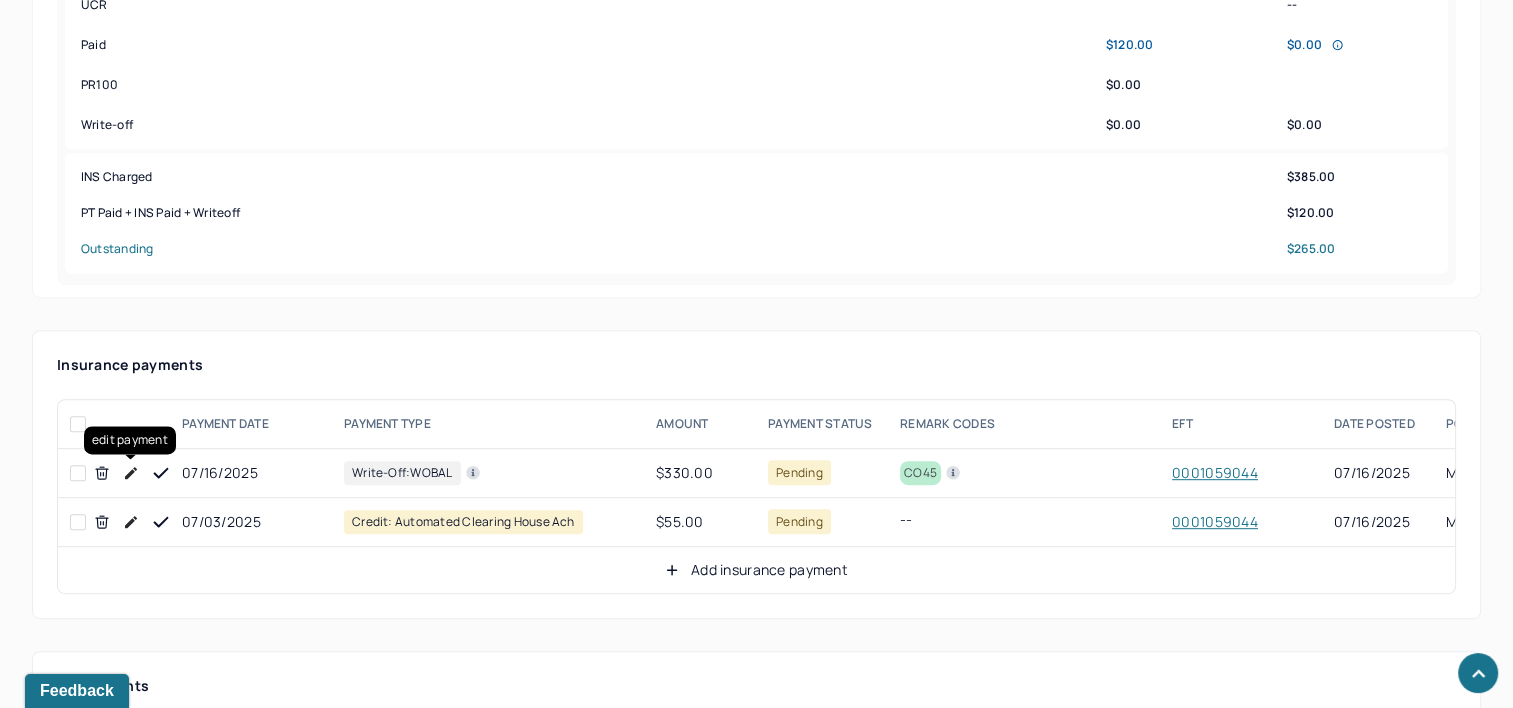 click 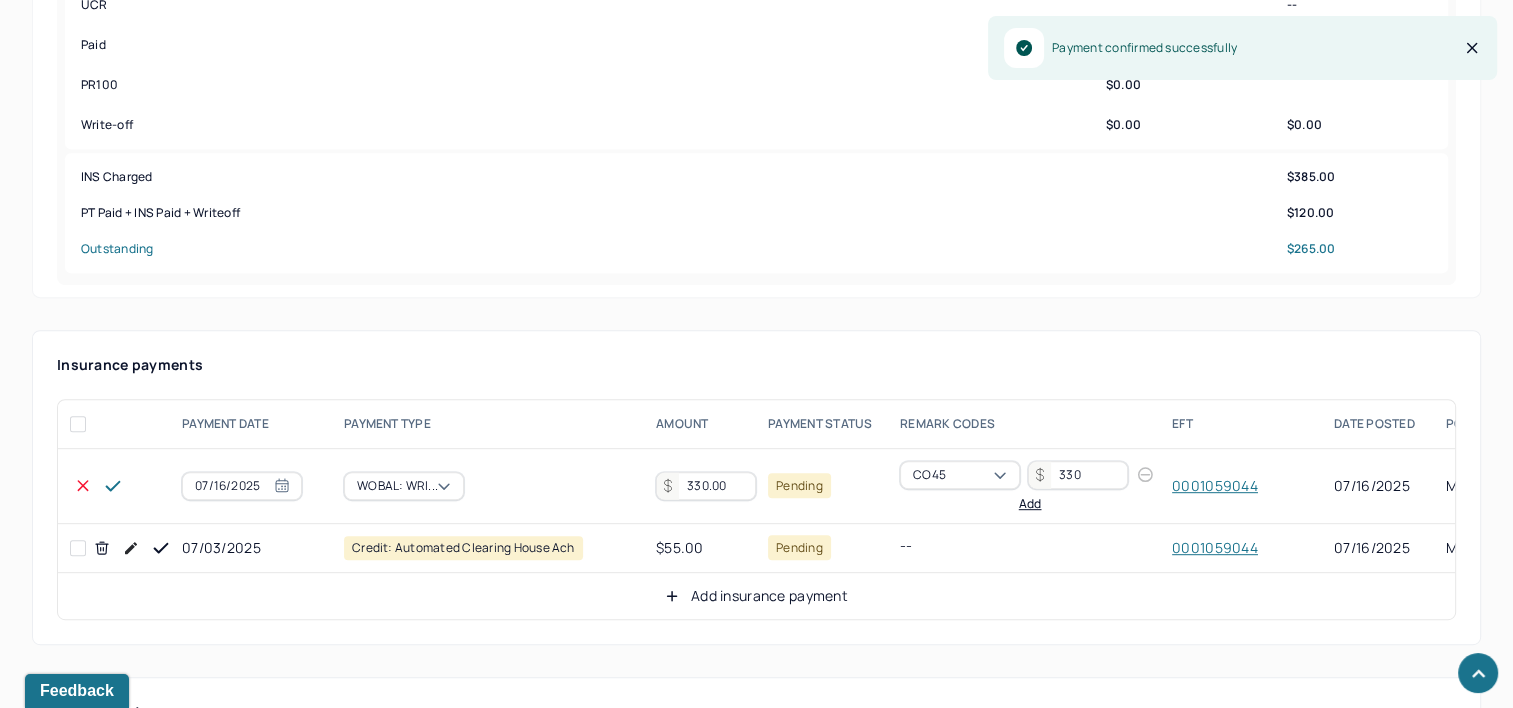 click on "330.00" at bounding box center (706, 486) 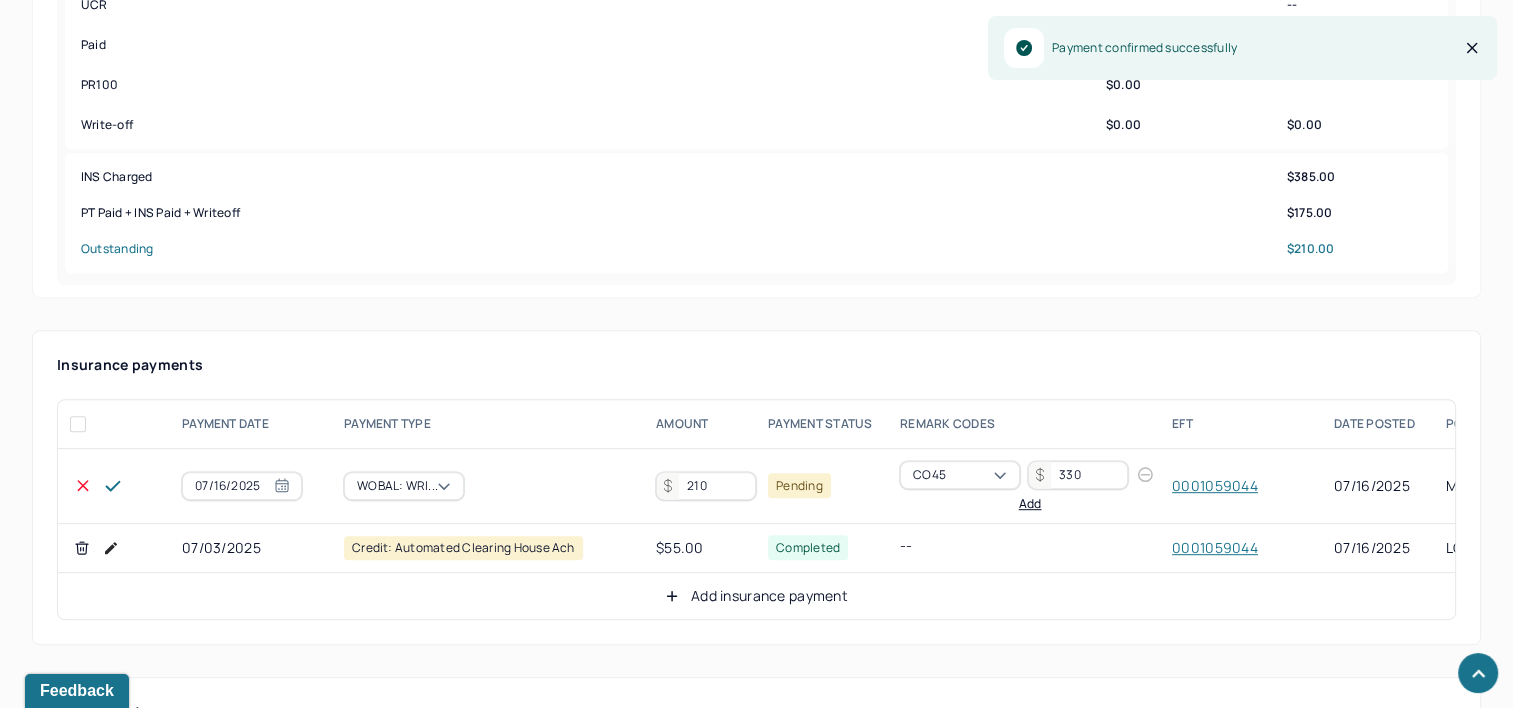 type on "210" 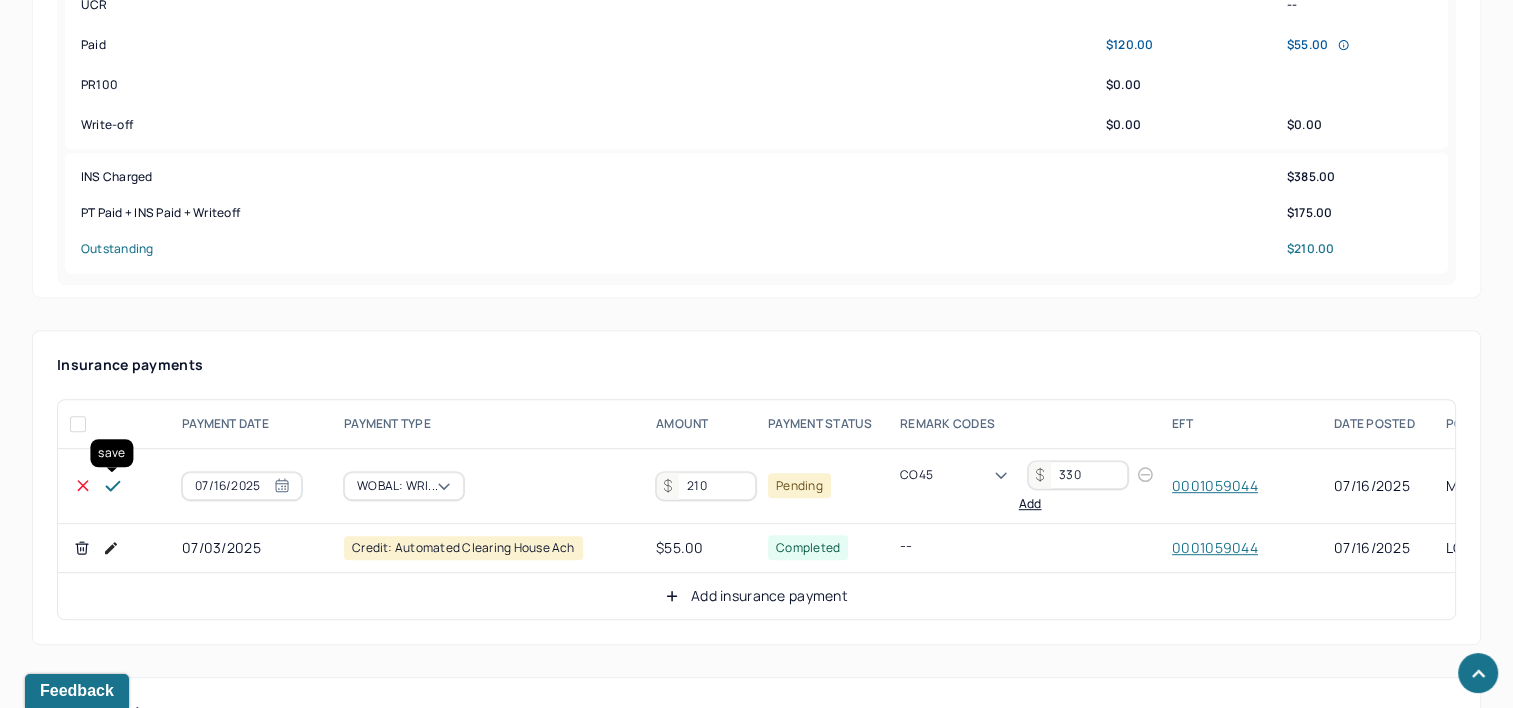 click 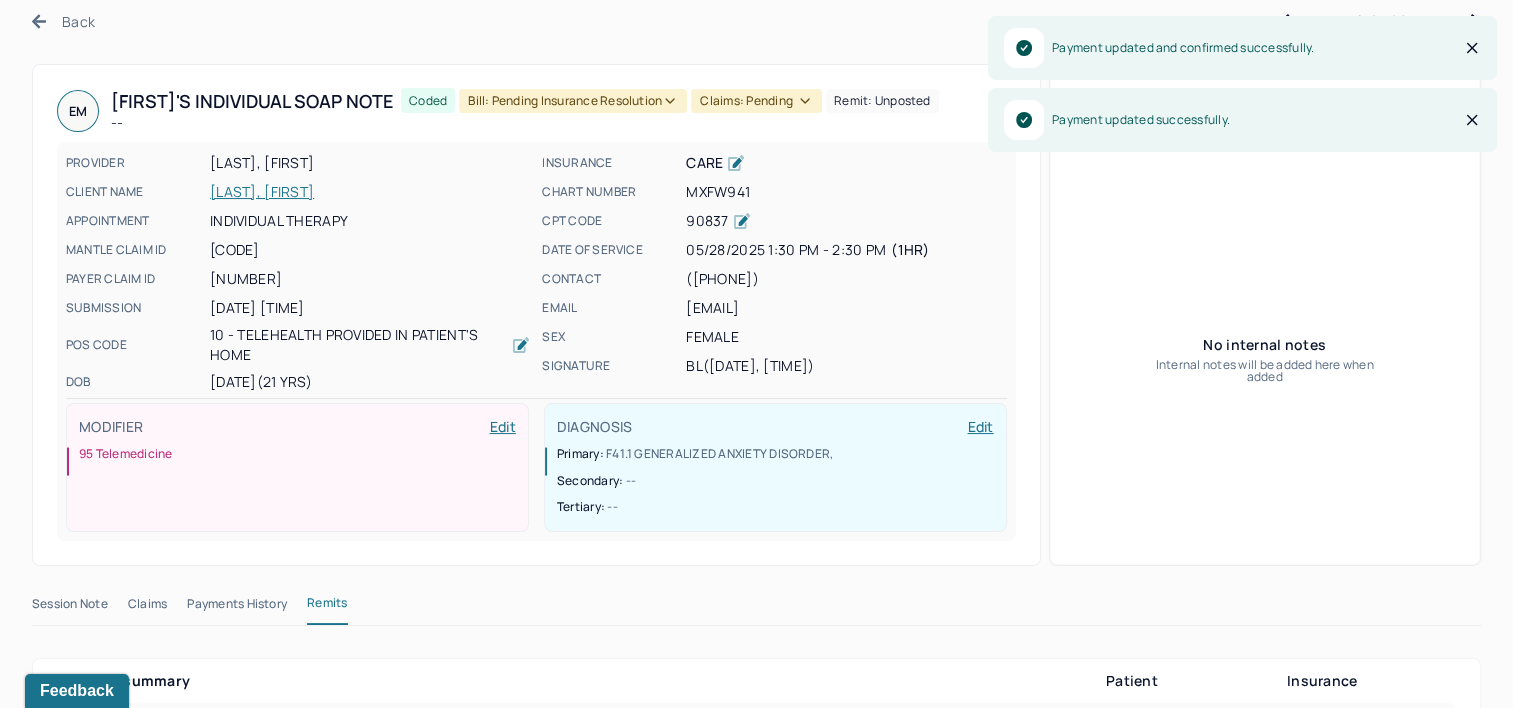 scroll, scrollTop: 0, scrollLeft: 0, axis: both 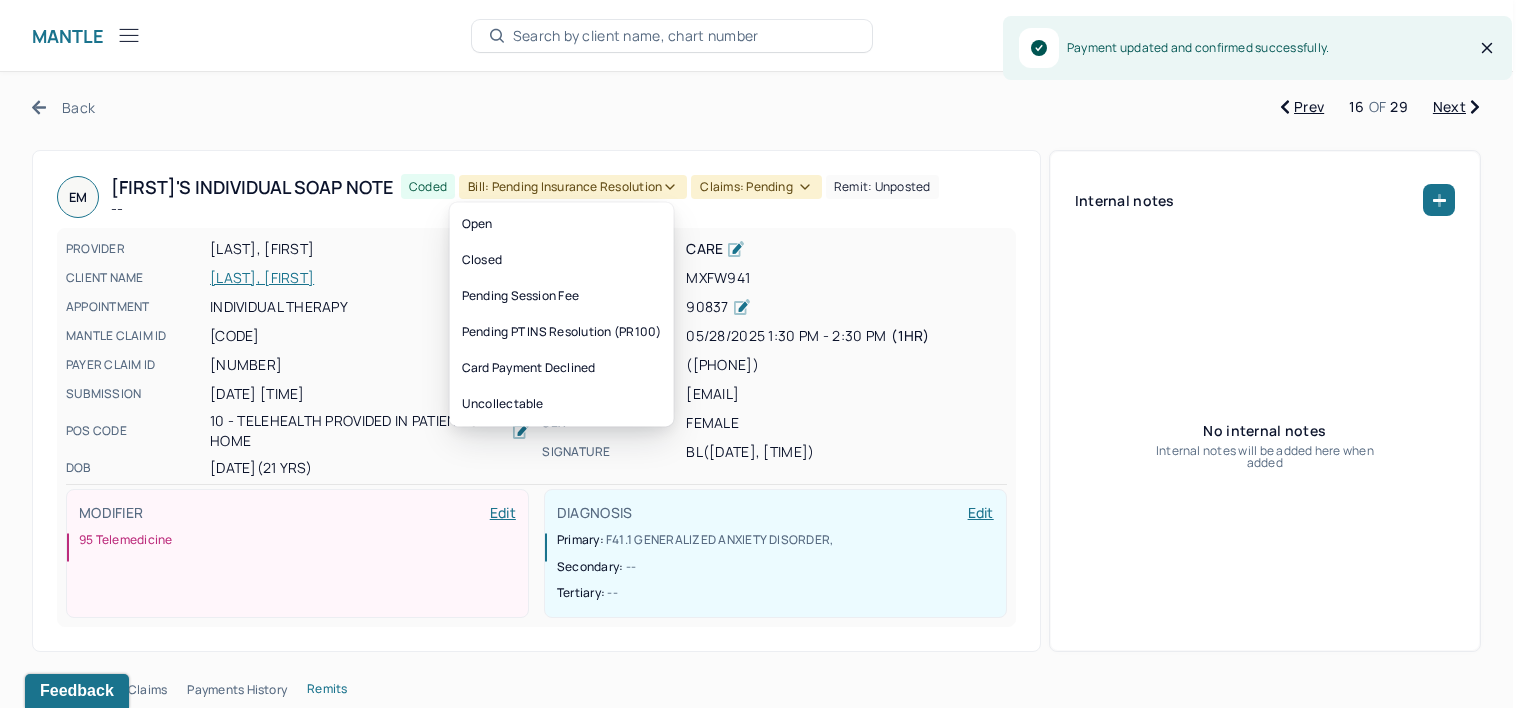 click on "Bill: Pending Insurance Resolution" at bounding box center (573, 187) 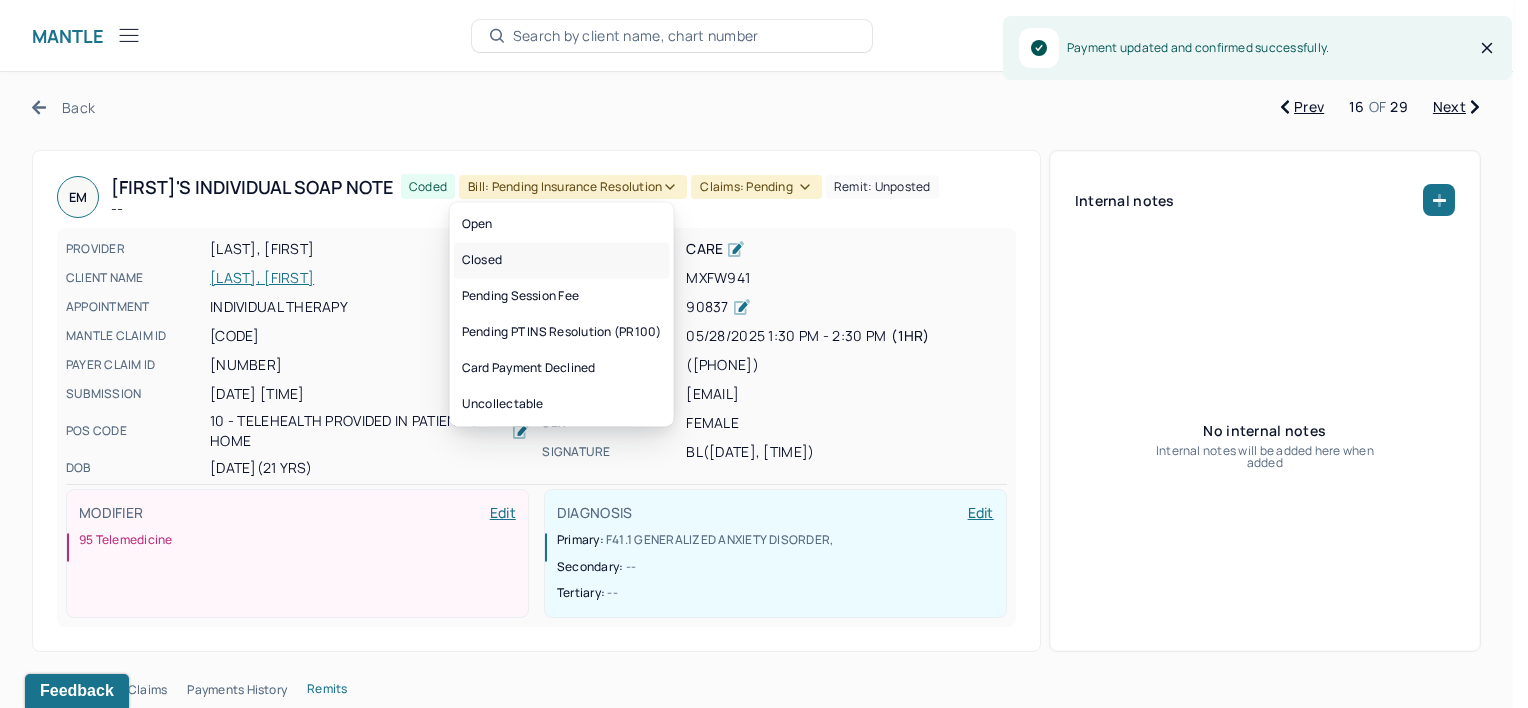 click on "Closed" at bounding box center [562, 260] 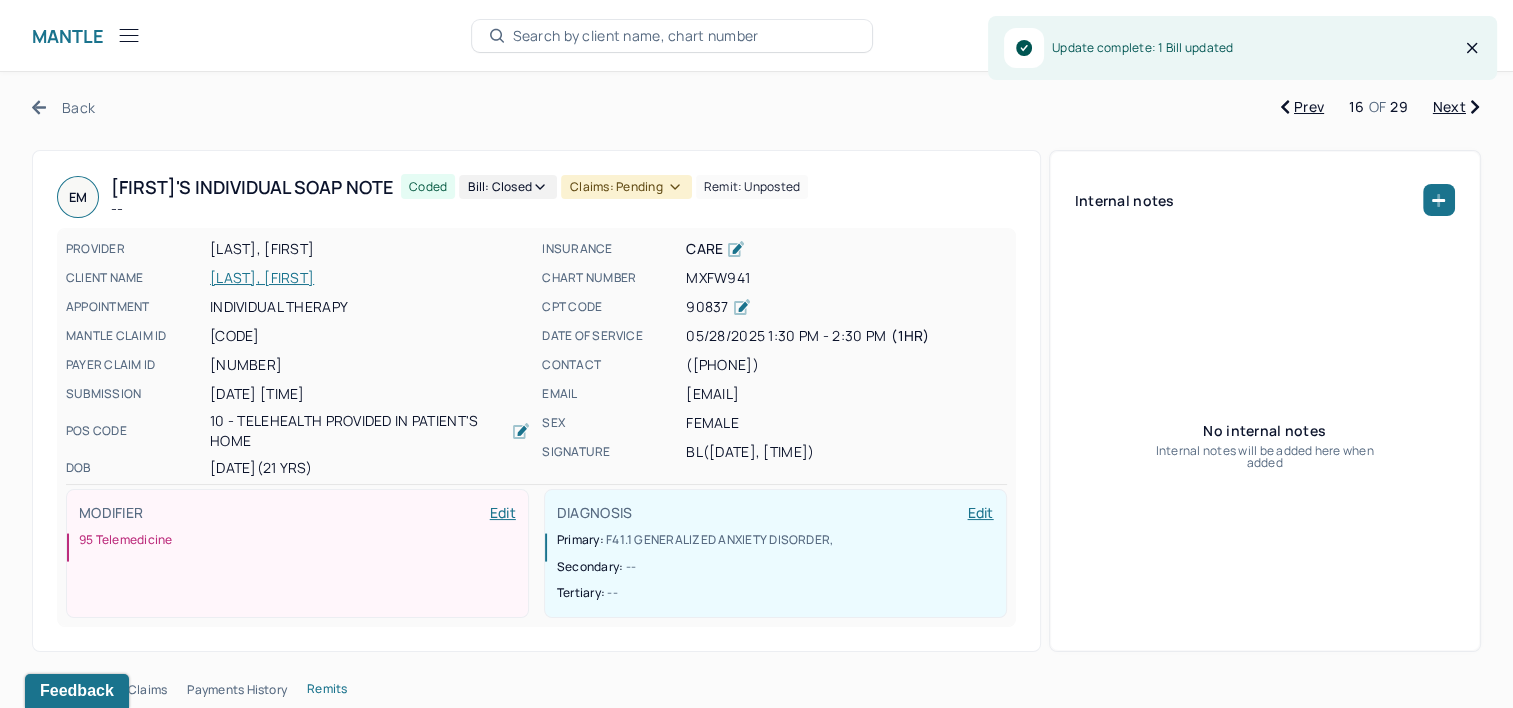 click on "Claims: pending" at bounding box center [626, 187] 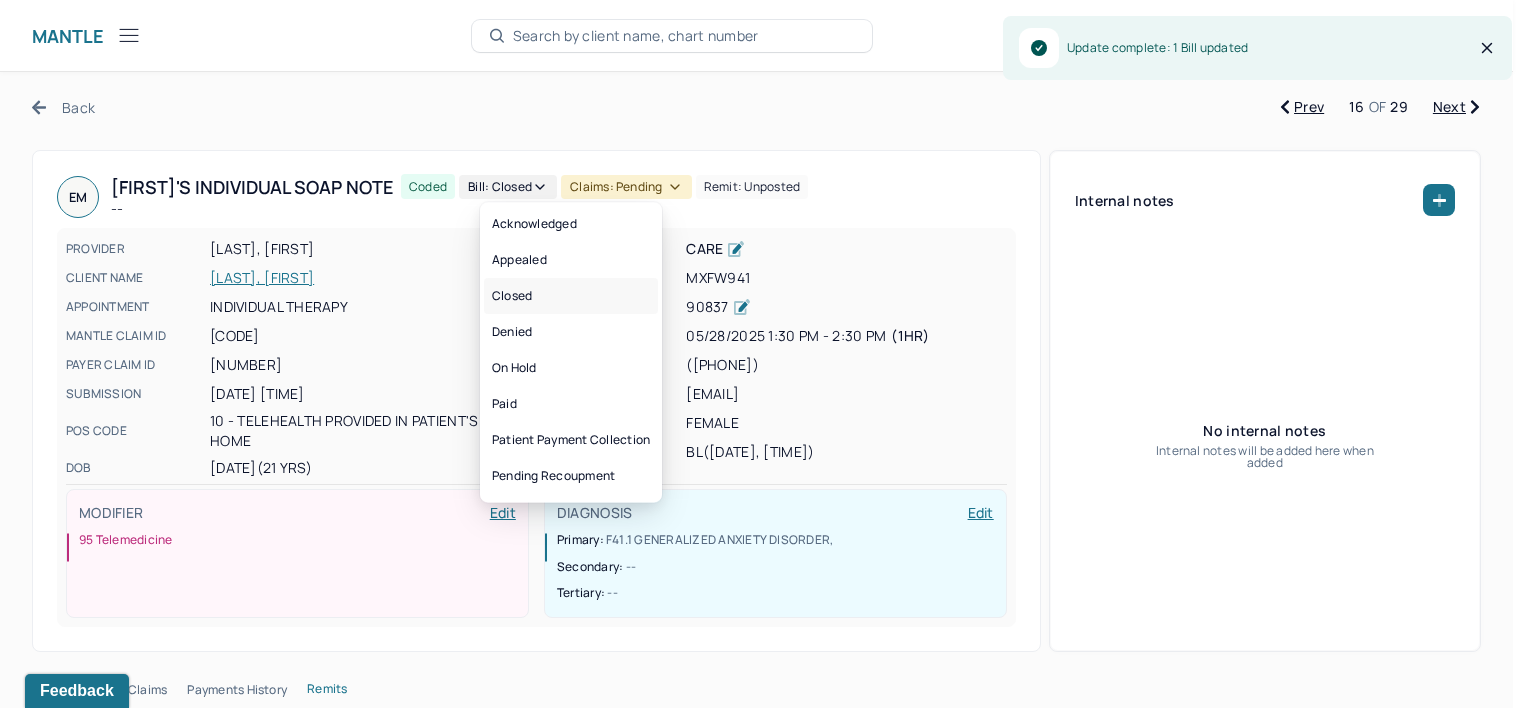click on "Closed" at bounding box center (571, 296) 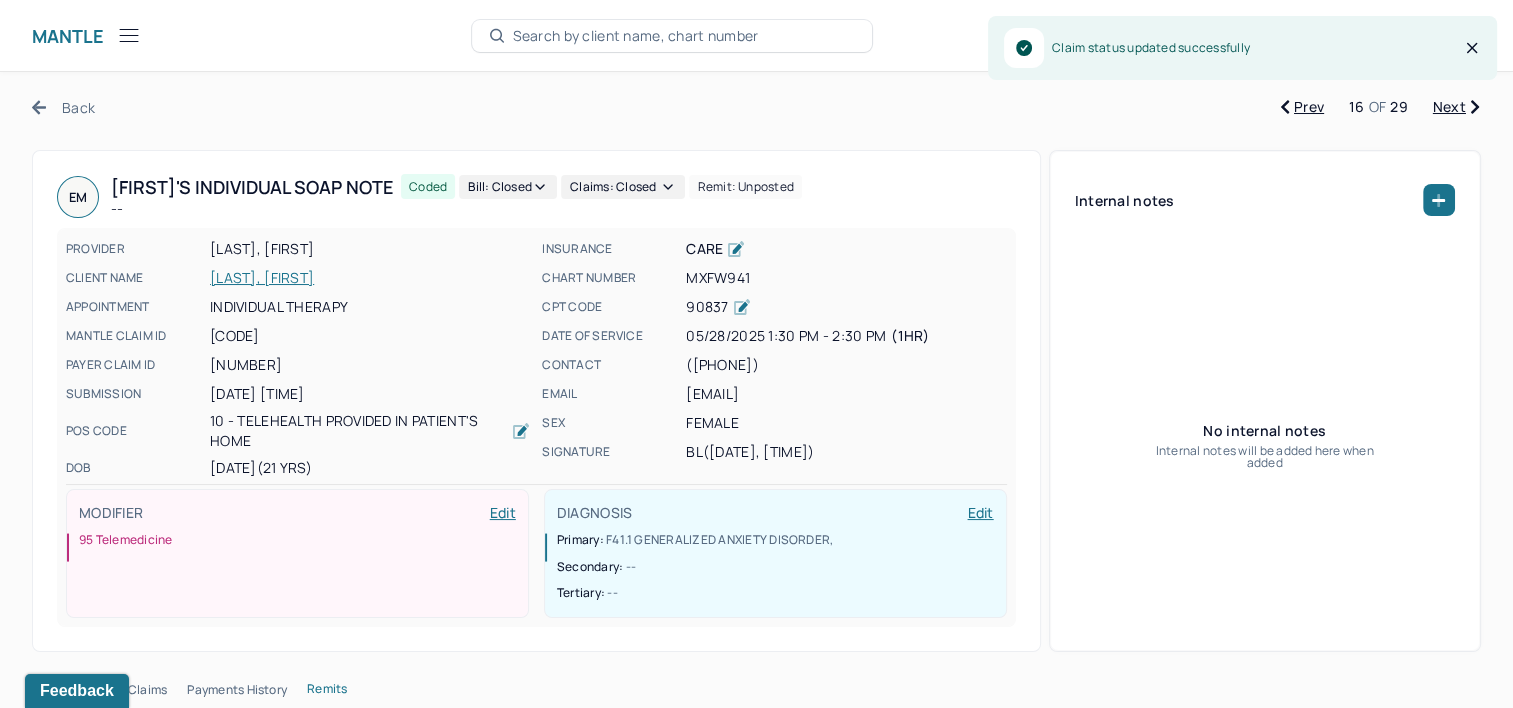 click on "Next" at bounding box center (1456, 107) 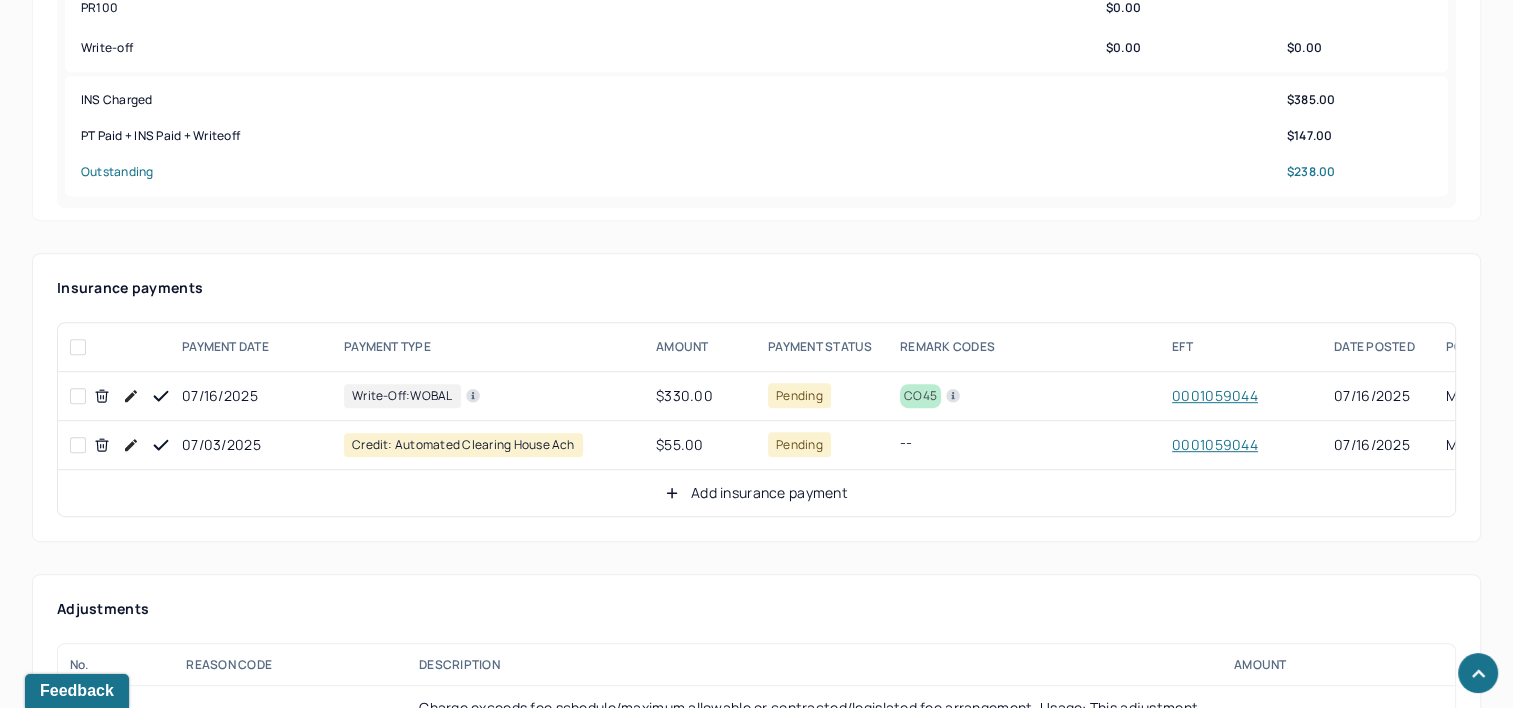 scroll, scrollTop: 1100, scrollLeft: 0, axis: vertical 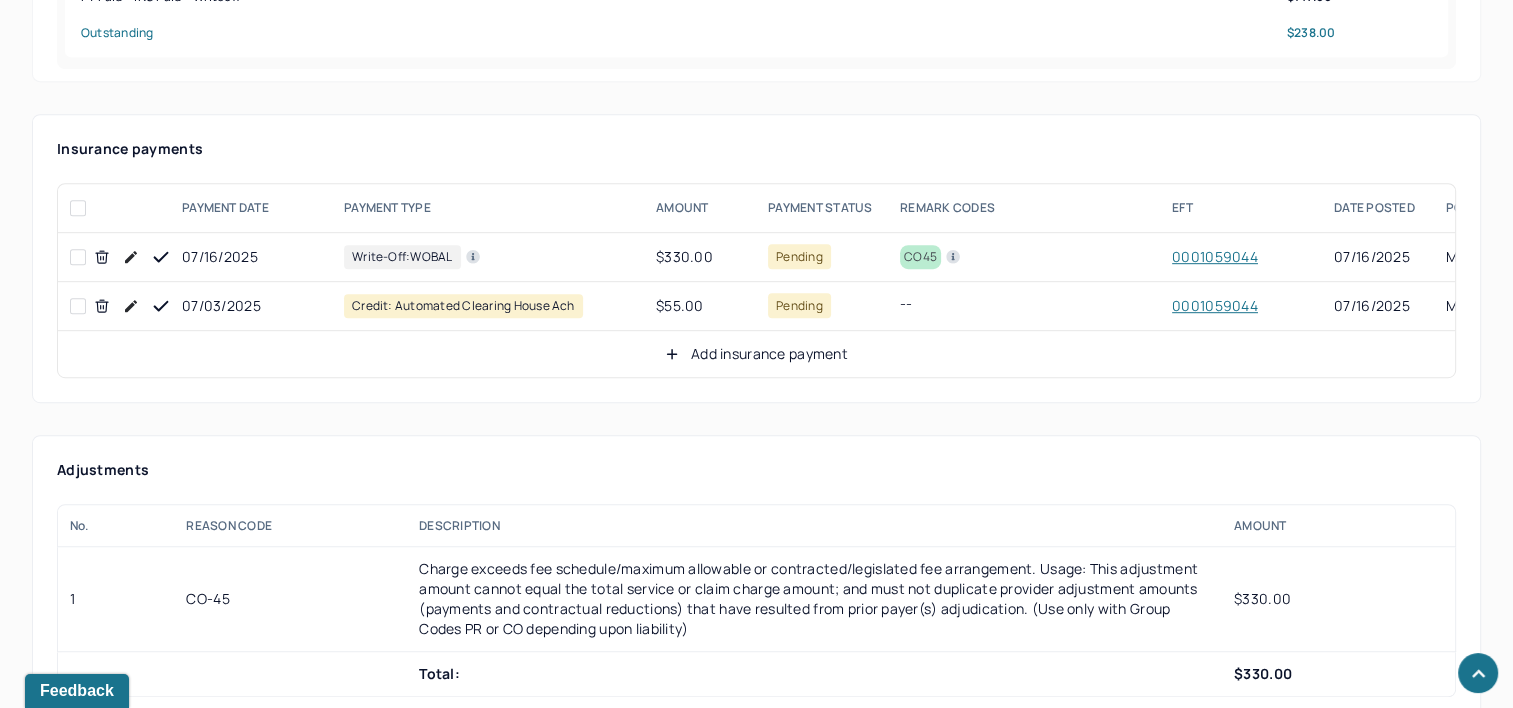 click 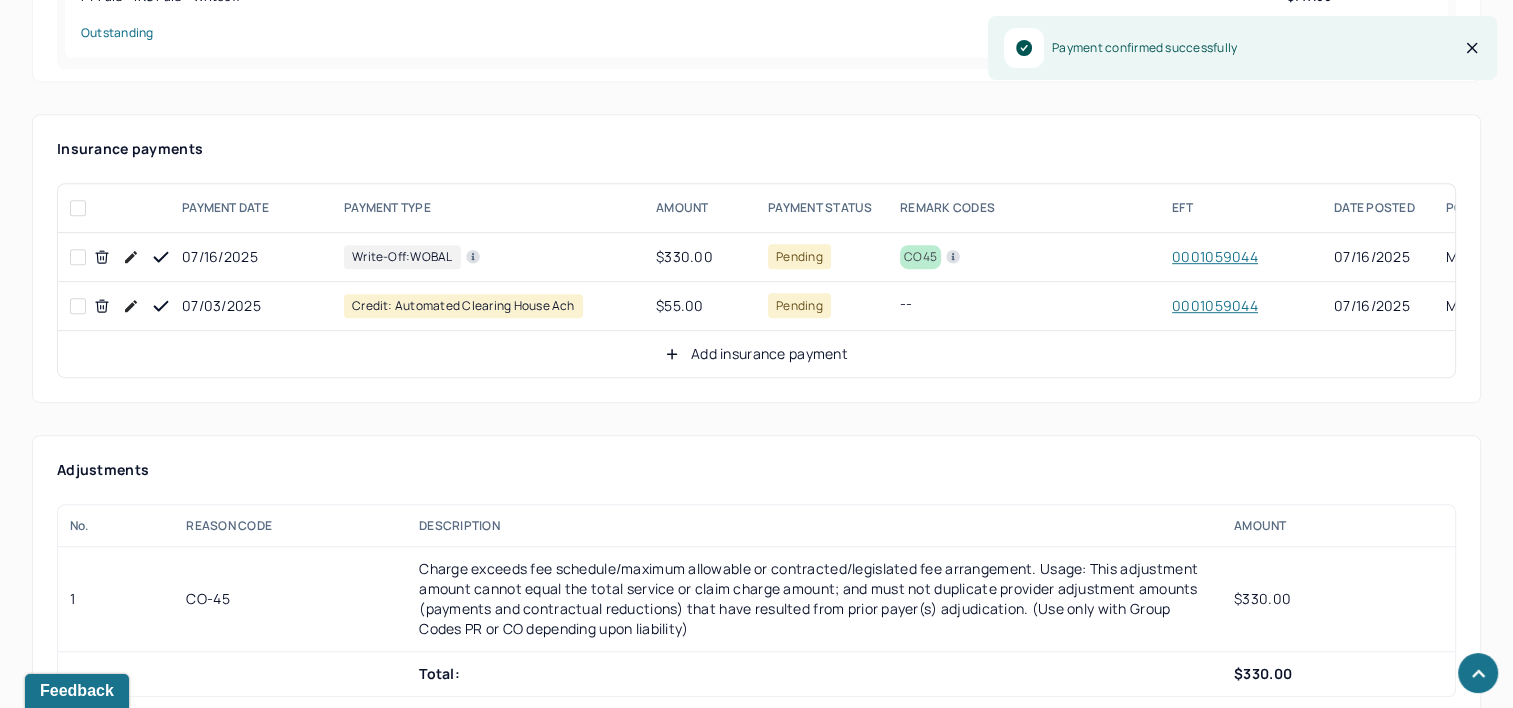 click 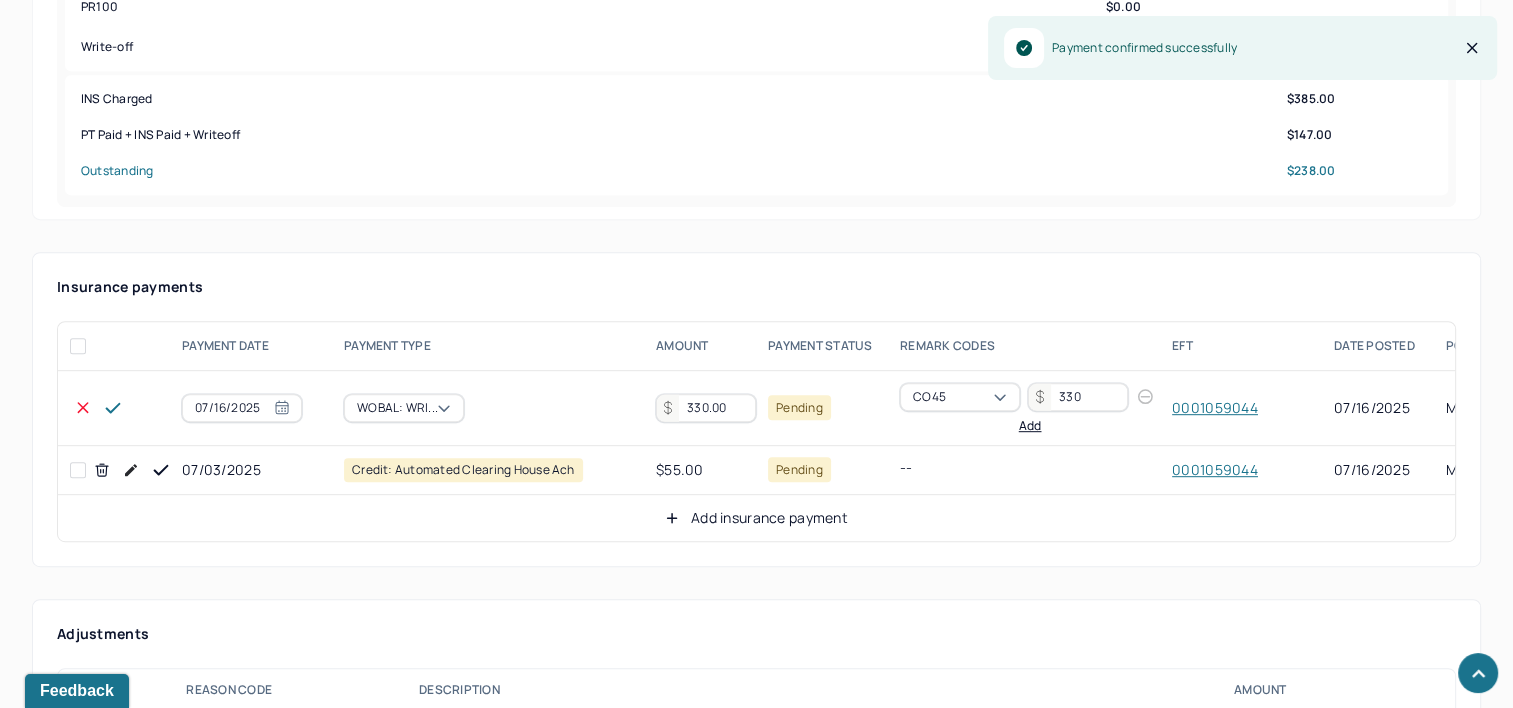scroll, scrollTop: 900, scrollLeft: 0, axis: vertical 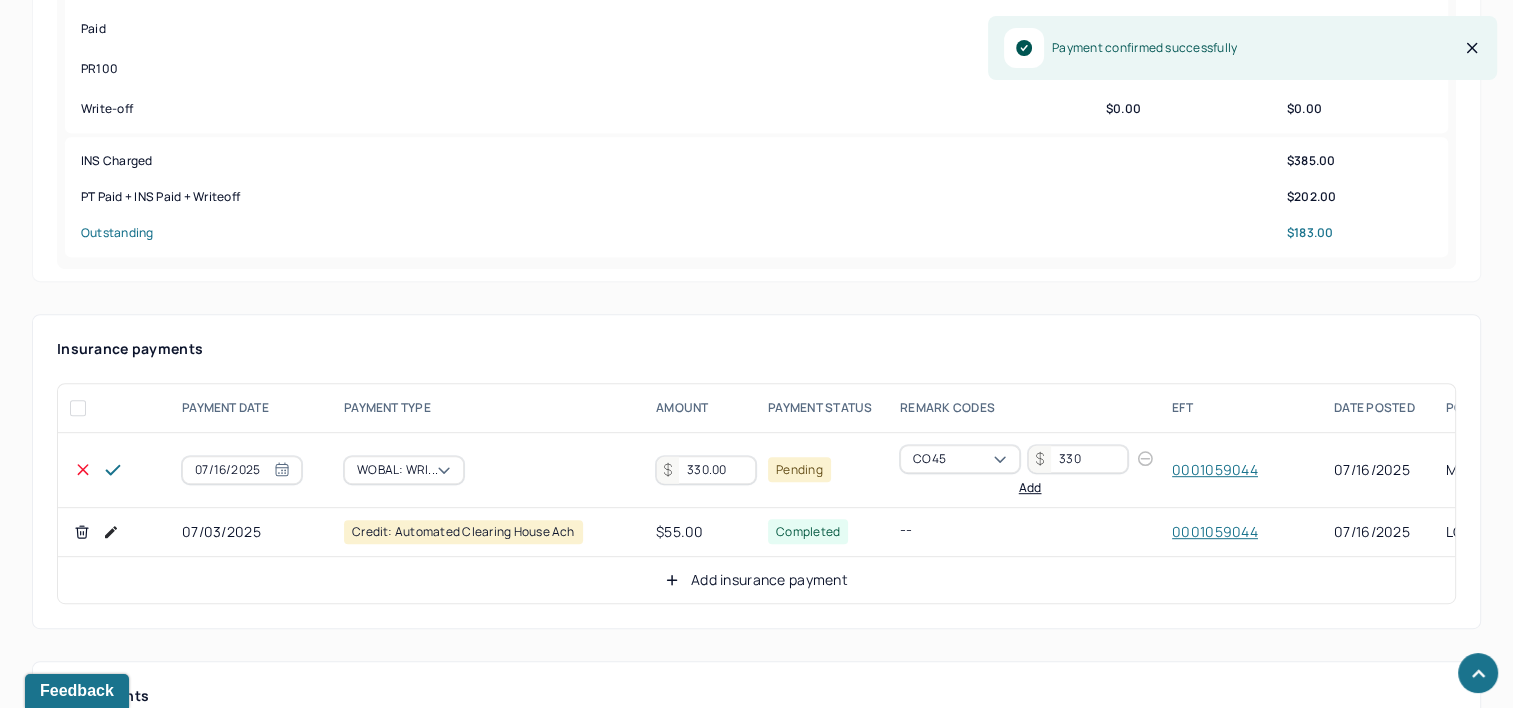 click on "330.00" at bounding box center [706, 470] 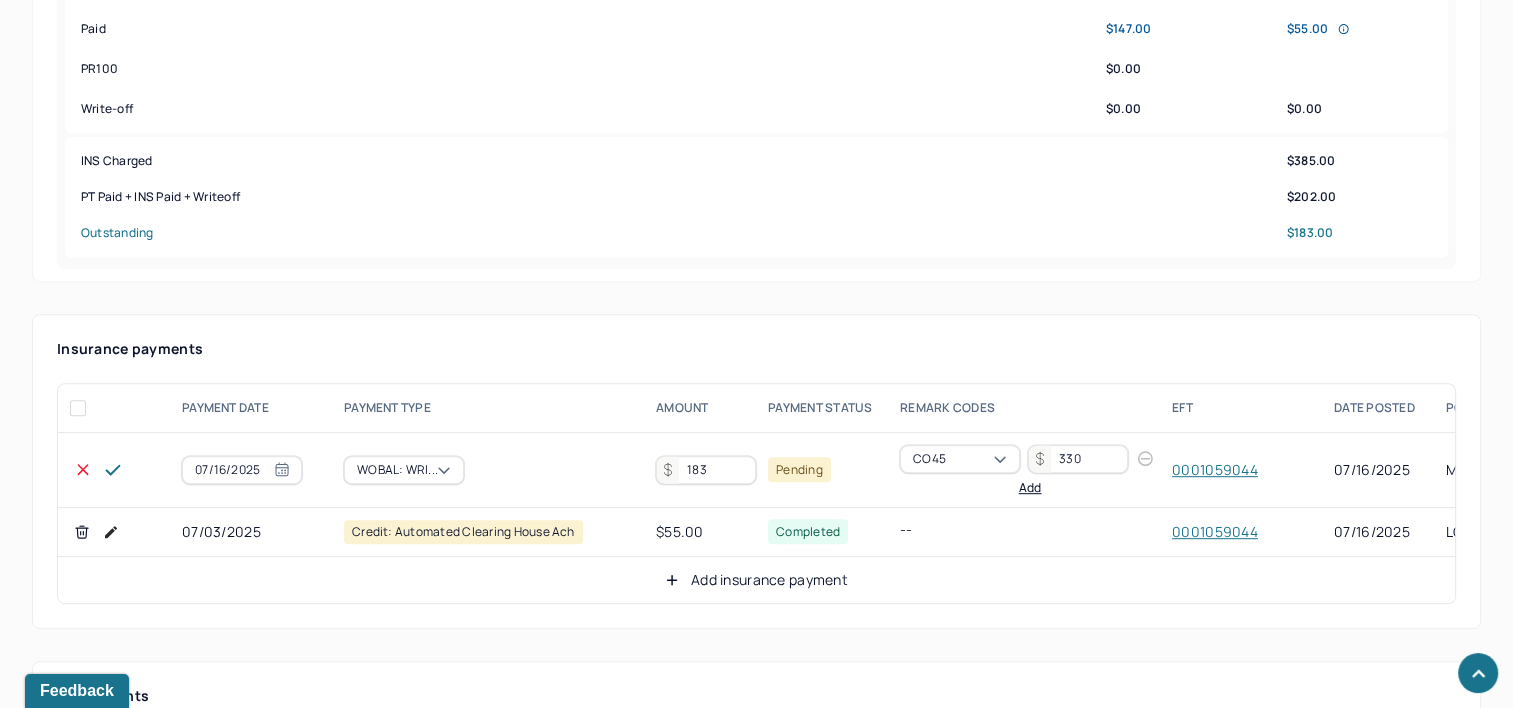 type on "183" 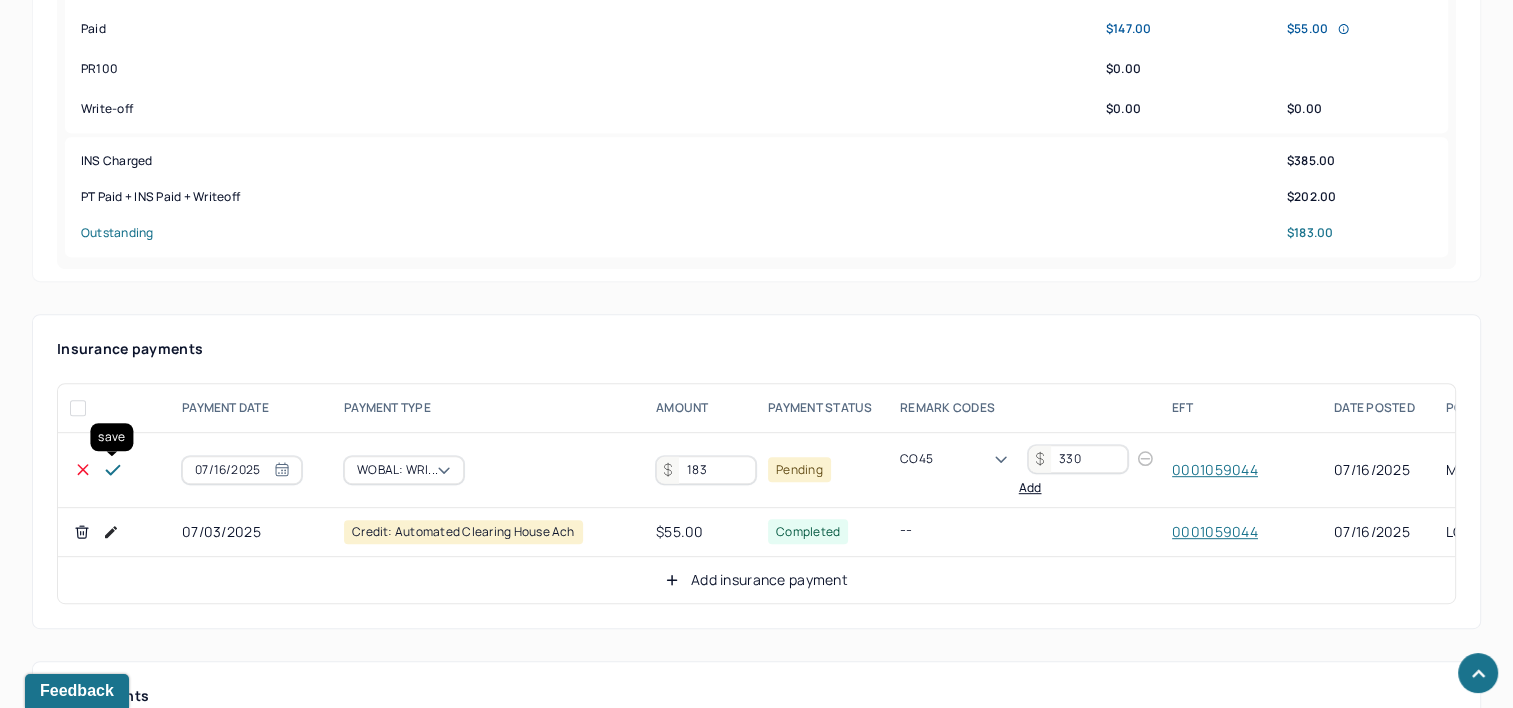 click 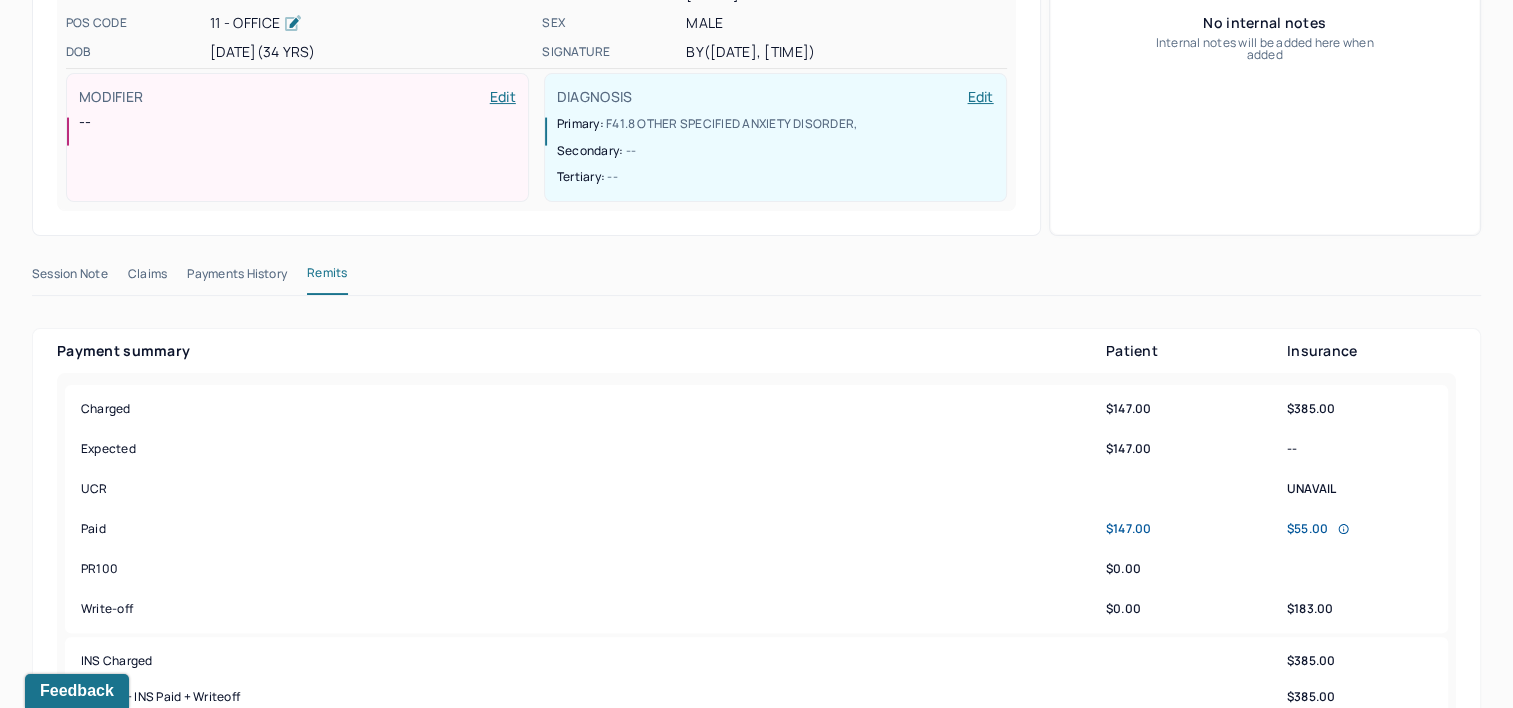 scroll, scrollTop: 0, scrollLeft: 0, axis: both 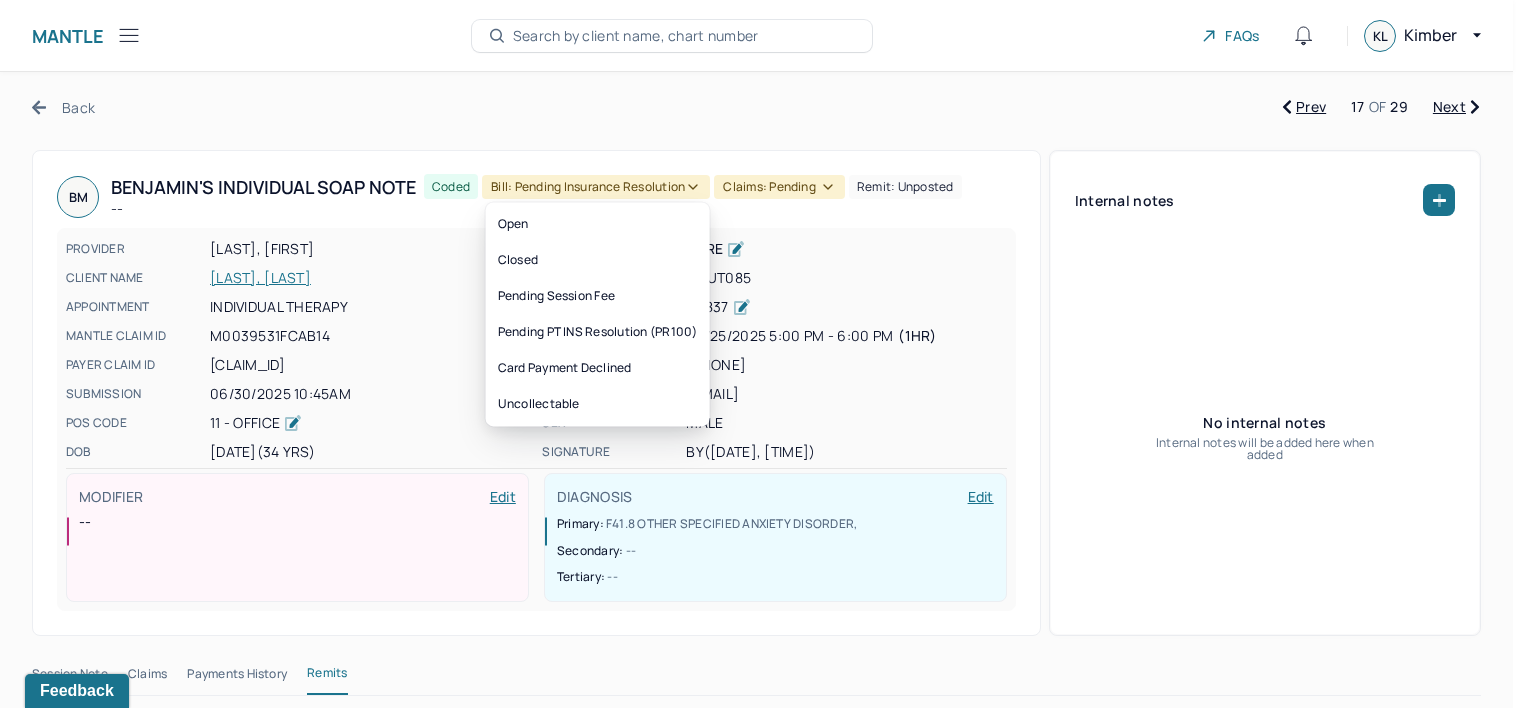 click on "Bill: Pending Insurance Resolution" at bounding box center [596, 187] 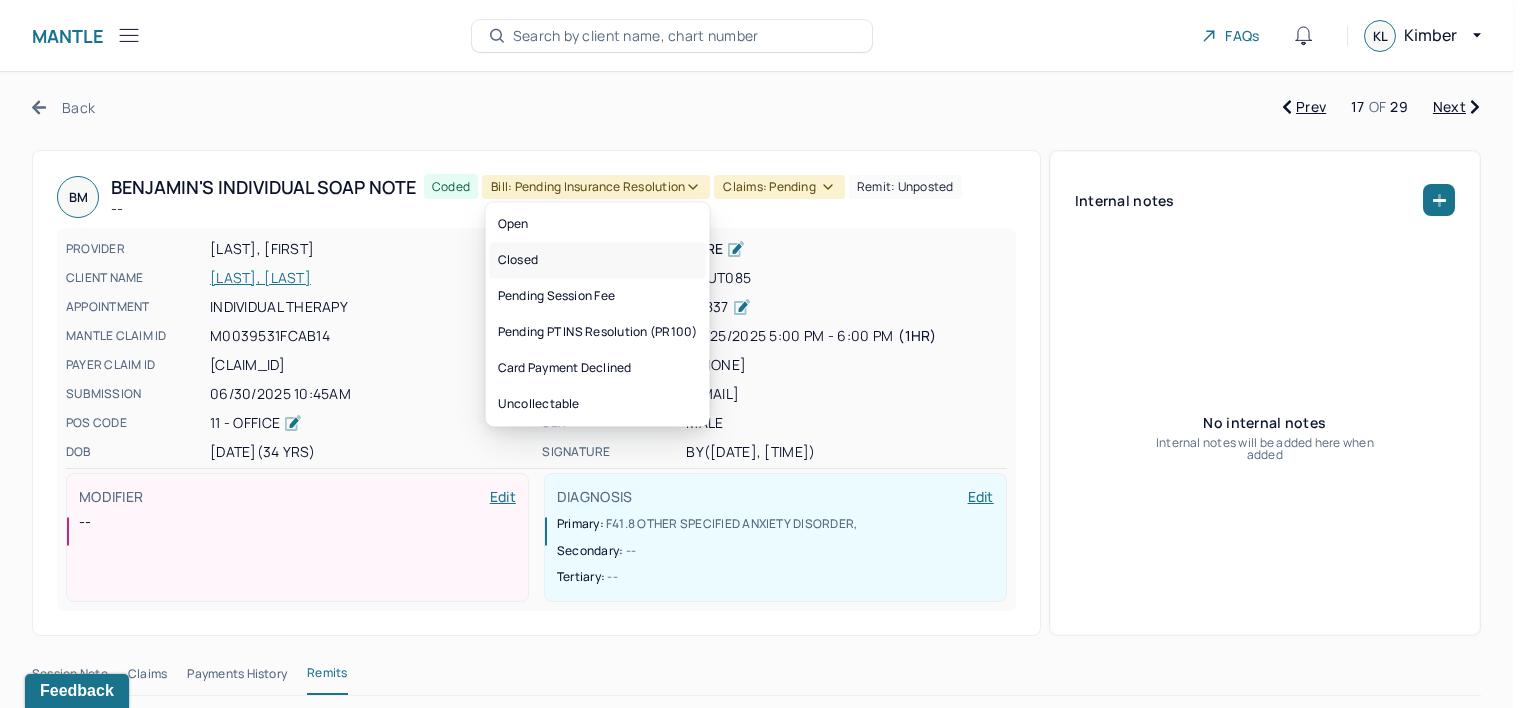 click on "Closed" at bounding box center (598, 260) 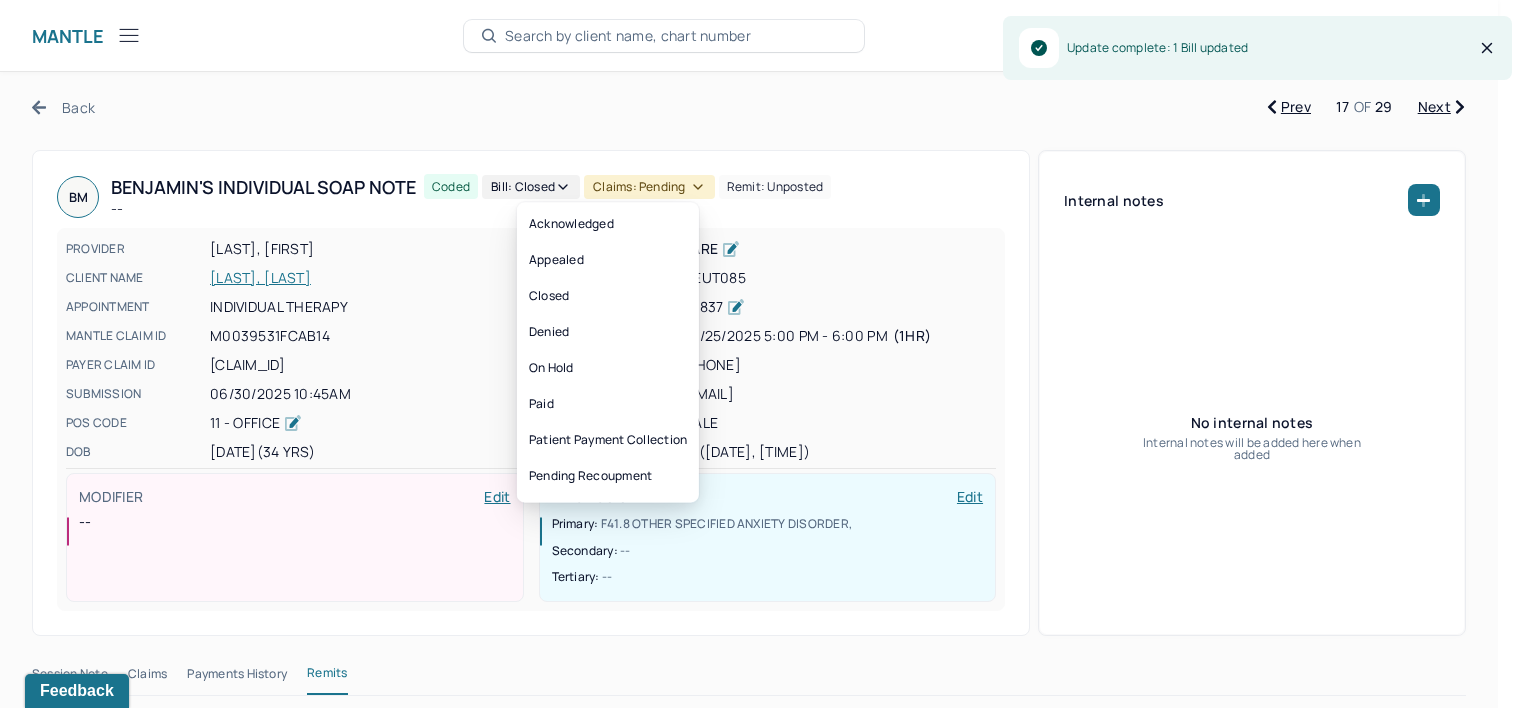 click on "Claims: pending" at bounding box center (649, 187) 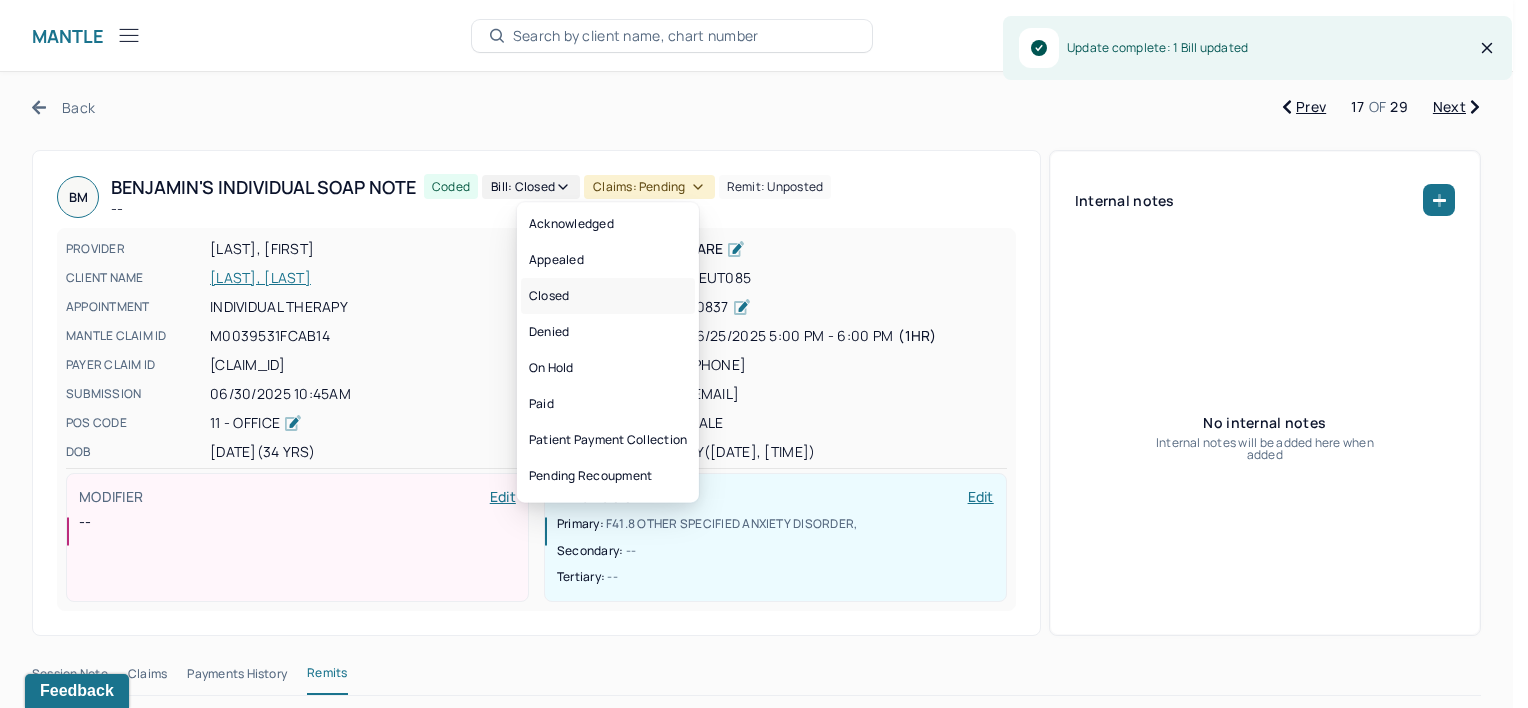 click on "Closed" at bounding box center [608, 296] 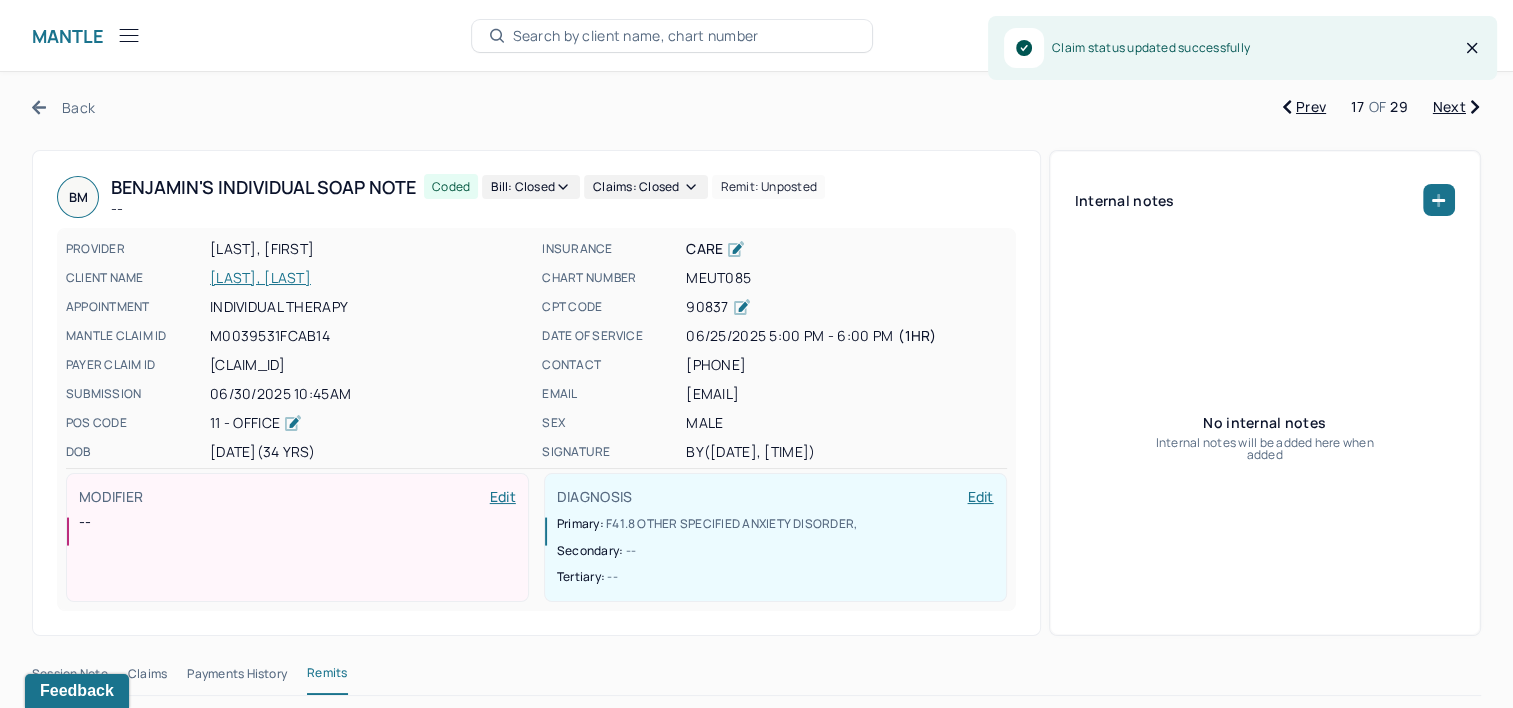 click on "Next" at bounding box center [1456, 107] 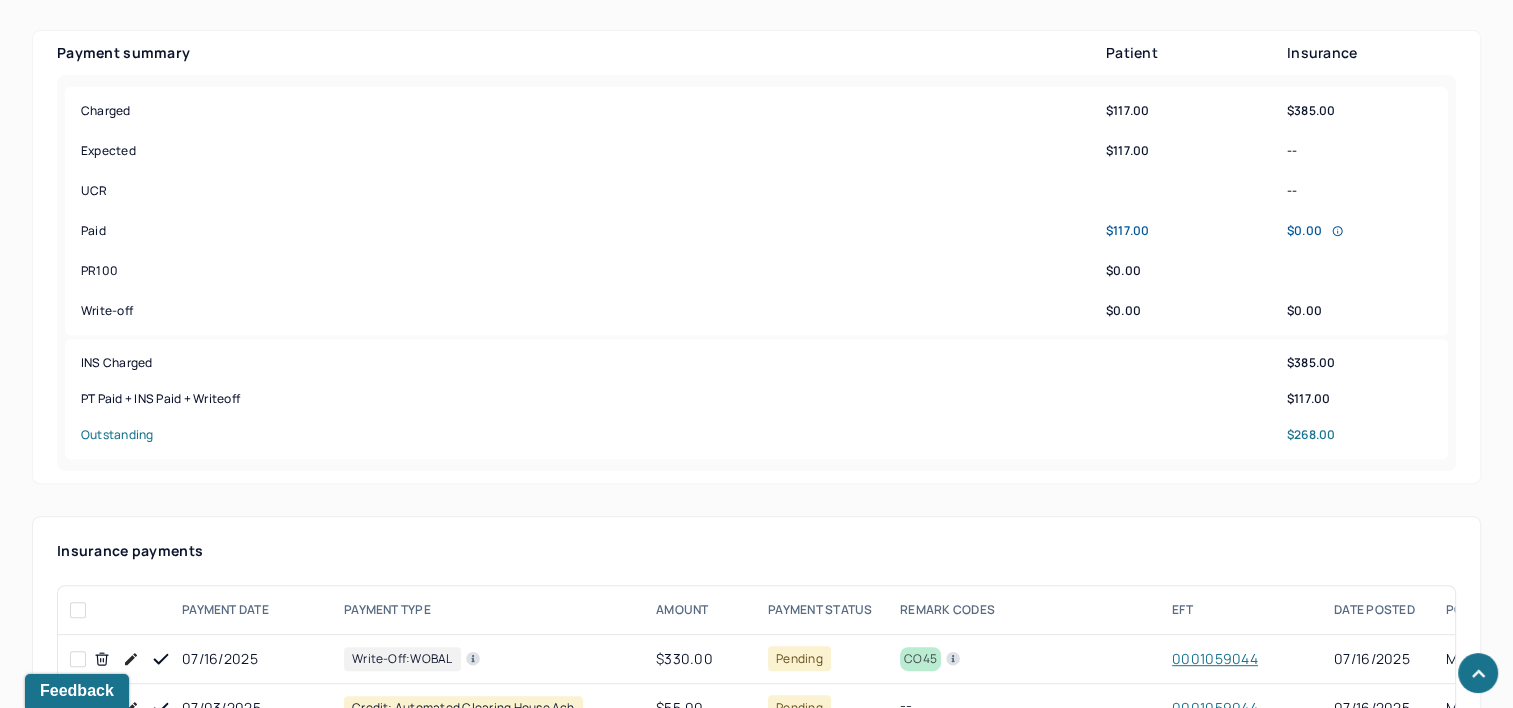 scroll, scrollTop: 1000, scrollLeft: 0, axis: vertical 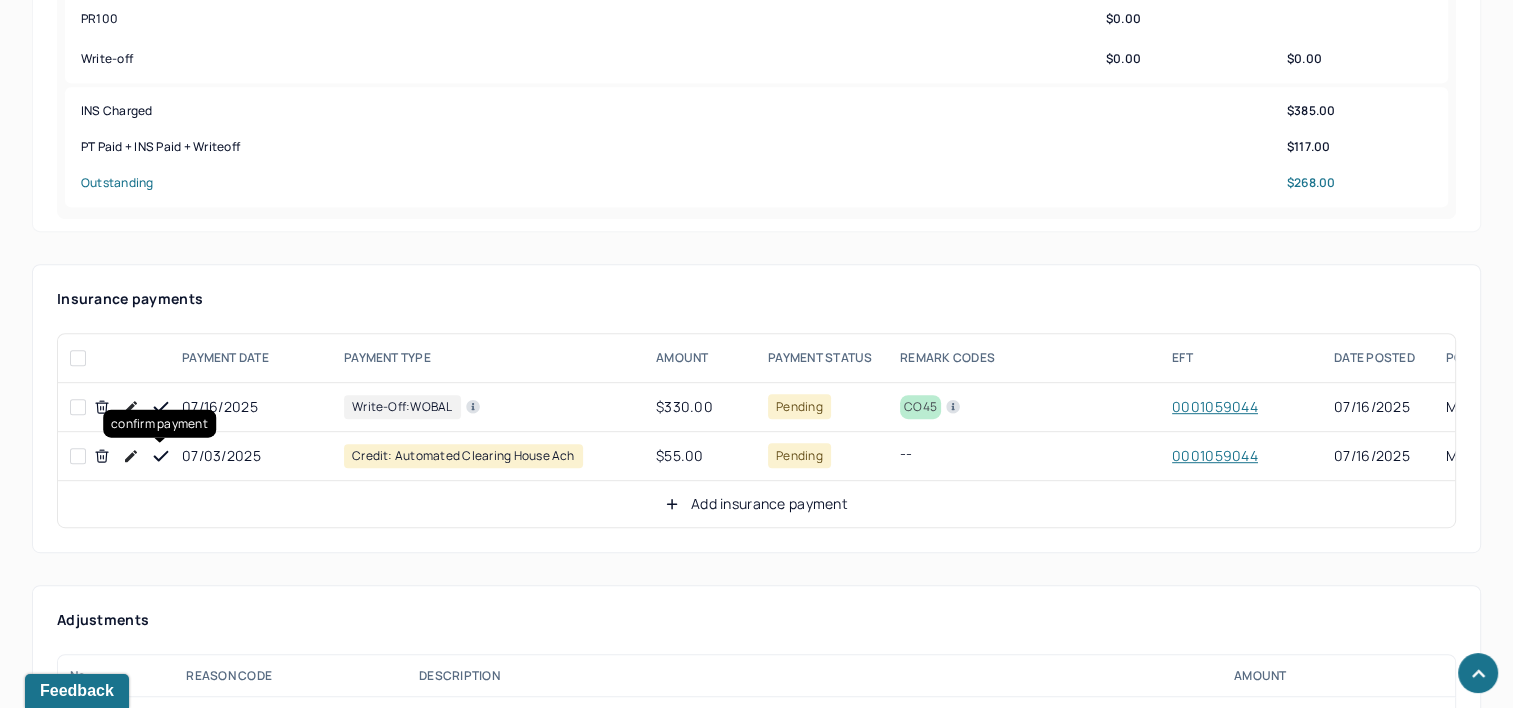 drag, startPoint x: 160, startPoint y: 450, endPoint x: 141, endPoint y: 419, distance: 36.359318 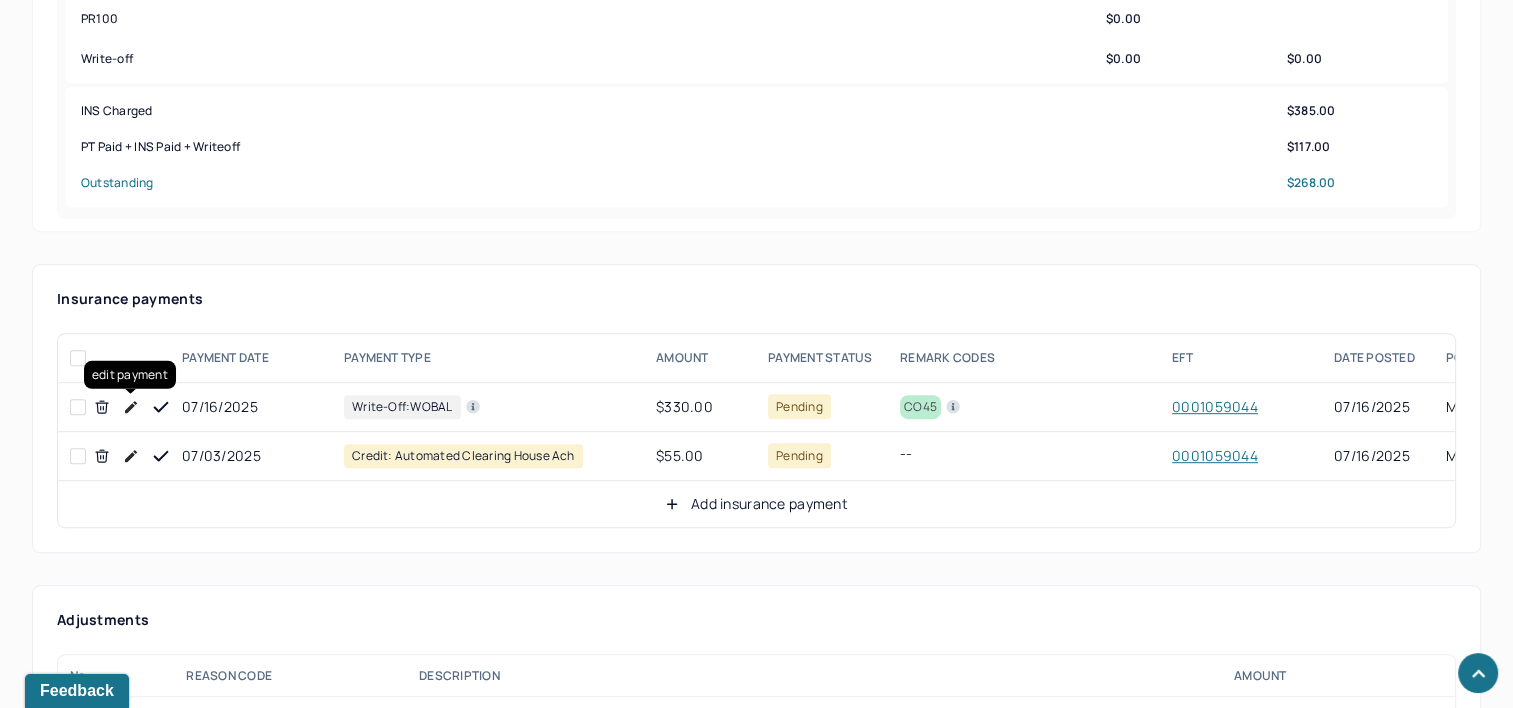 click 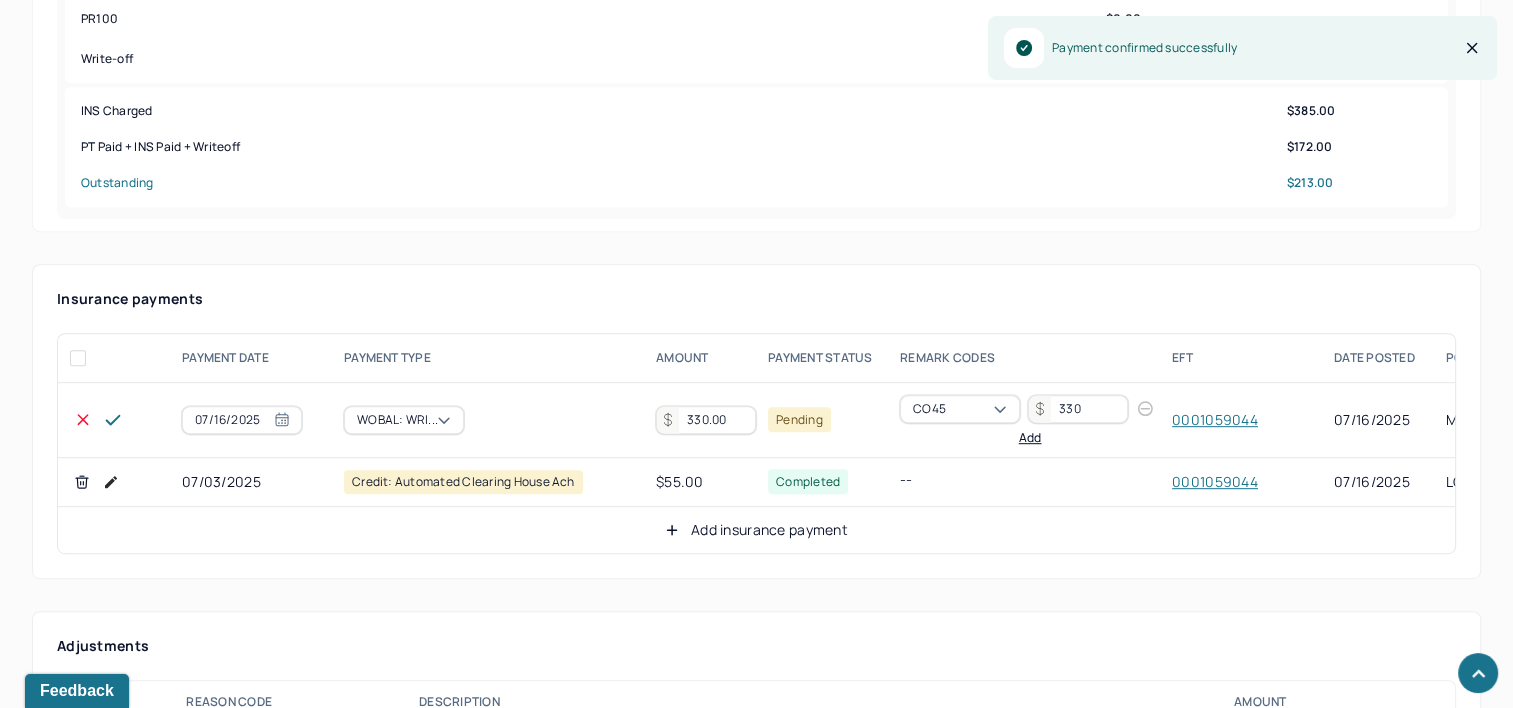 click on "330.00" at bounding box center (706, 420) 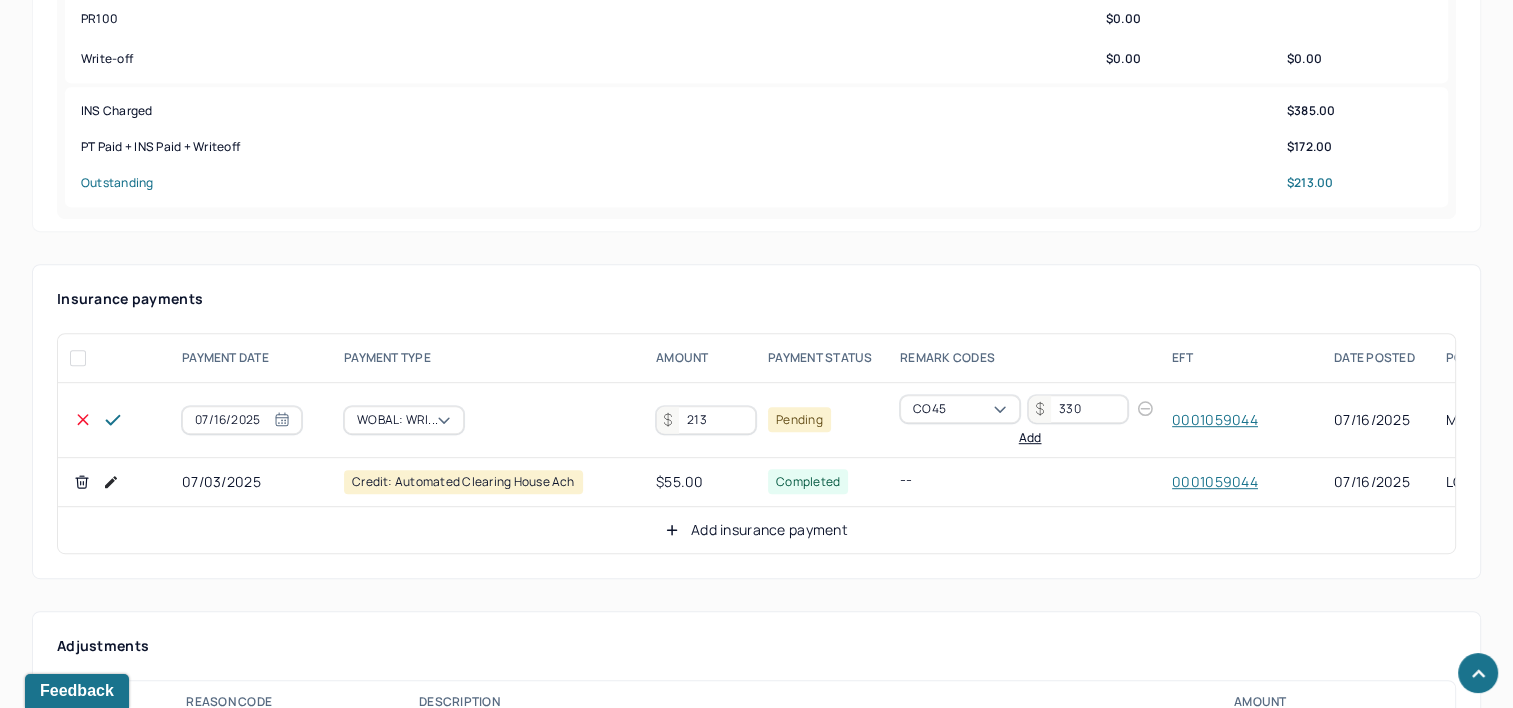 type on "213" 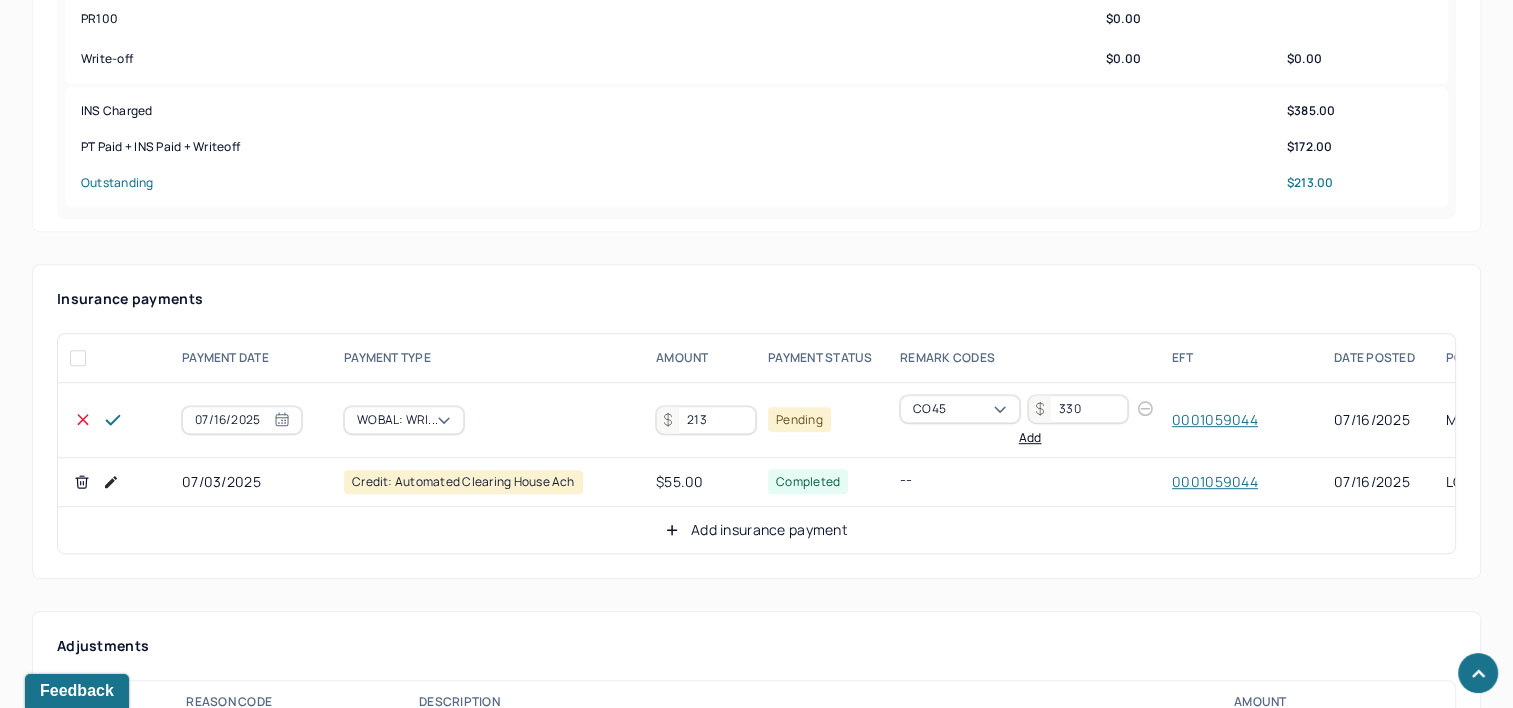 click 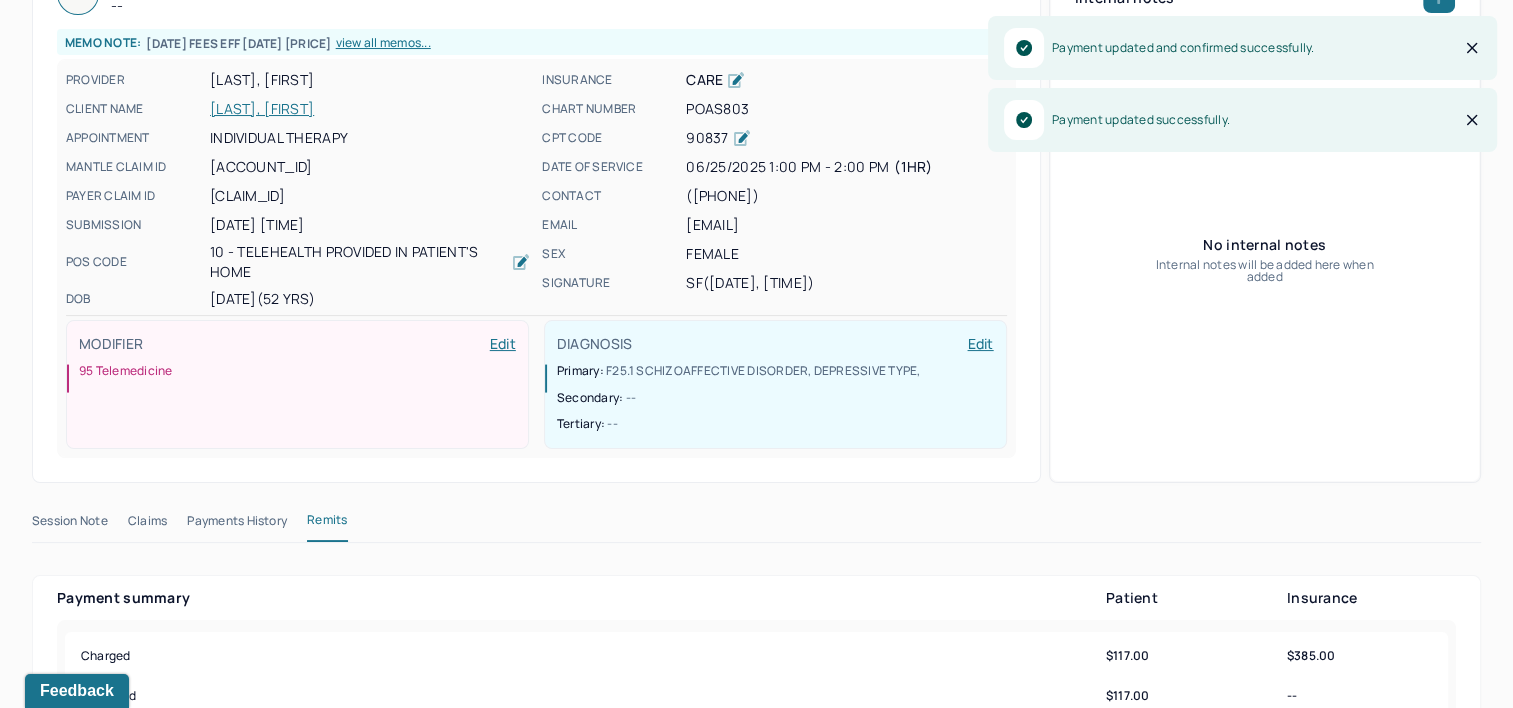 scroll, scrollTop: 0, scrollLeft: 0, axis: both 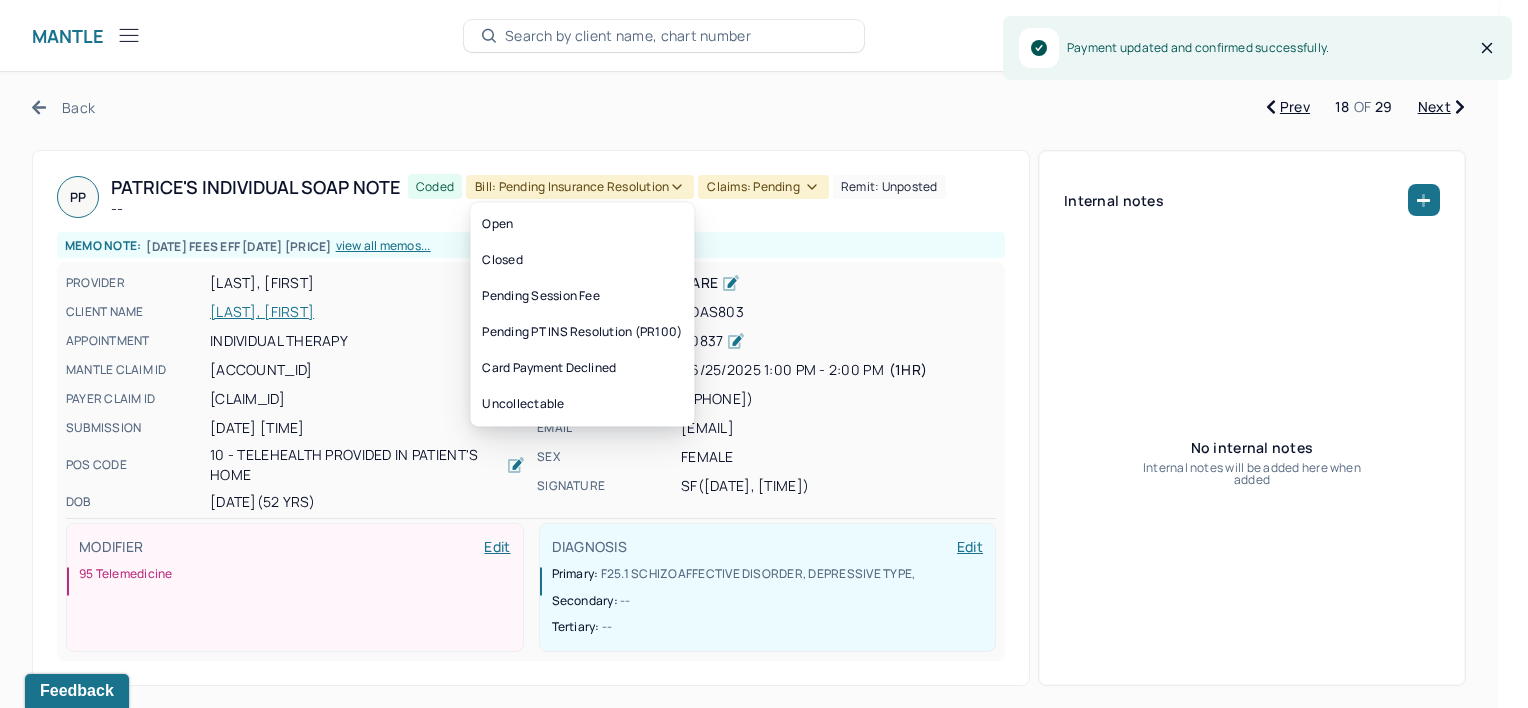 click on "Bill: Pending Insurance Resolution" at bounding box center (580, 187) 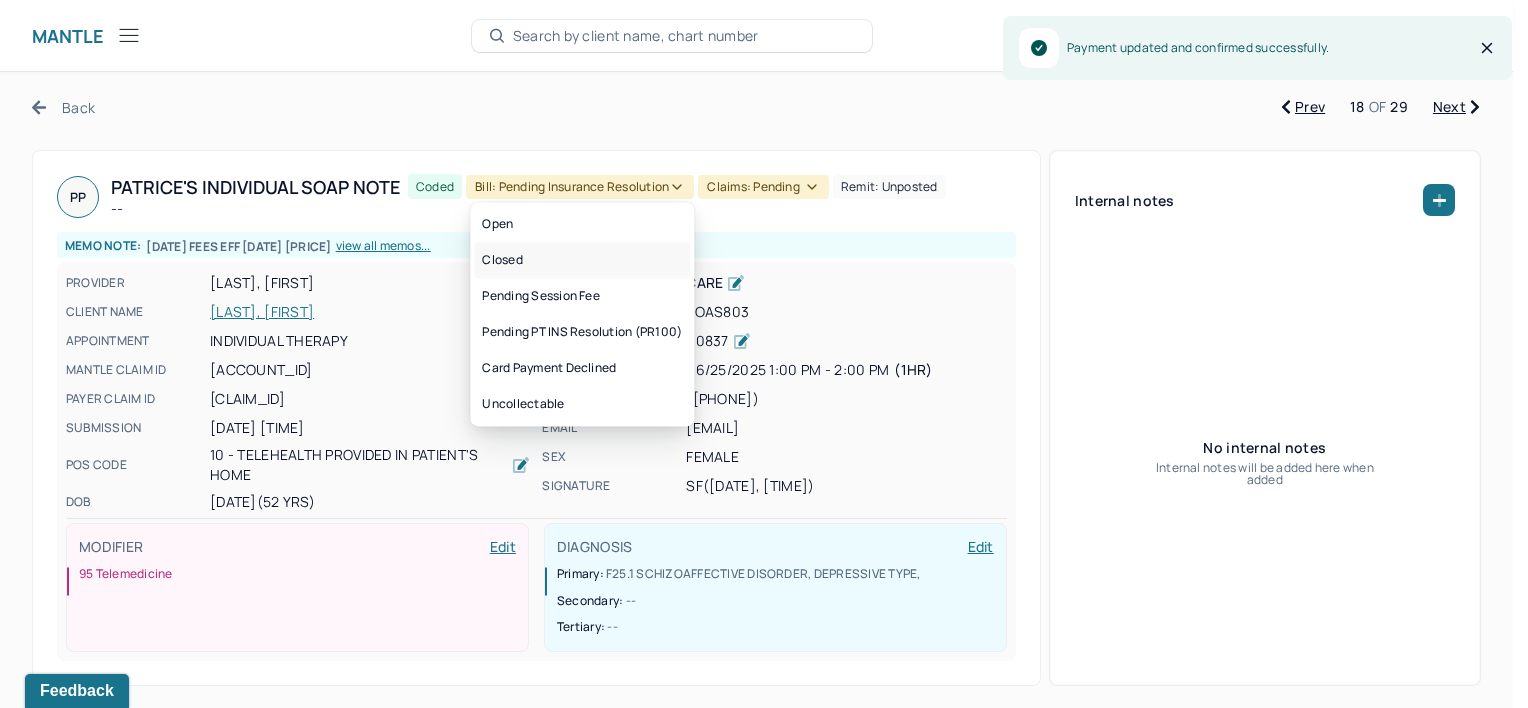 click on "Closed" at bounding box center [582, 260] 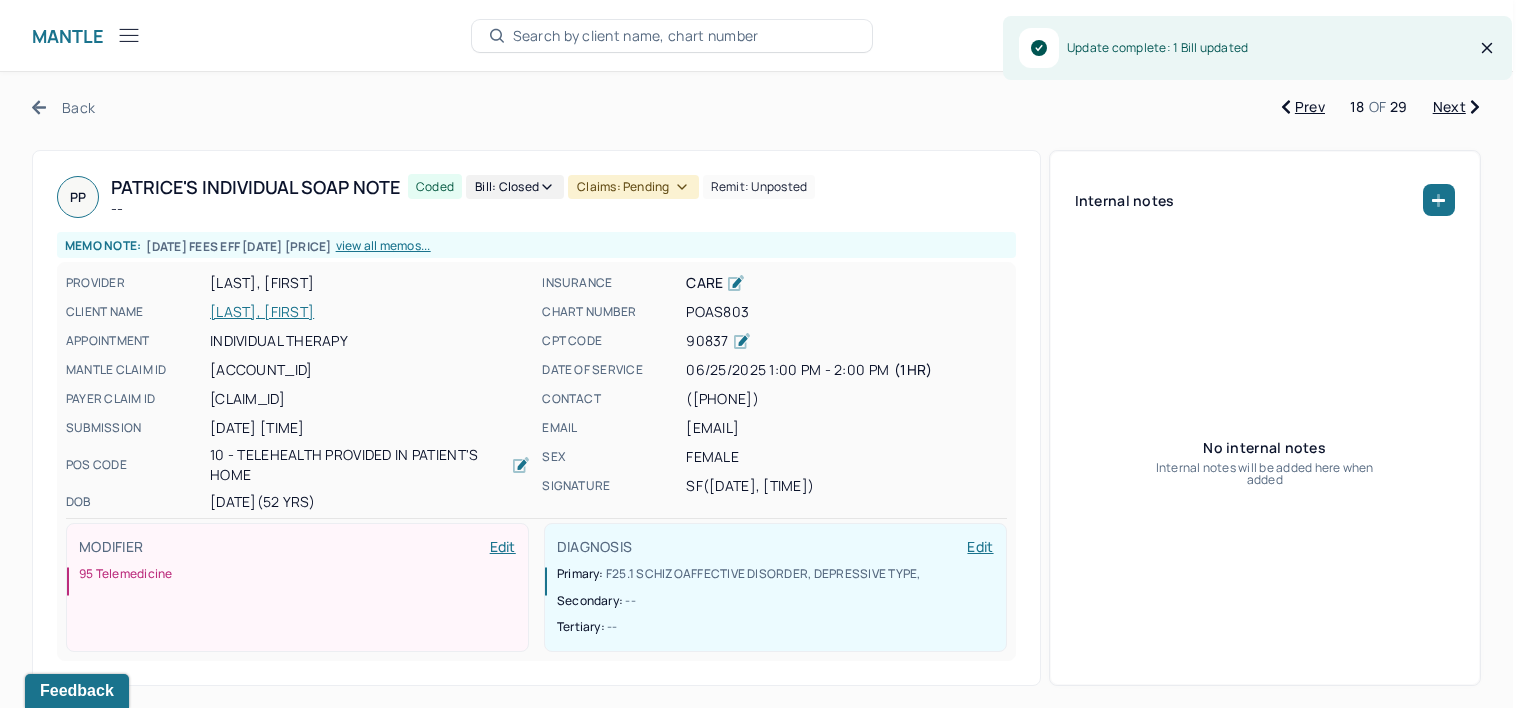 click on "Claims: pending" at bounding box center [633, 187] 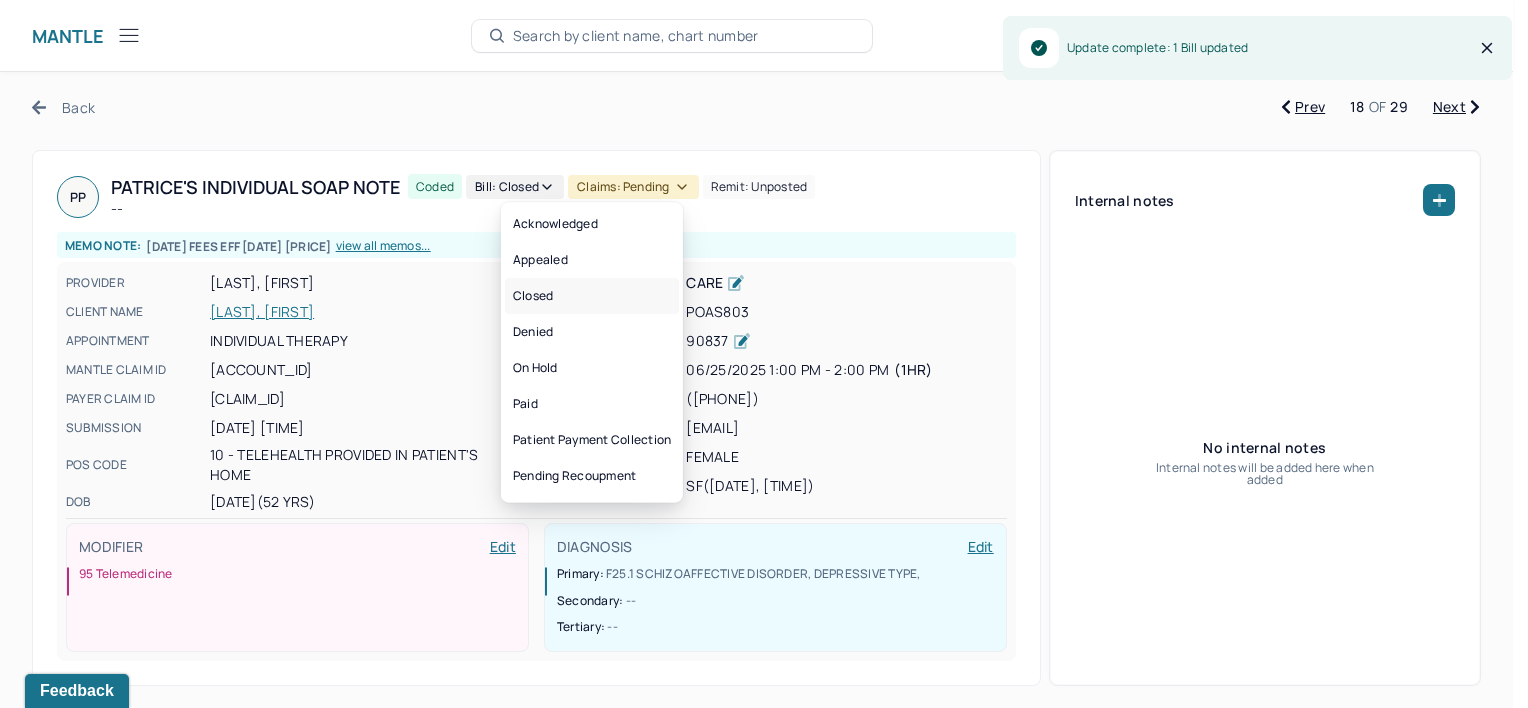 click on "Closed" at bounding box center [592, 296] 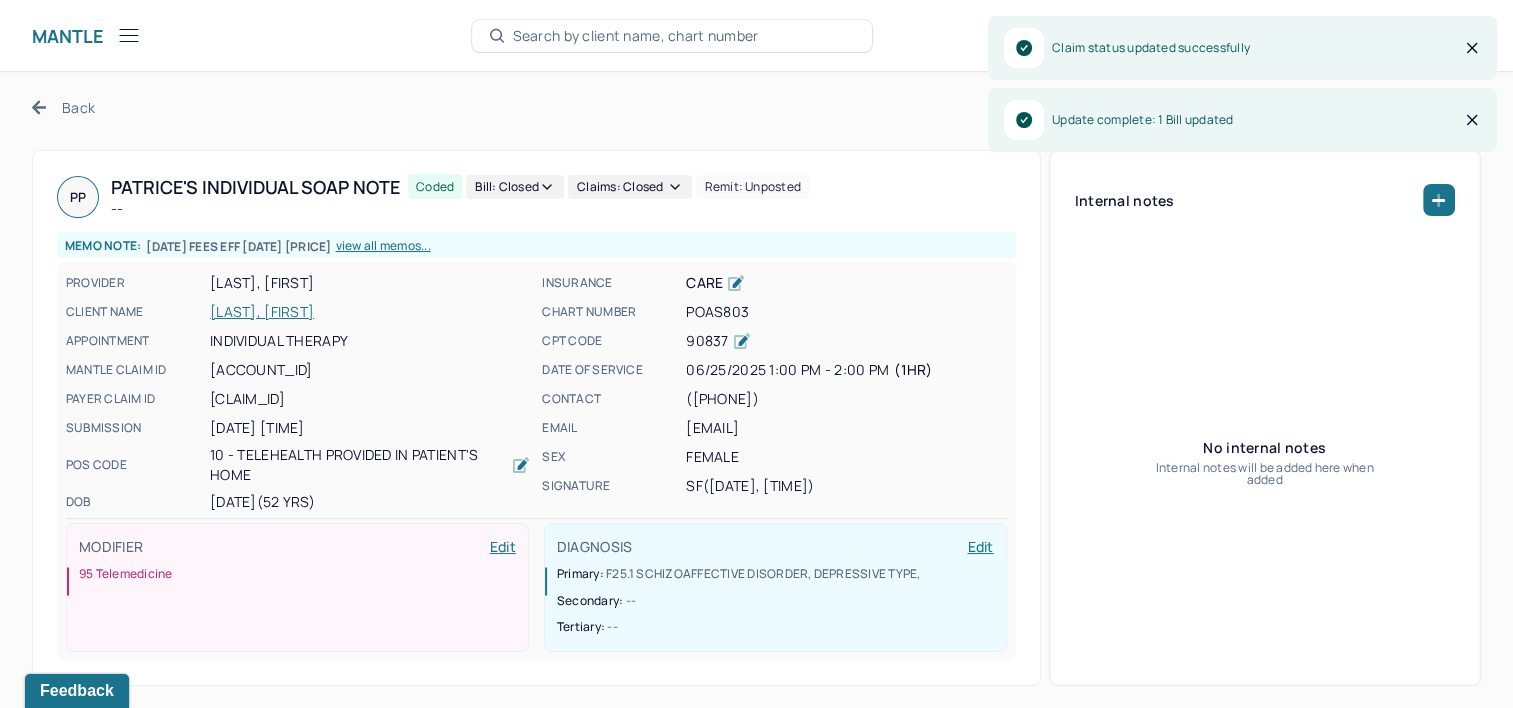 click on "Next" at bounding box center [1456, 107] 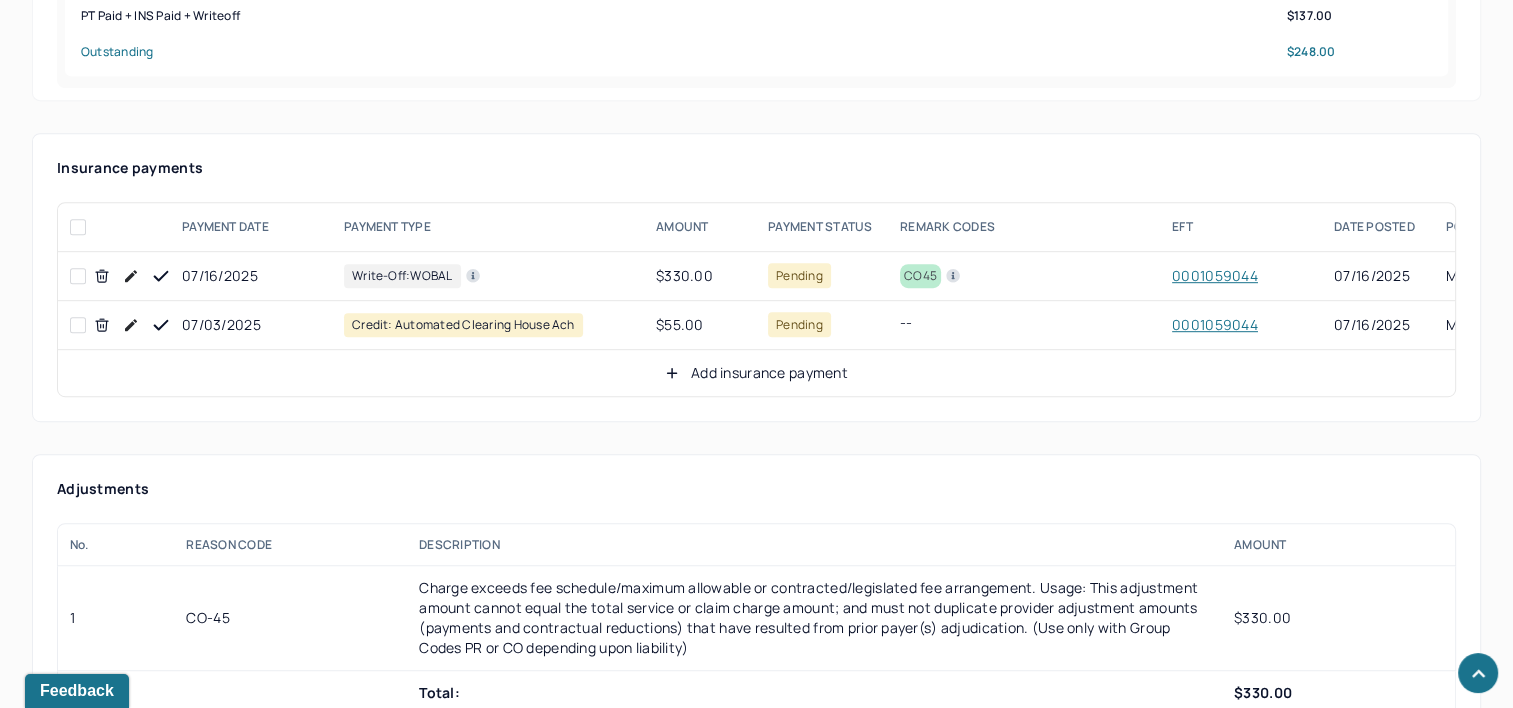 scroll, scrollTop: 1100, scrollLeft: 0, axis: vertical 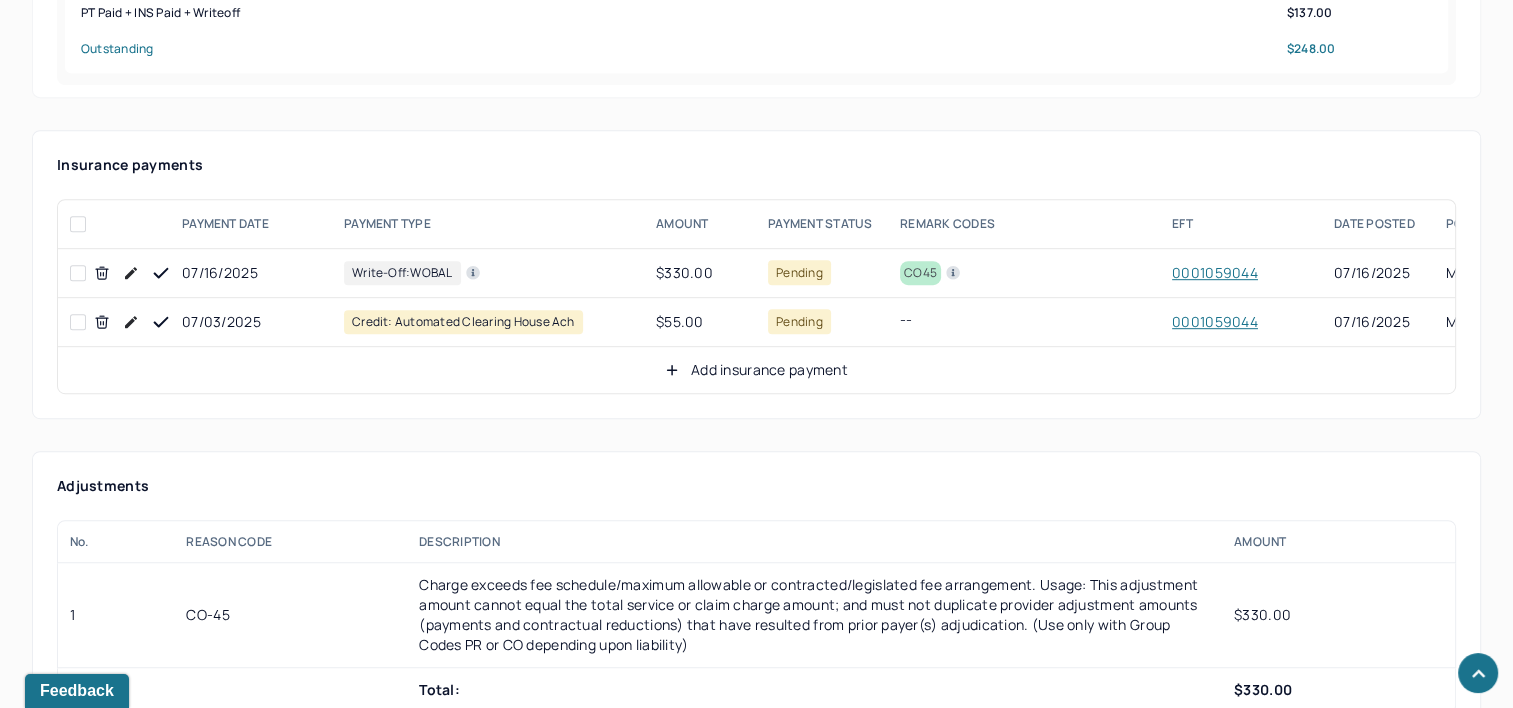 click 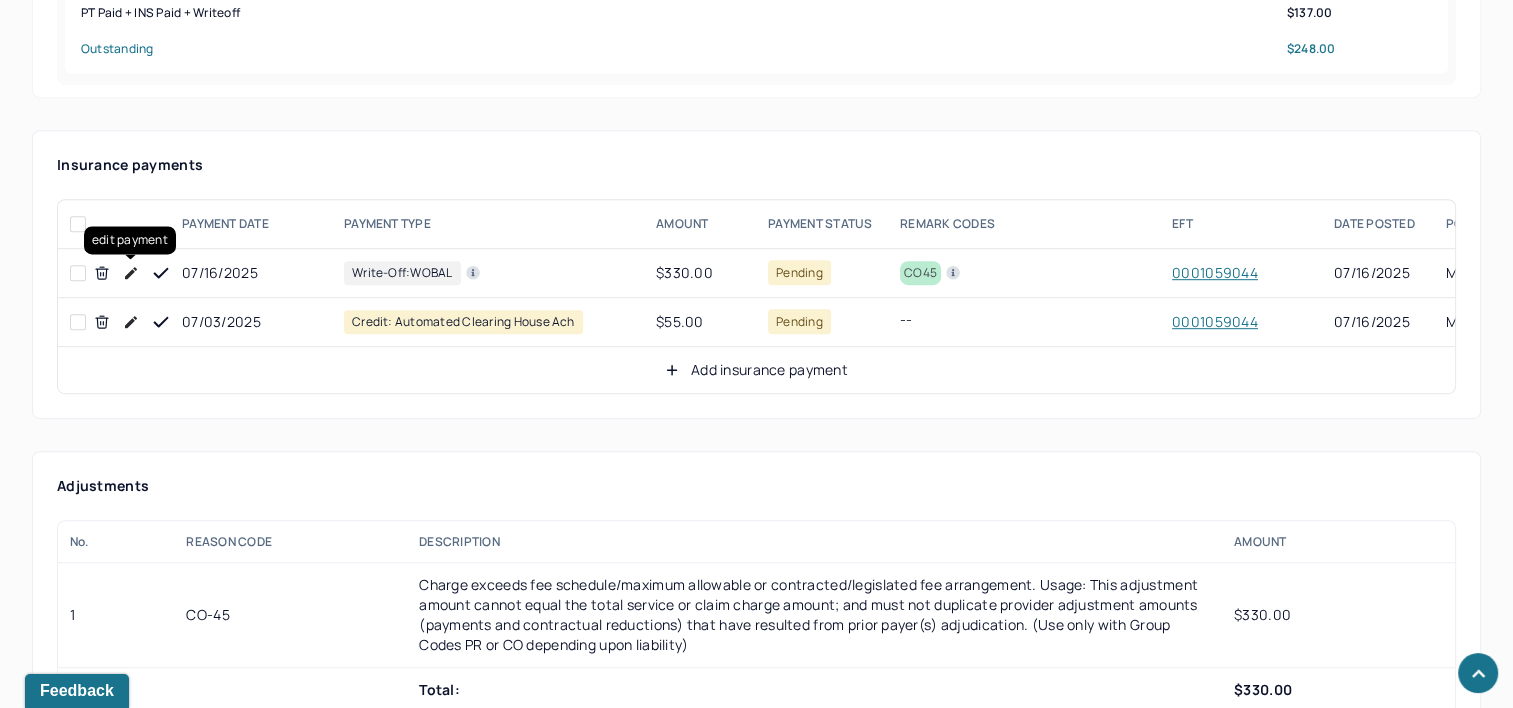 click 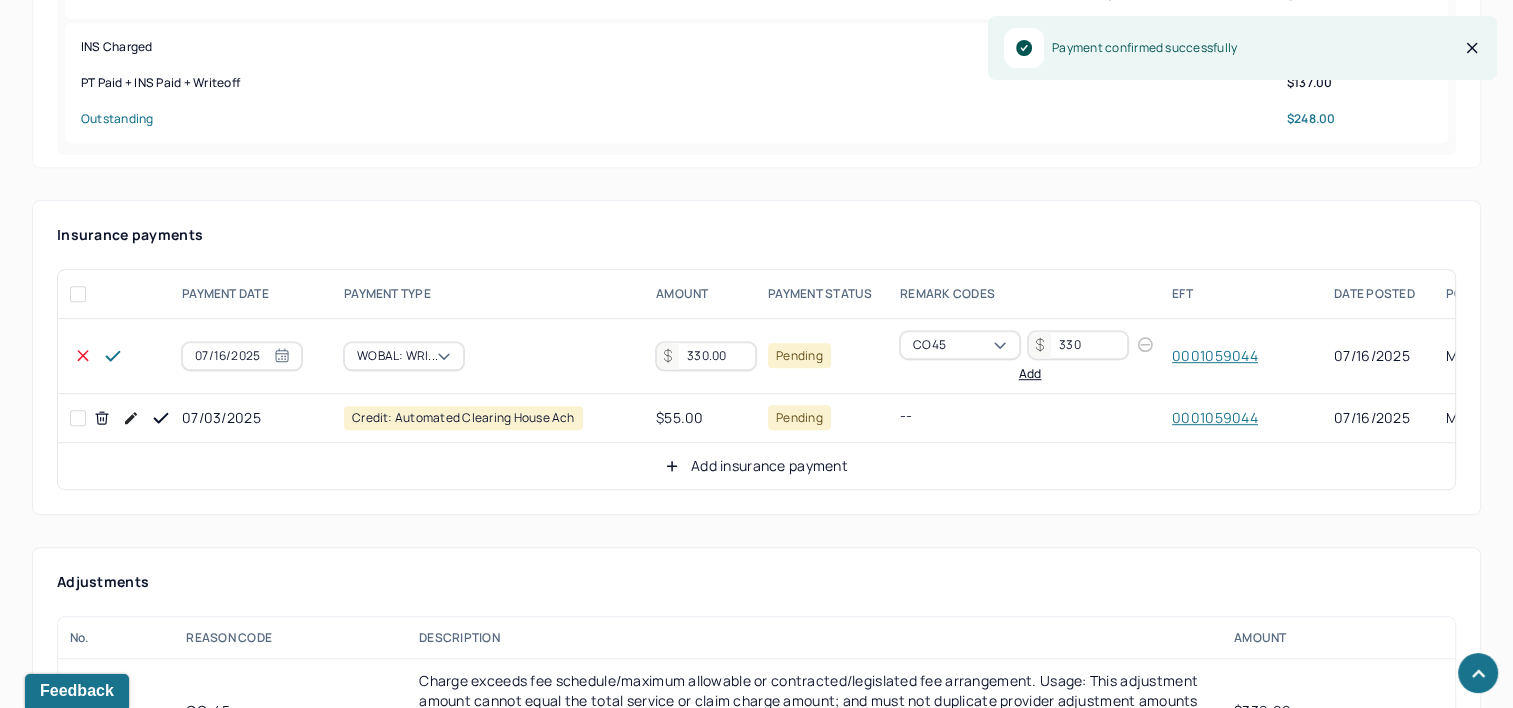 scroll, scrollTop: 1000, scrollLeft: 0, axis: vertical 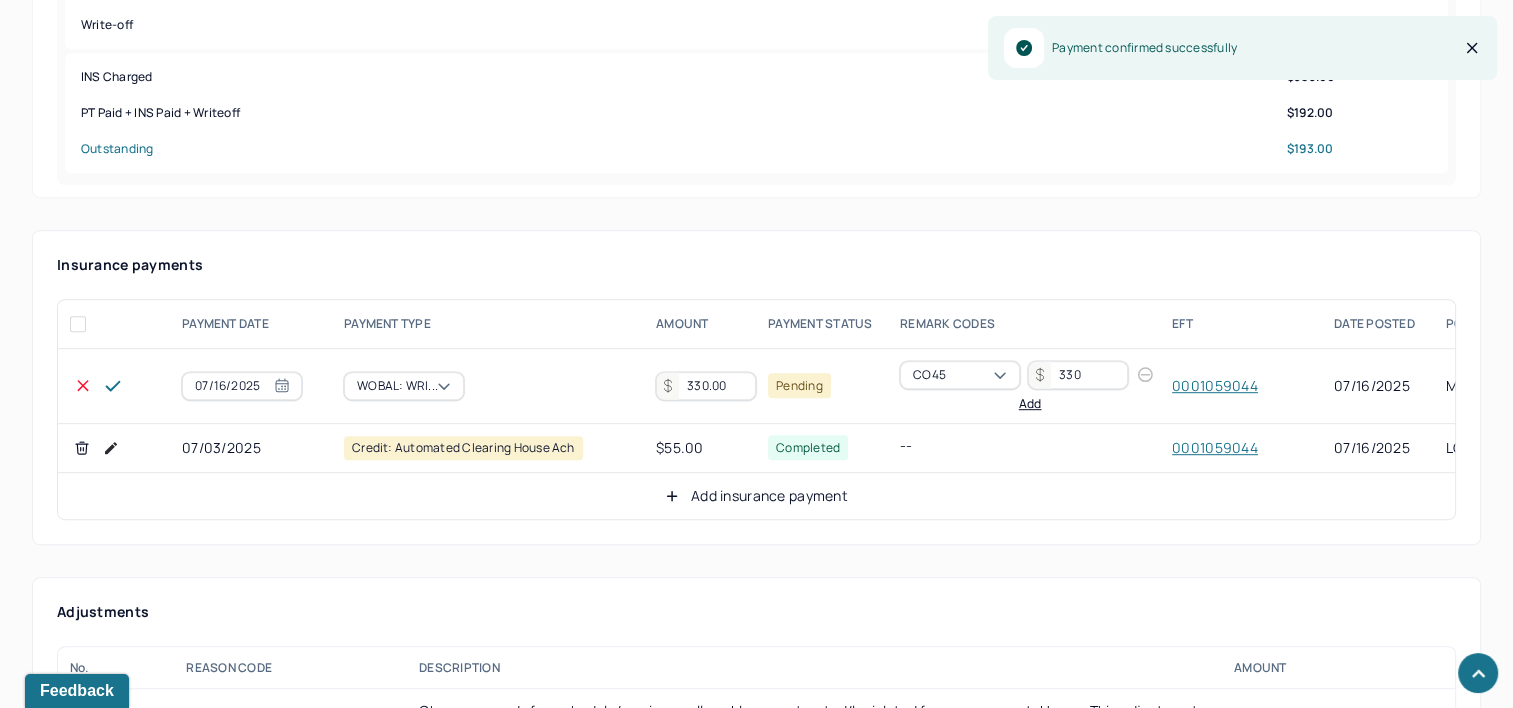 click on "330.00" at bounding box center (706, 386) 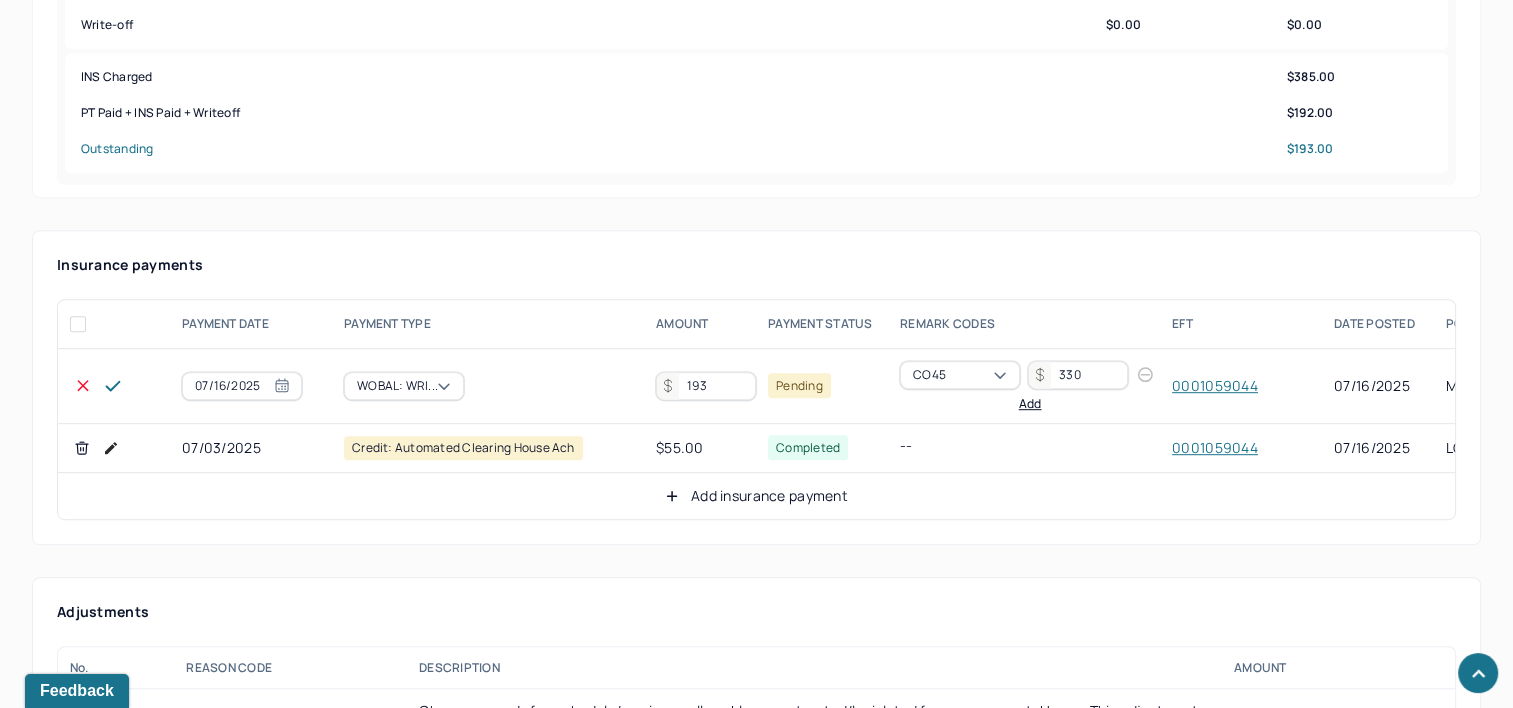 type on "193" 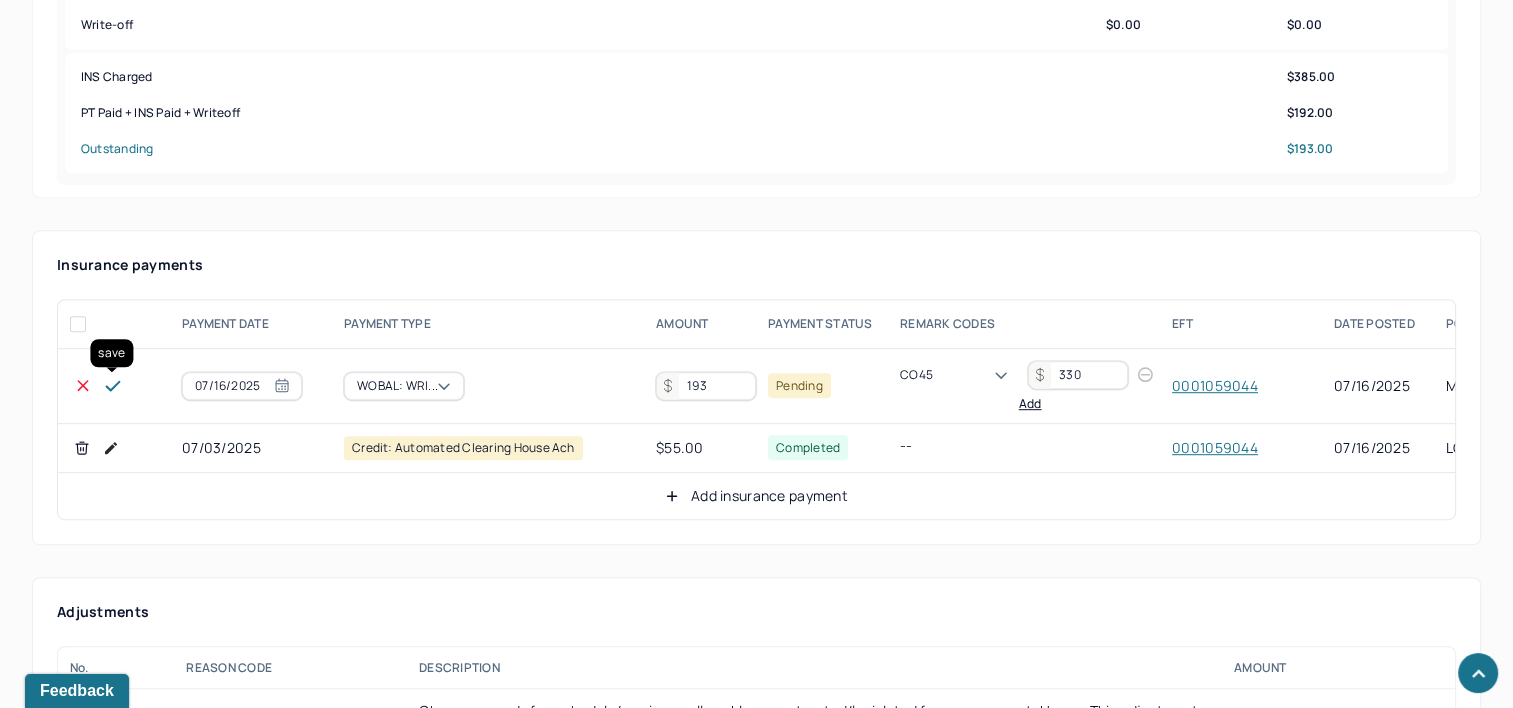 click 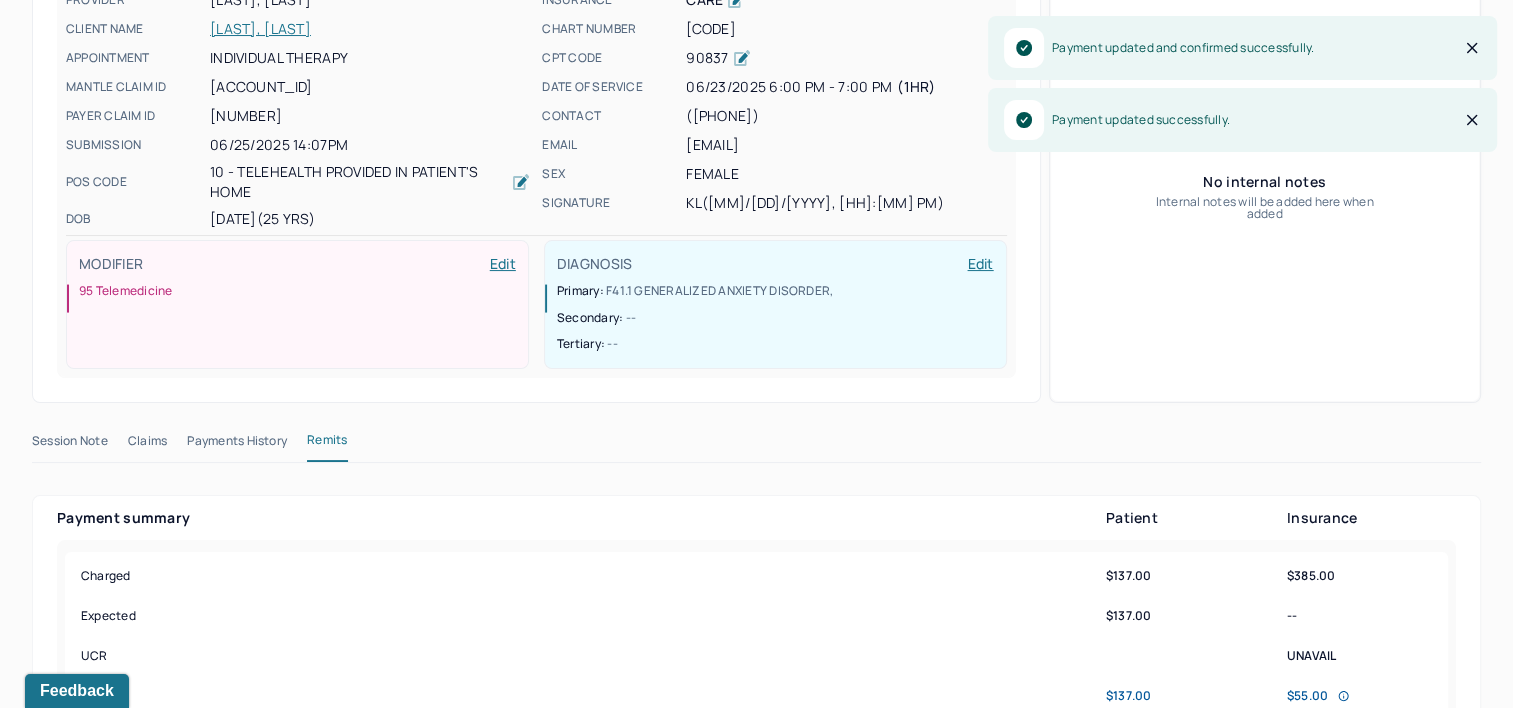 scroll, scrollTop: 0, scrollLeft: 0, axis: both 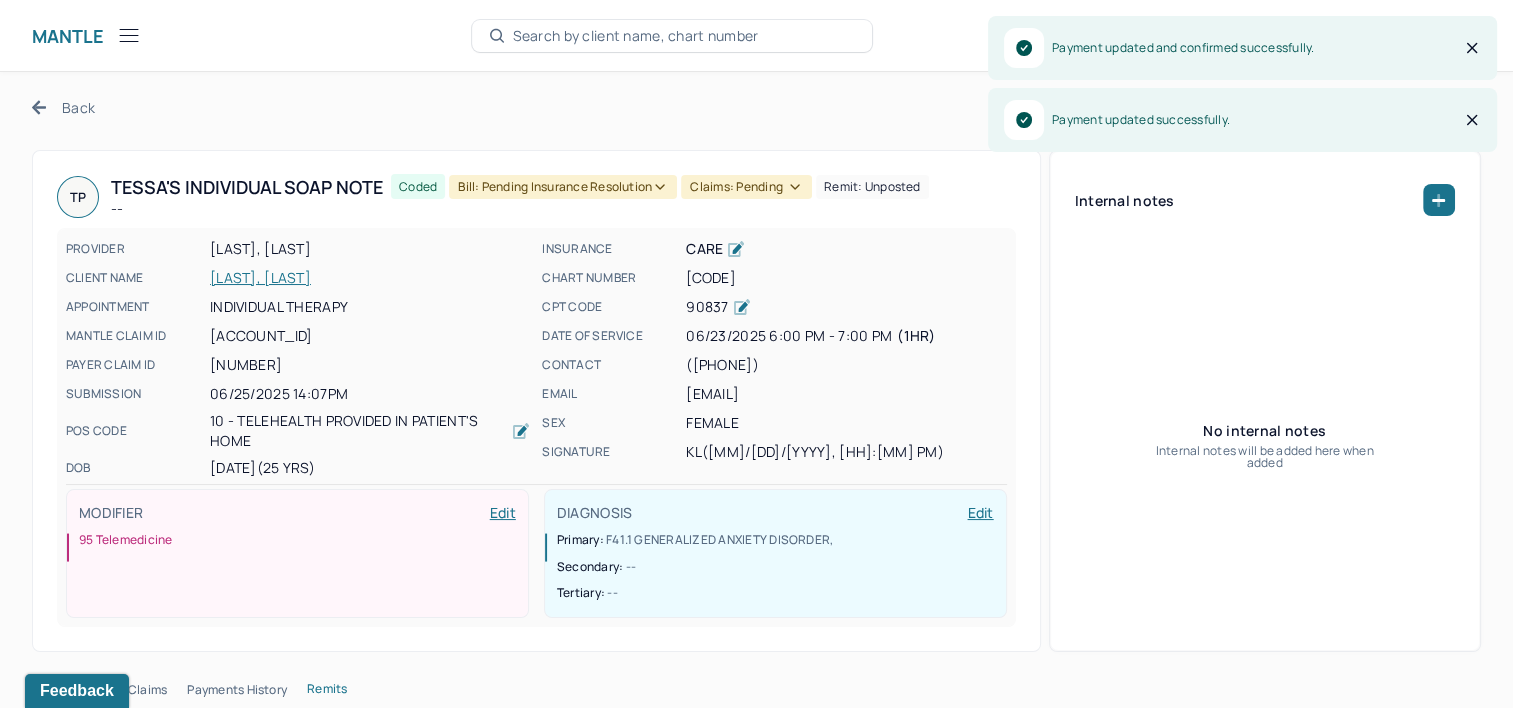 click on "Coded   Bill: Pending Insurance Resolution     Claims: pending   Remit: unposted" at bounding box center (660, 197) 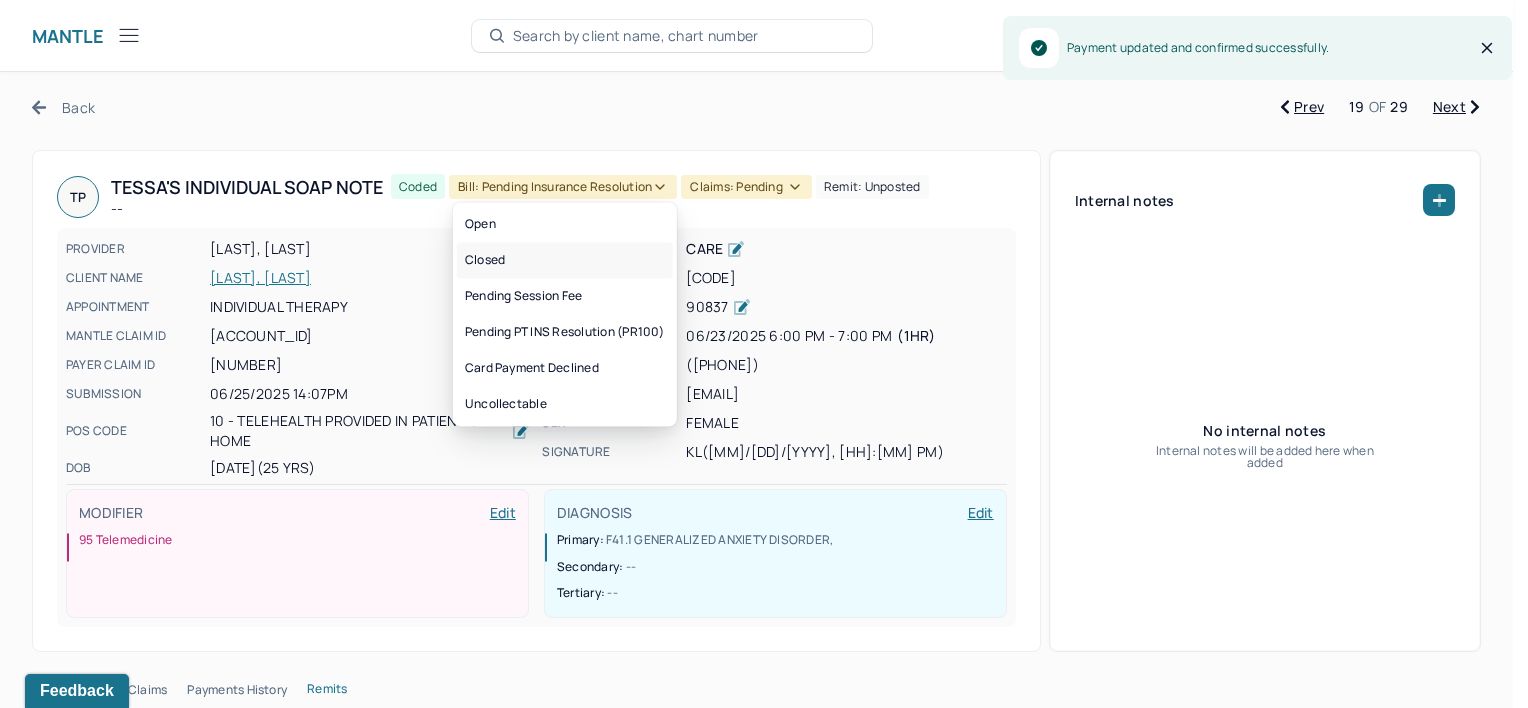 click on "Closed" at bounding box center [565, 260] 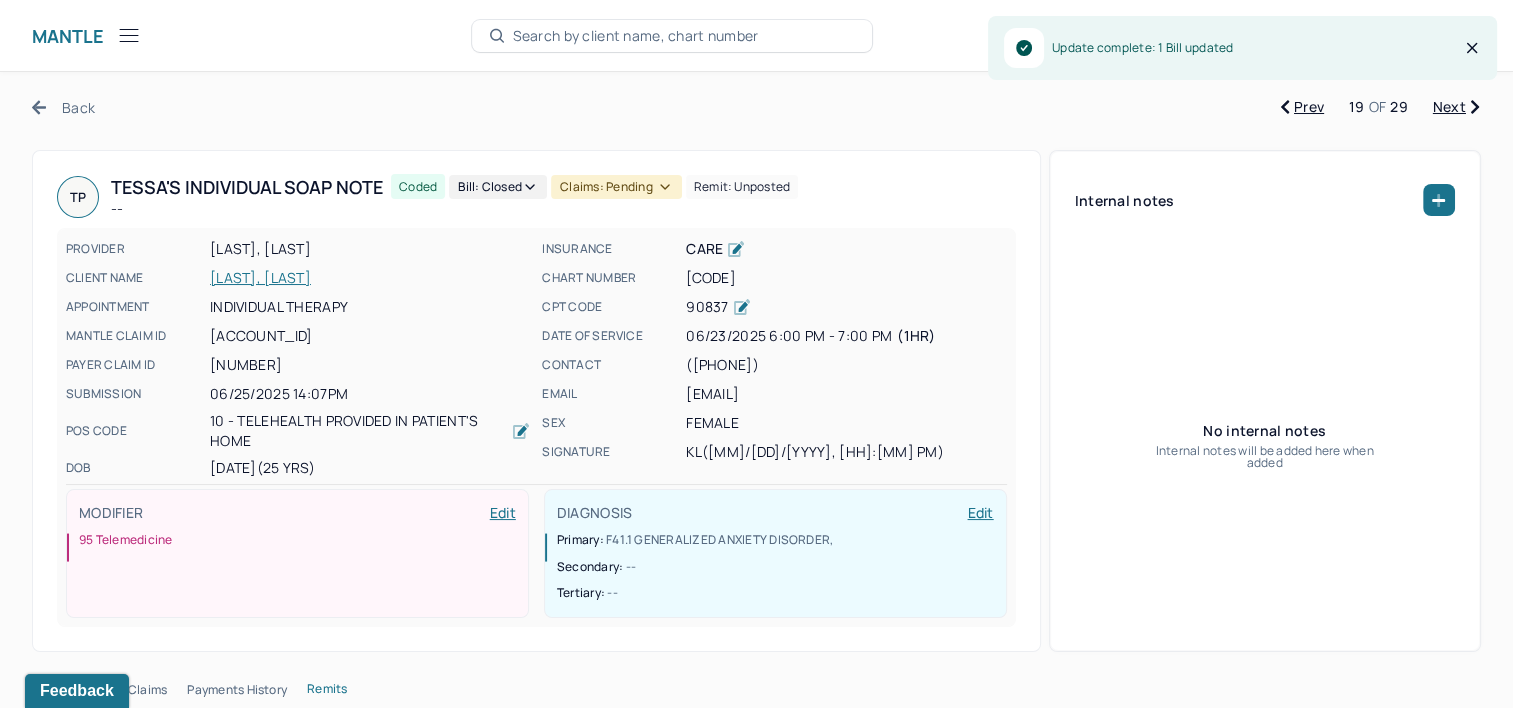 click on "Claims: pending" at bounding box center [616, 187] 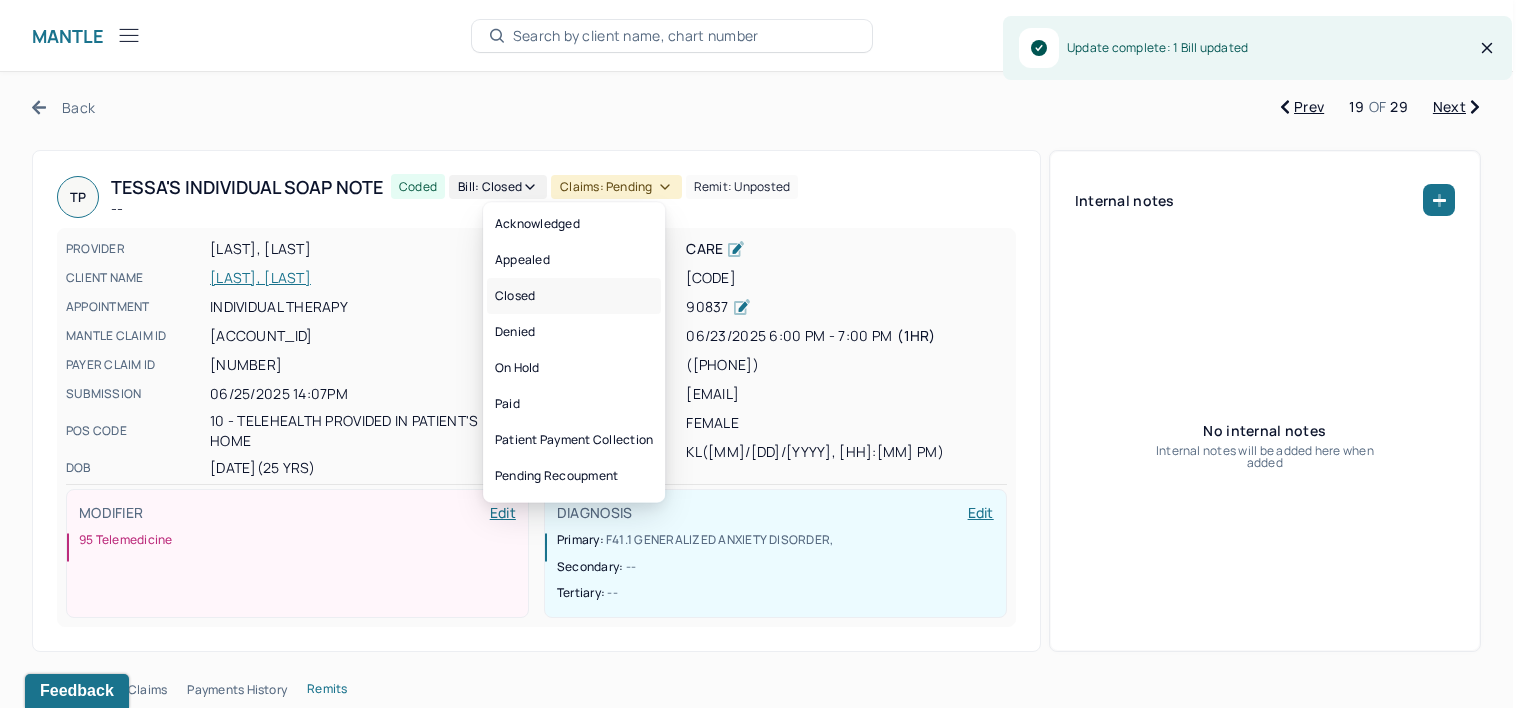 click on "Closed" at bounding box center (574, 296) 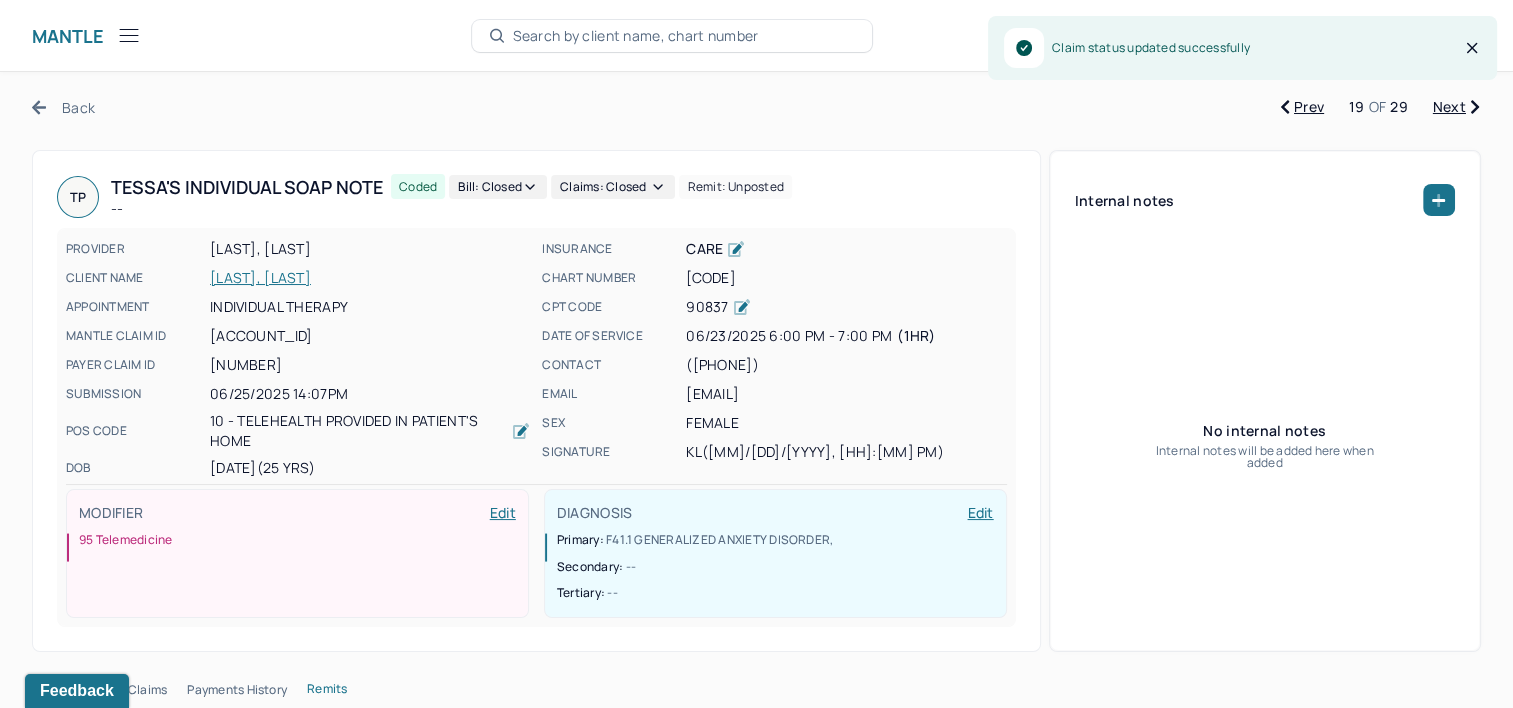 click on "Back    Prev   19 OF 29   Next   TP [LAST]'s   Individual soap note -- Coded   Bill: Pending Insurance Resolution     Claims: closed   Remit: unposted PROVIDER LUPINSKA, KAROLINA CLIENT NAME PANERO, [LAST] APPOINTMENT Individual therapy   MANTLE CLAIM ID [CODE] PAYER CLAIM ID [NUMBER] SUBMISSION [DATE] [TIME] POS CODE 10 - Telehealth Provided in Patient's Home     DOB [DATE]  ([NUMBER] Yrs) INSURANCE CARE     CHART NUMBER [CODE] CPT CODE 90837     DATE OF SERVICE [DATE]   [TIME]   -   [TIME] ( [NUMBER]hr ) CONTACT [PHONE] EMAIL [EMAIL] SEX female SIGNATURE kl  ([DATE], [TIME]) MODIFIER   Edit   95 Telemedicine DIAGNOSIS   Edit   Primary:   F41.1 GENERALIZED ANXIETY DISORDER ,  Secondary:   -- Tertiary:   -- Internal notes     No internal notes Internal notes will be added here when added   Session Note     Claims     Payments History     Remits   Payment summary Patient Insurance Charged $[NUMBER] $[NUMBER]     Expected $[NUMBER] -- UCR UNAVAIL Paid $[NUMBER] $[NUMBER]     PR100 $[NUMBER] $[NUMBER]" at bounding box center (756, 2223) 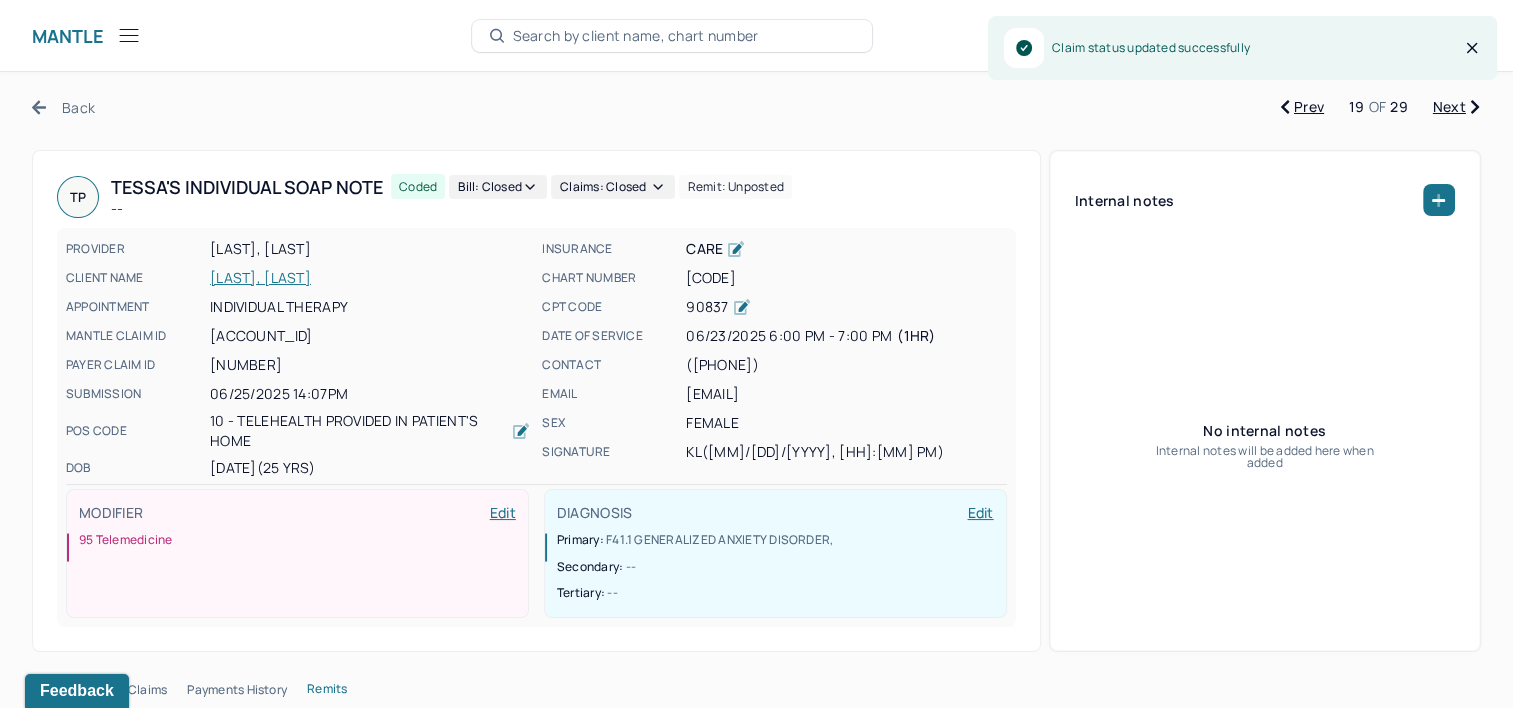 click on "Next" at bounding box center [1456, 107] 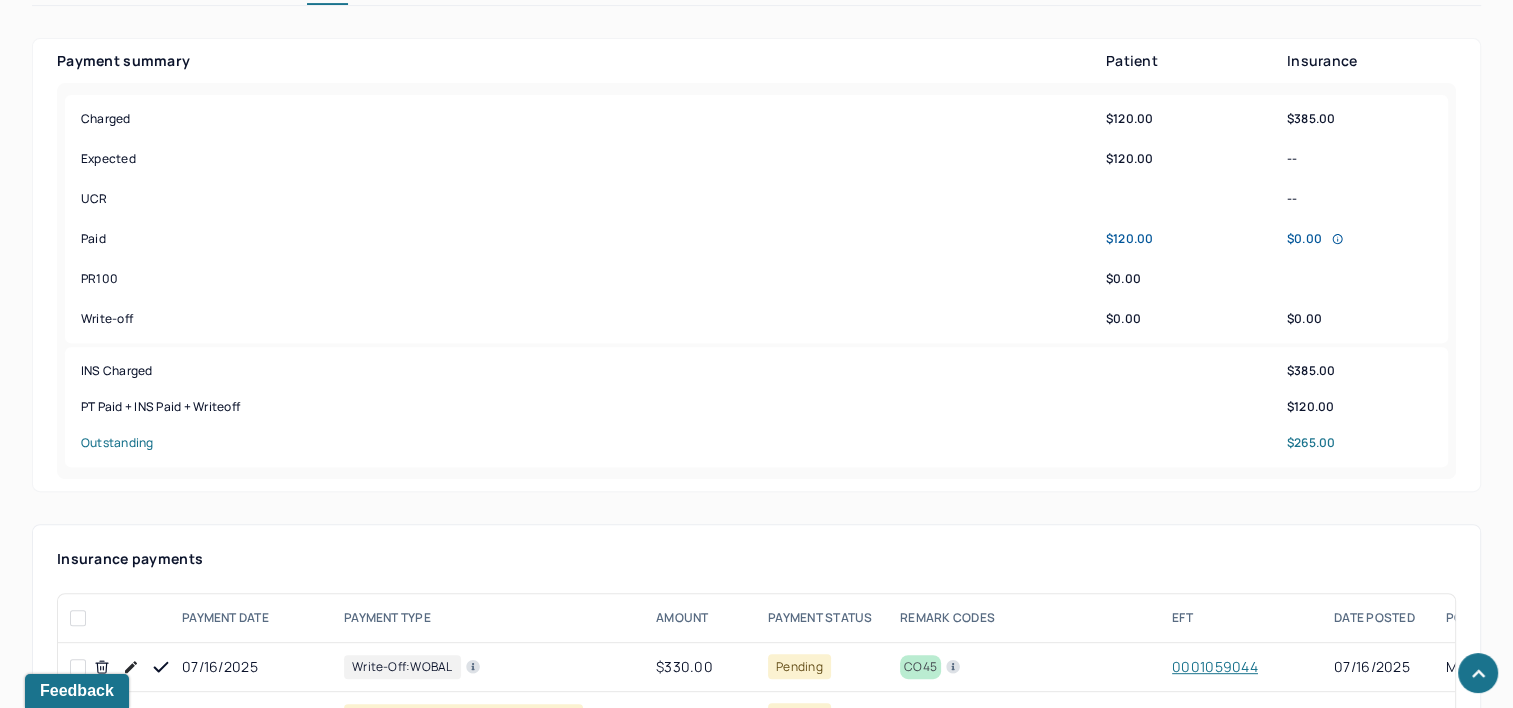 scroll, scrollTop: 1000, scrollLeft: 0, axis: vertical 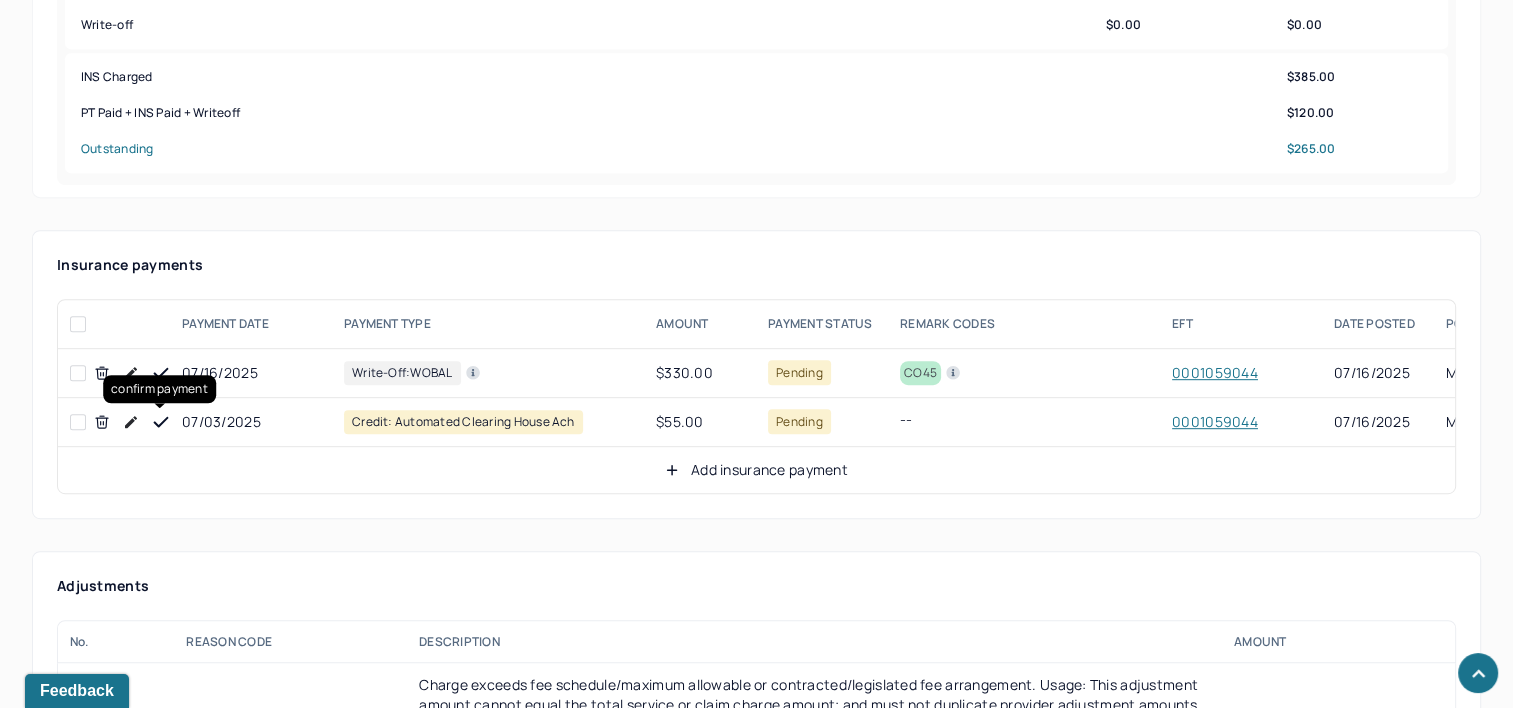 click 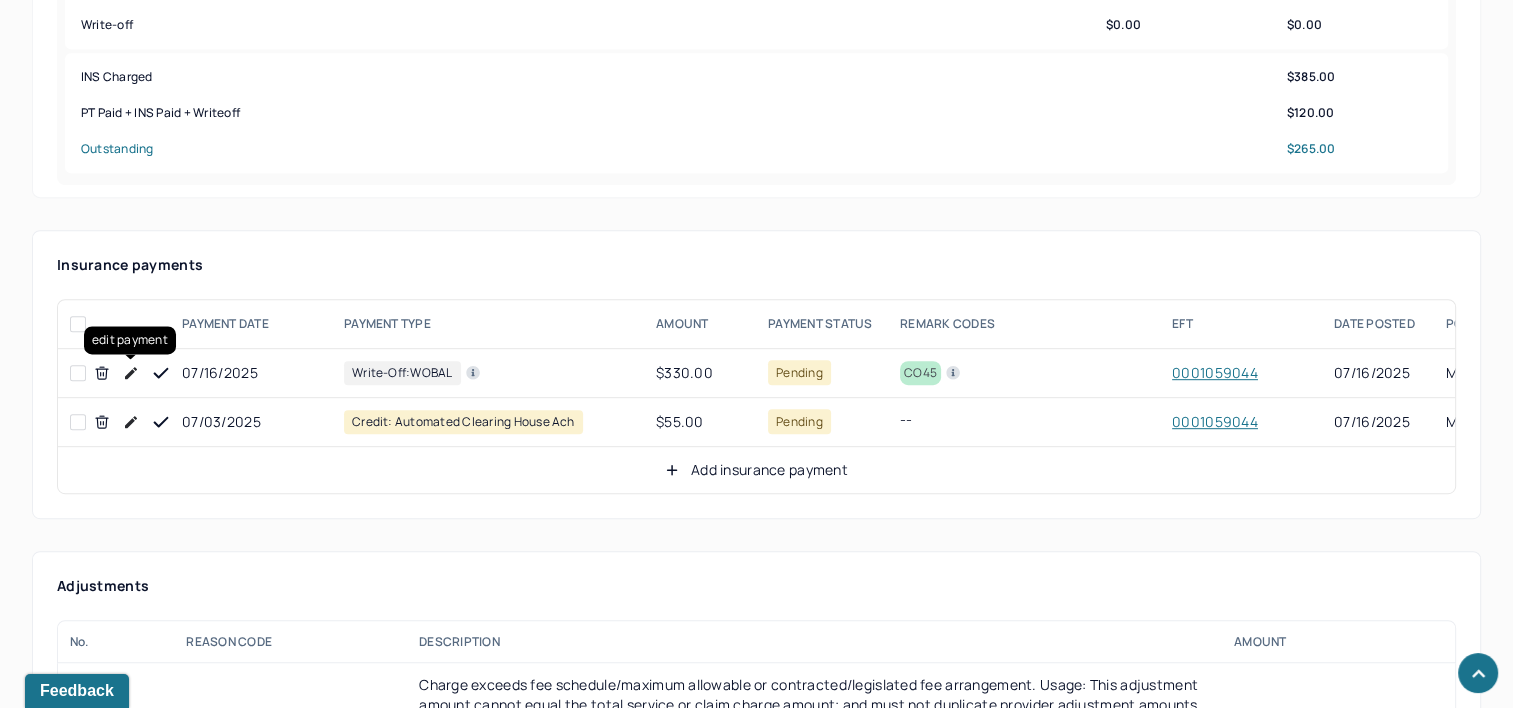 click 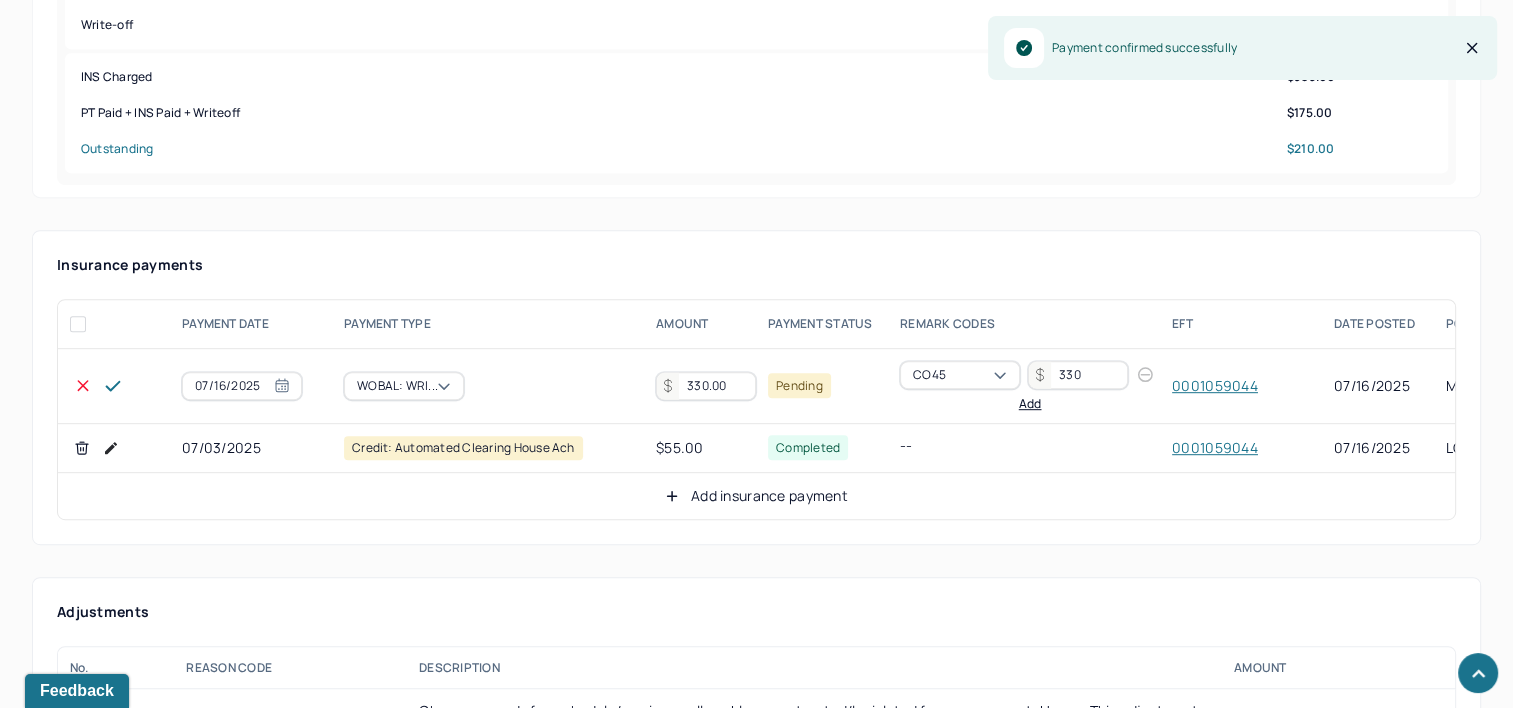 click on "330.00" at bounding box center [706, 386] 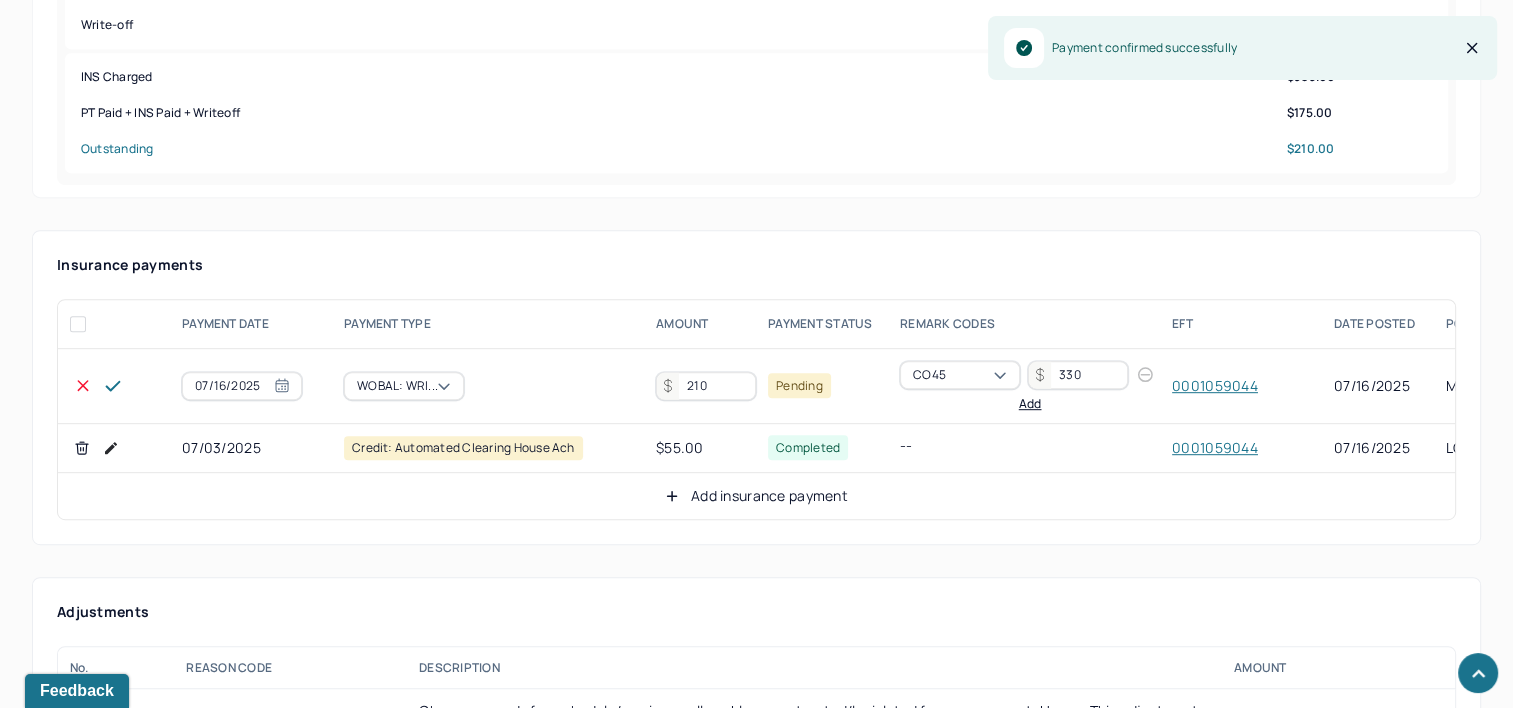 type on "210" 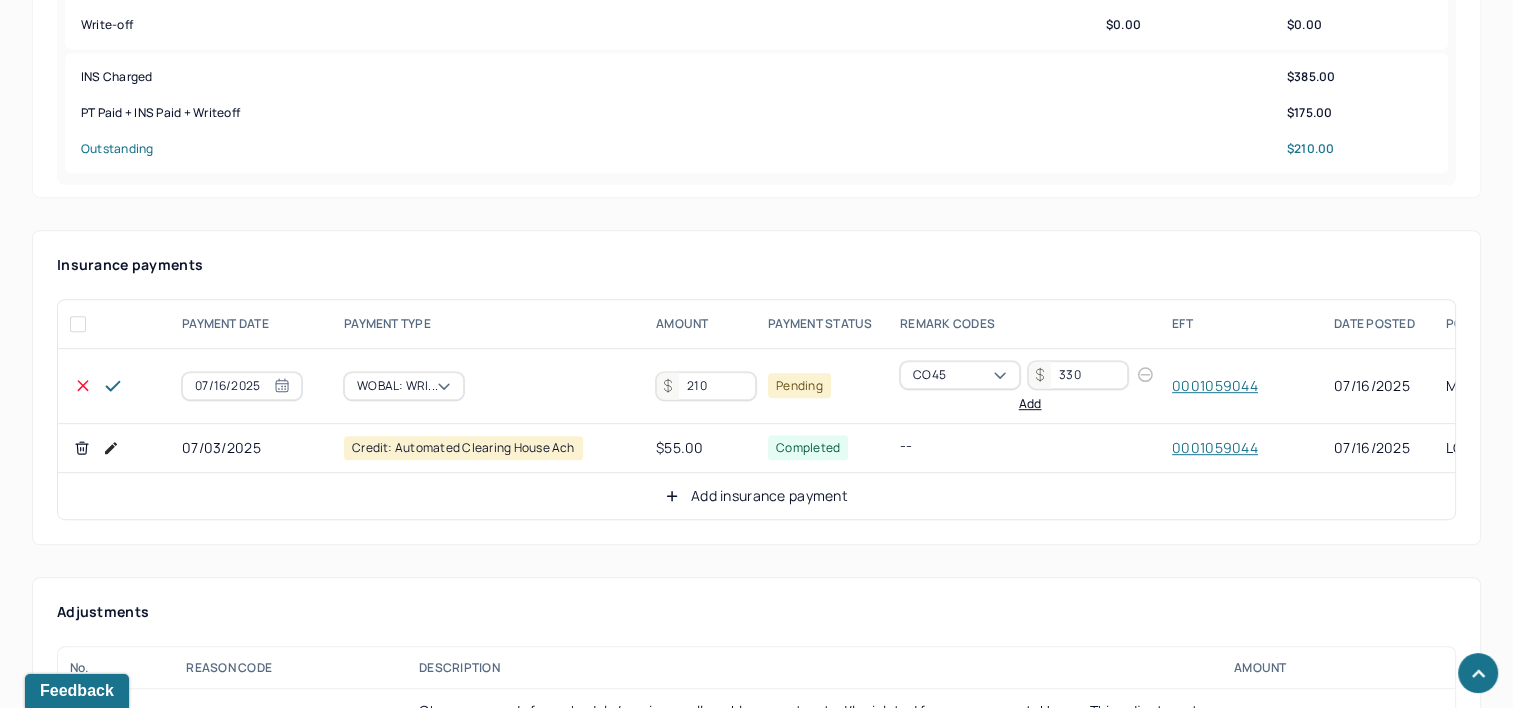click 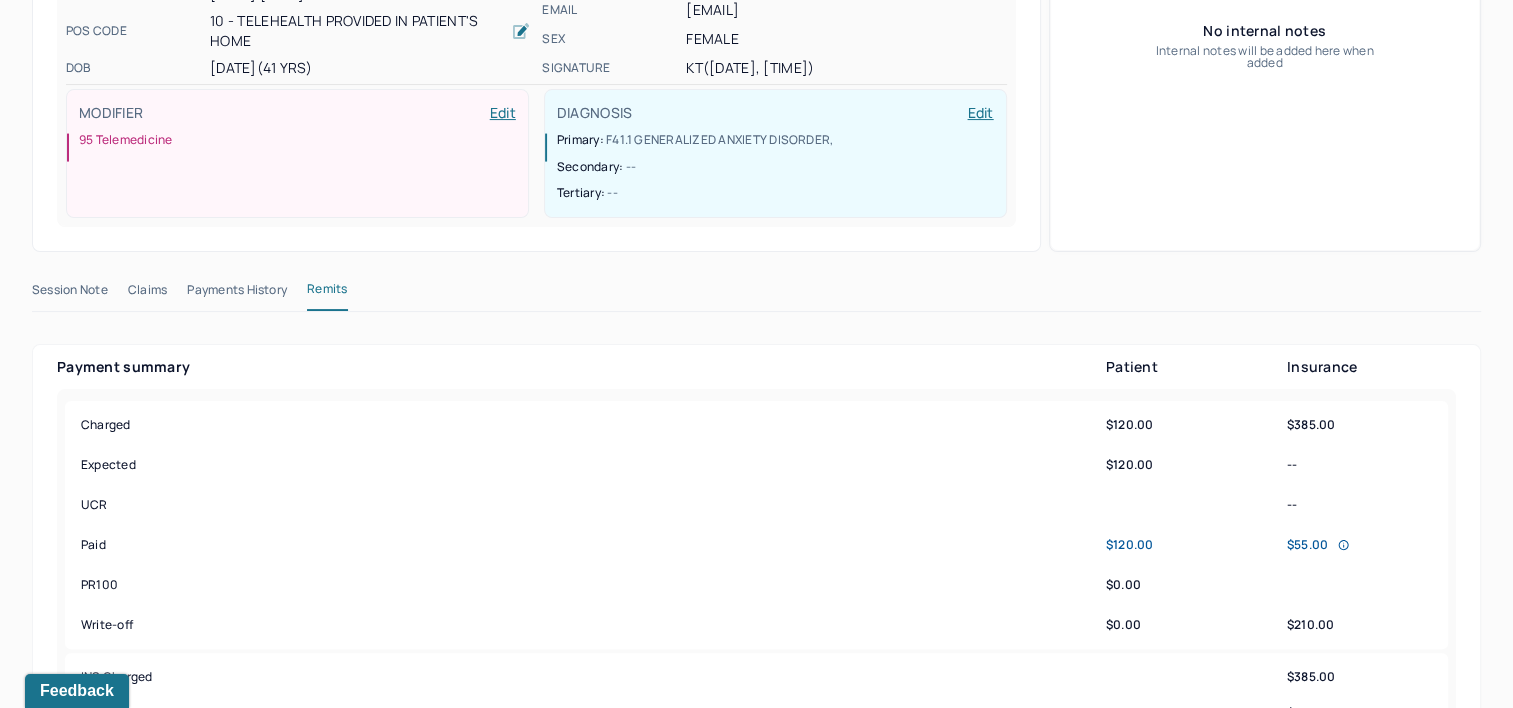 scroll, scrollTop: 0, scrollLeft: 0, axis: both 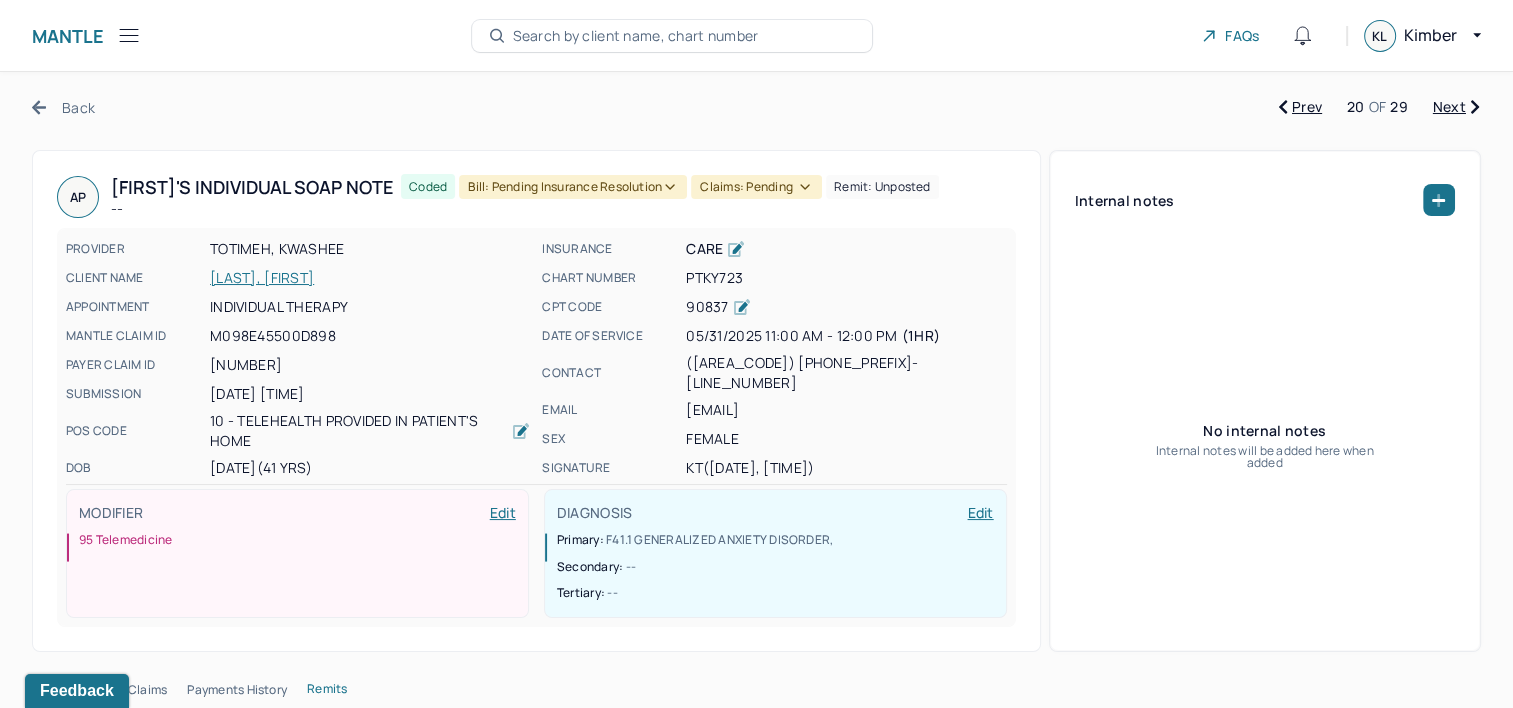 click on "Bill: Pending Insurance Resolution" at bounding box center [573, 187] 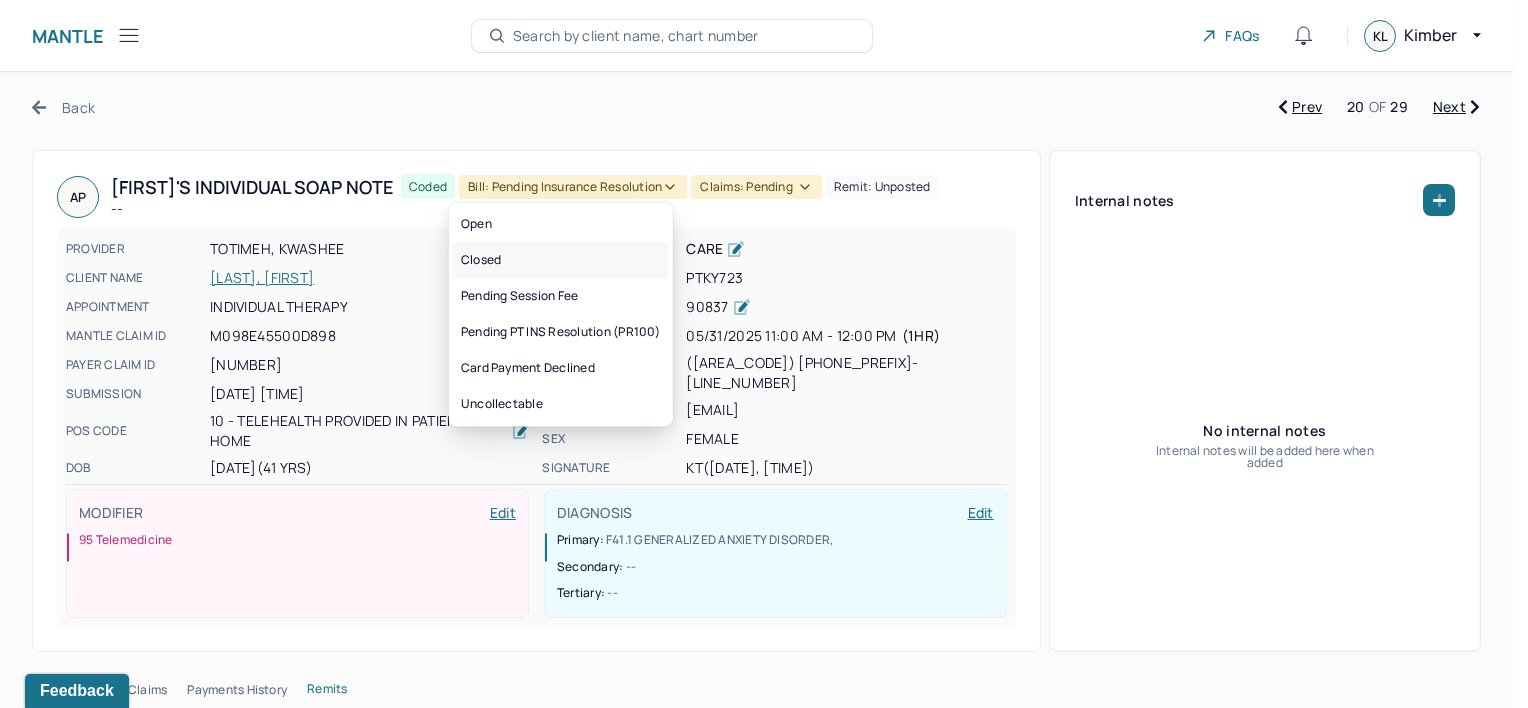 click on "Closed" at bounding box center (561, 260) 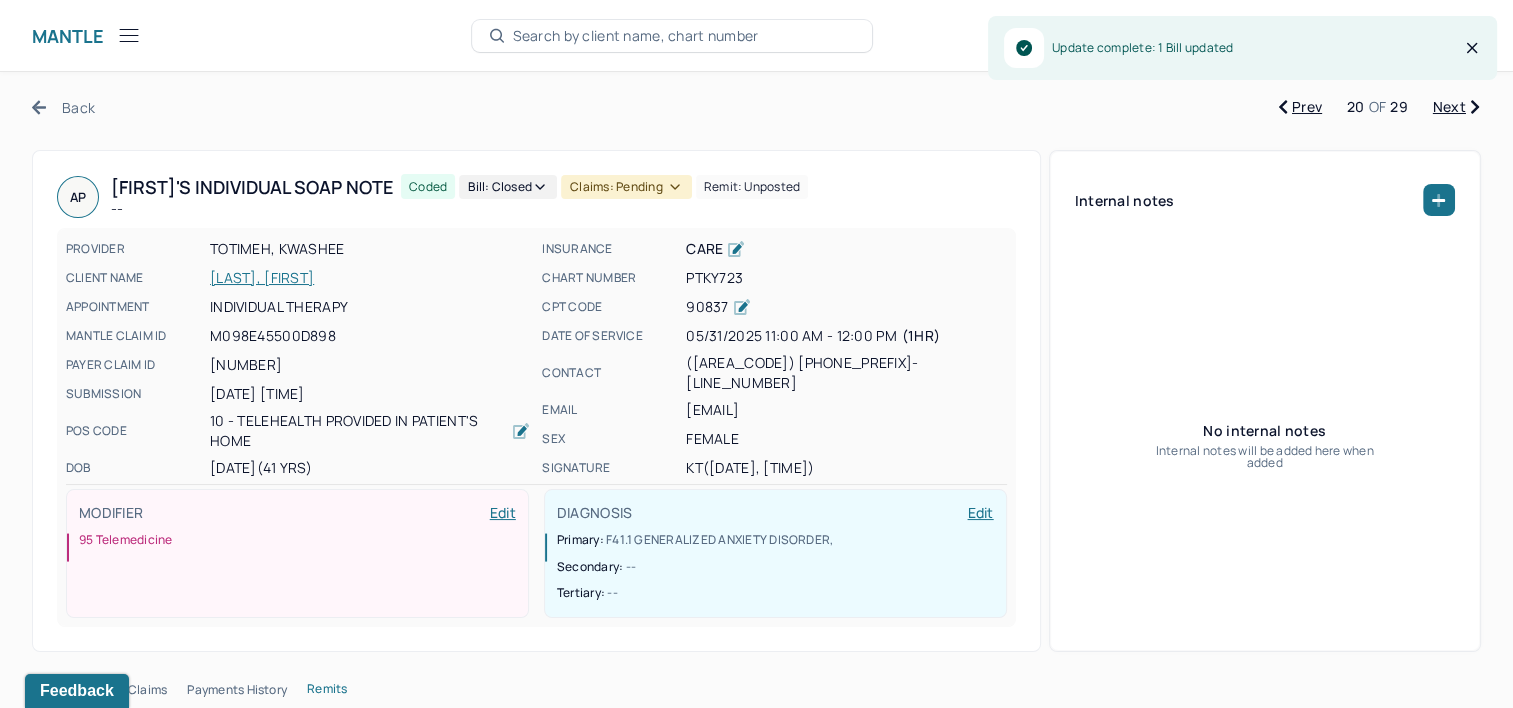 click on "Claims: pending" at bounding box center [626, 187] 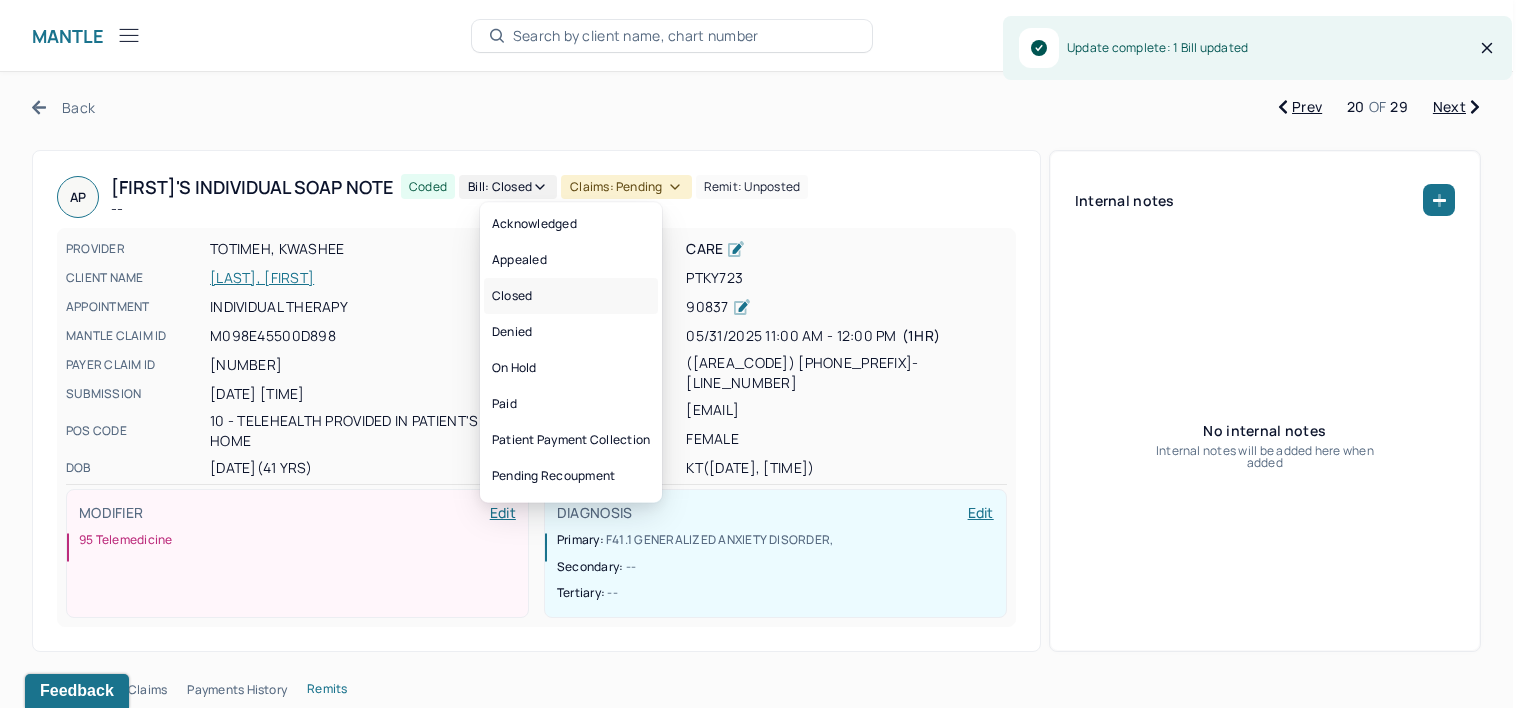 click on "Closed" at bounding box center [571, 296] 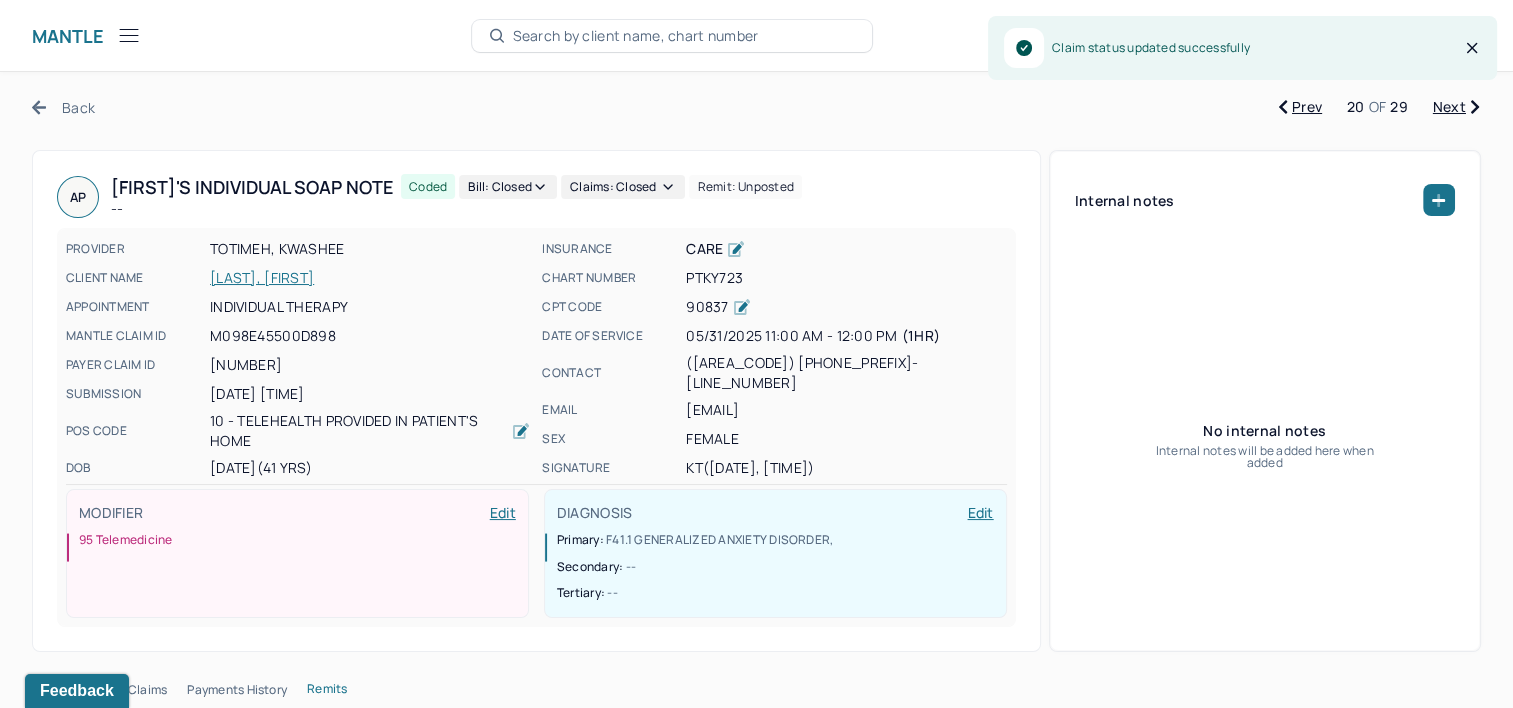 click on "Next" at bounding box center (1456, 107) 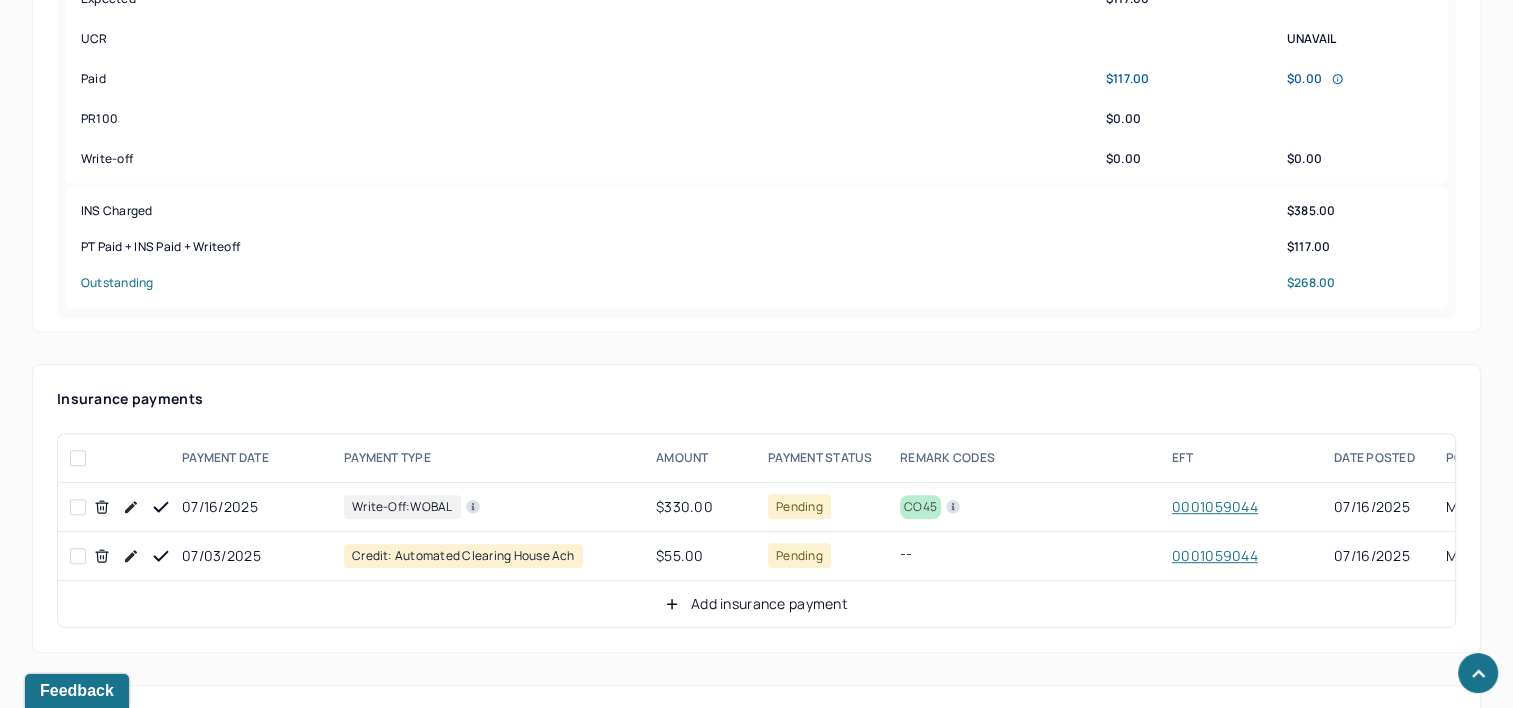 scroll, scrollTop: 1100, scrollLeft: 0, axis: vertical 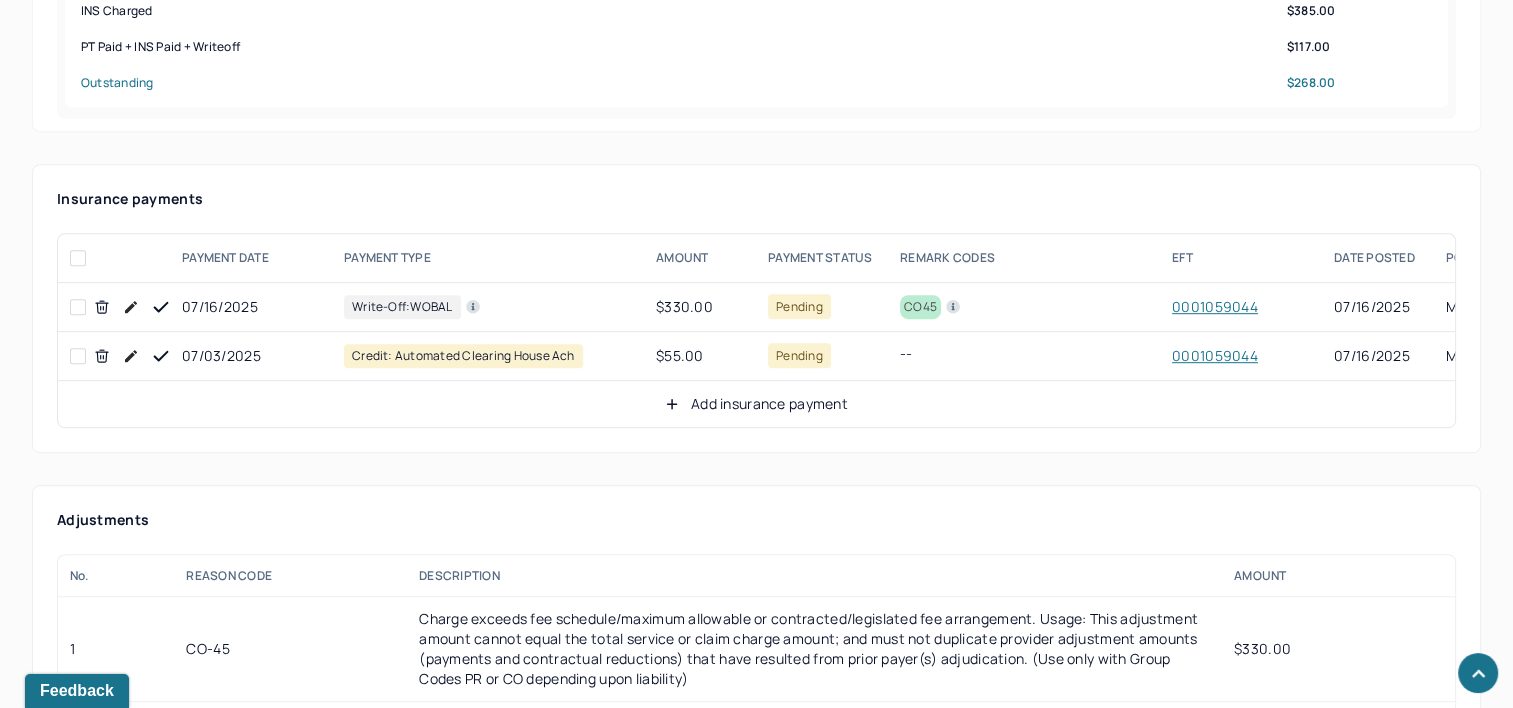 click 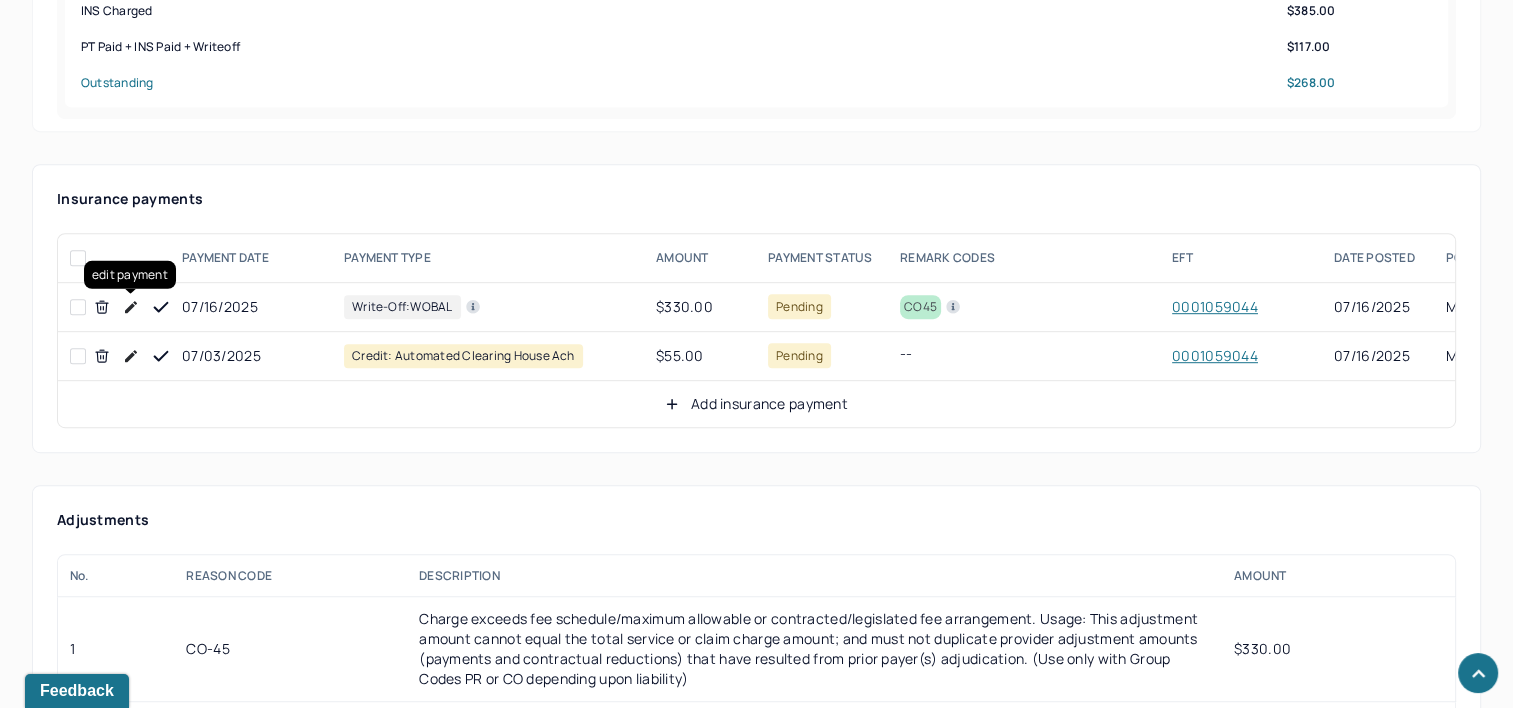 click 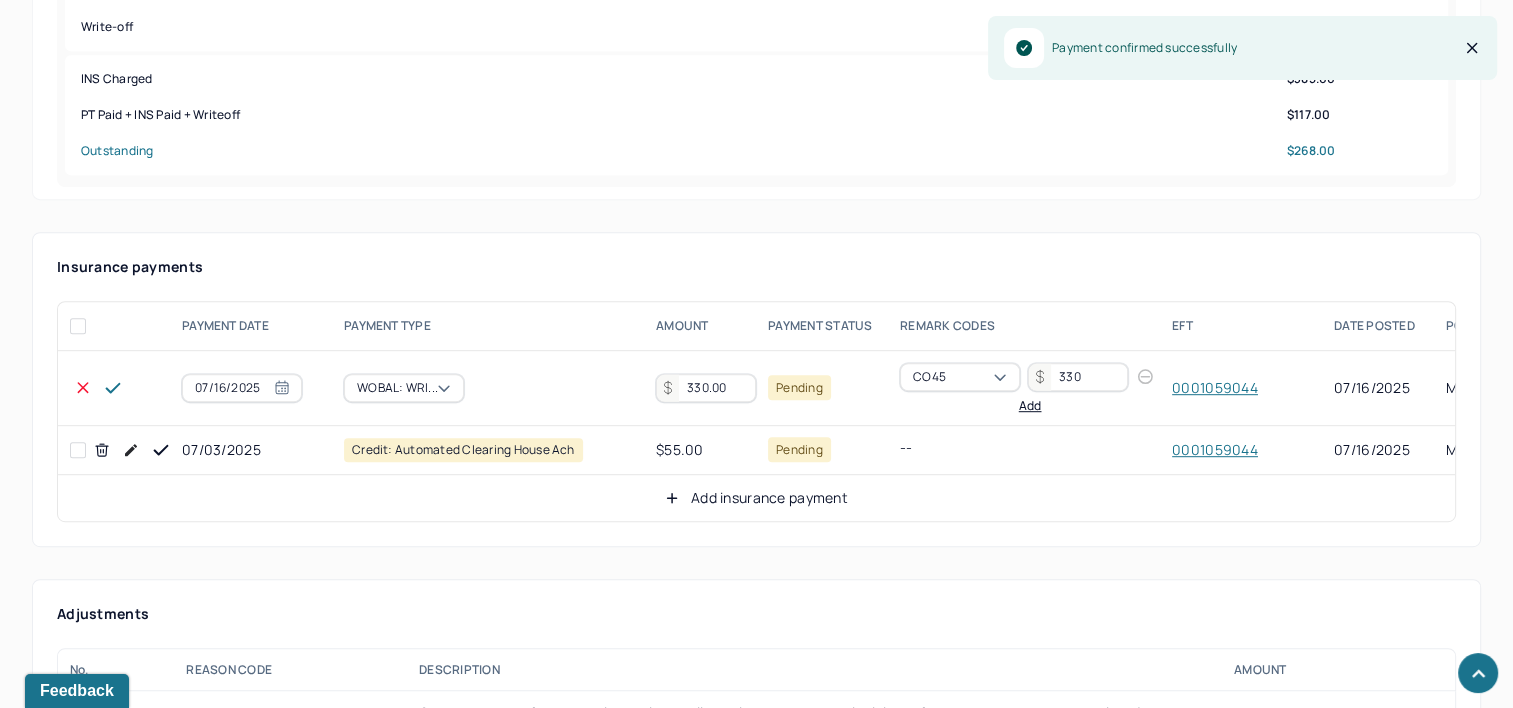 scroll, scrollTop: 1000, scrollLeft: 0, axis: vertical 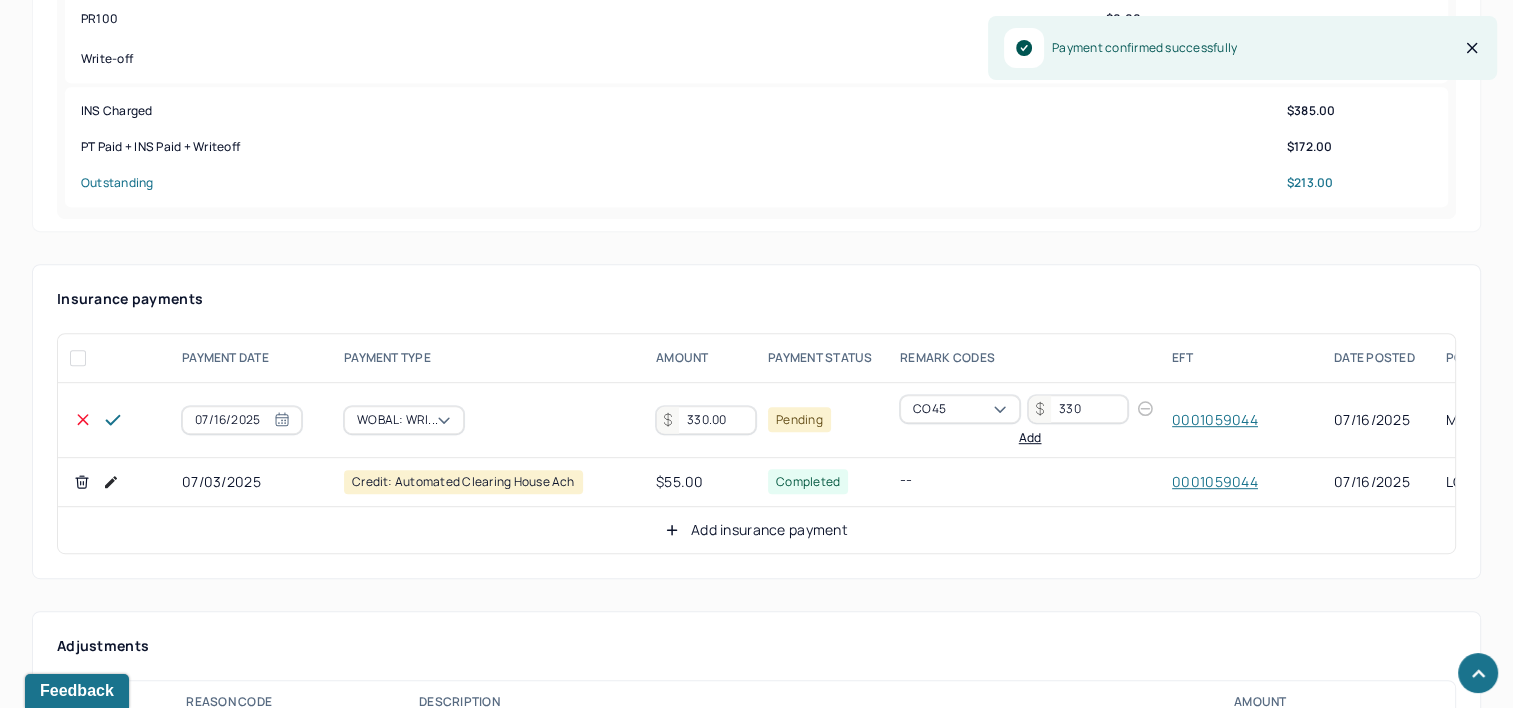 click on "330.00" at bounding box center [706, 420] 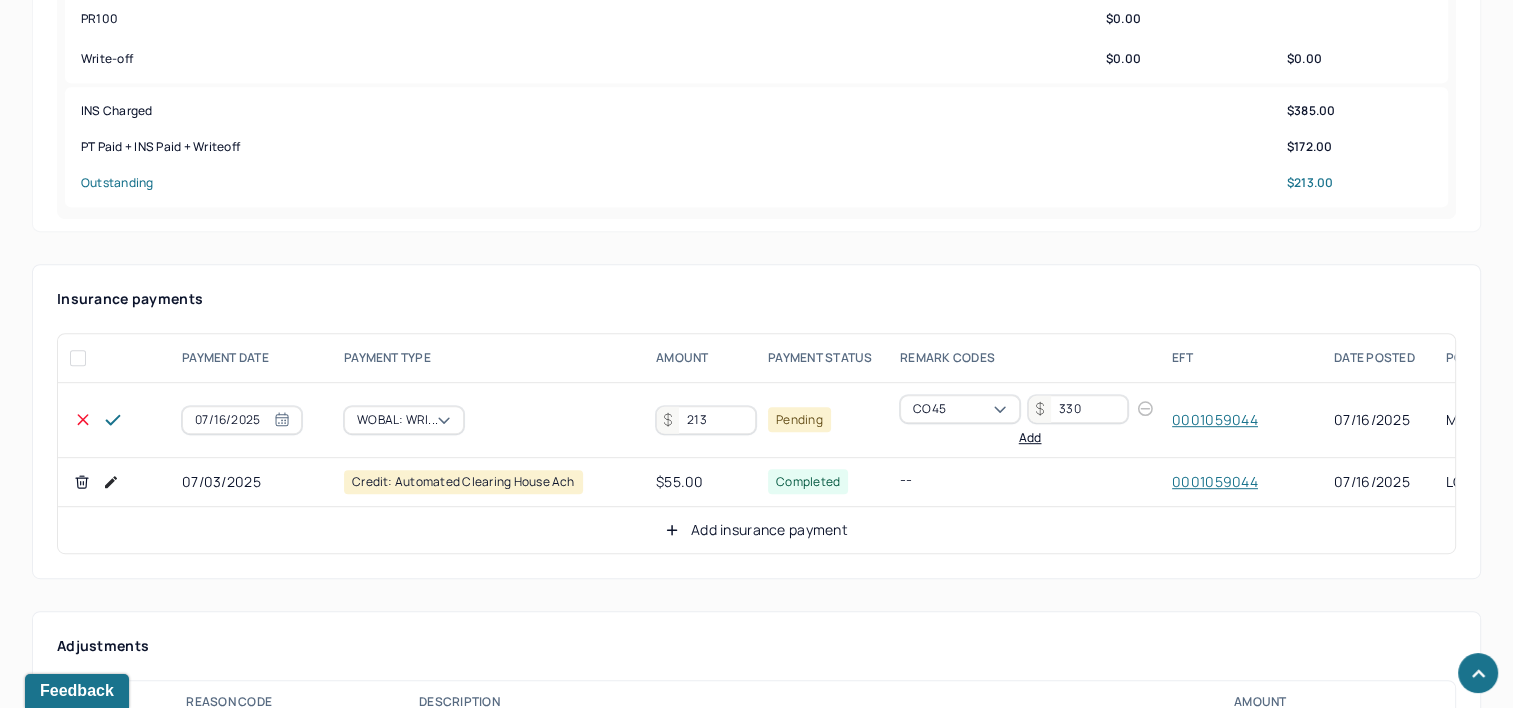type on "213" 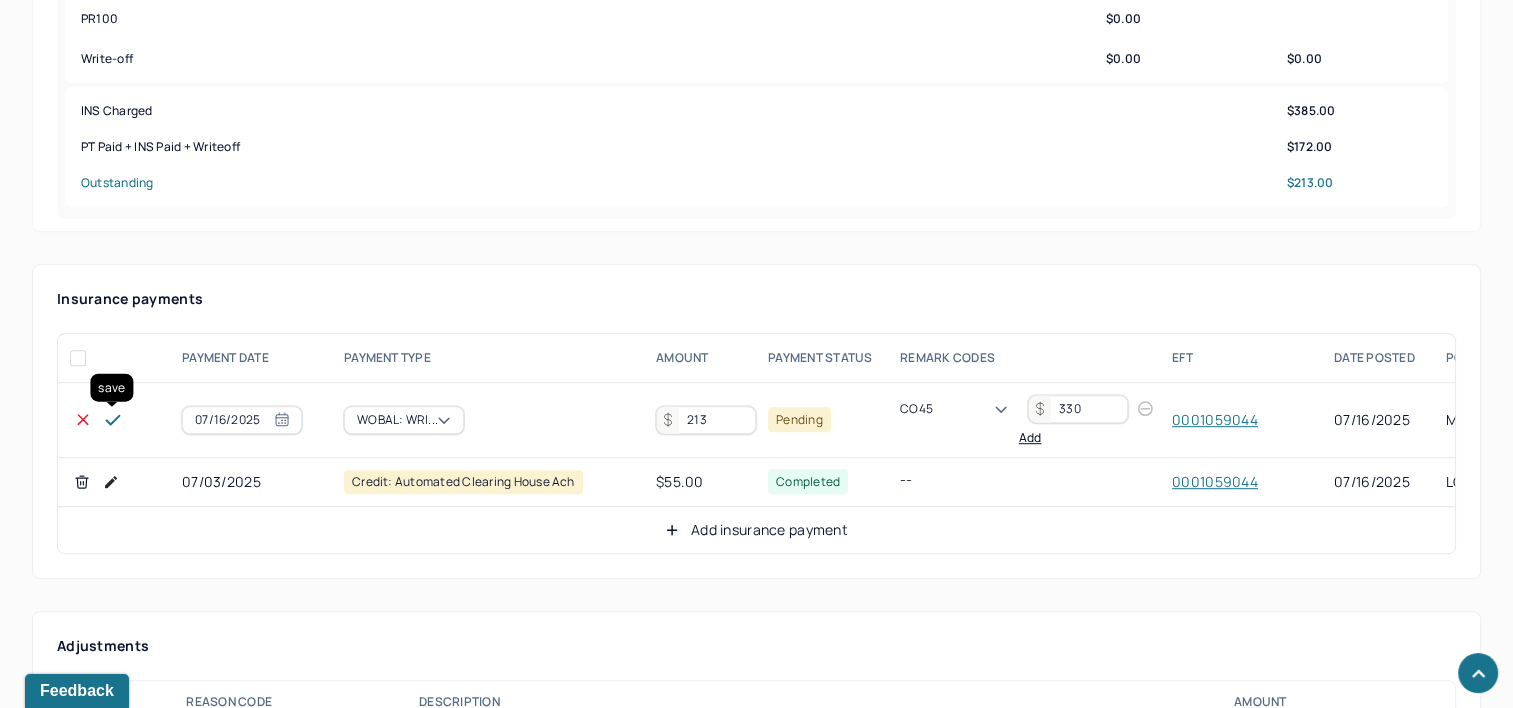 click 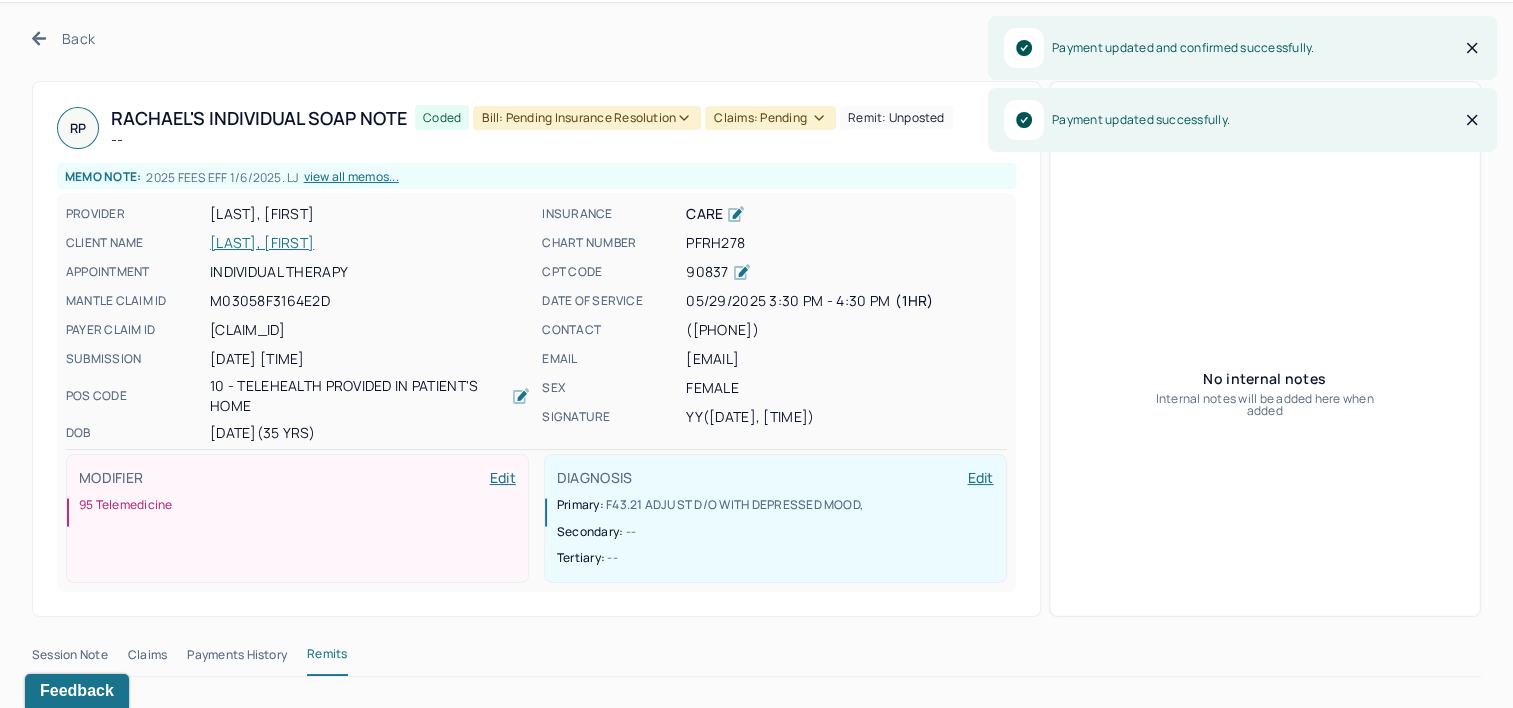 scroll, scrollTop: 0, scrollLeft: 0, axis: both 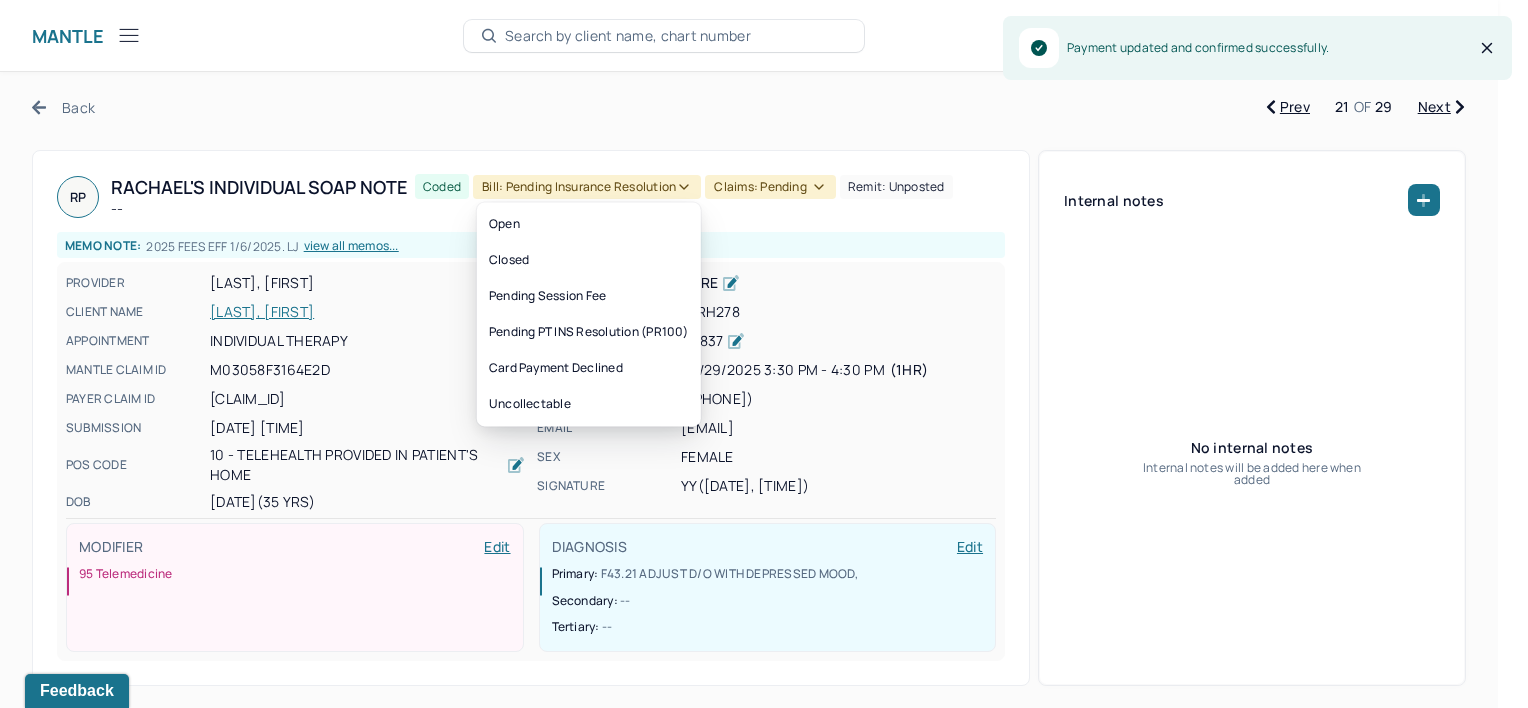 click on "Bill: Pending Insurance Resolution" at bounding box center (587, 187) 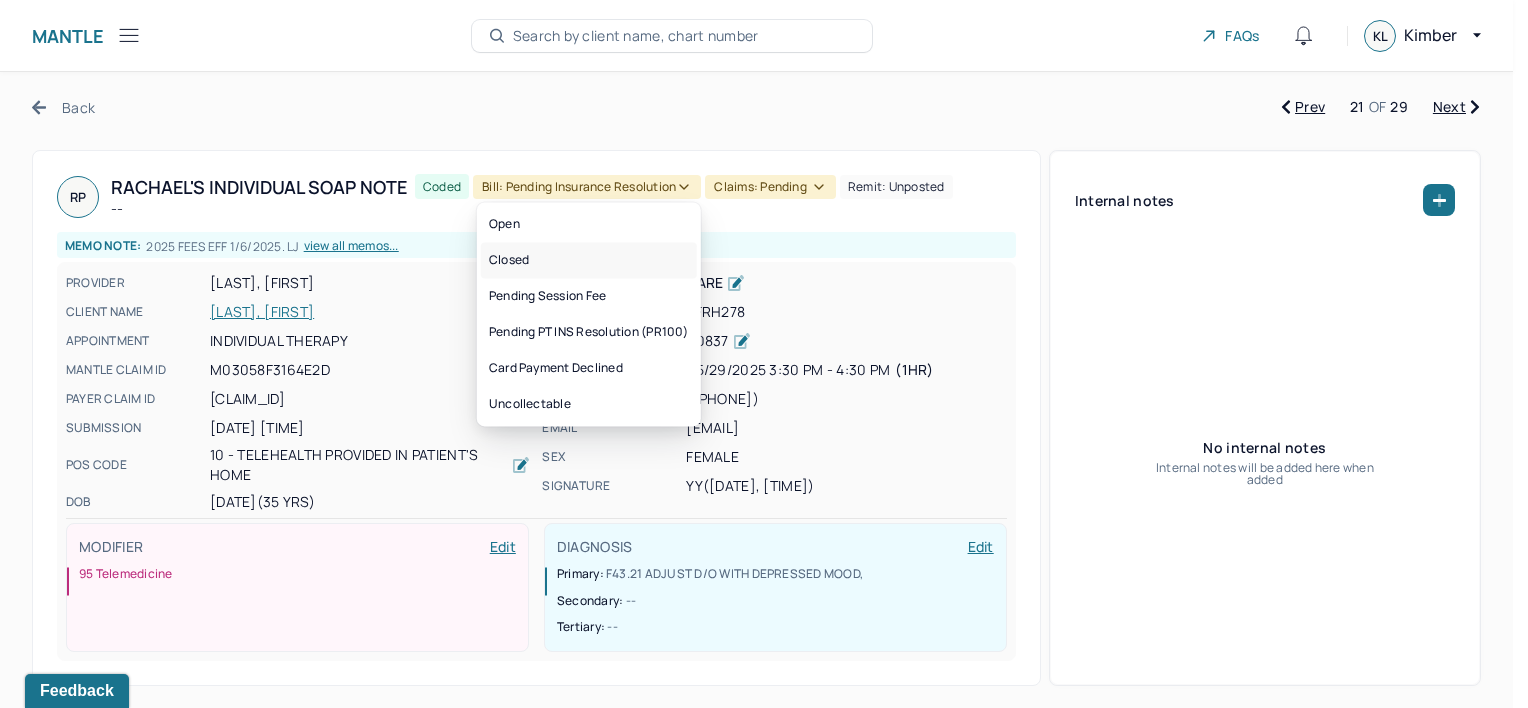 click on "Closed" at bounding box center (589, 260) 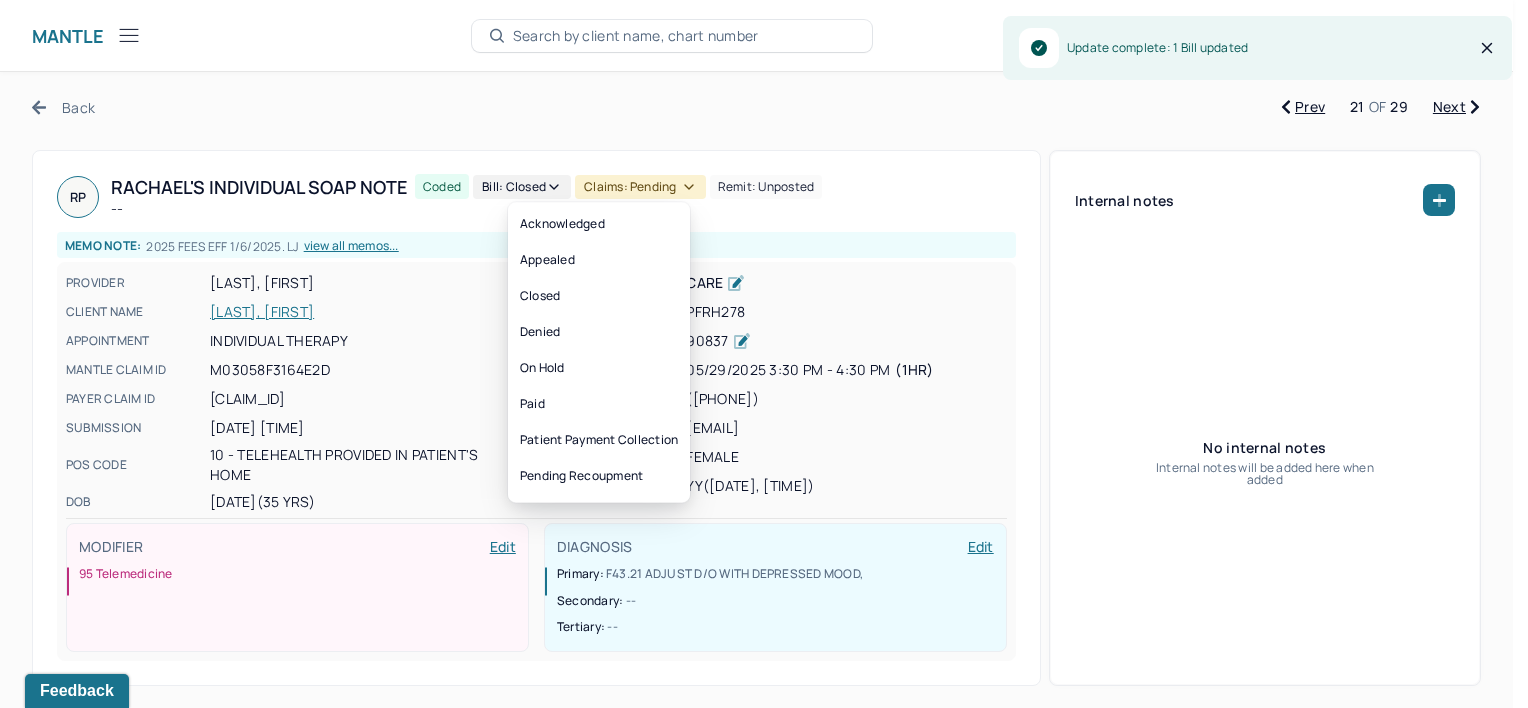 click on "Claims: pending" at bounding box center [640, 187] 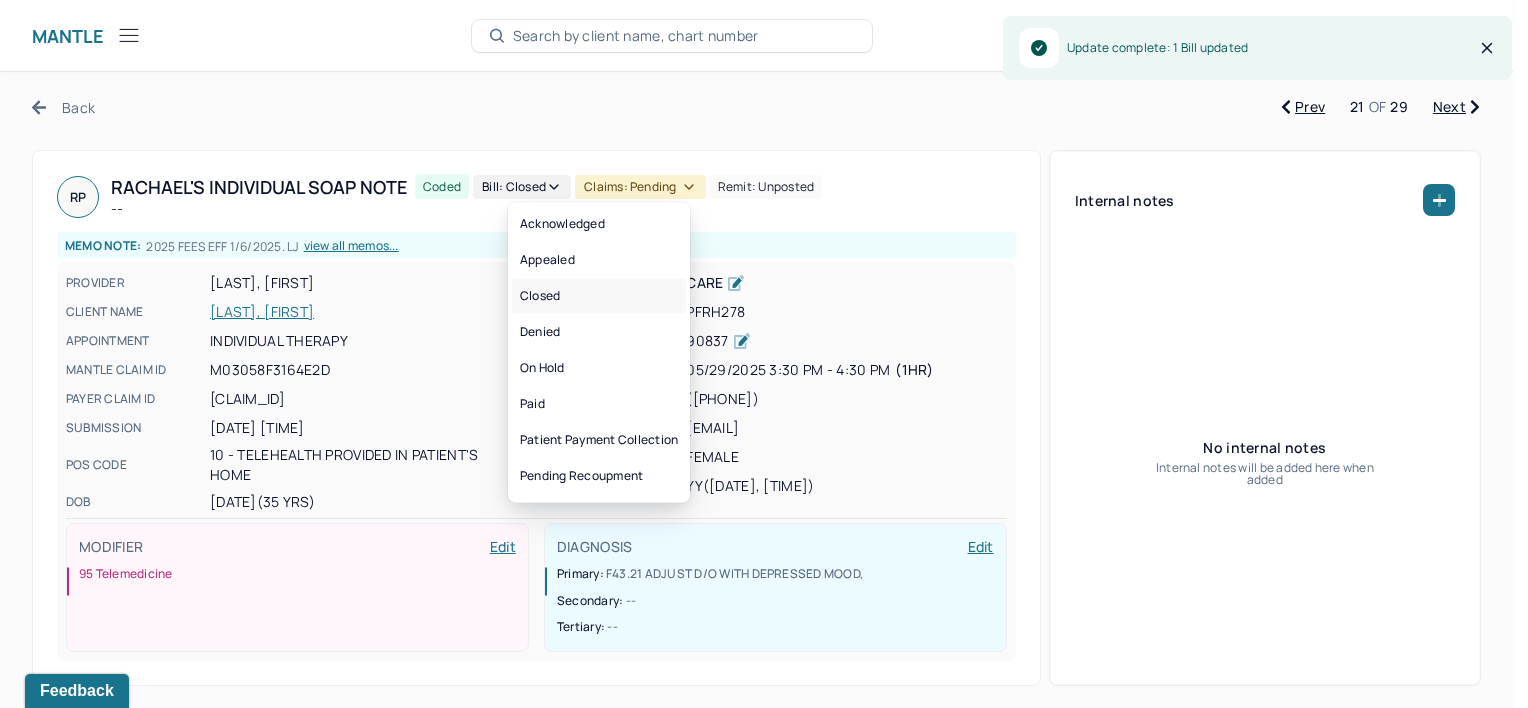 click on "Closed" at bounding box center [599, 296] 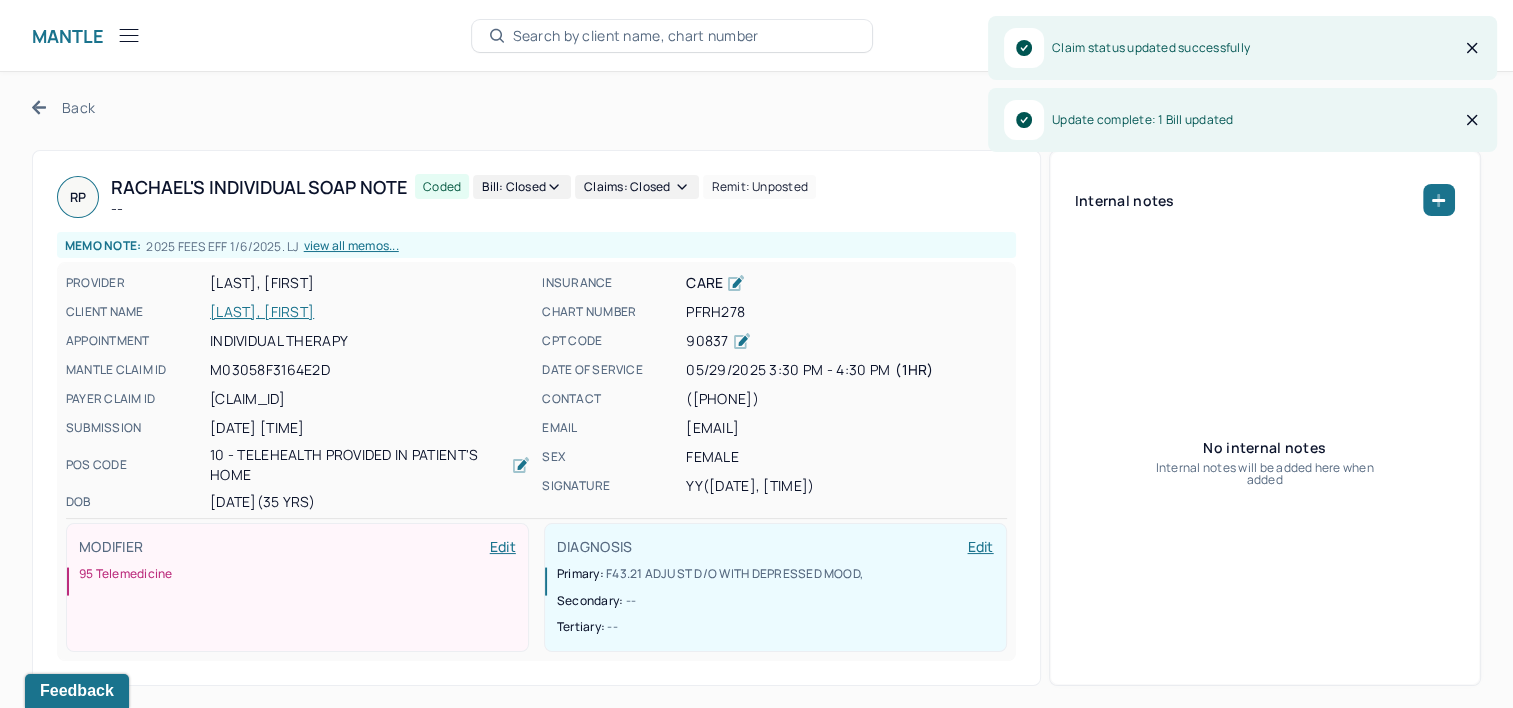 click on "Back    Prev   21 OF 29   Next   RP [FIRST]'s   Individual soap note -- Coded   Bill: Closed     Claims: closed   Remit: unposted Memo note: [DATE] FEES EFF [DATE]. LJ view all memos... PROVIDER [LAST], [FIRST] CLIENT NAME [LAST], [FIRST] APPOINTMENT Individual therapy   MANTLE CLAIM ID [ACCOUNT_ID] PAYER CLAIM ID [CLAIM_ID] SUBMISSION [DATE] [TIME] POS CODE 10 - Telehealth Provided in Patient's Home     DOB [DATE]  ([AGE] Yrs) INSURANCE CARE     CHART NUMBER [CHART_NUMBER] CPT CODE 90837     DATE OF SERVICE [DATE]   [TIME]   -   [TIME] ( [DURATION] ) CONTACT ([PHONE]) EMAIL [EMAIL] SEX female SIGNATURE [INITIALS]  ([DATE], [TIME]) MODIFIER   Edit   95 Telemedicine DIAGNOSIS   Edit   Primary:   F43.21 ADJUST D/O WITH DEPRESSED MOOD ,  Secondary:   -- Tertiary:   -- Internal notes     No internal notes Internal notes will be added here when added   Session Note     Claims     Payments History     Remits   Payment summary Patient Insurance Charged [PRICE] [PRICE] Expected" at bounding box center [756, 2240] 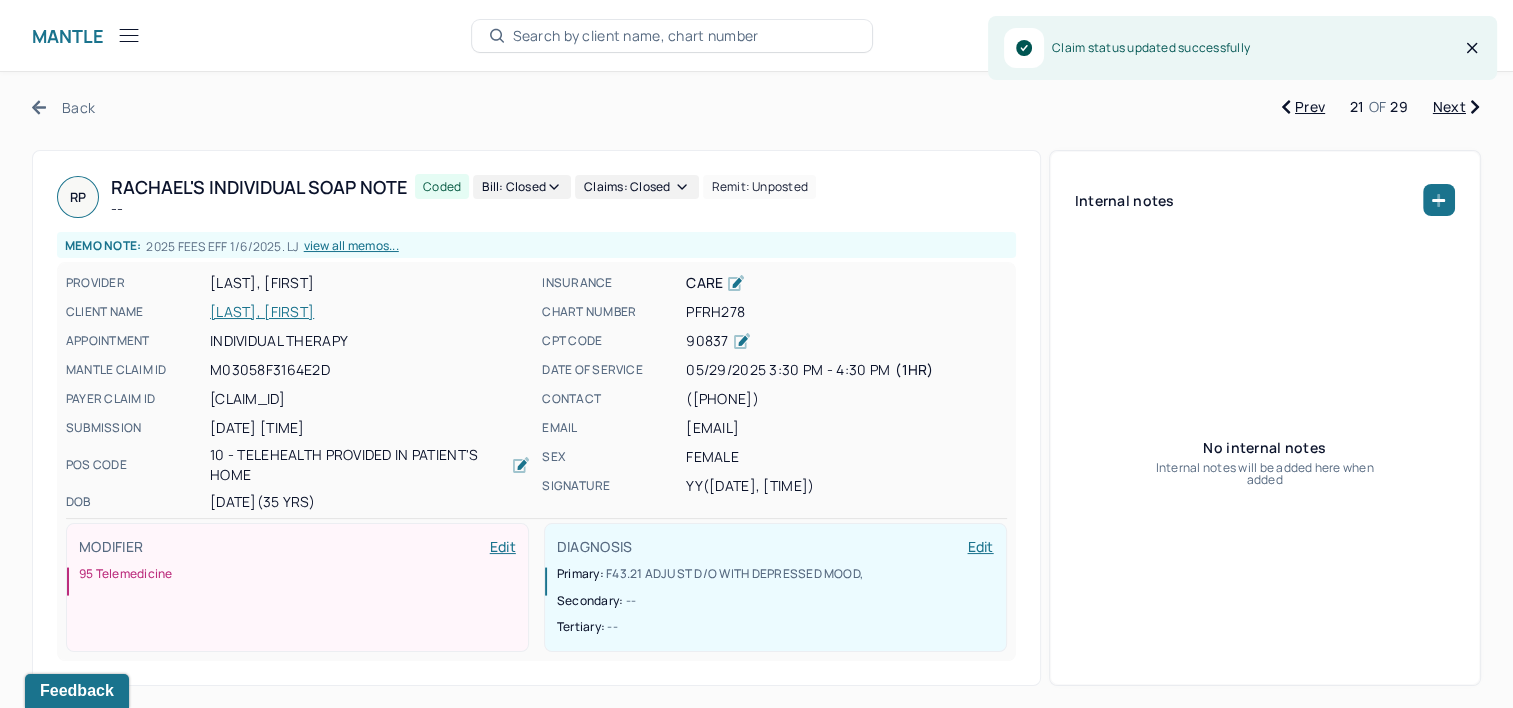 click on "Next" at bounding box center (1456, 107) 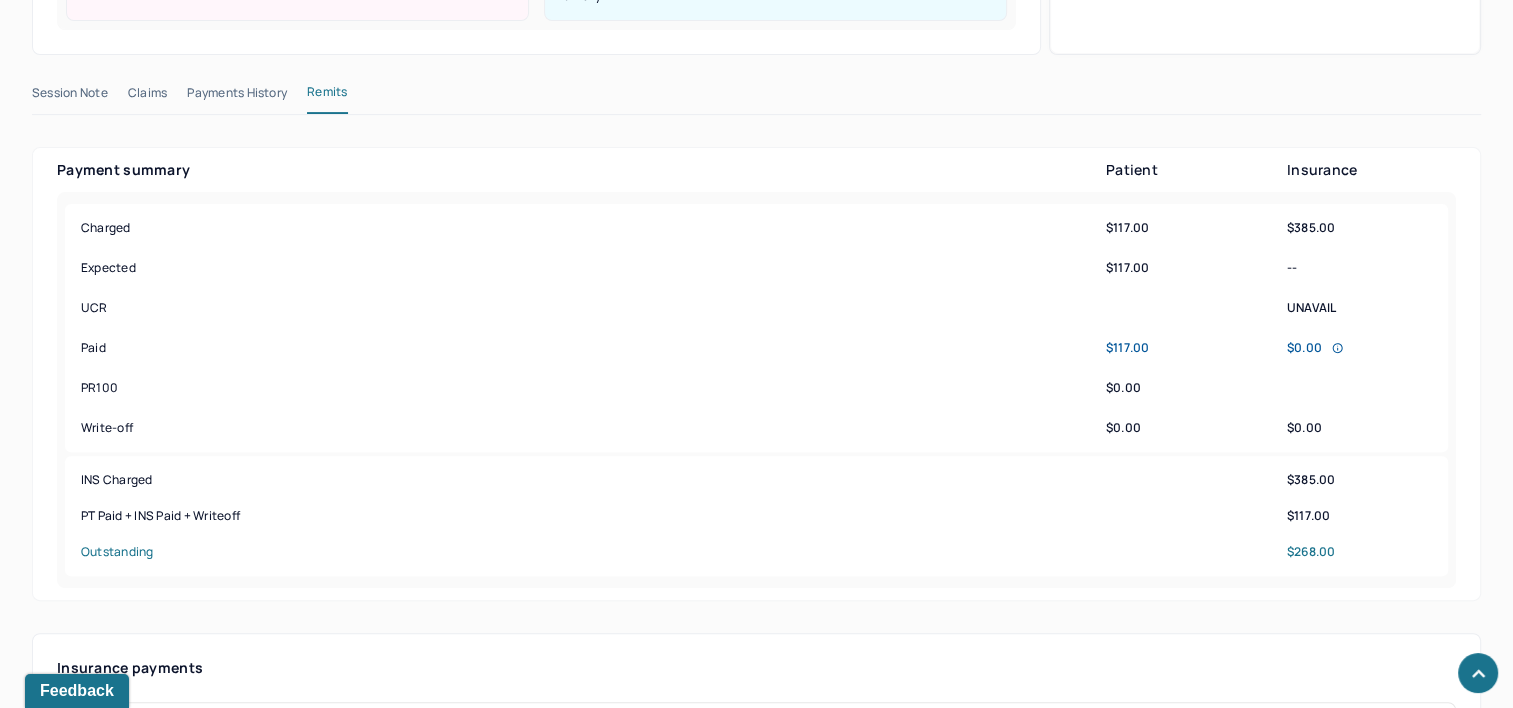 scroll, scrollTop: 1100, scrollLeft: 0, axis: vertical 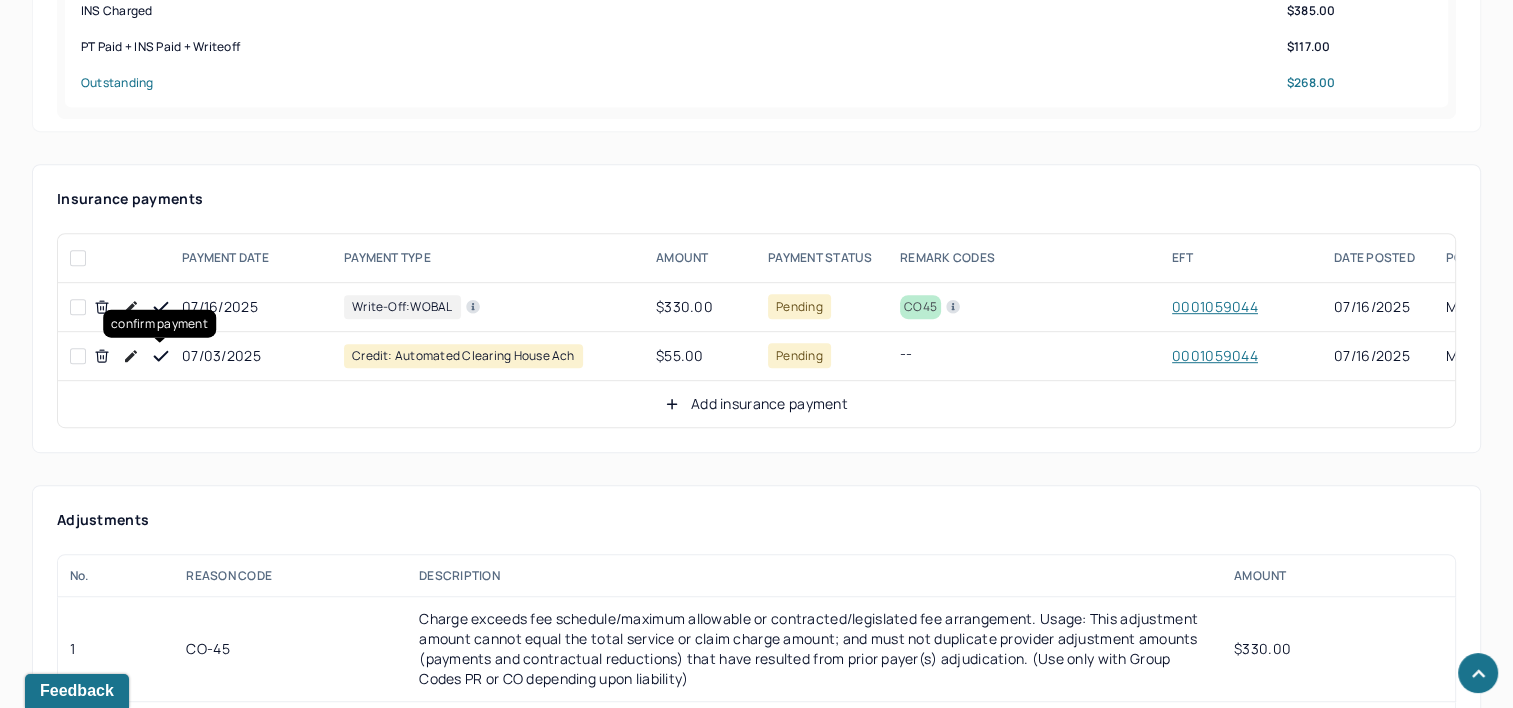 click 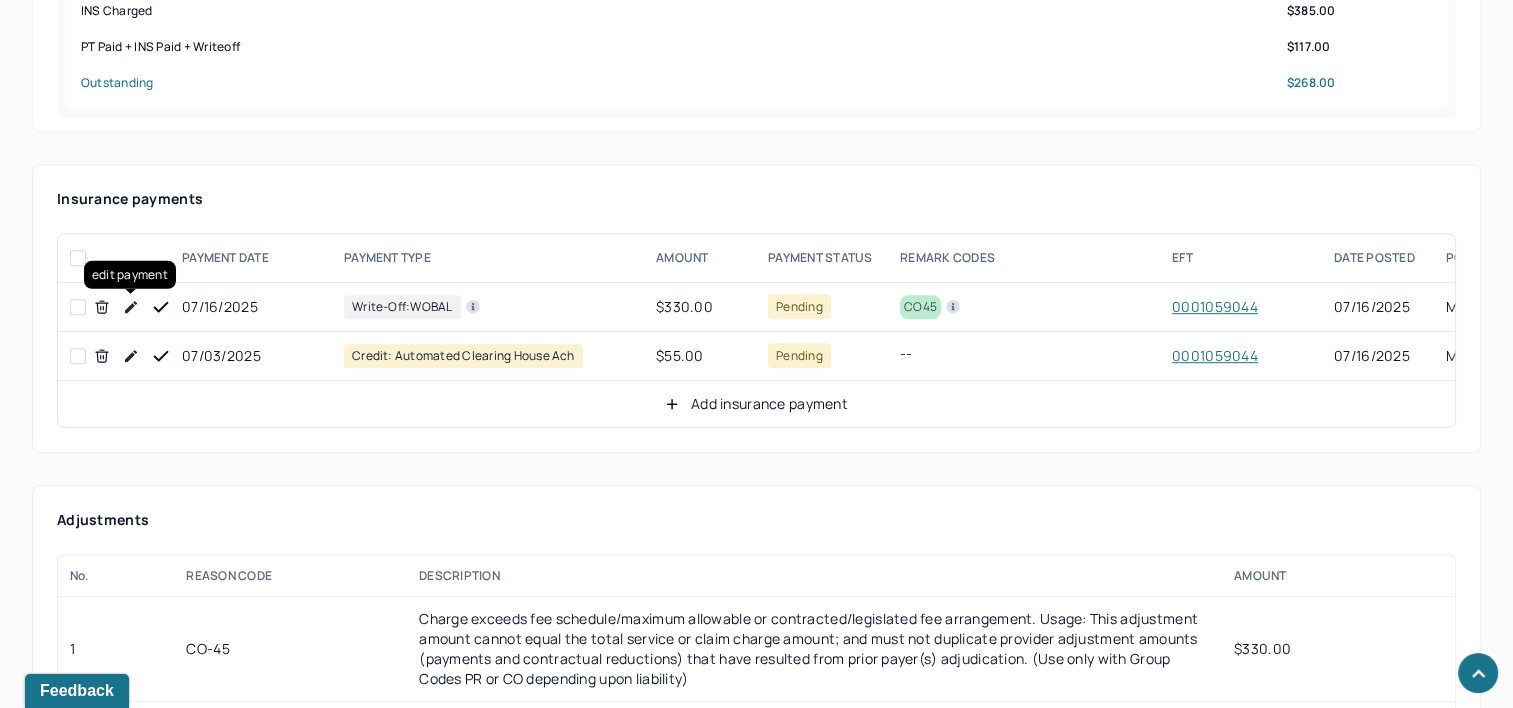 click 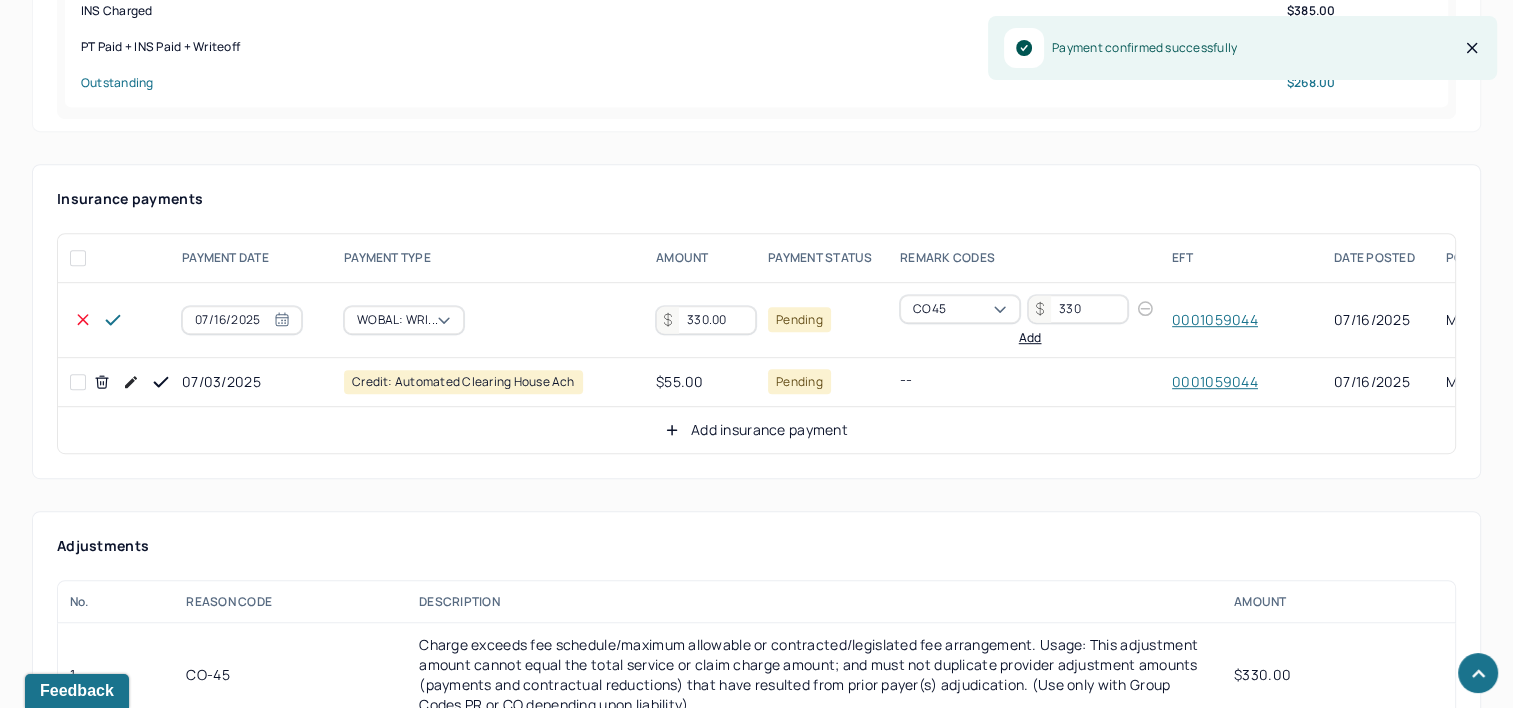 scroll, scrollTop: 1000, scrollLeft: 0, axis: vertical 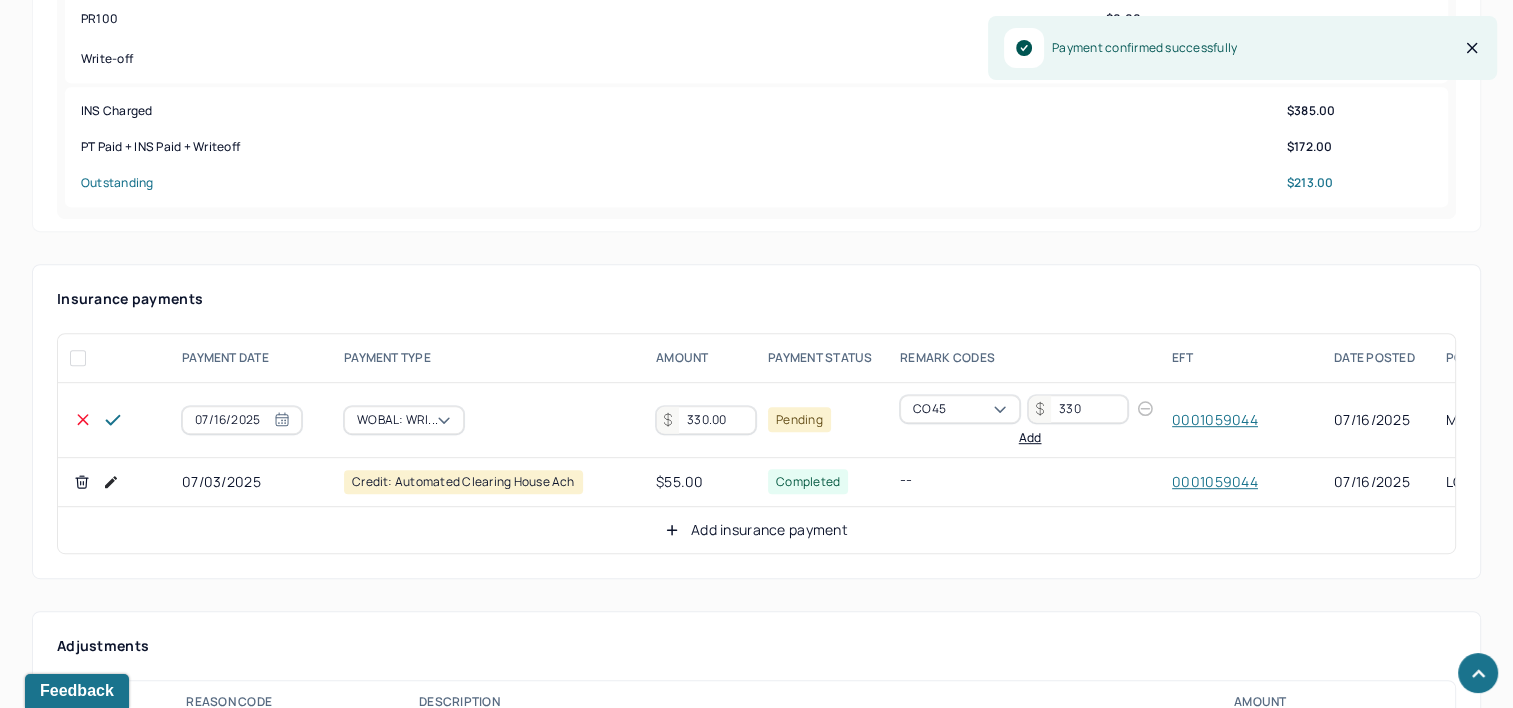 click on "330.00" at bounding box center (706, 420) 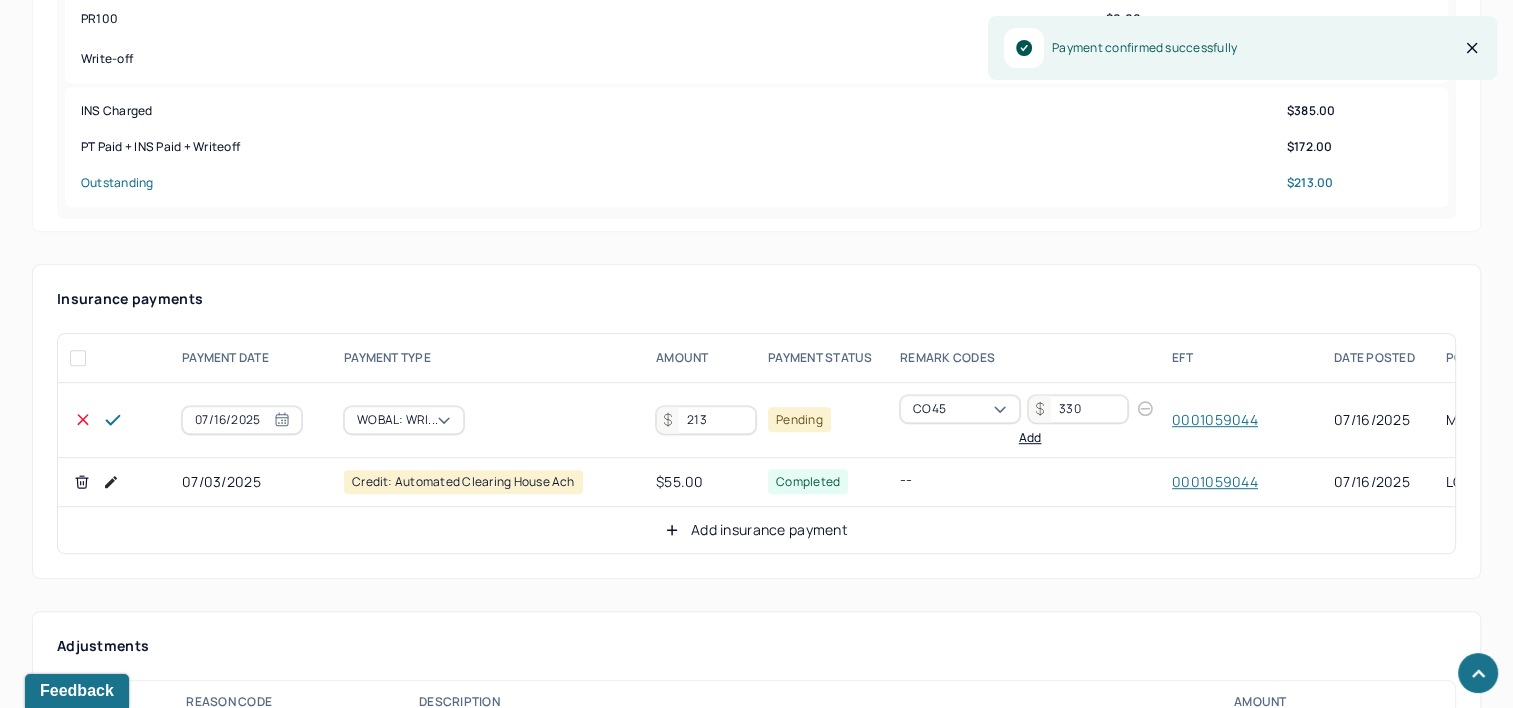 type on "213" 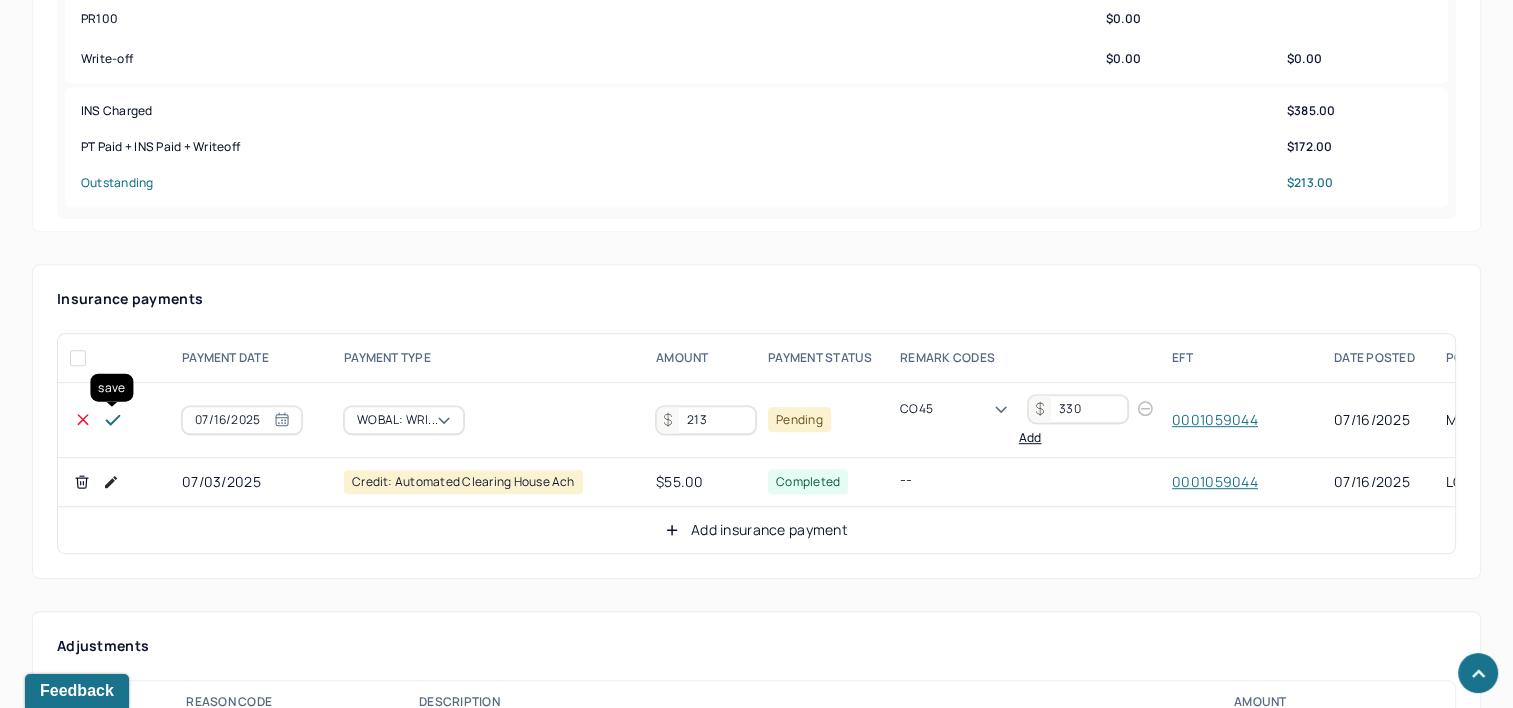 click 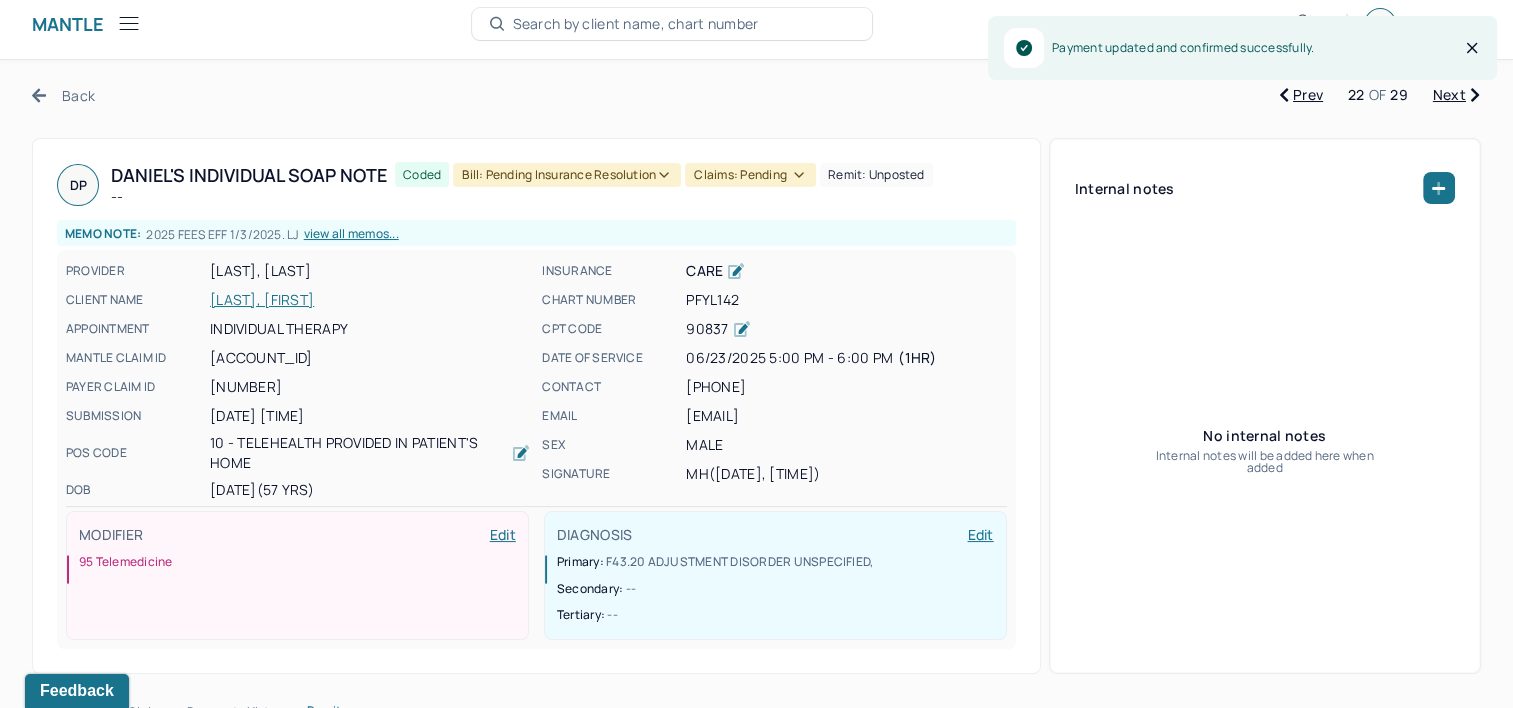 scroll, scrollTop: 0, scrollLeft: 0, axis: both 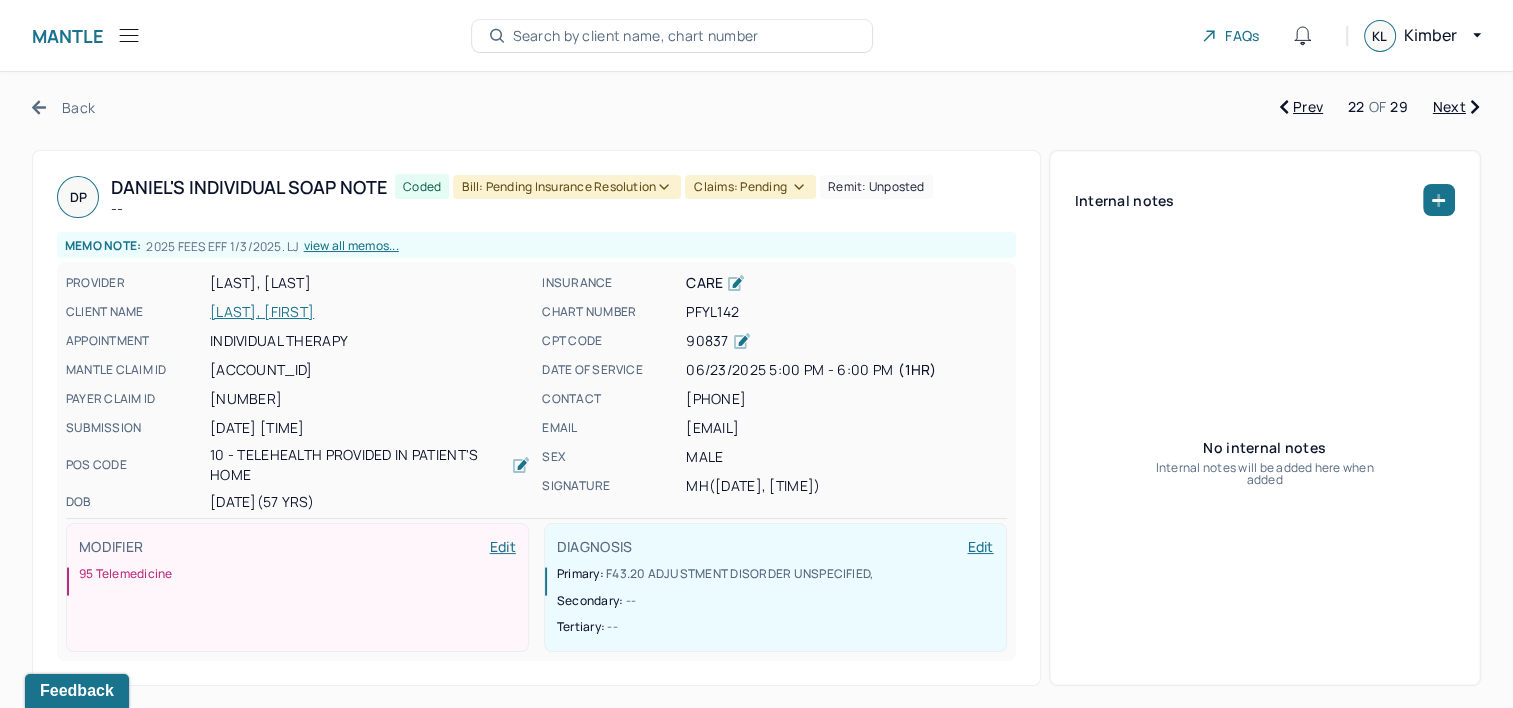 click on "Bill: Pending Insurance Resolution" at bounding box center [567, 187] 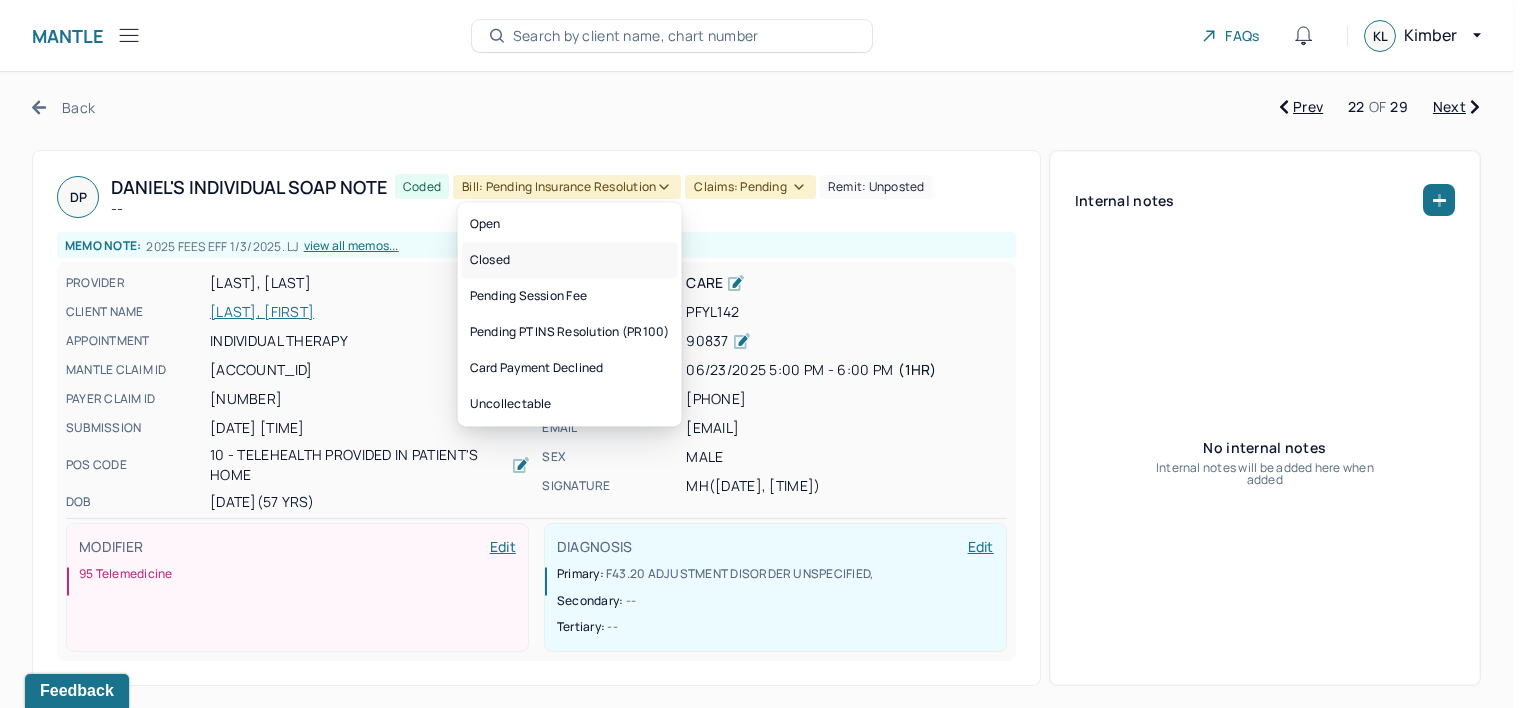 click on "Closed" at bounding box center [570, 260] 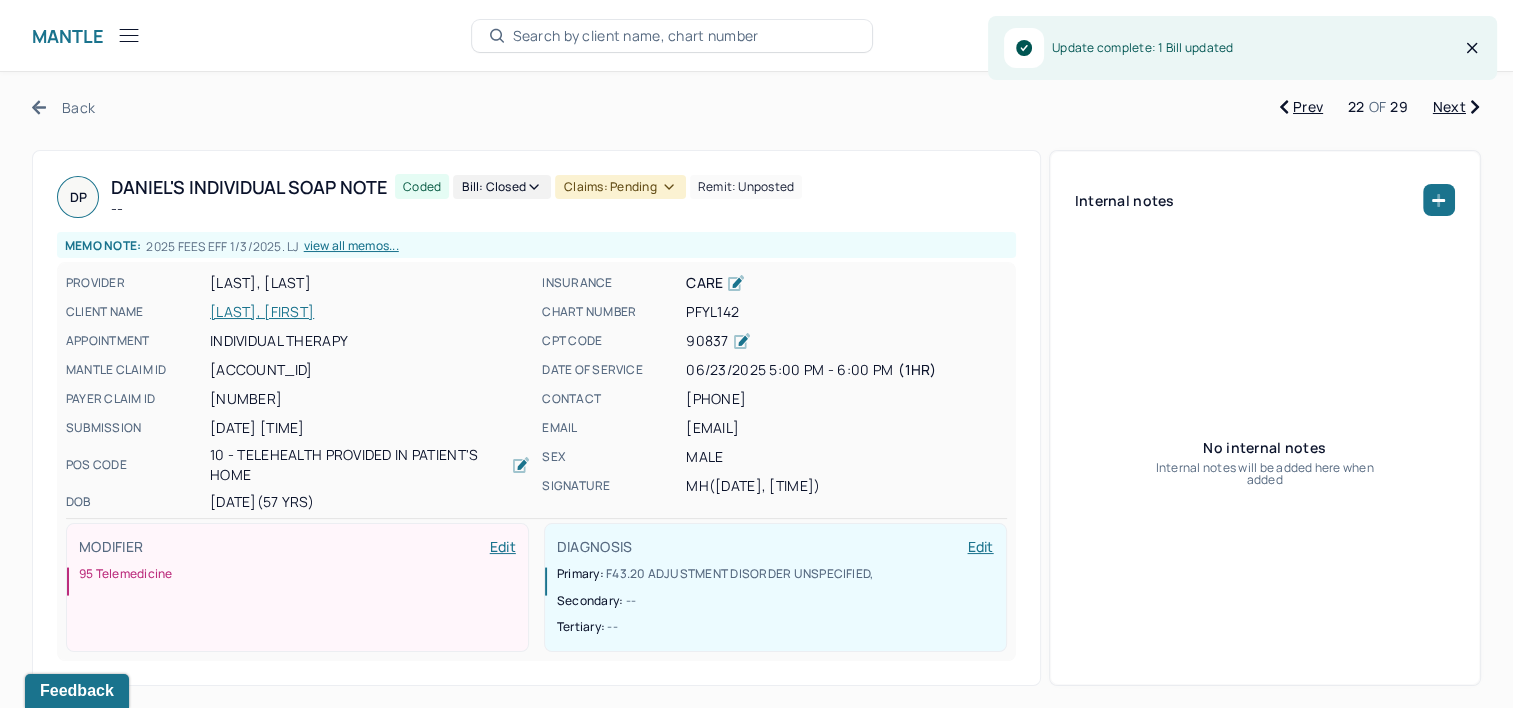 click on "Claims: pending" at bounding box center (620, 187) 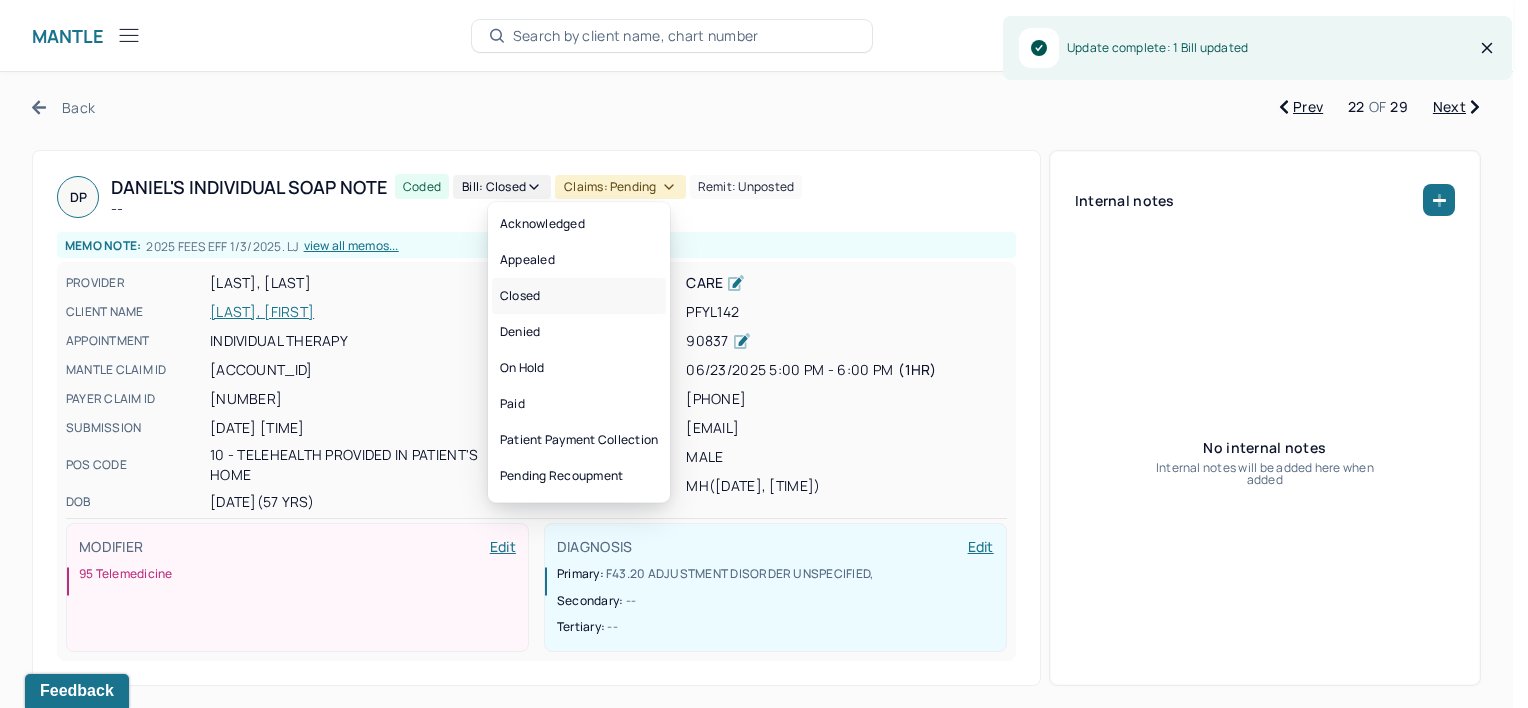 click on "Closed" at bounding box center (579, 296) 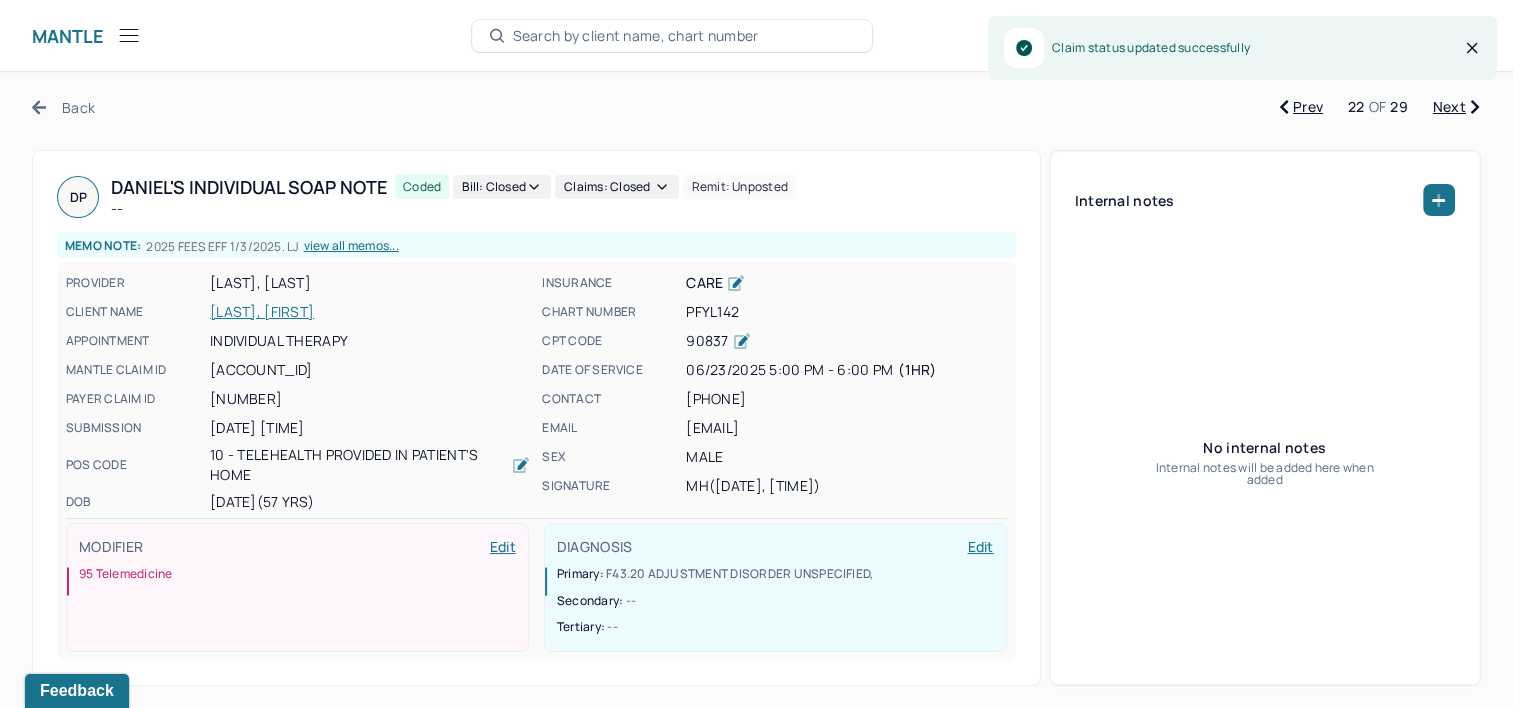 click on "Next" at bounding box center [1456, 107] 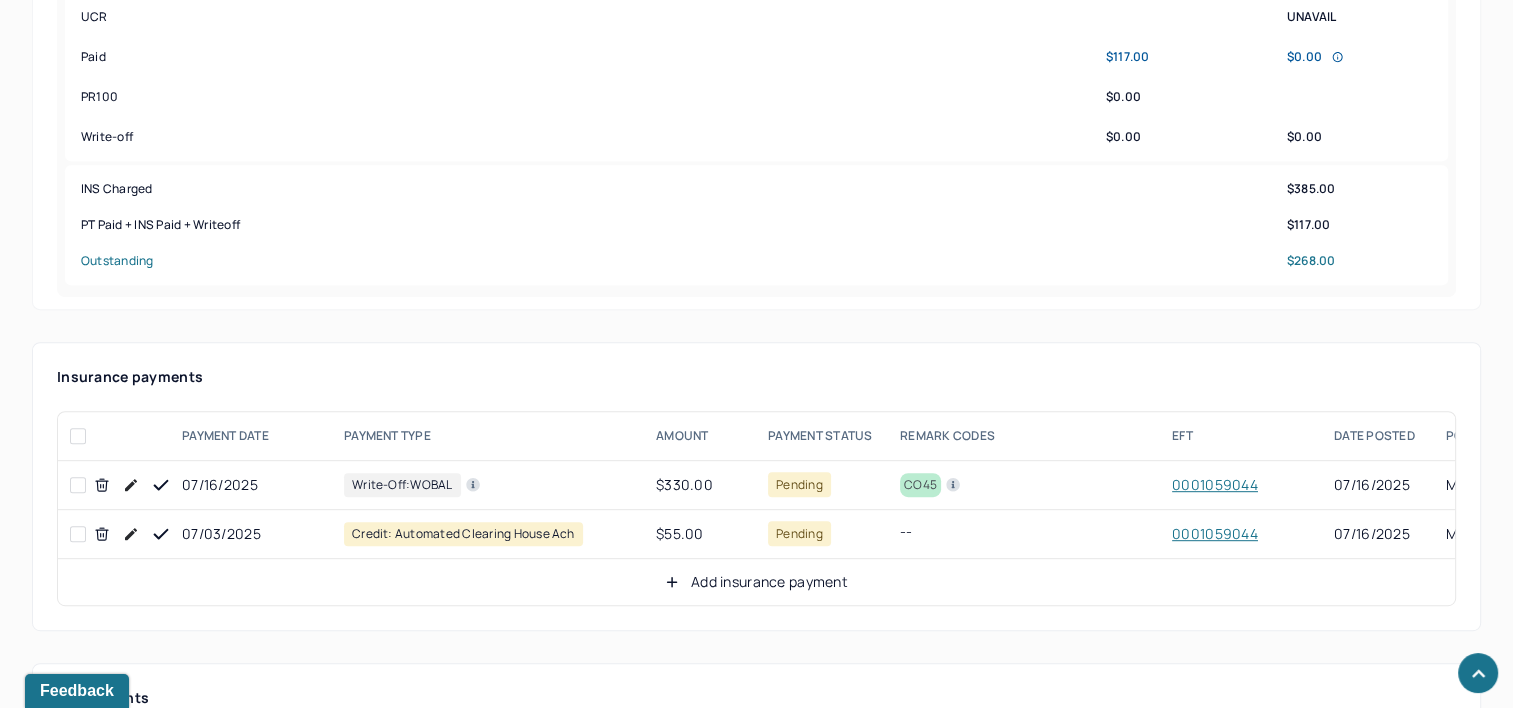 scroll, scrollTop: 900, scrollLeft: 0, axis: vertical 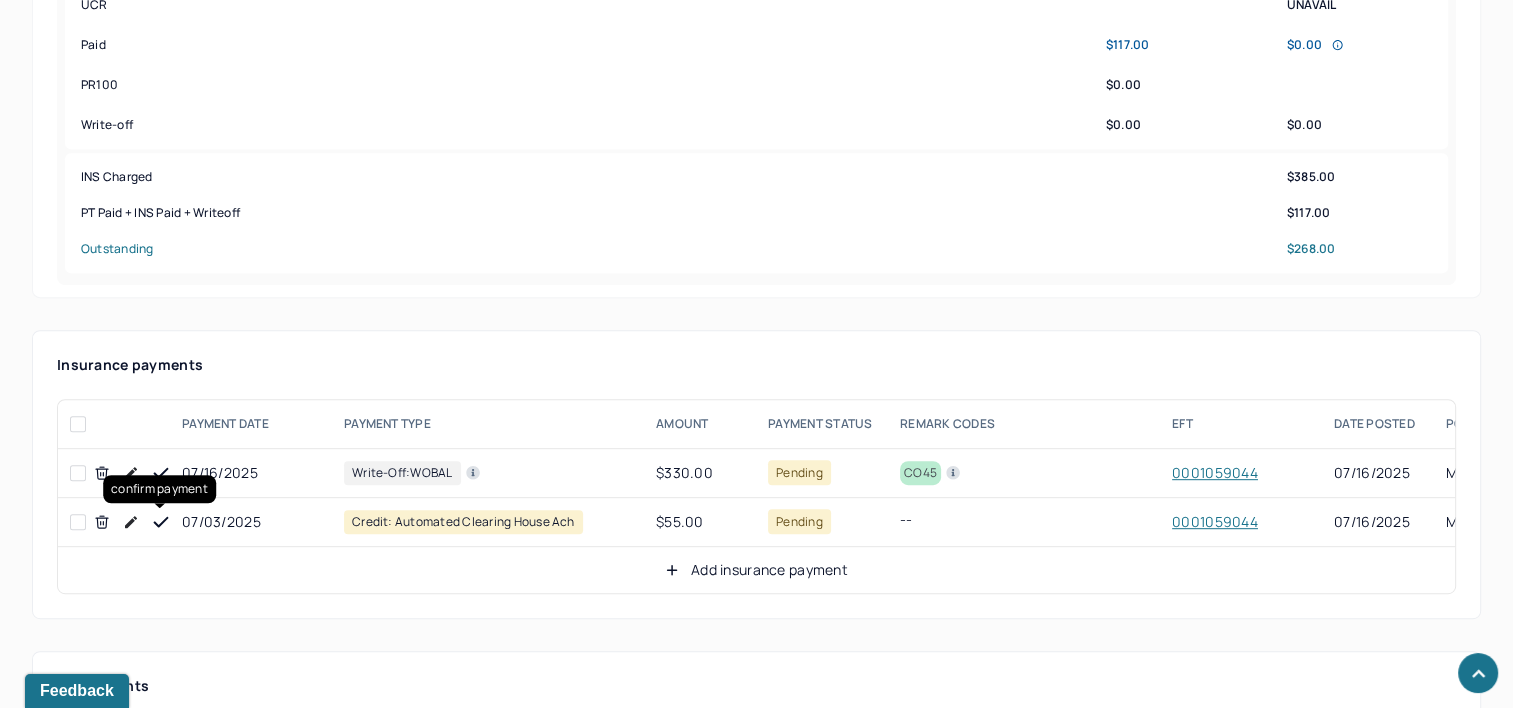 drag, startPoint x: 161, startPoint y: 515, endPoint x: 153, endPoint y: 505, distance: 12.806249 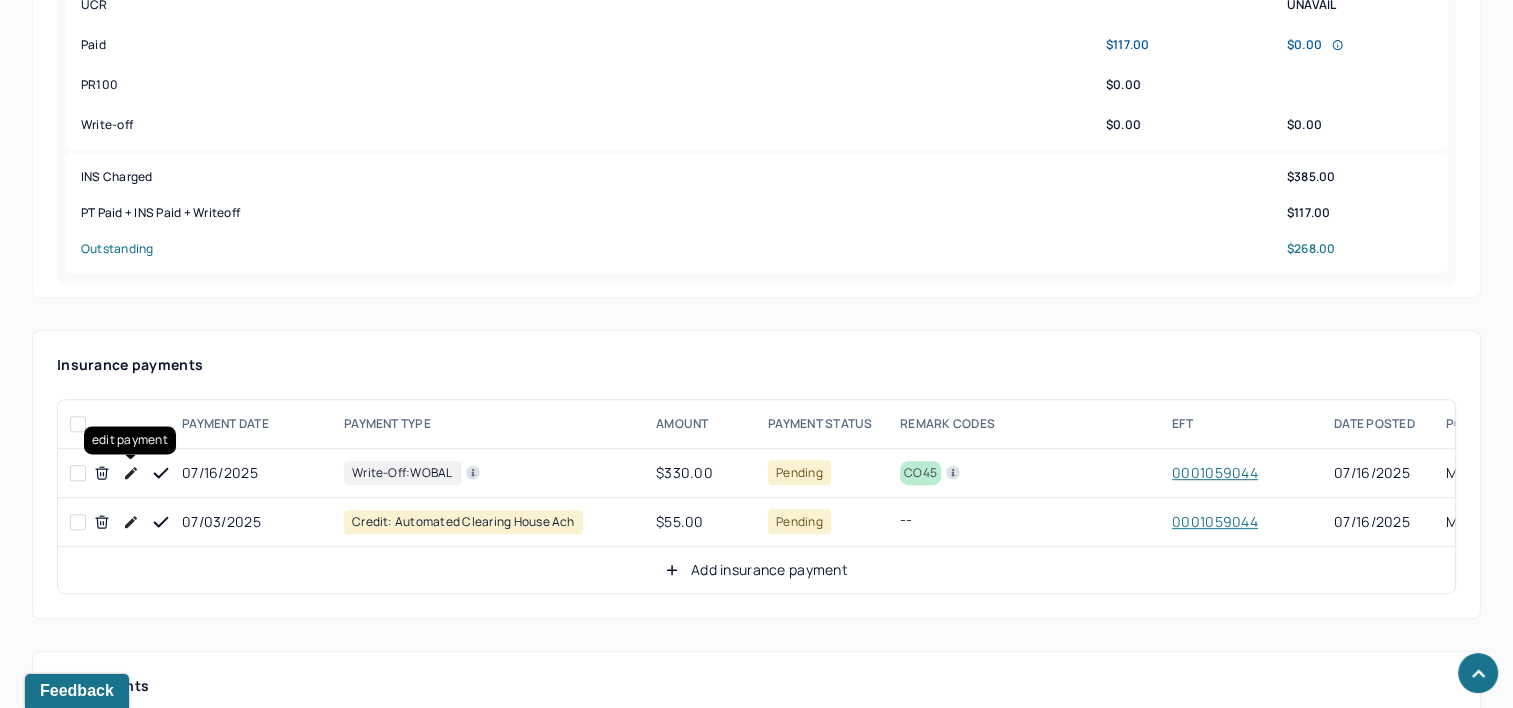 click 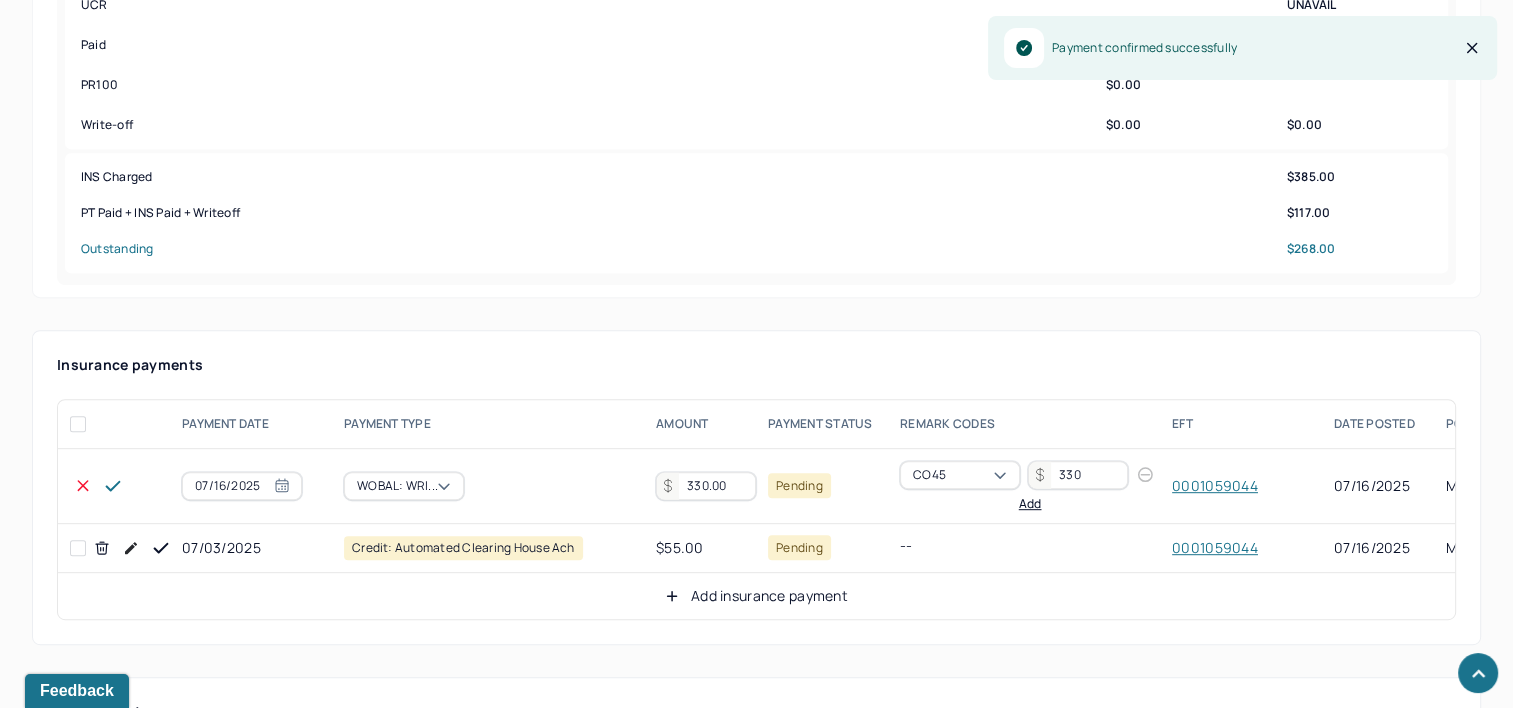 click on "330.00" at bounding box center [706, 486] 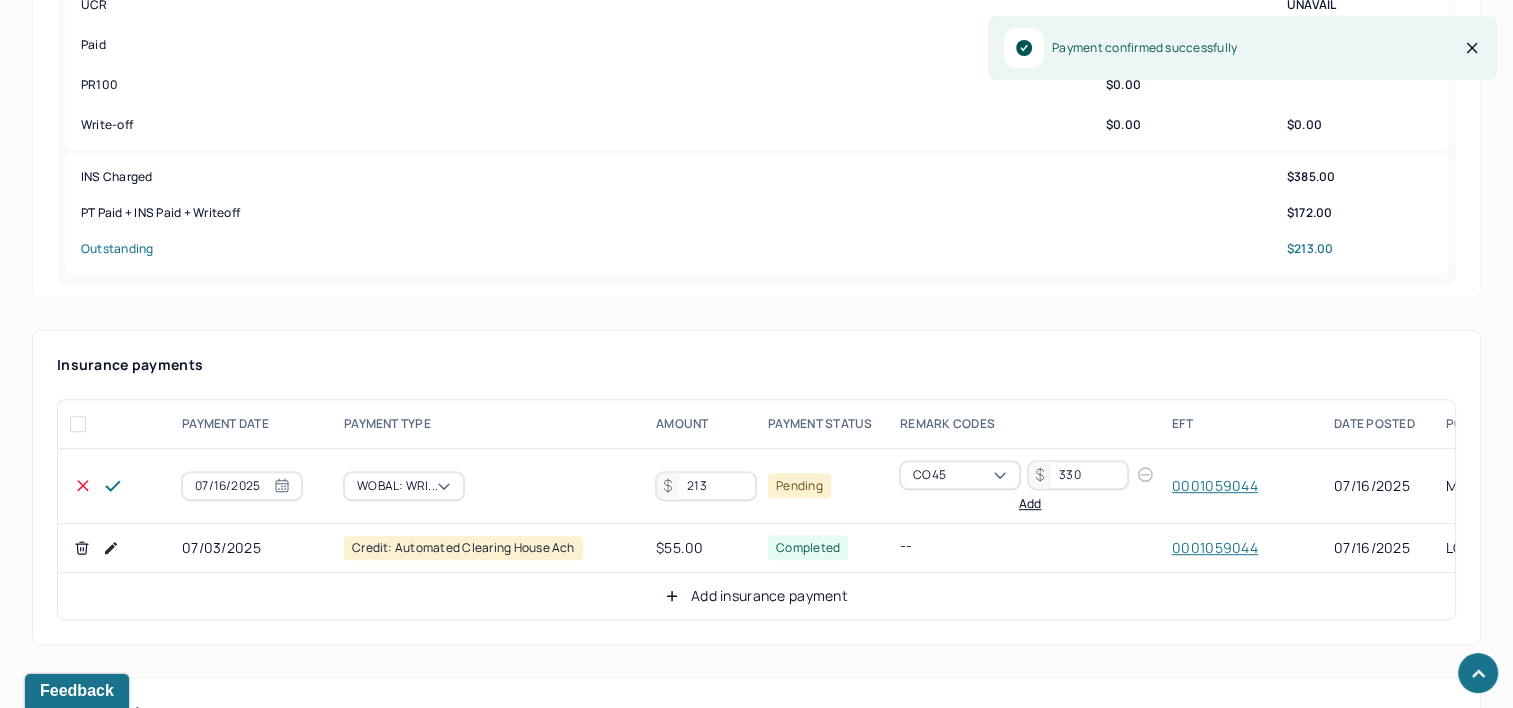 type on "213" 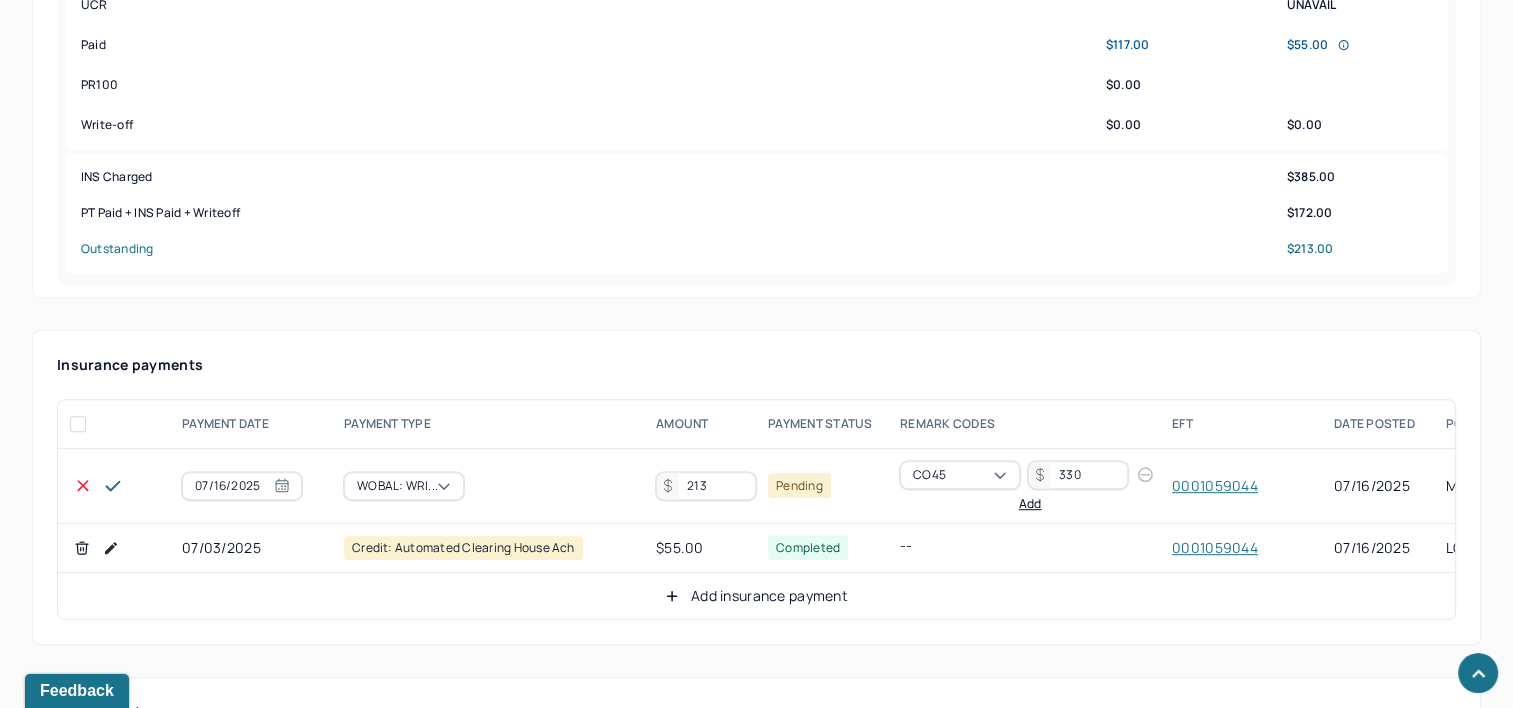 click 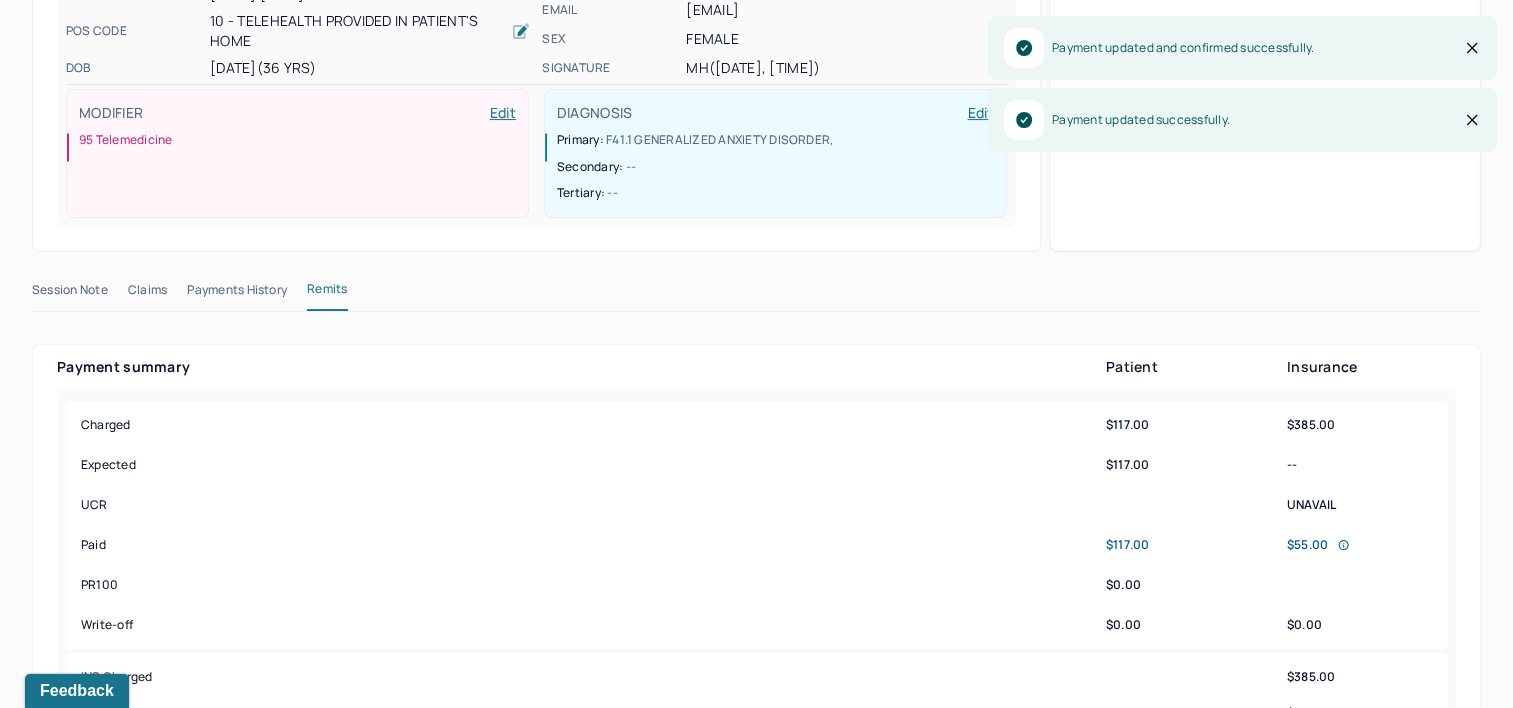 scroll, scrollTop: 0, scrollLeft: 0, axis: both 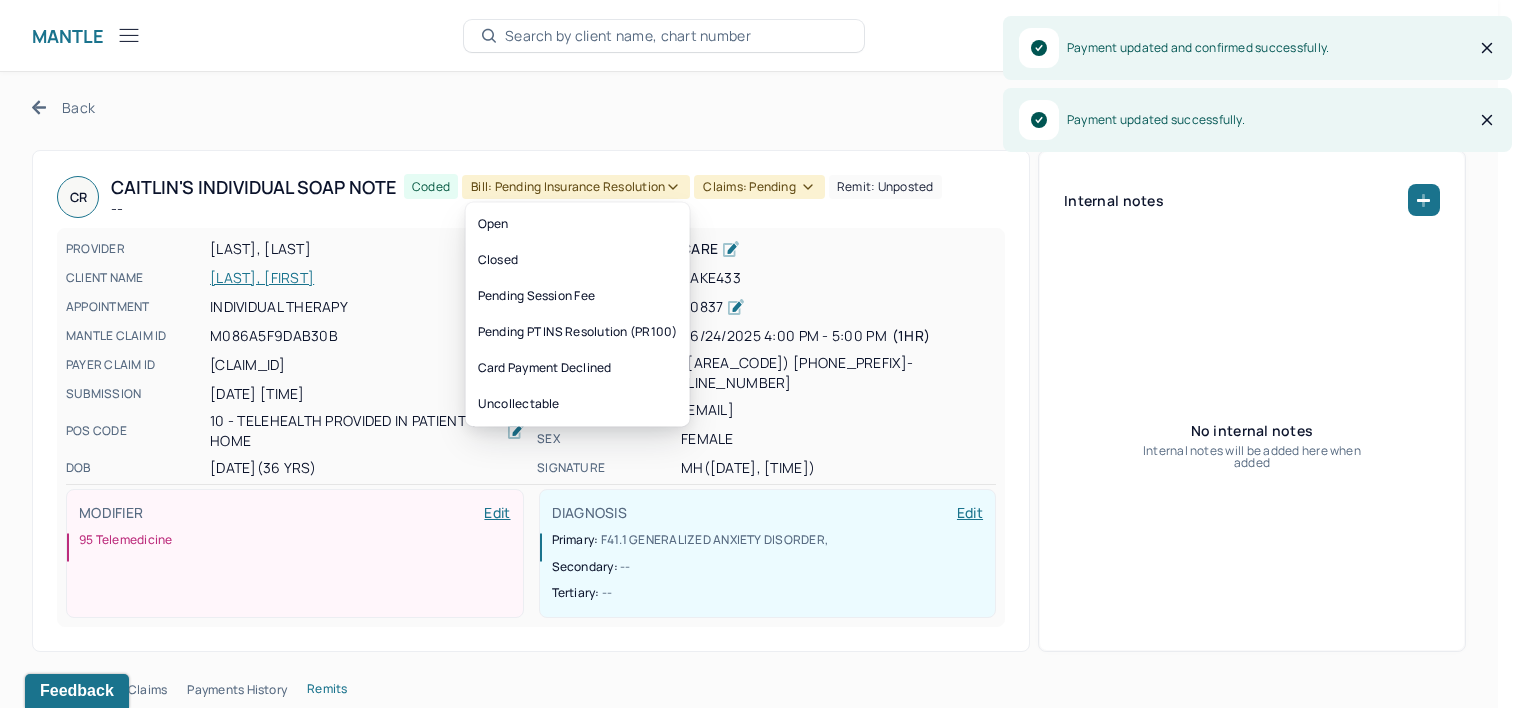click on "Bill: Pending Insurance Resolution" at bounding box center (576, 187) 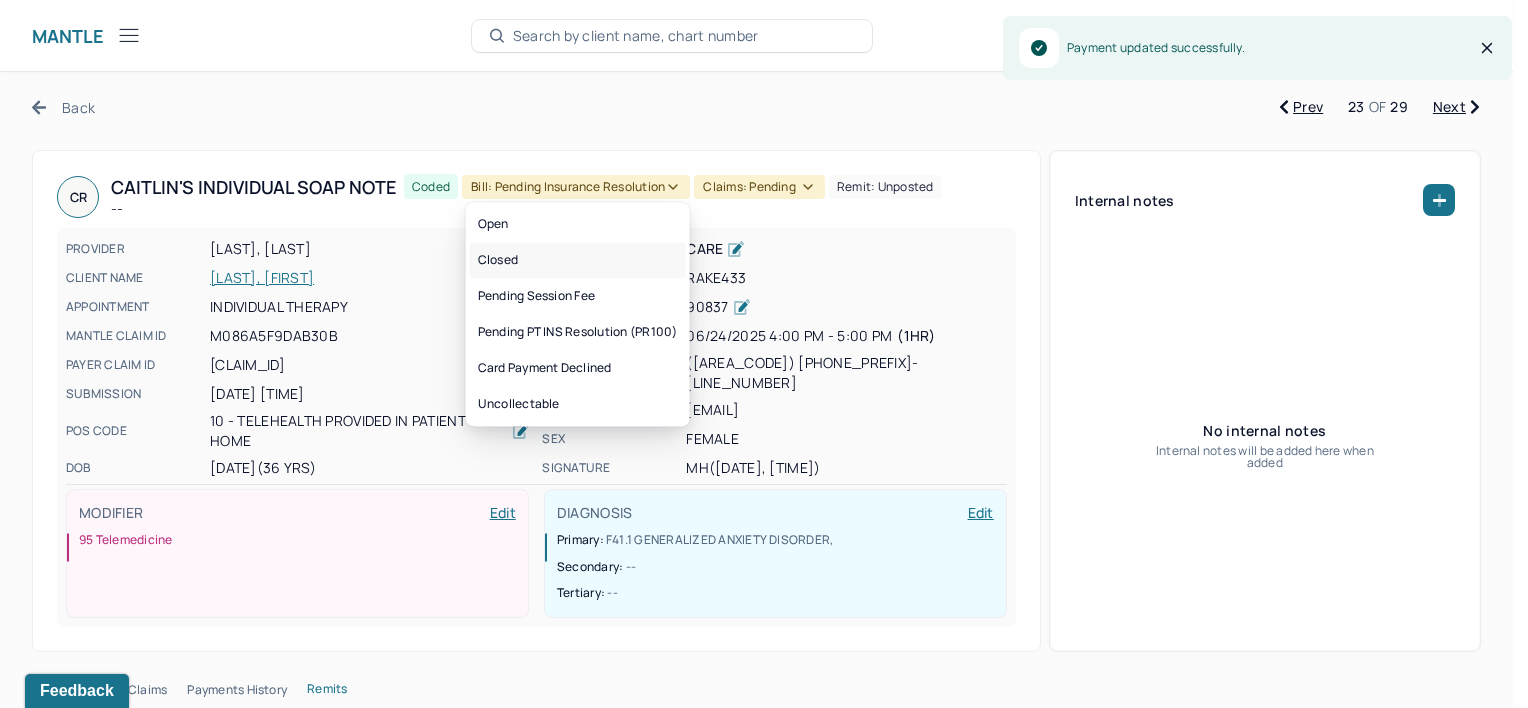 click on "Closed" at bounding box center (578, 260) 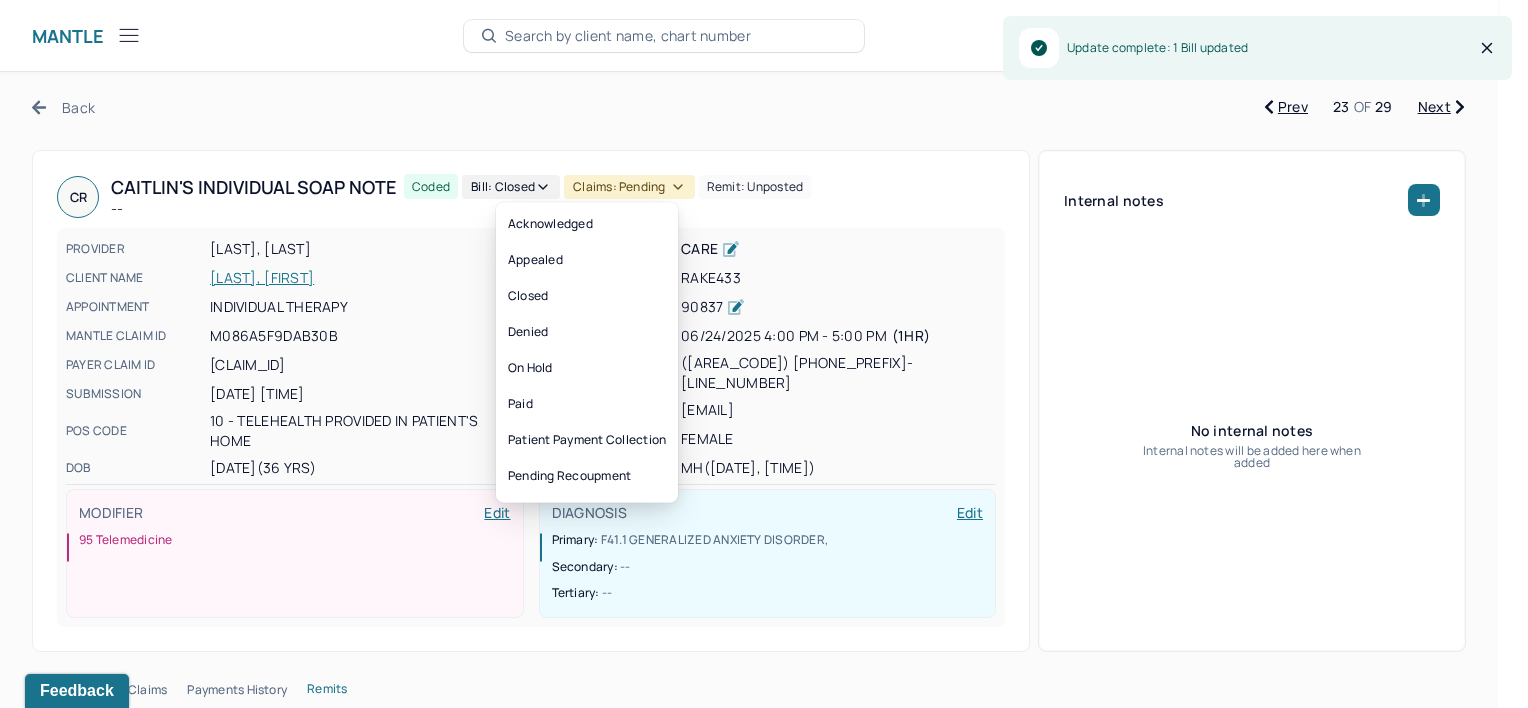 click on "Claims: pending" at bounding box center (629, 187) 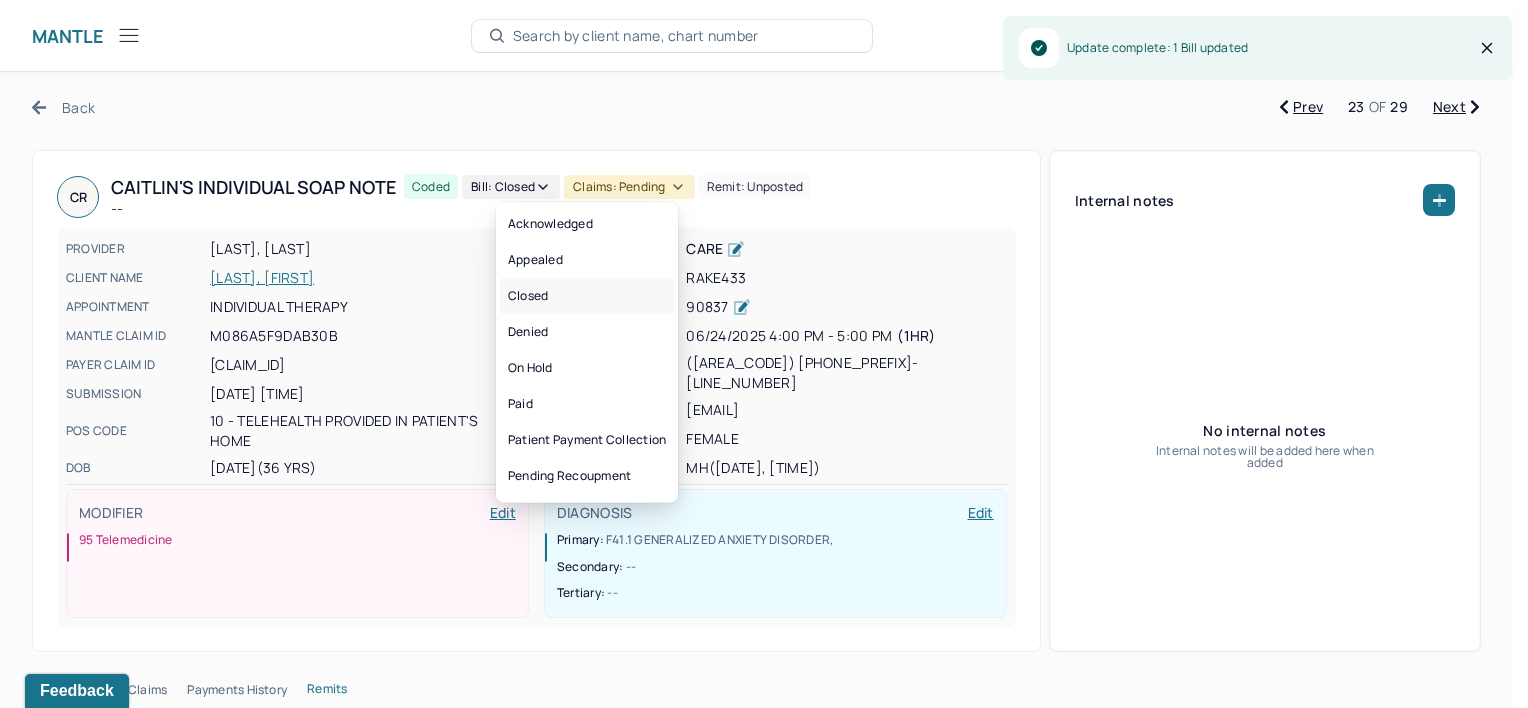 click on "Closed" at bounding box center [587, 296] 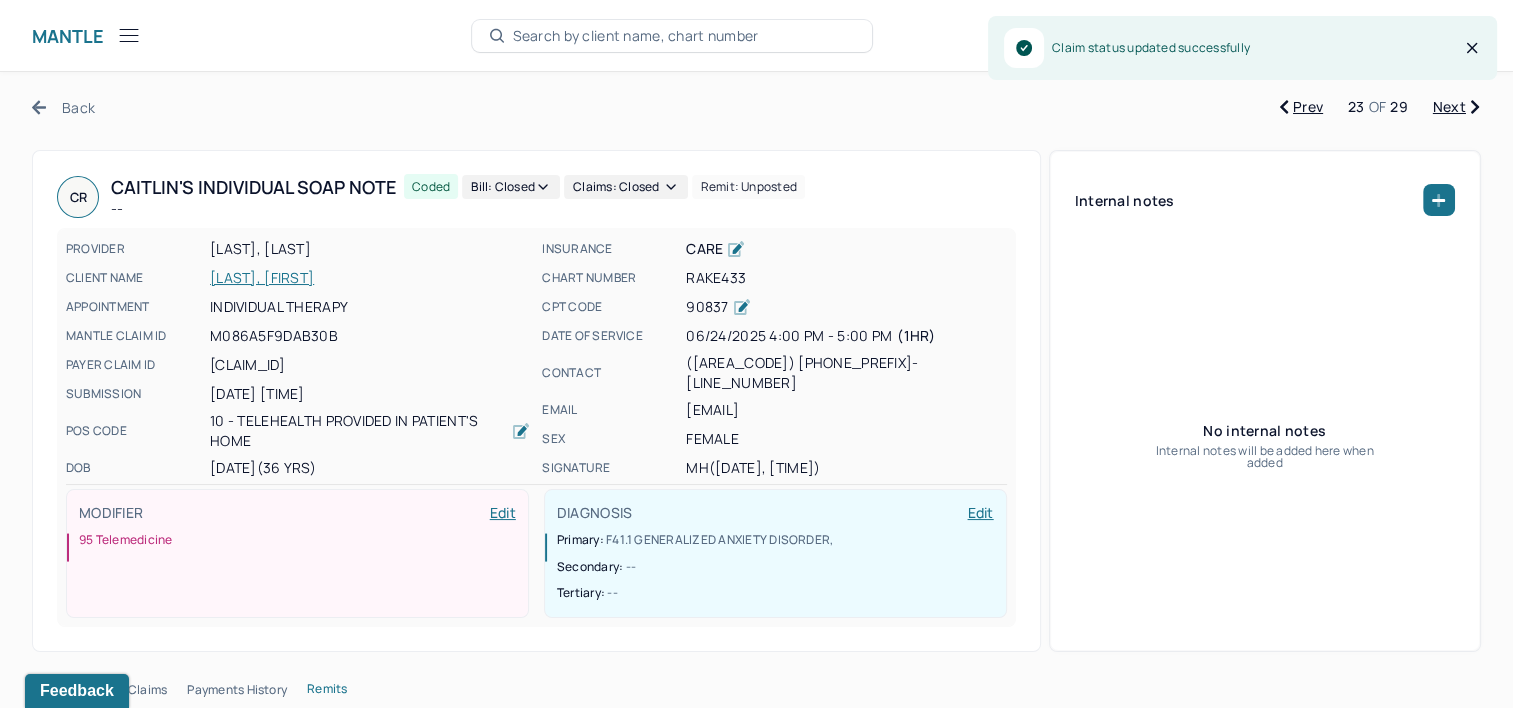 click on "Back    Prev   26 OF 29   Next   RS [LAST]'s   Individual soap note -- Coded   Bill: Closed     Claims: closed   Remit: unposted PROVIDER [LAST], [LAST] CLIENT NAME [LAST], [LAST] APPOINTMENT Individual therapy   MANTLE CLAIM ID M02513ECE4AF90 PAYER CLAIM ID 01   070125 09563 01246 SUBMISSION [DATE] [TIME] POS CODE 10 - Telehealth Provided in Patient's Home     DOB [DATE]  (39 Yrs) INSURANCE CARE     CHART NUMBER SIIS365 CPT CODE 90837     DATE OF SERVICE [DATE]   10:00 AM   -   11:00 AM ( 1hr ) CONTACT [PHONE] EMAIL [EMAIL] SEX female SIGNATURE gb  ([DATE], [TIME]) MODIFIER   Edit   95 Telemedicine DIAGNOSIS   Edit   Primary:   F43.10 POSTTRAUMATIC STRESS DISORDER ,  Secondary:   -- Tertiary:   -- Internal notes     No internal notes Internal notes will be added here when added   Session Note     Claims     Payments History     Remits   Payment summary Patient Insurance Charged $140.00 $385.00 Expected $140.00 -- UCR UNAVAIL Paid $140.00 $55.00     PR100 $0.00 eft" at bounding box center [756, 2223] 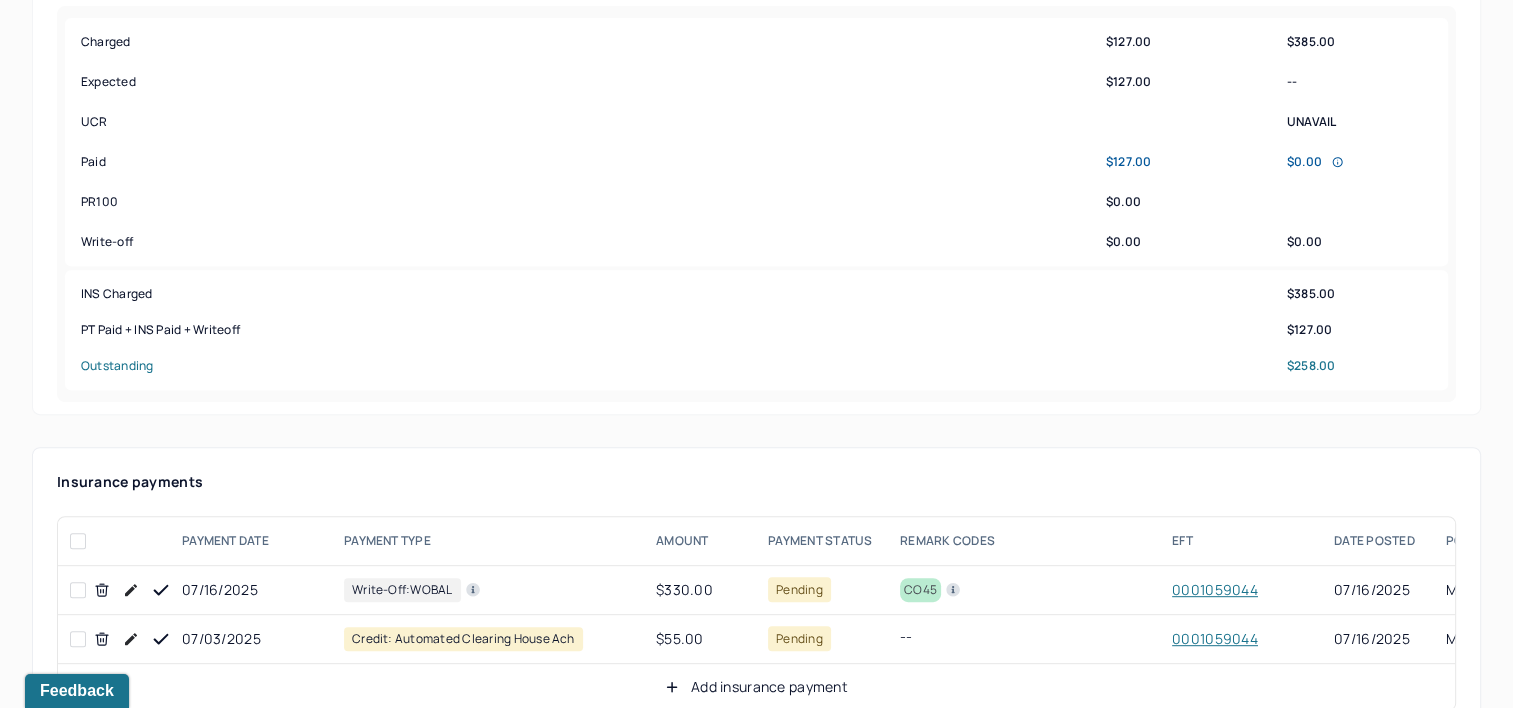 scroll, scrollTop: 1100, scrollLeft: 0, axis: vertical 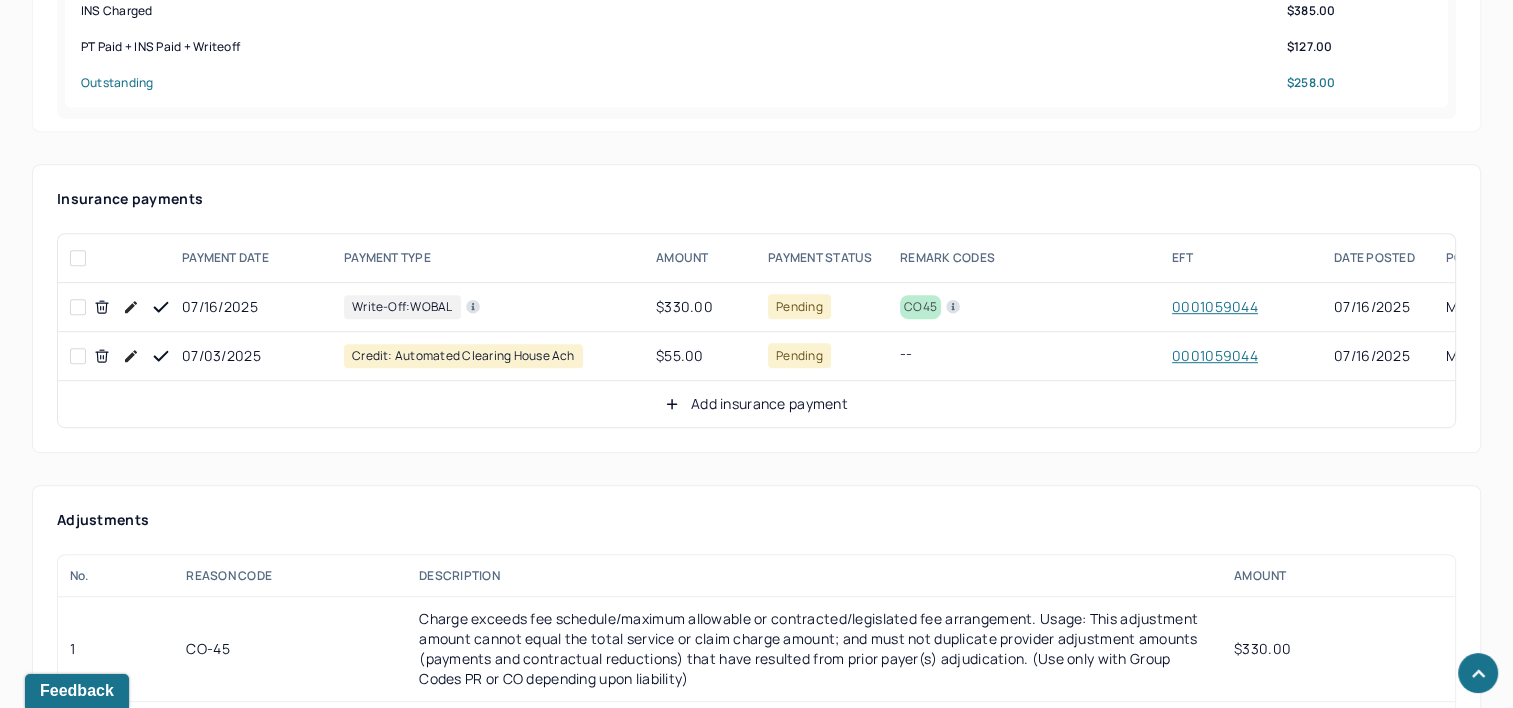 click 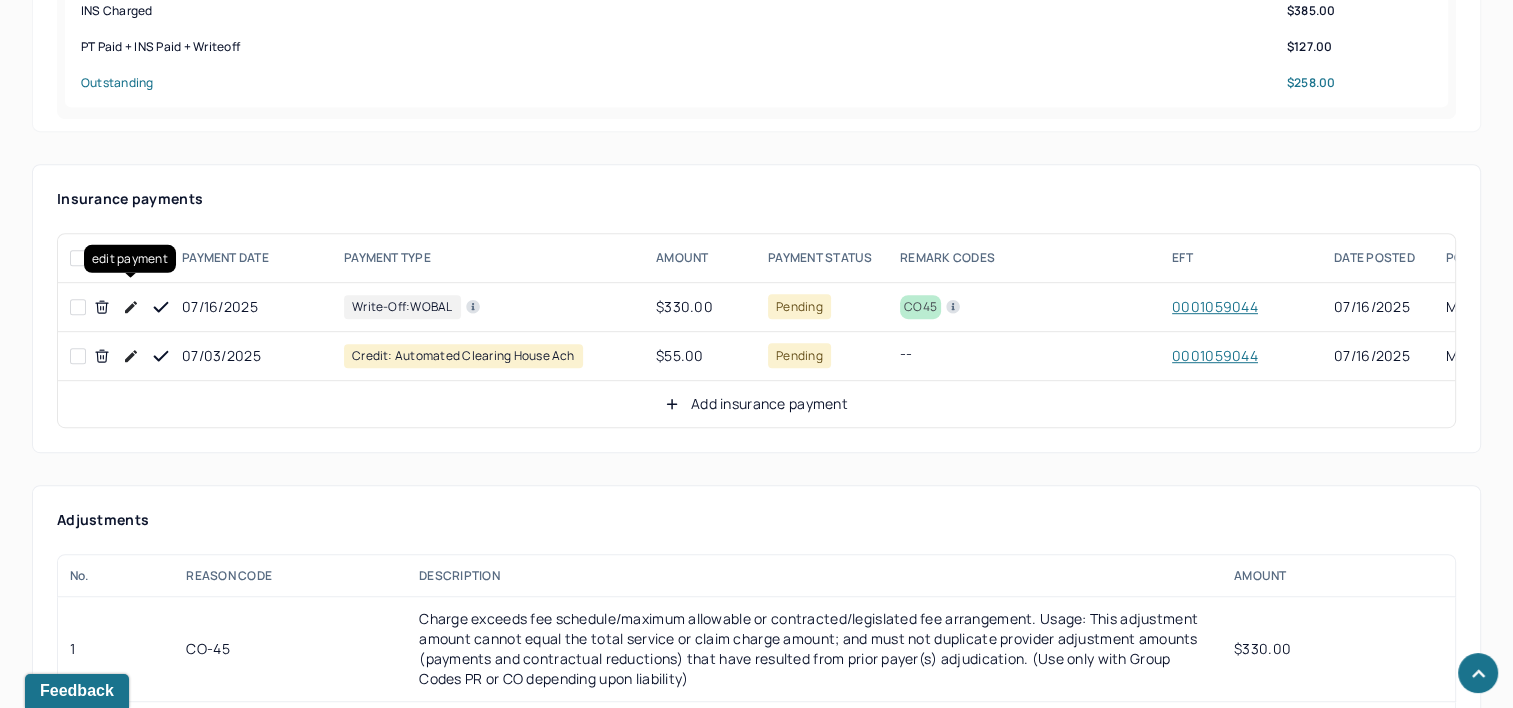 click 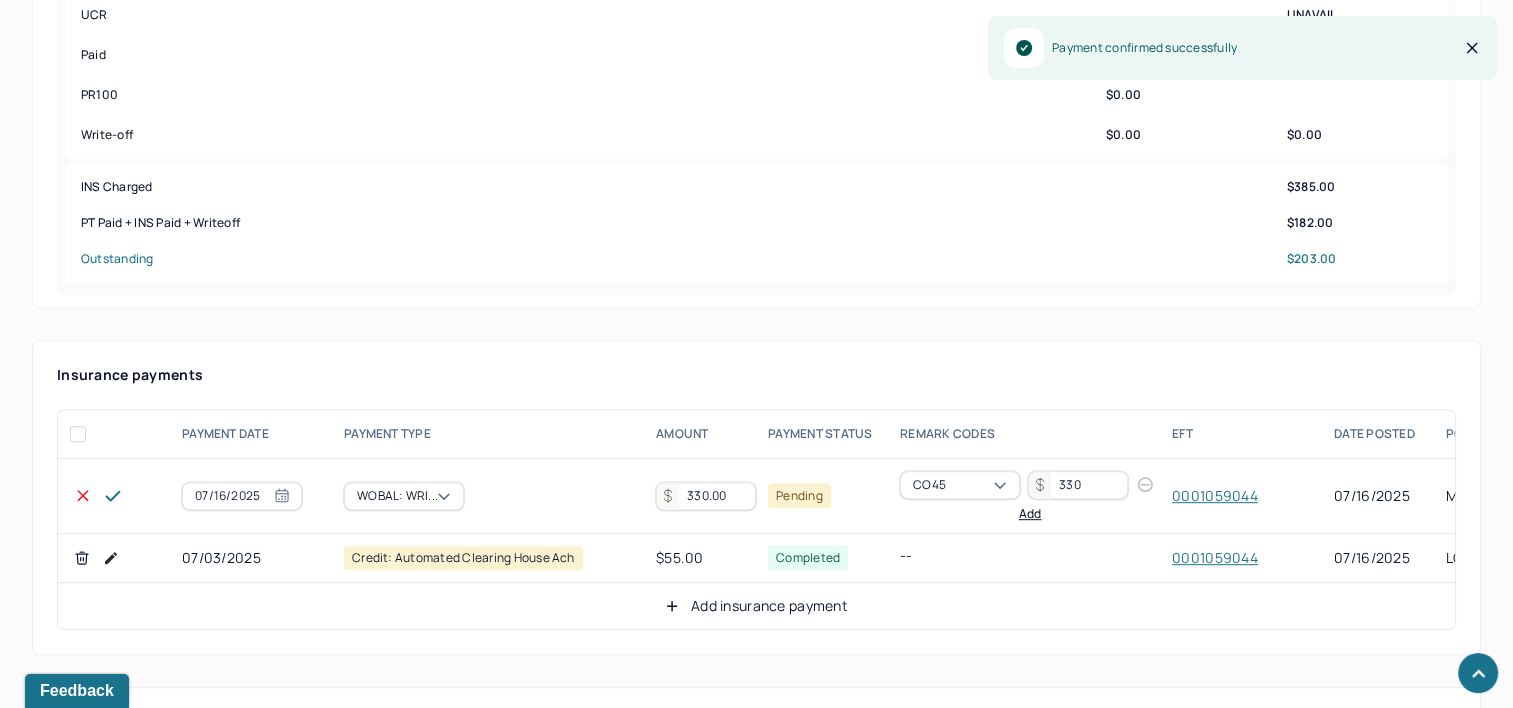 scroll, scrollTop: 900, scrollLeft: 0, axis: vertical 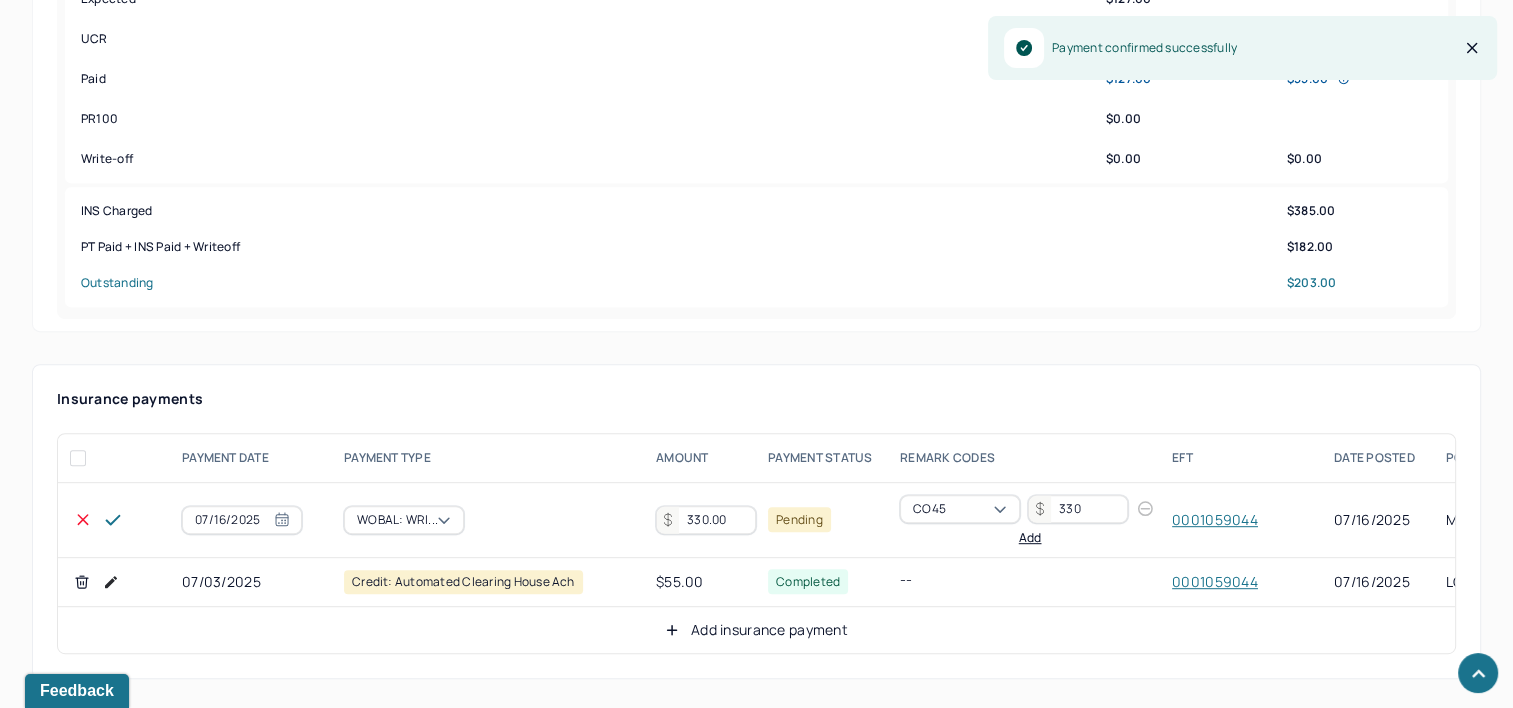 click on "330.00" at bounding box center [706, 520] 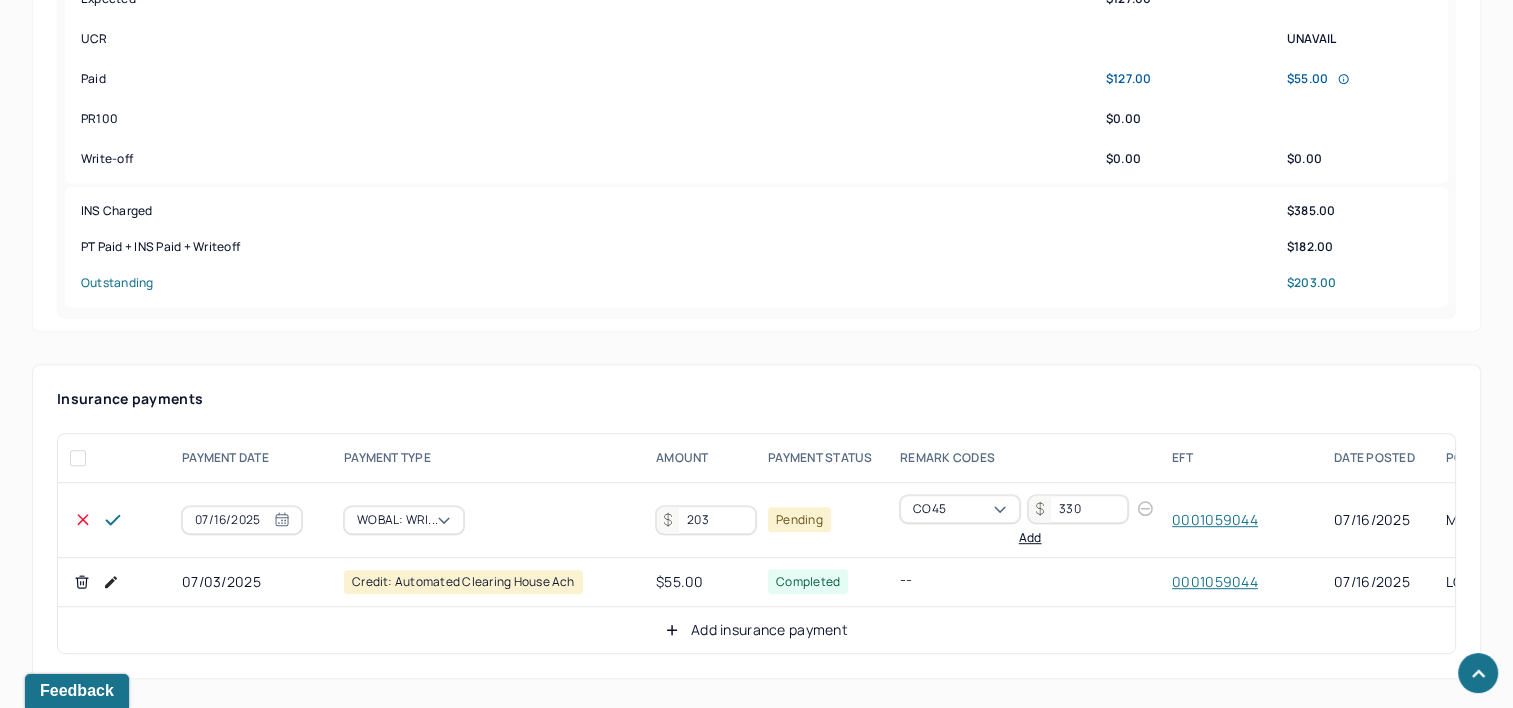 type on "203" 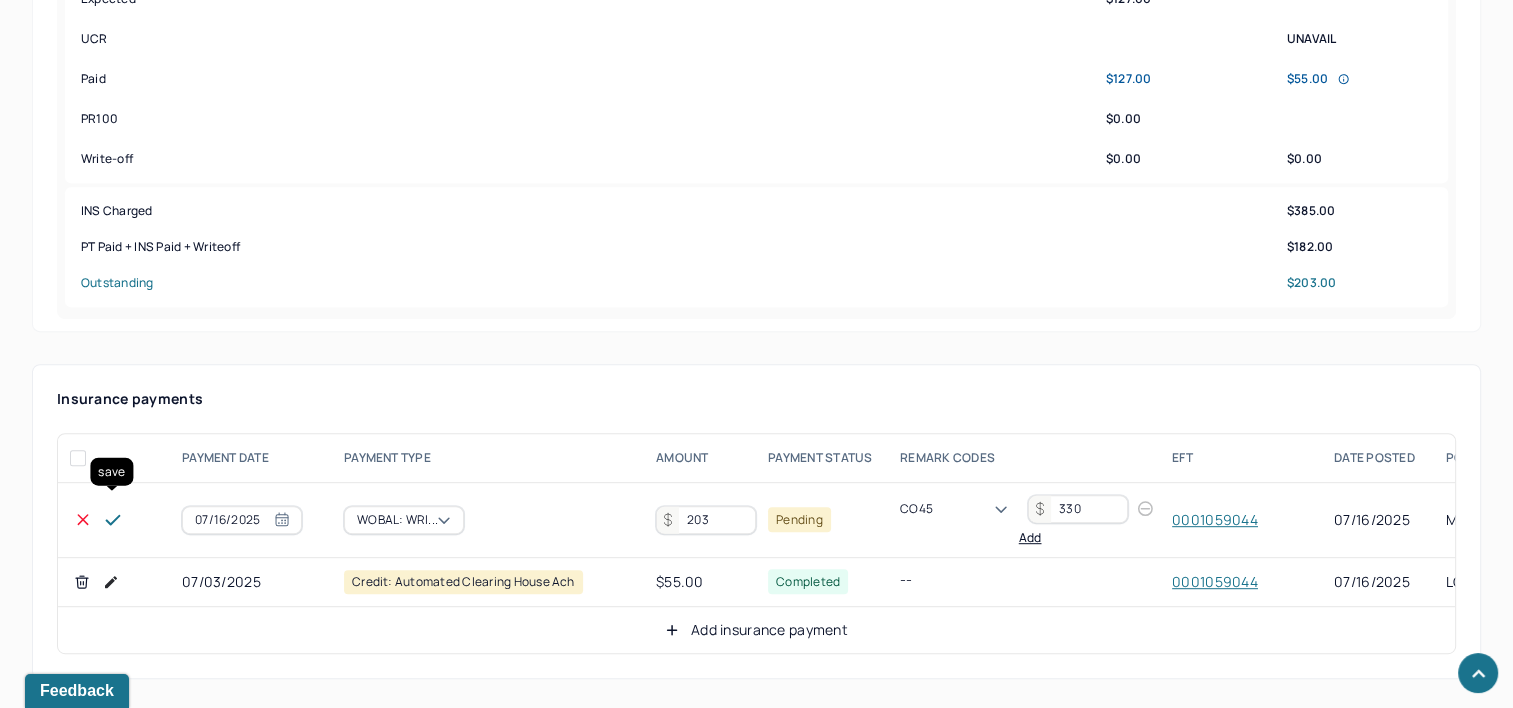 click 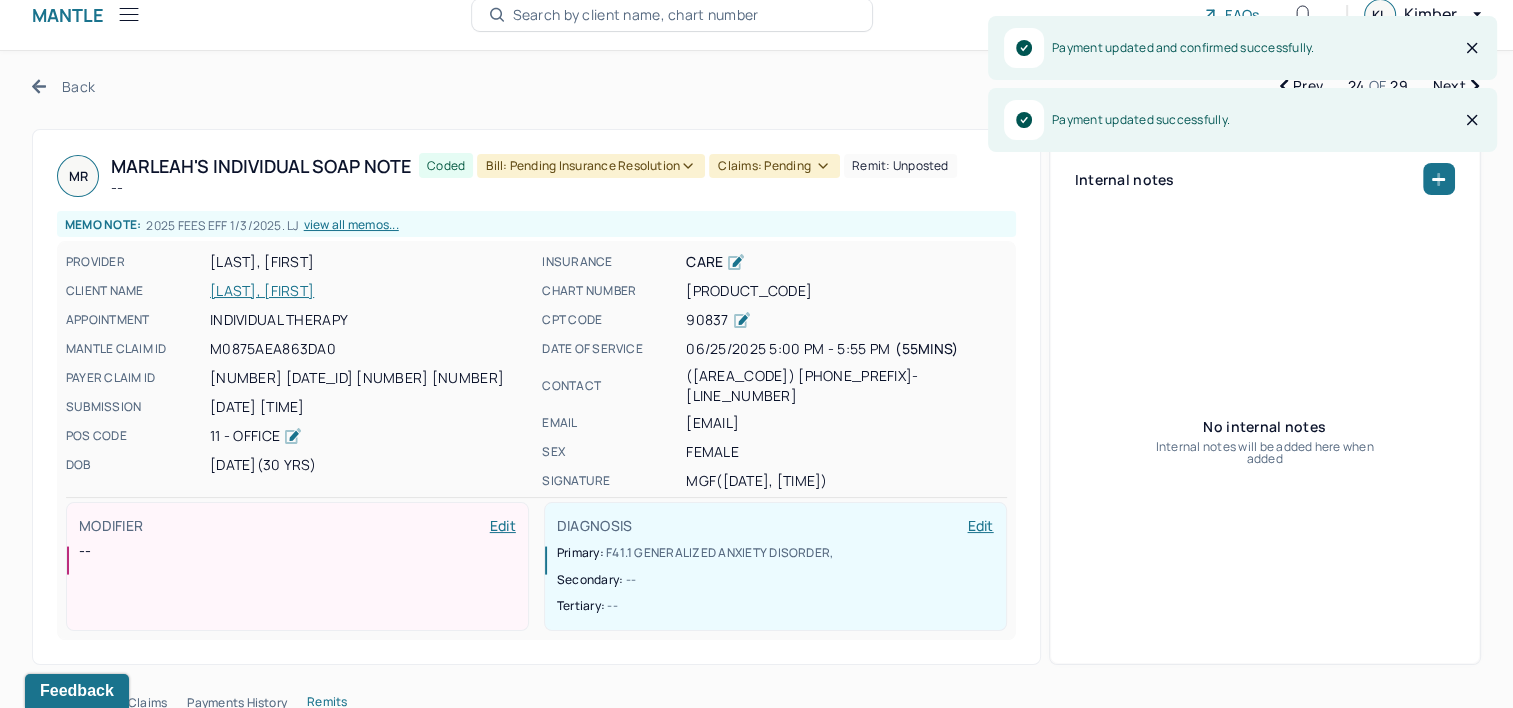 scroll, scrollTop: 0, scrollLeft: 0, axis: both 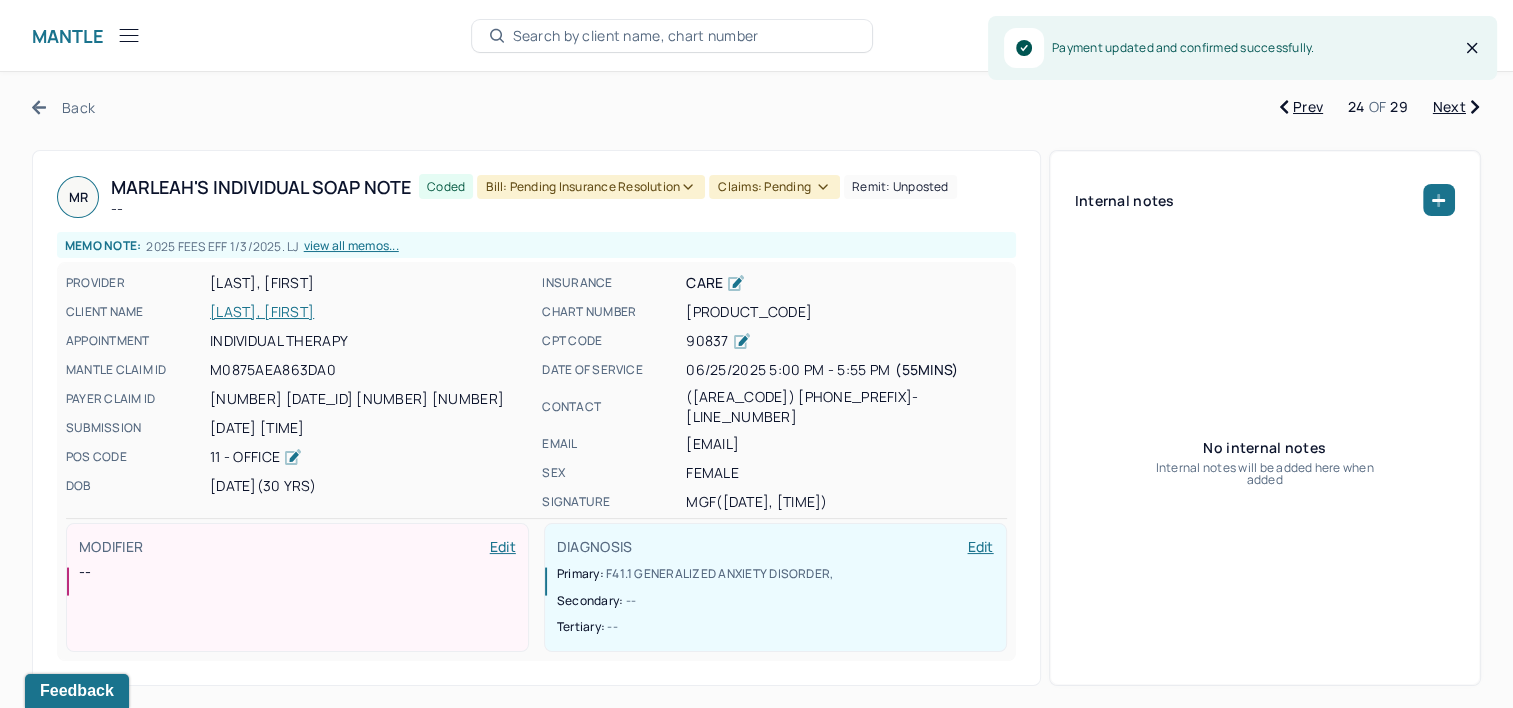 click on "Bill: Pending Insurance Resolution" at bounding box center (591, 187) 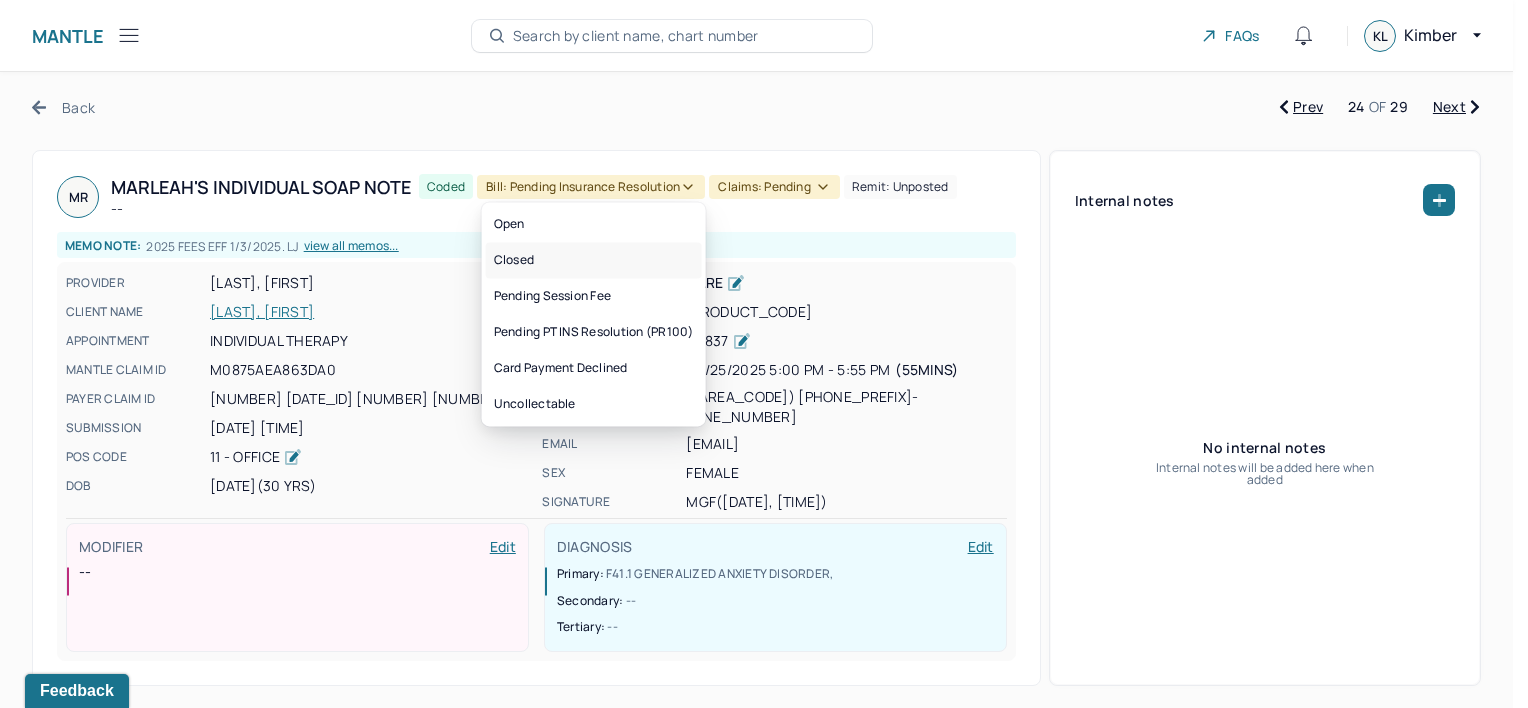 click on "Closed" at bounding box center [594, 260] 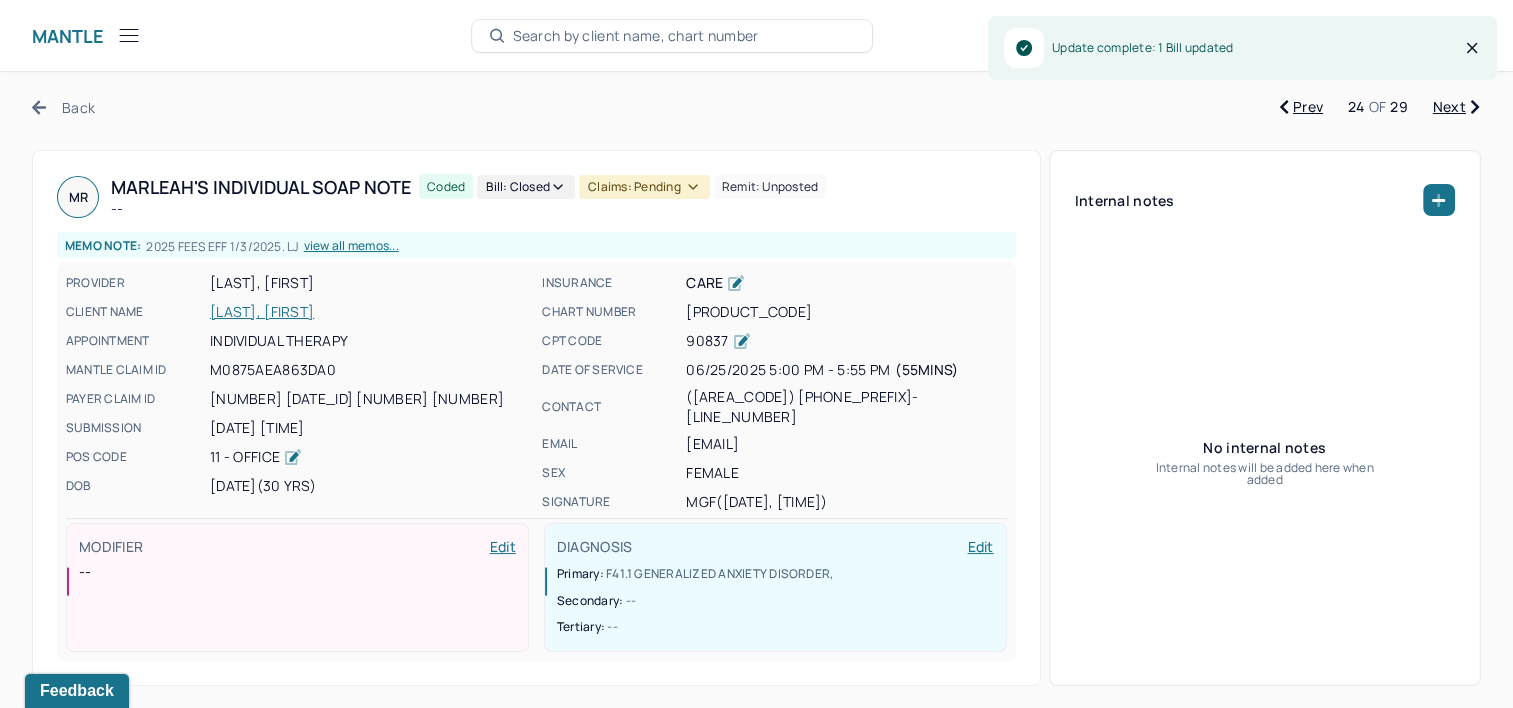 click on "Claims: pending" at bounding box center [644, 187] 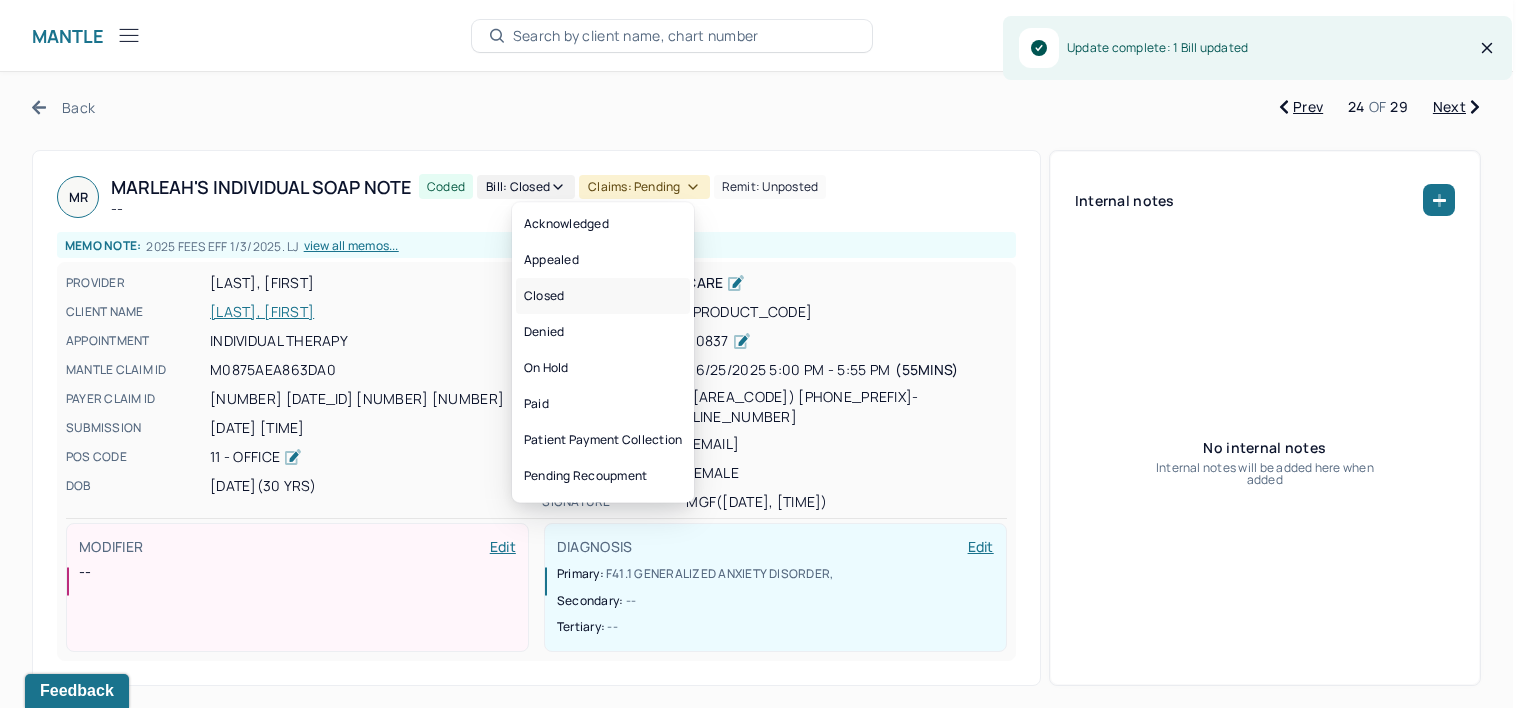 click on "Closed" at bounding box center (603, 296) 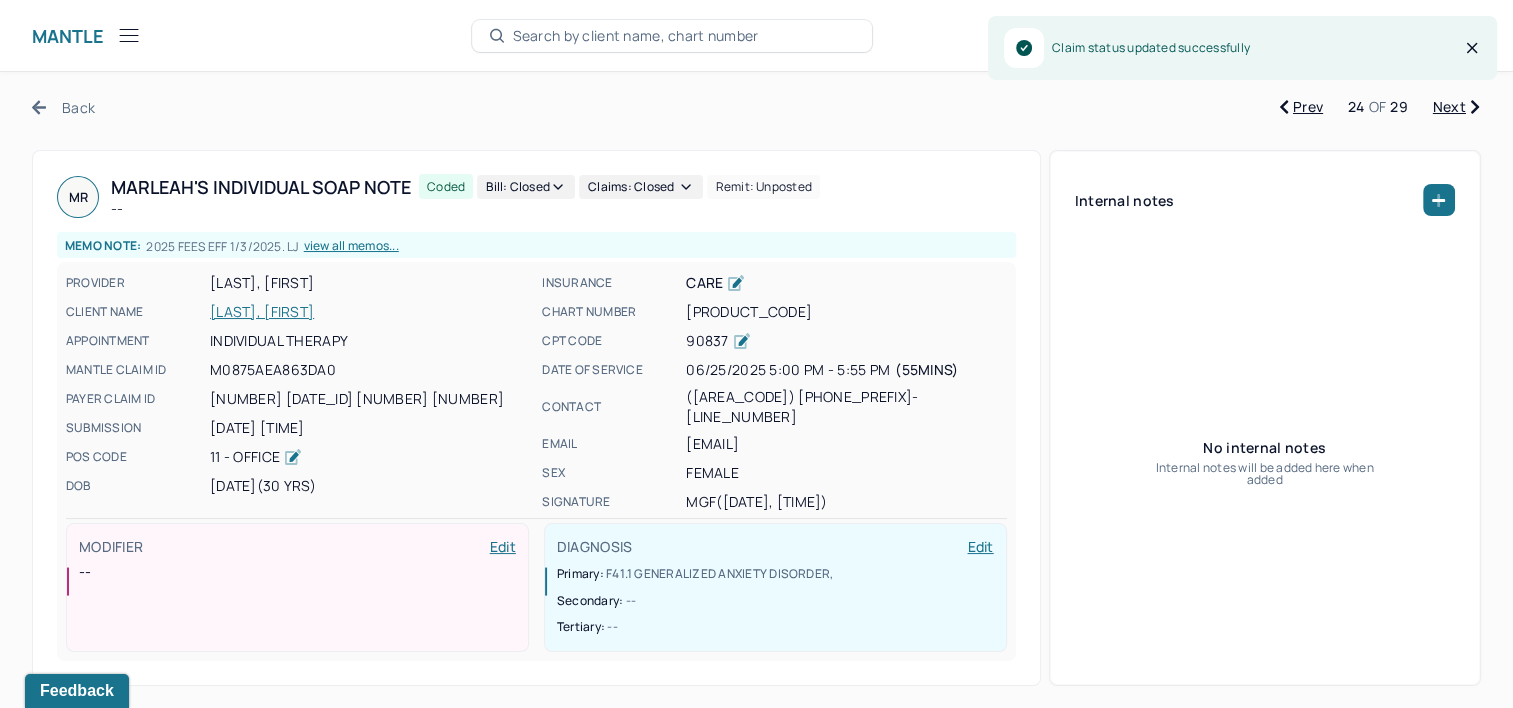 click on "Next" at bounding box center [1456, 107] 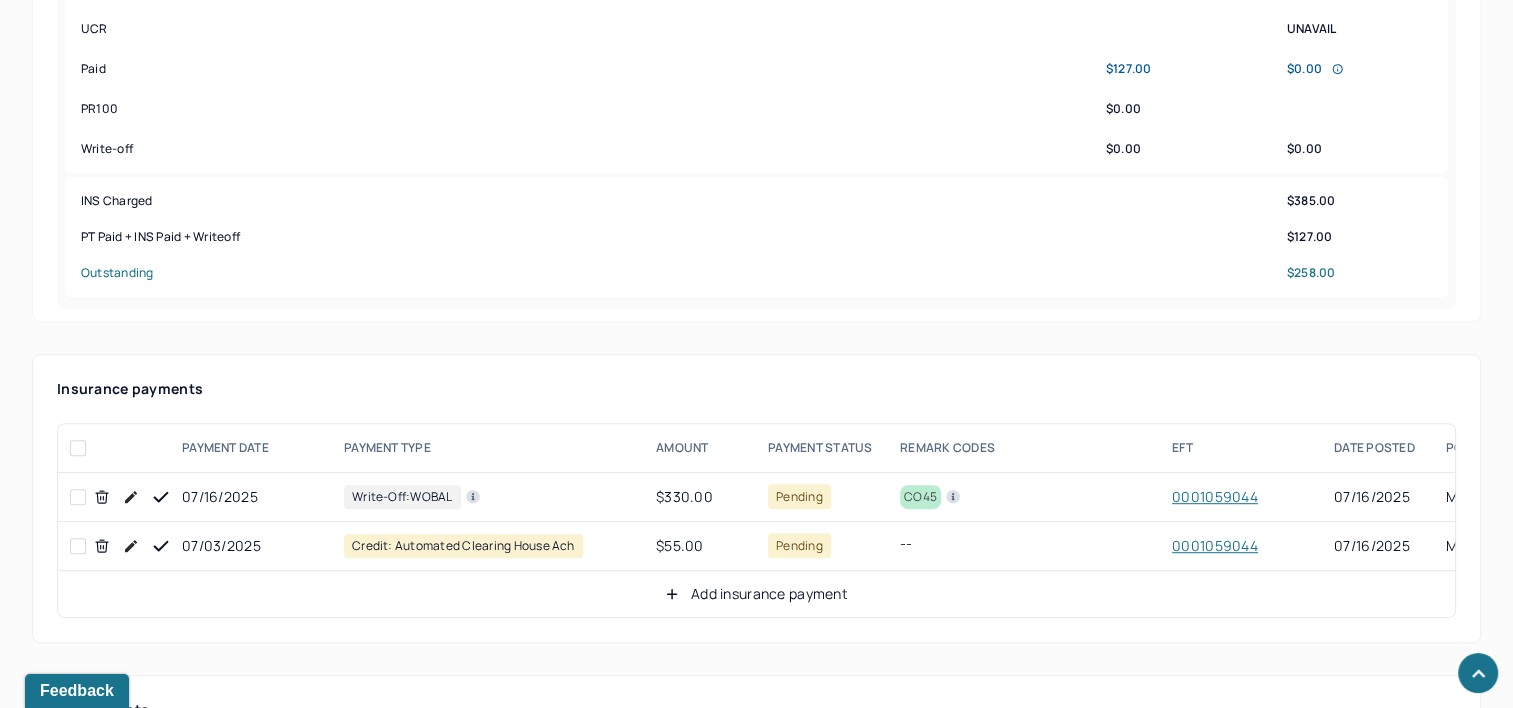 scroll, scrollTop: 1100, scrollLeft: 0, axis: vertical 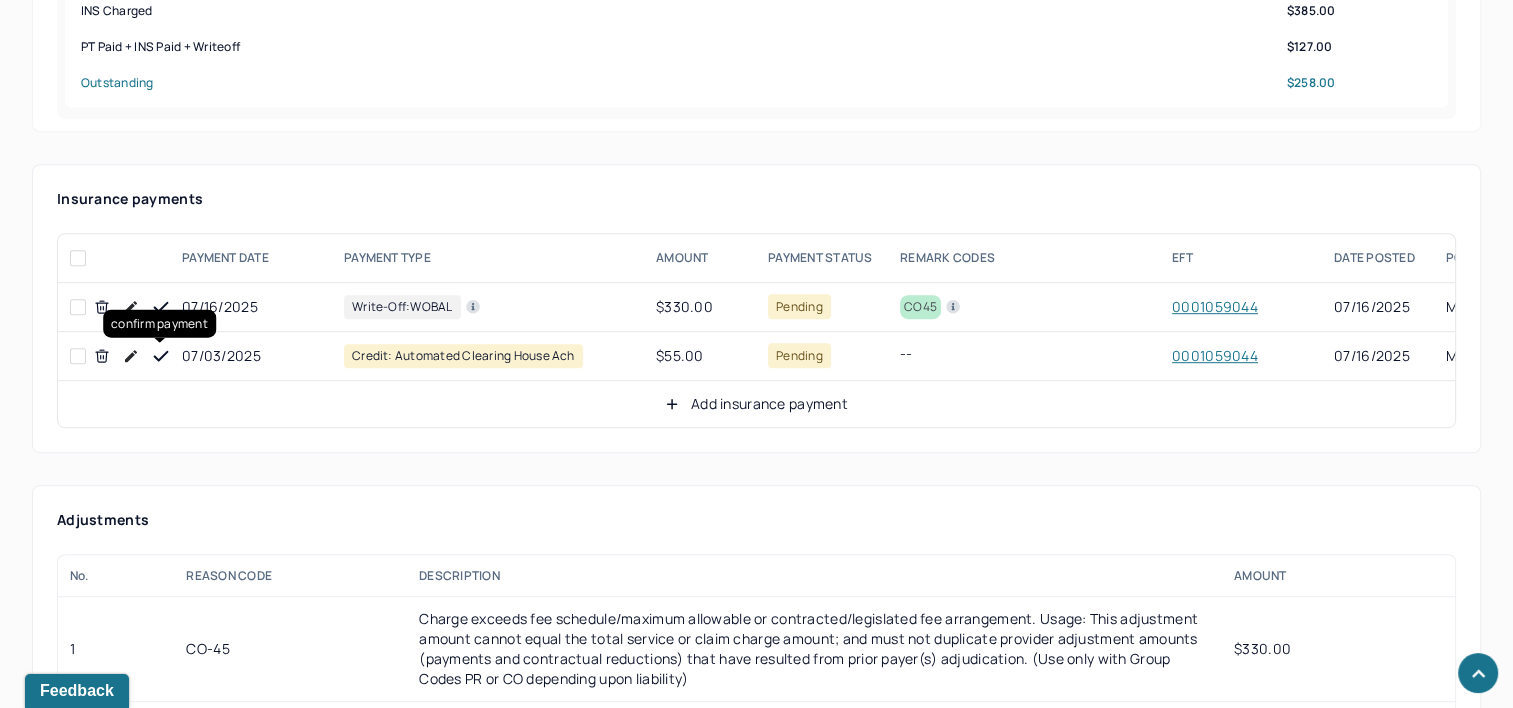 click 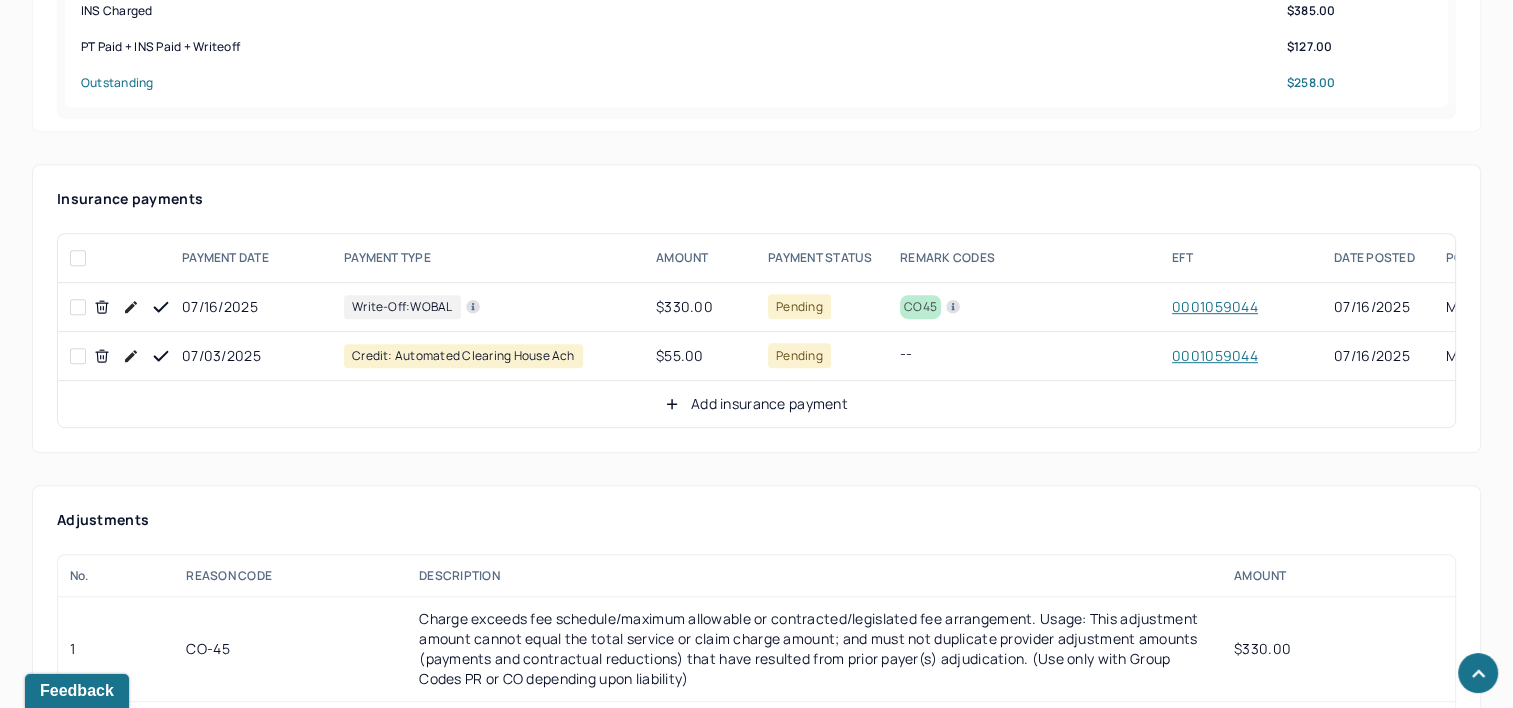 click 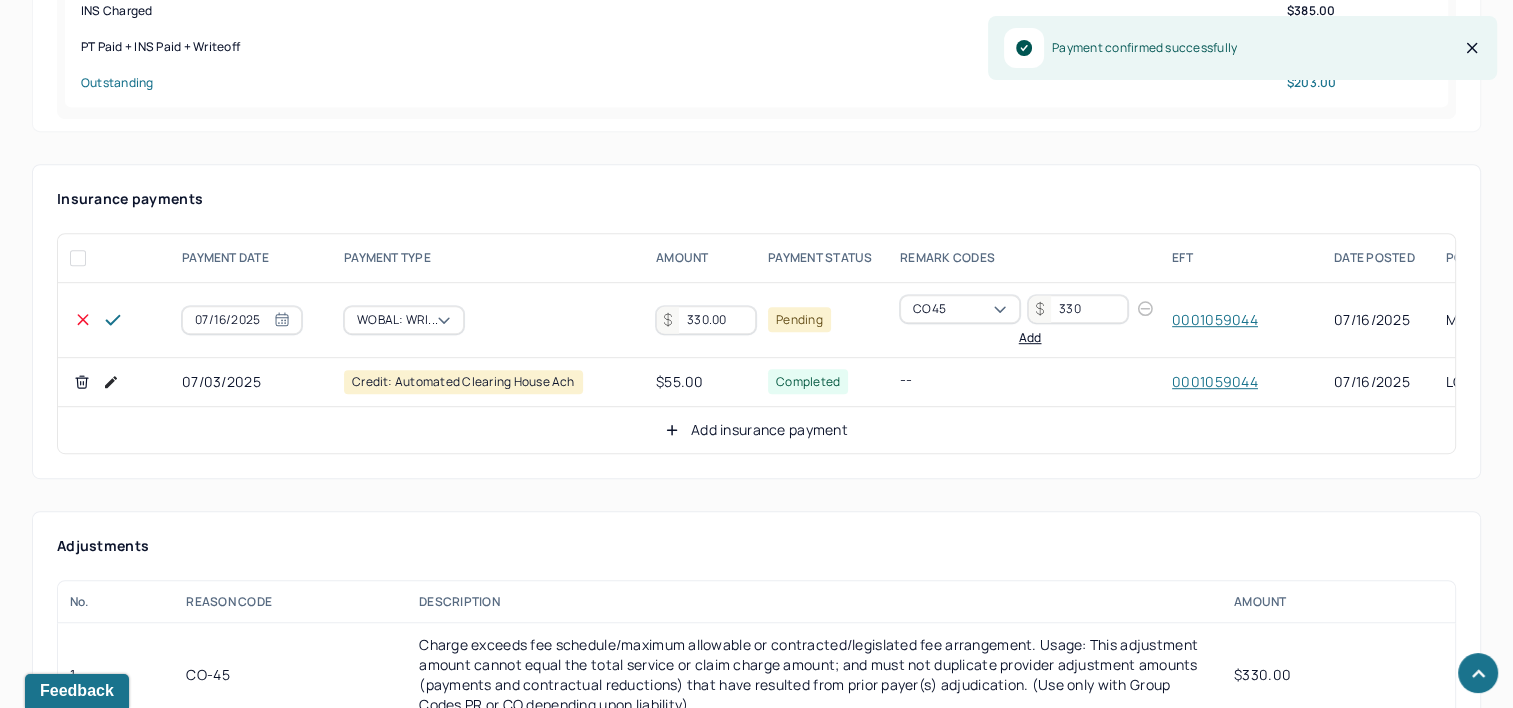 click on "330.00" at bounding box center (706, 320) 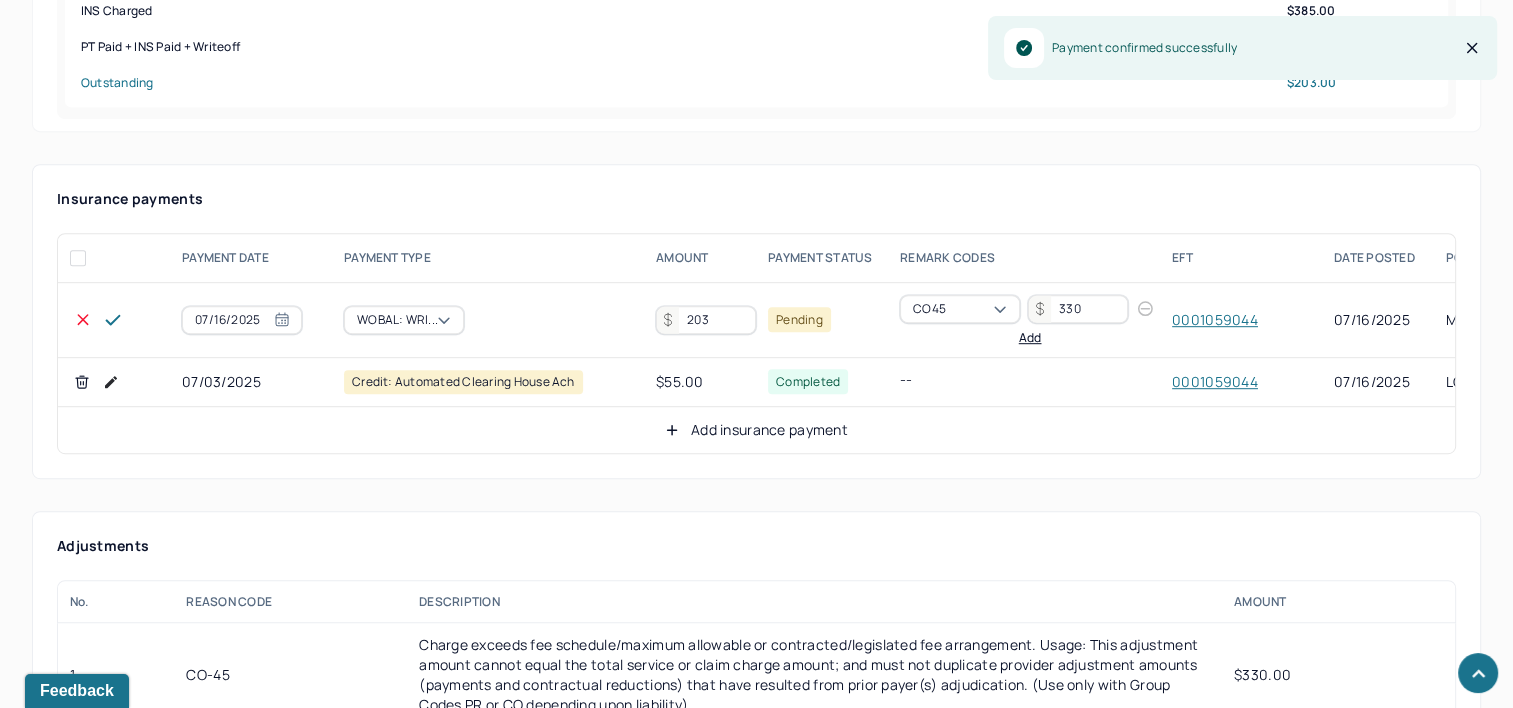 type on "203" 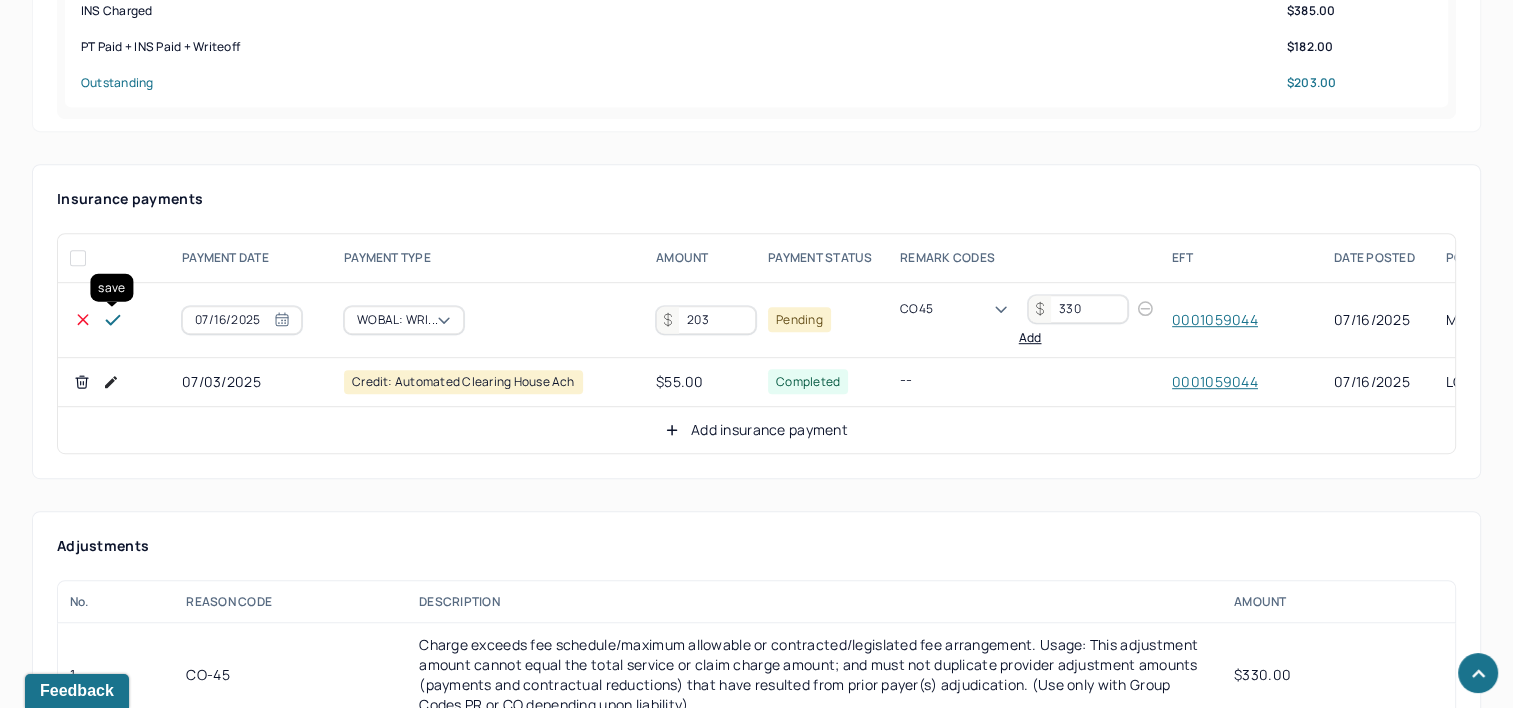 click 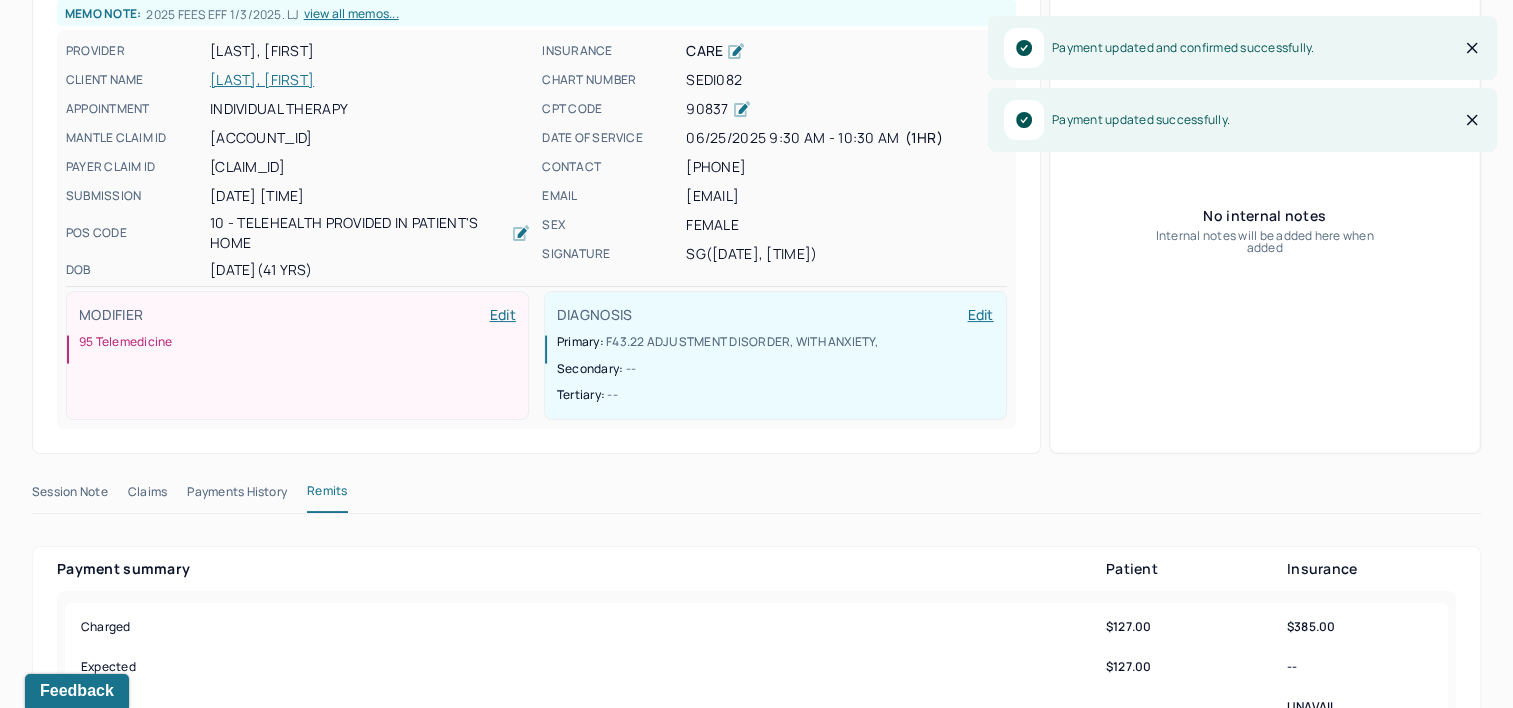 scroll, scrollTop: 0, scrollLeft: 0, axis: both 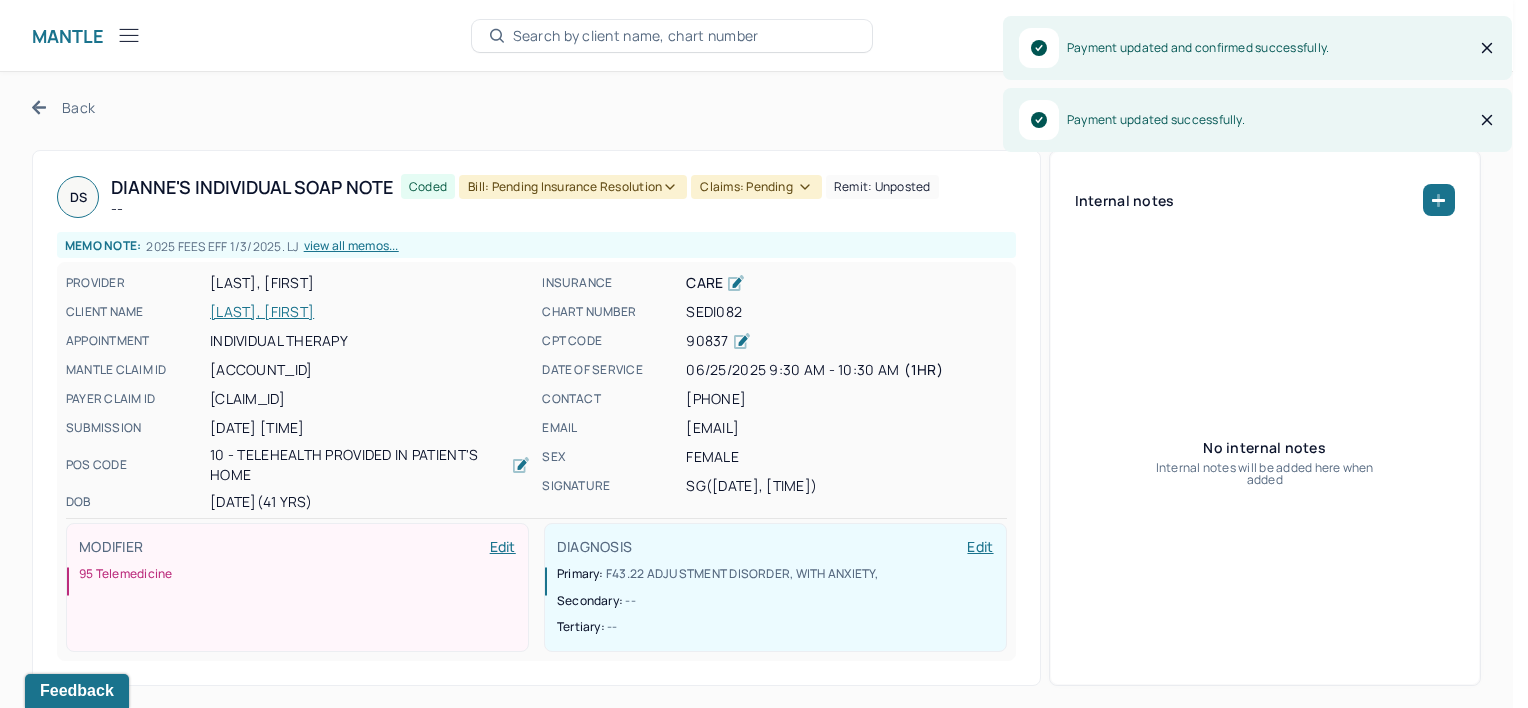 click on "Bill: Pending Insurance Resolution" at bounding box center (573, 187) 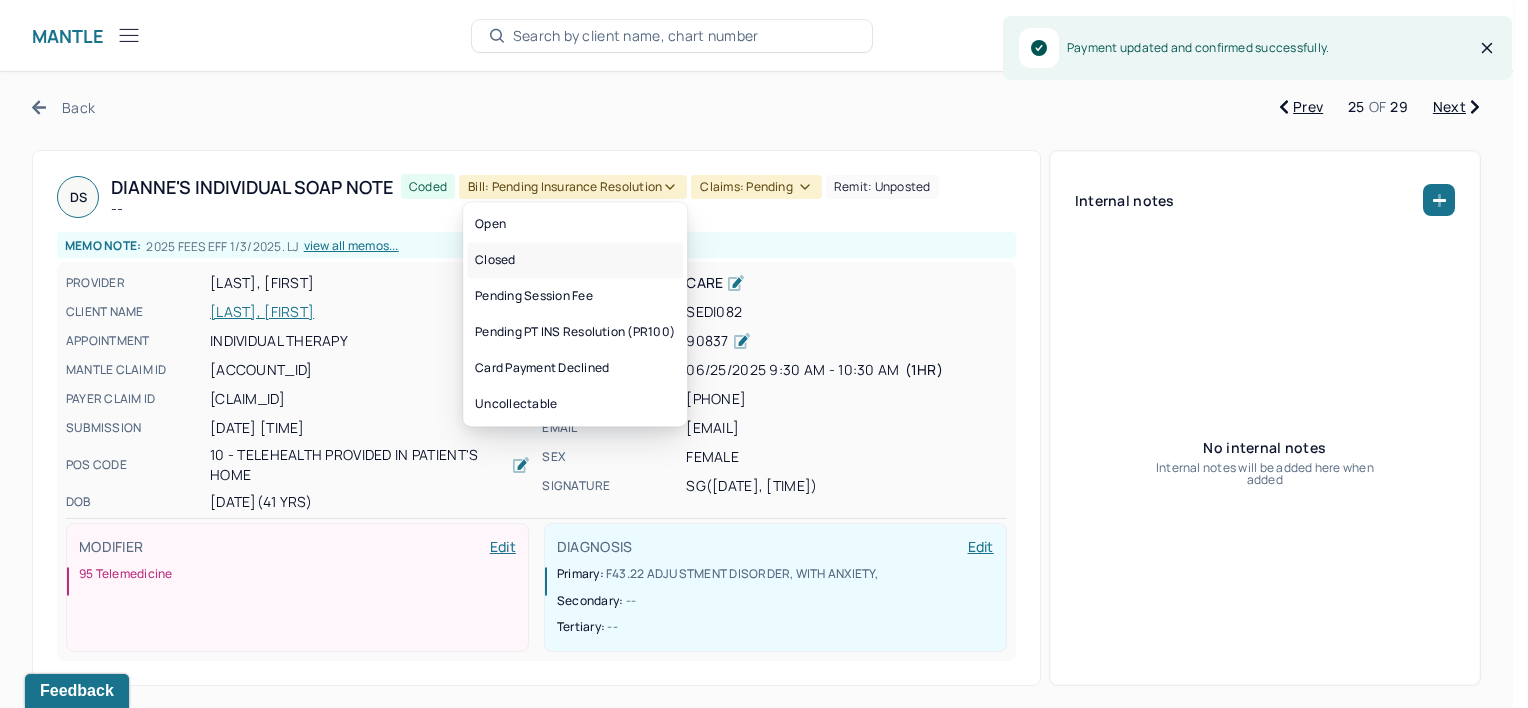 click on "Closed" at bounding box center (575, 260) 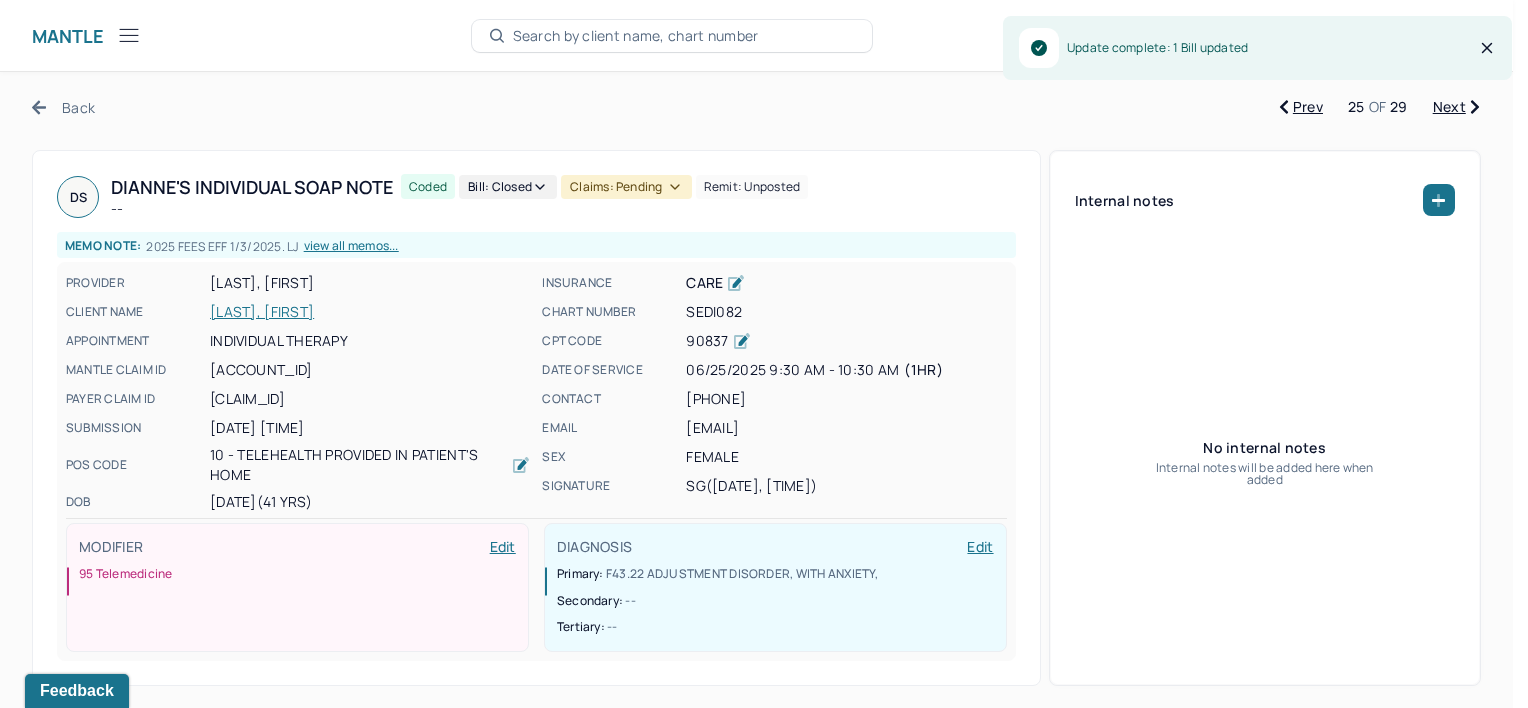 click on "Claims: pending" at bounding box center [626, 187] 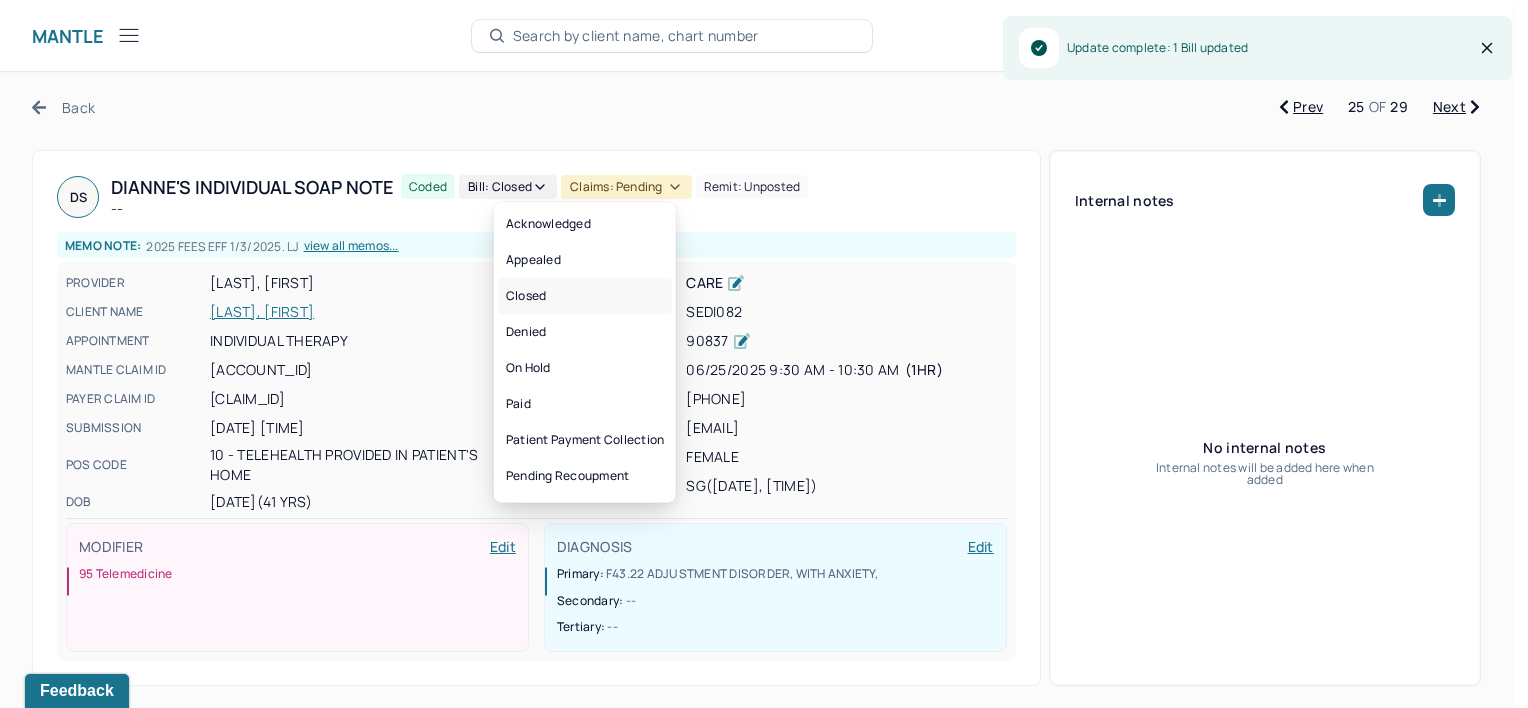 click on "Closed" at bounding box center (585, 296) 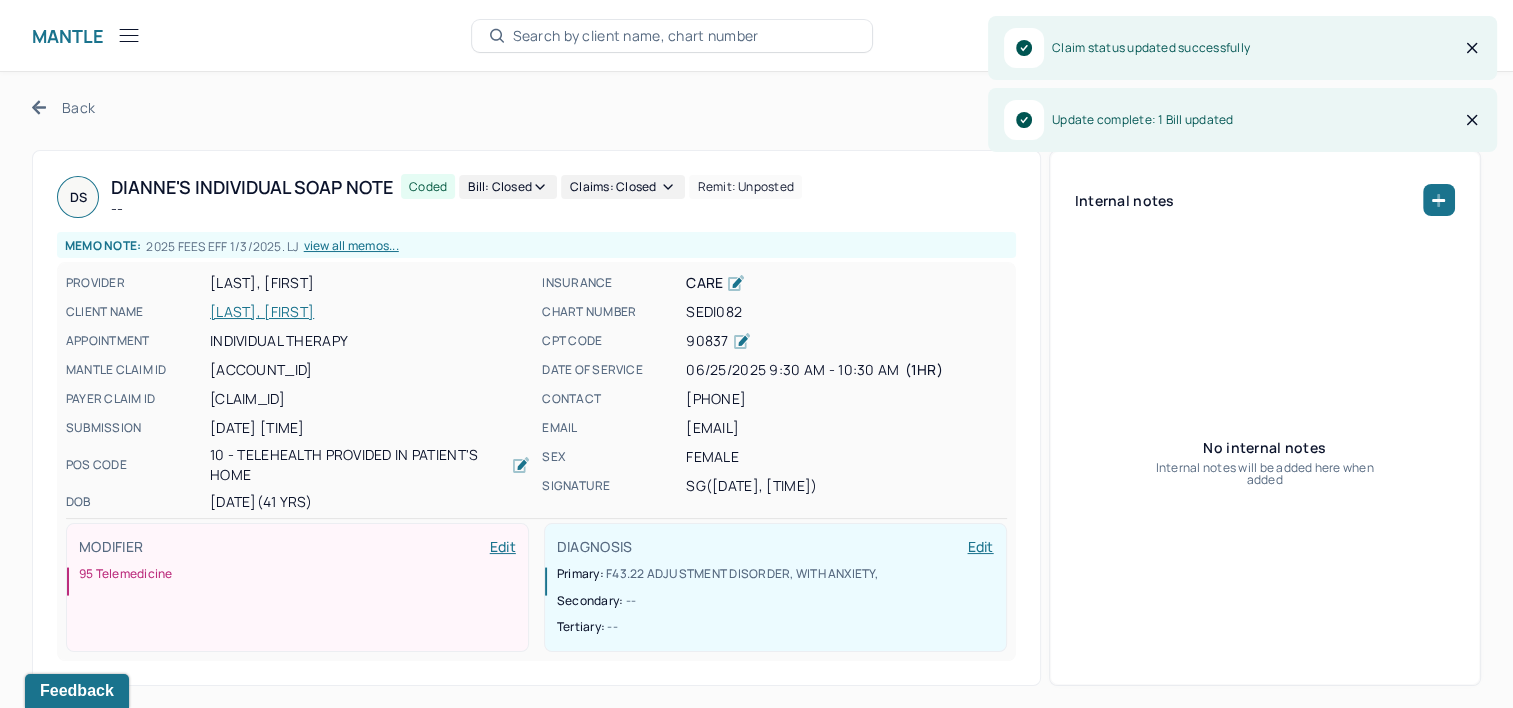 click on "Next" at bounding box center [1456, 107] 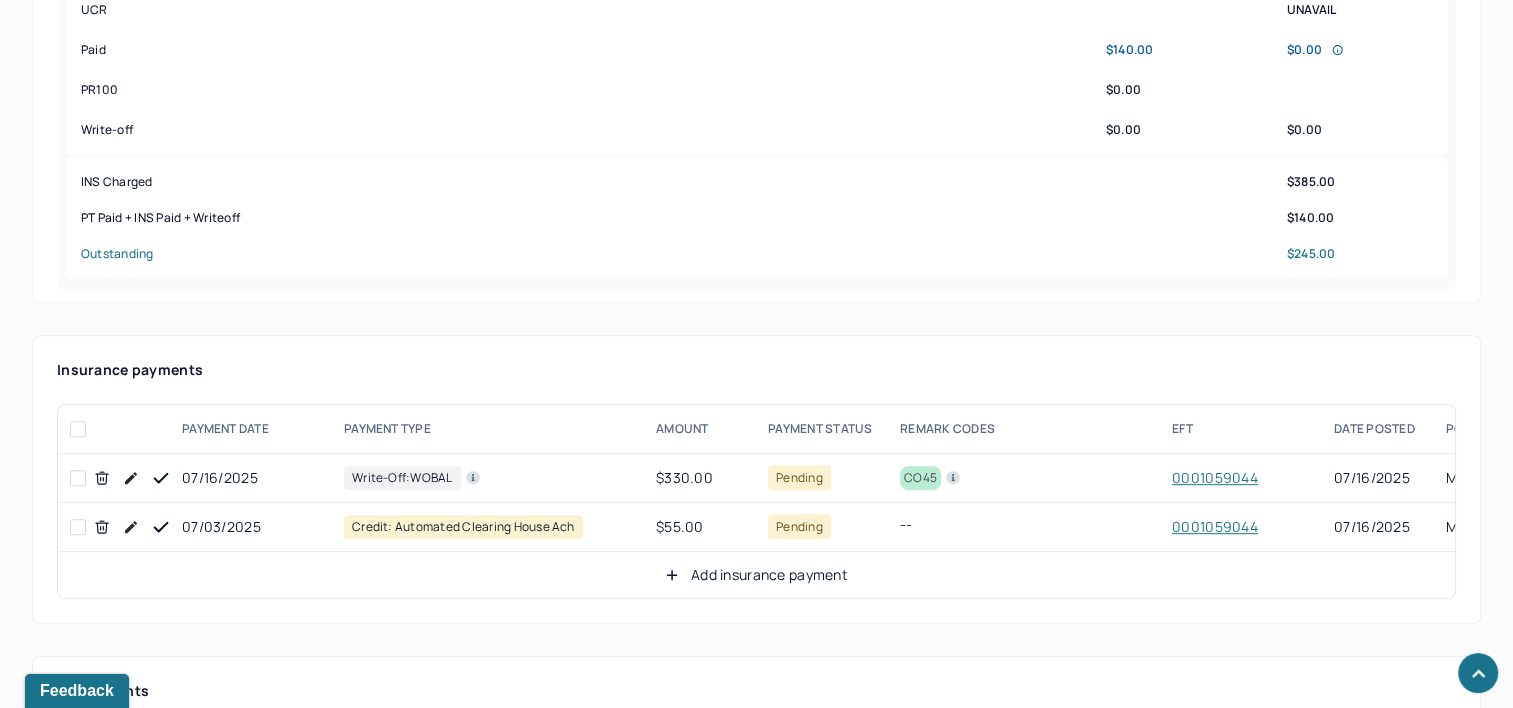 scroll, scrollTop: 900, scrollLeft: 0, axis: vertical 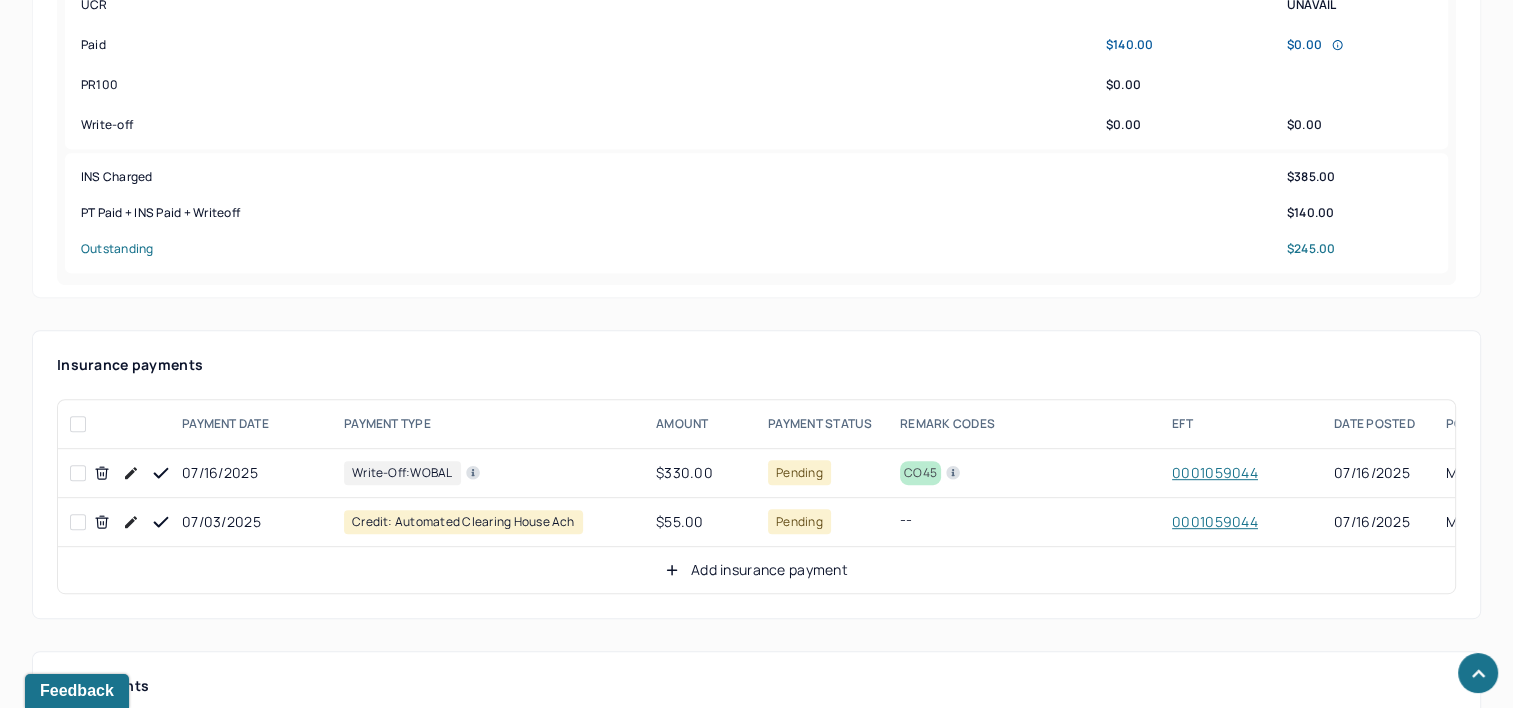 click 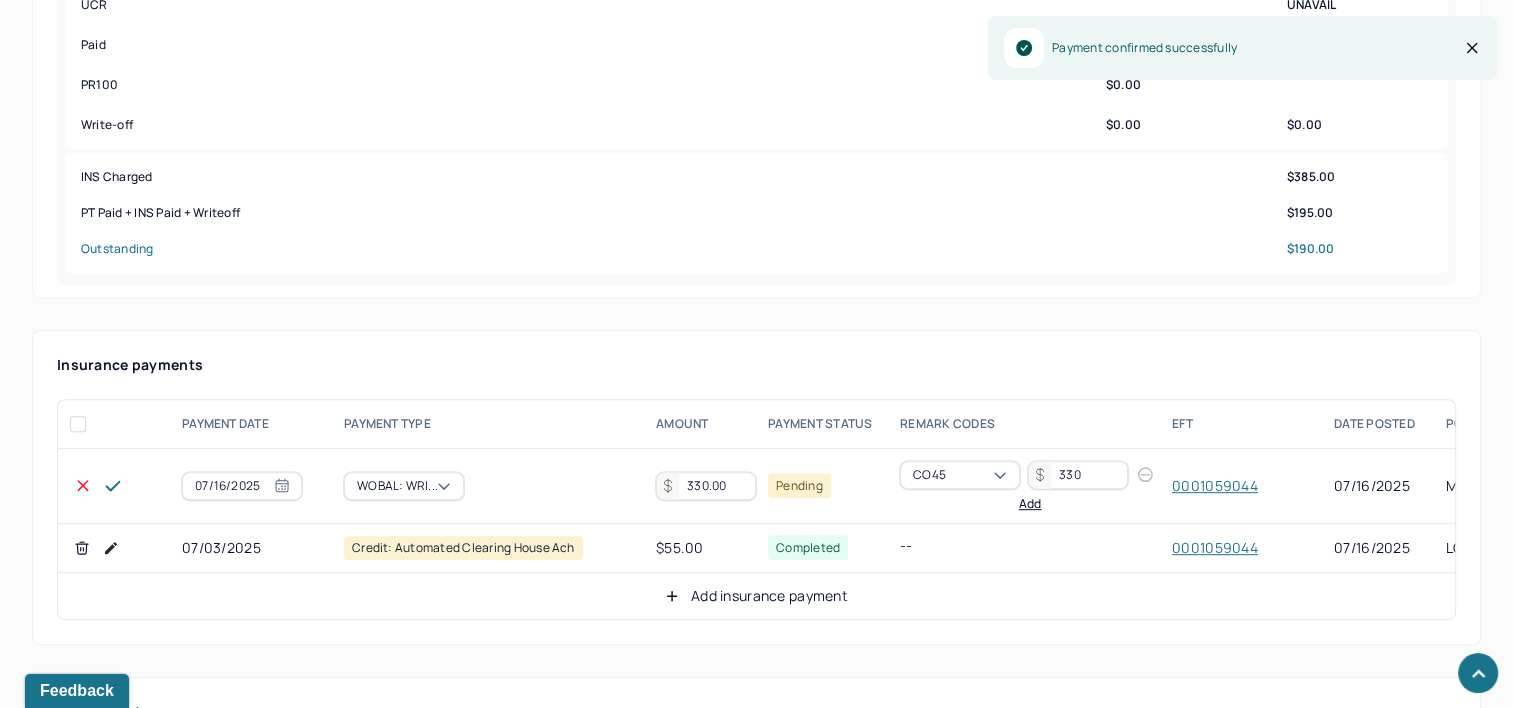 click on "330.00" at bounding box center [706, 486] 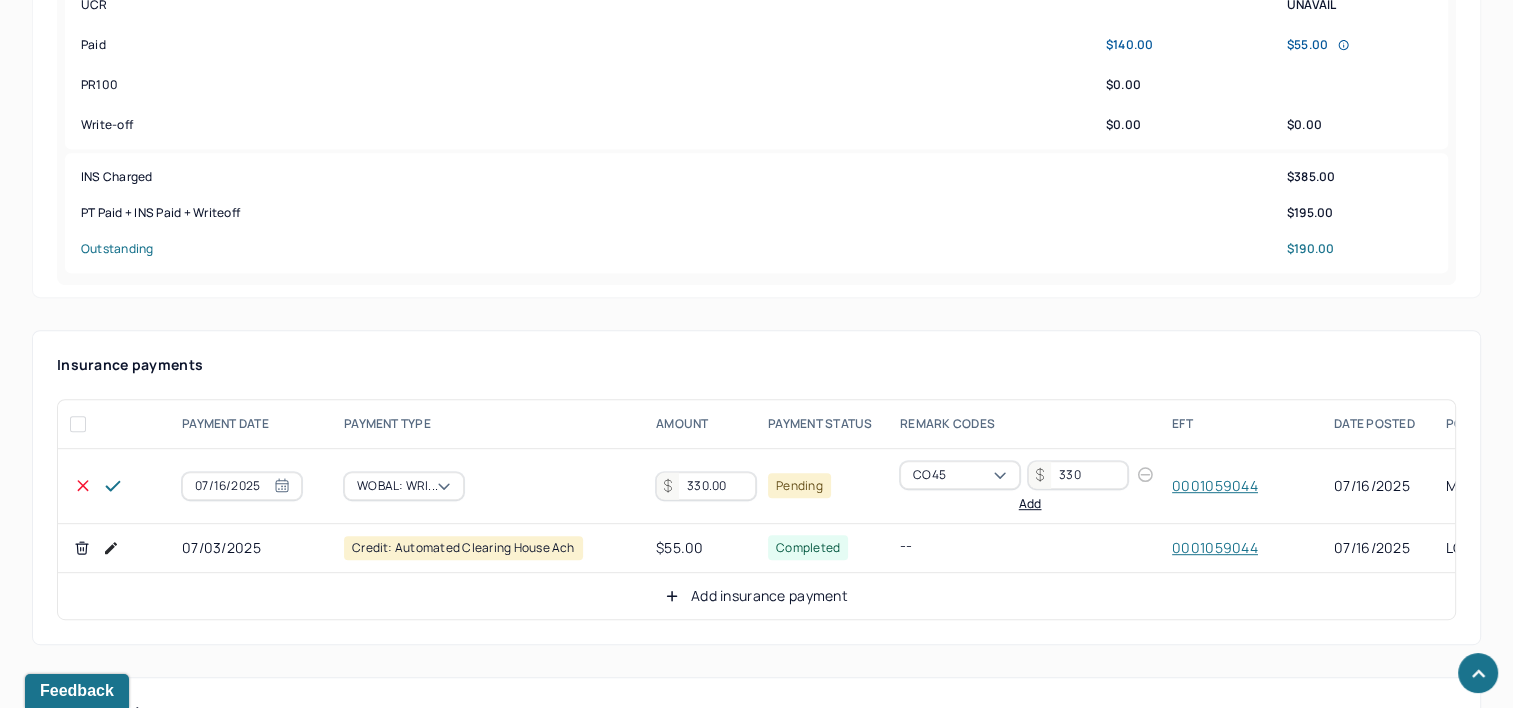 click on "330.00" at bounding box center (706, 486) 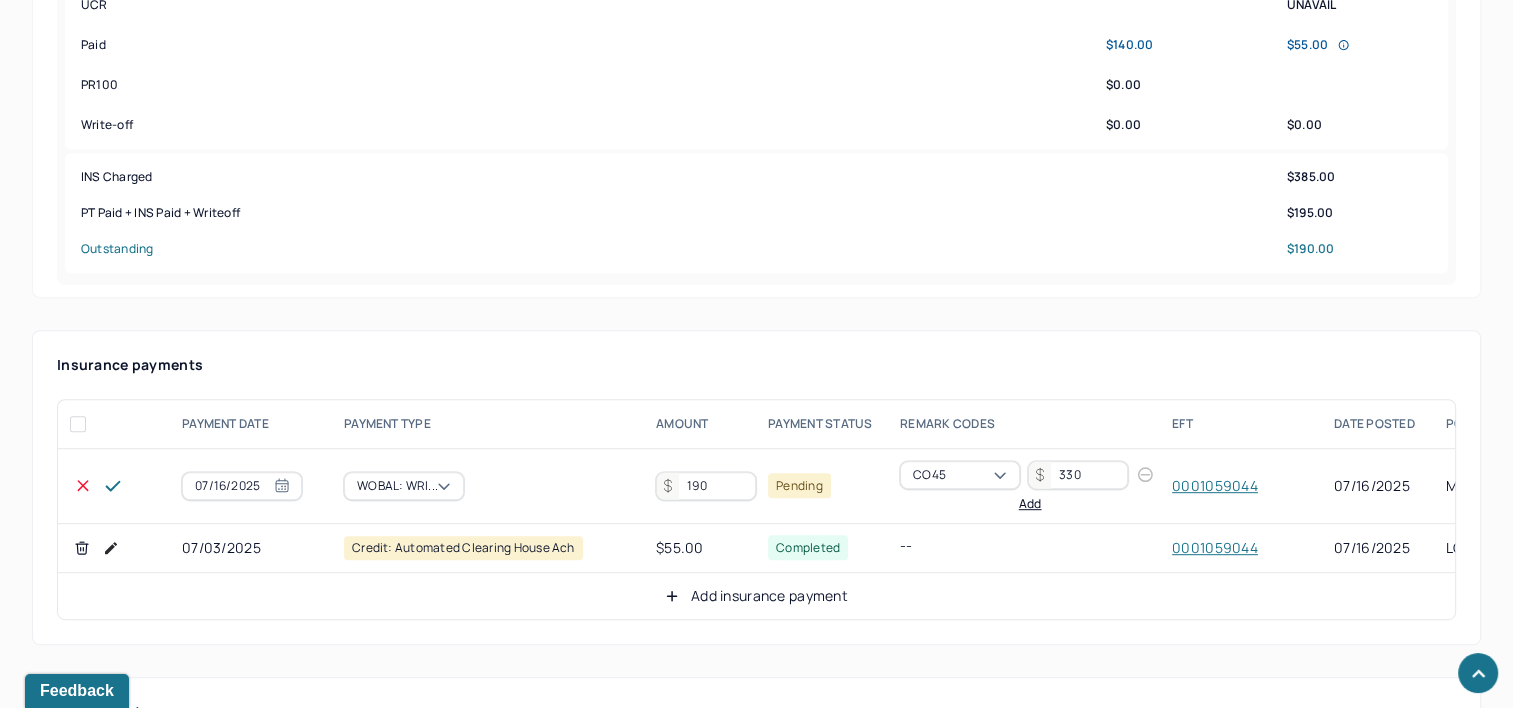 type on "190" 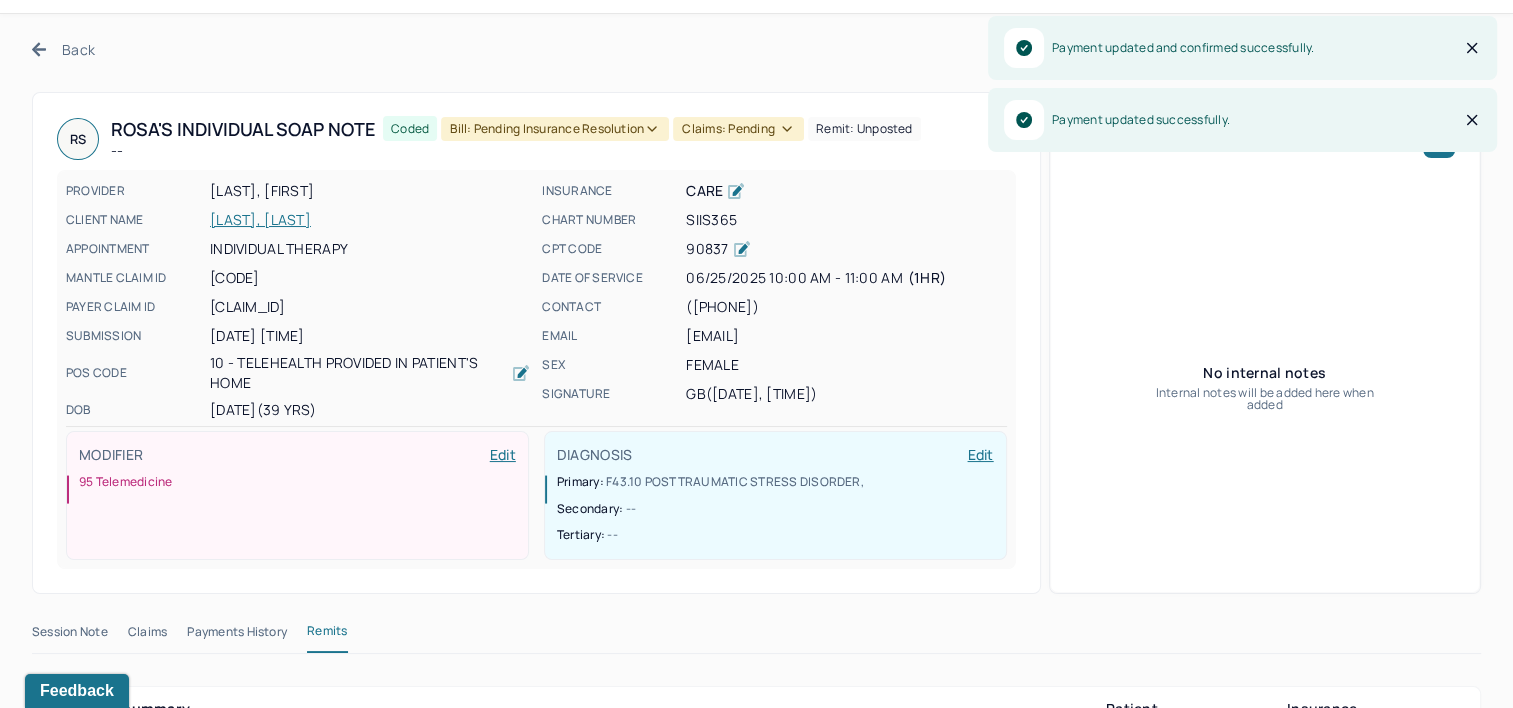 scroll, scrollTop: 0, scrollLeft: 0, axis: both 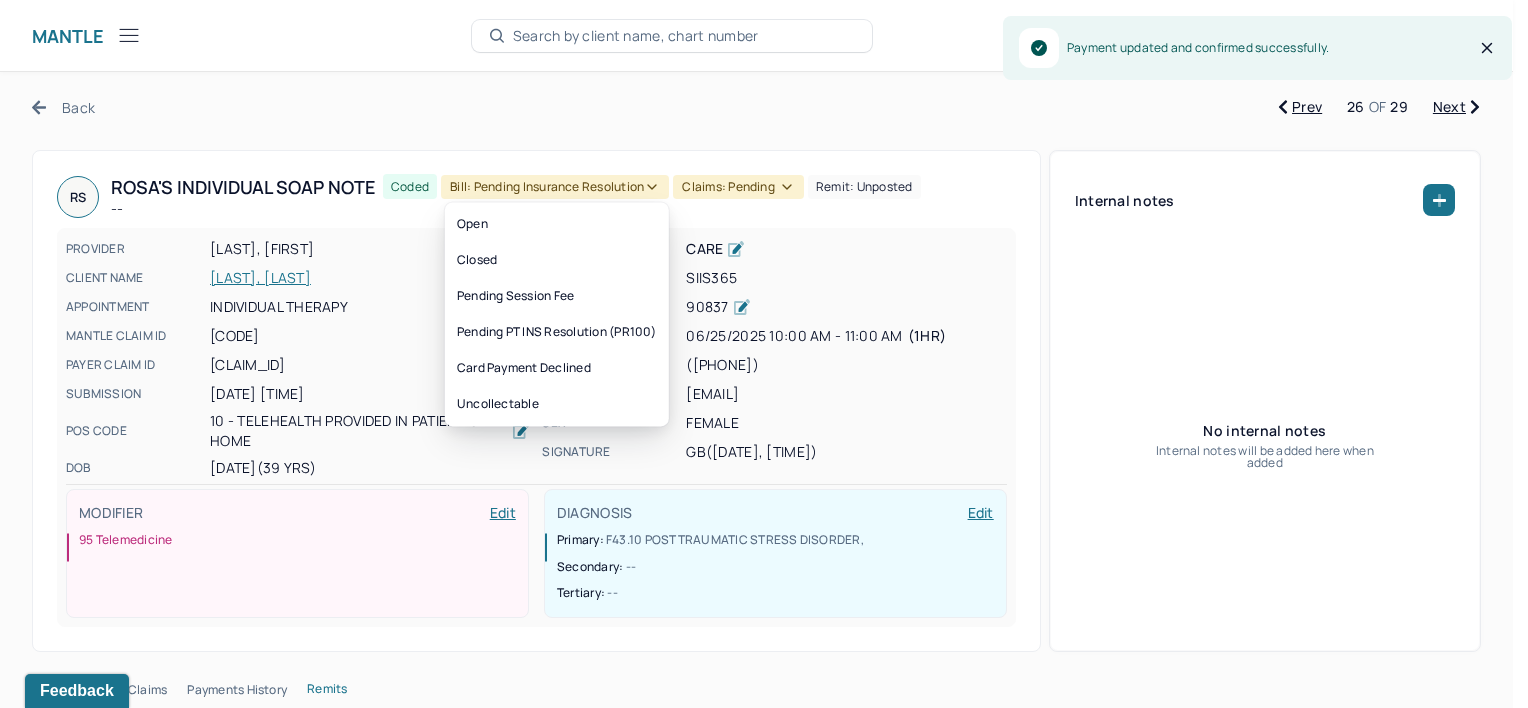 click on "Bill: Pending Insurance Resolution" at bounding box center [555, 187] 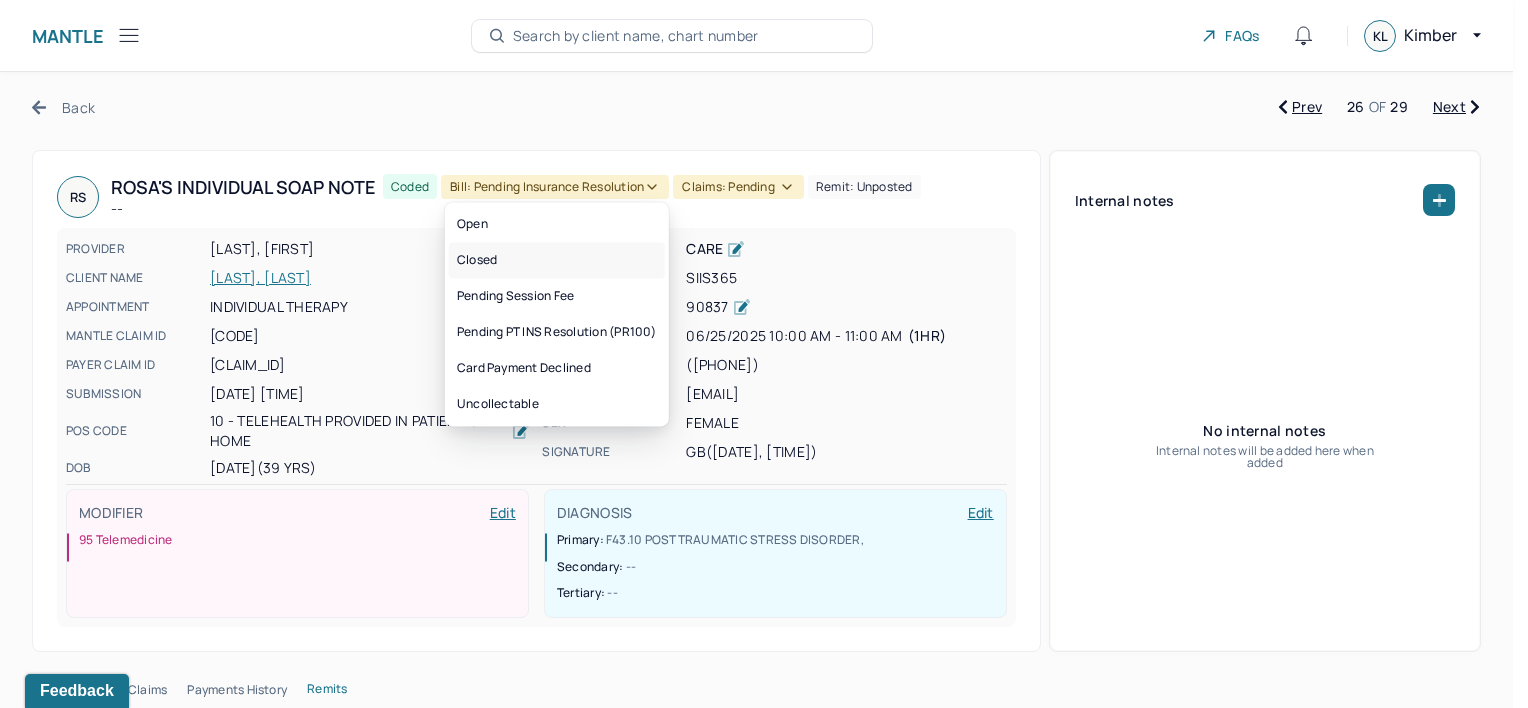 click on "Closed" at bounding box center (557, 260) 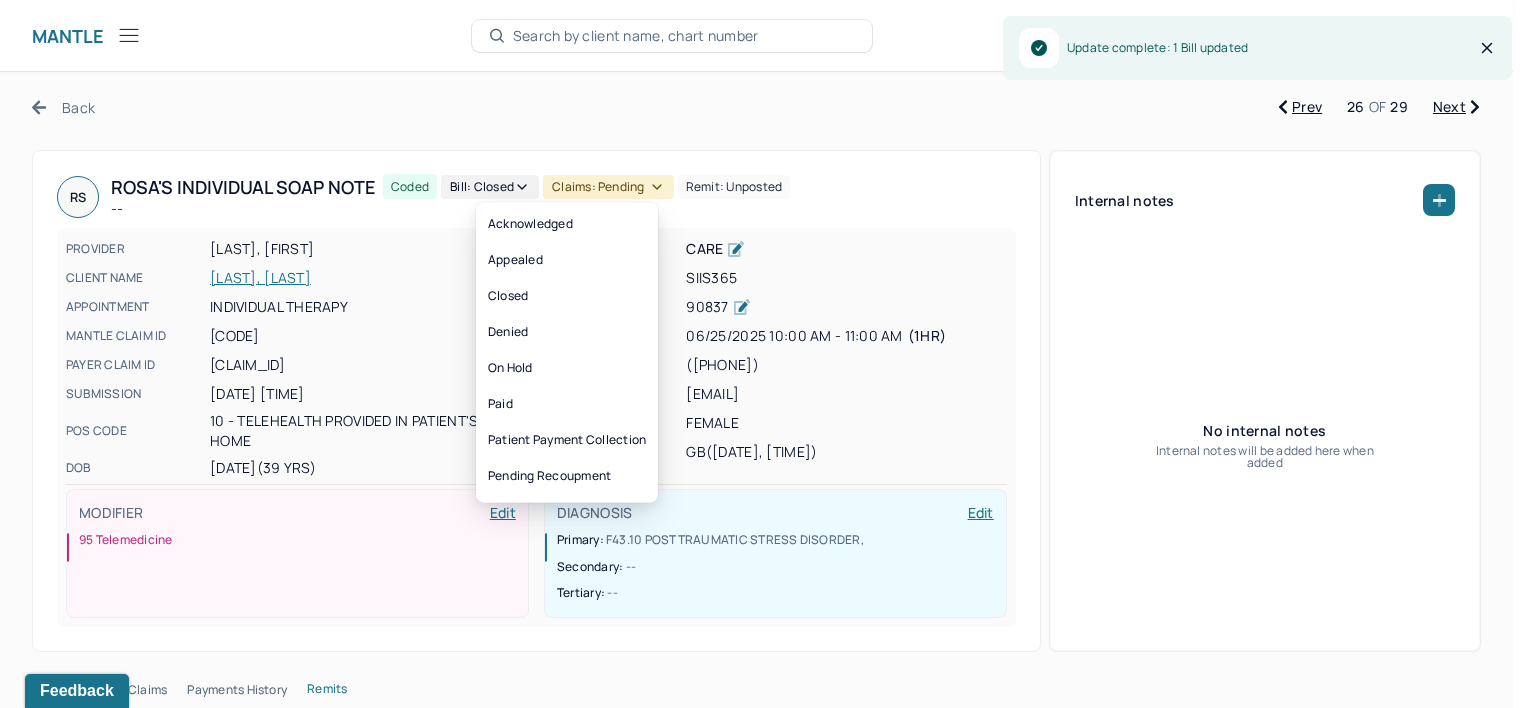click on "Claims: pending" at bounding box center [608, 187] 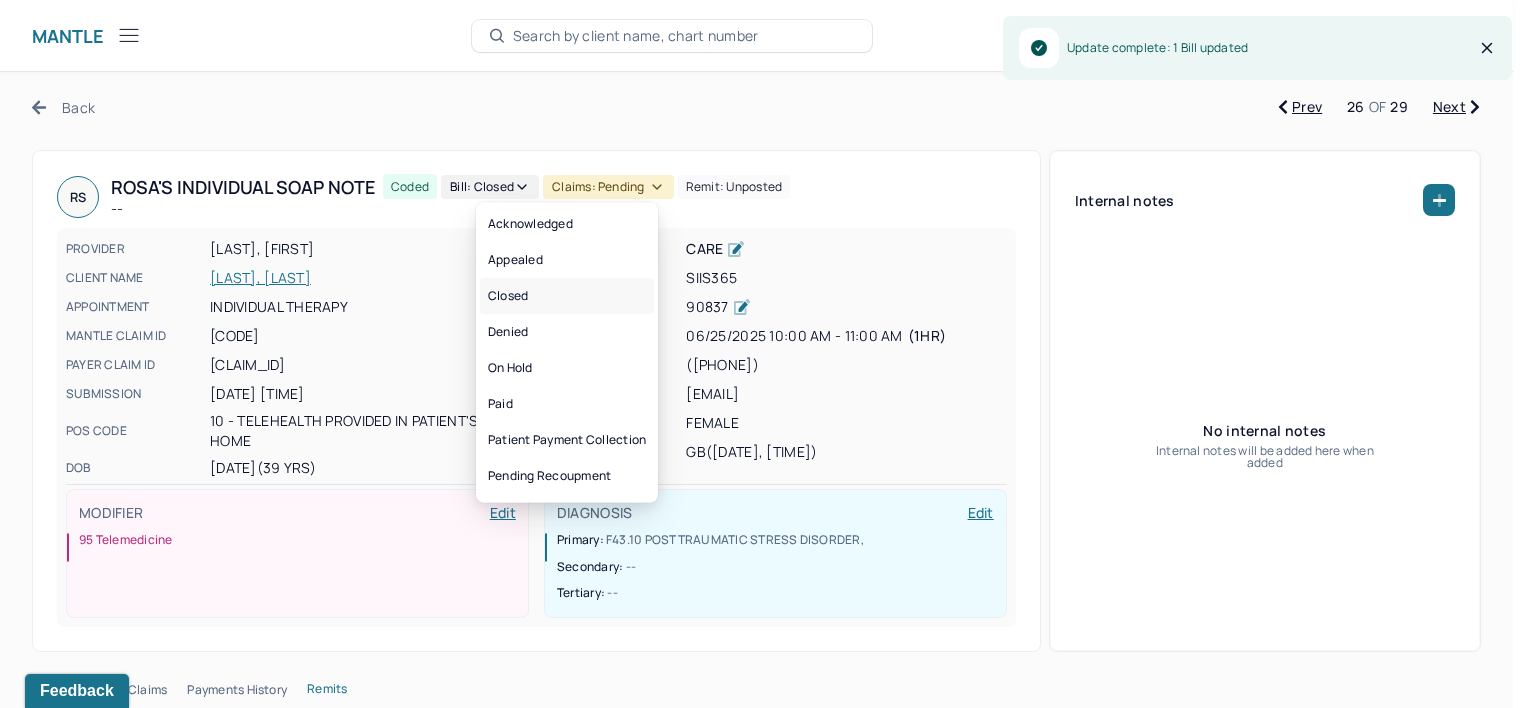 click on "Closed" at bounding box center [567, 296] 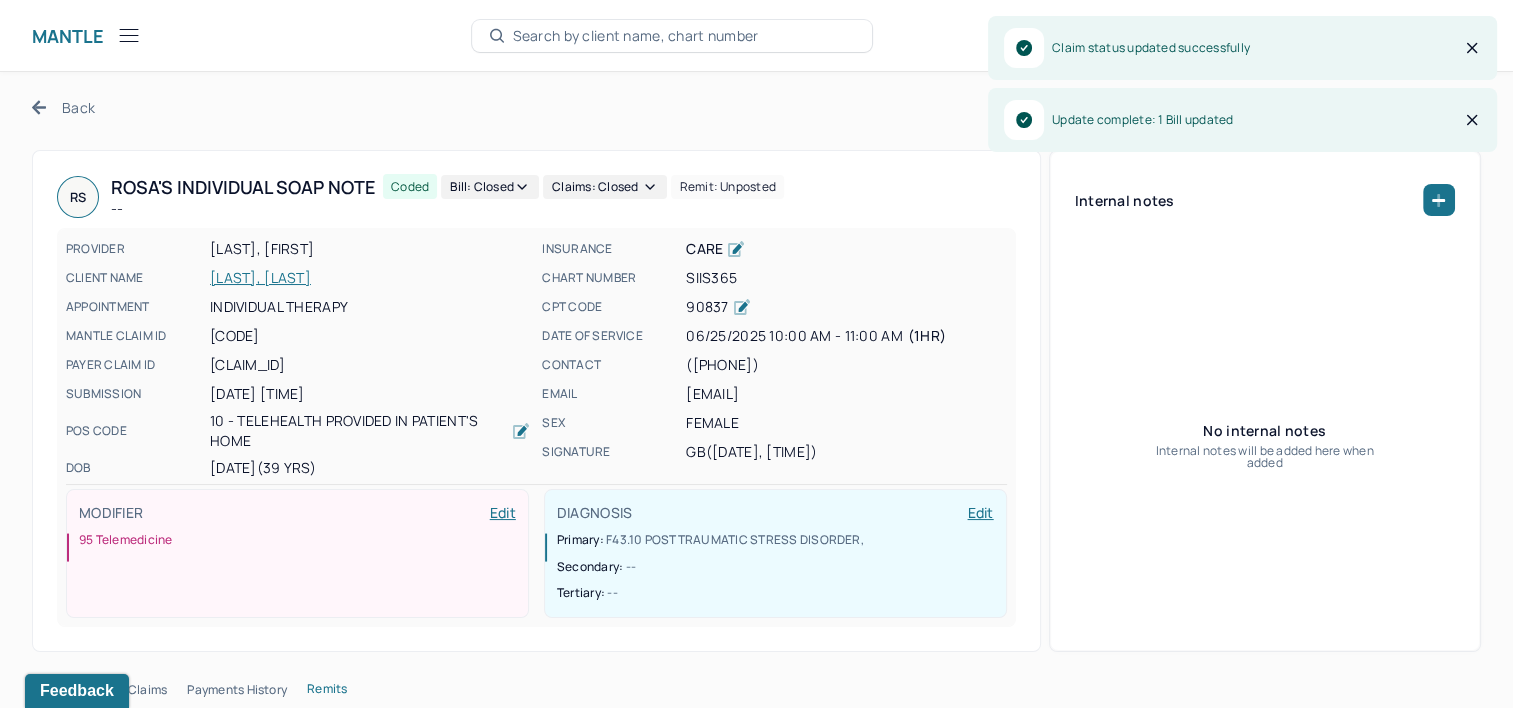 click on "Back    Prev   26 OF 29   Next   RS [LAST]'s   Individual soap note -- Coded   Bill: Closed     Claims: closed   Remit: unposted PROVIDER [LAST], [LAST] CLIENT NAME [LAST], [LAST] APPOINTMENT Individual therapy   MANTLE CLAIM ID M02513ECE4AF90 PAYER CLAIM ID 01   070125 09563 01246 SUBMISSION [DATE] [TIME] POS CODE 10 - Telehealth Provided in Patient's Home     DOB [DATE]  (39 Yrs) INSURANCE CARE     CHART NUMBER SIIS365 CPT CODE 90837     DATE OF SERVICE [DATE]   10:00 AM   -   11:00 AM ( 1hr ) CONTACT [PHONE] EMAIL [EMAIL] SEX female SIGNATURE gb  ([DATE], [TIME]) MODIFIER   Edit   95 Telemedicine DIAGNOSIS   Edit   Primary:   F43.10 POSTTRAUMATIC STRESS DISORDER ,  Secondary:   -- Tertiary:   -- Internal notes     No internal notes Internal notes will be added here when added   Session Note     Claims     Payments History     Remits   Payment summary Patient Insurance Charged $140.00 $385.00 Expected $140.00 -- UCR UNAVAIL Paid $140.00 $55.00     PR100 $0.00 eft" at bounding box center (756, 2223) 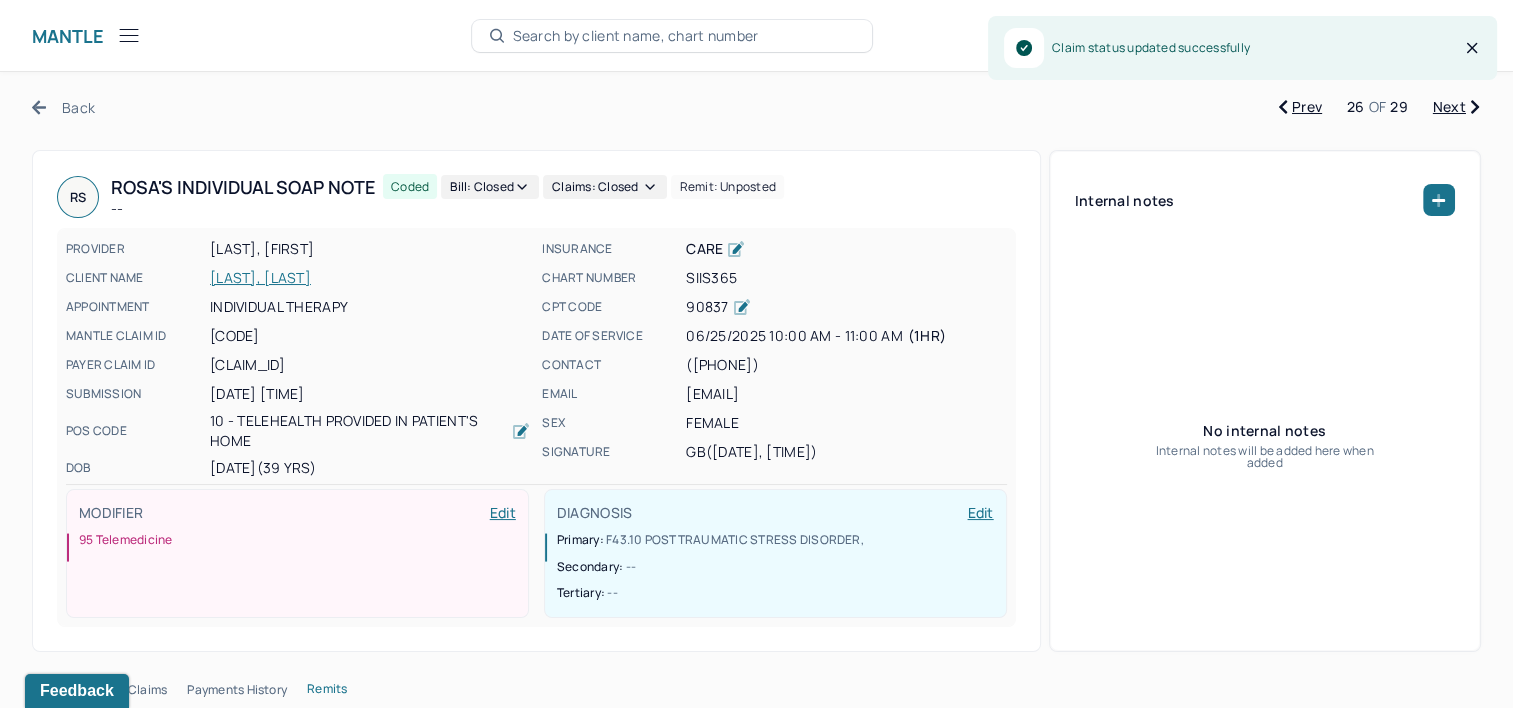 click on "Next" at bounding box center [1456, 107] 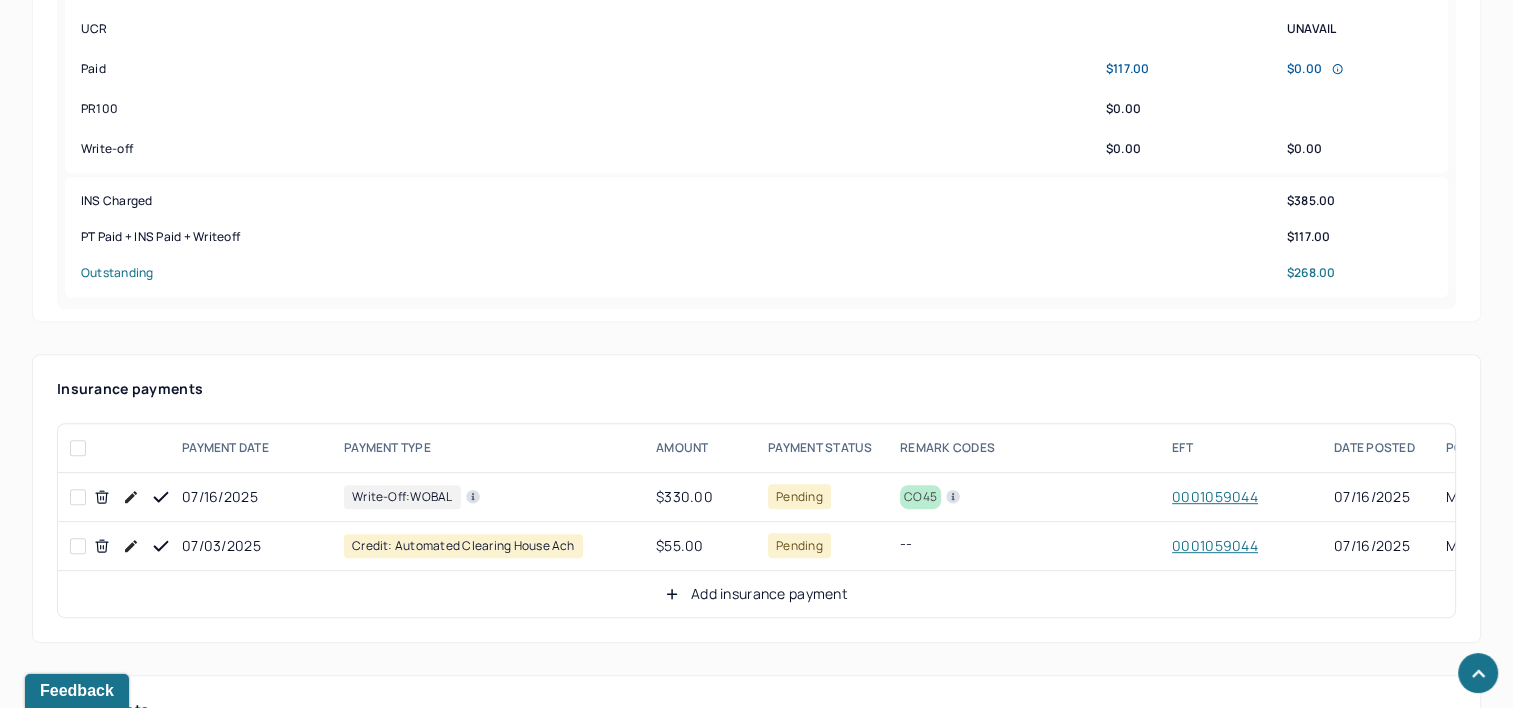 scroll, scrollTop: 900, scrollLeft: 0, axis: vertical 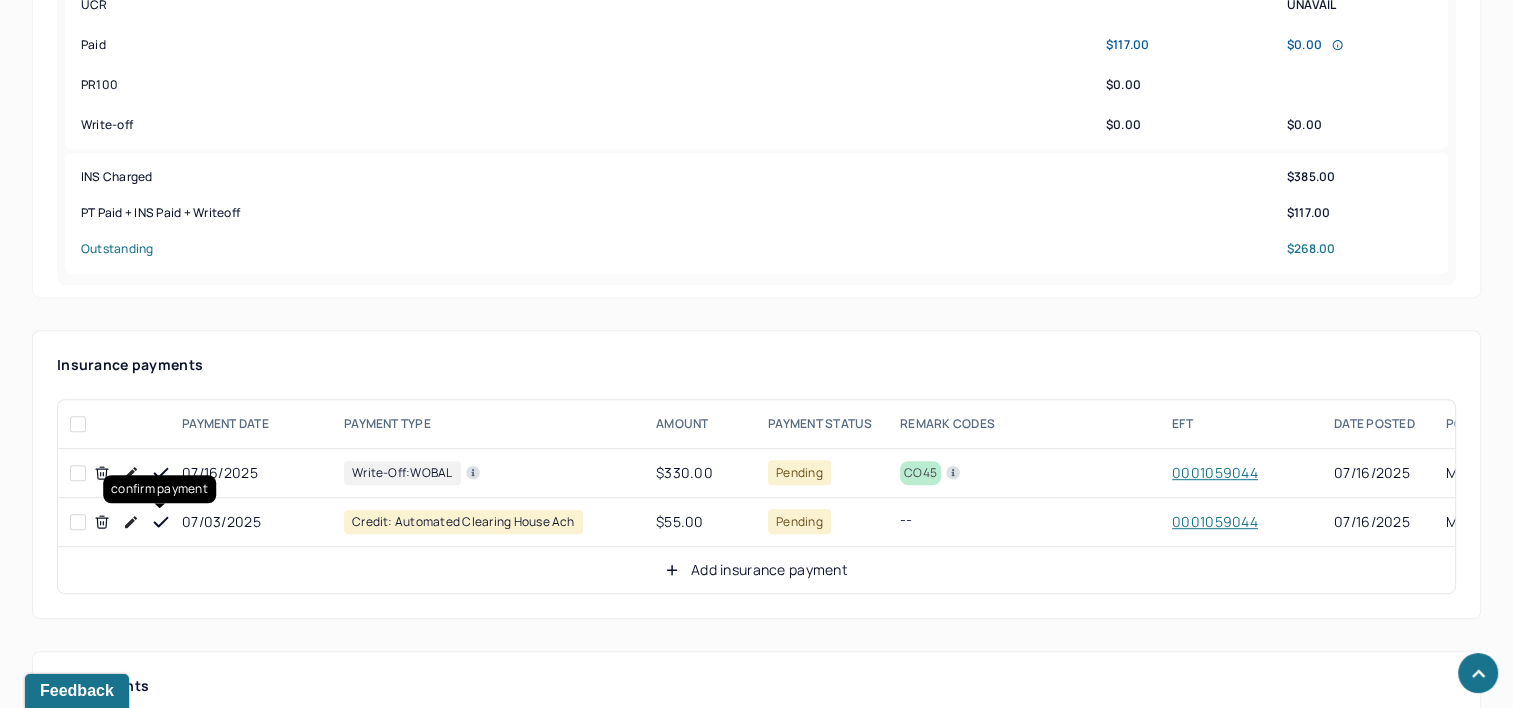 click 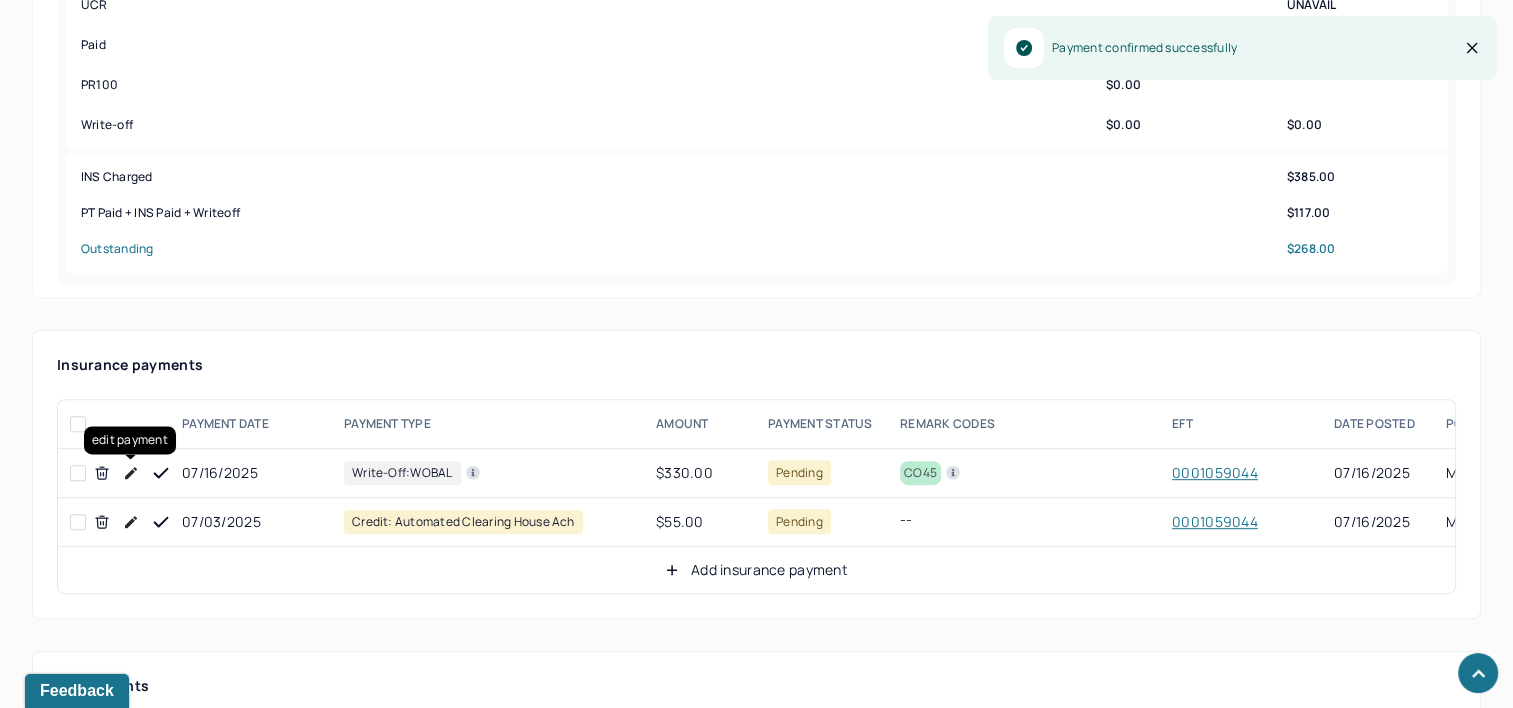 click 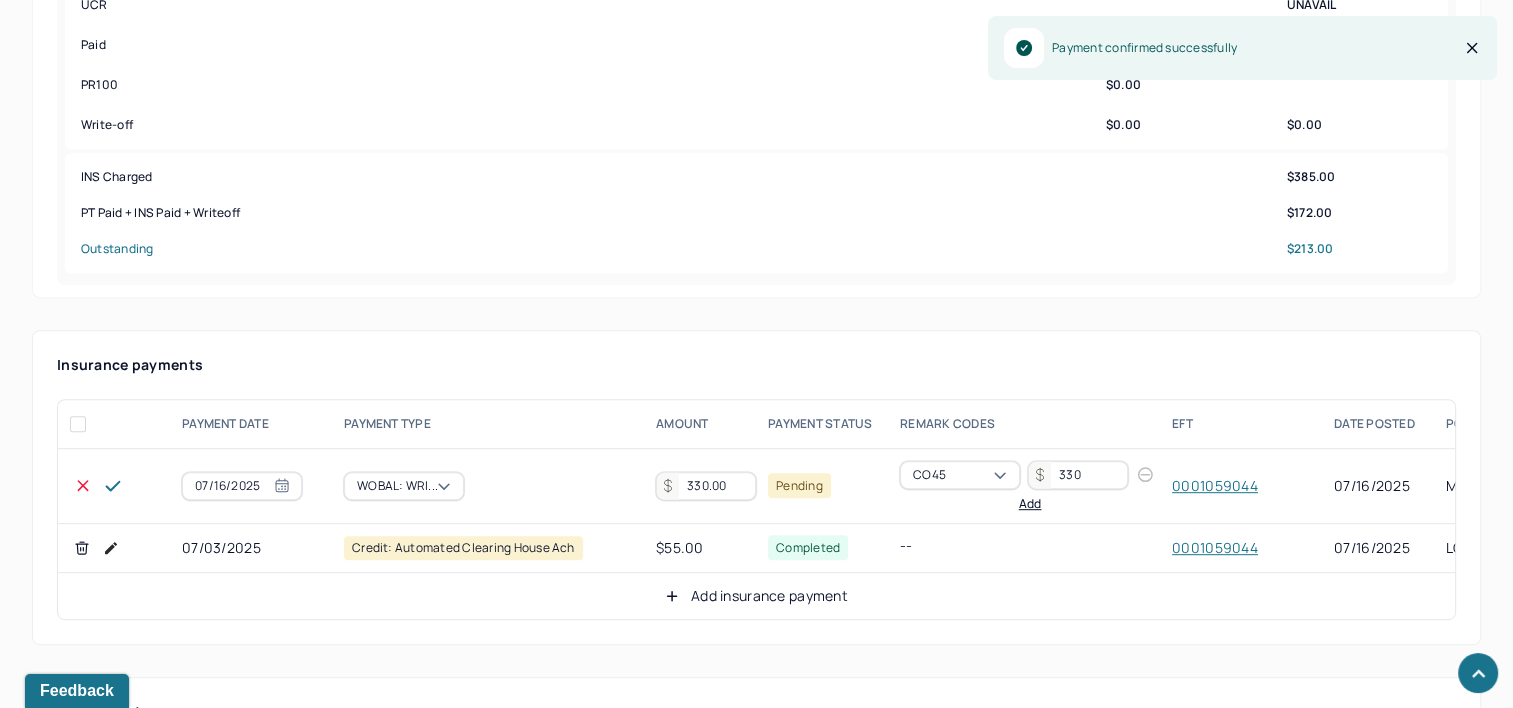 click on "330.00" at bounding box center [706, 486] 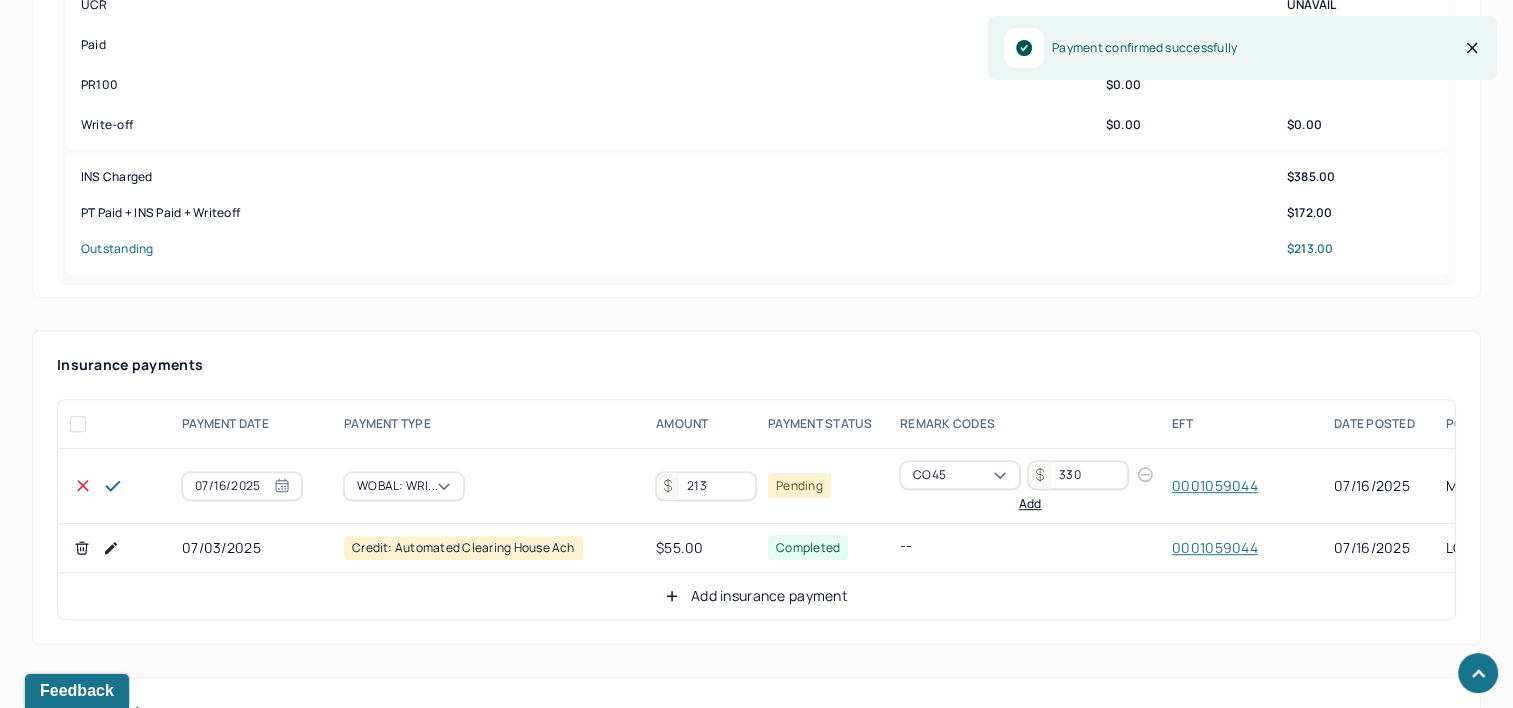 type on "213" 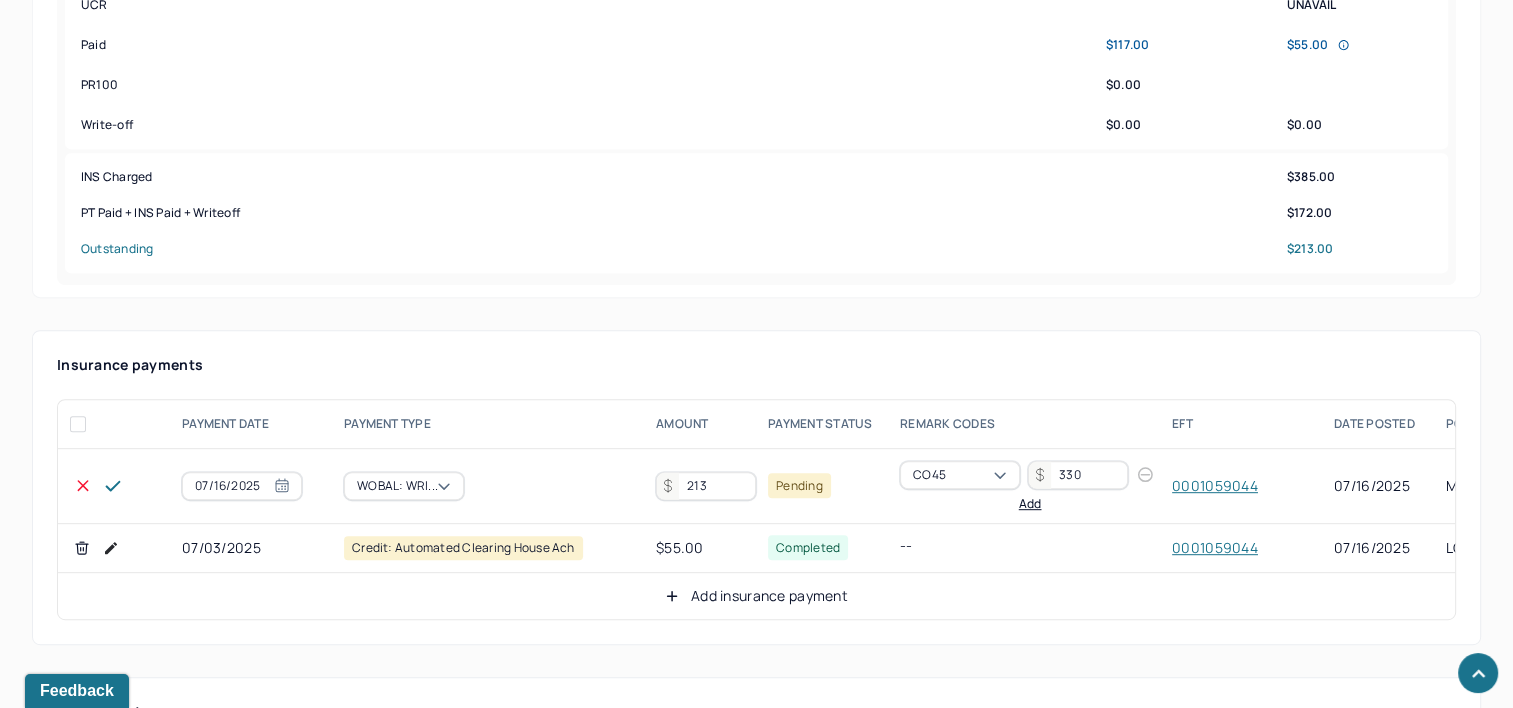 click 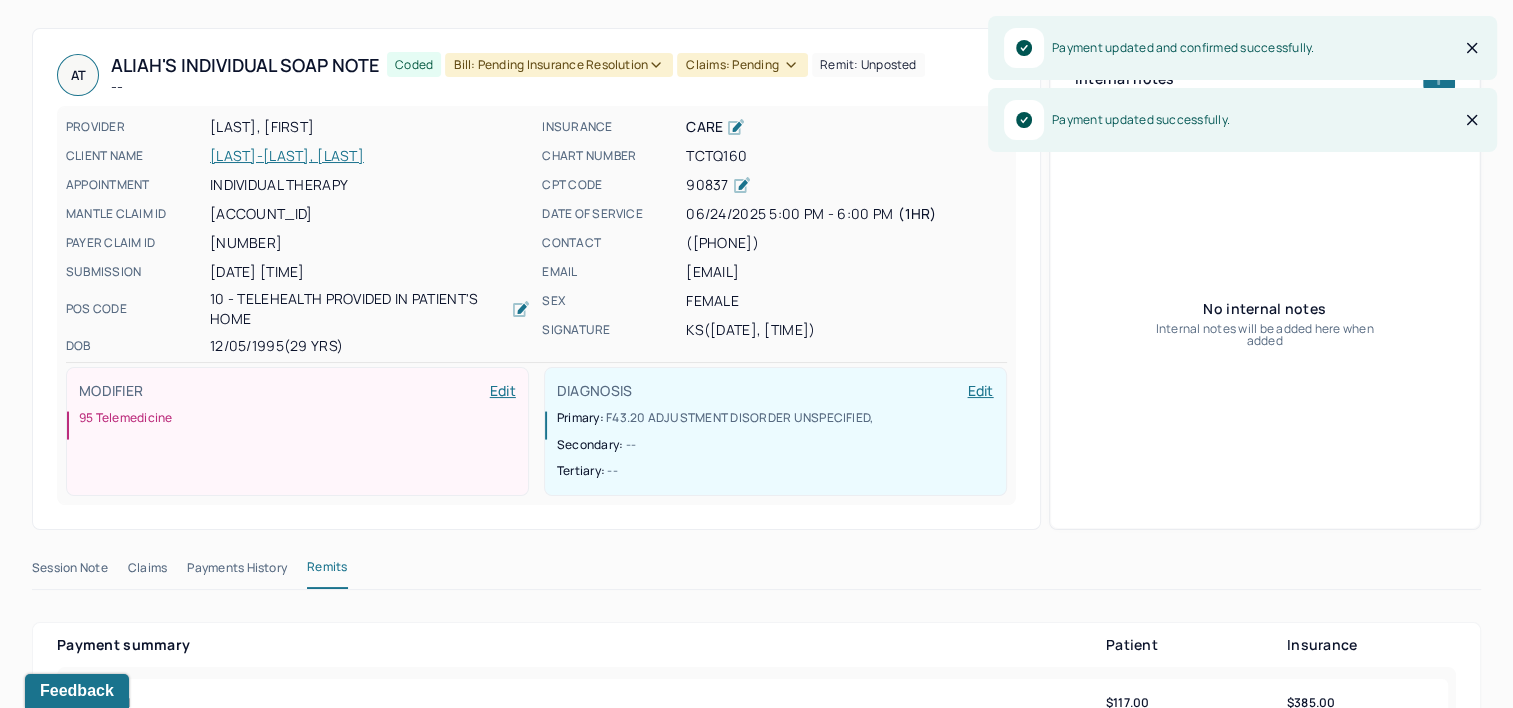 scroll, scrollTop: 0, scrollLeft: 0, axis: both 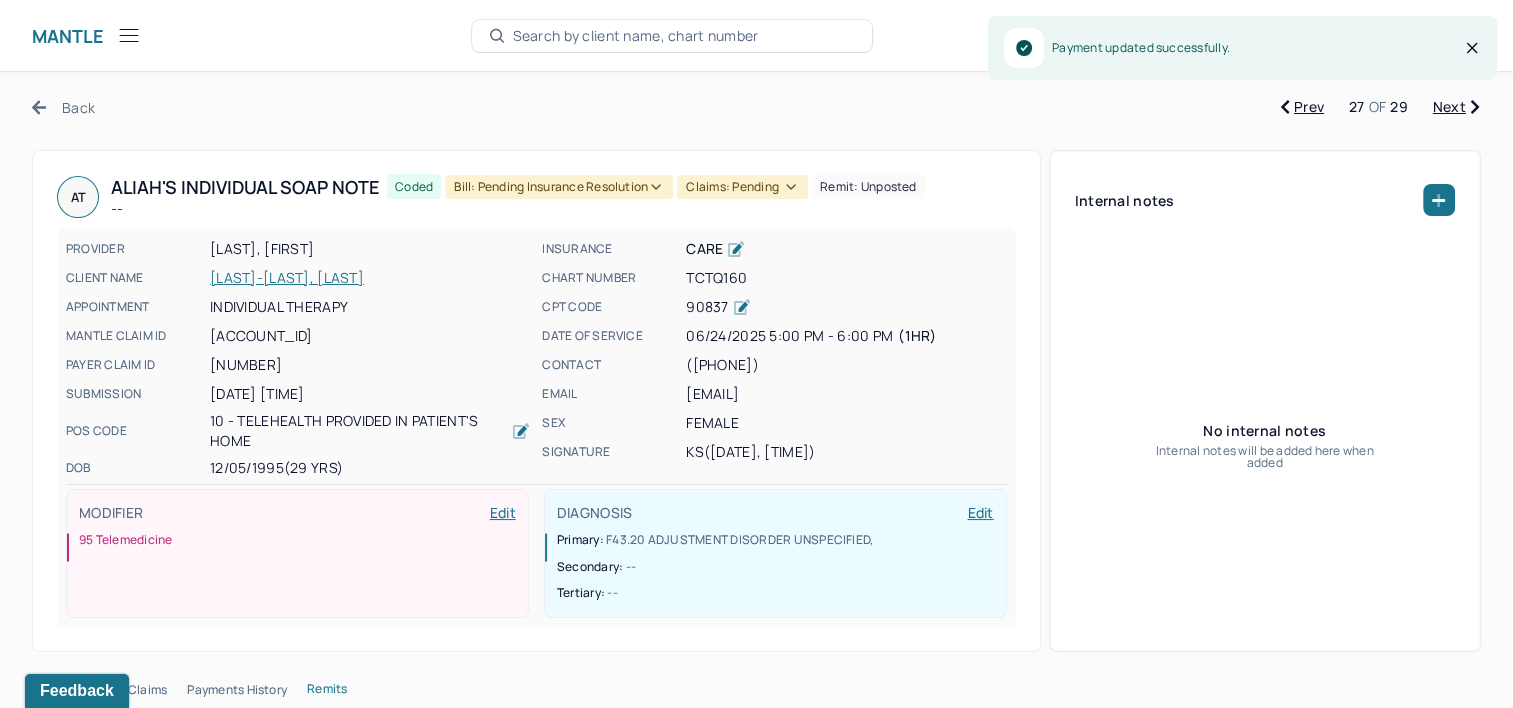 click on "Bill: Pending Insurance Resolution" at bounding box center [559, 187] 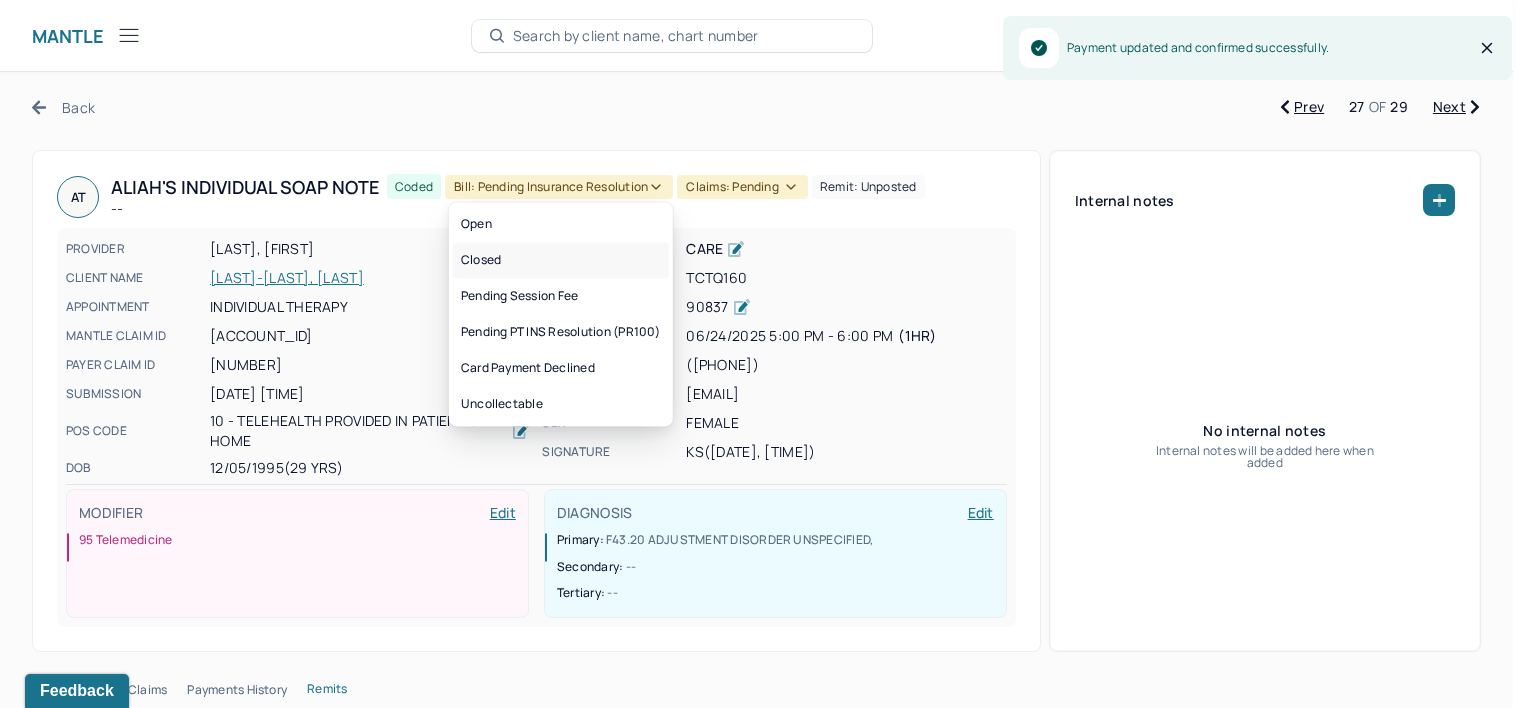 click on "Closed" at bounding box center [561, 260] 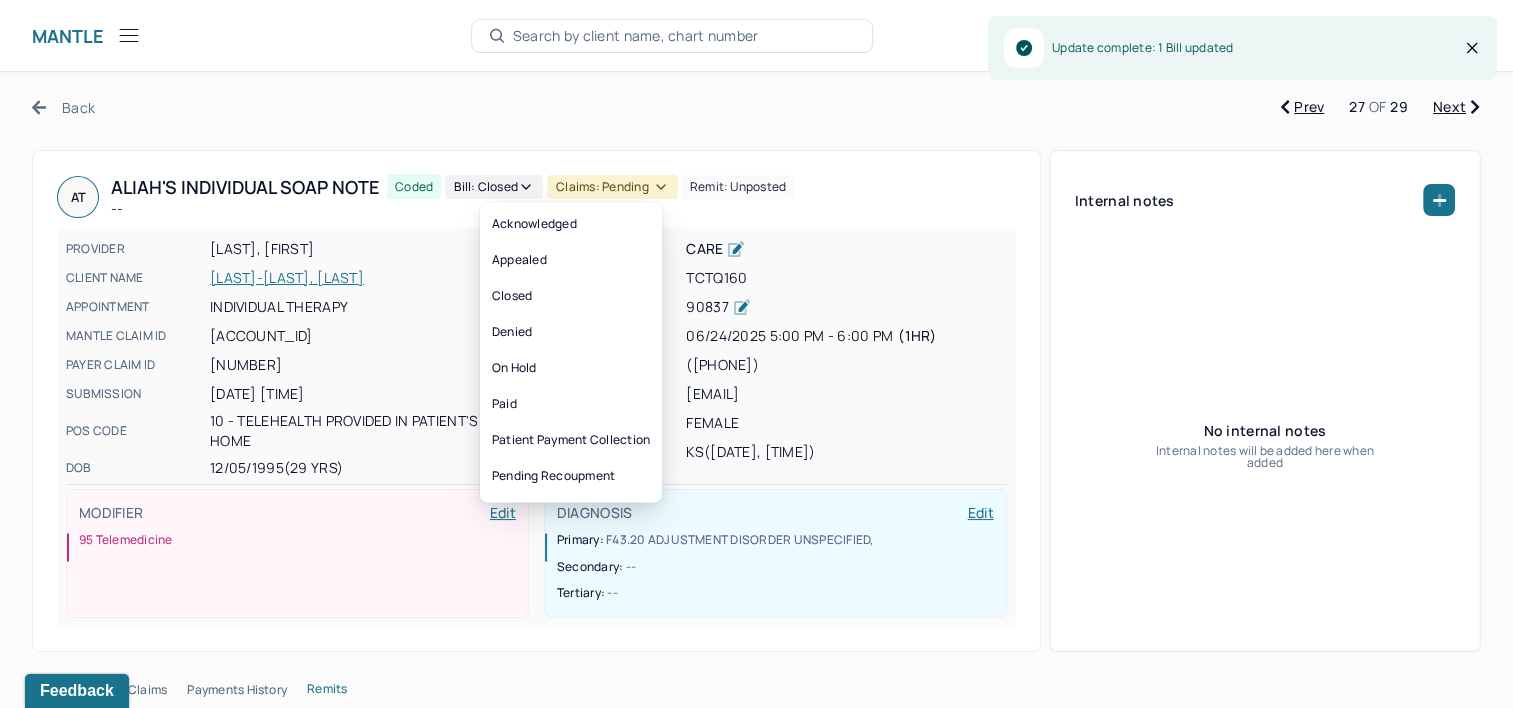 click on "Claims: pending" at bounding box center (612, 187) 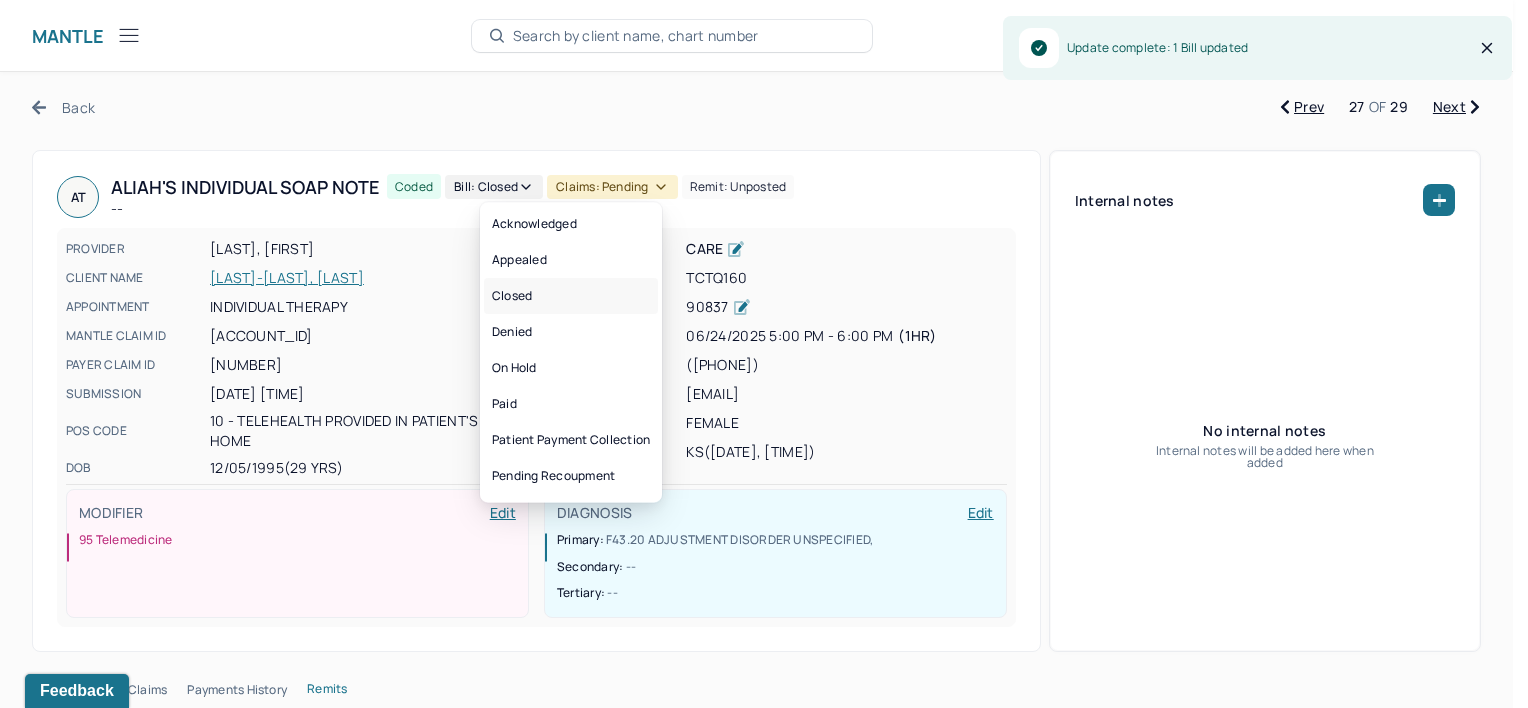click on "Closed" at bounding box center [571, 296] 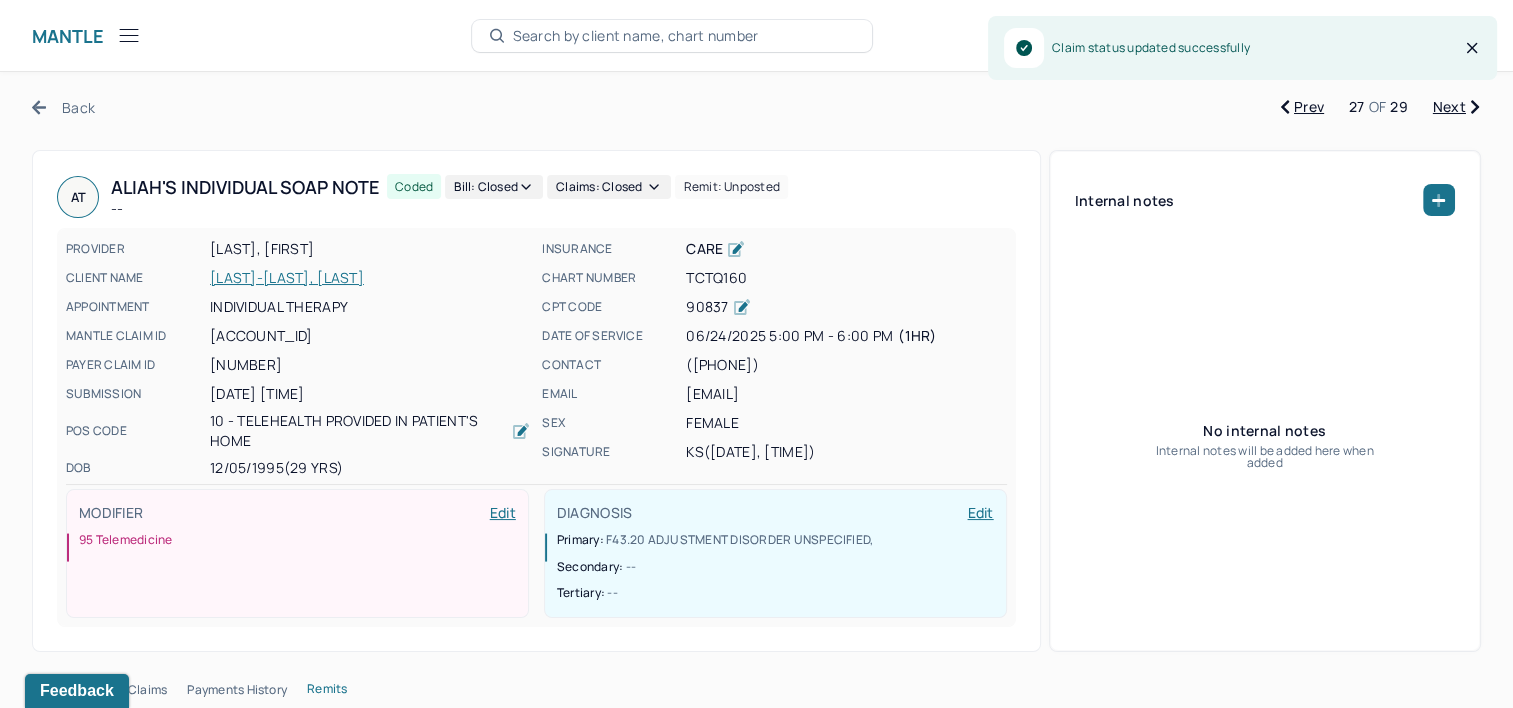 click on "Next" at bounding box center [1456, 107] 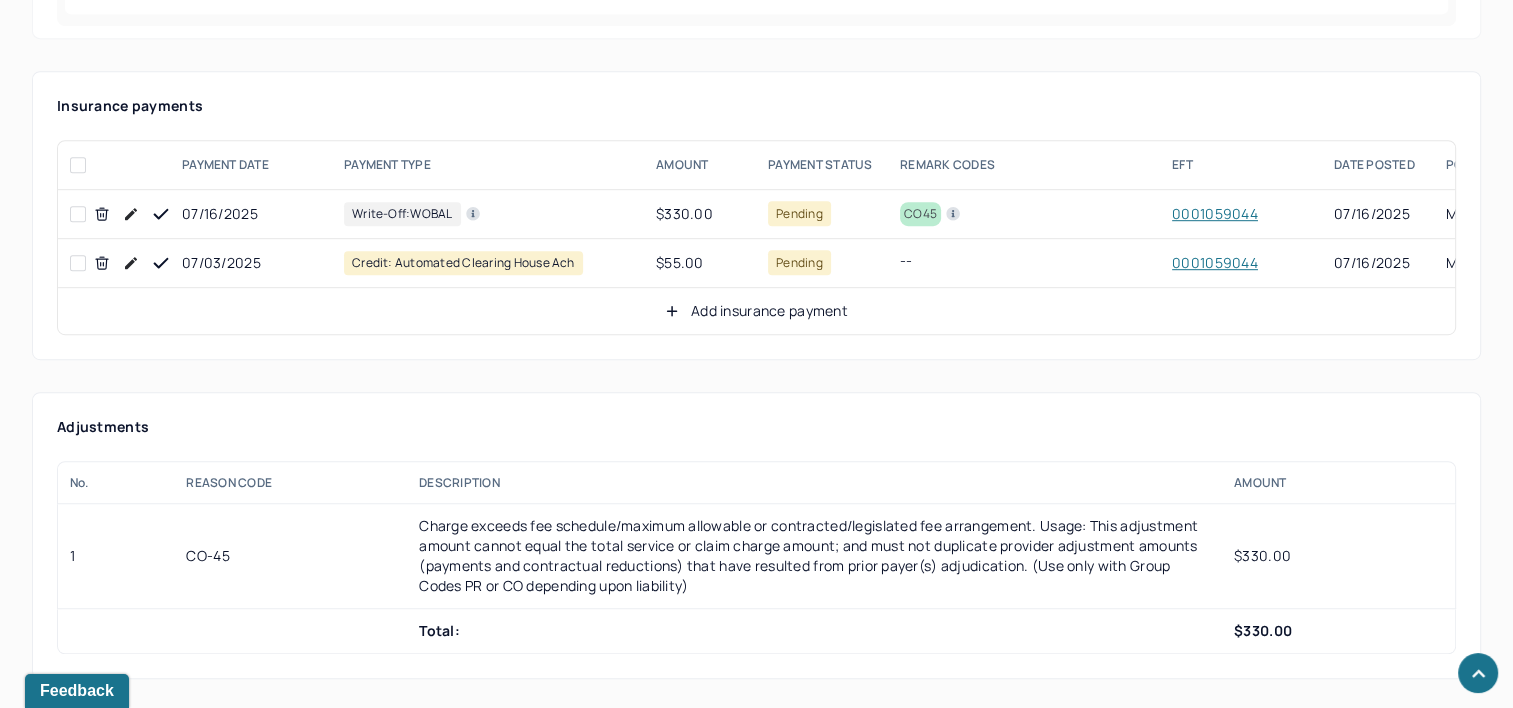 scroll, scrollTop: 1200, scrollLeft: 0, axis: vertical 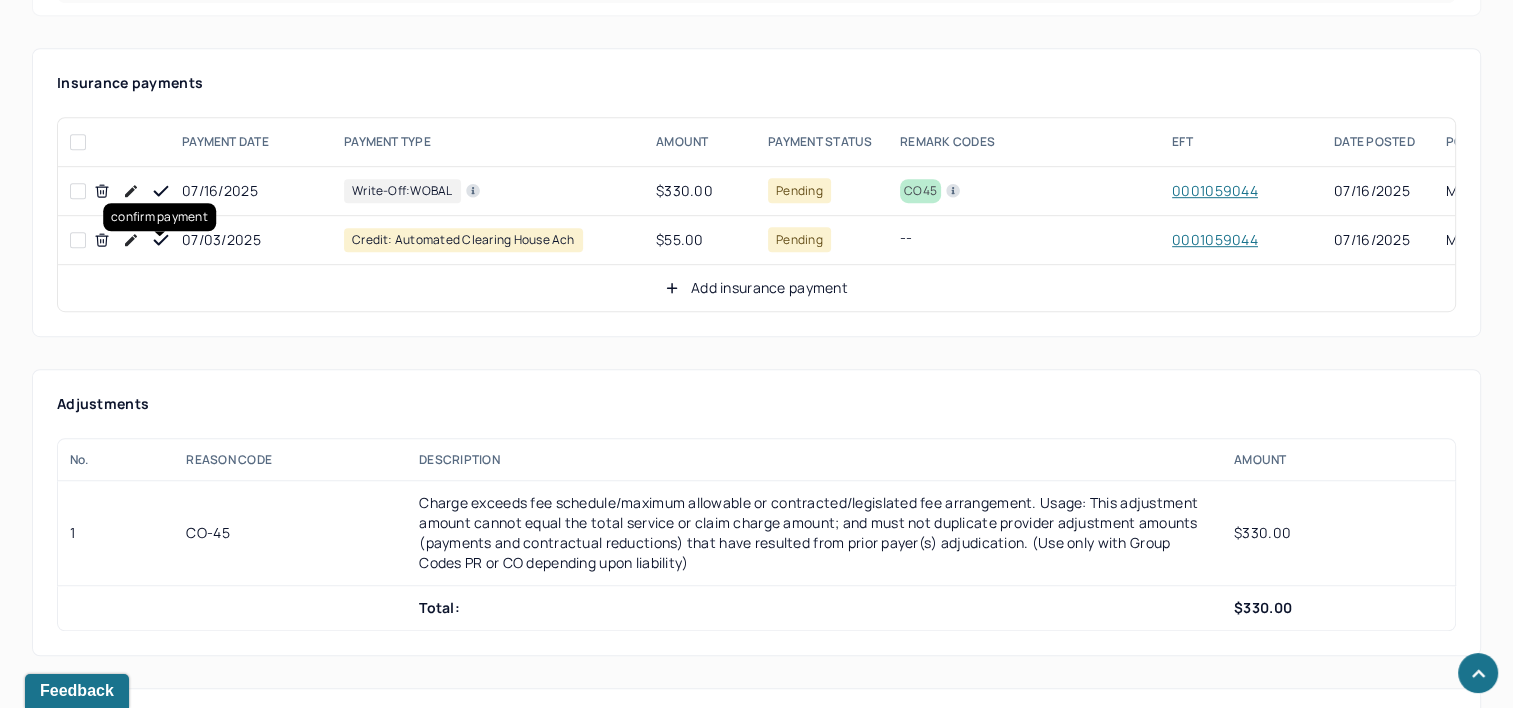 click 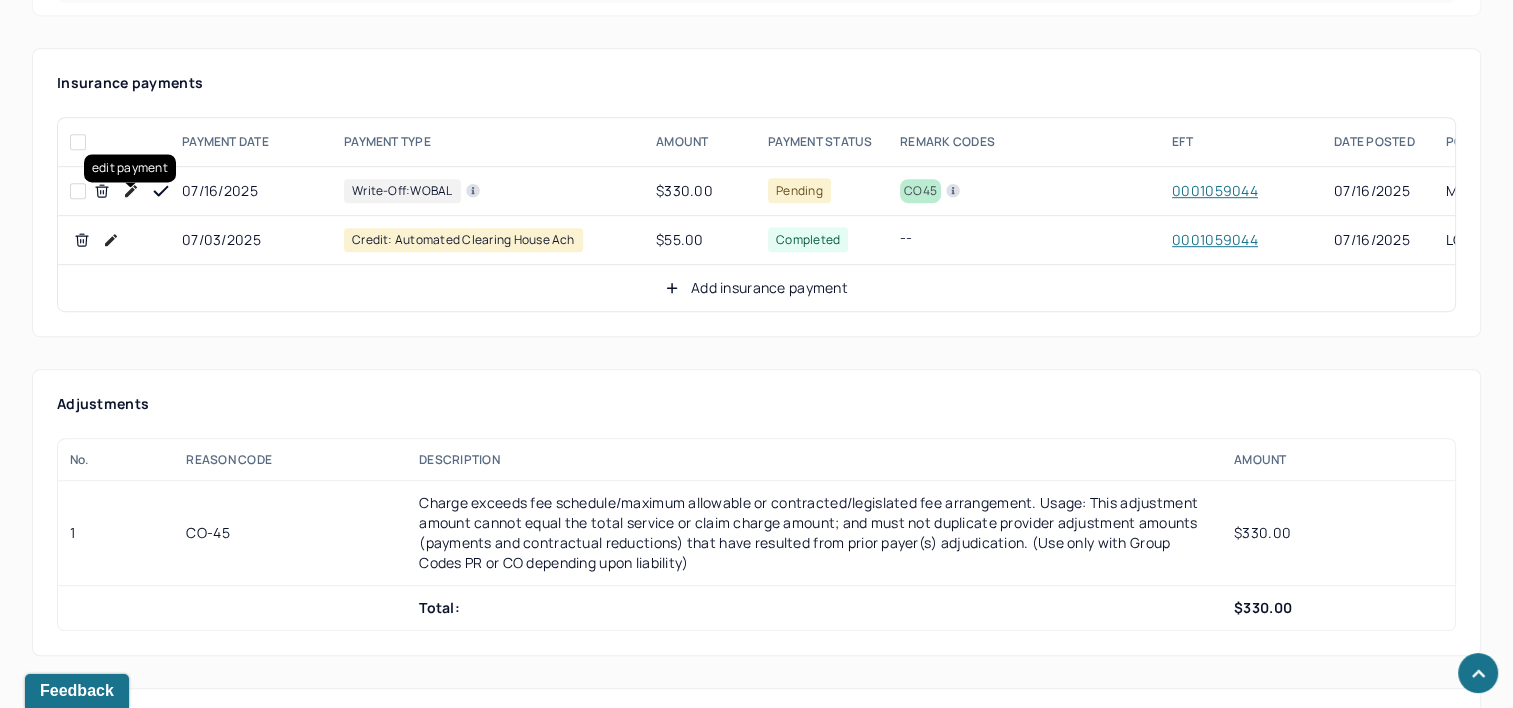click 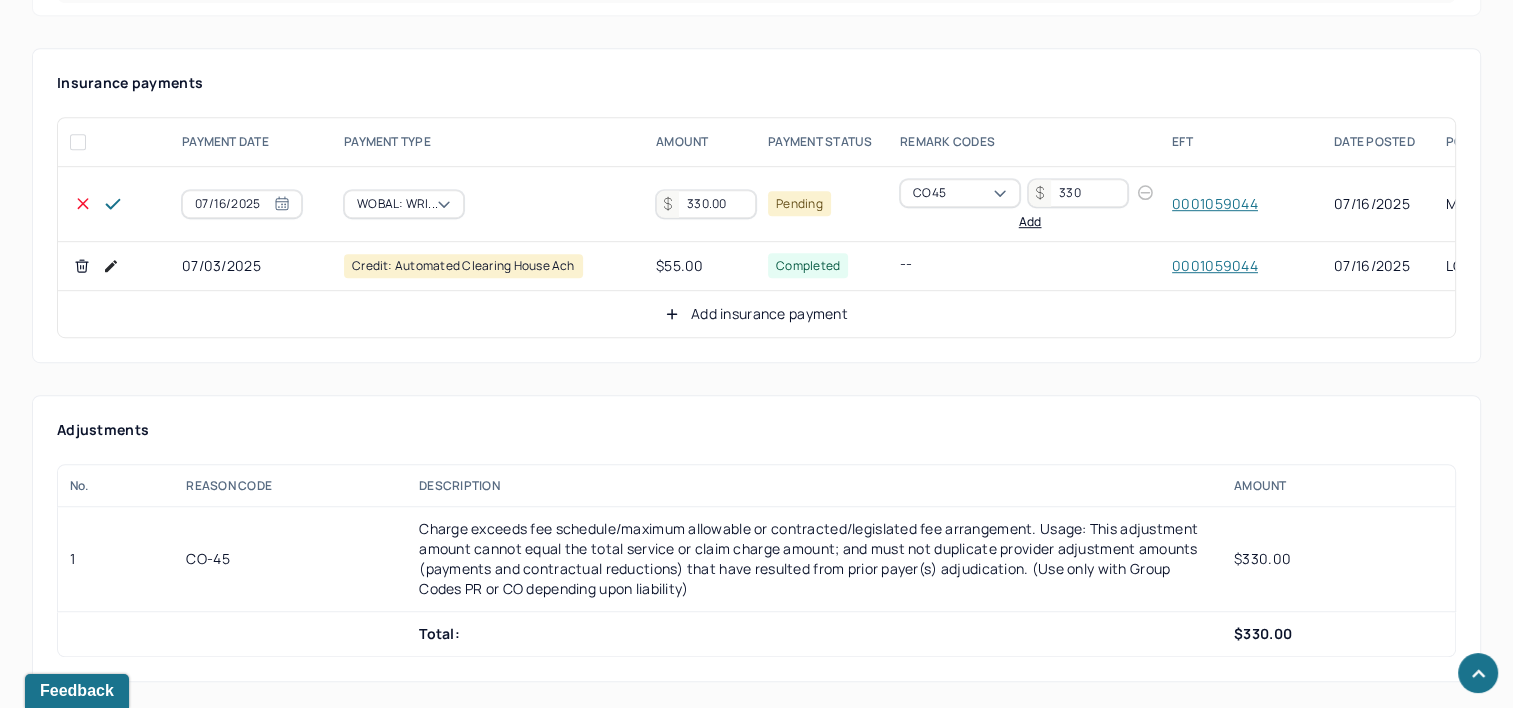 scroll, scrollTop: 1000, scrollLeft: 0, axis: vertical 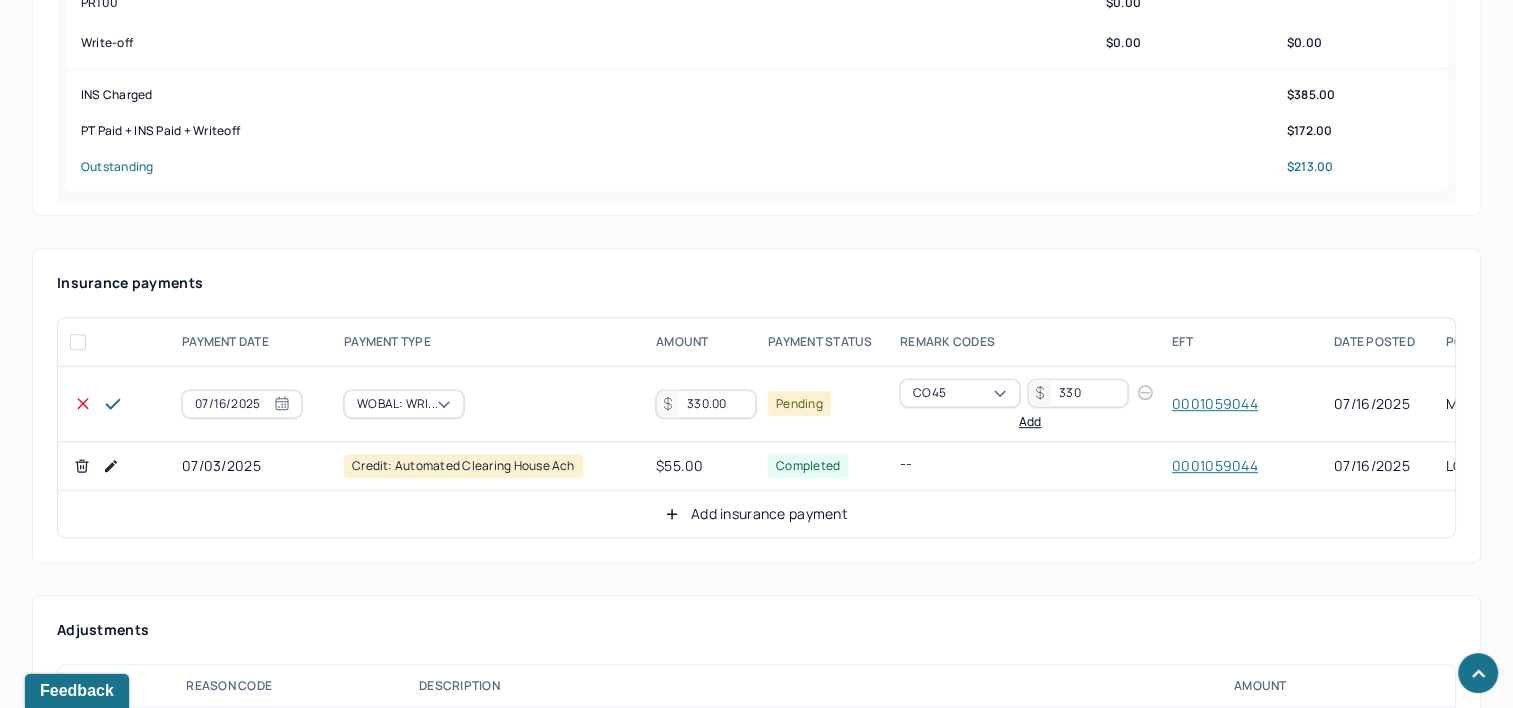 click on "330.00" at bounding box center (706, 404) 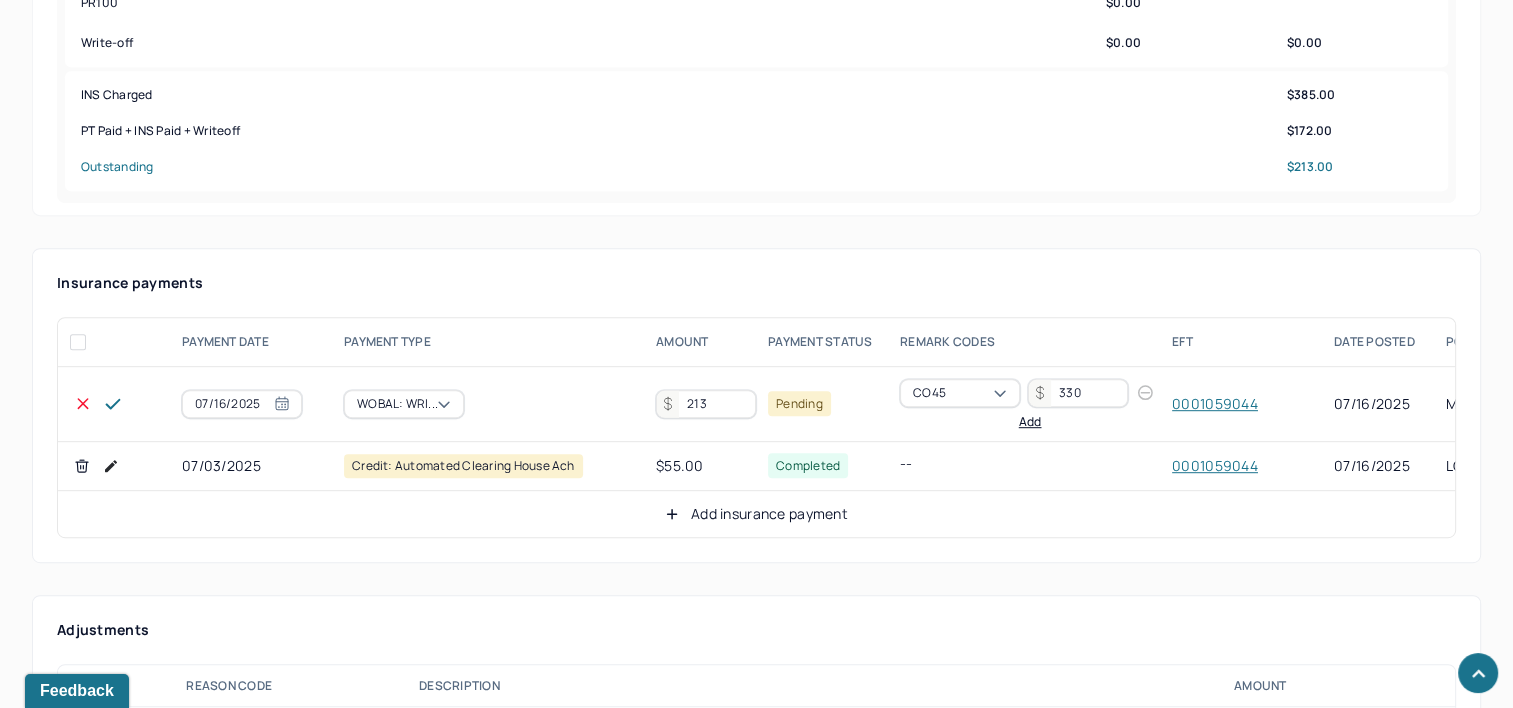 type on "213" 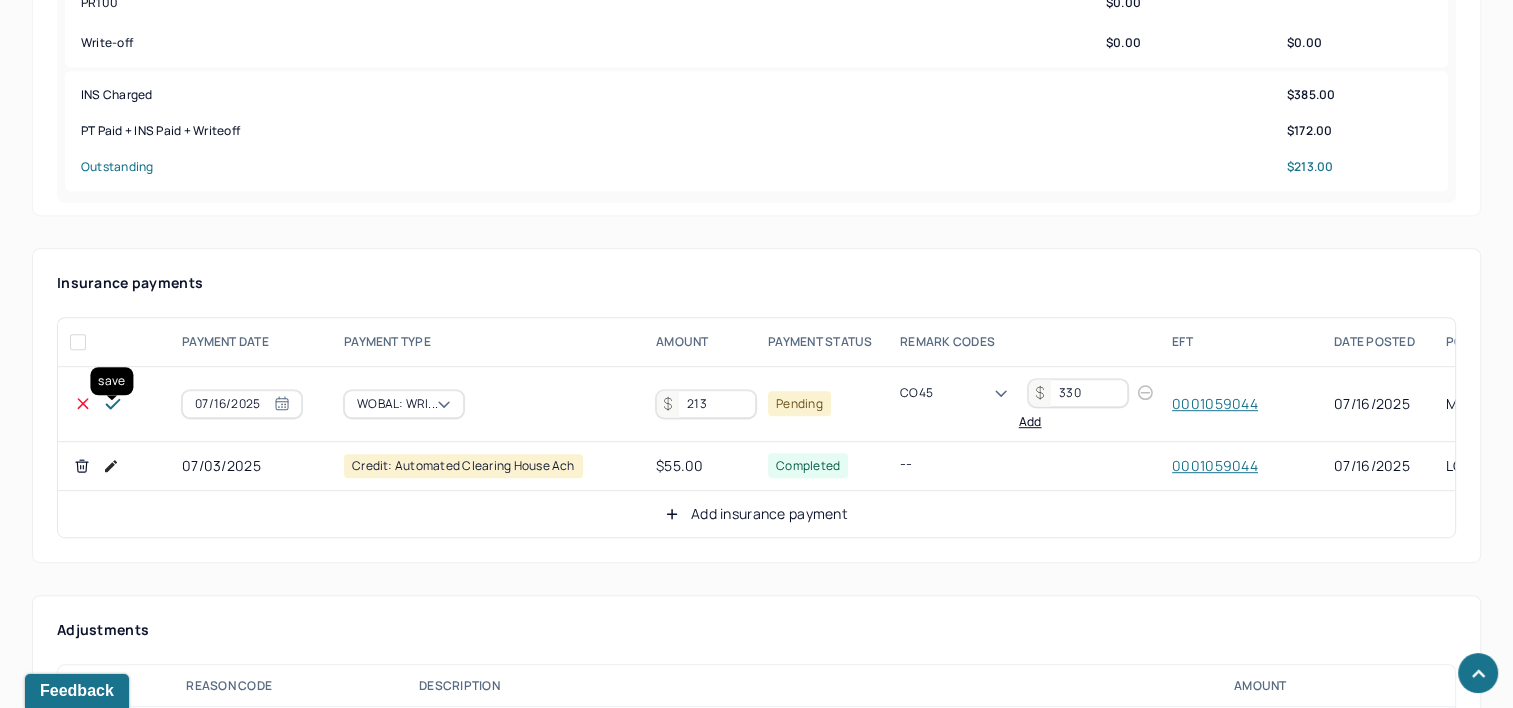 click 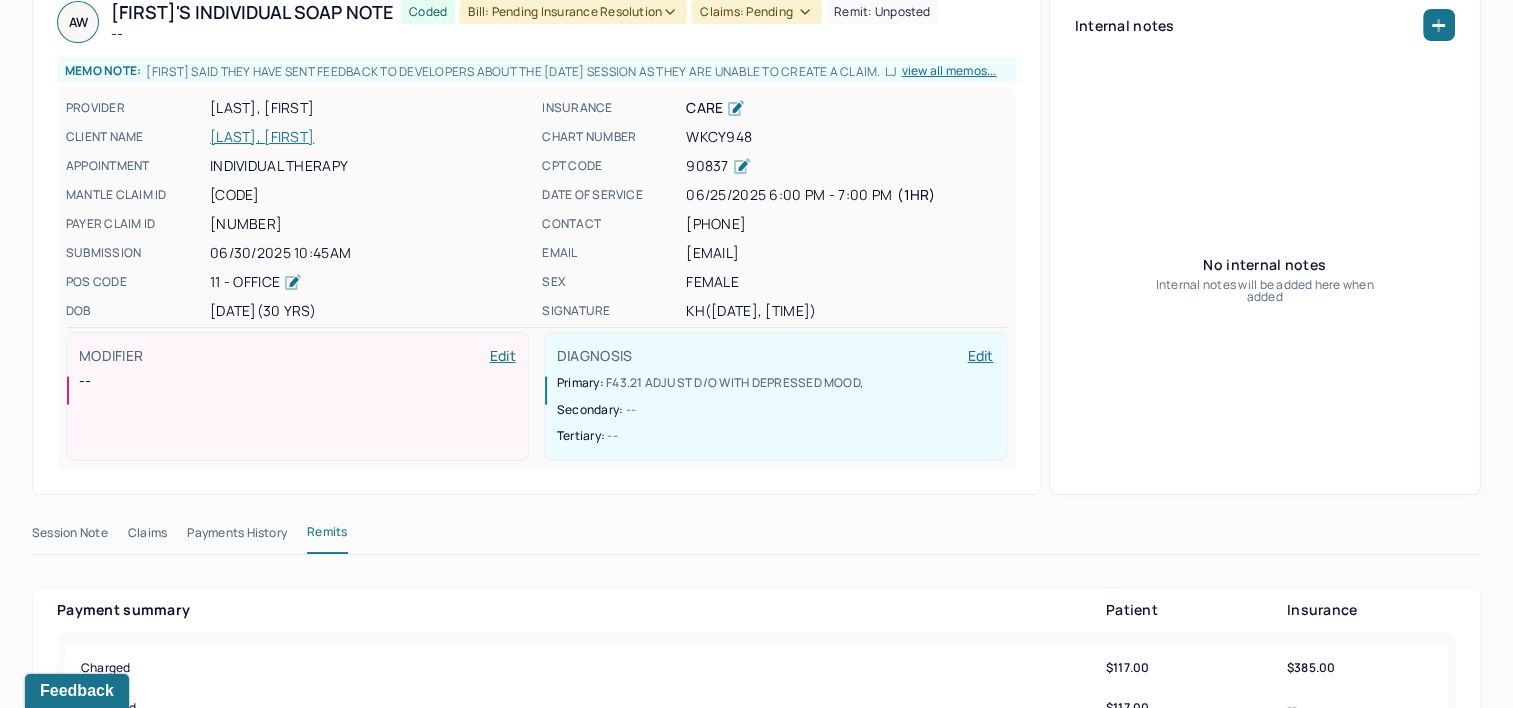 scroll, scrollTop: 0, scrollLeft: 0, axis: both 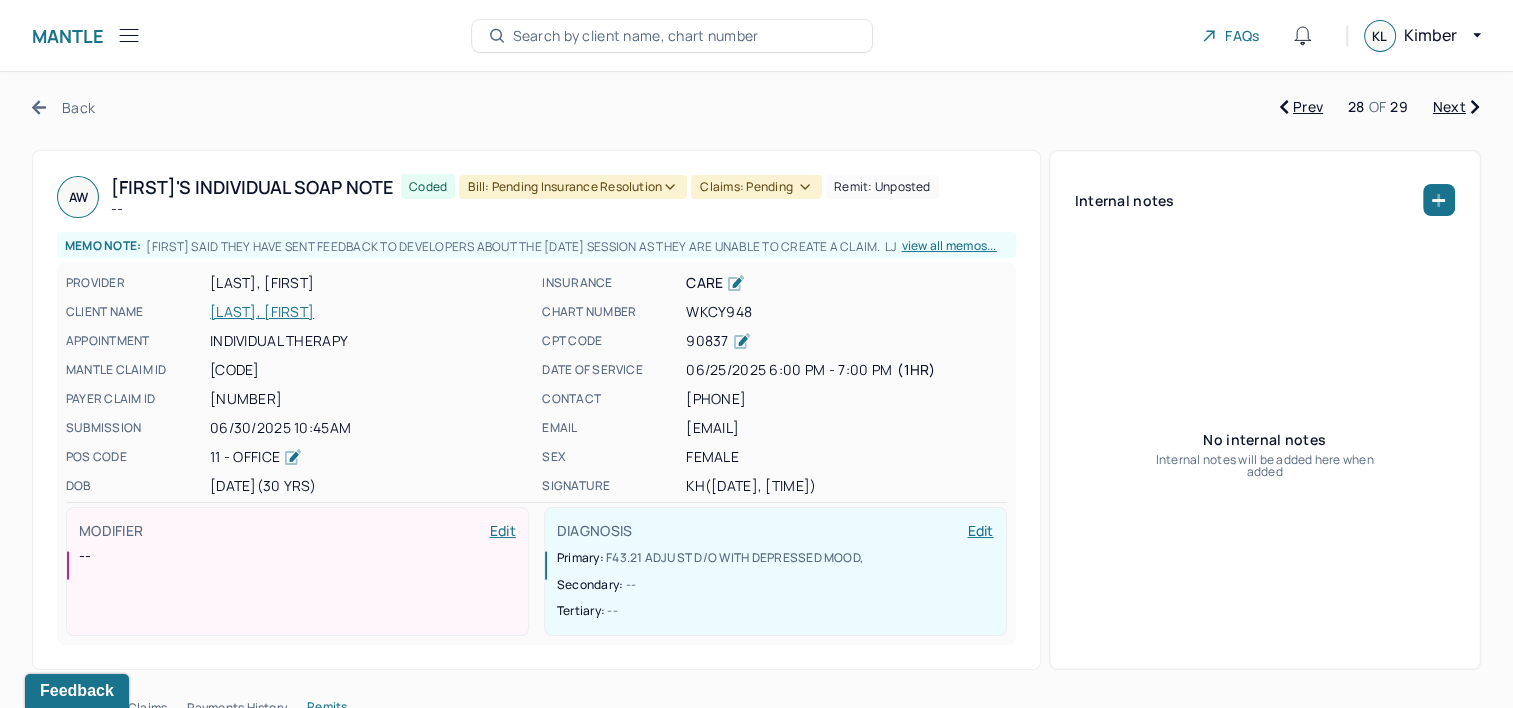 click on "Bill: Pending Insurance Resolution" at bounding box center [573, 187] 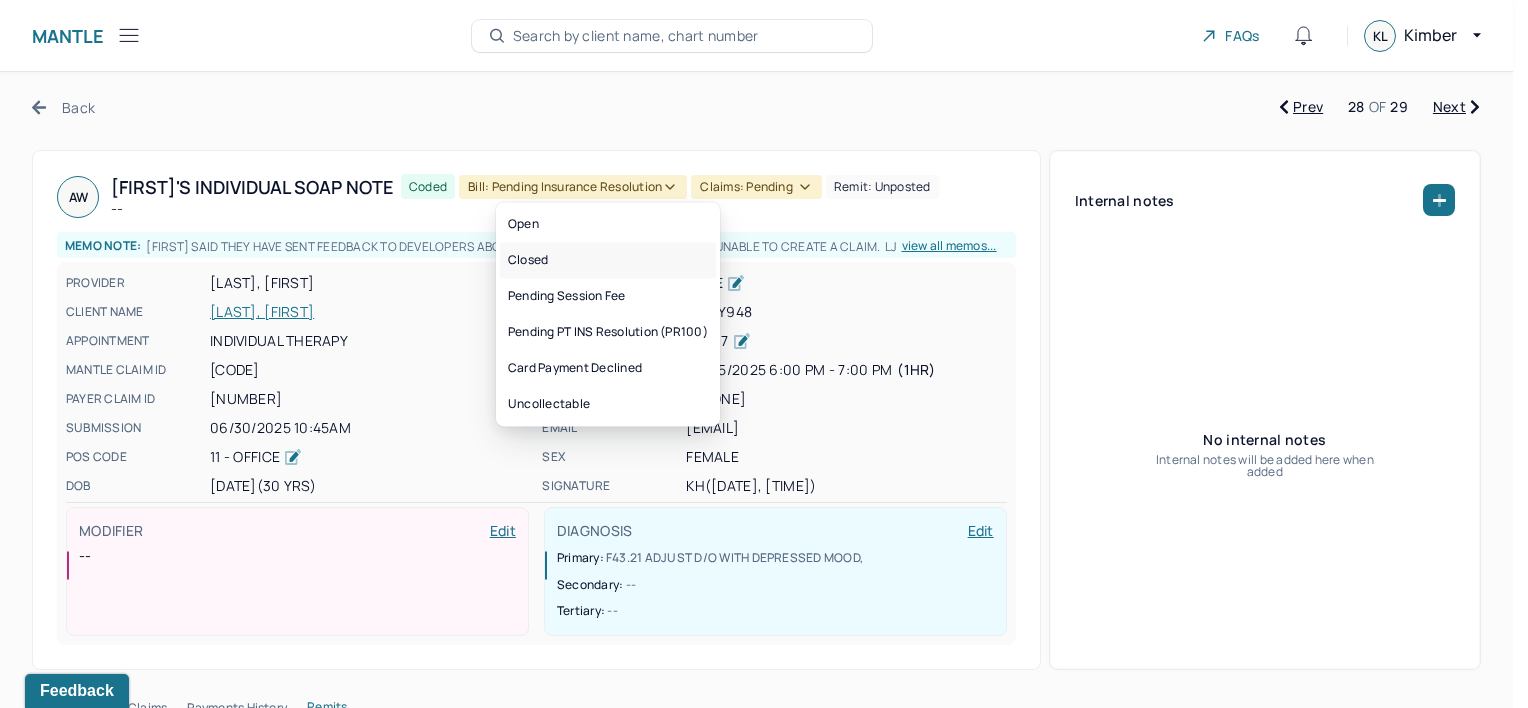 click on "Closed" at bounding box center [608, 260] 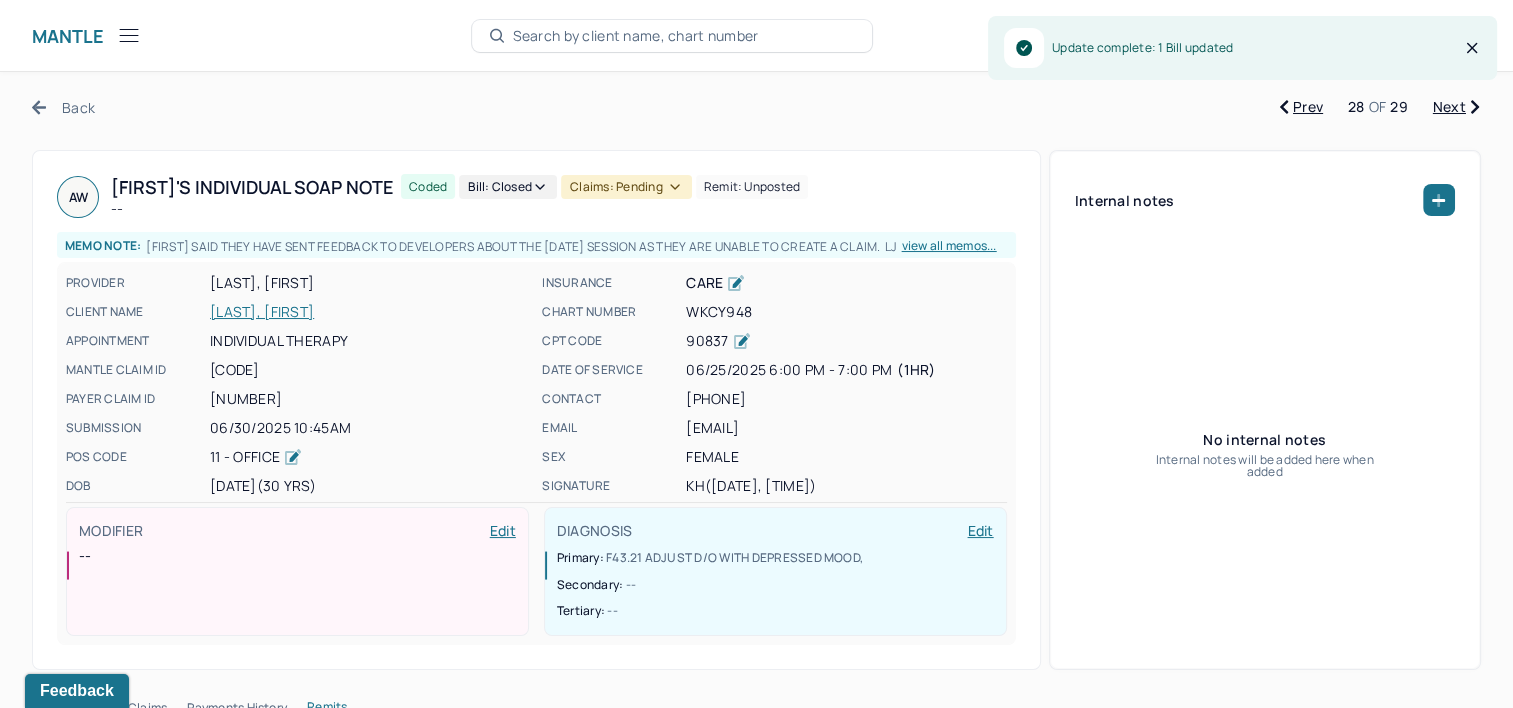 click on "Claims: pending" at bounding box center [626, 187] 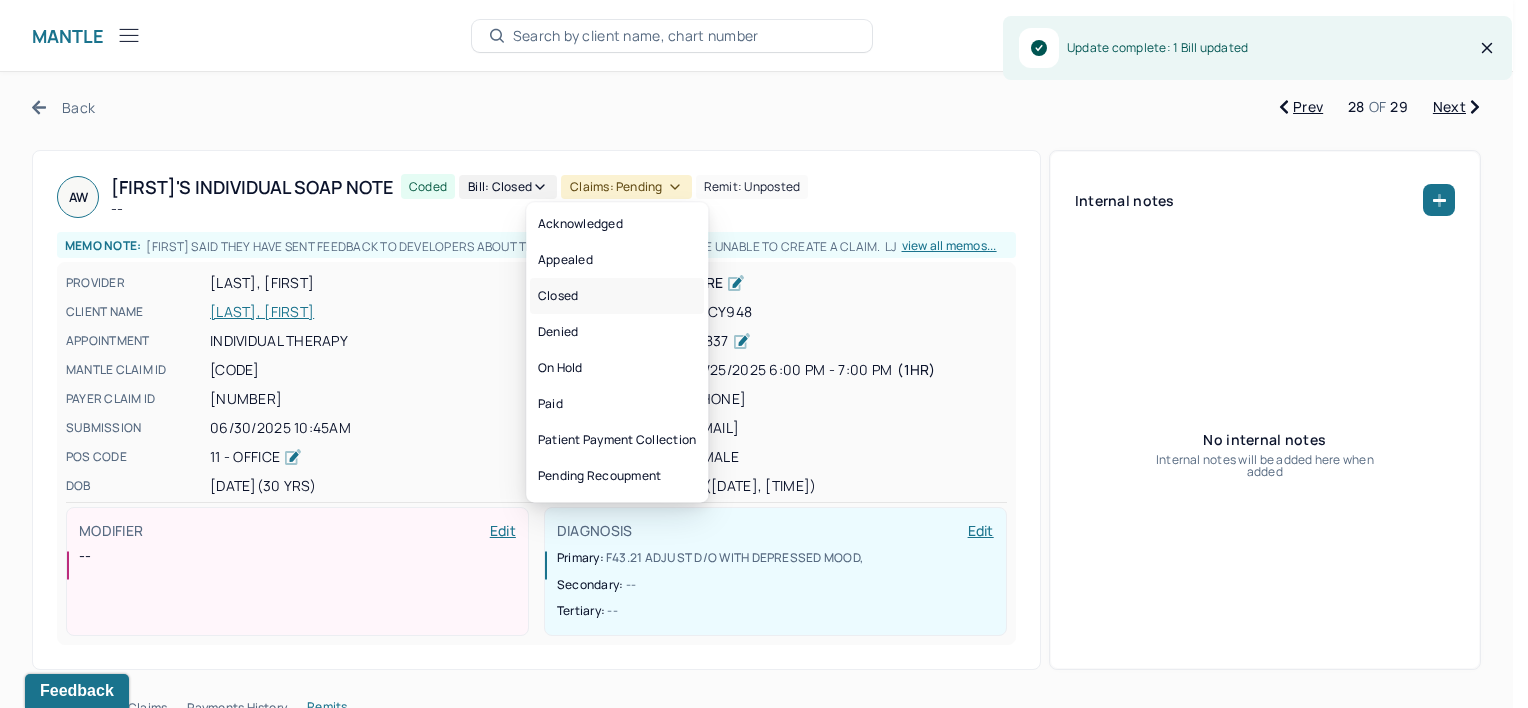 click on "Closed" at bounding box center (617, 296) 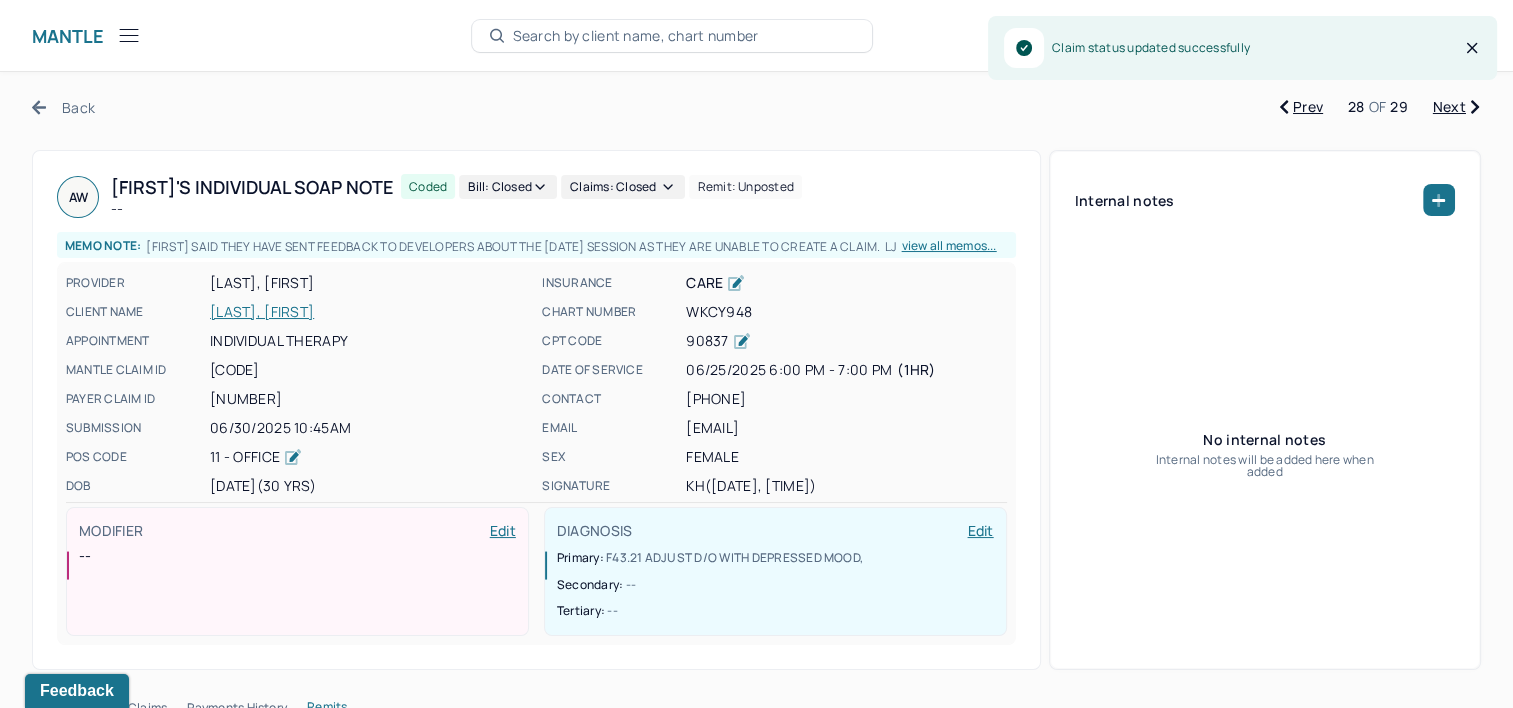 click on "Next" at bounding box center (1456, 107) 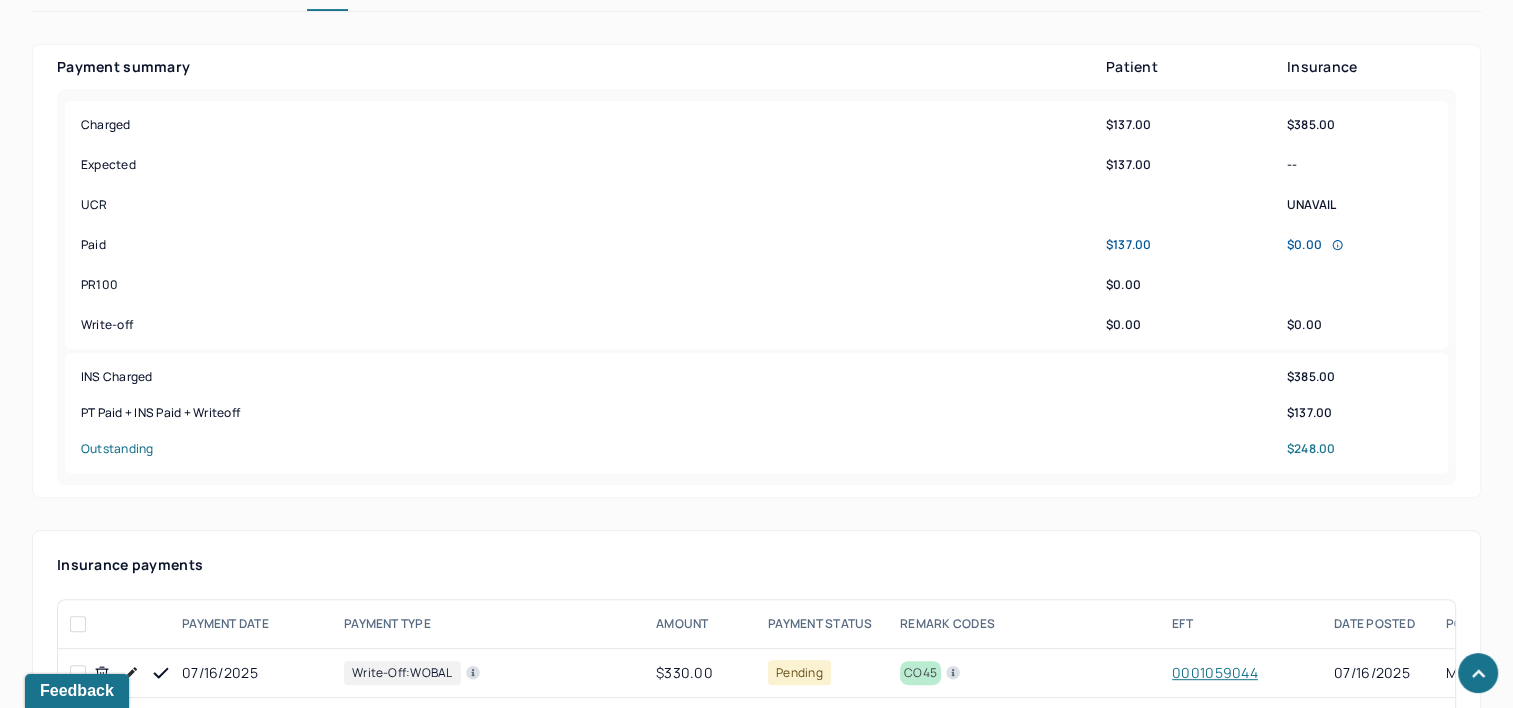 scroll, scrollTop: 1000, scrollLeft: 0, axis: vertical 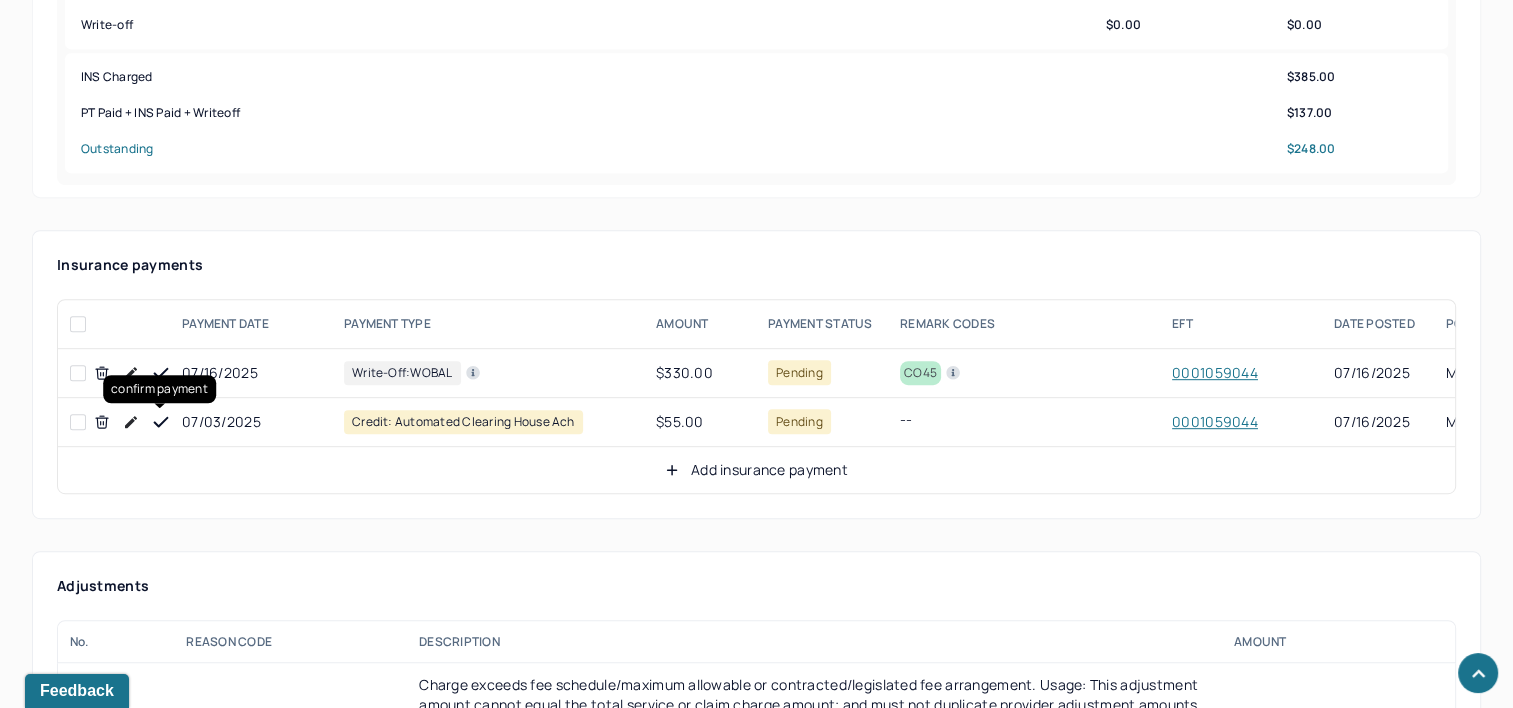 click 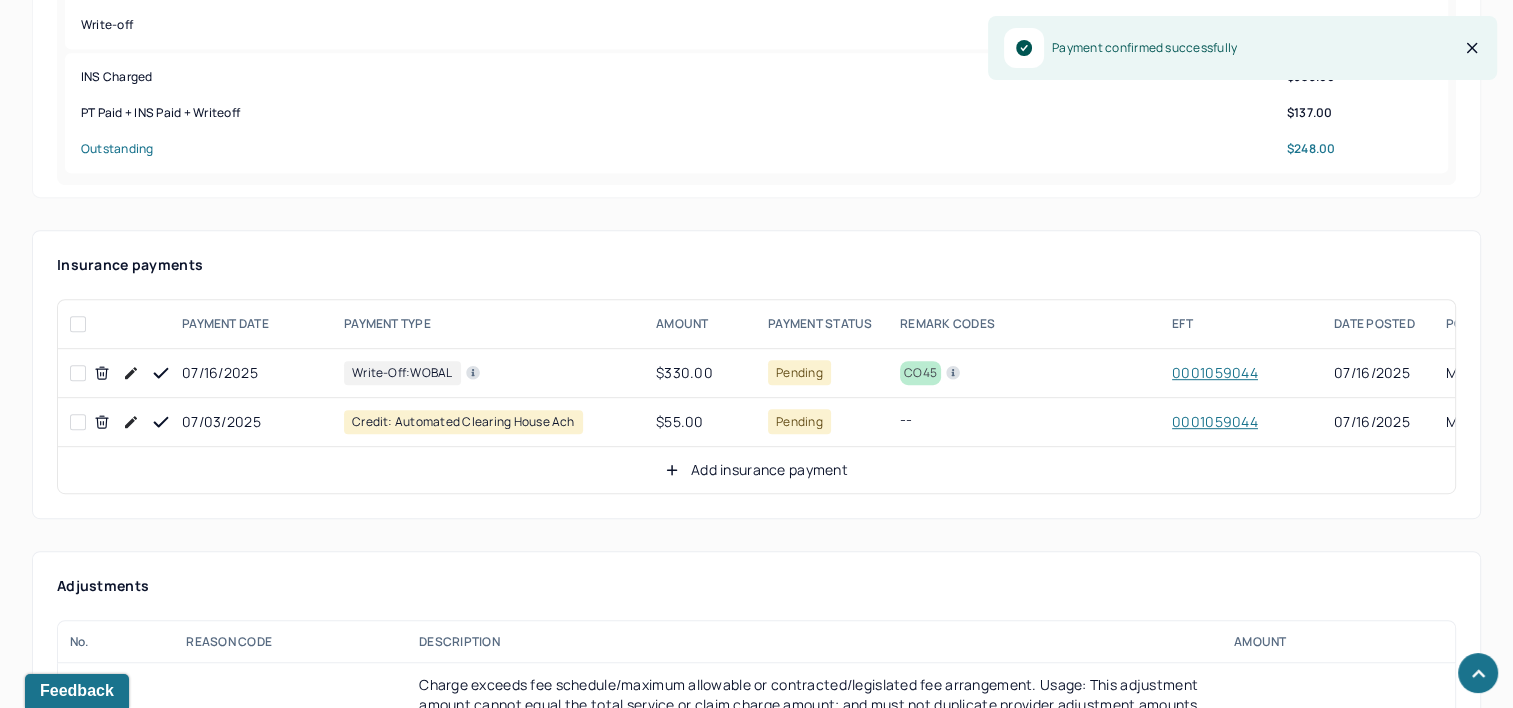 click 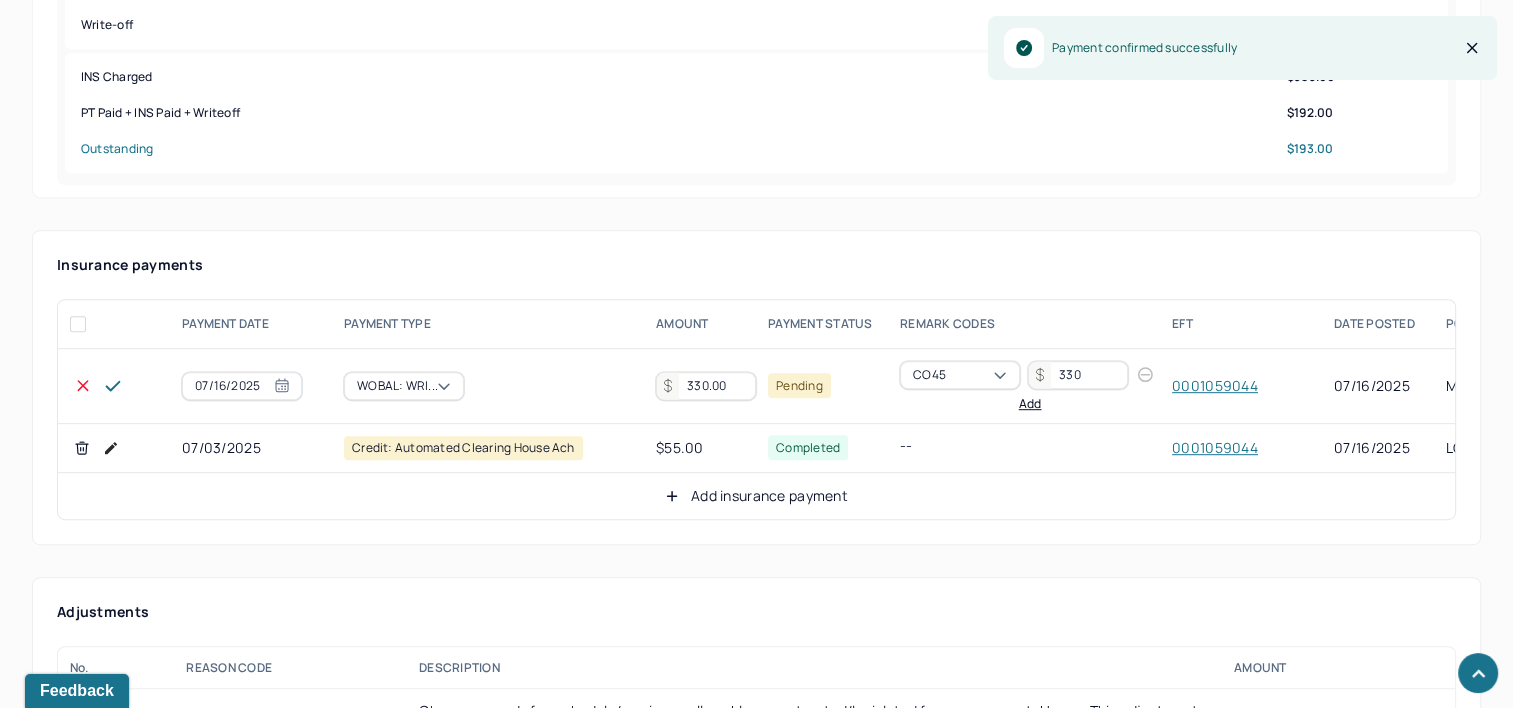 click on "330.00" at bounding box center [706, 386] 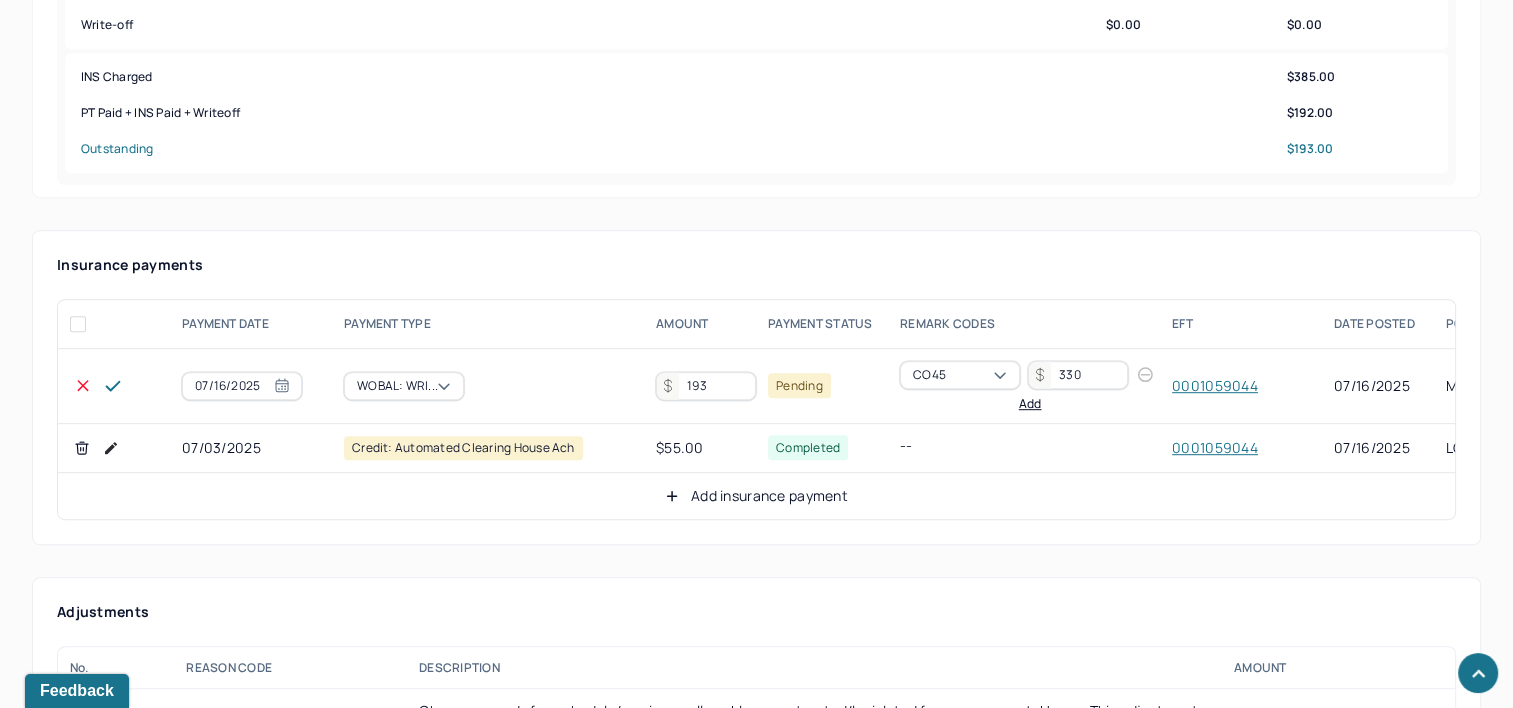 type on "193" 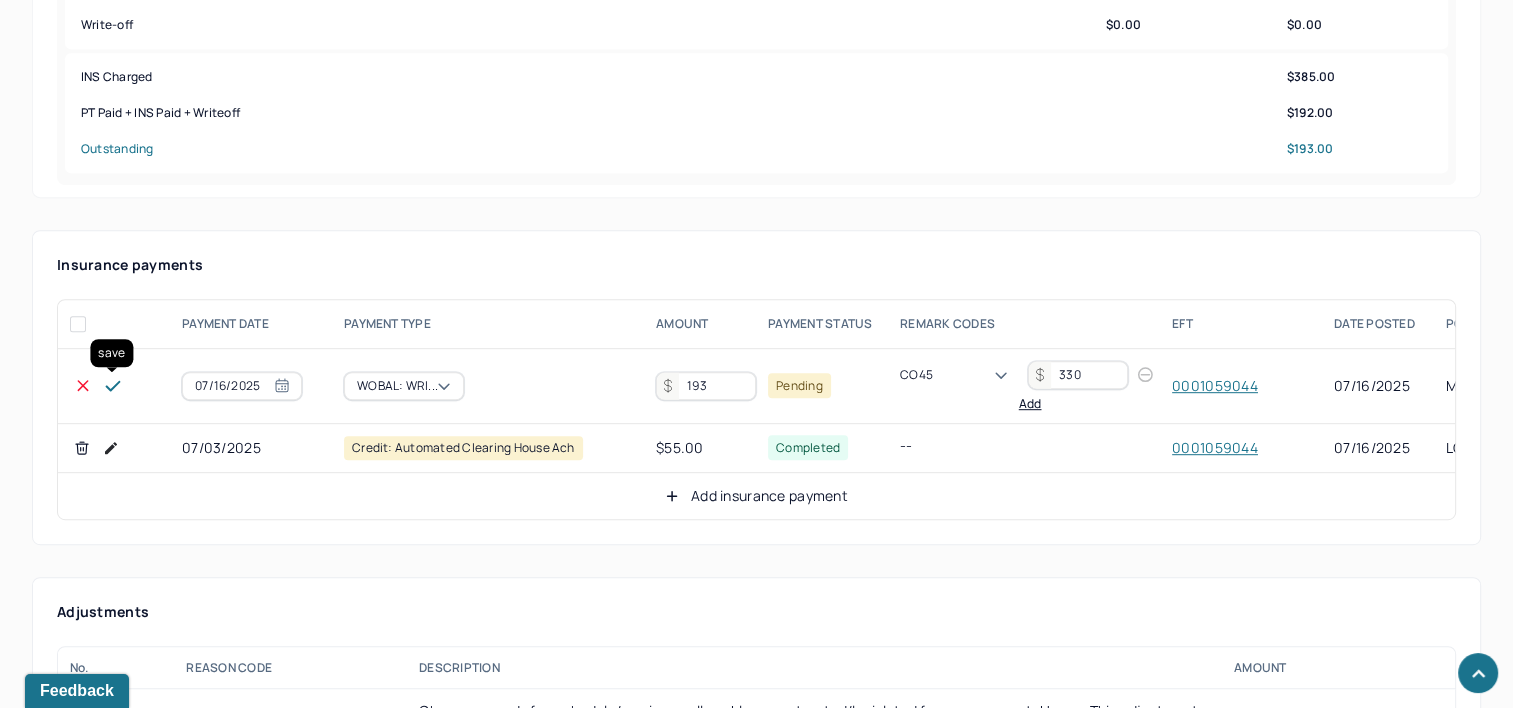 click 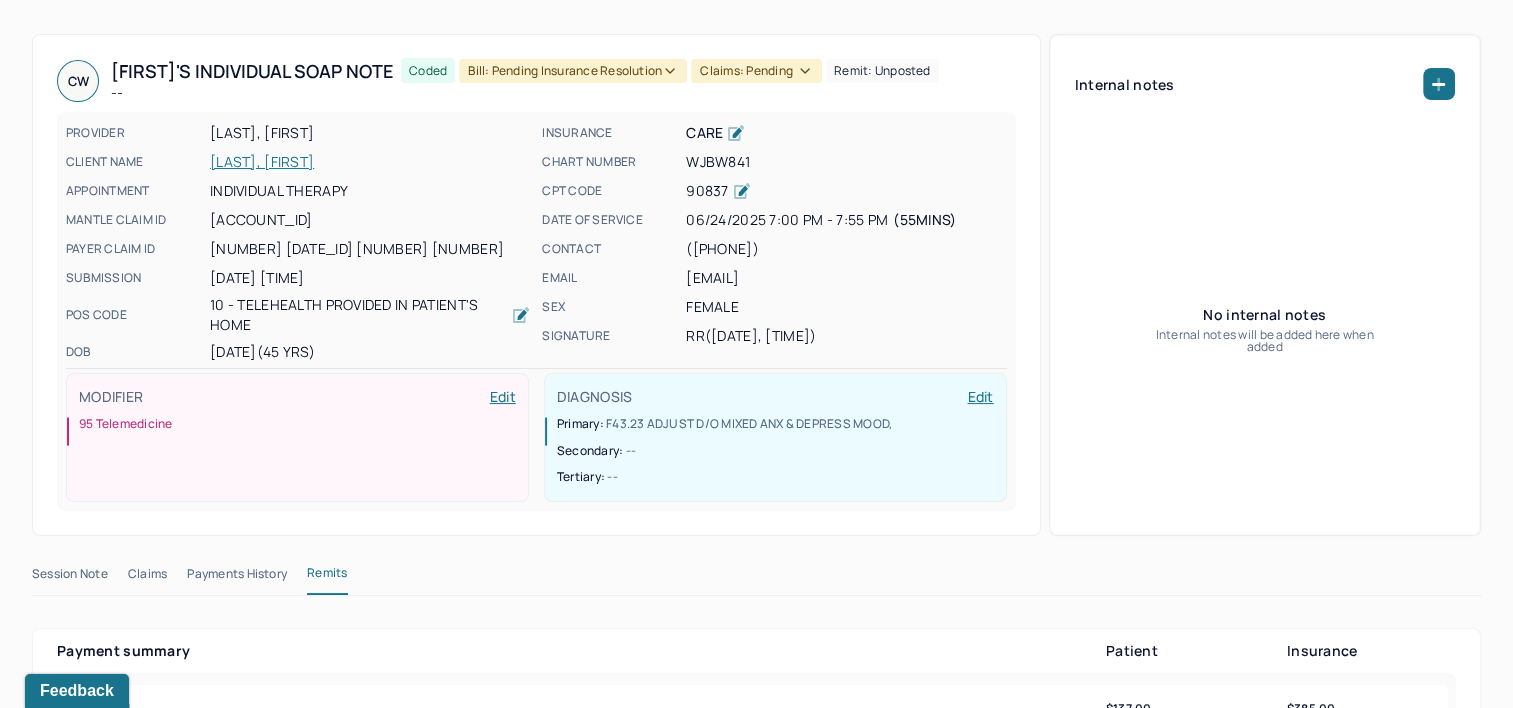 scroll, scrollTop: 0, scrollLeft: 0, axis: both 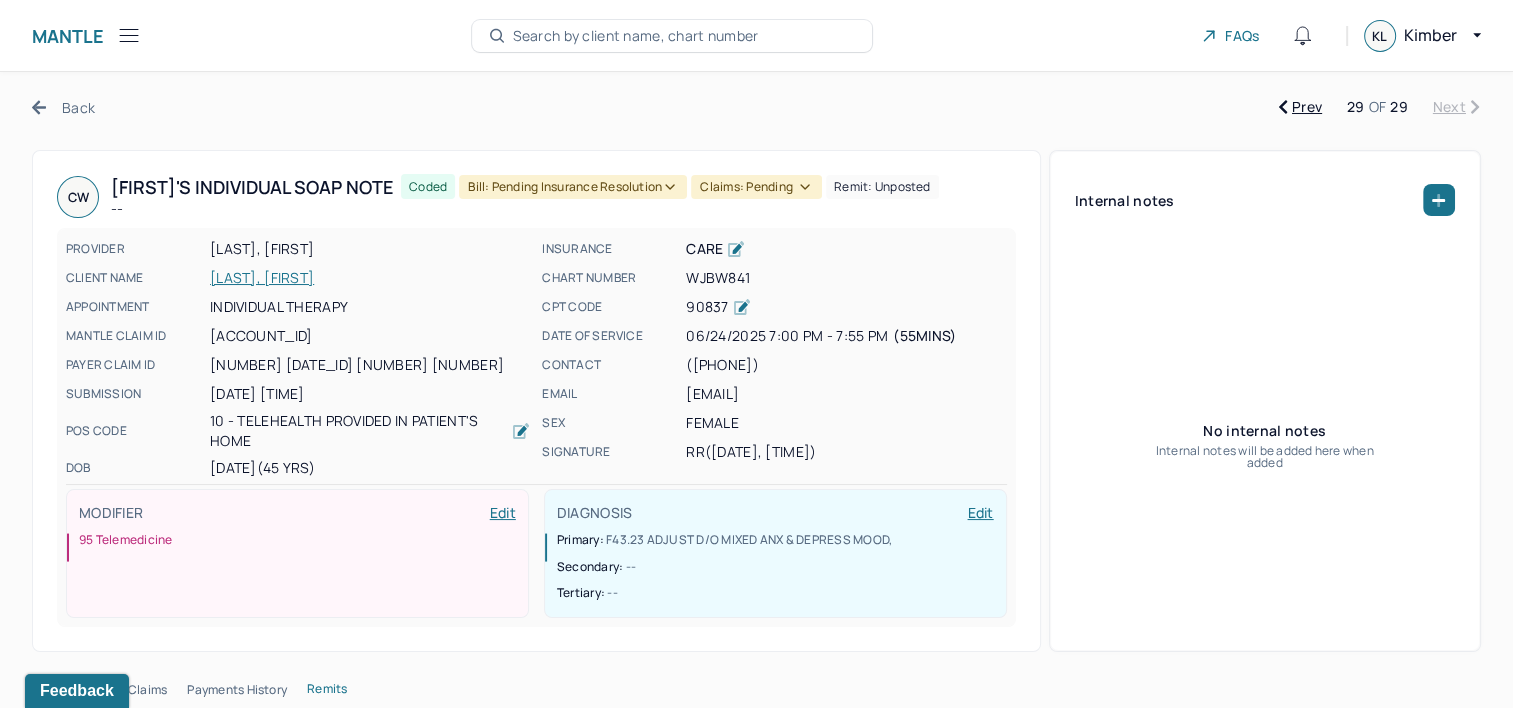 click on "Bill: Pending Insurance Resolution" at bounding box center [573, 187] 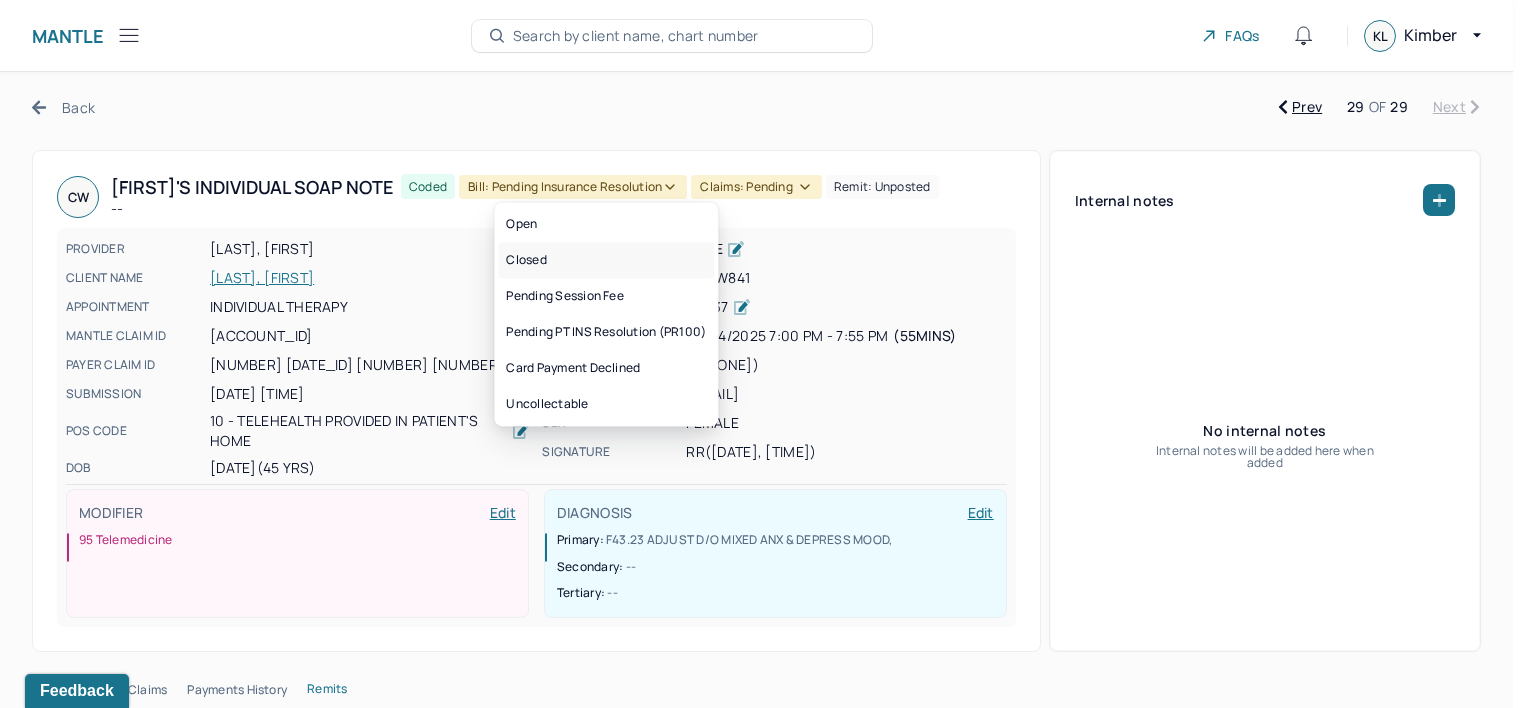 click on "Closed" at bounding box center [606, 260] 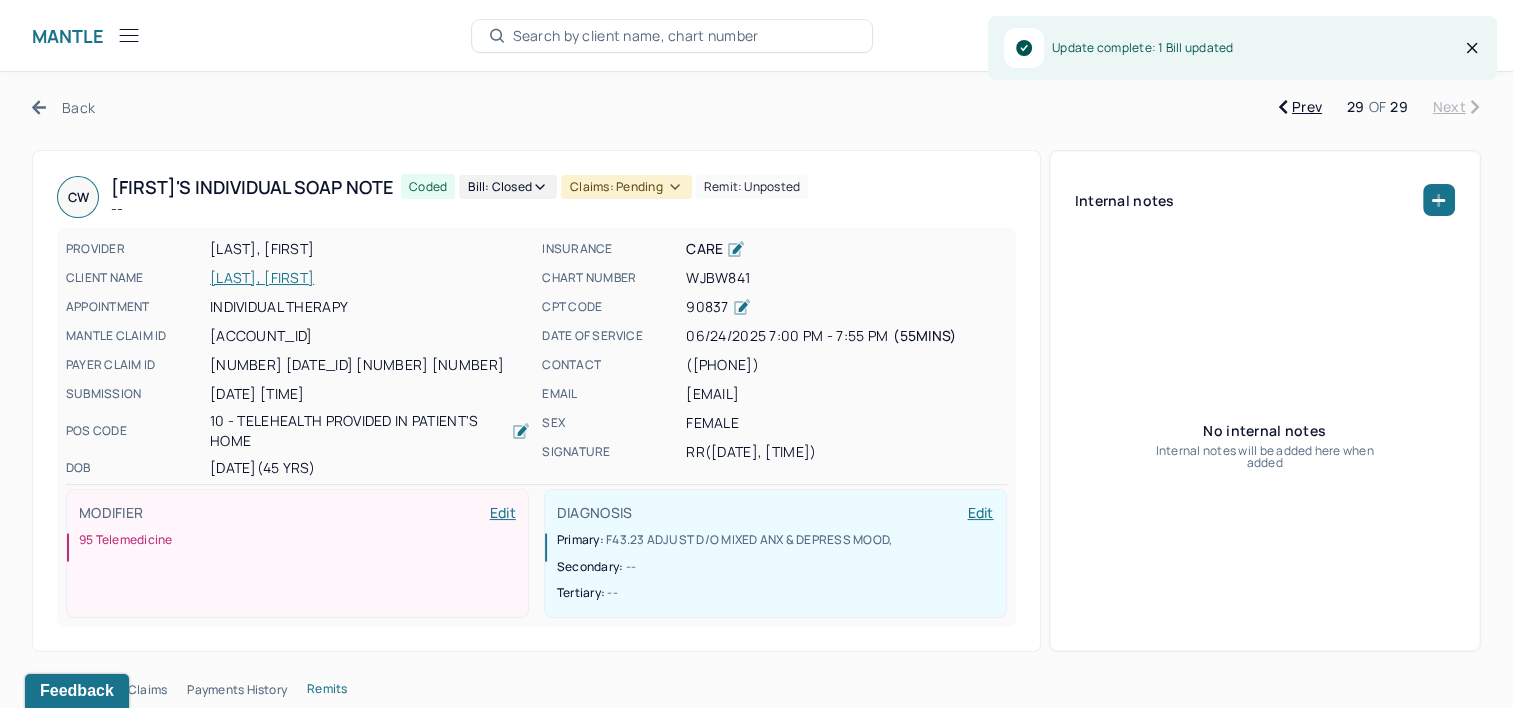 click on "Claims: pending" at bounding box center (626, 187) 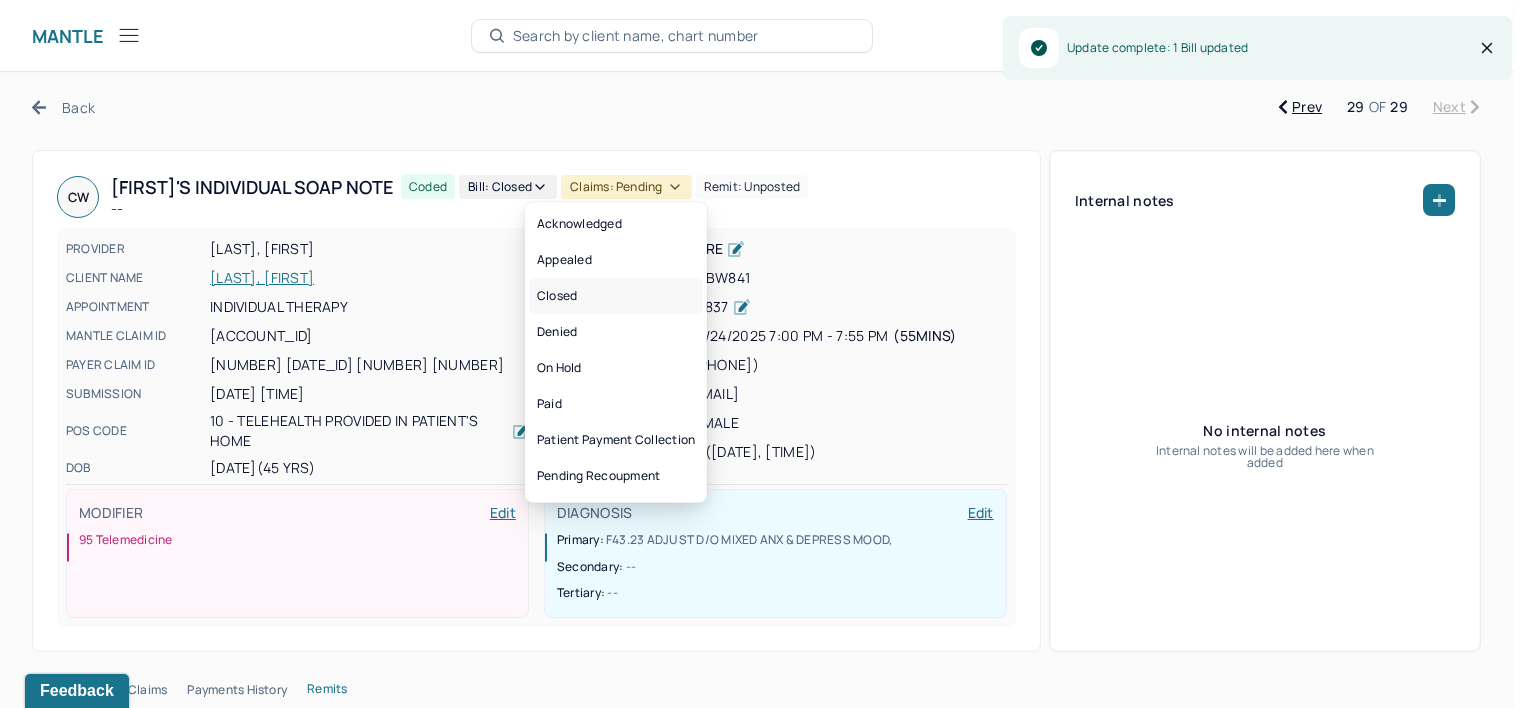 click on "Closed" at bounding box center [616, 296] 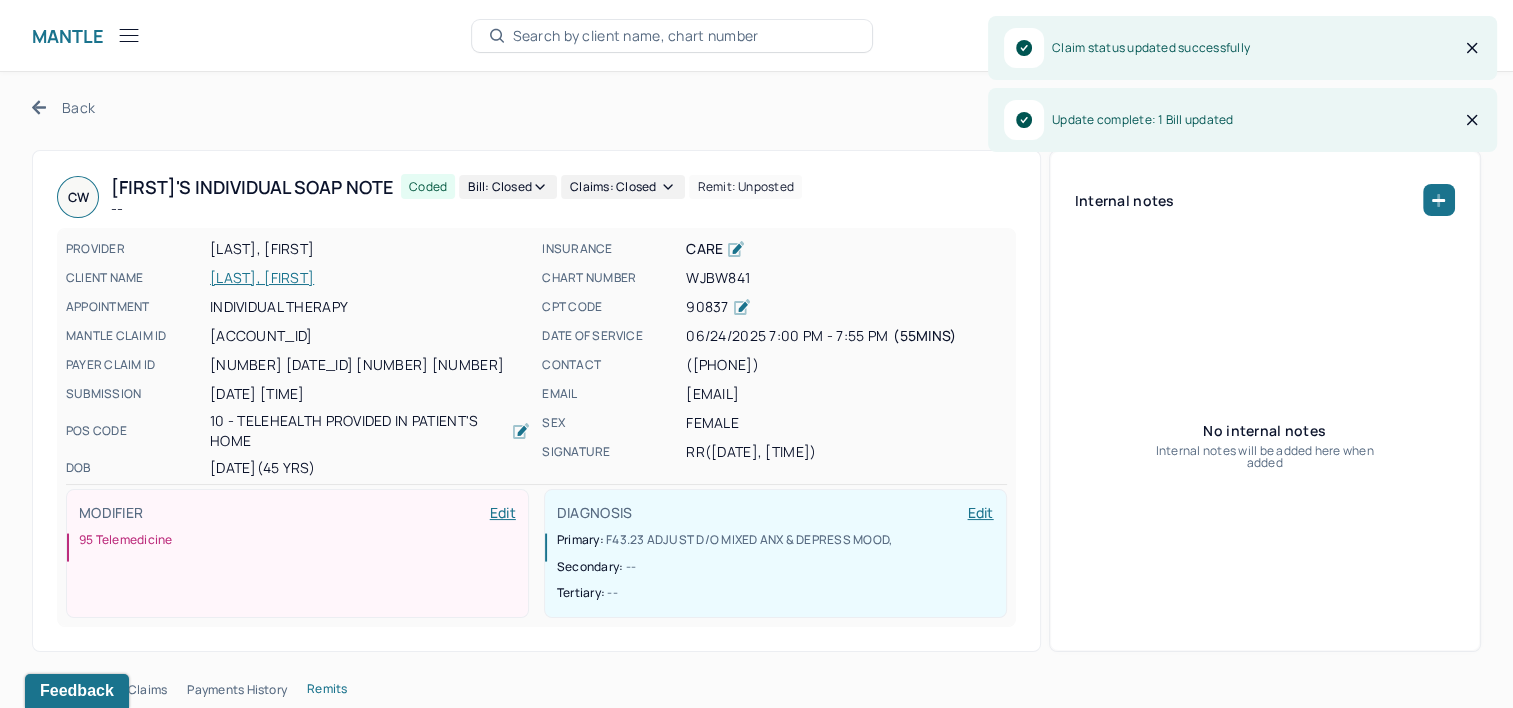 click on "Back" at bounding box center (63, 107) 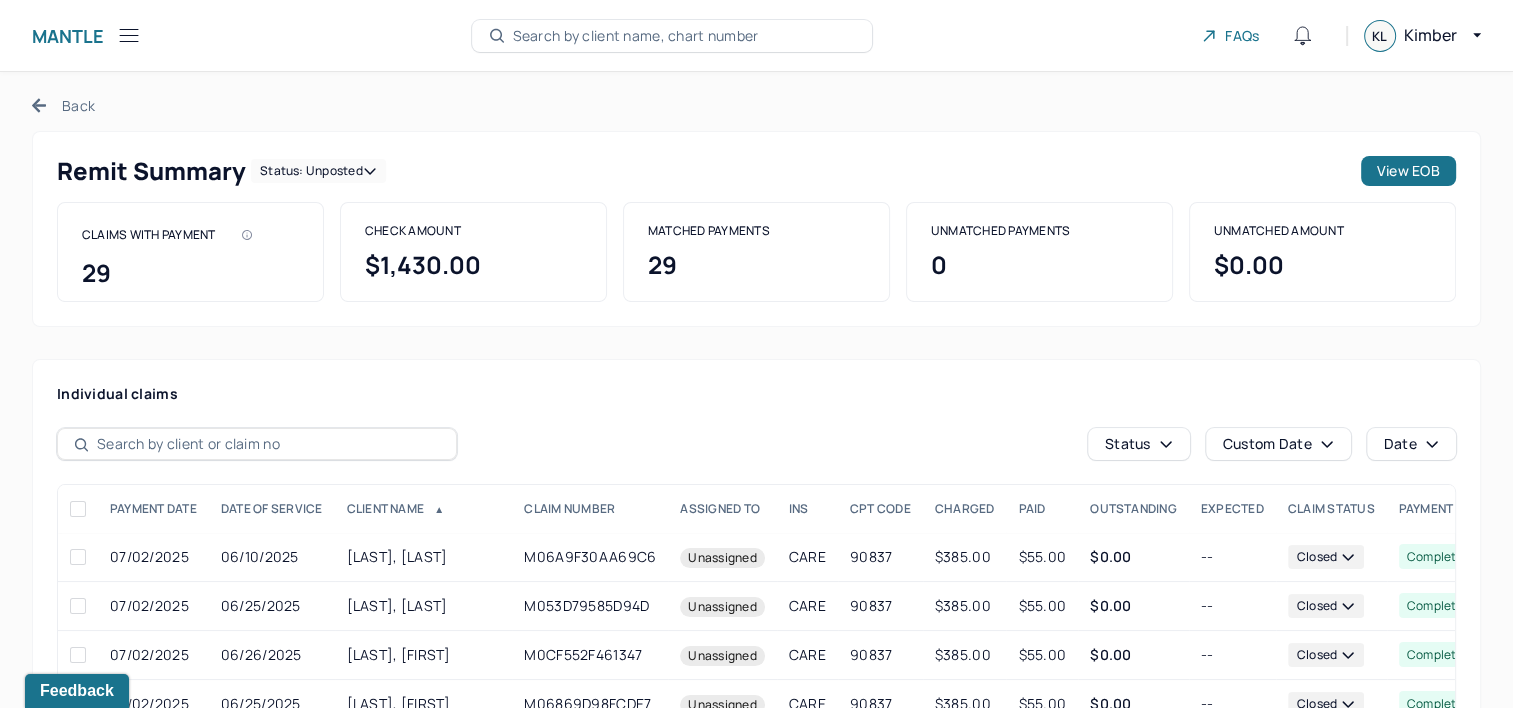 click on "Back" at bounding box center (63, 105) 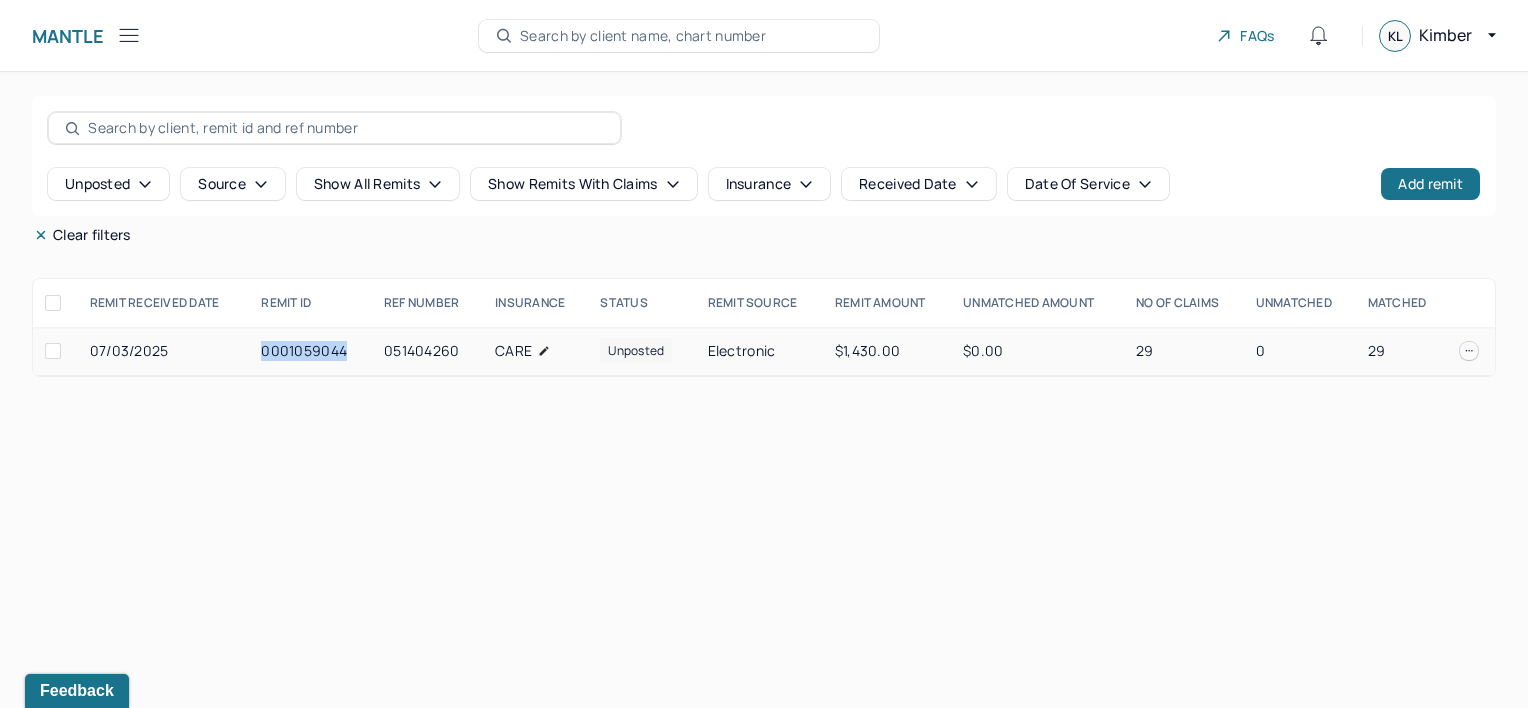 drag, startPoint x: 256, startPoint y: 348, endPoint x: 357, endPoint y: 362, distance: 101.96568 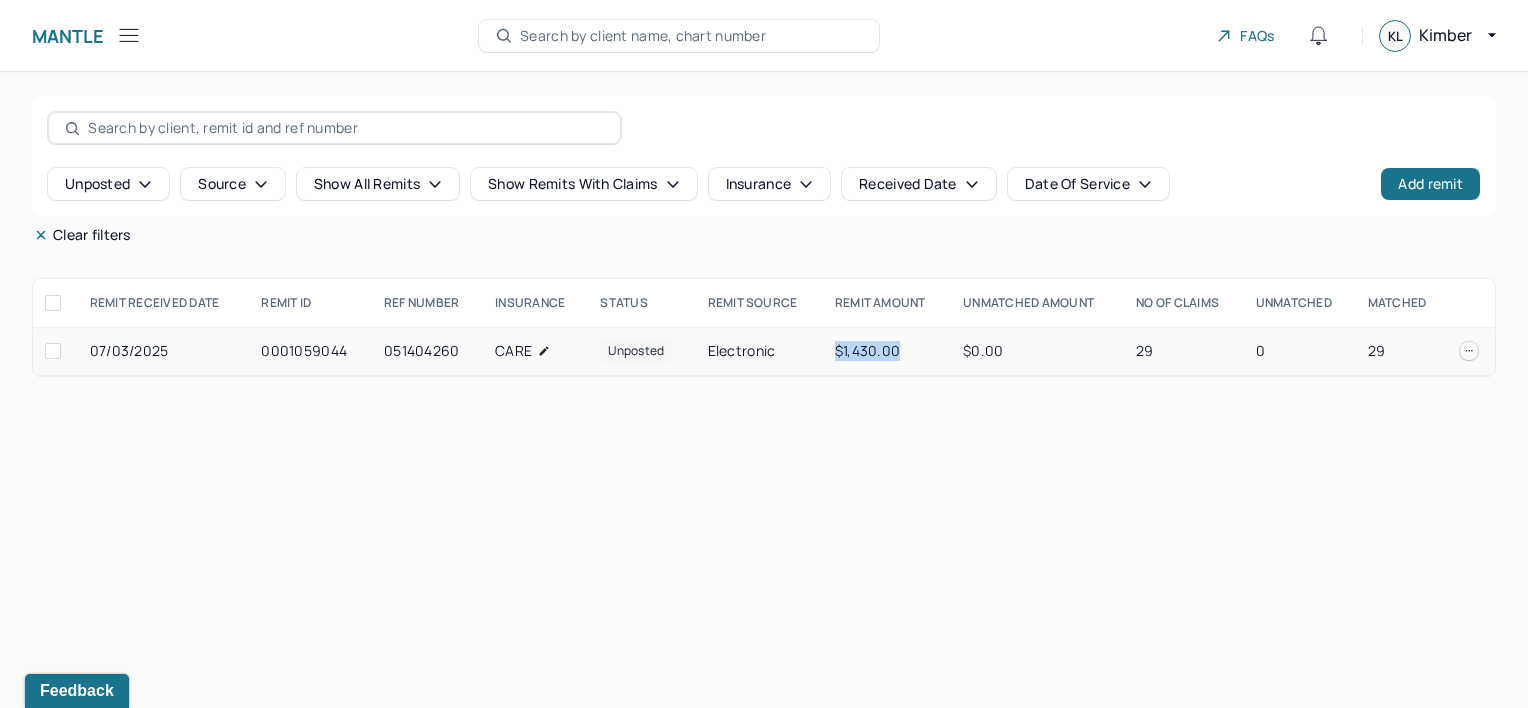 drag, startPoint x: 833, startPoint y: 348, endPoint x: 901, endPoint y: 359, distance: 68.88396 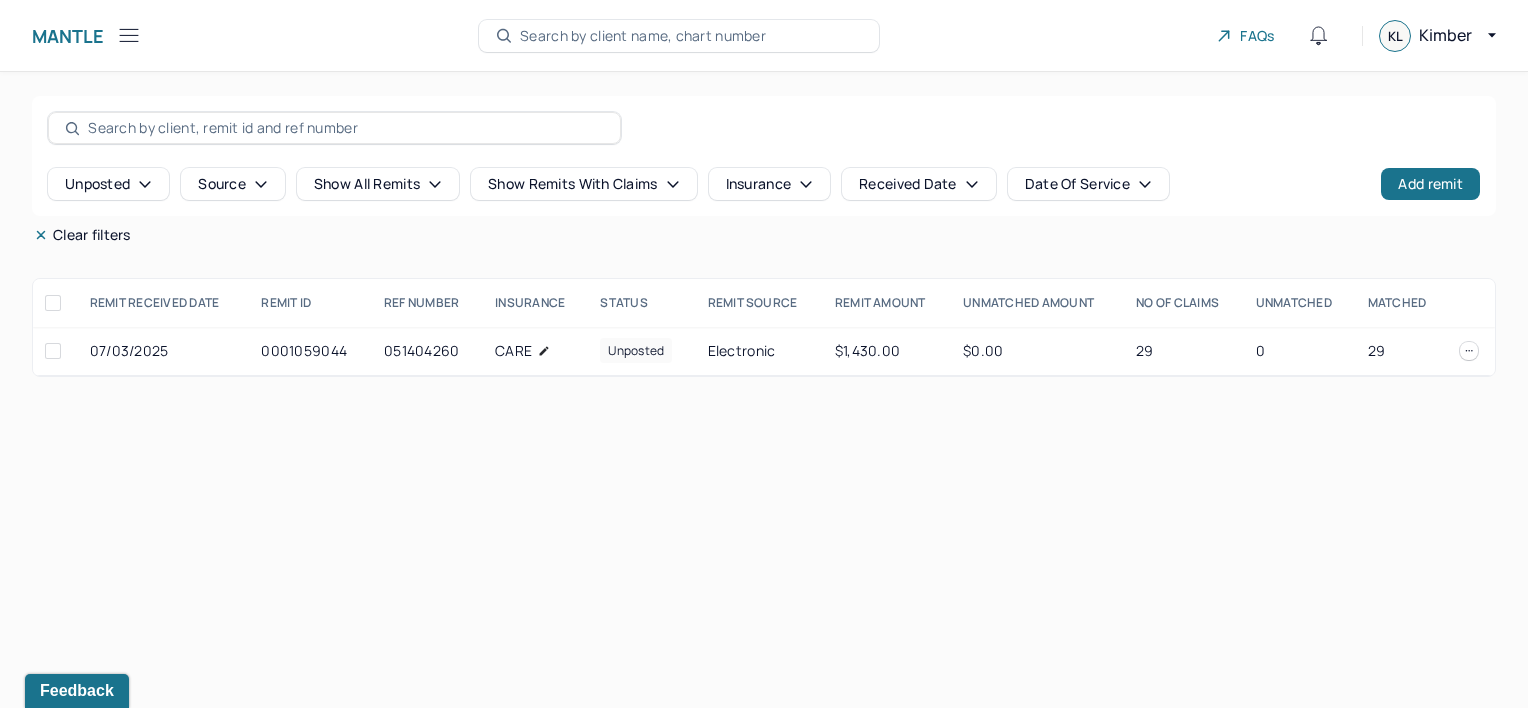 click at bounding box center (53, 303) 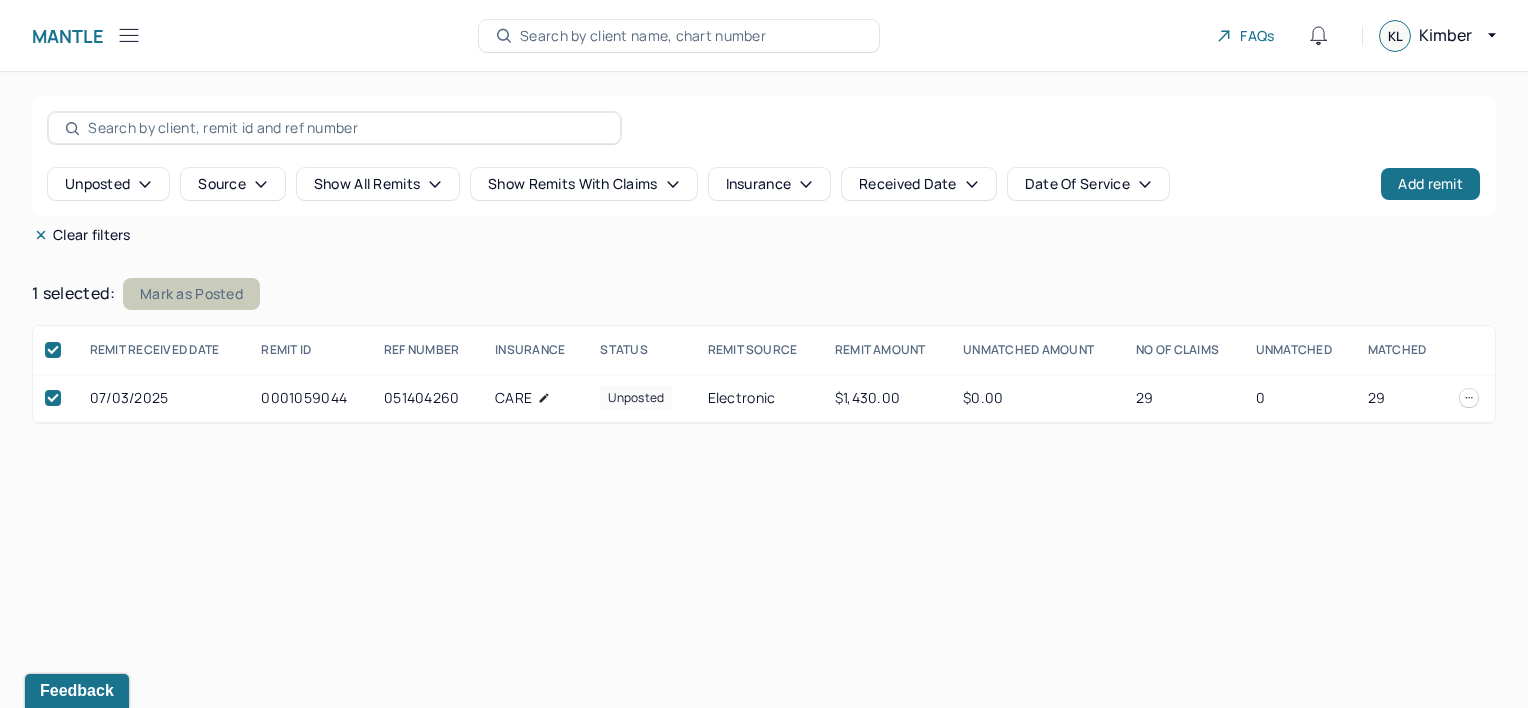 click on "Mark as Posted" at bounding box center [191, 294] 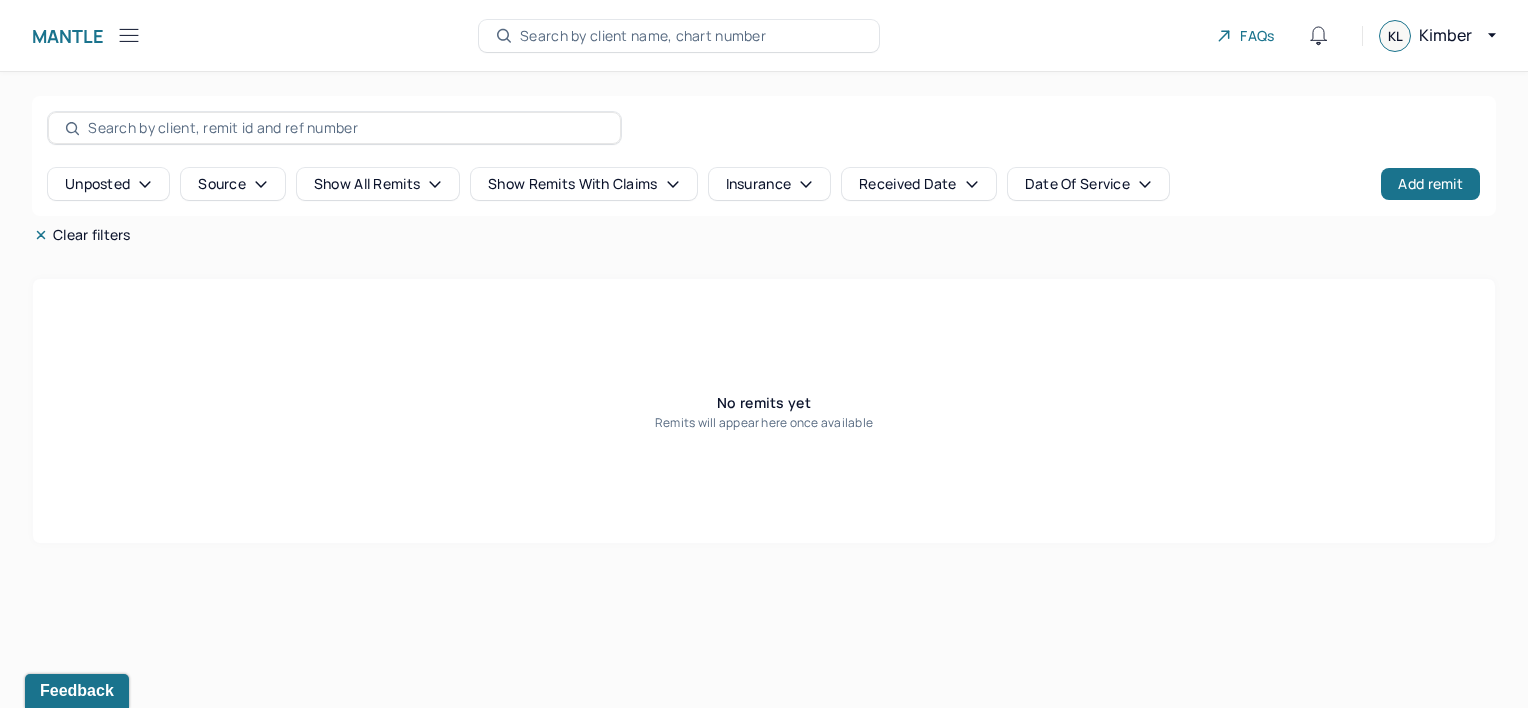 click 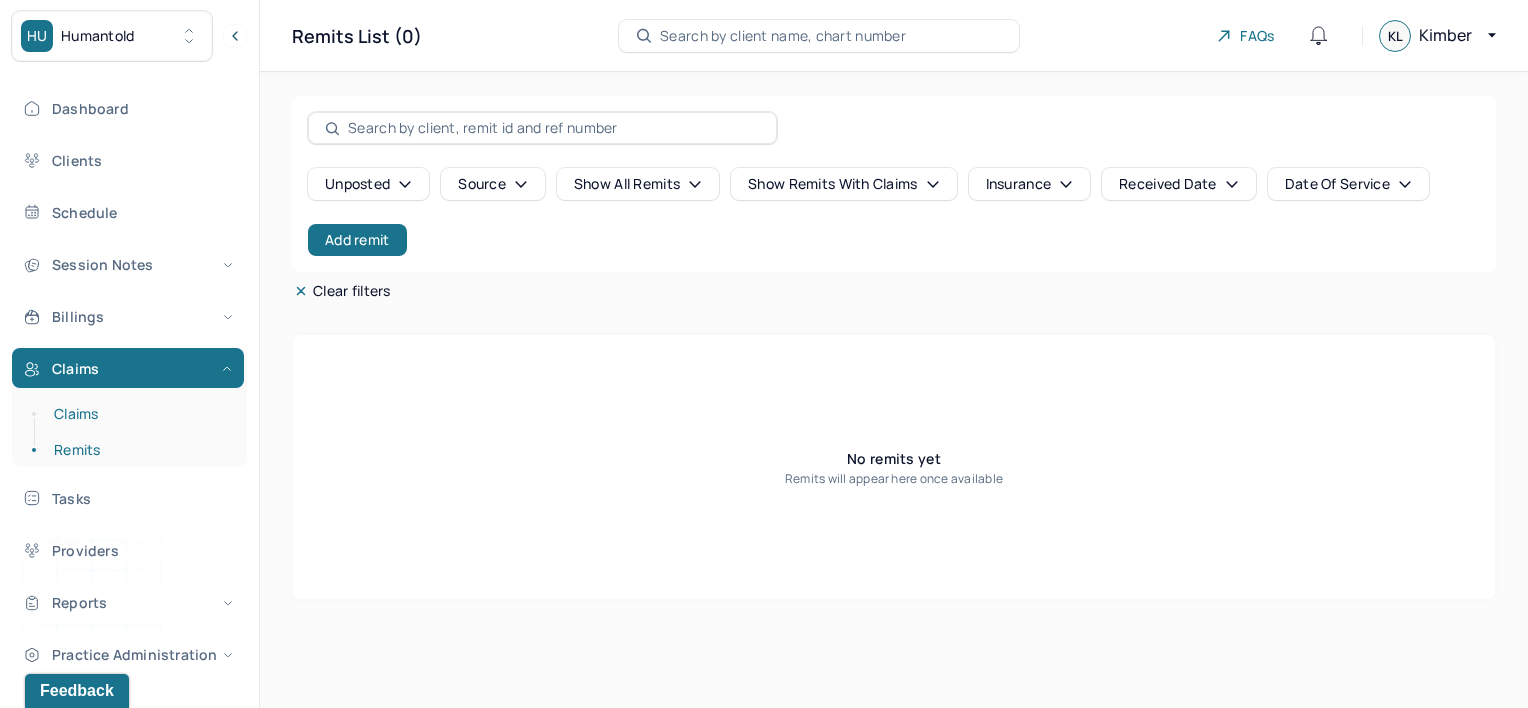 click on "Claims" at bounding box center (139, 414) 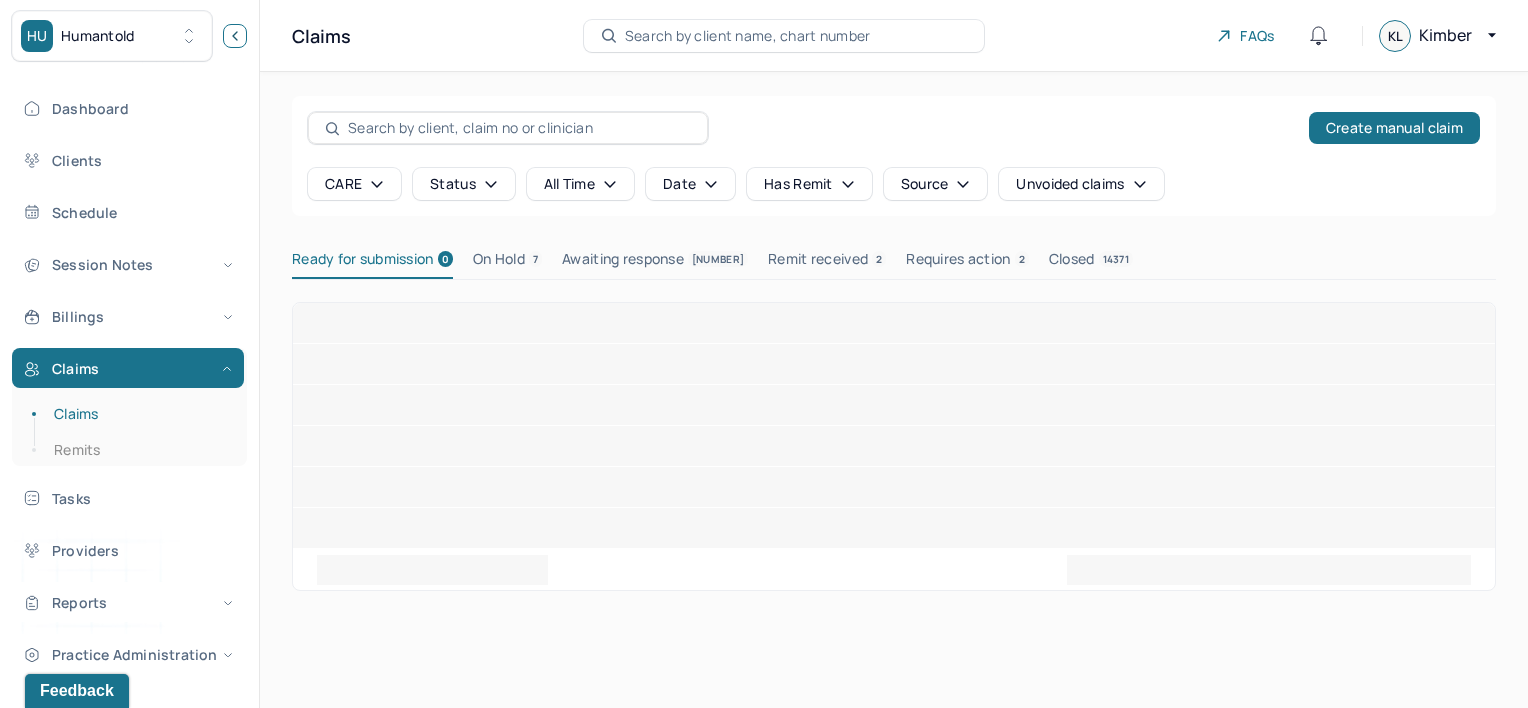 click at bounding box center (235, 36) 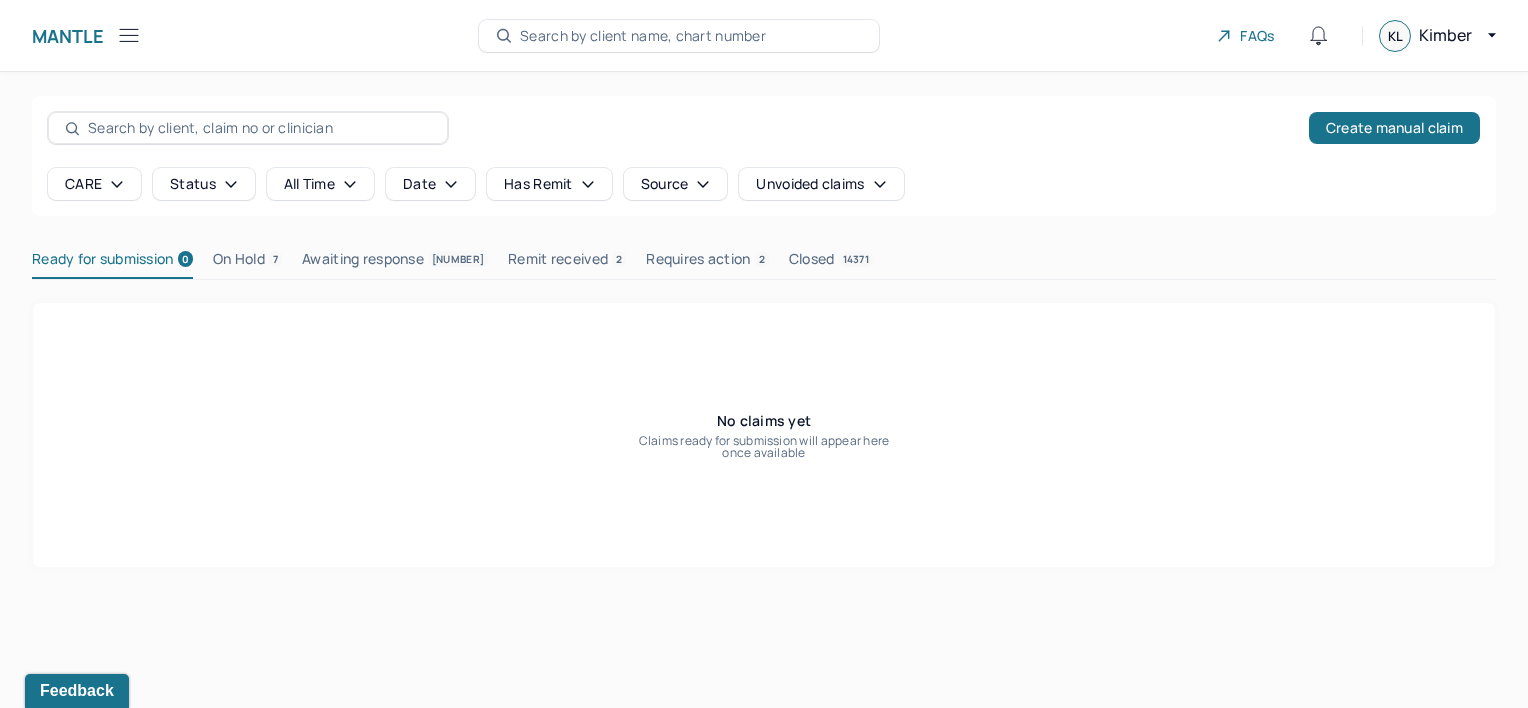 click on "Requires action 2" at bounding box center [707, 263] 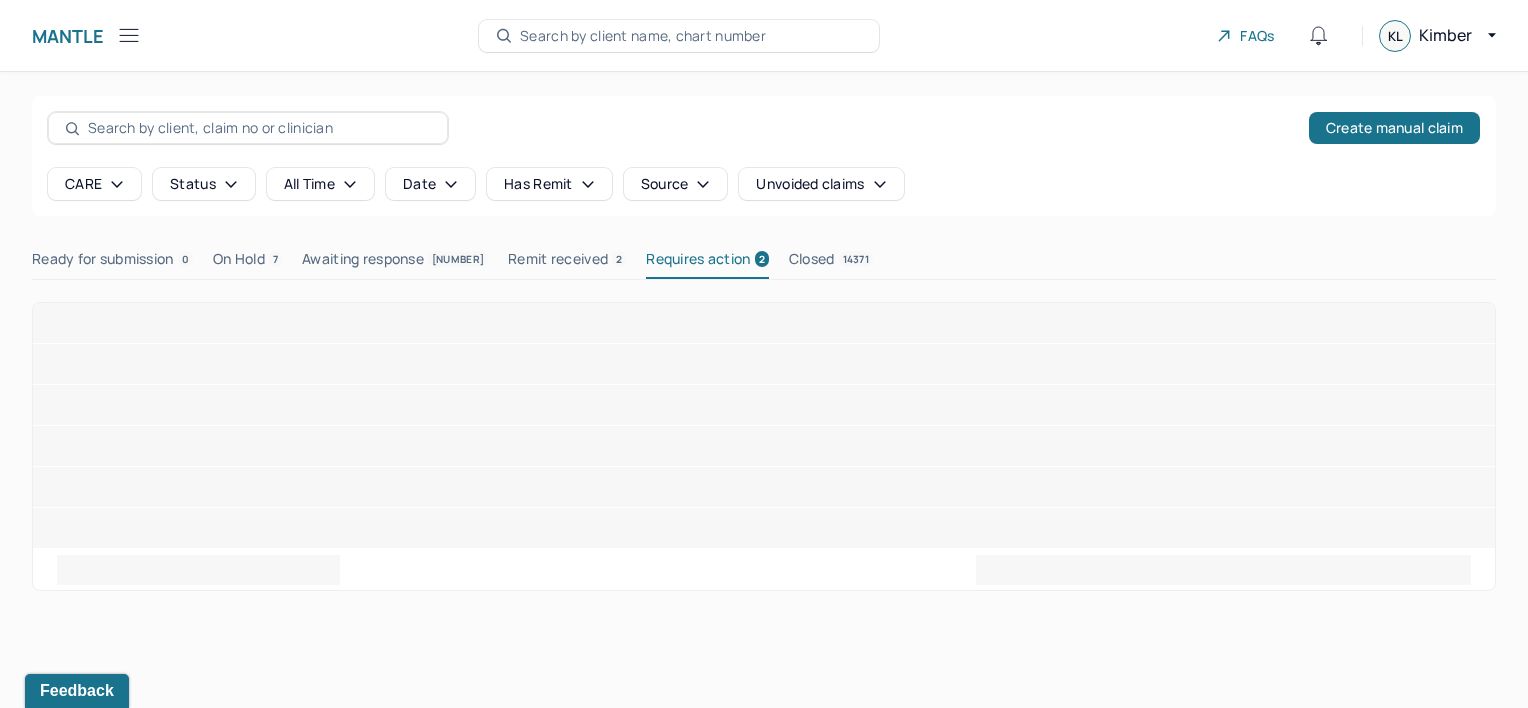 type 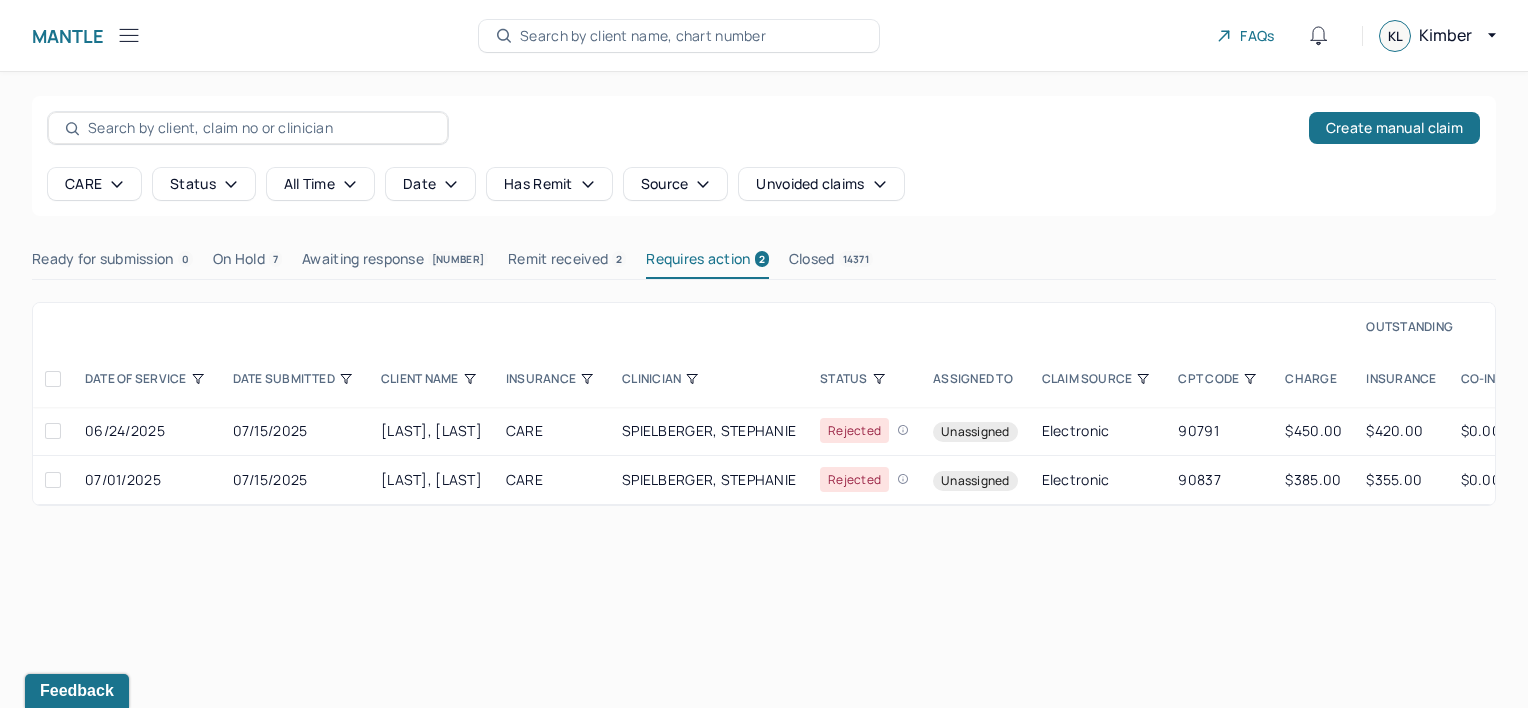 click on "Remit received 2" at bounding box center (567, 263) 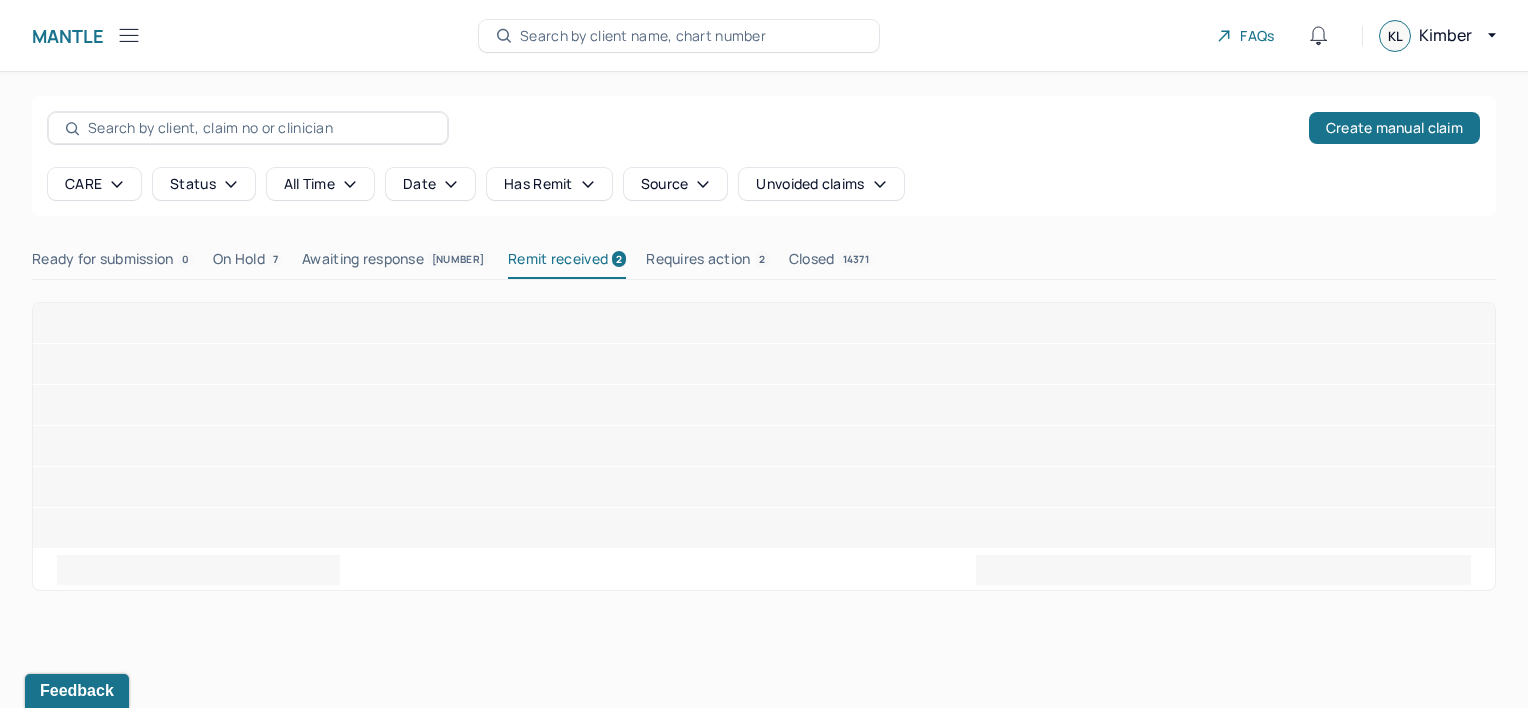 type 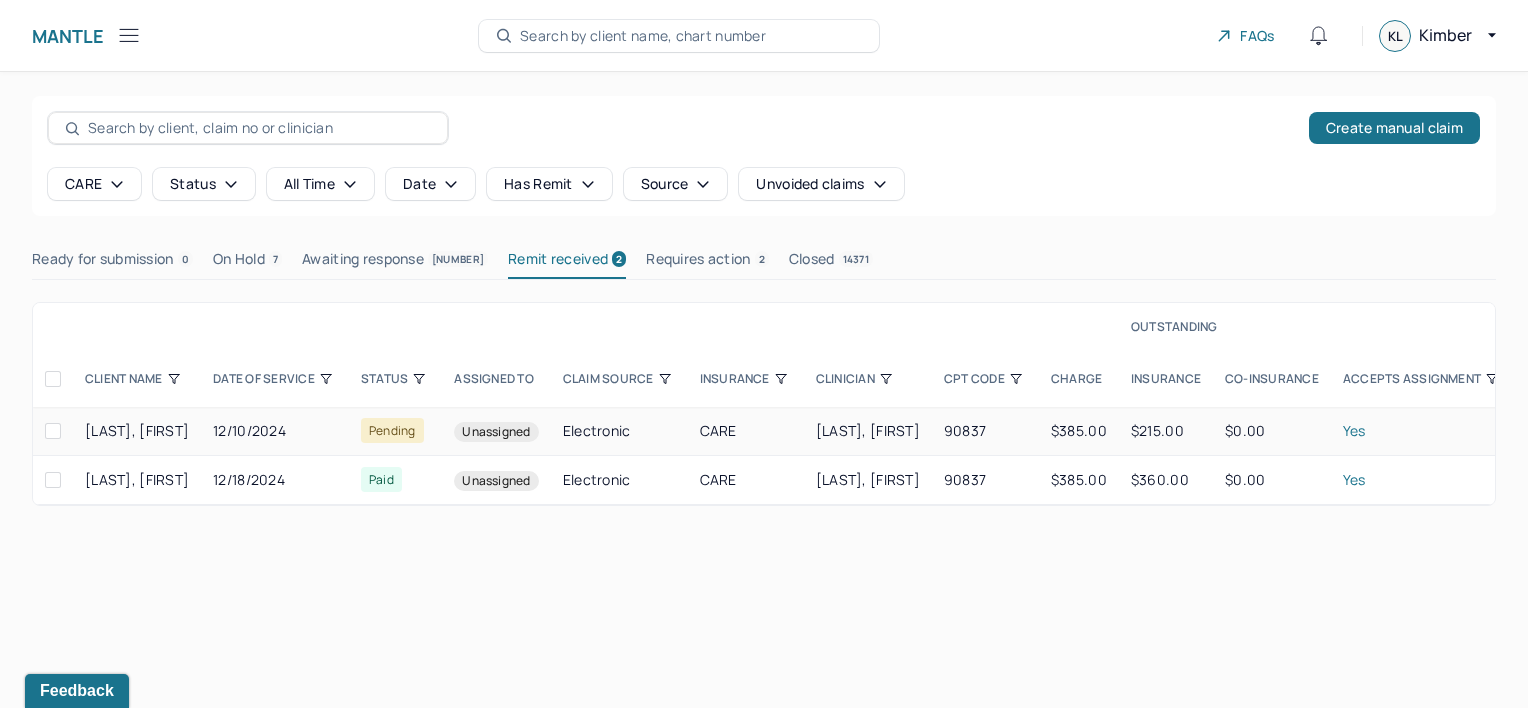 click on "Electronic" at bounding box center (619, 431) 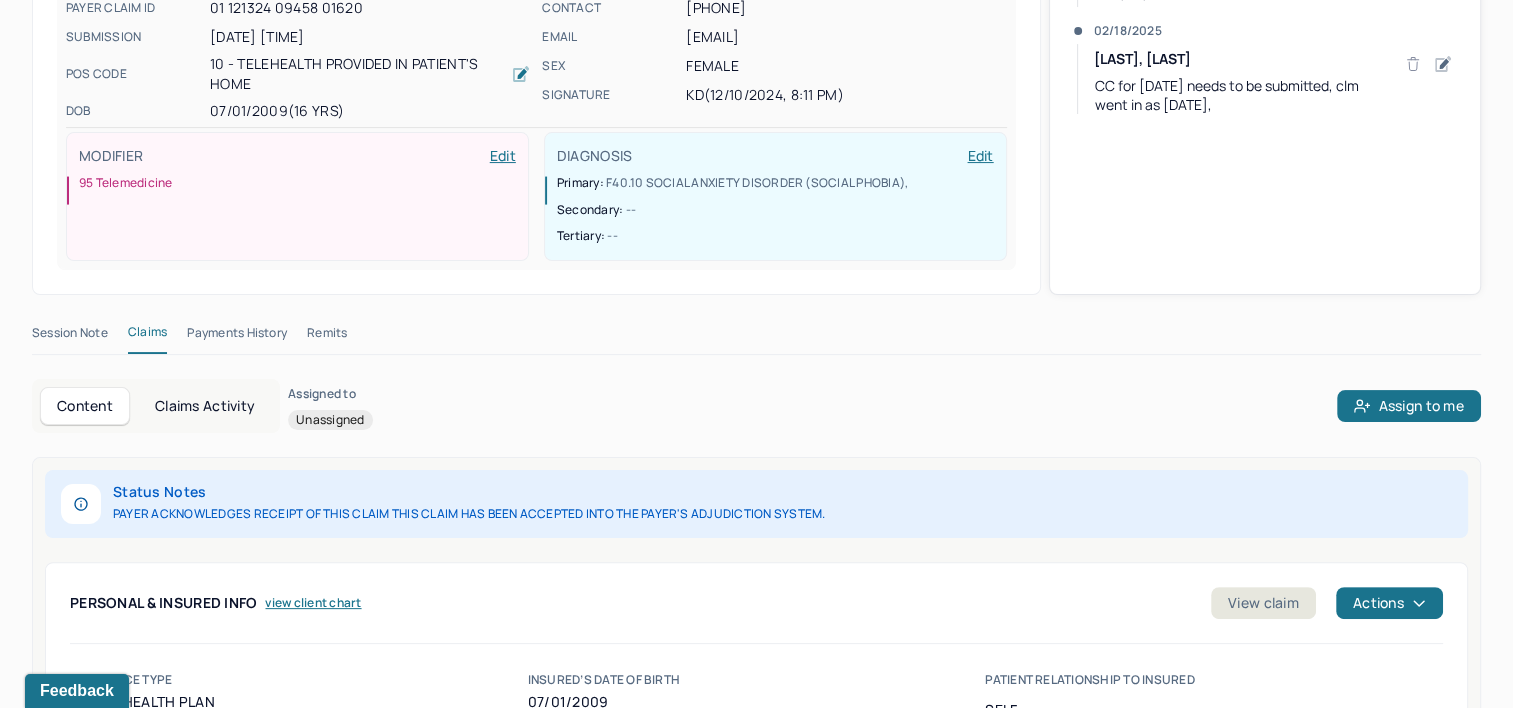 scroll, scrollTop: 400, scrollLeft: 0, axis: vertical 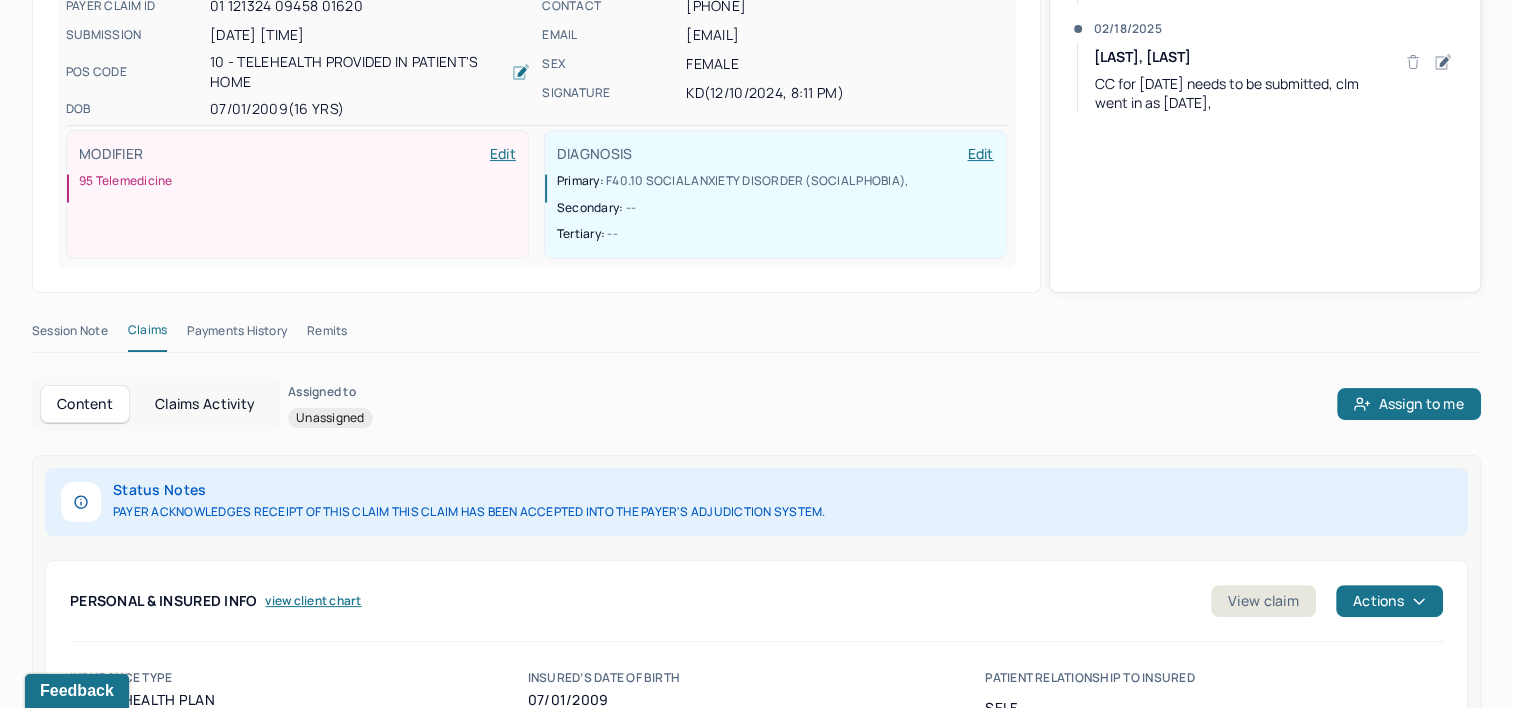 click on "Remits" at bounding box center (327, 335) 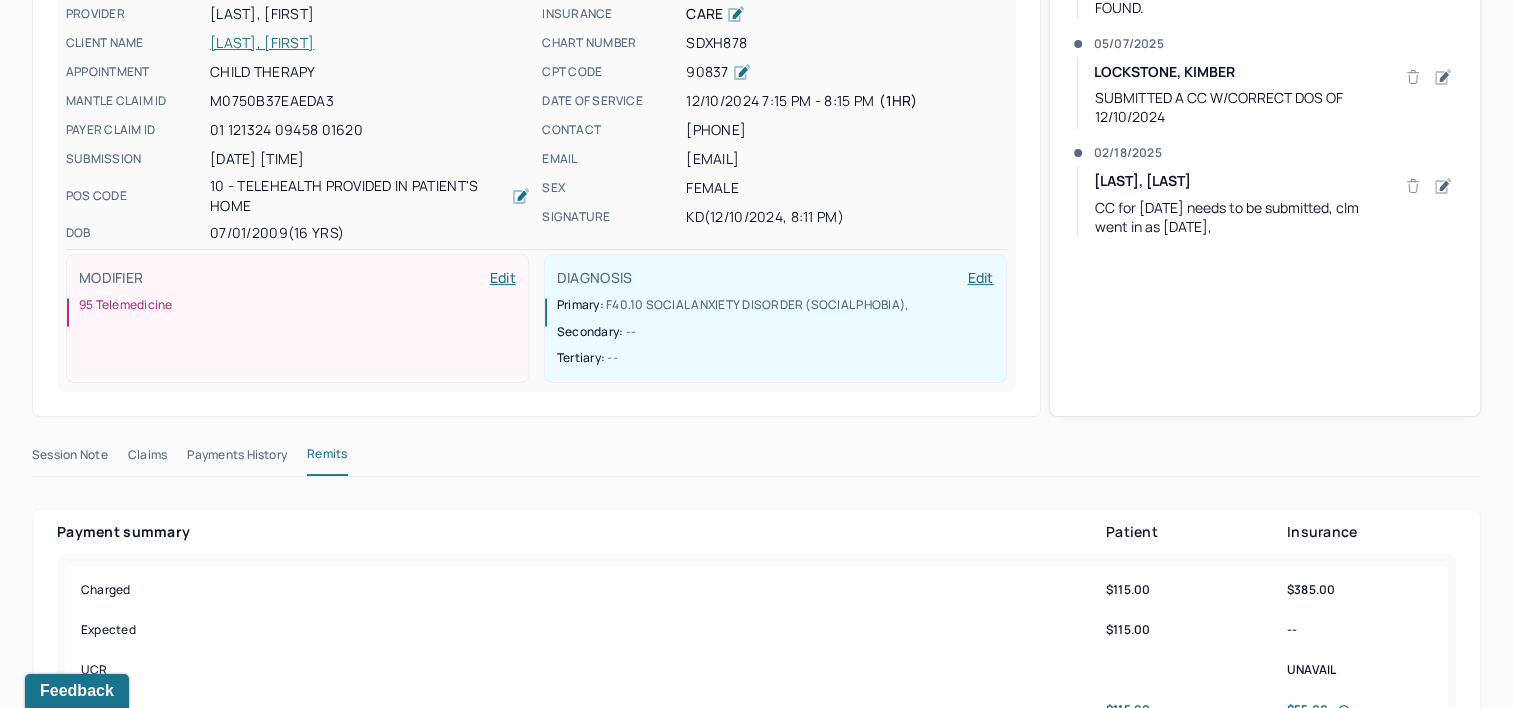 scroll, scrollTop: 100, scrollLeft: 0, axis: vertical 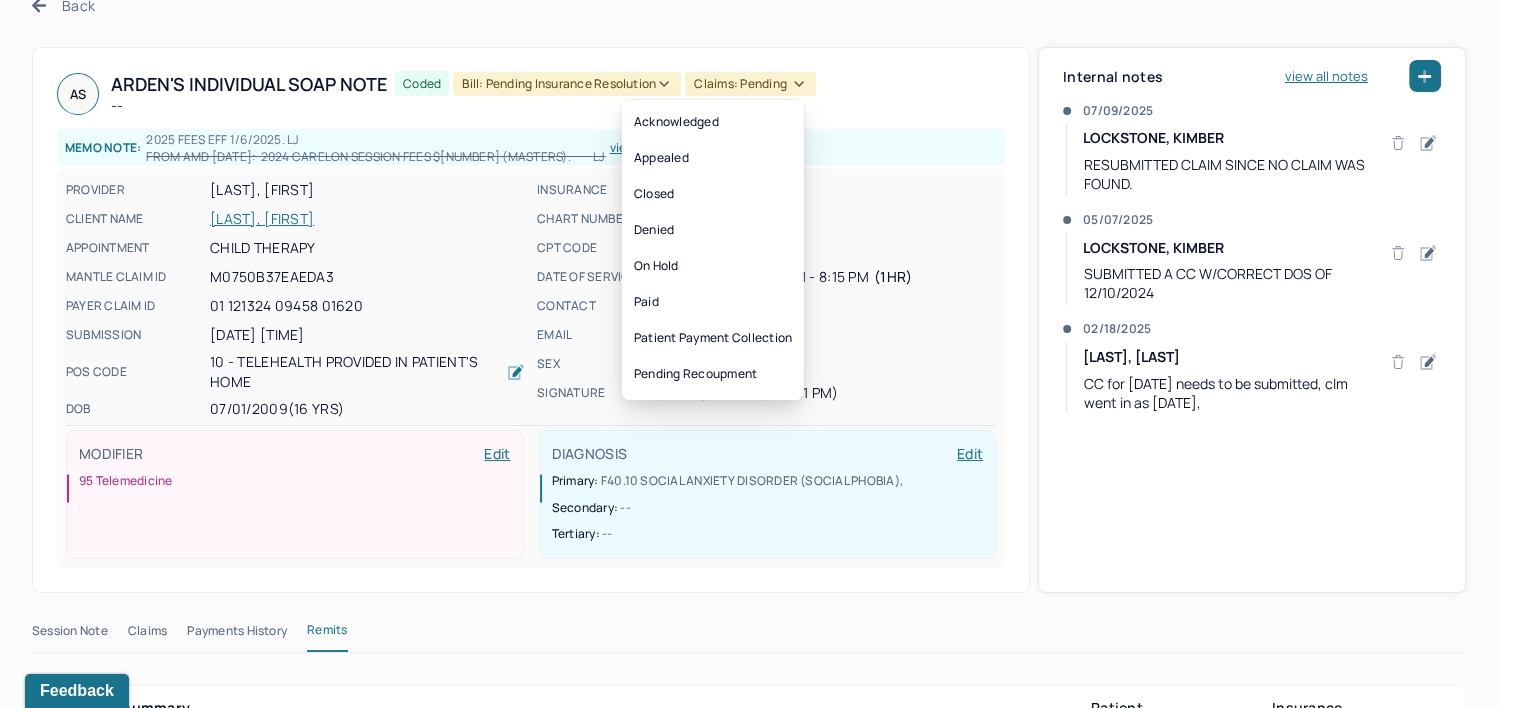 click on "Claims: pending" at bounding box center [750, 84] 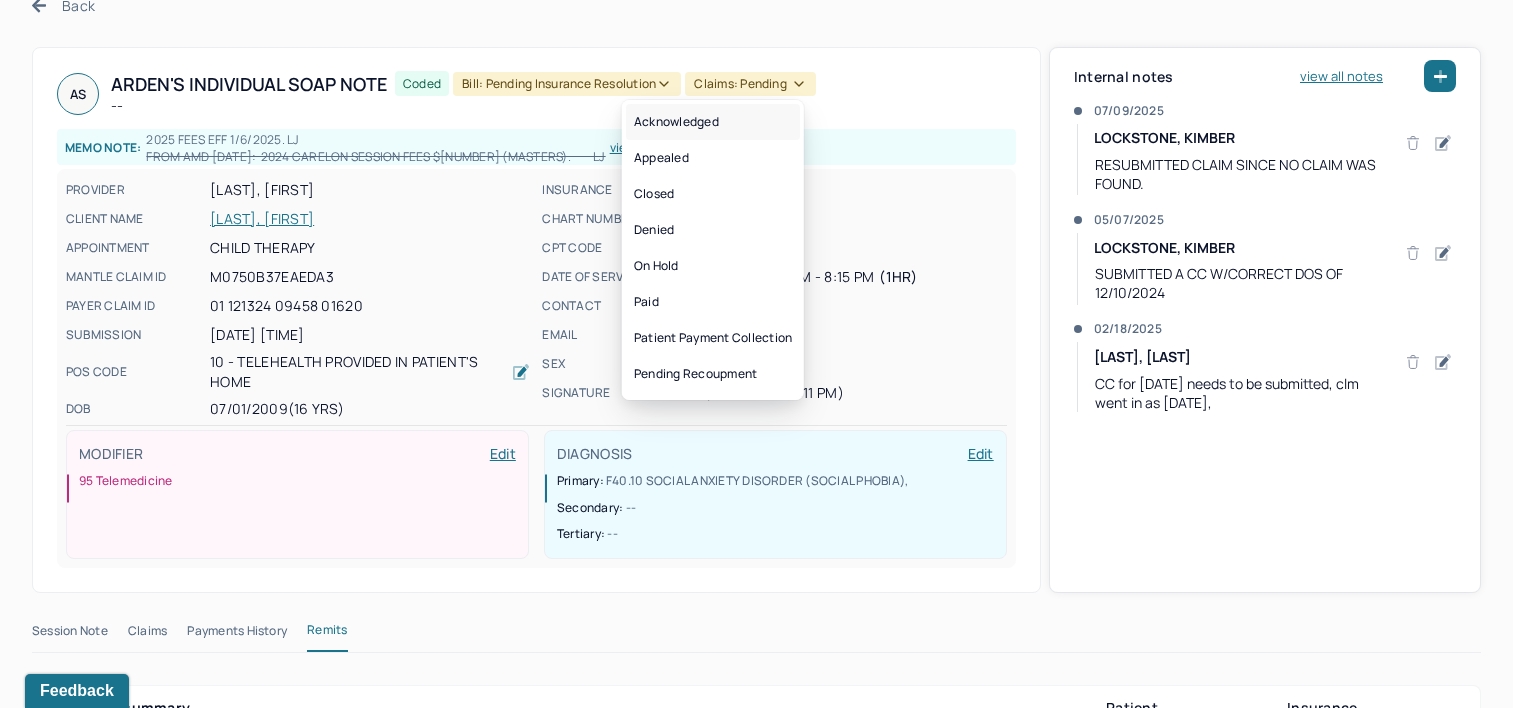 drag, startPoint x: 791, startPoint y: 134, endPoint x: 714, endPoint y: 116, distance: 79.07591 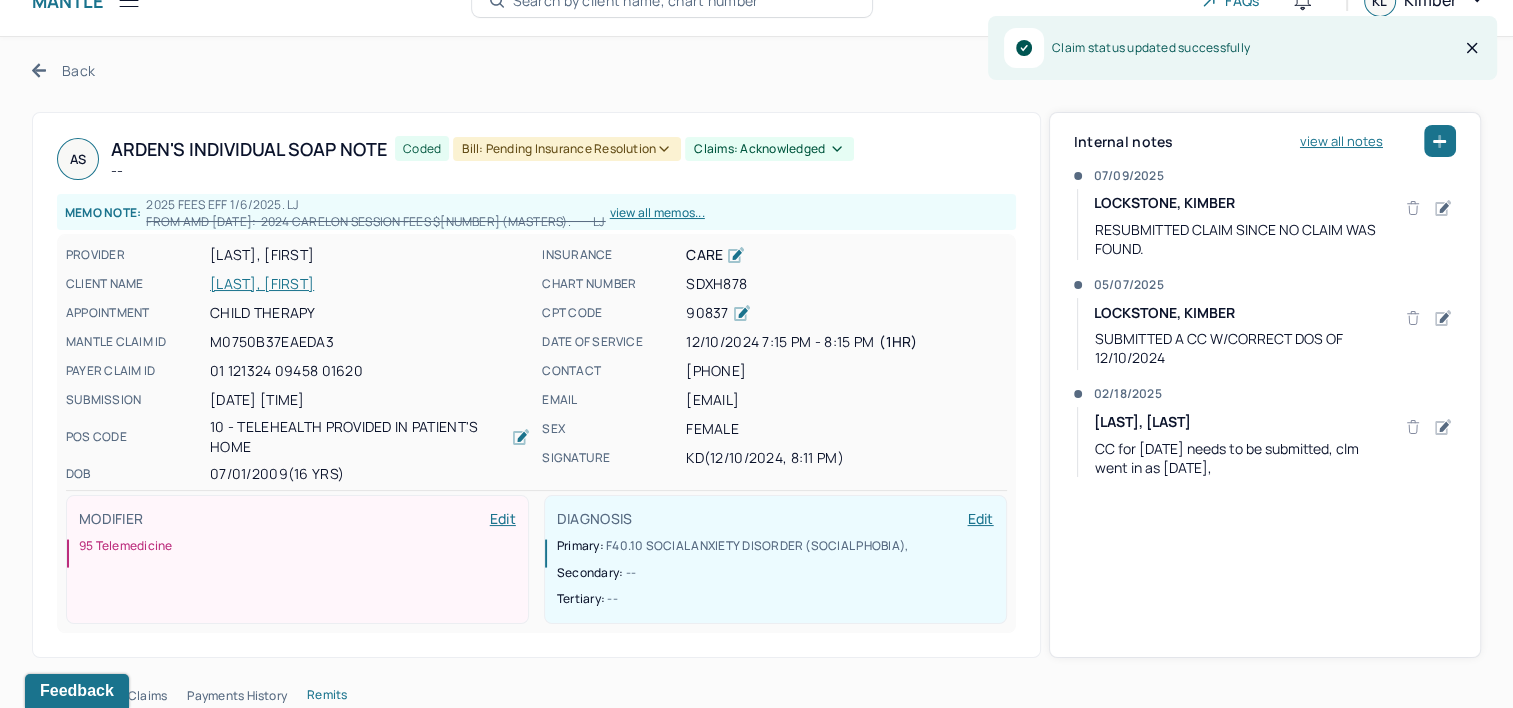scroll, scrollTop: 0, scrollLeft: 0, axis: both 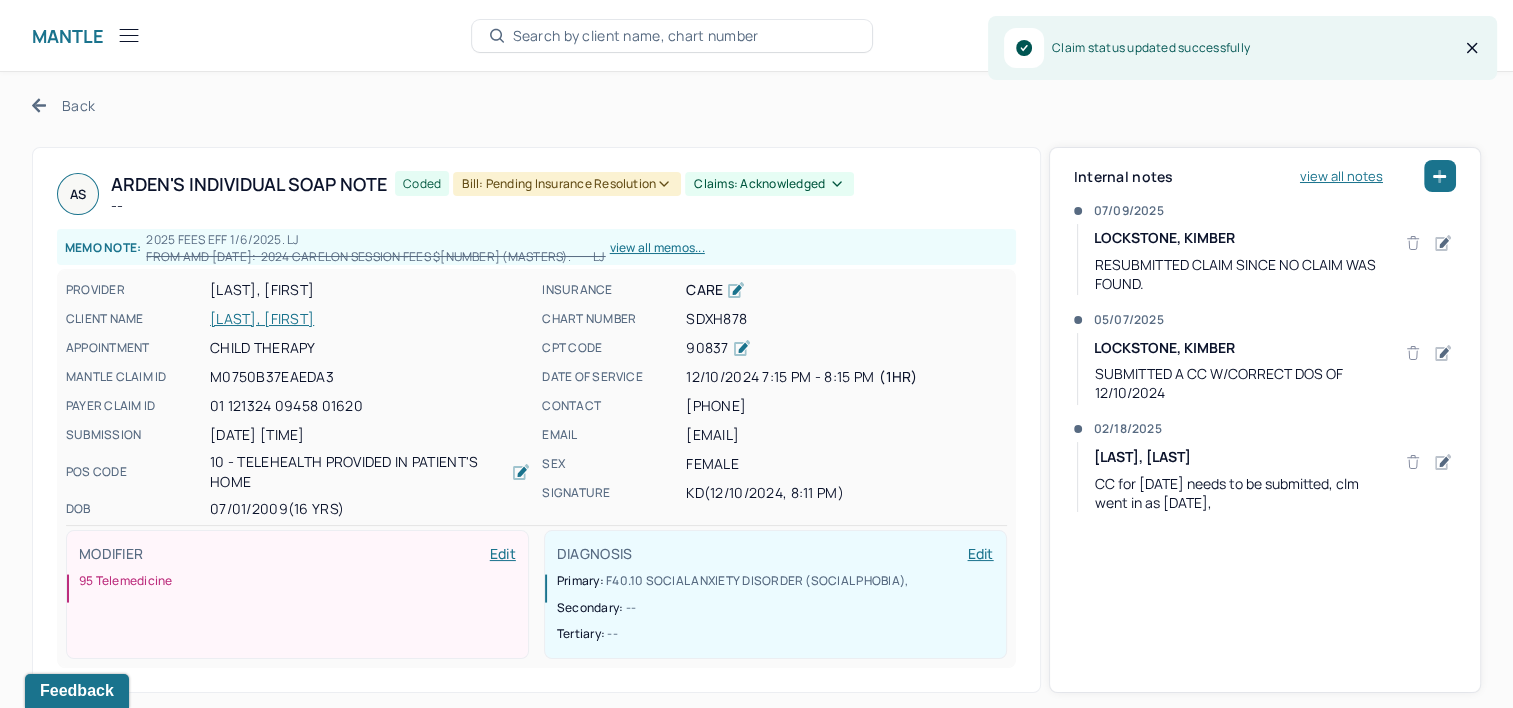 click on "Back" at bounding box center [63, 105] 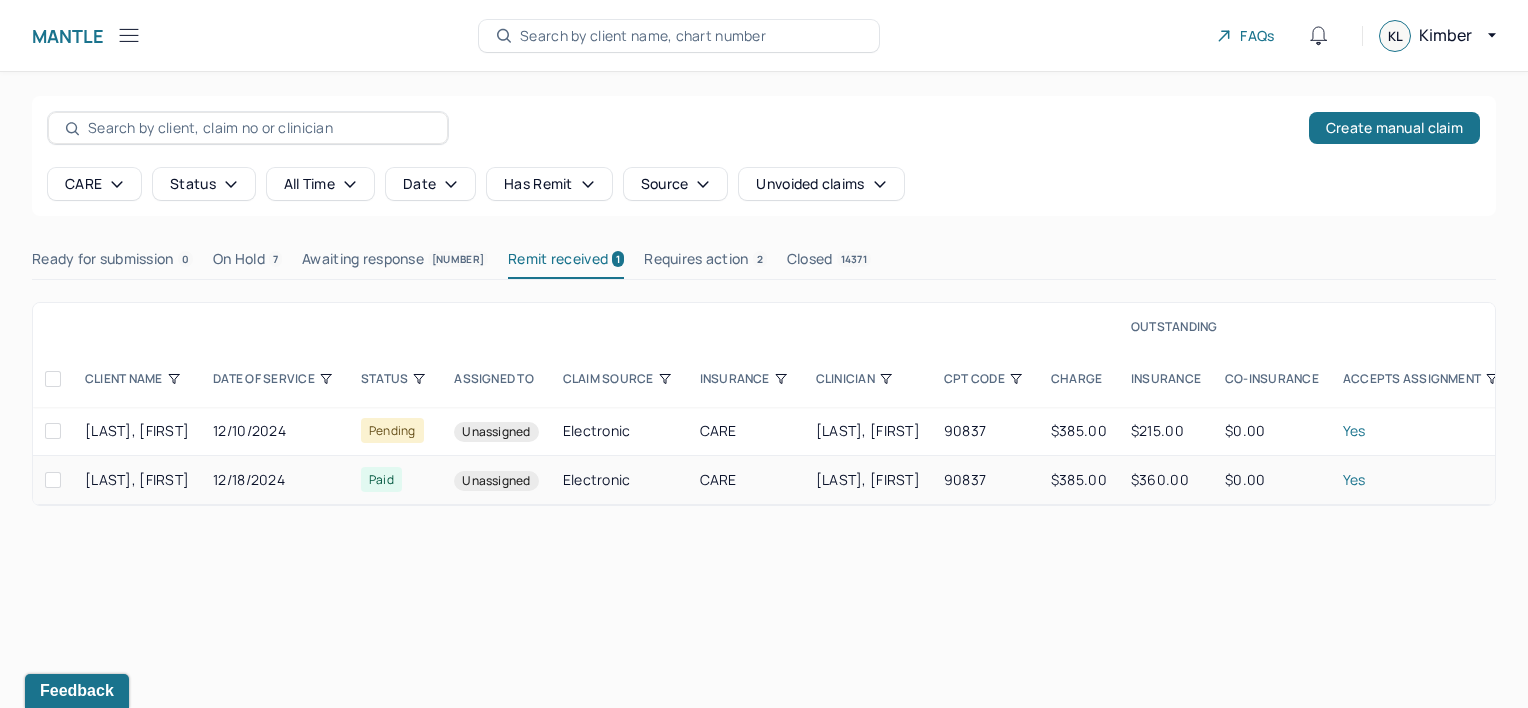 click on "paid" at bounding box center (395, 480) 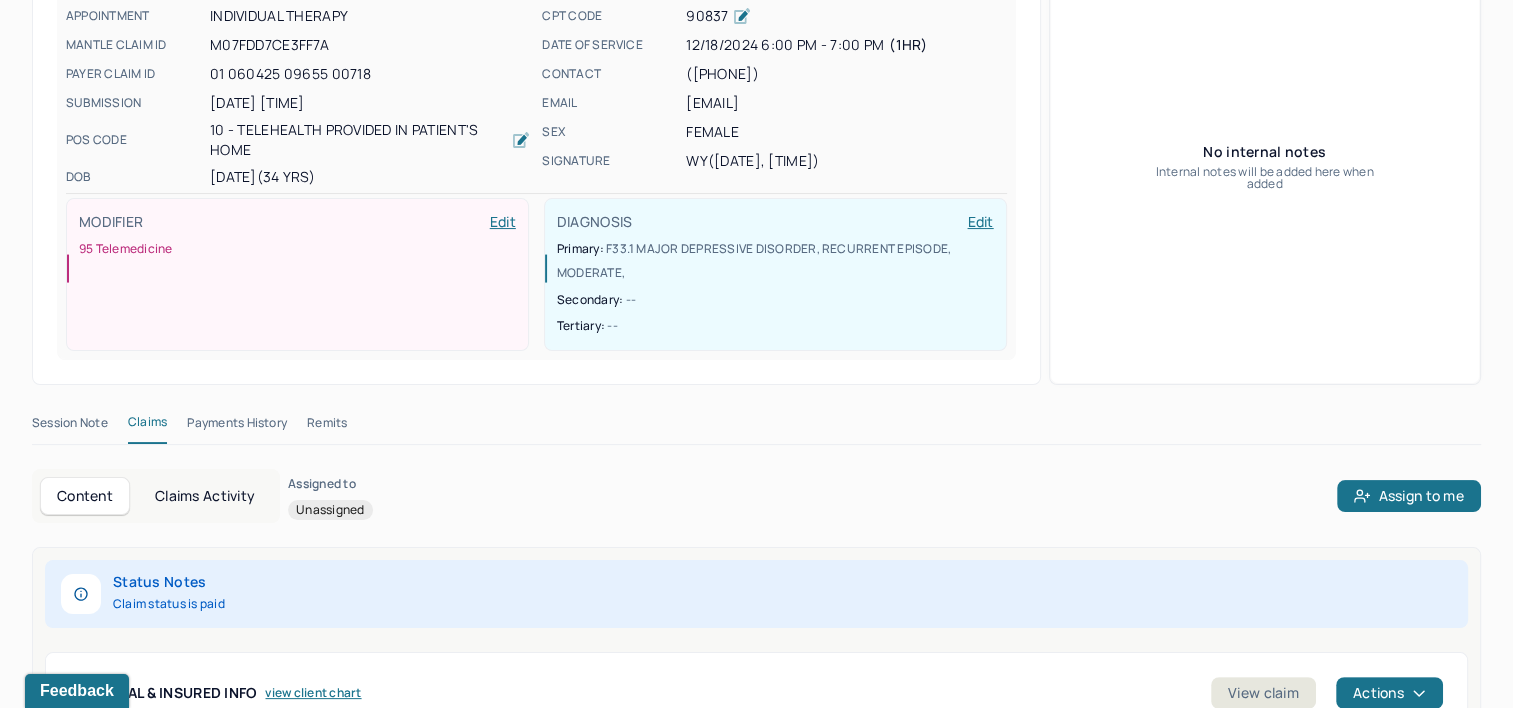 scroll, scrollTop: 500, scrollLeft: 0, axis: vertical 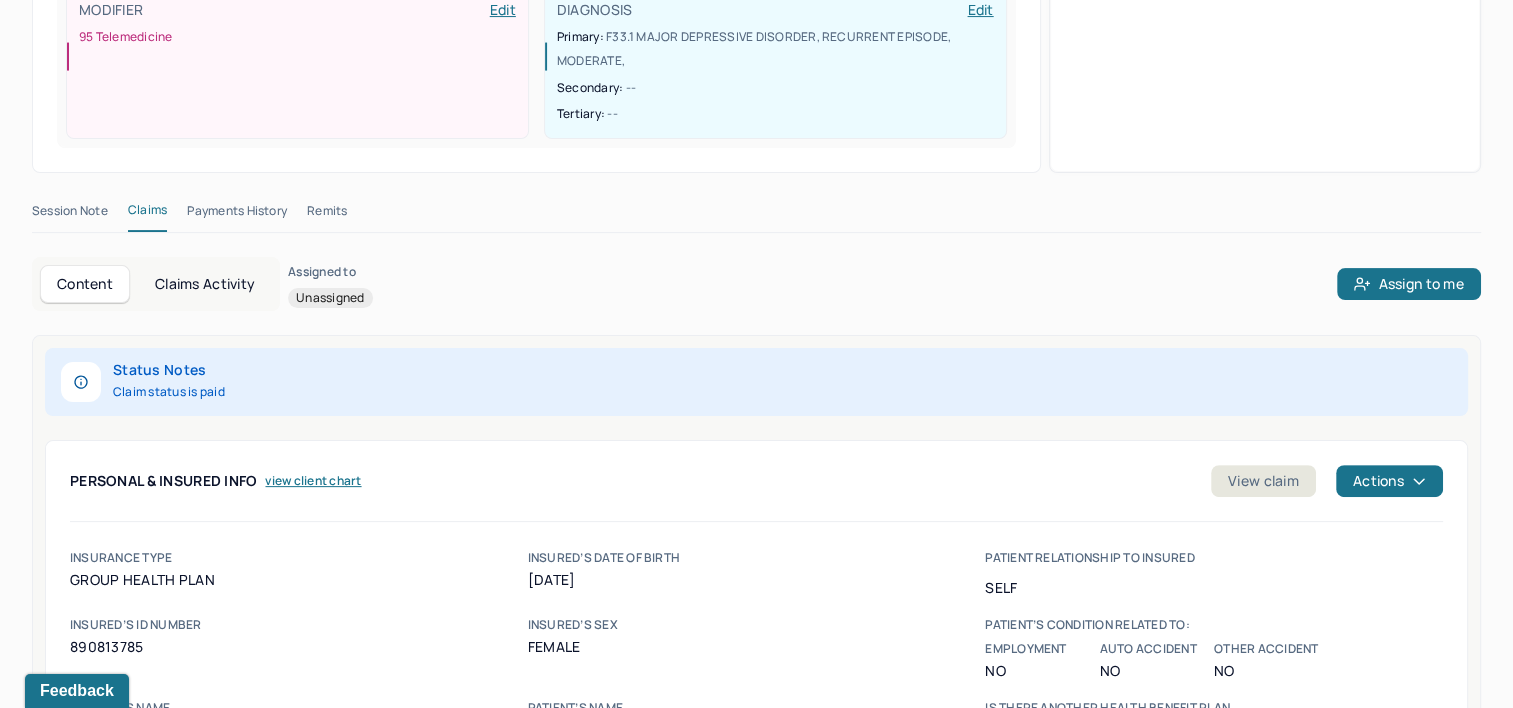 click on "Remits" at bounding box center [327, 215] 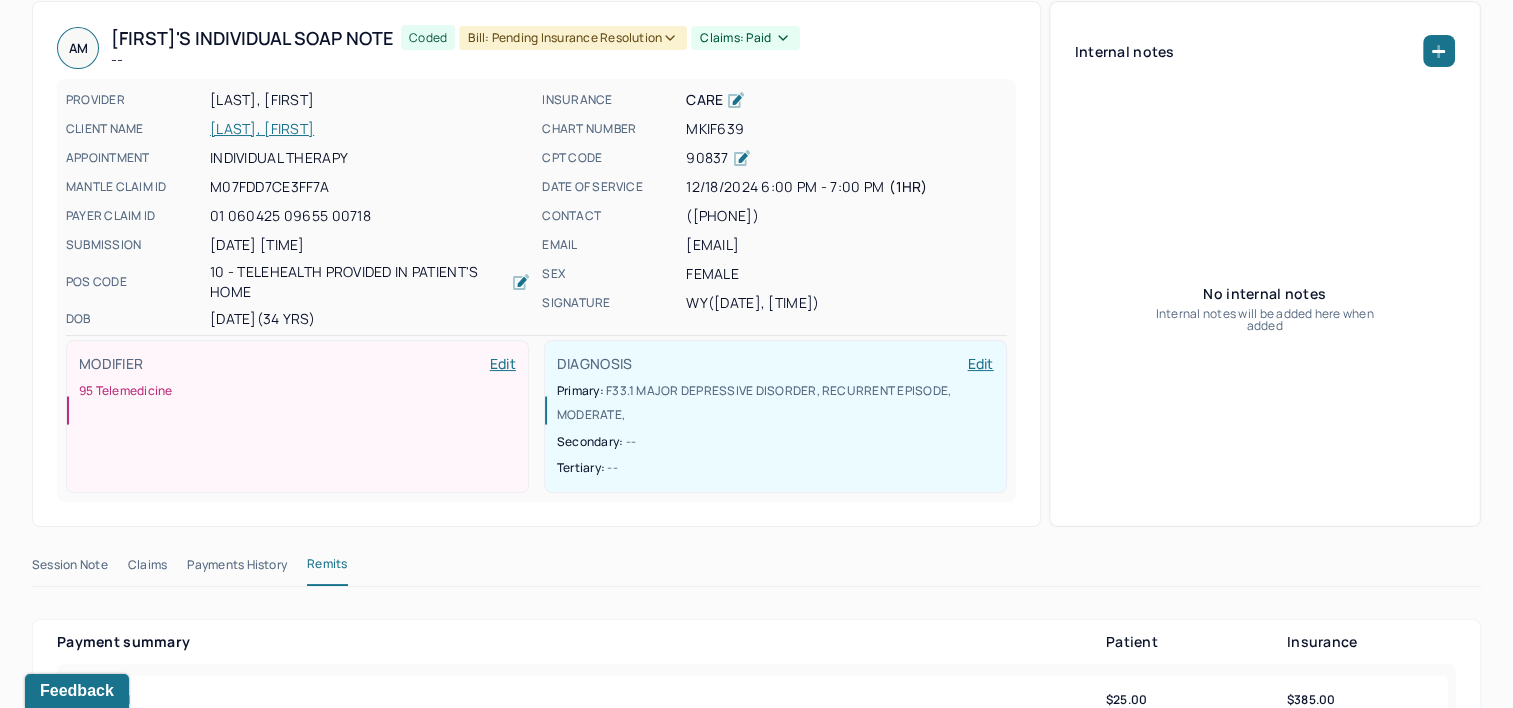scroll, scrollTop: 0, scrollLeft: 0, axis: both 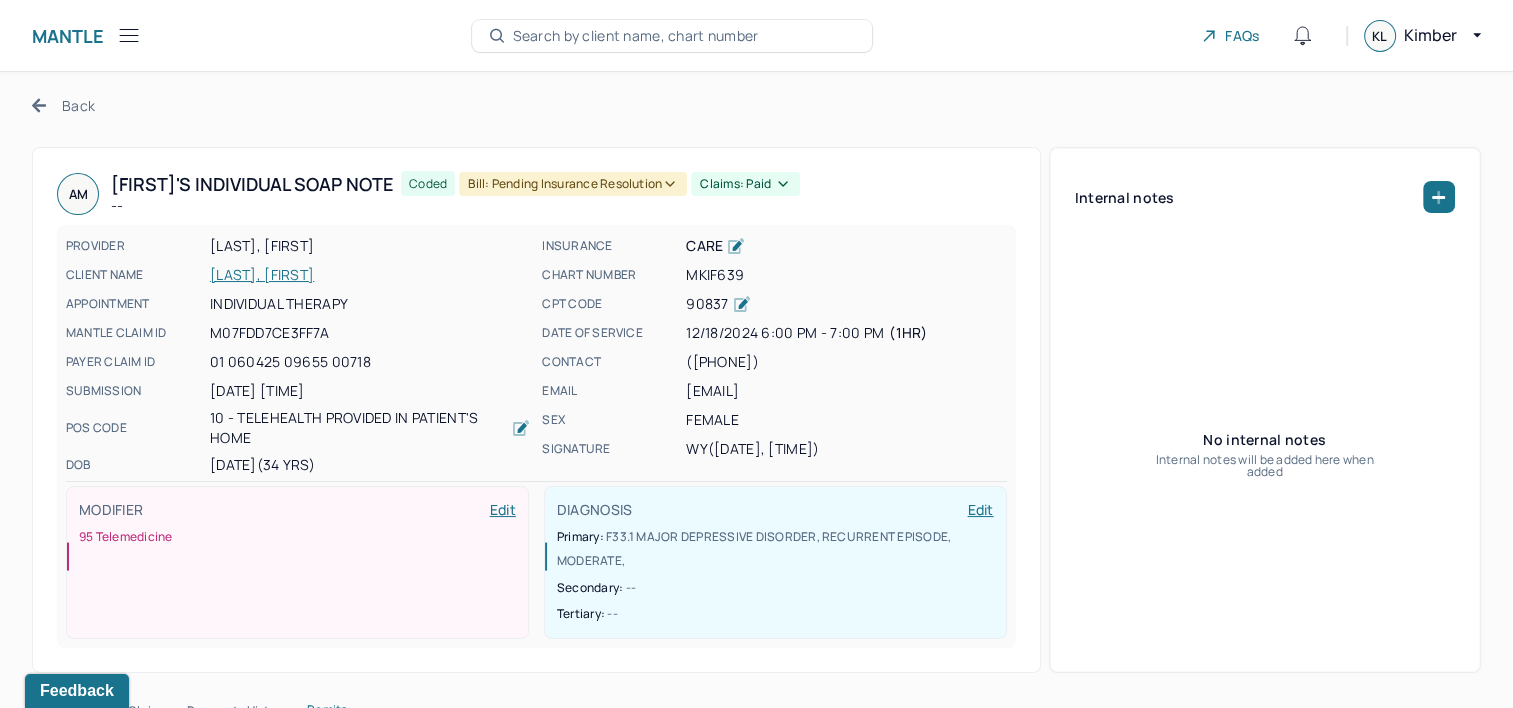 click on "Coded   Bill: Pending Insurance Resolution     Claims: paid" at bounding box center (600, 194) 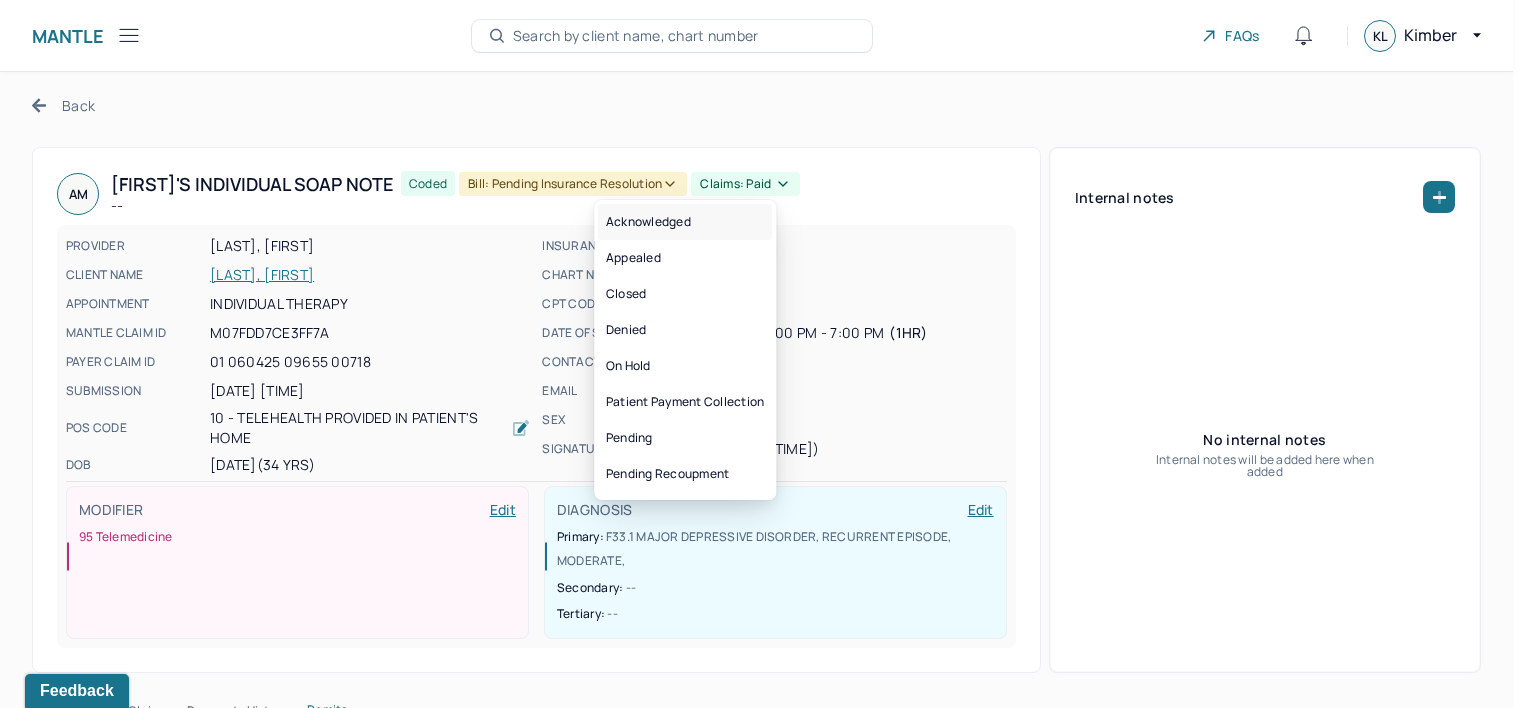 click on "Acknowledged" at bounding box center [685, 222] 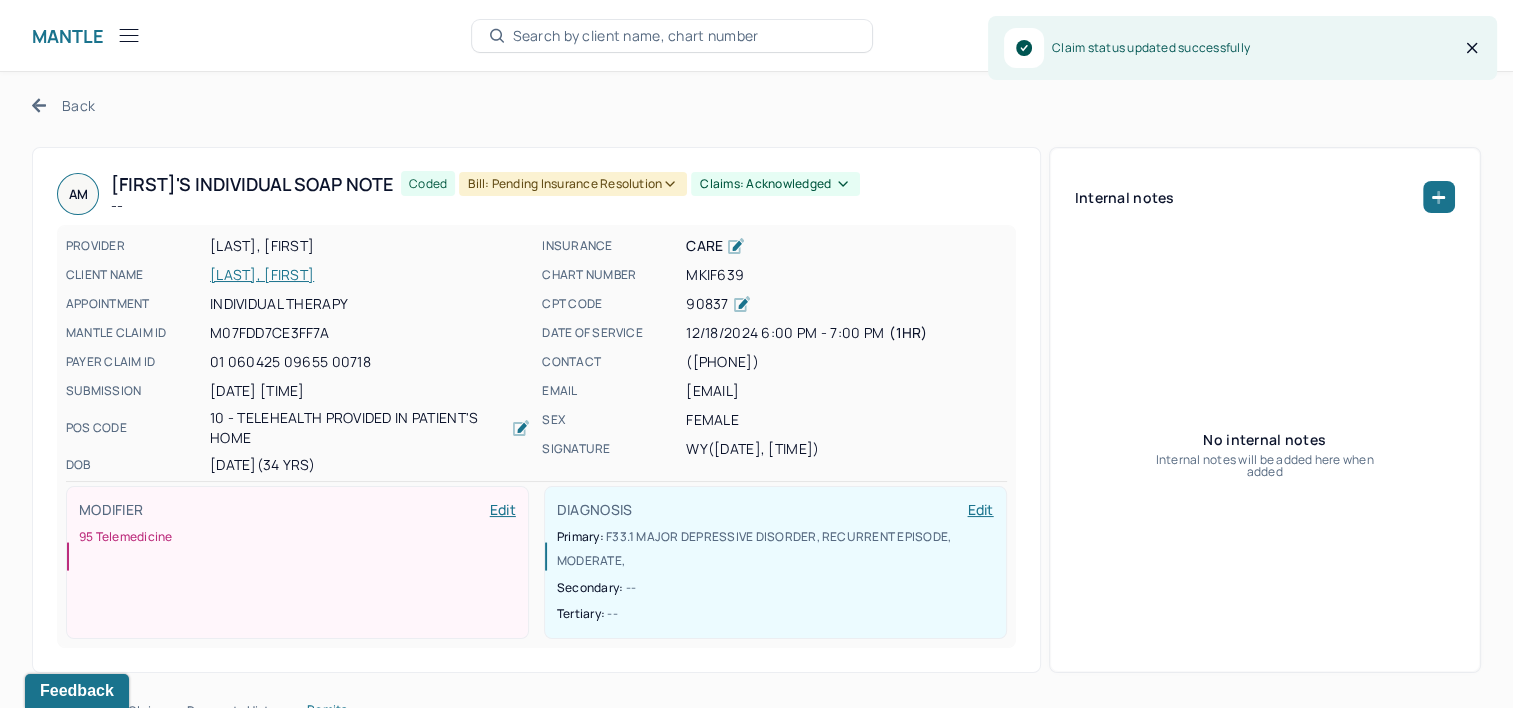 click on "Back" at bounding box center [63, 105] 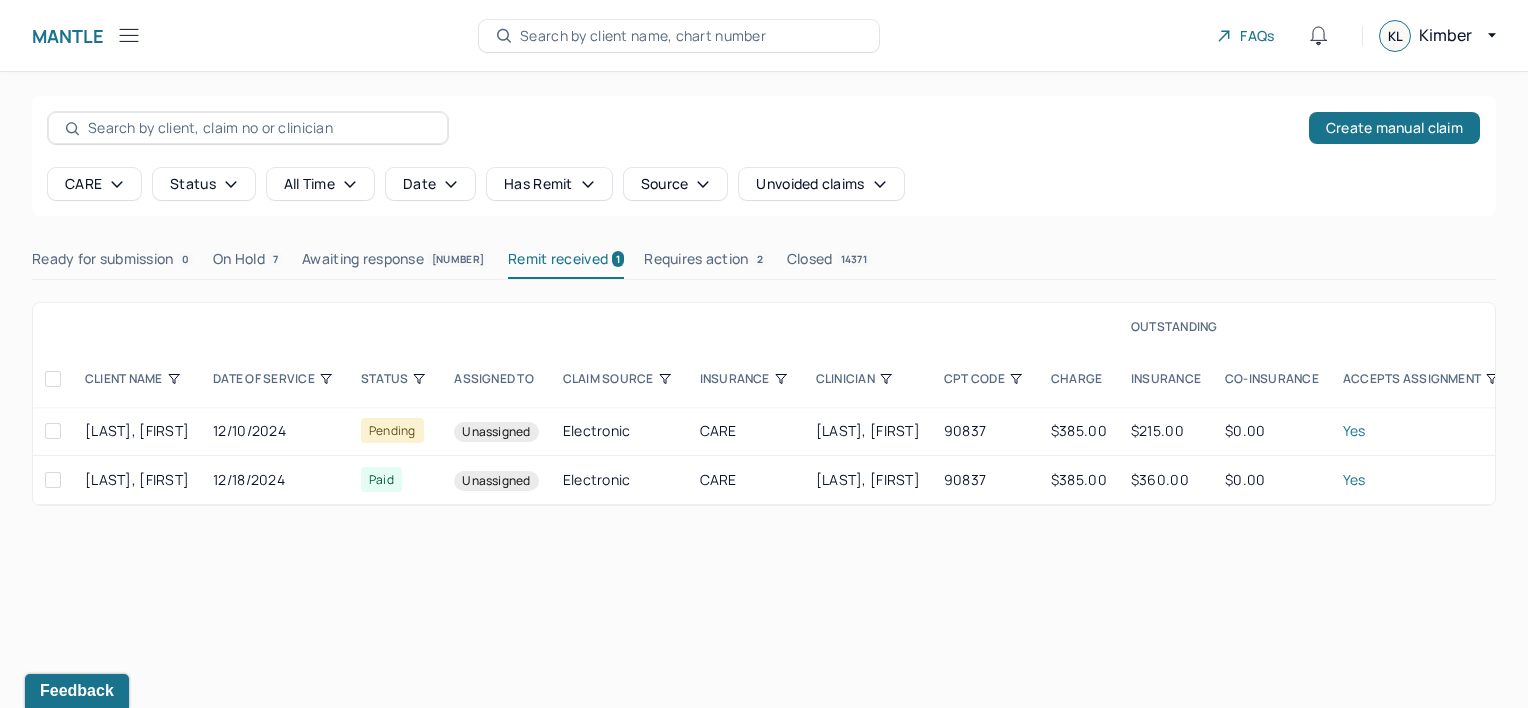 click on "Requires action 2" at bounding box center [705, 263] 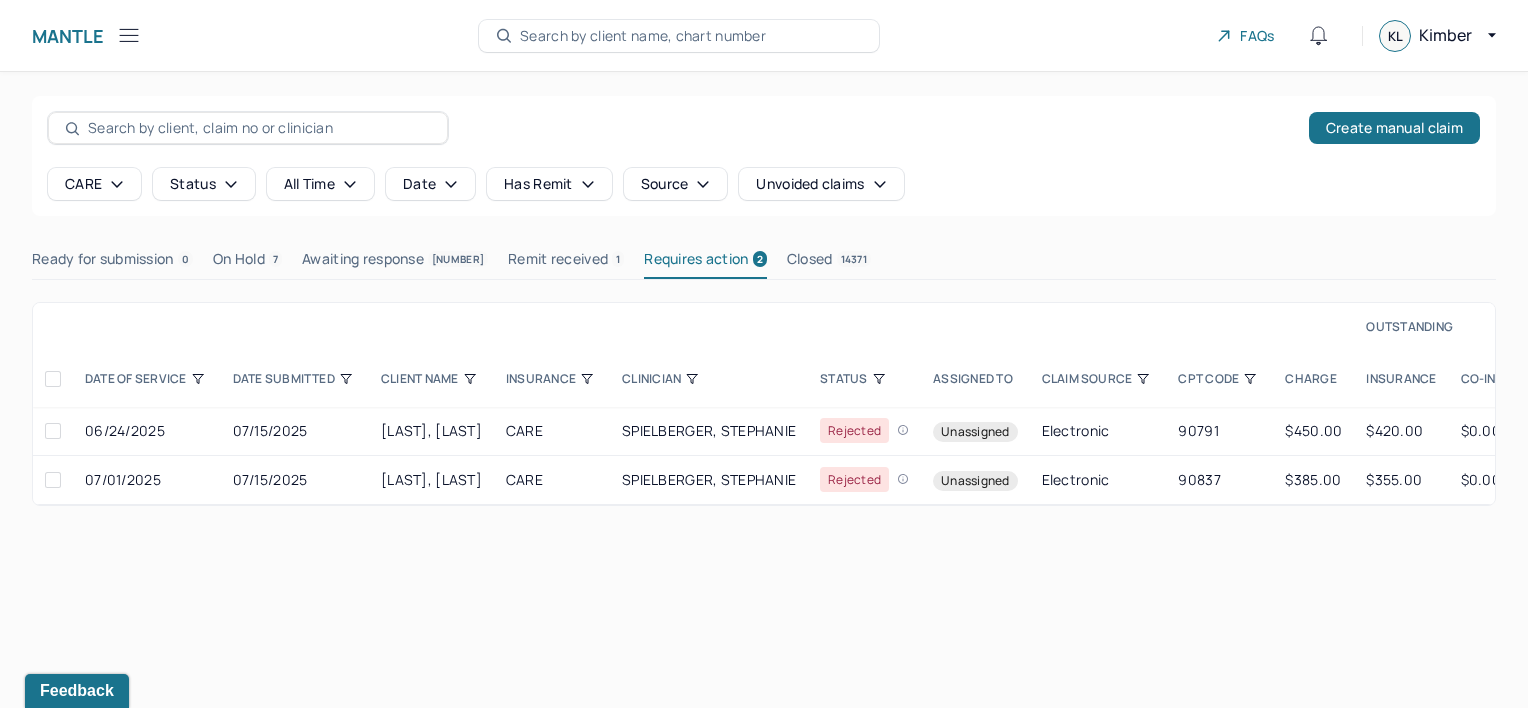 click on "Remit received 1" at bounding box center [566, 263] 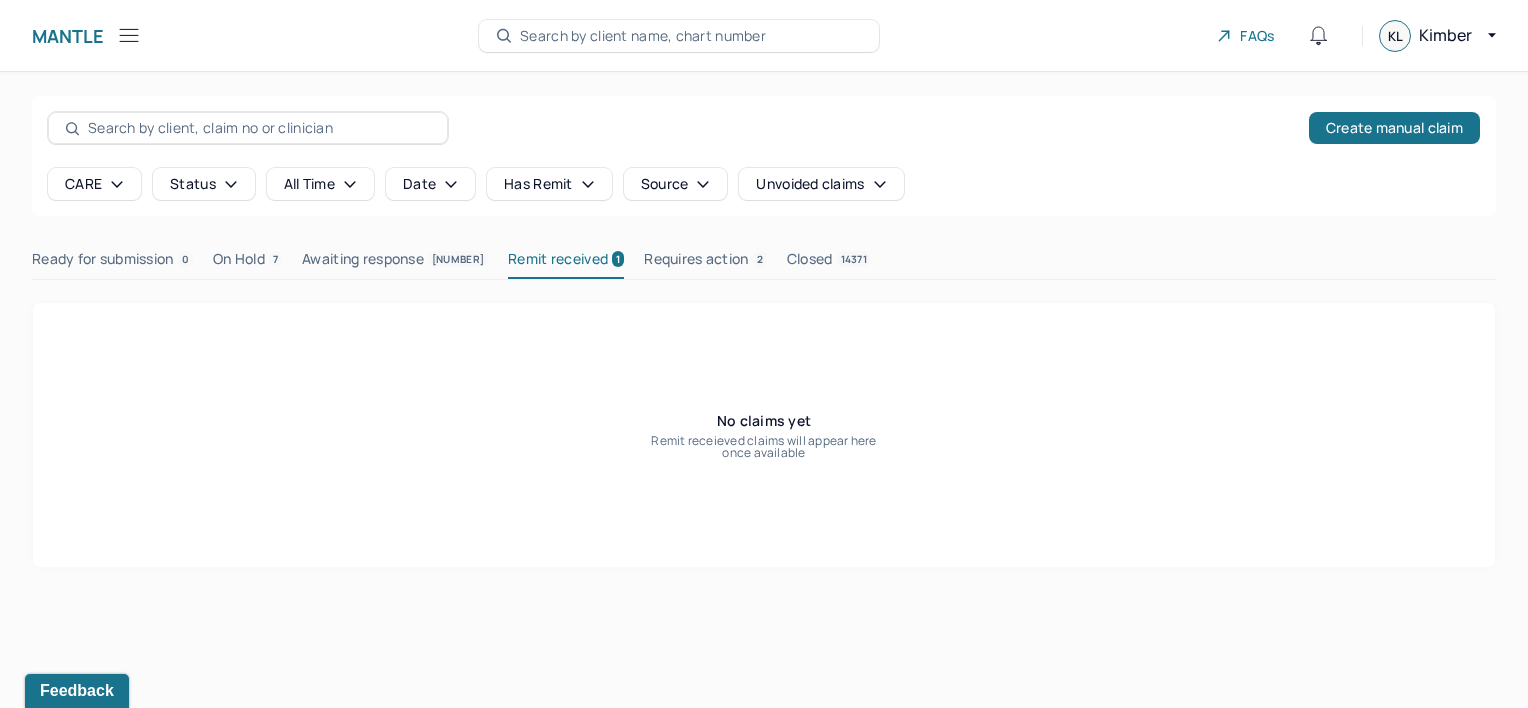 click on "On Hold 7" at bounding box center (247, 263) 